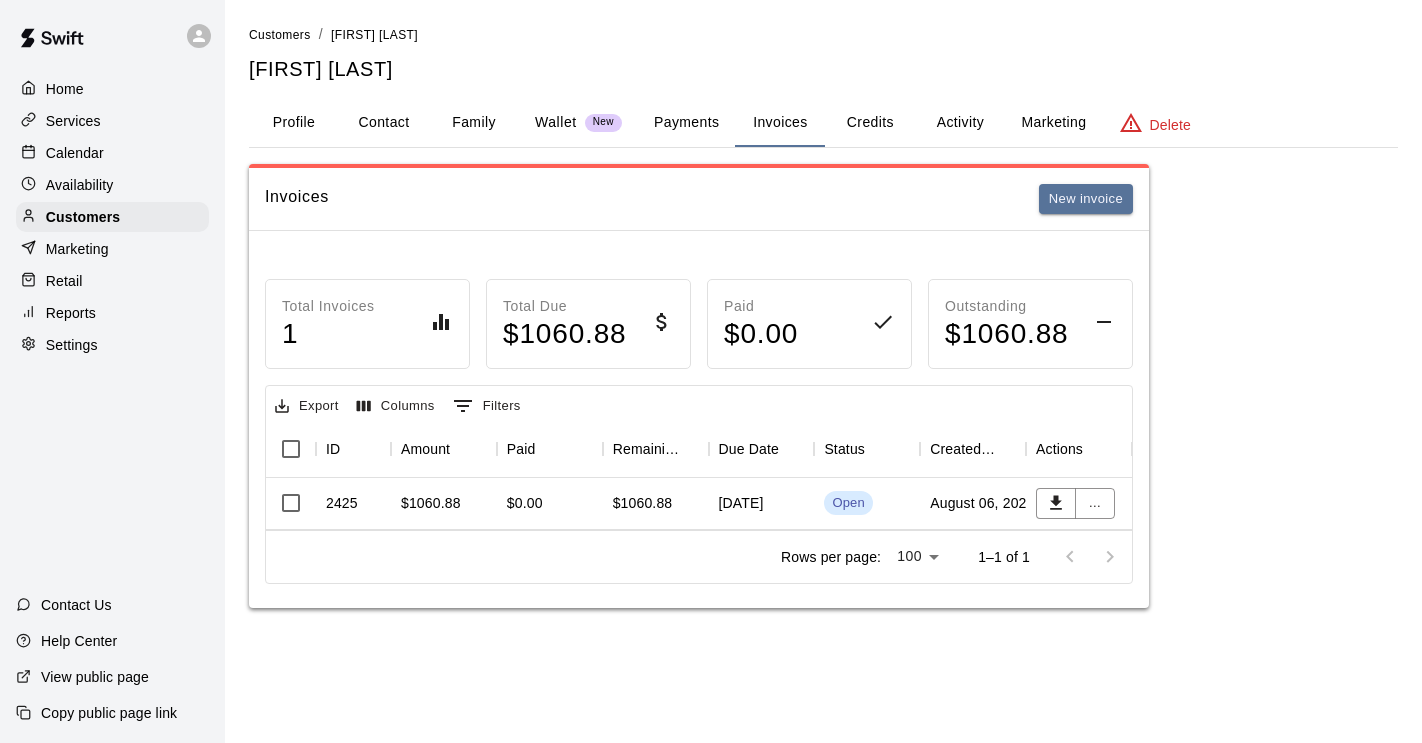 scroll, scrollTop: 0, scrollLeft: 0, axis: both 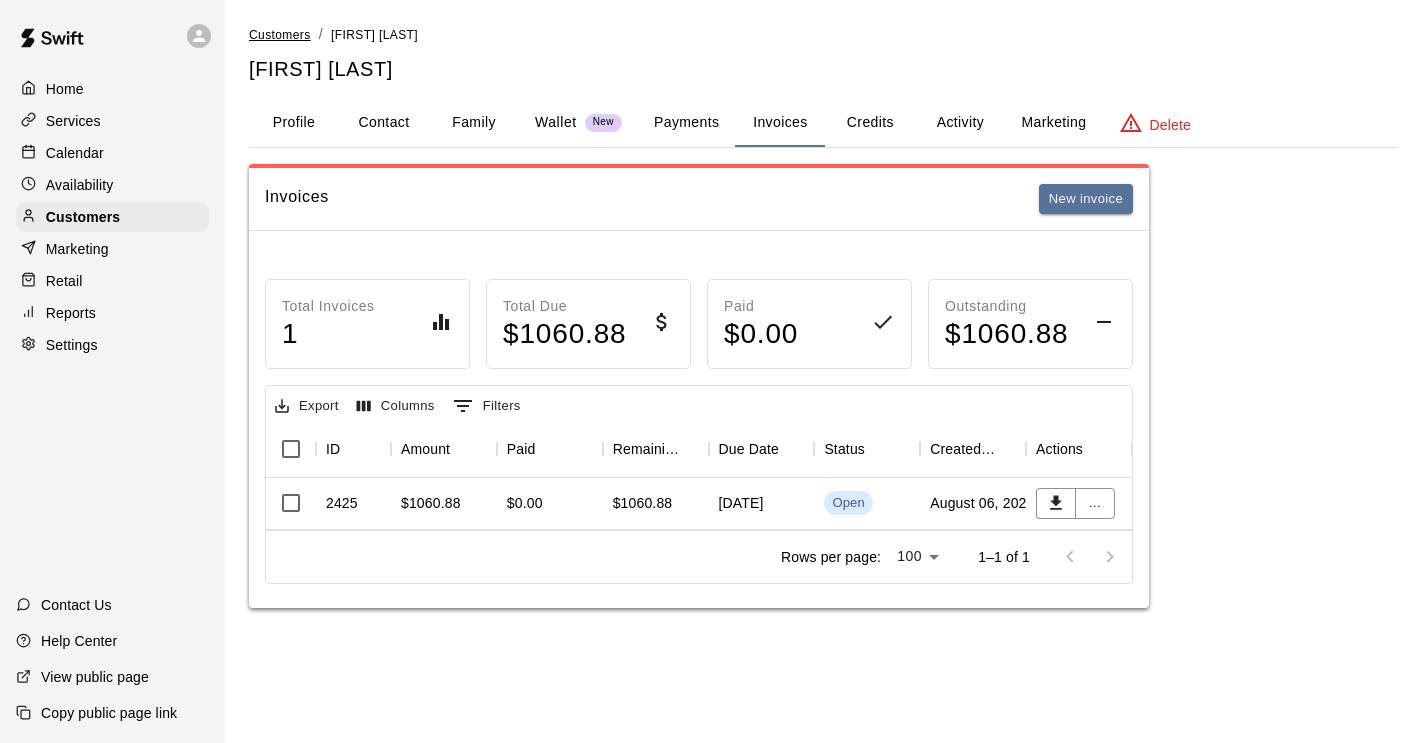 click on "Customers" at bounding box center (280, 35) 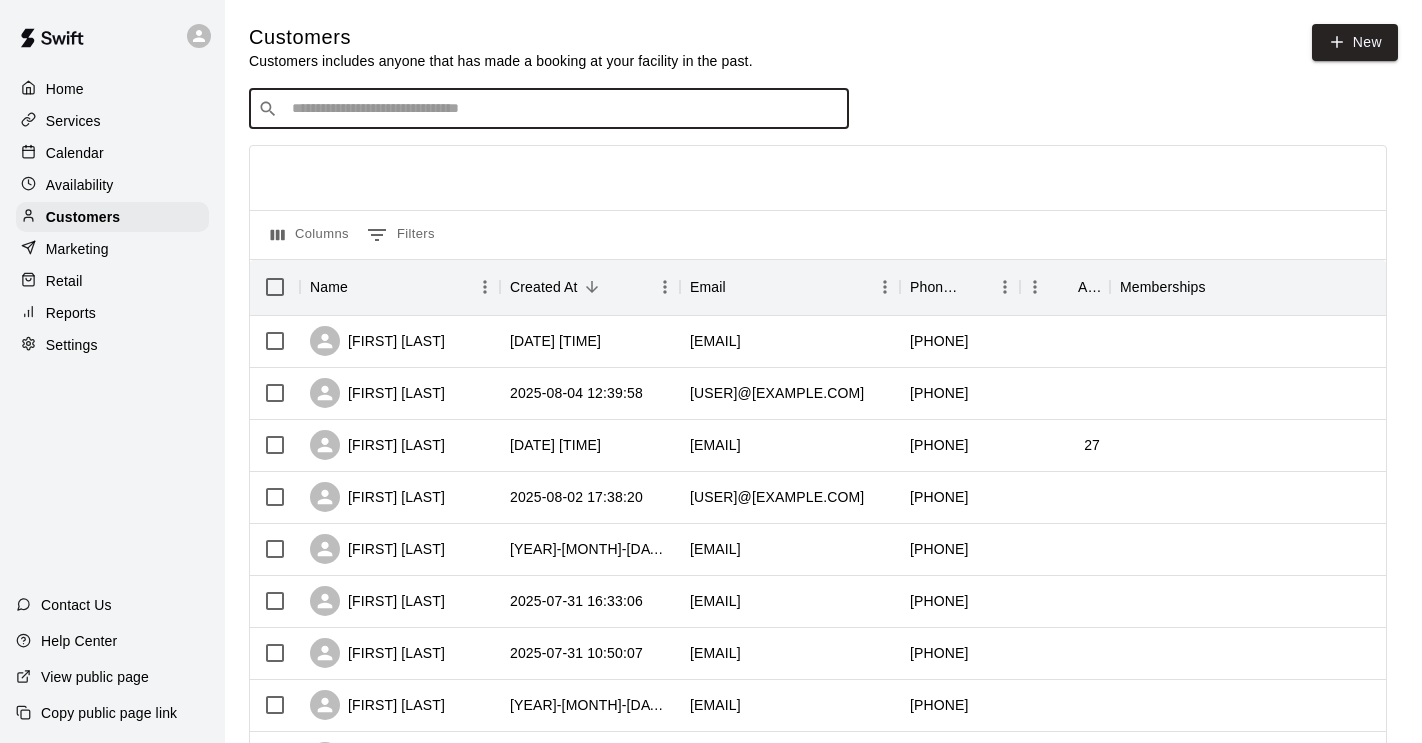 click at bounding box center [563, 109] 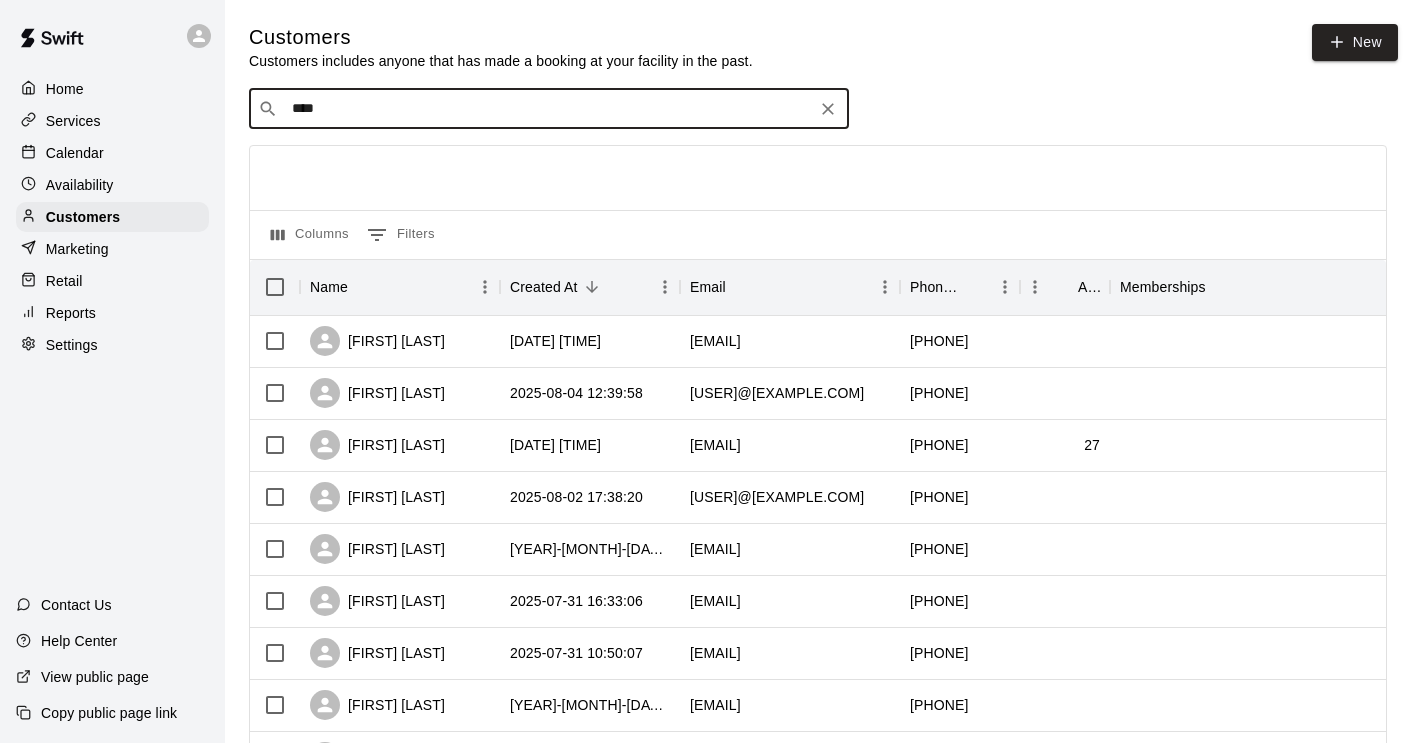 type on "*****" 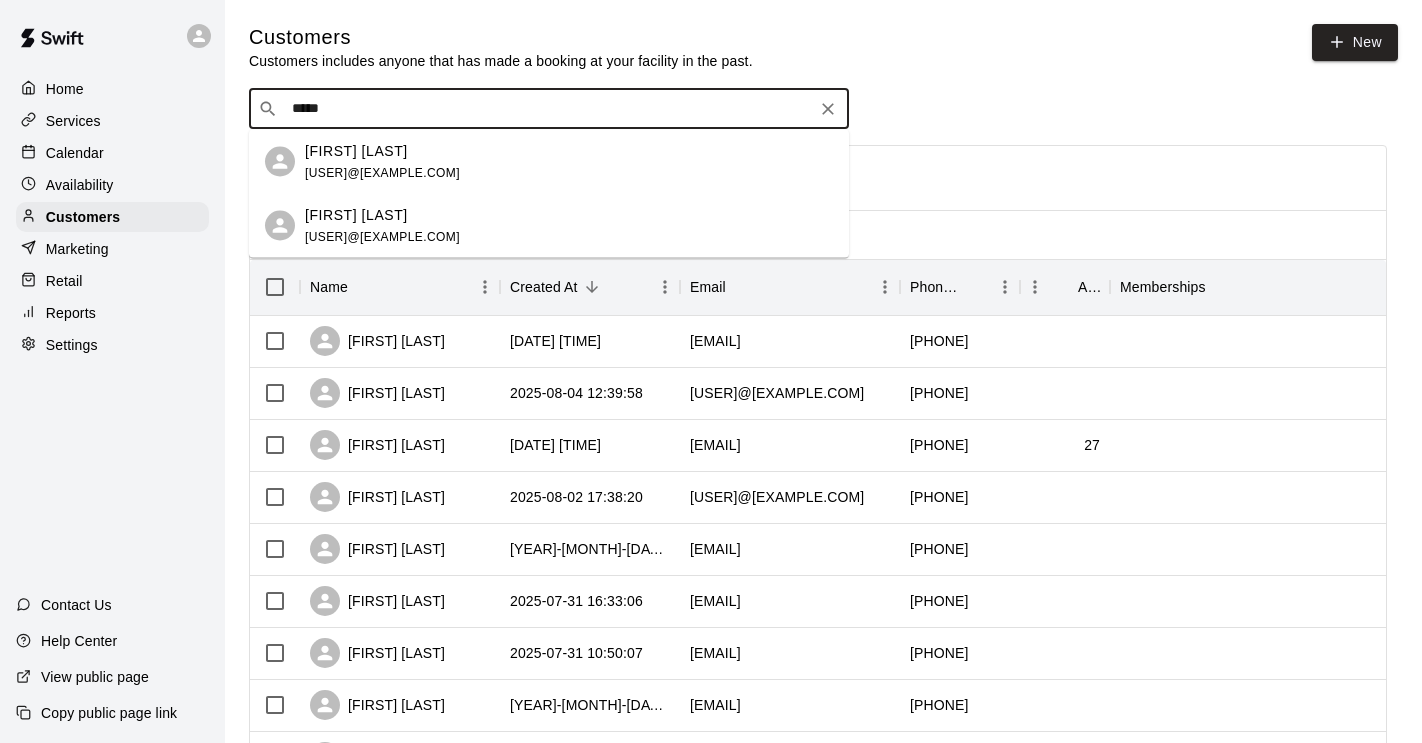 click on "[USER]@[EXAMPLE.COM]" at bounding box center [382, 172] 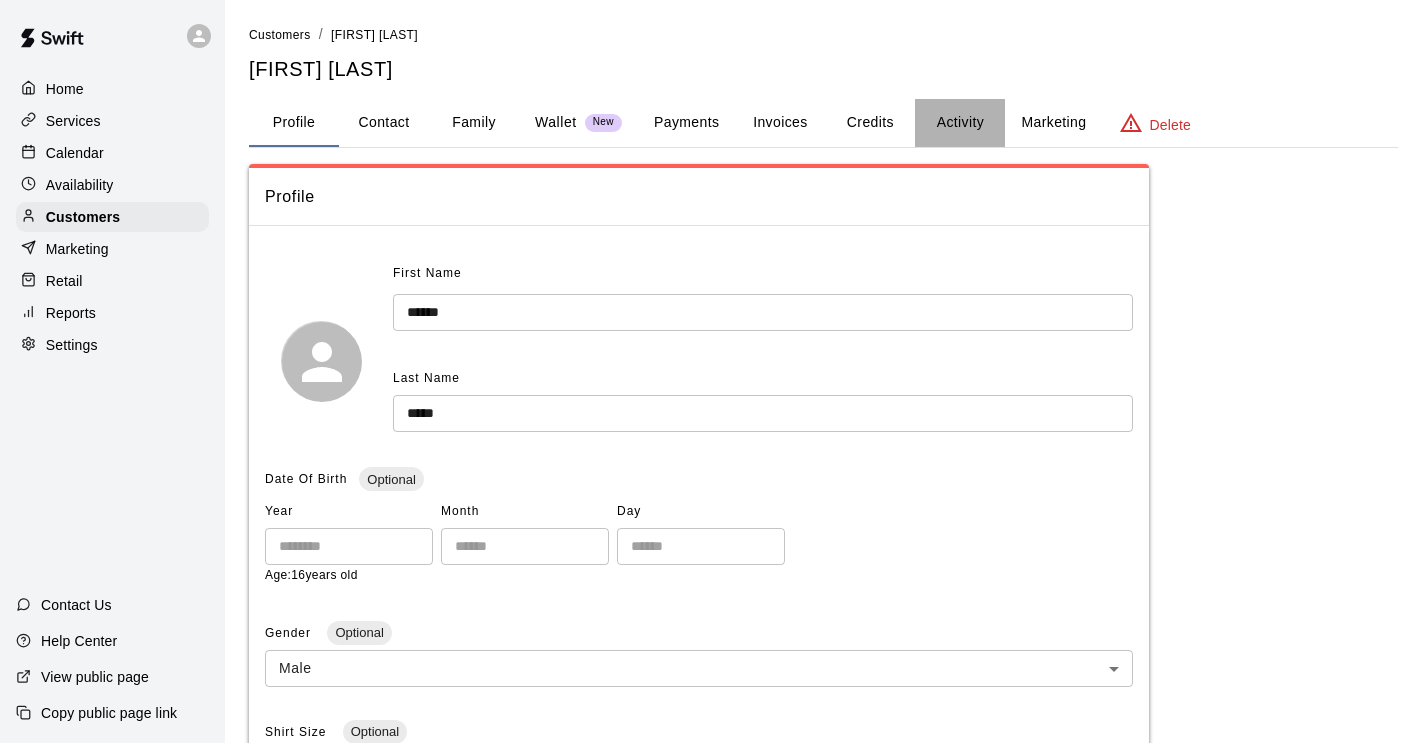 click on "Activity" at bounding box center [960, 123] 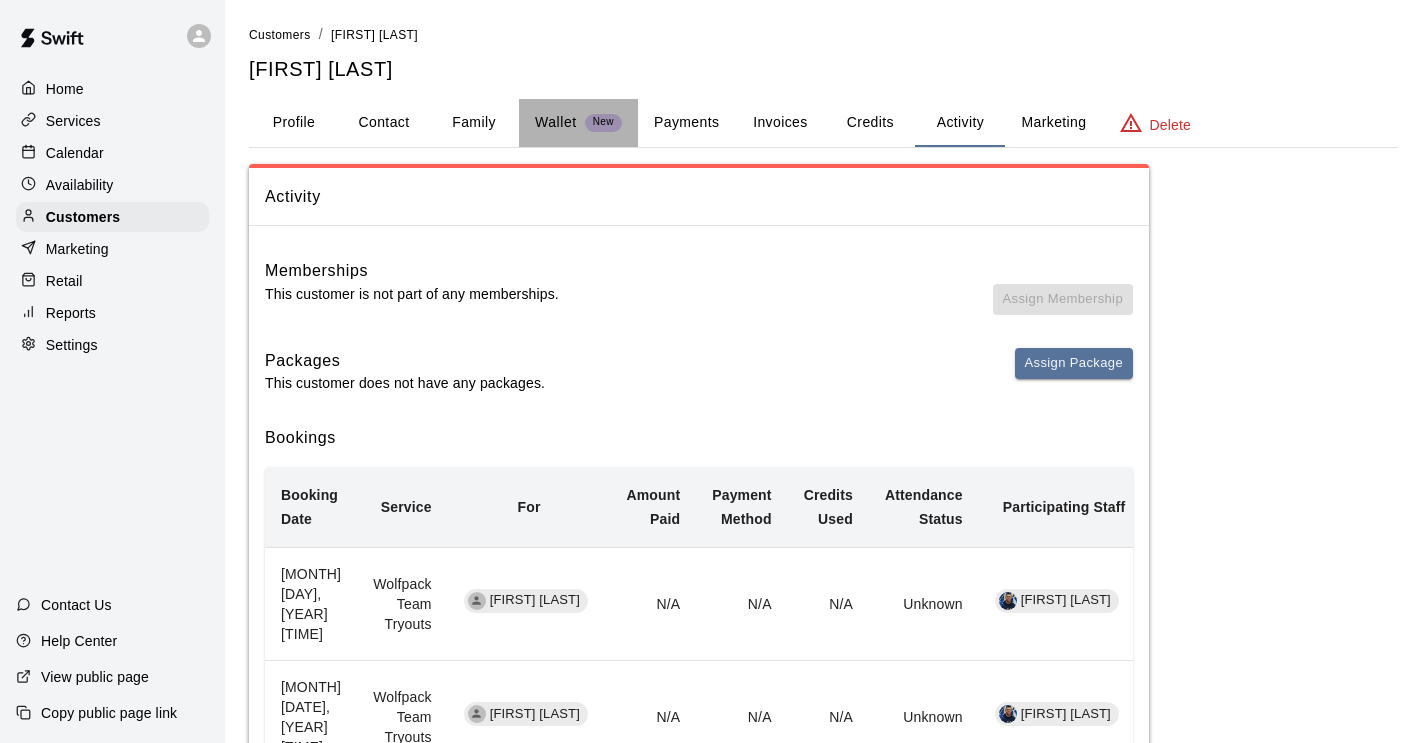 click on "Wallet" at bounding box center (556, 122) 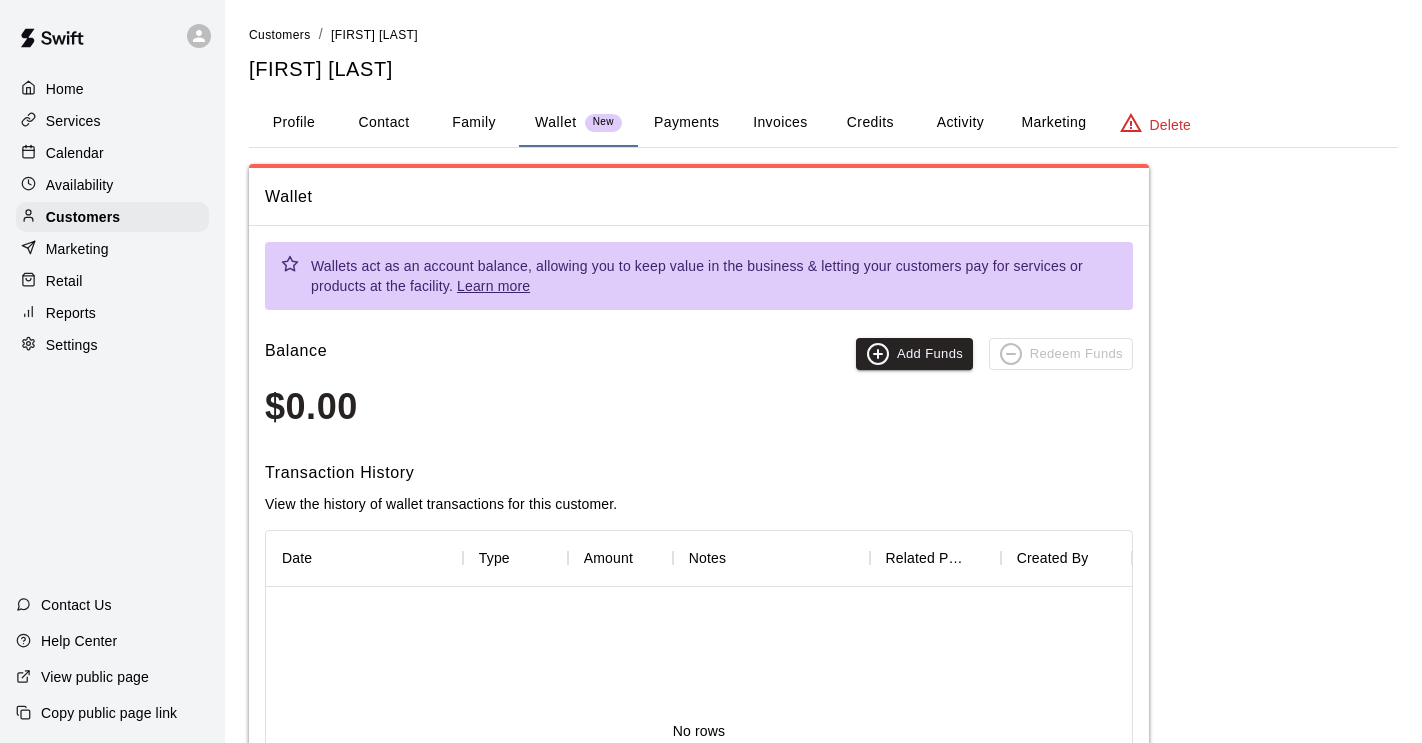 click on "Invoices" at bounding box center [780, 123] 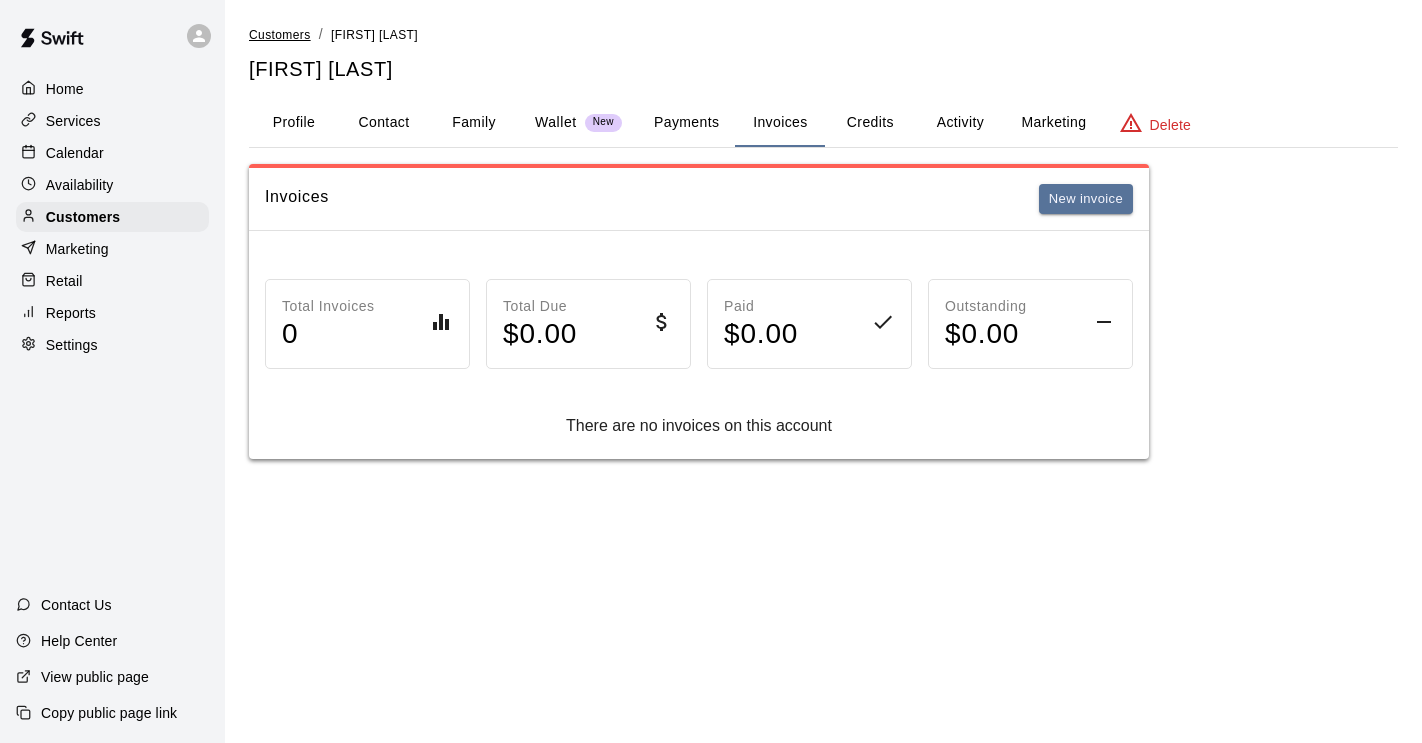 click on "Customers" at bounding box center (280, 35) 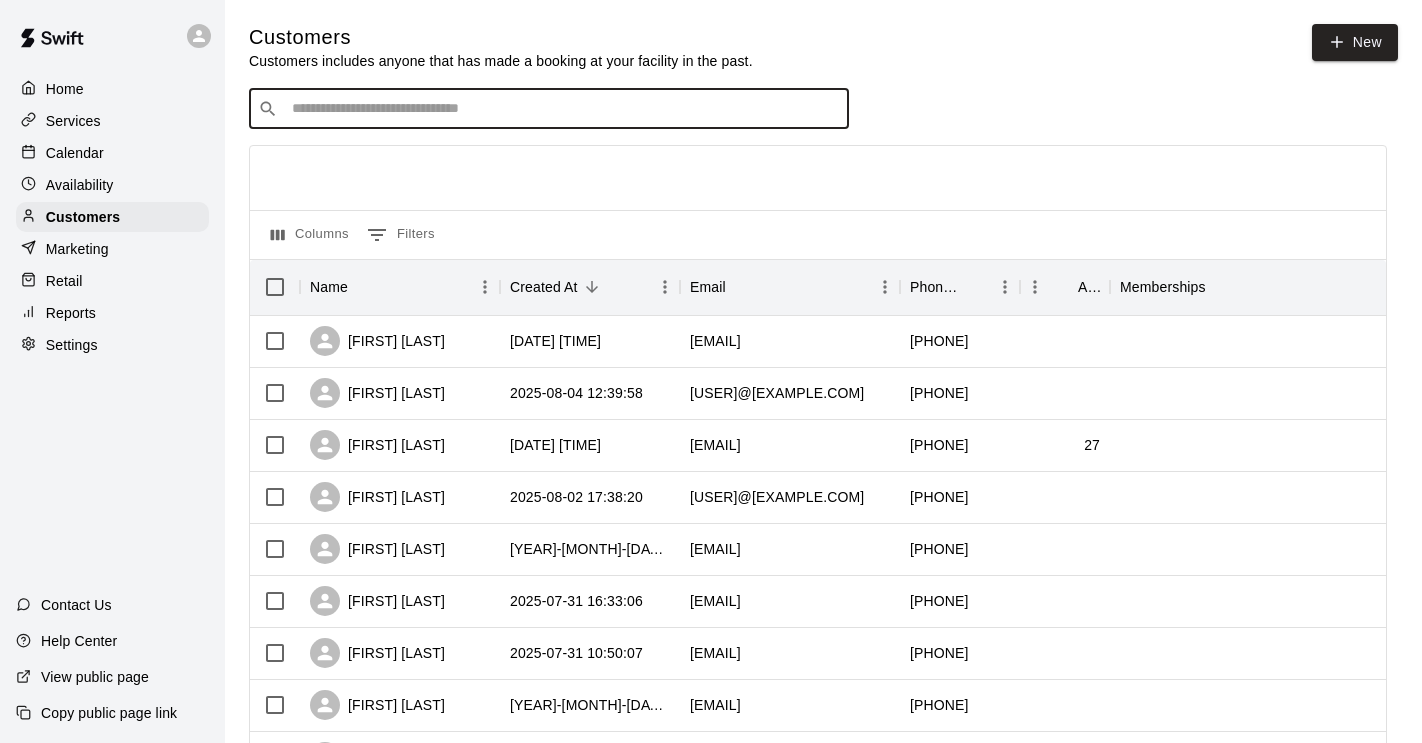 click at bounding box center [563, 109] 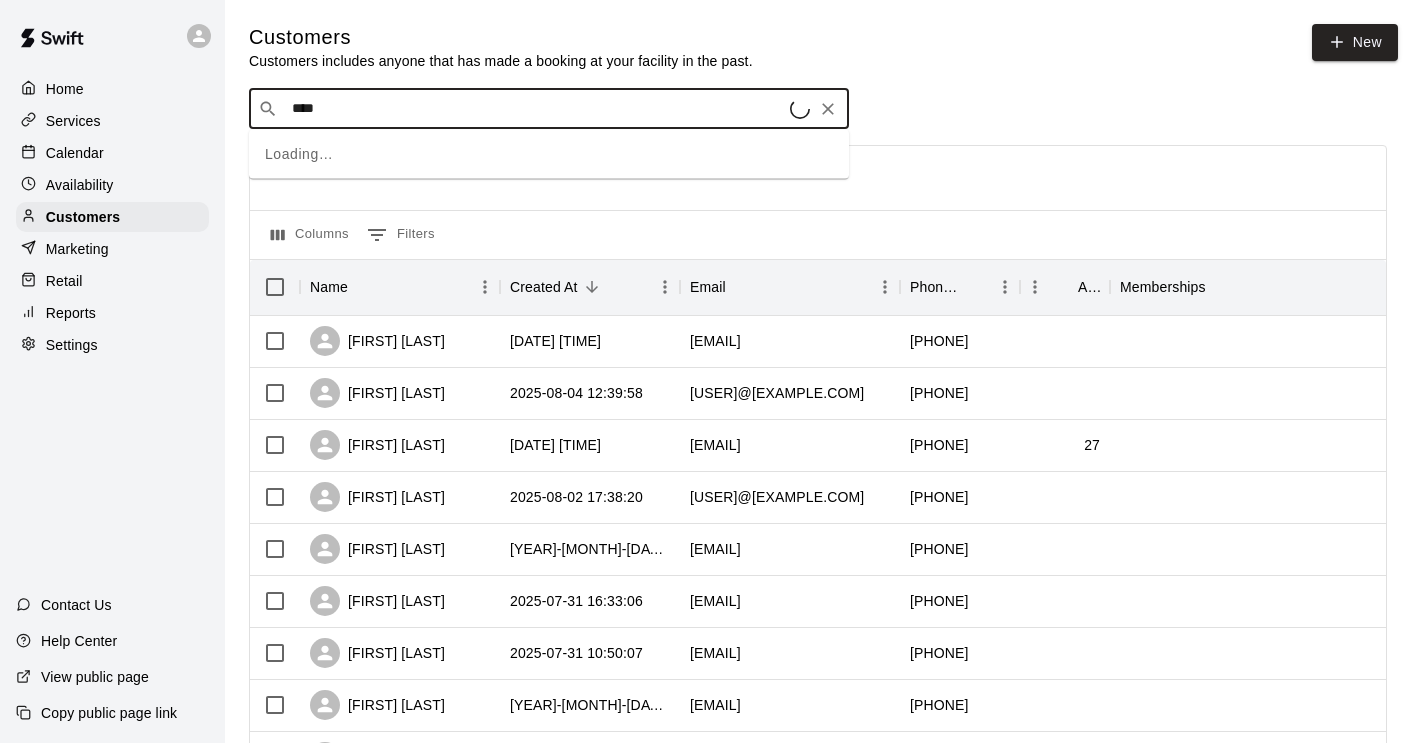 type on "*****" 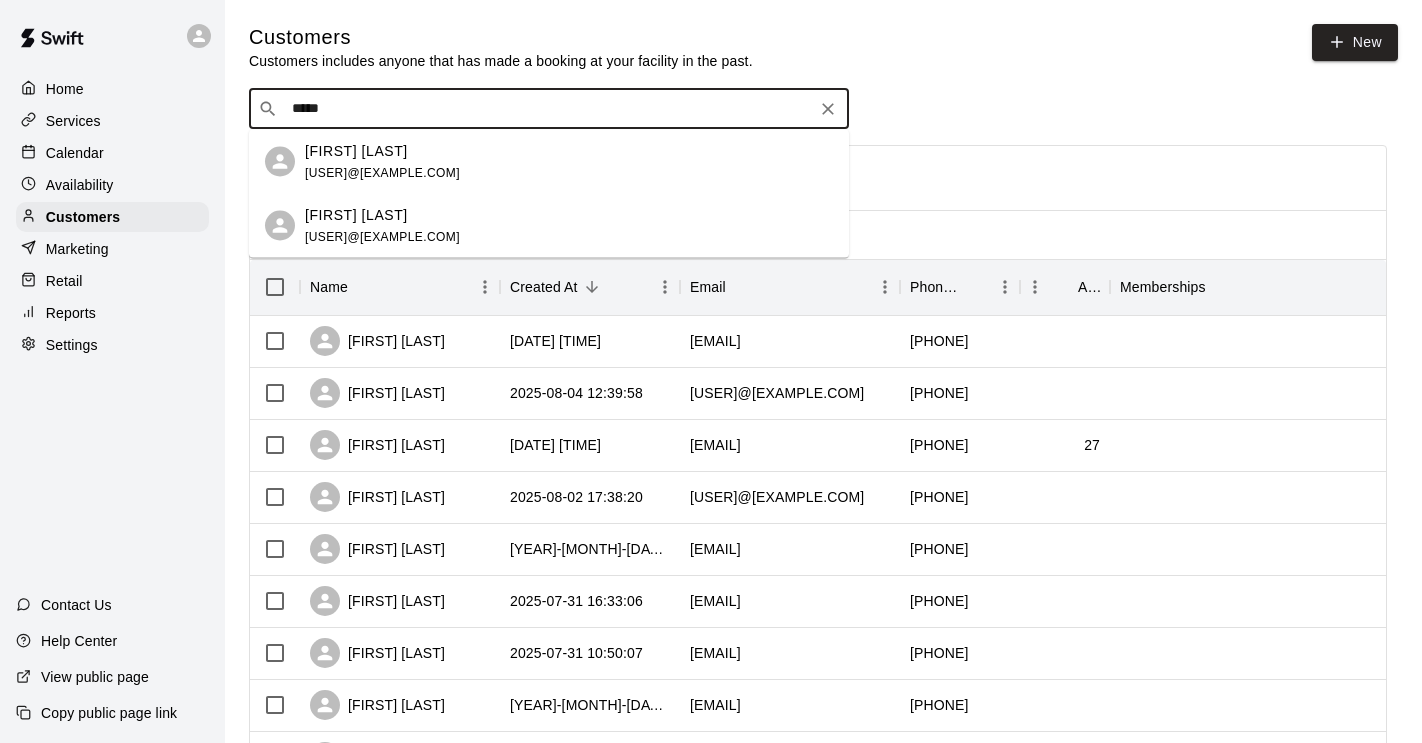 click on "[USER]@[EXAMPLE.COM]" at bounding box center (382, 236) 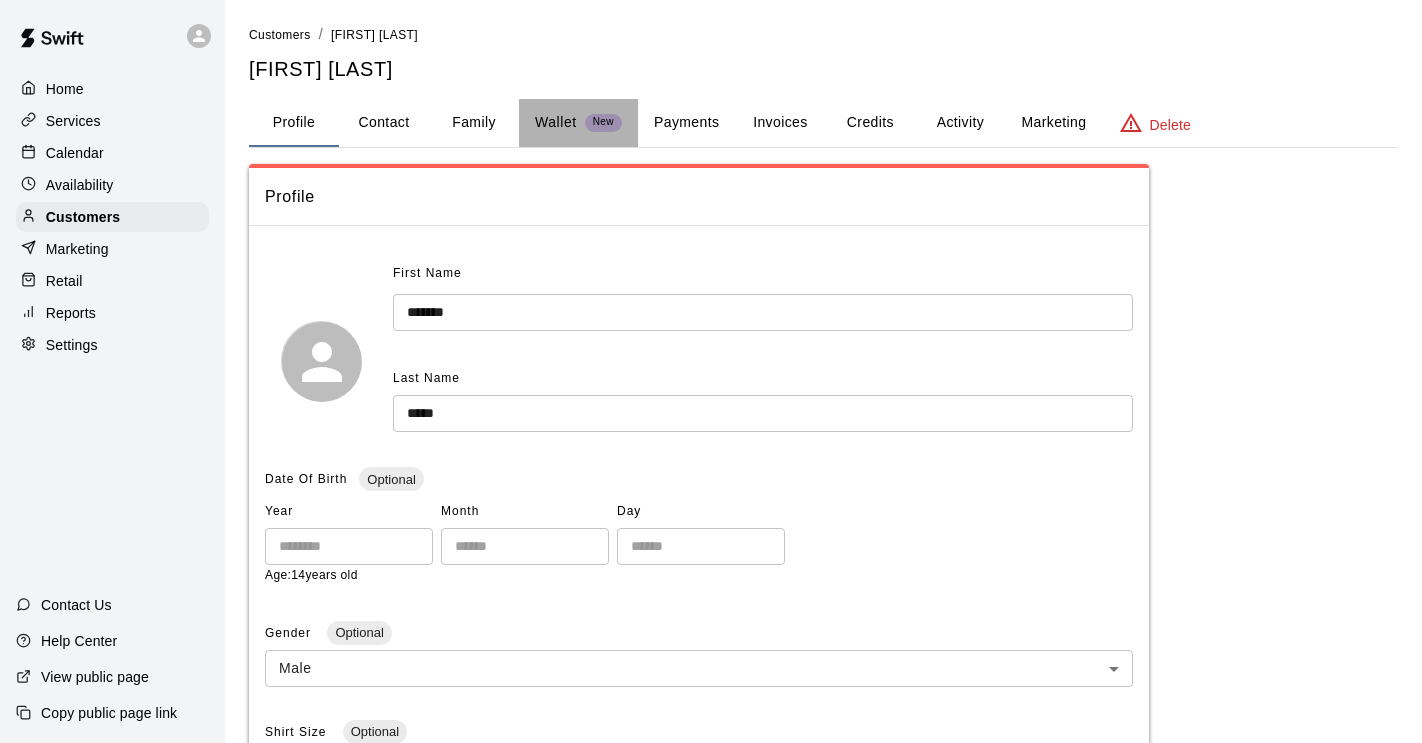 click on "Wallet" at bounding box center (556, 122) 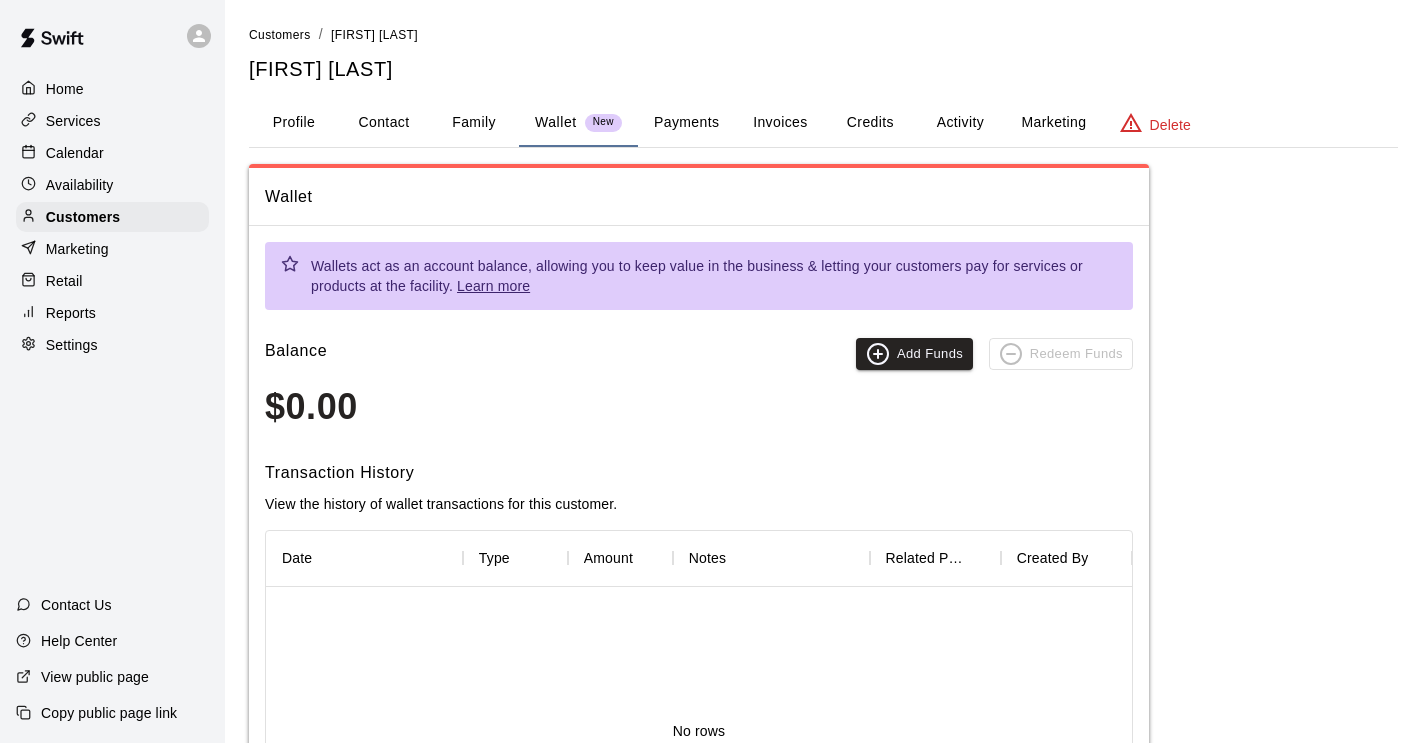 click on "Payments" at bounding box center [686, 123] 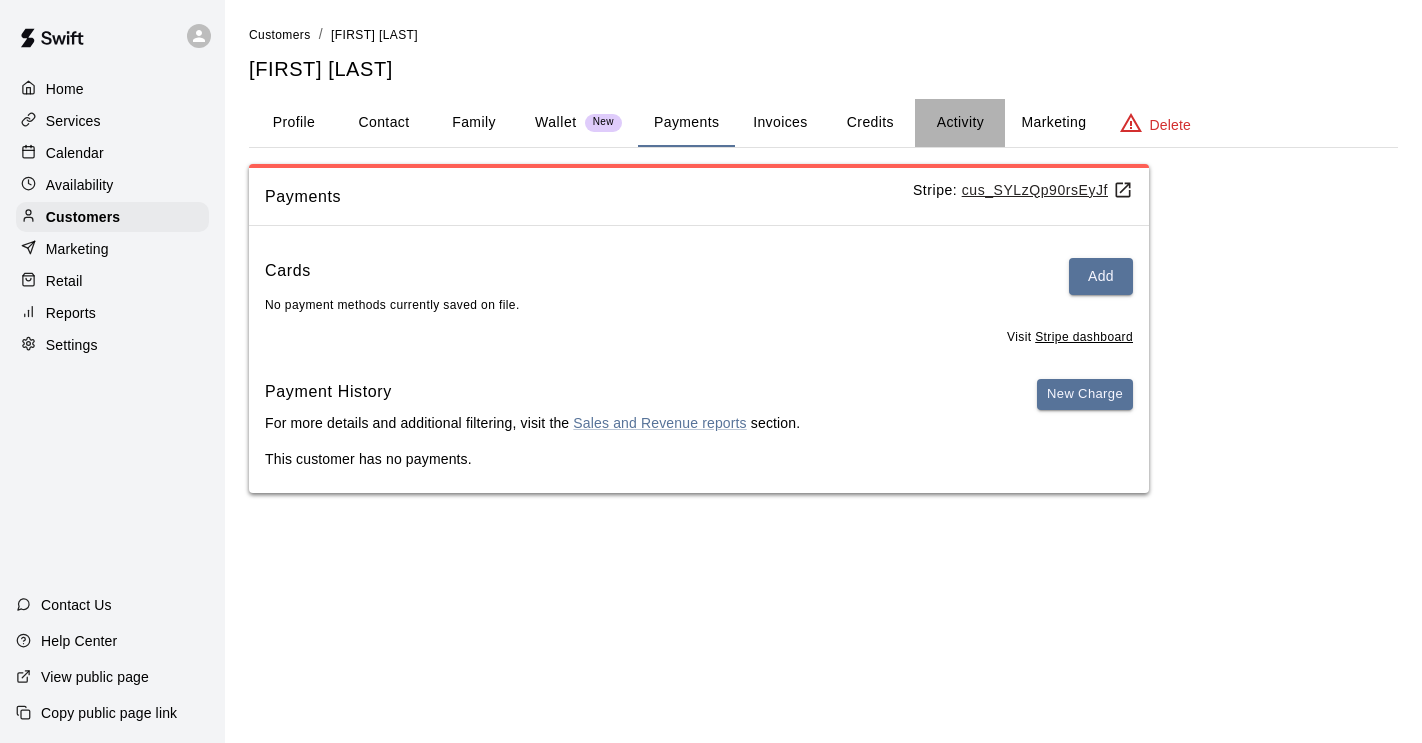 click on "Activity" at bounding box center [960, 123] 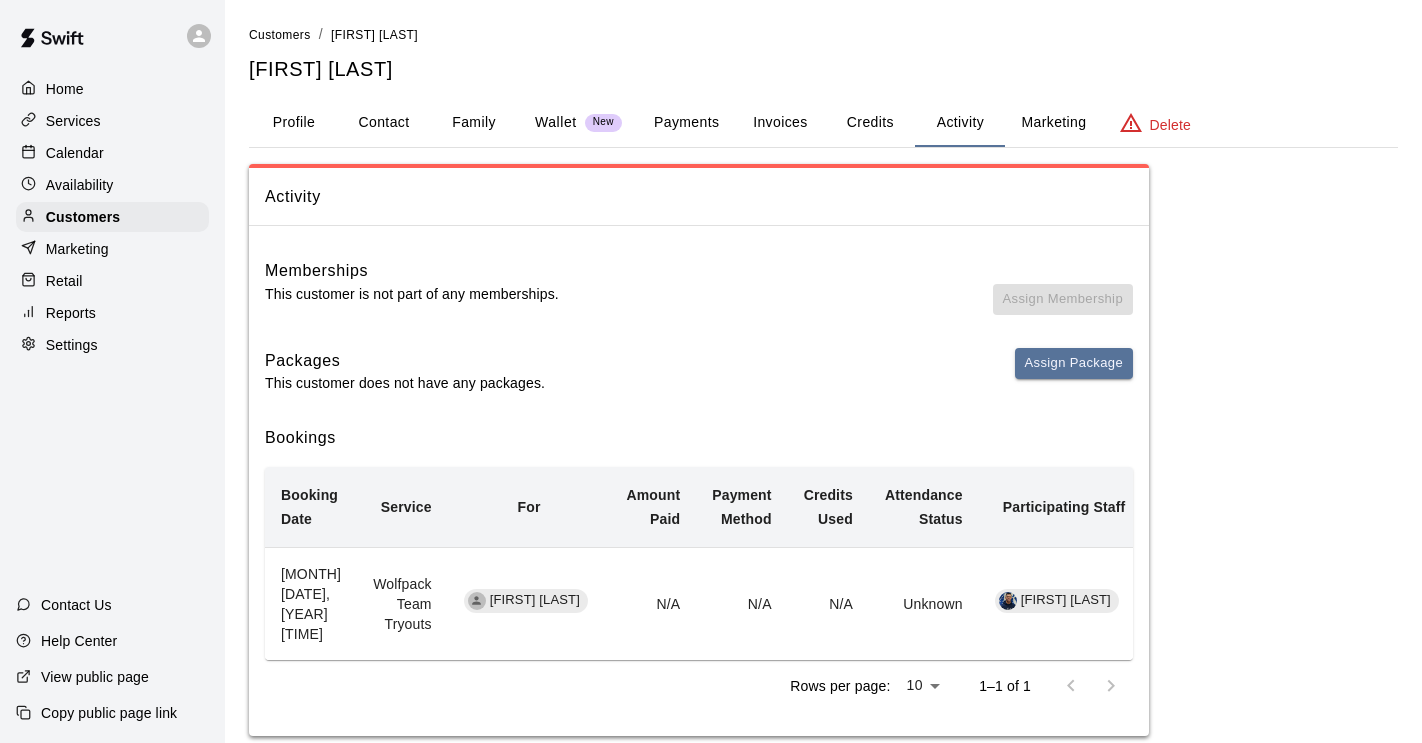 click on "Invoices" at bounding box center (780, 123) 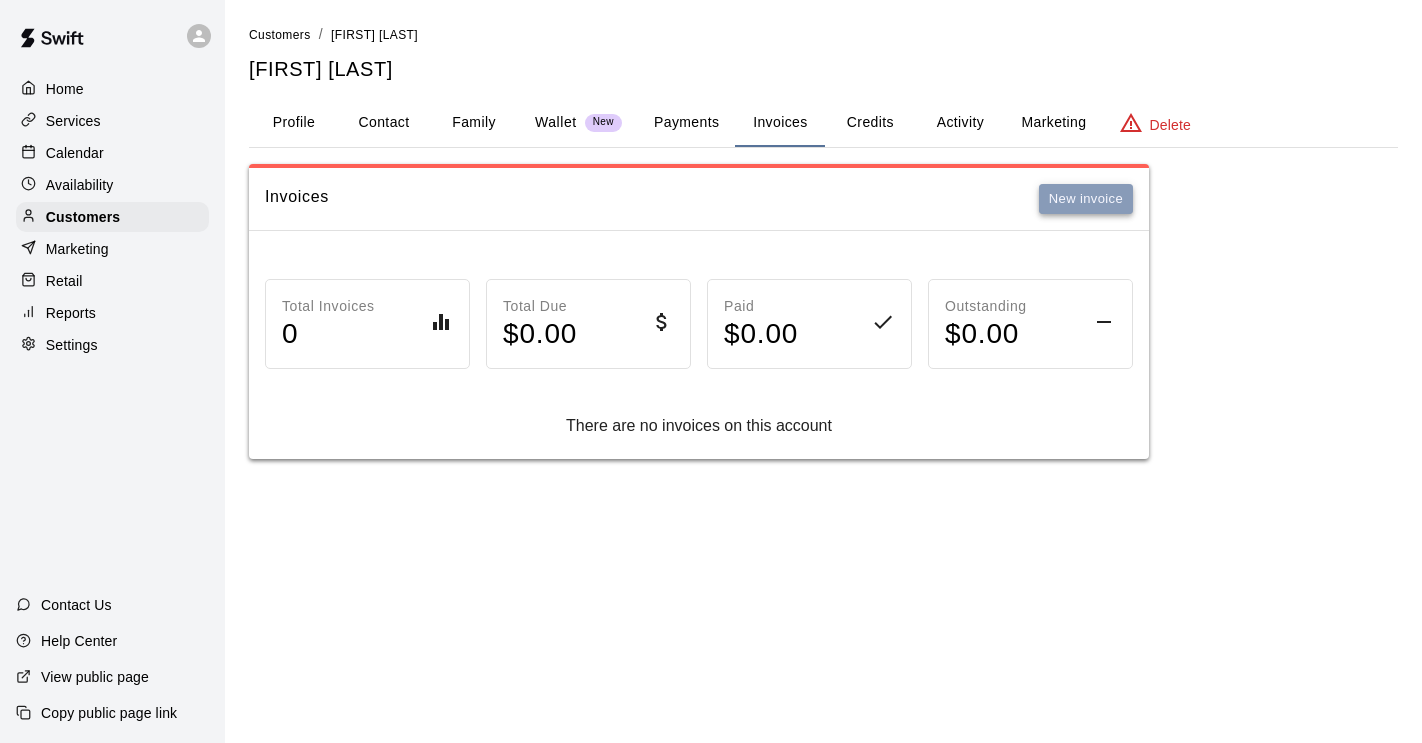 click on "New invoice" at bounding box center (1086, 199) 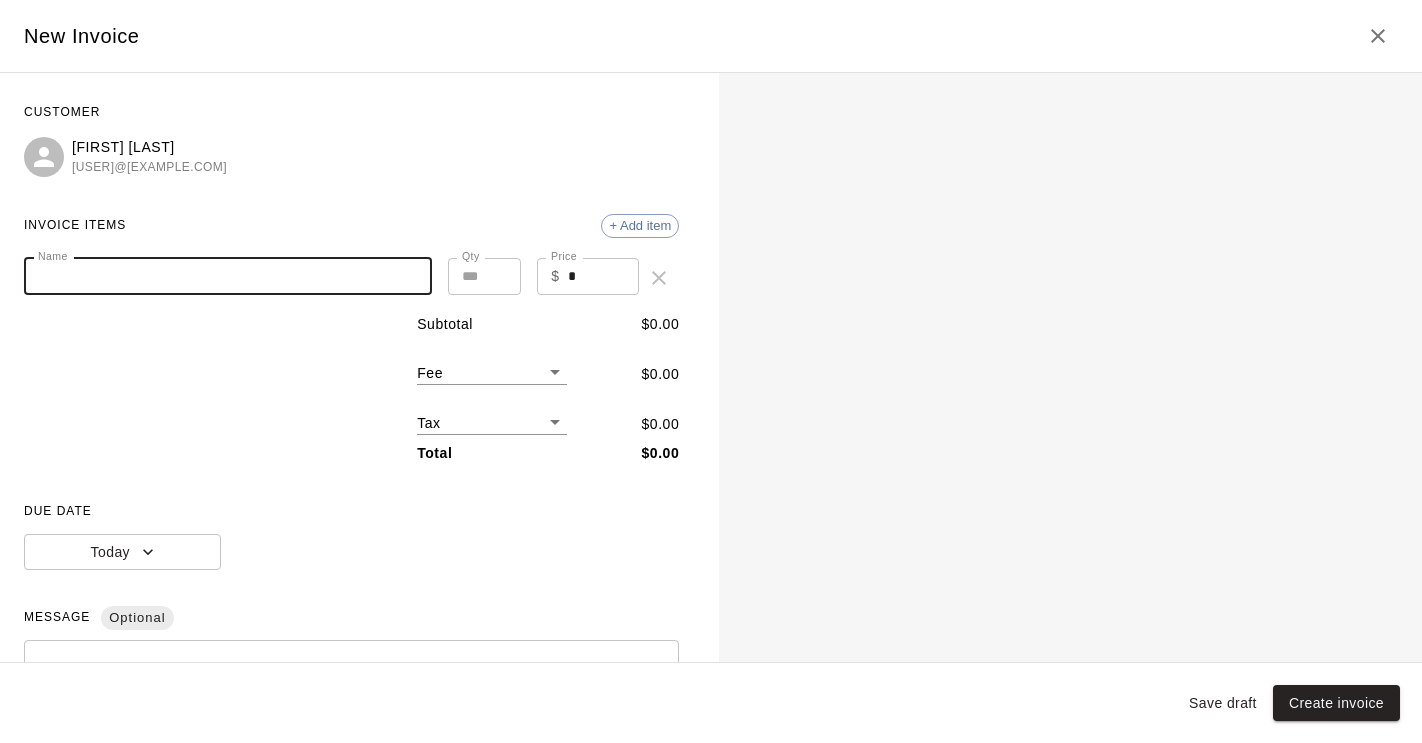 click on "Name" at bounding box center [228, 276] 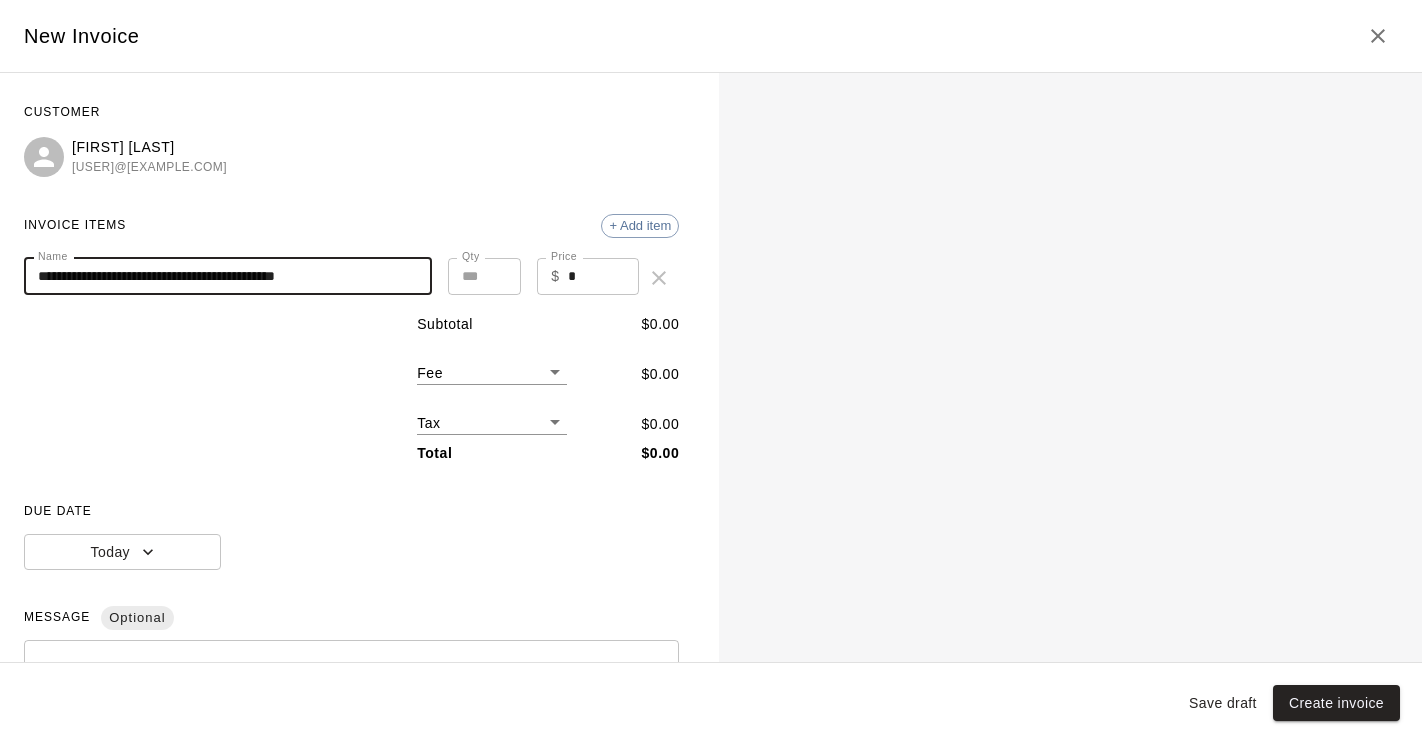 type on "**********" 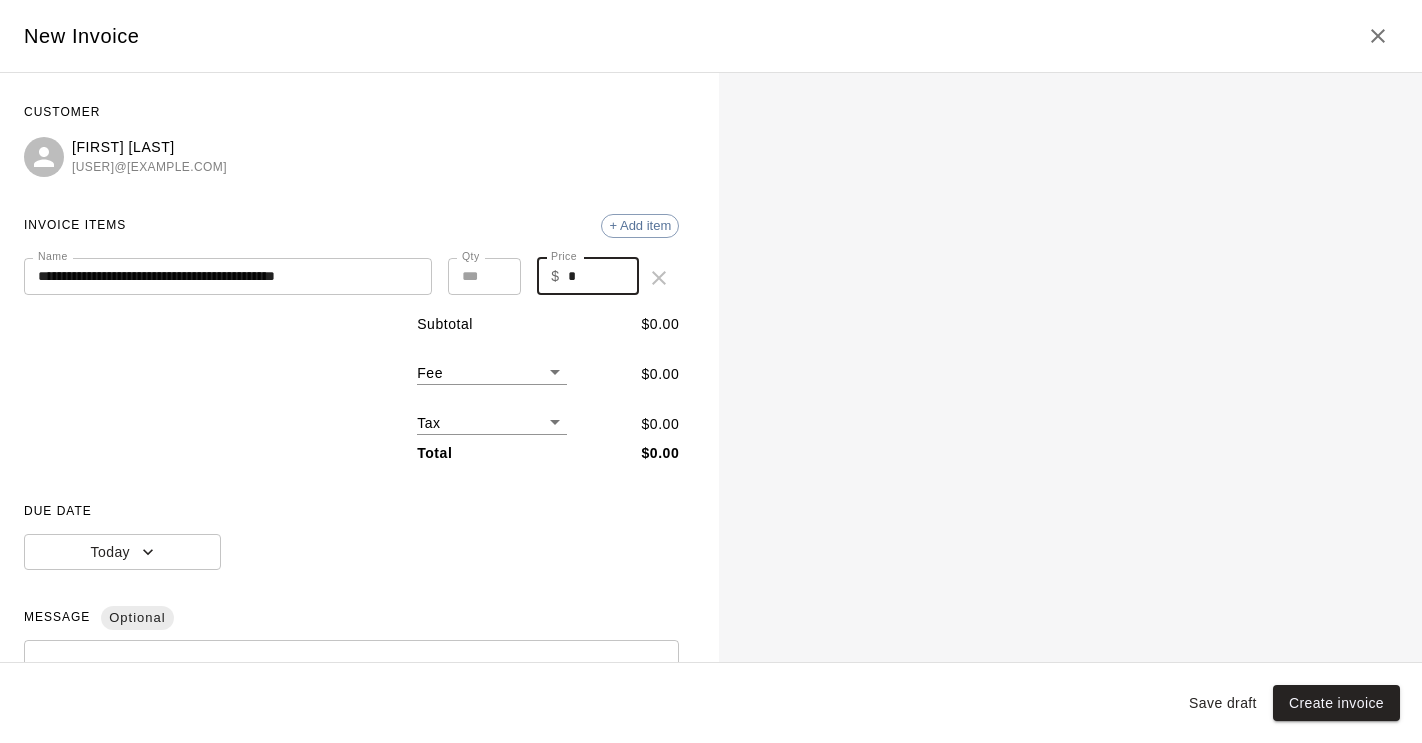 drag, startPoint x: 587, startPoint y: 280, endPoint x: 565, endPoint y: 277, distance: 22.203604 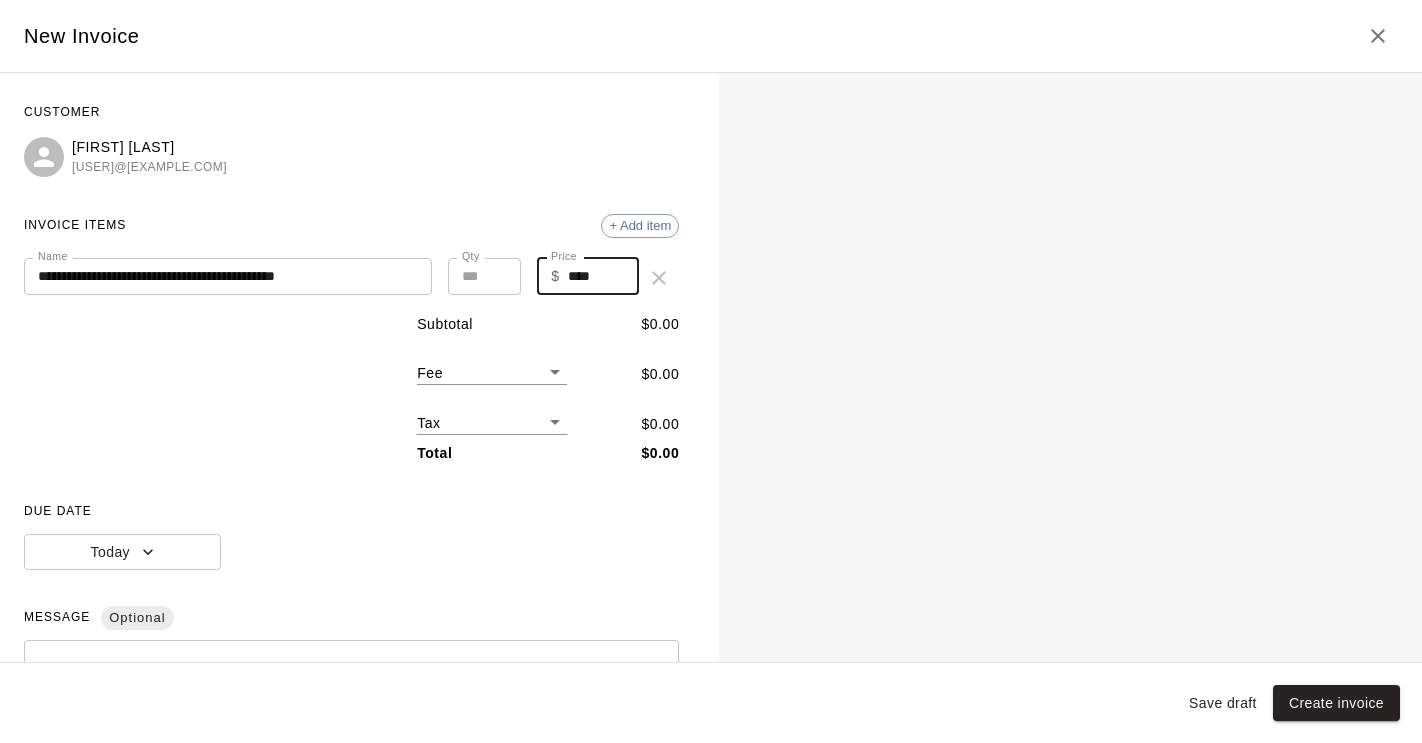 type on "****" 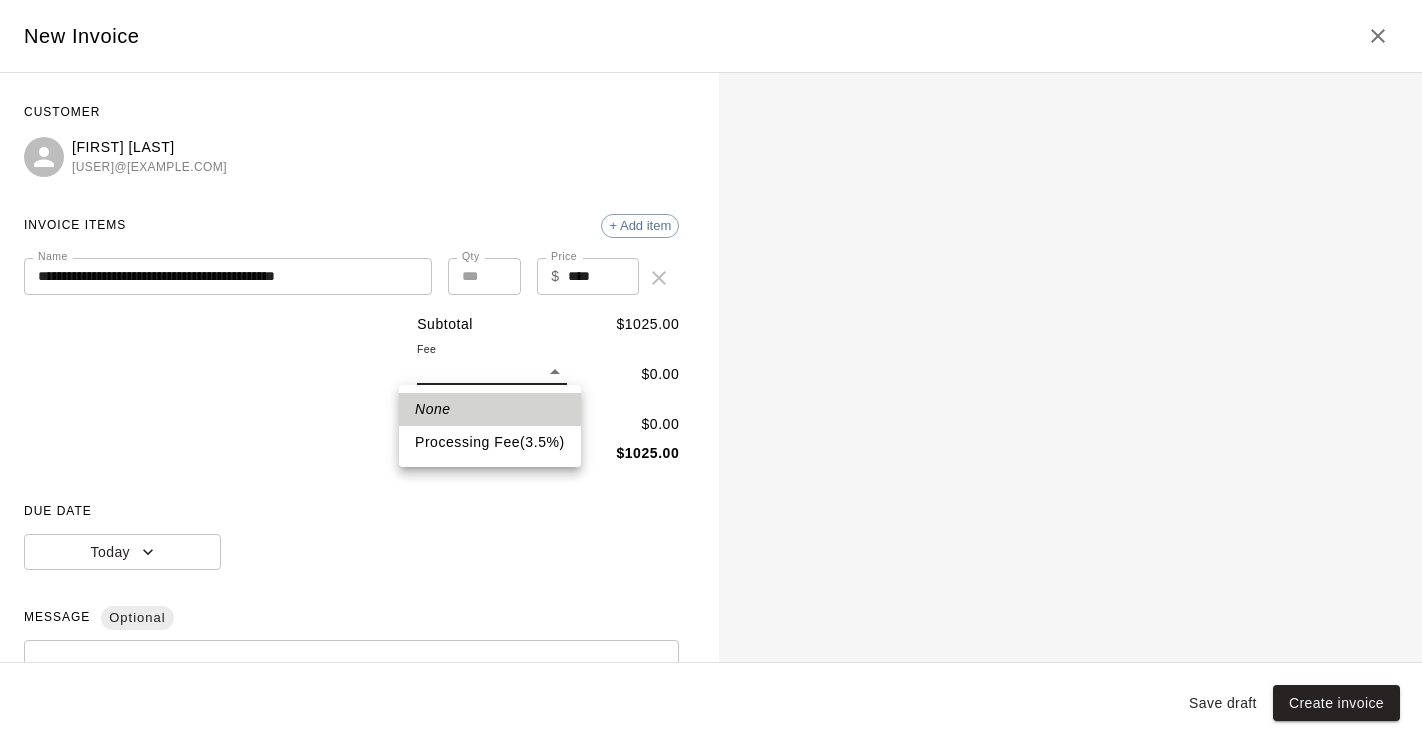 click on "**********" at bounding box center (711, 249) 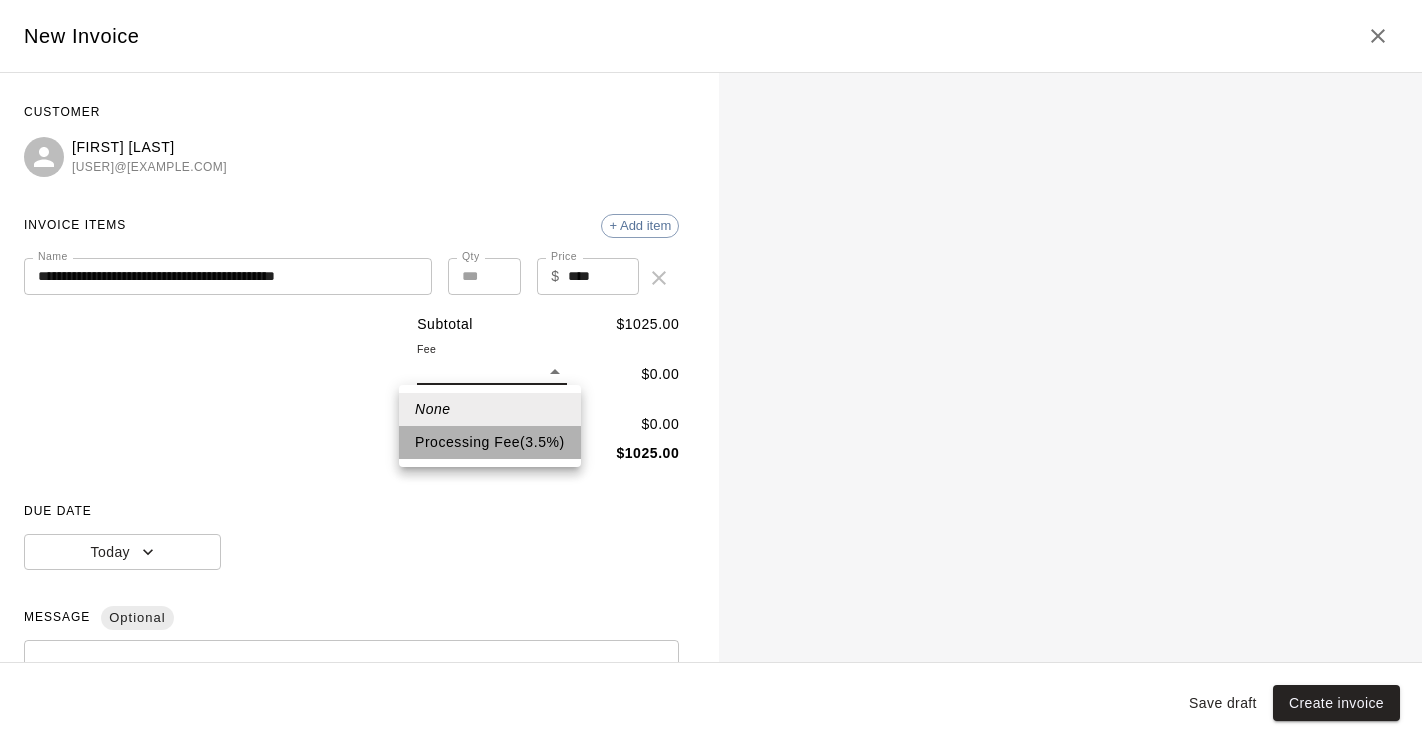 click on "Processing Fee  ( 3.5 % )" at bounding box center (490, 442) 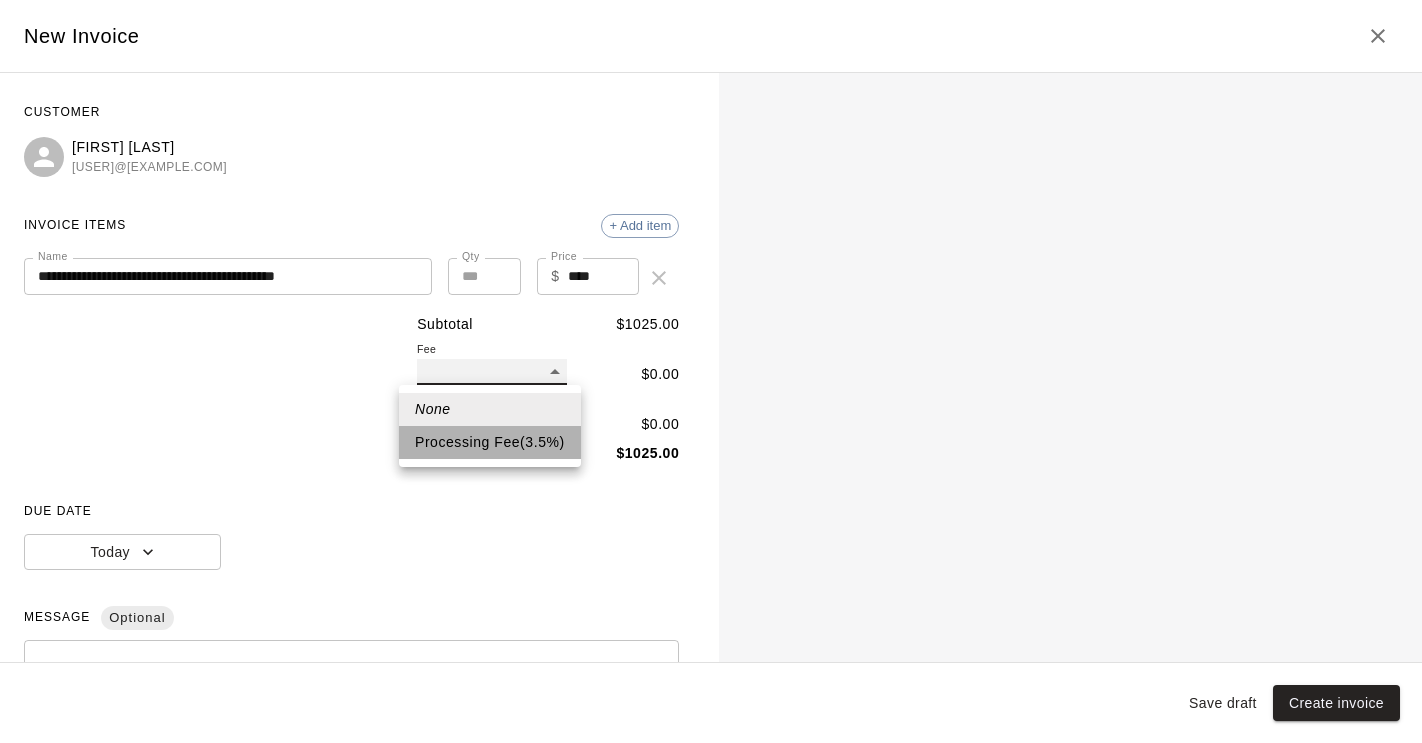 type on "**" 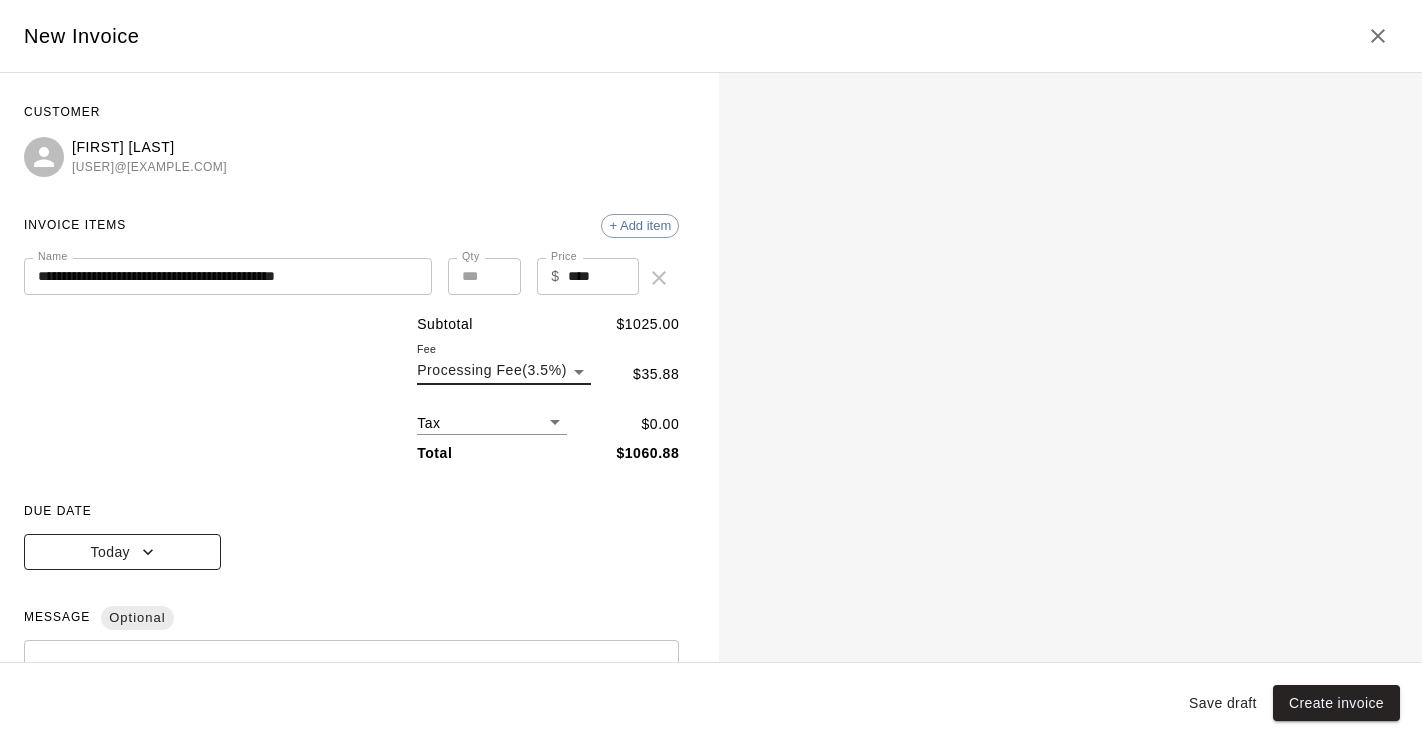 click on "Today" at bounding box center (122, 552) 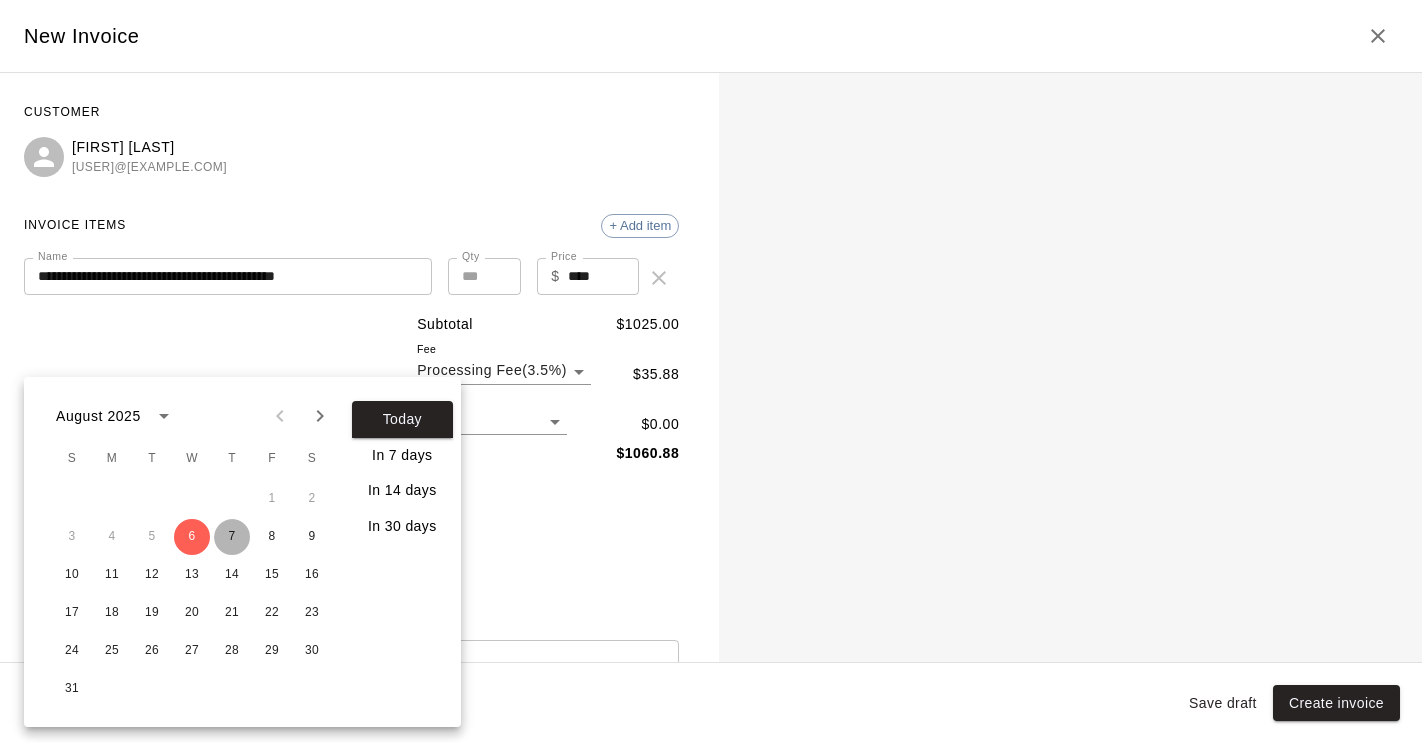 click on "7" at bounding box center (232, 537) 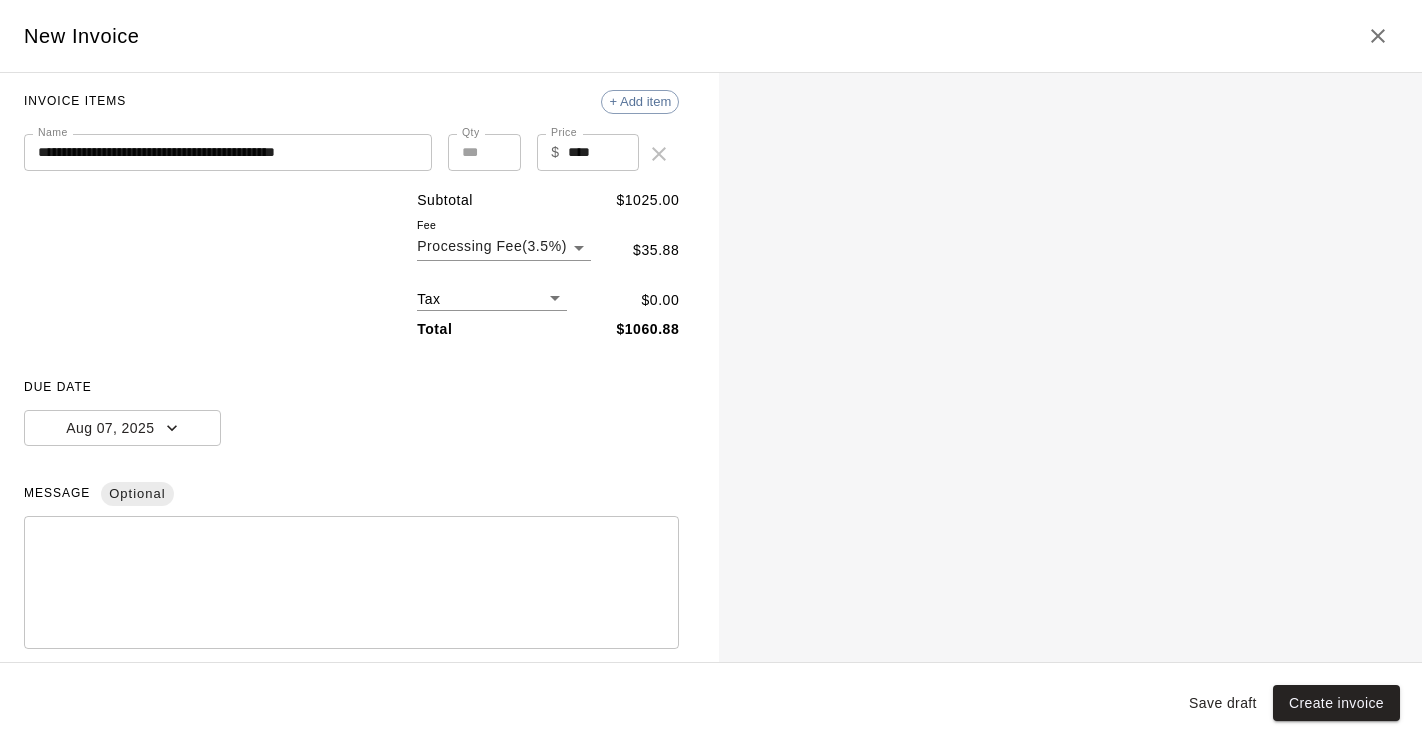 scroll, scrollTop: 243, scrollLeft: 0, axis: vertical 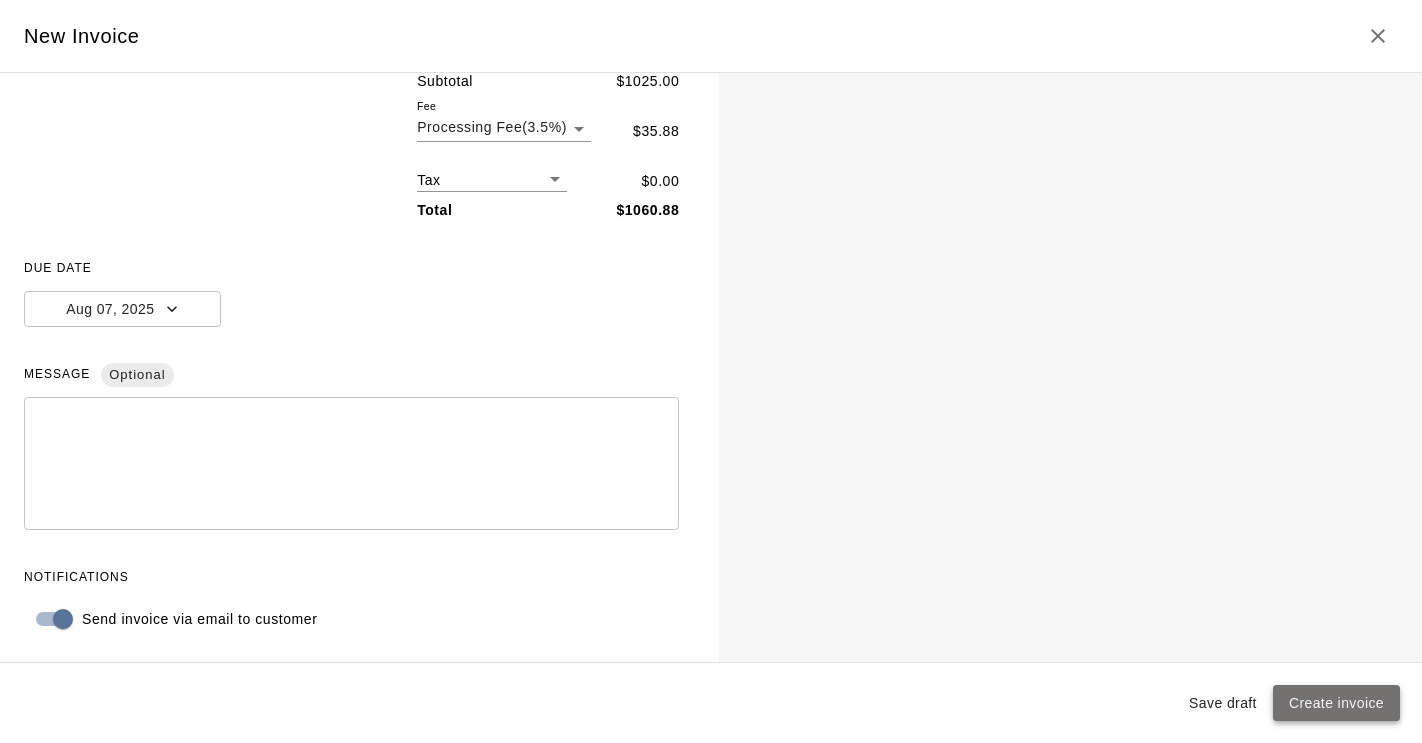 click on "Create invoice" at bounding box center [1336, 703] 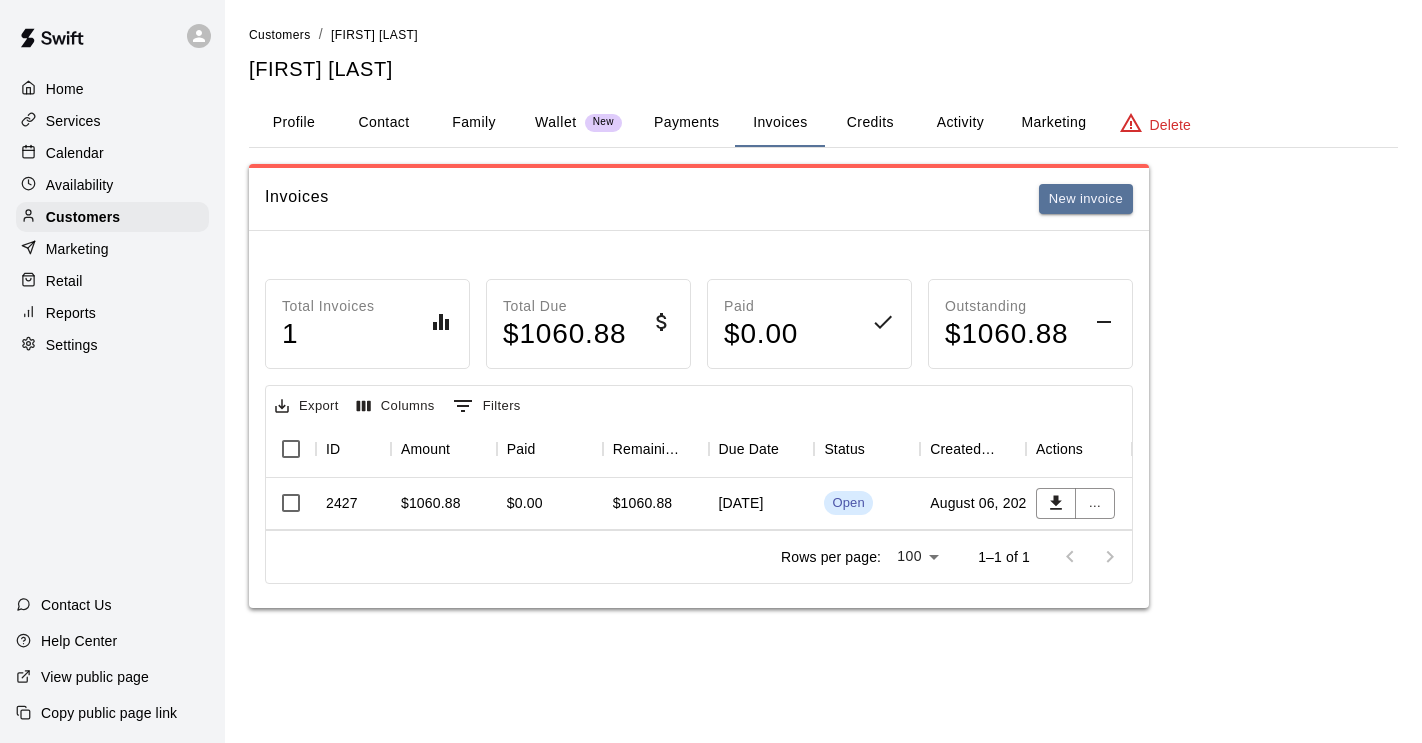 click on "Customers" at bounding box center [280, 35] 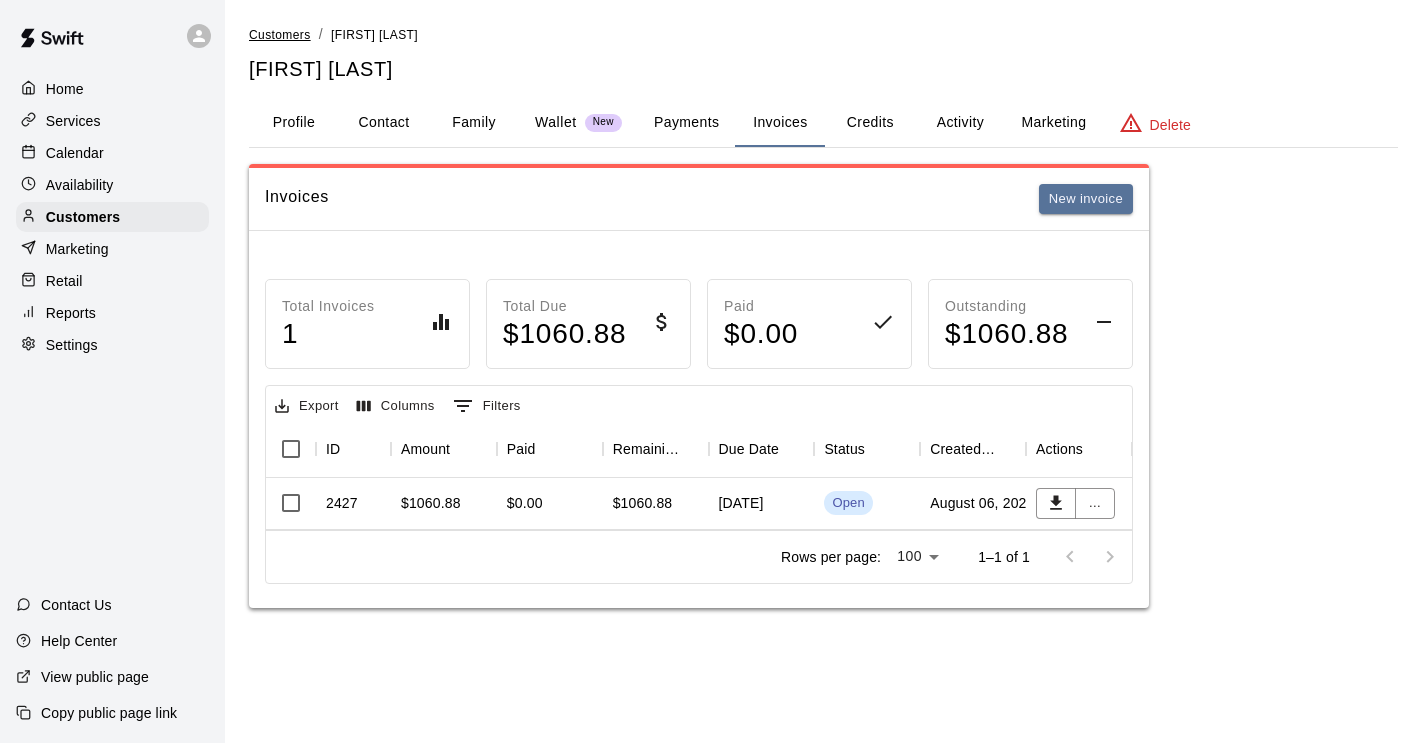 click on "Customers" at bounding box center (280, 35) 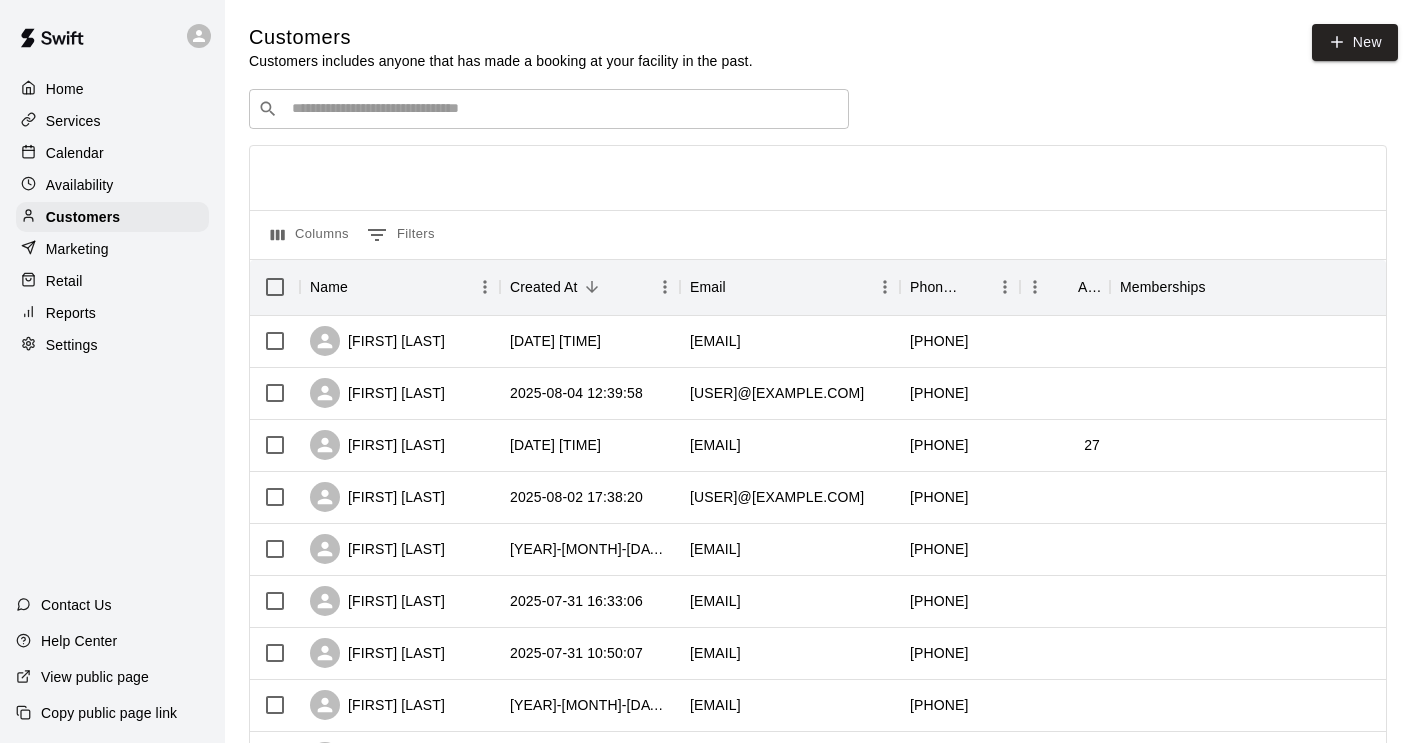 click on "​ ​" at bounding box center [549, 109] 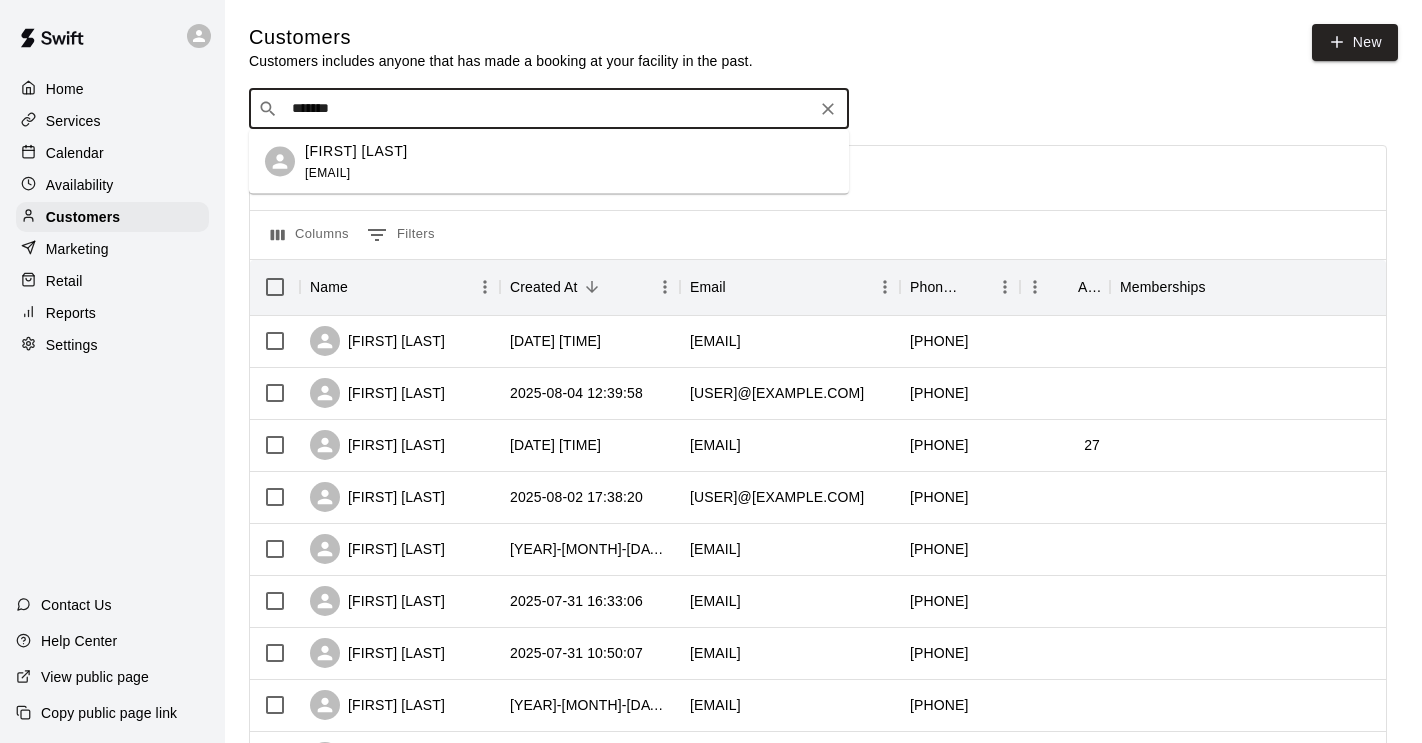type on "******" 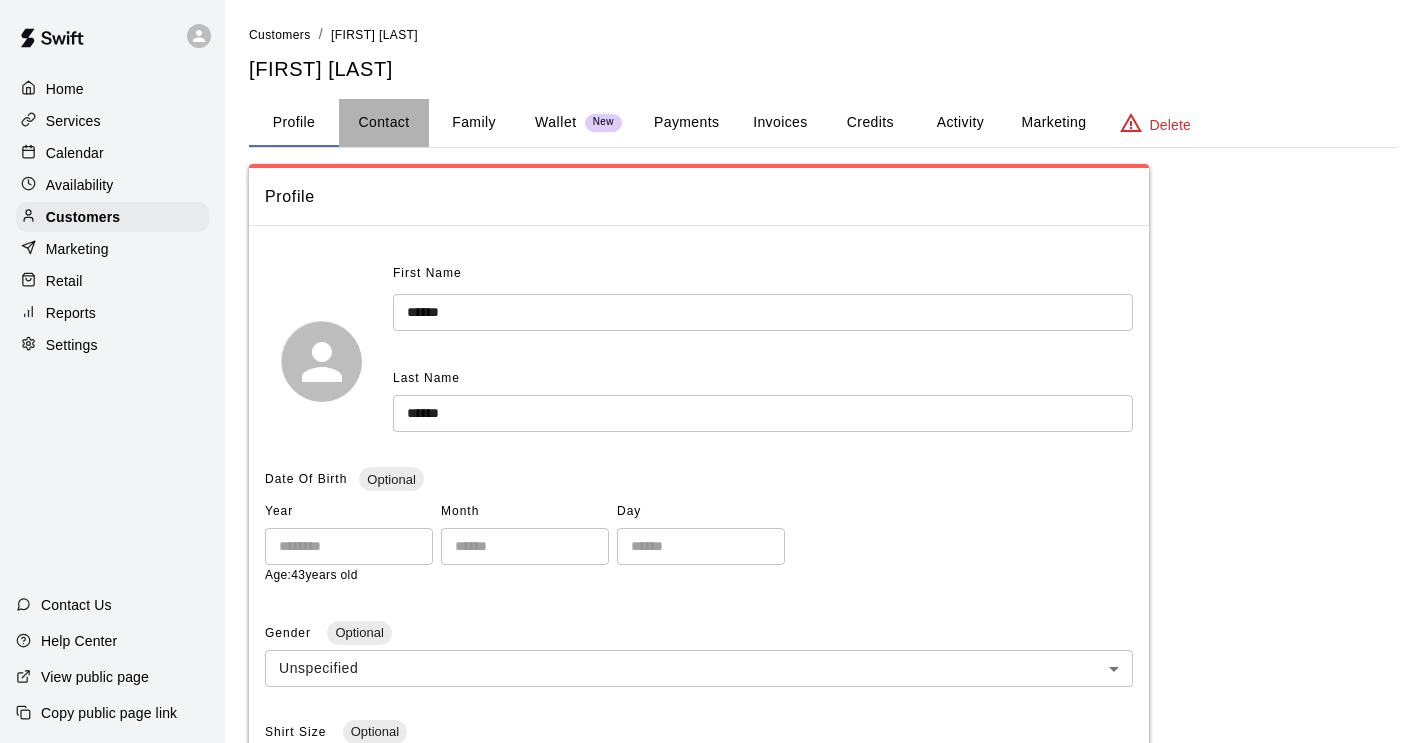 click on "Contact" at bounding box center (384, 123) 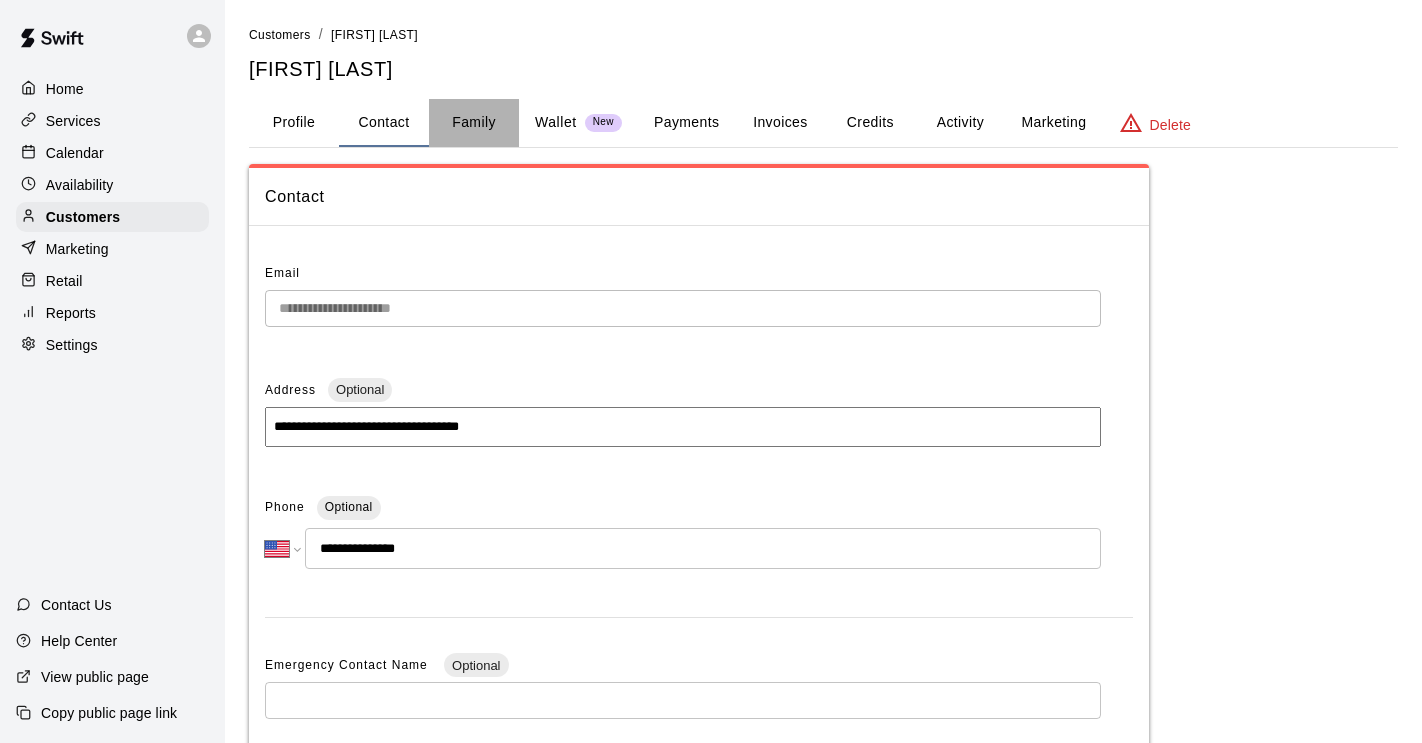click on "Family" at bounding box center [474, 123] 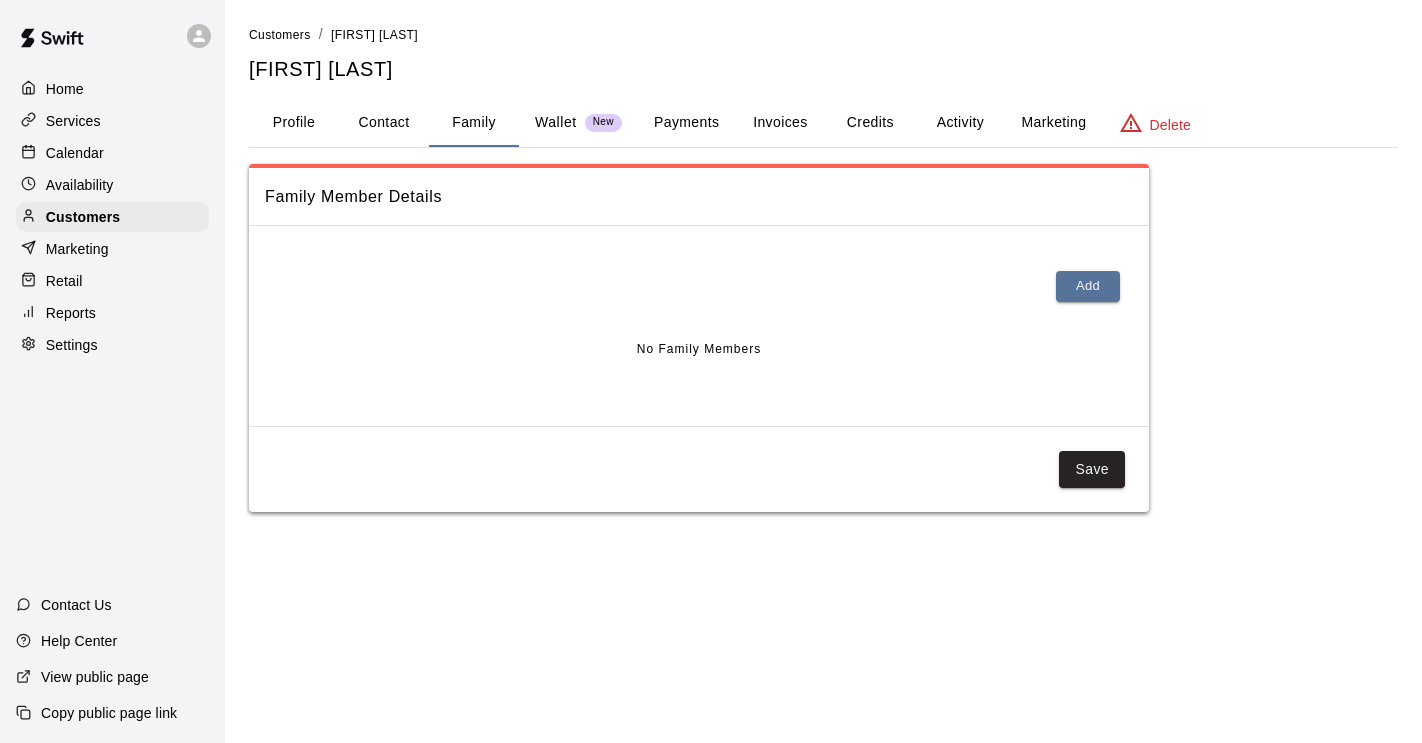 click on "Activity" at bounding box center (960, 123) 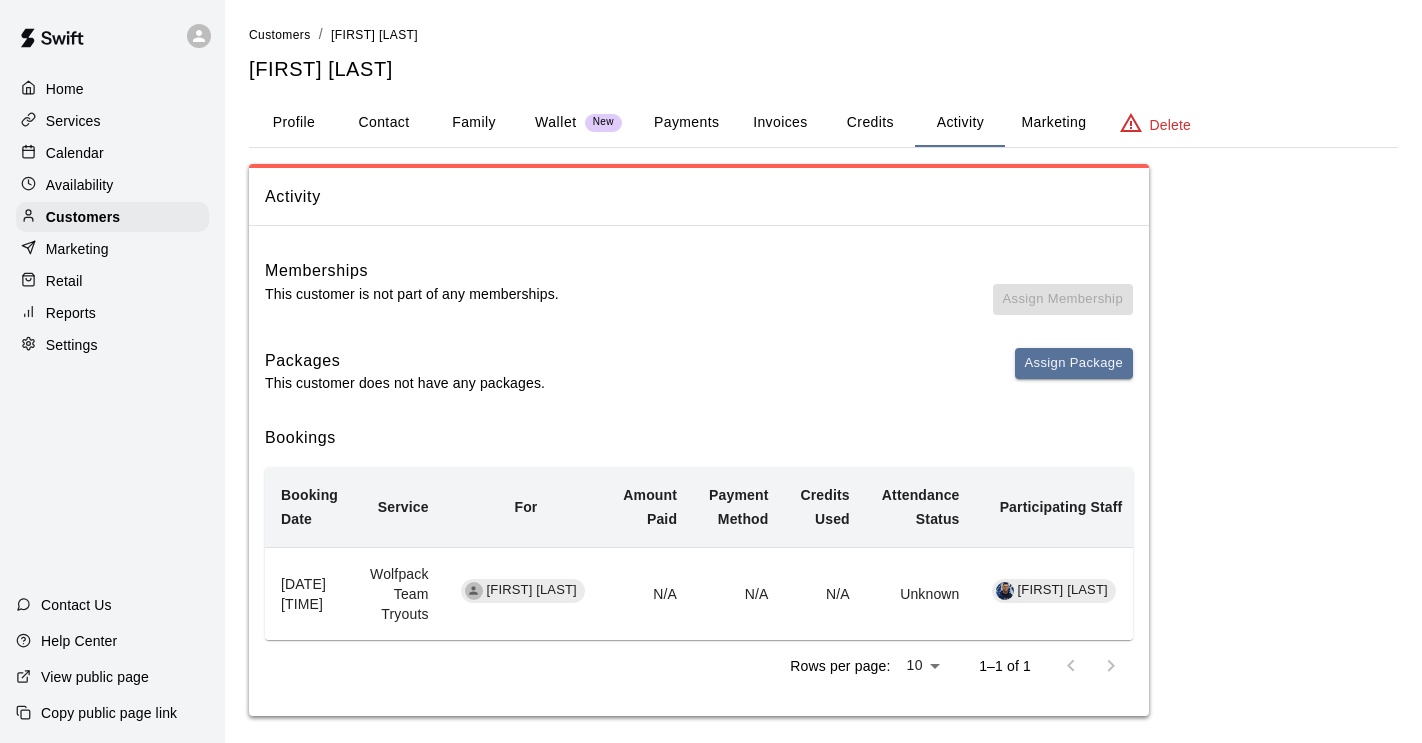 click on "Customers" at bounding box center (280, 35) 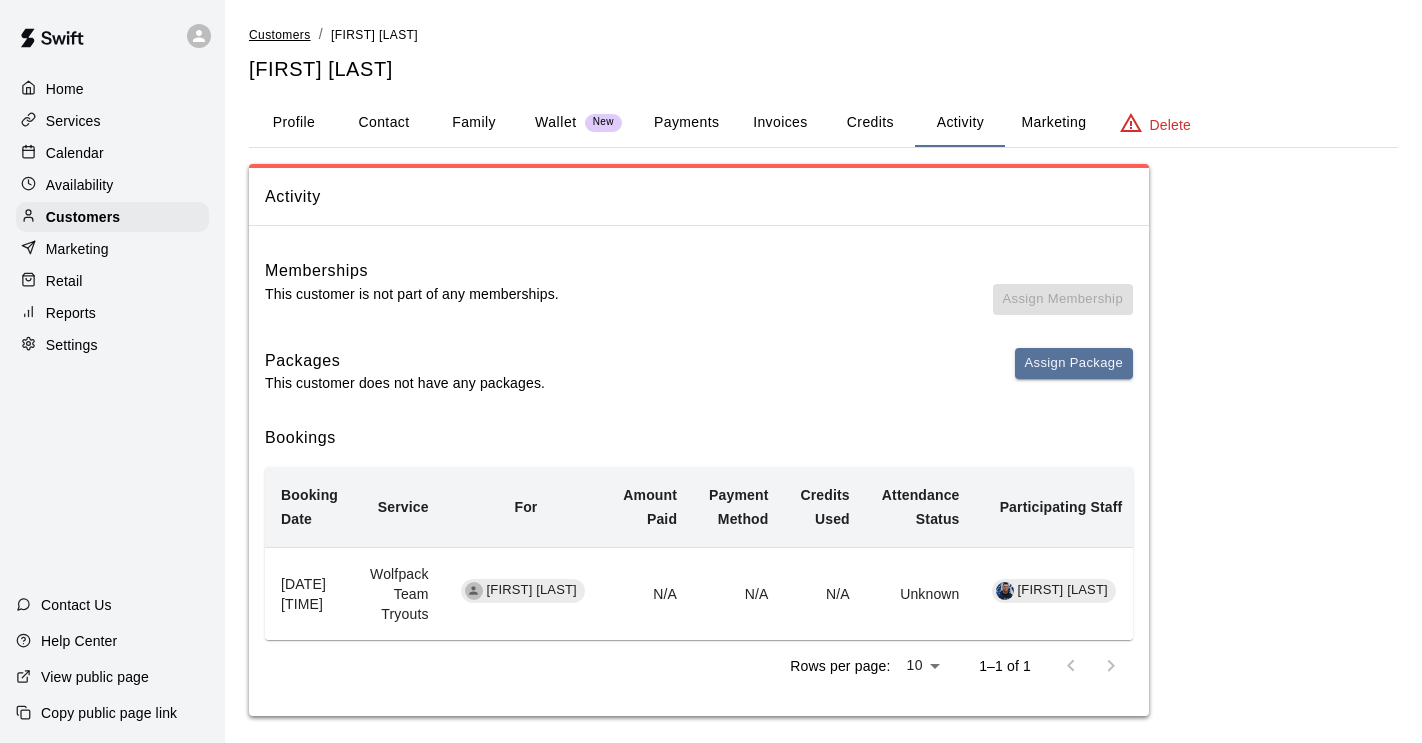 click on "Customers" at bounding box center [280, 35] 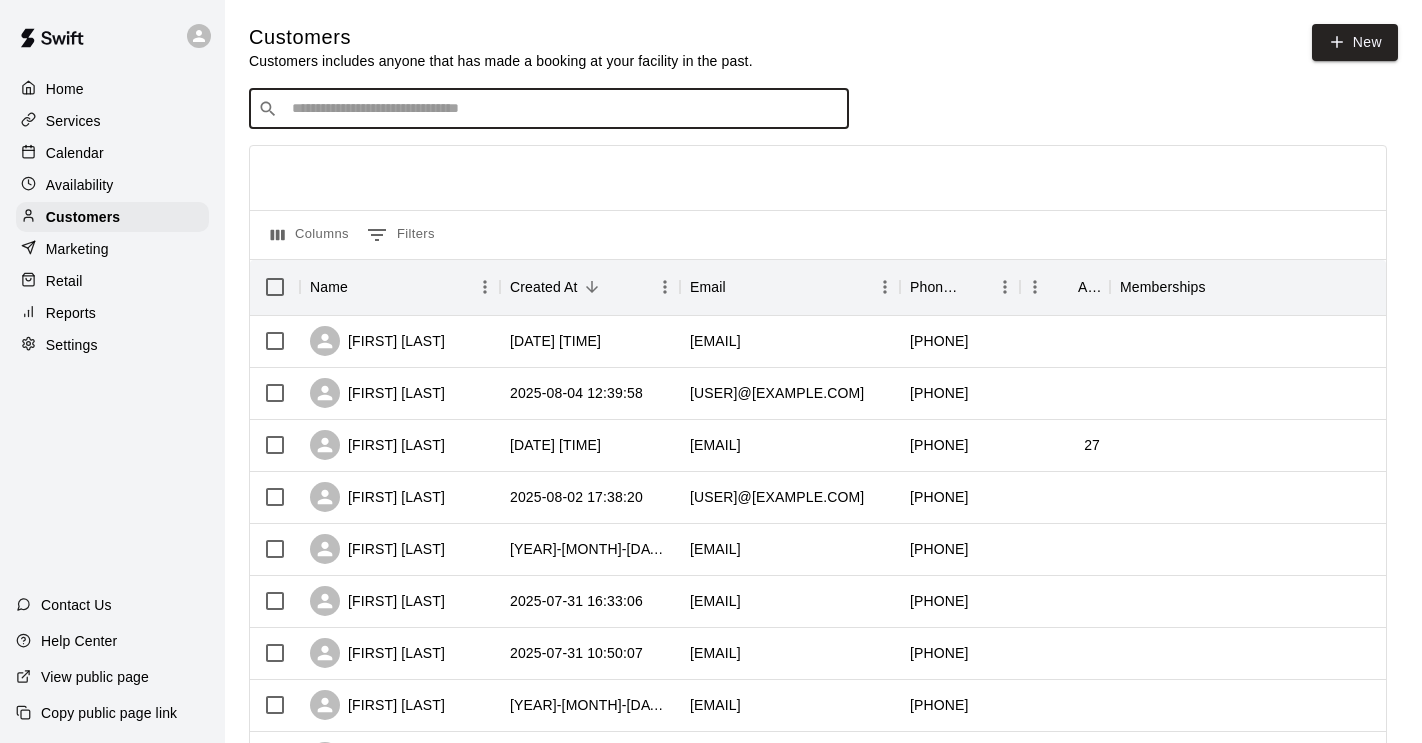 click at bounding box center [563, 109] 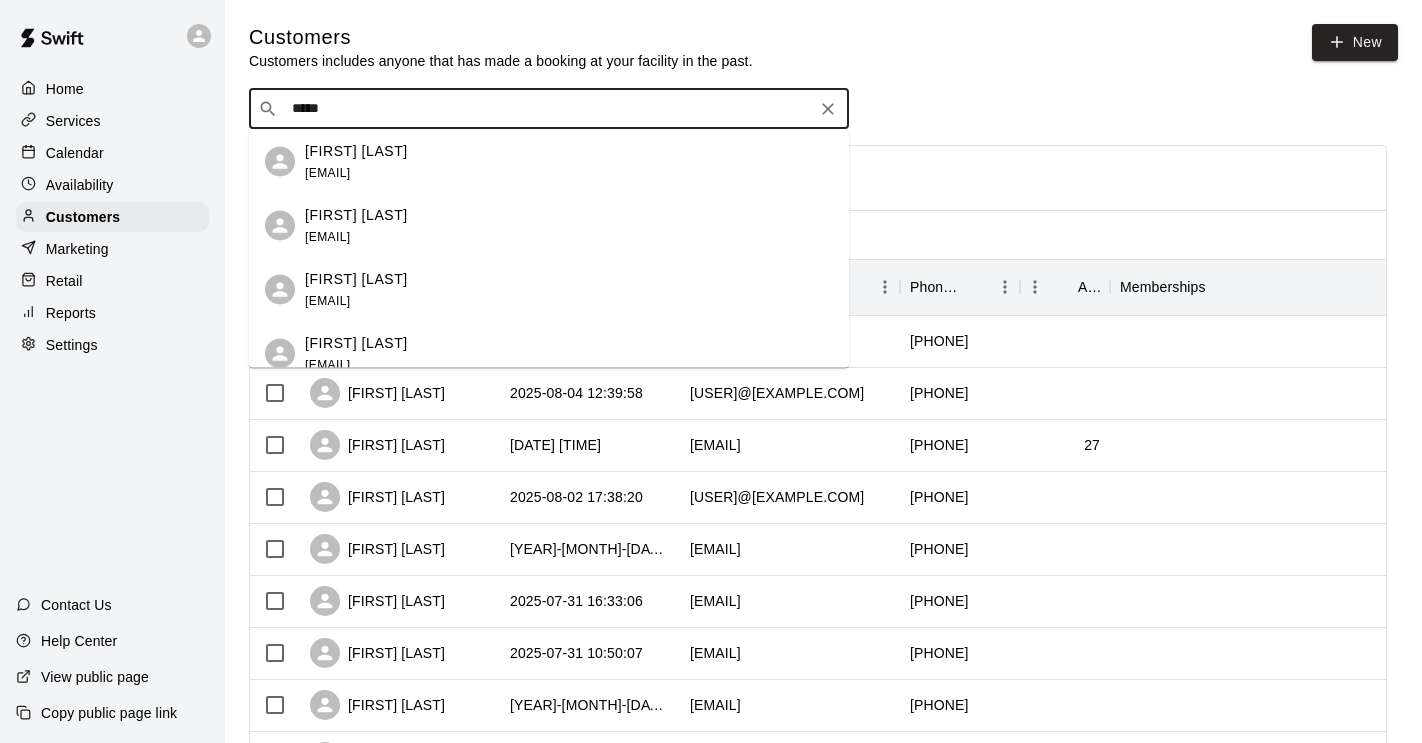 type on "*****" 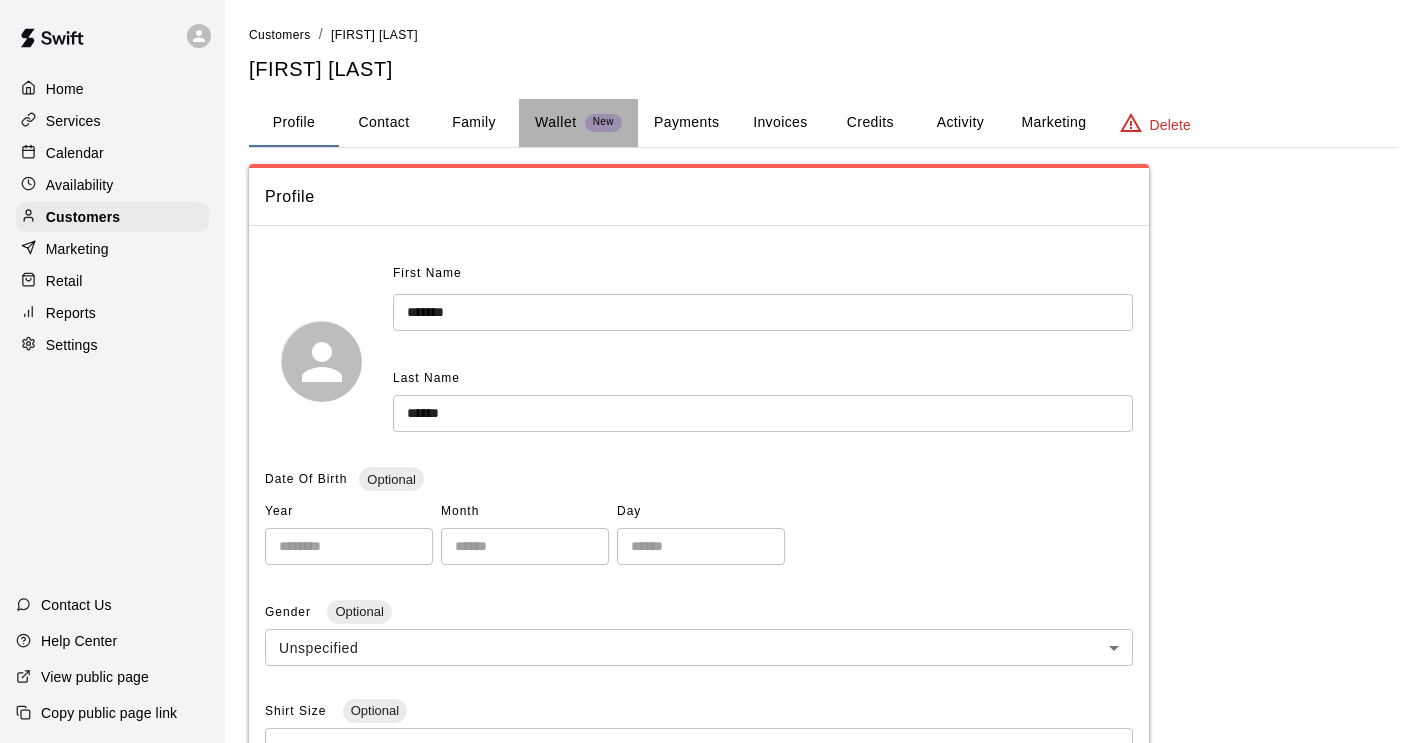 click on "Wallet" at bounding box center [556, 122] 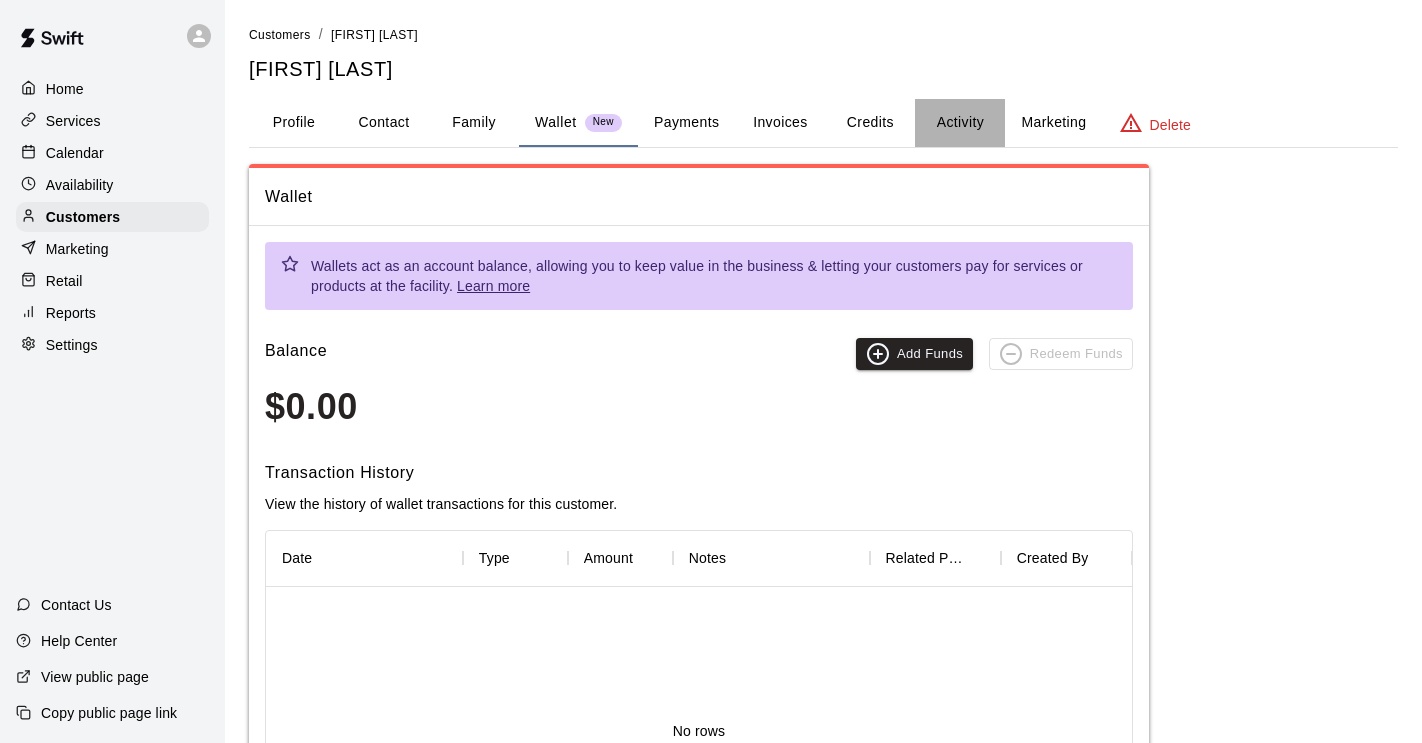 click on "Activity" at bounding box center (960, 123) 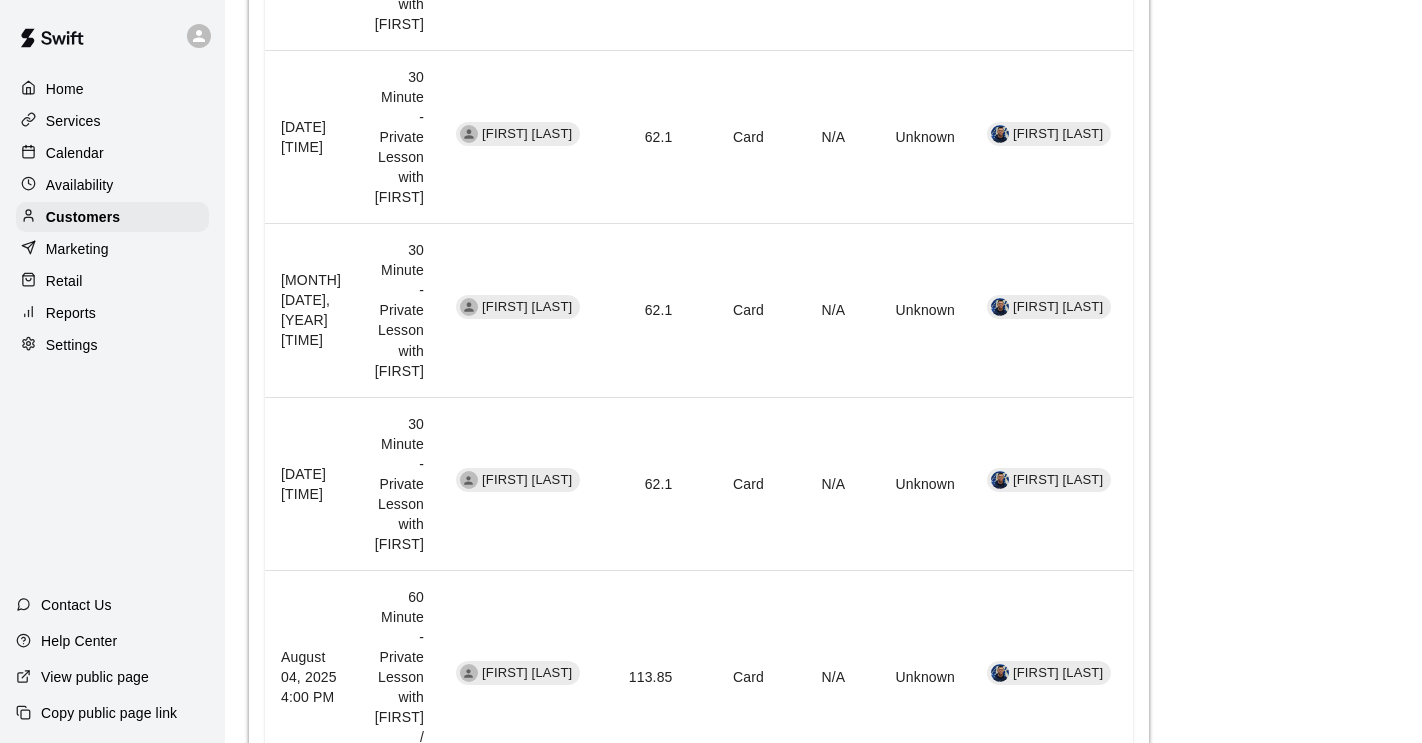 scroll, scrollTop: 1271, scrollLeft: 0, axis: vertical 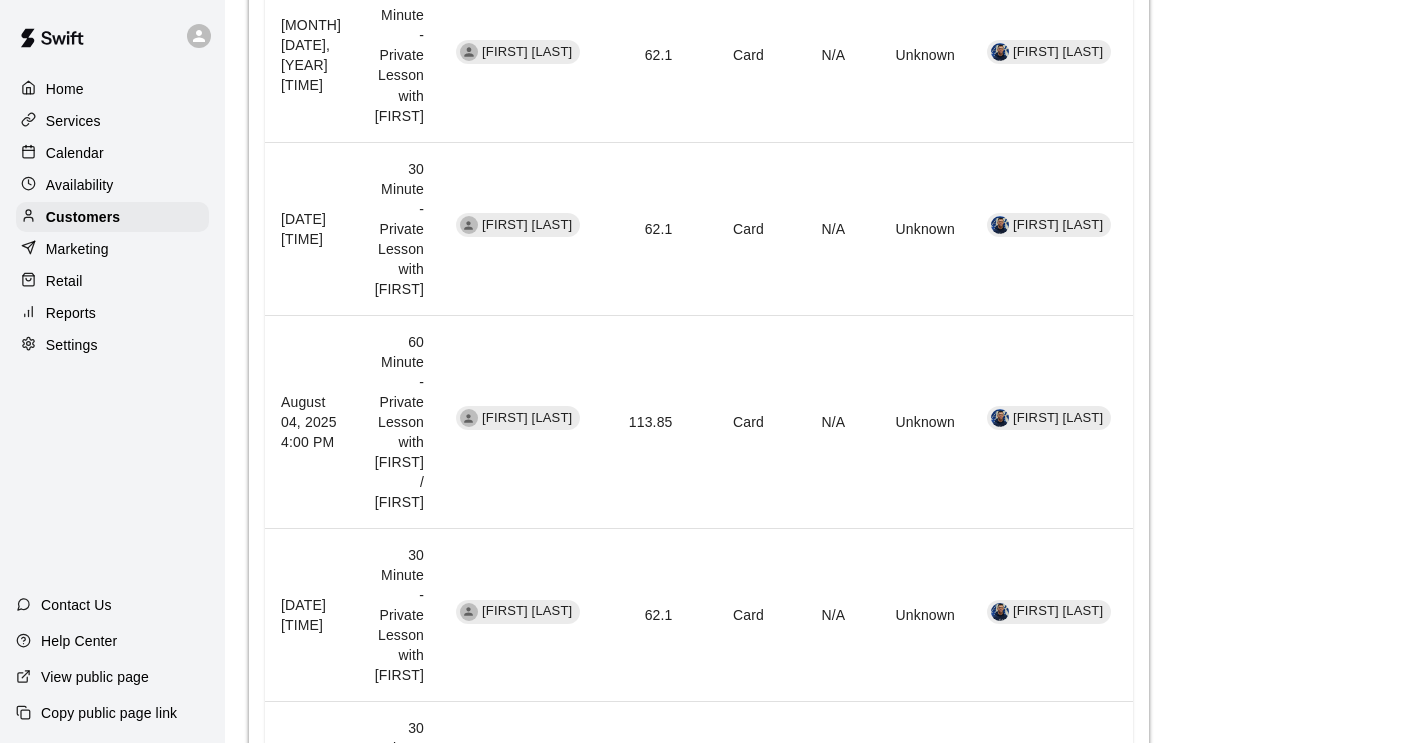click 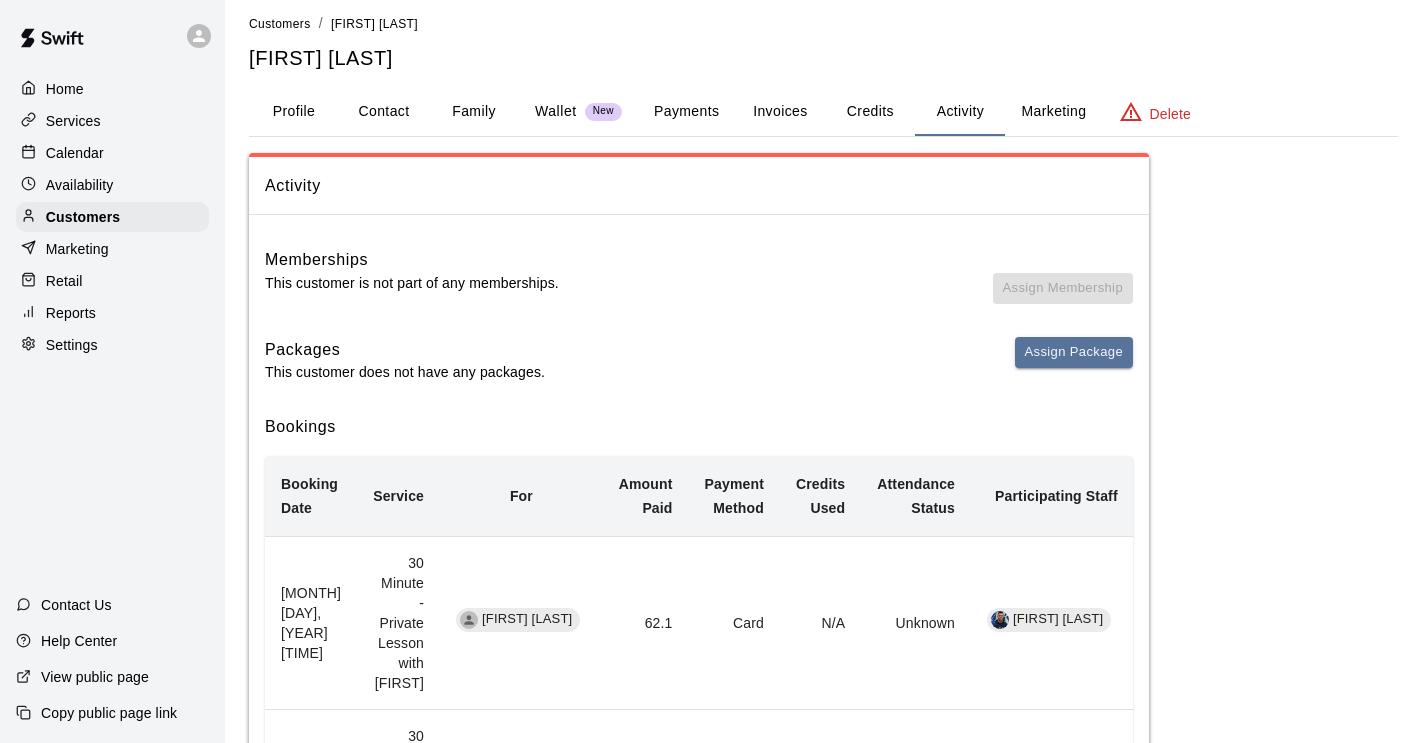 scroll, scrollTop: 0, scrollLeft: 0, axis: both 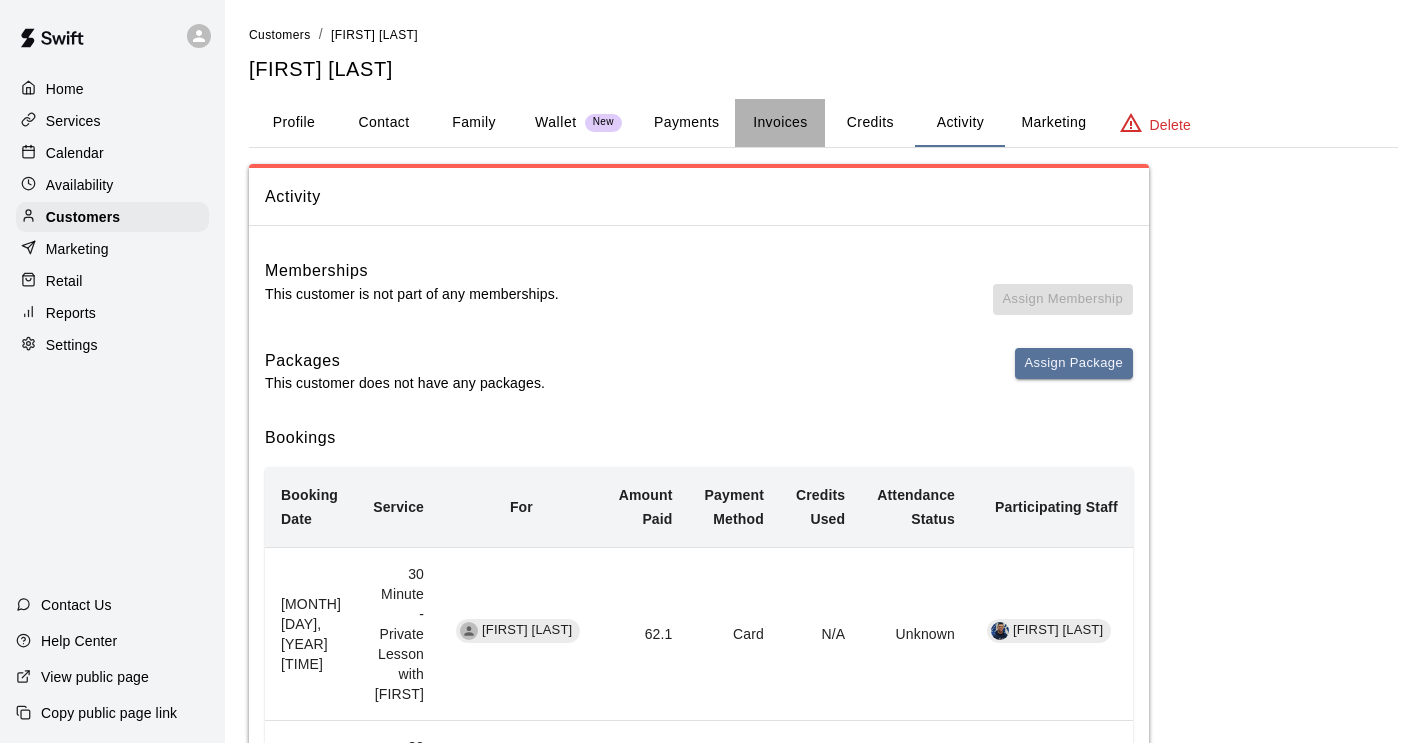 click on "Invoices" at bounding box center [780, 123] 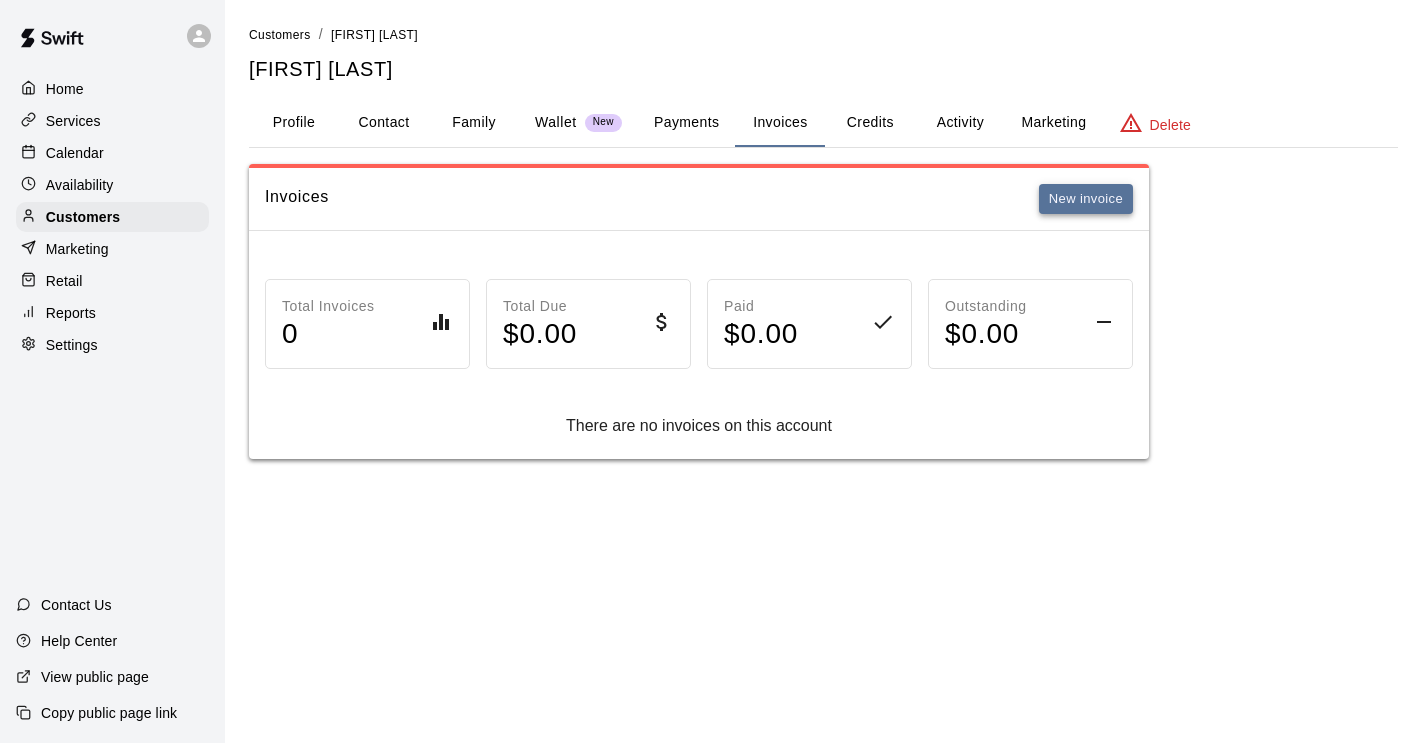 click on "New invoice" at bounding box center [1086, 199] 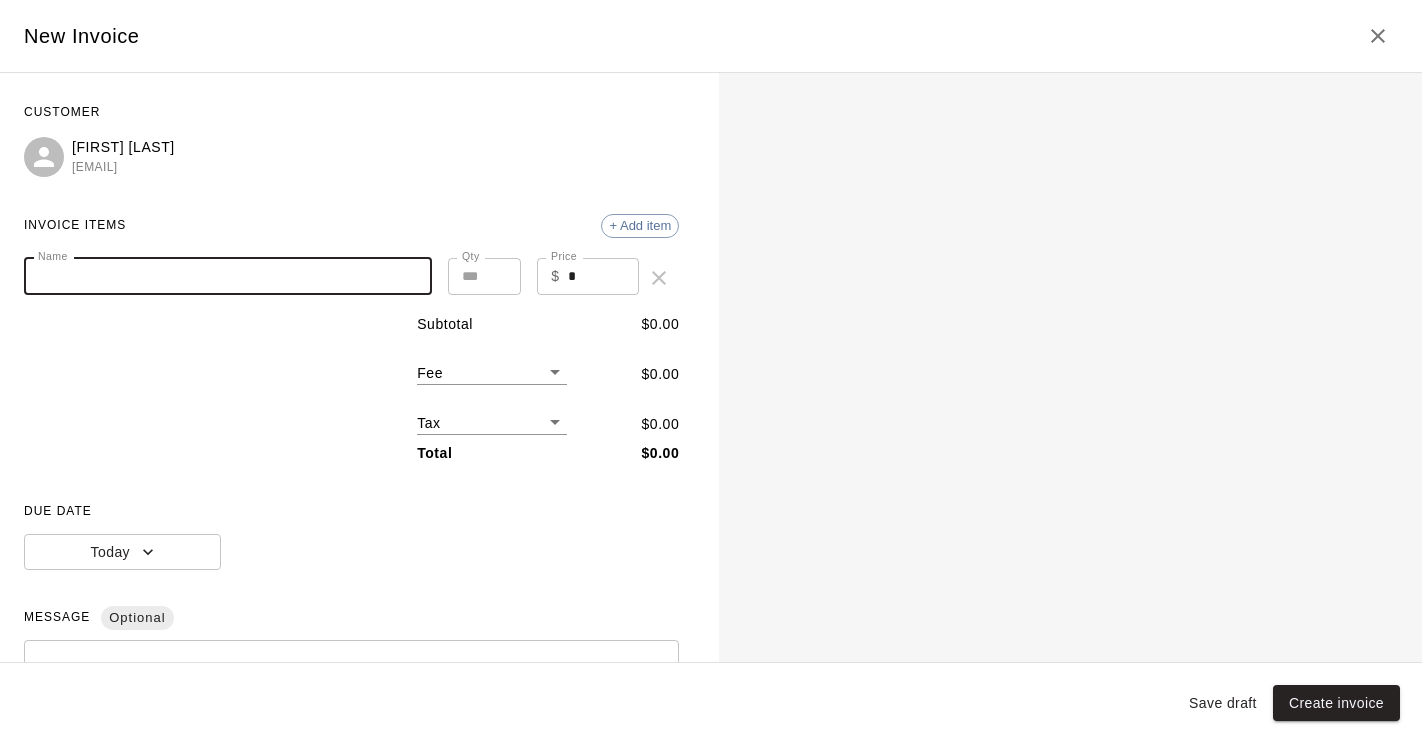 click on "Name" at bounding box center [228, 276] 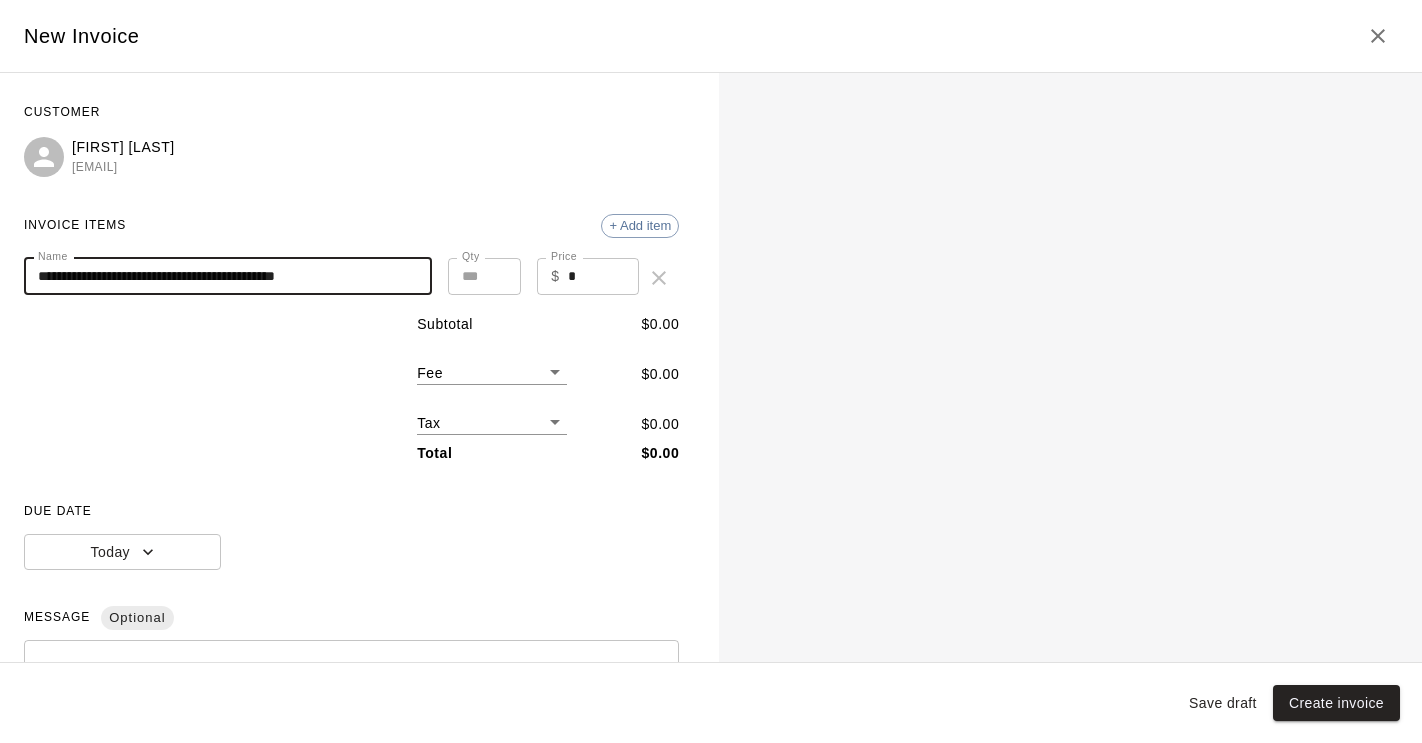 type on "**********" 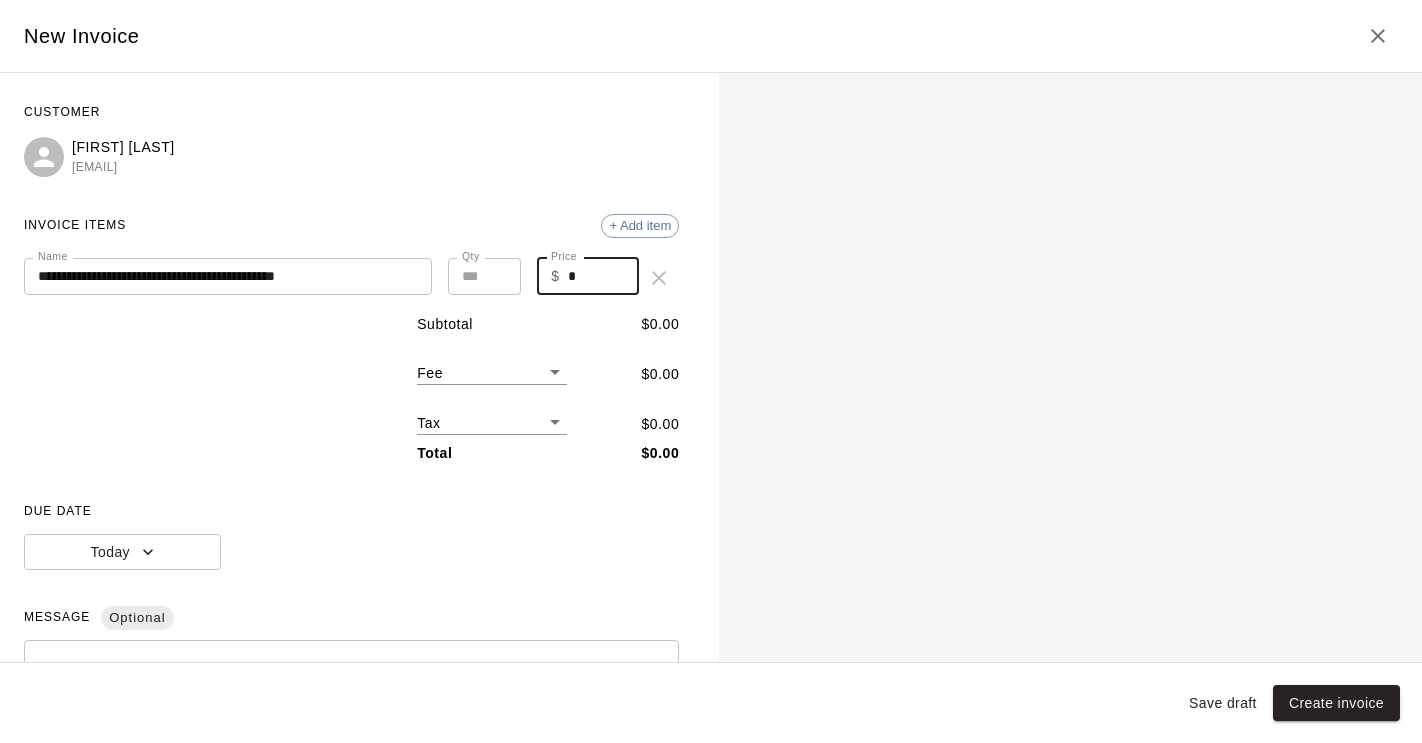 drag, startPoint x: 577, startPoint y: 274, endPoint x: 548, endPoint y: 274, distance: 29 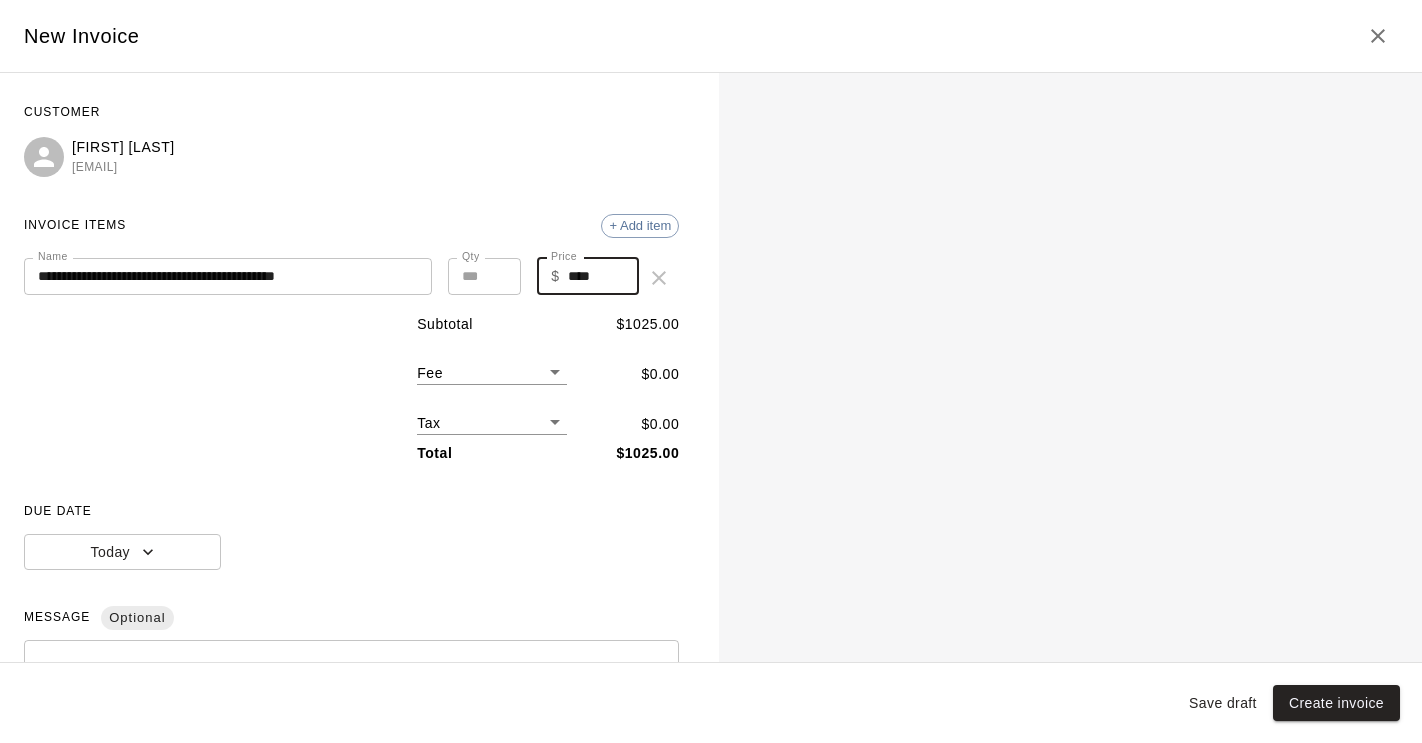 type on "****" 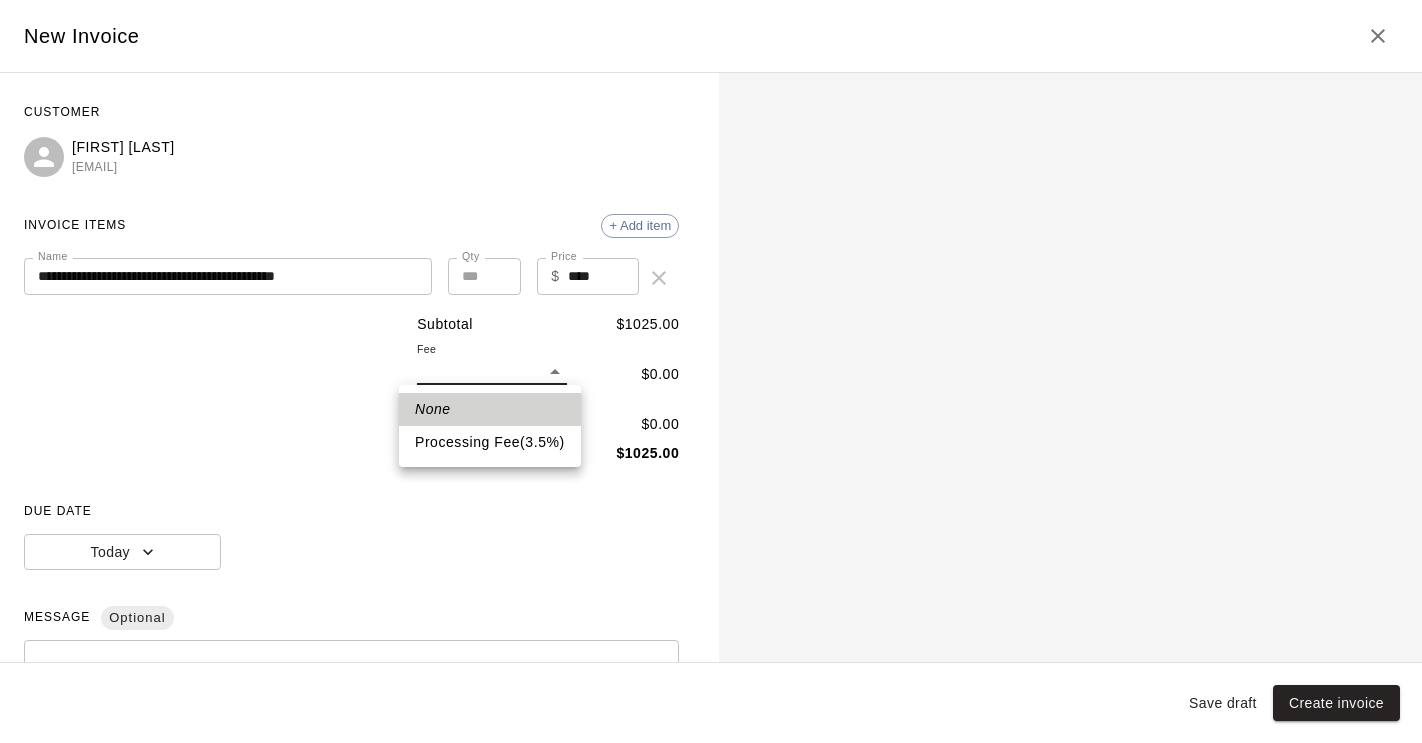 click on "**********" at bounding box center [711, 249] 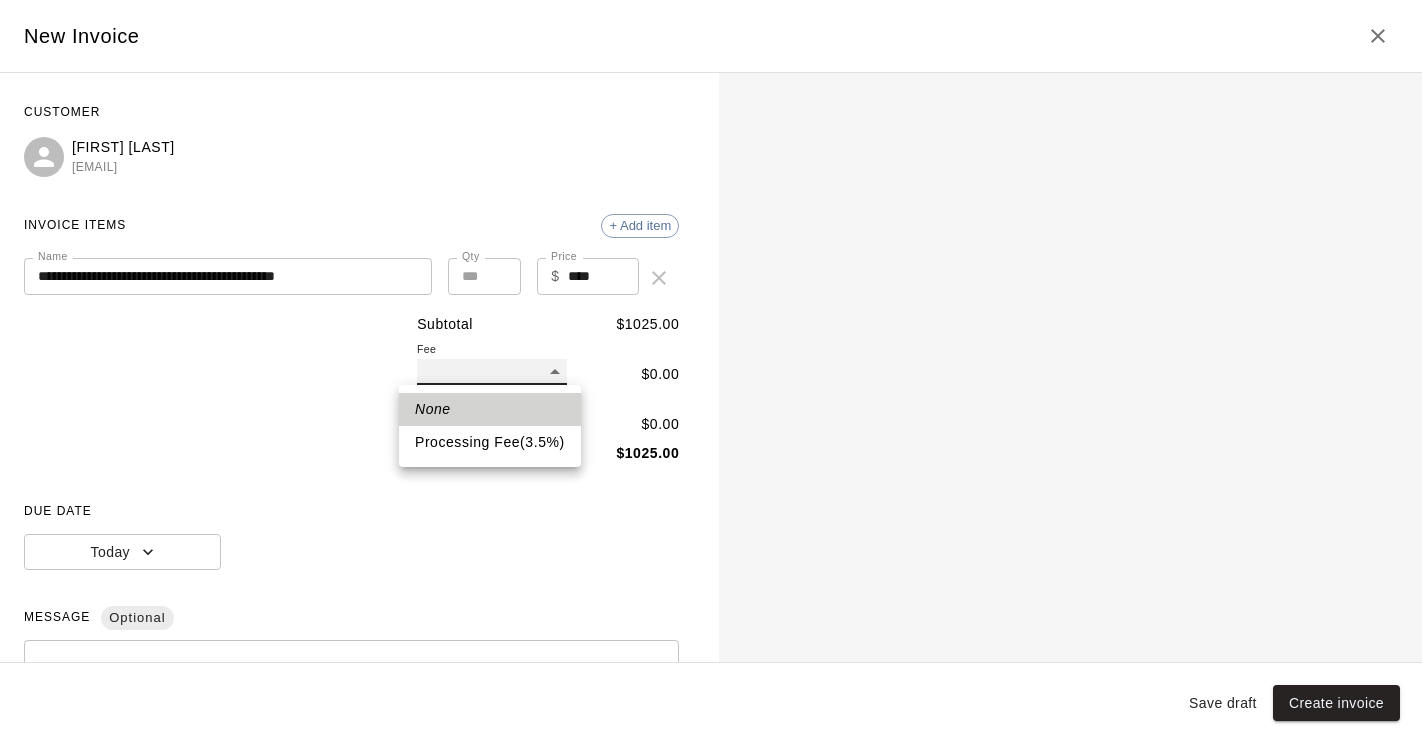 type on "**" 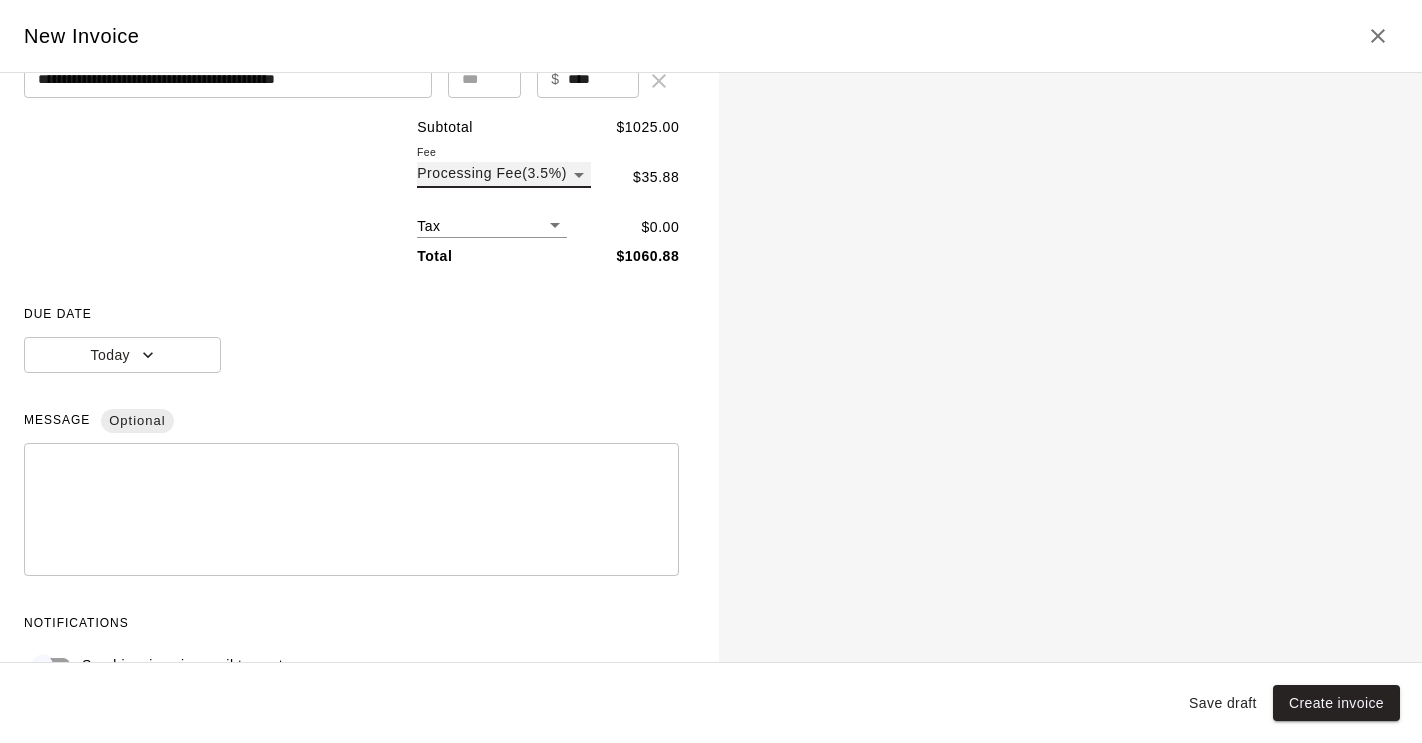 scroll, scrollTop: 201, scrollLeft: 0, axis: vertical 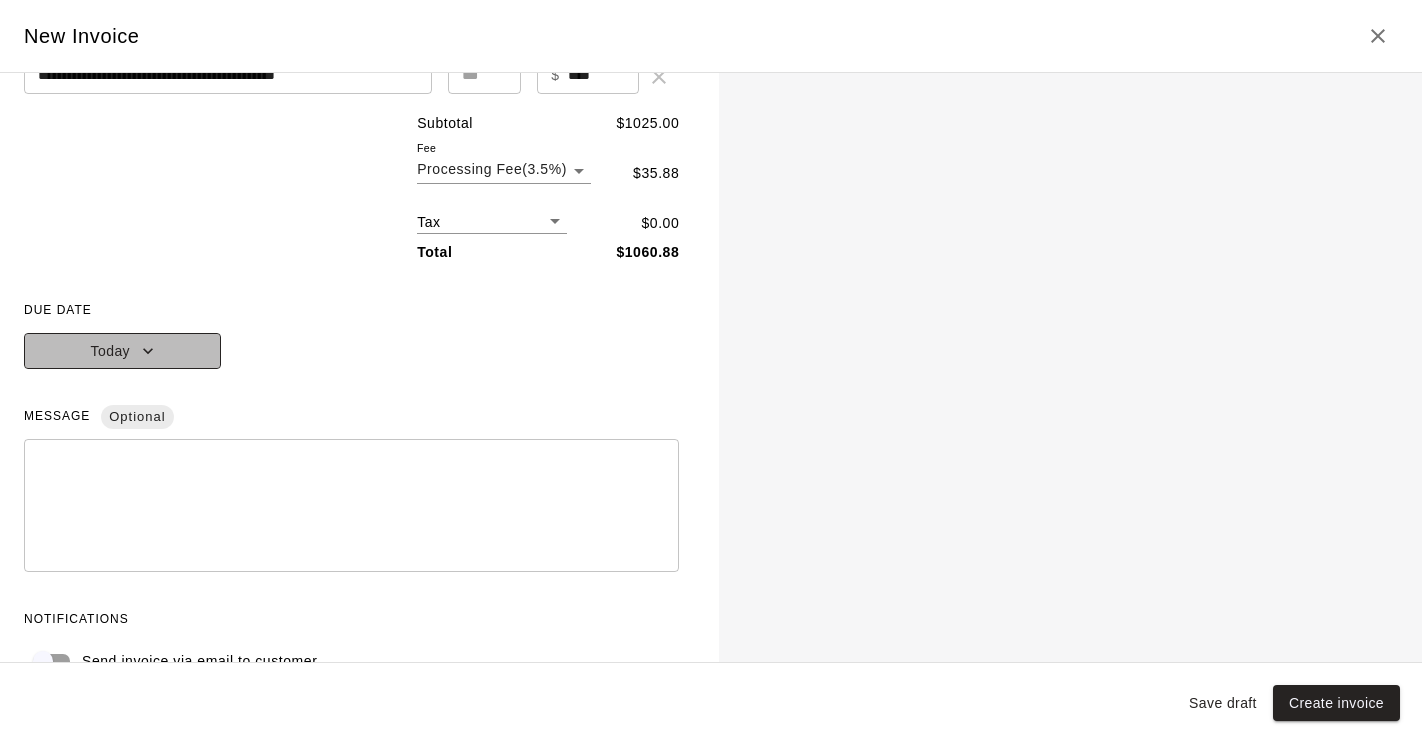 click on "Today" at bounding box center (122, 351) 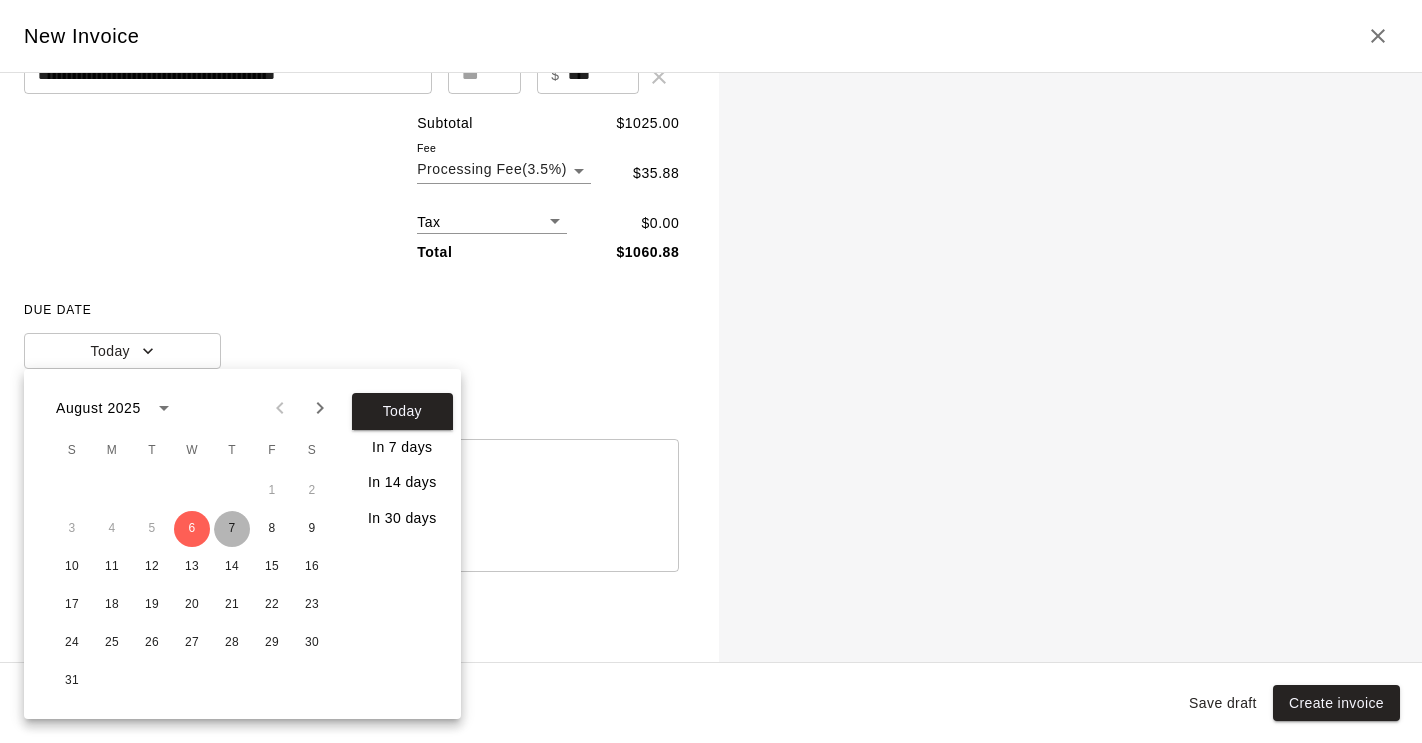 click on "7" at bounding box center [232, 529] 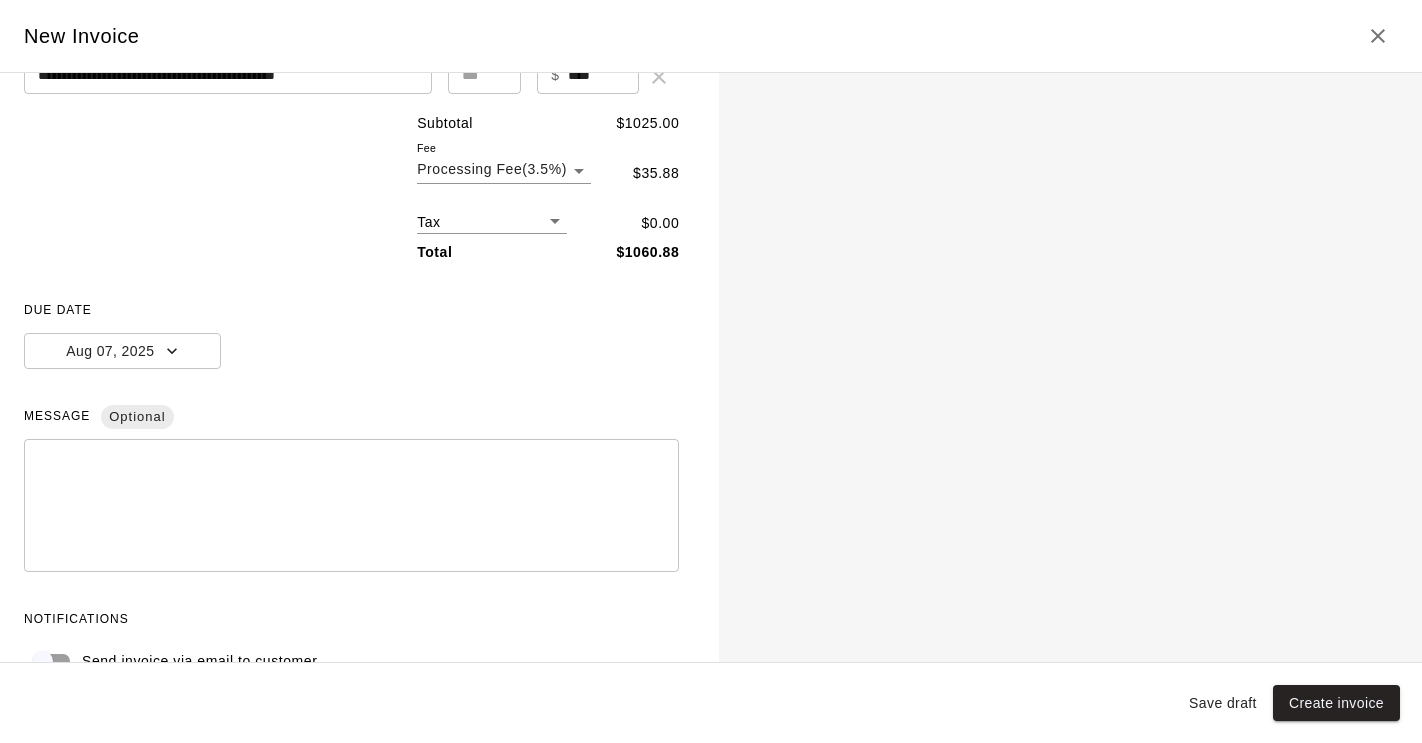 scroll, scrollTop: 243, scrollLeft: 0, axis: vertical 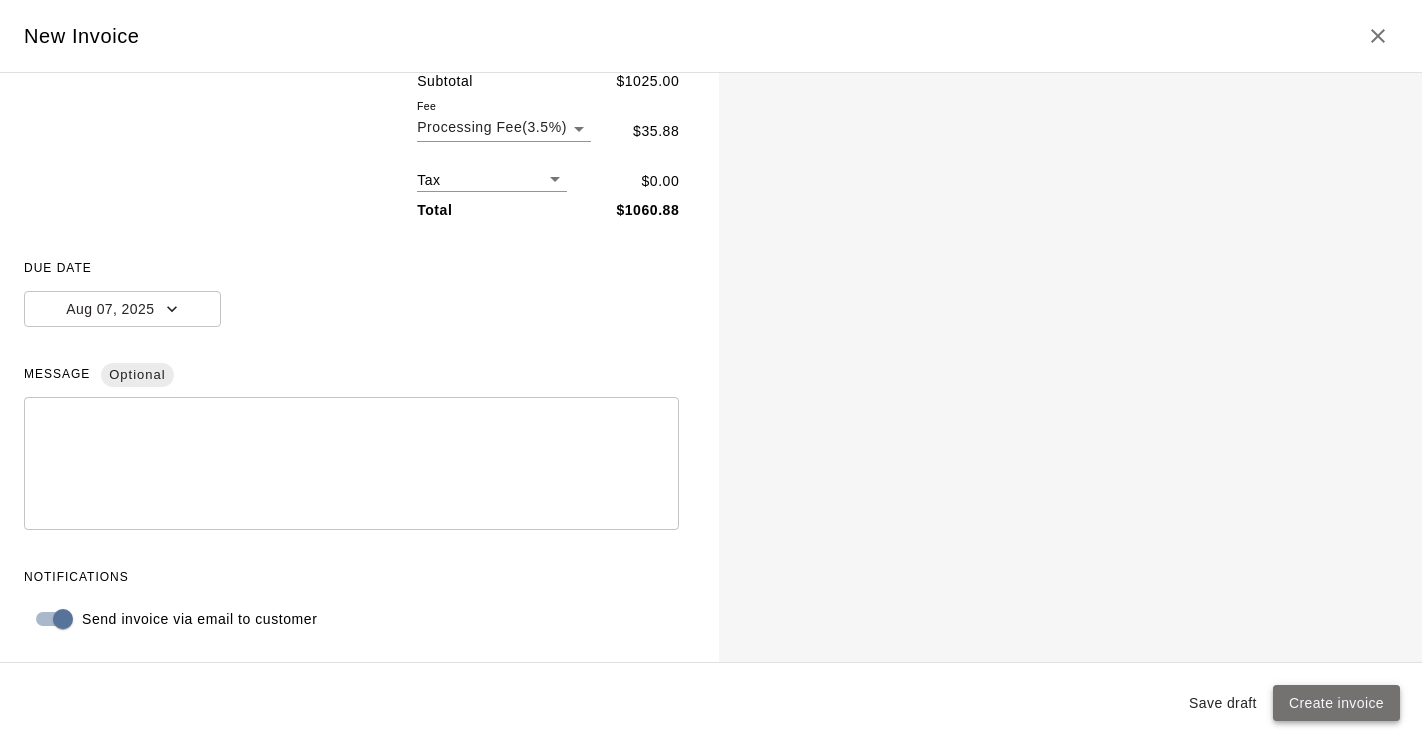 click on "Create invoice" at bounding box center [1336, 703] 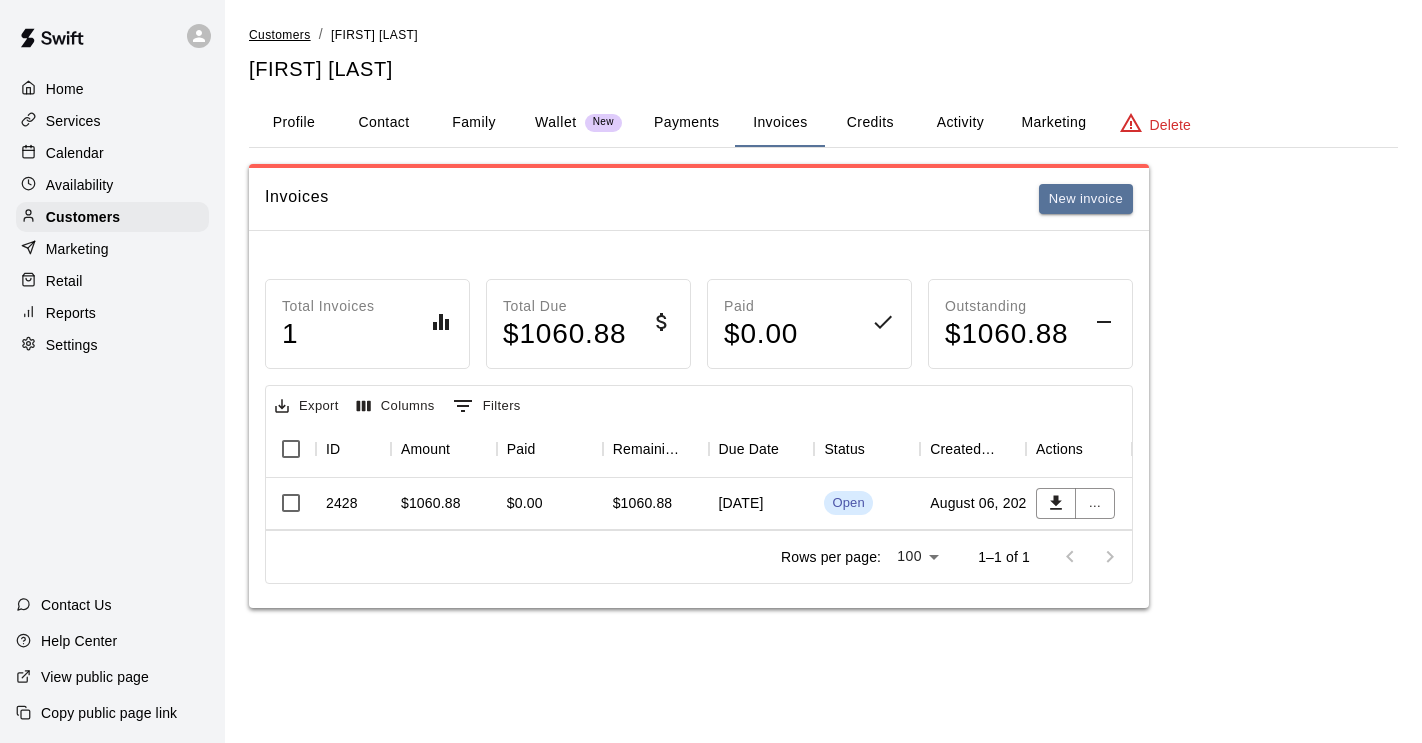 click on "Customers" at bounding box center (280, 35) 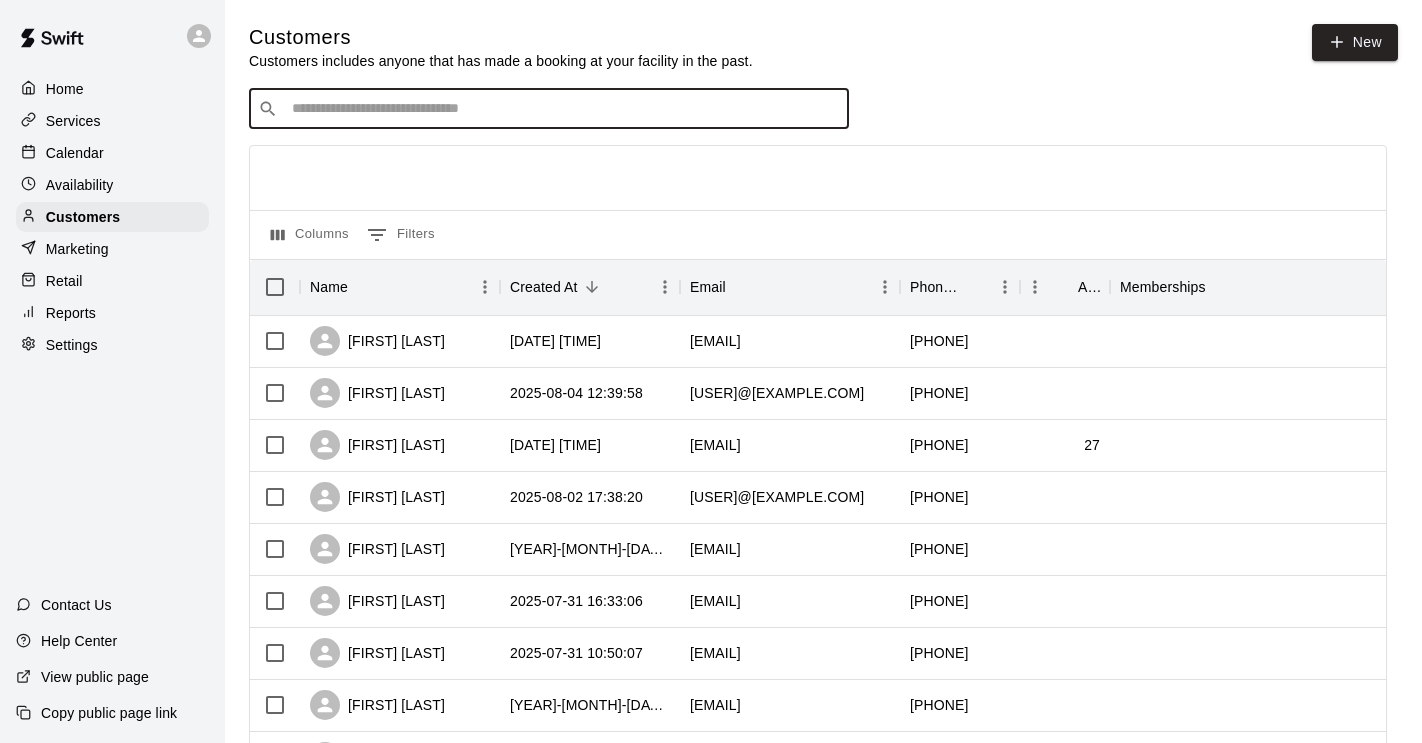 click at bounding box center [563, 109] 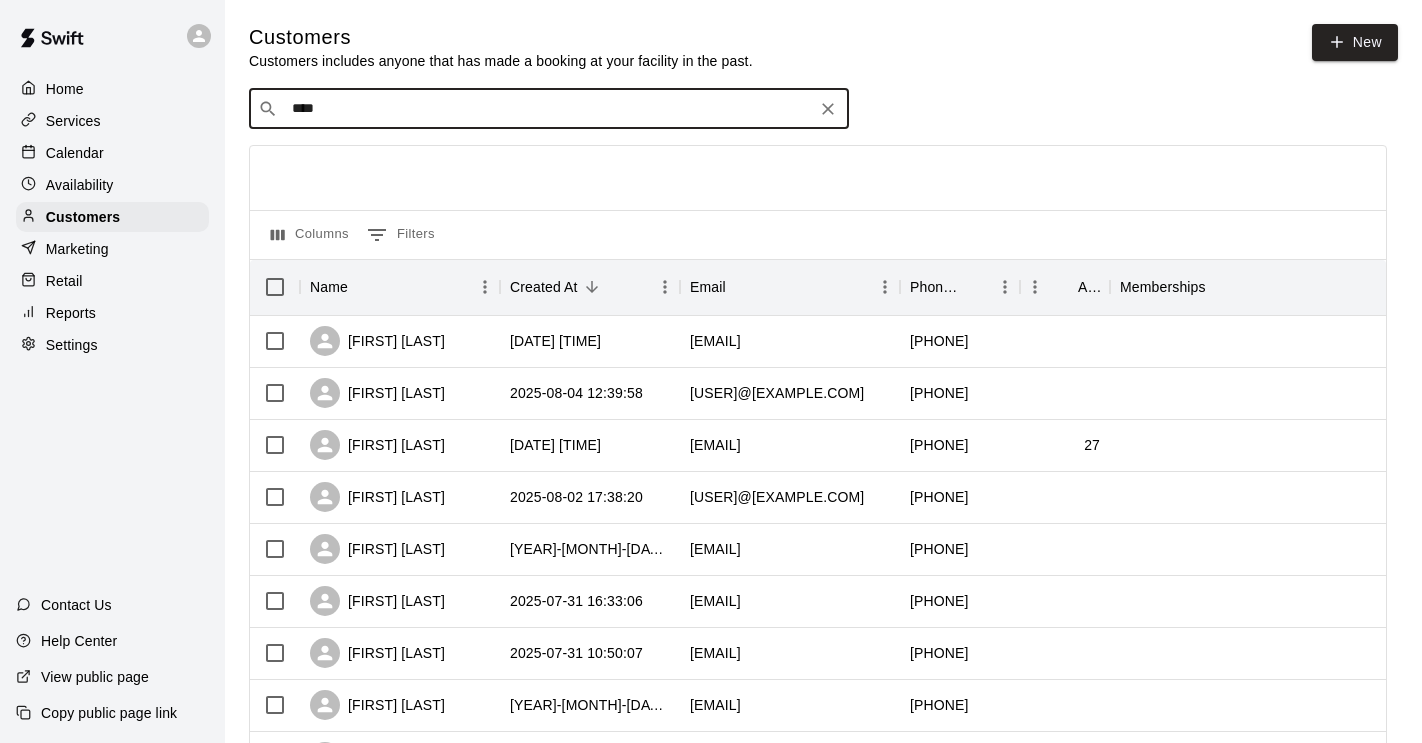 type on "*****" 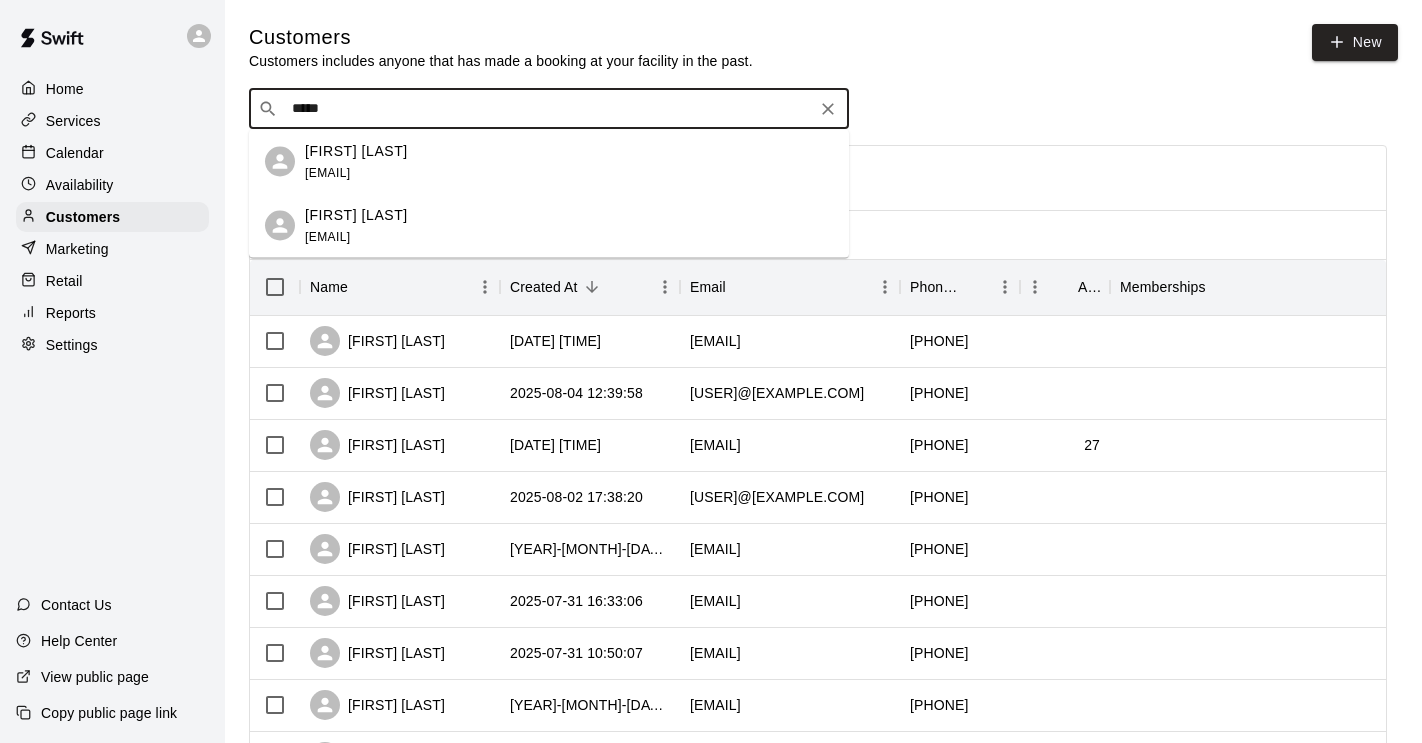 click on "[EMAIL]" at bounding box center (327, 172) 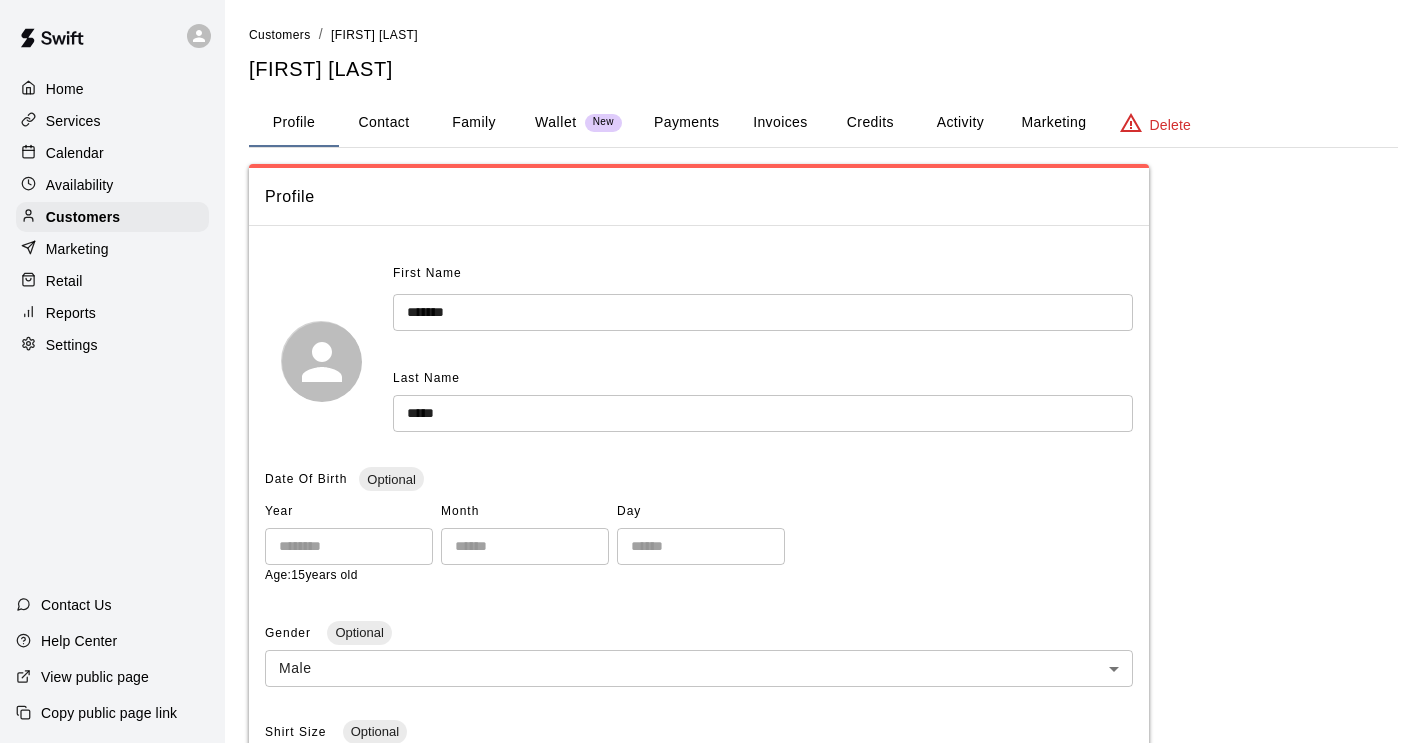 click on "Family" at bounding box center [474, 123] 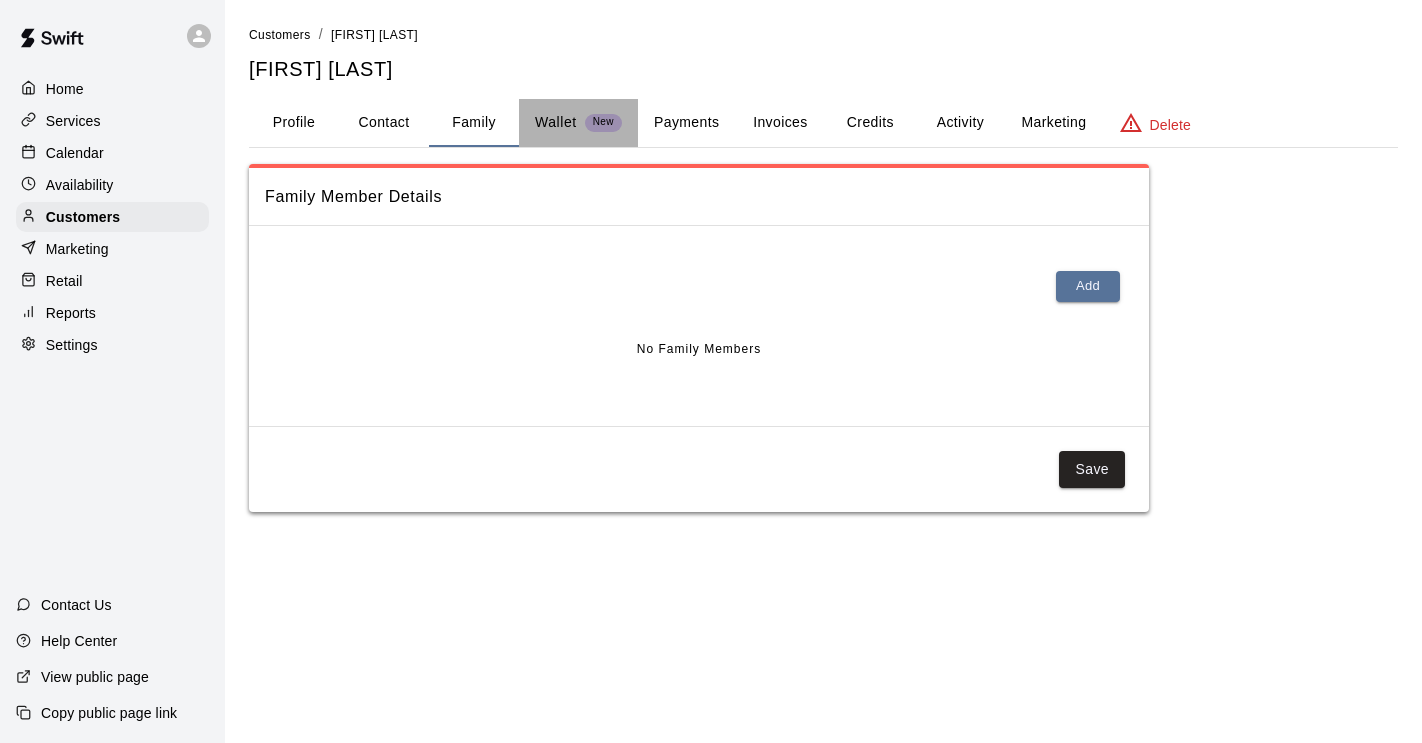 click on "Wallet" at bounding box center (556, 122) 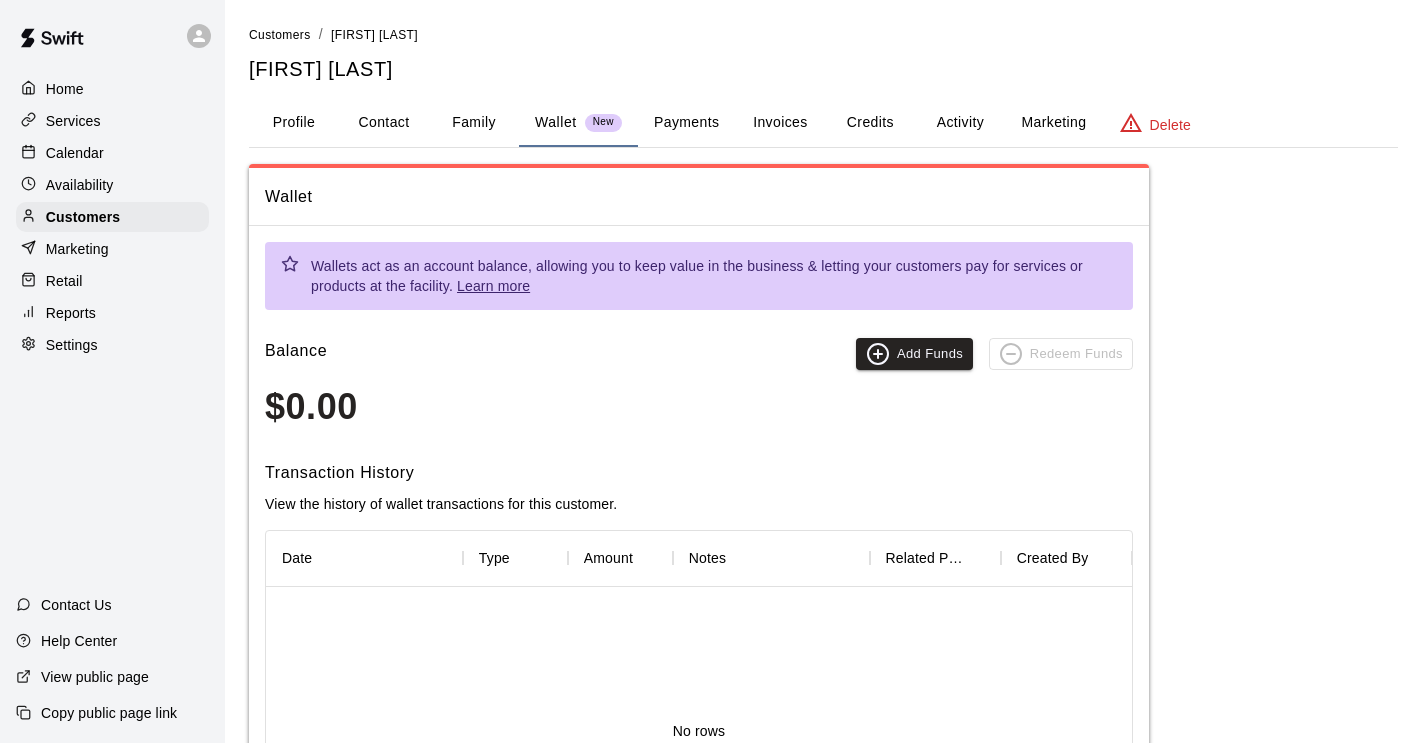 click on "Invoices" at bounding box center [780, 123] 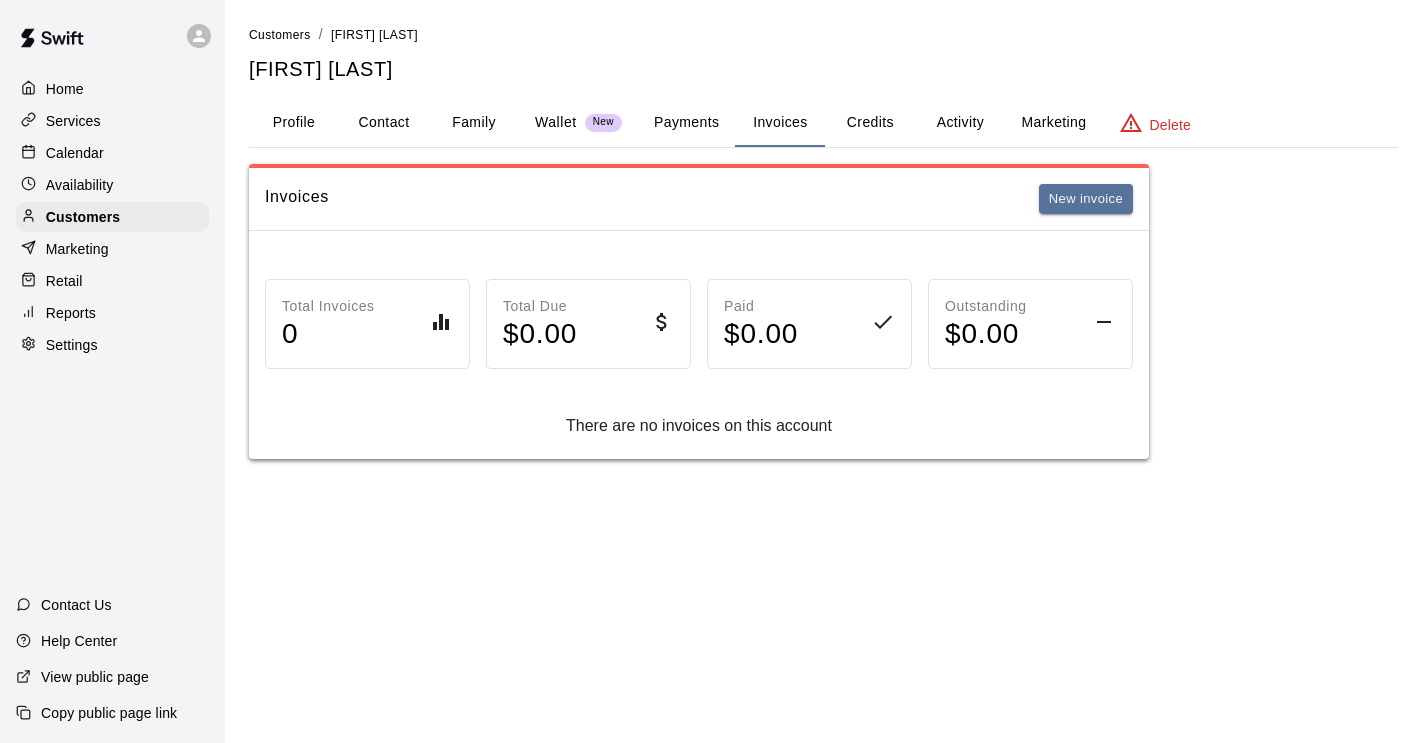 click on "Activity" at bounding box center [960, 123] 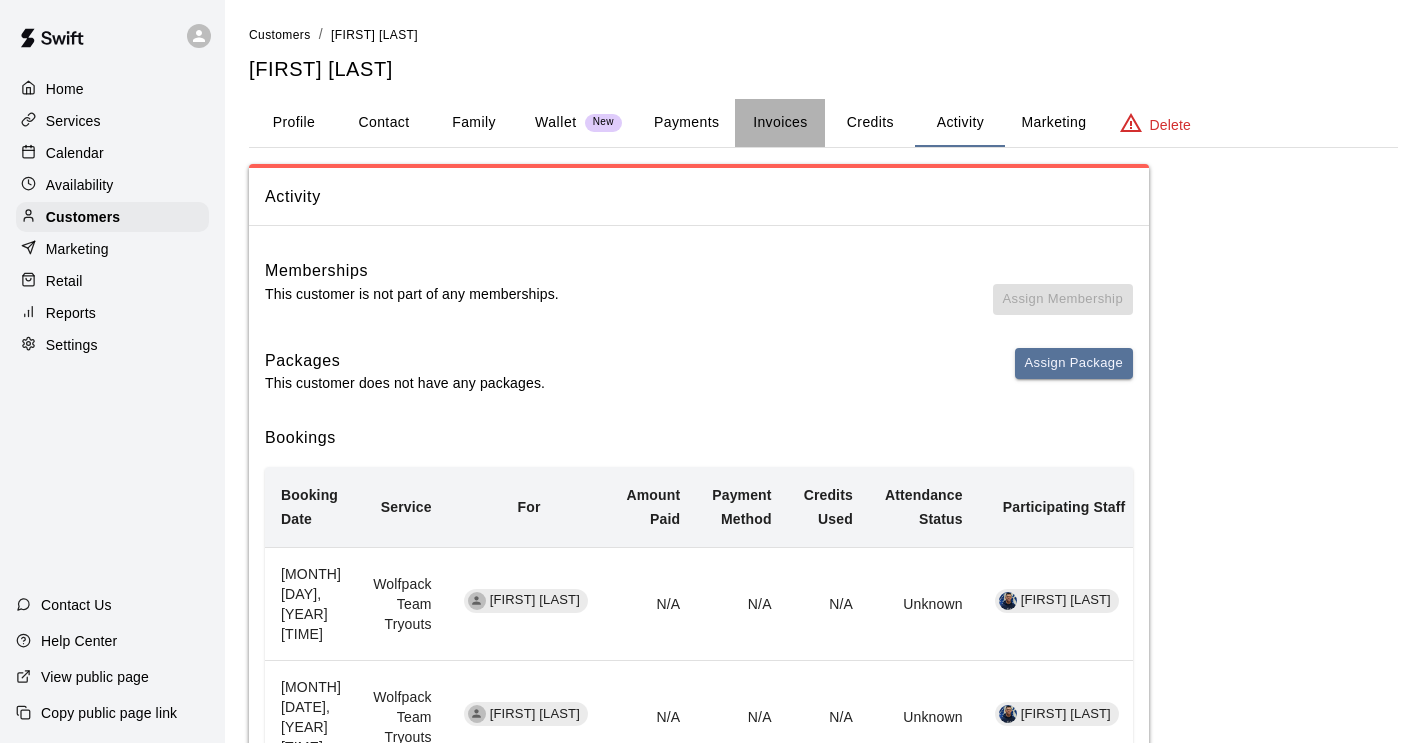 click on "Invoices" at bounding box center [780, 123] 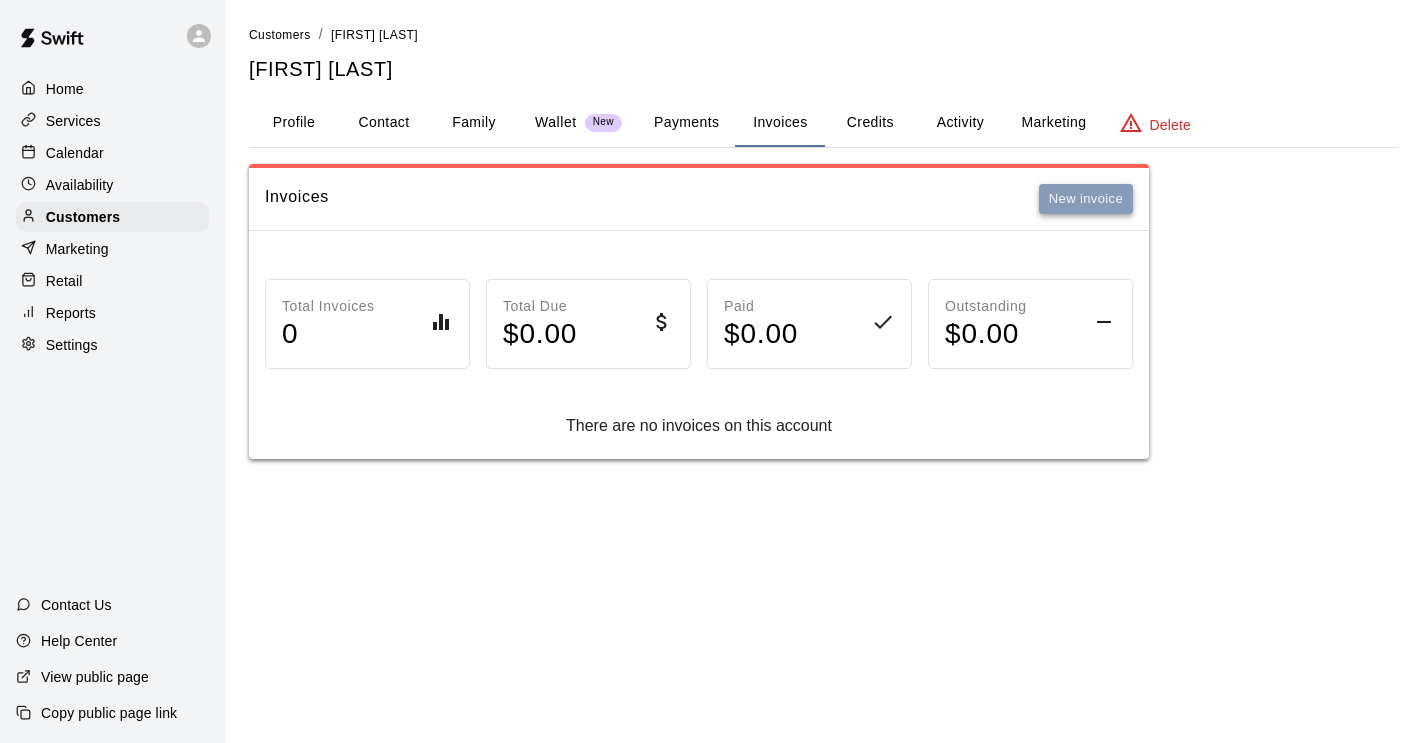 click on "New invoice" at bounding box center (1086, 199) 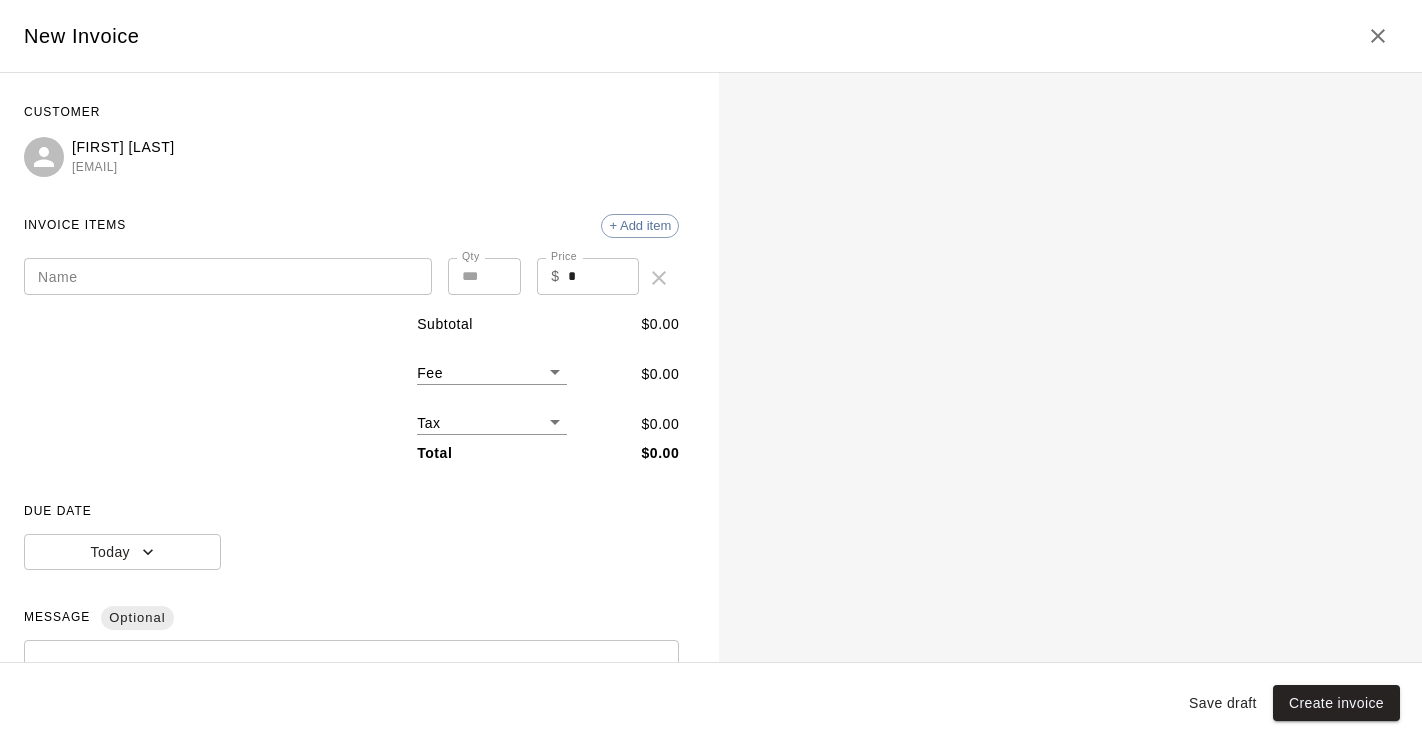 click on "Name" at bounding box center (228, 276) 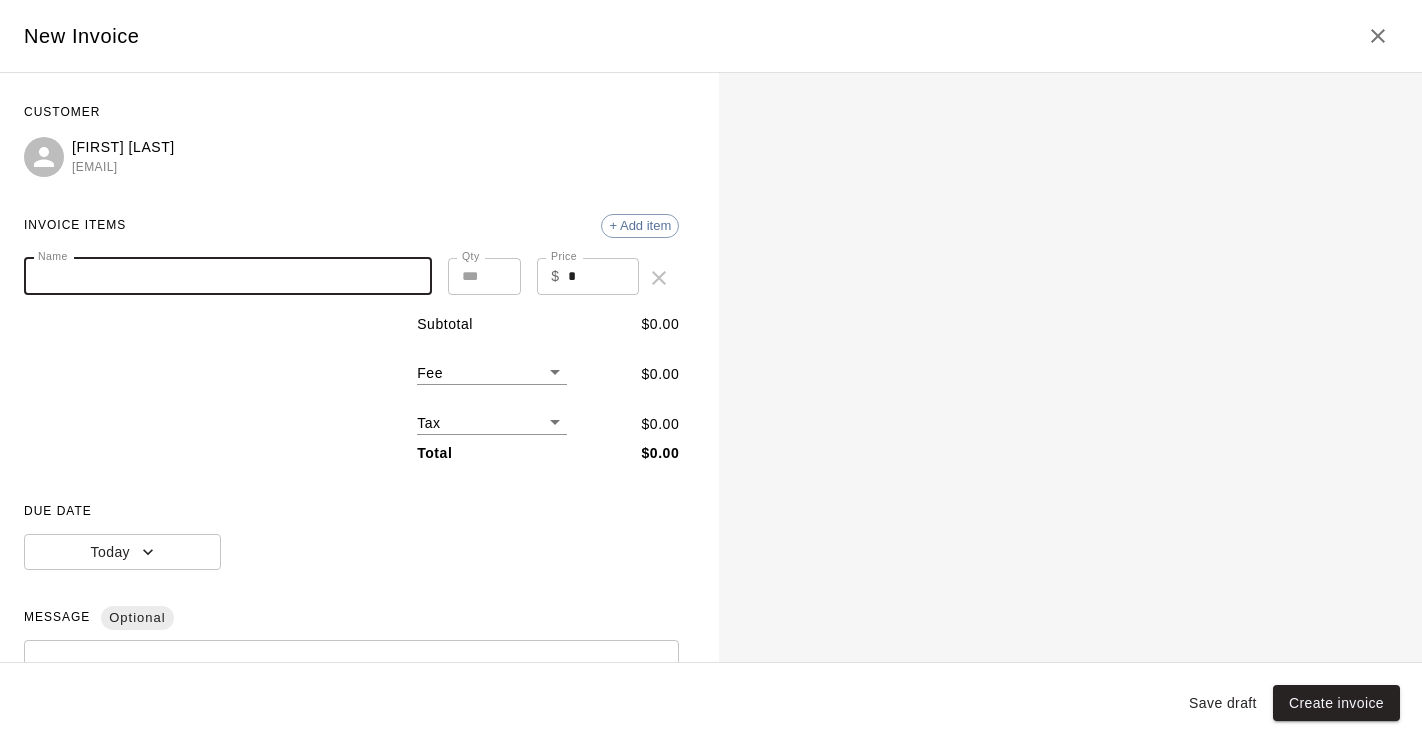 paste on "**********" 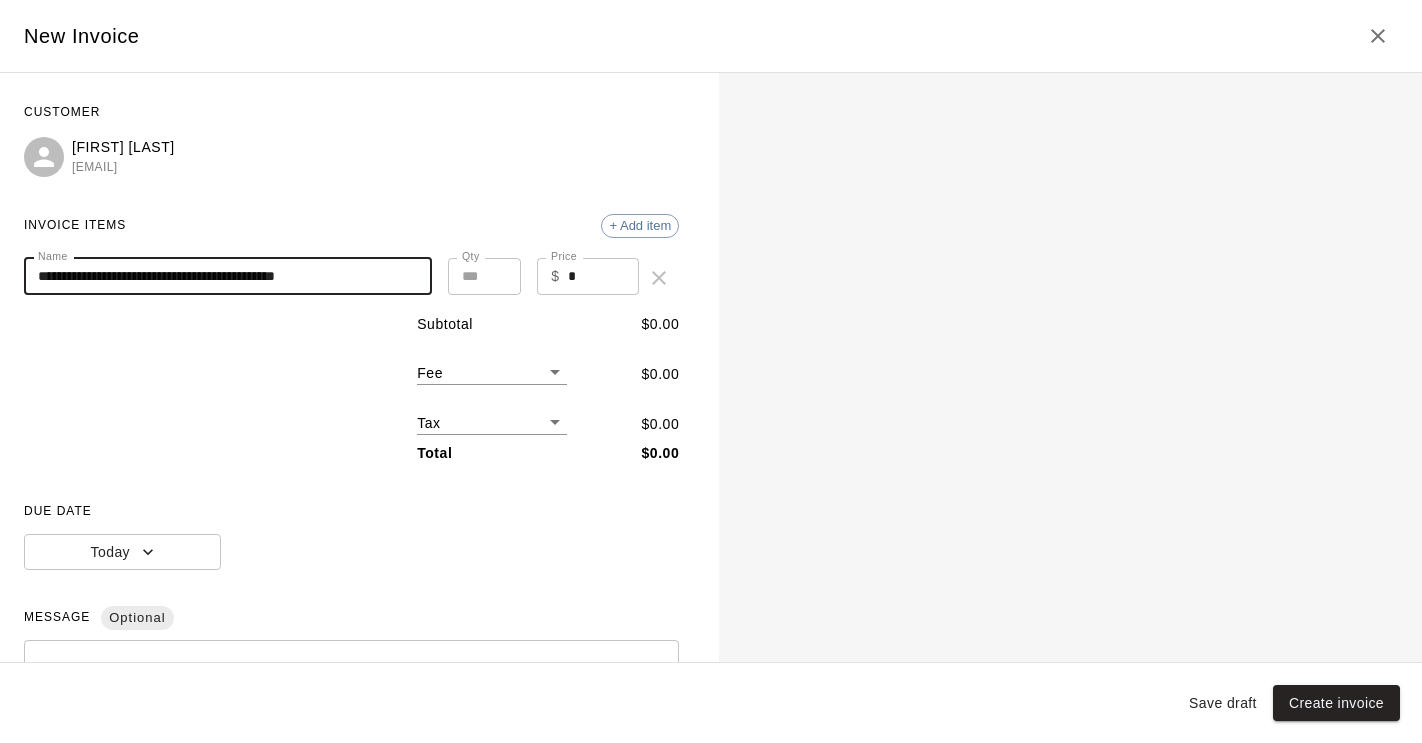 type on "**********" 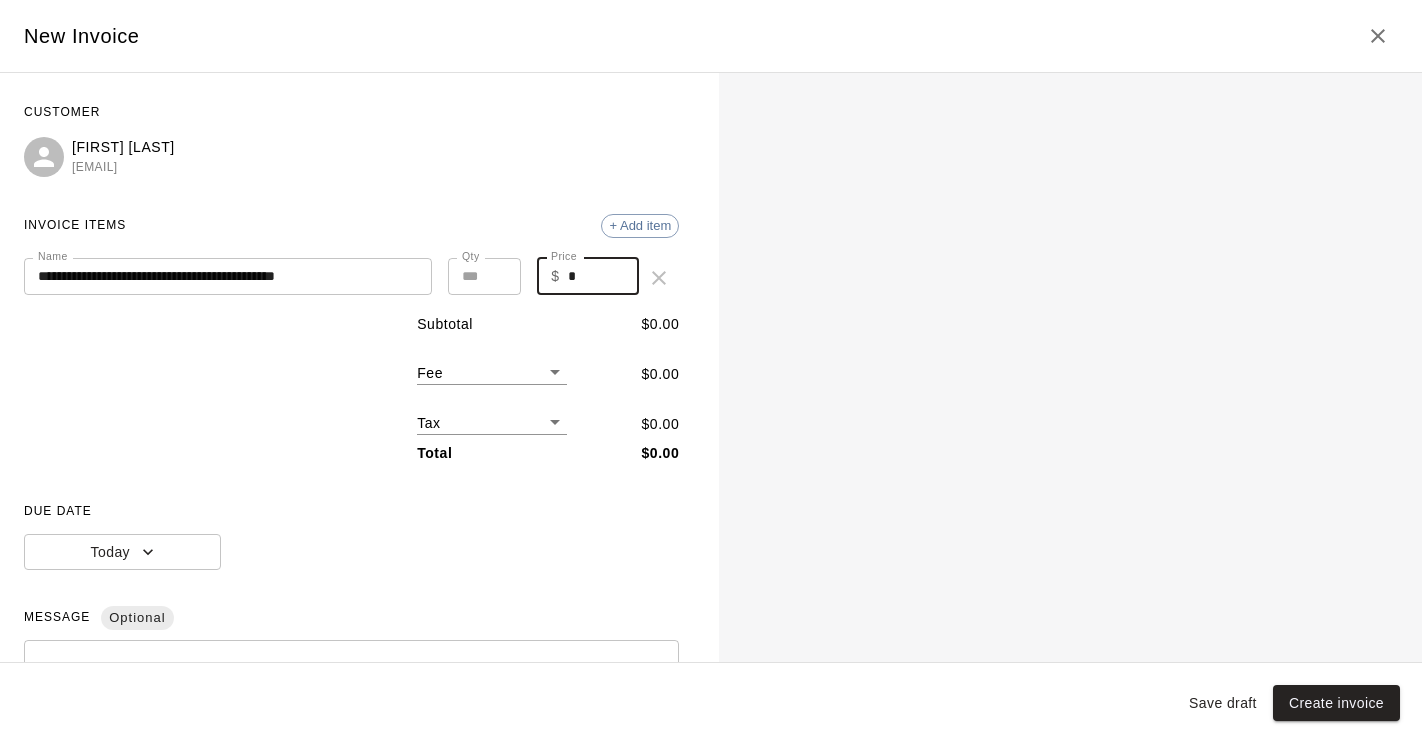 click on "*" at bounding box center [604, 276] 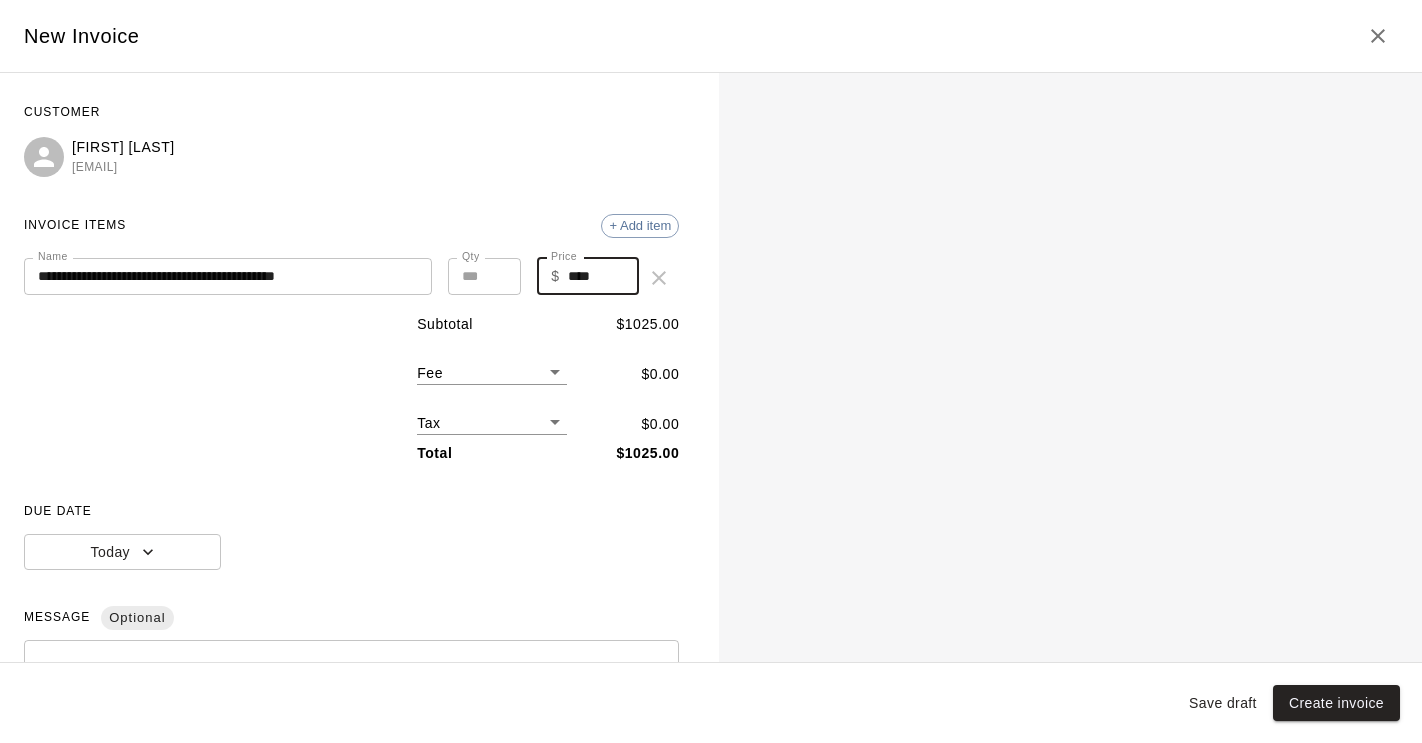 type on "****" 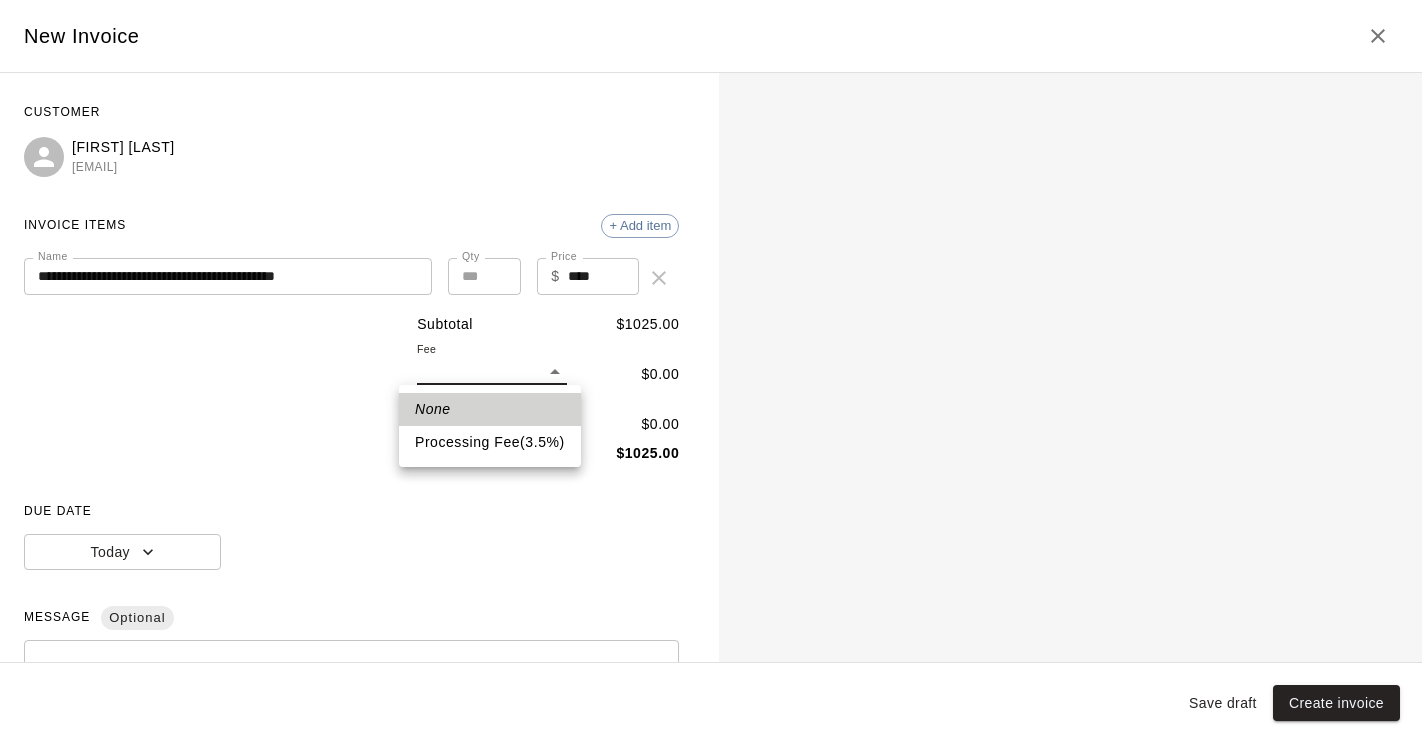 click on "Processing Fee  ( 3.5 % )" at bounding box center [490, 442] 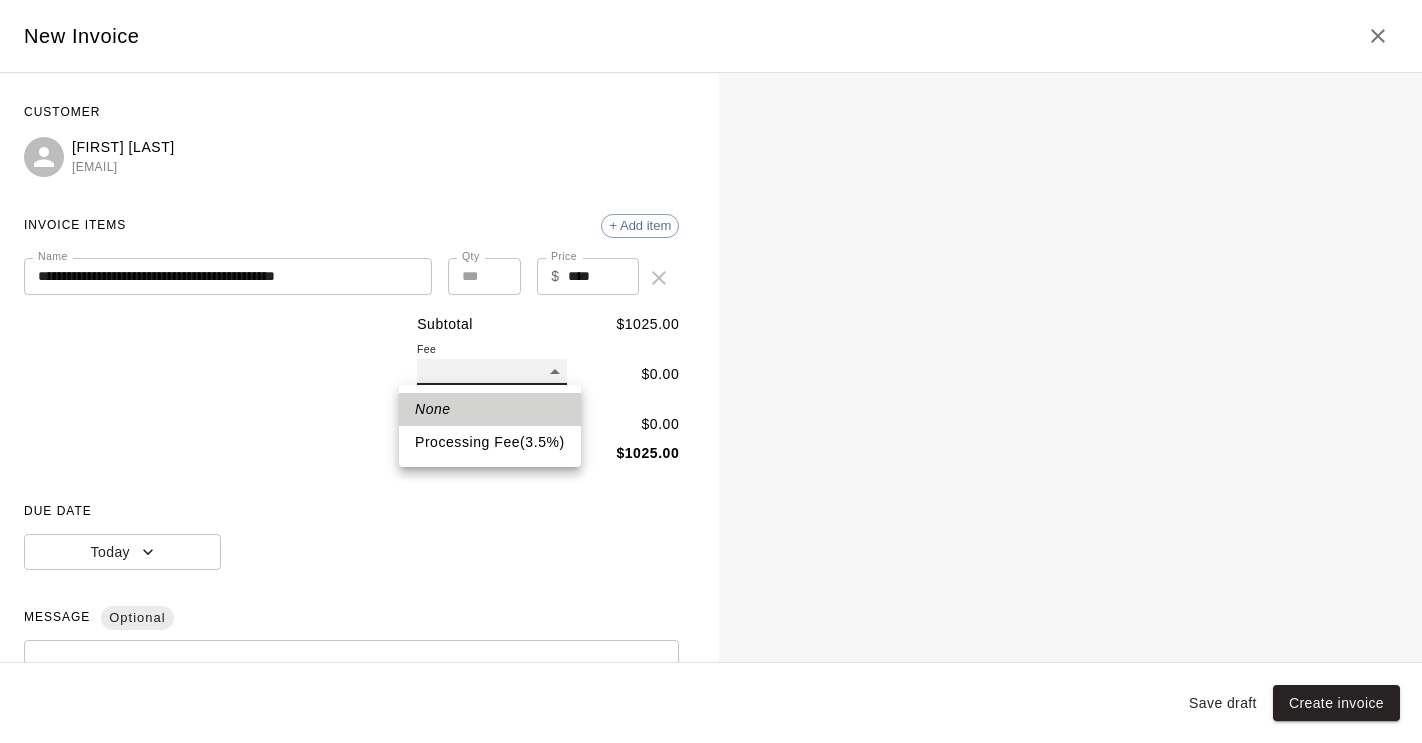 type on "**" 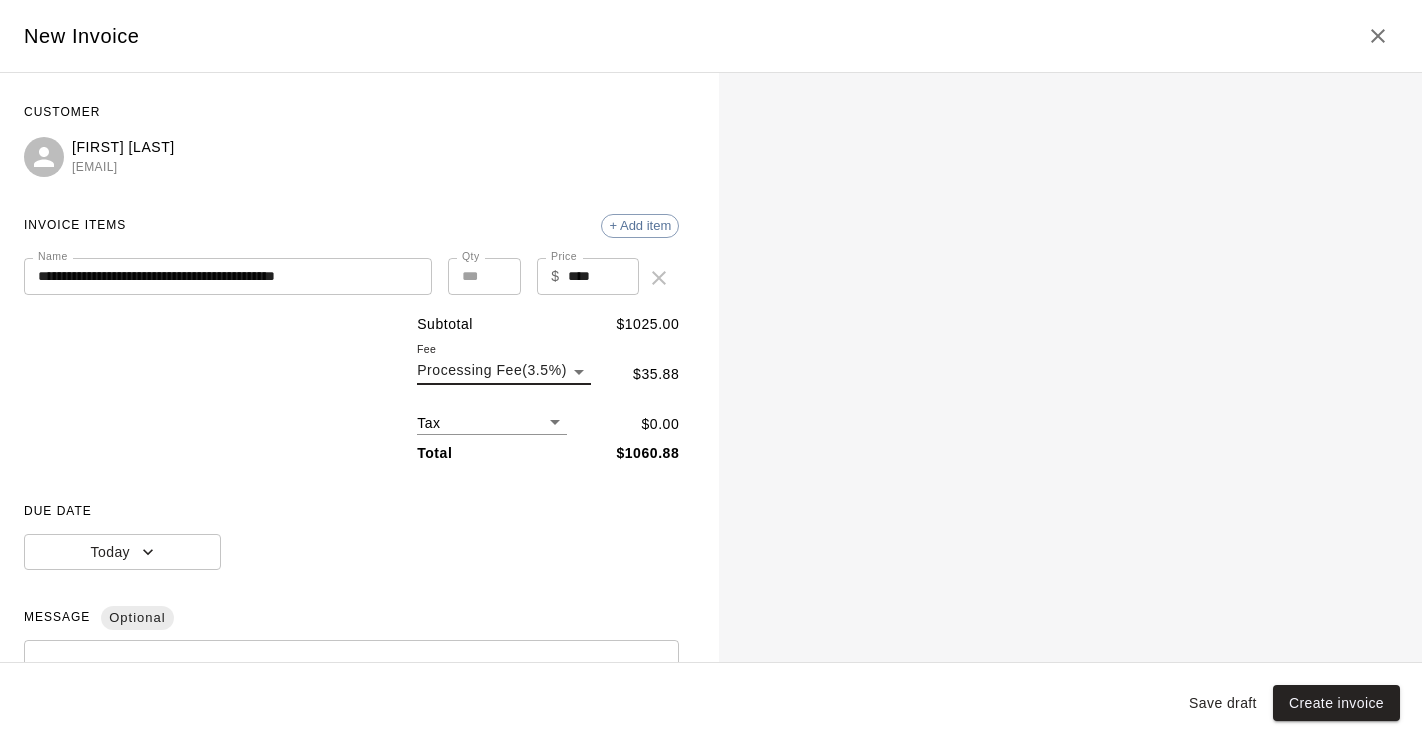 click on "Total $ 1060.88" at bounding box center [548, 453] 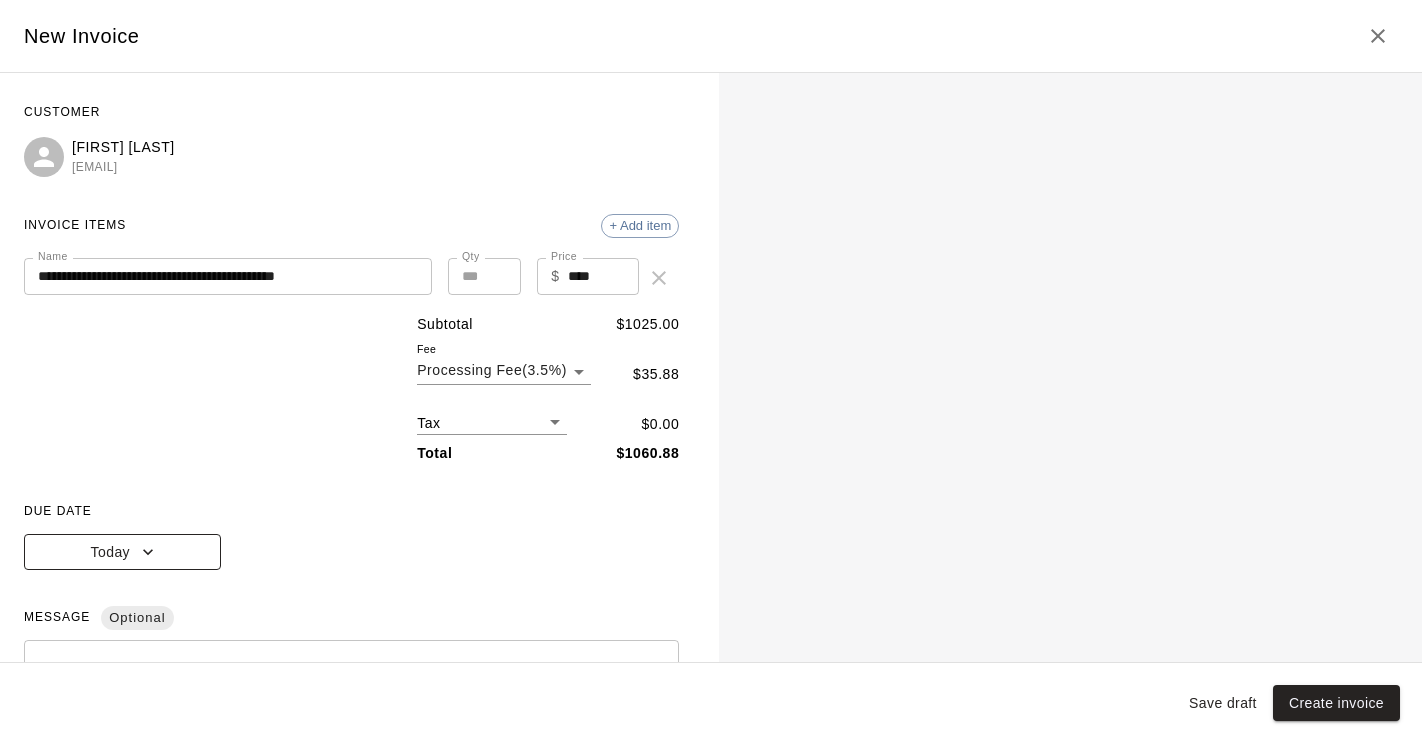 click 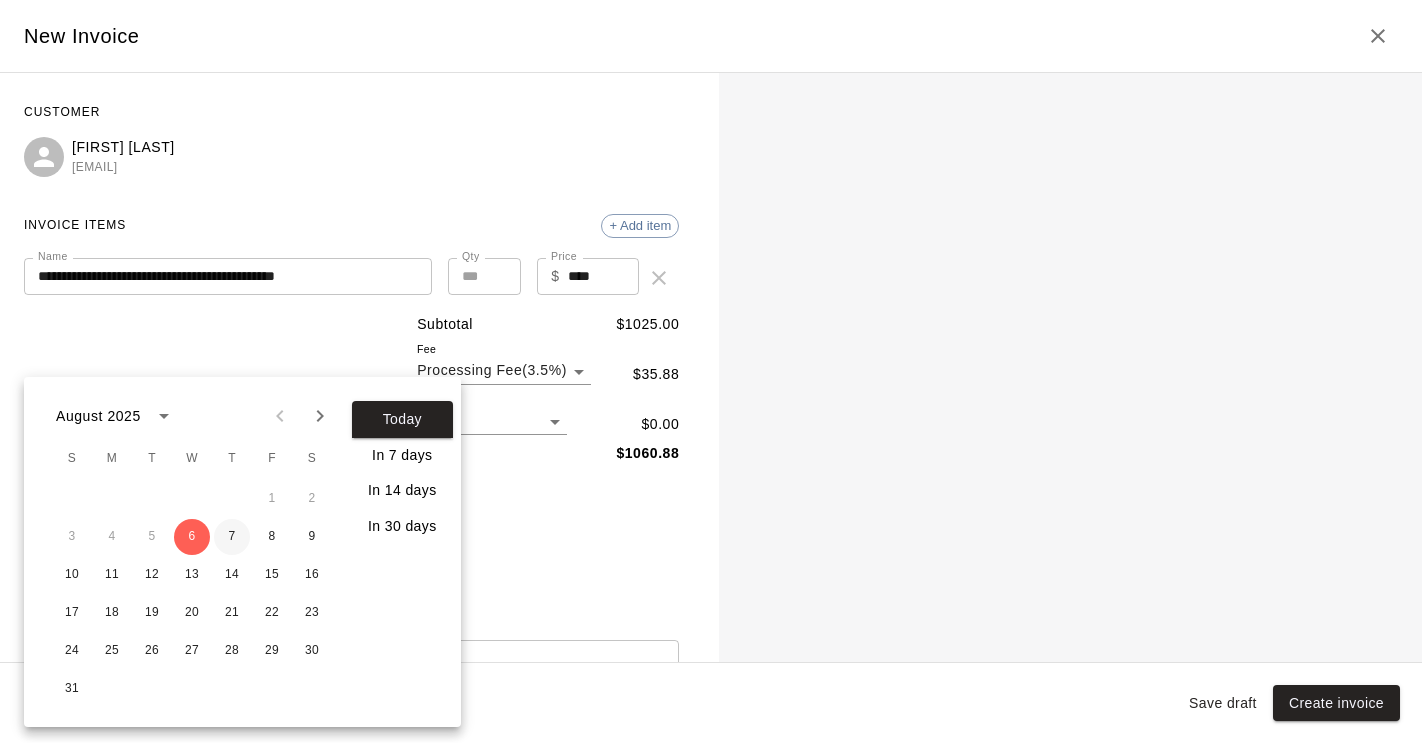 click on "7" at bounding box center (232, 537) 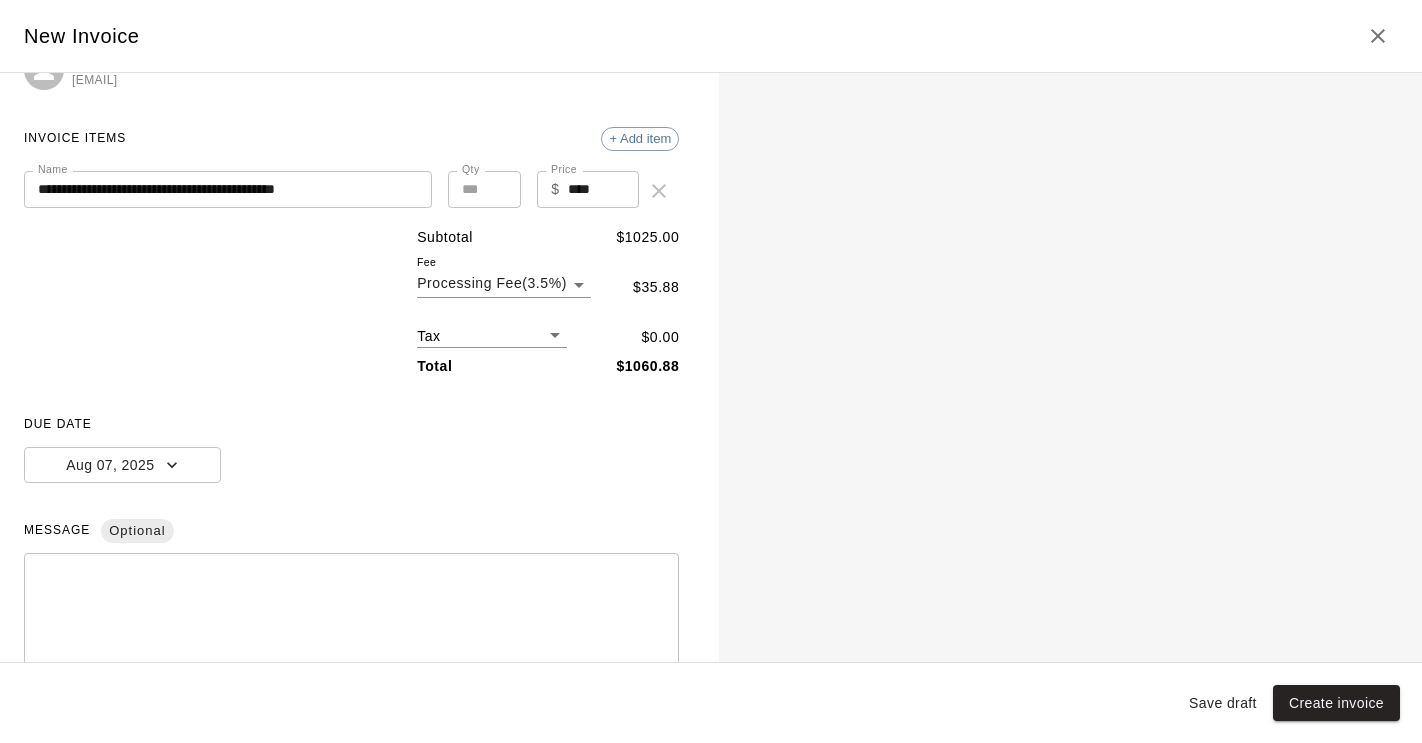 scroll, scrollTop: 243, scrollLeft: 0, axis: vertical 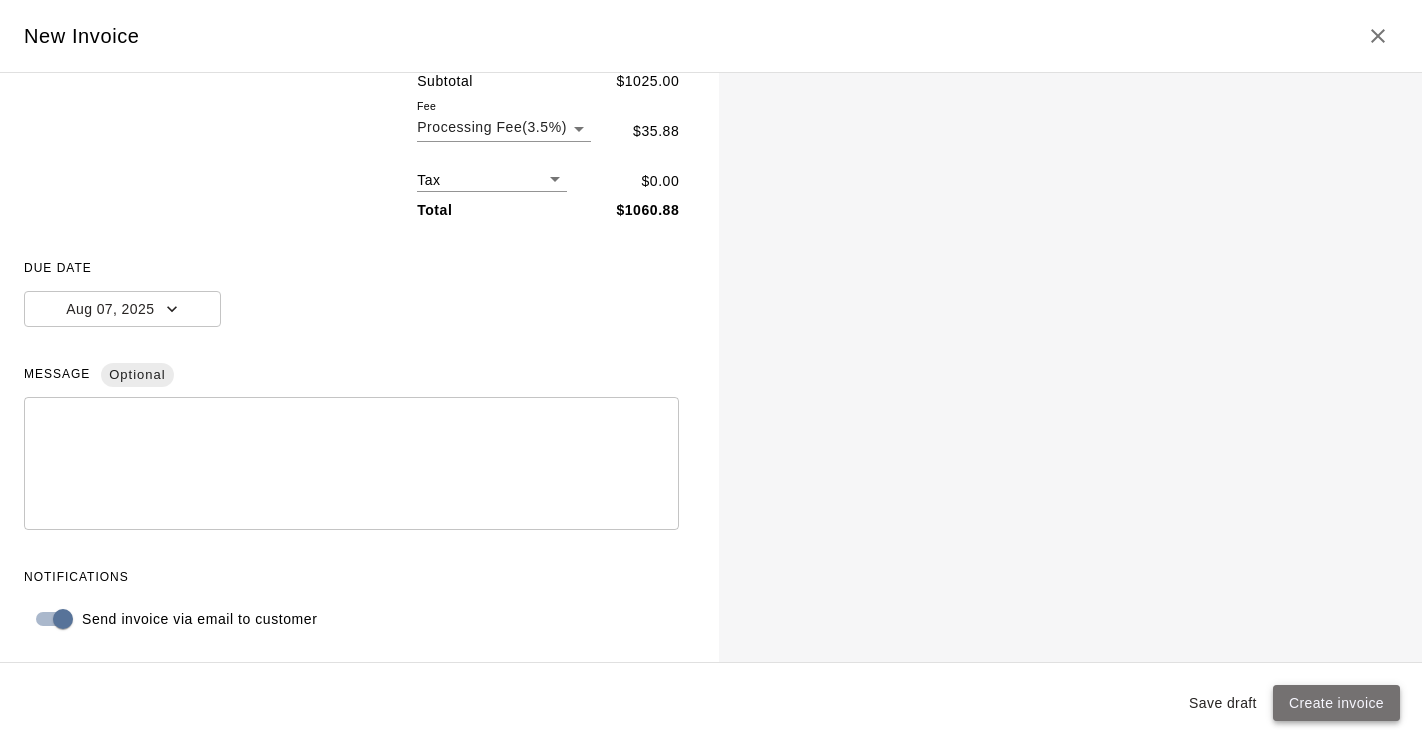 click on "Create invoice" at bounding box center [1336, 703] 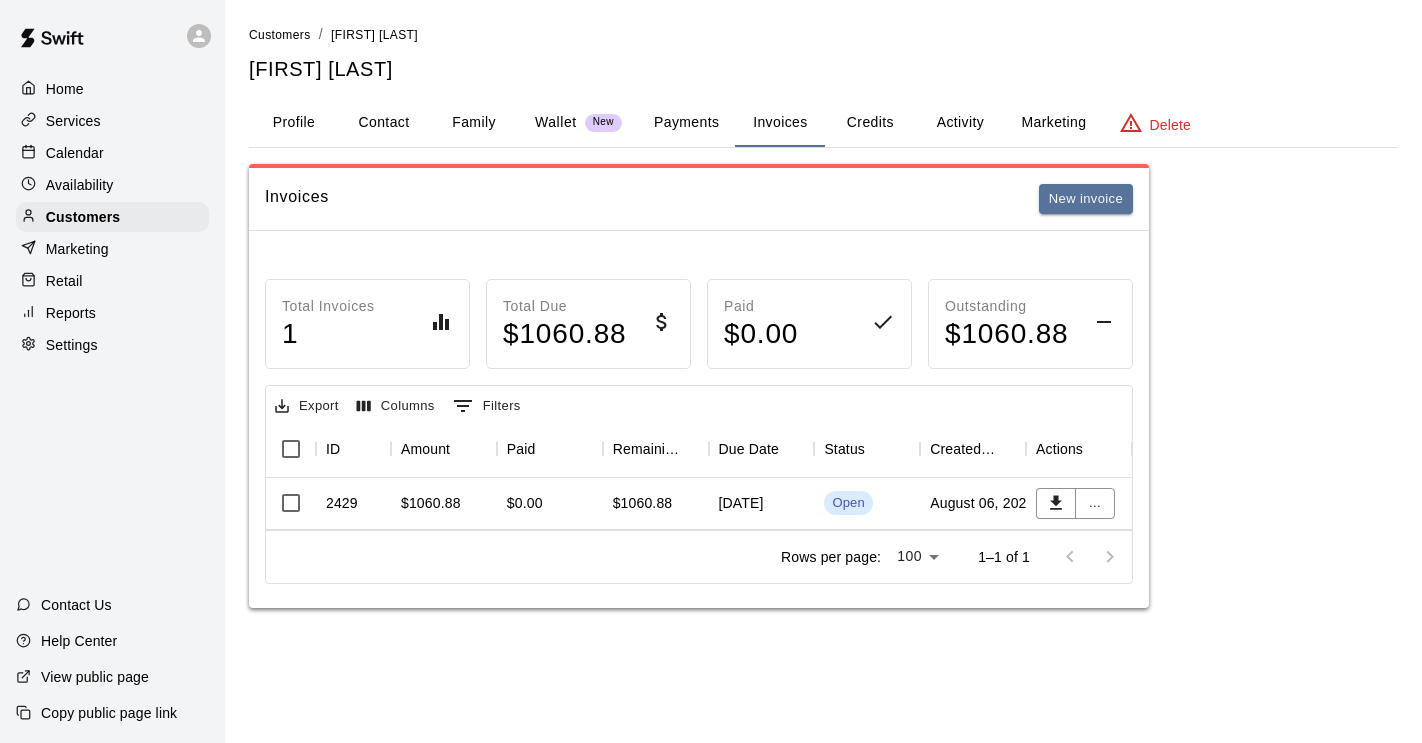 click on "Customers" at bounding box center [280, 35] 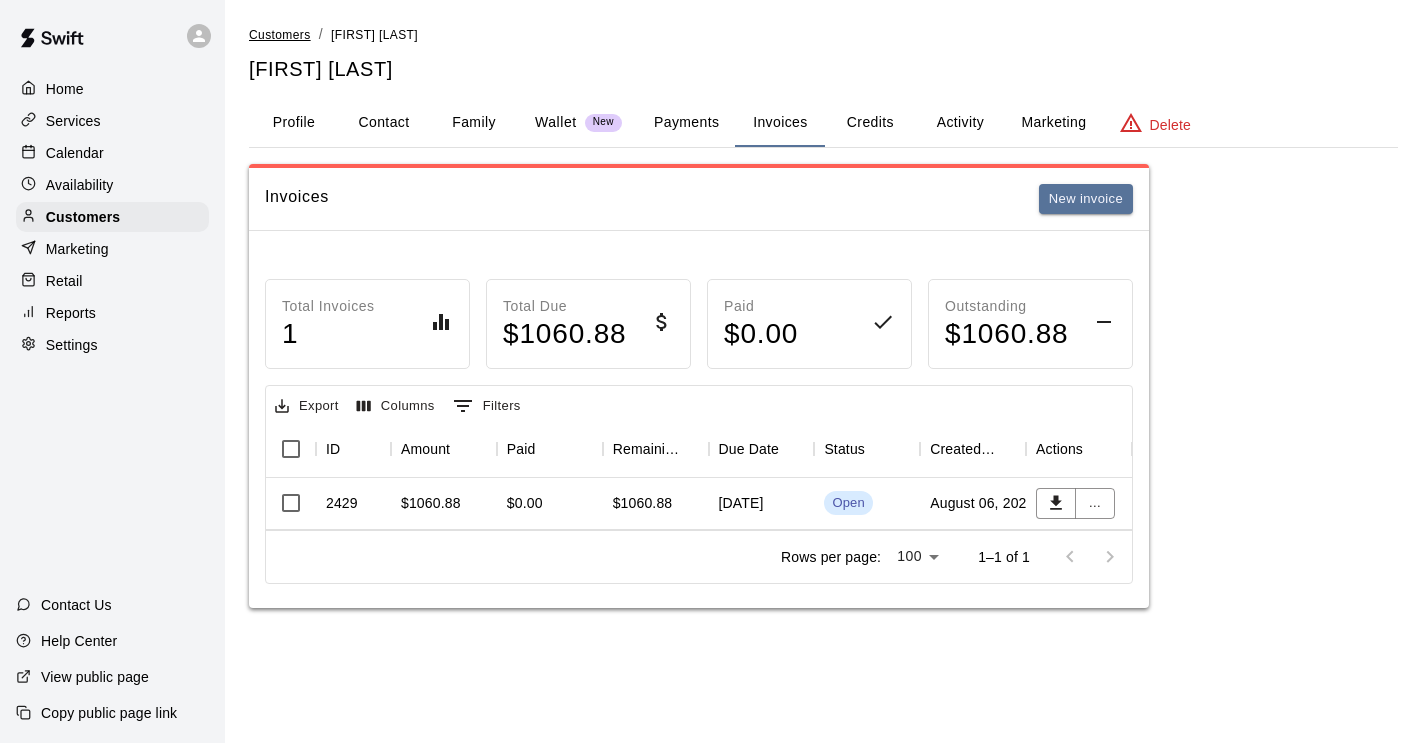 click on "Customers" at bounding box center (280, 35) 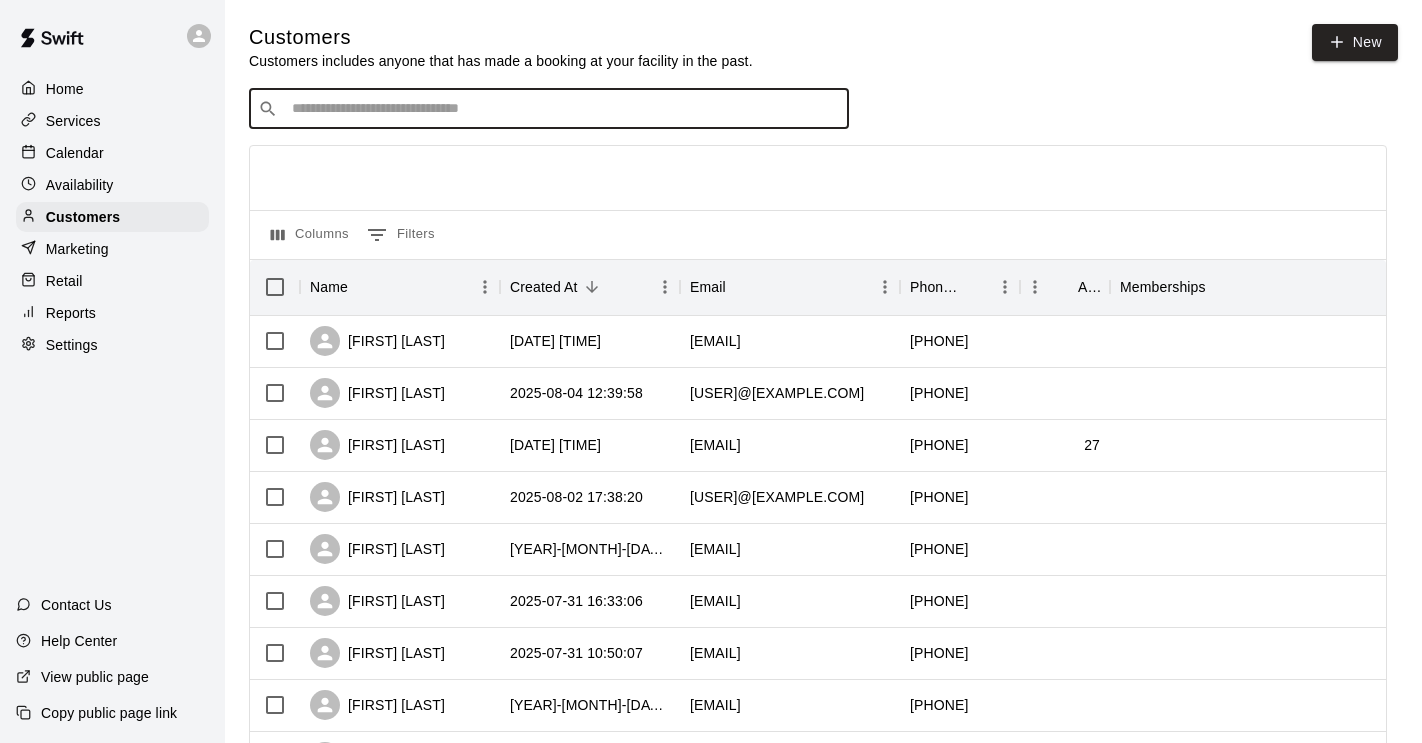 click at bounding box center (563, 109) 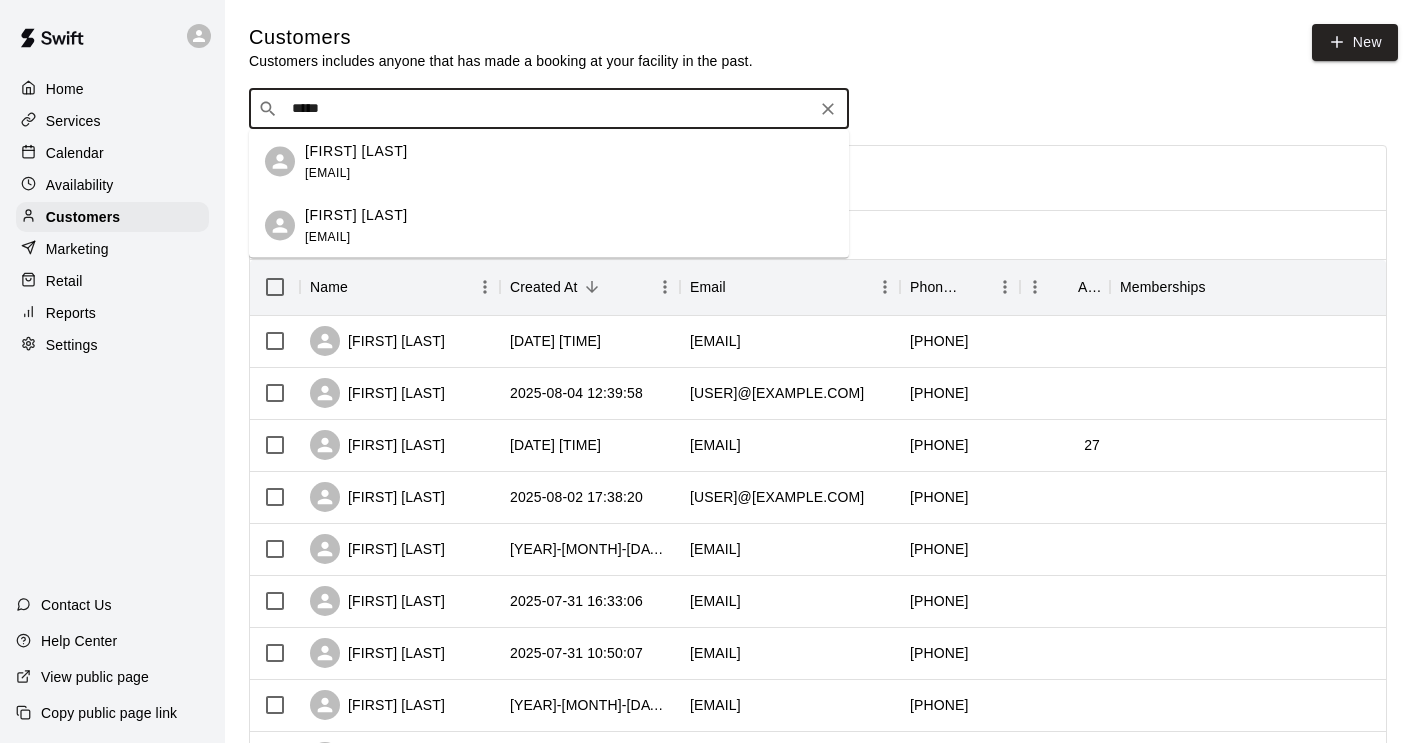 type on "******" 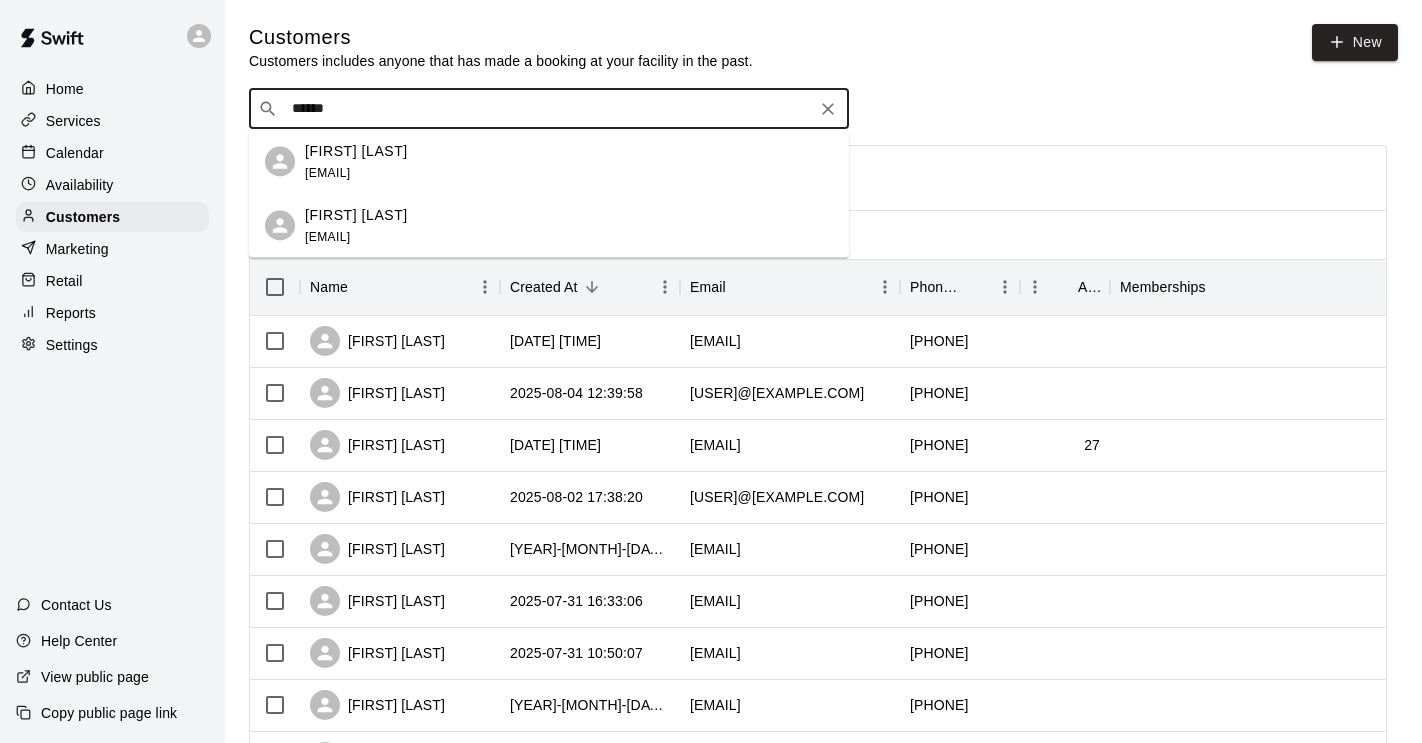 click on "[FIRST] [LAST]" at bounding box center (356, 214) 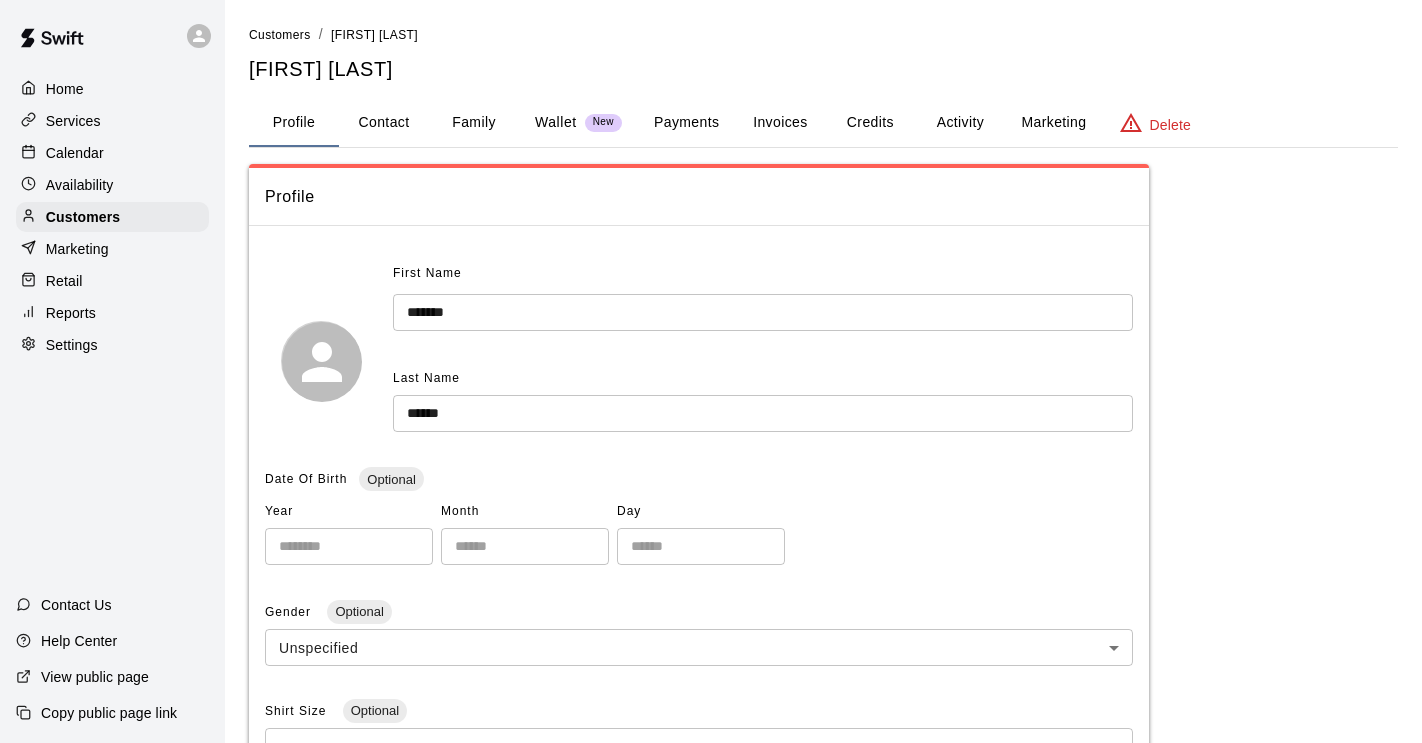 click on "Contact" at bounding box center (384, 123) 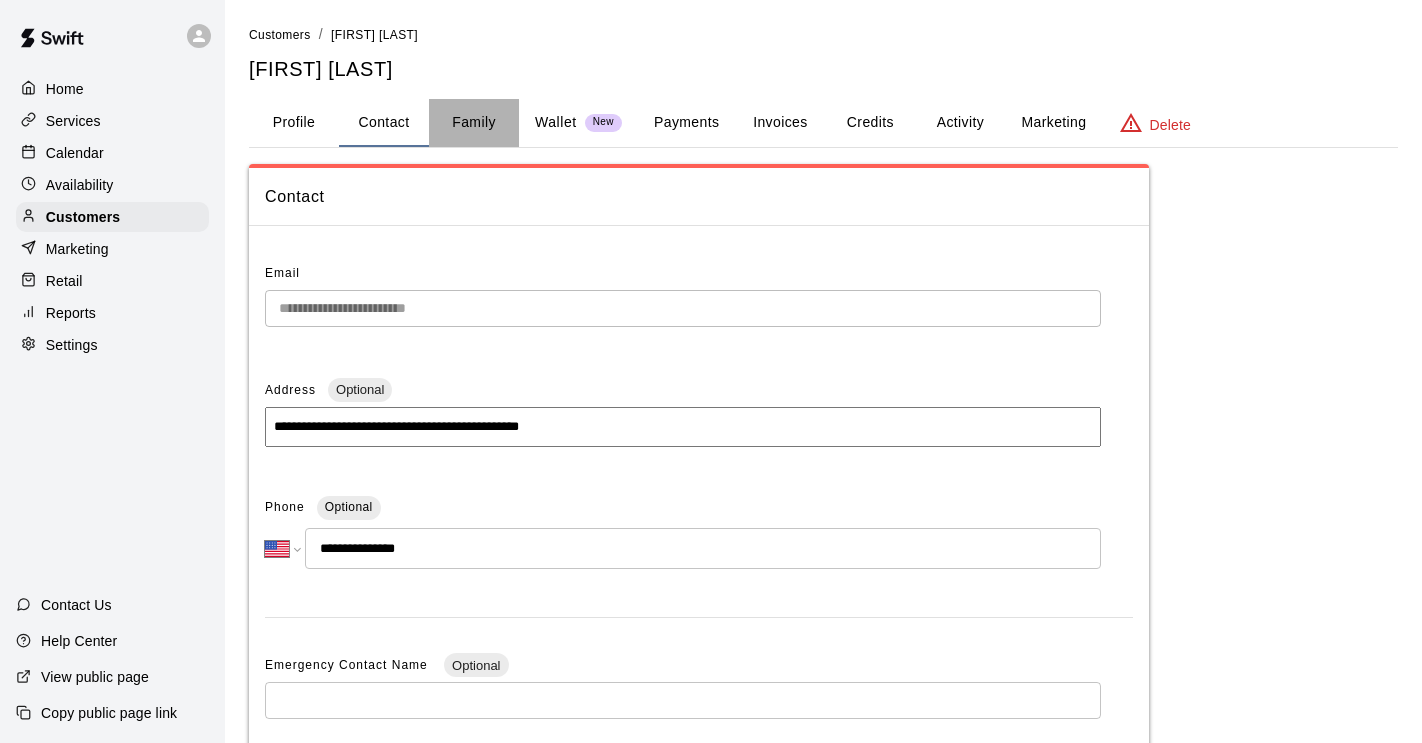 click on "Family" at bounding box center (474, 123) 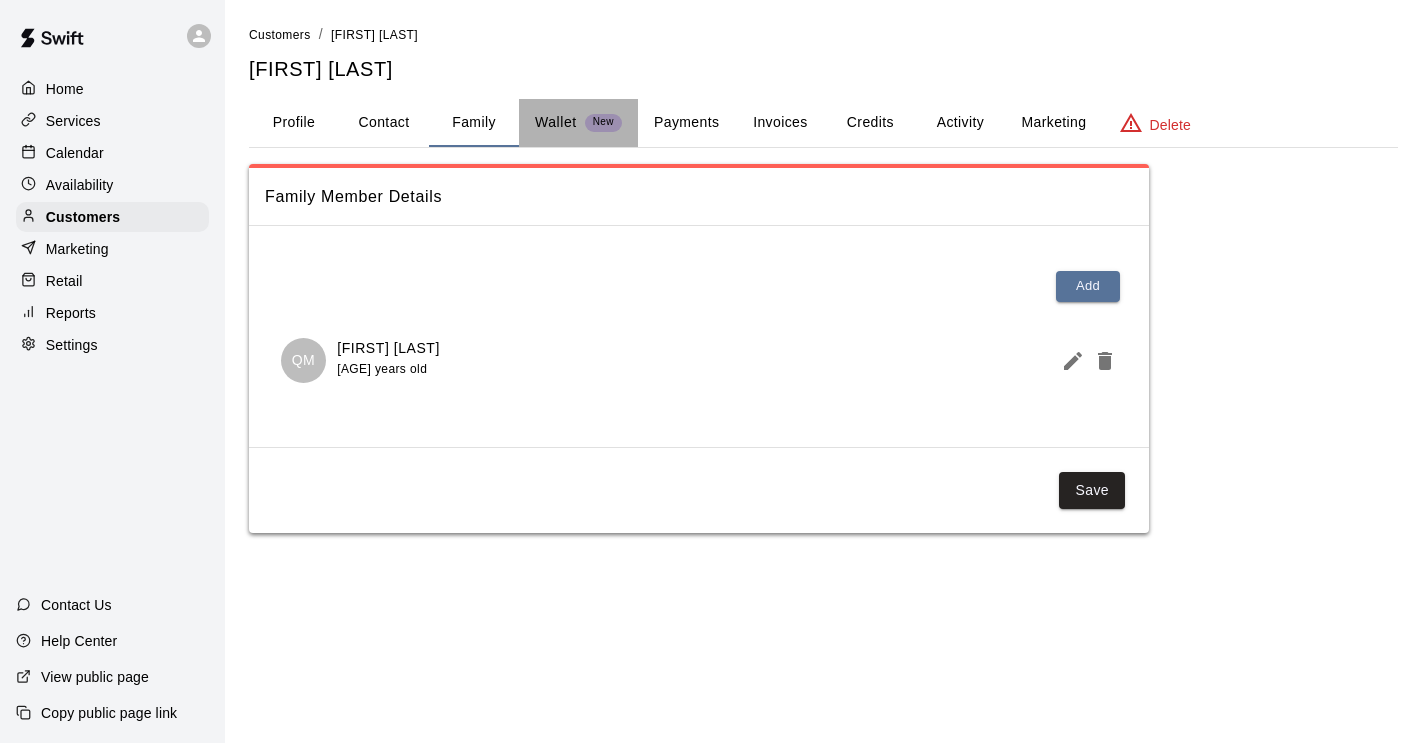 click on "Wallet" at bounding box center [556, 122] 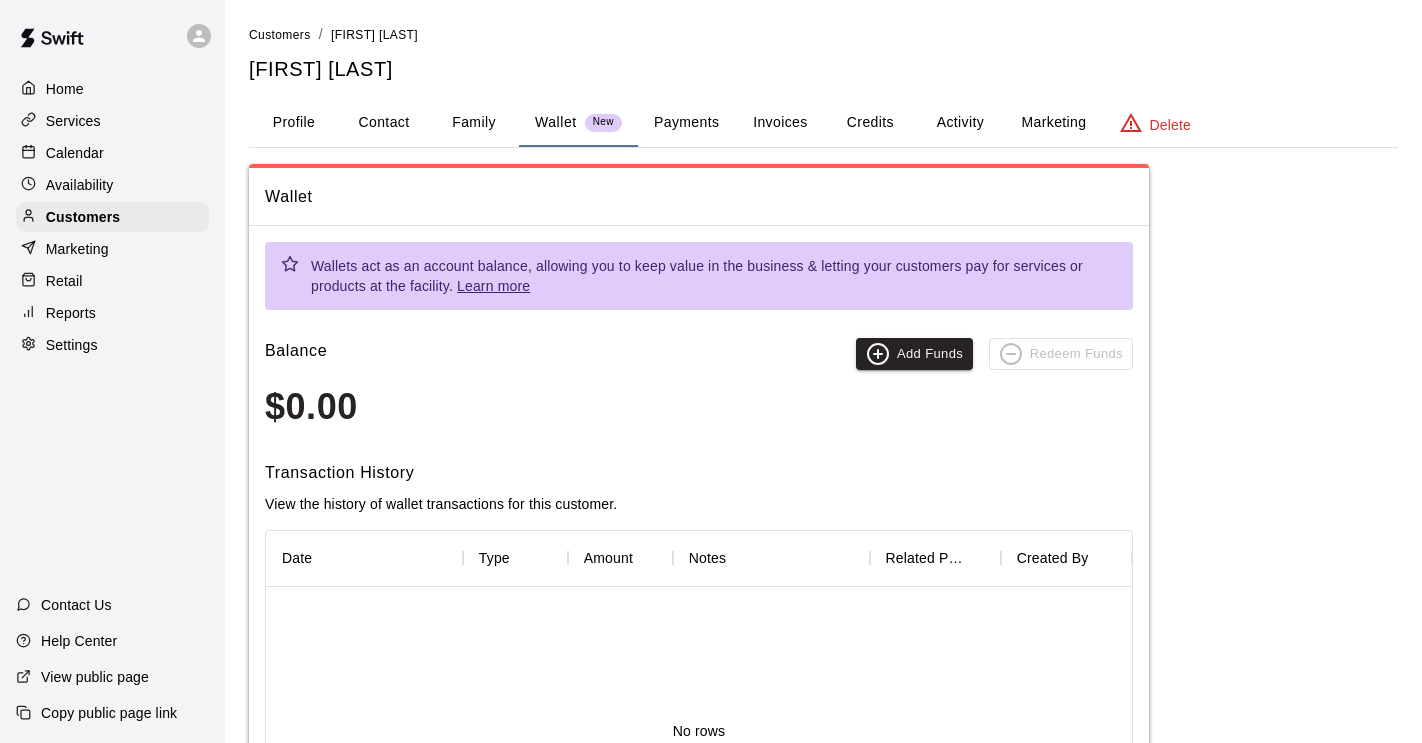 click on "Activity" at bounding box center [960, 123] 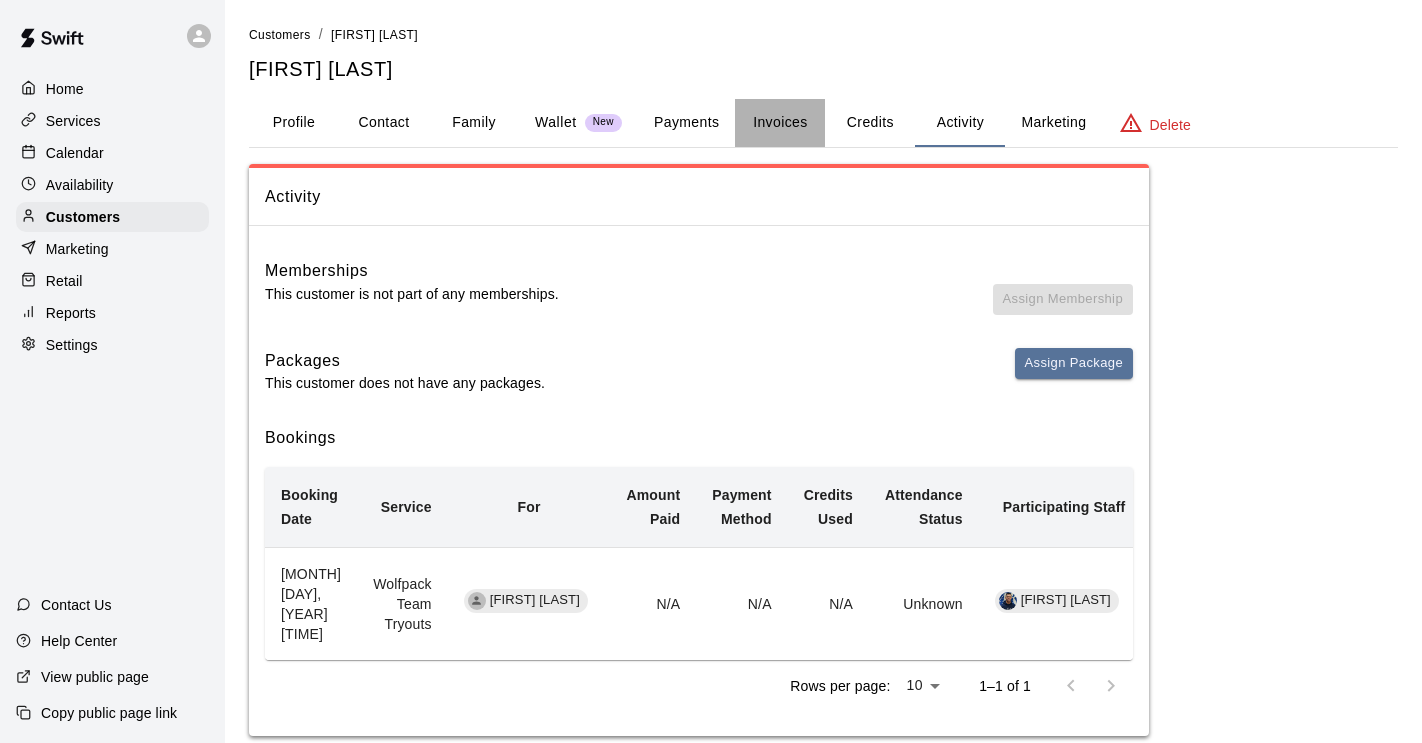 click on "Invoices" at bounding box center [780, 123] 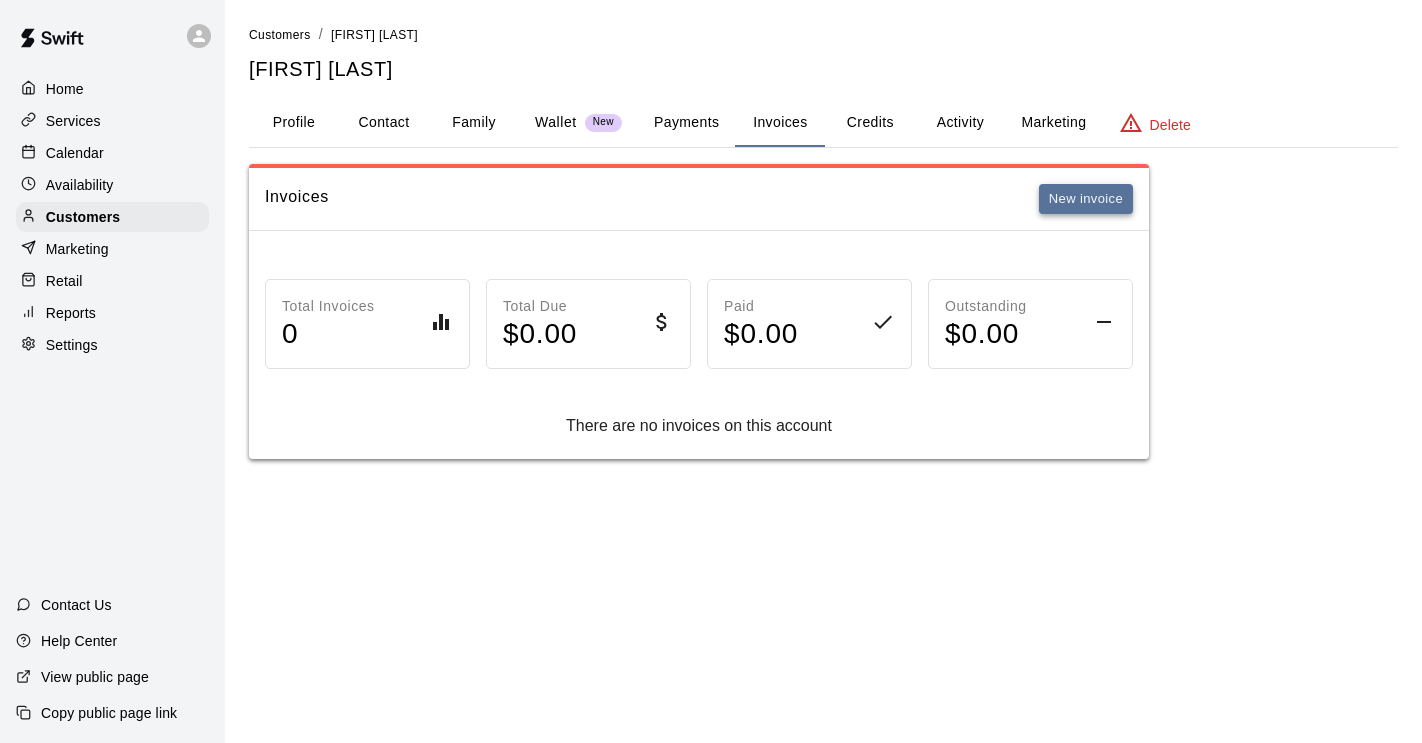click on "New invoice" at bounding box center (1086, 199) 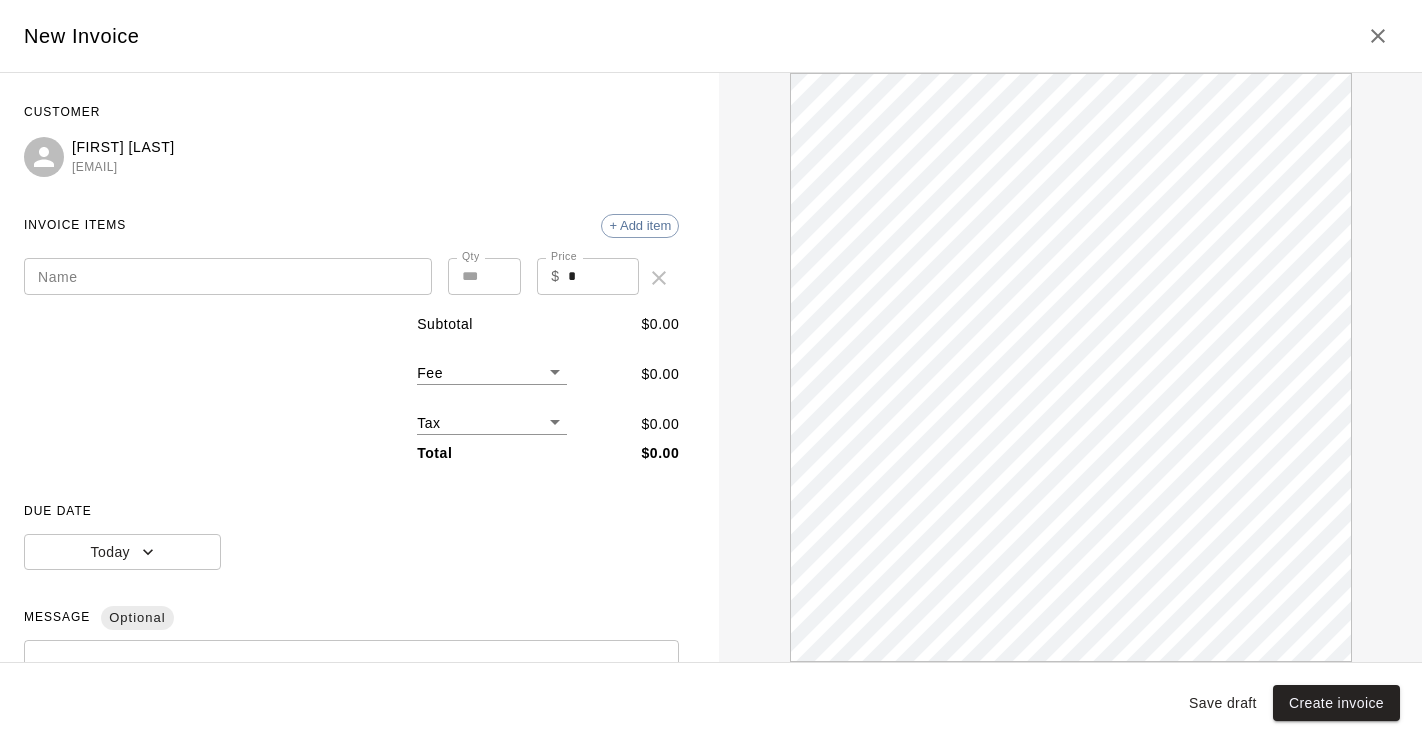 scroll, scrollTop: 0, scrollLeft: 0, axis: both 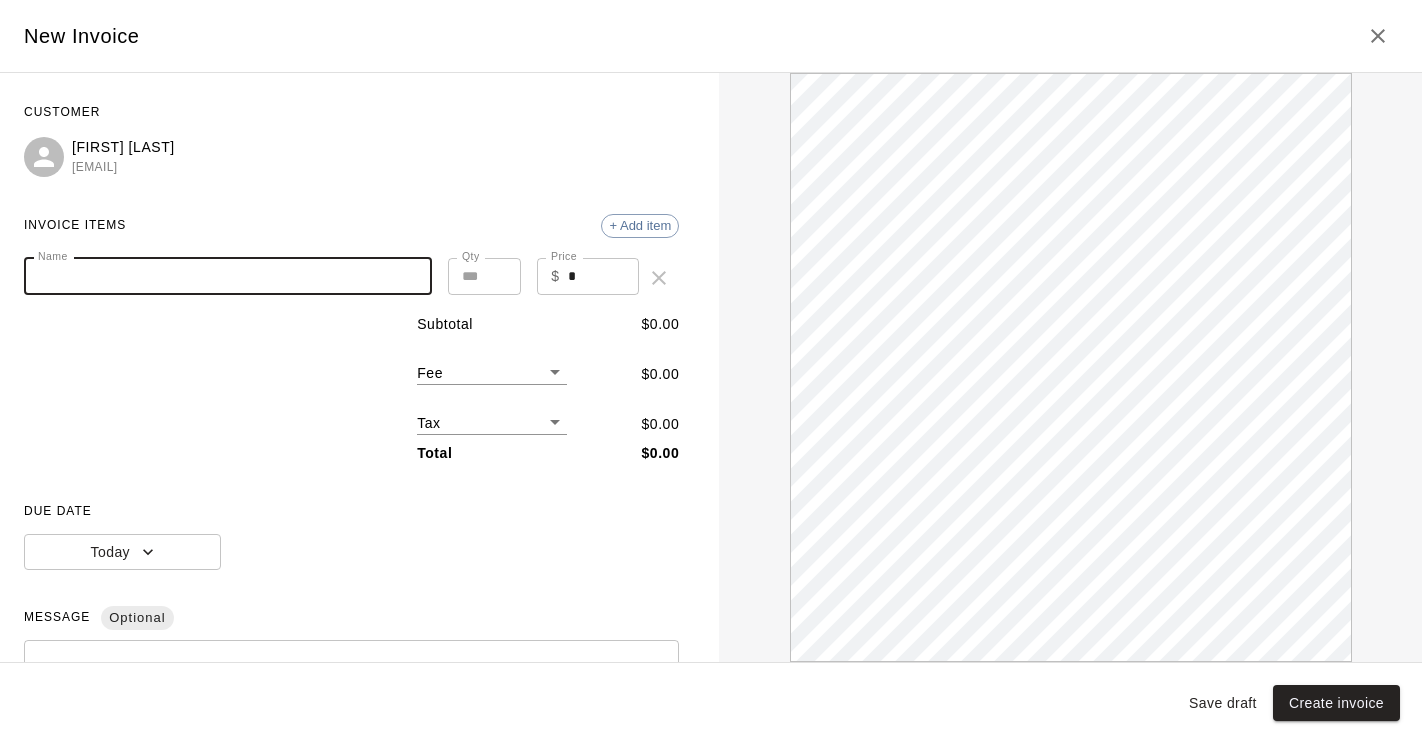 click on "Name" at bounding box center (228, 276) 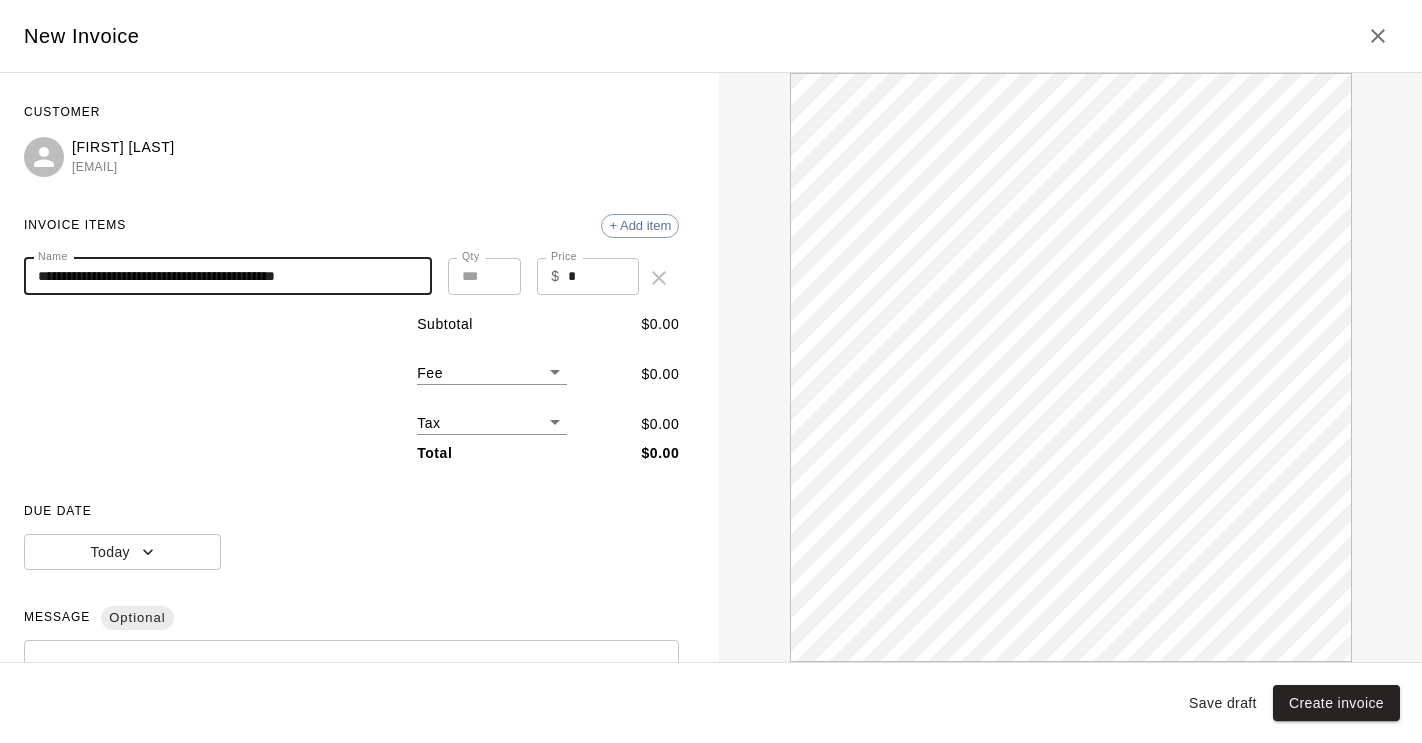 scroll, scrollTop: 0, scrollLeft: 0, axis: both 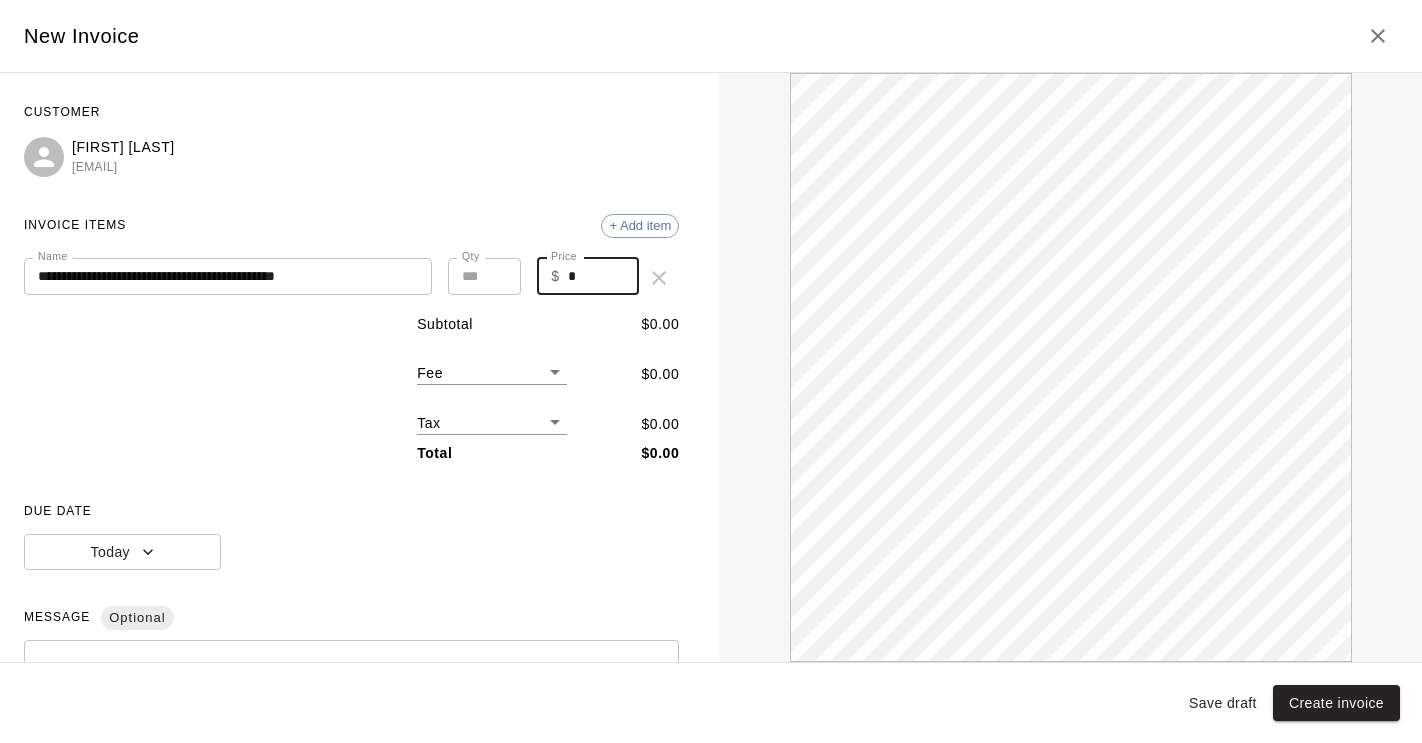 drag, startPoint x: 589, startPoint y: 280, endPoint x: 520, endPoint y: 277, distance: 69.065186 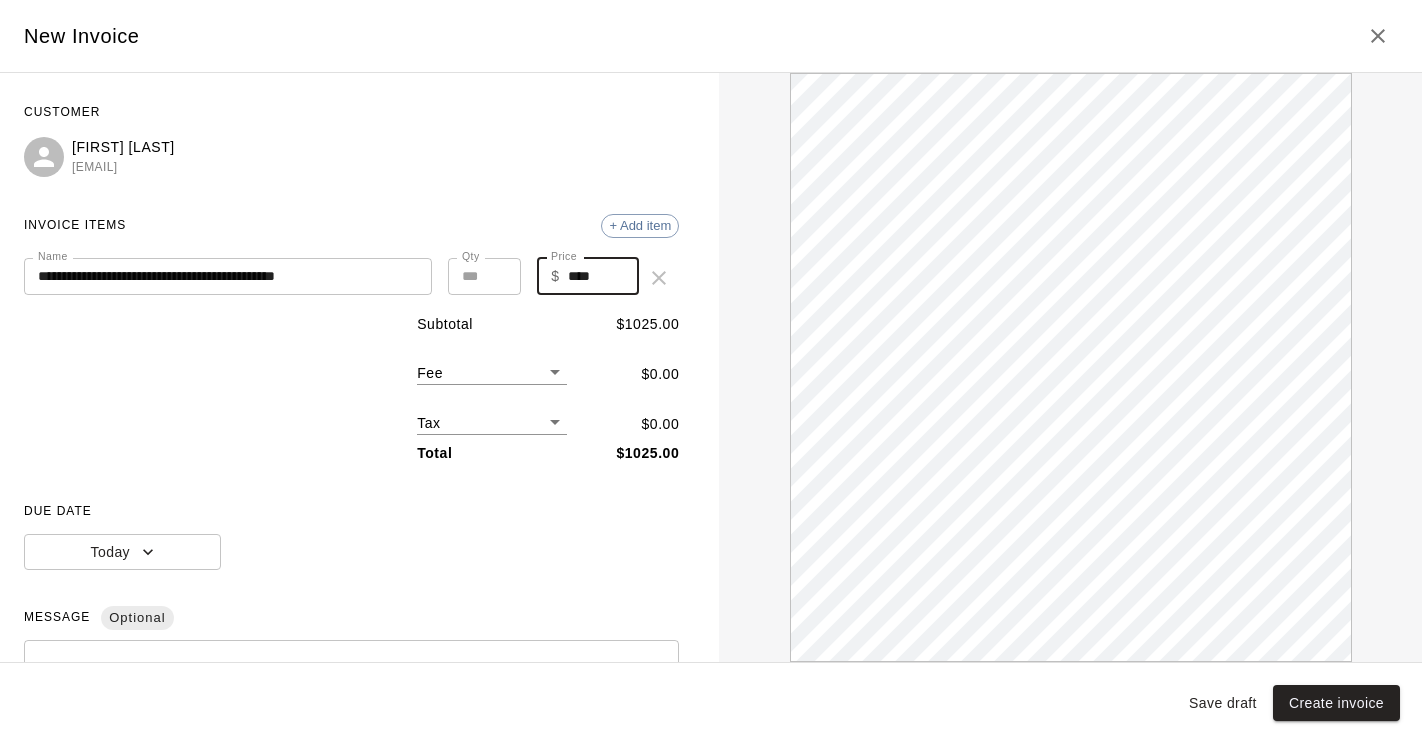 scroll, scrollTop: 0, scrollLeft: 0, axis: both 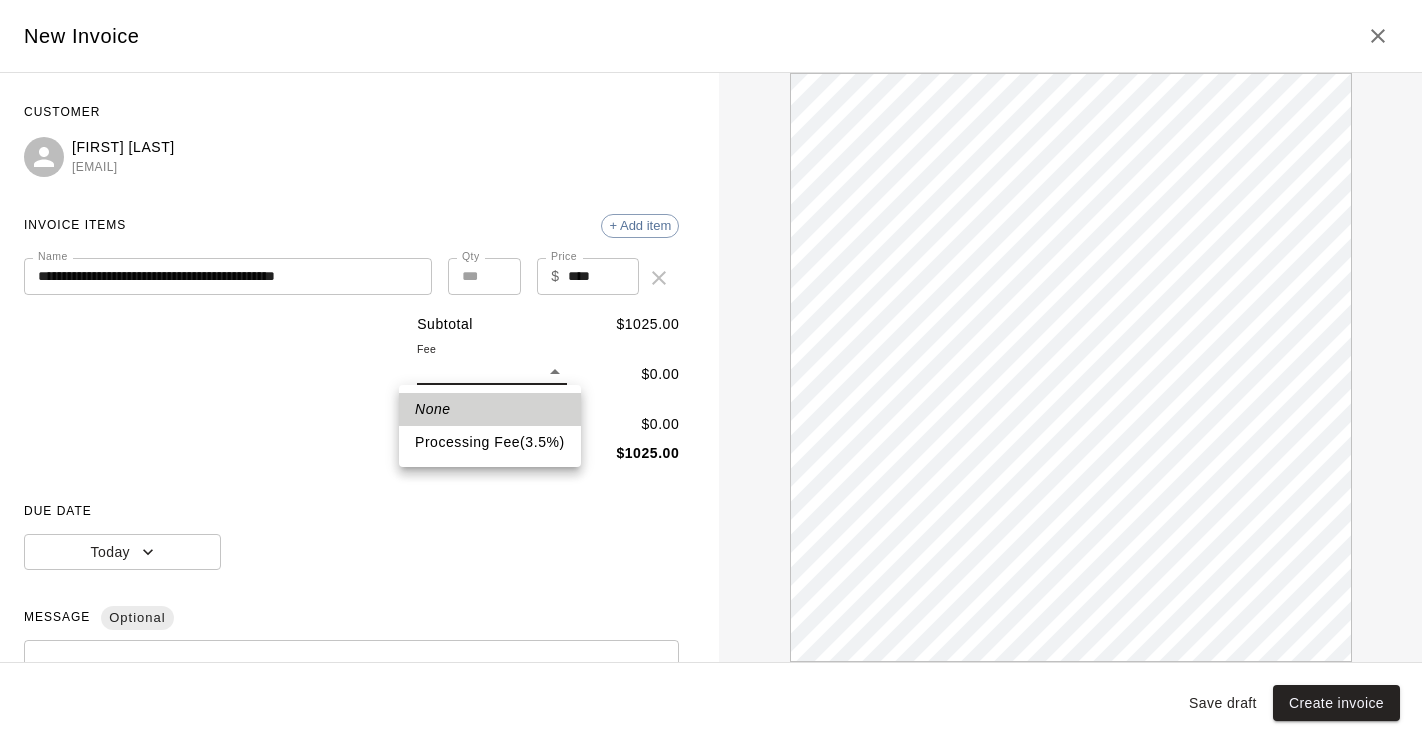 click on "**********" at bounding box center (711, 249) 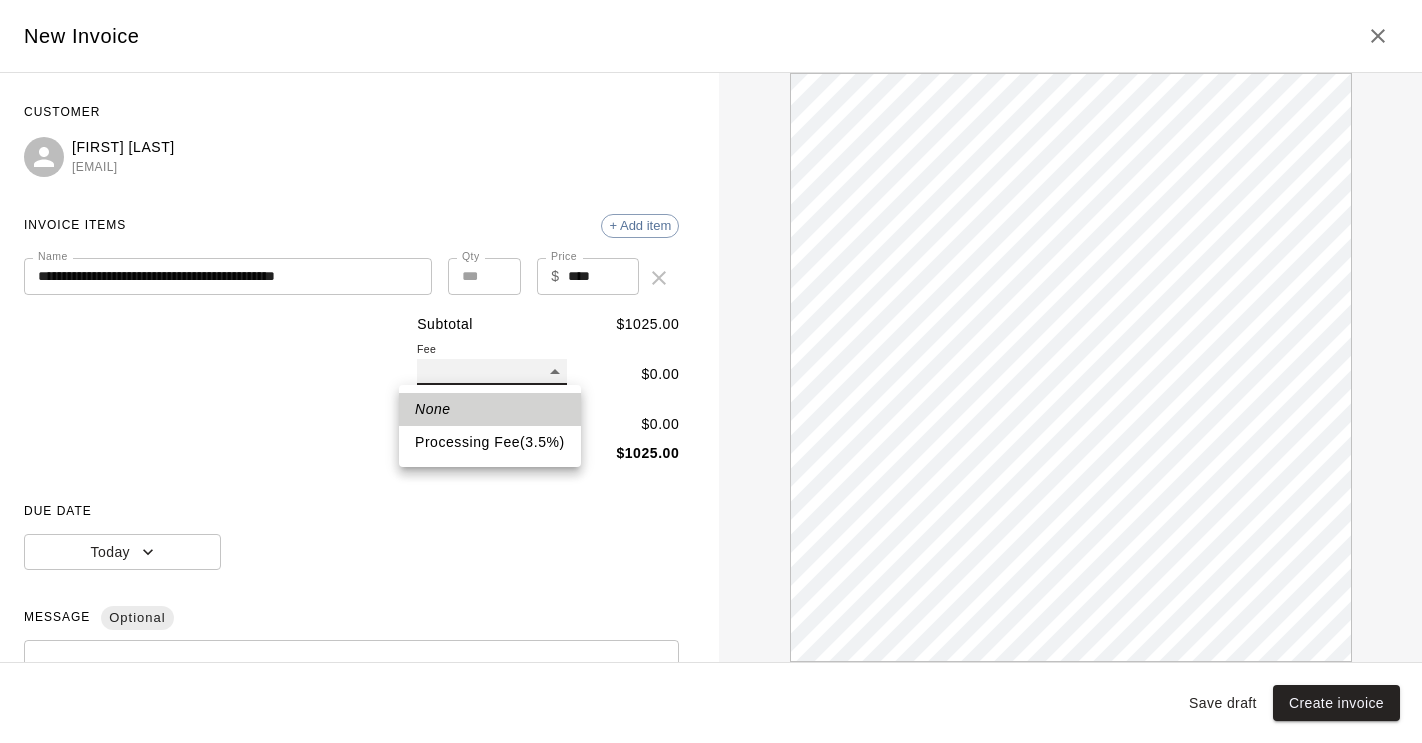 type on "**" 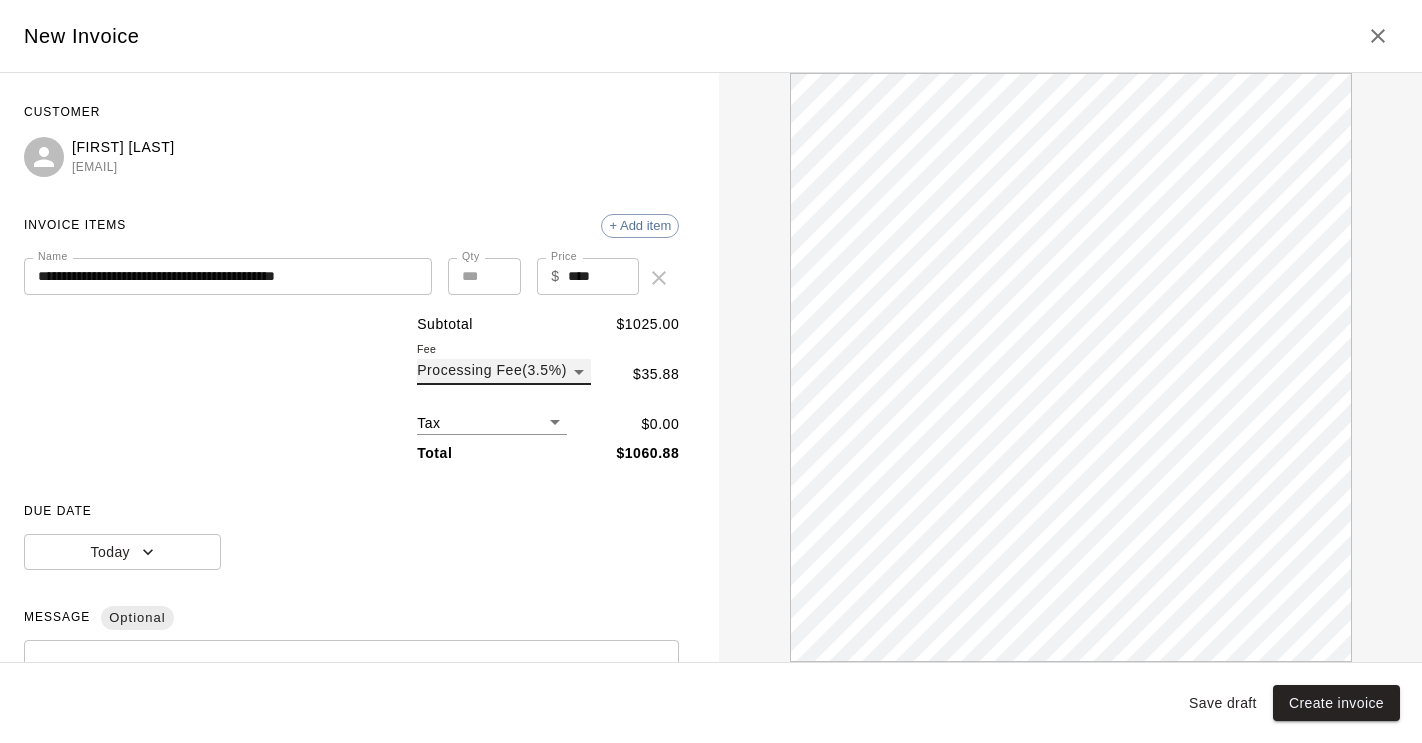 scroll, scrollTop: 0, scrollLeft: 0, axis: both 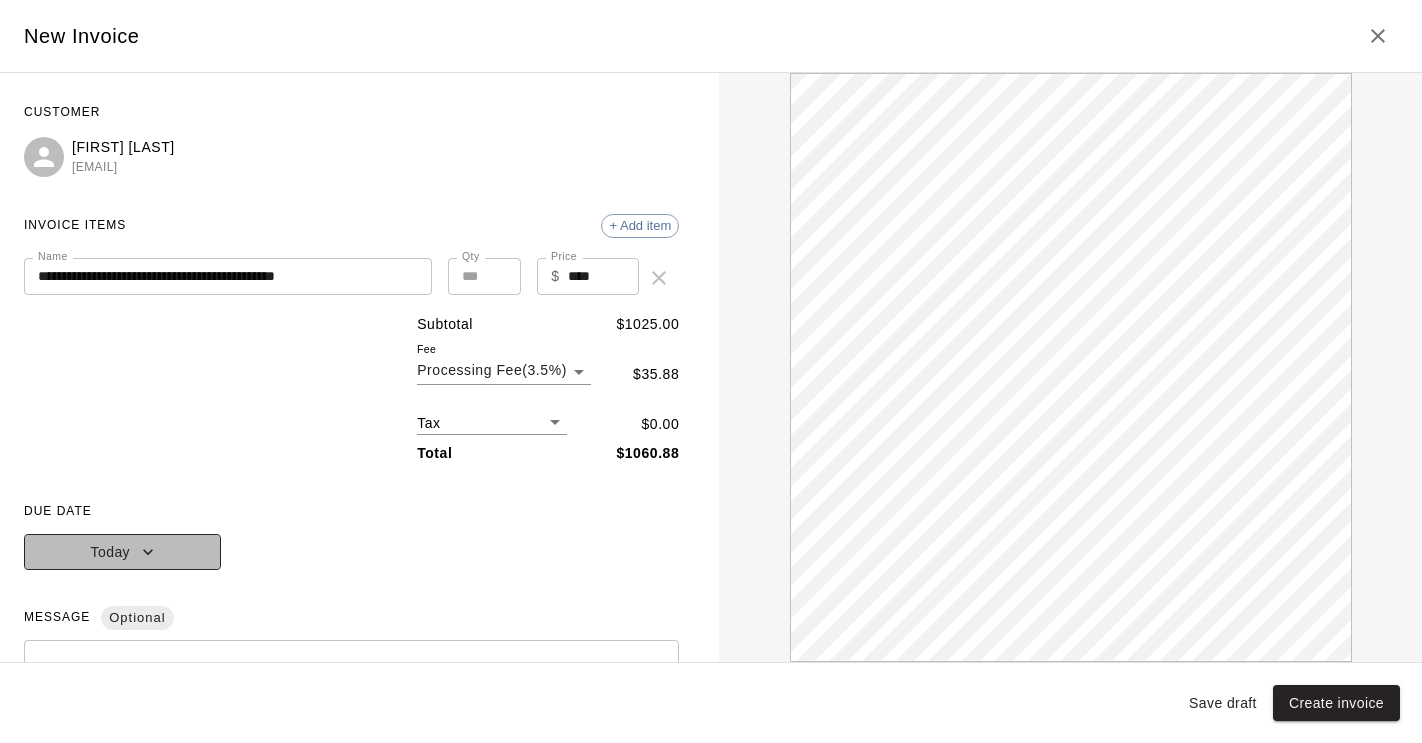 click 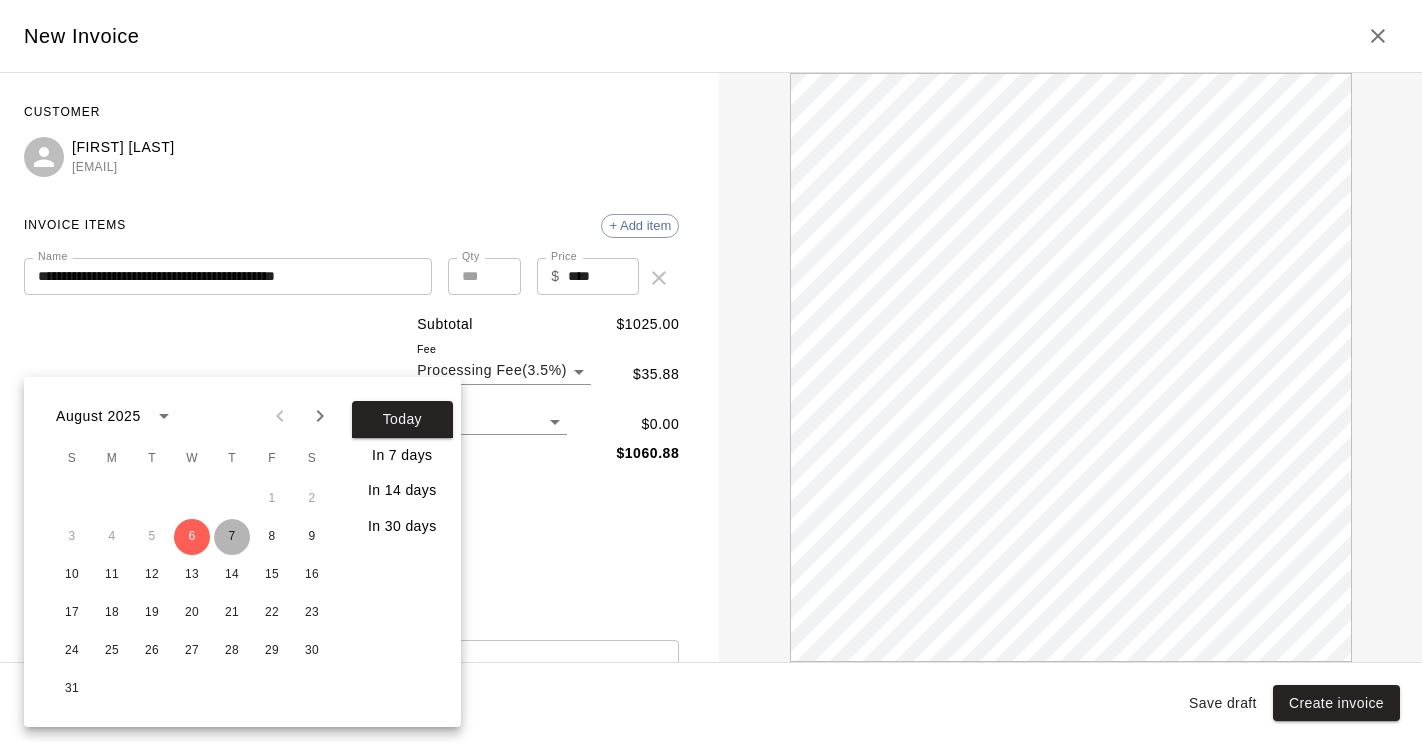 click on "7" at bounding box center [232, 537] 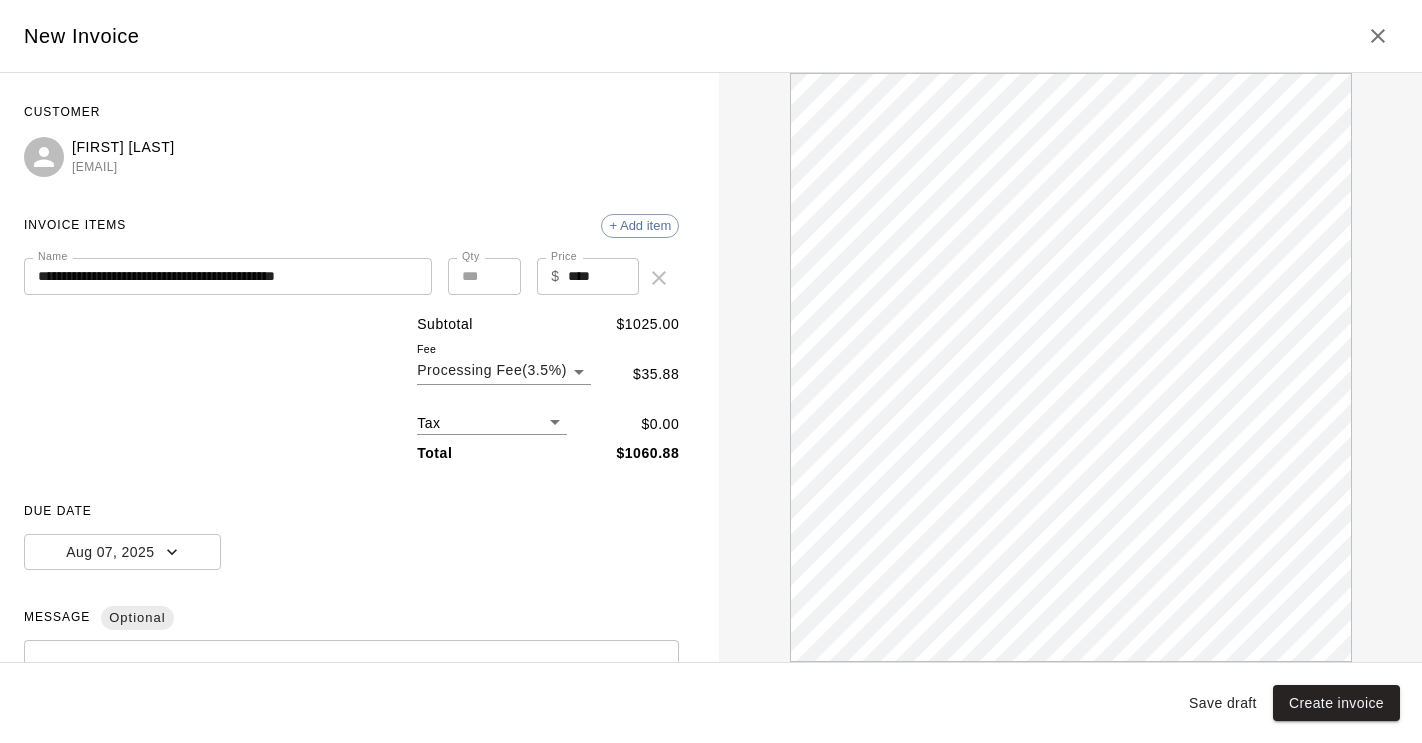scroll, scrollTop: 0, scrollLeft: 0, axis: both 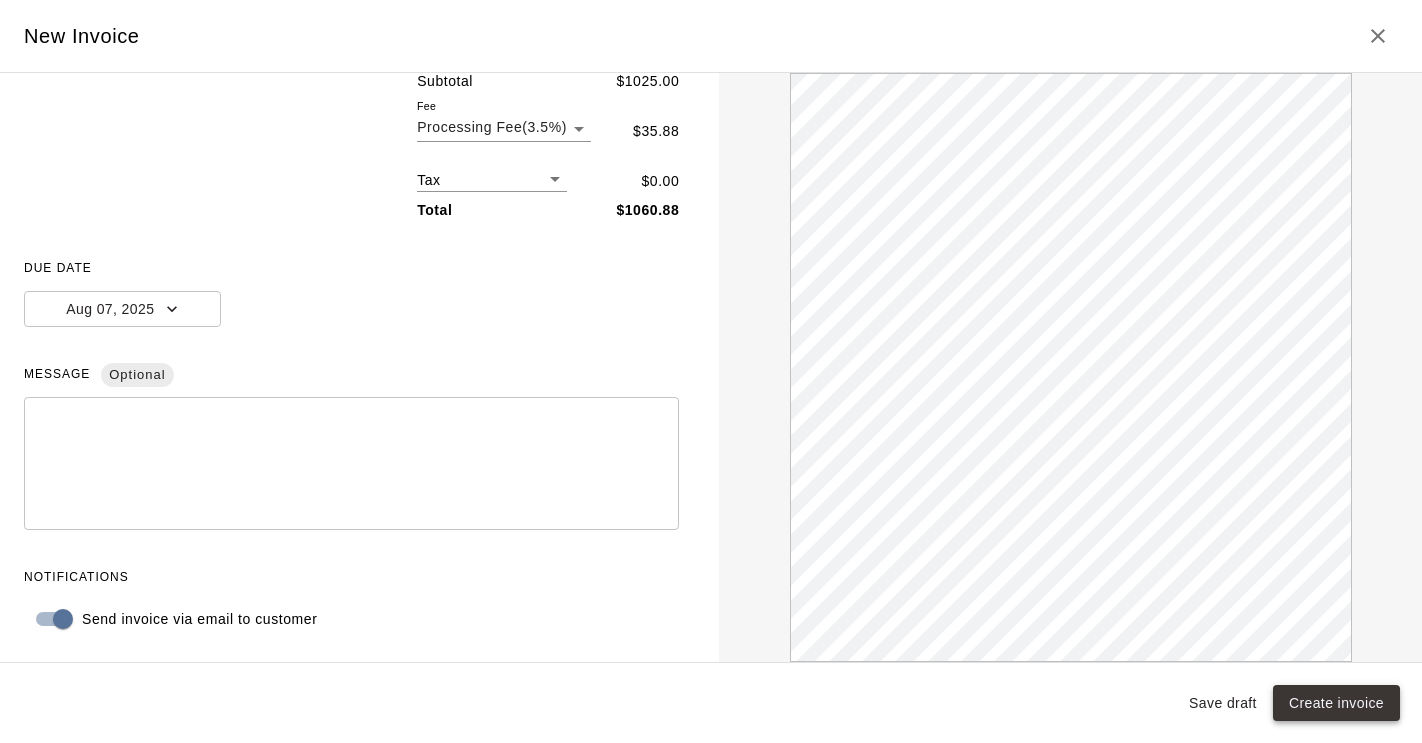 click on "Create invoice" at bounding box center [1336, 703] 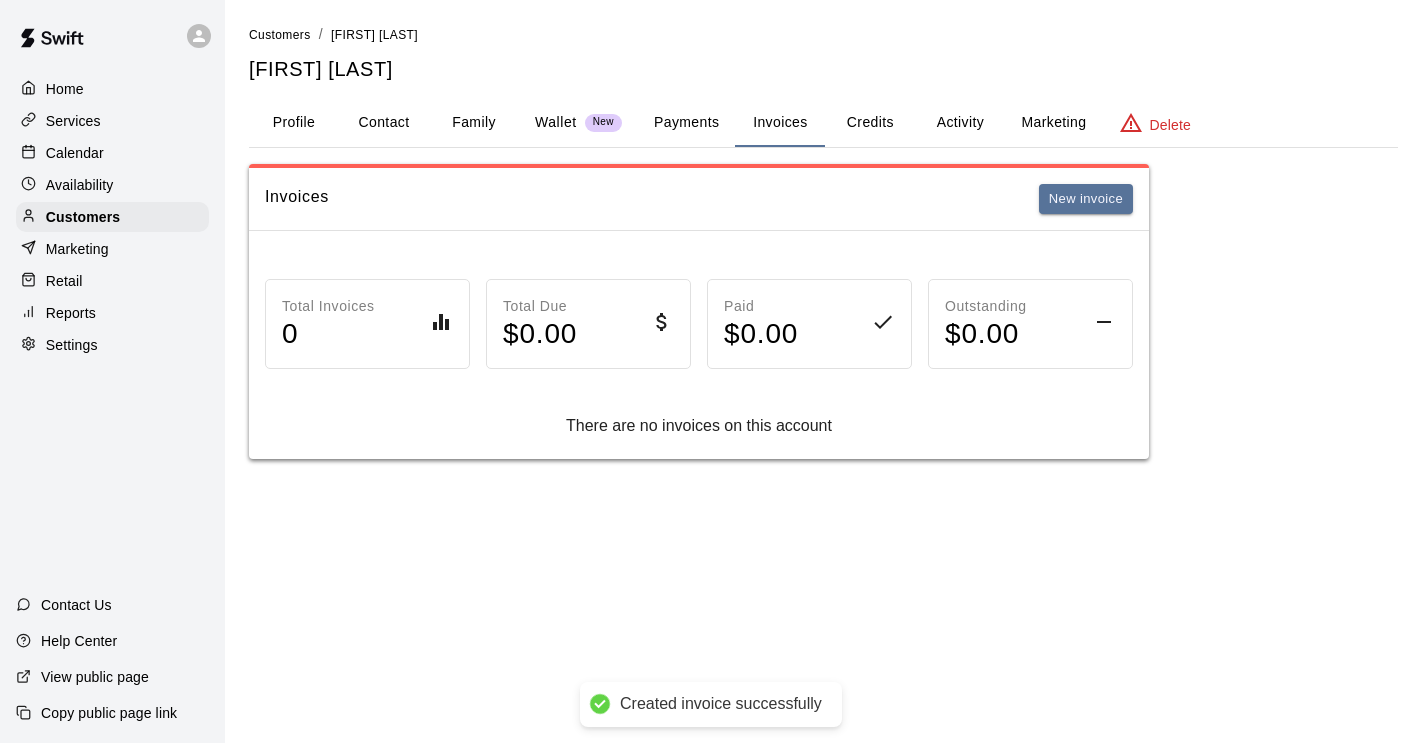scroll, scrollTop: 0, scrollLeft: 0, axis: both 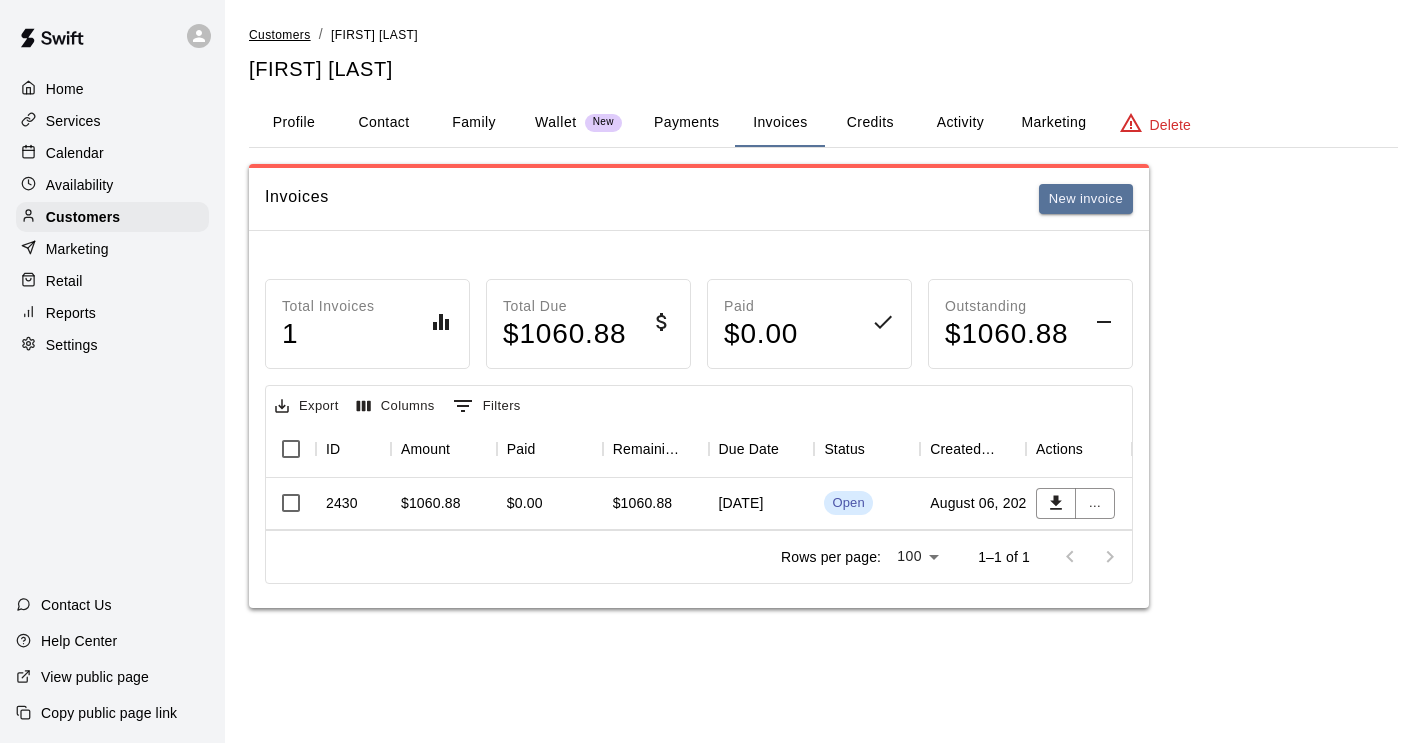 click on "Customers" at bounding box center (280, 35) 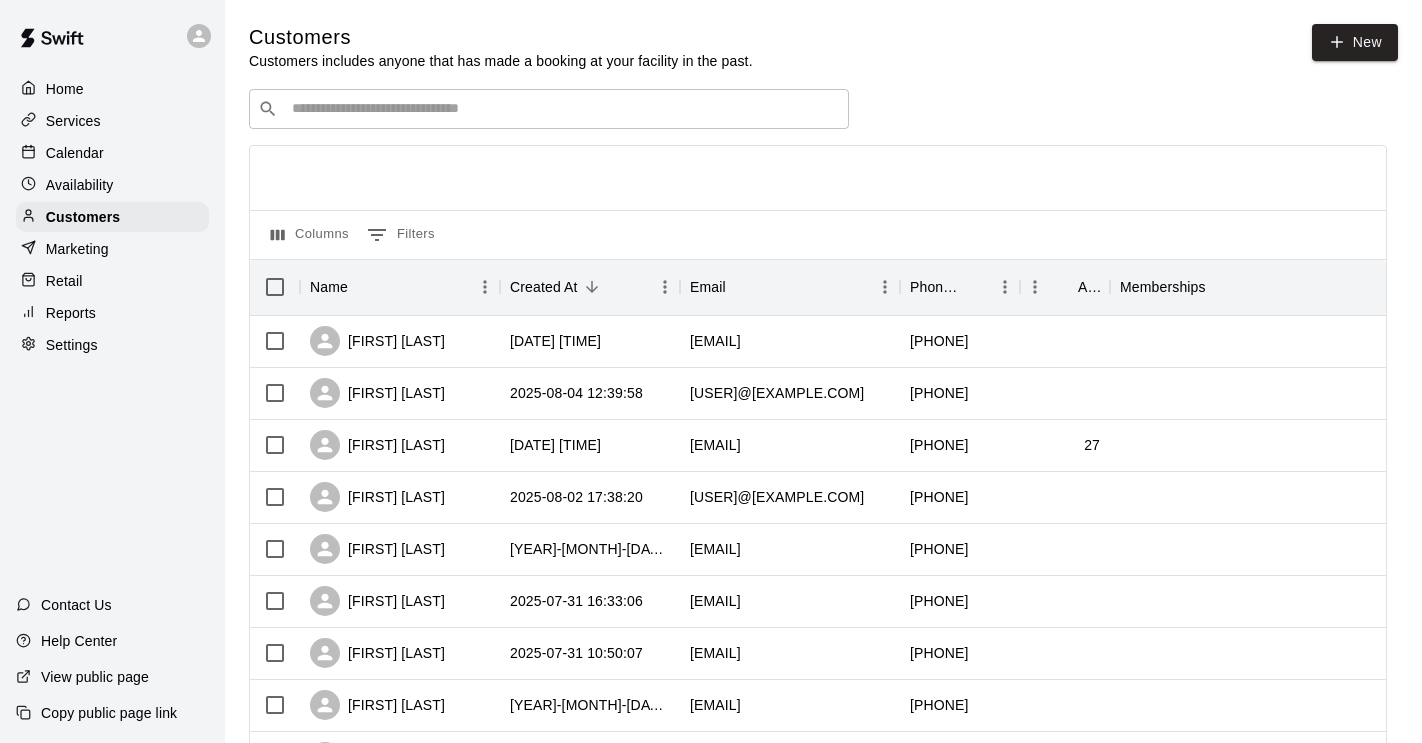 click at bounding box center (563, 109) 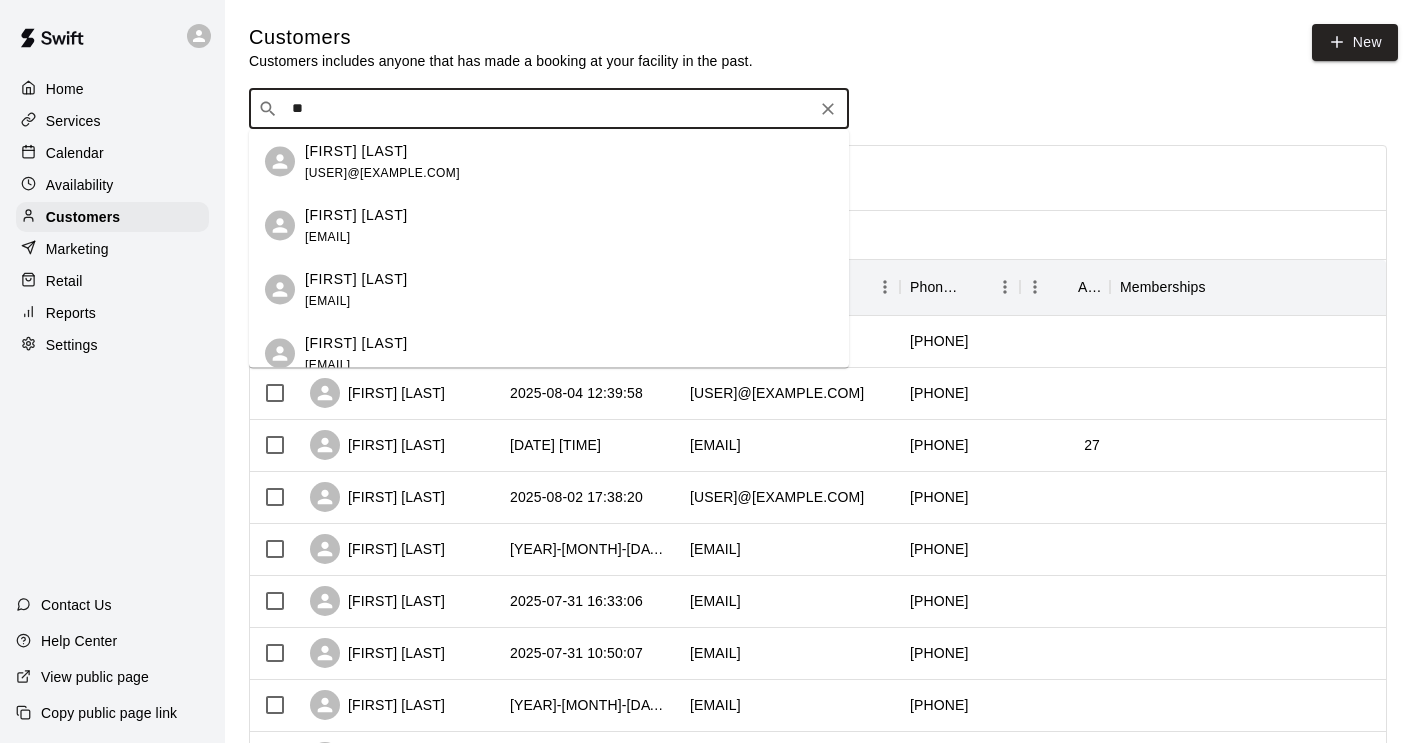 type on "***" 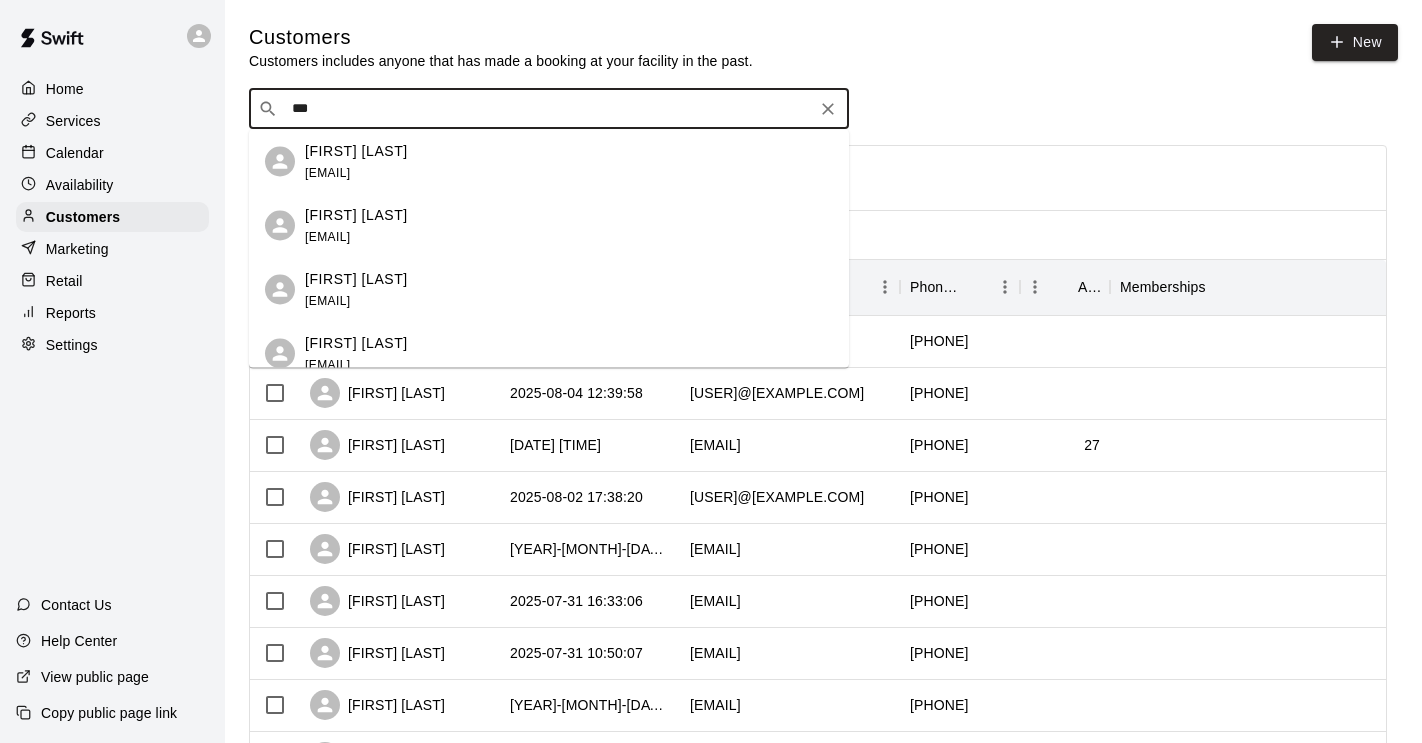 click on "[FIRST] [LAST]" at bounding box center [356, 342] 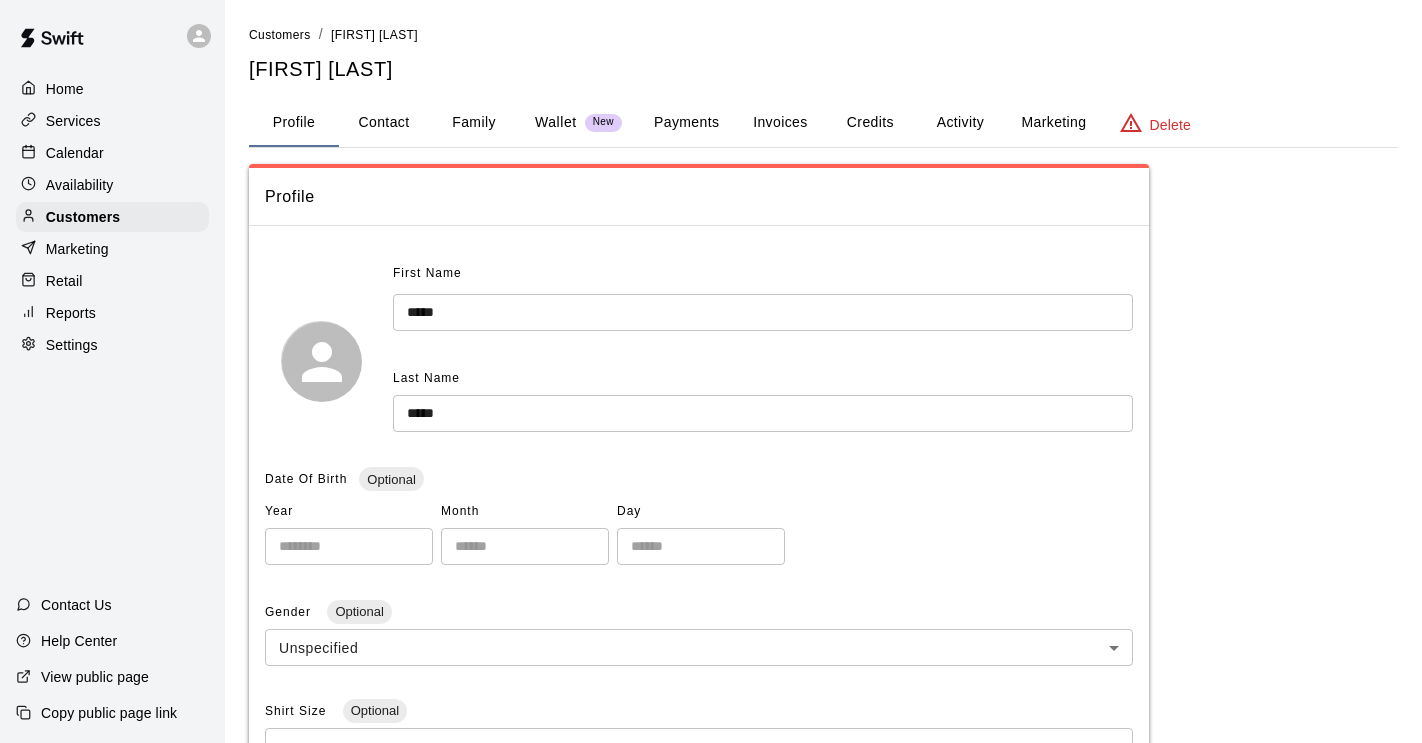 click on "Family" at bounding box center [474, 123] 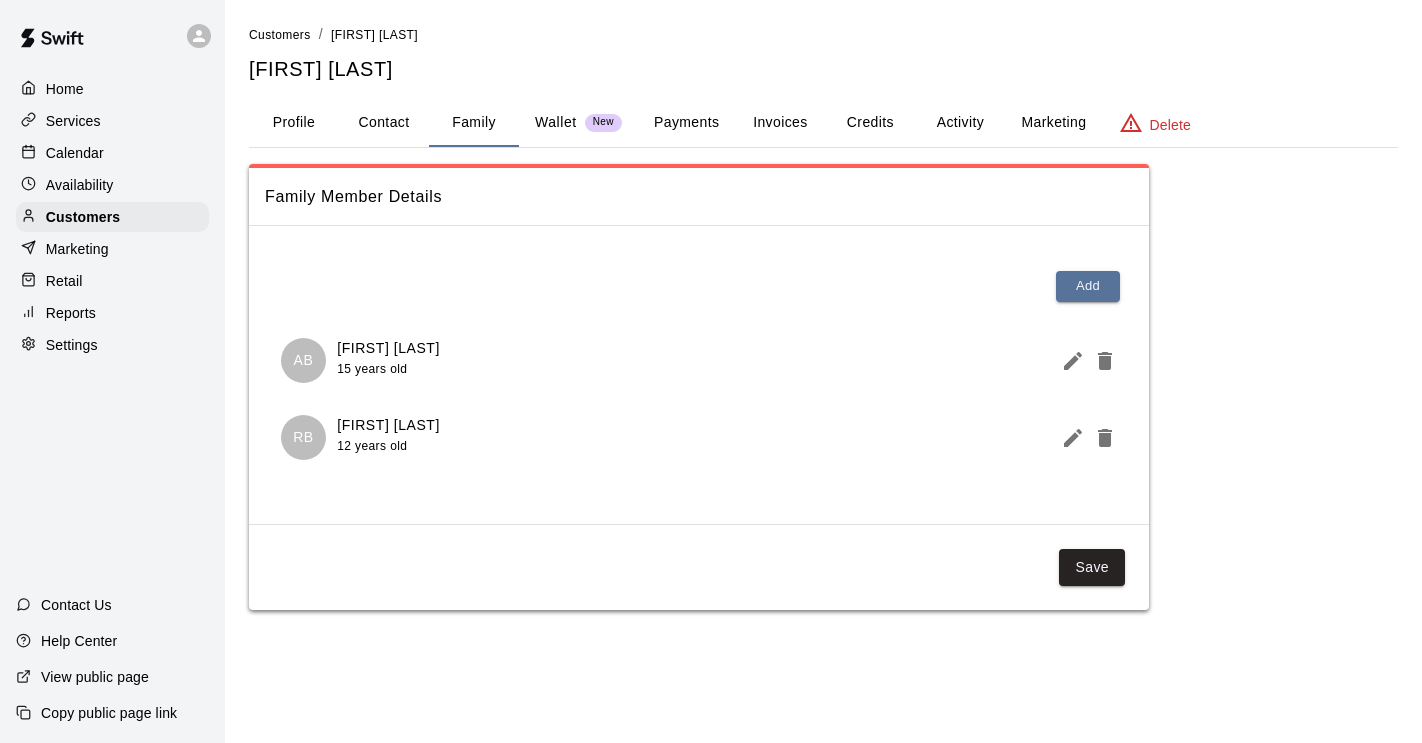 drag, startPoint x: 701, startPoint y: 129, endPoint x: 546, endPoint y: 122, distance: 155.15799 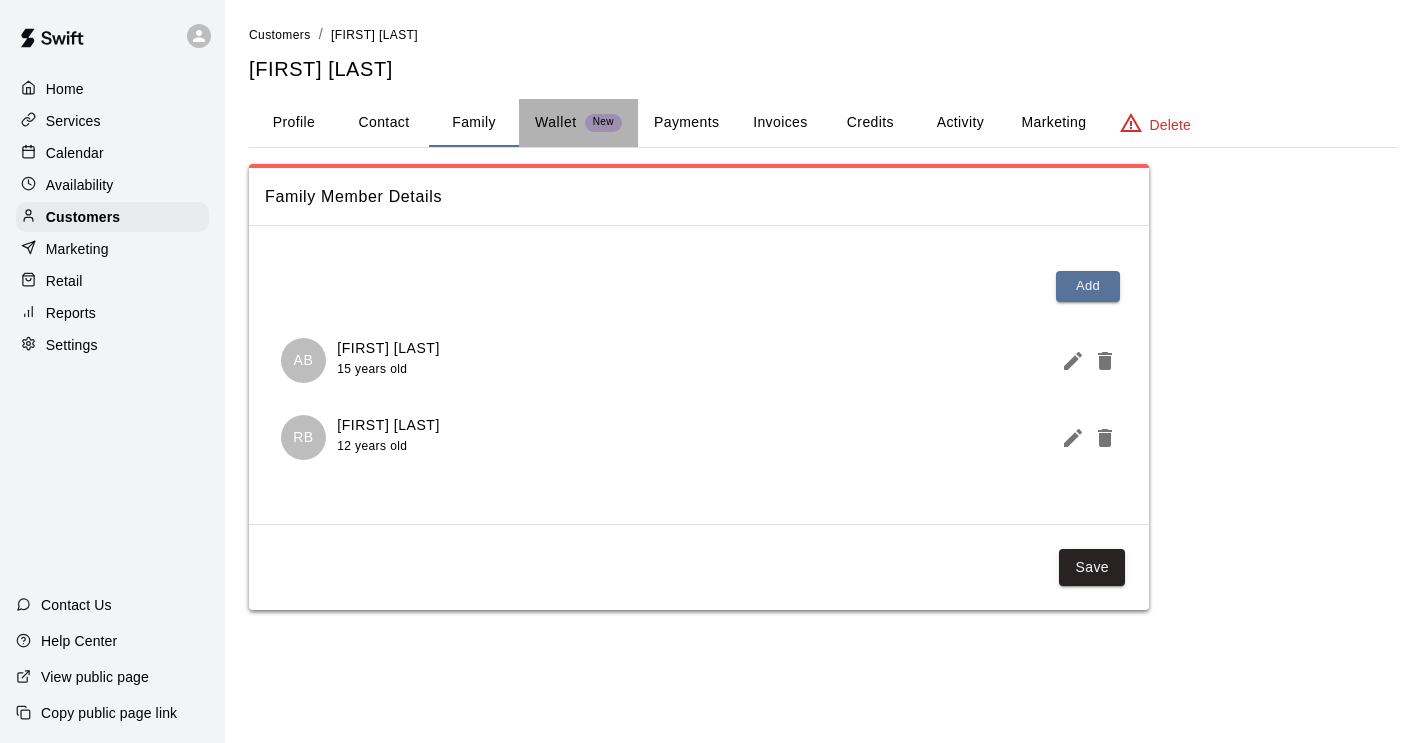 click on "Wallet" at bounding box center [556, 122] 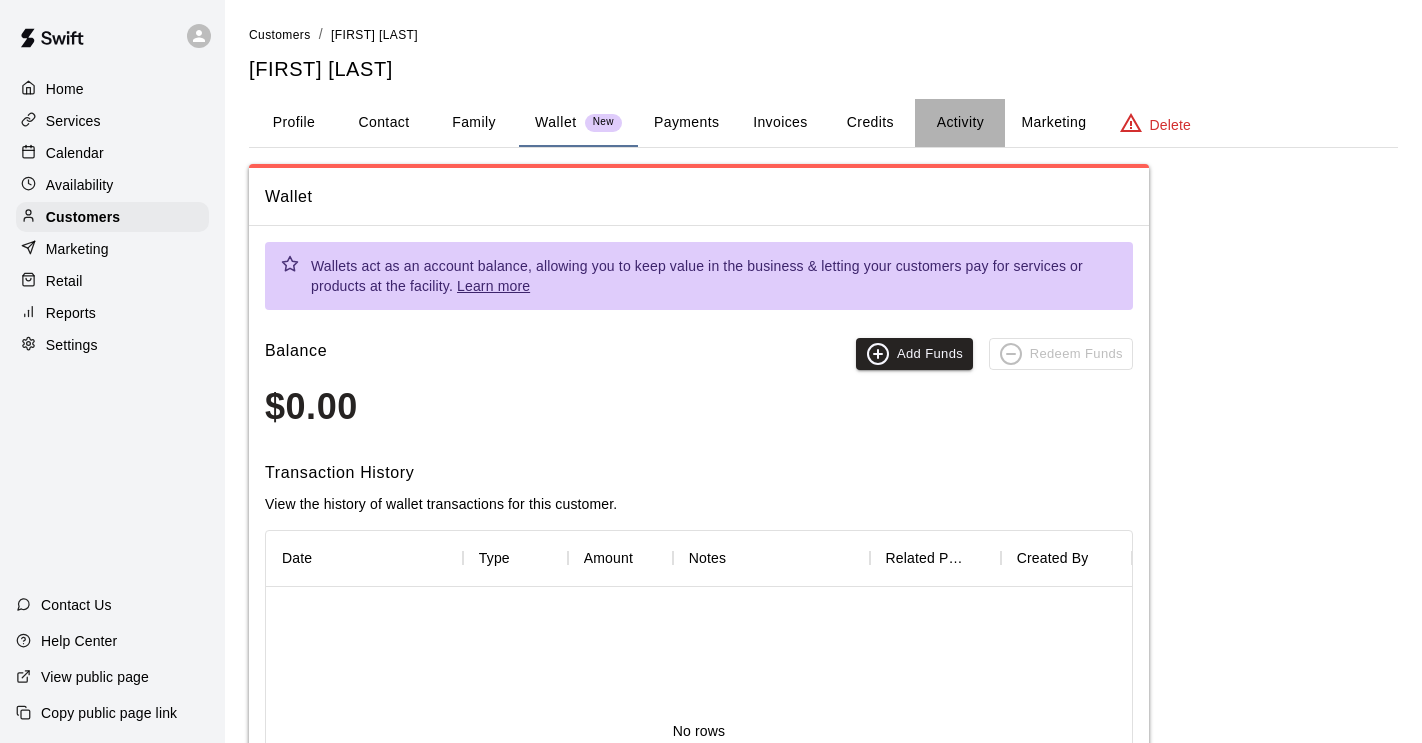 click on "Activity" at bounding box center (960, 123) 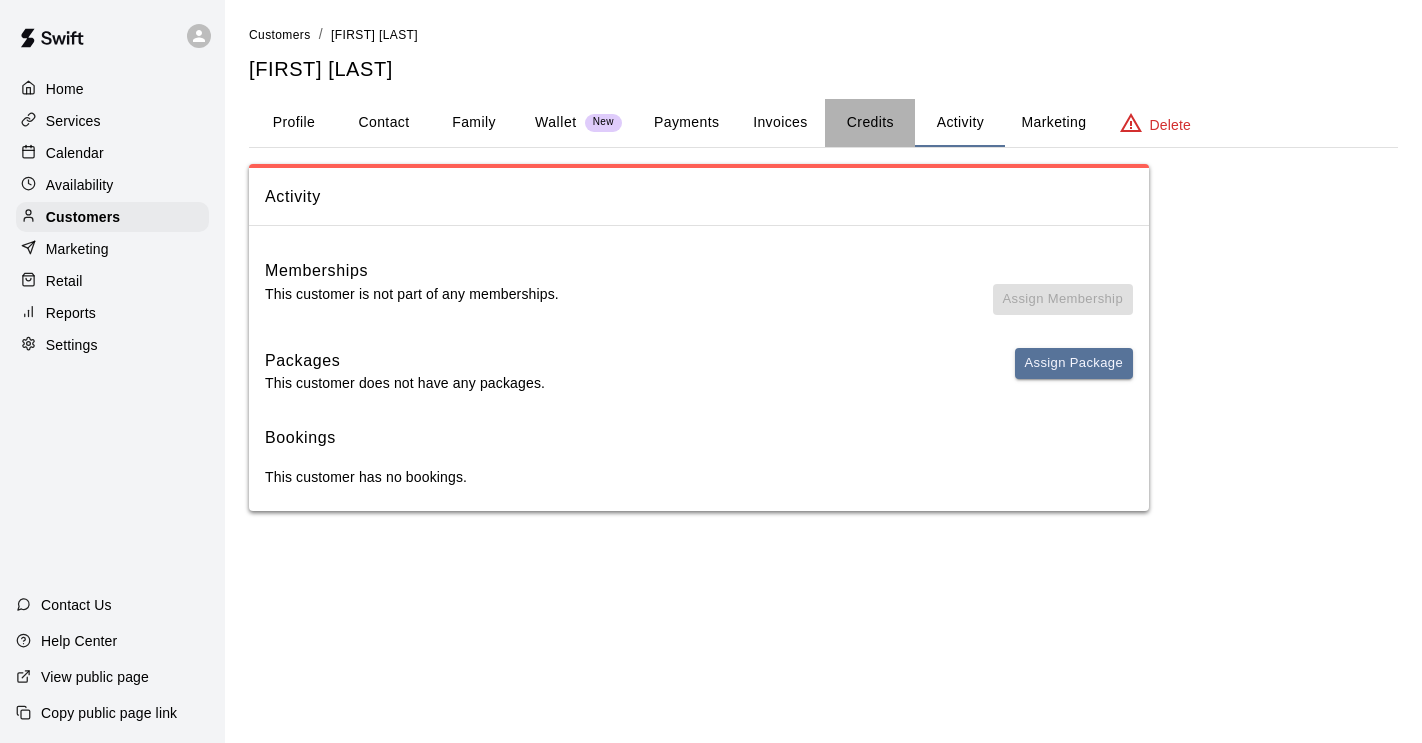 click on "Credits" at bounding box center [870, 123] 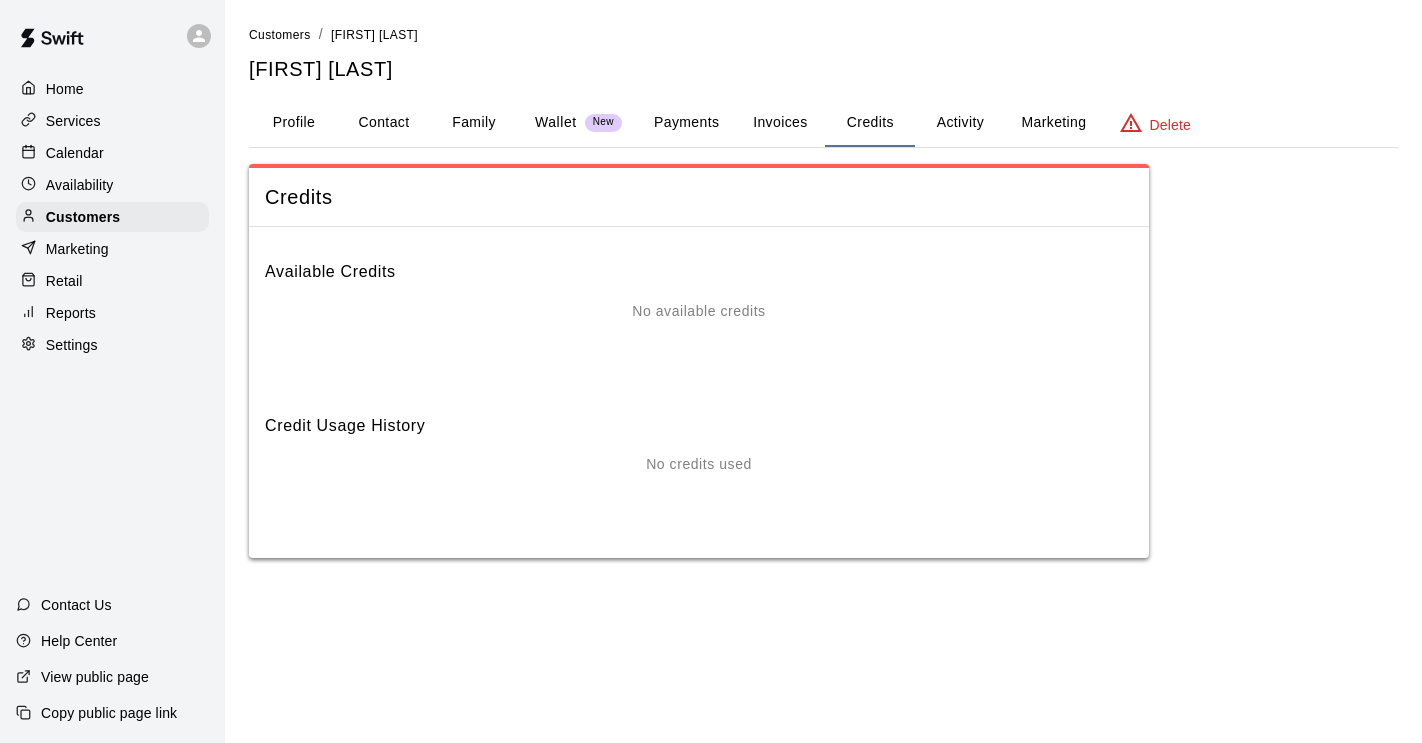 click on "Invoices" at bounding box center (780, 123) 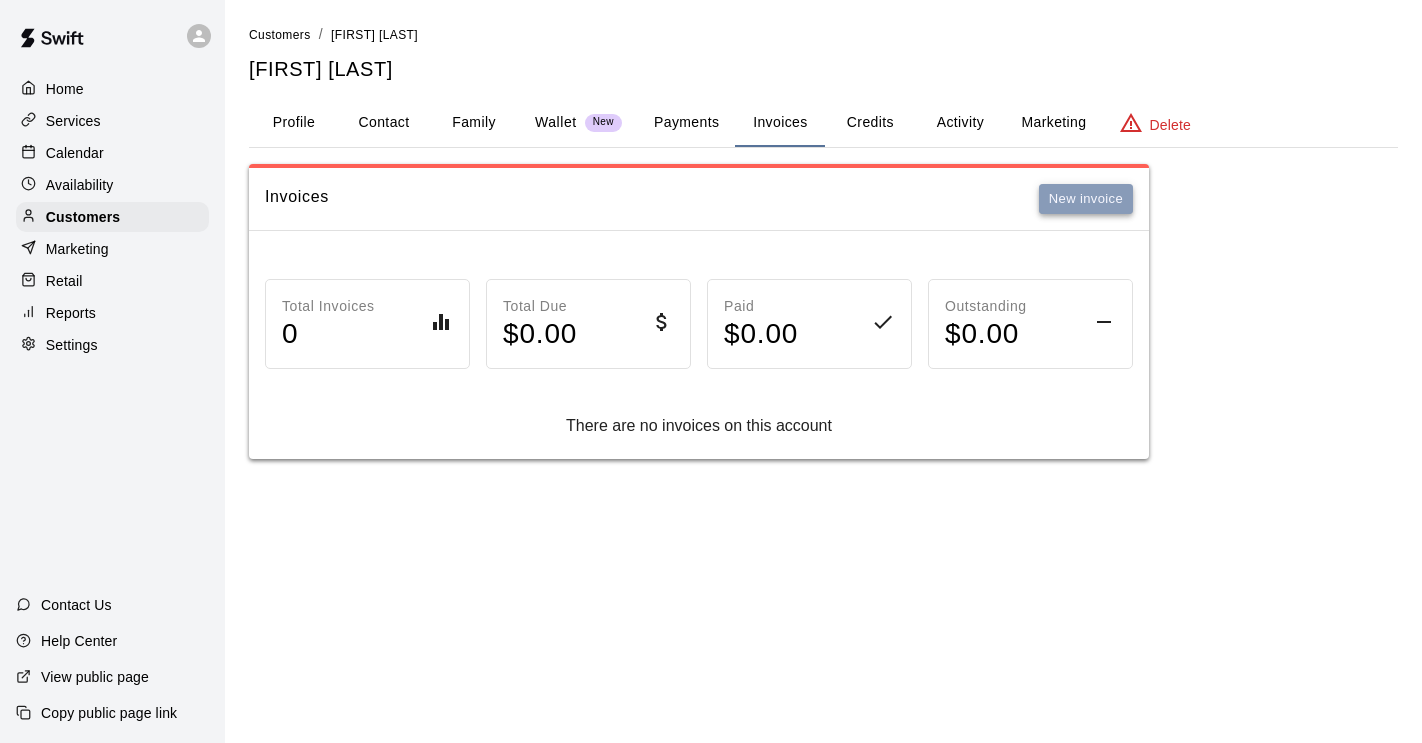 click on "New invoice" at bounding box center [1086, 199] 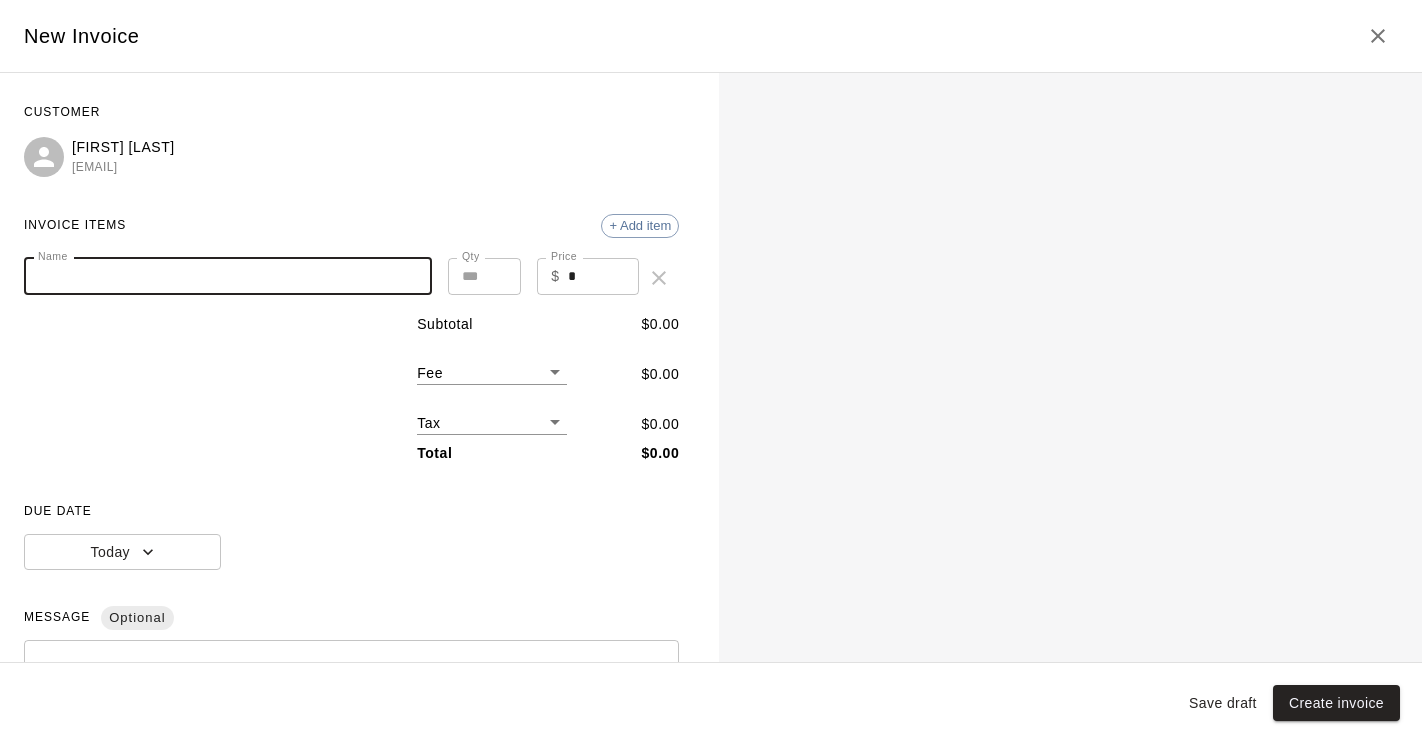 click on "Name" at bounding box center (228, 276) 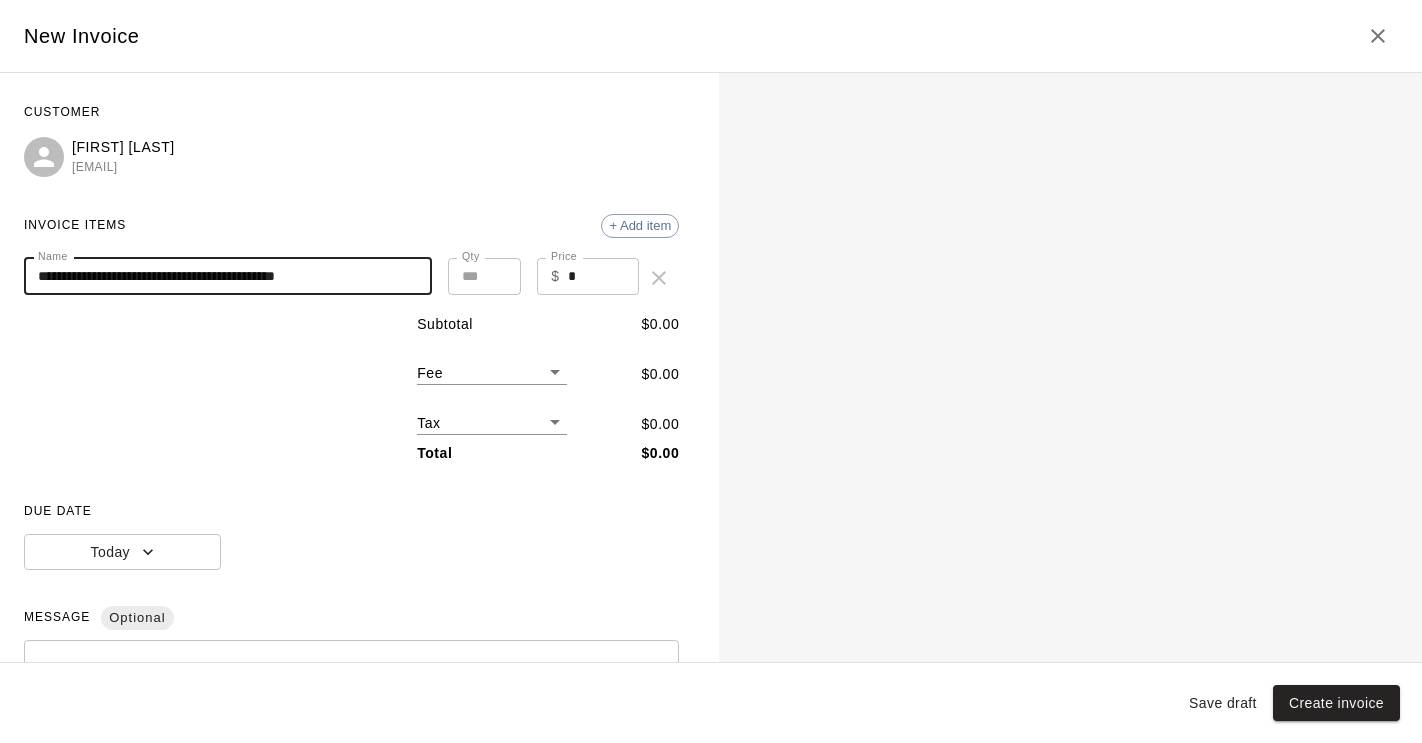 type on "**********" 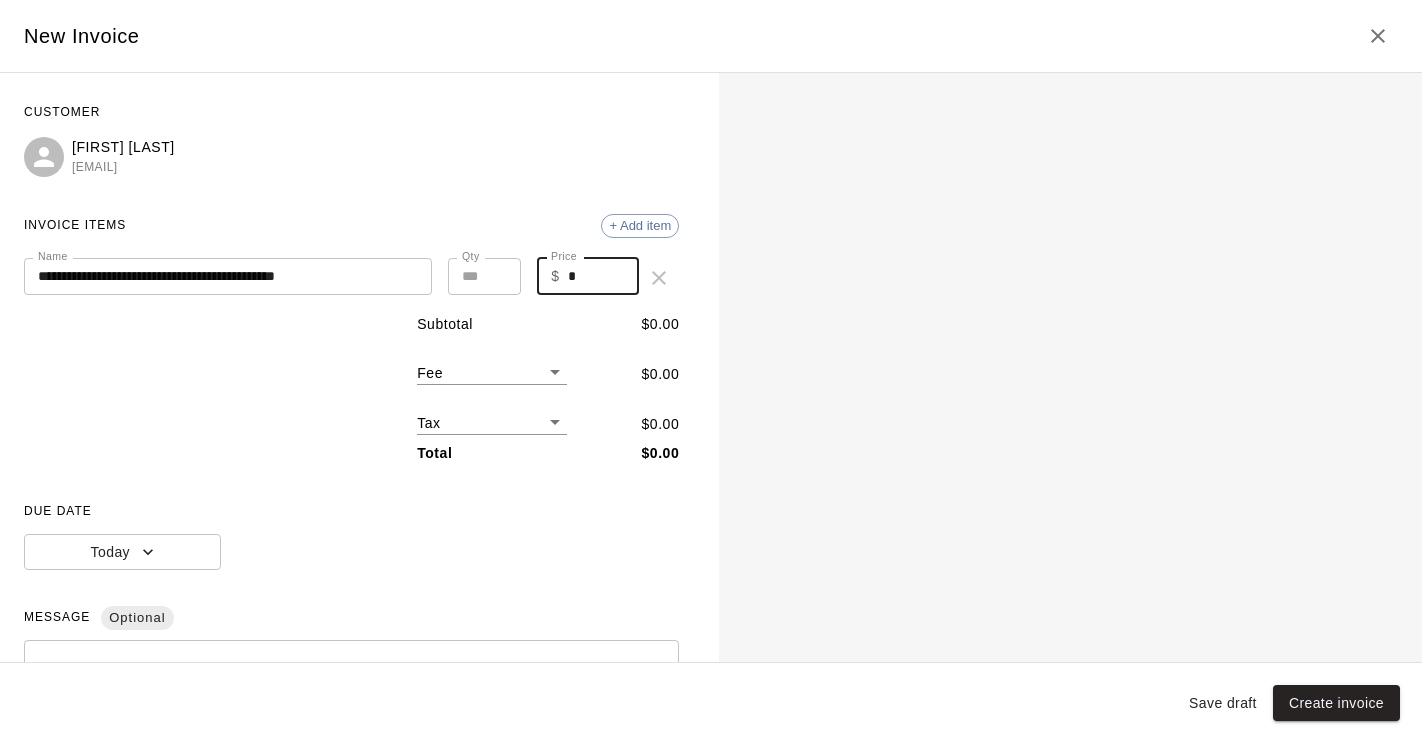 drag, startPoint x: 583, startPoint y: 273, endPoint x: 565, endPoint y: 273, distance: 18 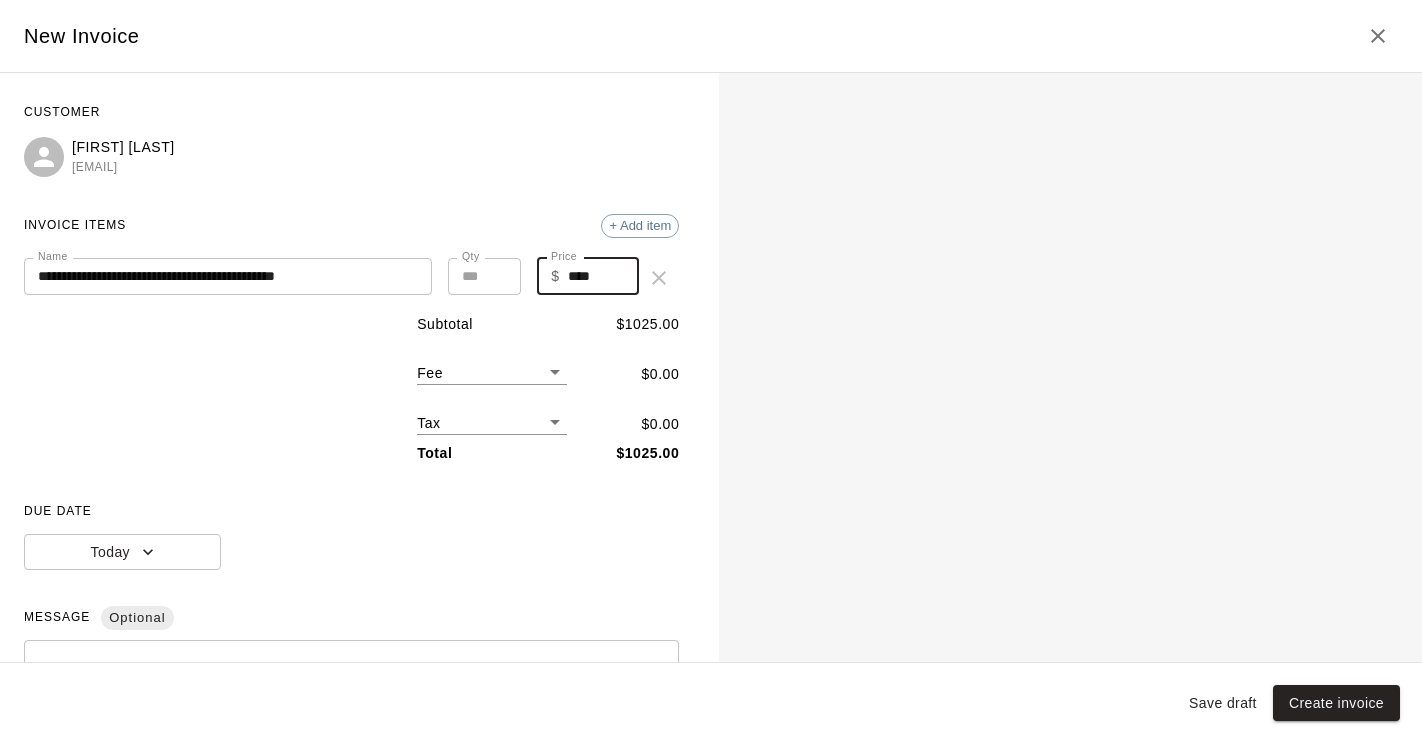 type on "****" 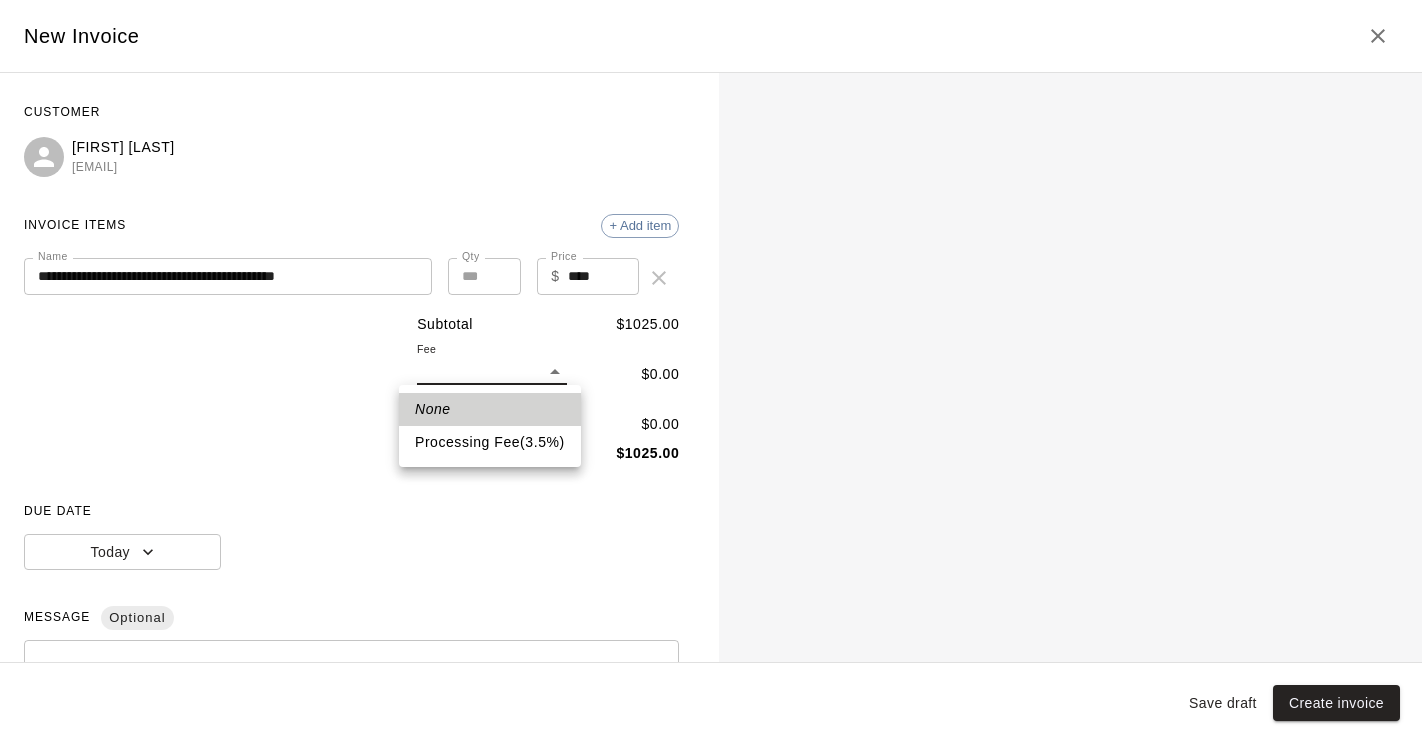click on "**********" at bounding box center (711, 249) 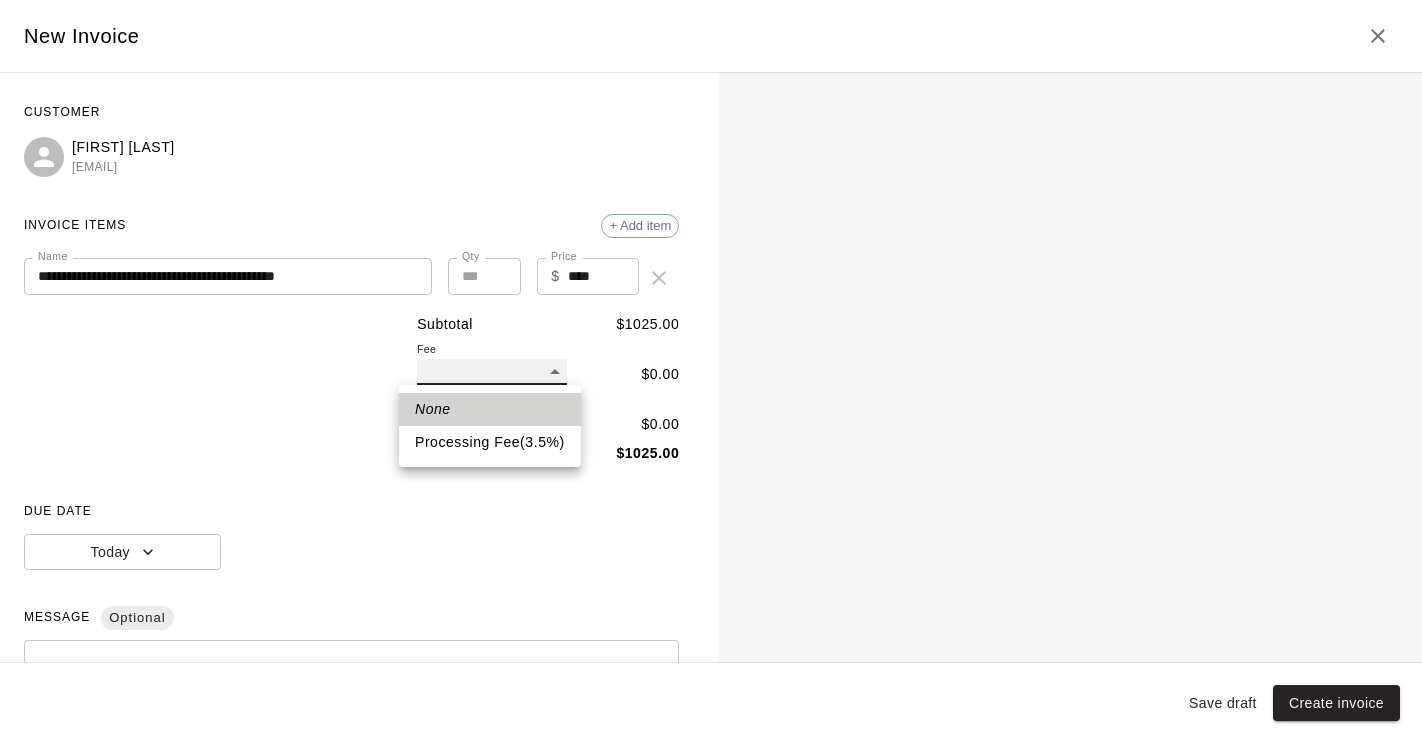 type on "**" 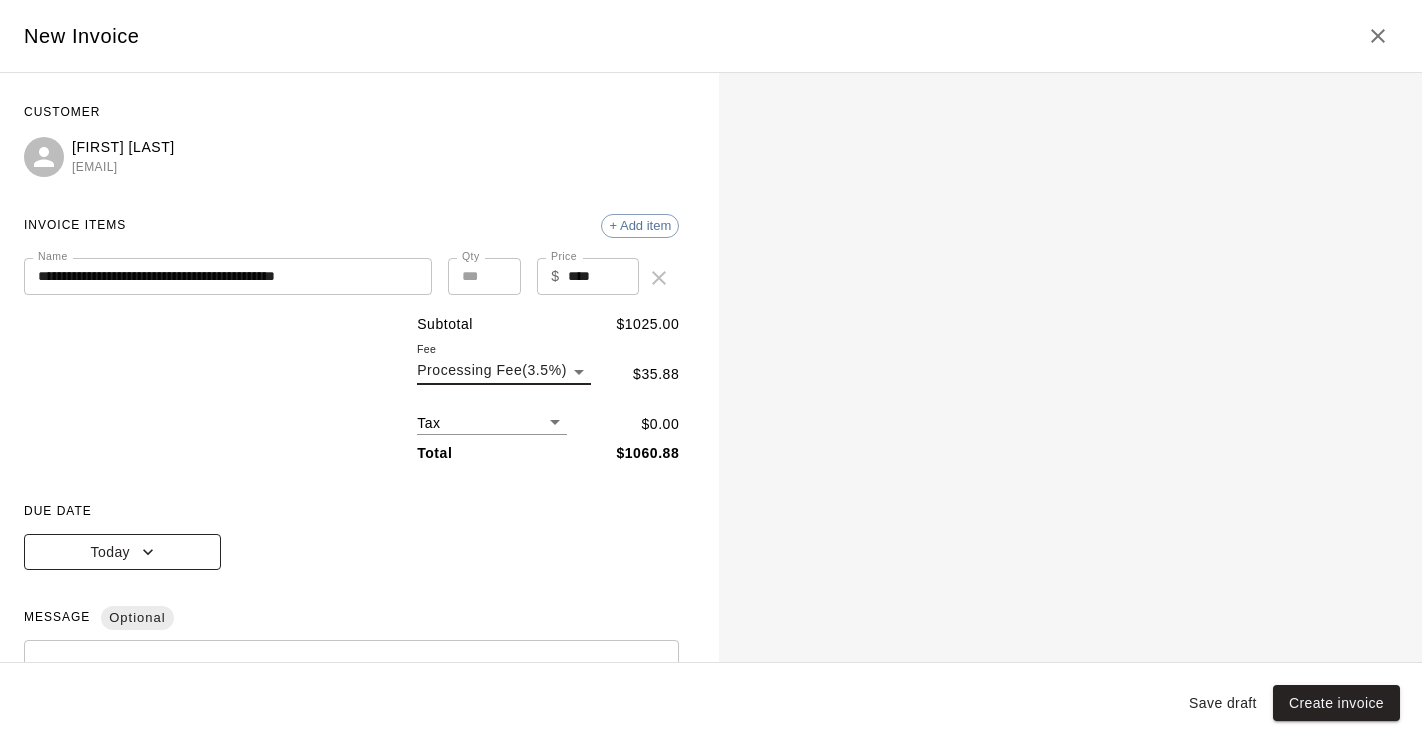 click on "Today" at bounding box center [122, 552] 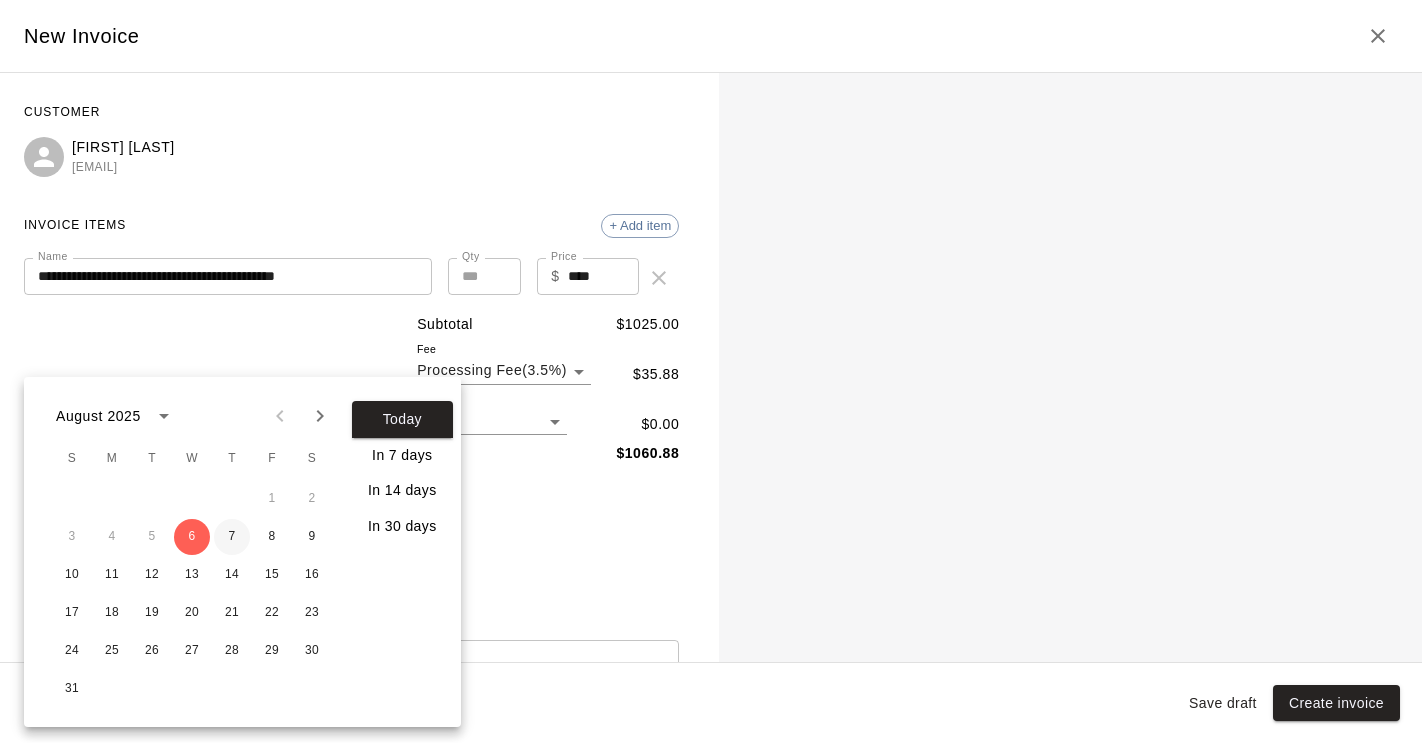 click on "7" at bounding box center [232, 537] 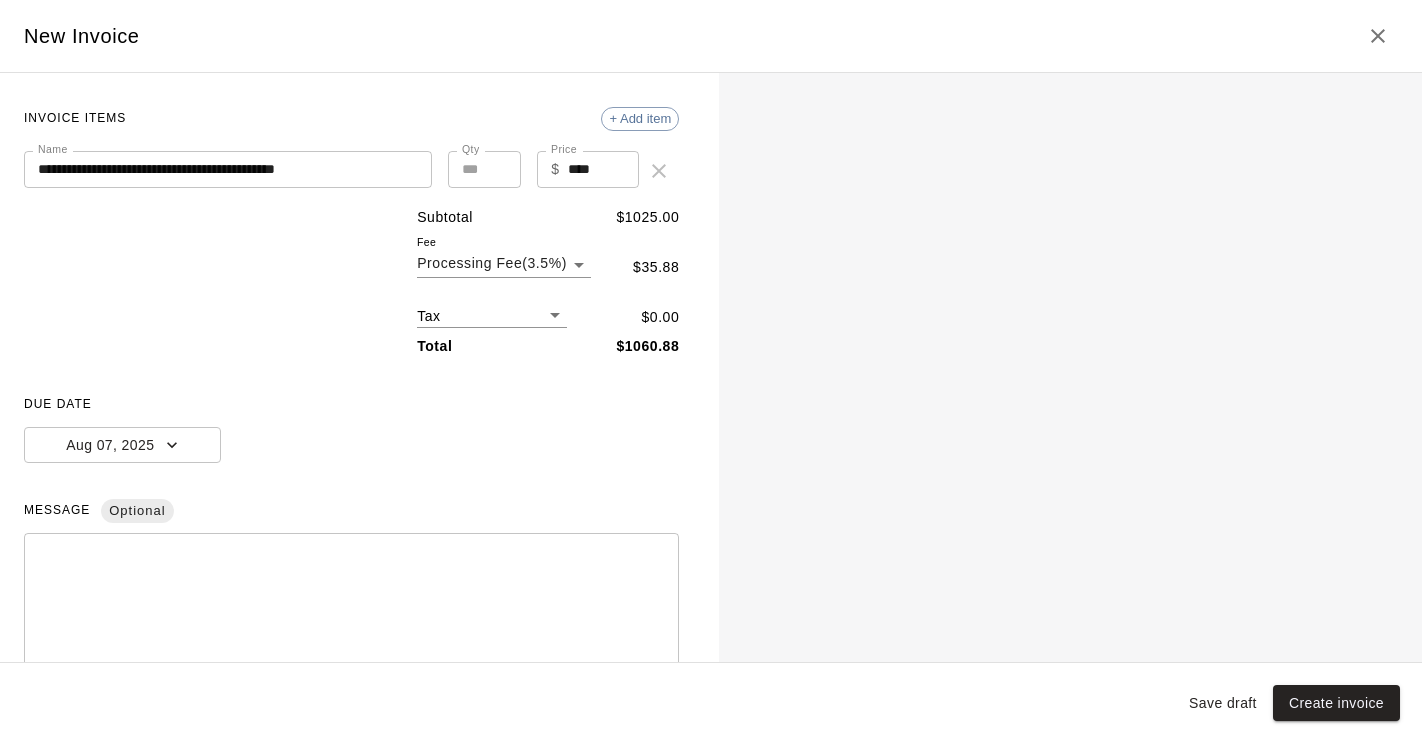 scroll, scrollTop: 243, scrollLeft: 0, axis: vertical 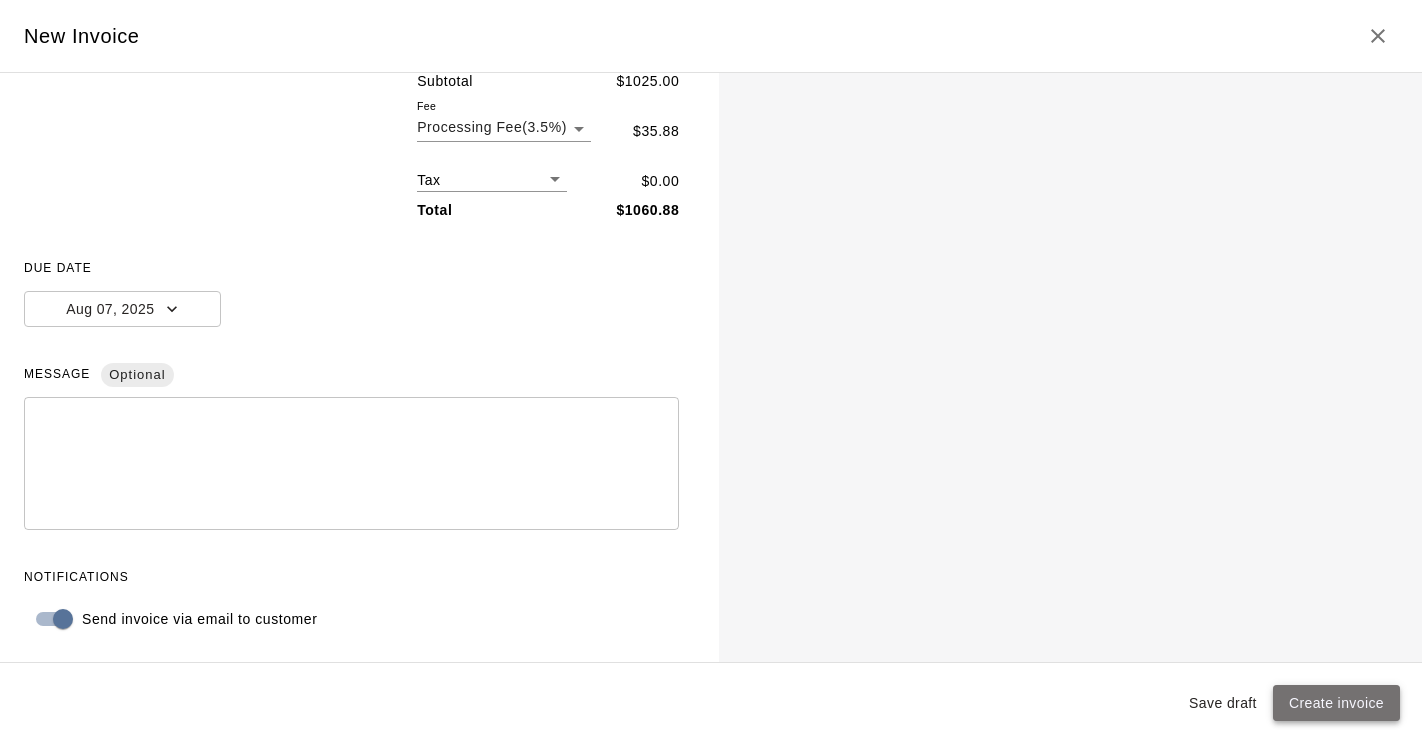 click on "Create invoice" at bounding box center (1336, 703) 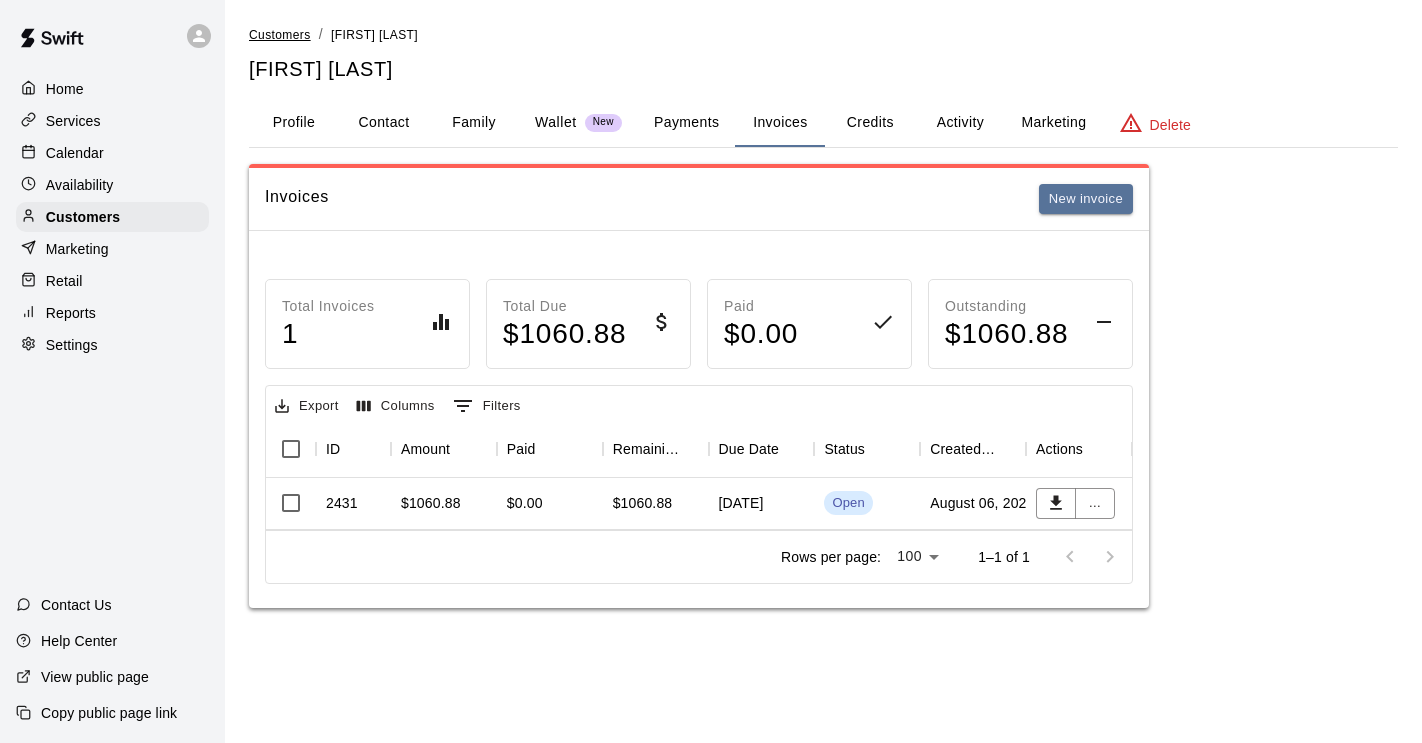 click on "Customers" at bounding box center [280, 35] 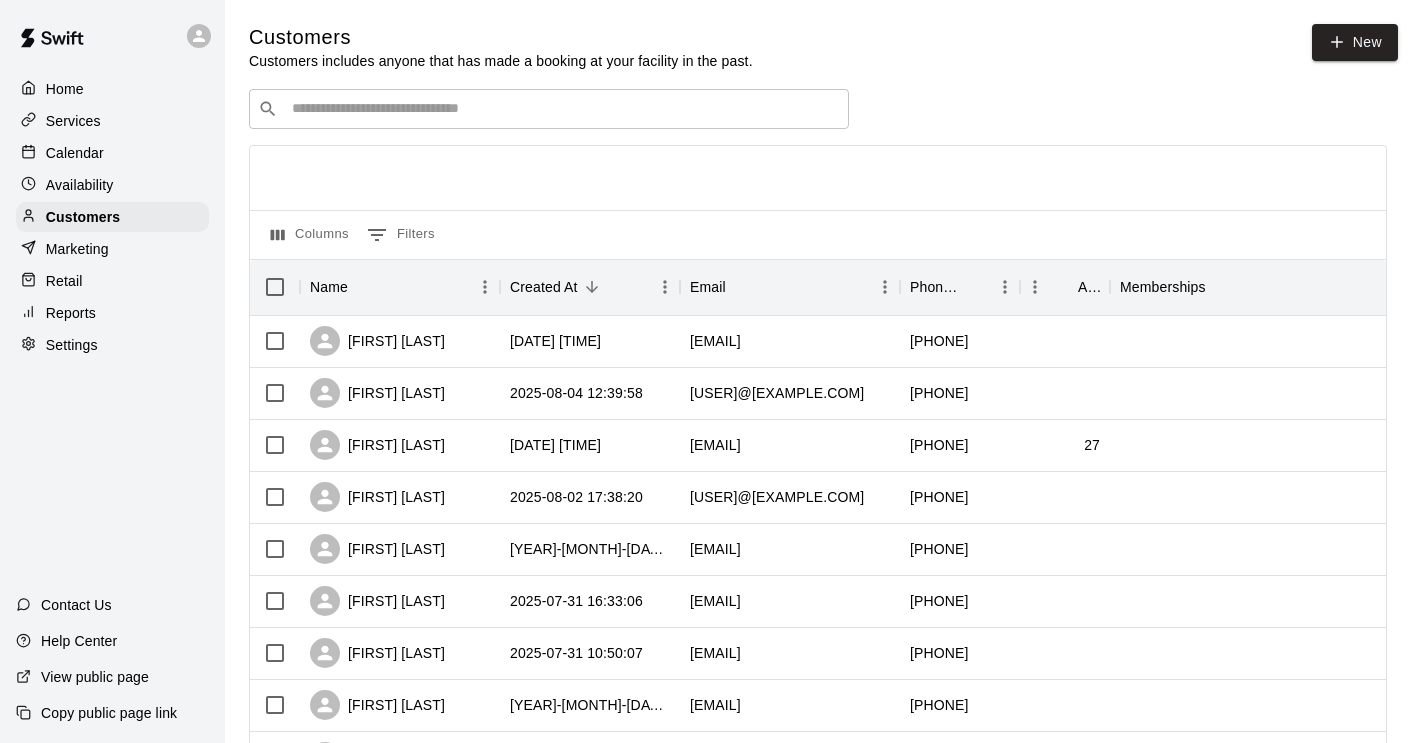 click at bounding box center [563, 109] 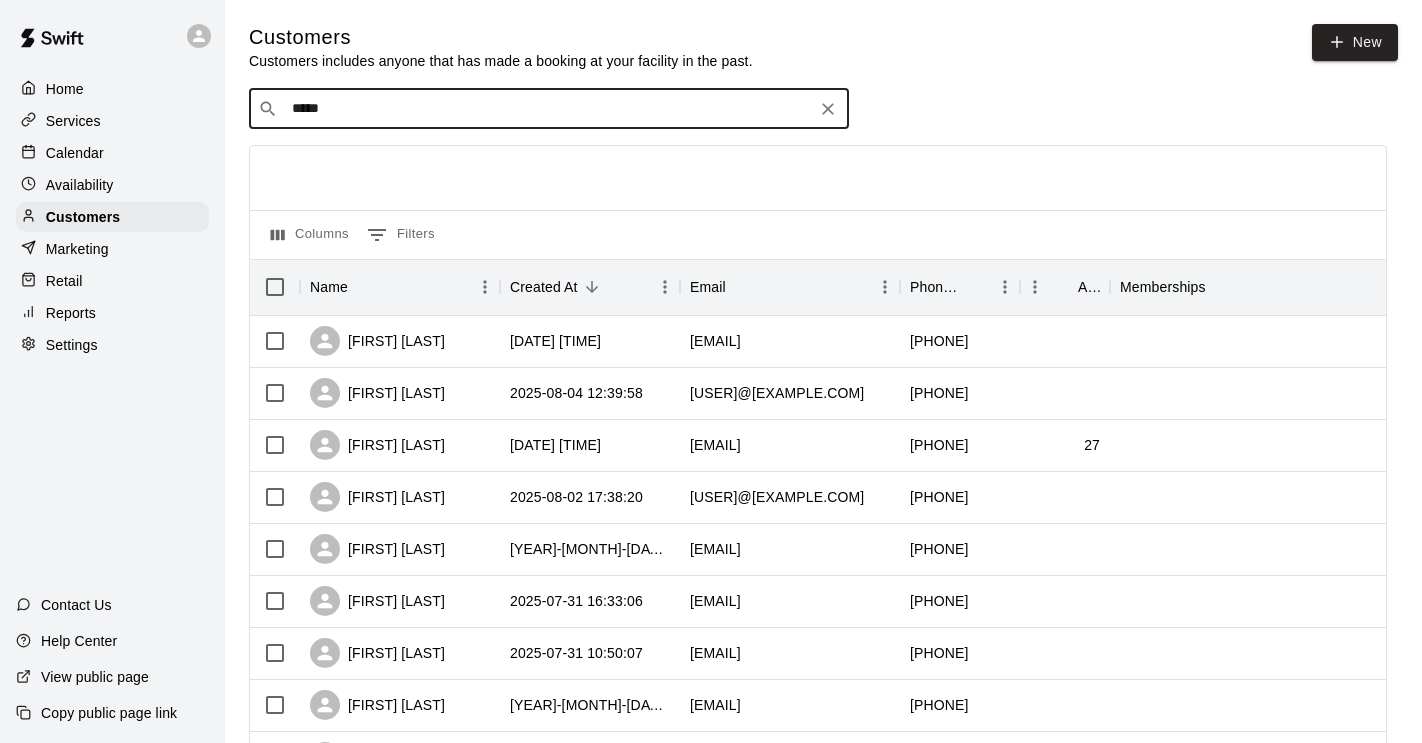 type on "******" 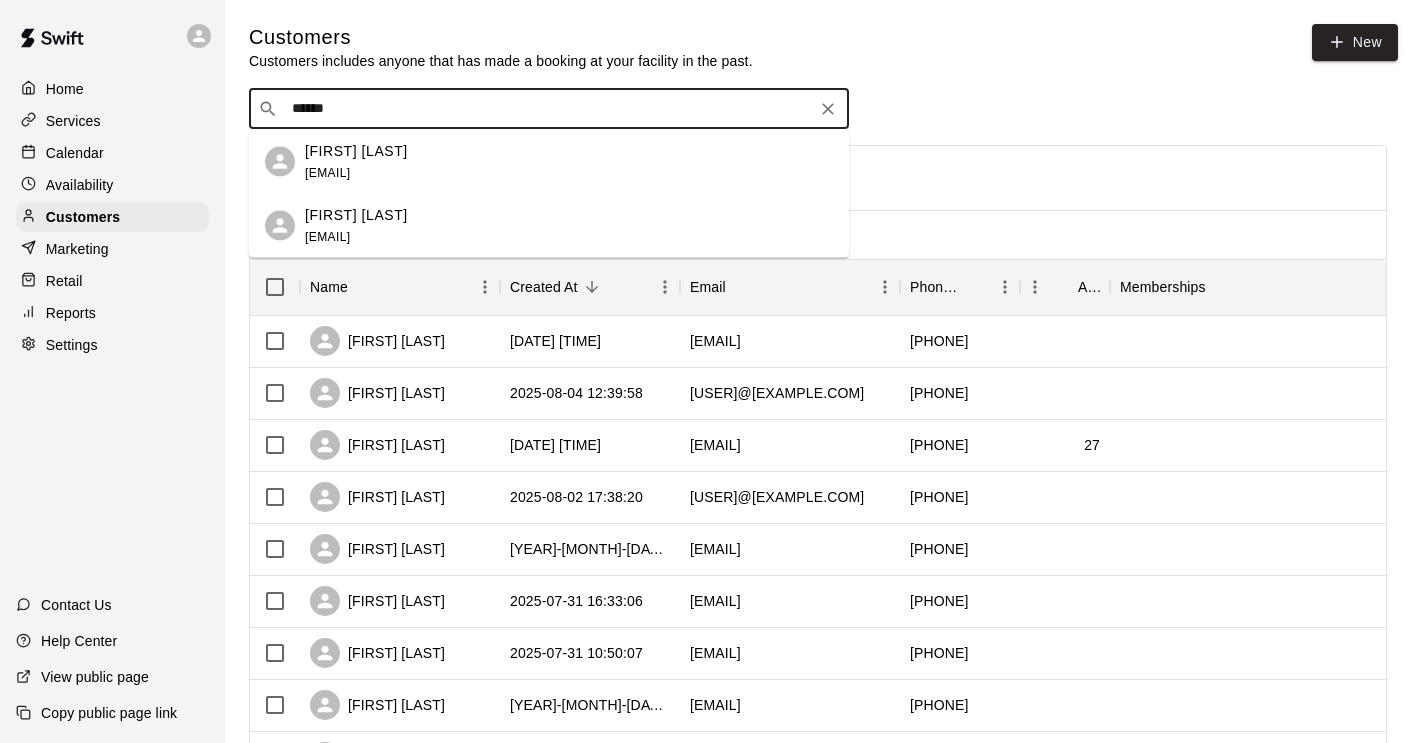click on "[EMAIL]" at bounding box center [327, 236] 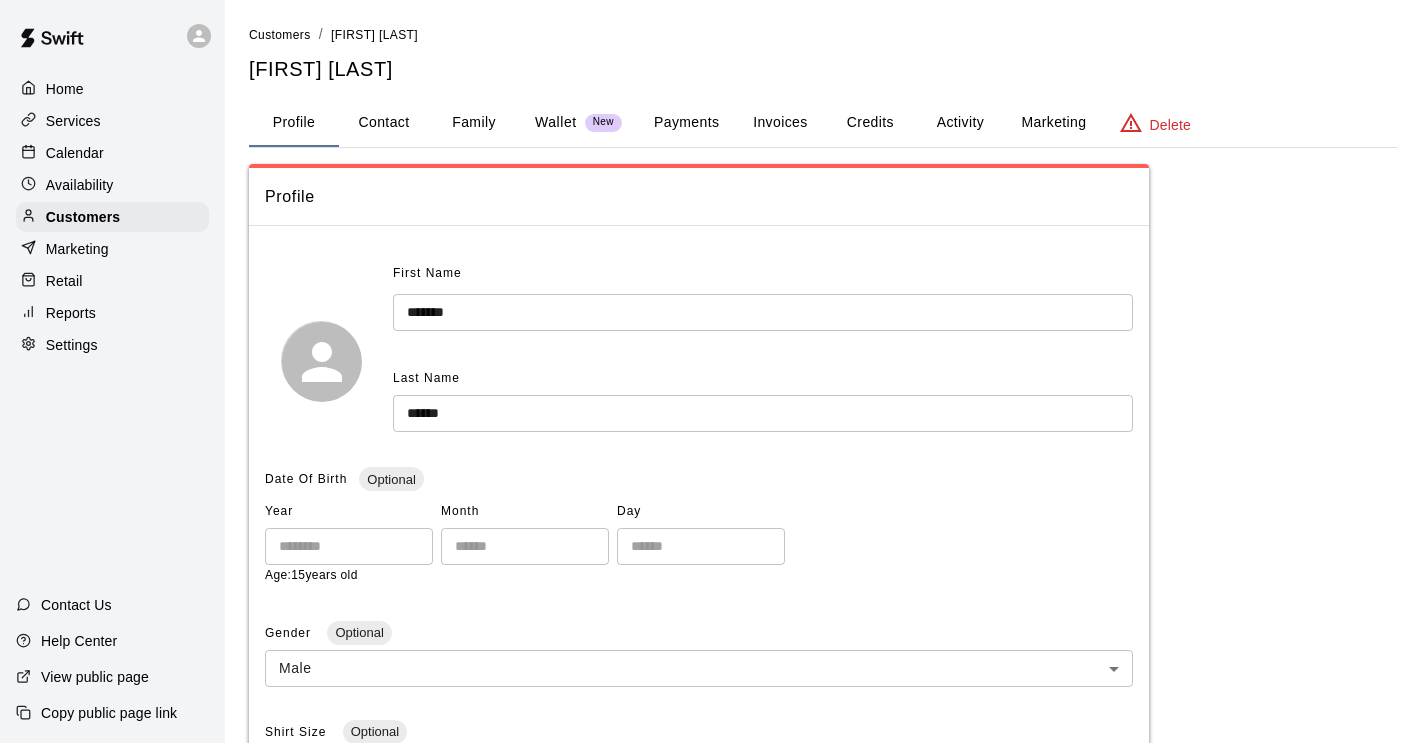 click on "Contact" at bounding box center [384, 123] 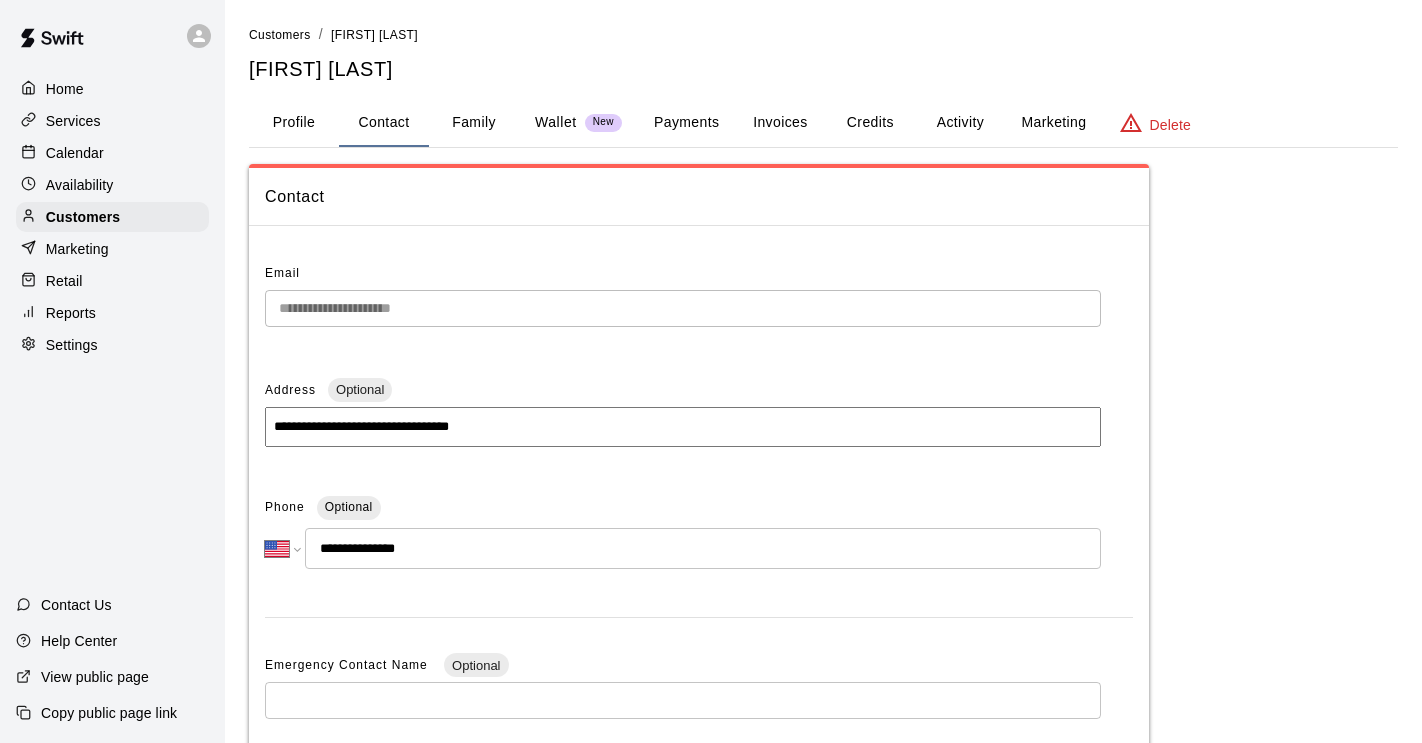 click on "Family" at bounding box center [474, 123] 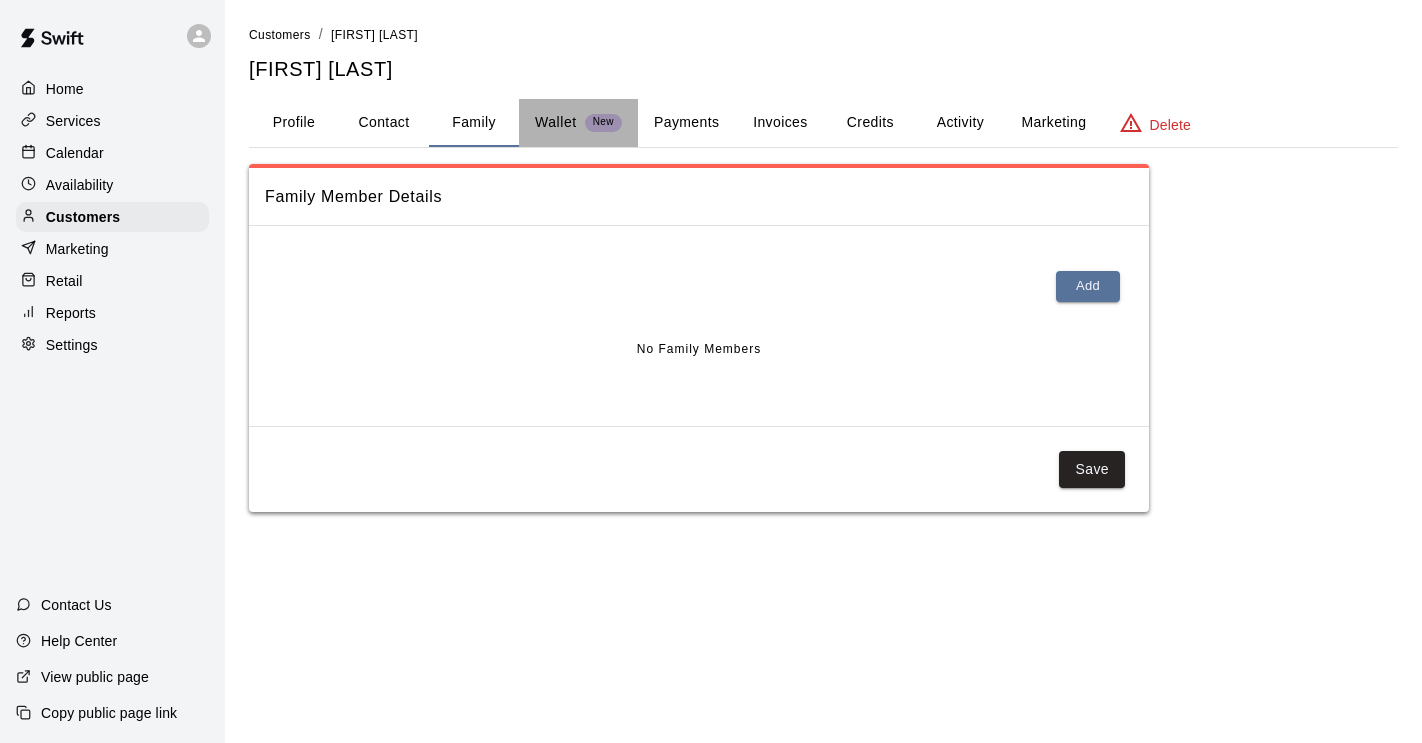 click on "Wallet" at bounding box center [556, 122] 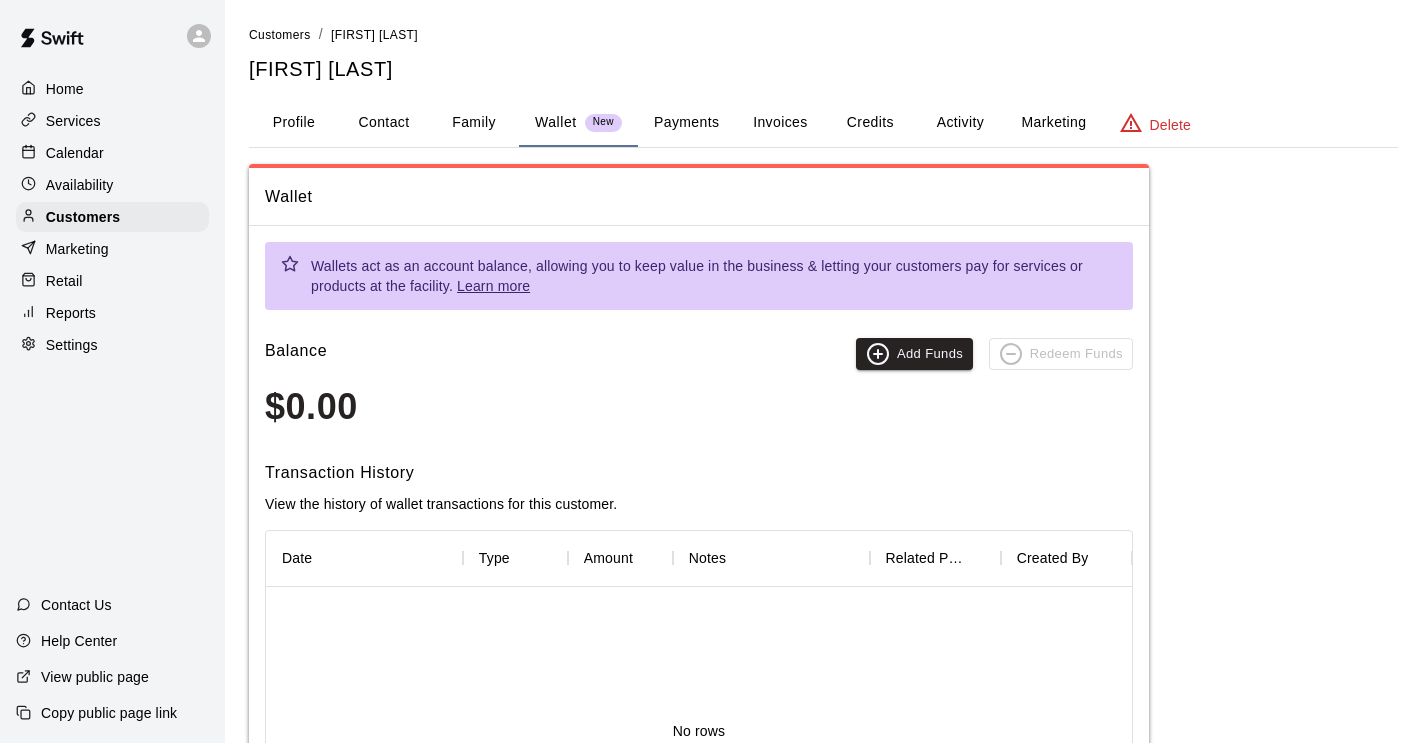 click on "Activity" at bounding box center (960, 123) 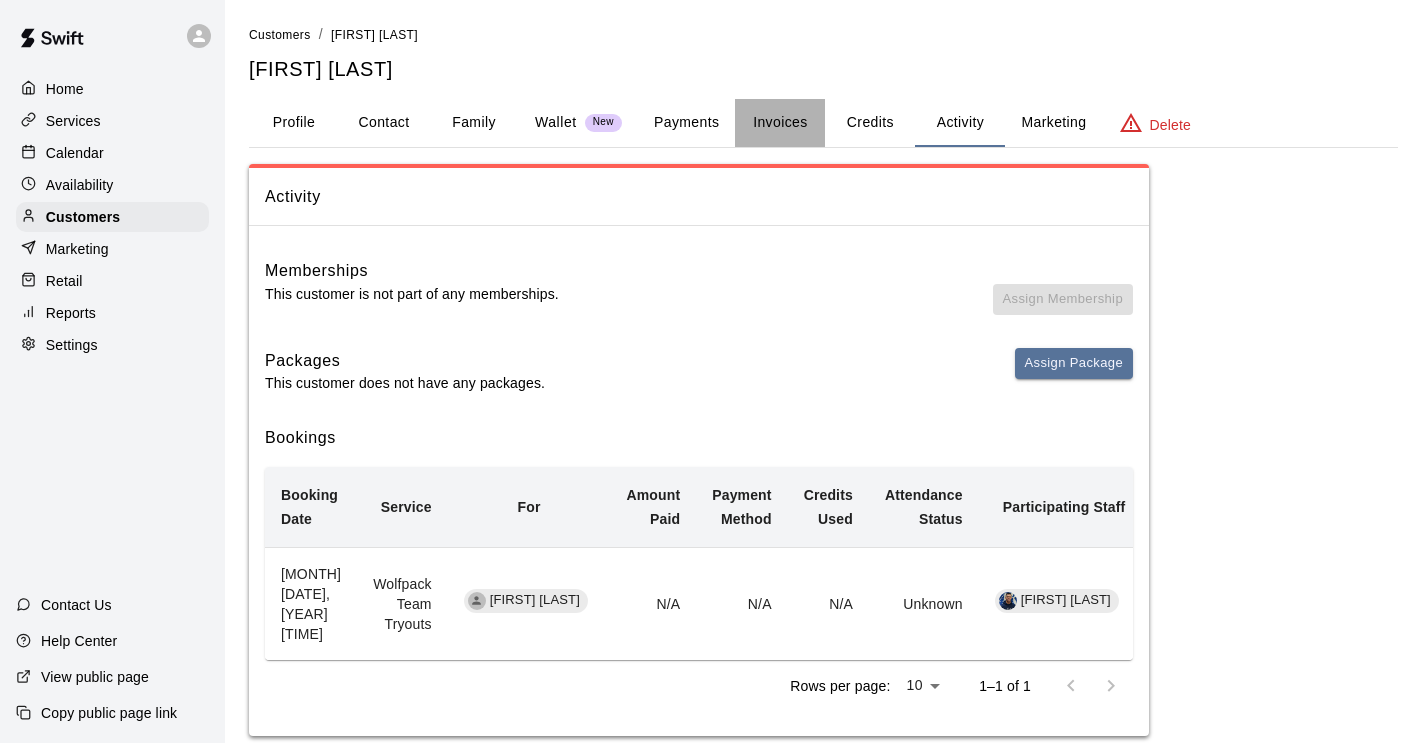 click on "Invoices" at bounding box center (780, 123) 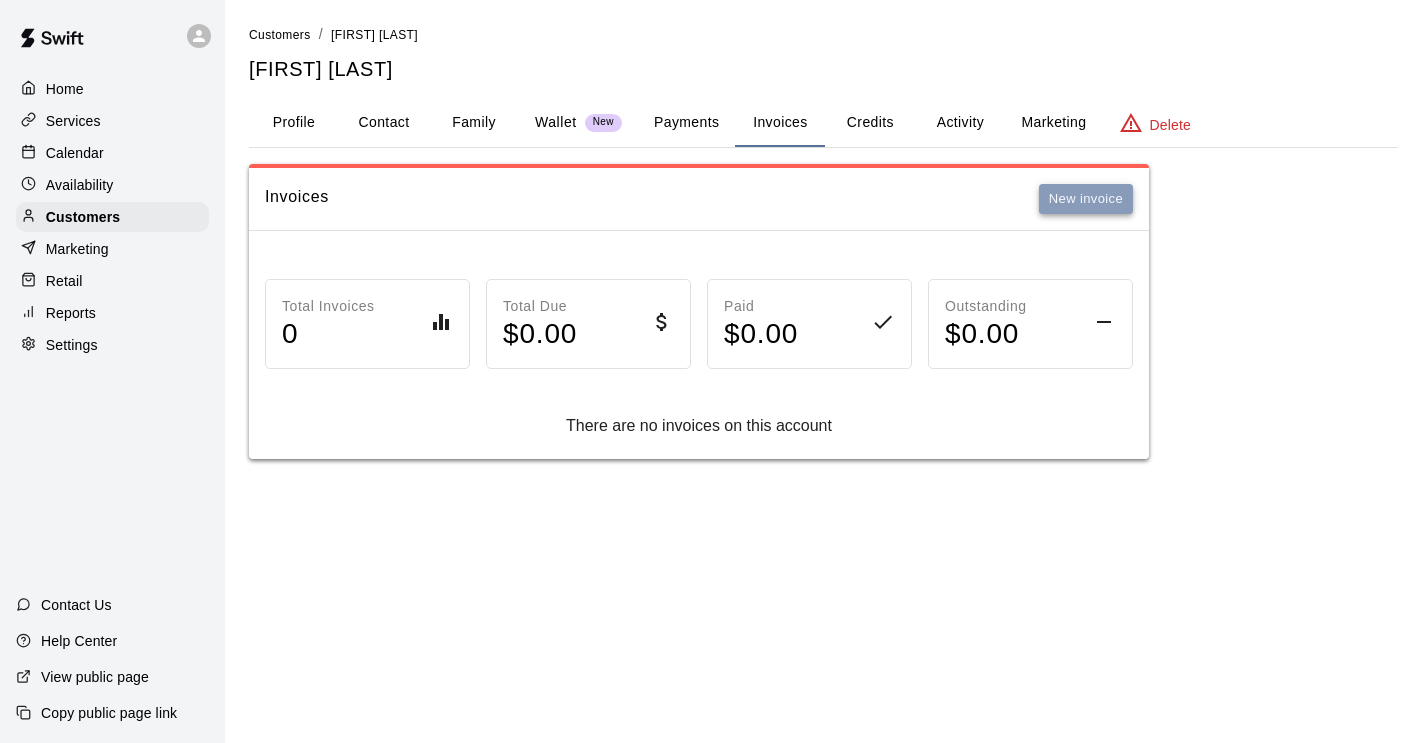 click on "New invoice" at bounding box center [1086, 199] 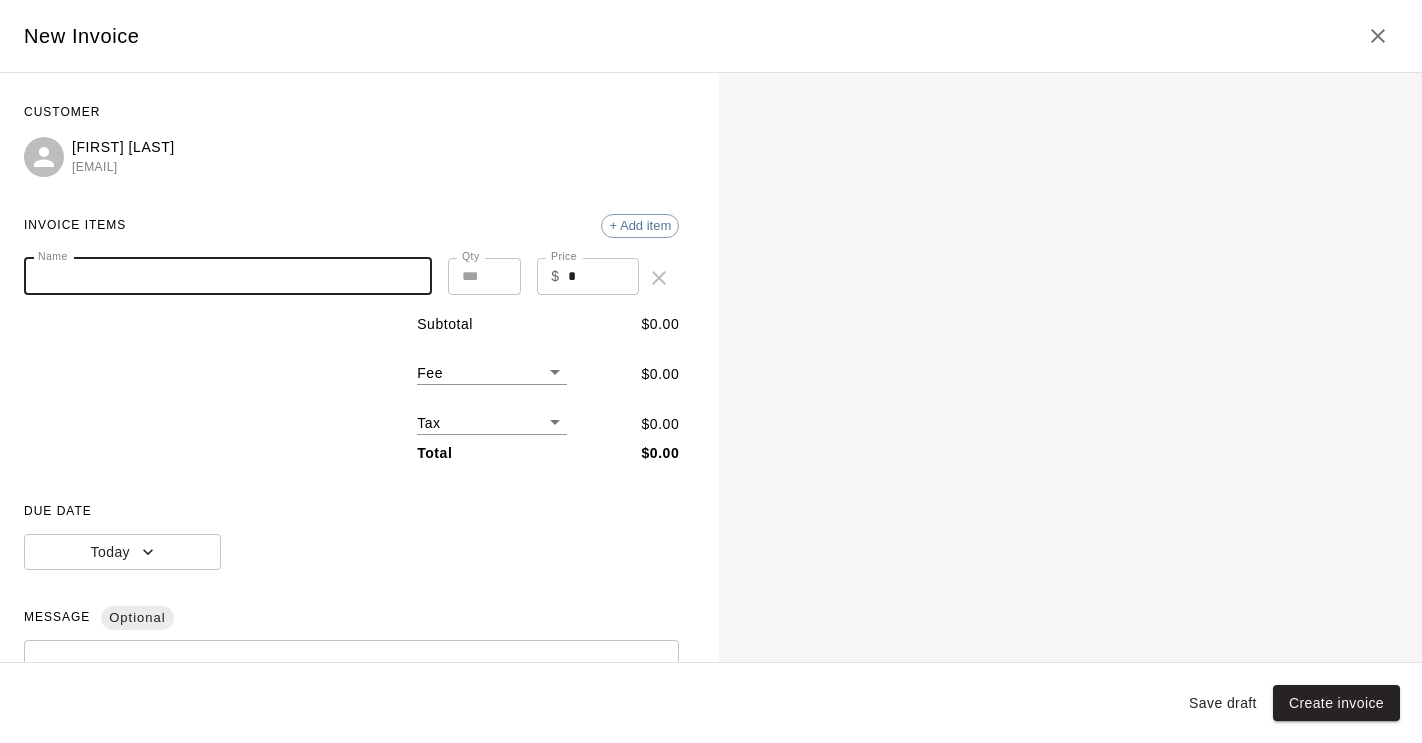 click on "Name" at bounding box center [228, 276] 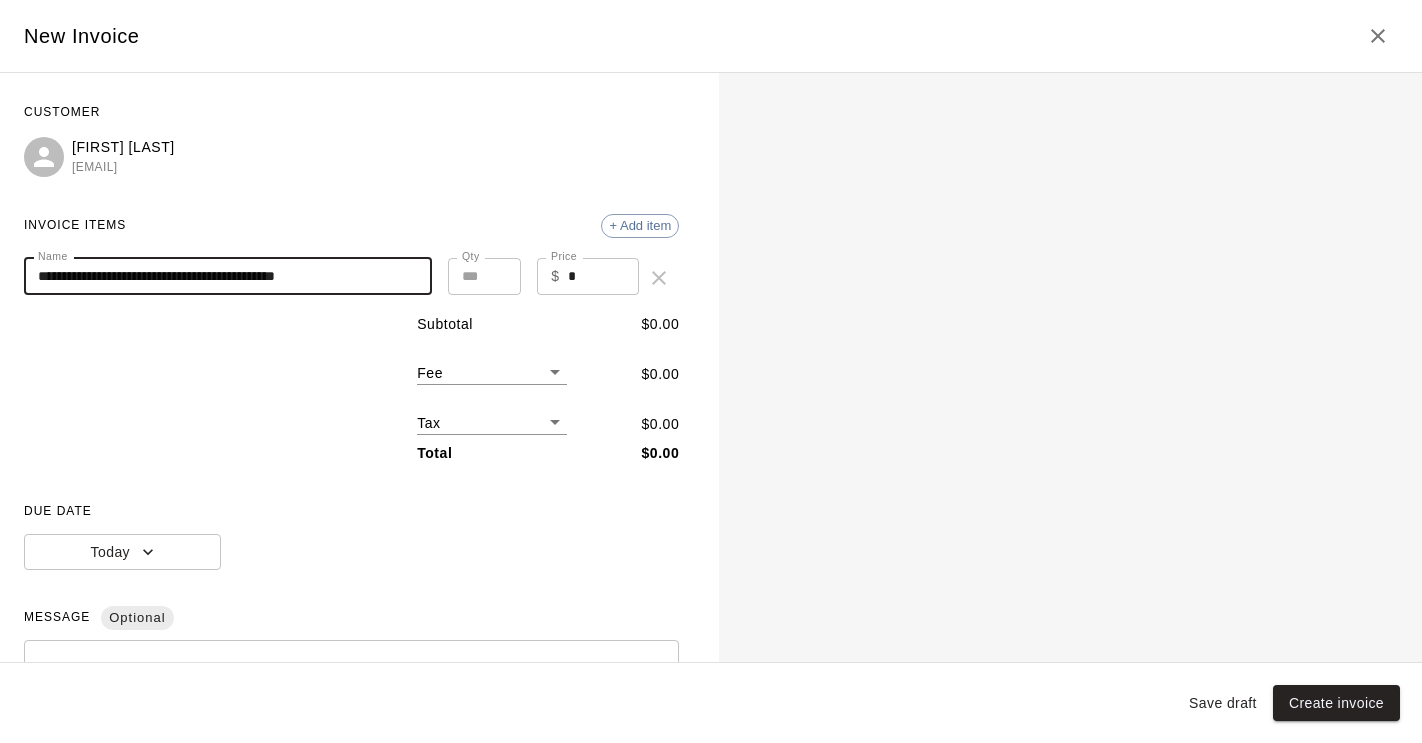 type on "**********" 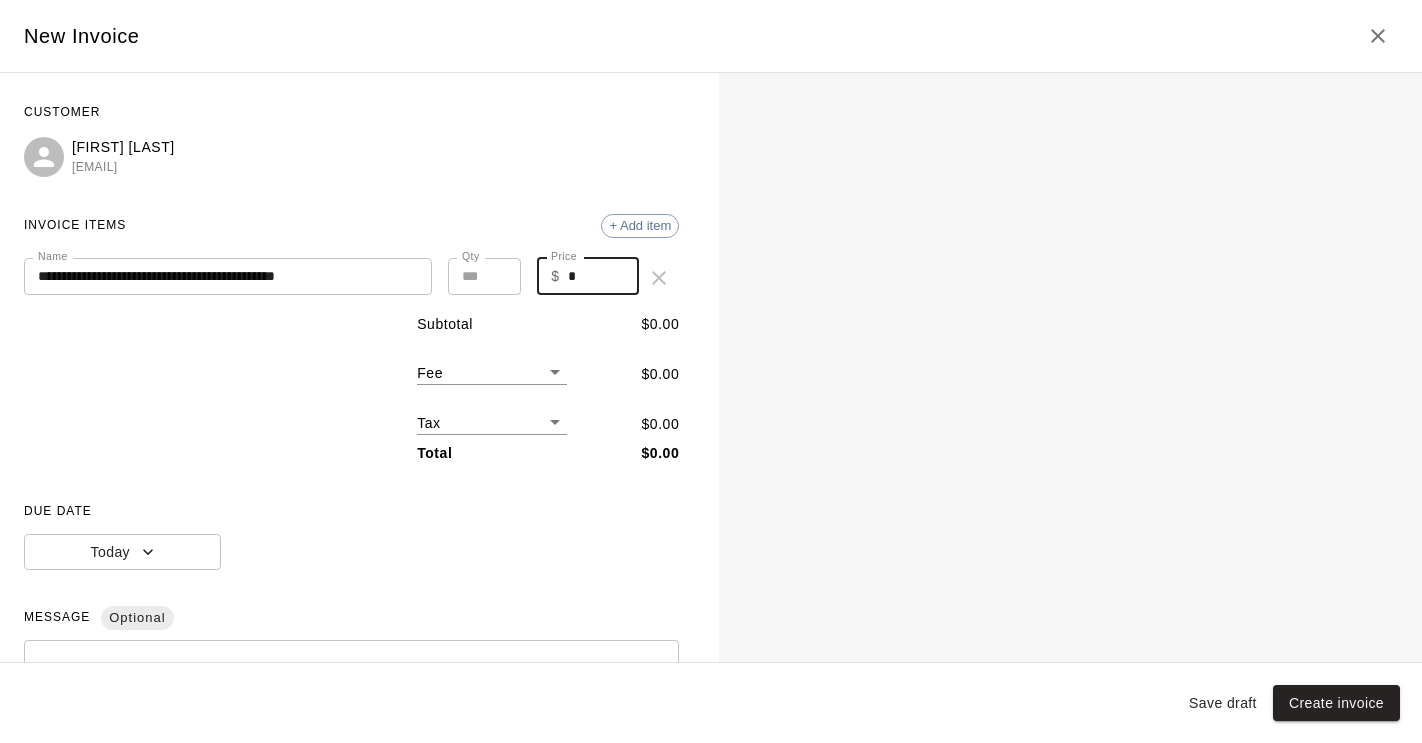 drag, startPoint x: 597, startPoint y: 276, endPoint x: 515, endPoint y: 275, distance: 82.006096 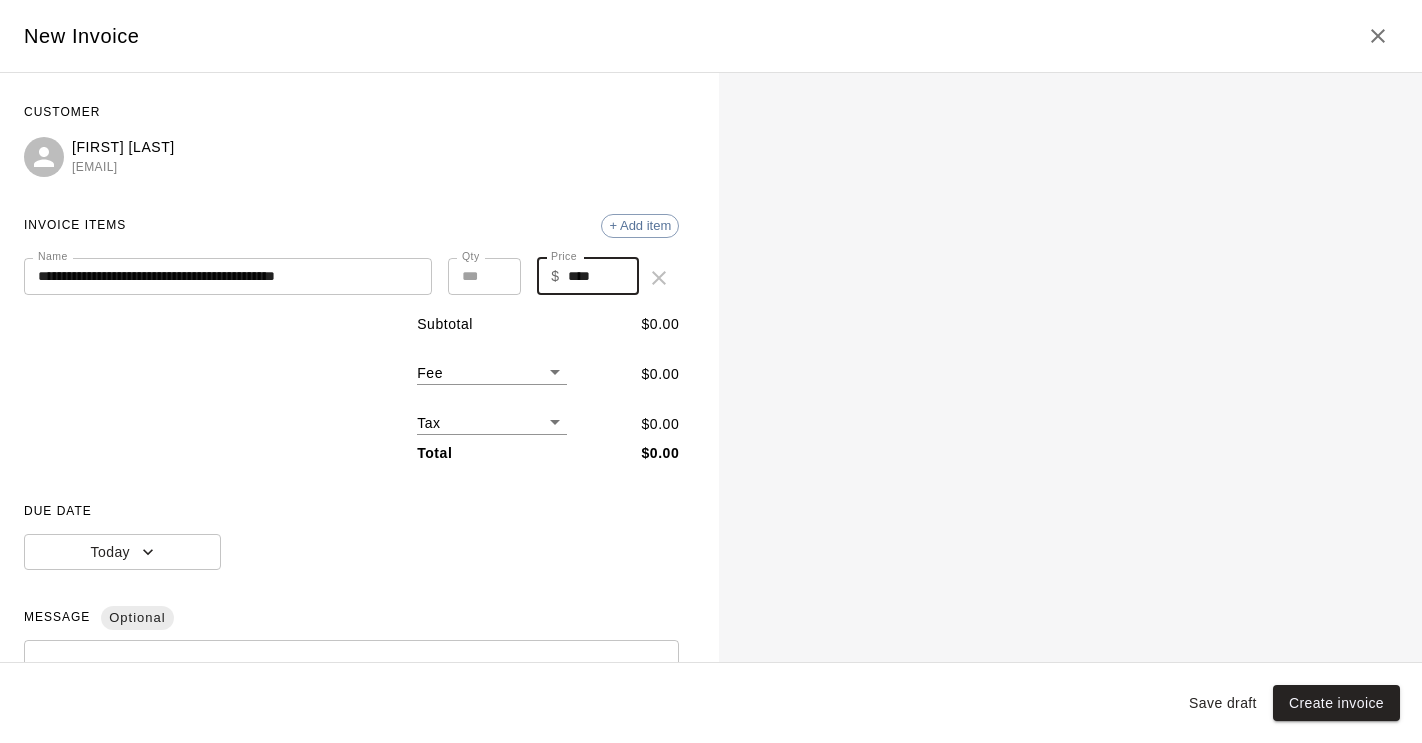 type on "****" 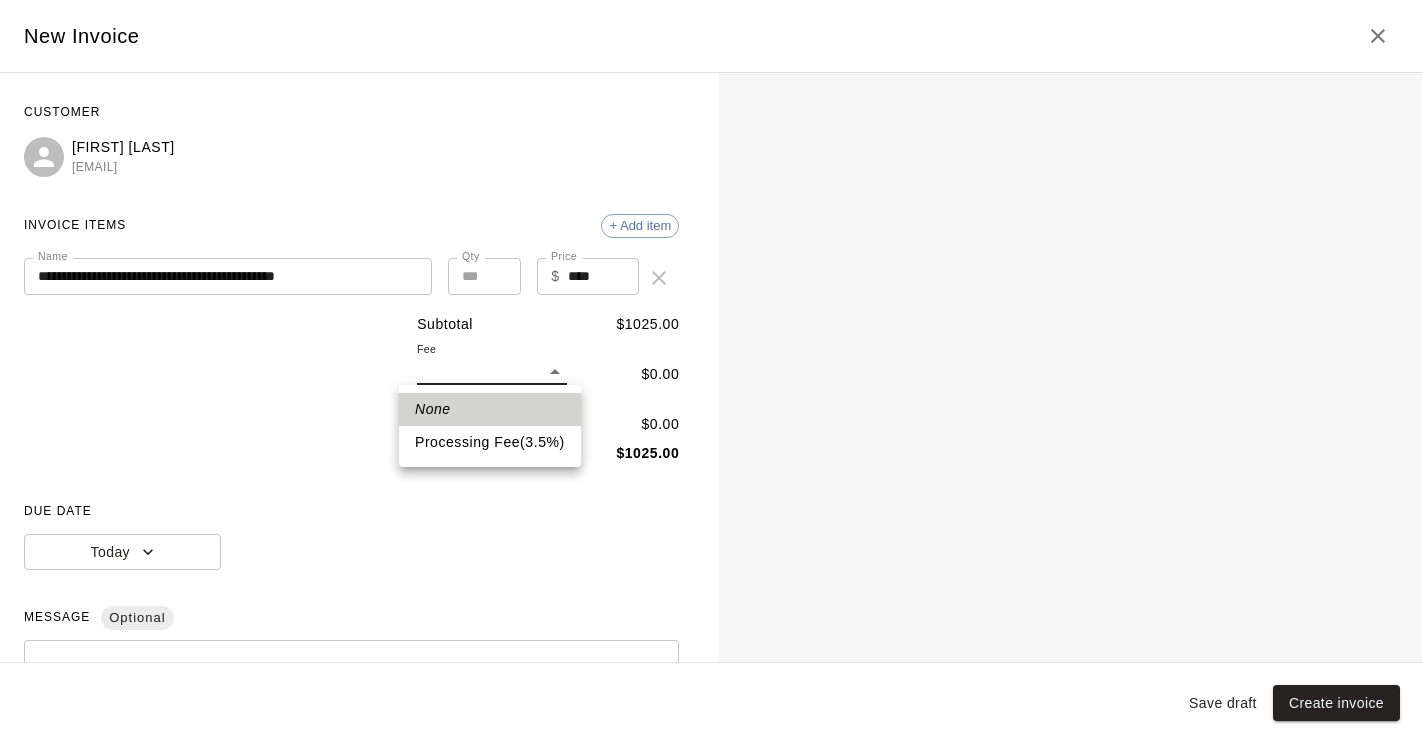 click on "**********" at bounding box center [711, 249] 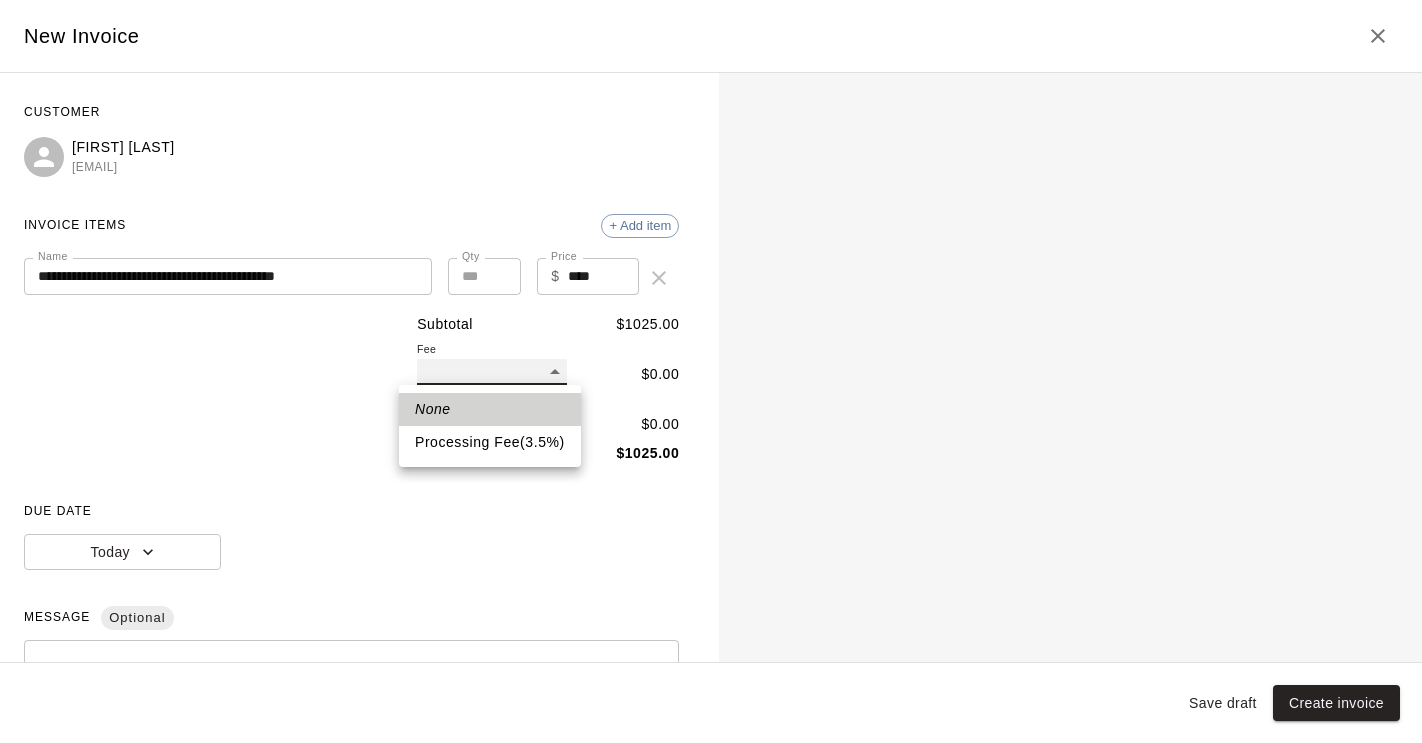 type on "**" 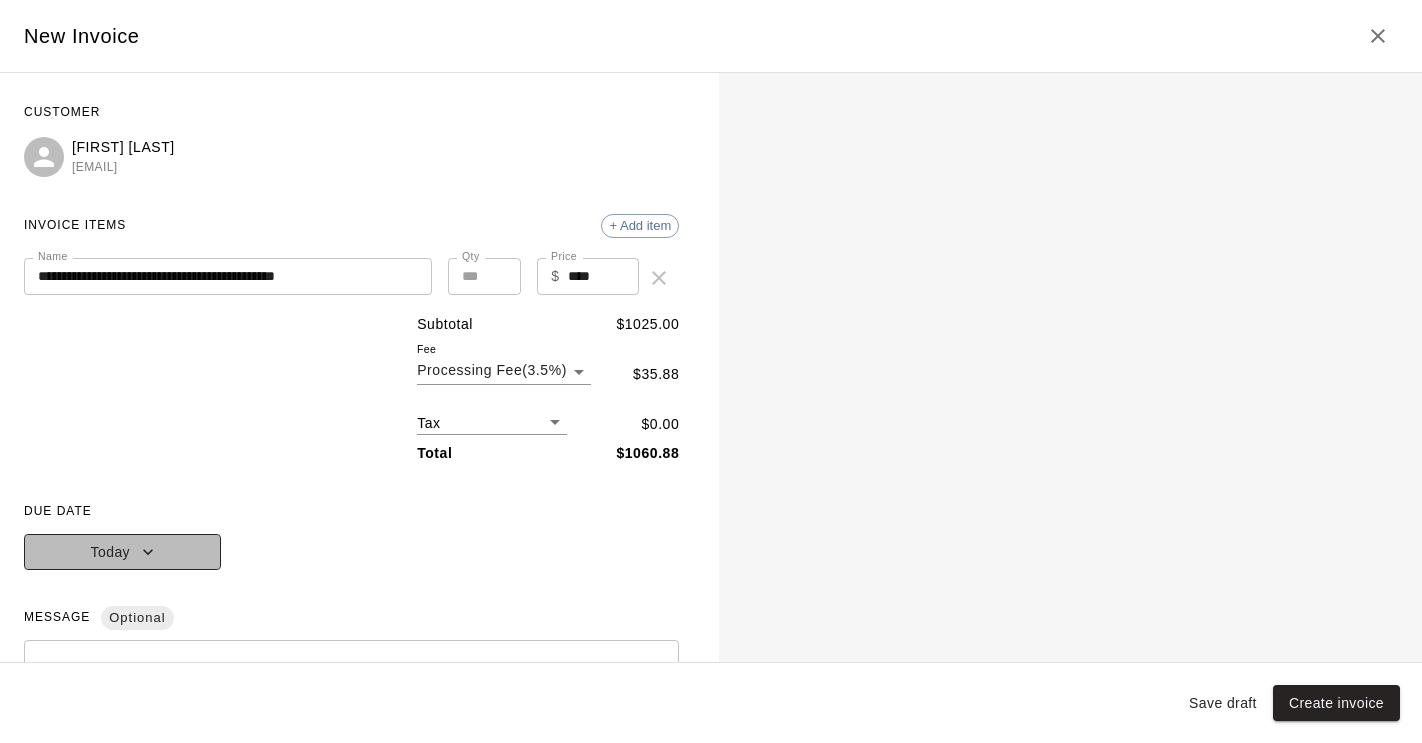click on "Today" at bounding box center [122, 552] 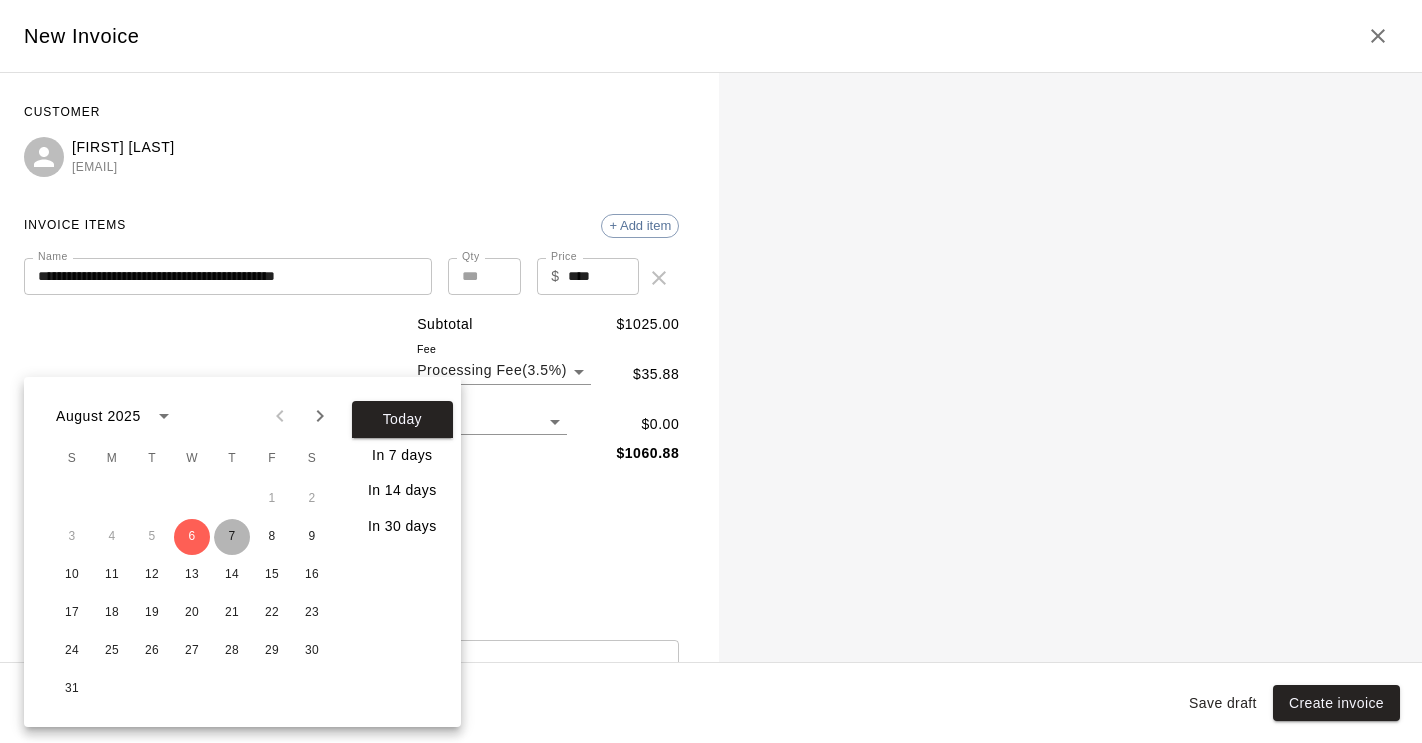 click on "7" at bounding box center (232, 537) 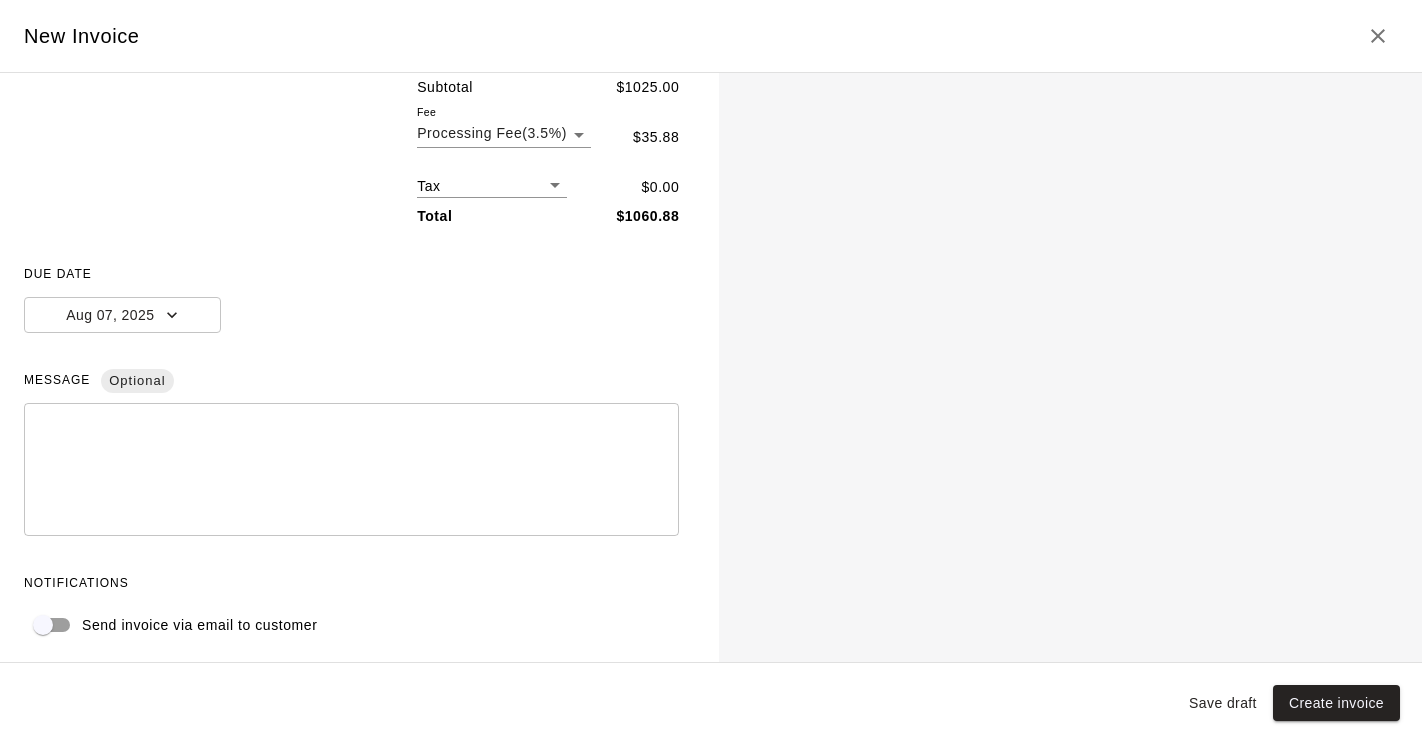 scroll, scrollTop: 243, scrollLeft: 0, axis: vertical 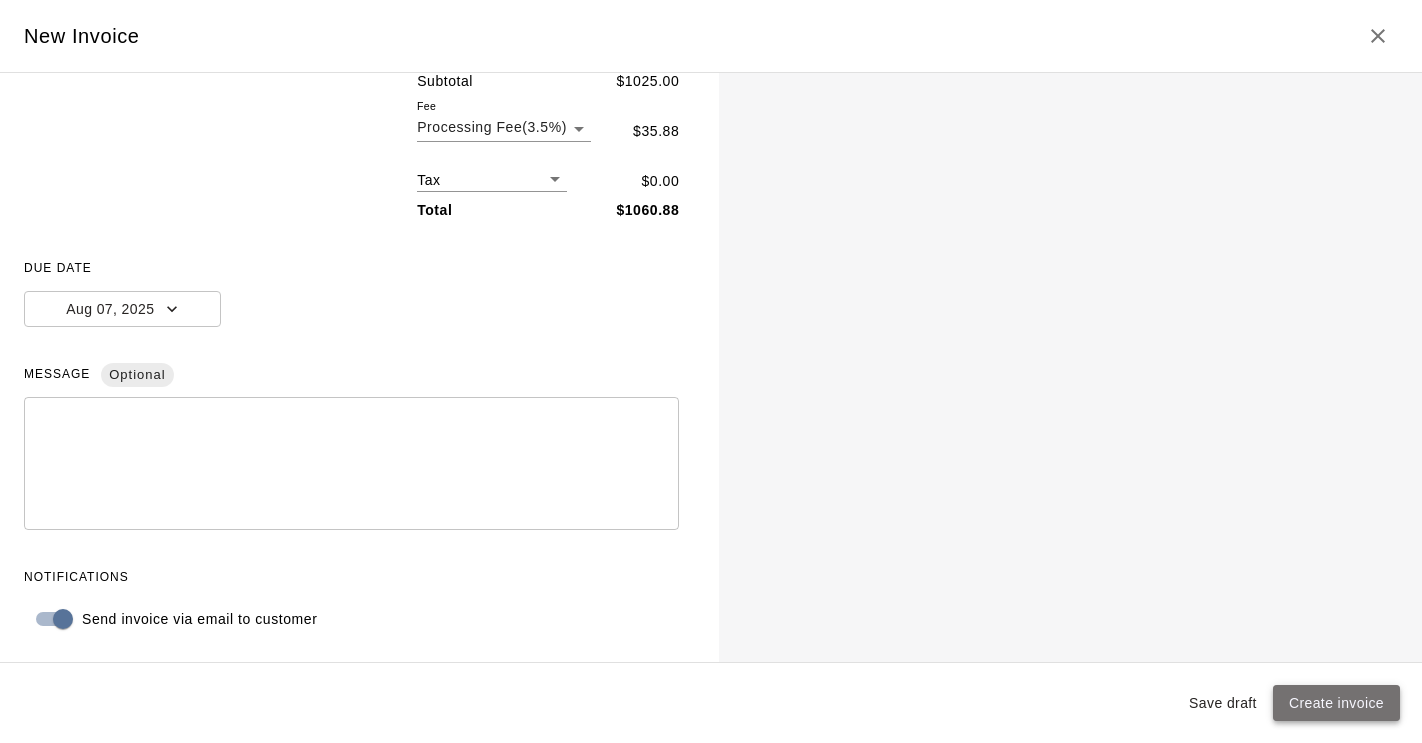 click on "Create invoice" at bounding box center [1336, 703] 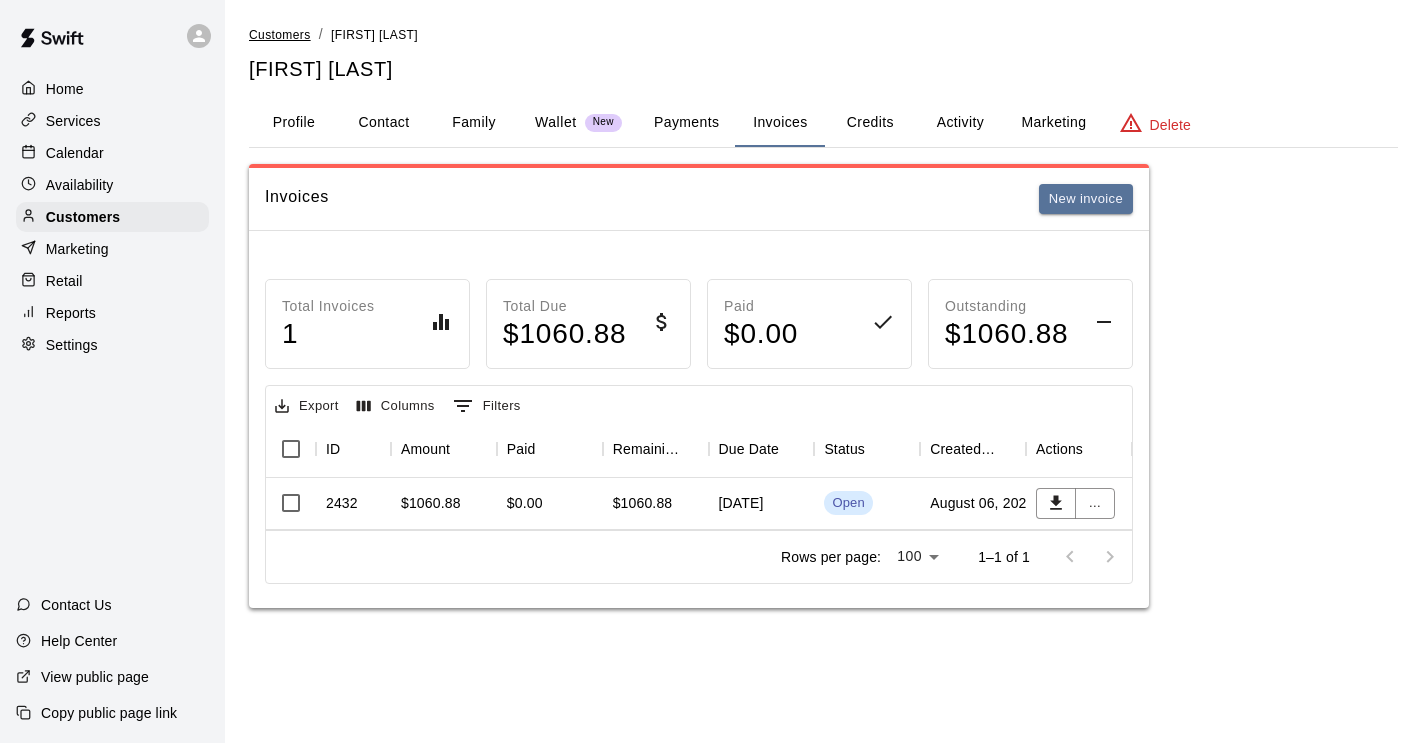 click on "Customers" at bounding box center [280, 35] 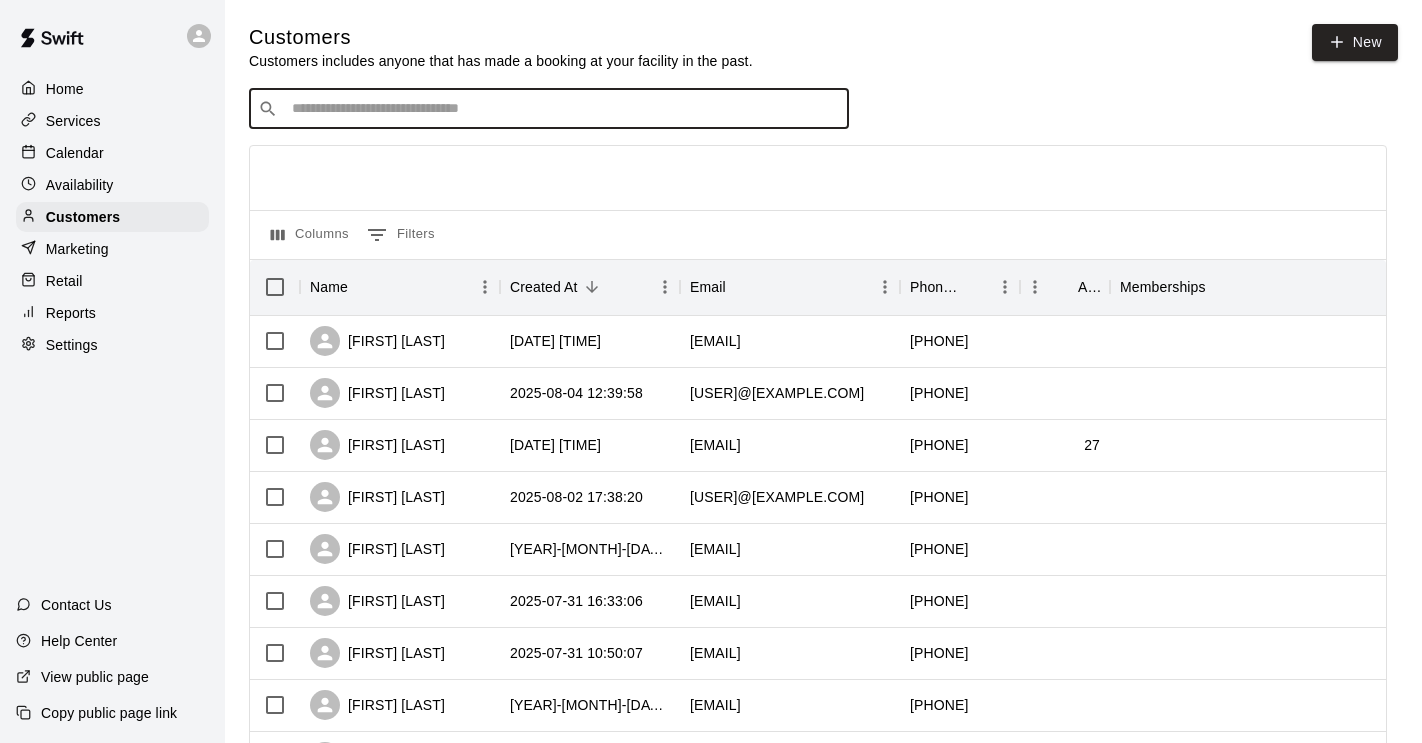 click at bounding box center [563, 109] 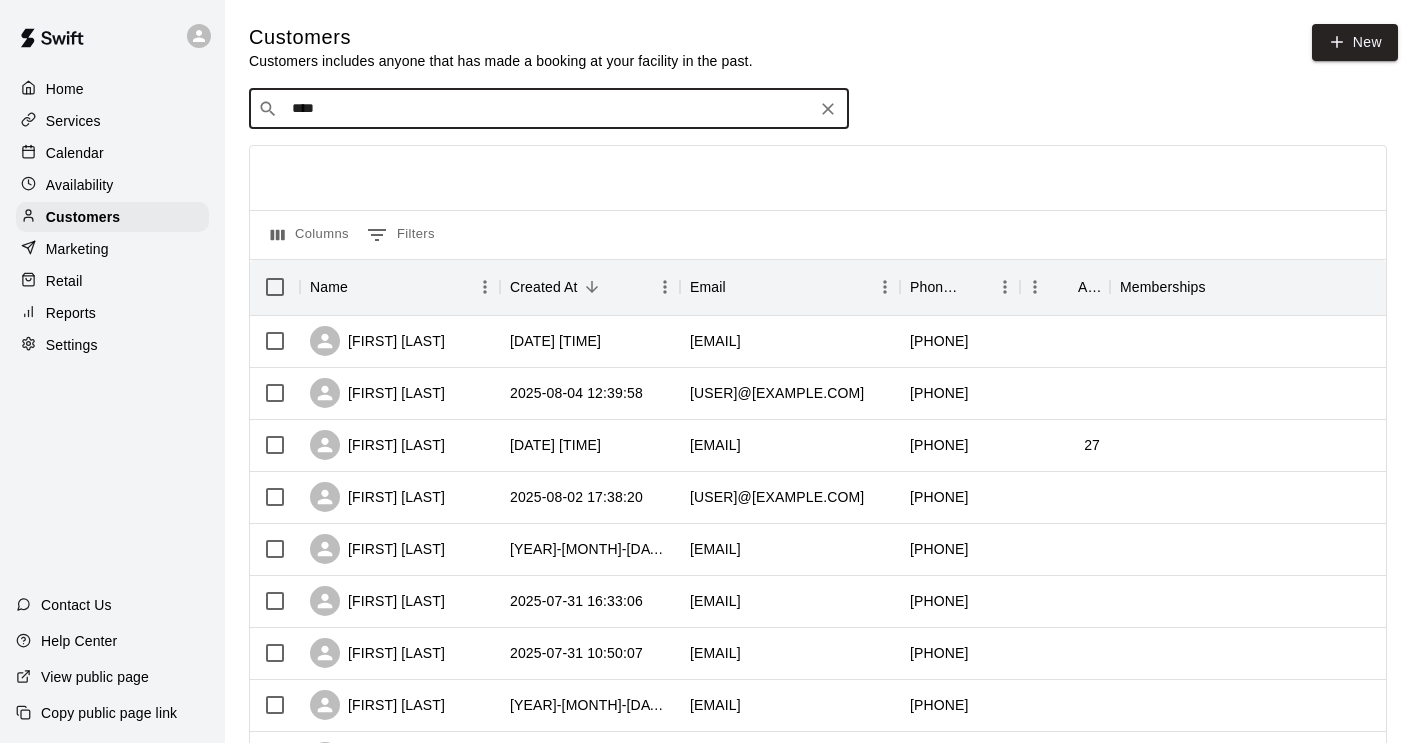 type on "*****" 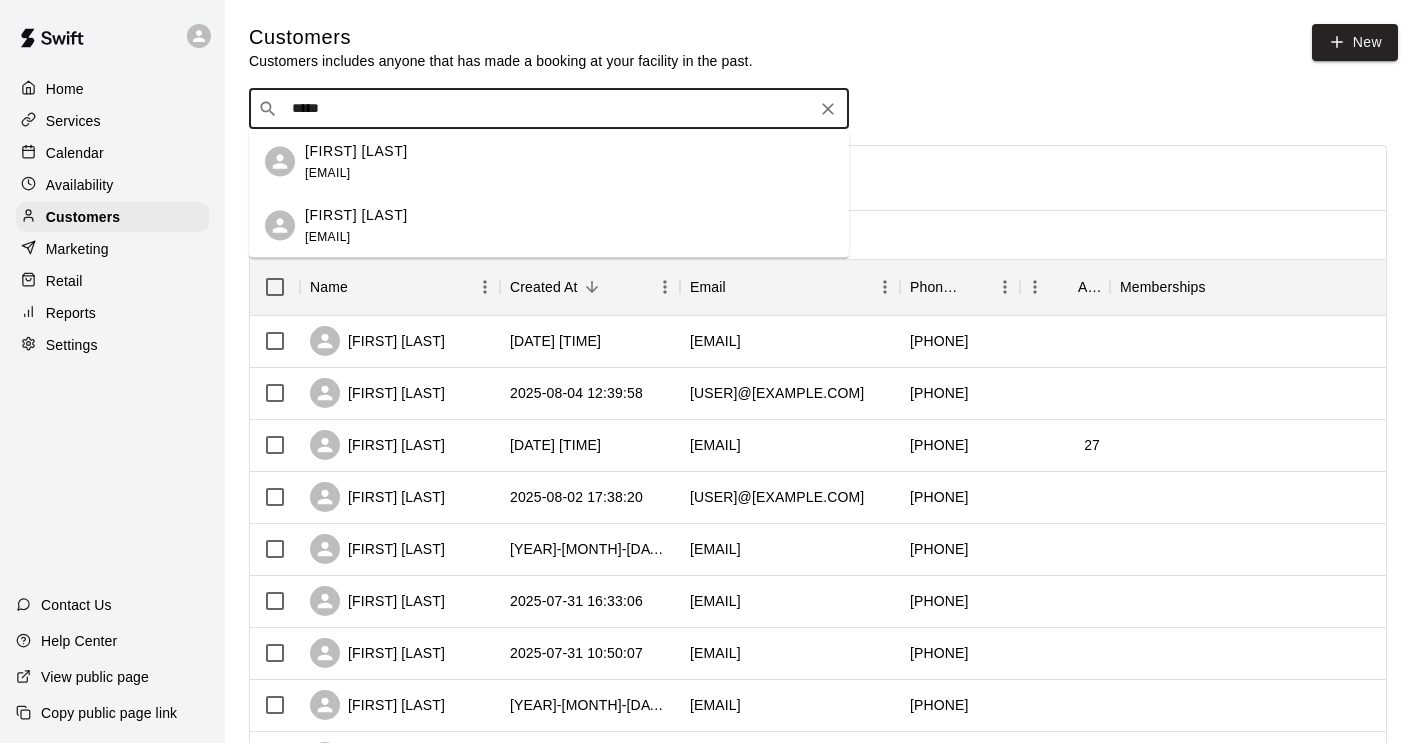 click on "[FIRST] [LAST]" at bounding box center (356, 214) 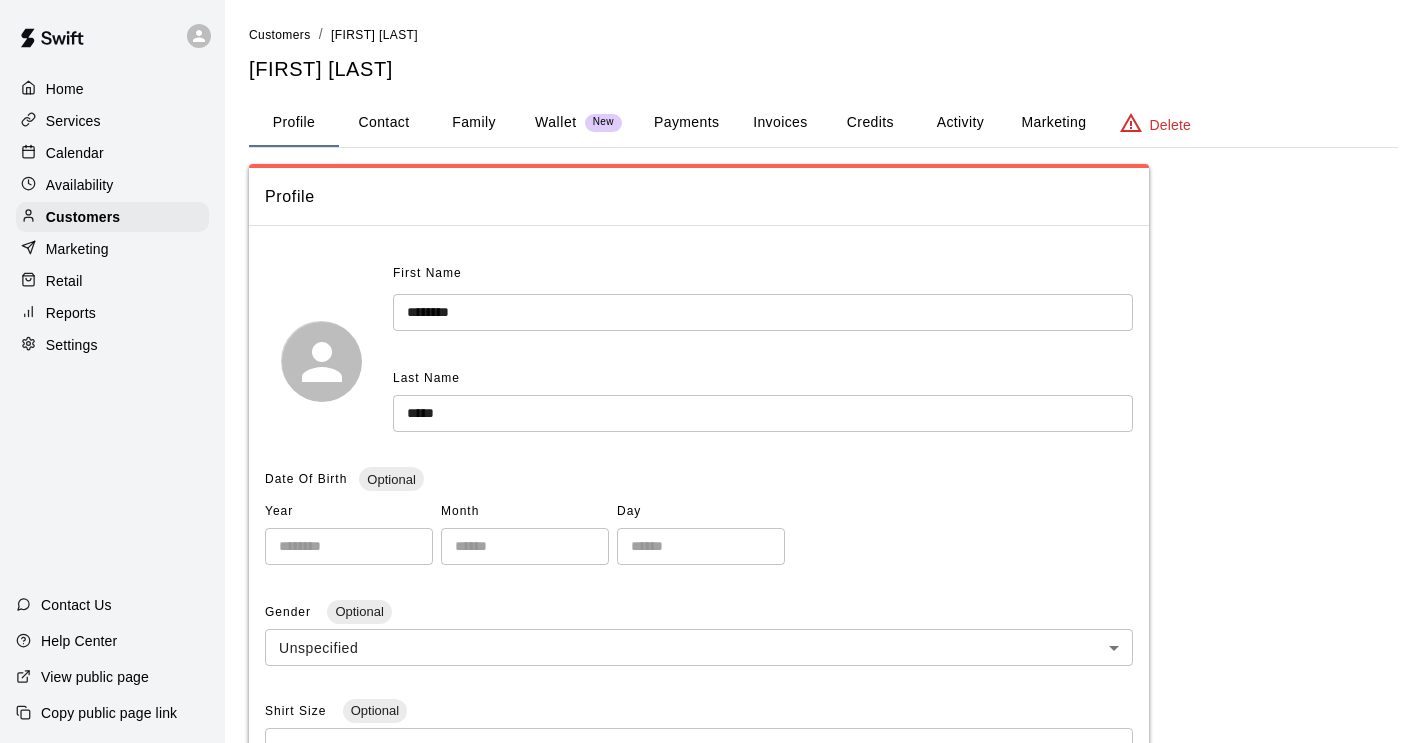 click on "Wallet" at bounding box center [556, 122] 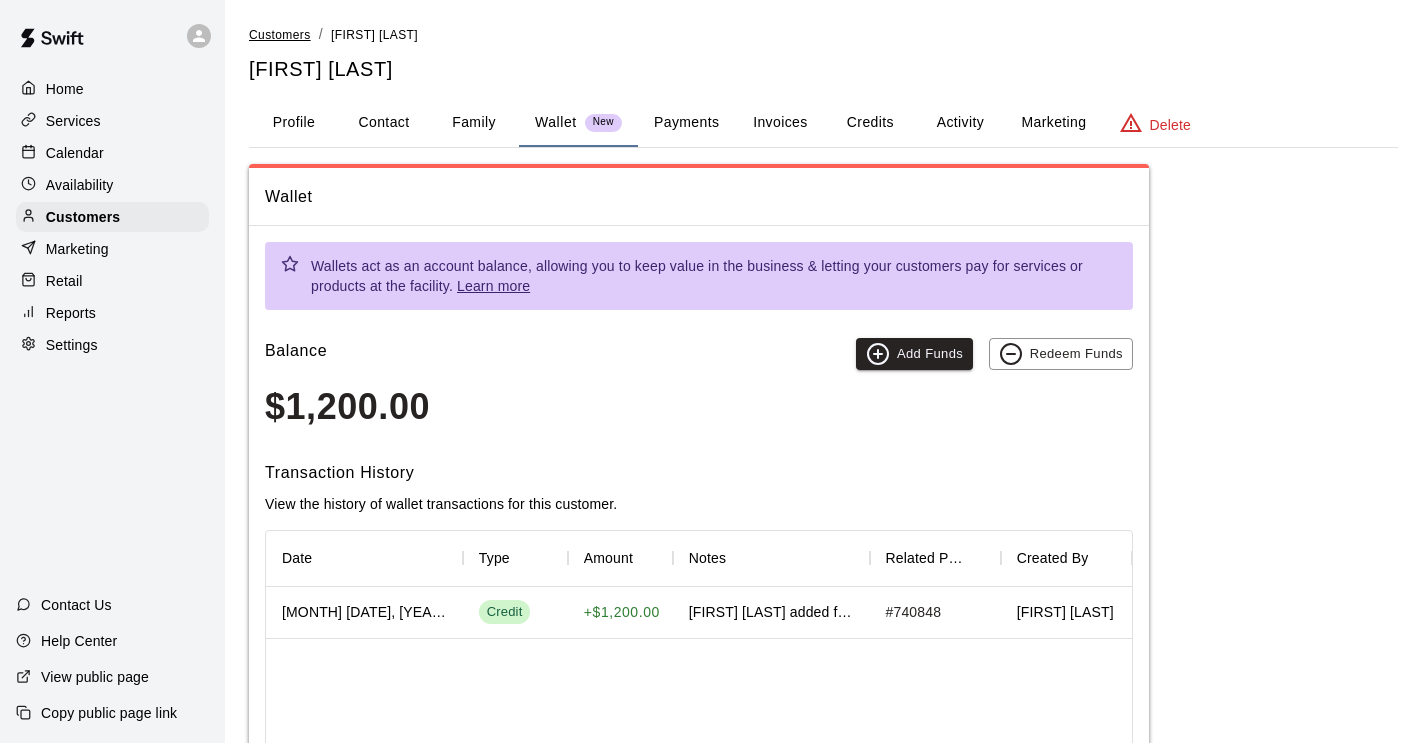 click on "Customers" at bounding box center [280, 35] 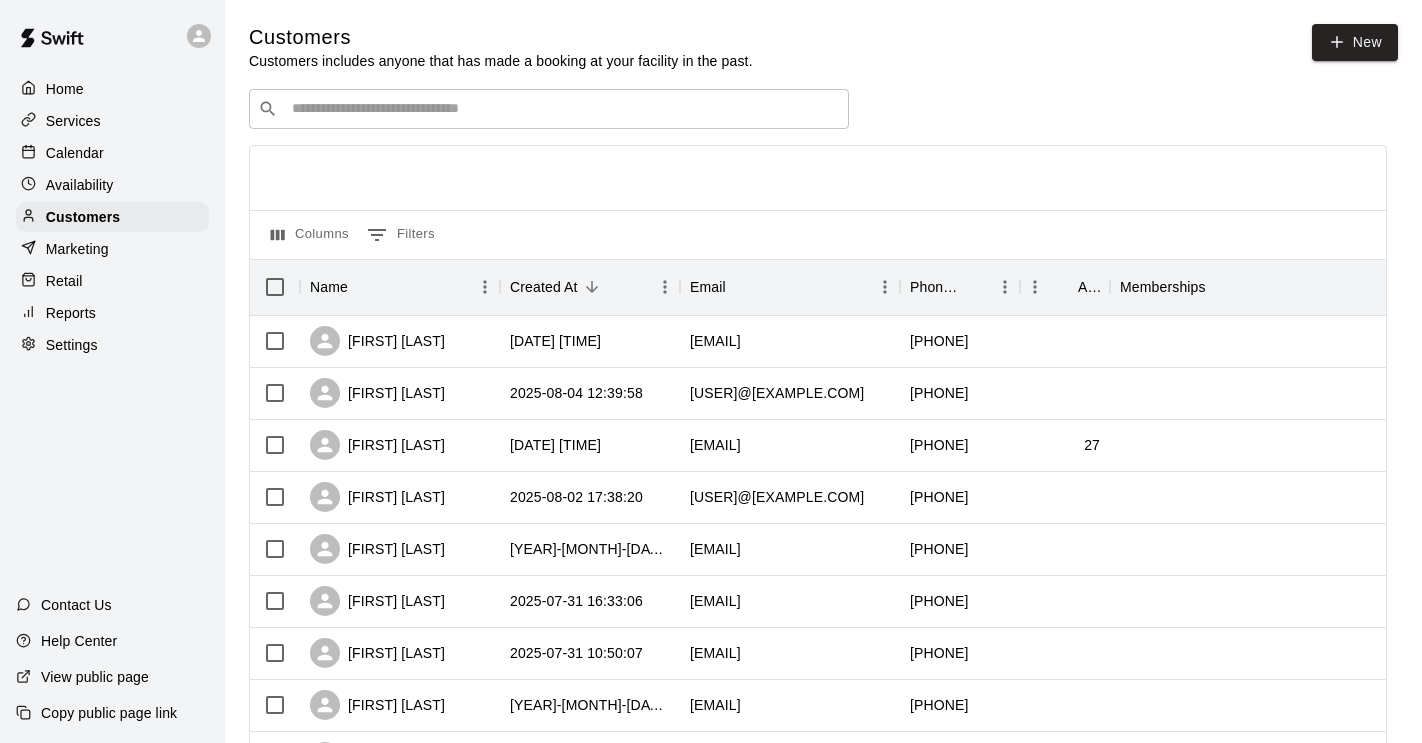 click at bounding box center [563, 109] 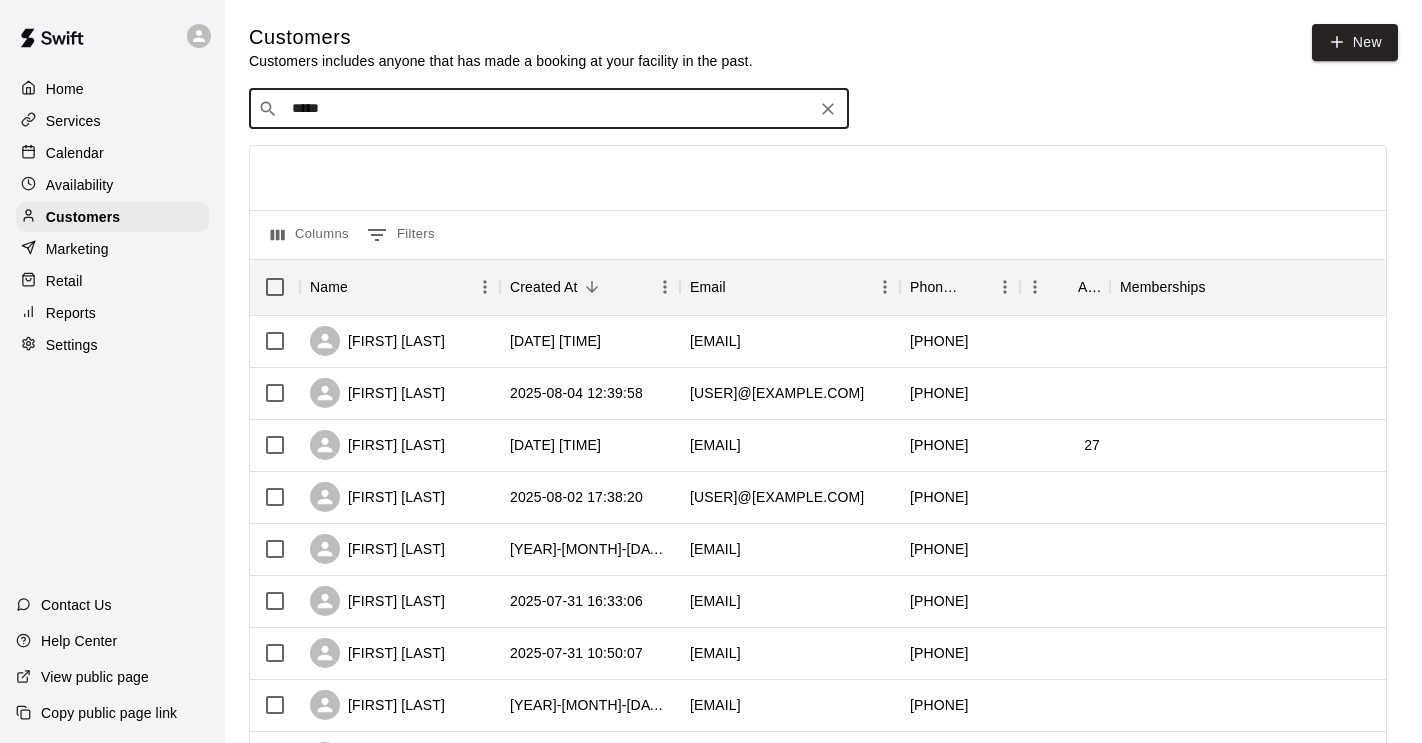 type on "******" 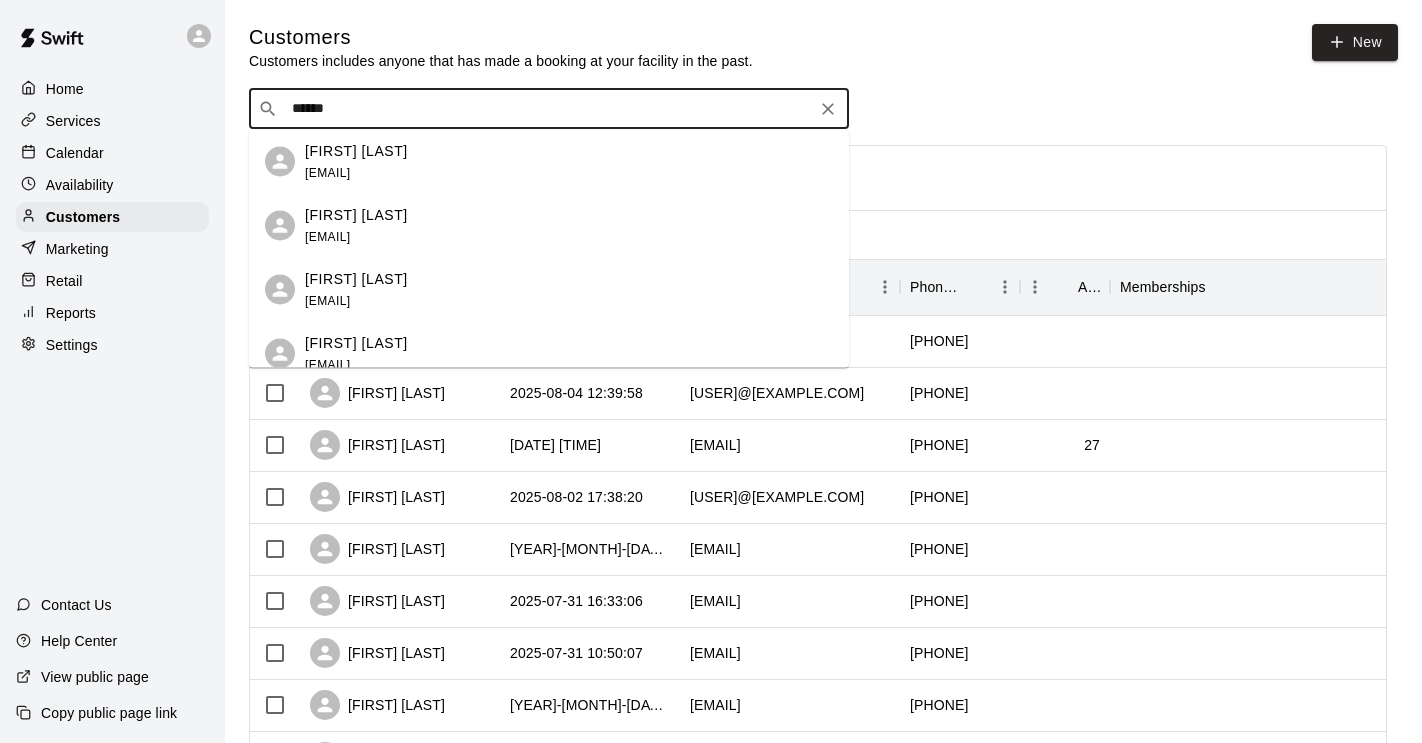 click on "[FIRST] [LAST] [EMAIL]" at bounding box center (356, 225) 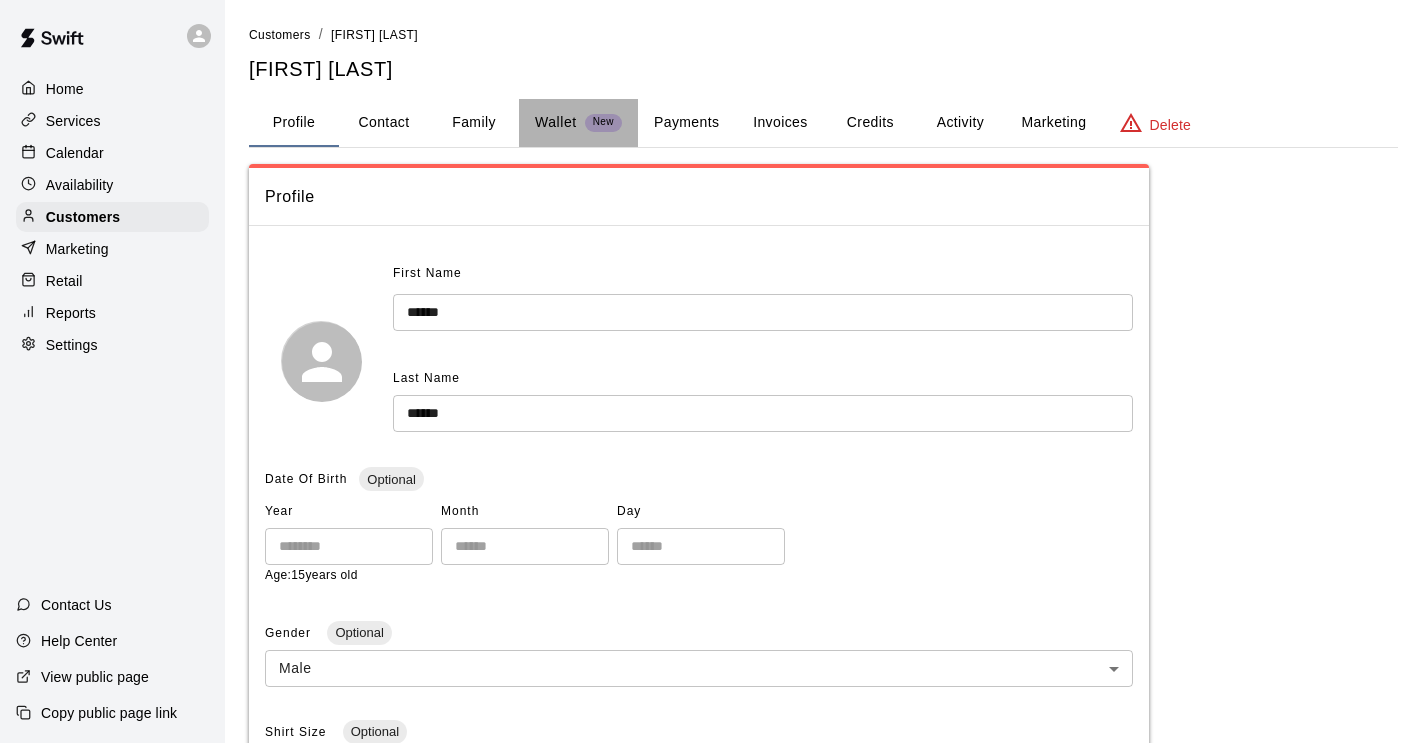 click on "Wallet New" at bounding box center (578, 123) 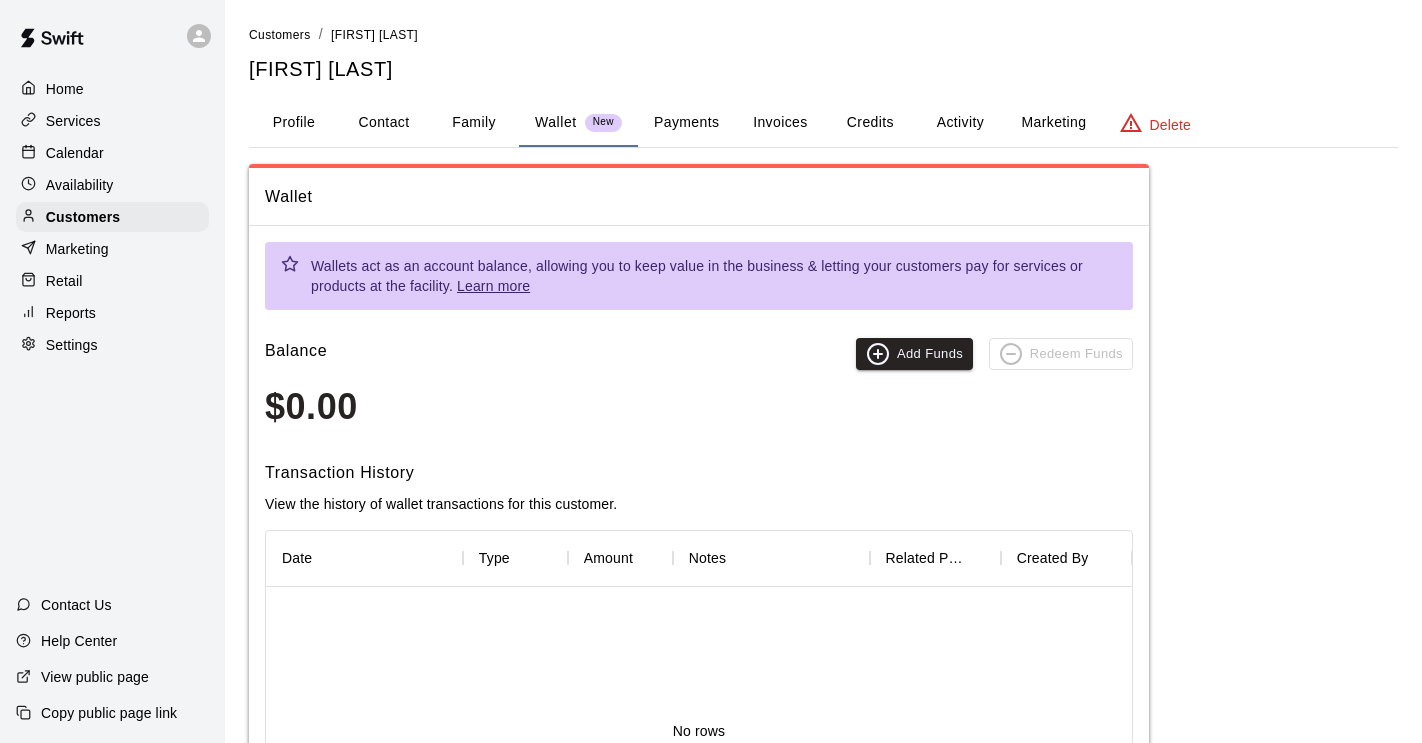 click on "Activity" at bounding box center (960, 123) 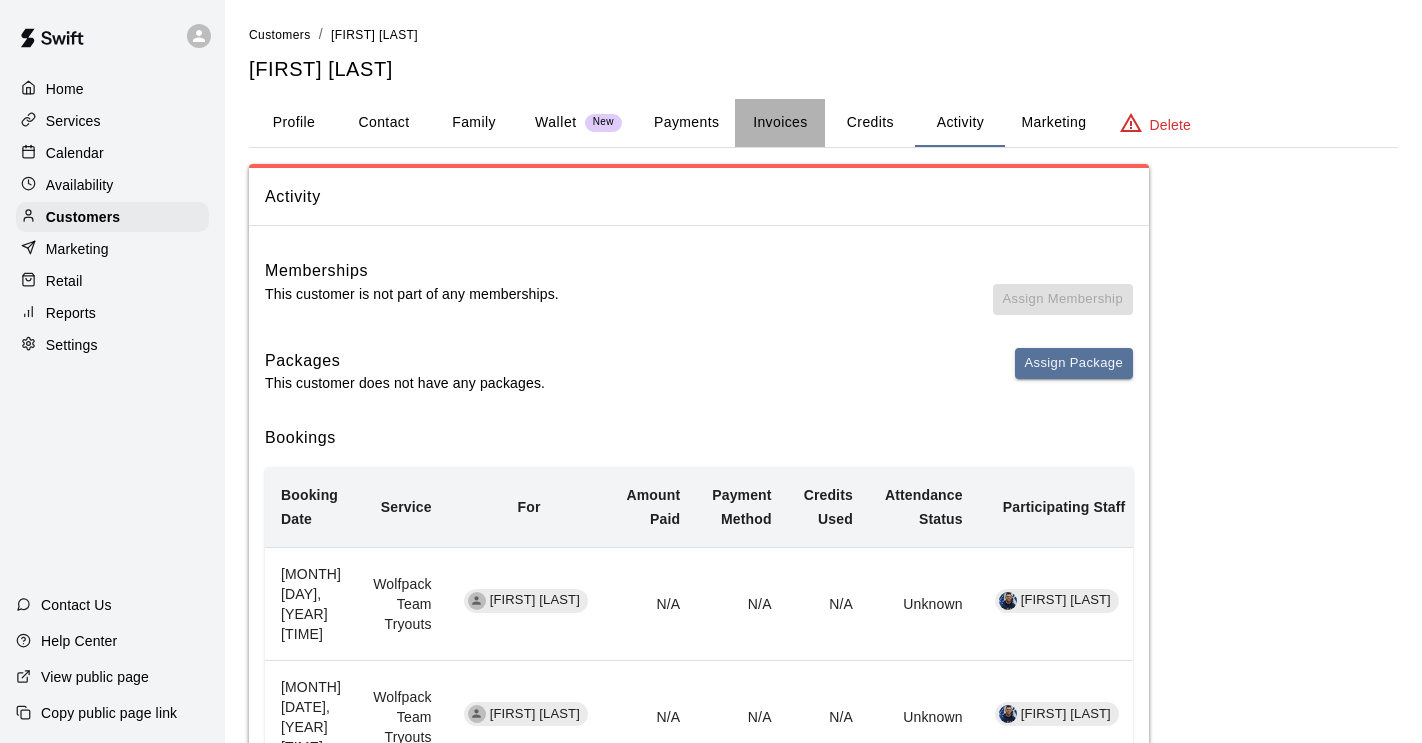 click on "Invoices" at bounding box center [780, 123] 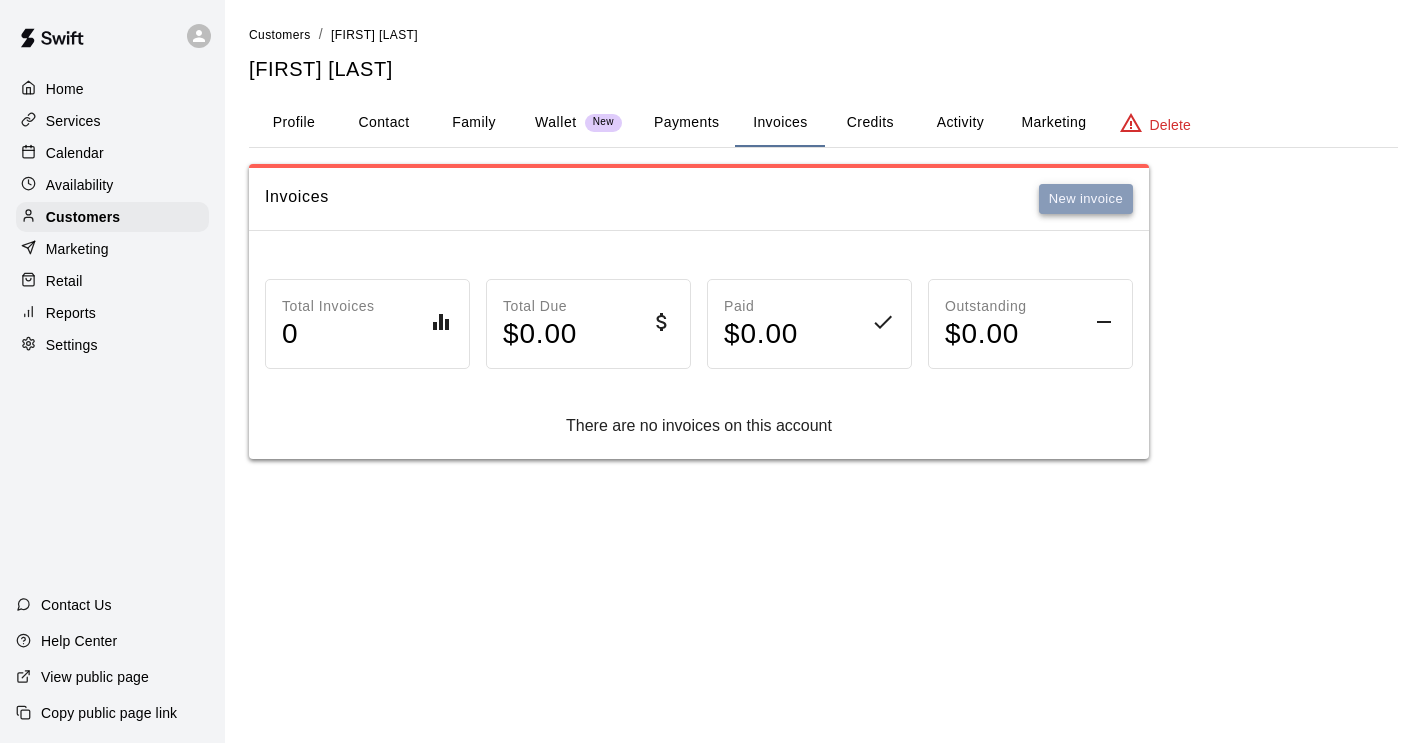 click on "New invoice" at bounding box center [1086, 199] 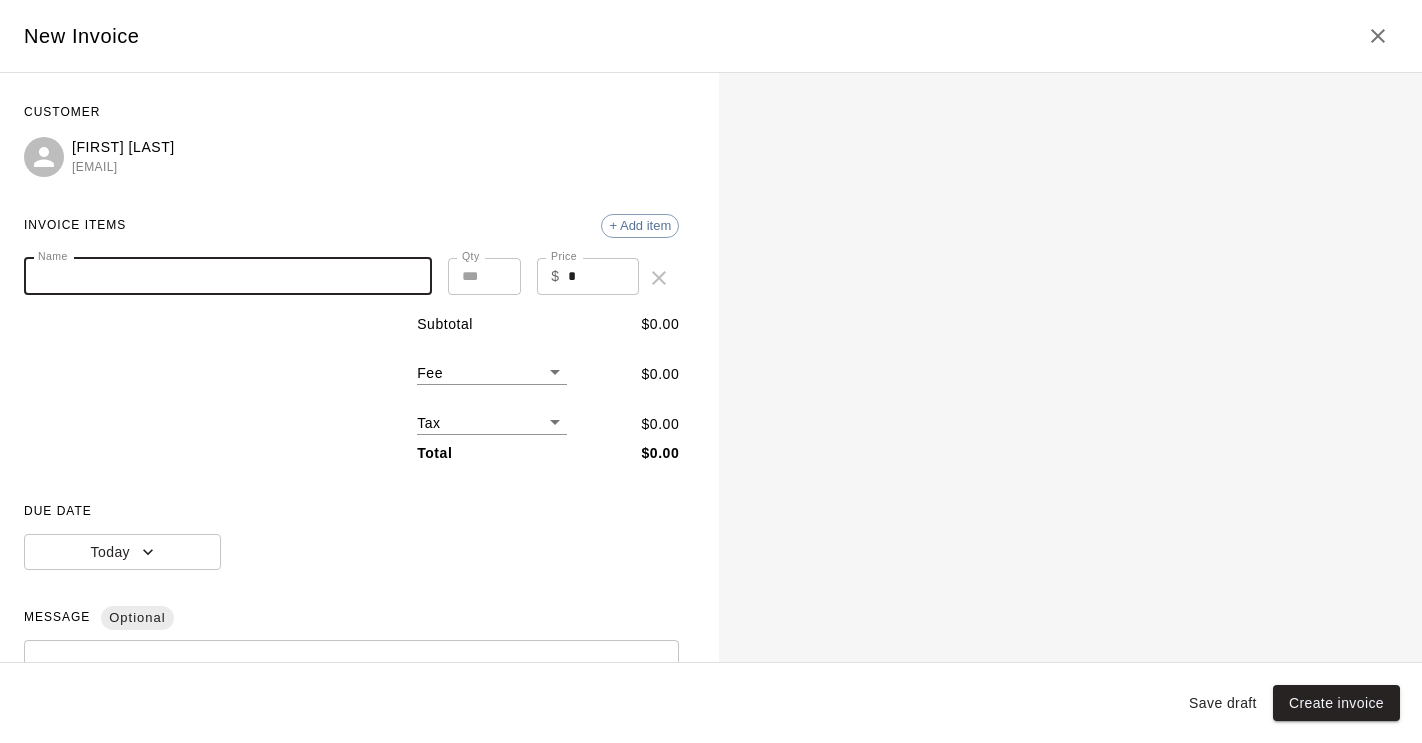 click on "Name" at bounding box center [228, 276] 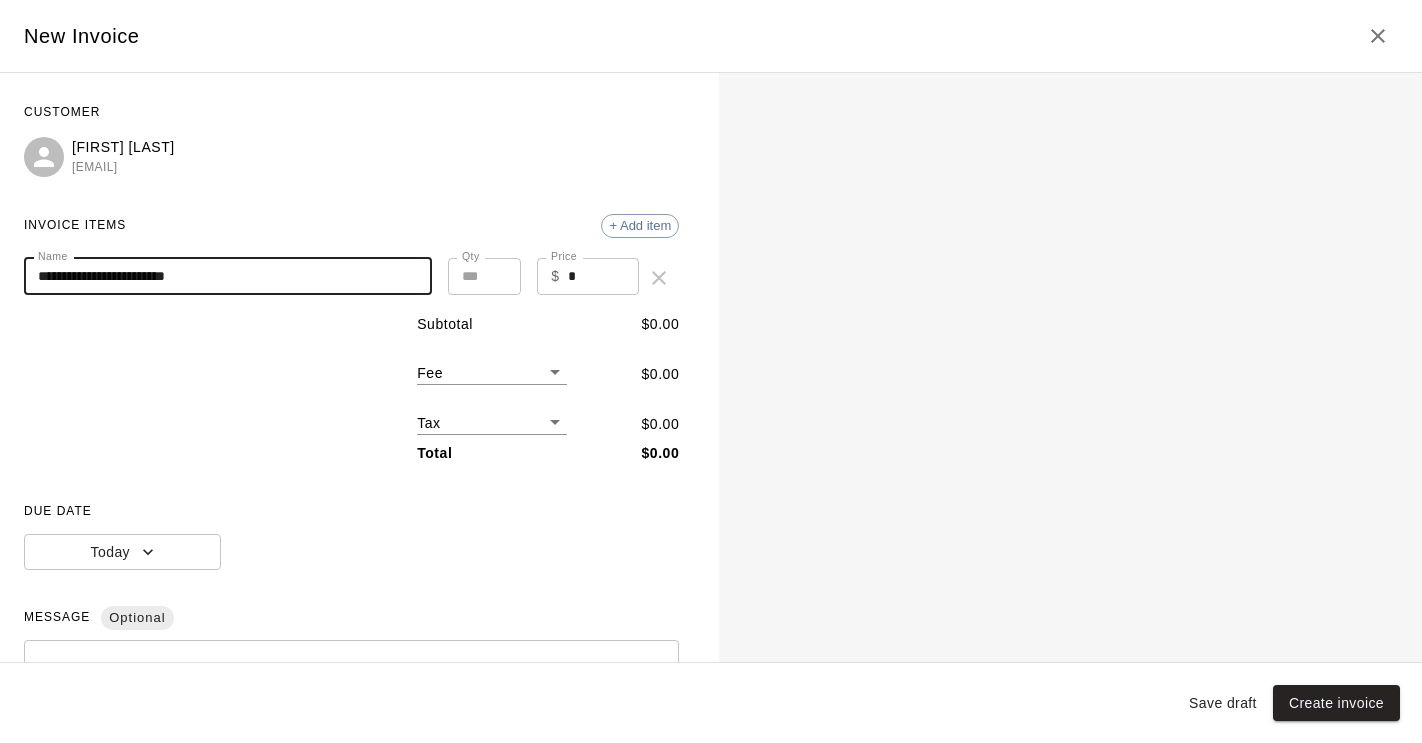 click on "**********" at bounding box center (228, 276) 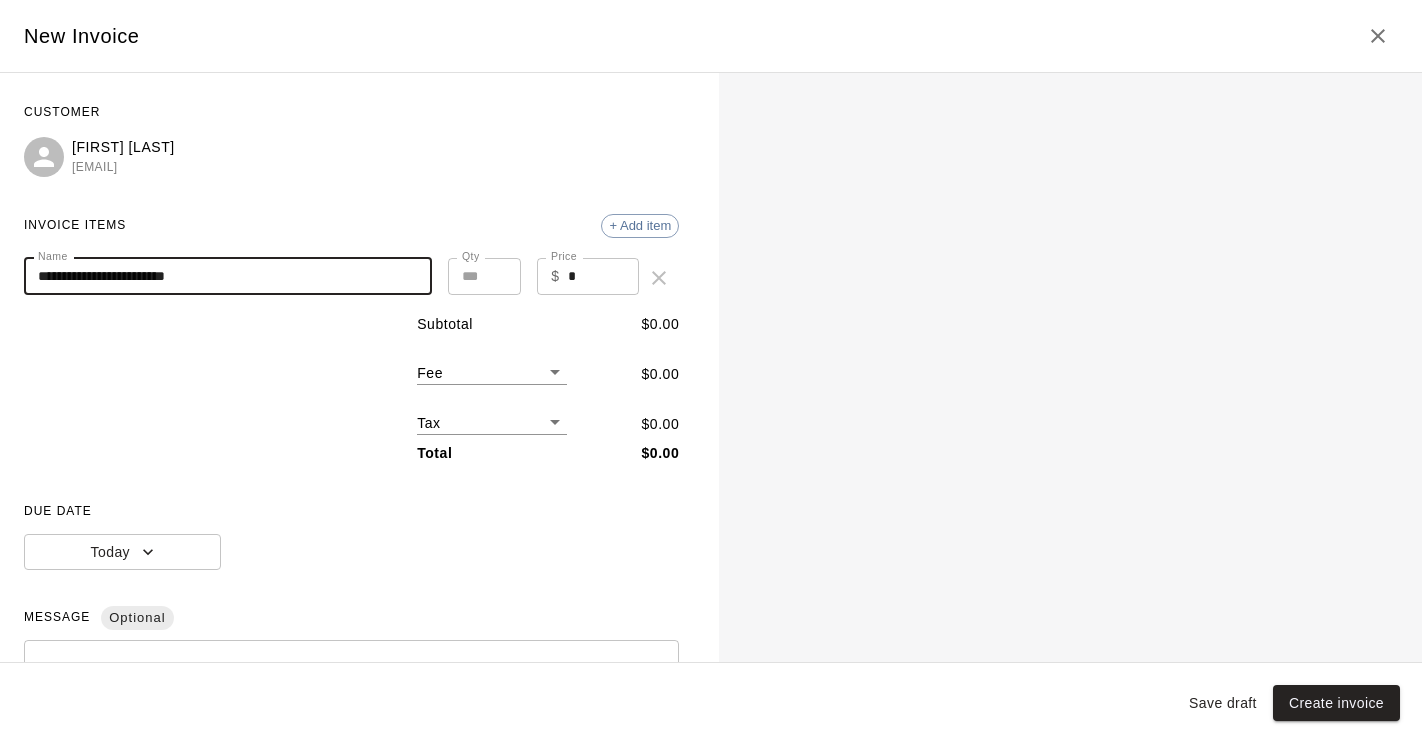drag, startPoint x: 243, startPoint y: 280, endPoint x: 6, endPoint y: 246, distance: 239.42639 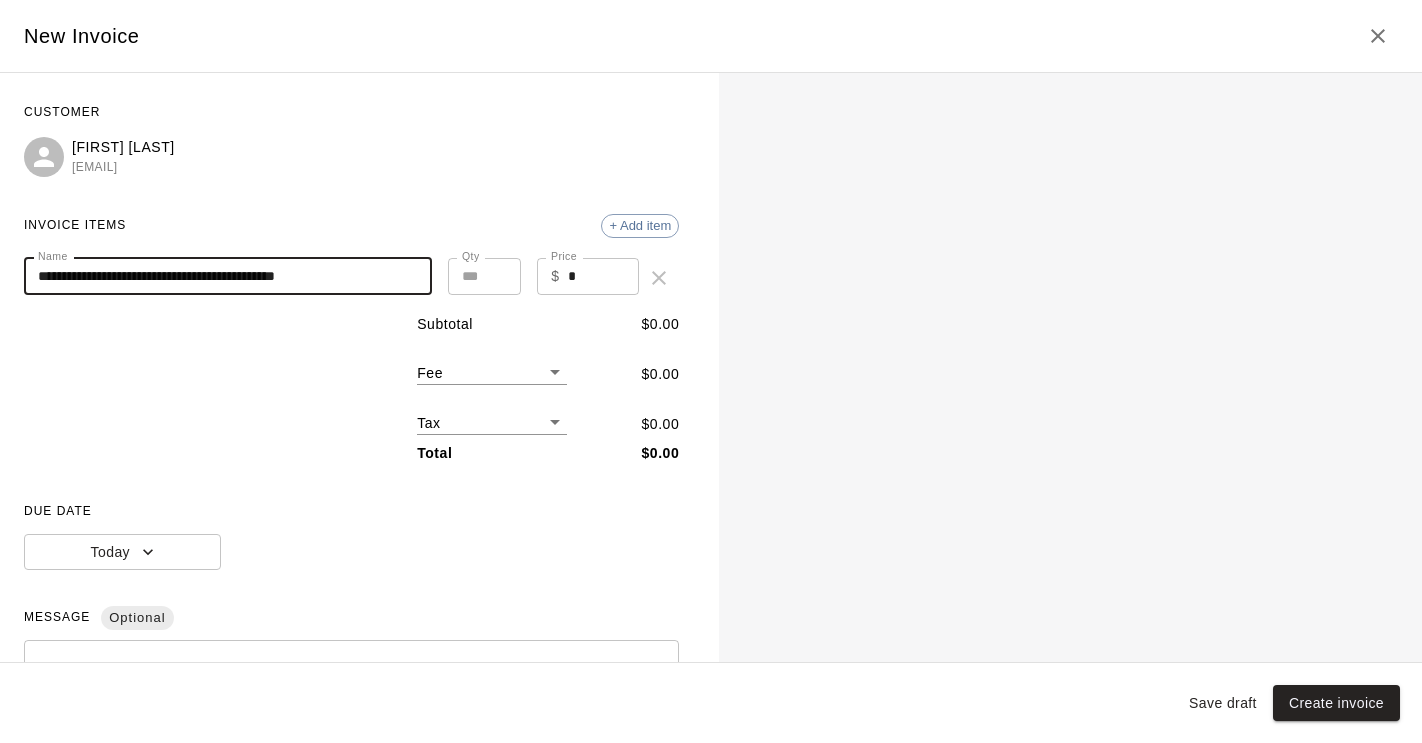 type on "**********" 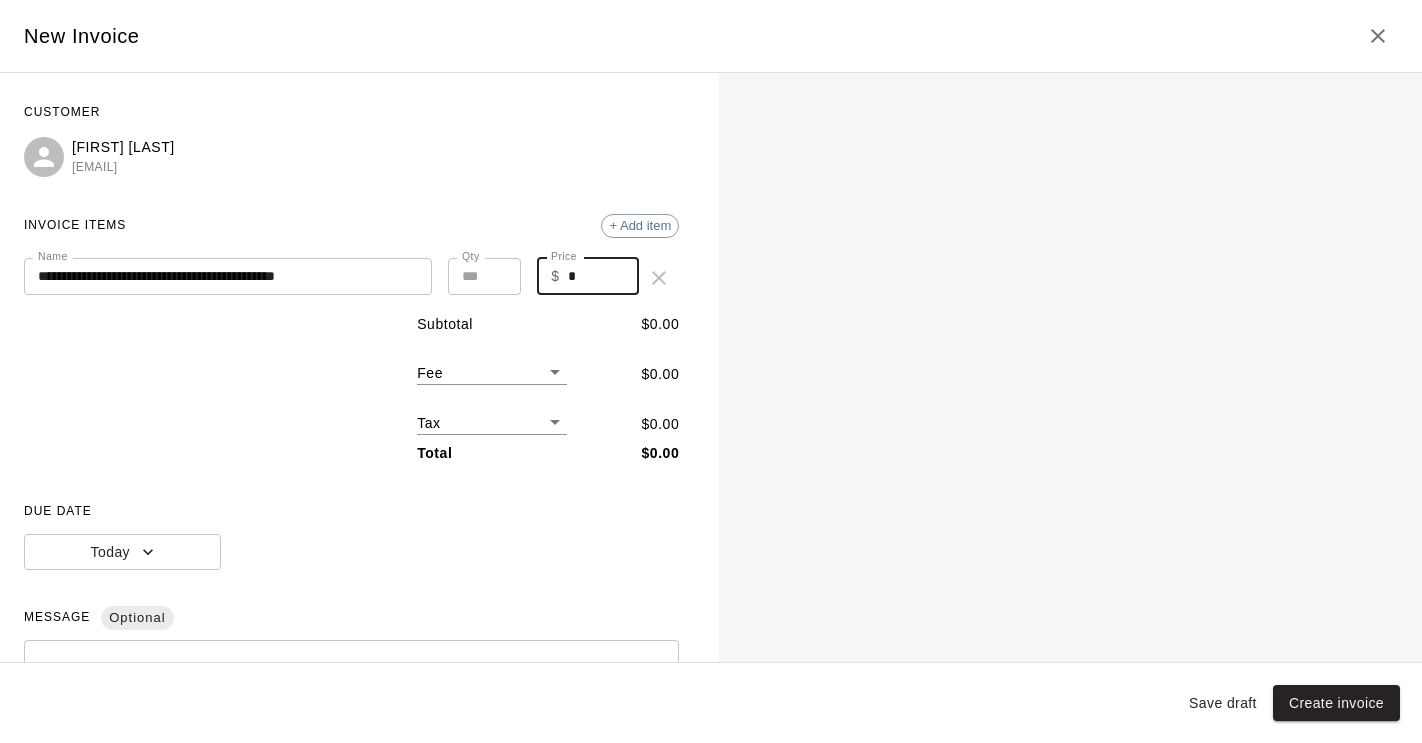 drag, startPoint x: 577, startPoint y: 274, endPoint x: 557, endPoint y: 274, distance: 20 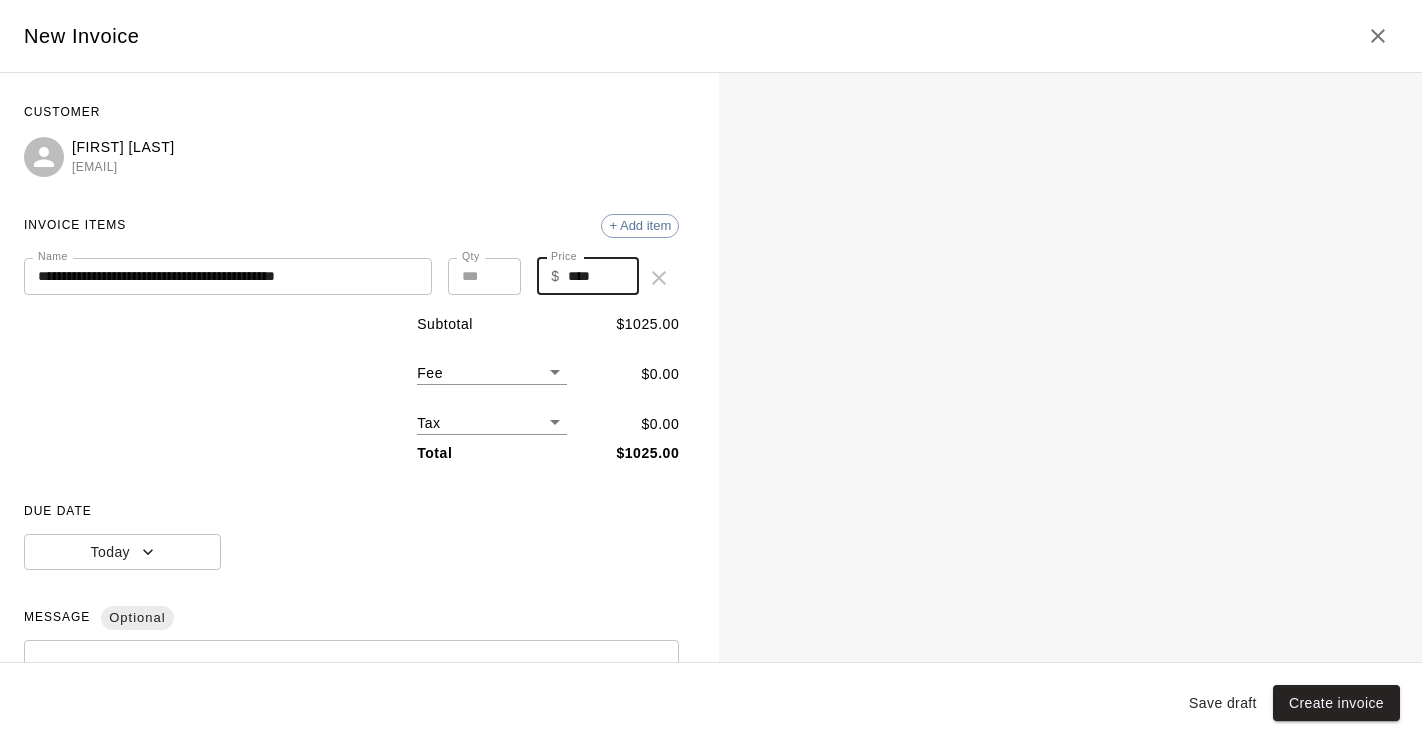 type on "****" 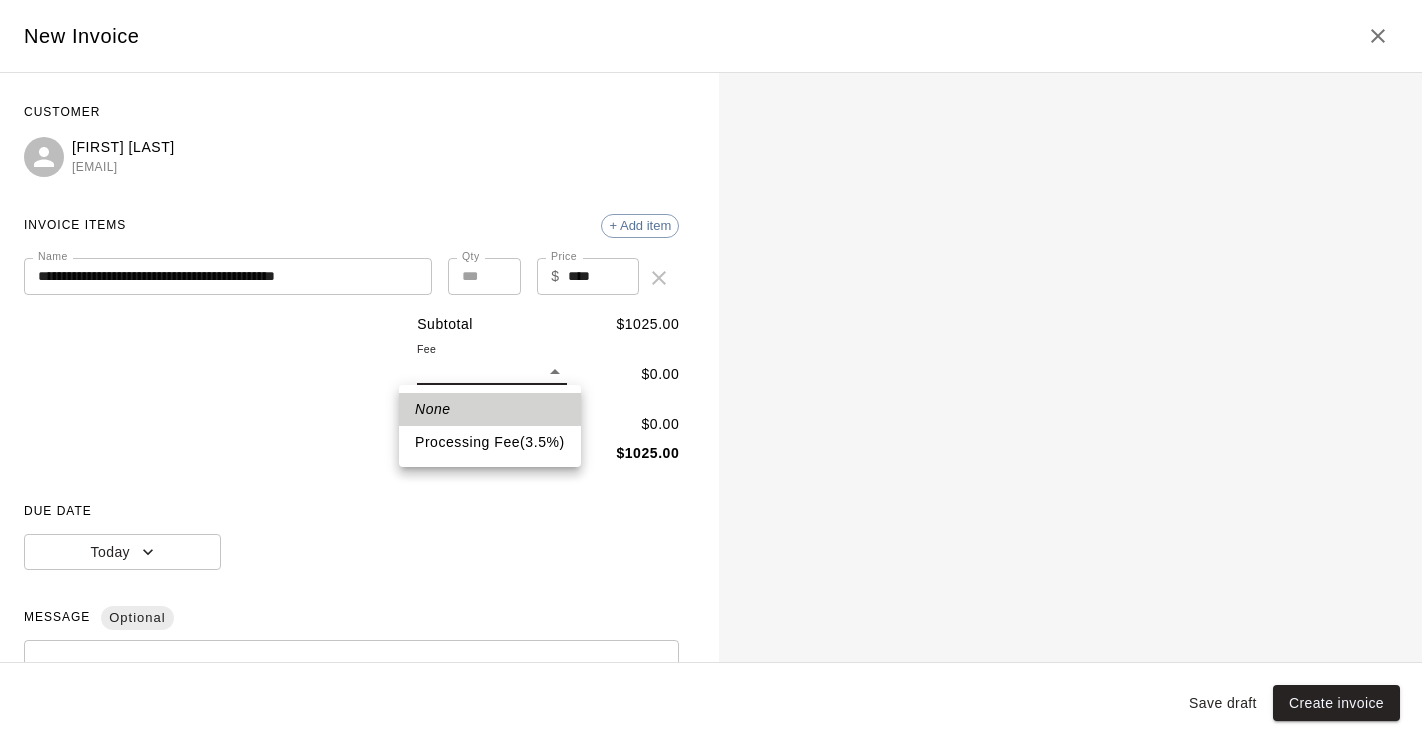 click on "**********" at bounding box center (711, 249) 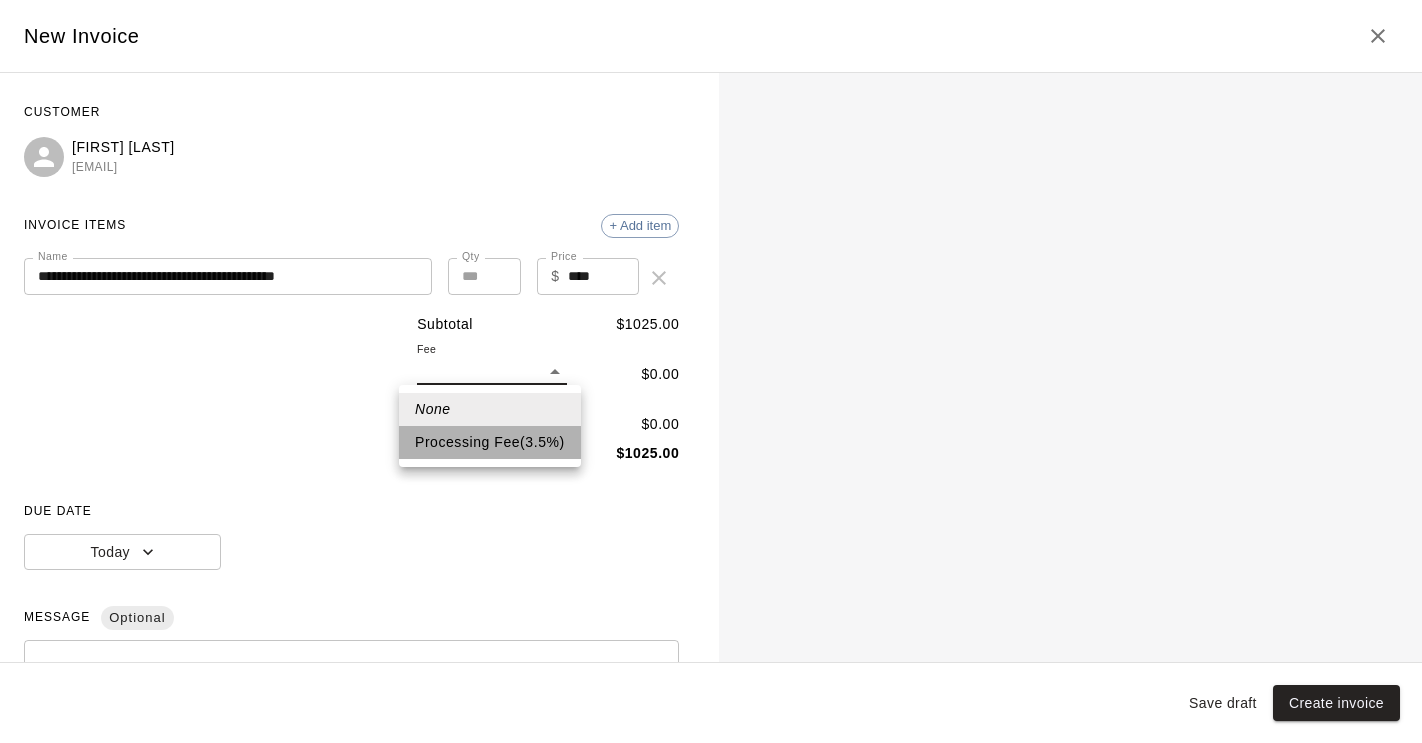 click on "Processing Fee  ( 3.5 % )" at bounding box center (490, 442) 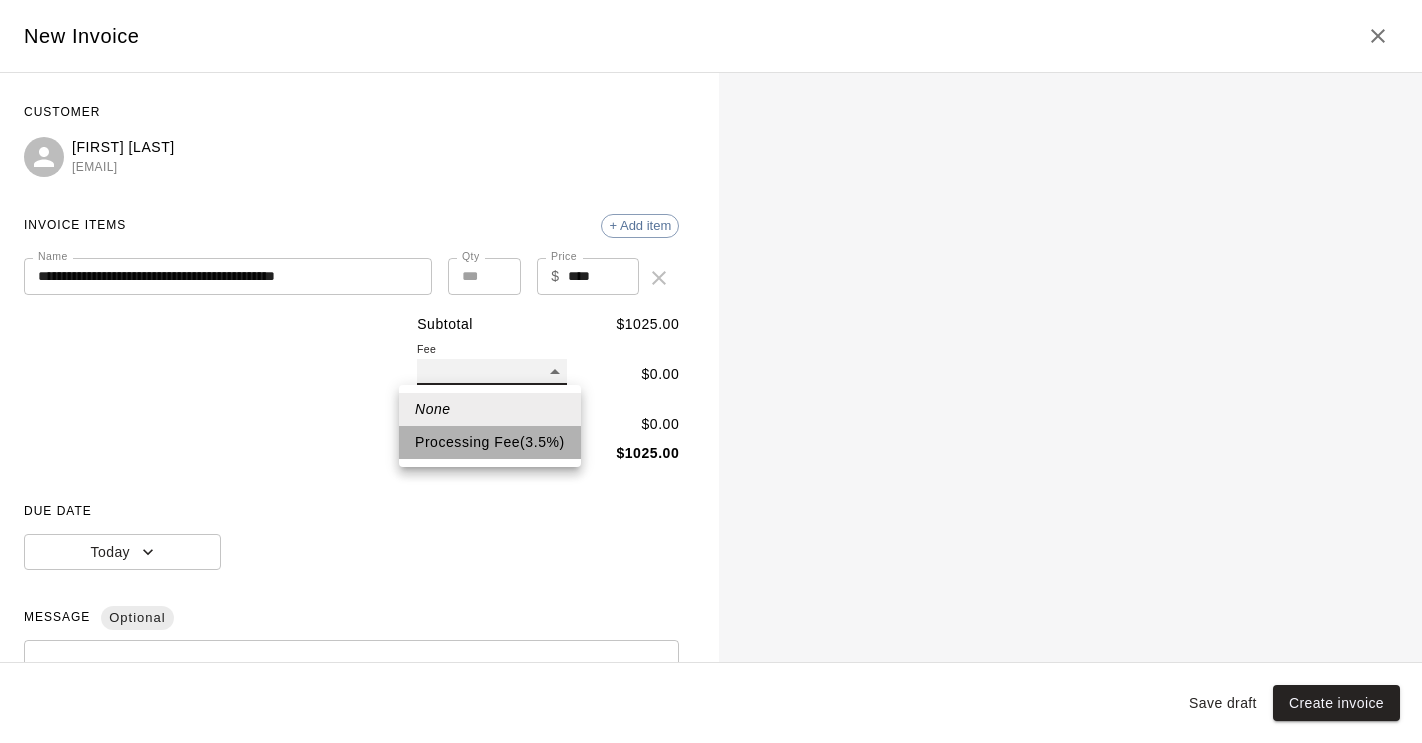 type on "**" 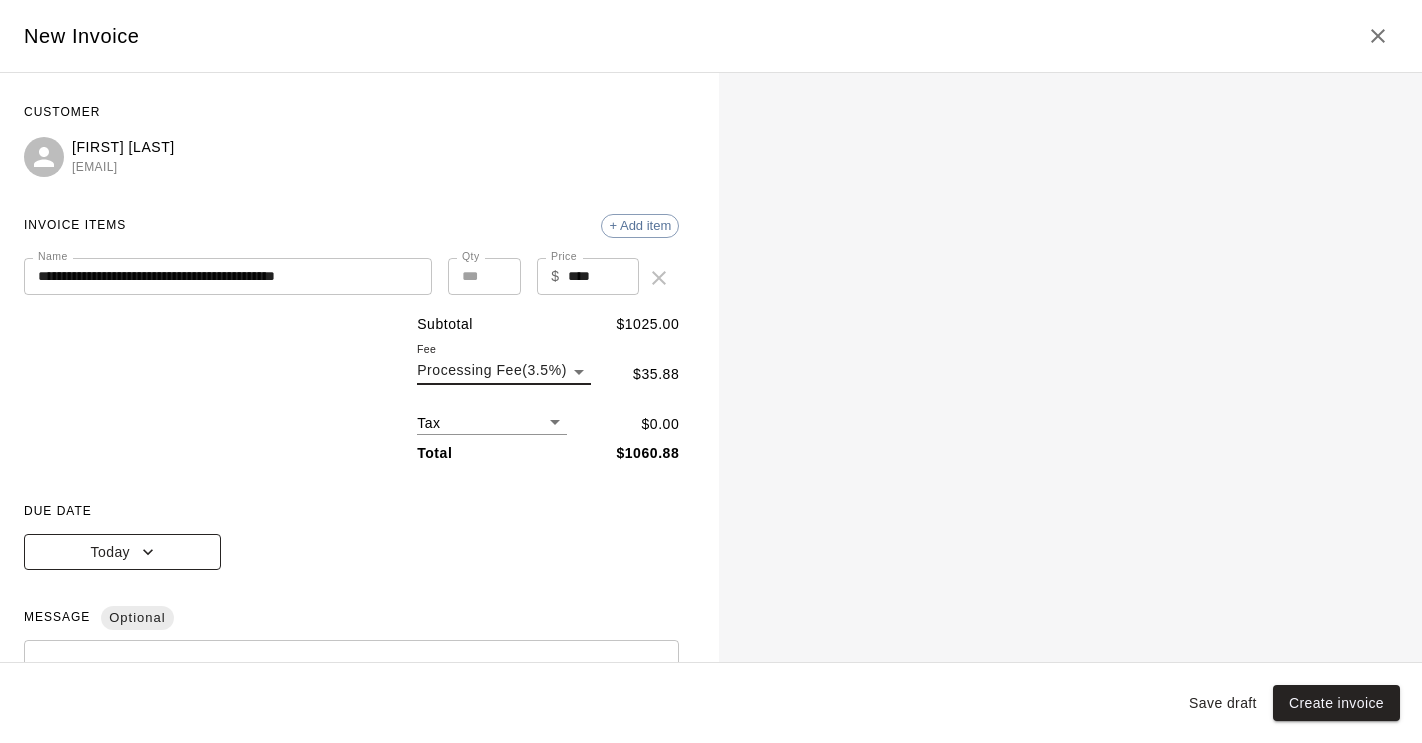 click on "Today" at bounding box center (122, 552) 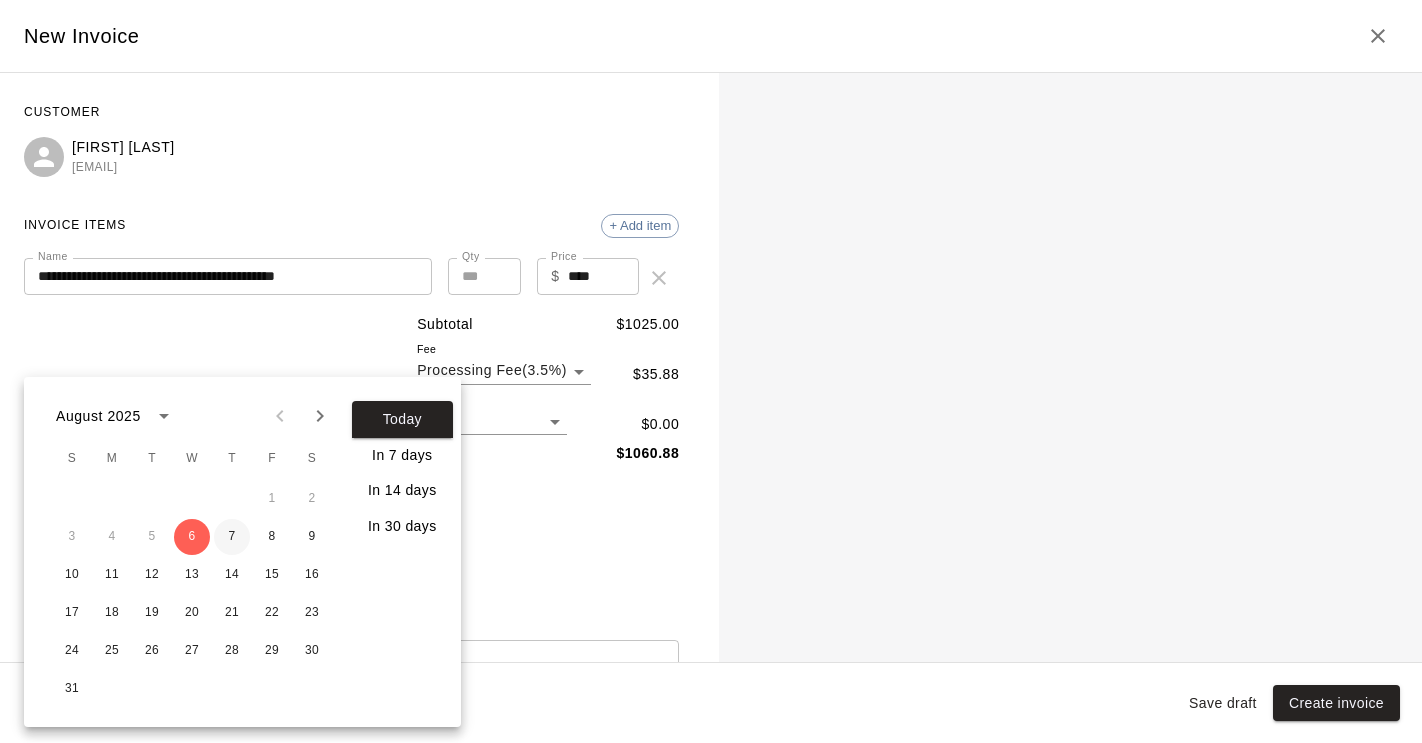 click on "7" at bounding box center [232, 537] 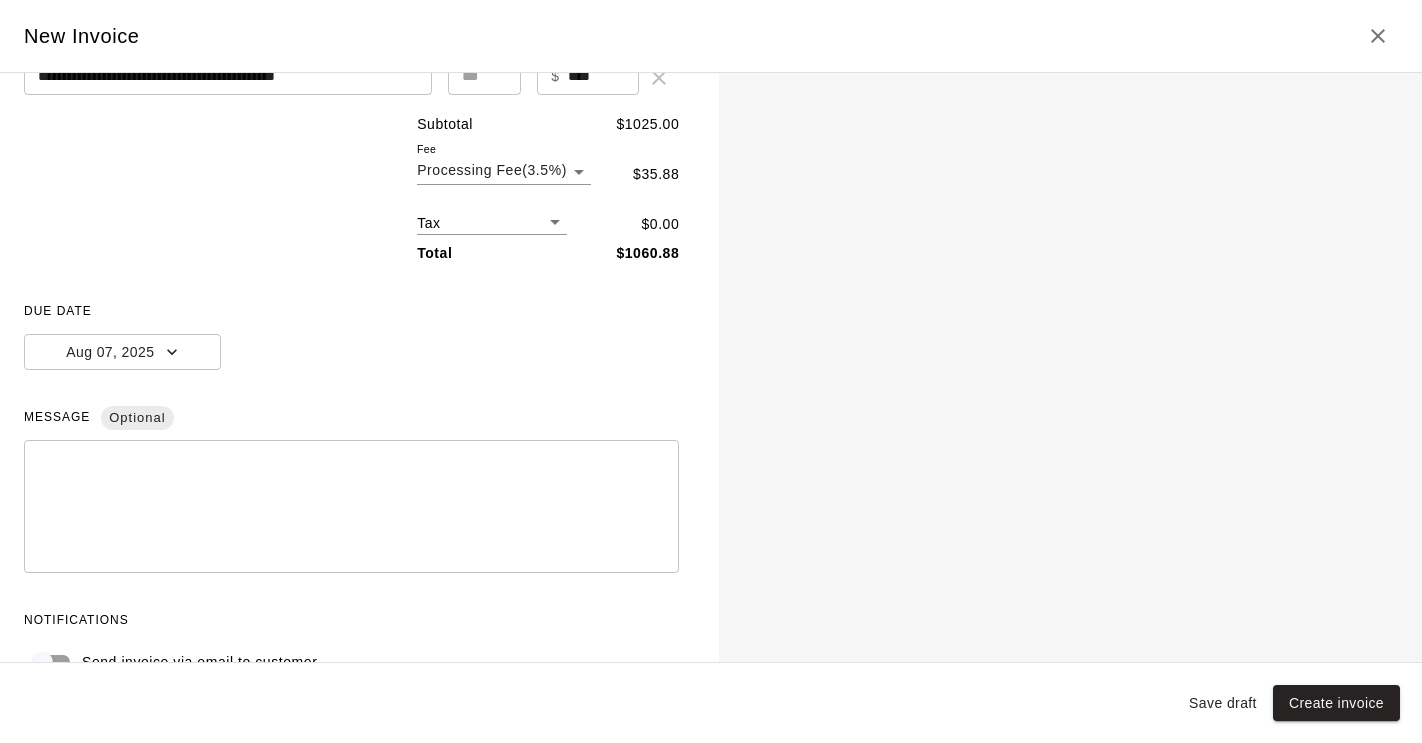 scroll, scrollTop: 243, scrollLeft: 0, axis: vertical 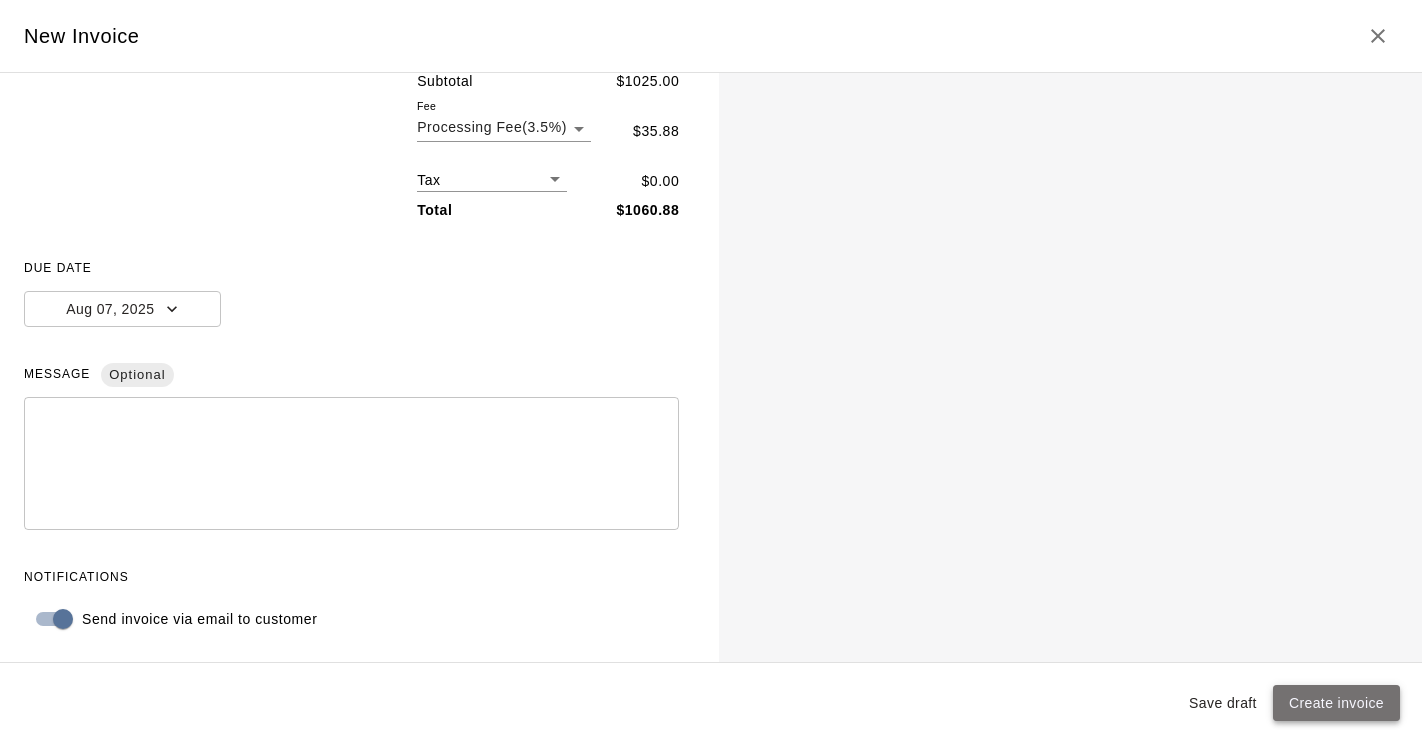 click on "Create invoice" at bounding box center (1336, 703) 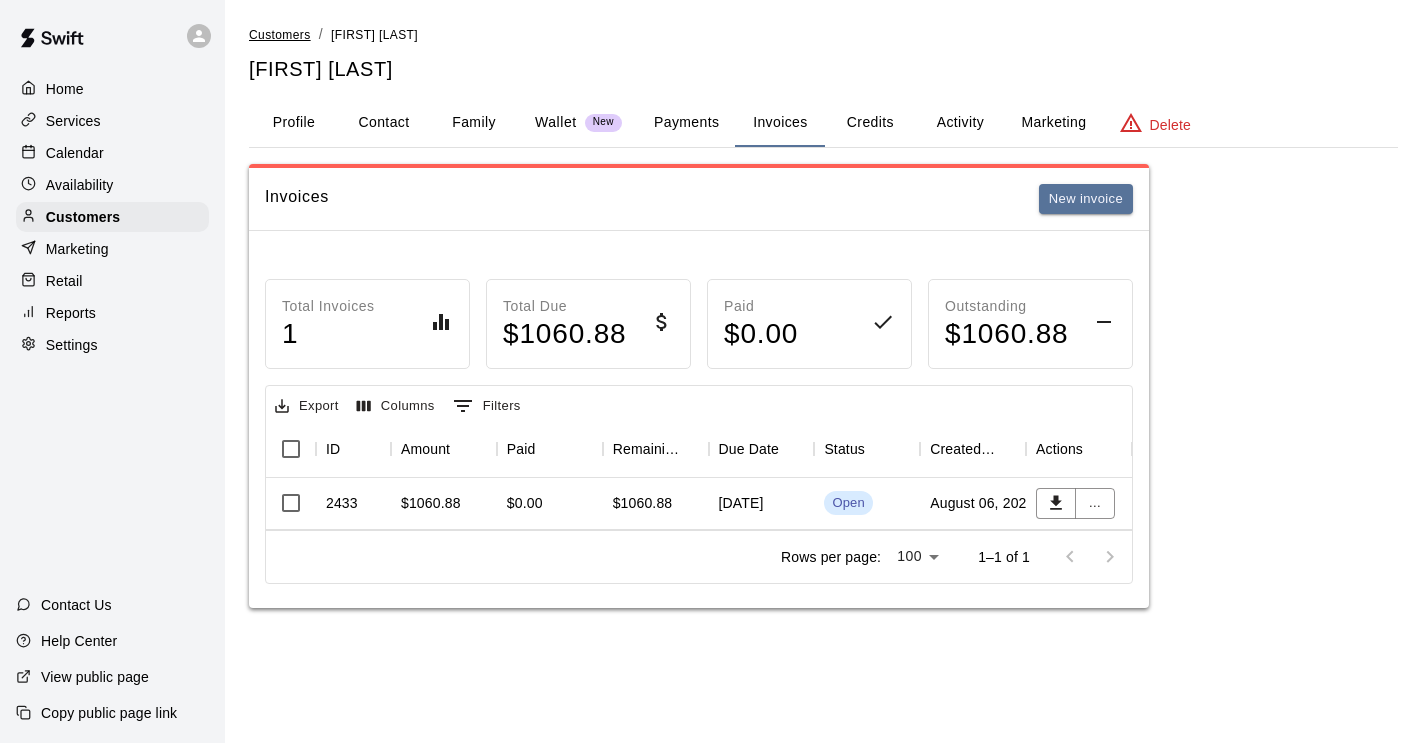 click on "Customers" at bounding box center [280, 35] 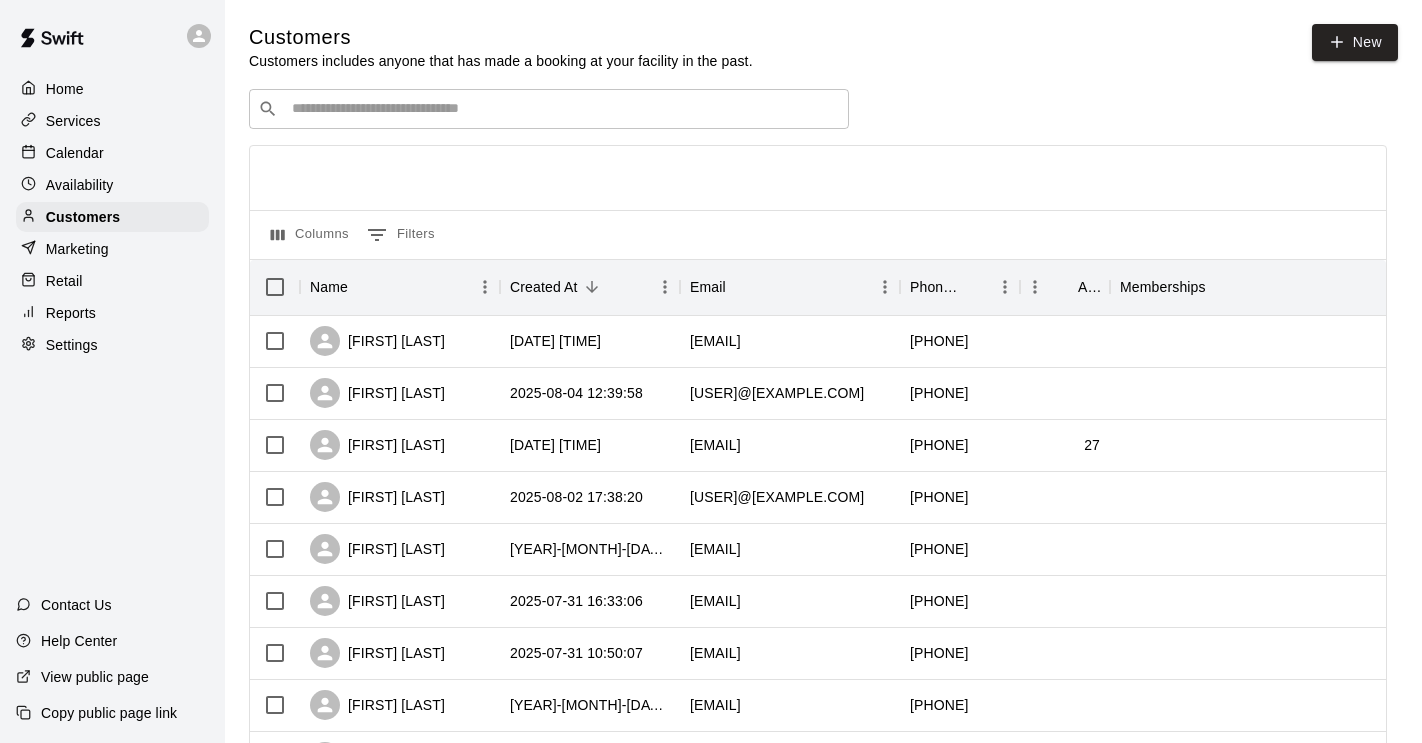 click at bounding box center (563, 109) 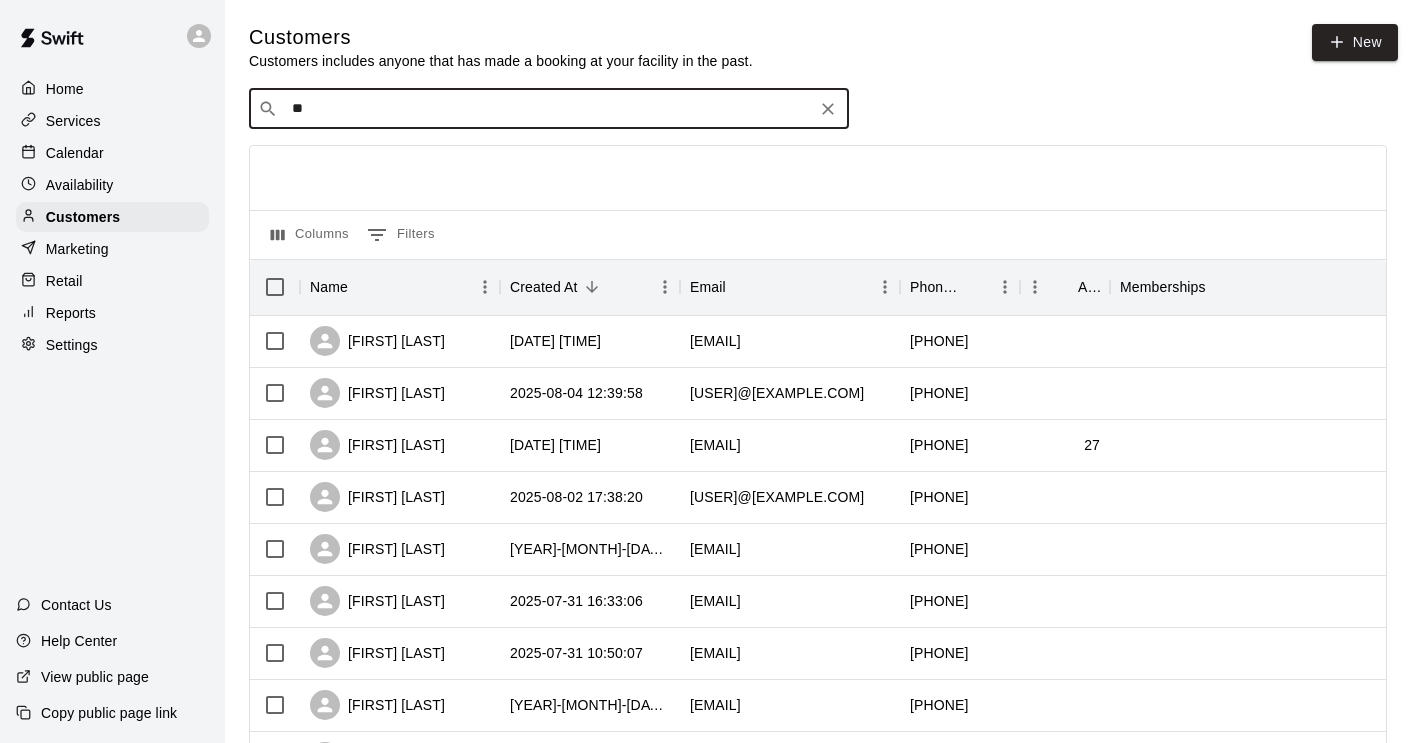 type on "***" 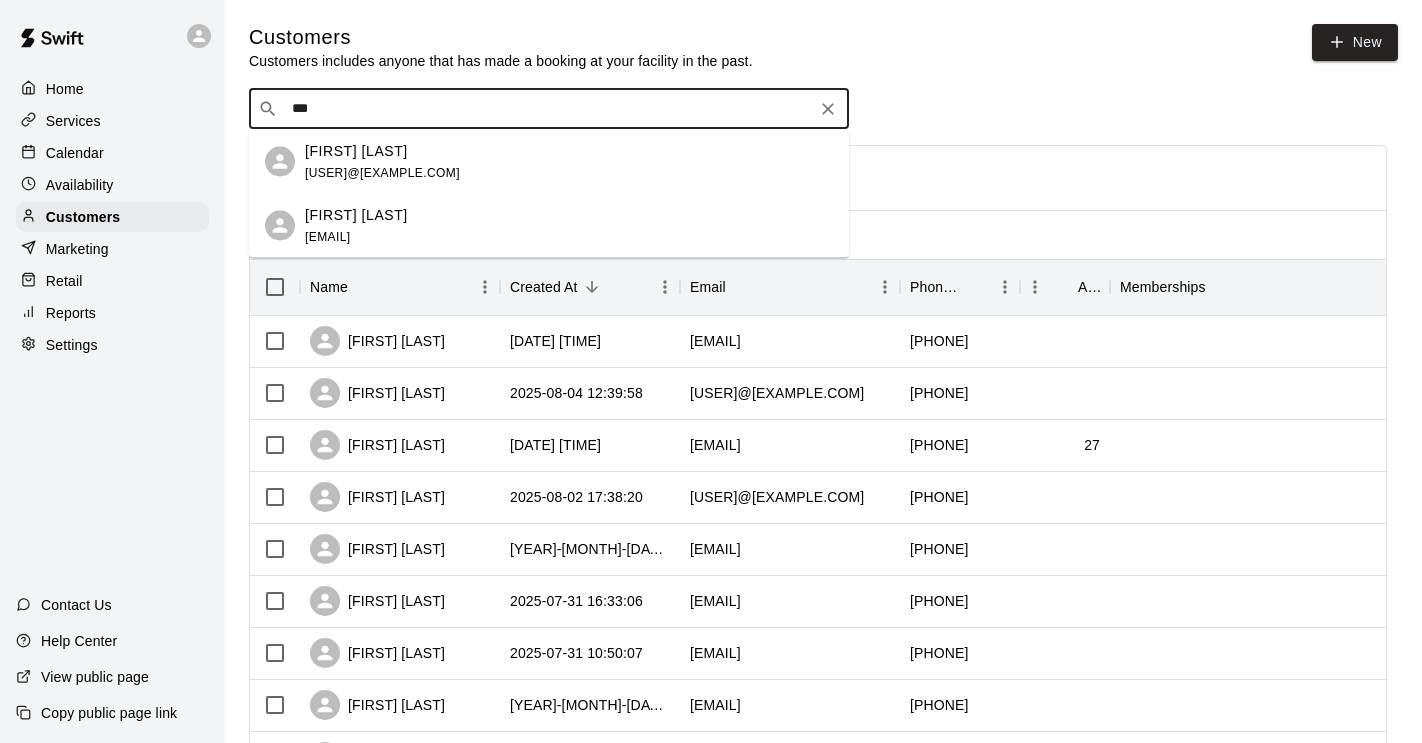 click on "[FIRST] [LAST] [EMAIL]" at bounding box center [569, 161] 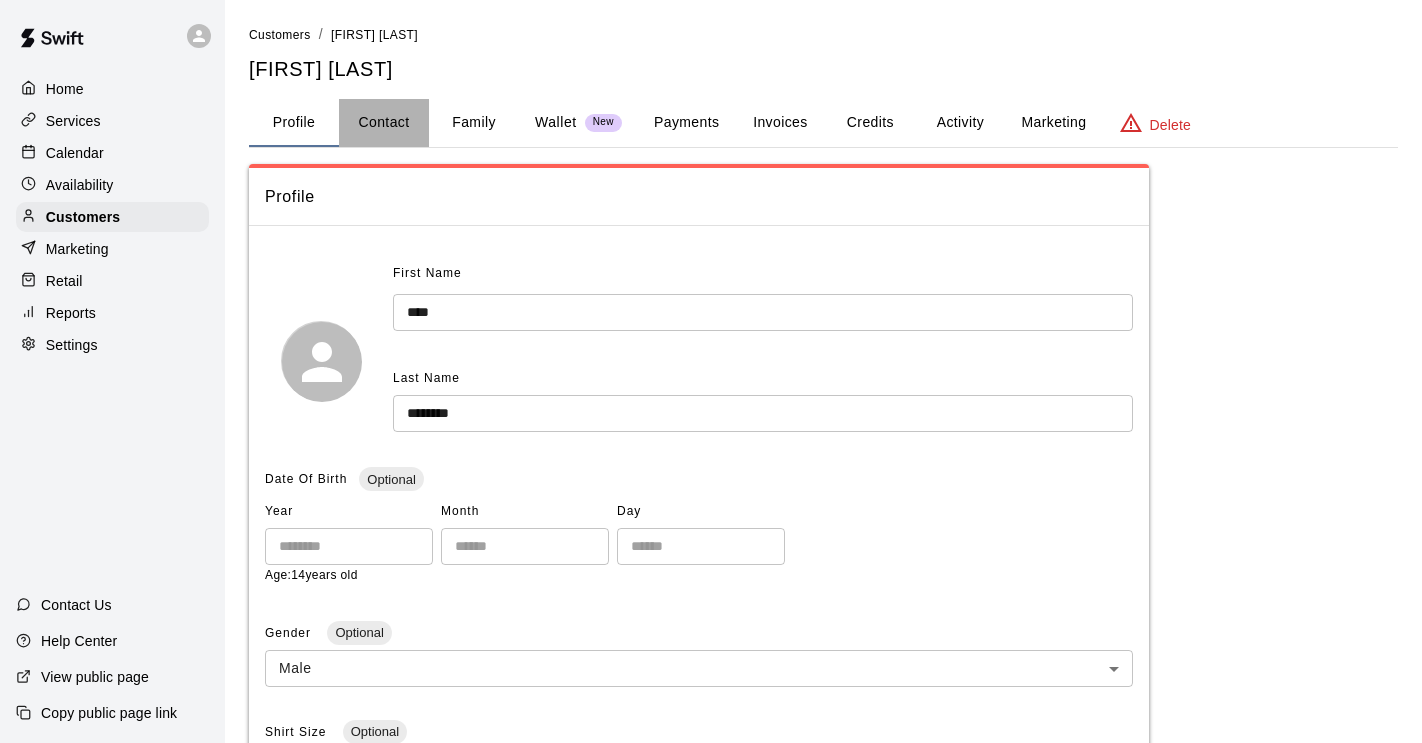 click on "Contact" at bounding box center (384, 123) 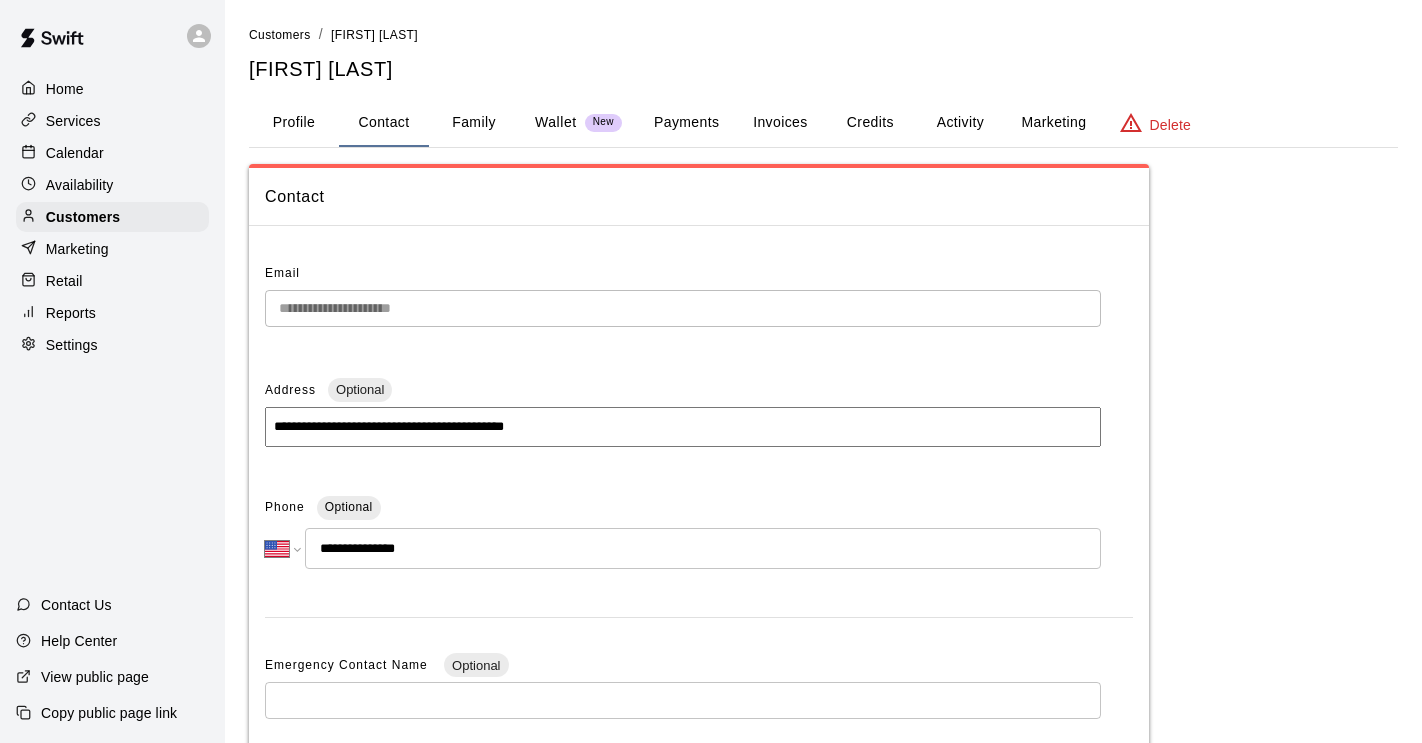 click on "Wallet" at bounding box center [556, 122] 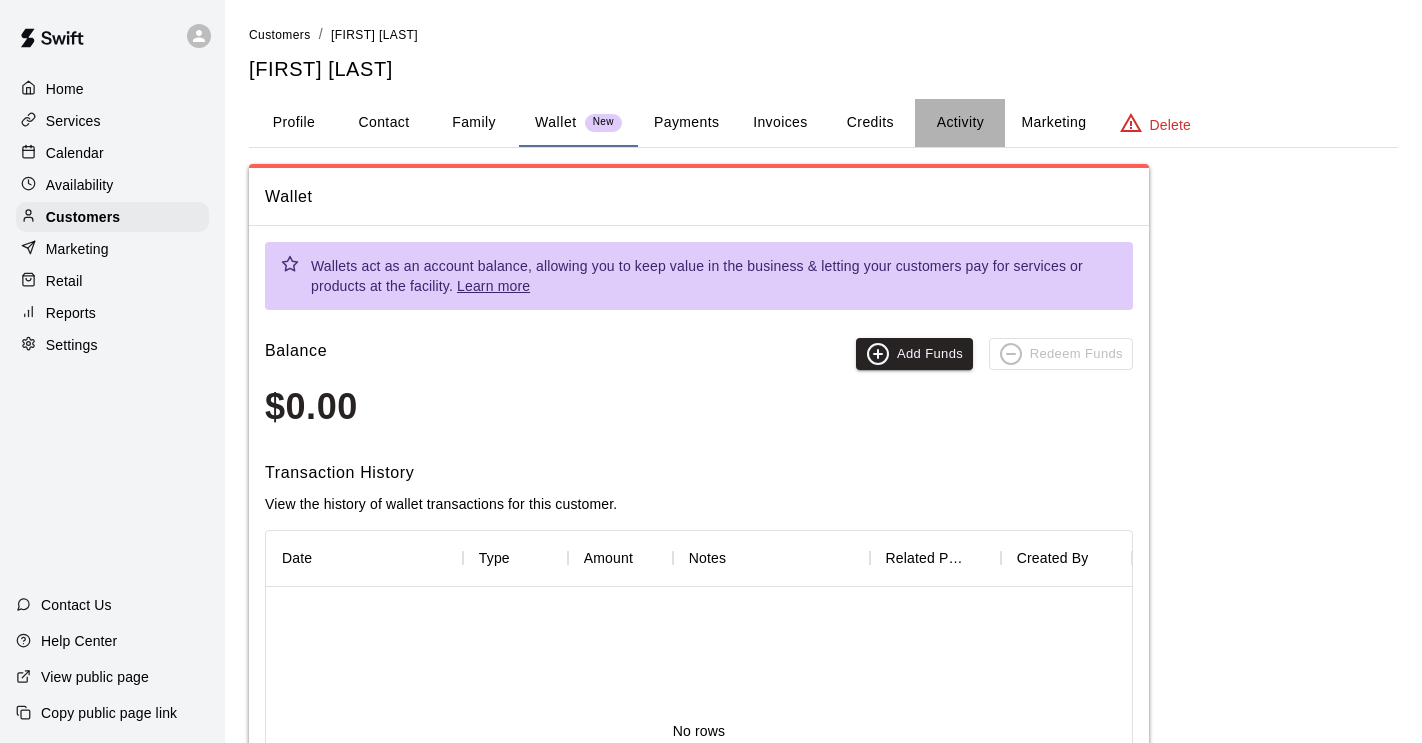 click on "Activity" at bounding box center [960, 123] 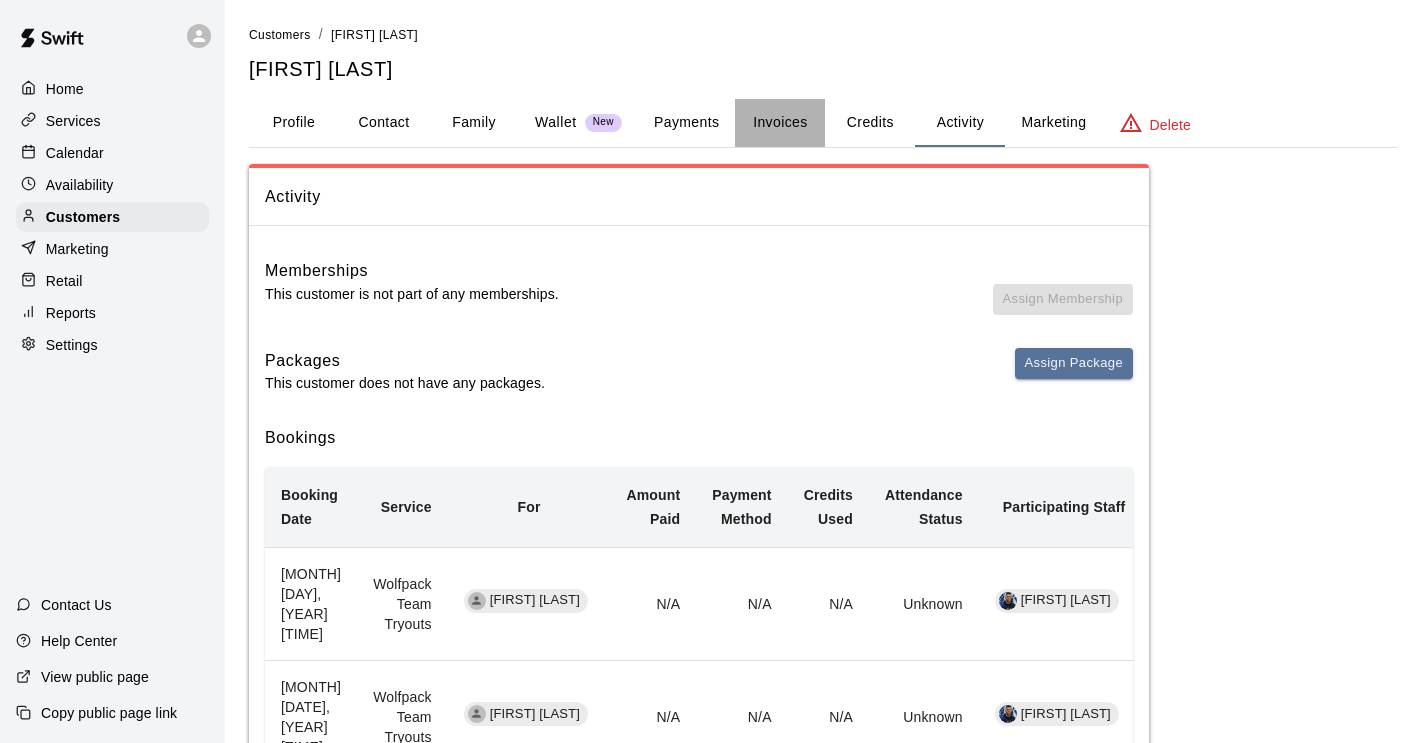 click on "Invoices" at bounding box center (780, 123) 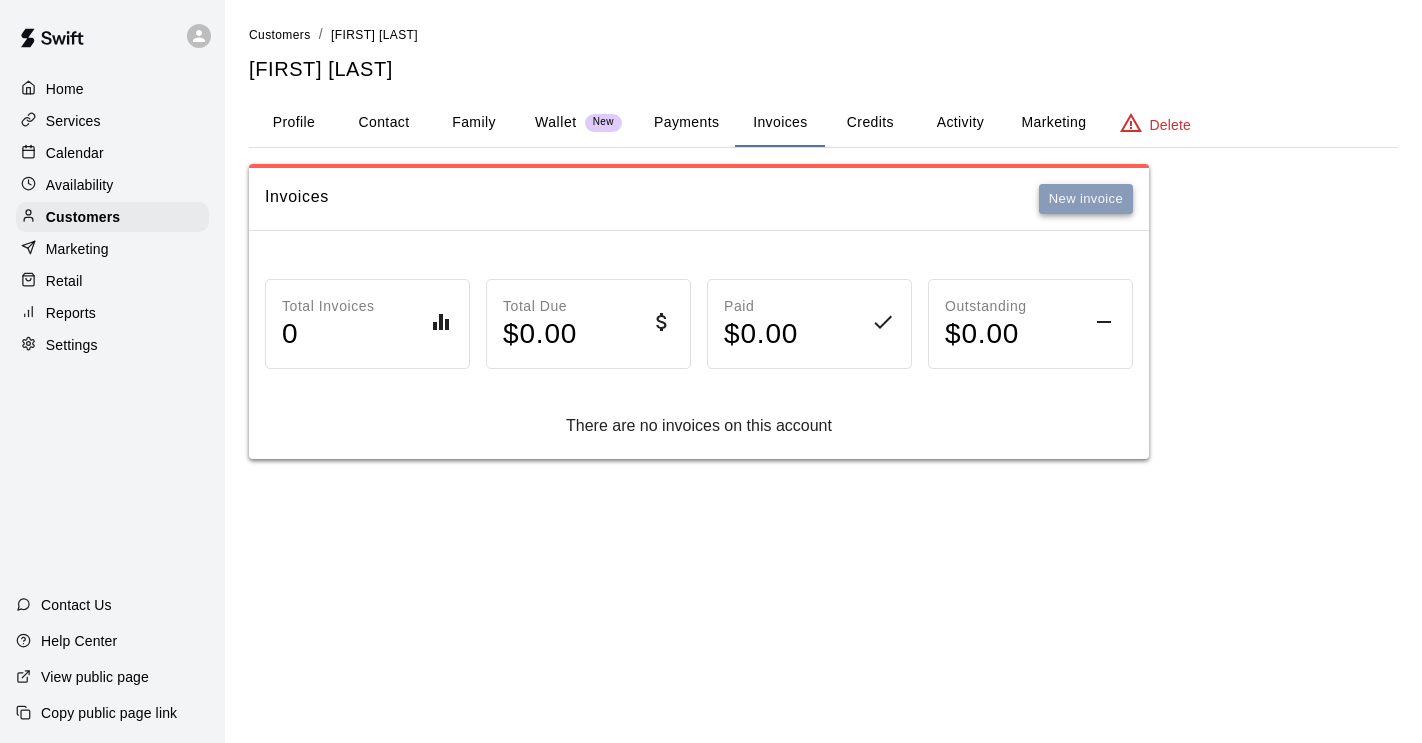 click on "New invoice" at bounding box center (1086, 199) 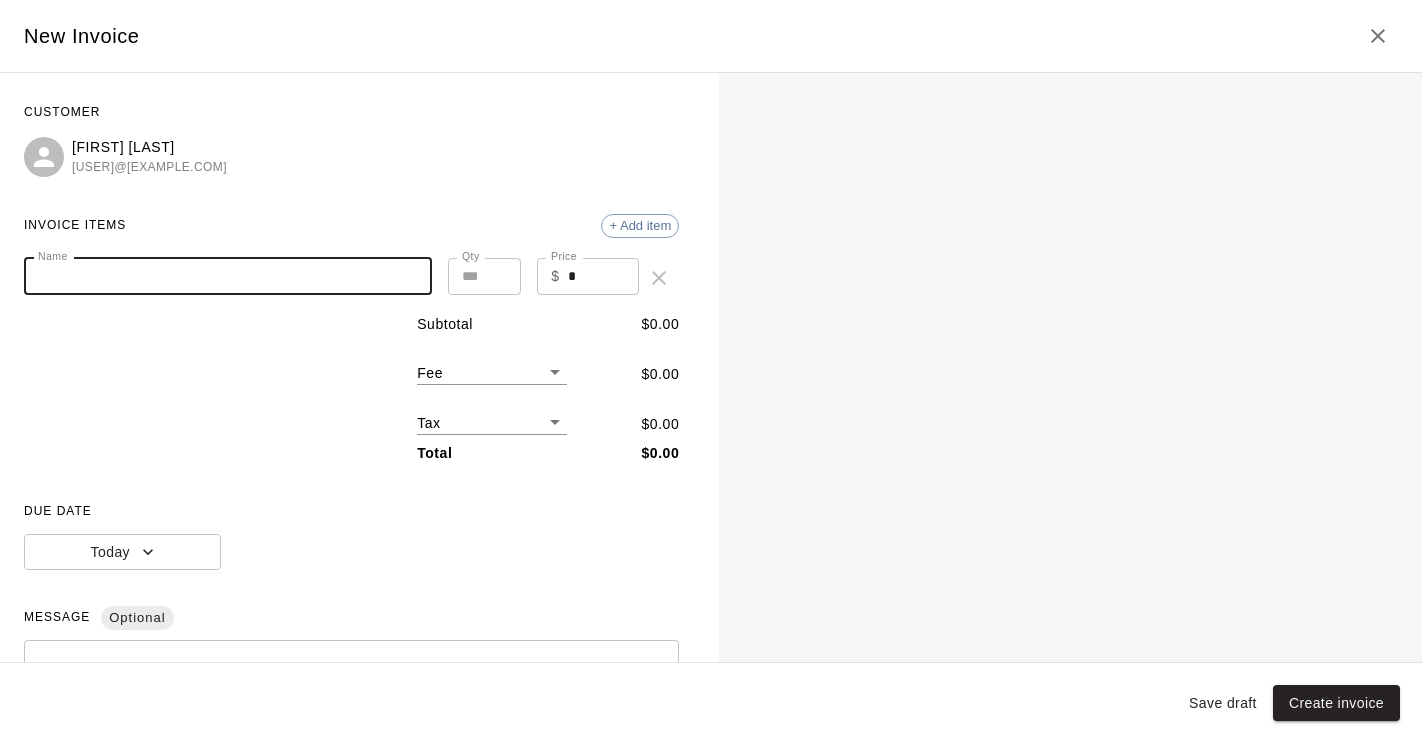 click on "Name" at bounding box center [228, 276] 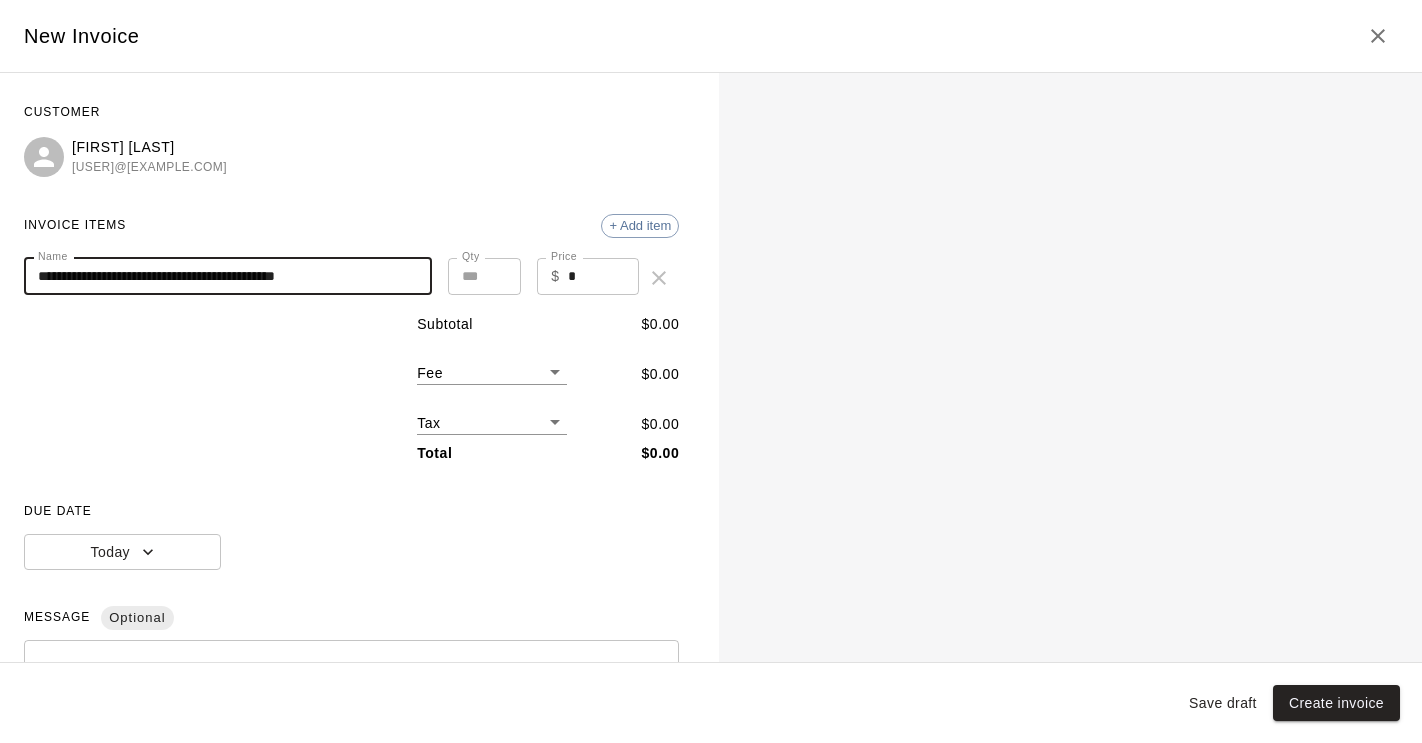 type on "**********" 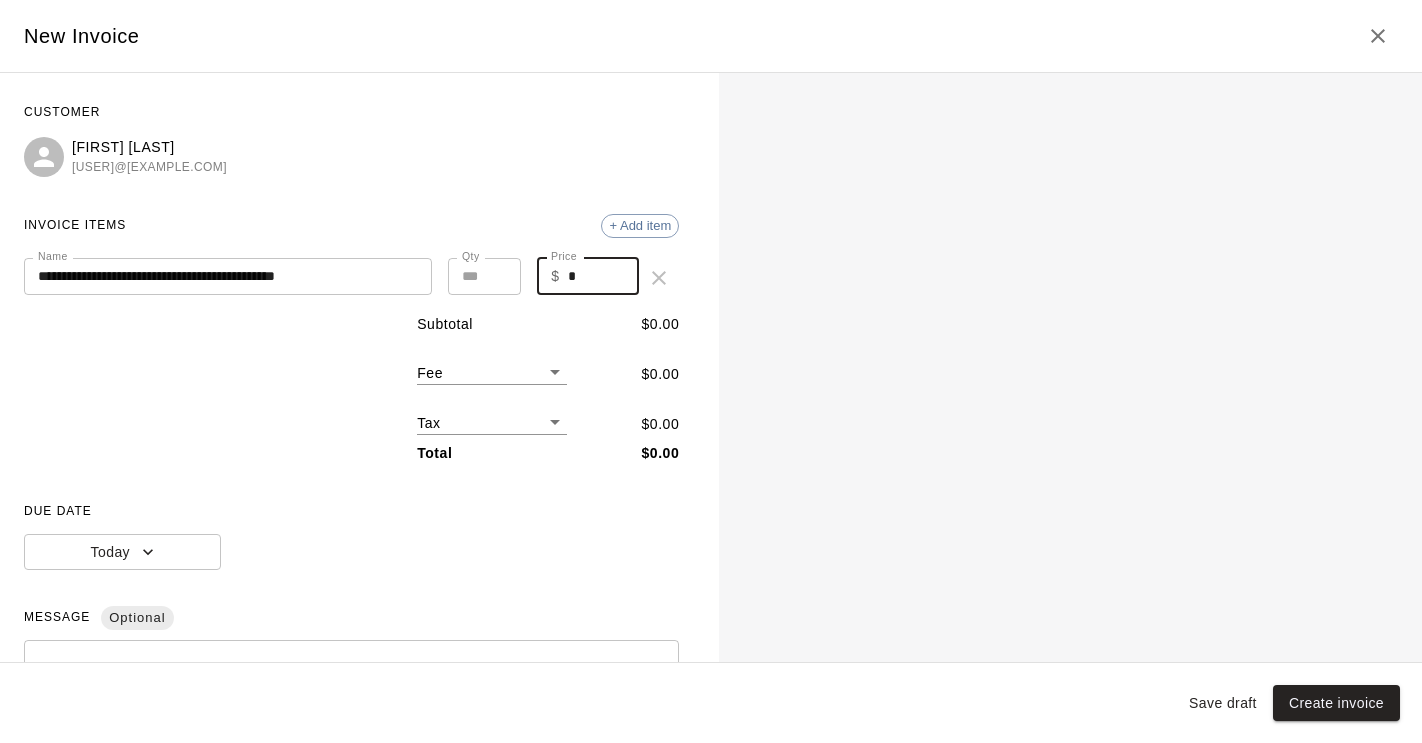 drag, startPoint x: 585, startPoint y: 284, endPoint x: 571, endPoint y: 276, distance: 16.124516 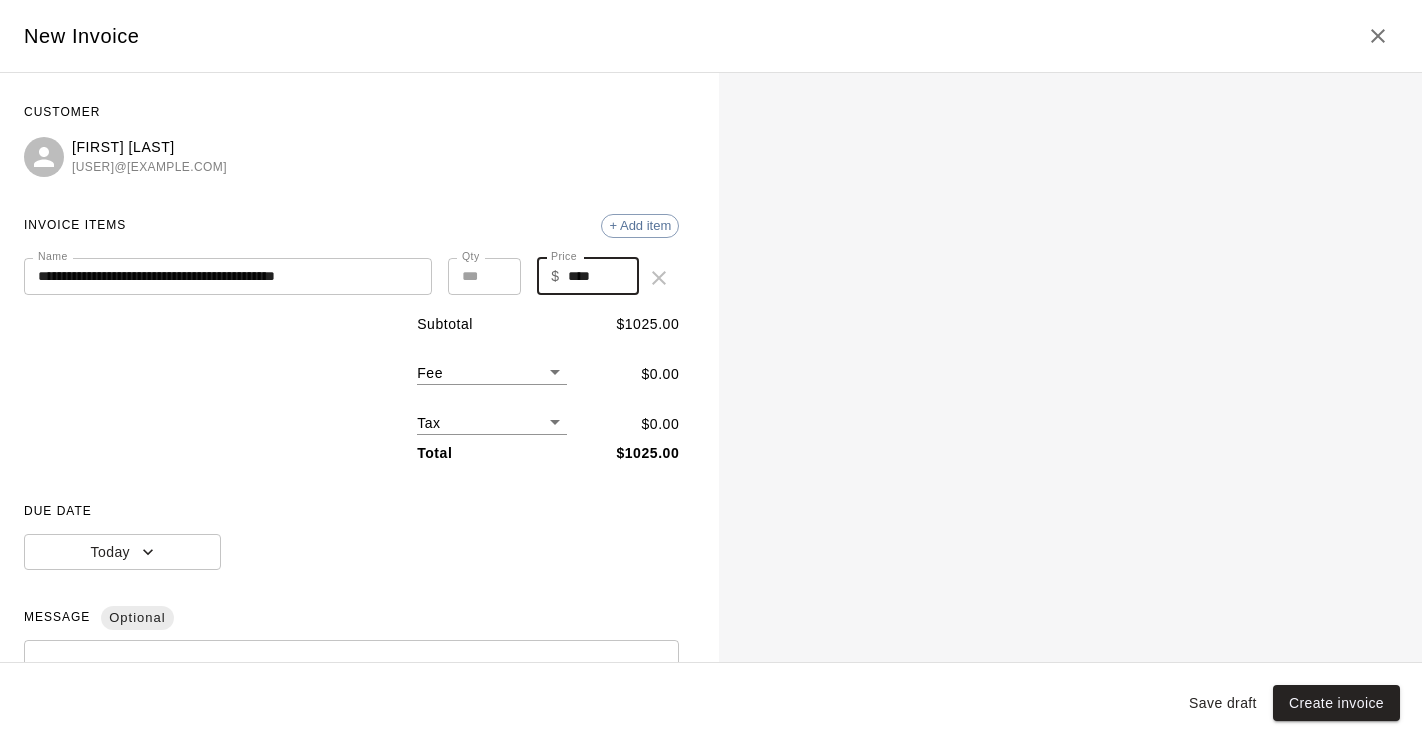type on "****" 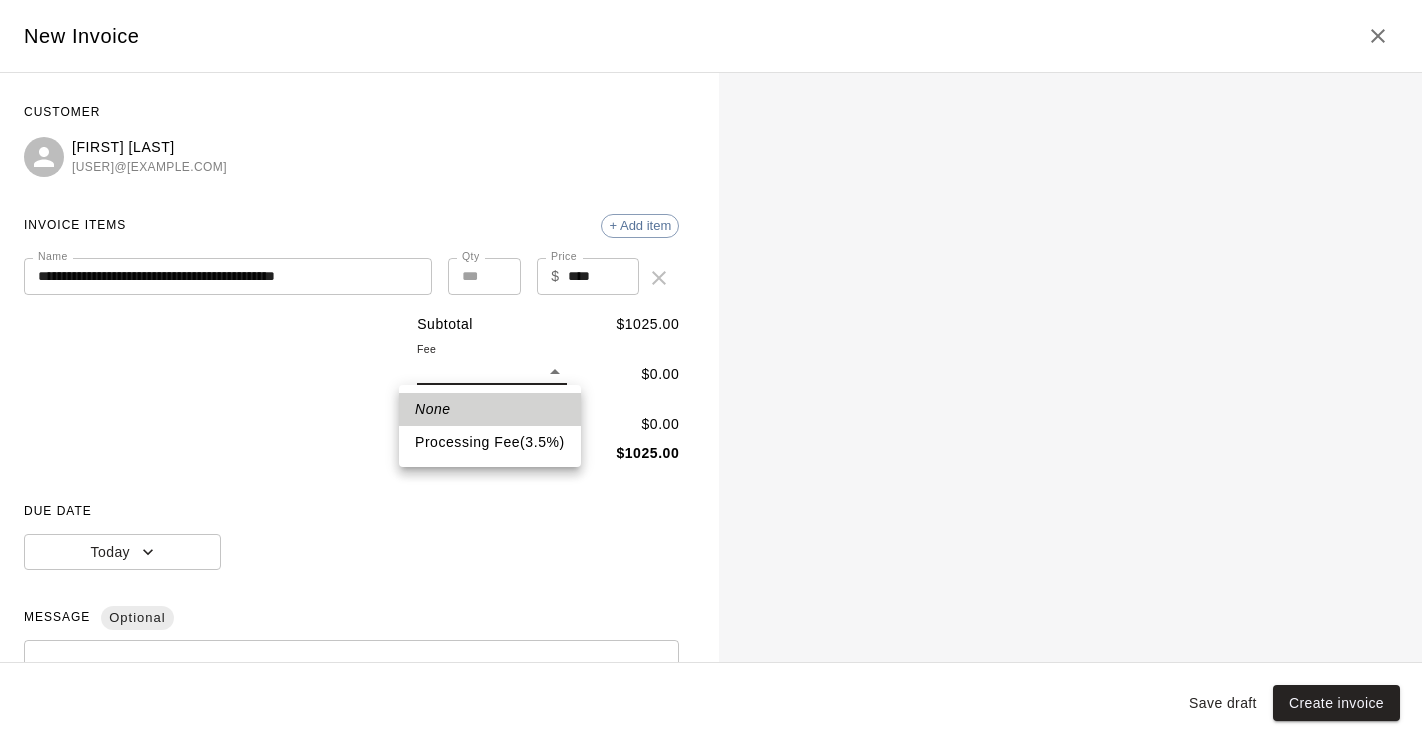 click on "**********" at bounding box center (711, 249) 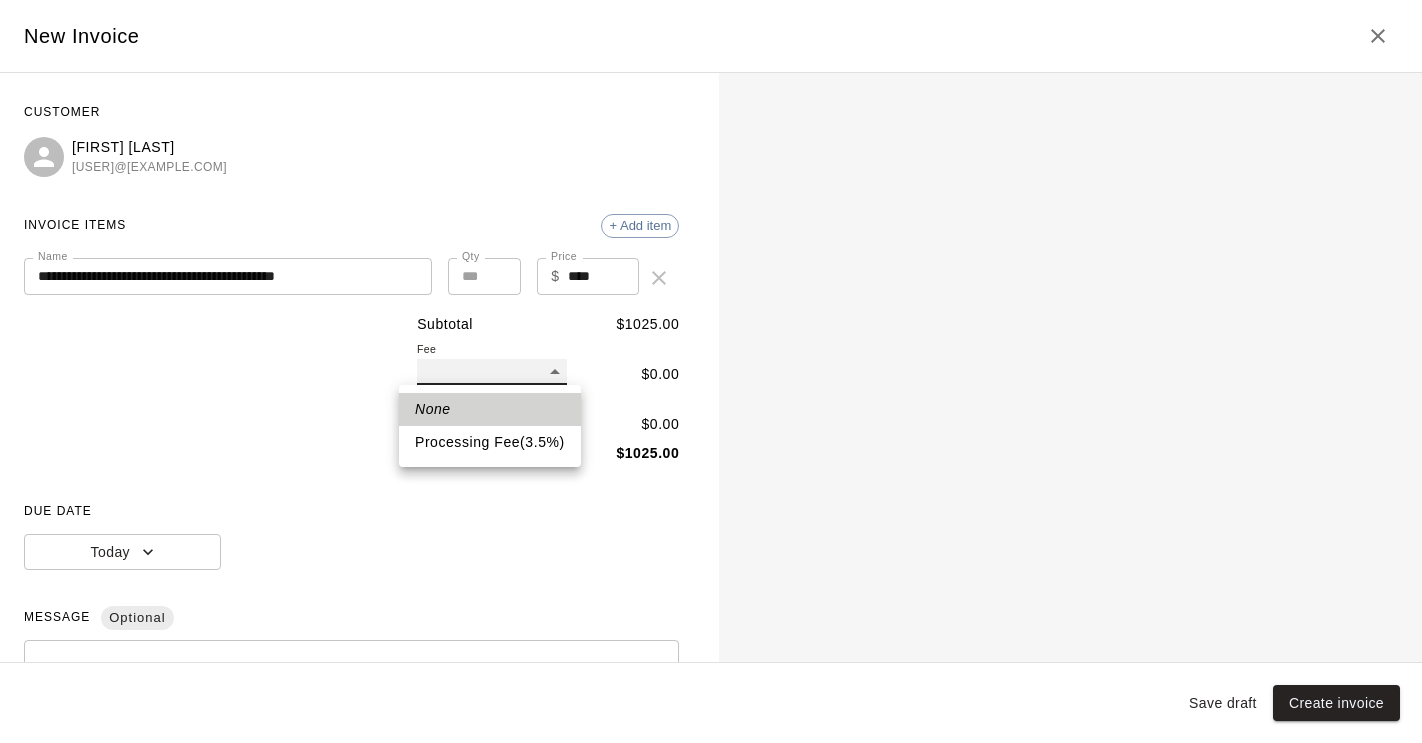 type on "**" 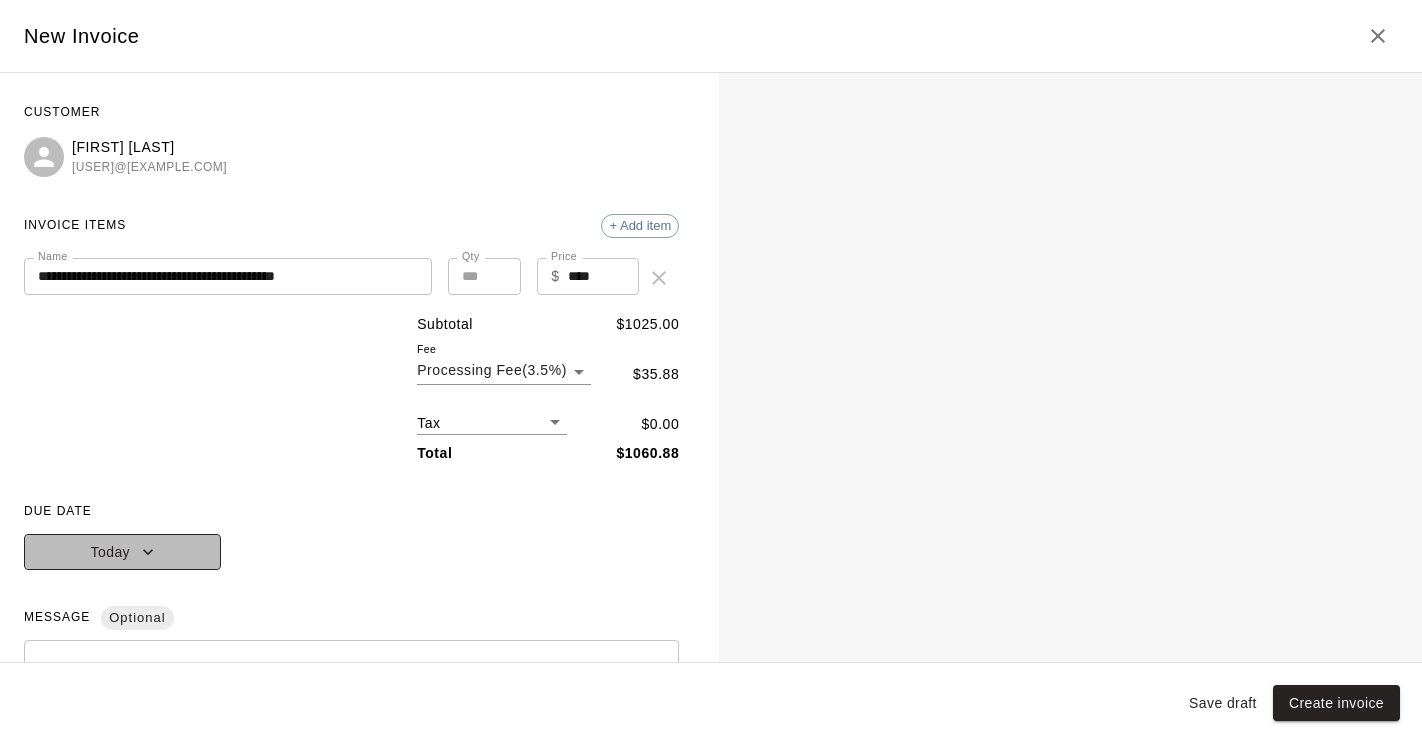 click on "Today" at bounding box center [122, 552] 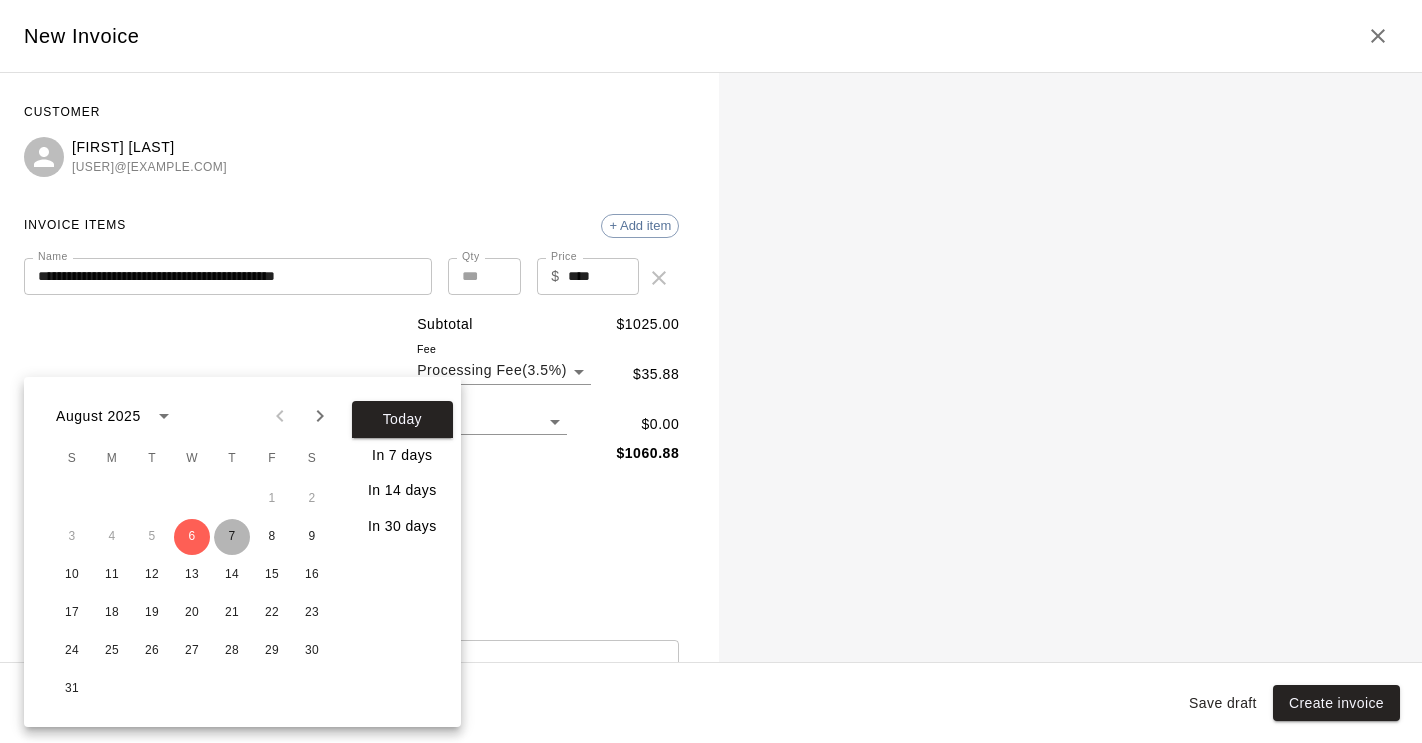 click on "7" at bounding box center [232, 537] 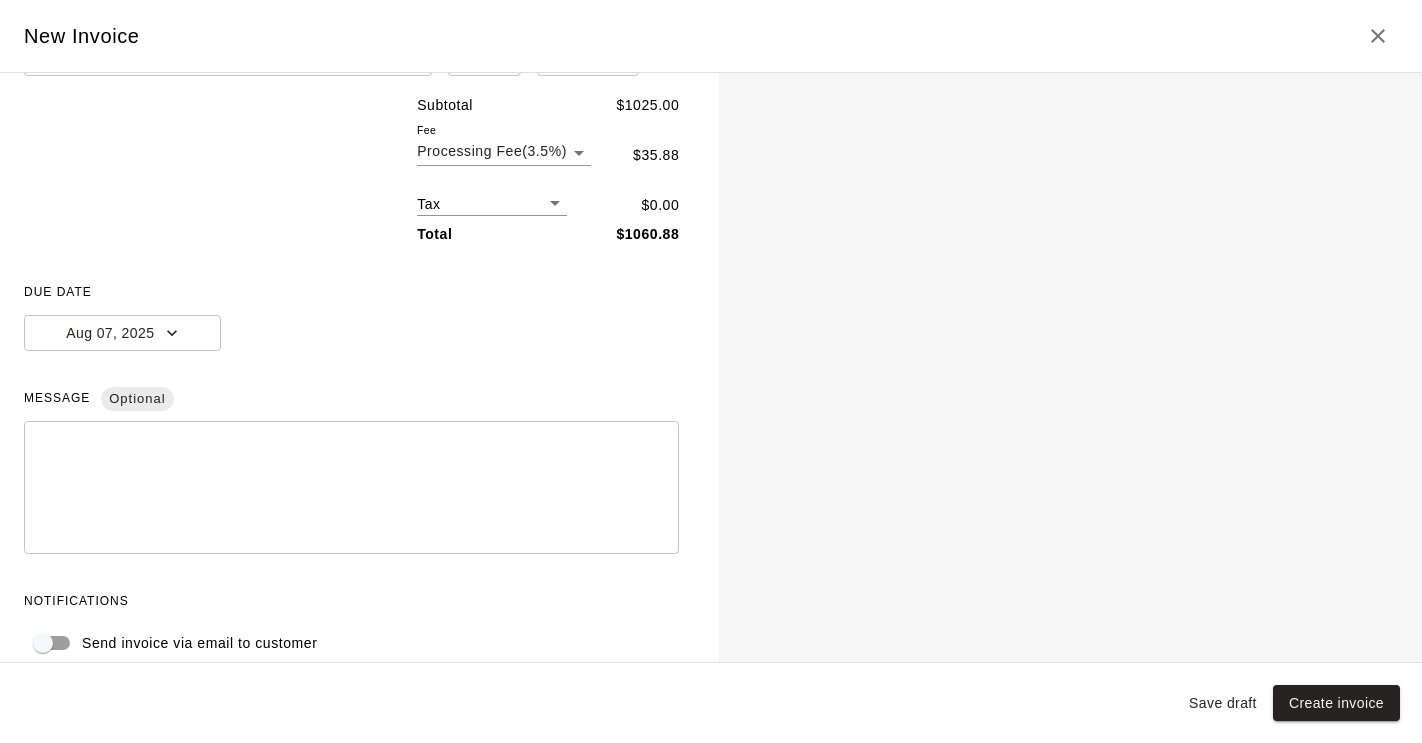 scroll, scrollTop: 243, scrollLeft: 0, axis: vertical 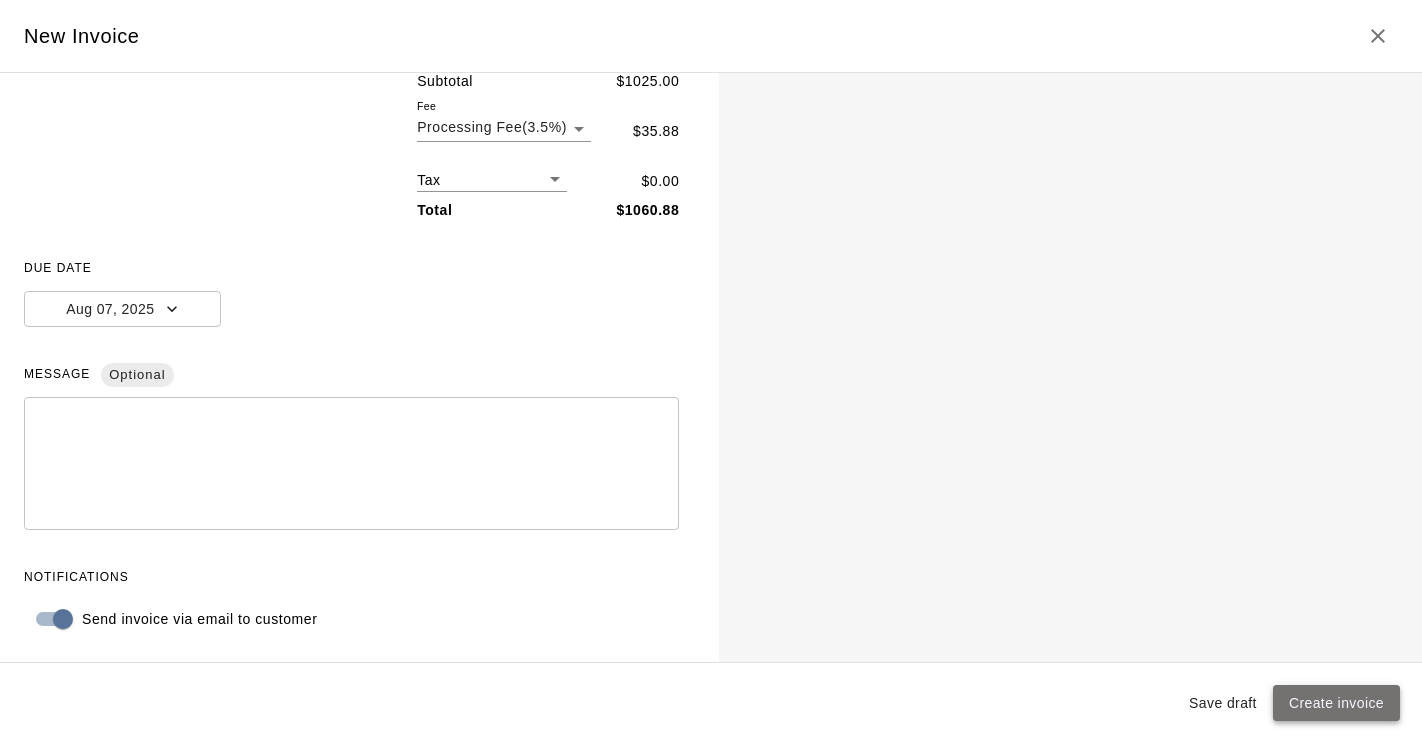 click on "Create invoice" at bounding box center (1336, 703) 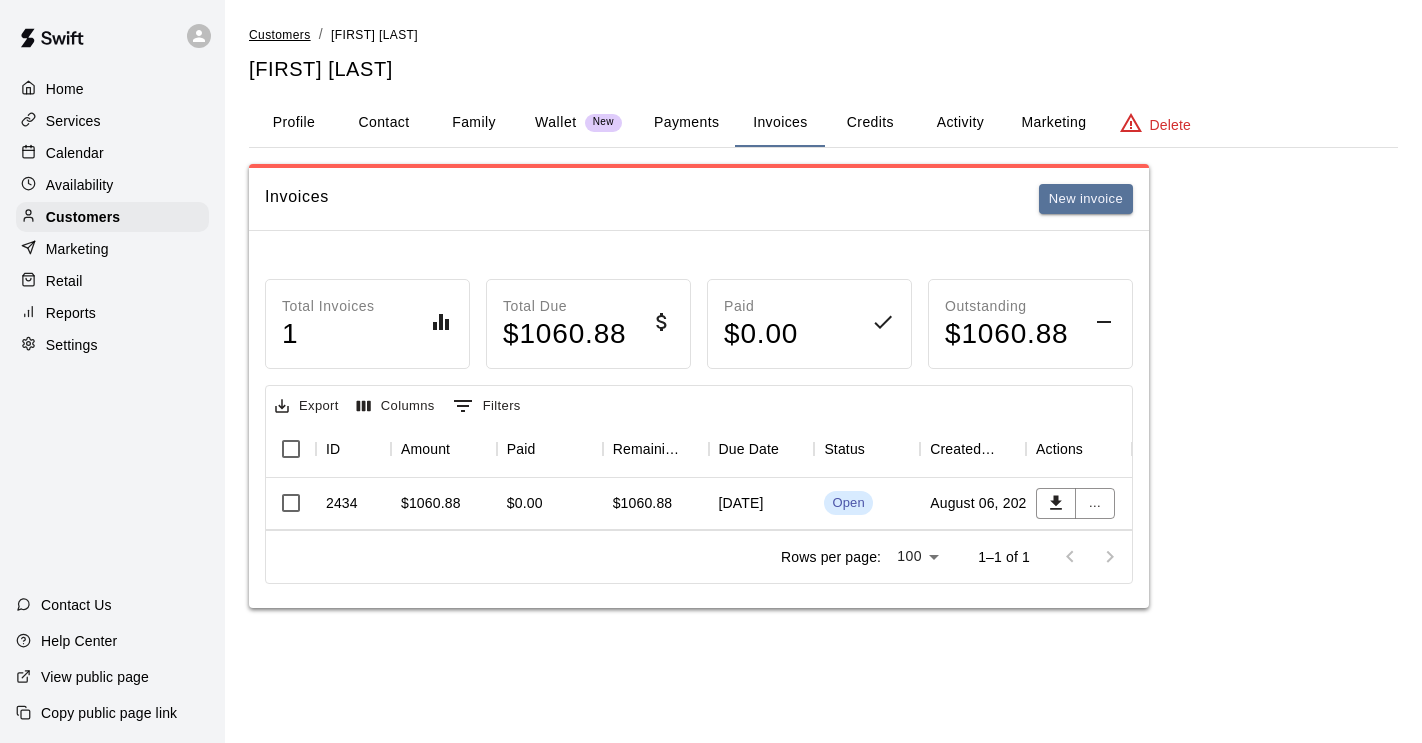 click on "Customers" at bounding box center [280, 35] 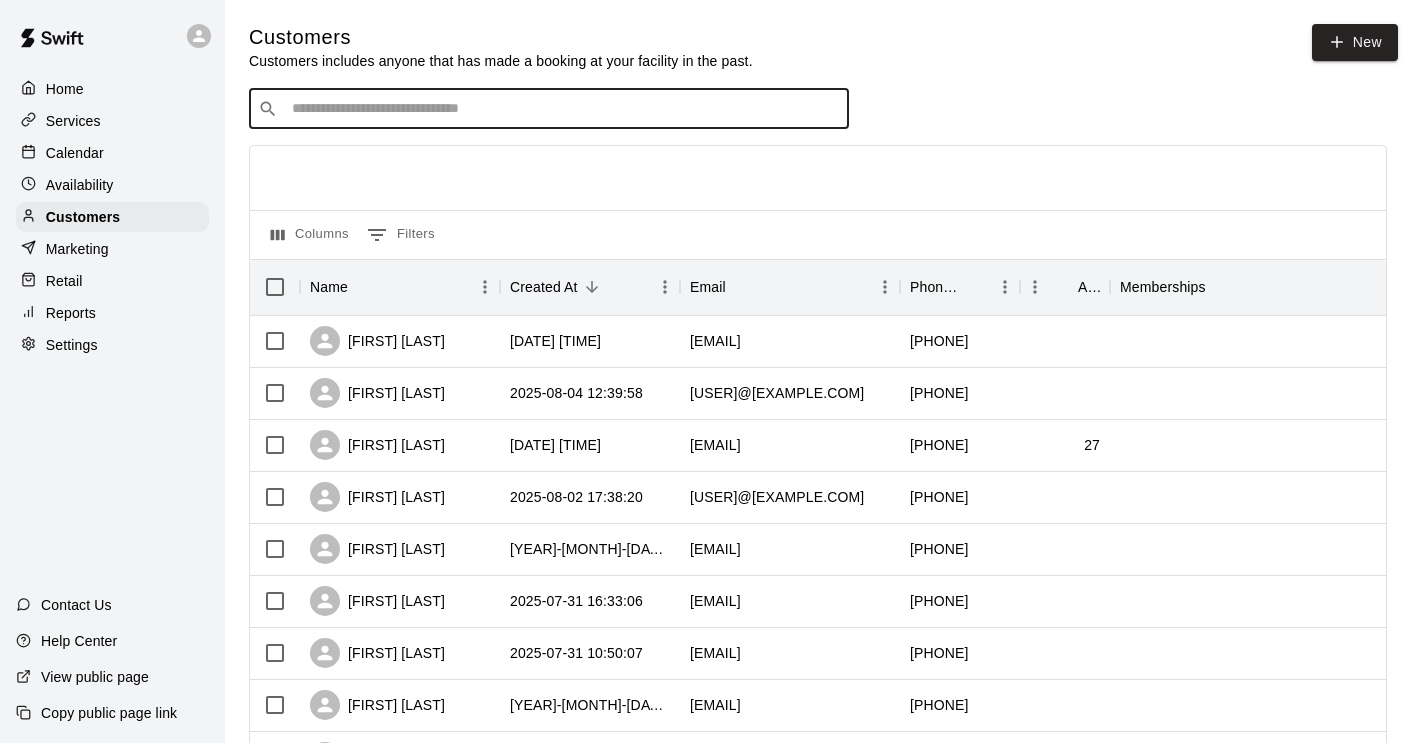 click at bounding box center (563, 109) 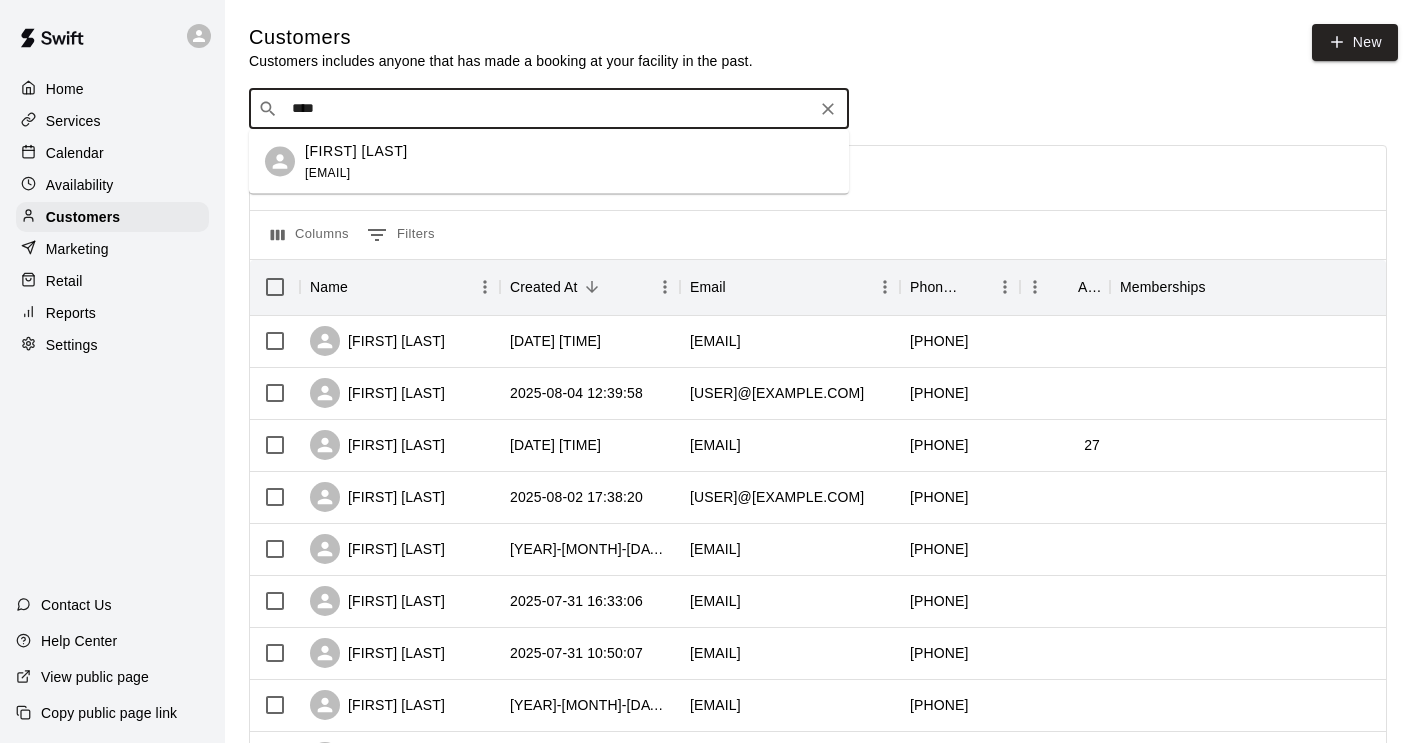 click on "****" at bounding box center (548, 109) 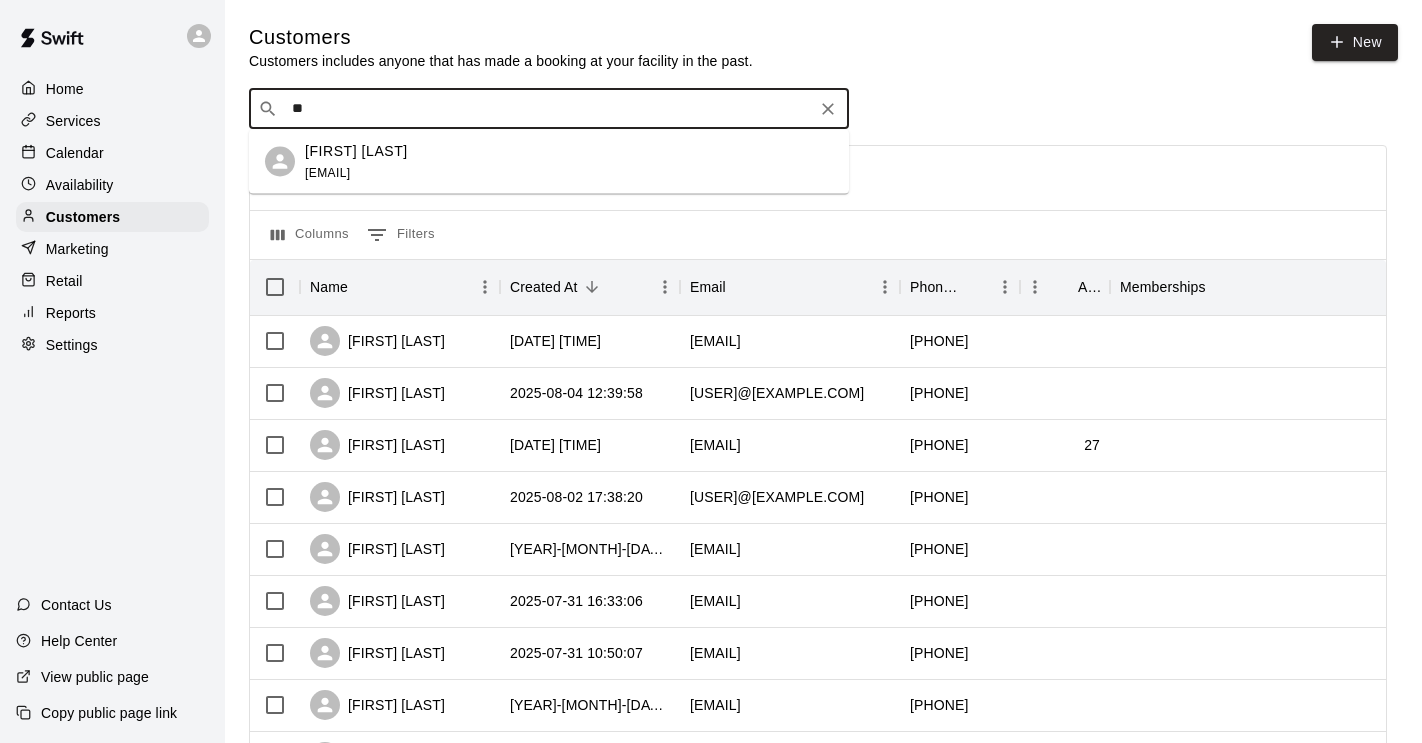 type on "*" 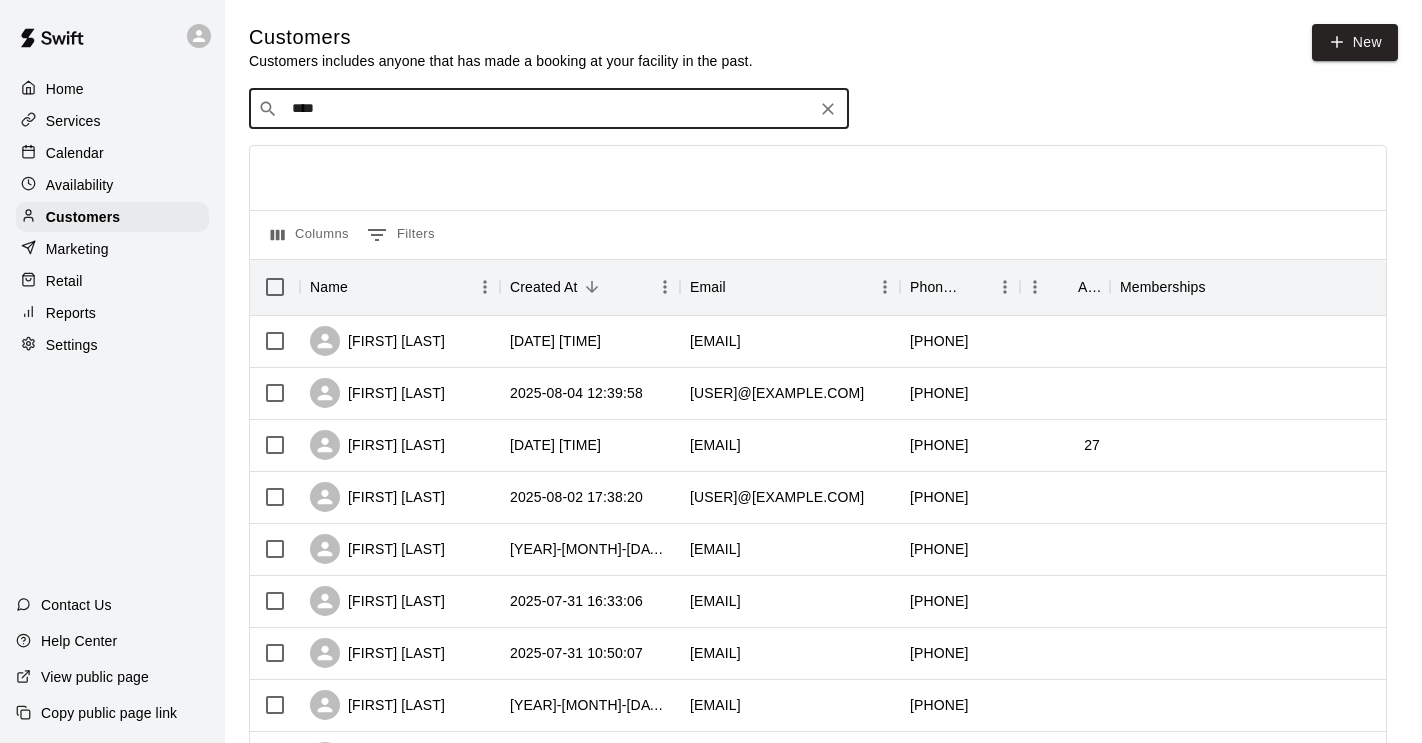 drag, startPoint x: 335, startPoint y: 111, endPoint x: 225, endPoint y: 103, distance: 110.29053 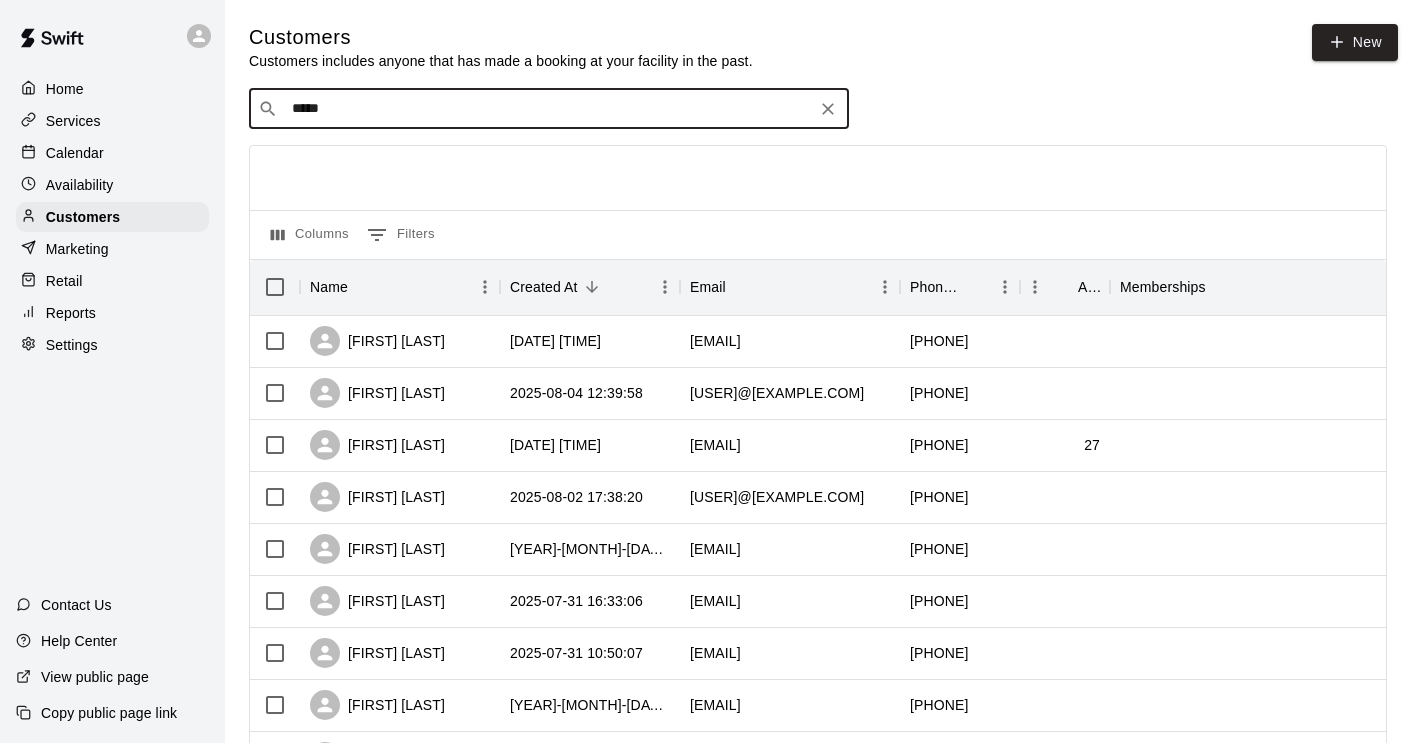 type on "******" 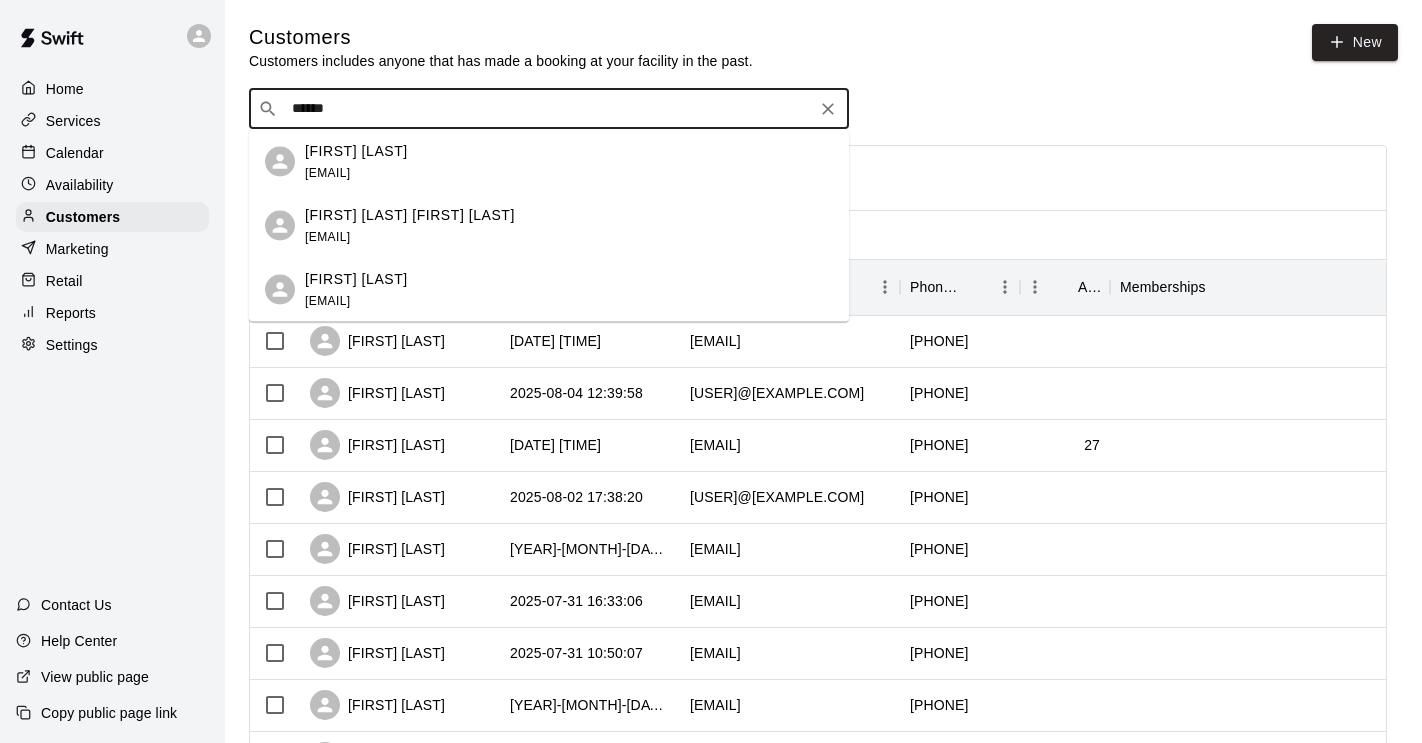 click on "[FIRST] [LAST] [EMAIL]" at bounding box center [356, 289] 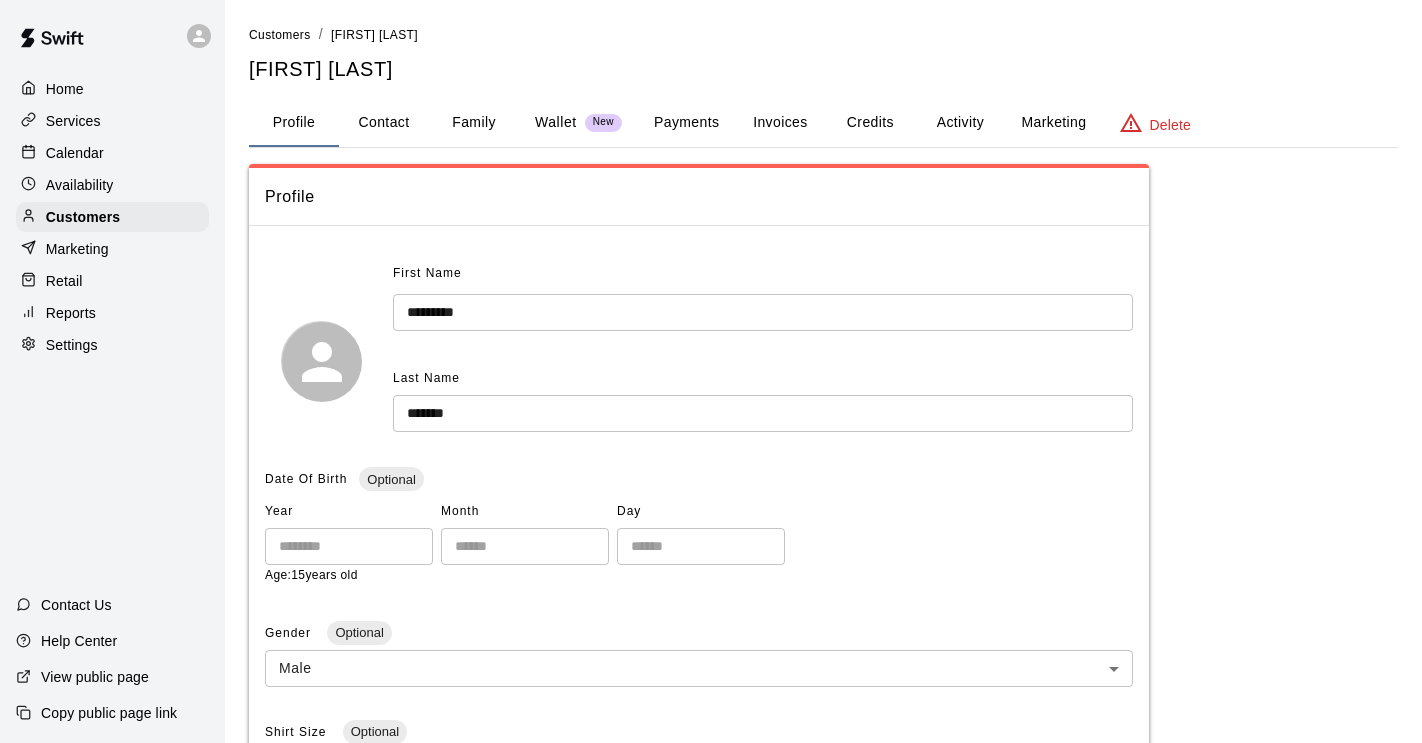 click on "Wallet" at bounding box center (556, 122) 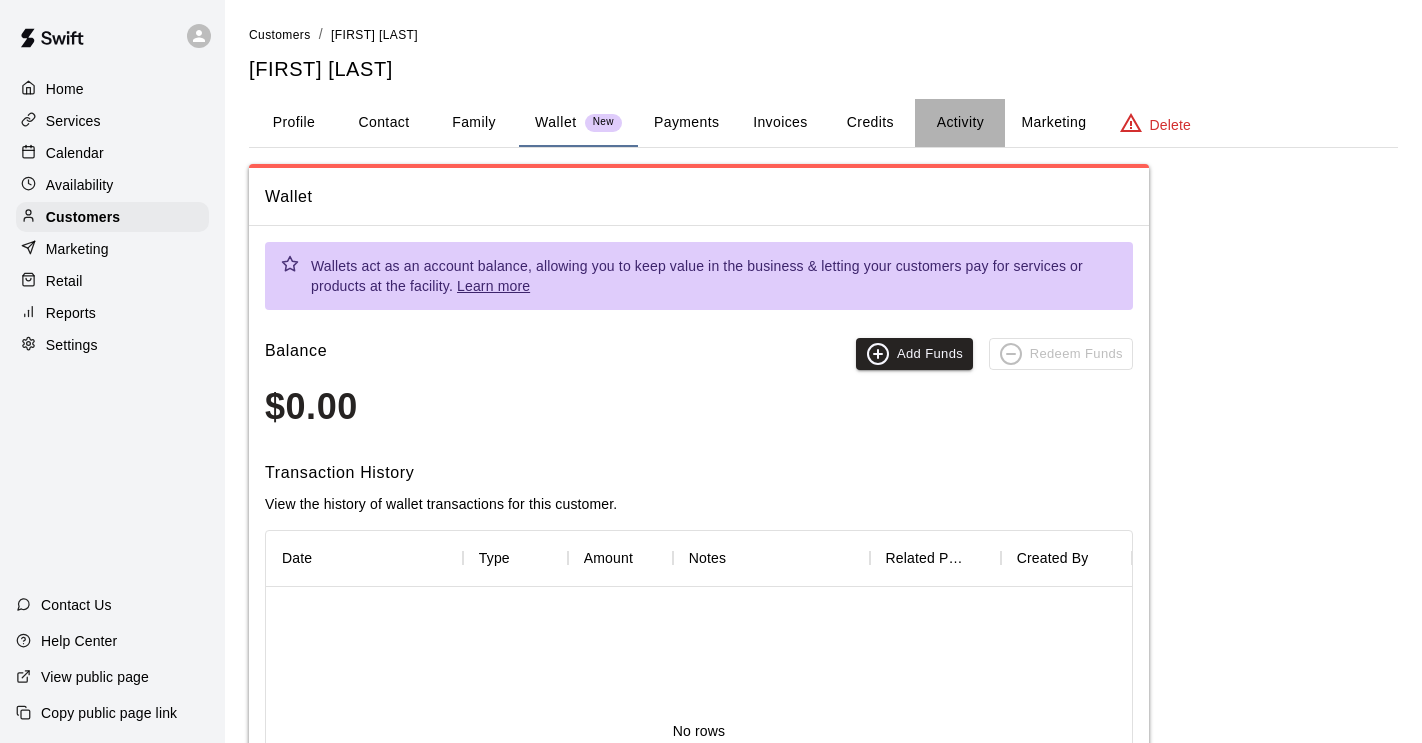 click on "Activity" at bounding box center (960, 123) 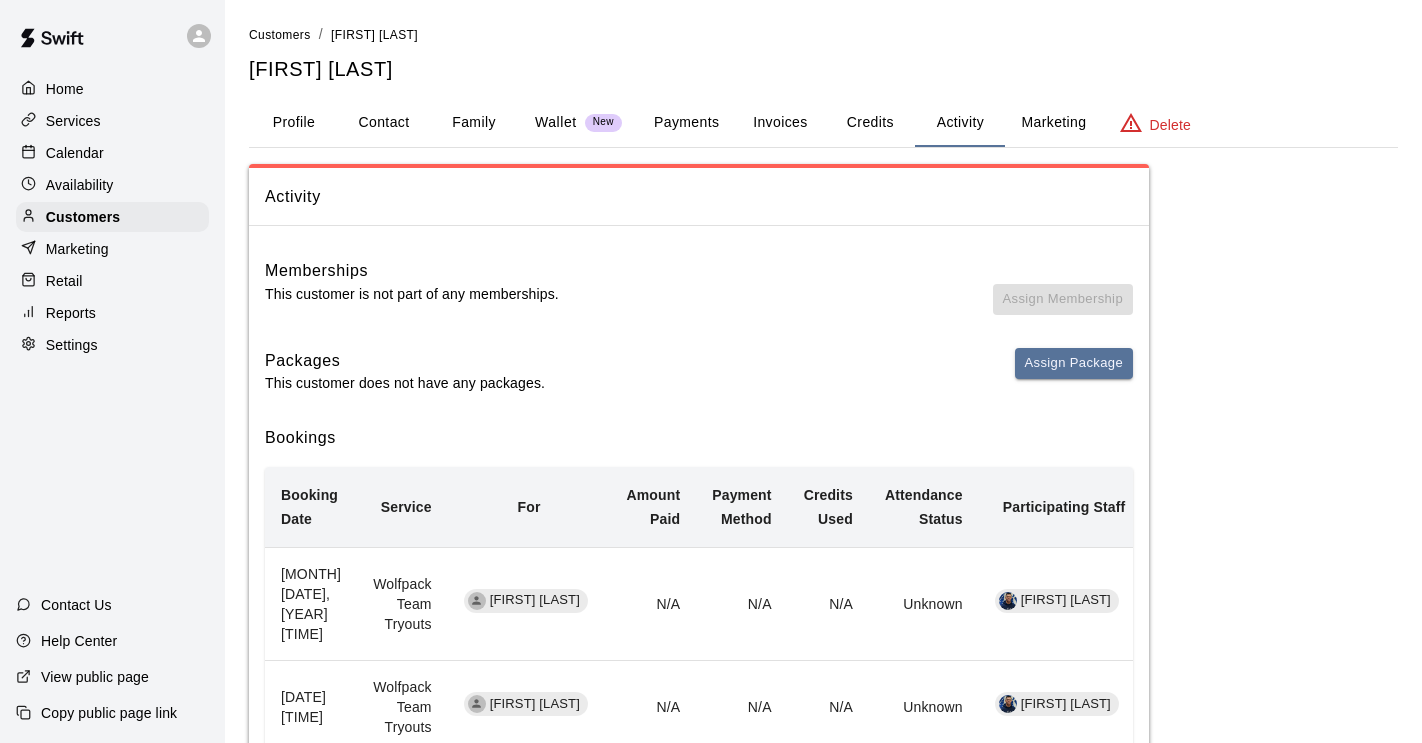 click on "Invoices" at bounding box center [780, 123] 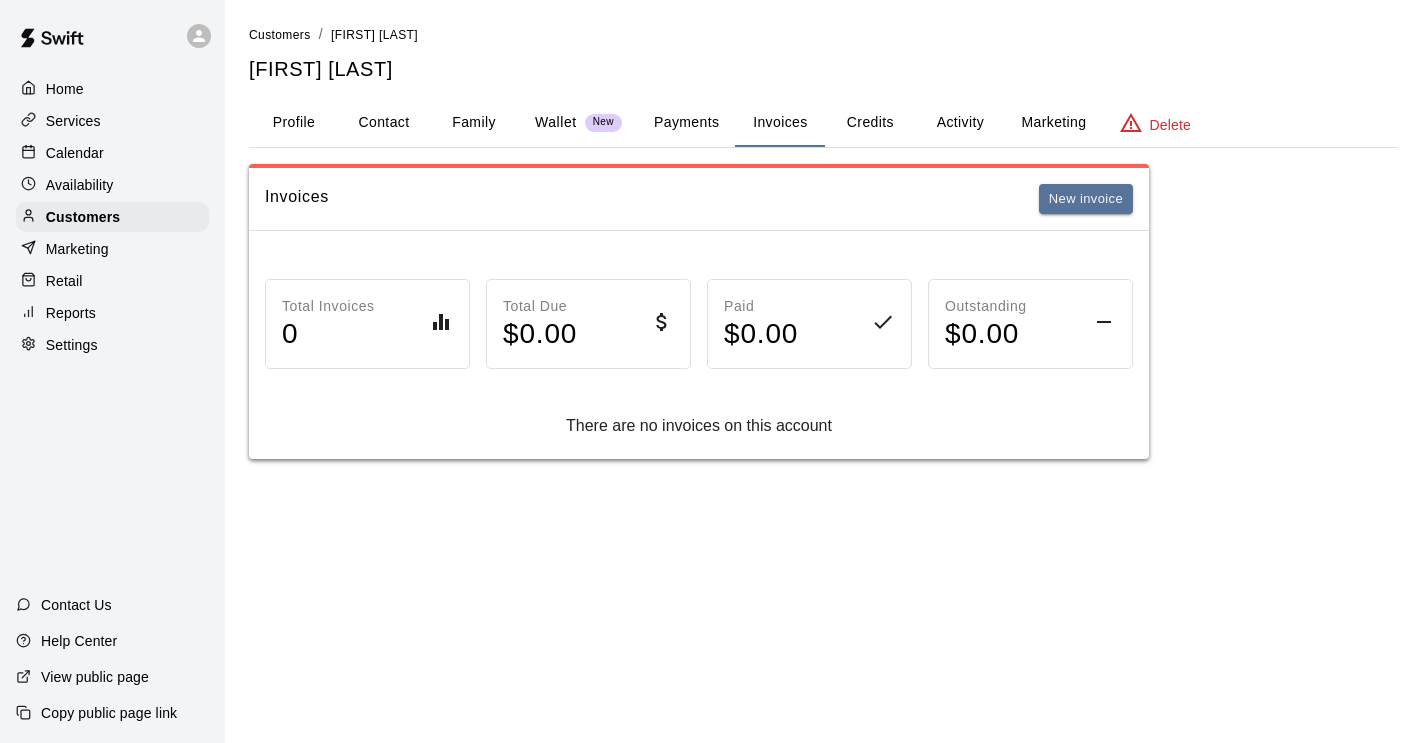 click on "Invoices New invoice" at bounding box center [699, 199] 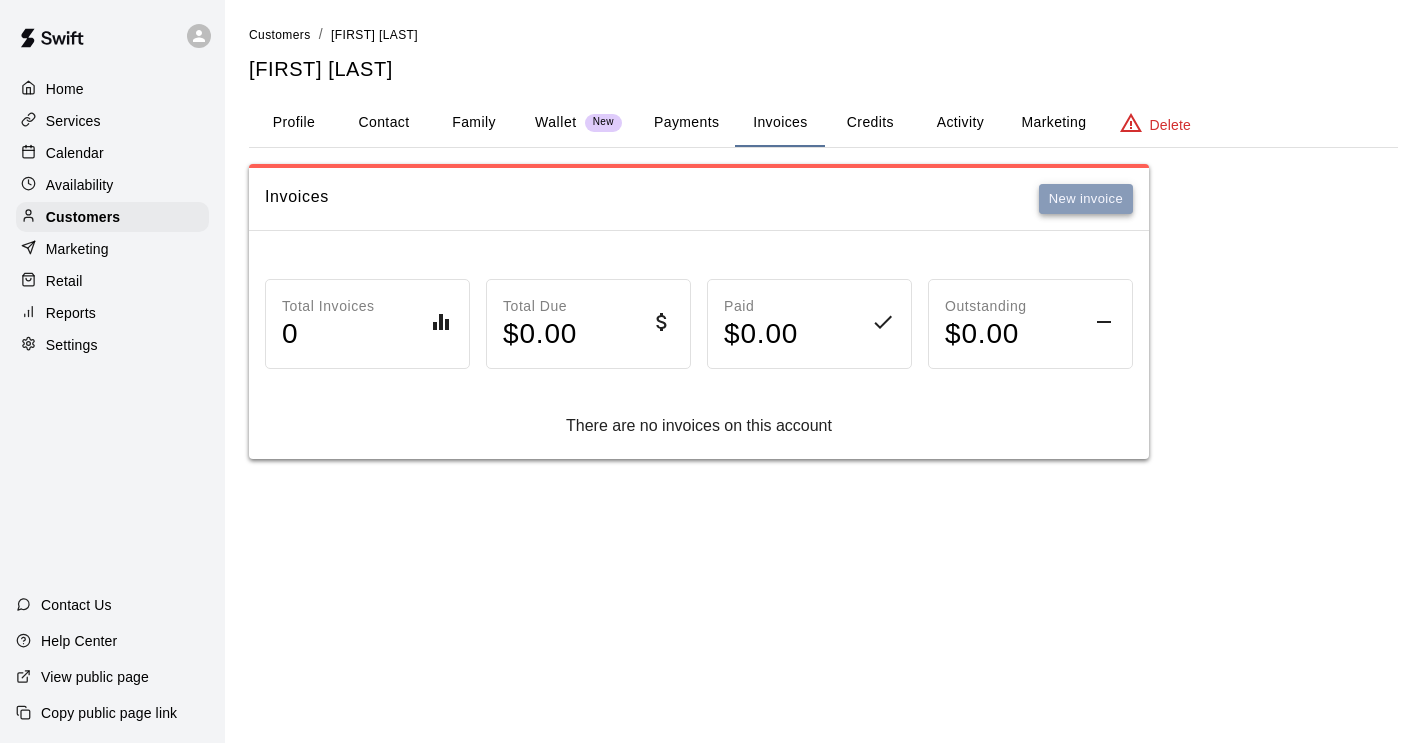 click on "New invoice" at bounding box center (1086, 199) 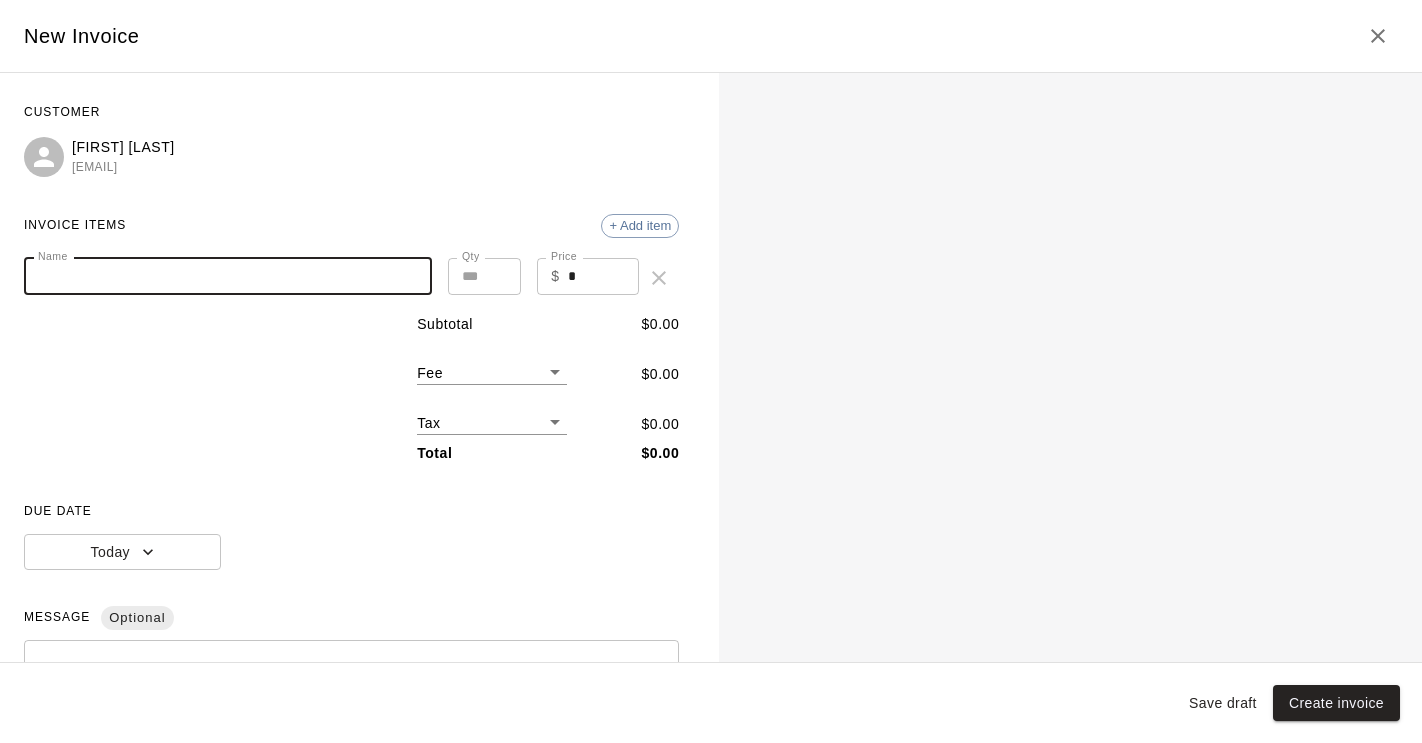 click on "Name" at bounding box center (228, 276) 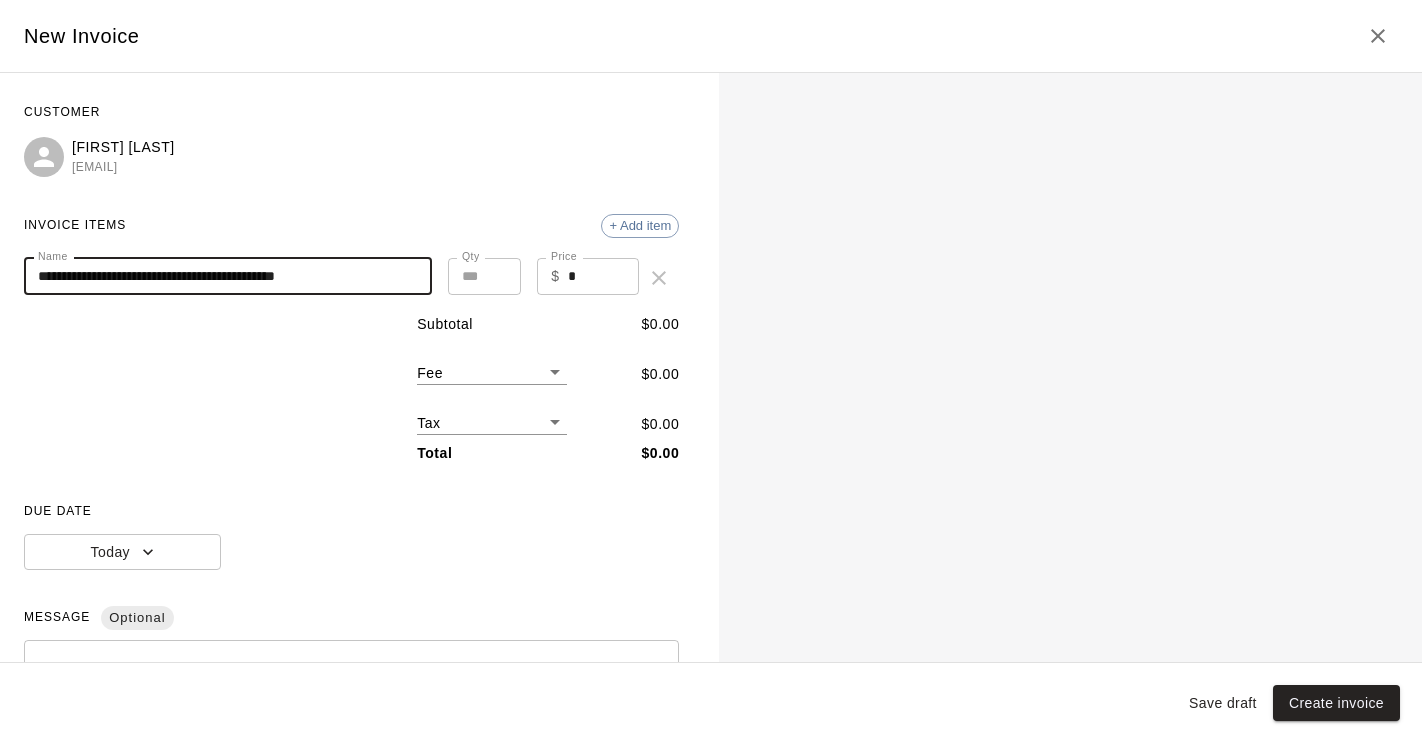 type on "**********" 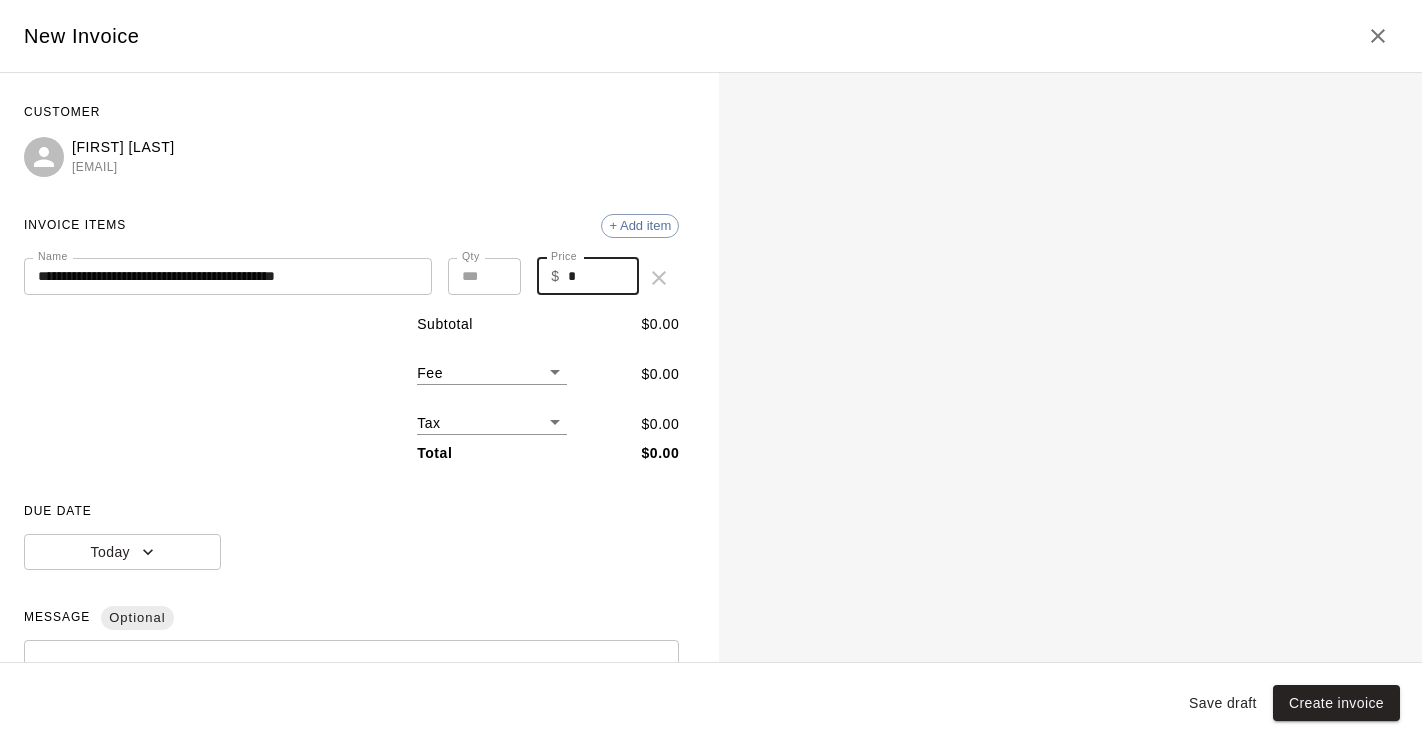 drag, startPoint x: 576, startPoint y: 275, endPoint x: 551, endPoint y: 275, distance: 25 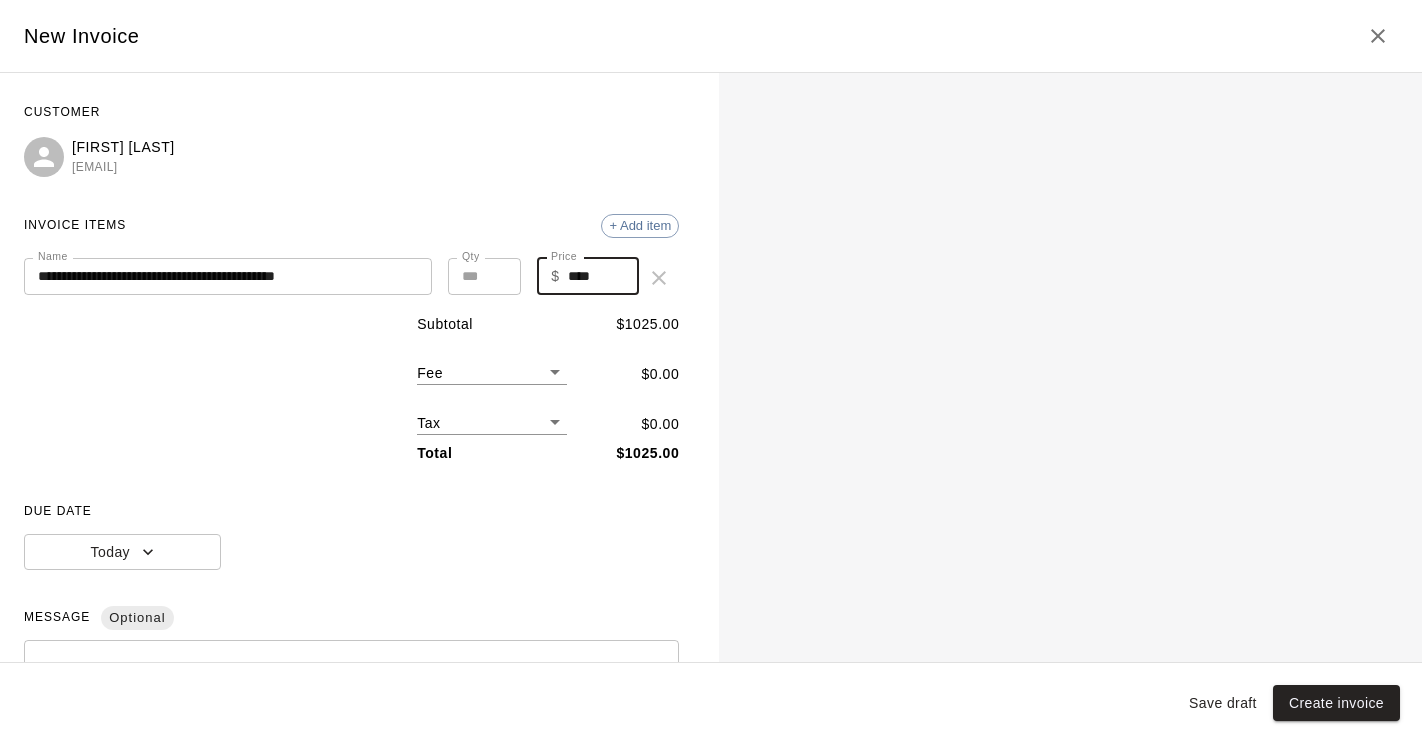 type on "****" 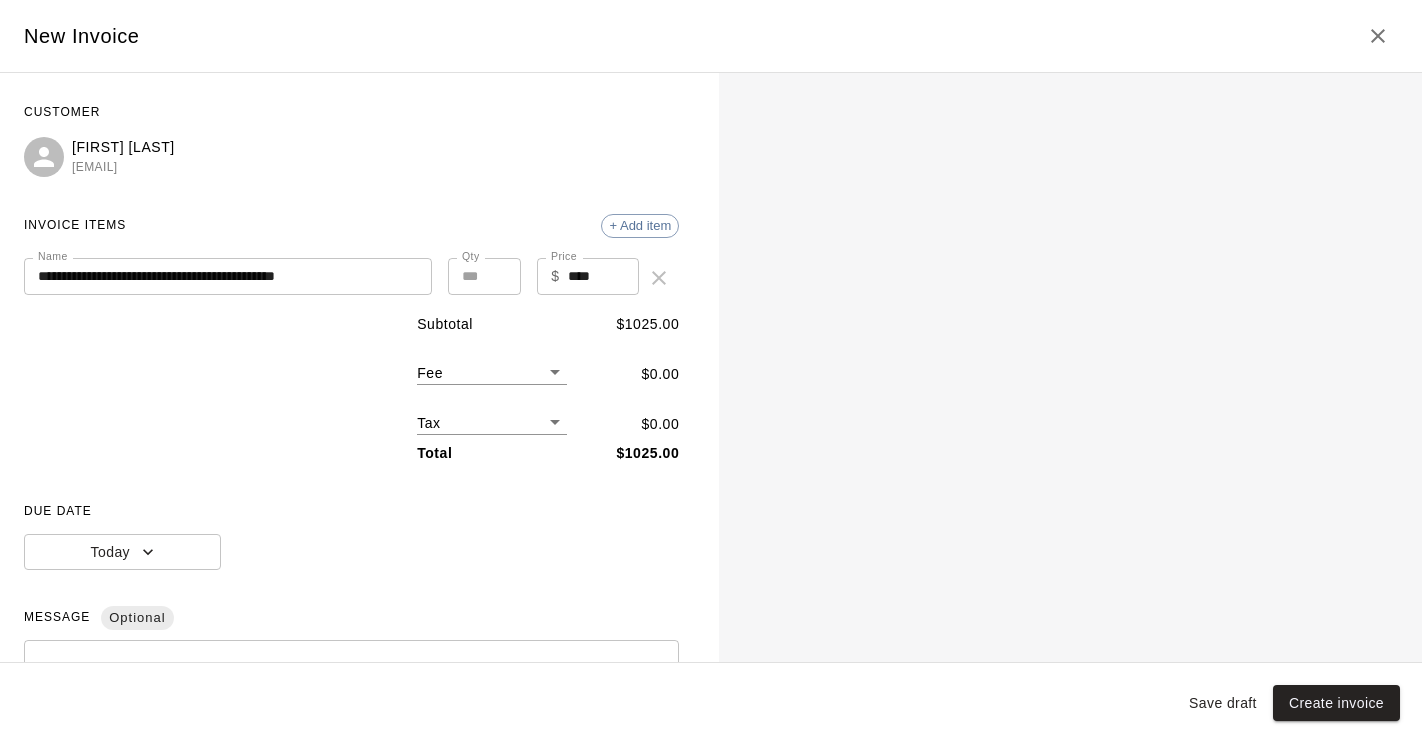 click on "Fee ​" at bounding box center [492, 364] 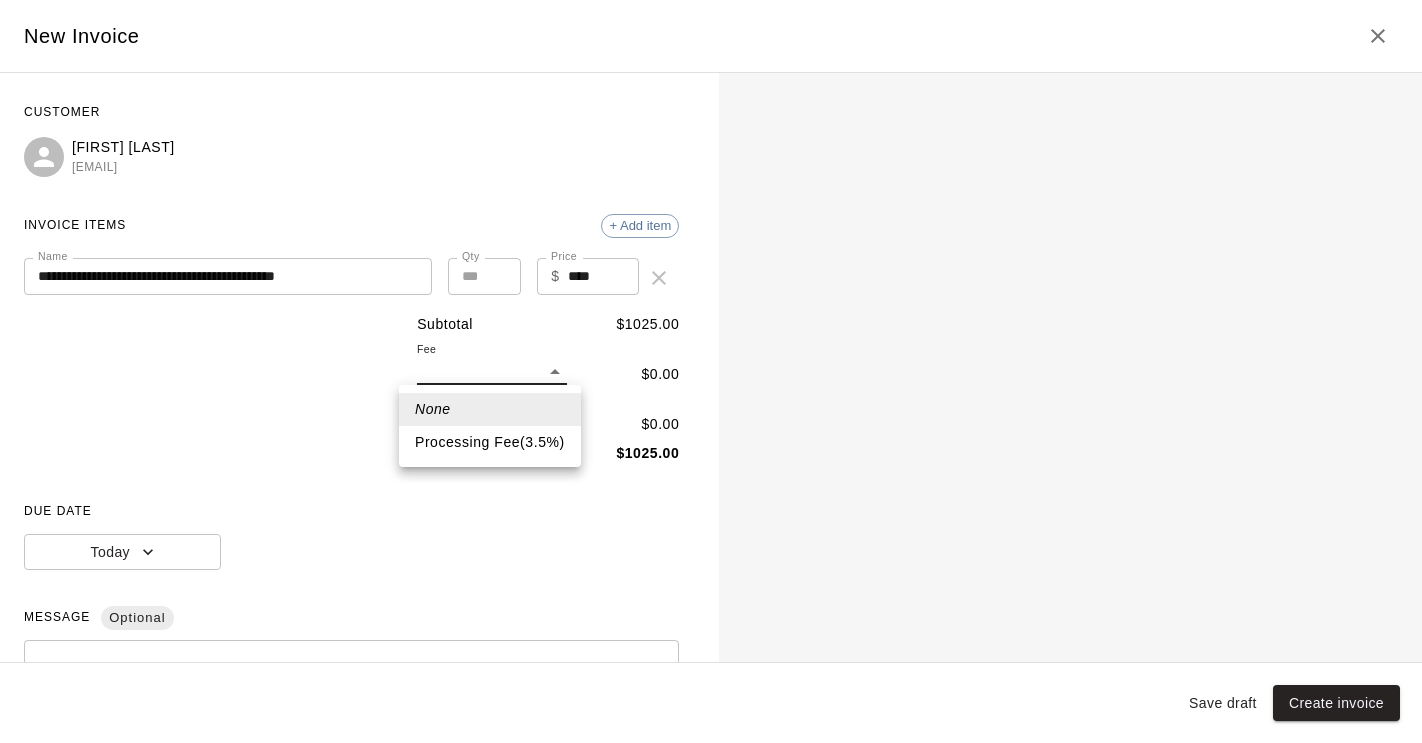 click on "Processing Fee  ( 3.5 % )" at bounding box center [490, 442] 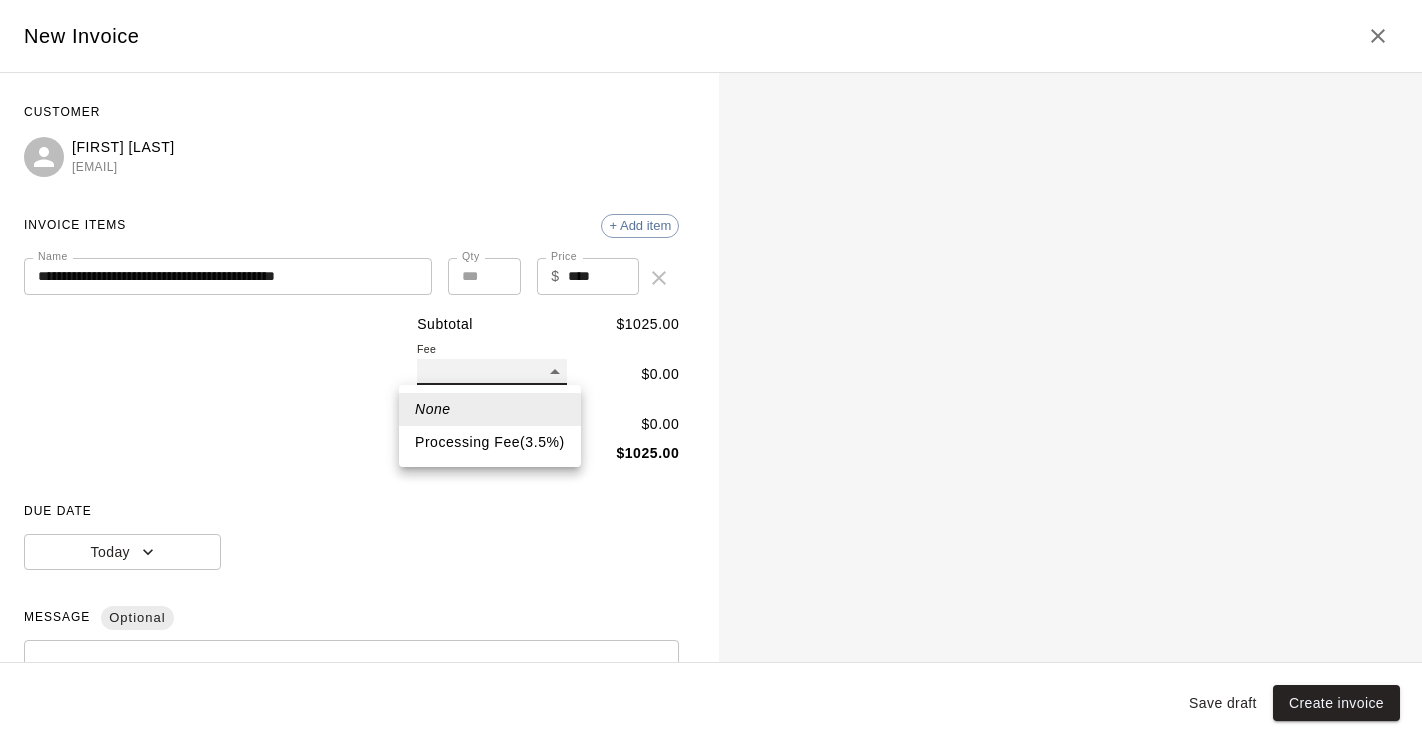type on "**" 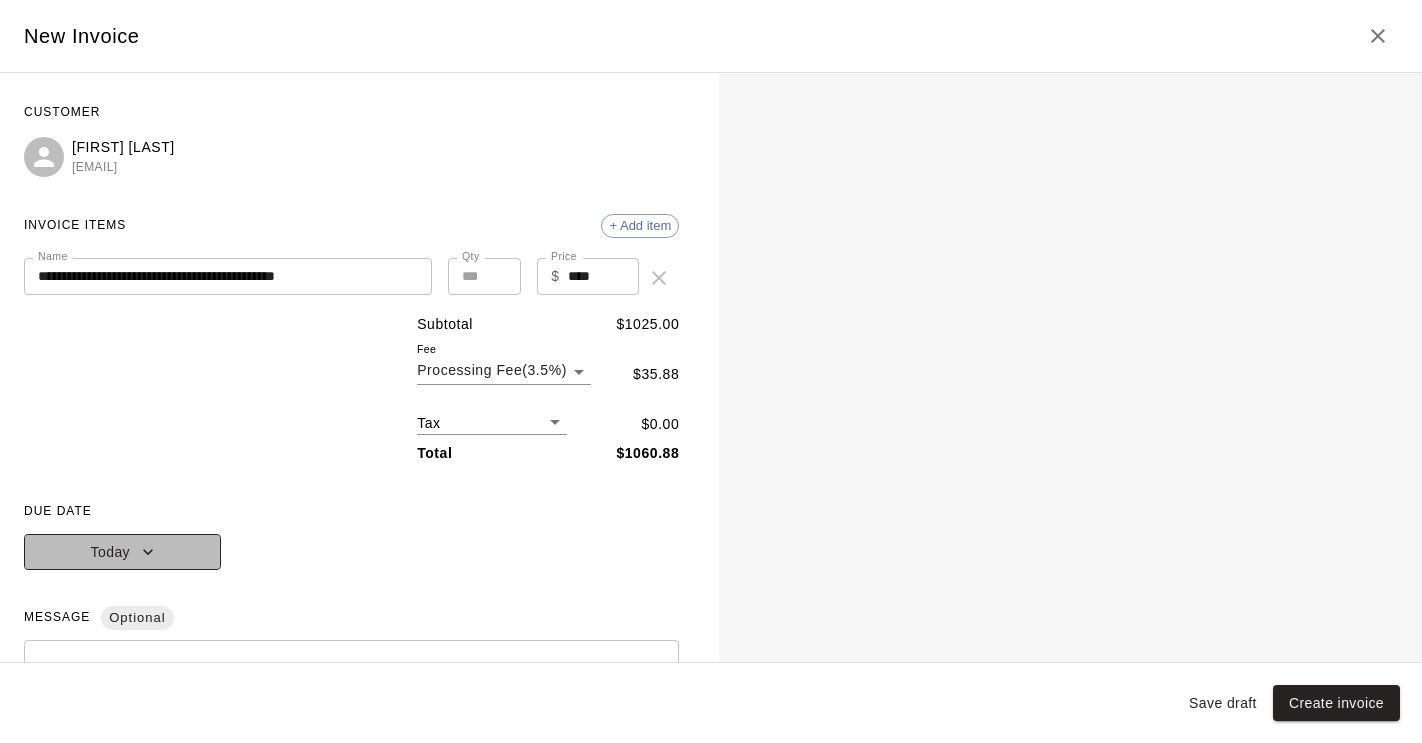 click on "Today" at bounding box center (122, 552) 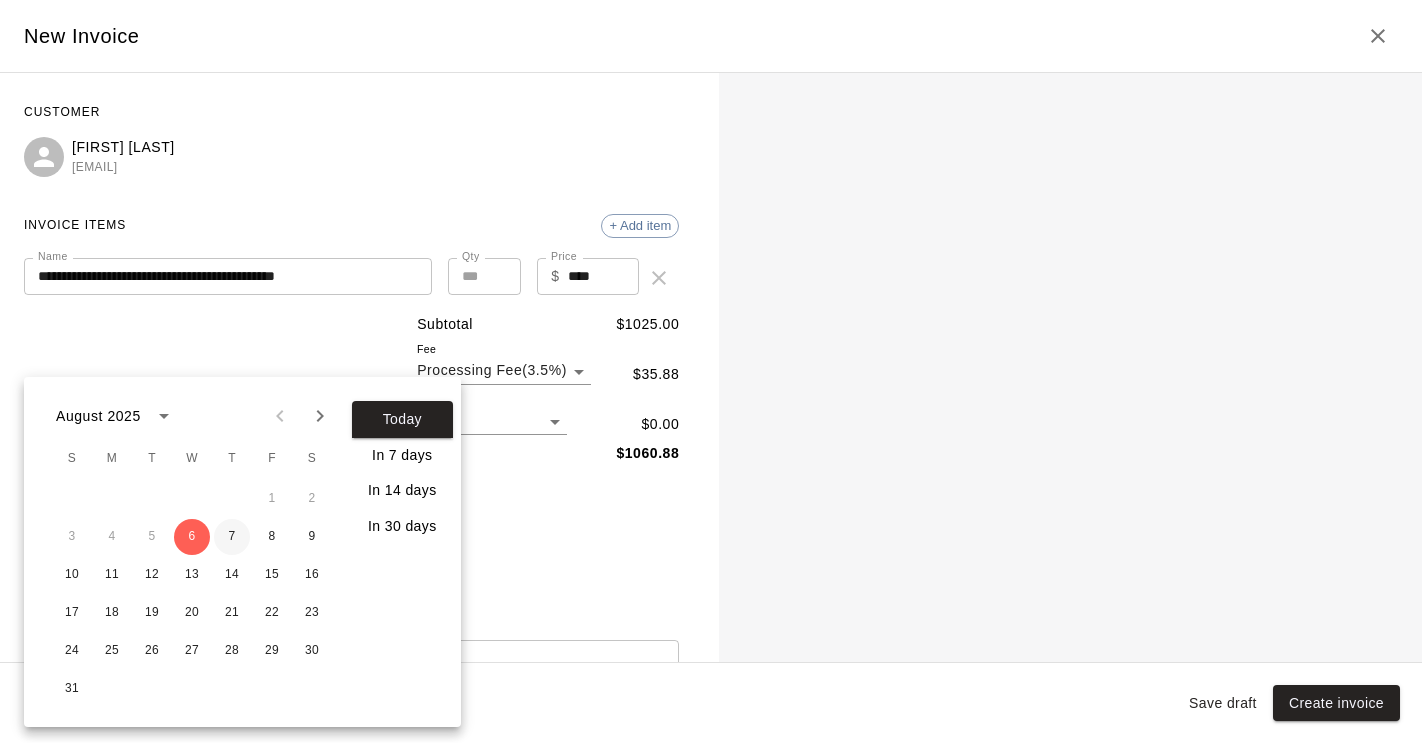 click on "7" at bounding box center (232, 537) 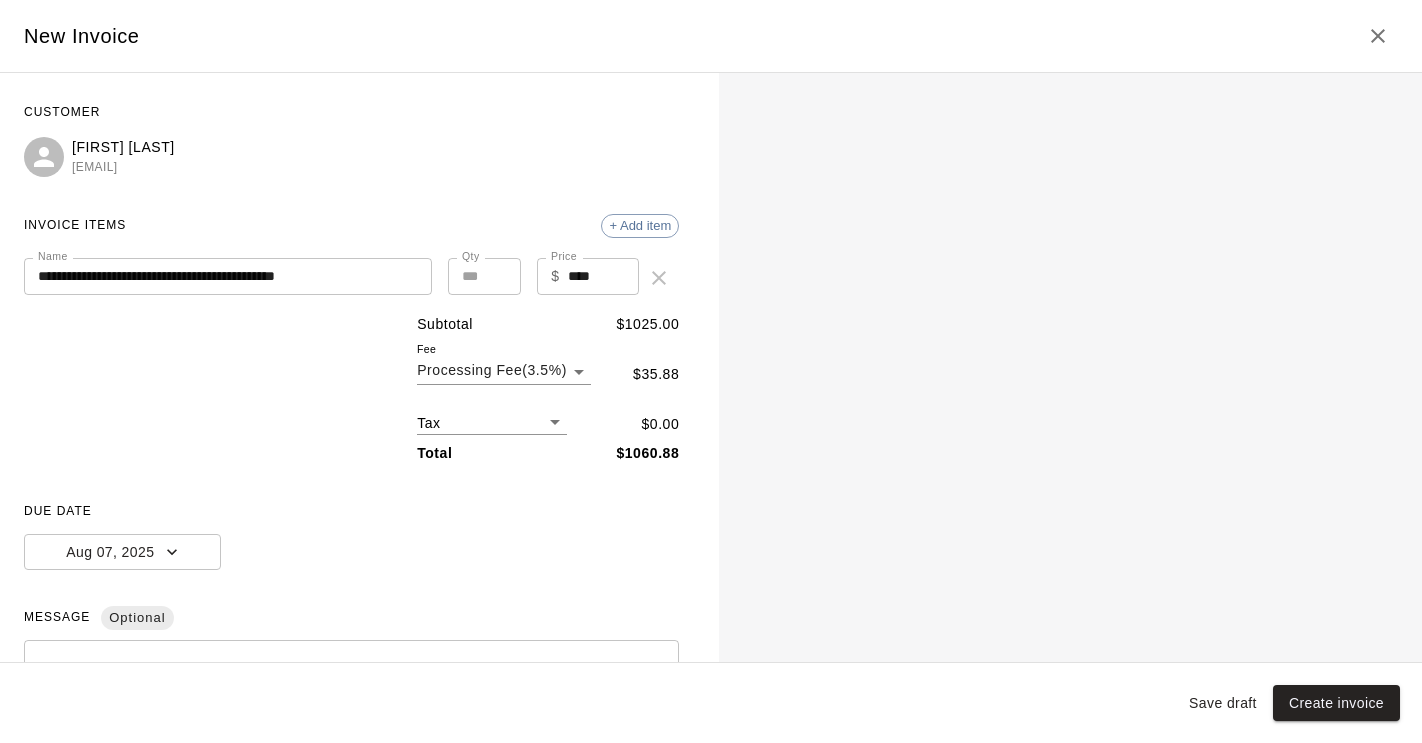 scroll, scrollTop: 243, scrollLeft: 0, axis: vertical 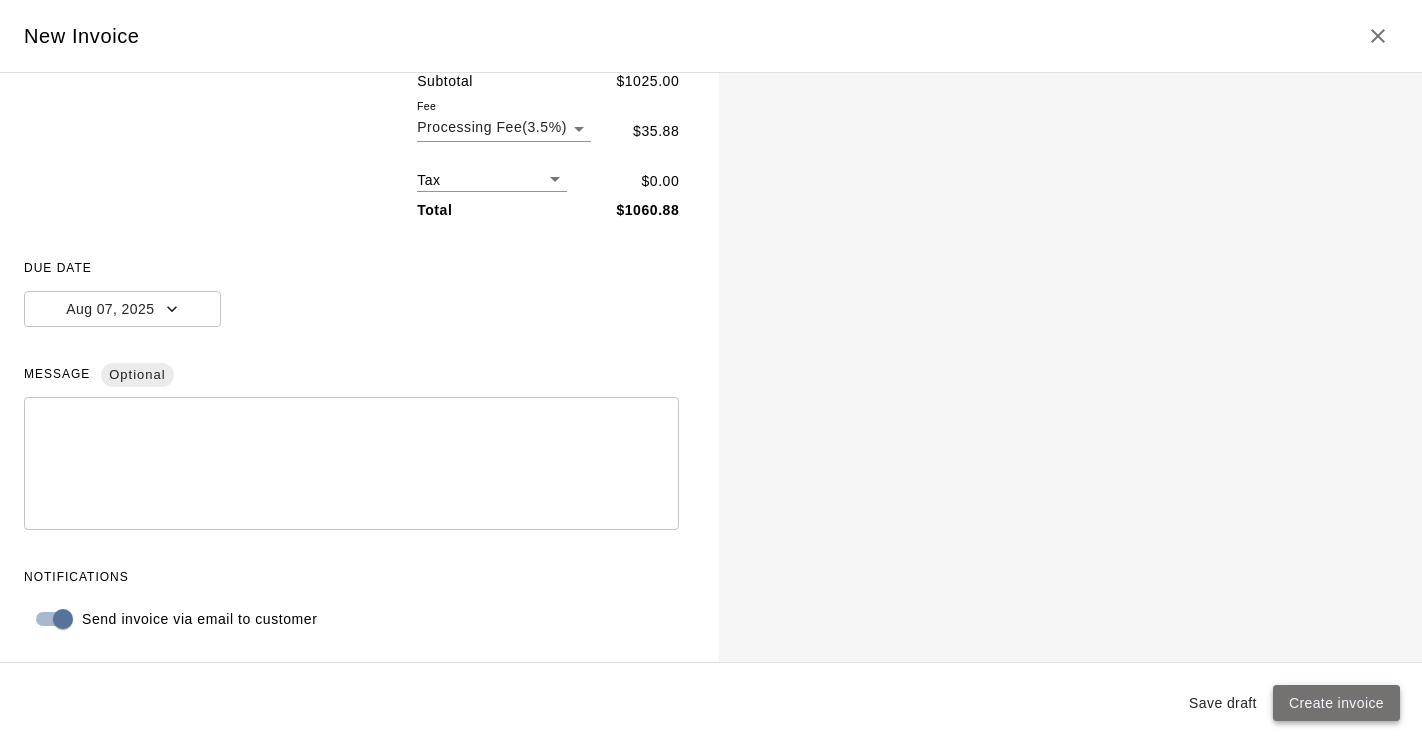click on "Create invoice" at bounding box center (1336, 703) 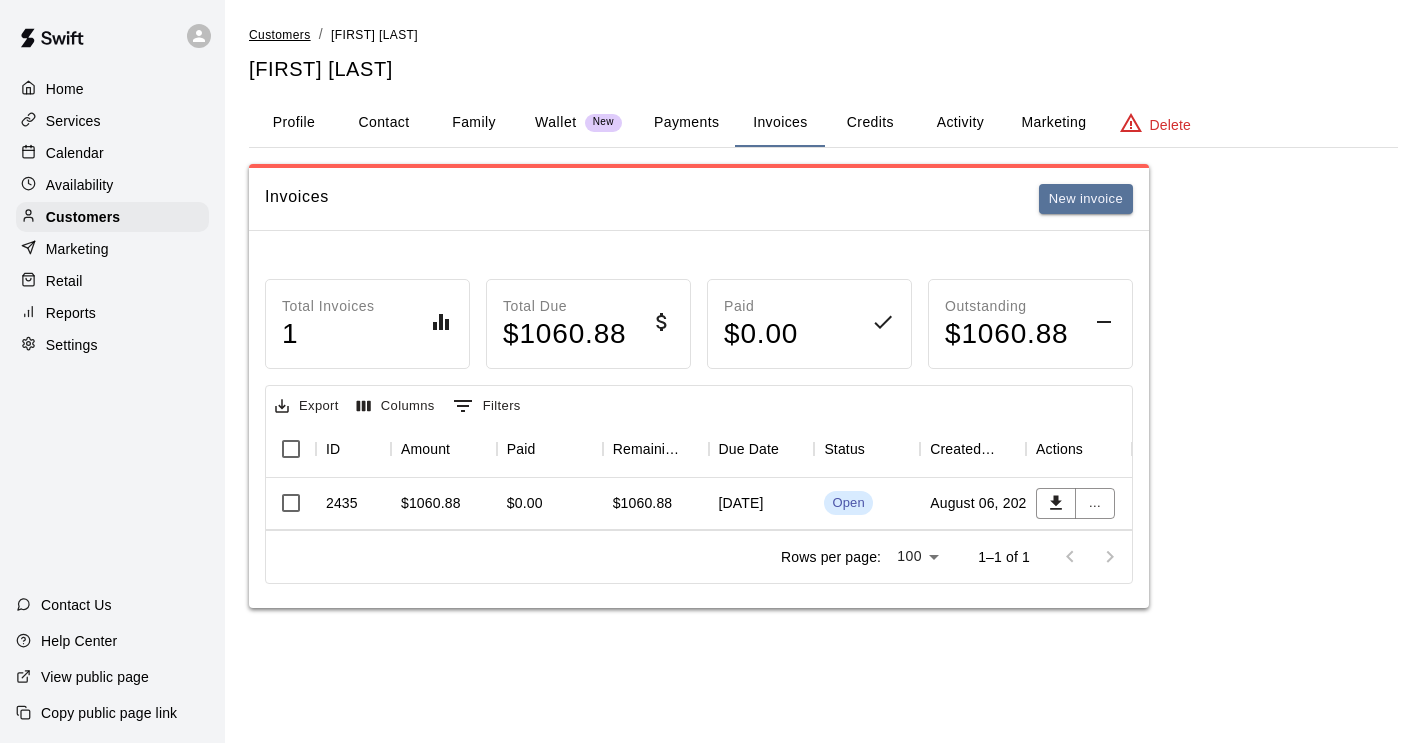 click on "Customers" at bounding box center (280, 35) 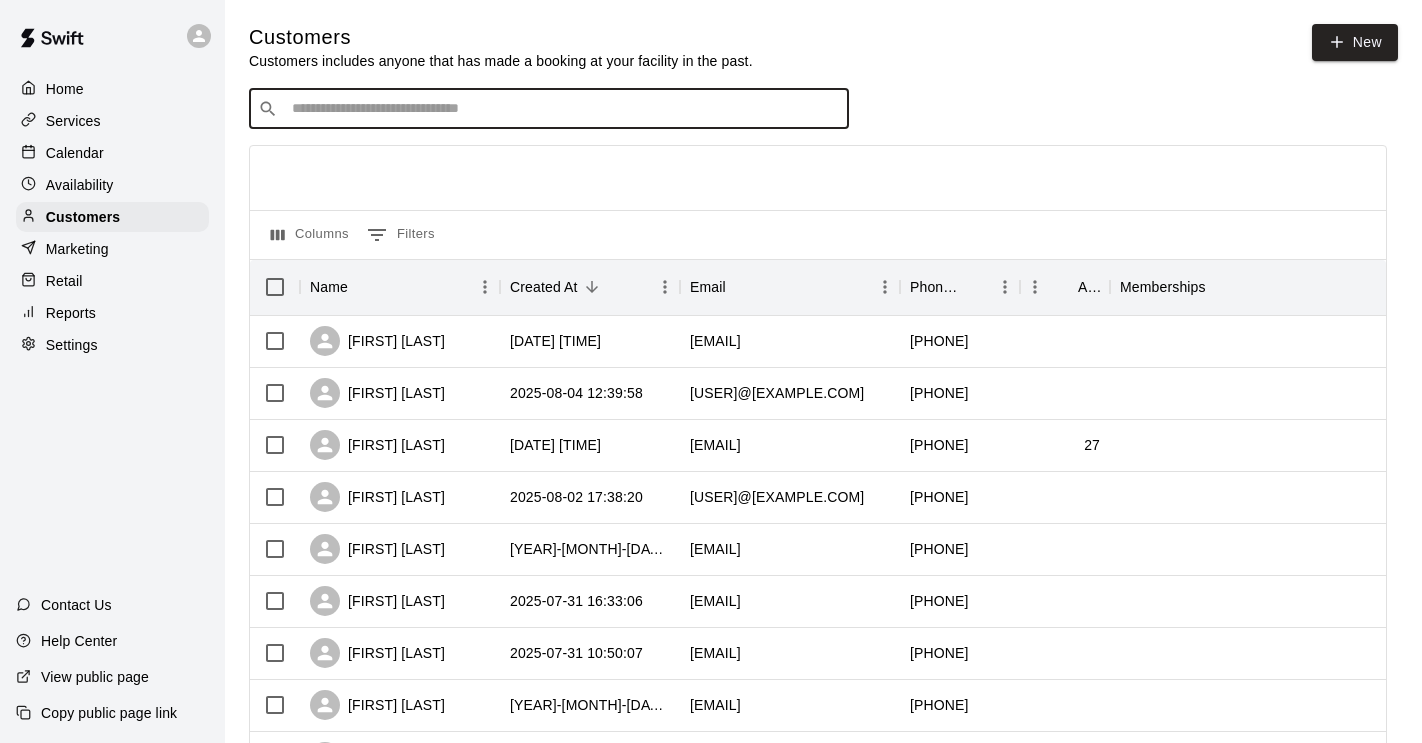 click at bounding box center (563, 109) 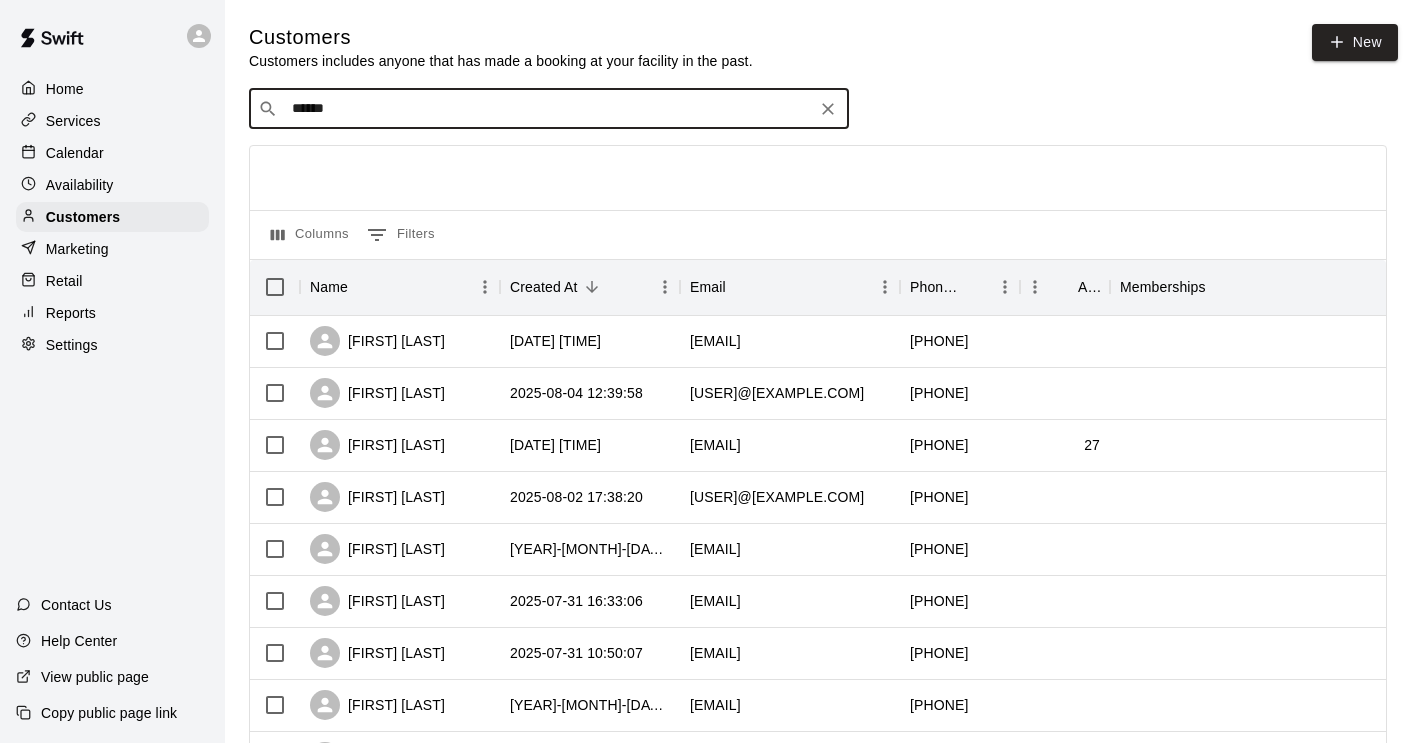 type on "*****" 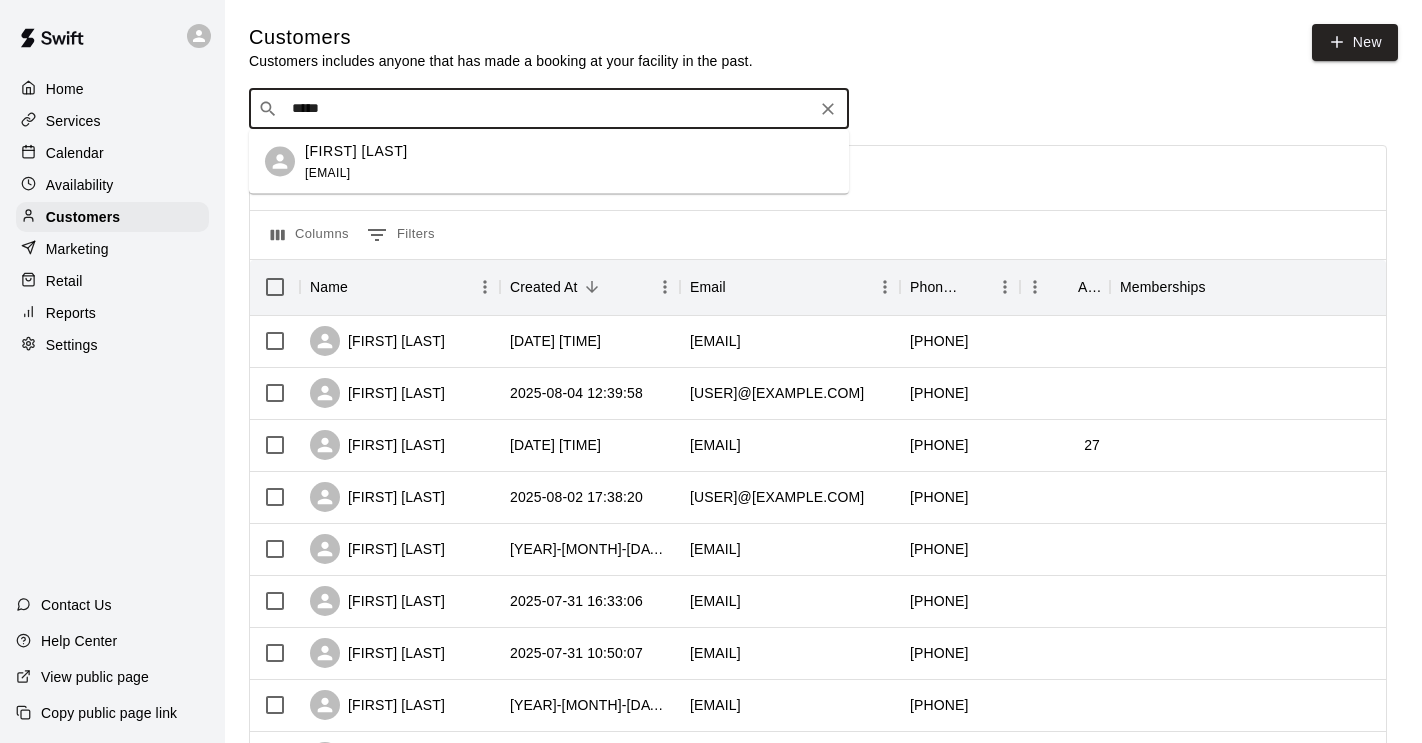 click on "[FIRST] [LAST]" at bounding box center [356, 150] 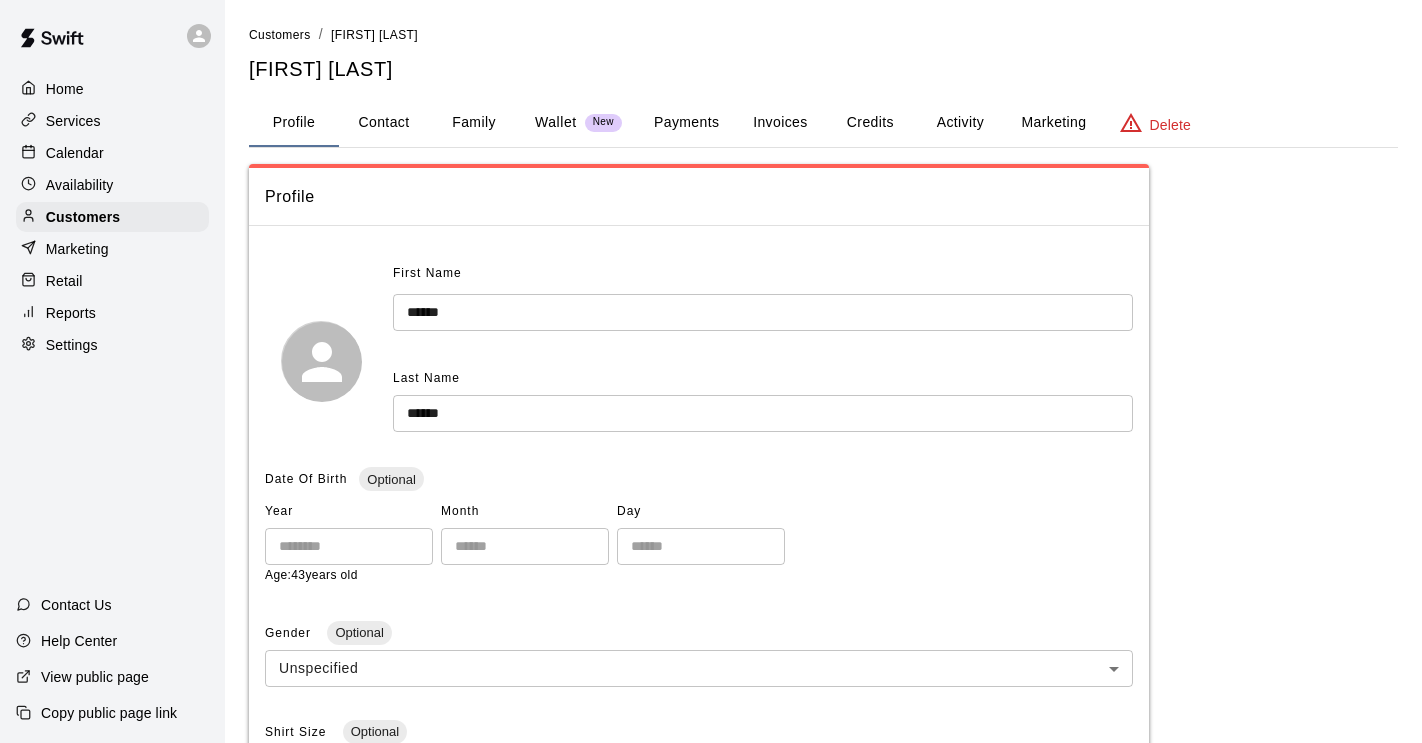 click on "Contact" at bounding box center (384, 123) 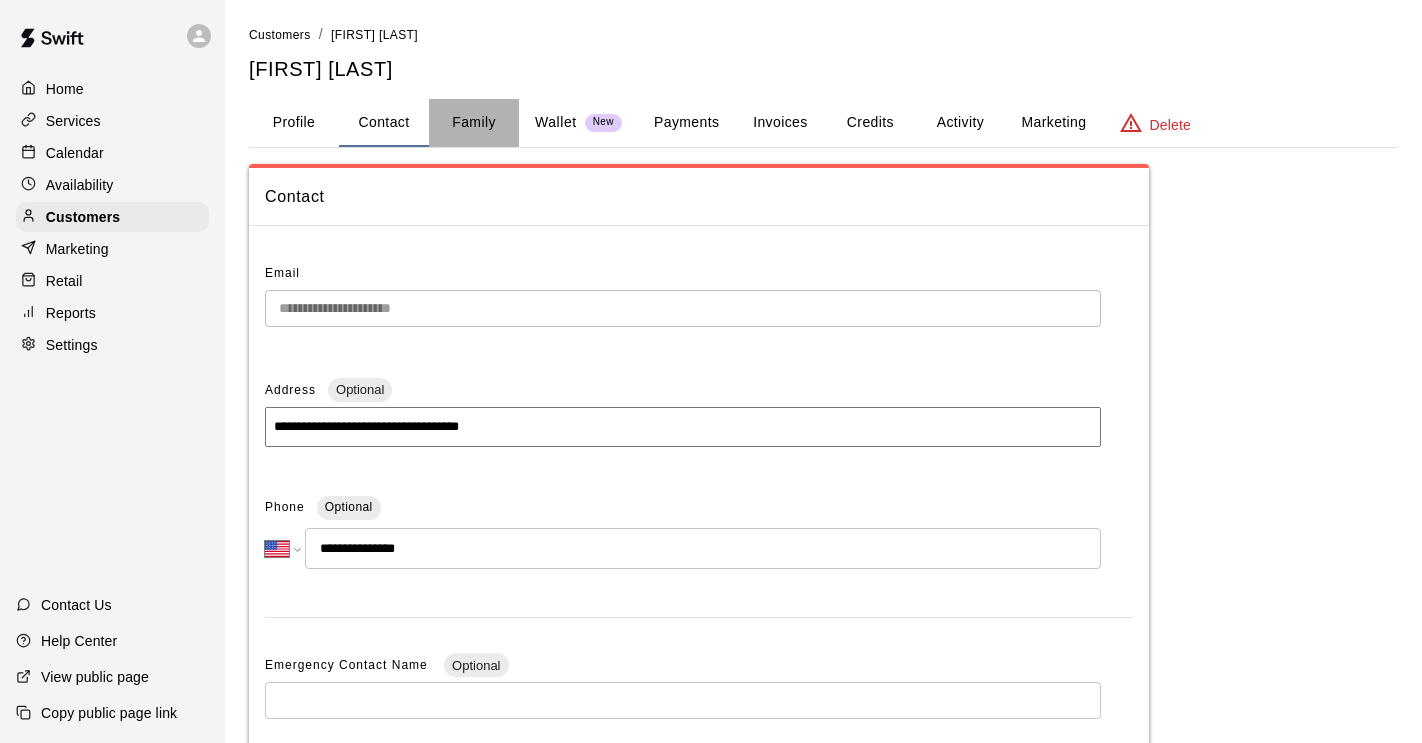 click on "Family" at bounding box center [474, 123] 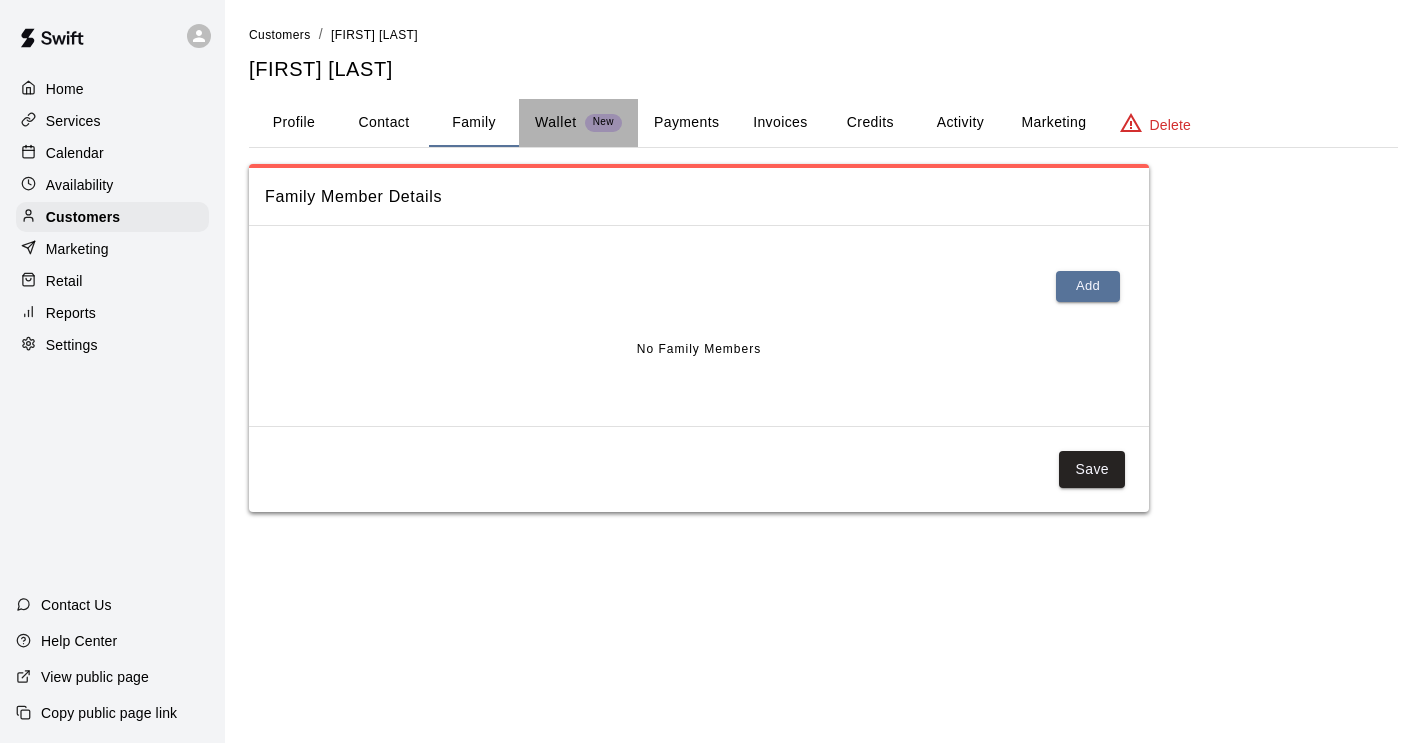 click on "Wallet" at bounding box center (556, 122) 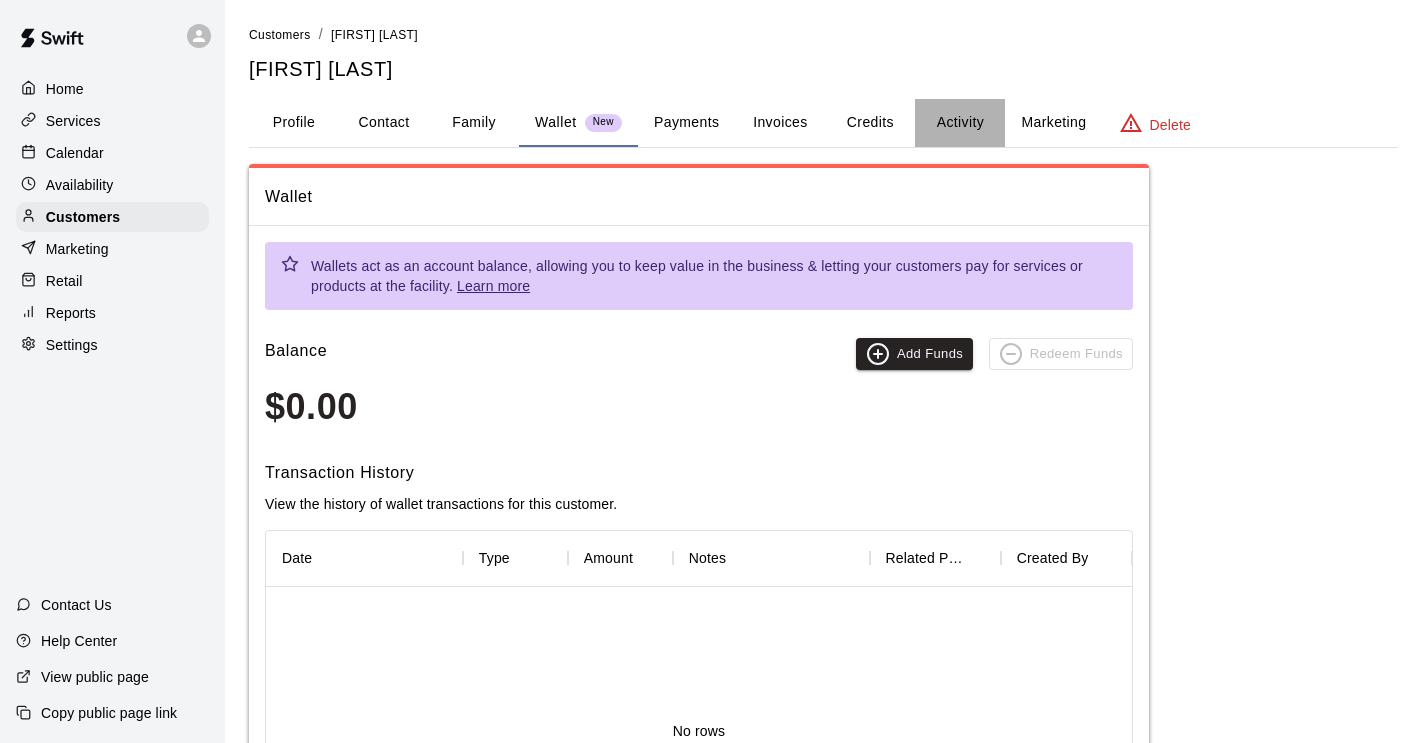 click on "Activity" at bounding box center [960, 123] 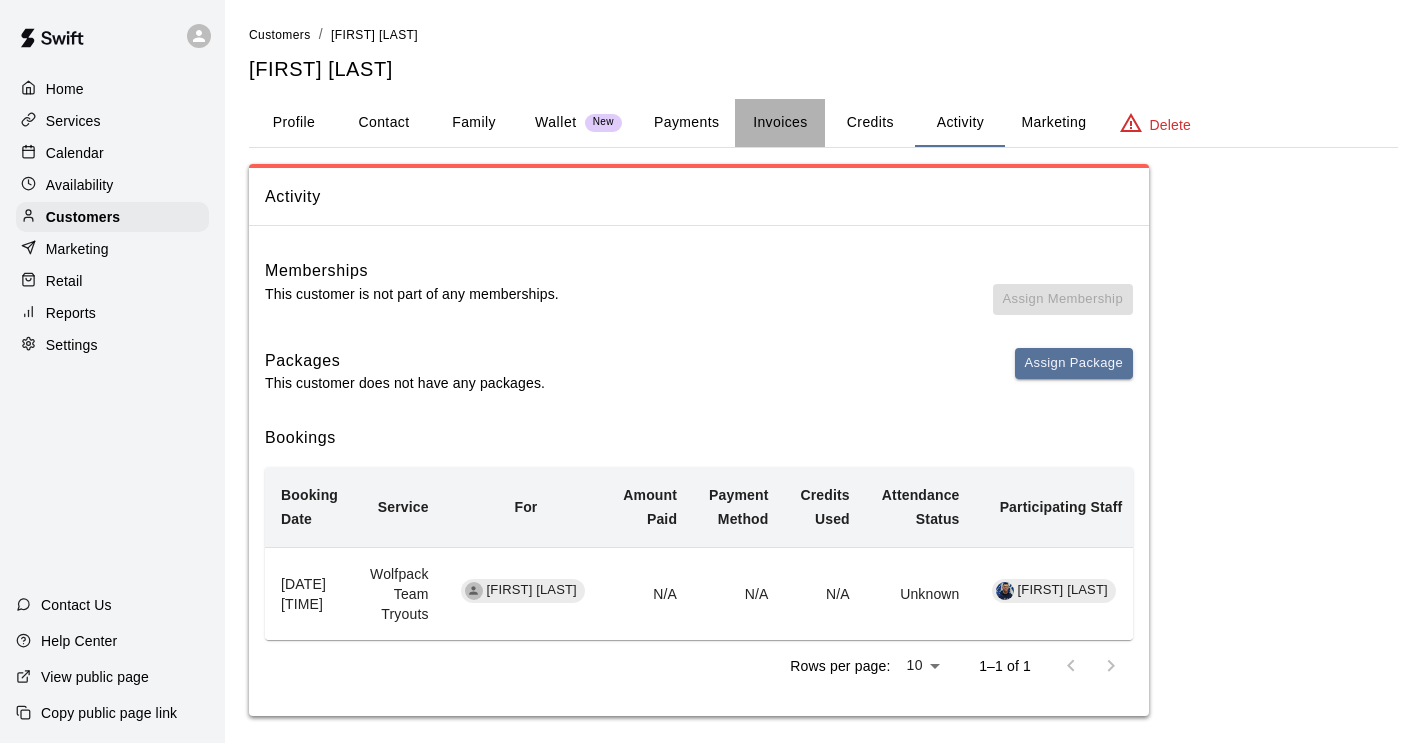 click on "Invoices" at bounding box center (780, 123) 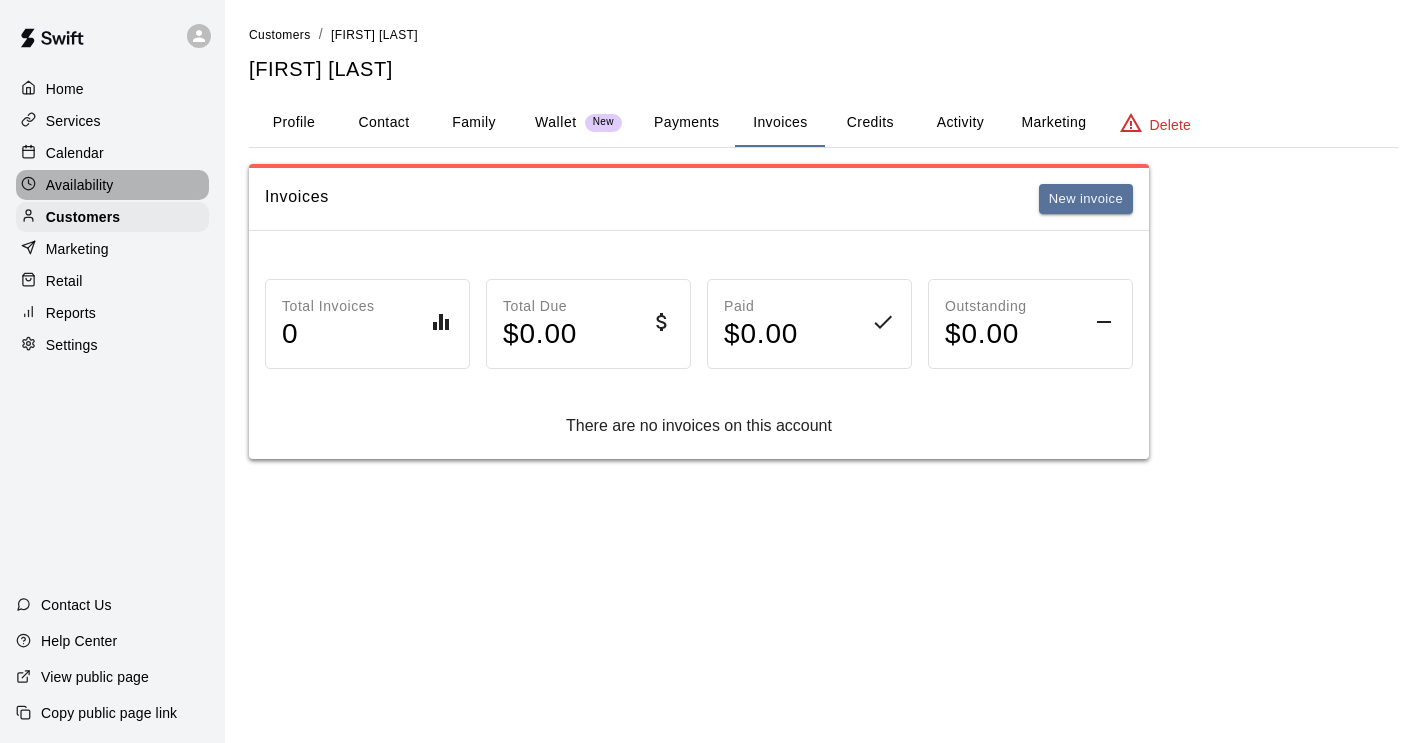 click on "Availability" at bounding box center (80, 185) 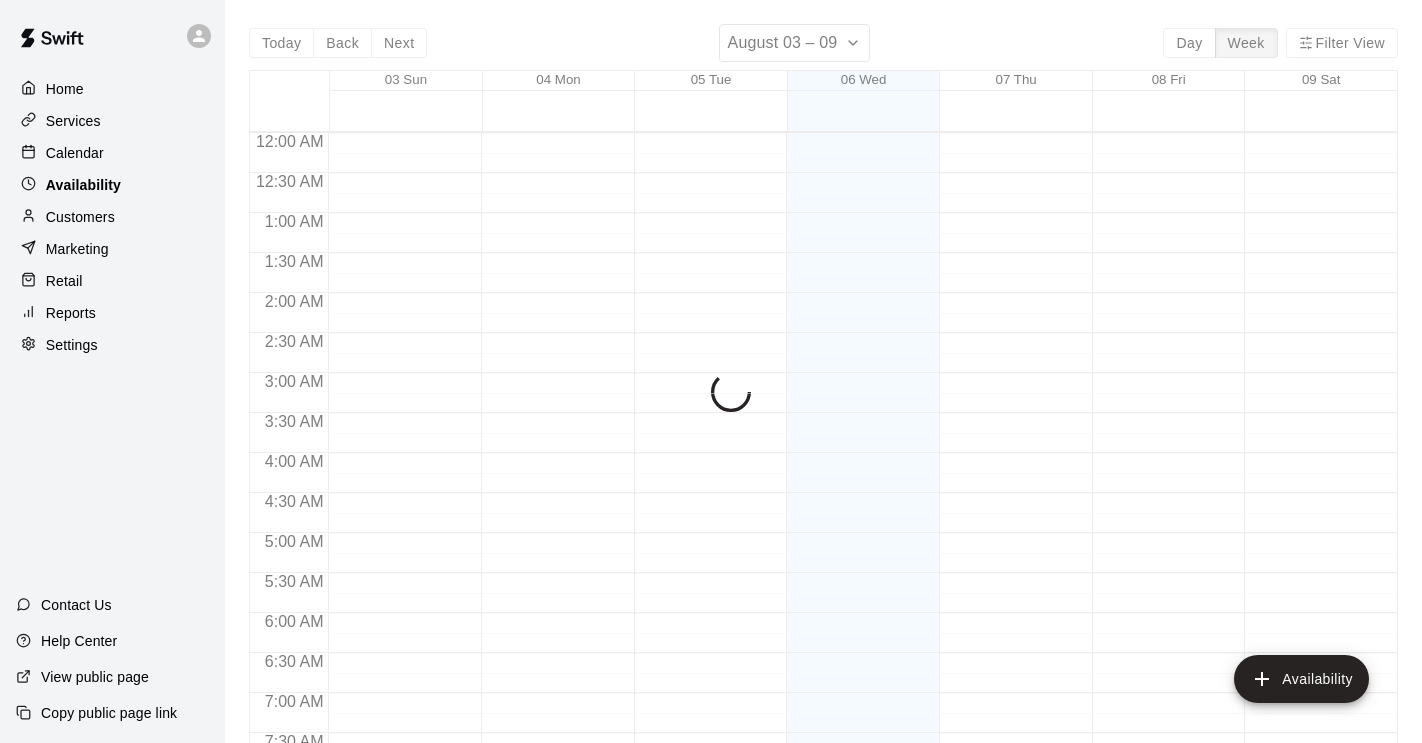 scroll, scrollTop: 1288, scrollLeft: 0, axis: vertical 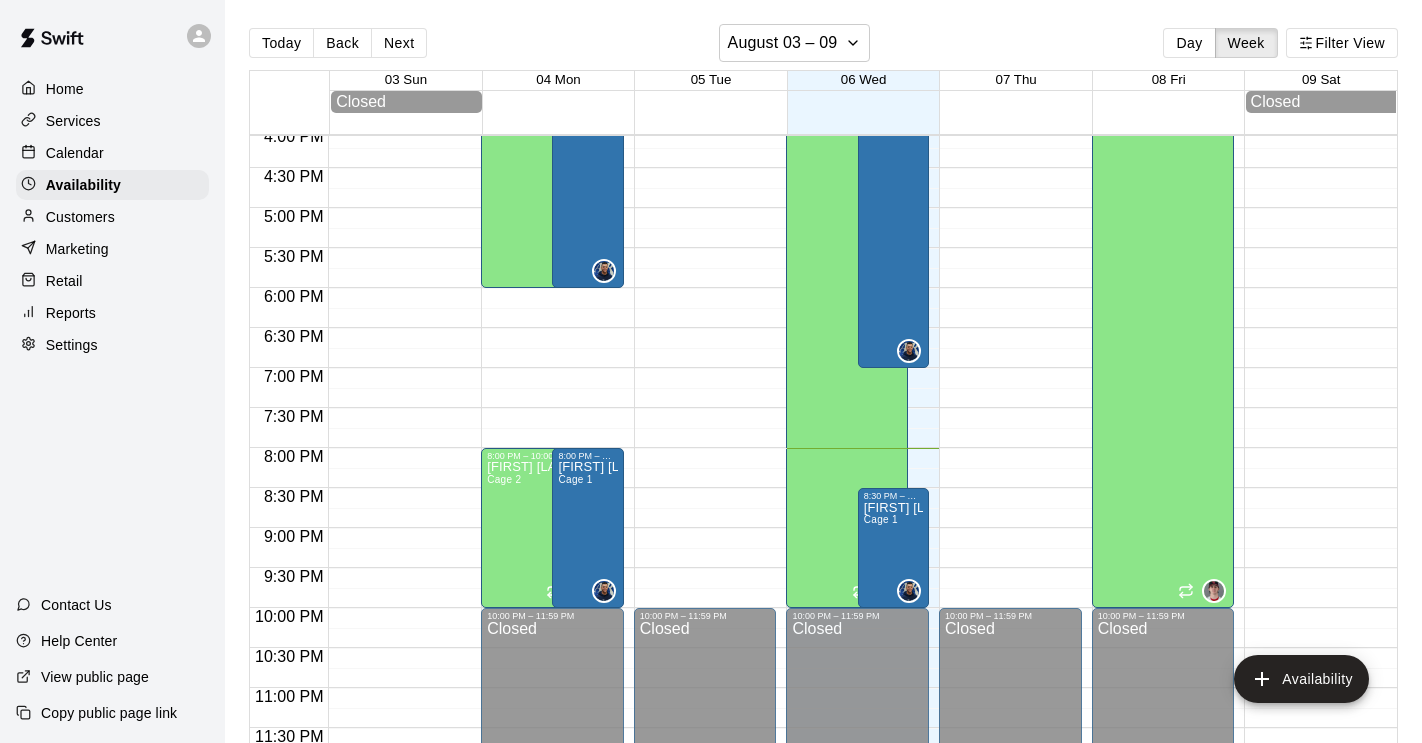click on "Calendar" at bounding box center [75, 153] 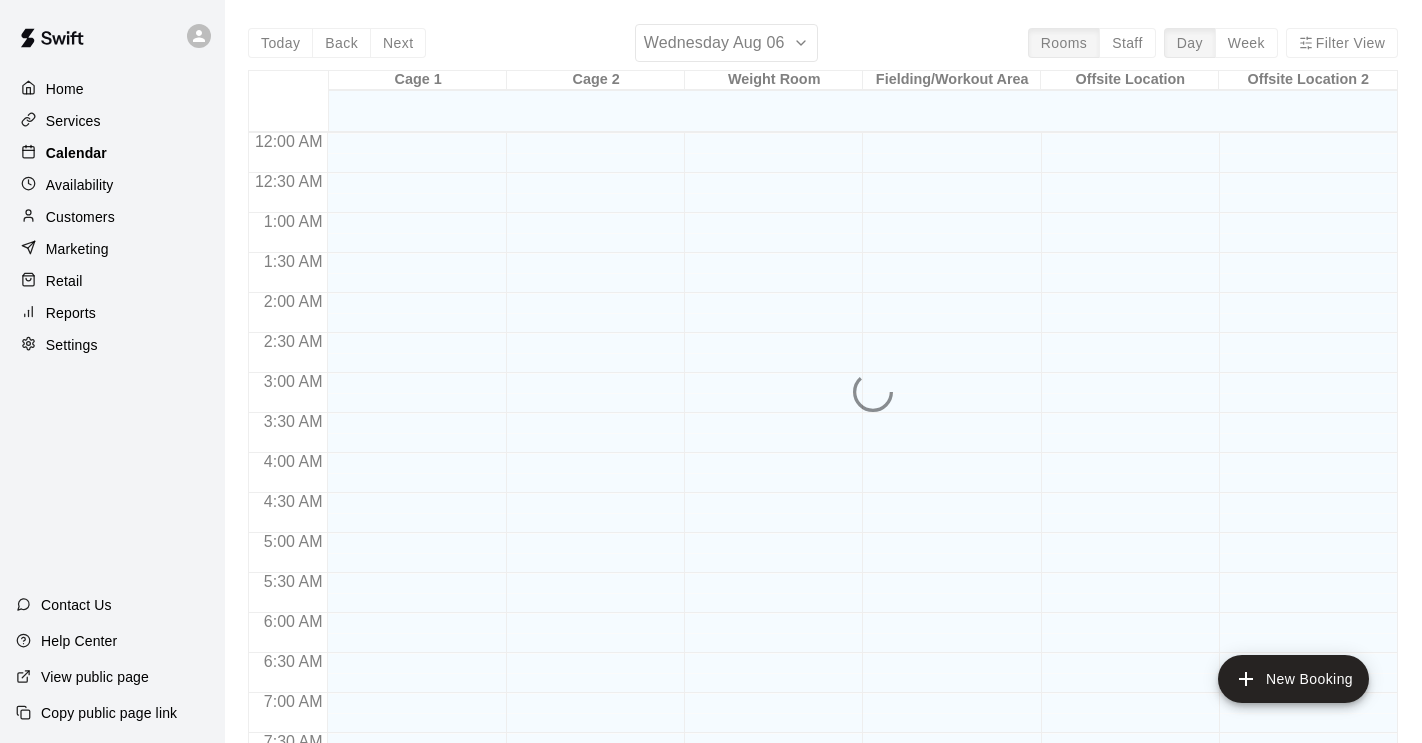 scroll, scrollTop: 1228, scrollLeft: 0, axis: vertical 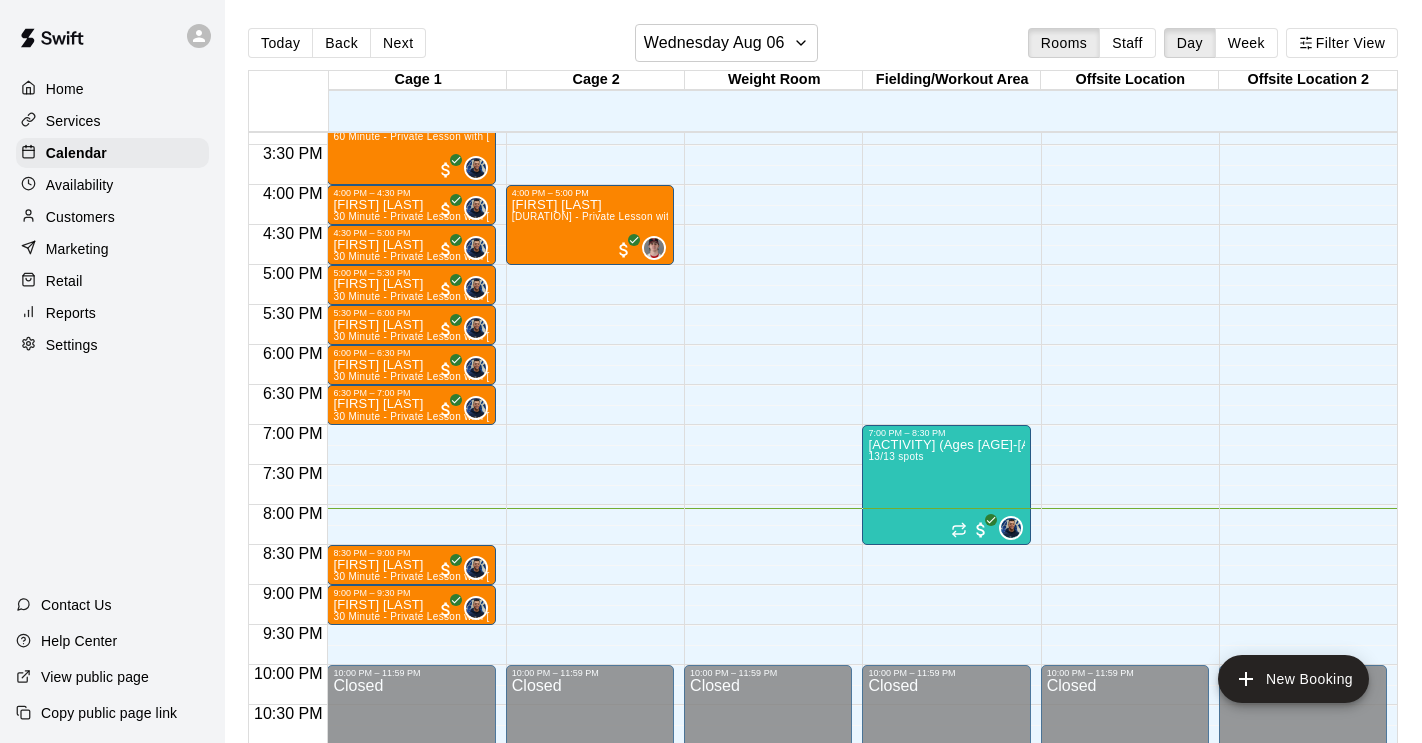 click on "Customers" at bounding box center [80, 217] 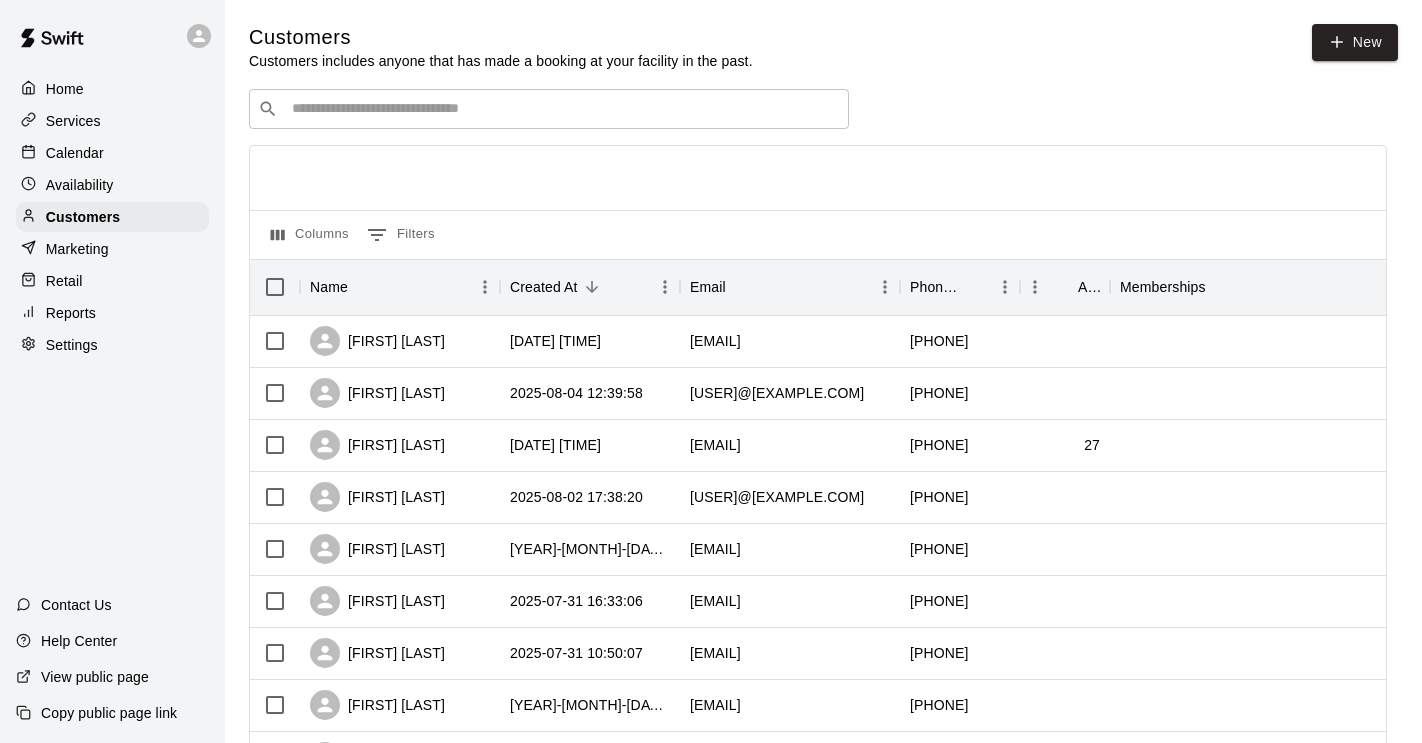 click at bounding box center [563, 109] 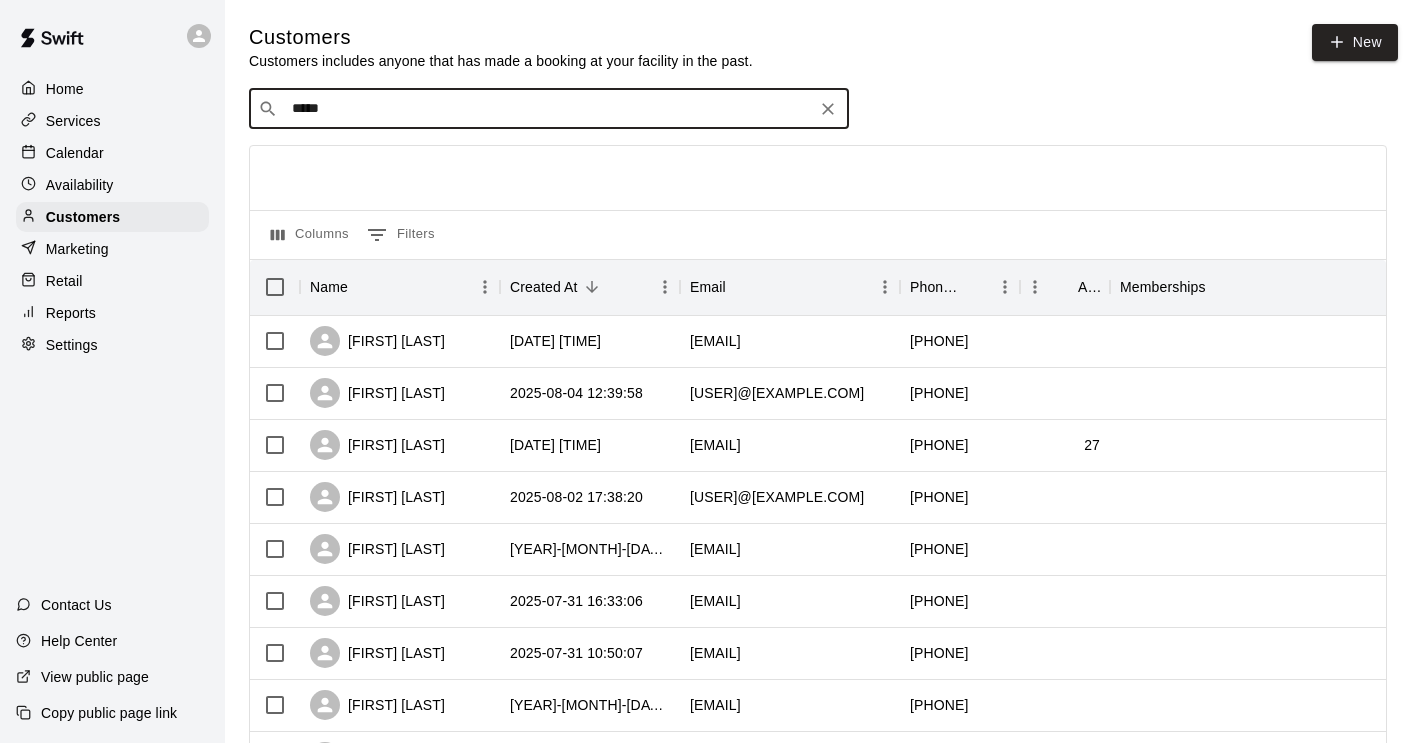 type on "*****" 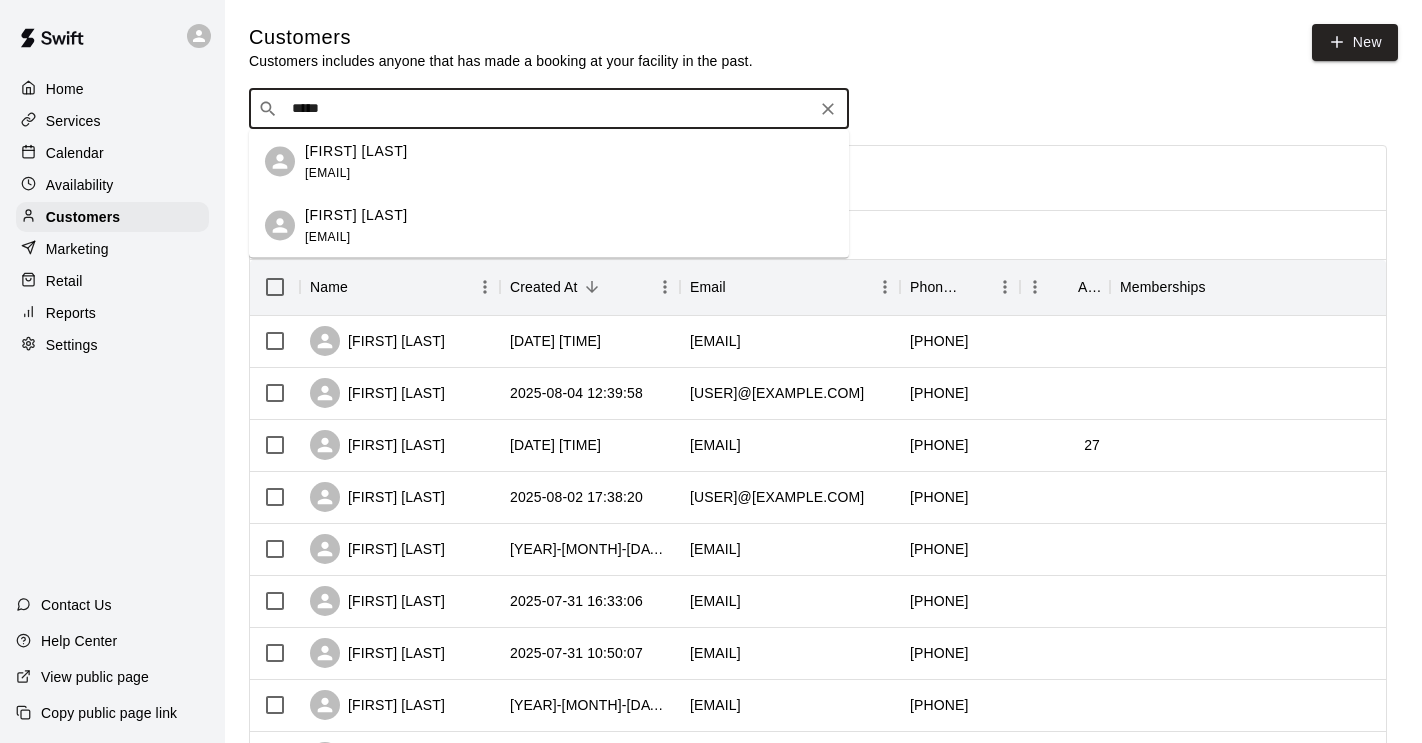 click on "*****" at bounding box center [548, 109] 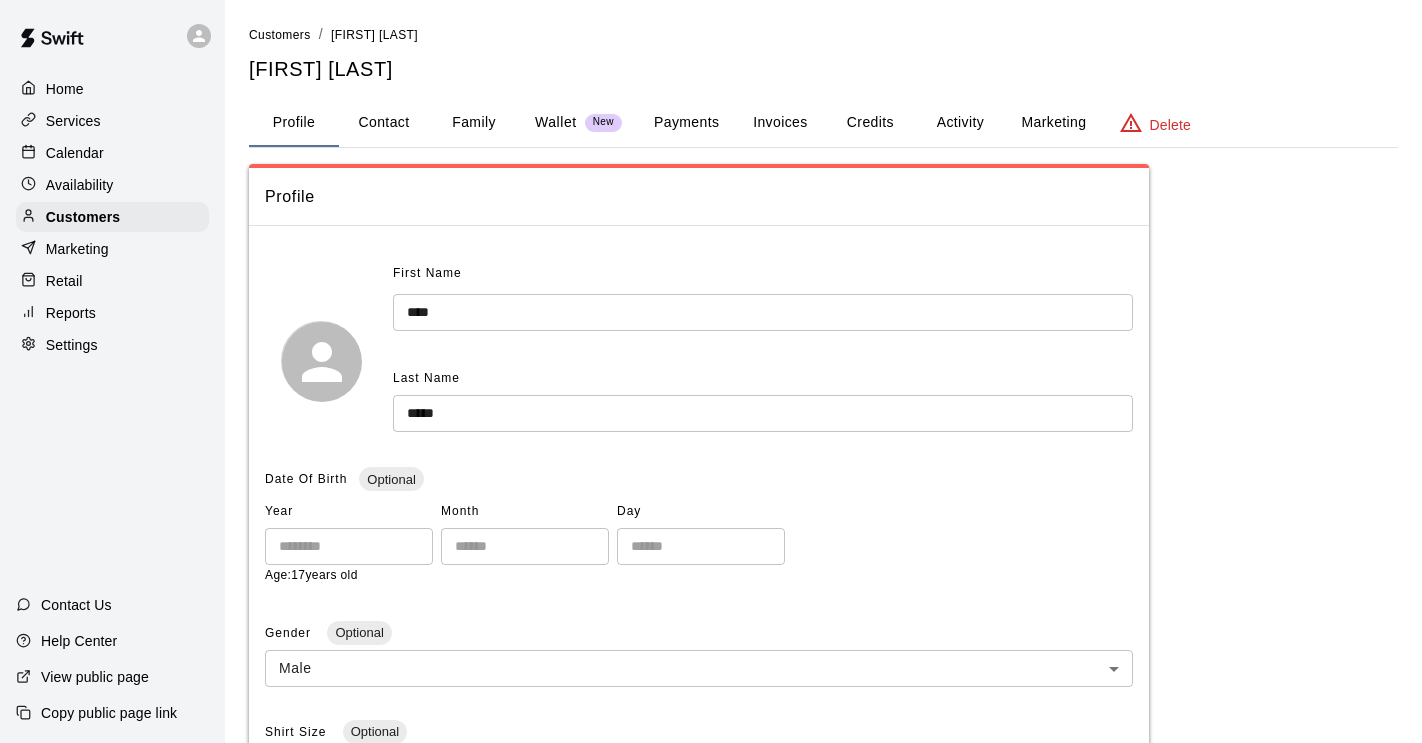 click on "Contact" at bounding box center (384, 123) 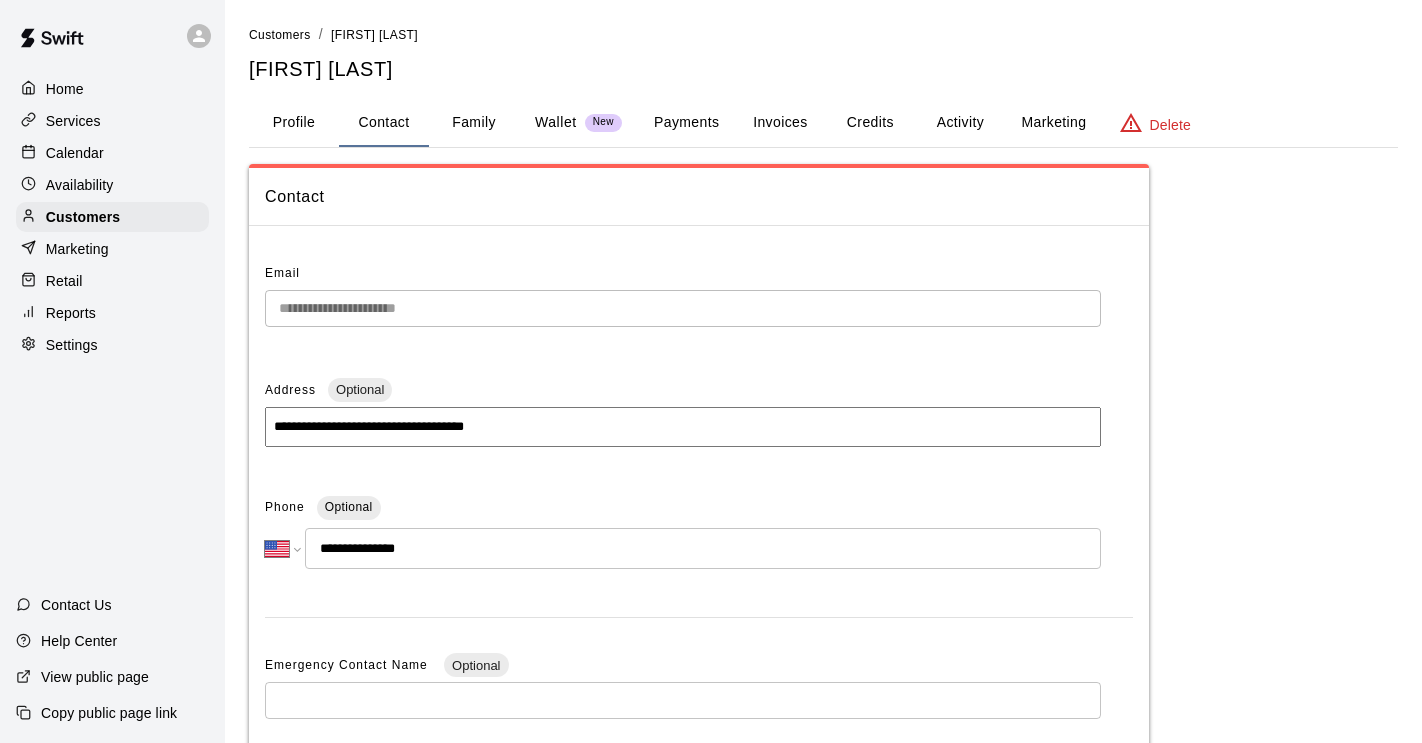 click on "Family" at bounding box center (474, 123) 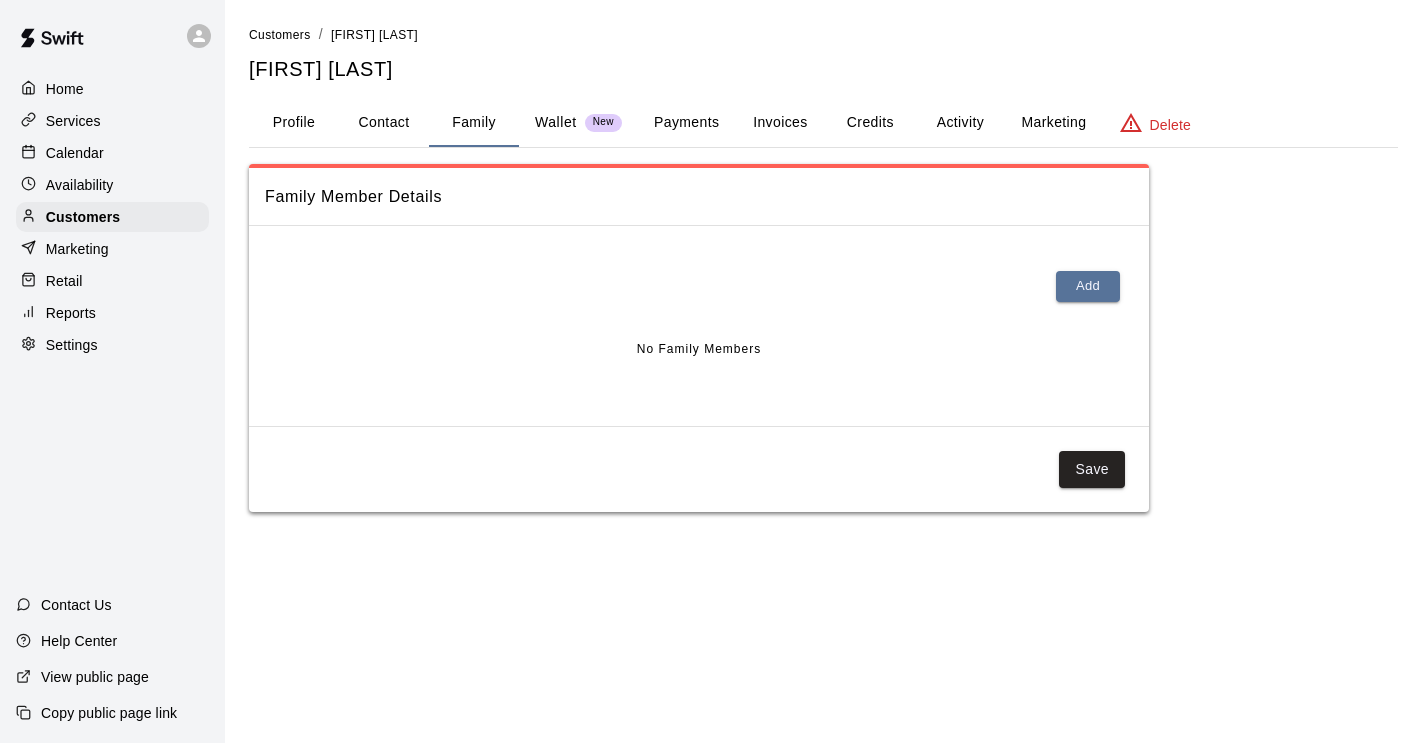 click on "Wallet" at bounding box center (556, 122) 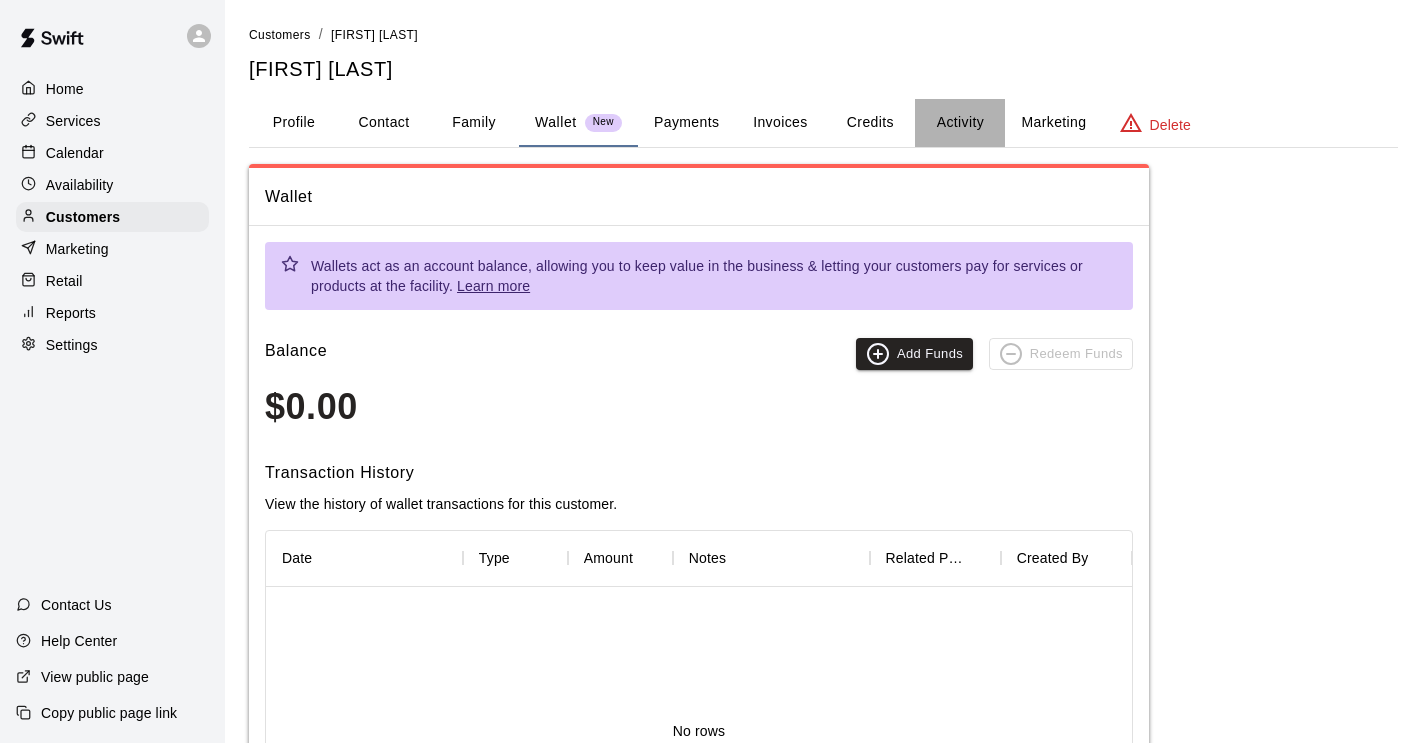 click on "Activity" at bounding box center [960, 123] 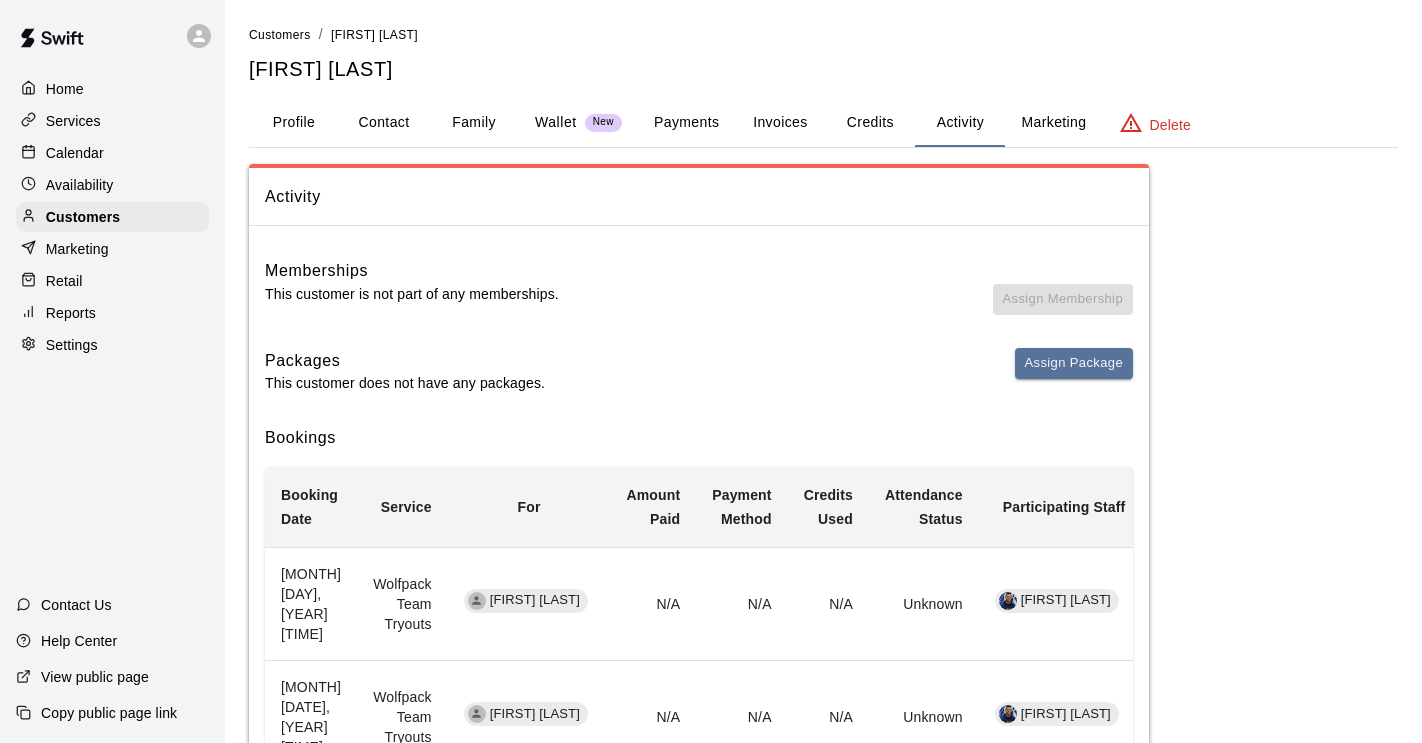 click on "Invoices" at bounding box center (780, 123) 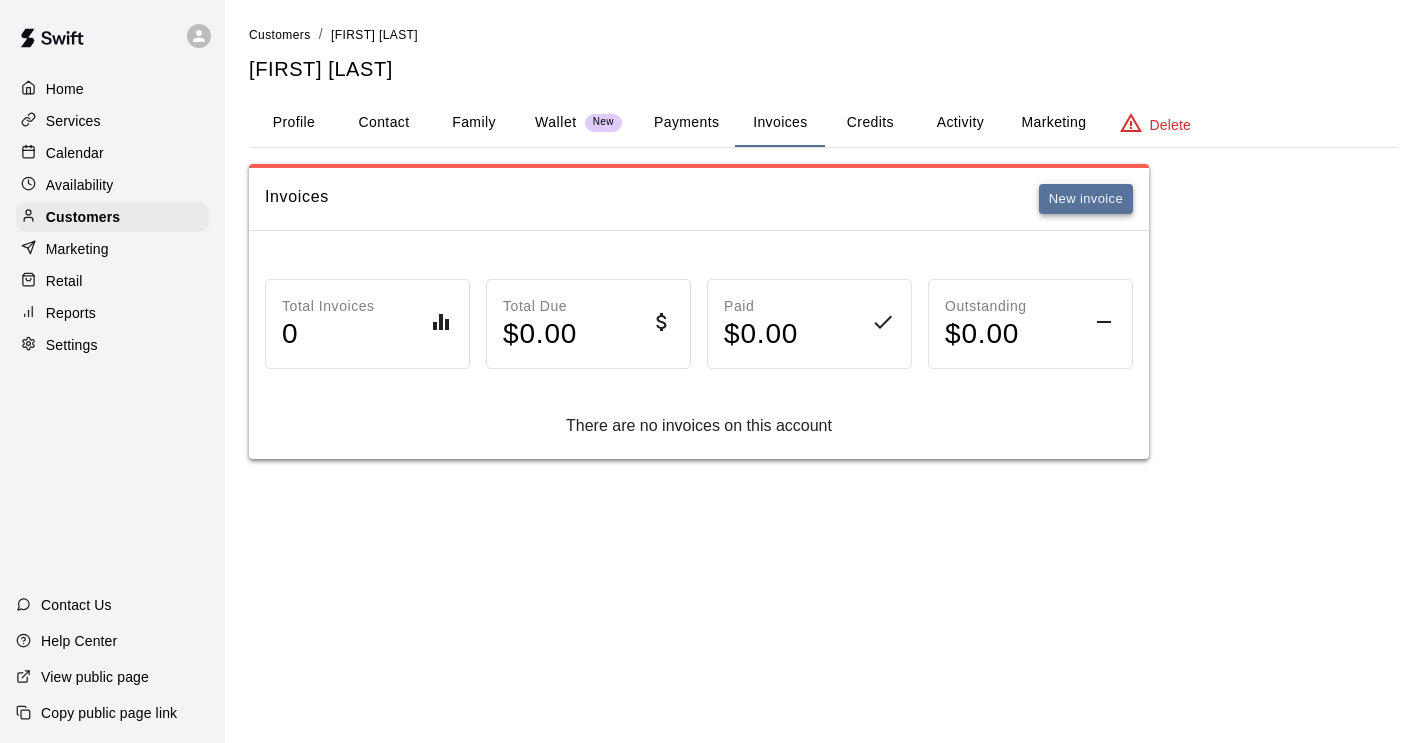 click on "New invoice" at bounding box center [1086, 199] 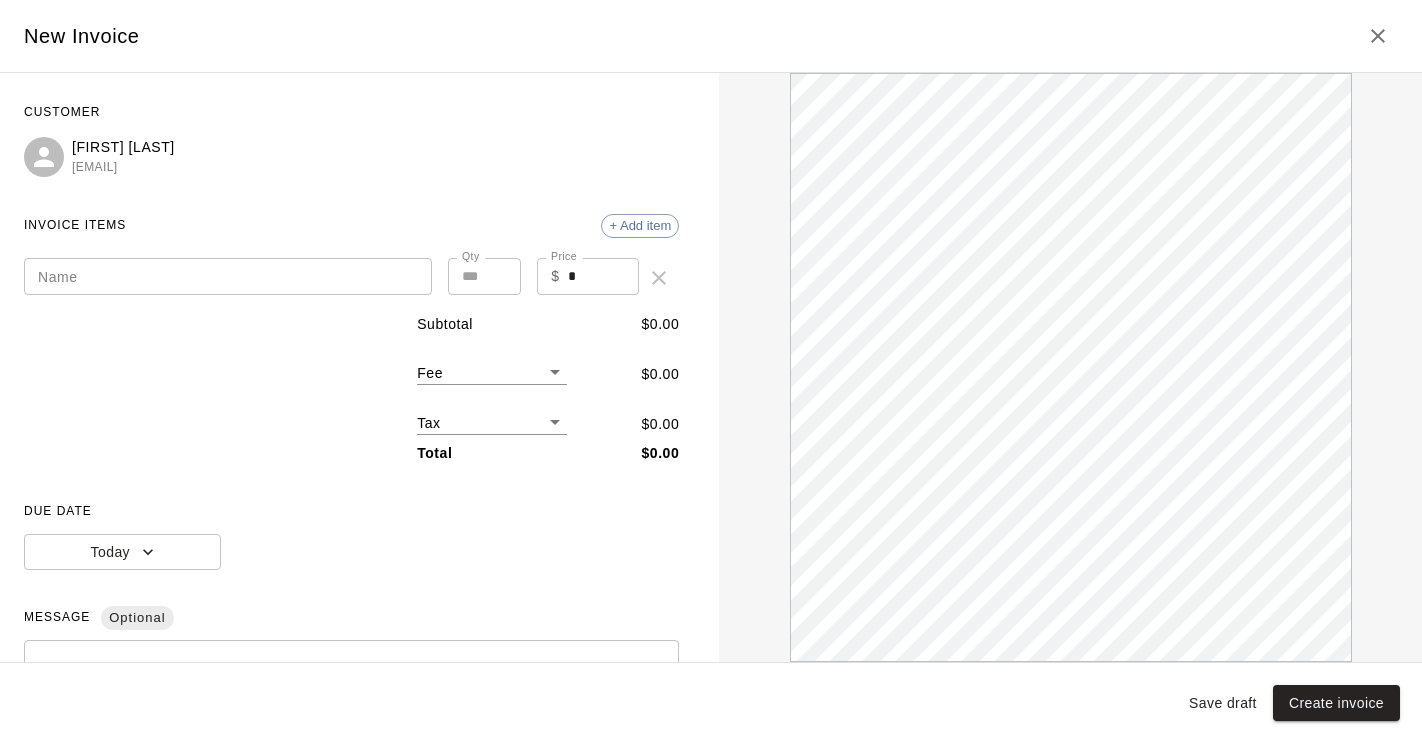 scroll, scrollTop: 0, scrollLeft: 0, axis: both 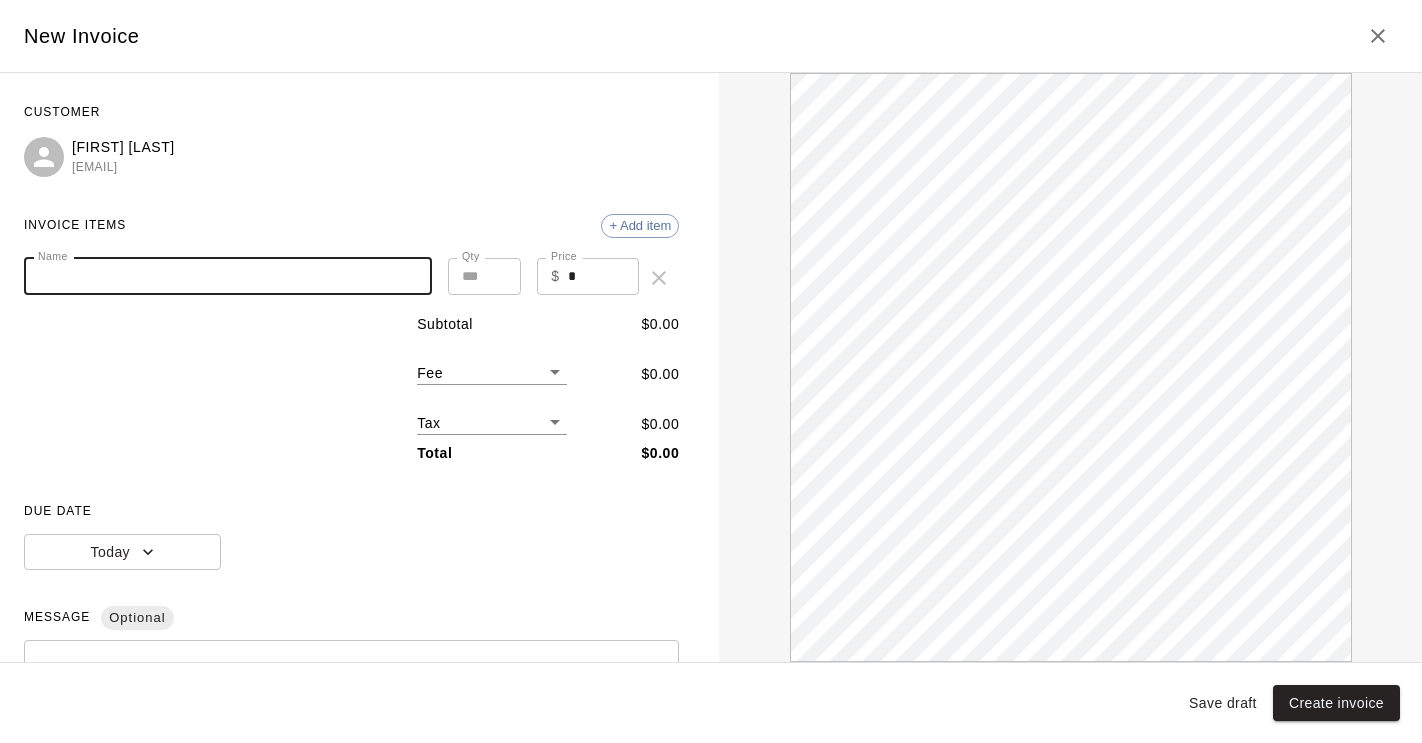 click on "Name" at bounding box center [228, 276] 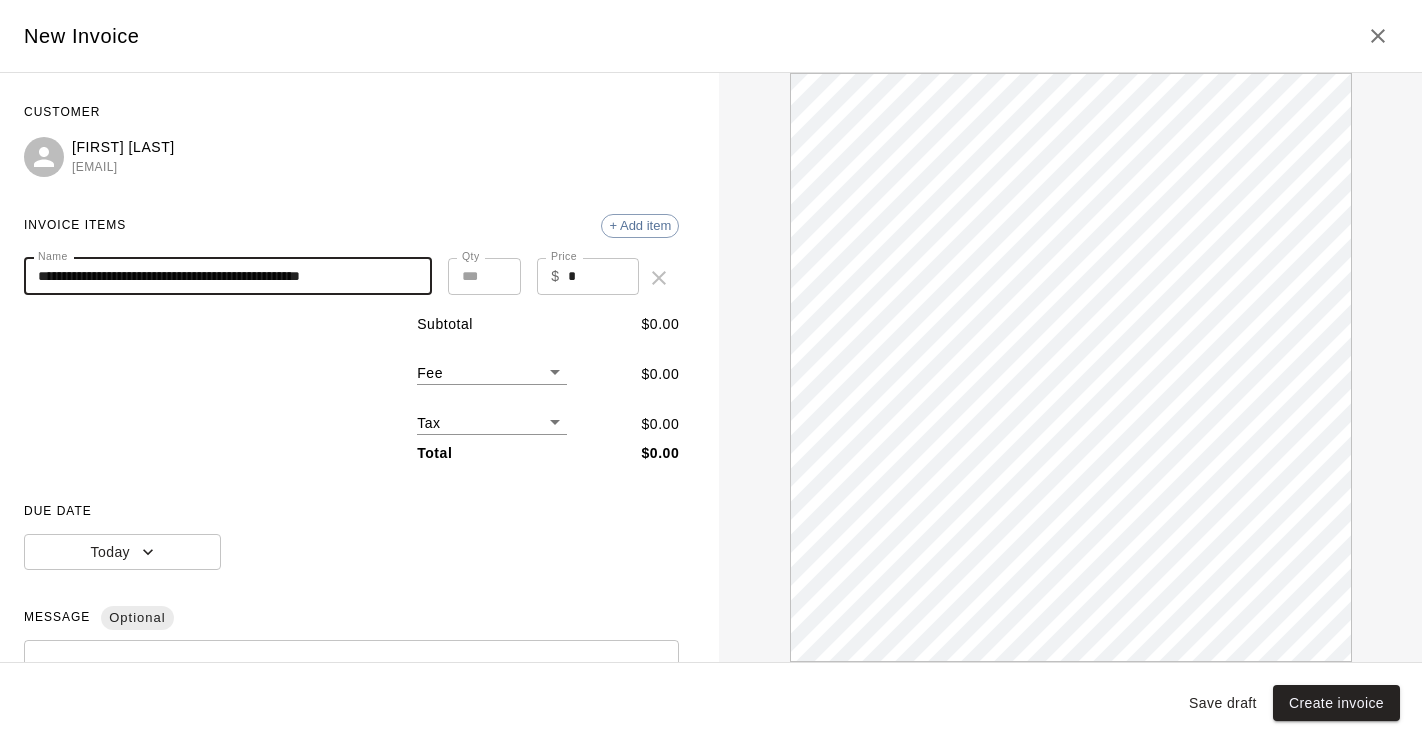 scroll, scrollTop: 0, scrollLeft: 0, axis: both 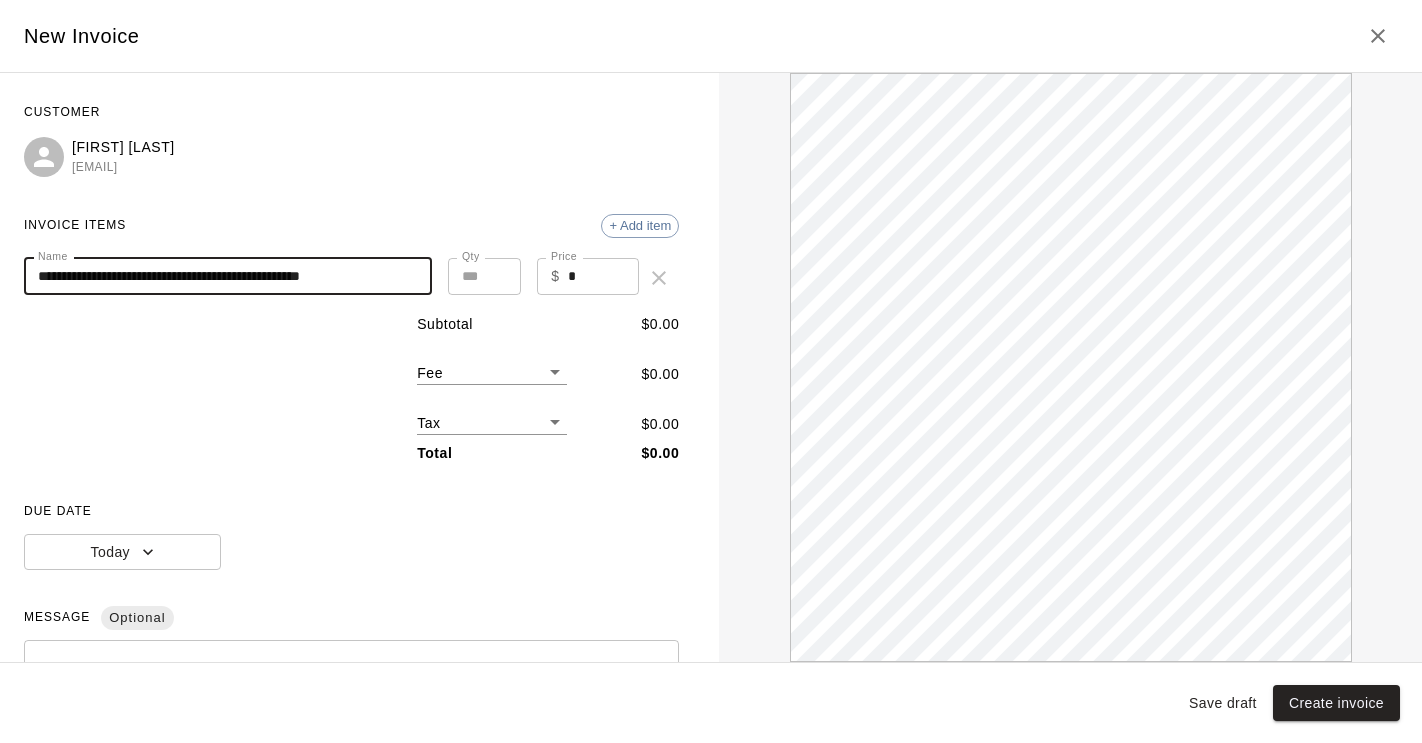 type on "**********" 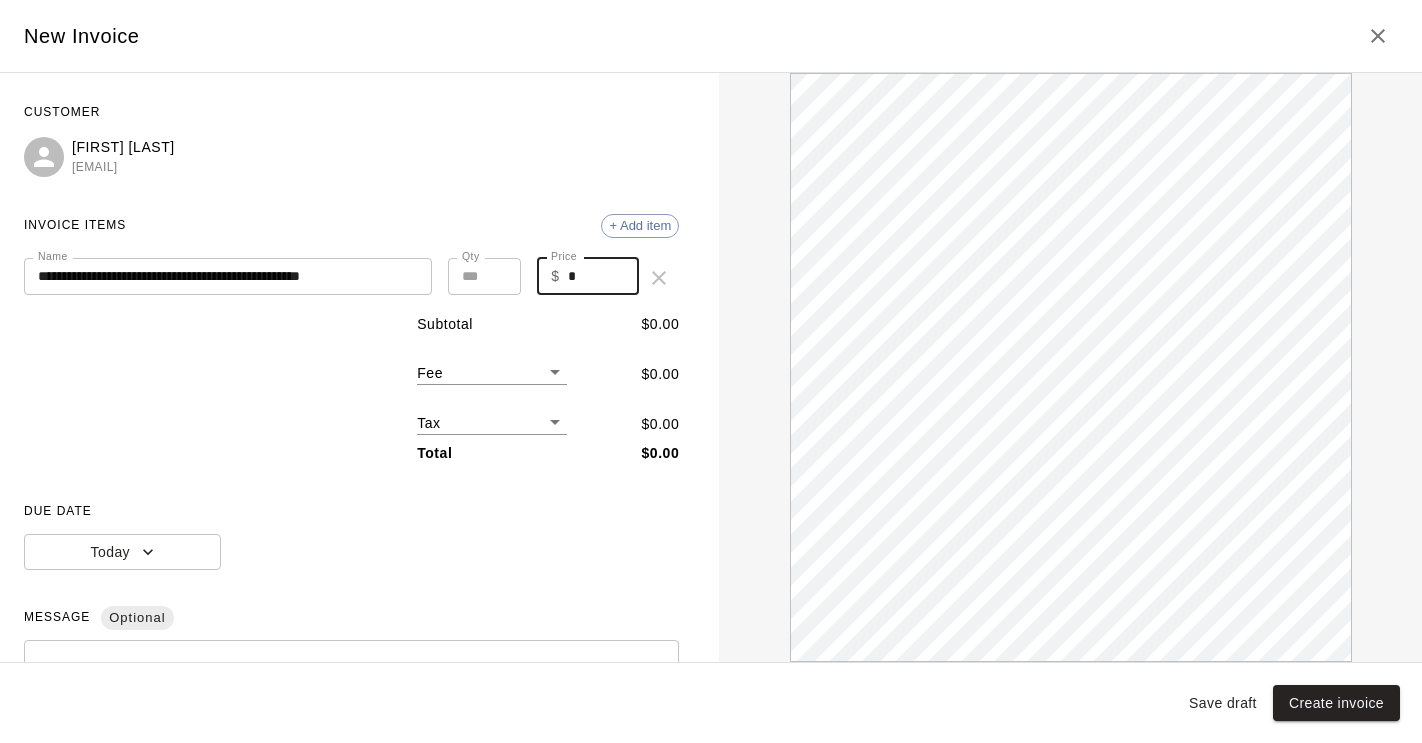 drag, startPoint x: 589, startPoint y: 284, endPoint x: 530, endPoint y: 271, distance: 60.41523 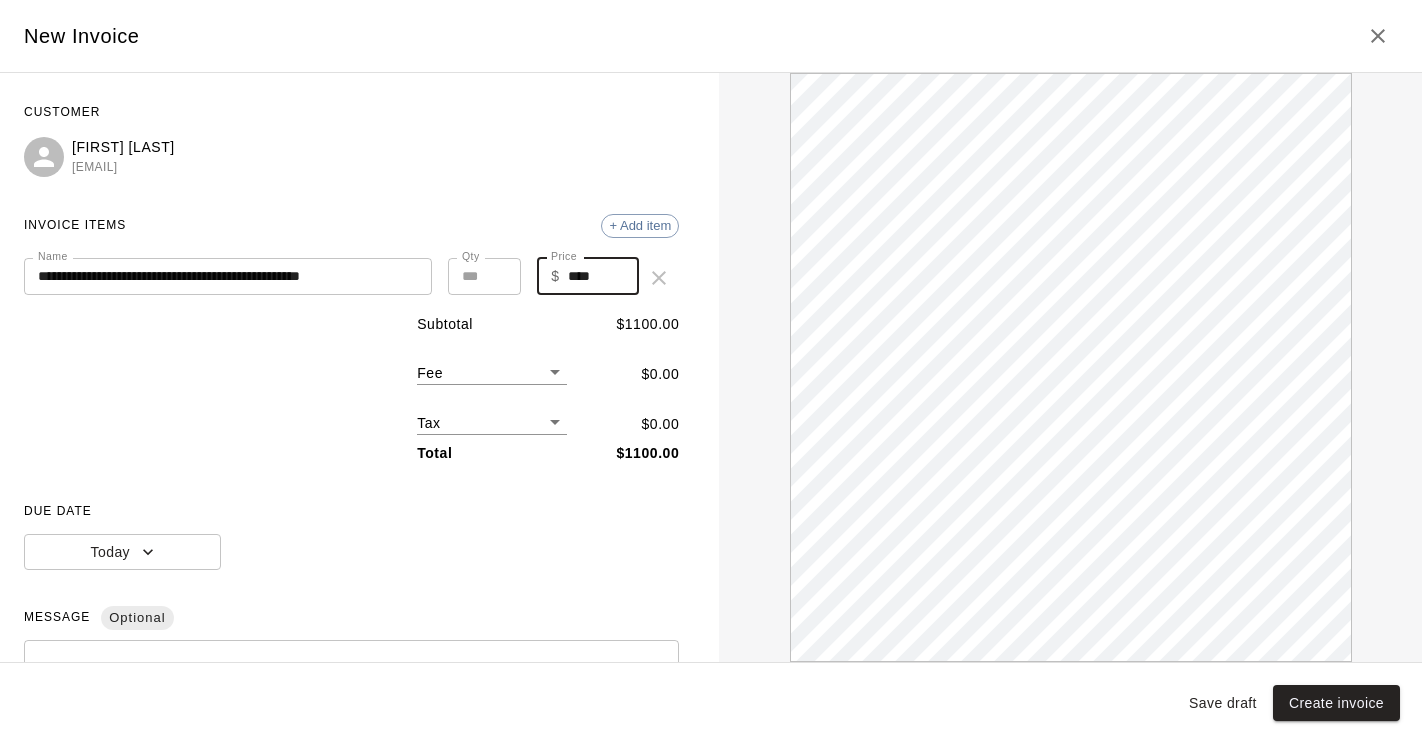 scroll, scrollTop: 0, scrollLeft: 0, axis: both 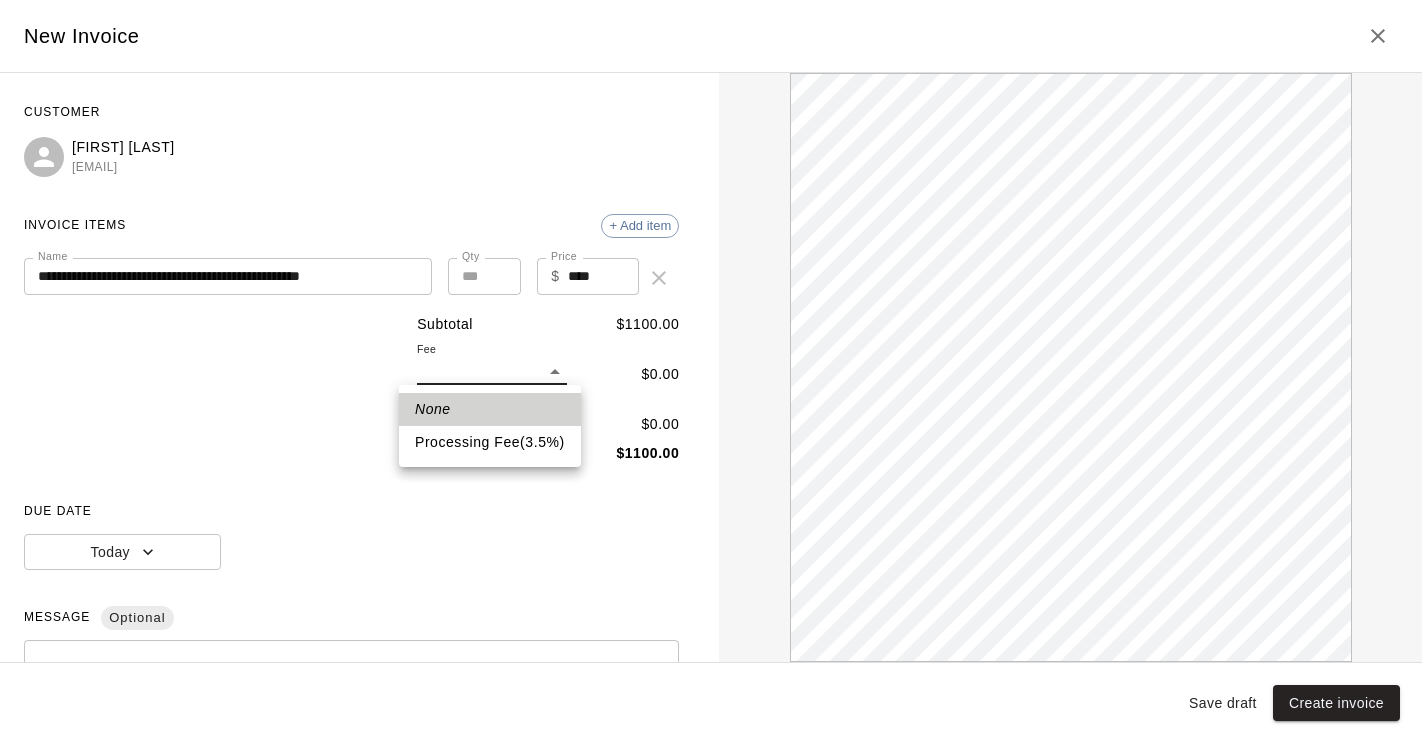 click on "**********" at bounding box center (711, 249) 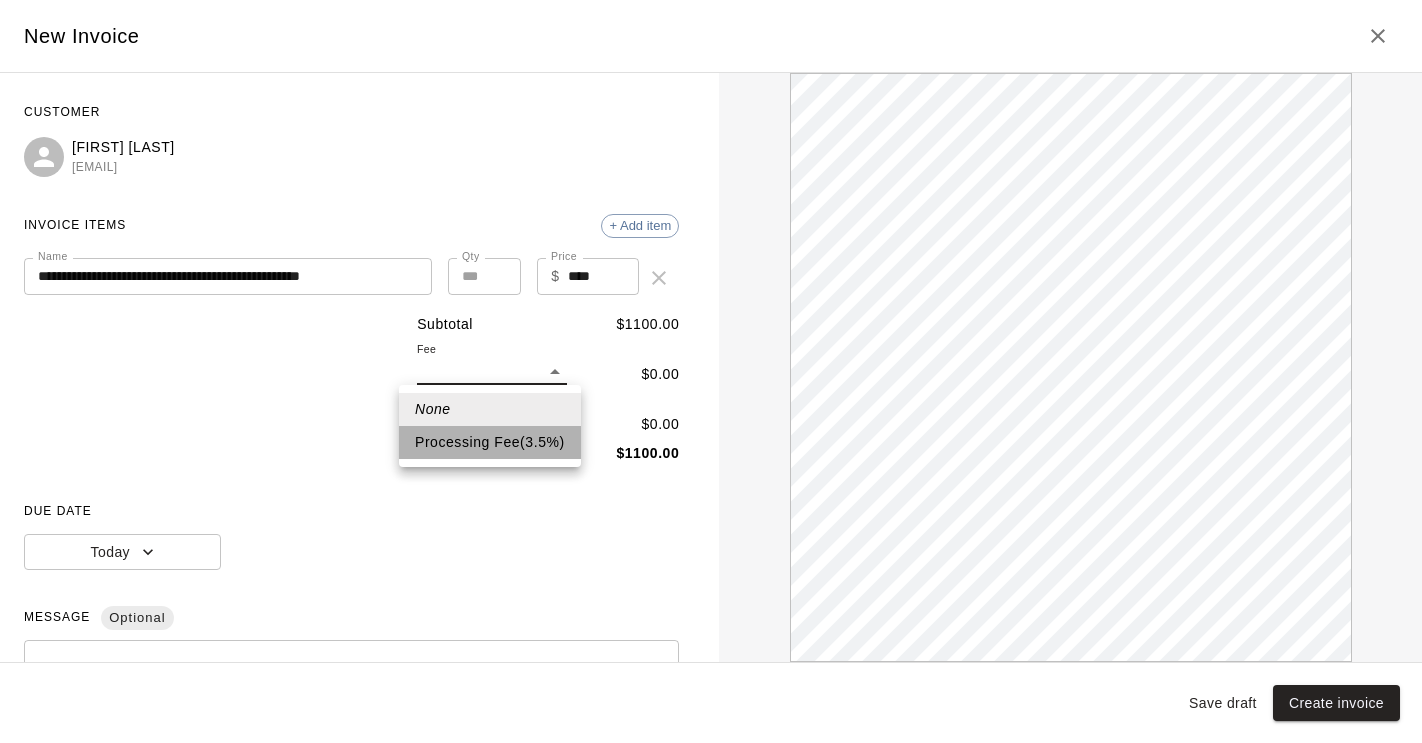 click on "Processing Fee  ( 3.5 % )" at bounding box center [490, 442] 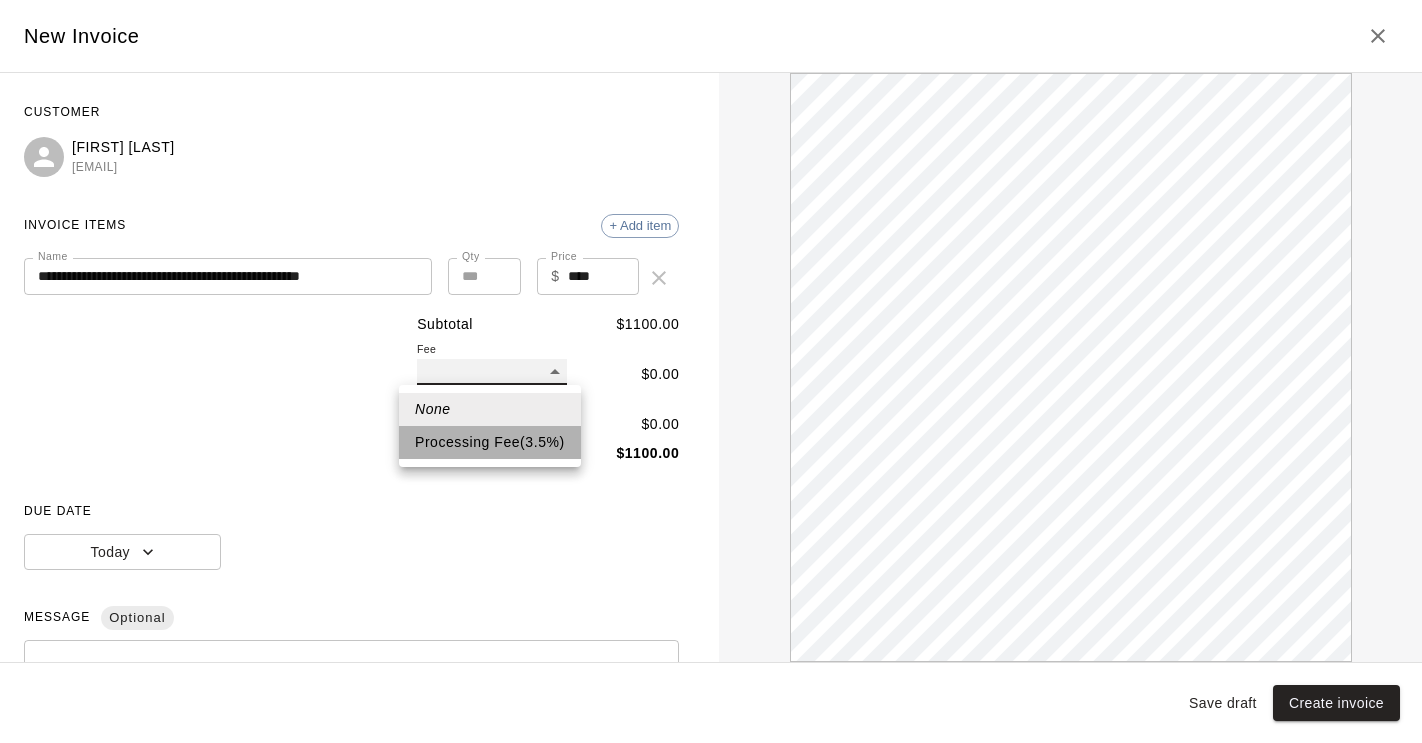 type on "**" 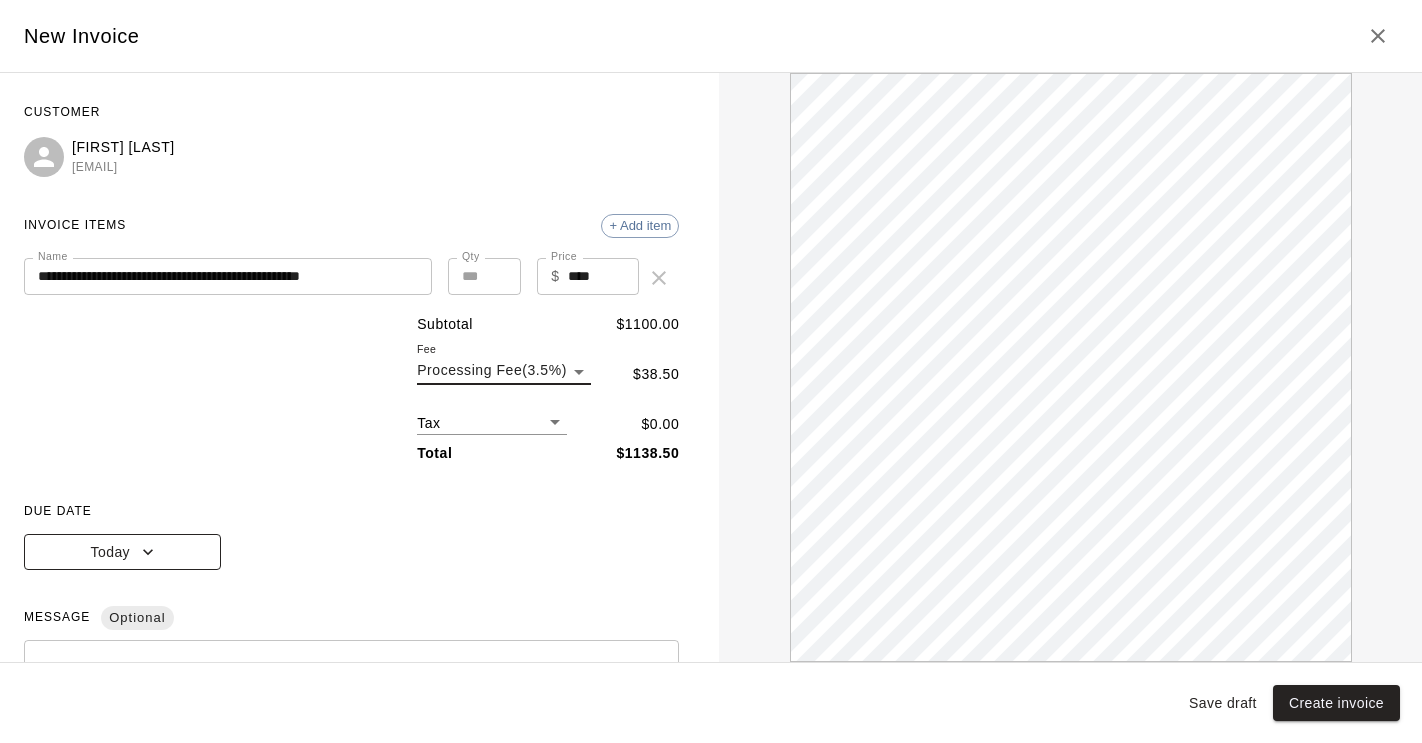 click on "Today" at bounding box center [122, 552] 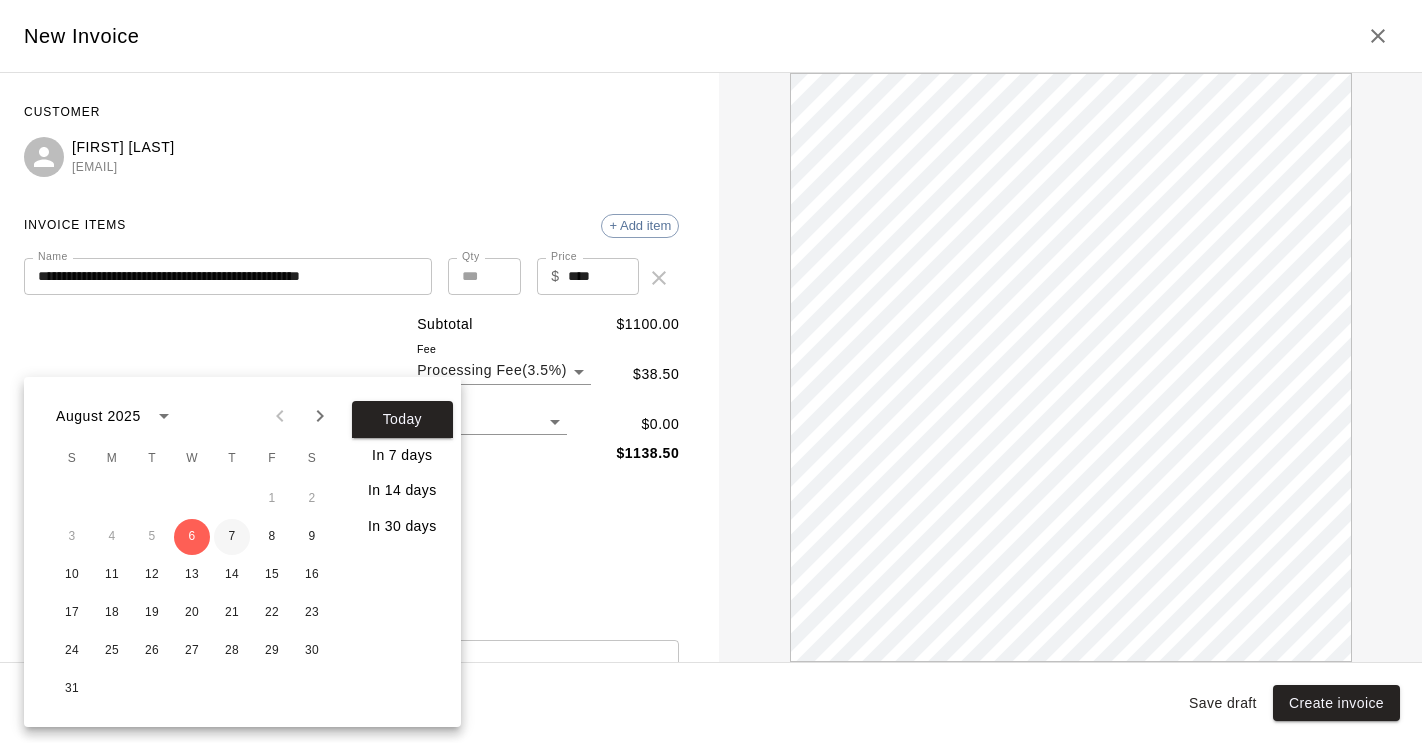 click on "7" at bounding box center [232, 537] 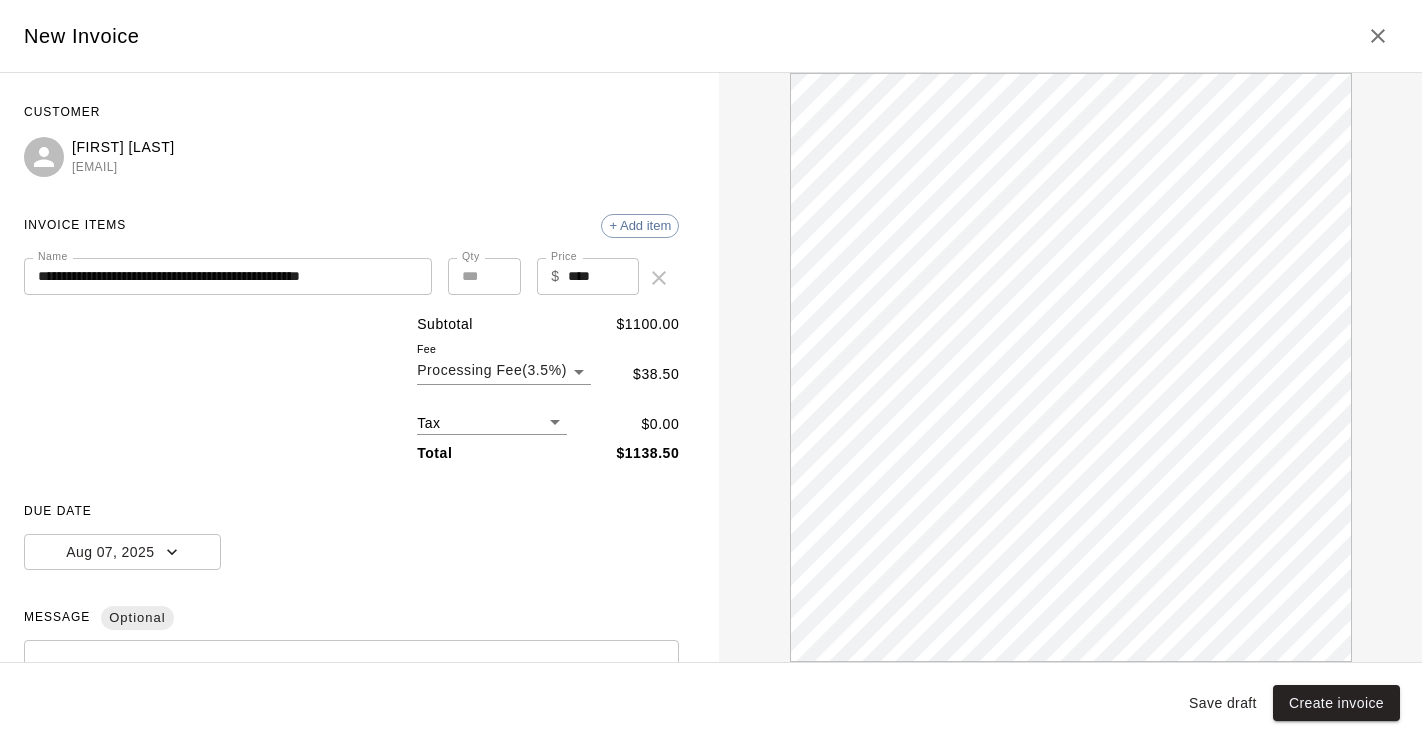 scroll, scrollTop: 0, scrollLeft: 0, axis: both 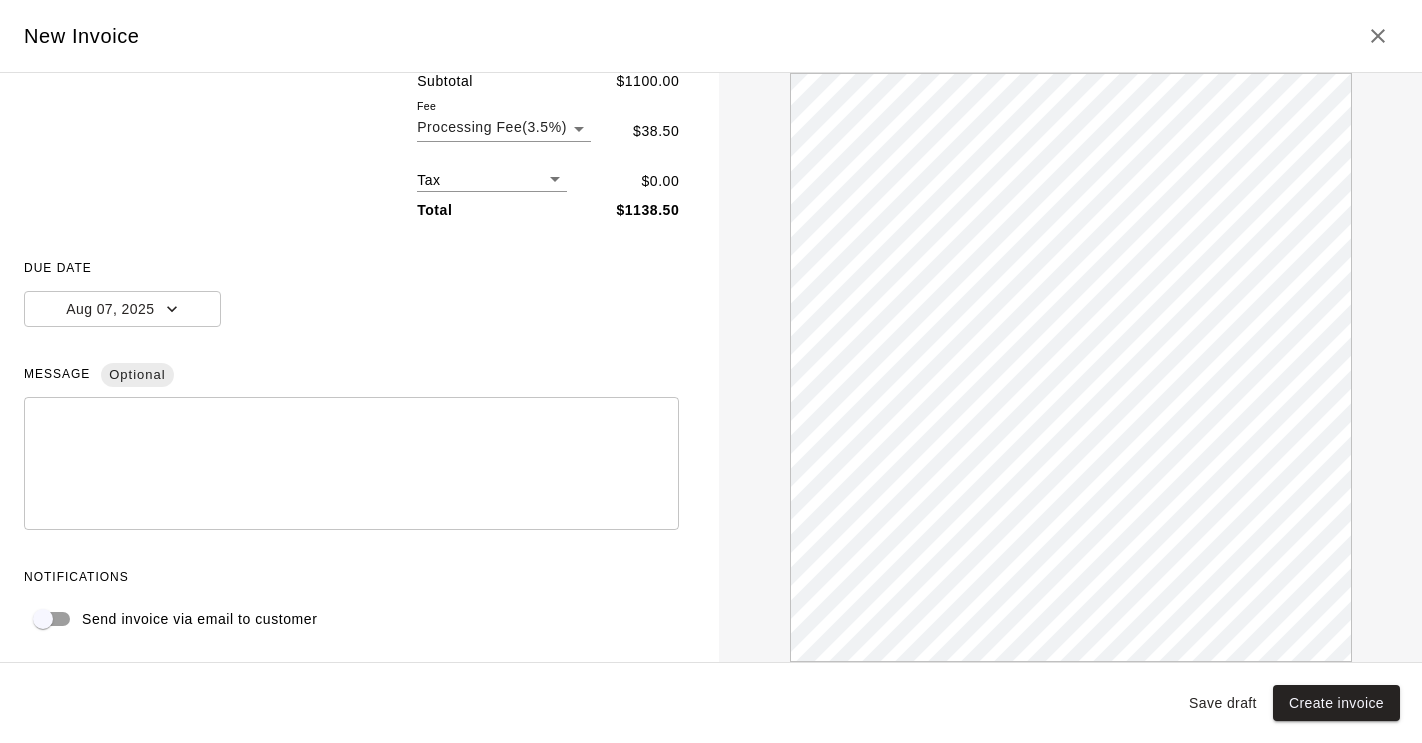 click on "Send invoice via email to customer" at bounding box center (199, 619) 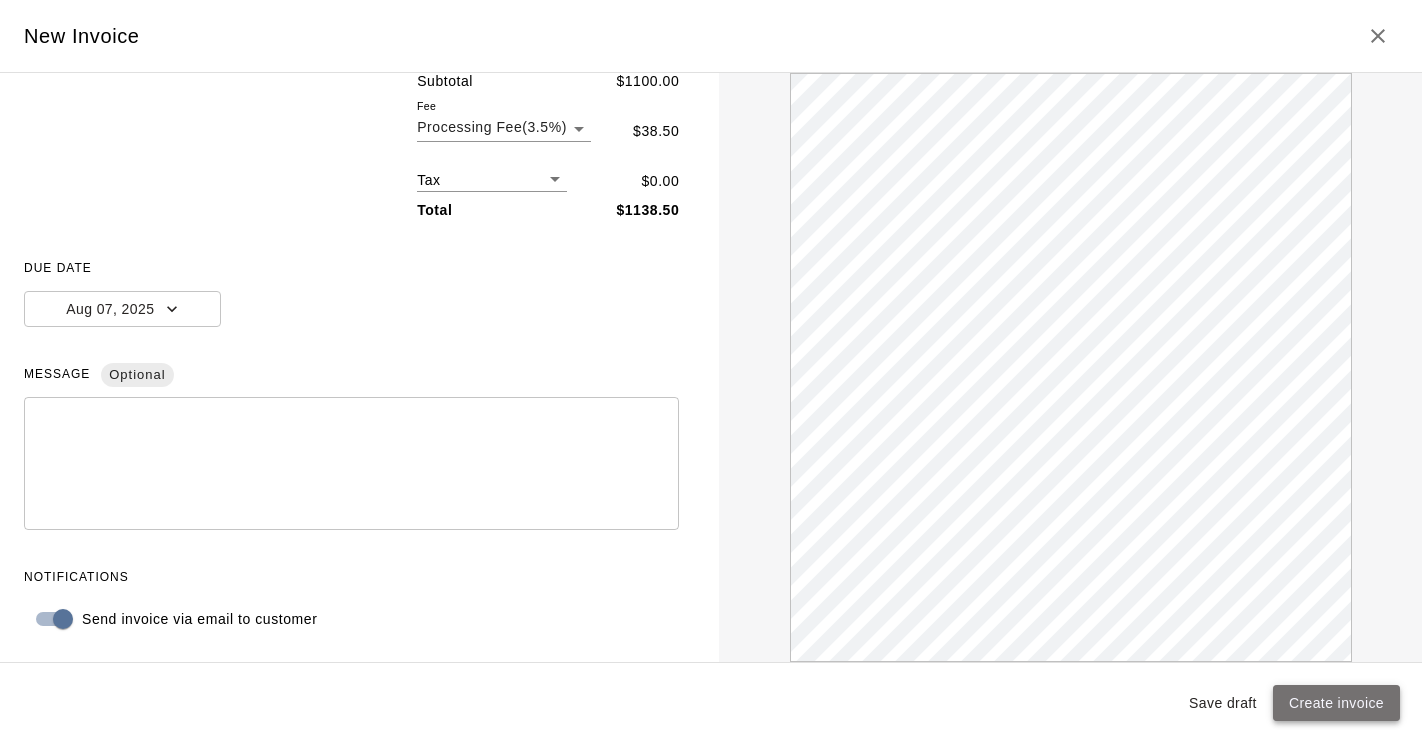 click on "Create invoice" at bounding box center (1336, 703) 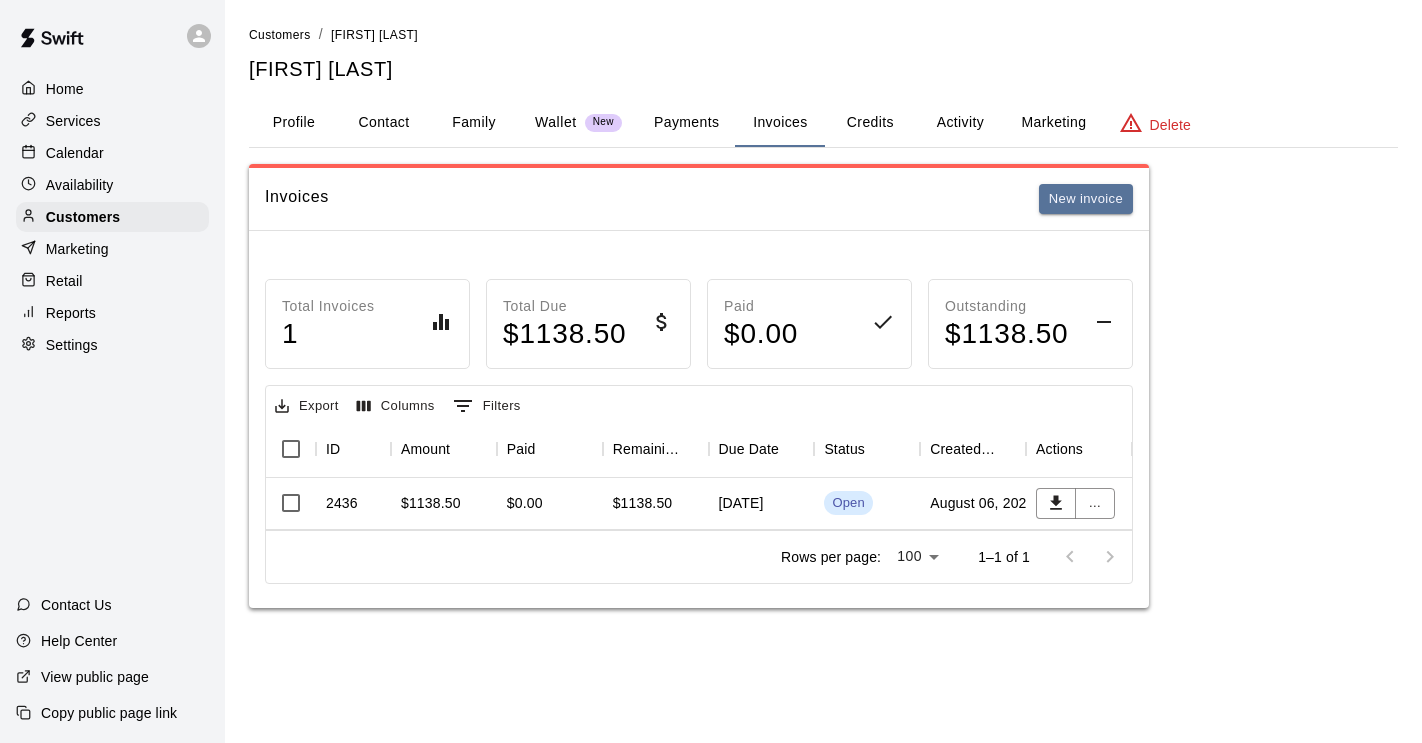 click on "Customers / [FIRST] [LAST] [FIRST] [LAST]" at bounding box center [823, 53] 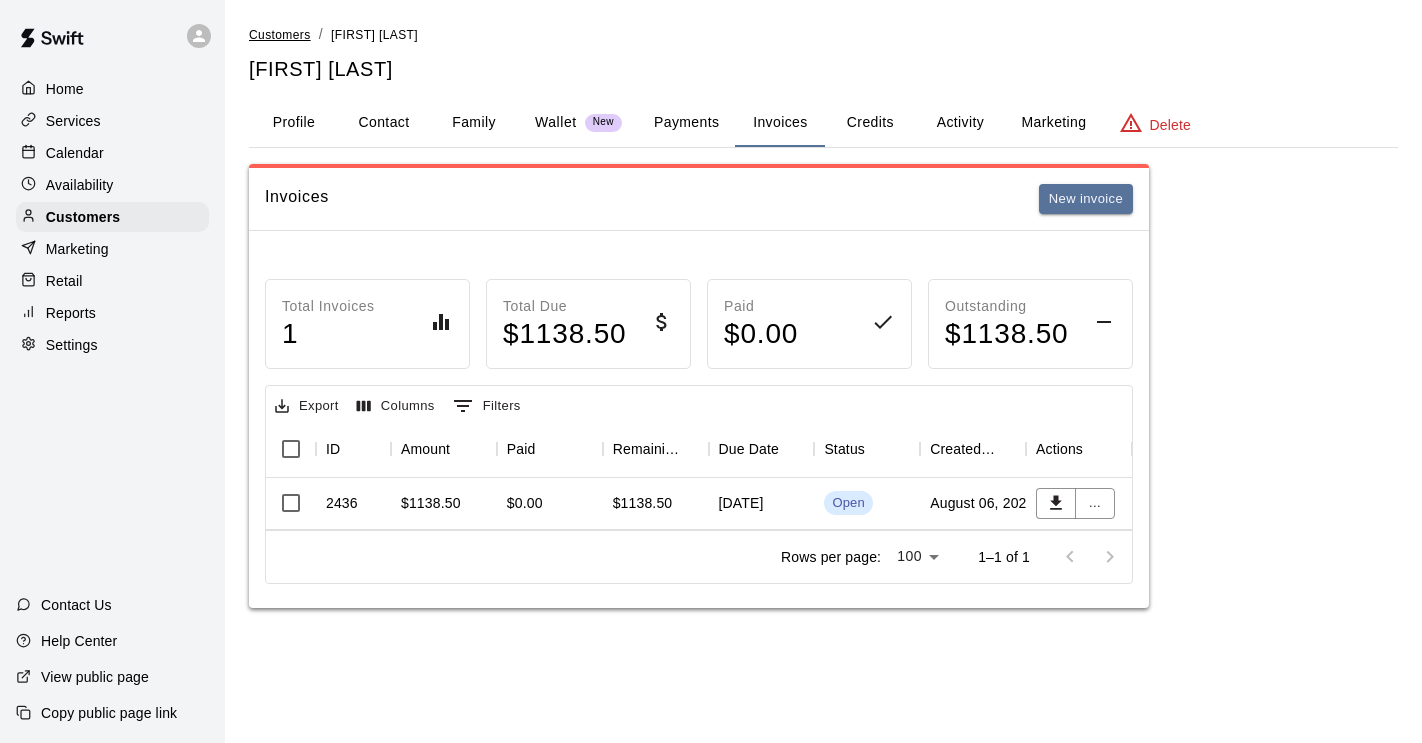click on "Customers" at bounding box center (280, 35) 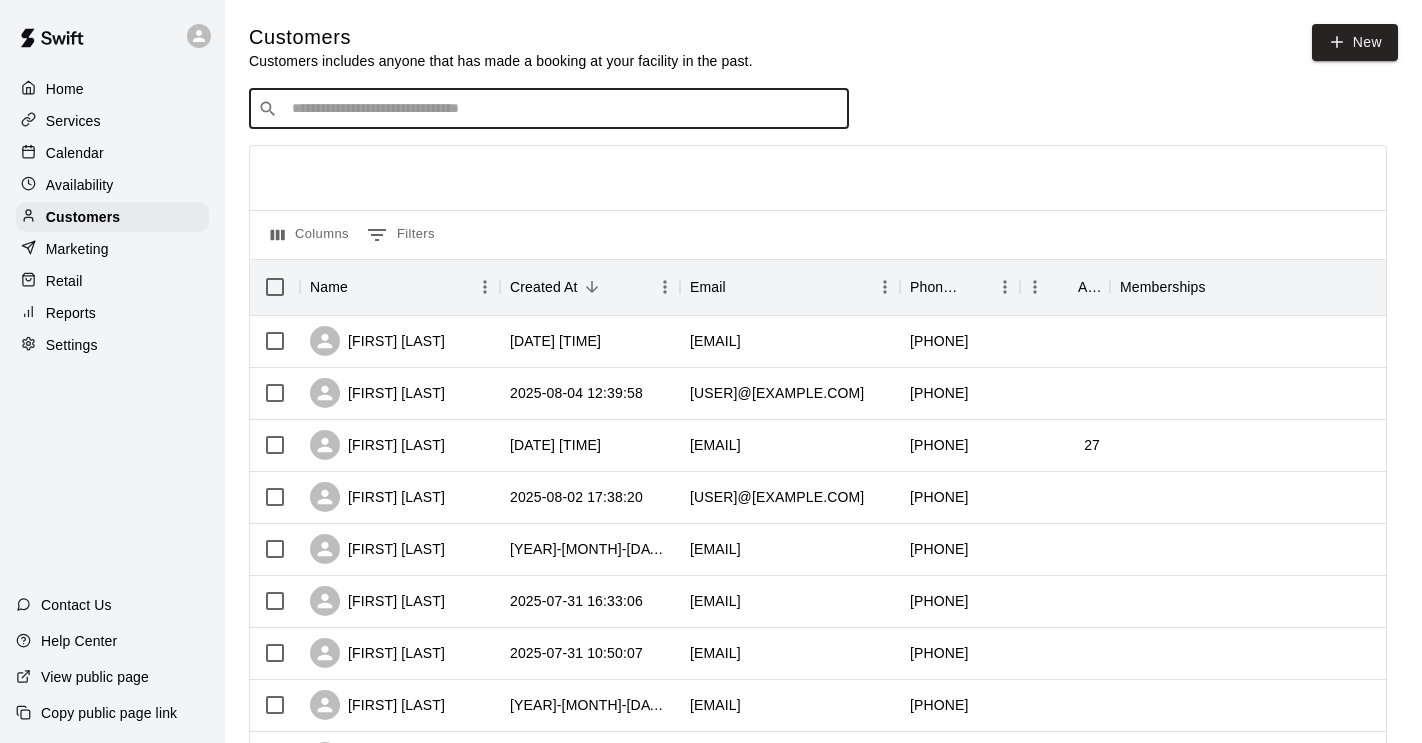click at bounding box center (563, 109) 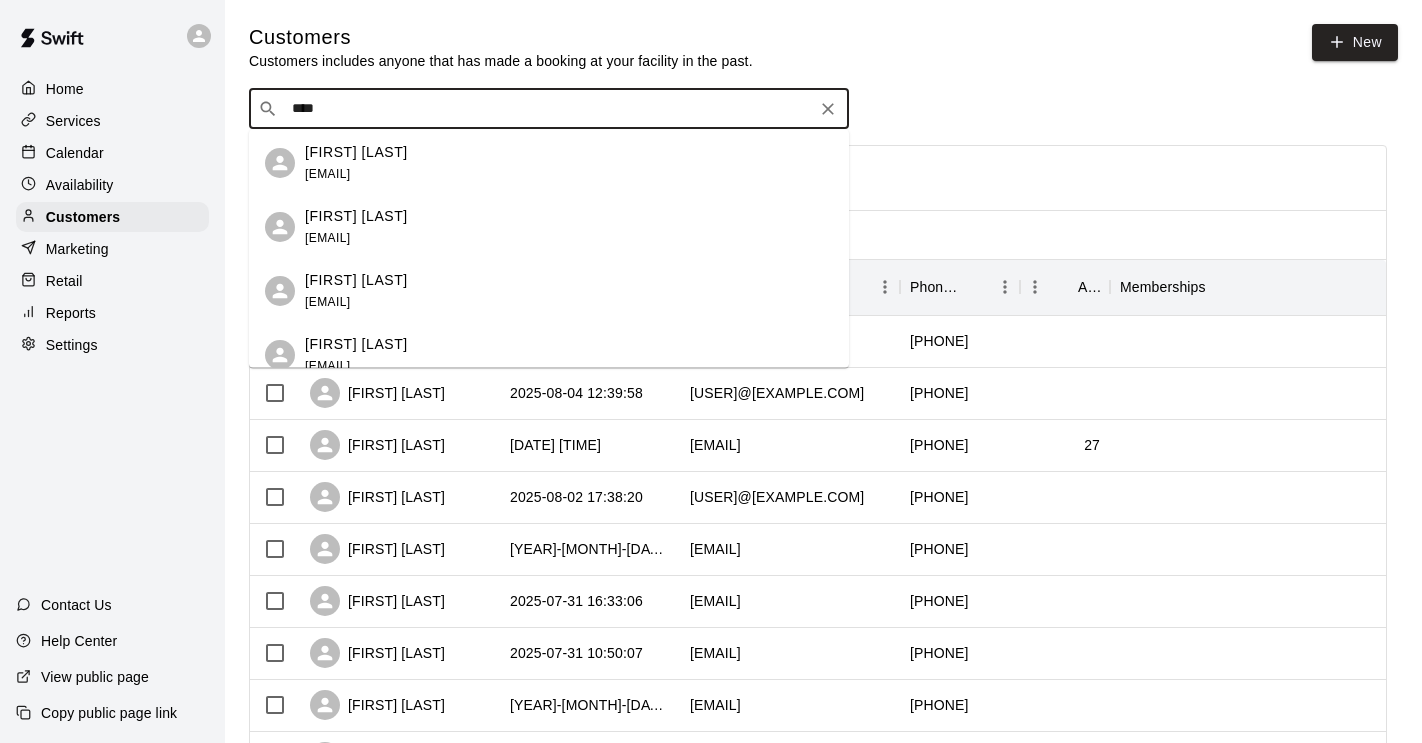 scroll, scrollTop: 82, scrollLeft: 0, axis: vertical 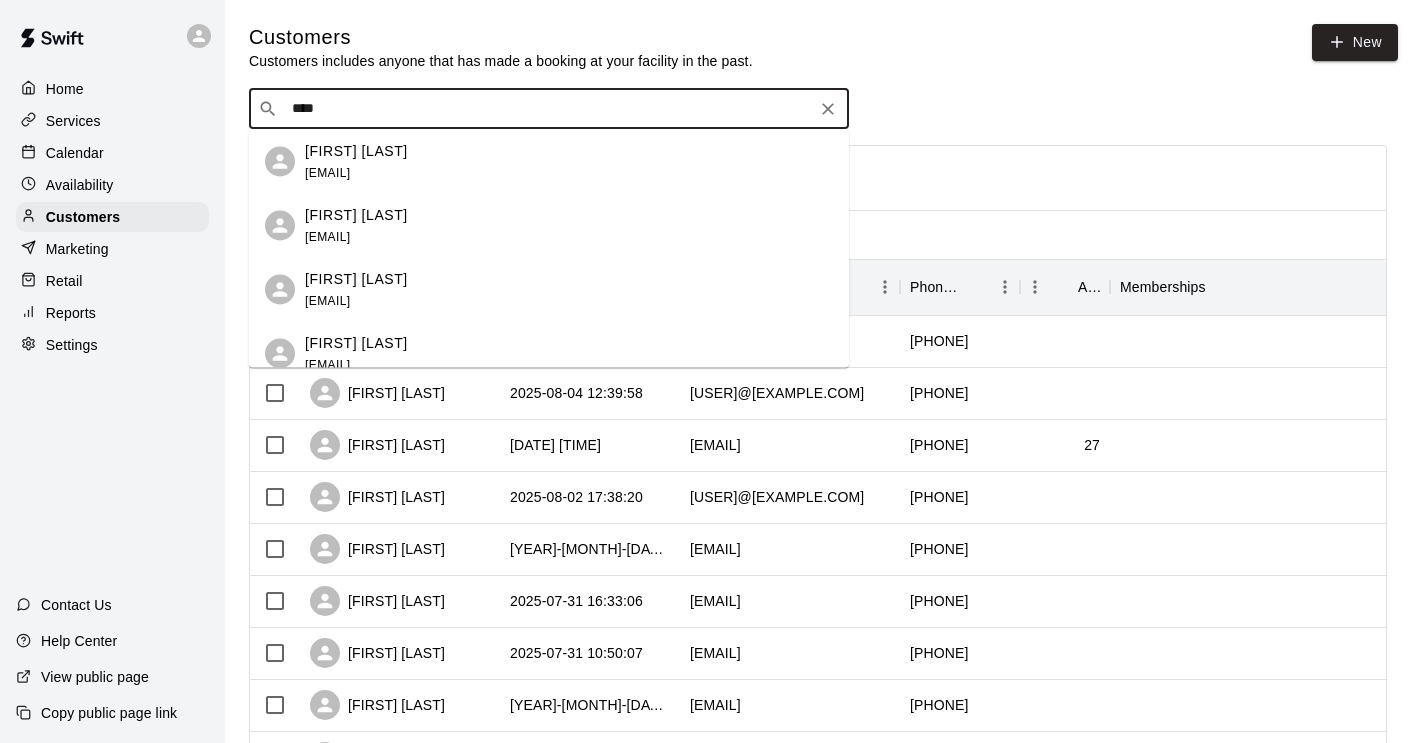 drag, startPoint x: 342, startPoint y: 114, endPoint x: 223, endPoint y: 108, distance: 119.15116 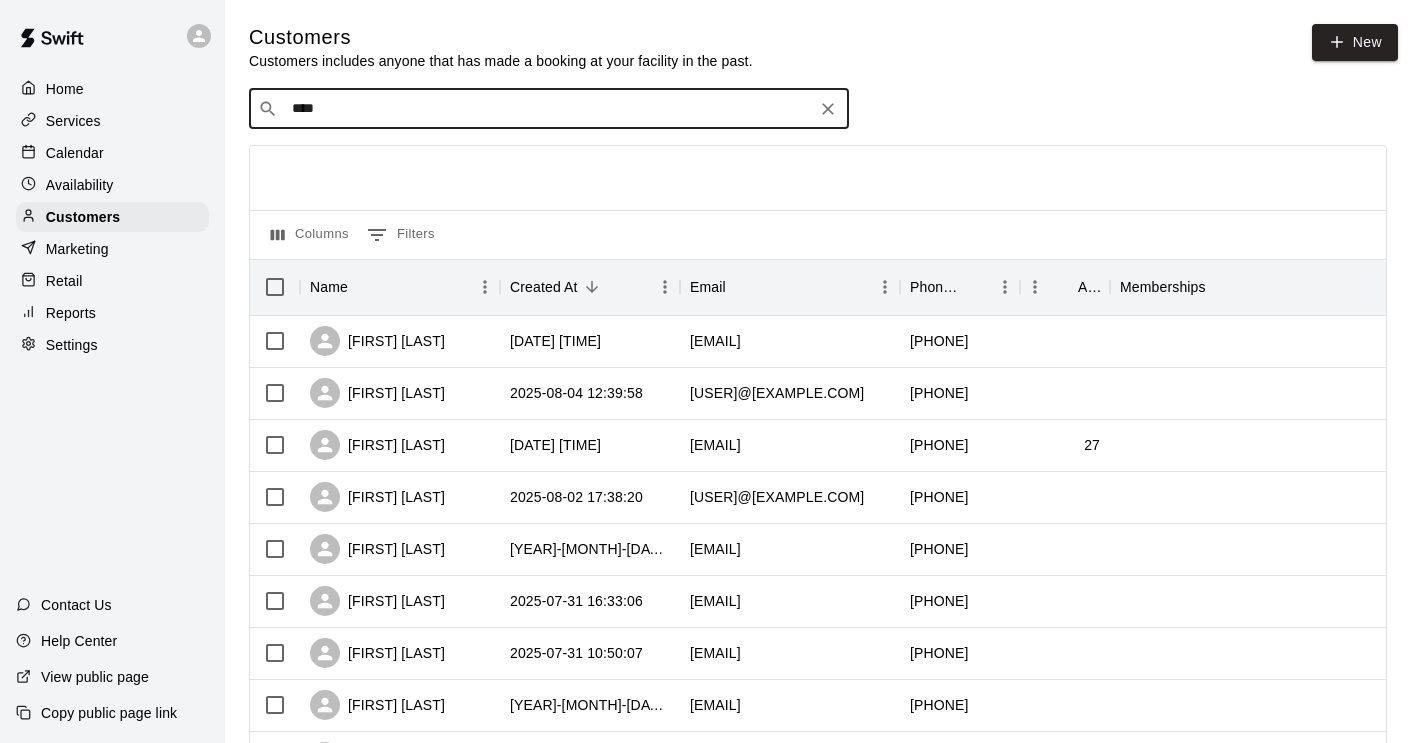 type on "*****" 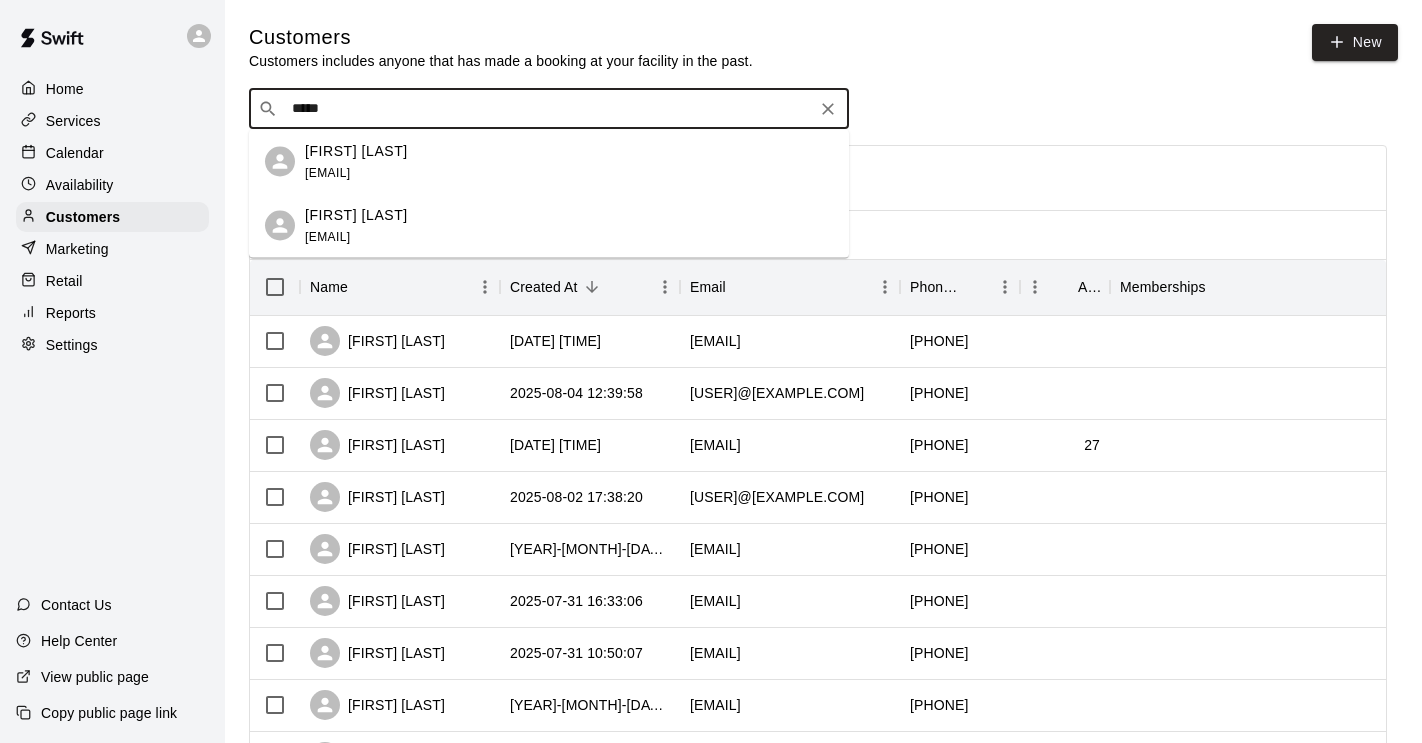 click on "[FIRST] [LAST] [EMAIL]" at bounding box center (356, 225) 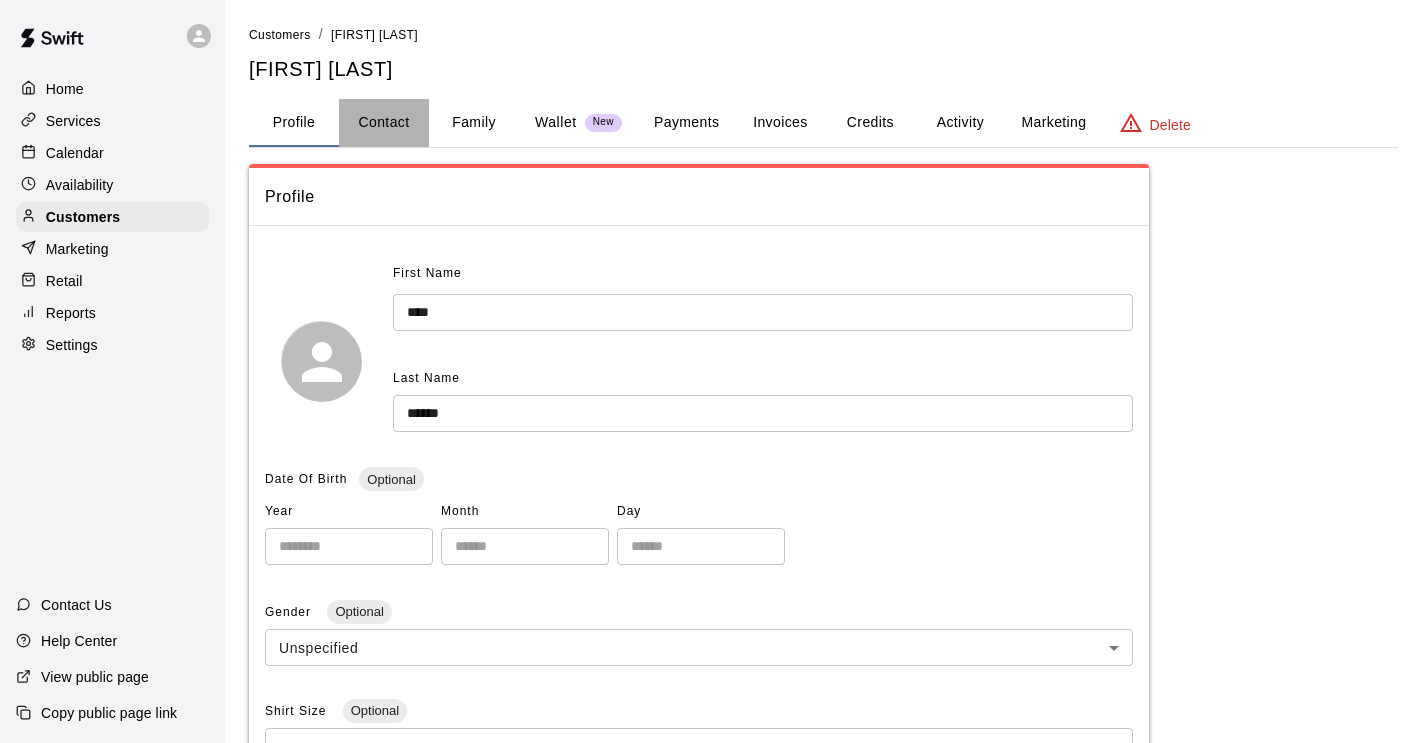 click on "Contact" at bounding box center (384, 123) 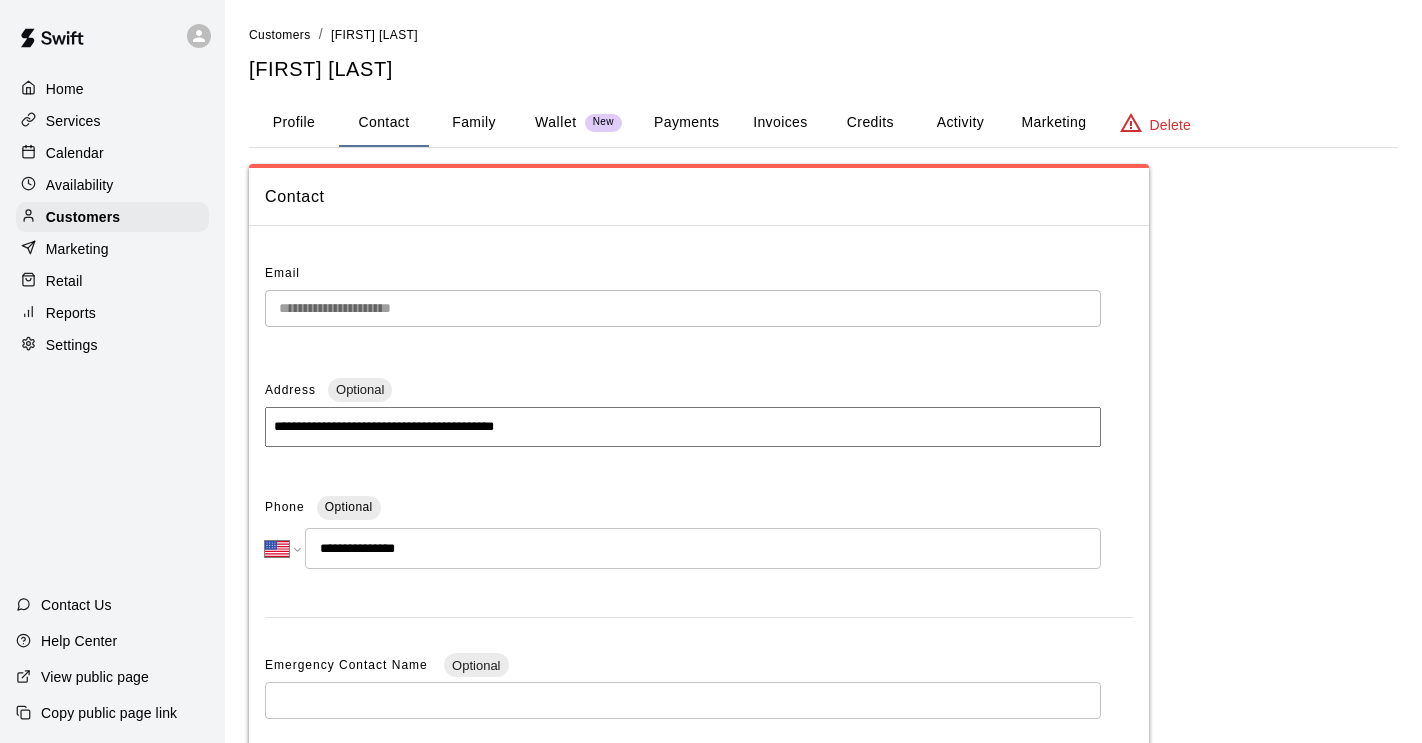 click on "Family" at bounding box center (474, 123) 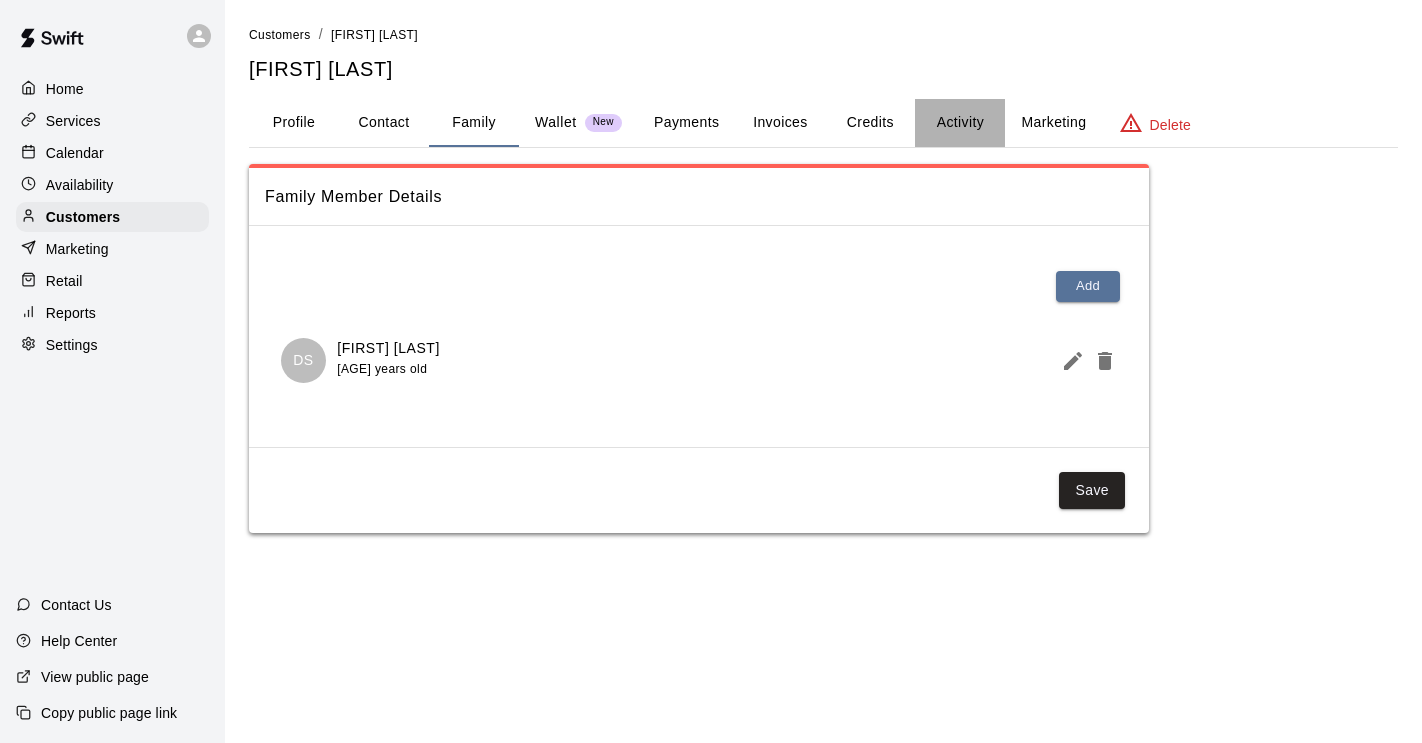 click on "Activity" at bounding box center [960, 123] 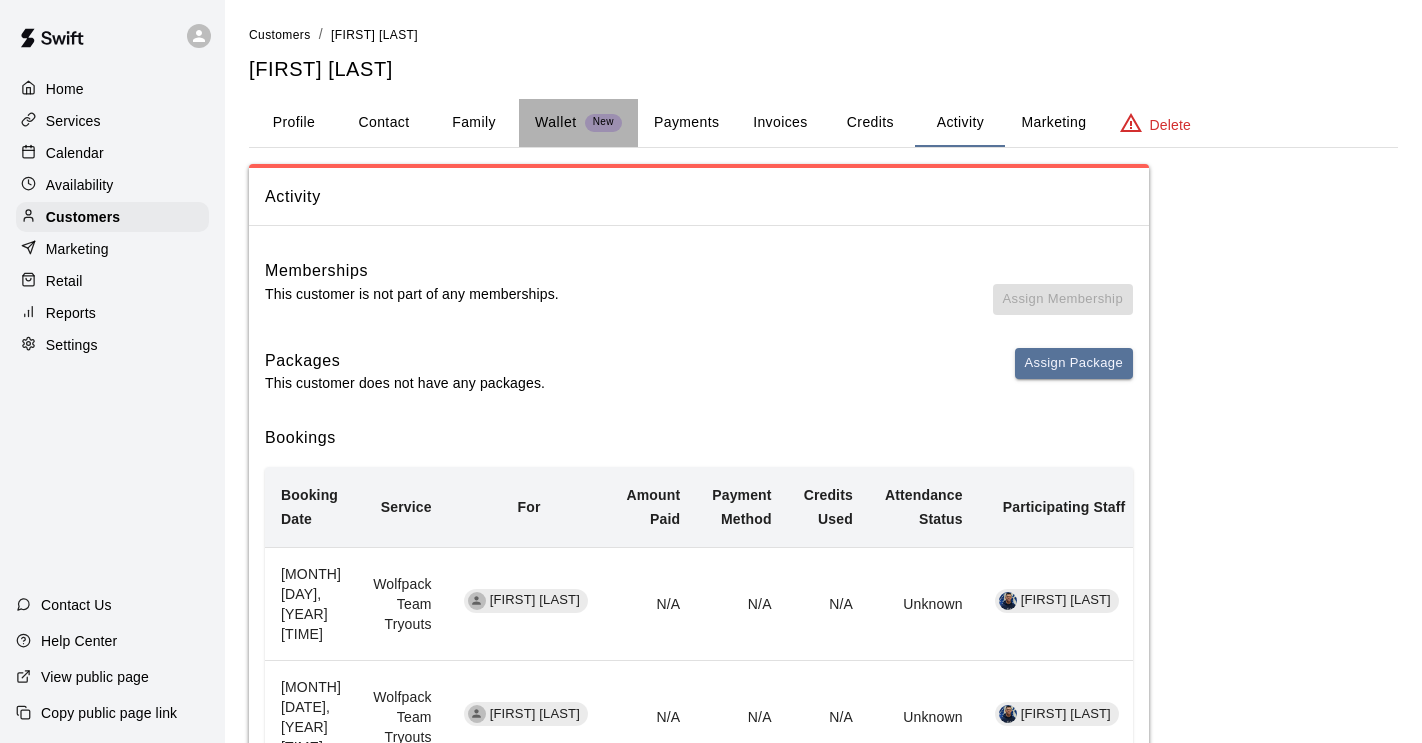 click on "Wallet" at bounding box center [556, 122] 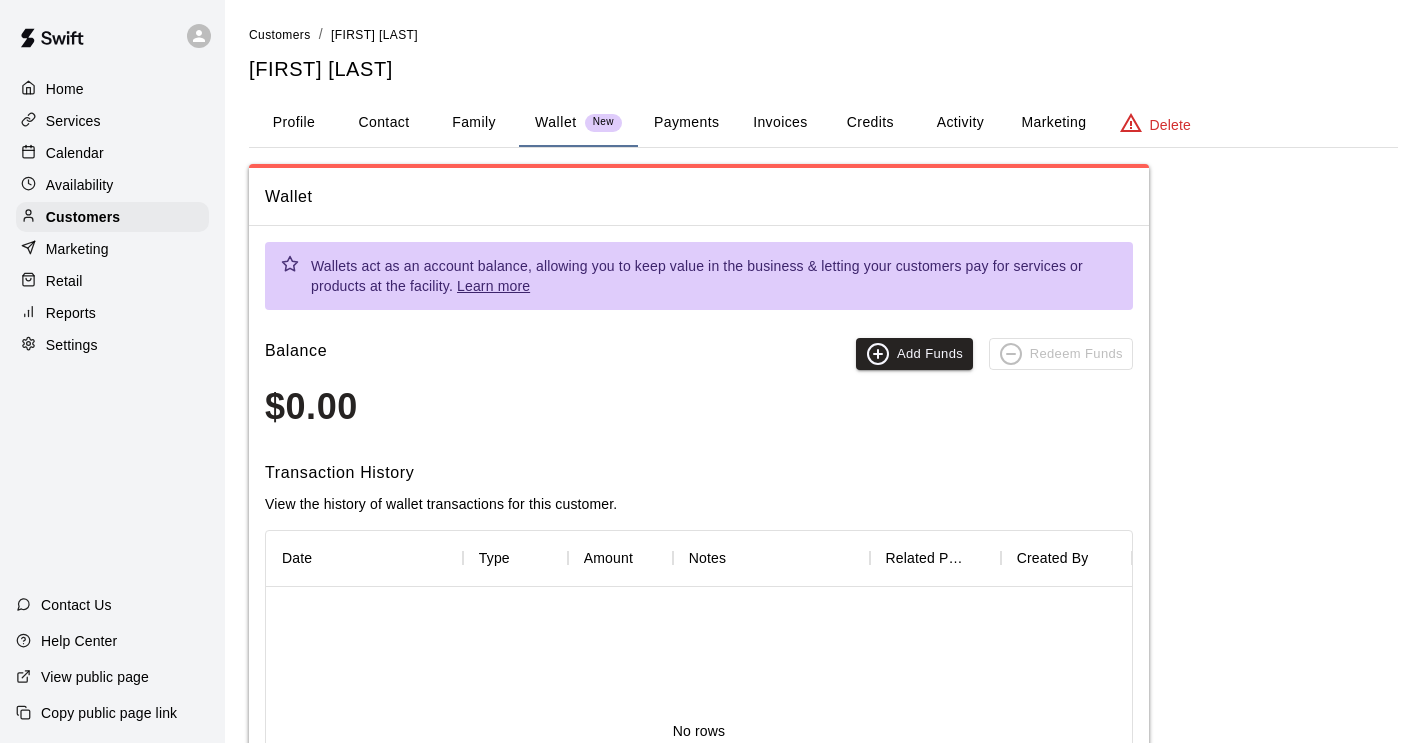 click on "Invoices" at bounding box center [780, 123] 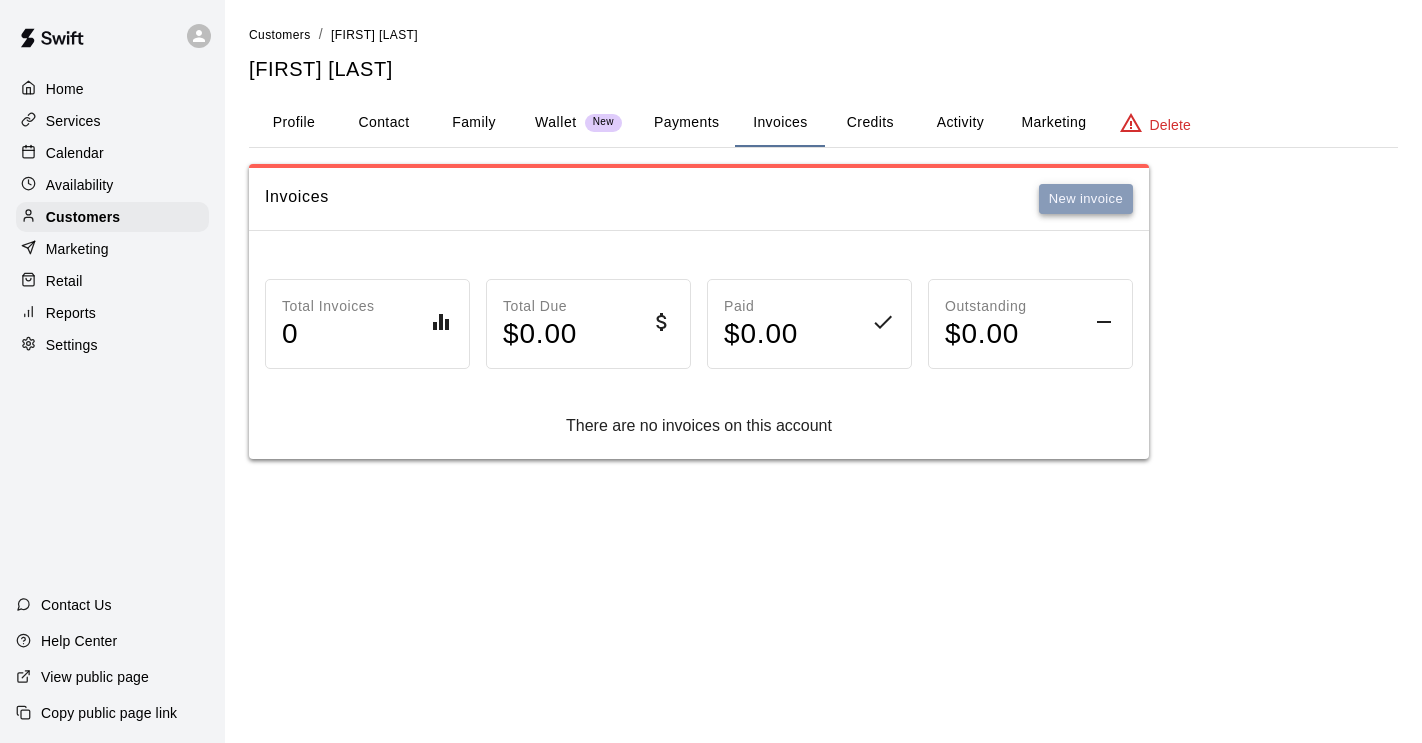 click on "New invoice" at bounding box center (1086, 199) 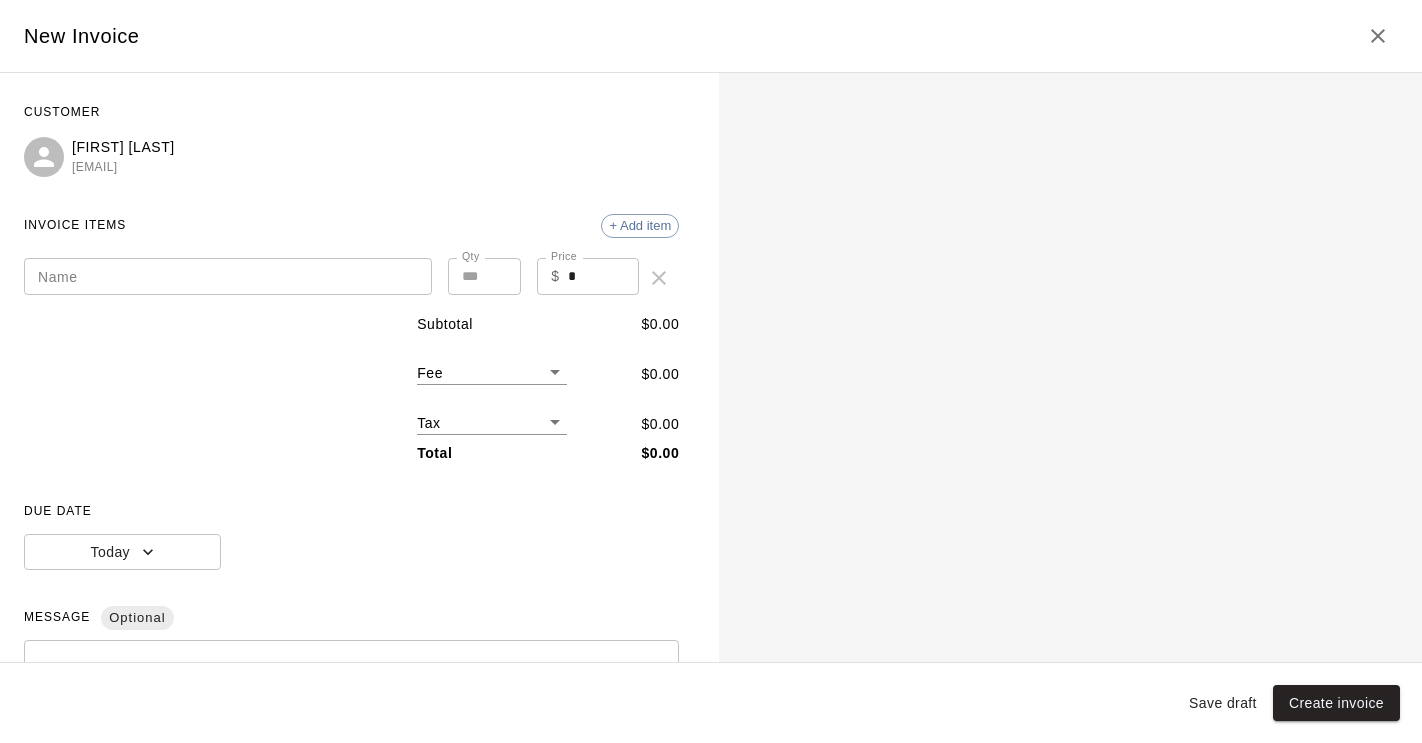 click on "Name" at bounding box center (228, 276) 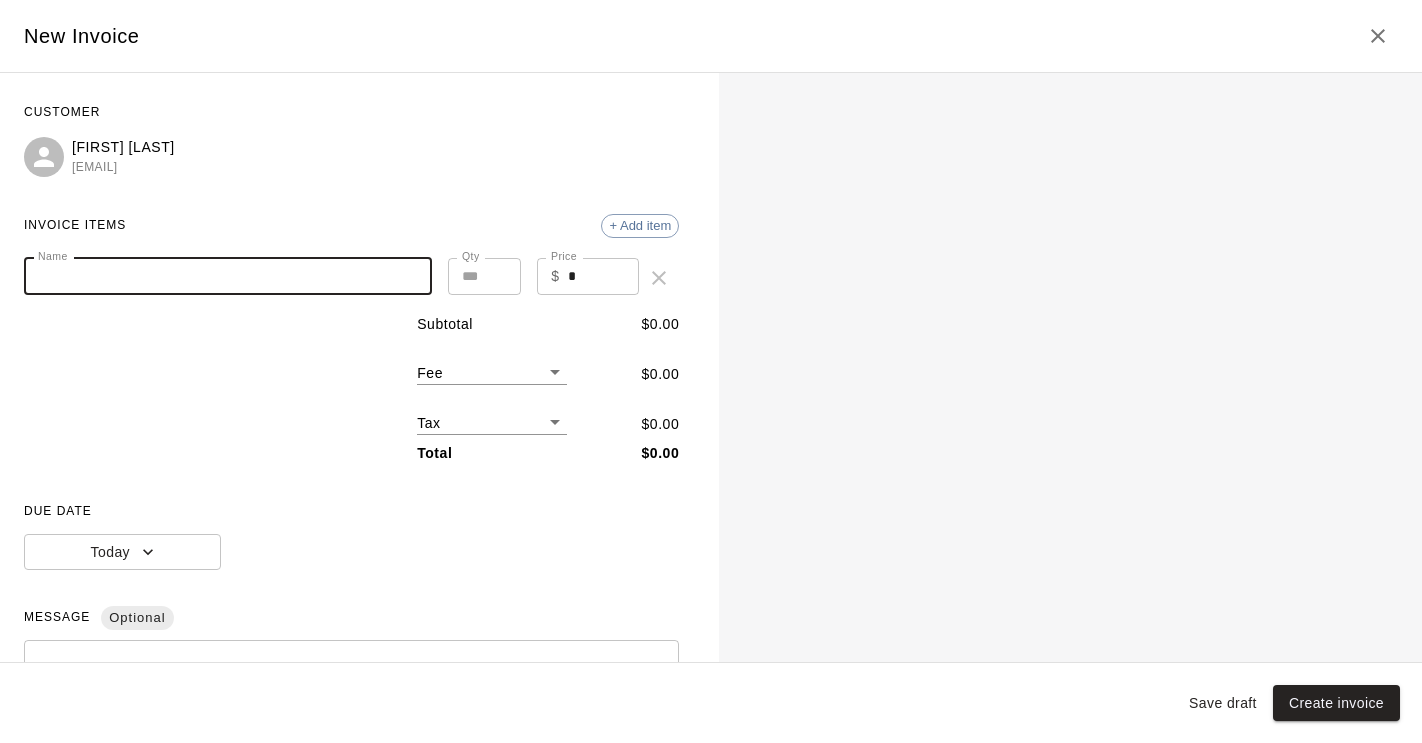 paste on "**********" 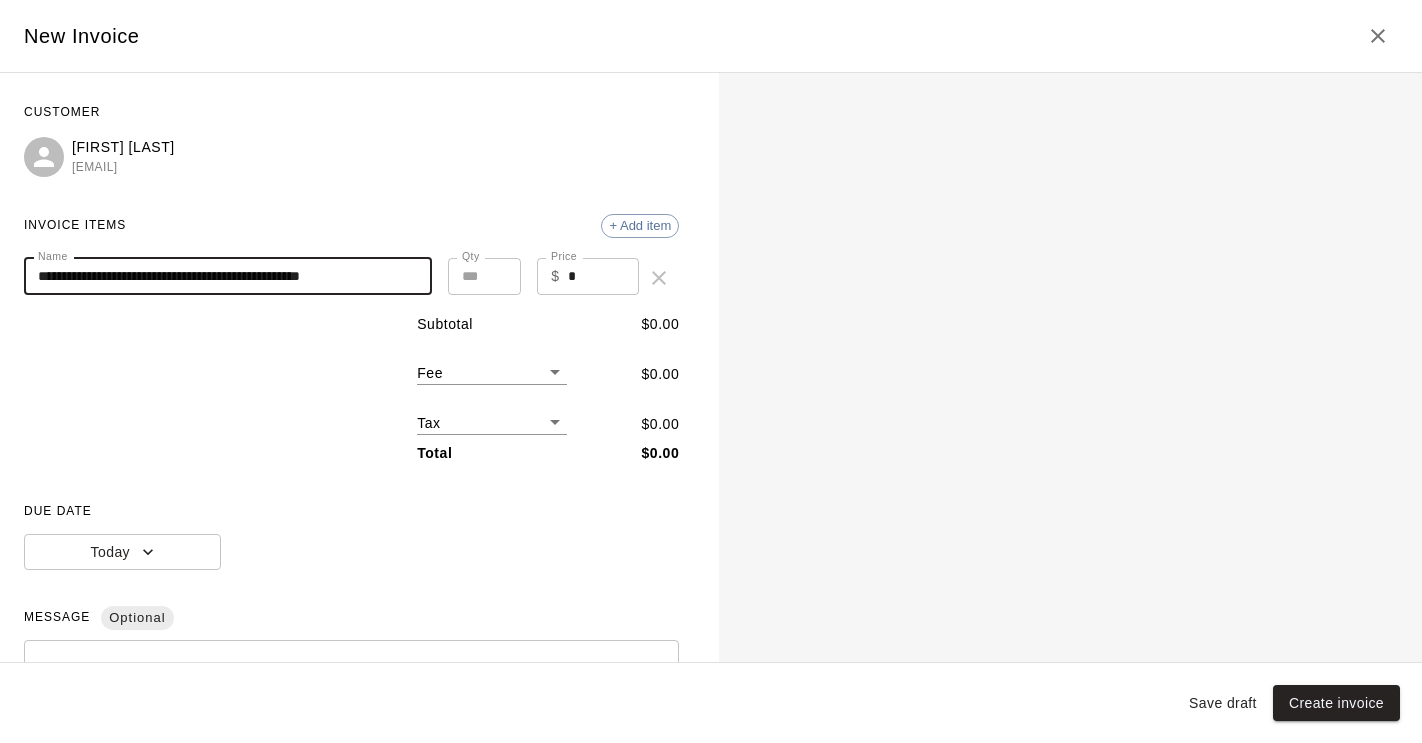 type on "**********" 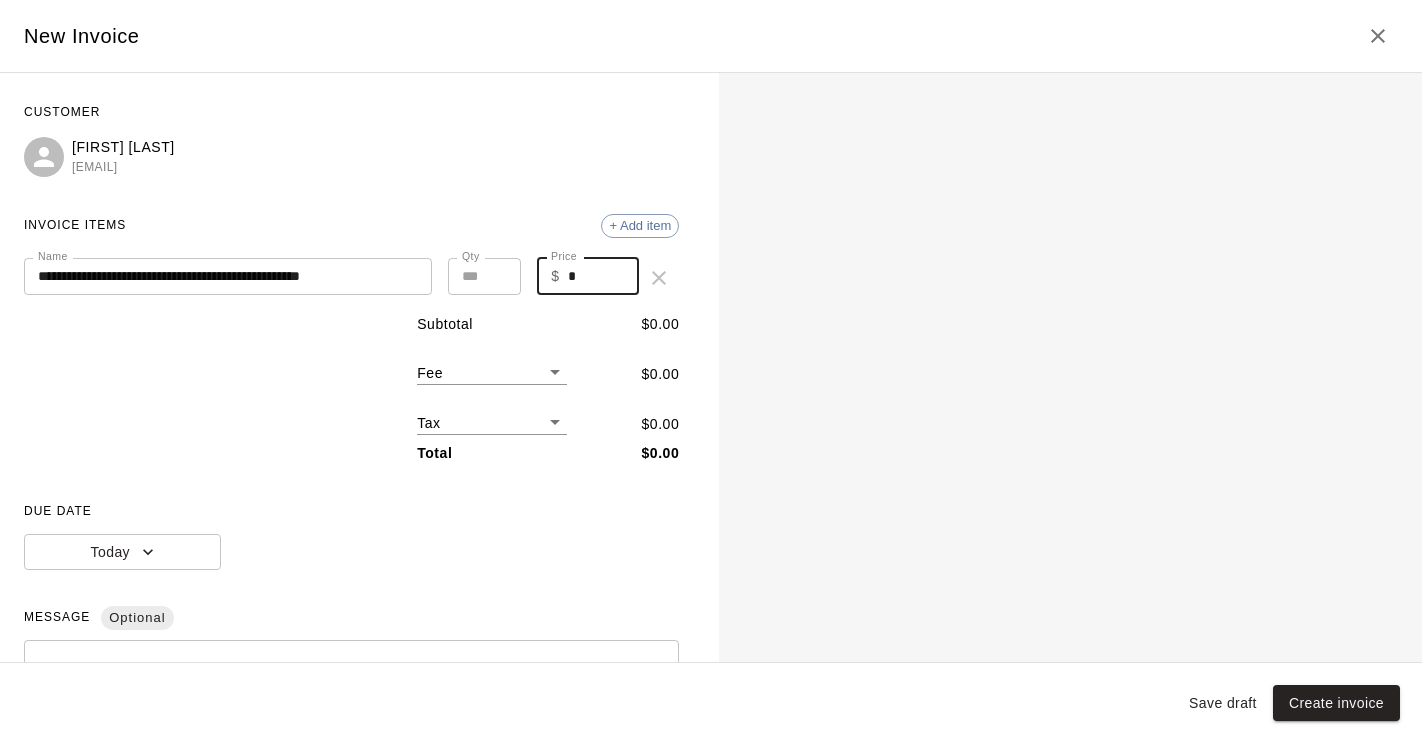 drag, startPoint x: 577, startPoint y: 279, endPoint x: 557, endPoint y: 274, distance: 20.615528 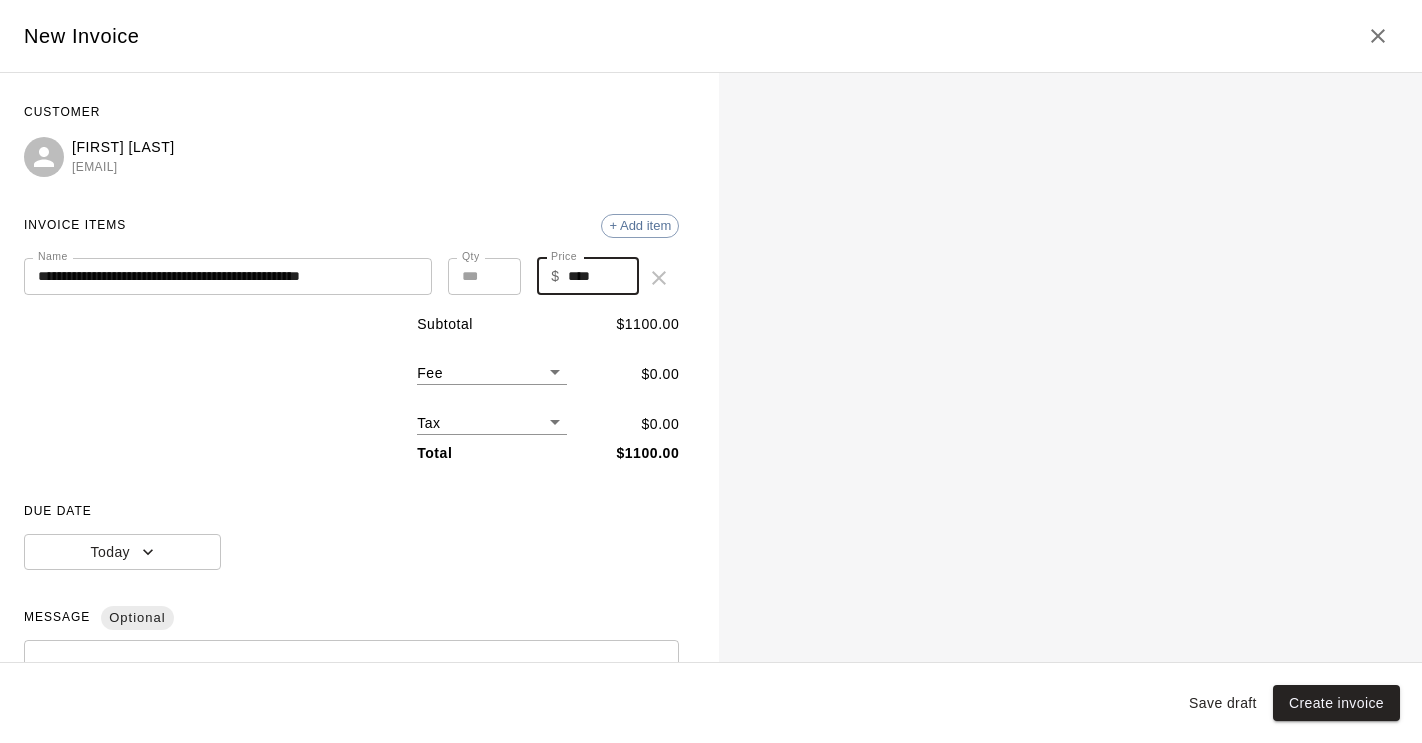 type on "****" 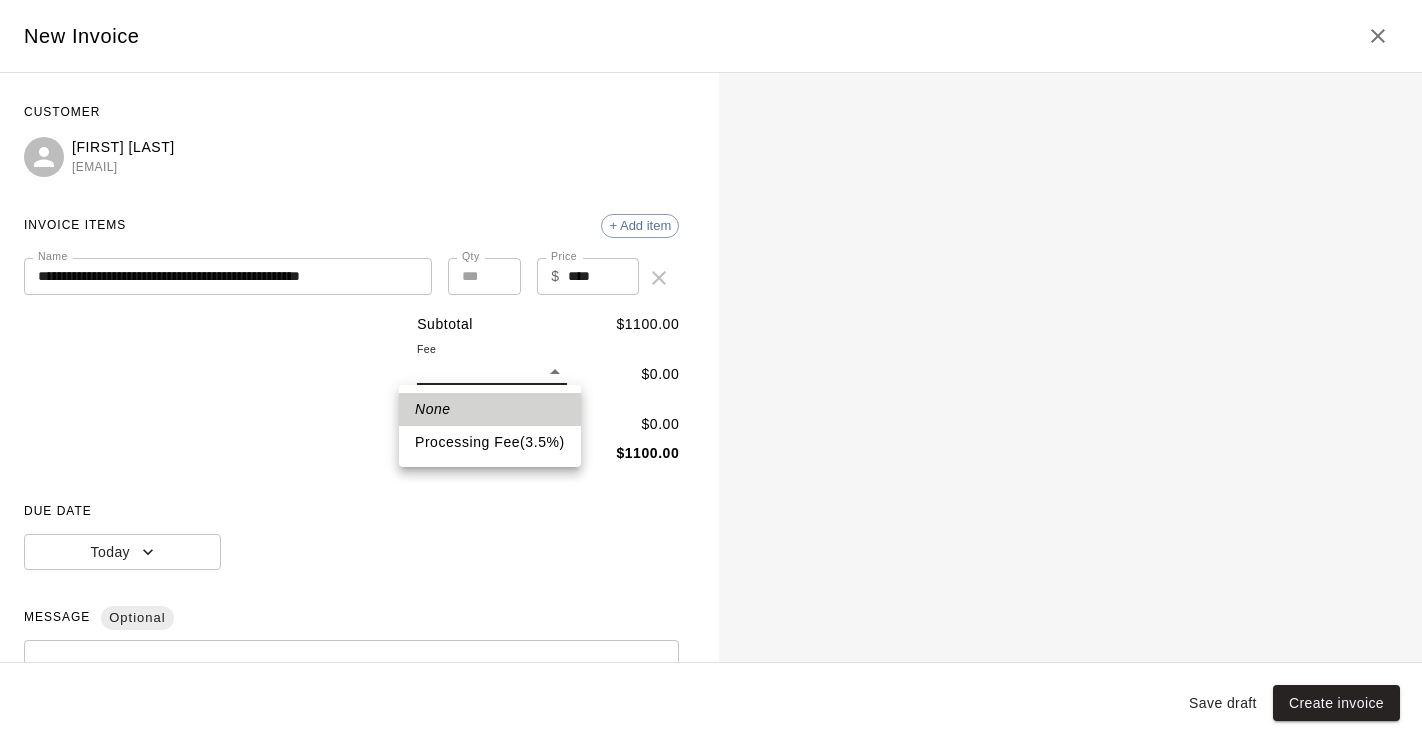 click on "Processing Fee  ( 3.5 % )" at bounding box center [490, 442] 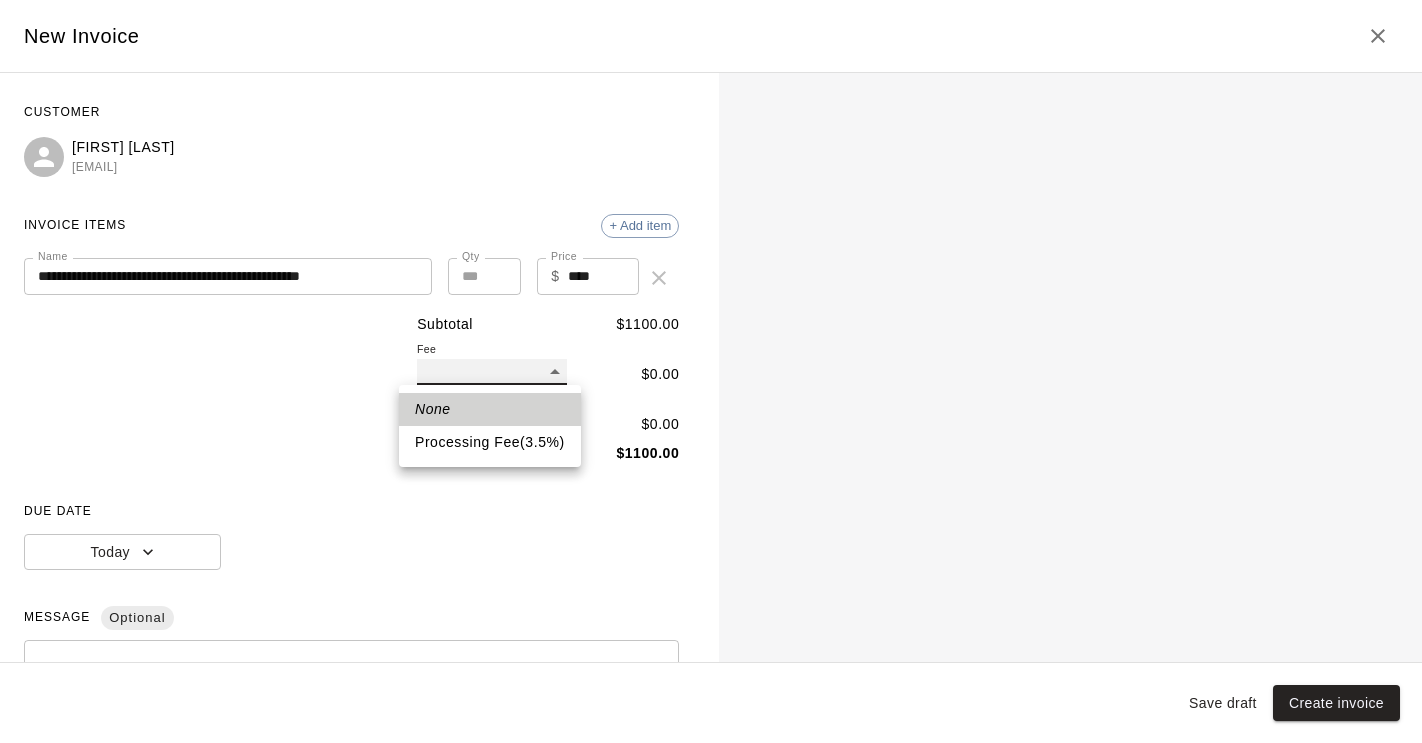 type on "**" 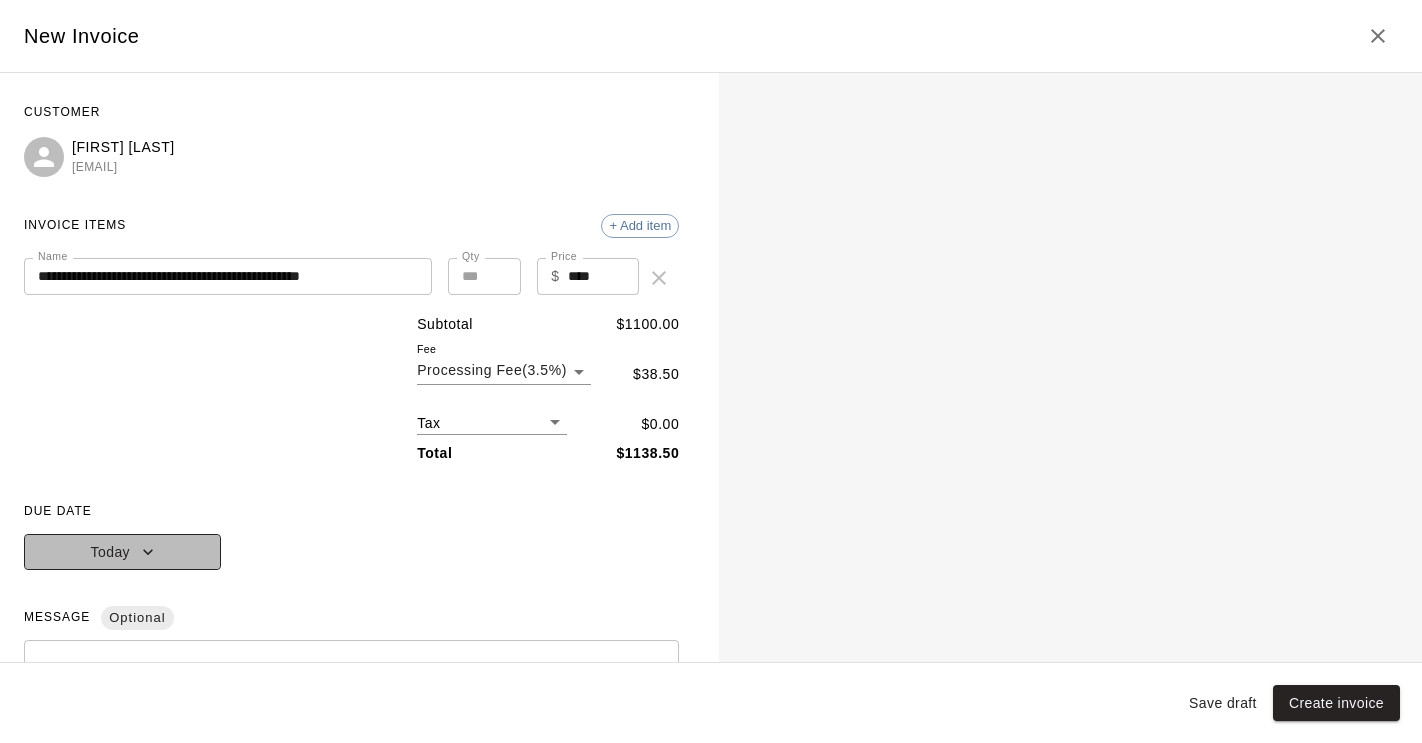 click on "Today" at bounding box center [122, 552] 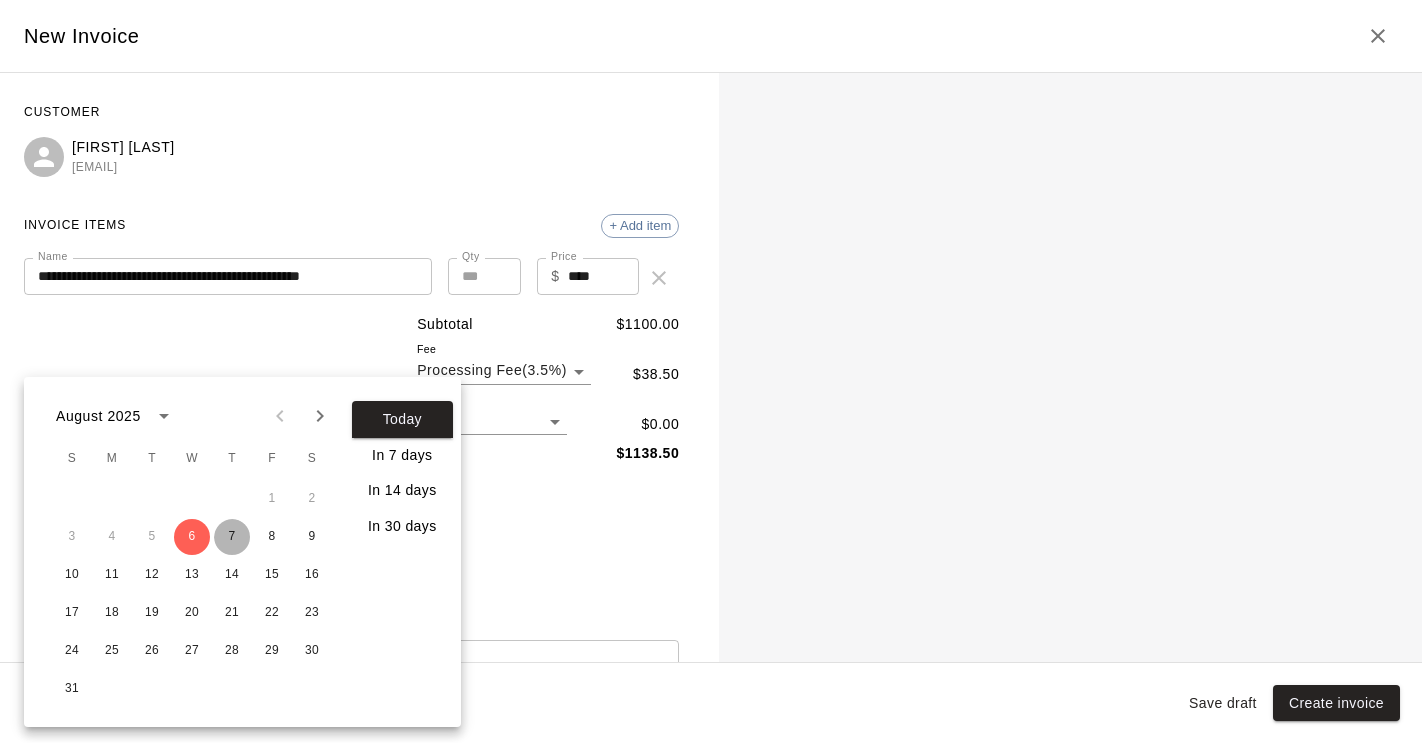 click on "7" at bounding box center (232, 537) 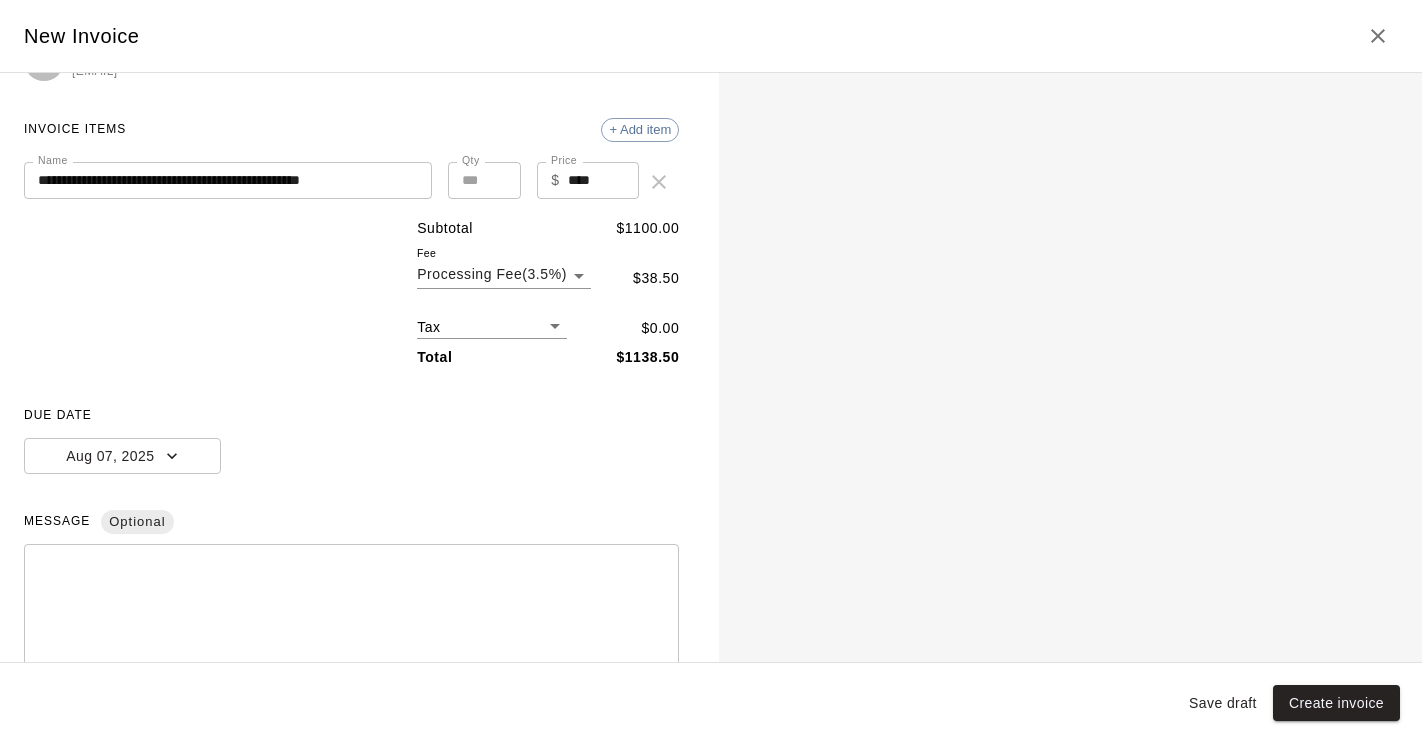 scroll, scrollTop: 243, scrollLeft: 0, axis: vertical 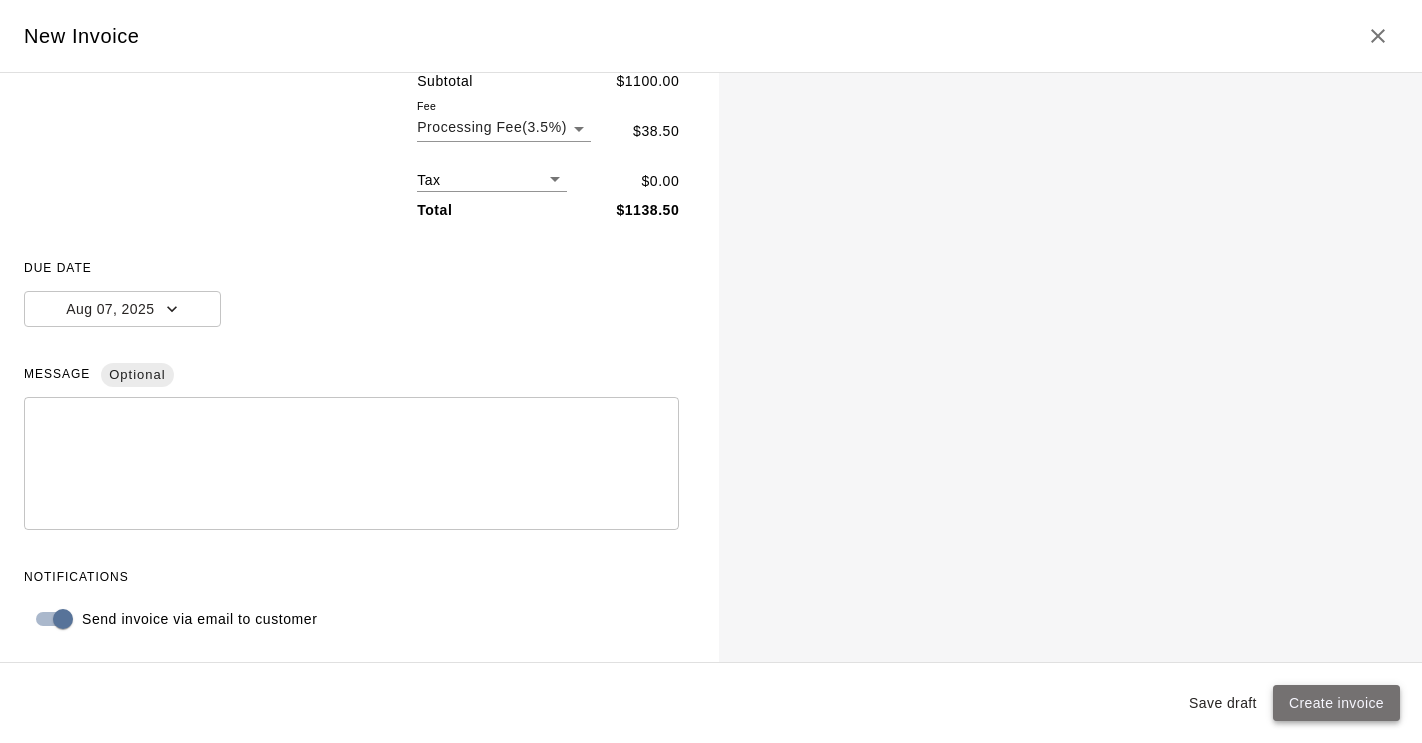 click on "Create invoice" at bounding box center [1336, 703] 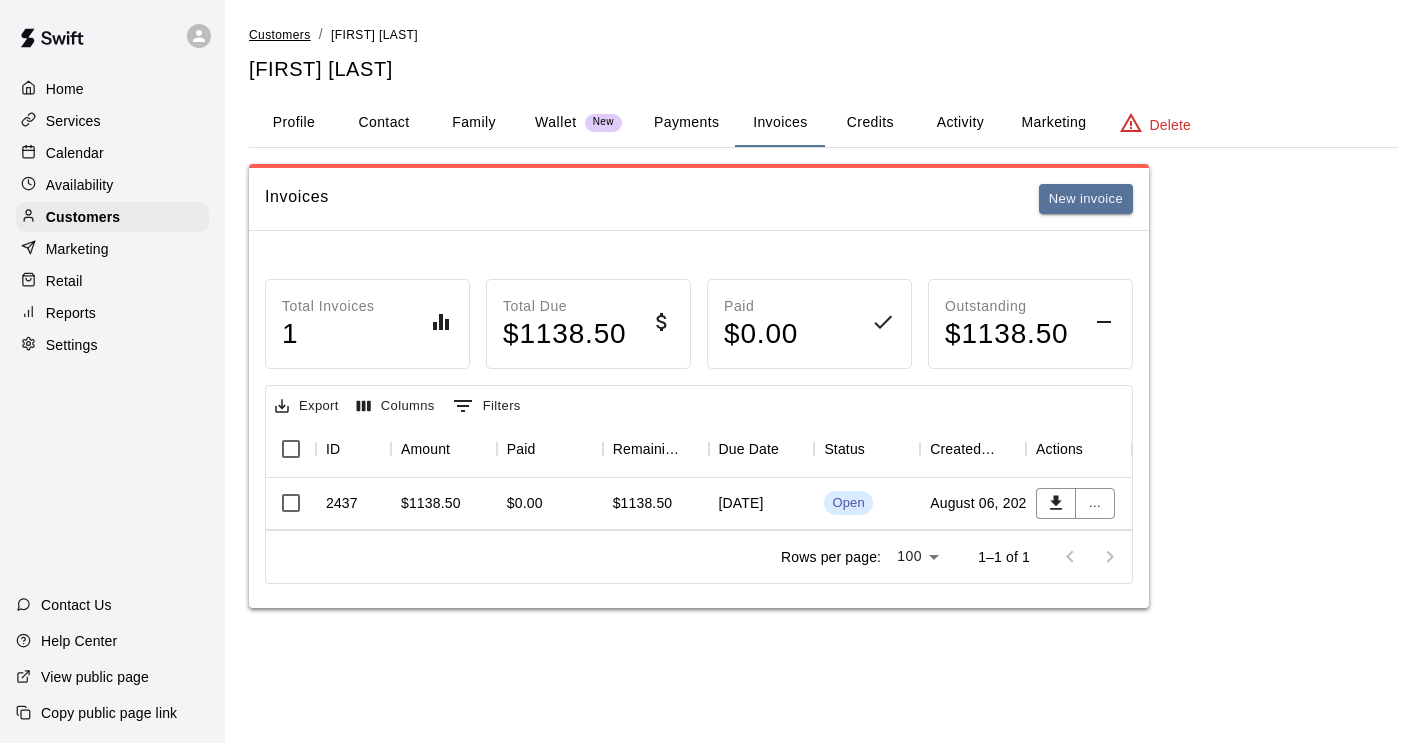 click on "Customers" at bounding box center (280, 35) 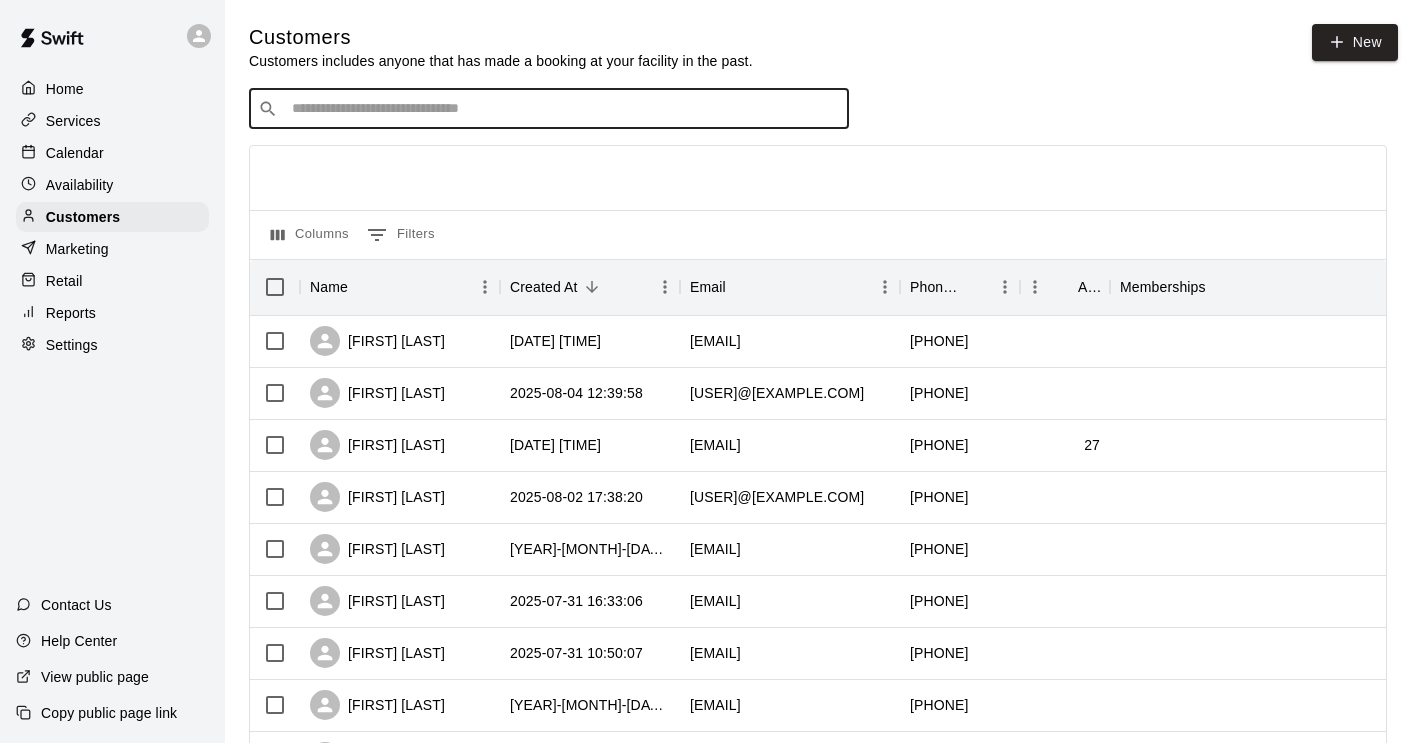 click at bounding box center (563, 109) 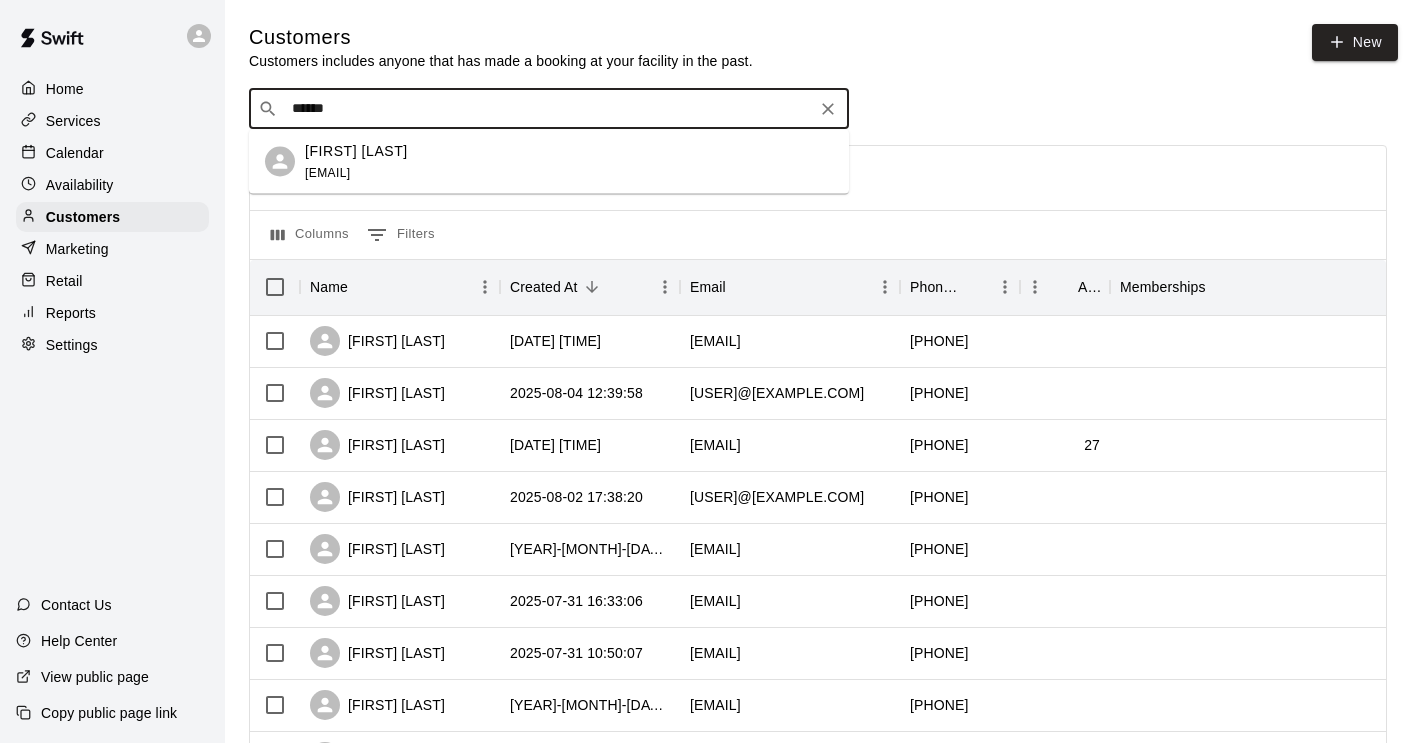 drag, startPoint x: 345, startPoint y: 112, endPoint x: 236, endPoint y: 104, distance: 109.29318 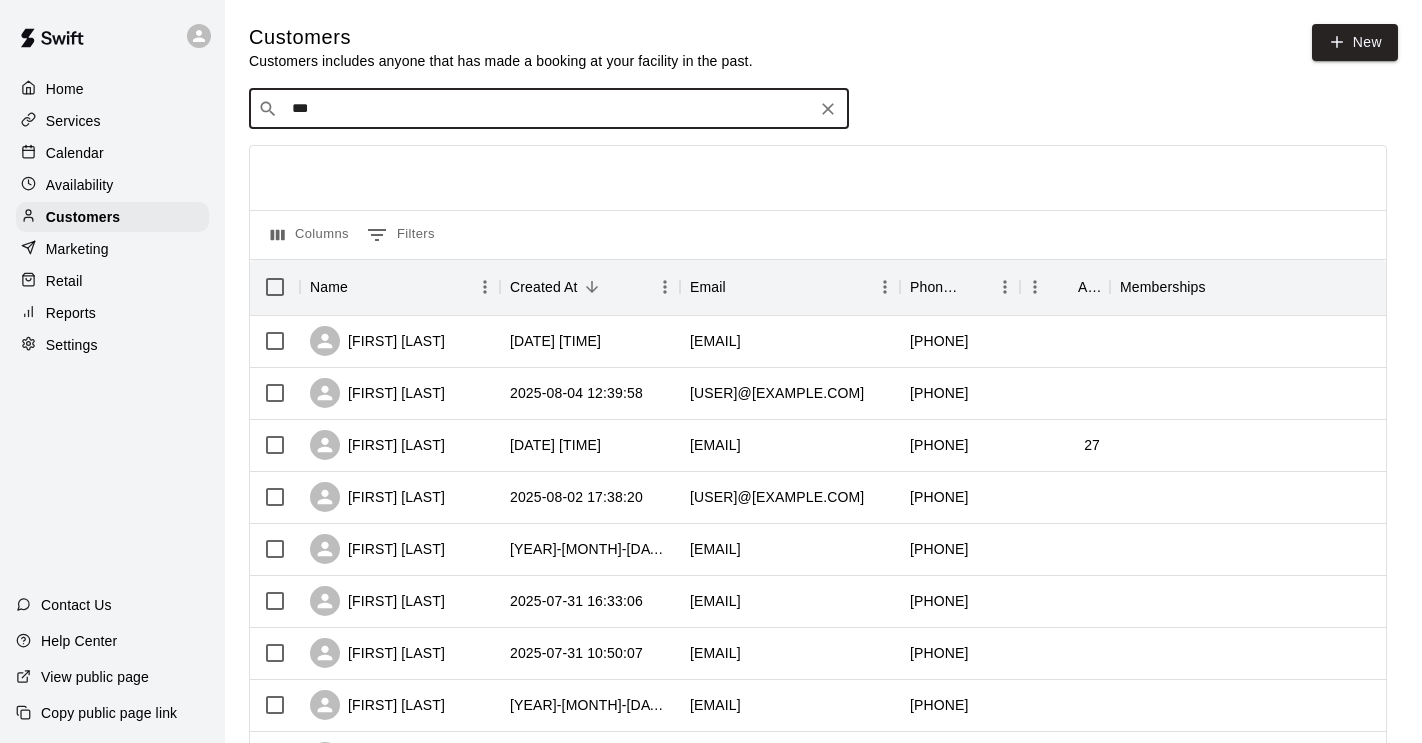 type on "****" 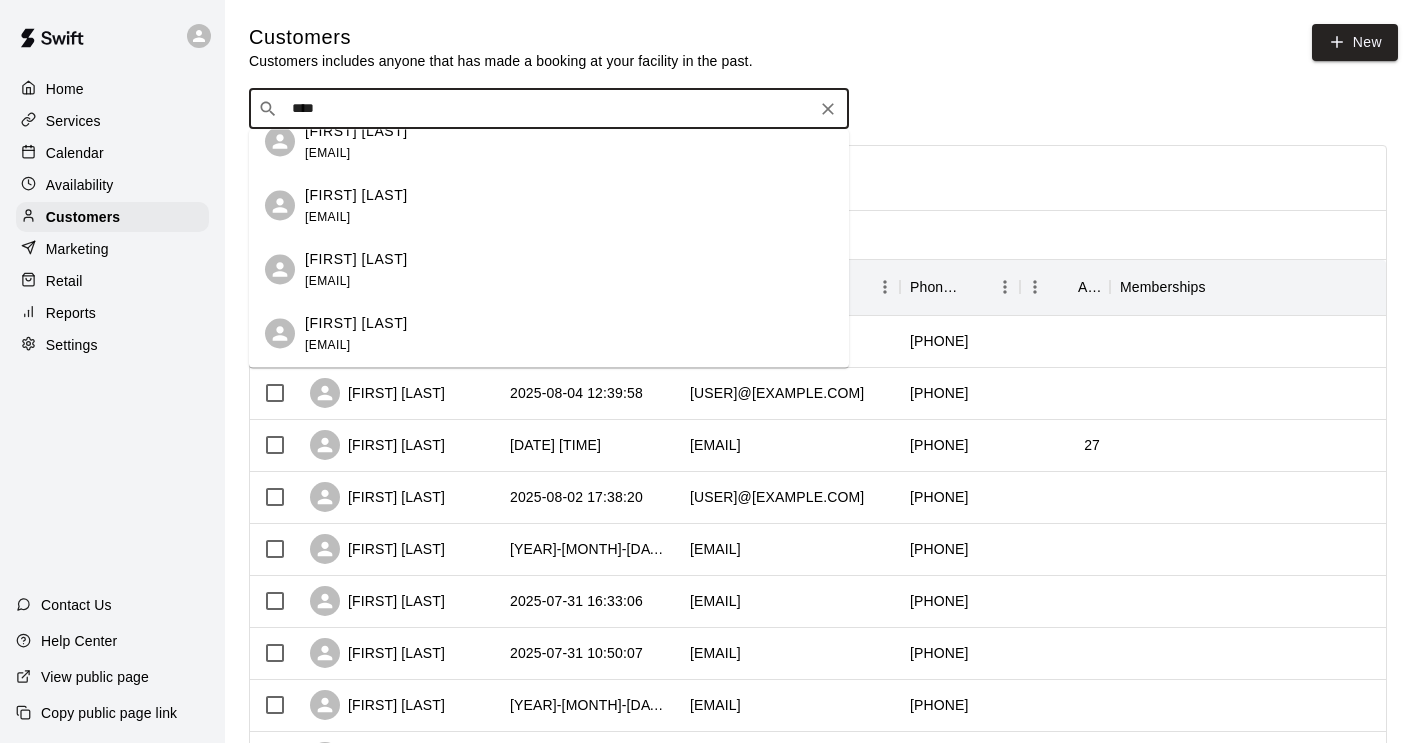 scroll, scrollTop: 4, scrollLeft: 0, axis: vertical 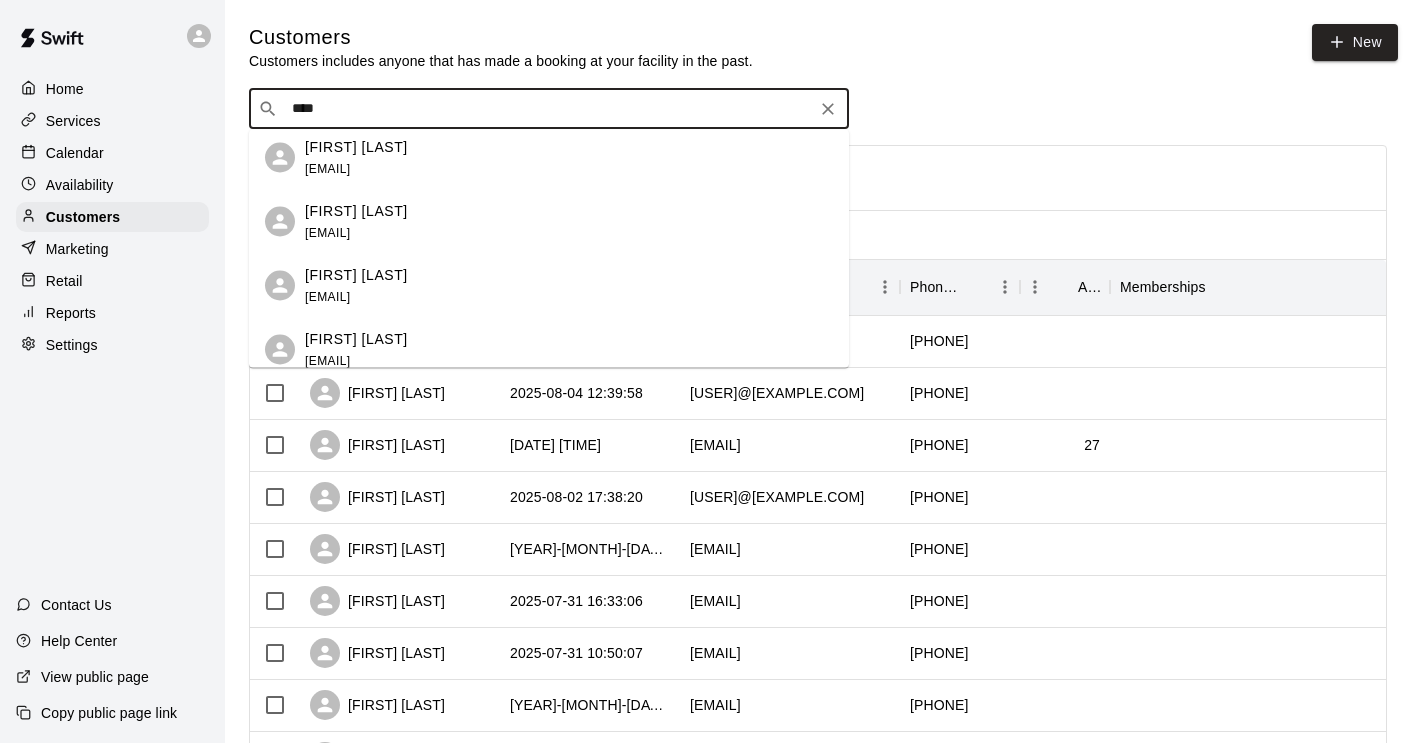click on "[FIRST] [LAST] [EMAIL]" at bounding box center [569, 157] 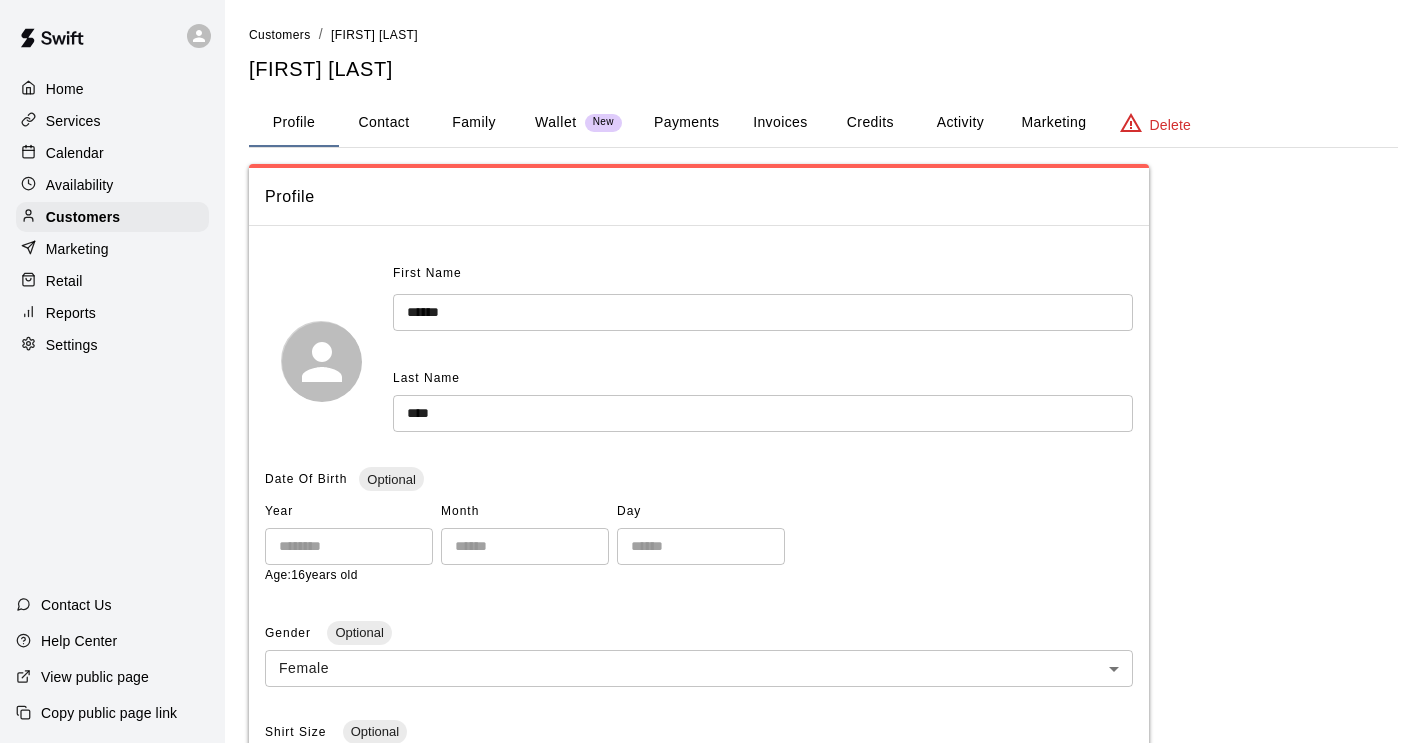 click on "Family" at bounding box center (474, 123) 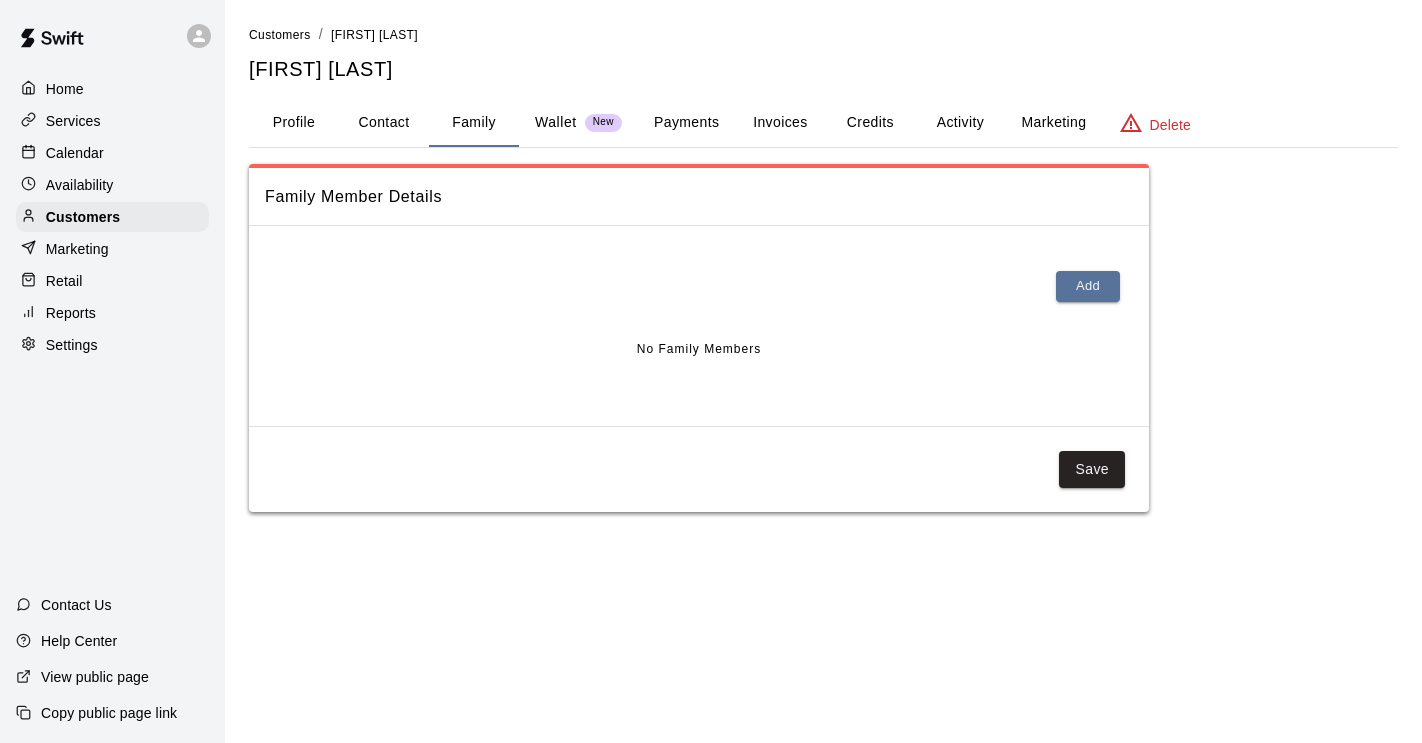 click on "Wallet" at bounding box center [556, 122] 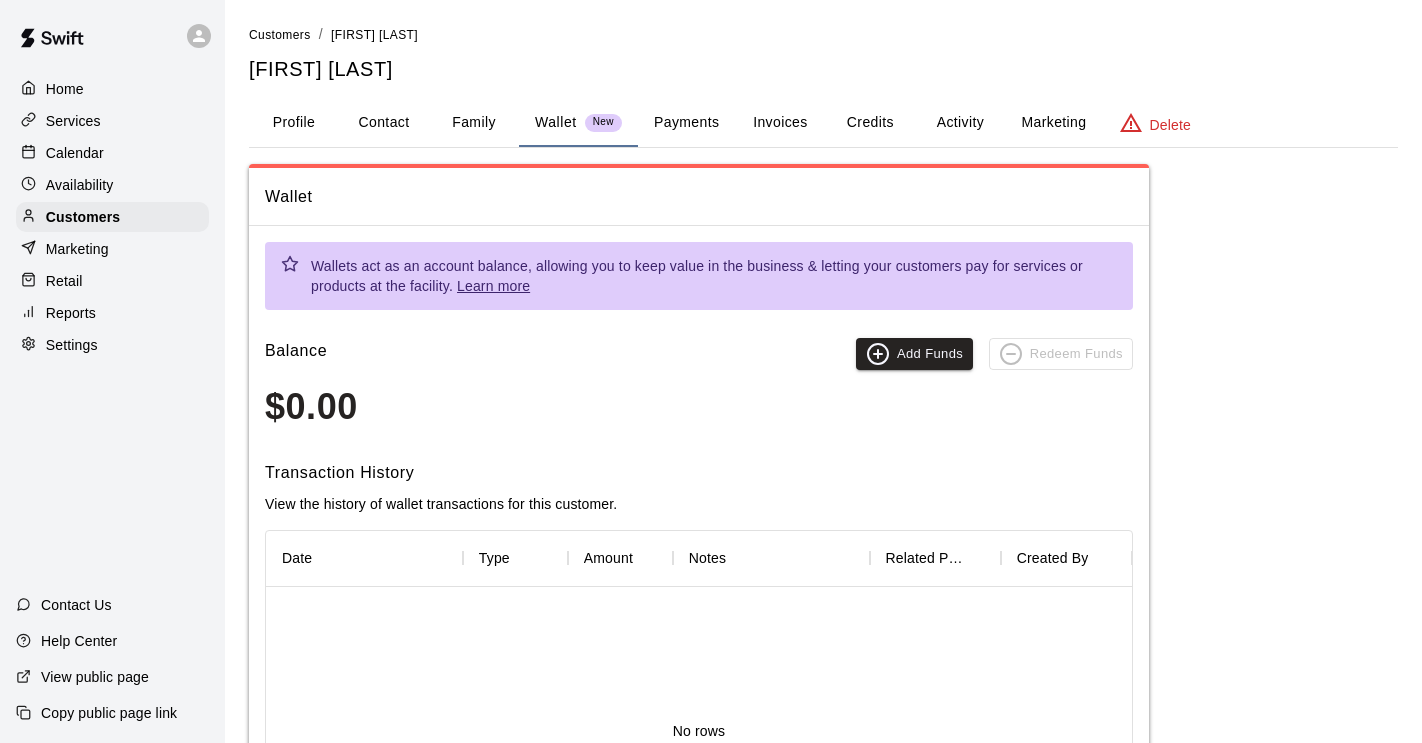 click on "Activity" at bounding box center (960, 123) 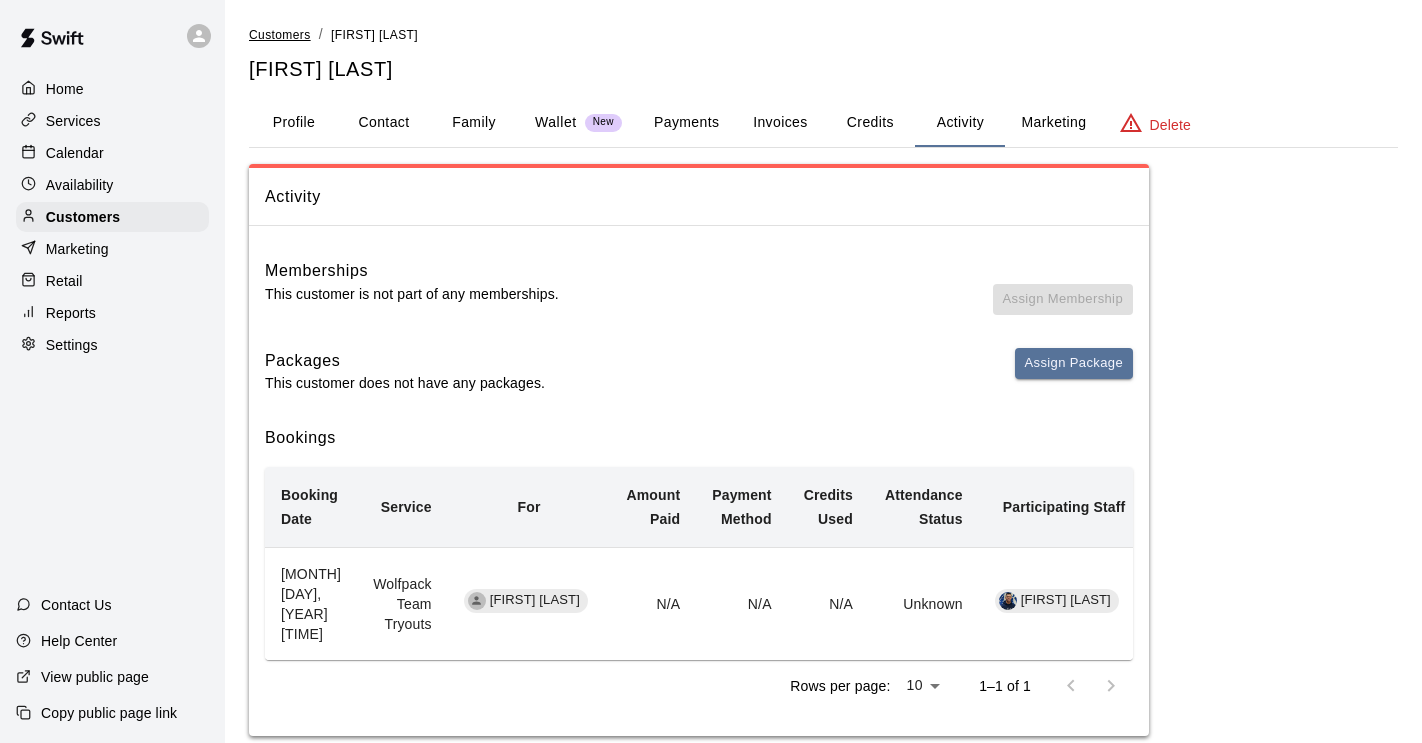 click on "Customers" at bounding box center [280, 35] 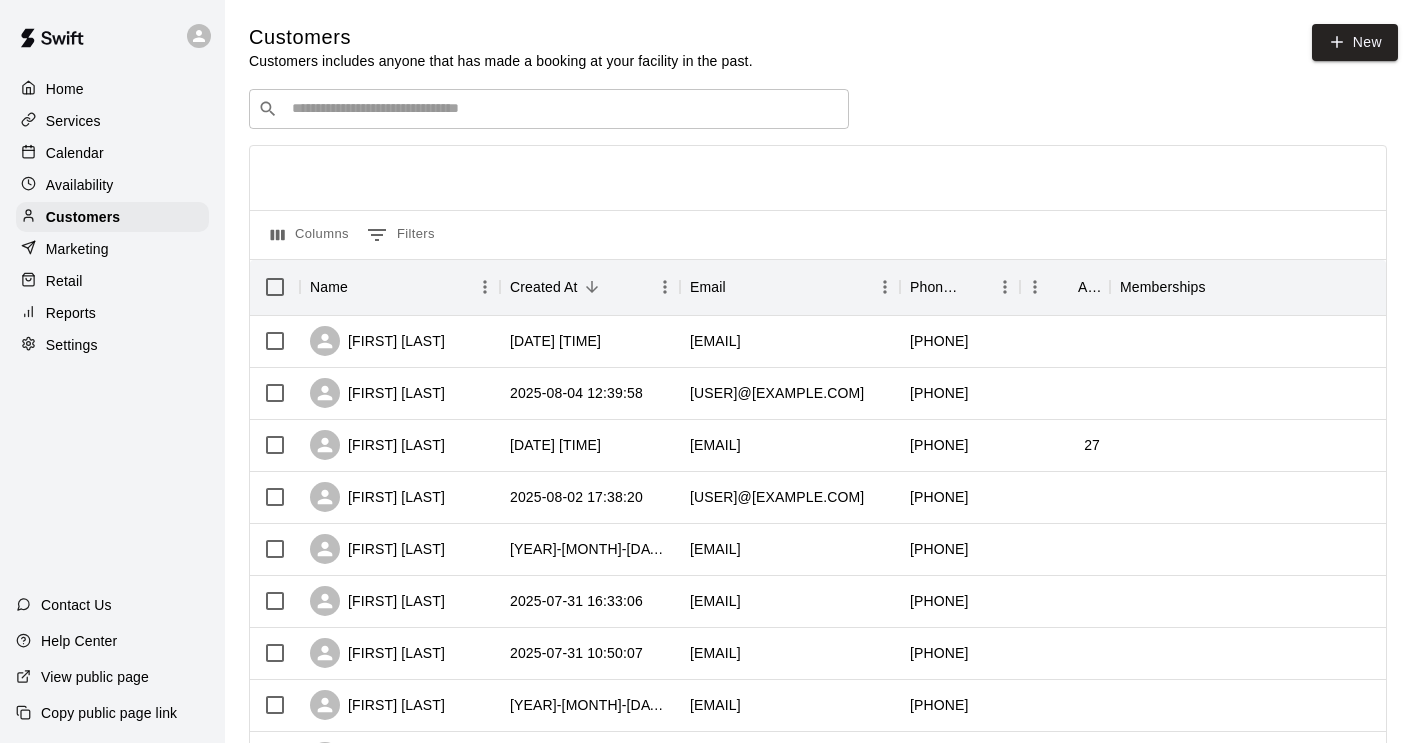click at bounding box center [563, 109] 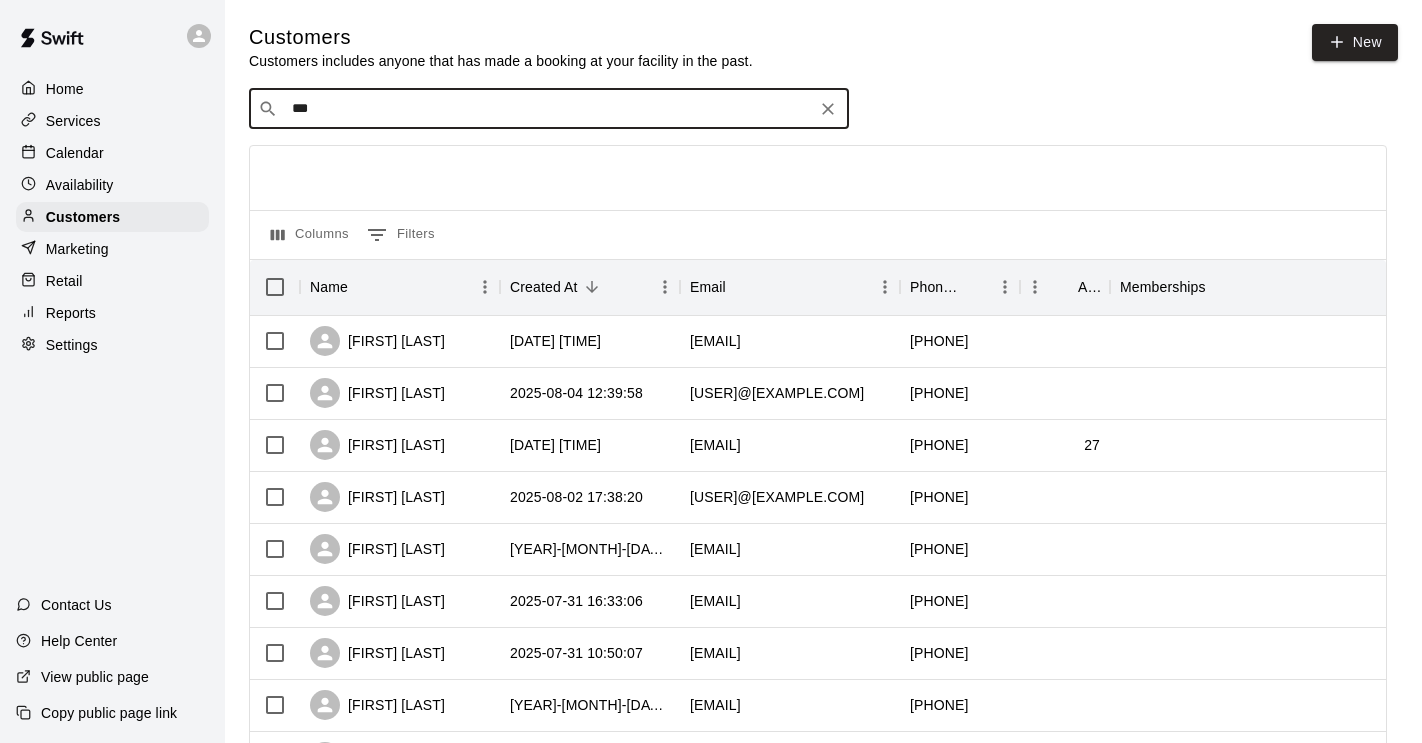 type on "****" 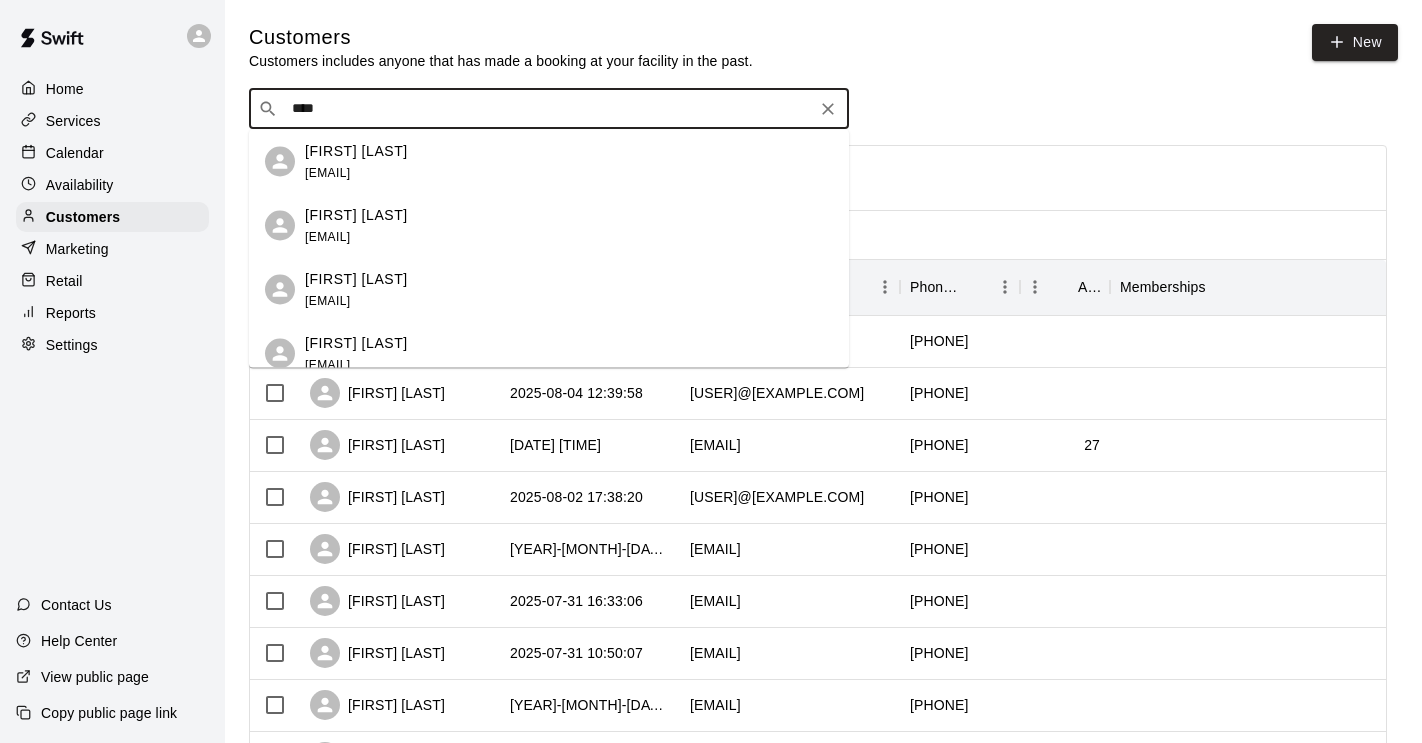 click on "[FIRST] [LAST]" at bounding box center (356, 342) 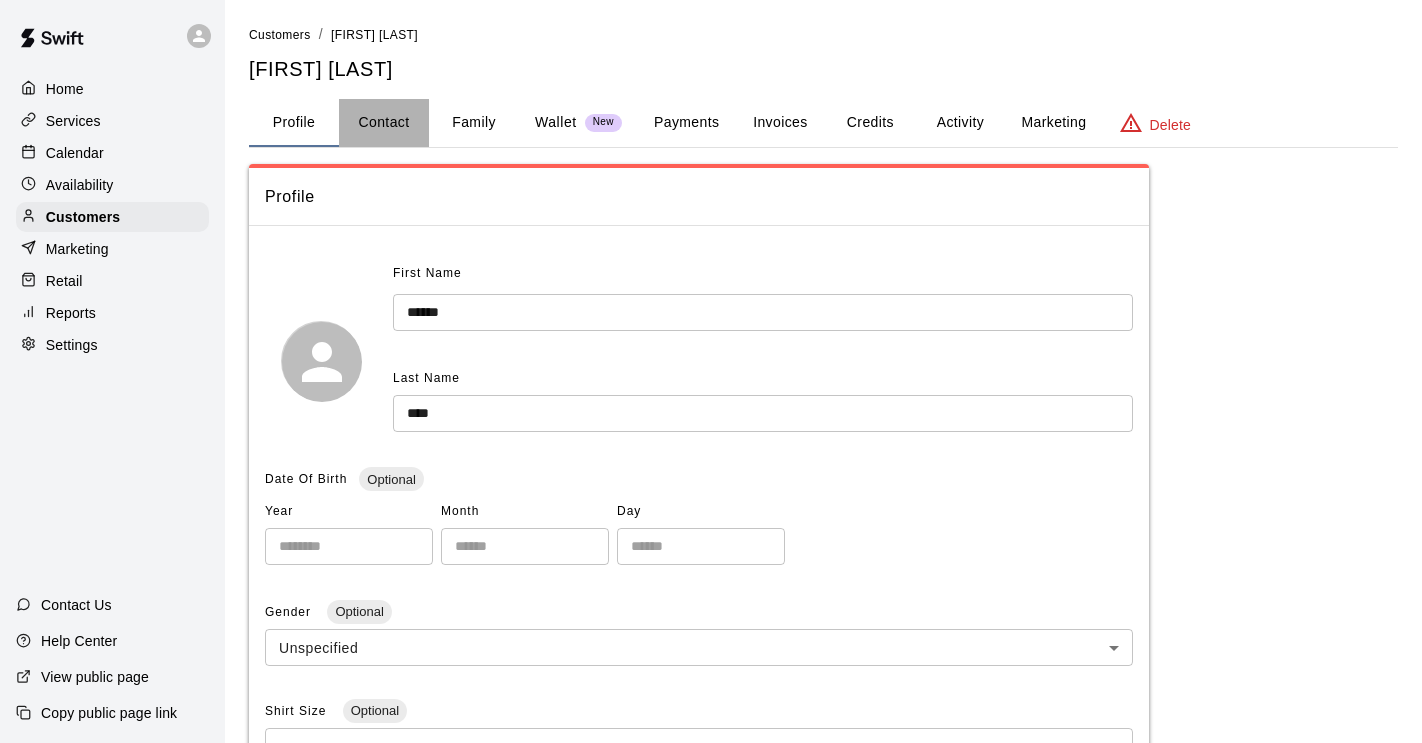click on "Contact" at bounding box center [384, 123] 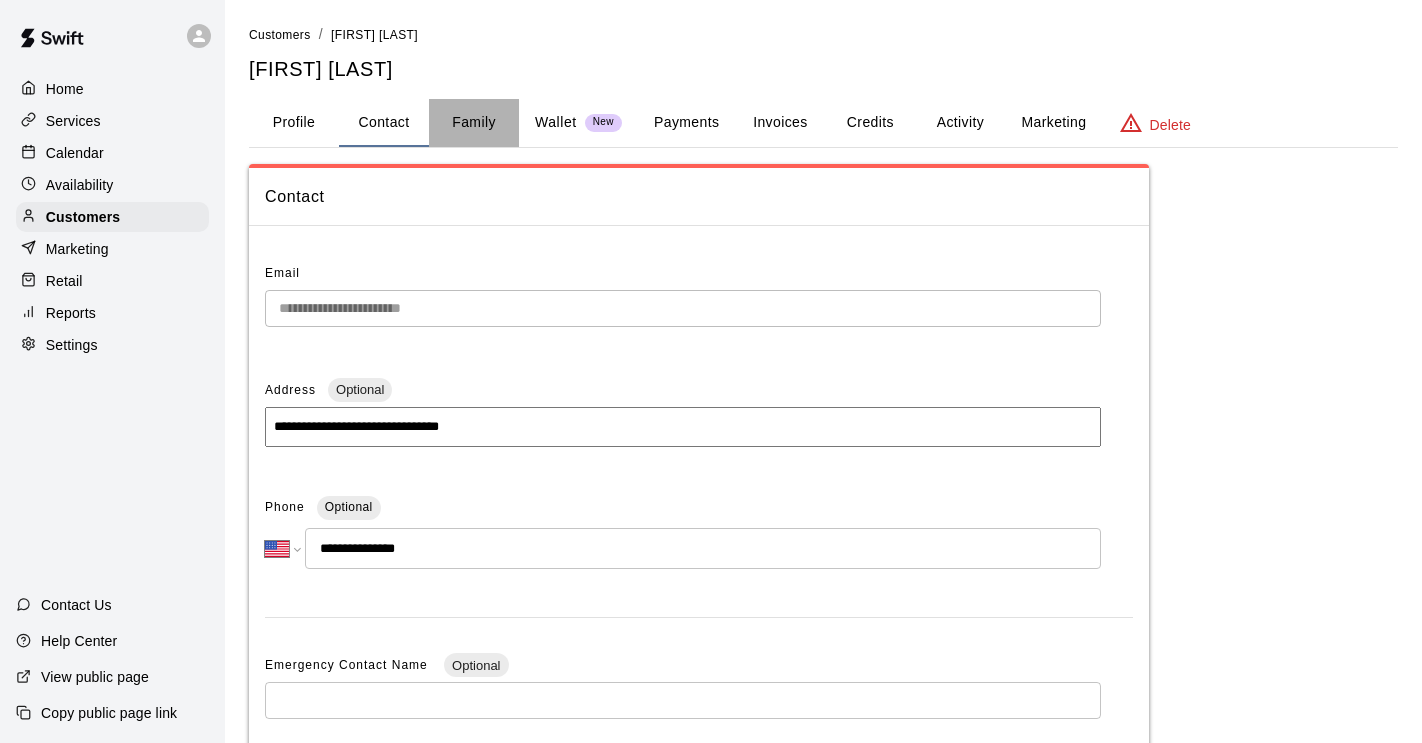 click on "Family" at bounding box center (474, 123) 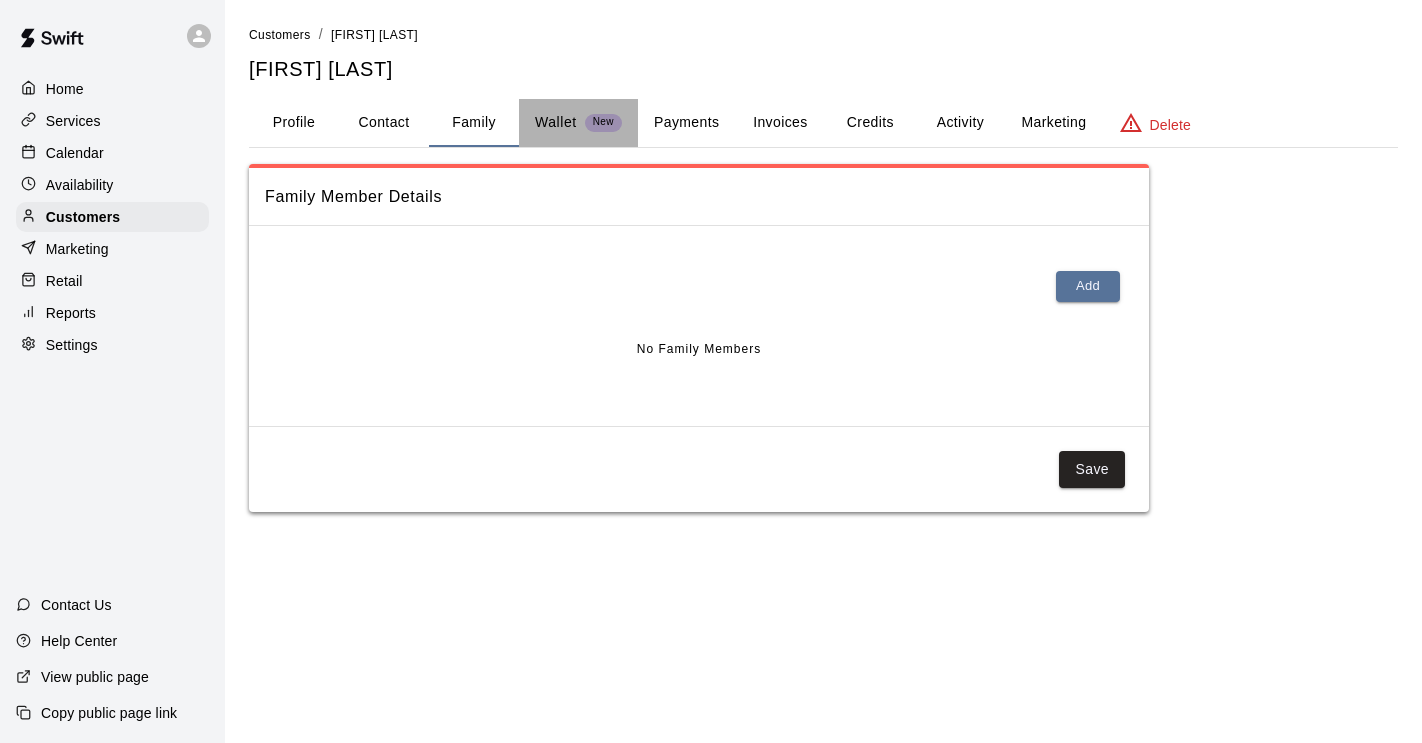 click on "Wallet" at bounding box center (556, 122) 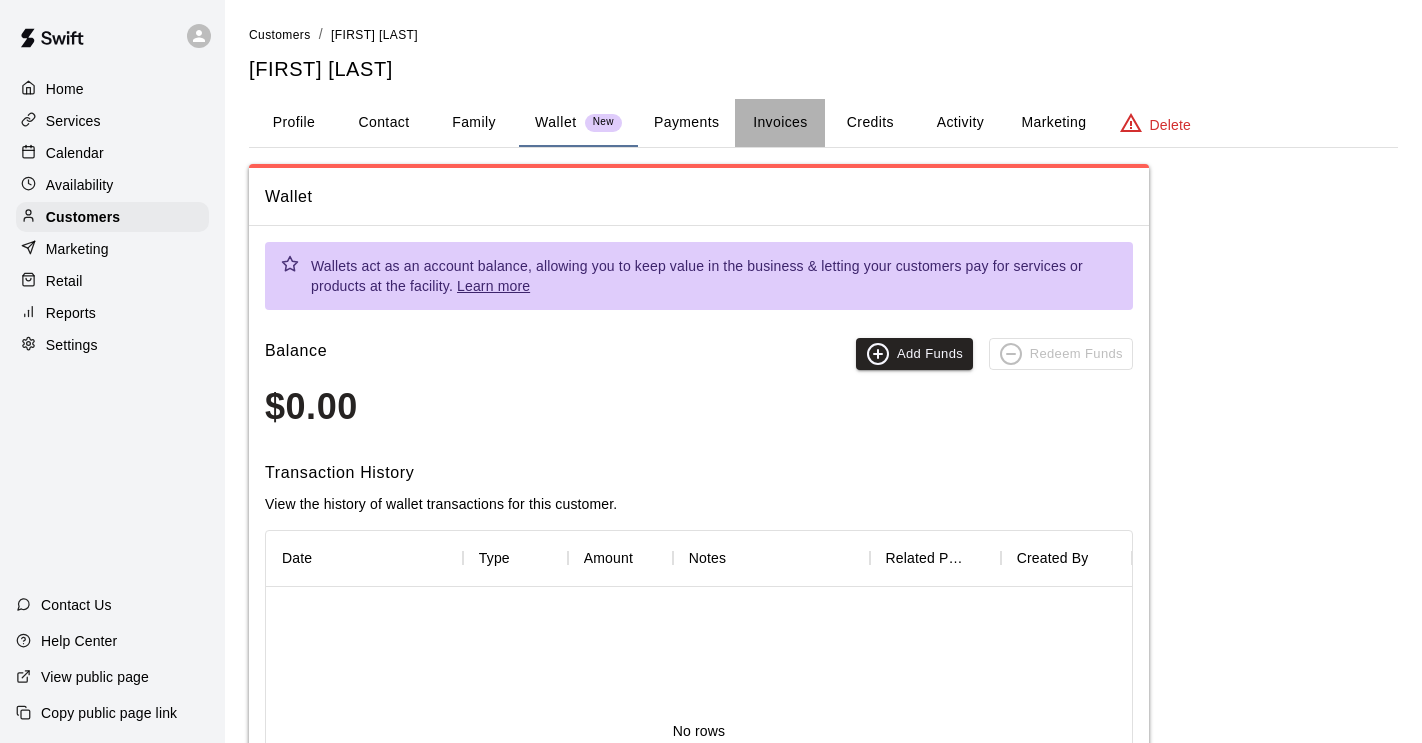 click on "Invoices" at bounding box center [780, 123] 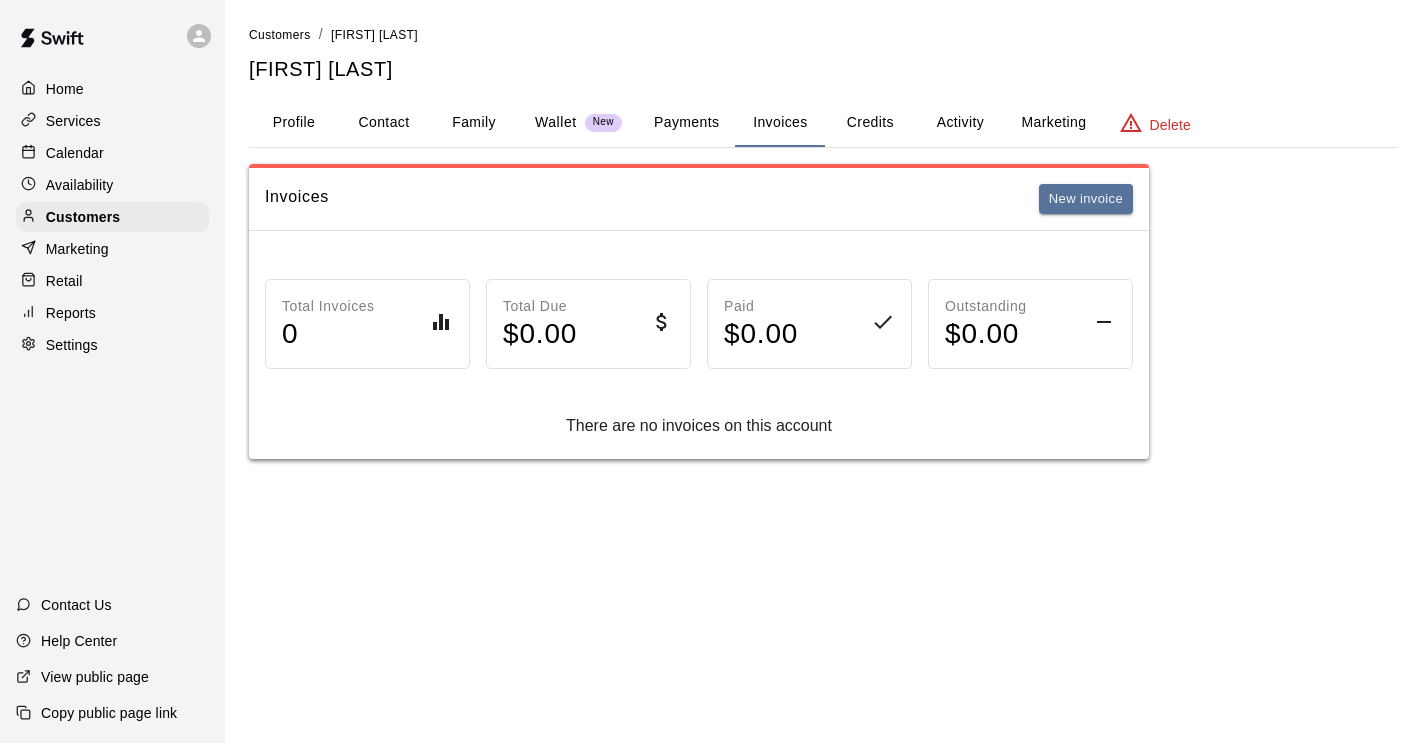 click on "Credits" at bounding box center [870, 123] 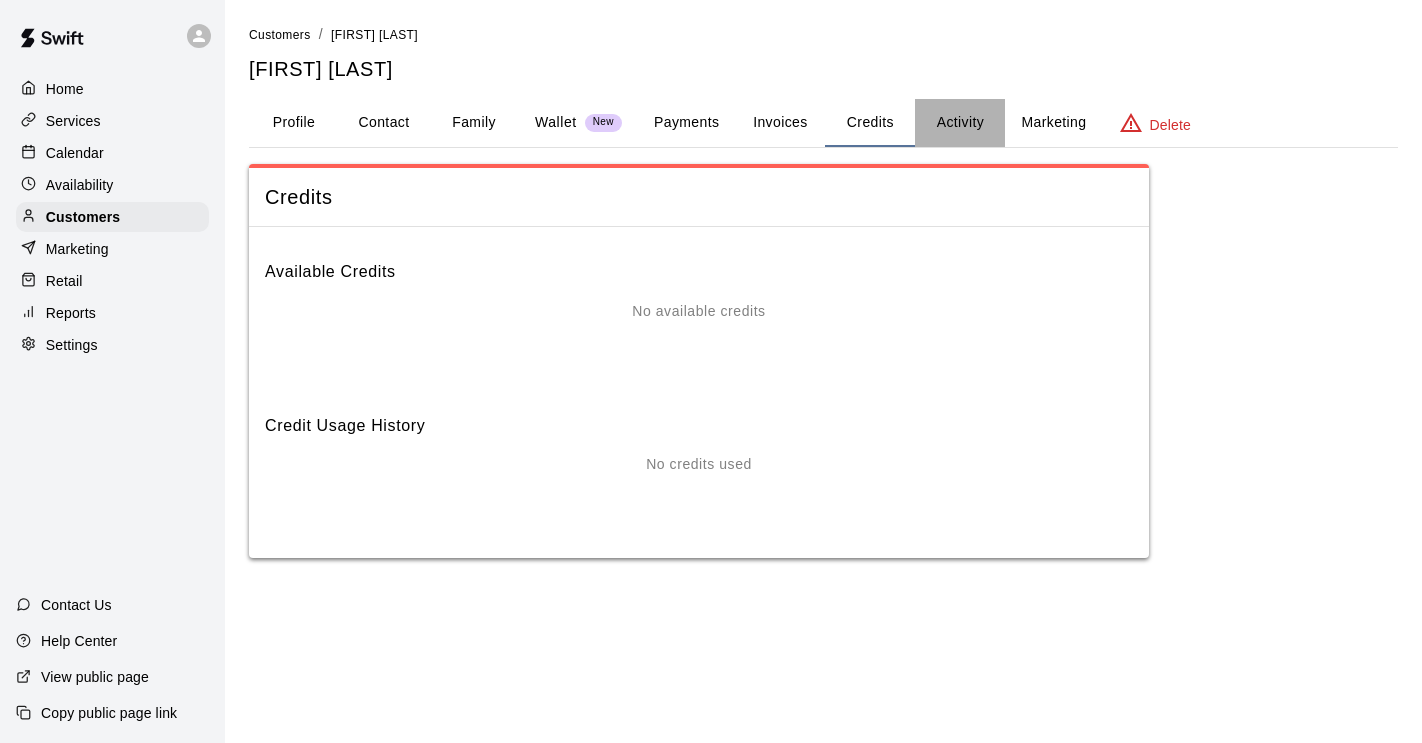 click on "Activity" at bounding box center [960, 123] 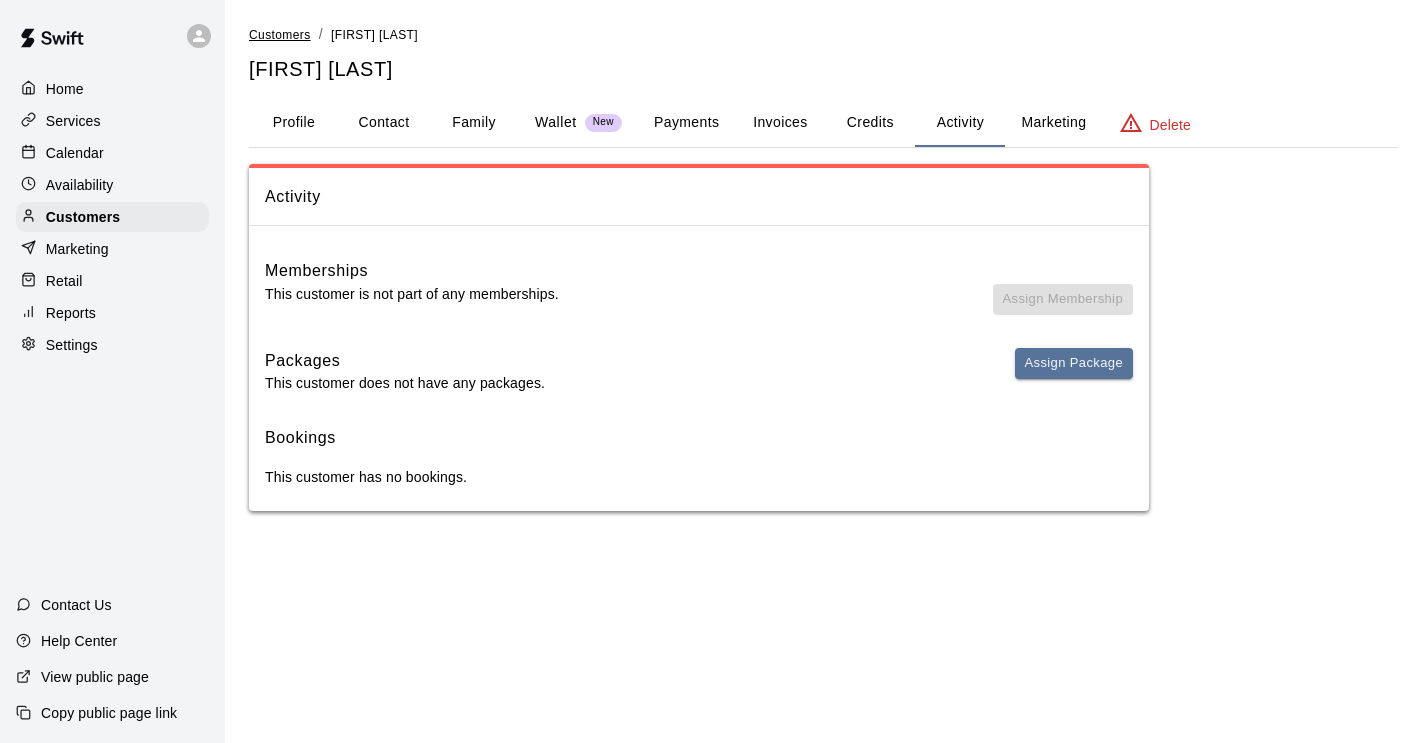 click on "Customers" at bounding box center (280, 35) 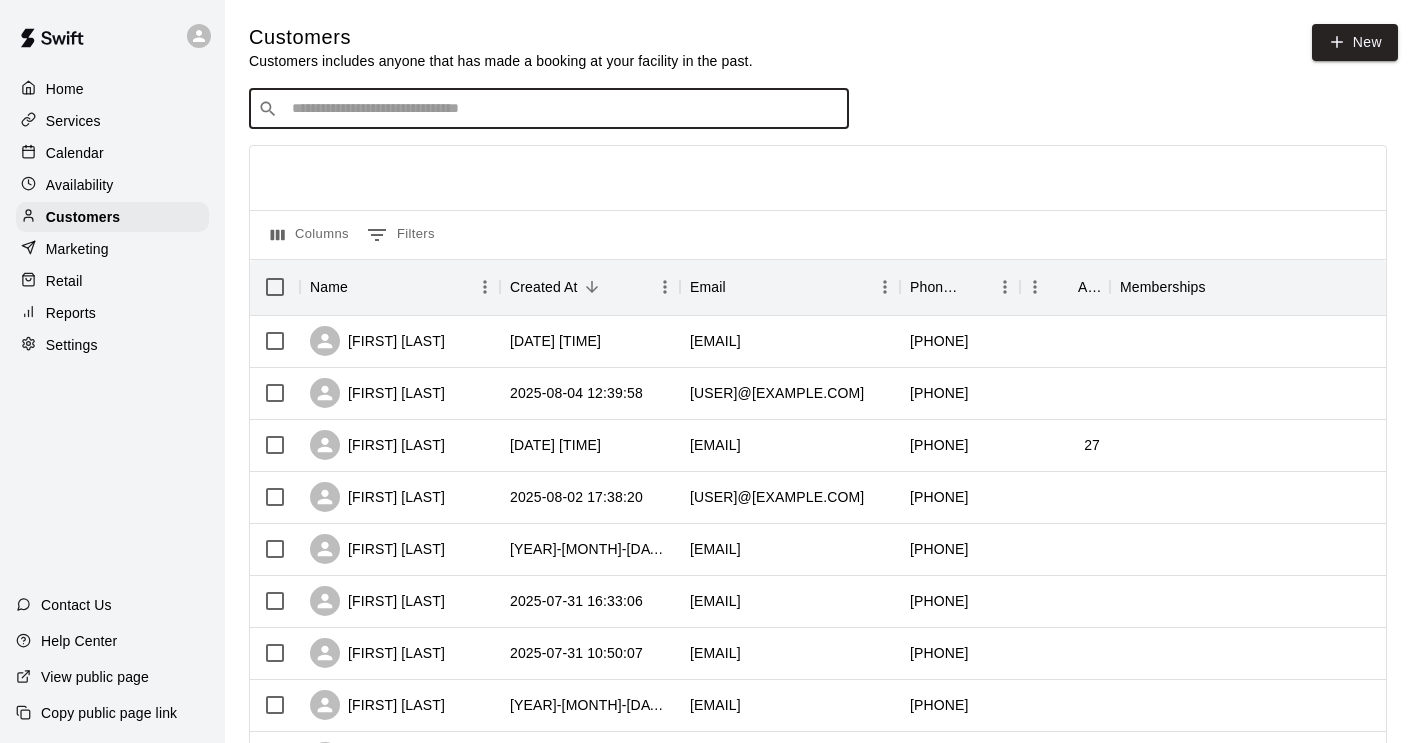 click at bounding box center [563, 109] 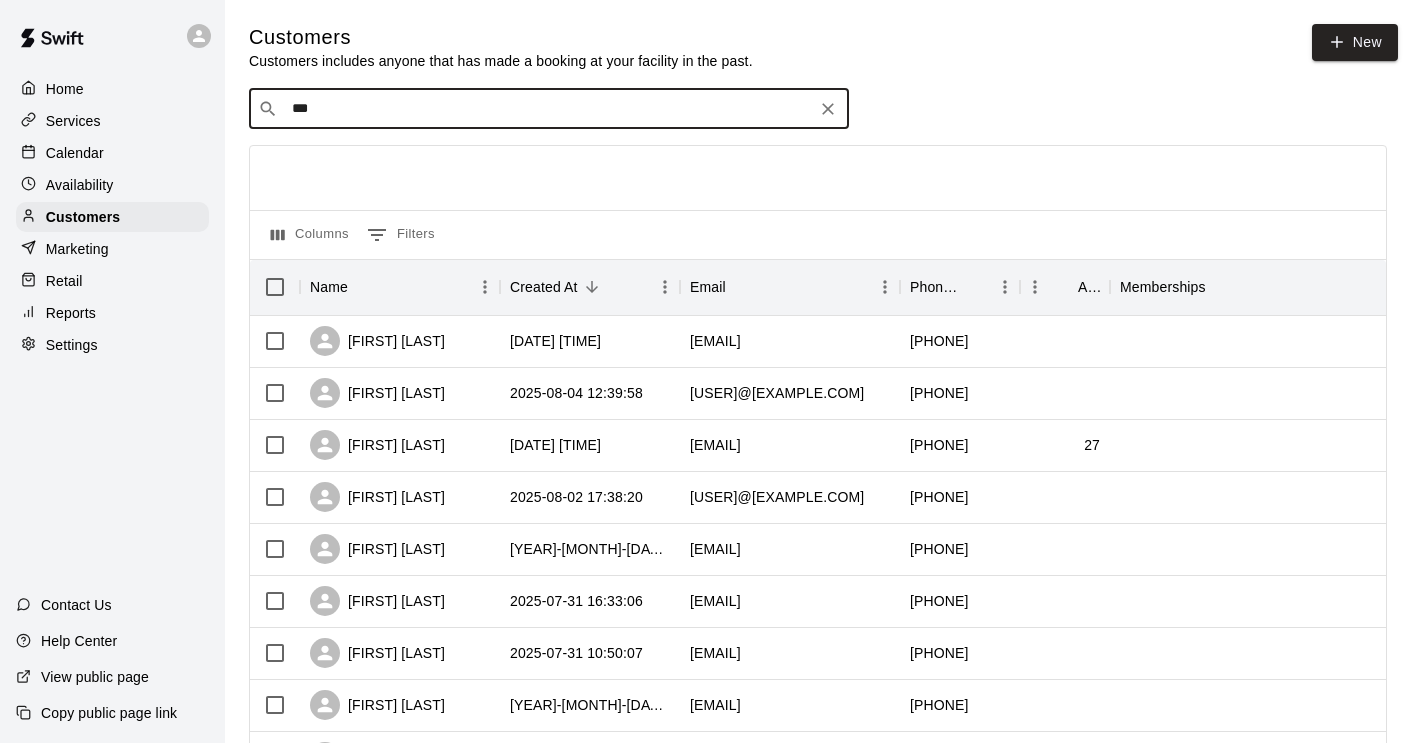 type on "****" 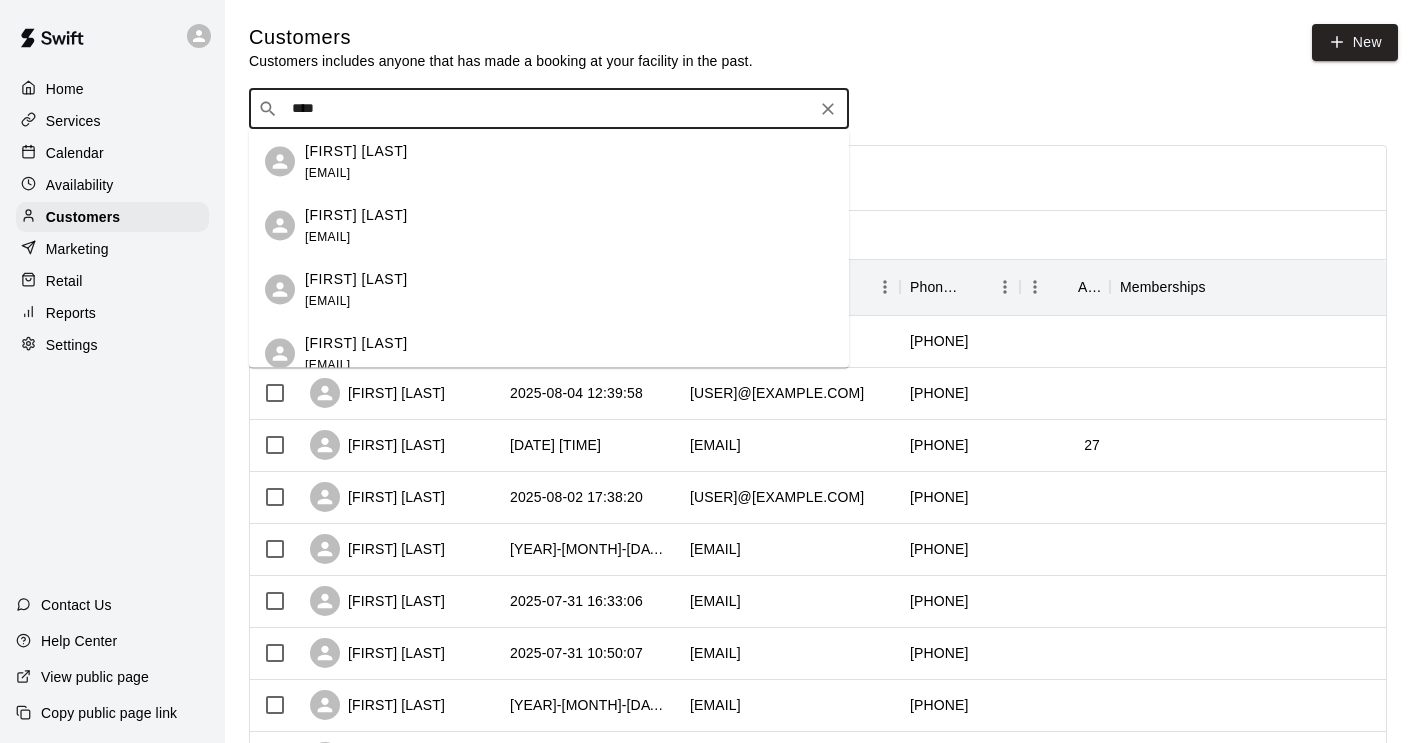 click on "[FIRST] [LAST]" at bounding box center (356, 150) 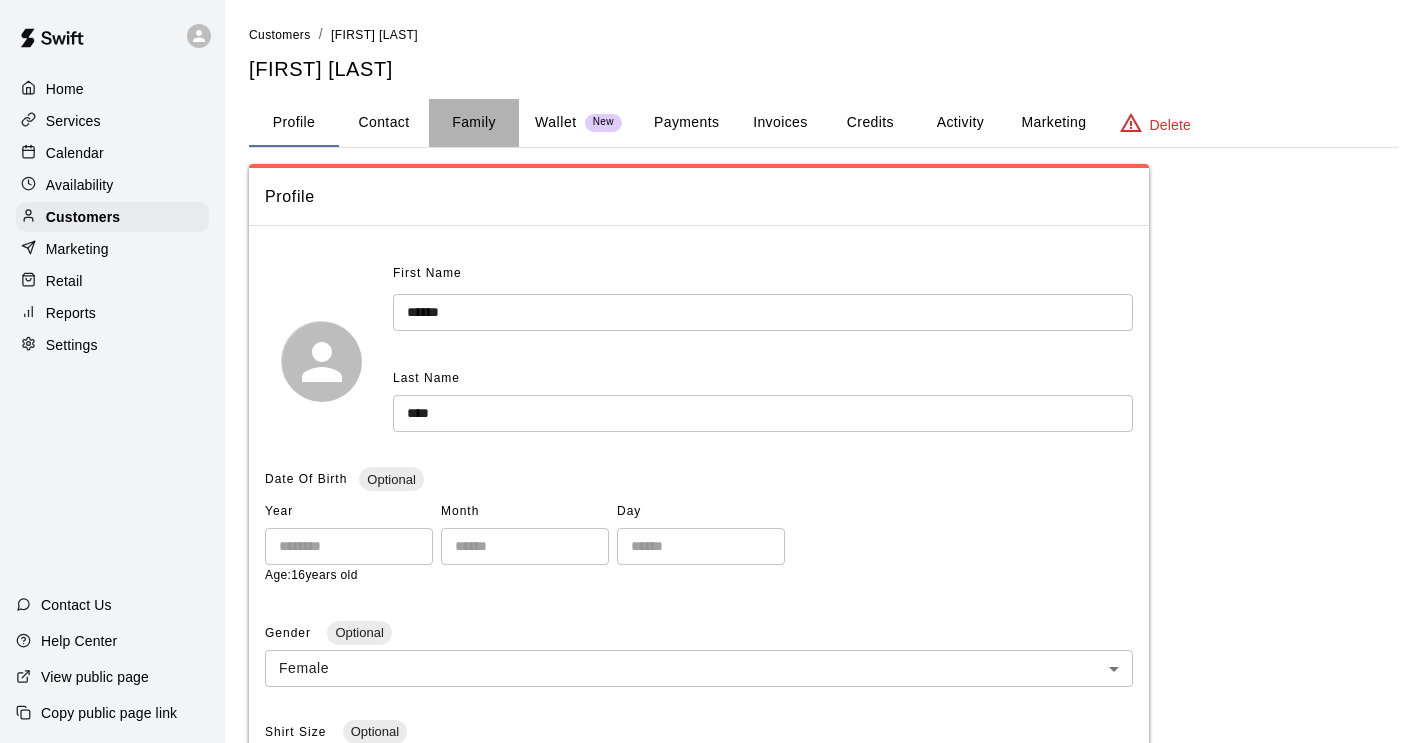 click on "Family" at bounding box center (474, 123) 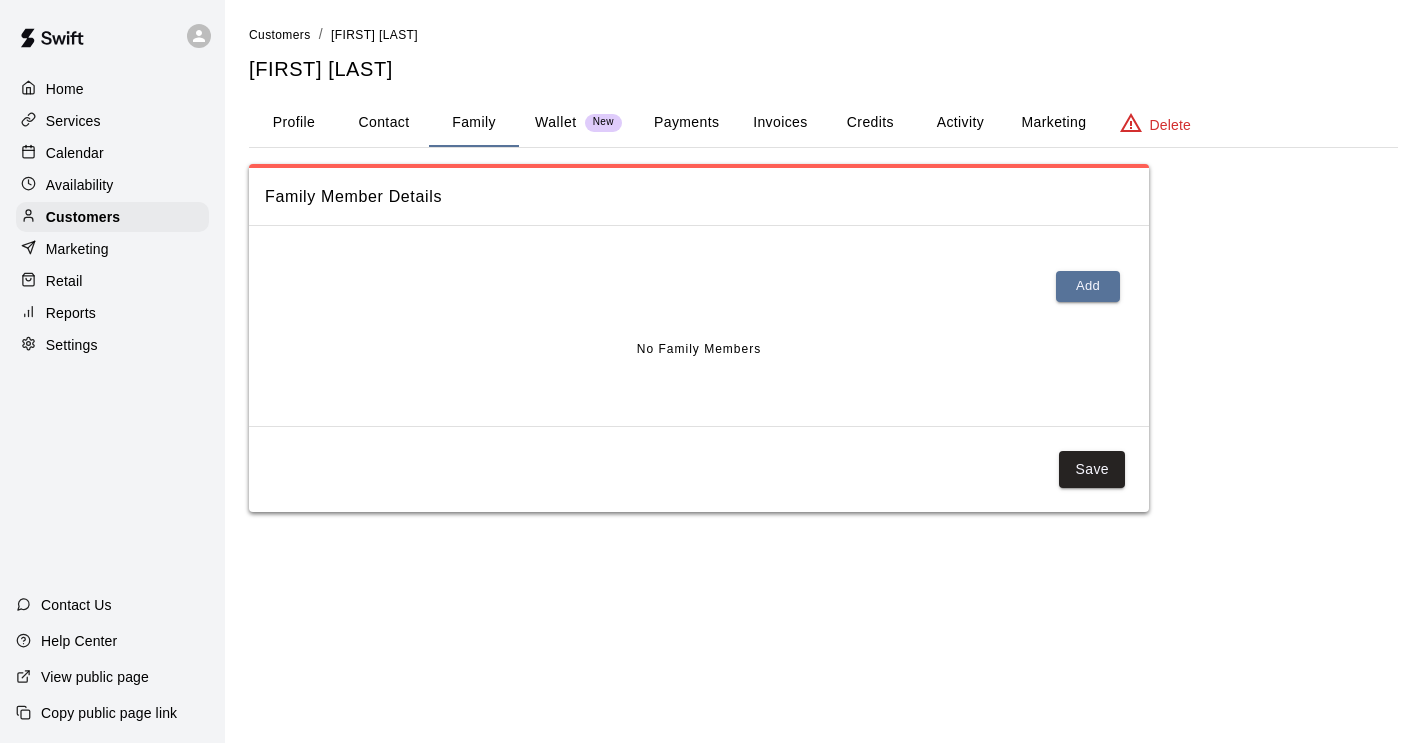 click on "Wallet" at bounding box center [556, 122] 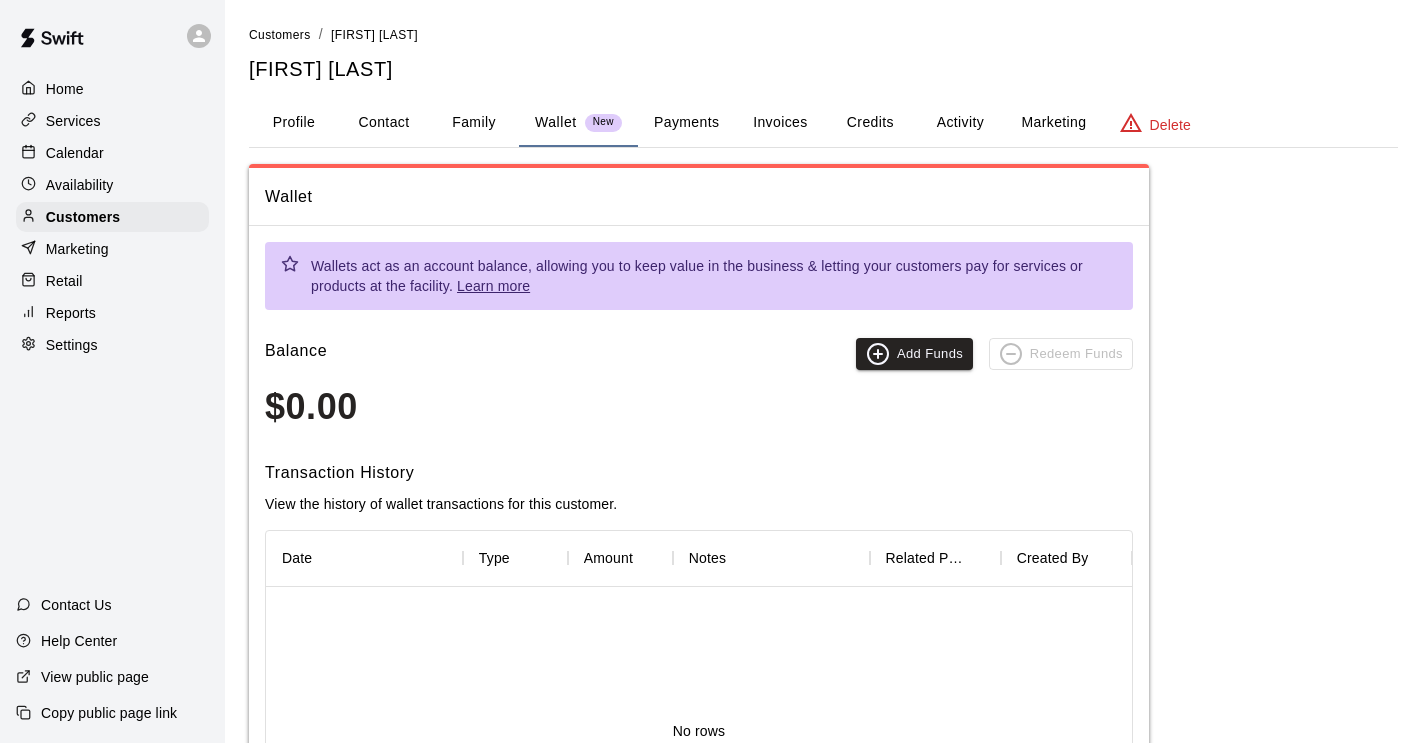 click on "Activity" at bounding box center (960, 123) 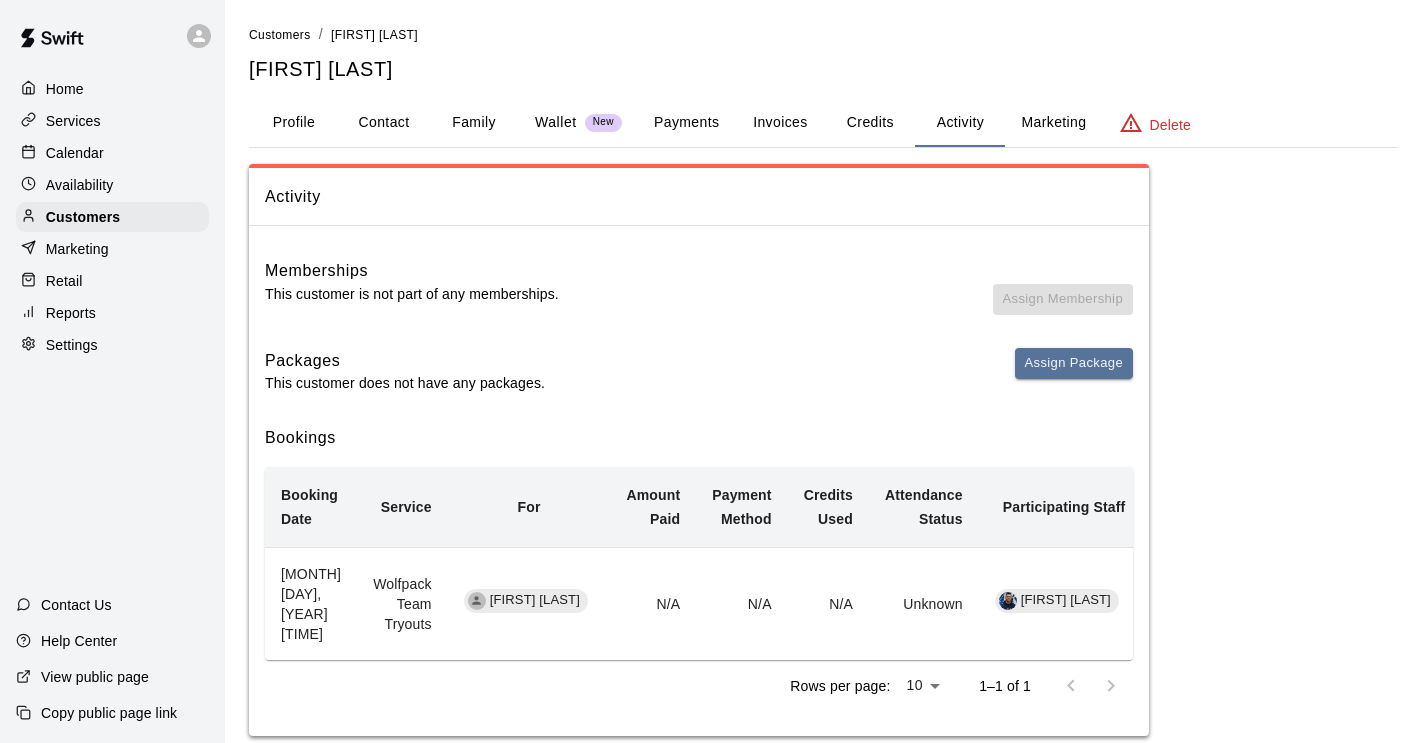 click on "Invoices" at bounding box center (780, 123) 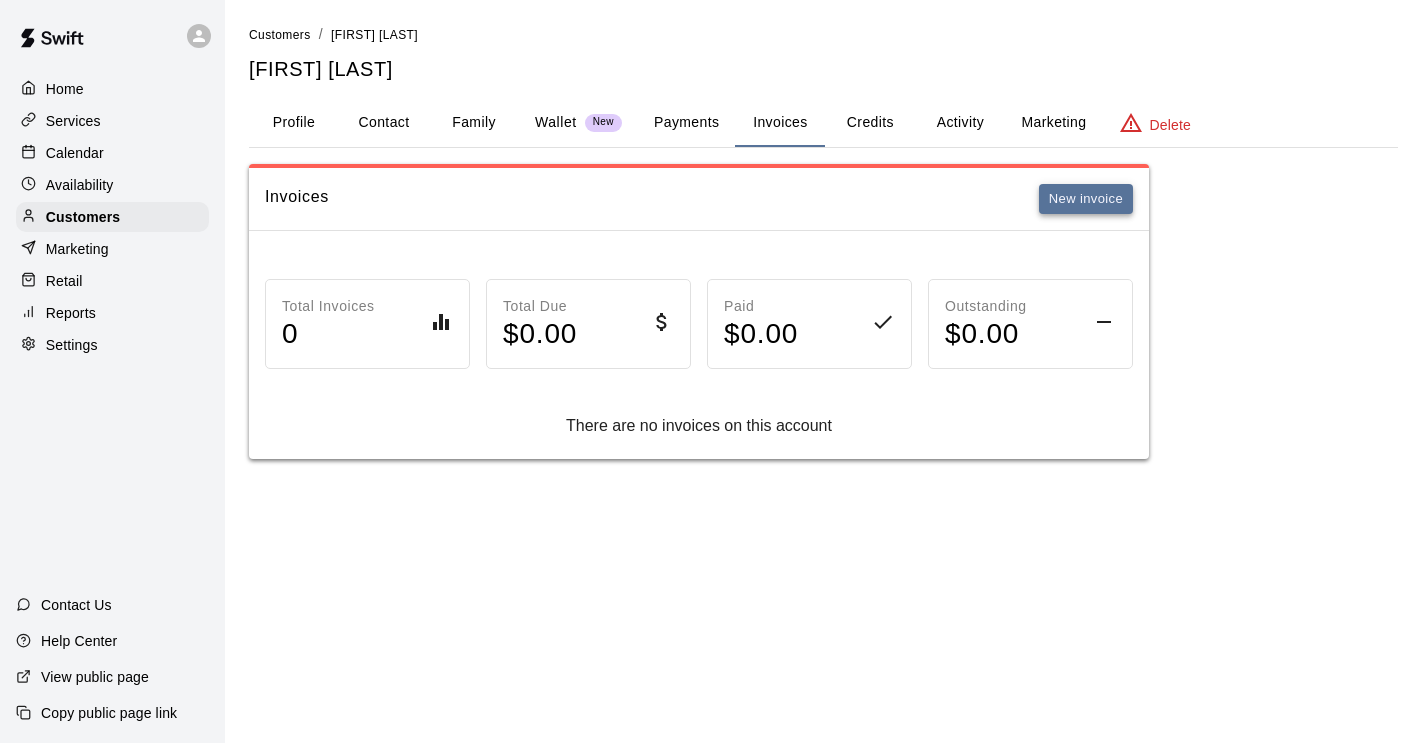 click on "New invoice" at bounding box center [1086, 199] 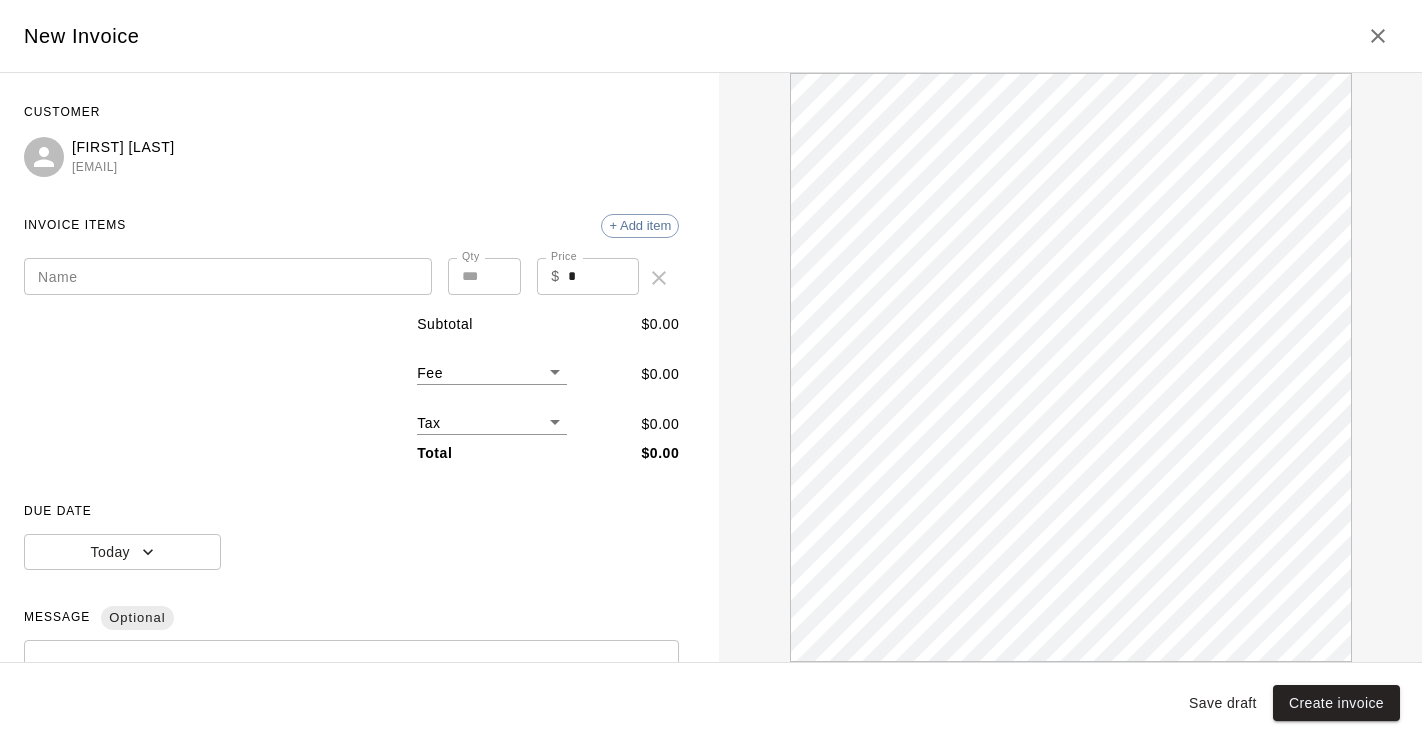 scroll, scrollTop: 0, scrollLeft: 0, axis: both 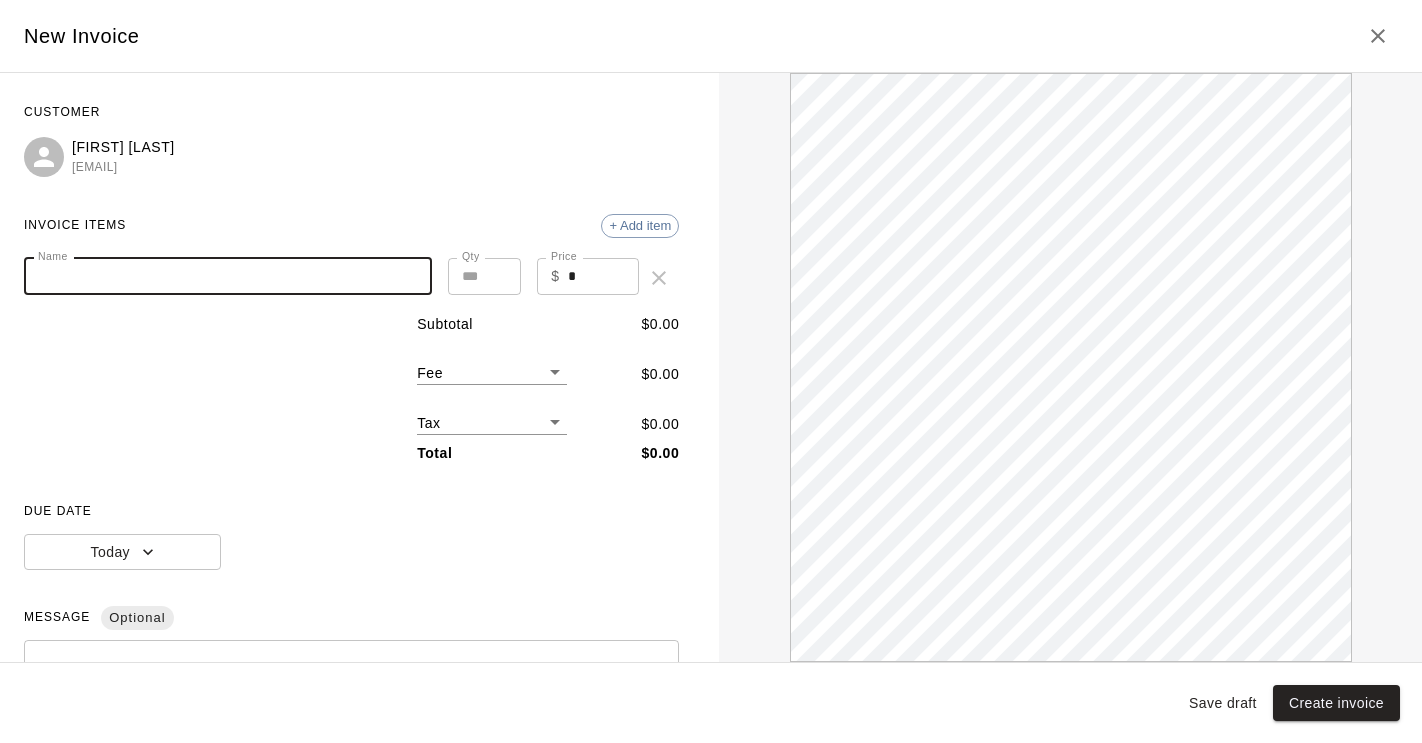 click on "Name" at bounding box center [228, 276] 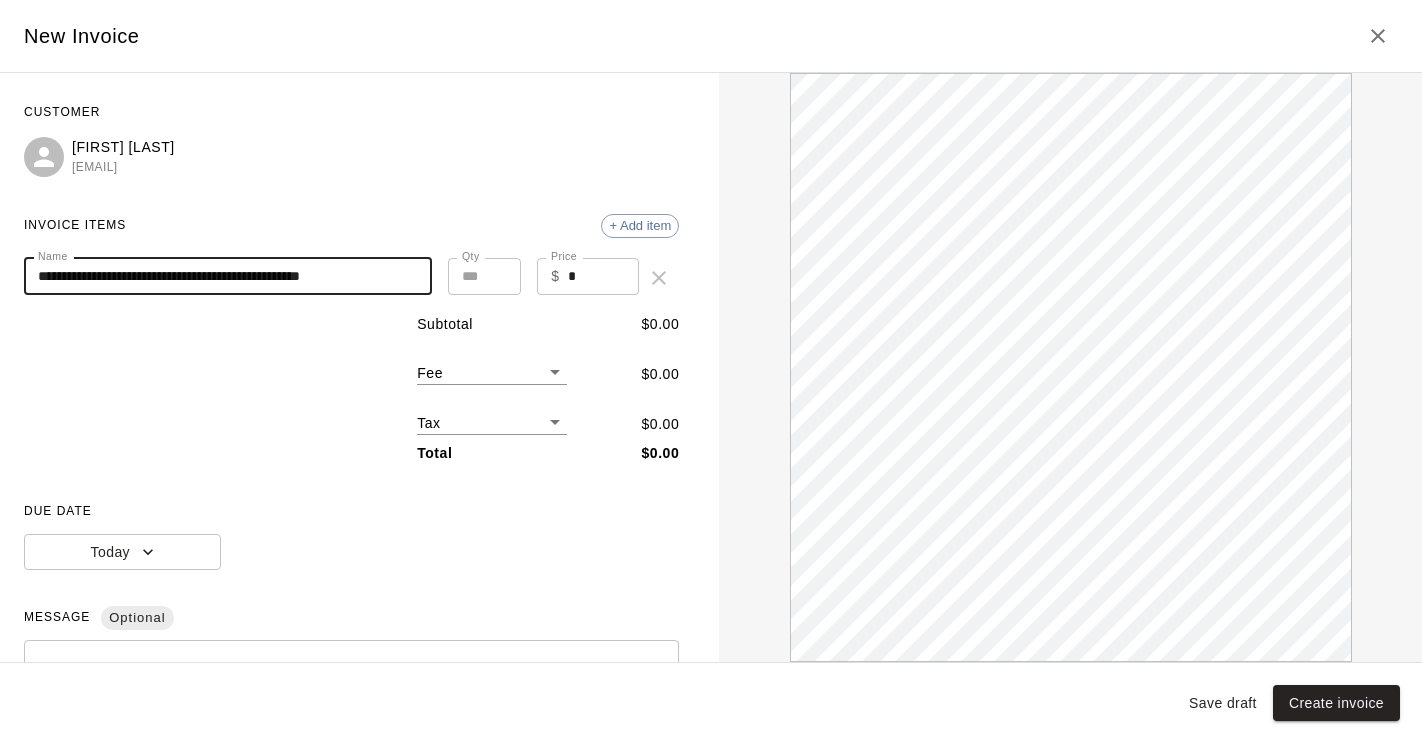scroll, scrollTop: 0, scrollLeft: 0, axis: both 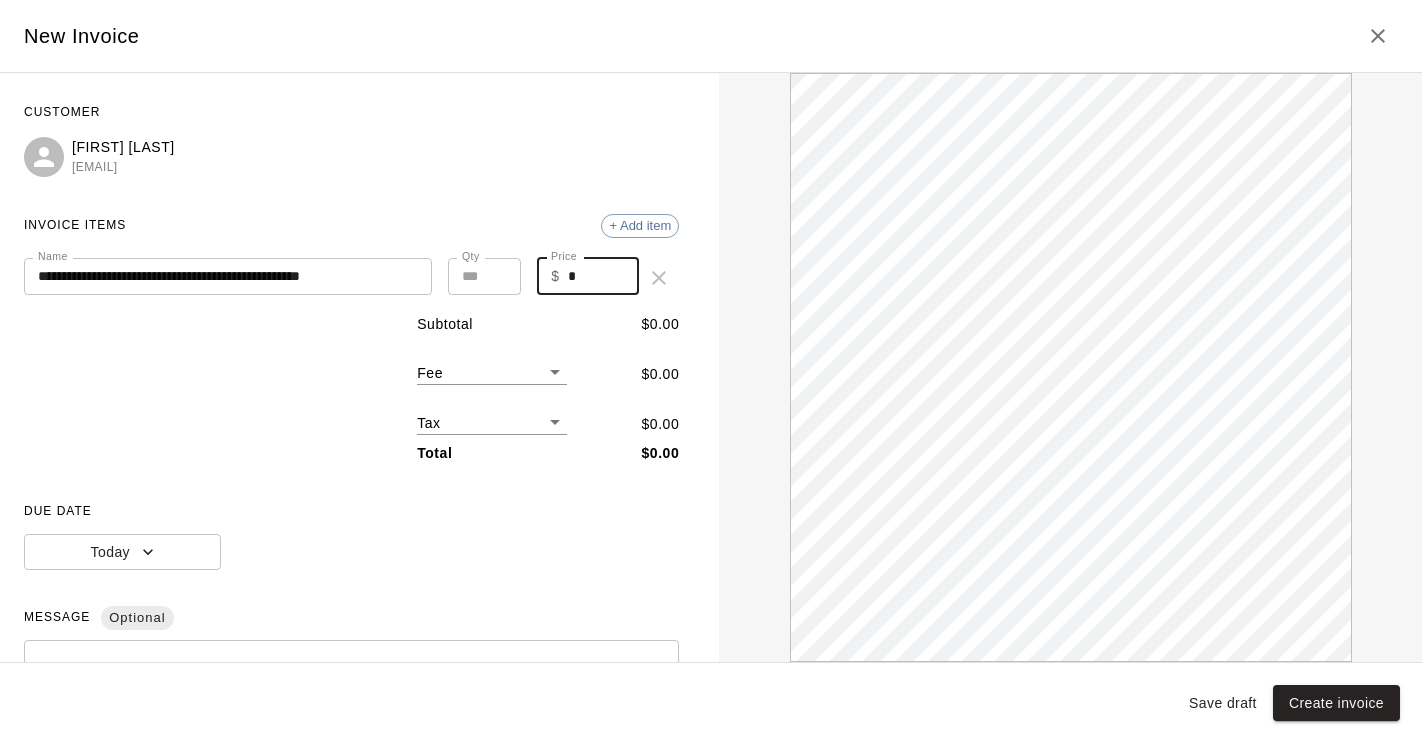 drag, startPoint x: 582, startPoint y: 276, endPoint x: 535, endPoint y: 273, distance: 47.095646 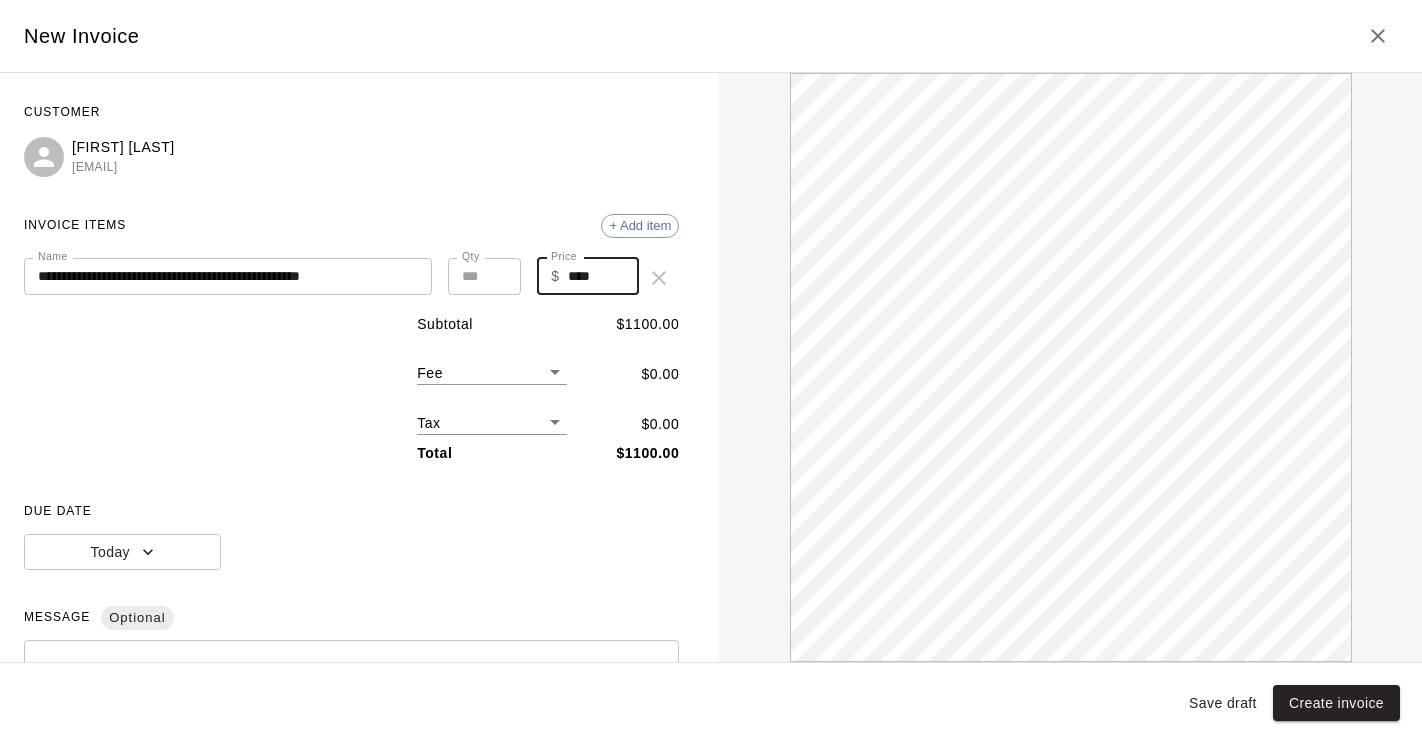 scroll, scrollTop: 0, scrollLeft: 0, axis: both 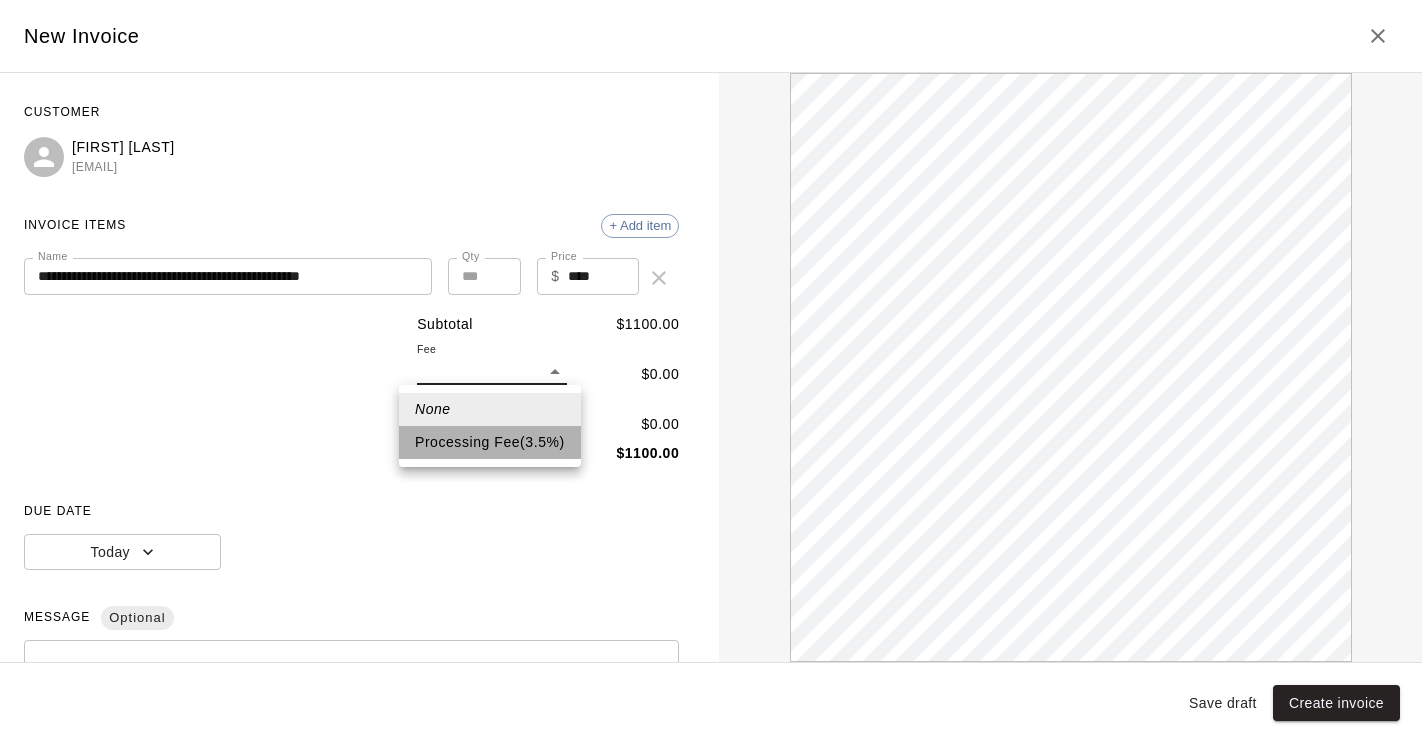click on "Processing Fee  ( 3.5 % )" at bounding box center [490, 442] 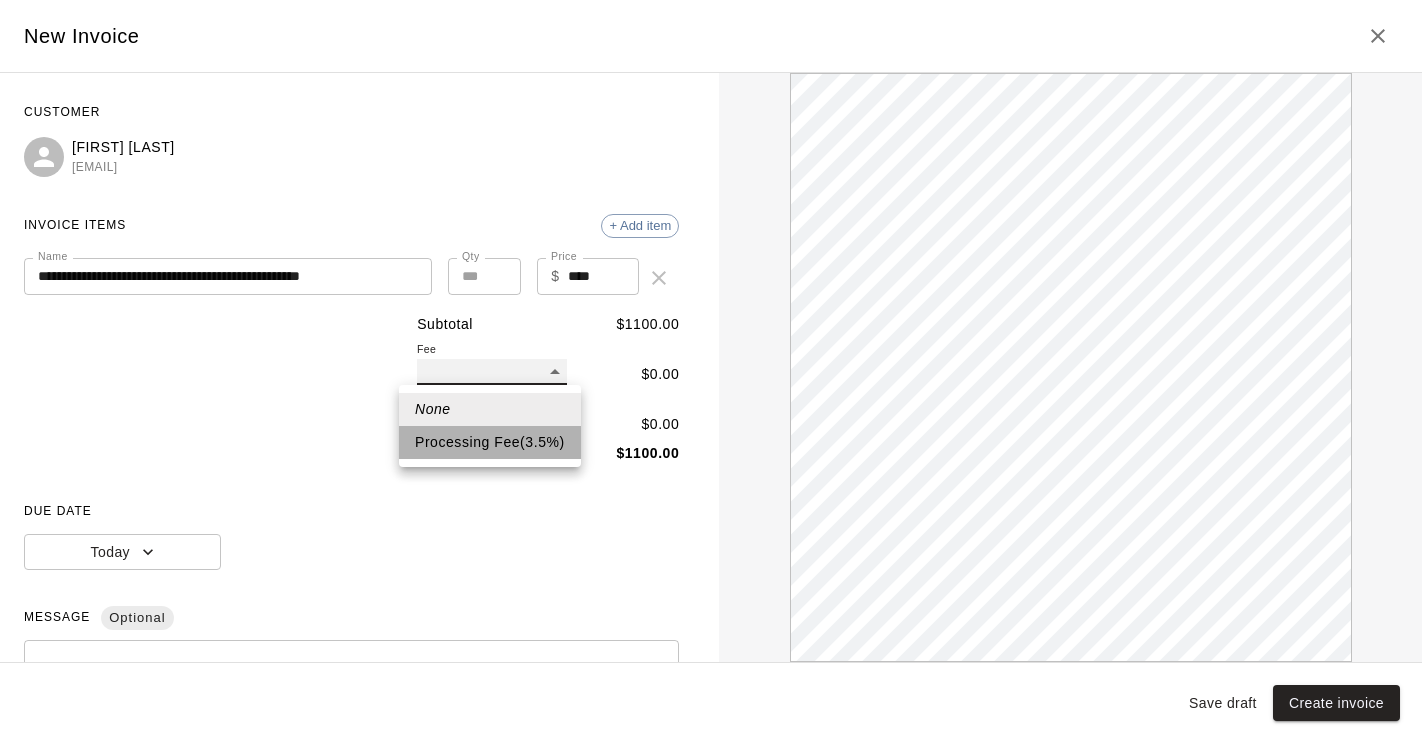 type on "**" 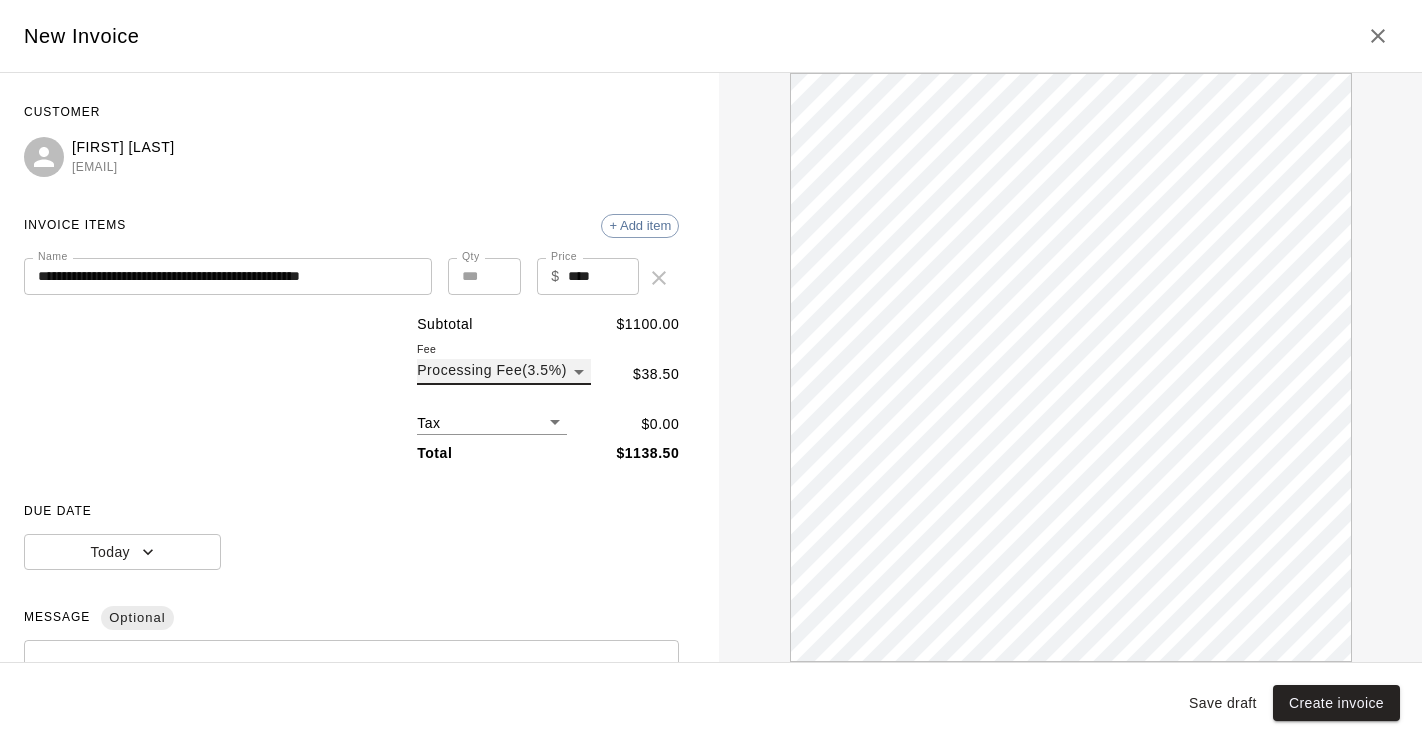 scroll, scrollTop: 0, scrollLeft: 0, axis: both 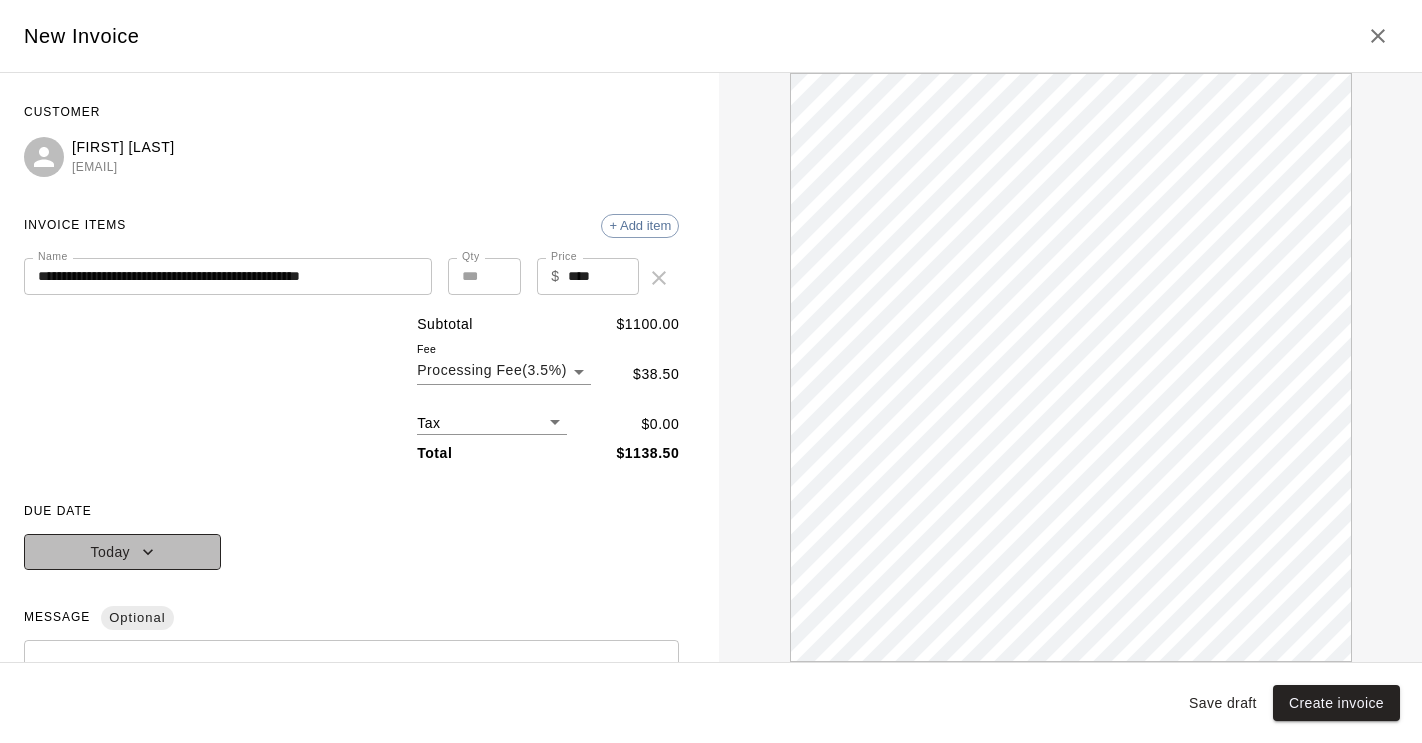 click on "Today" at bounding box center [122, 552] 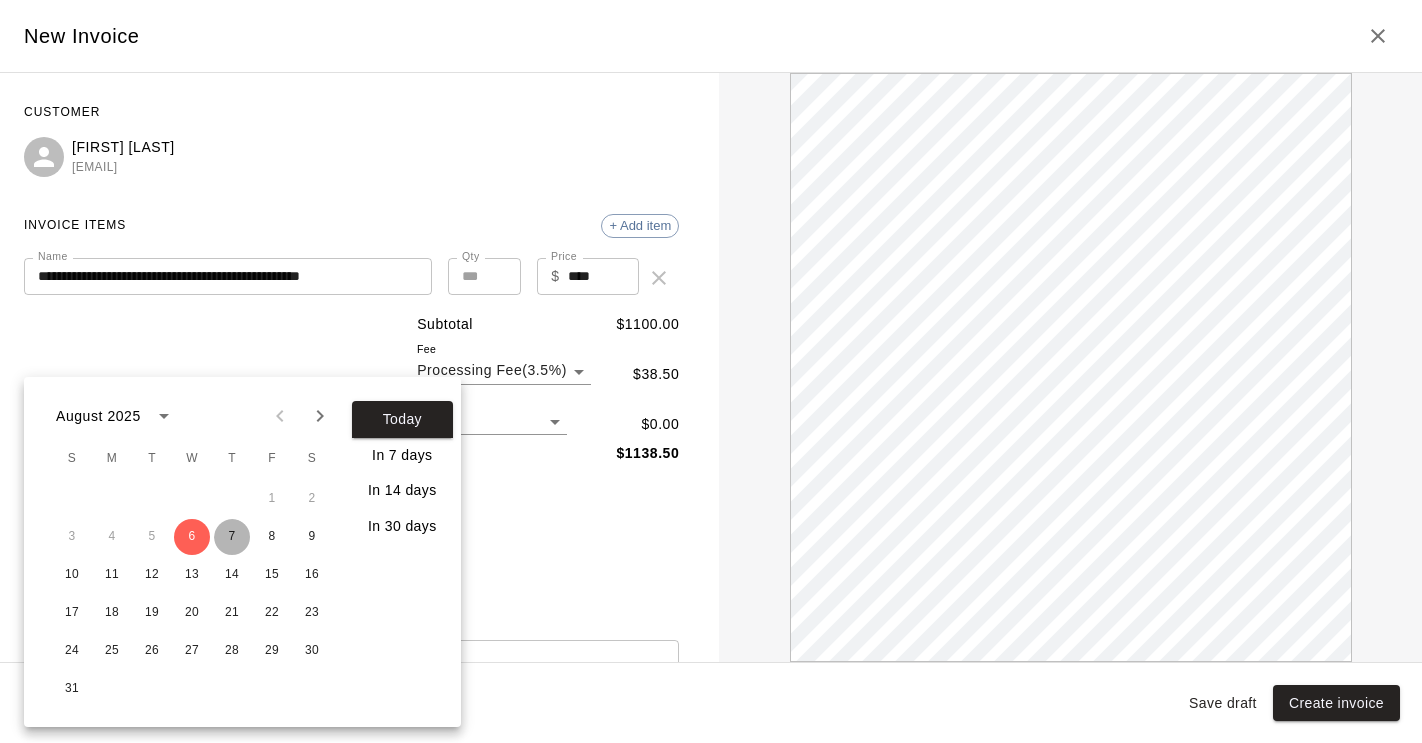 click on "7" at bounding box center (232, 537) 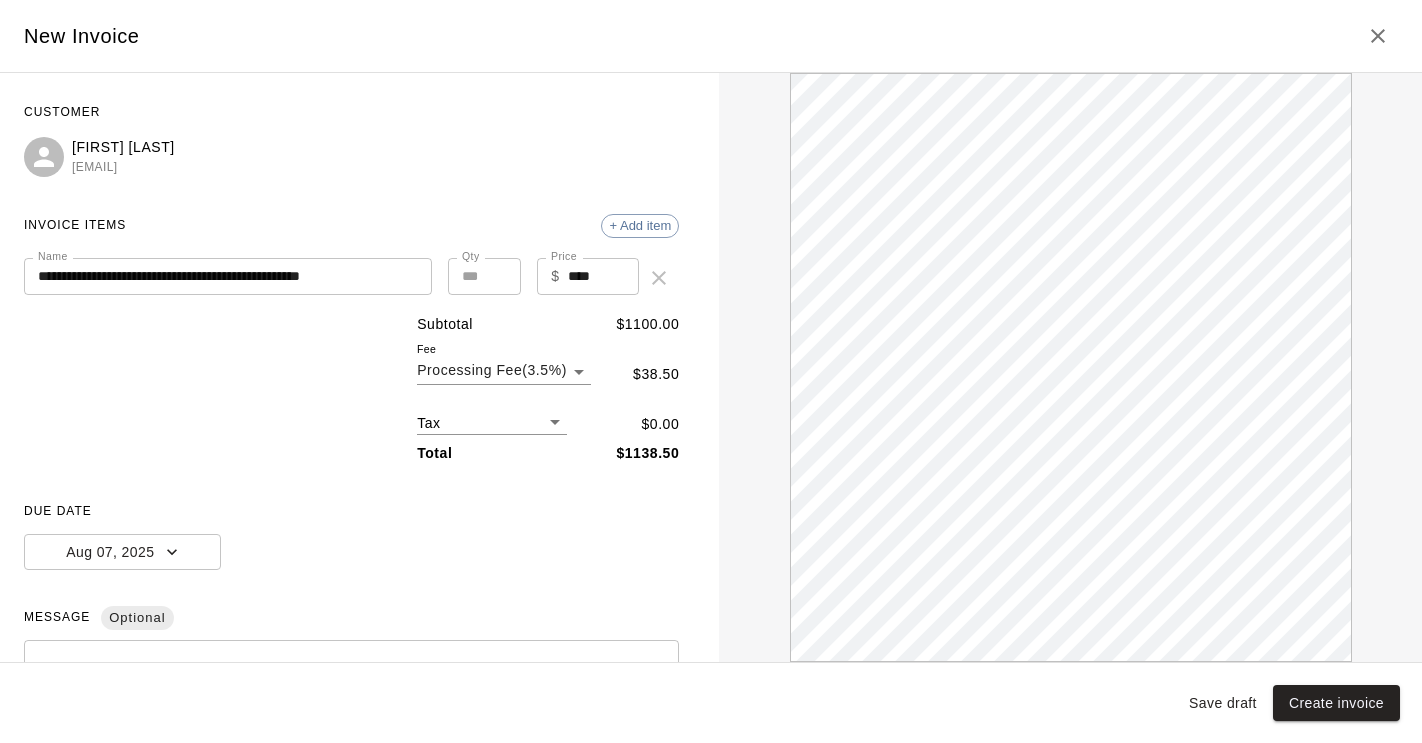scroll, scrollTop: 0, scrollLeft: 0, axis: both 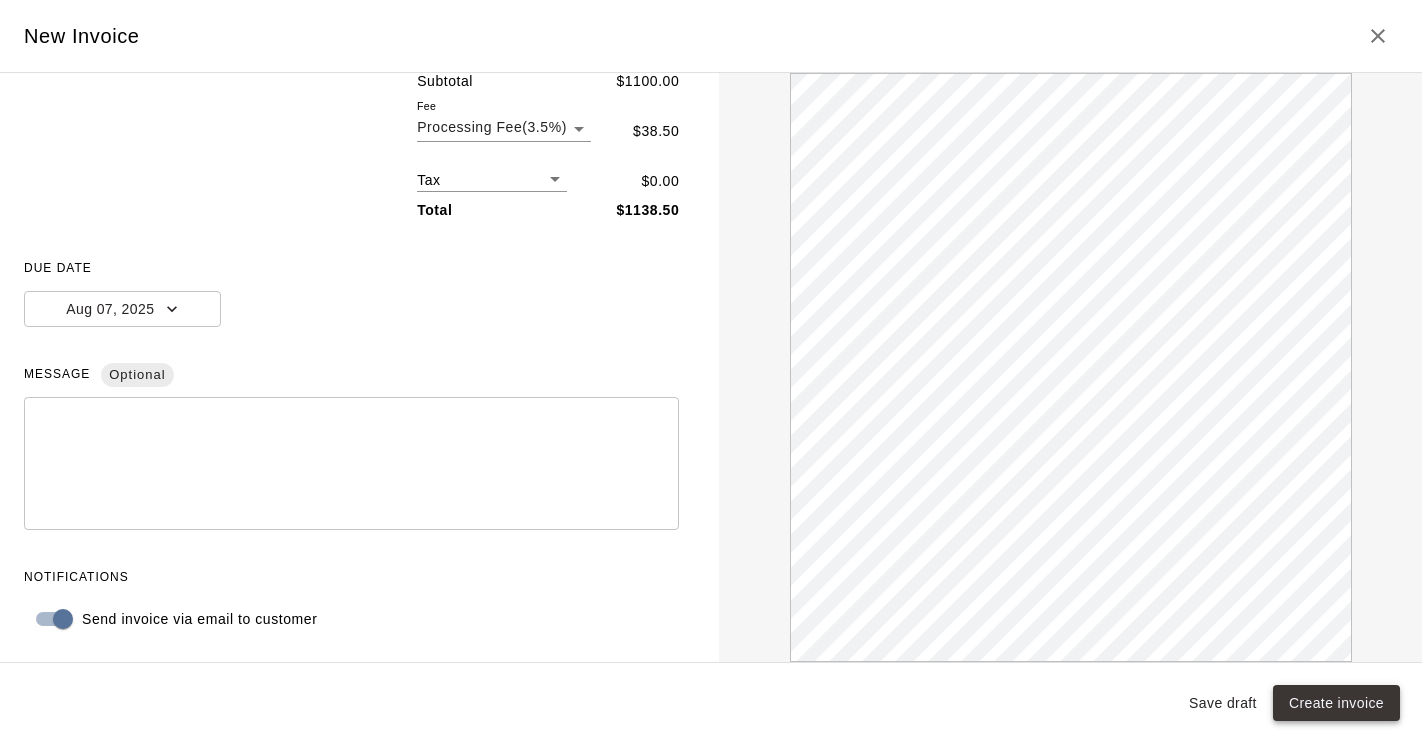 click on "Create invoice" at bounding box center [1336, 703] 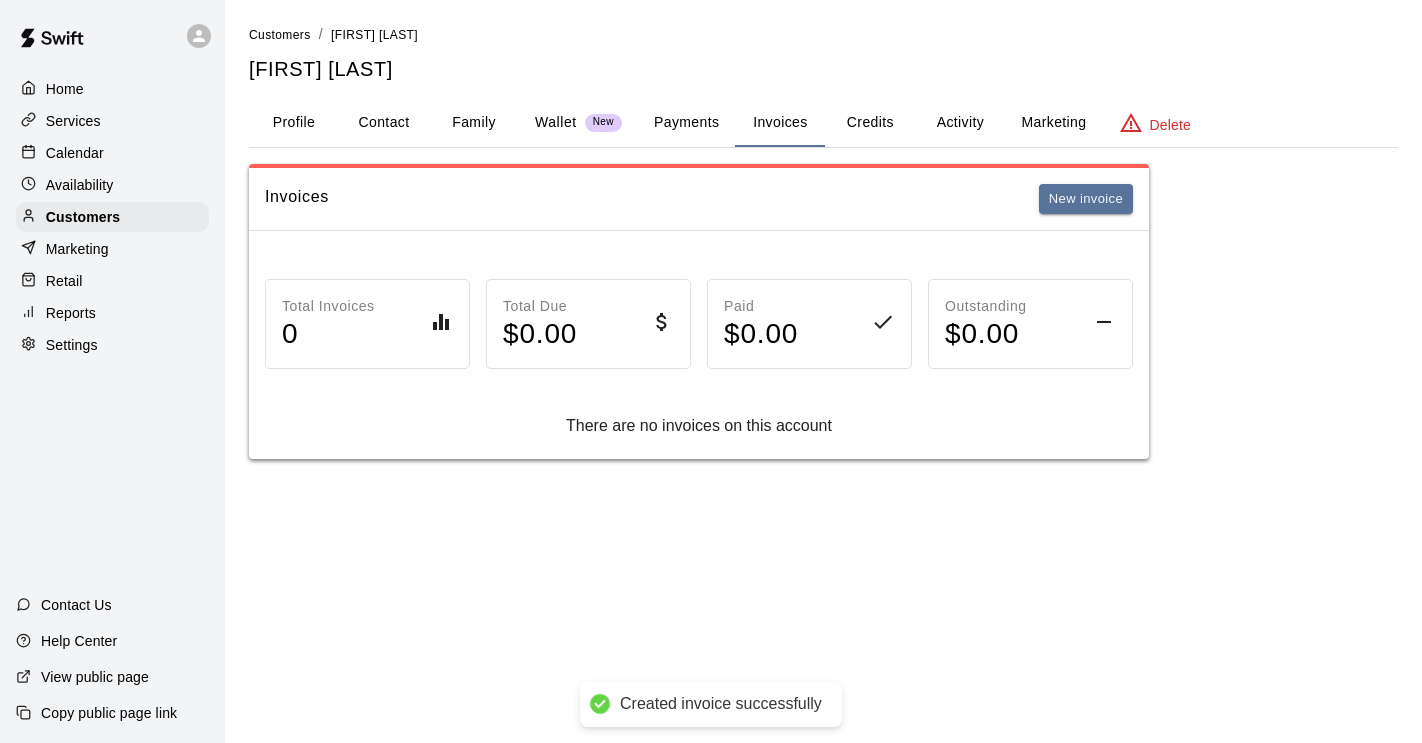 scroll, scrollTop: 0, scrollLeft: 0, axis: both 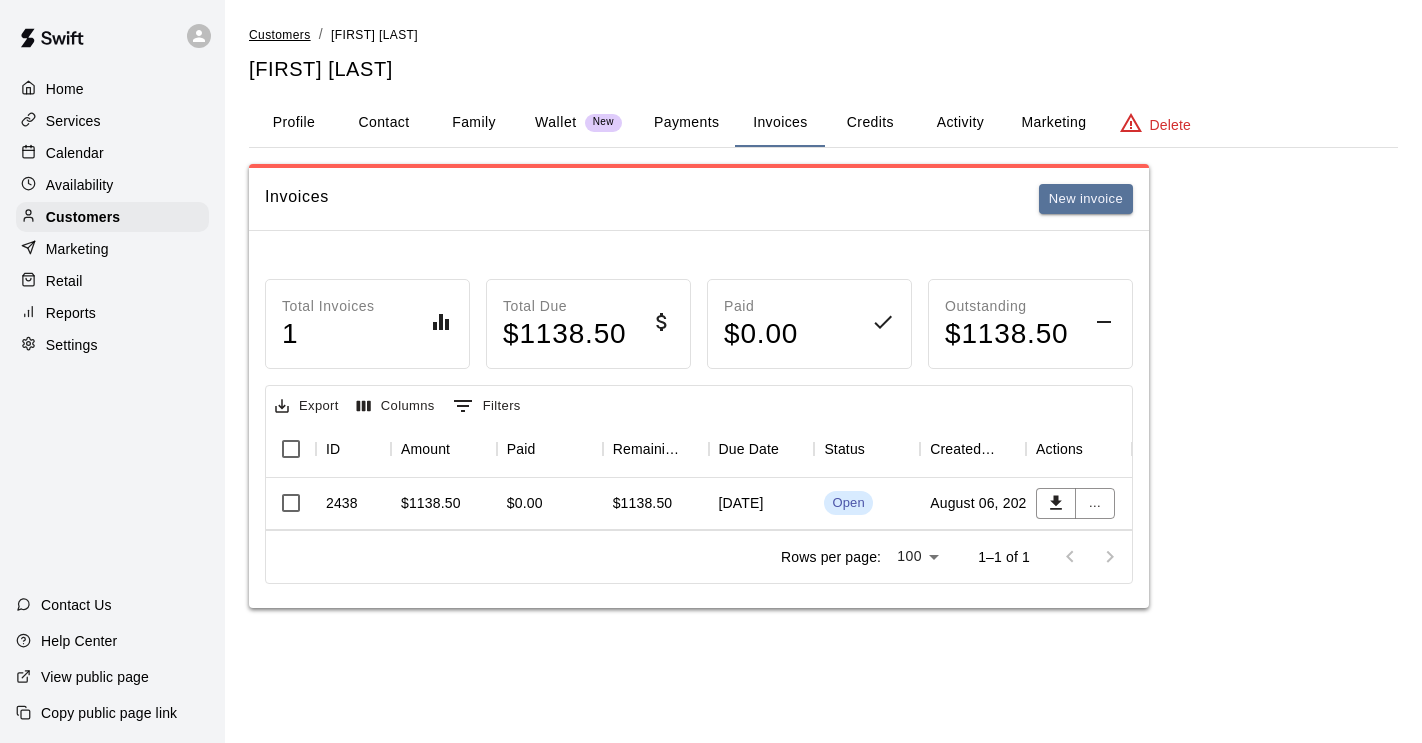 click on "Customers" at bounding box center (280, 35) 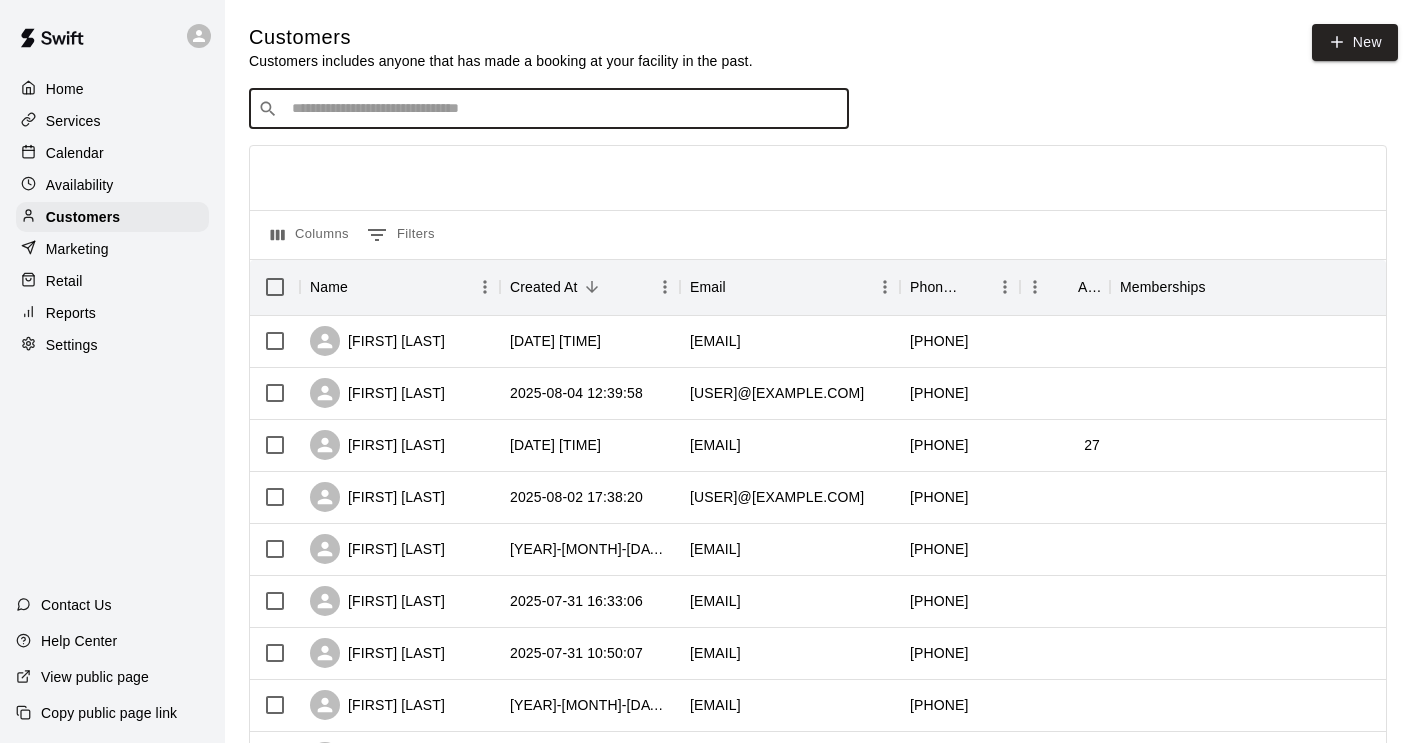 click at bounding box center (563, 109) 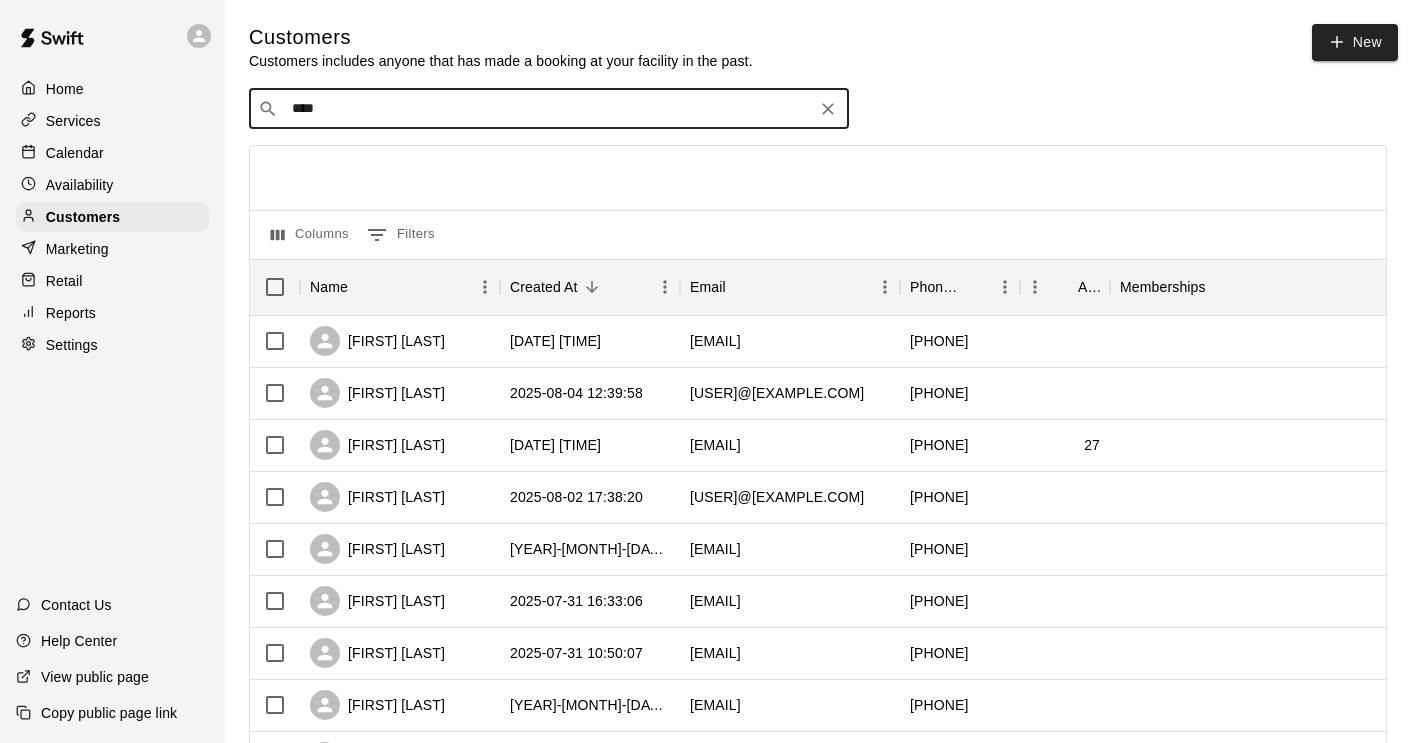type on "*****" 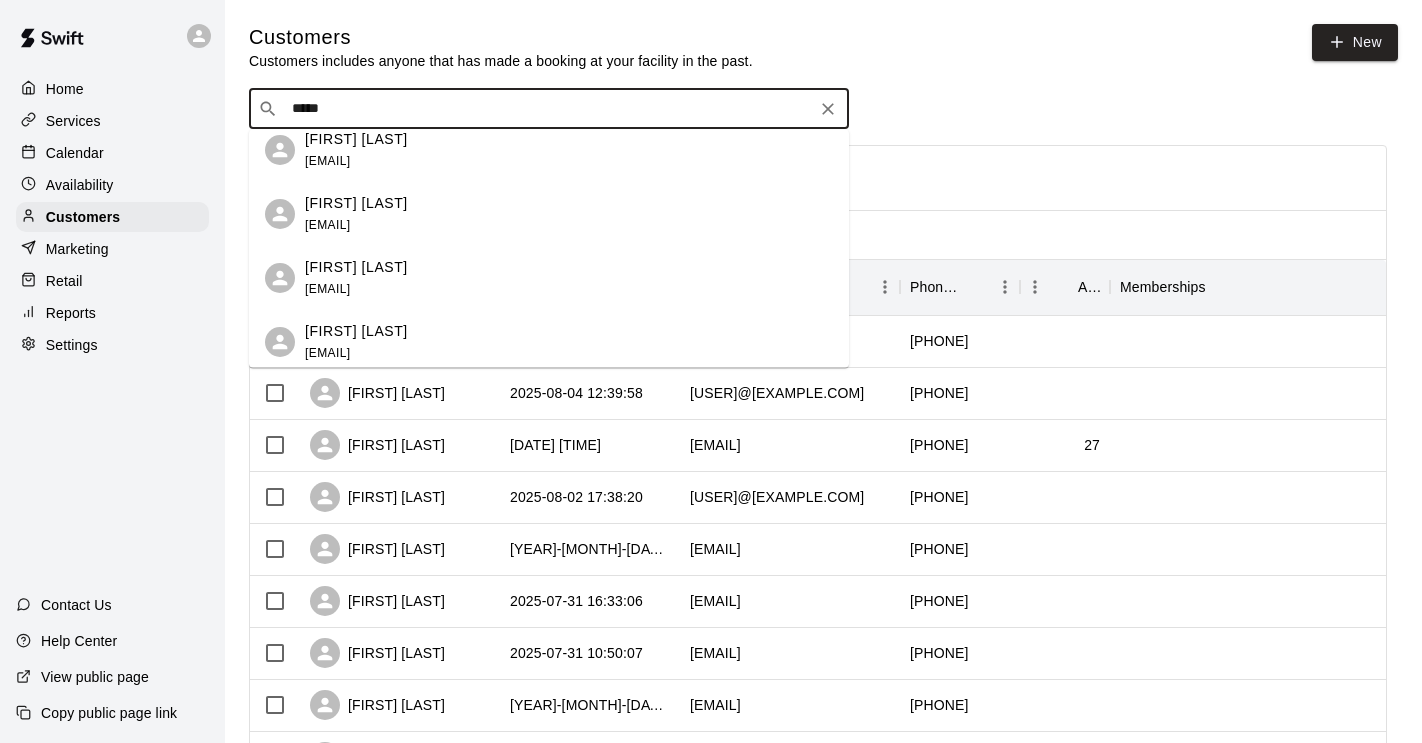 scroll, scrollTop: 146, scrollLeft: 0, axis: vertical 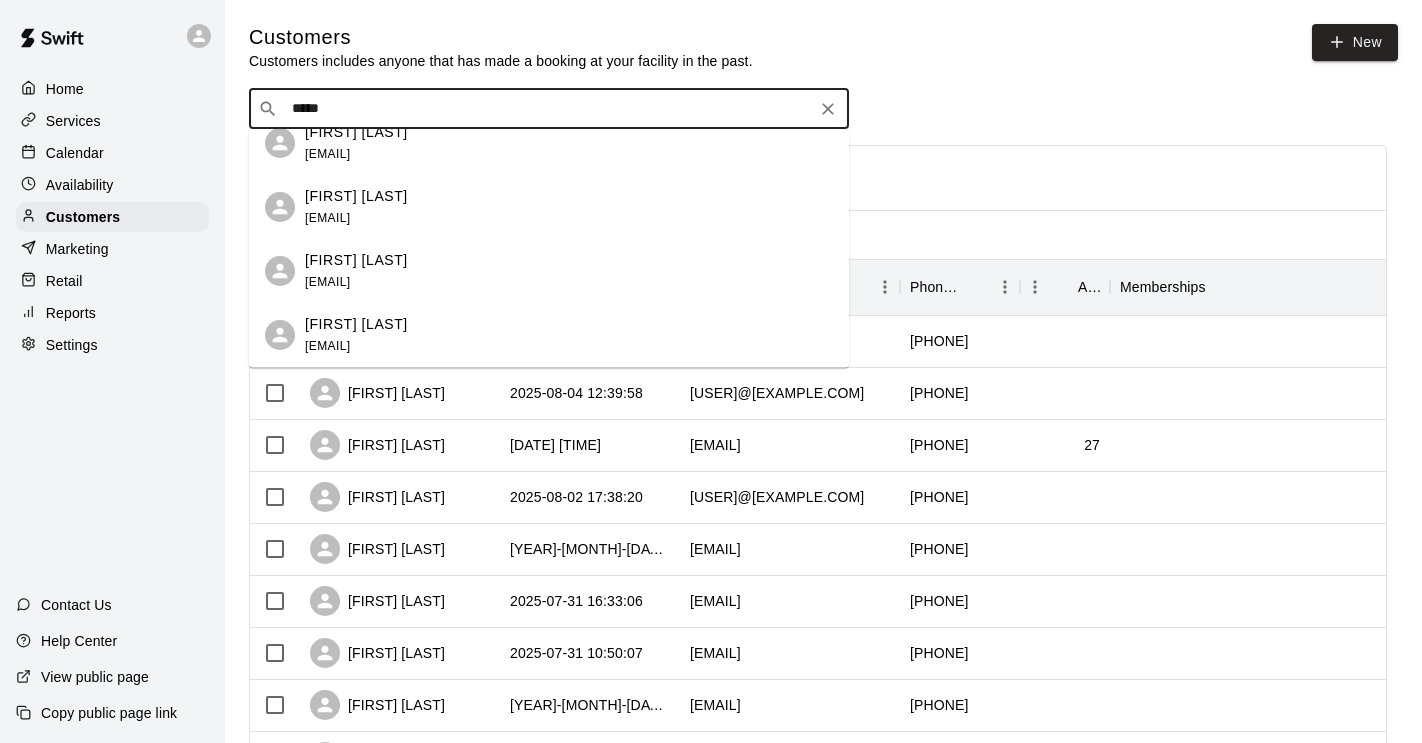 click on "[FIRST] [LAST]" at bounding box center (356, 324) 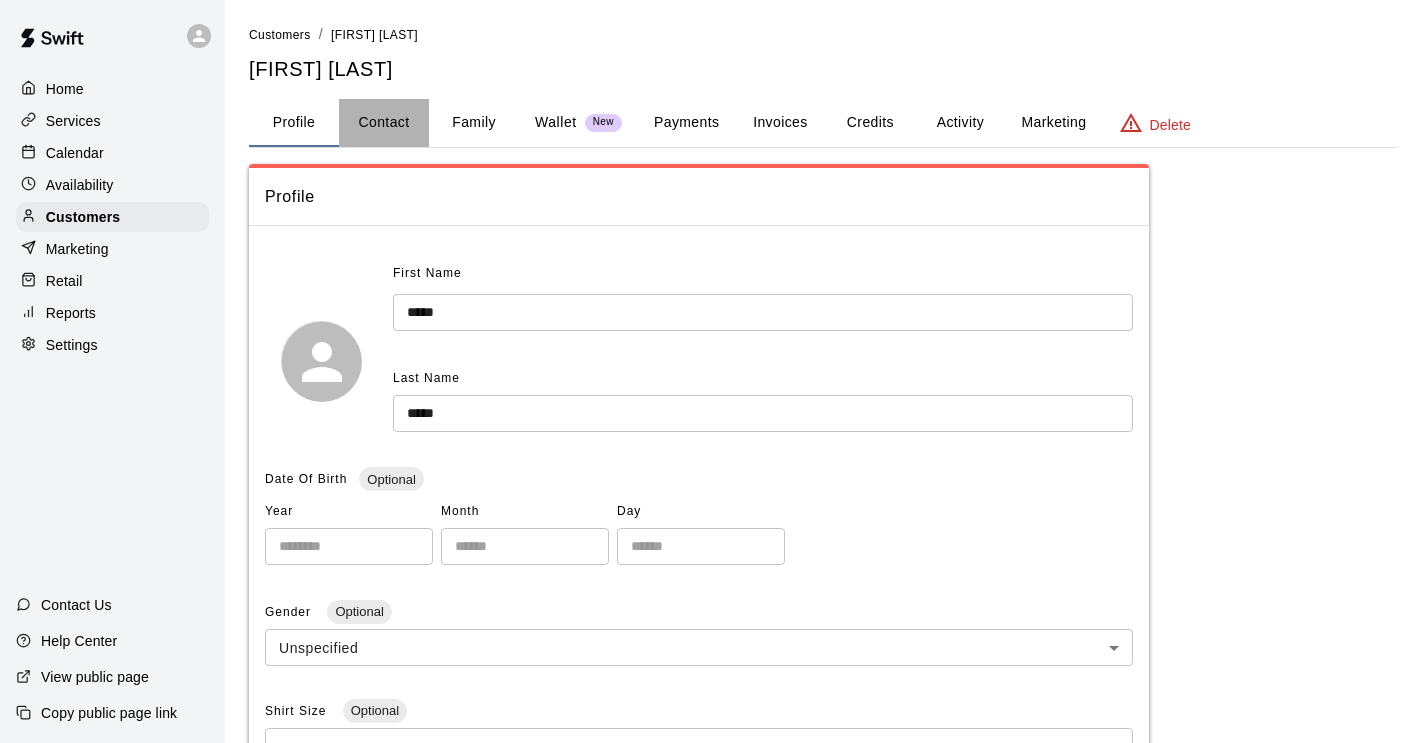 click on "Contact" at bounding box center (384, 123) 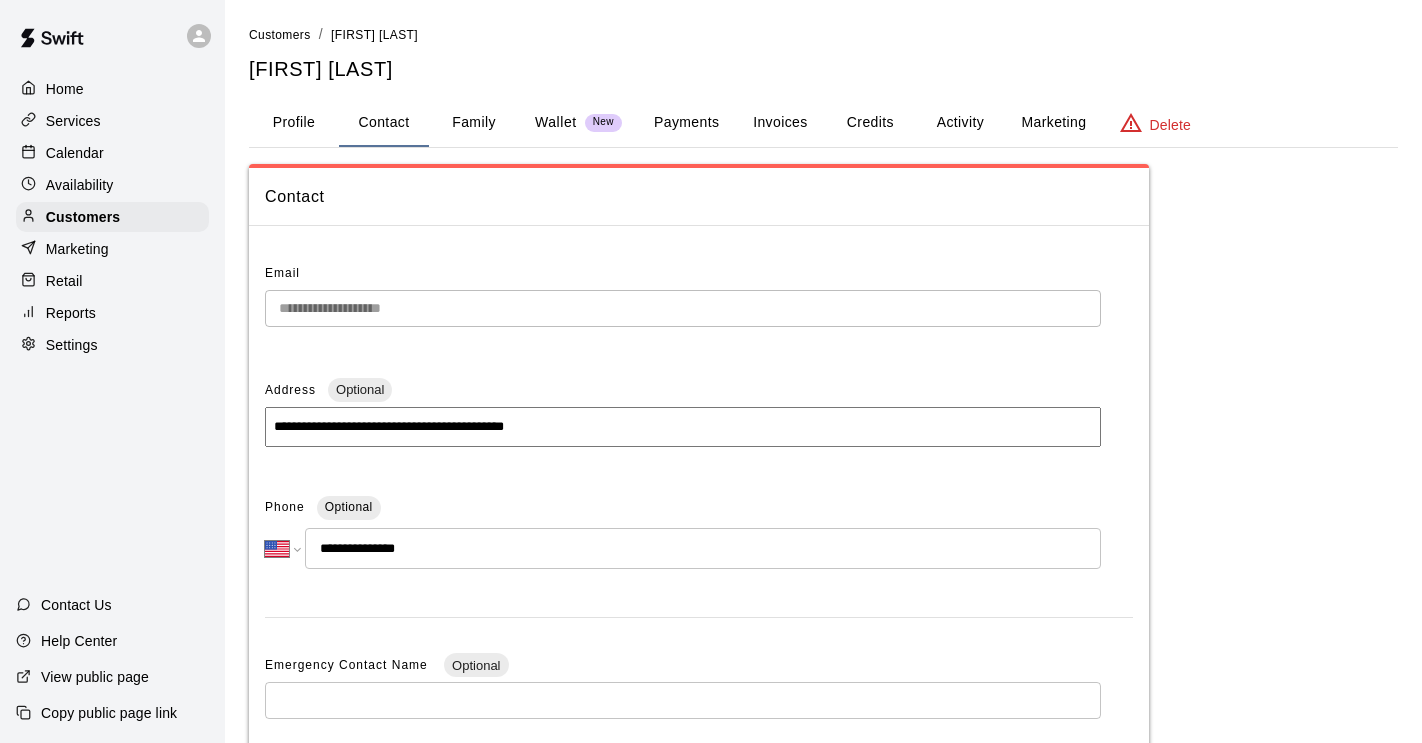 click on "Family" at bounding box center (474, 123) 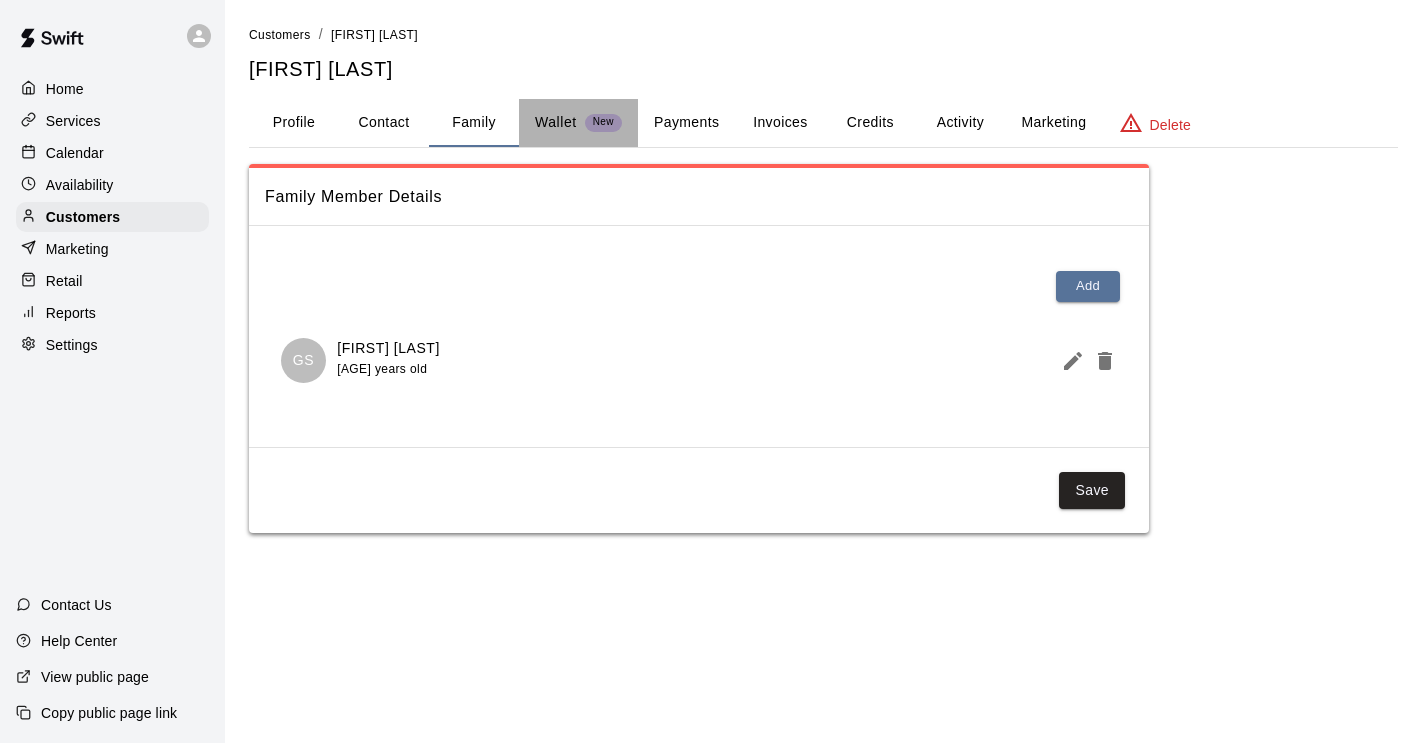 click on "Wallet" at bounding box center (556, 122) 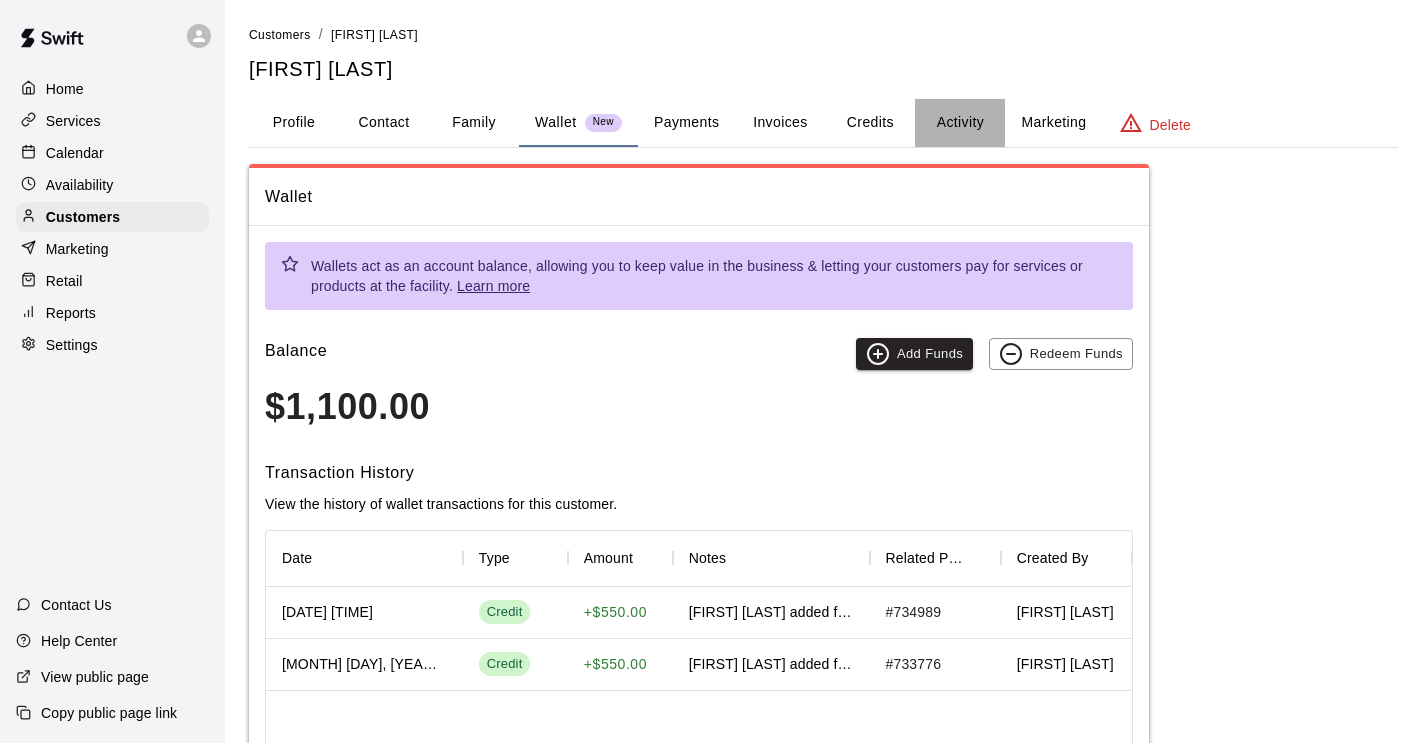 click on "Activity" at bounding box center (960, 123) 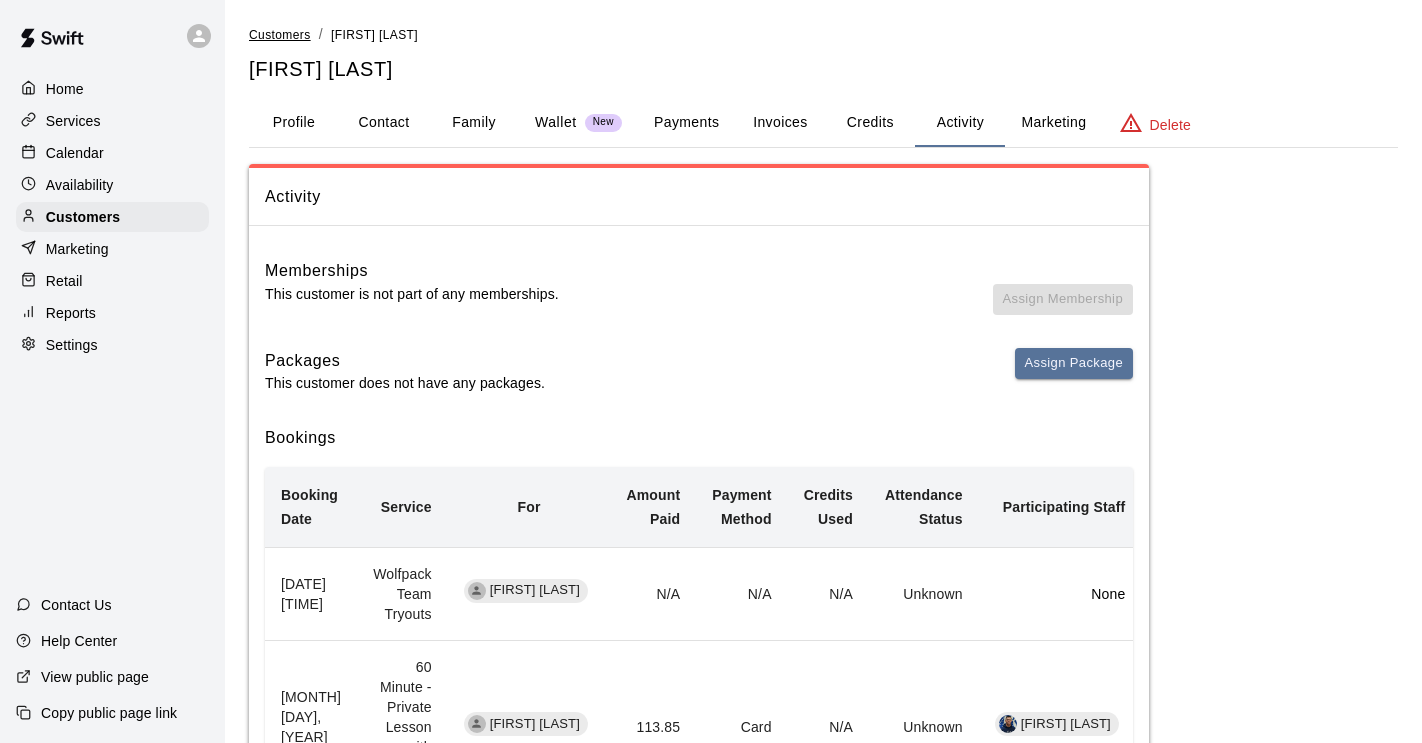 click on "Customers" at bounding box center [280, 35] 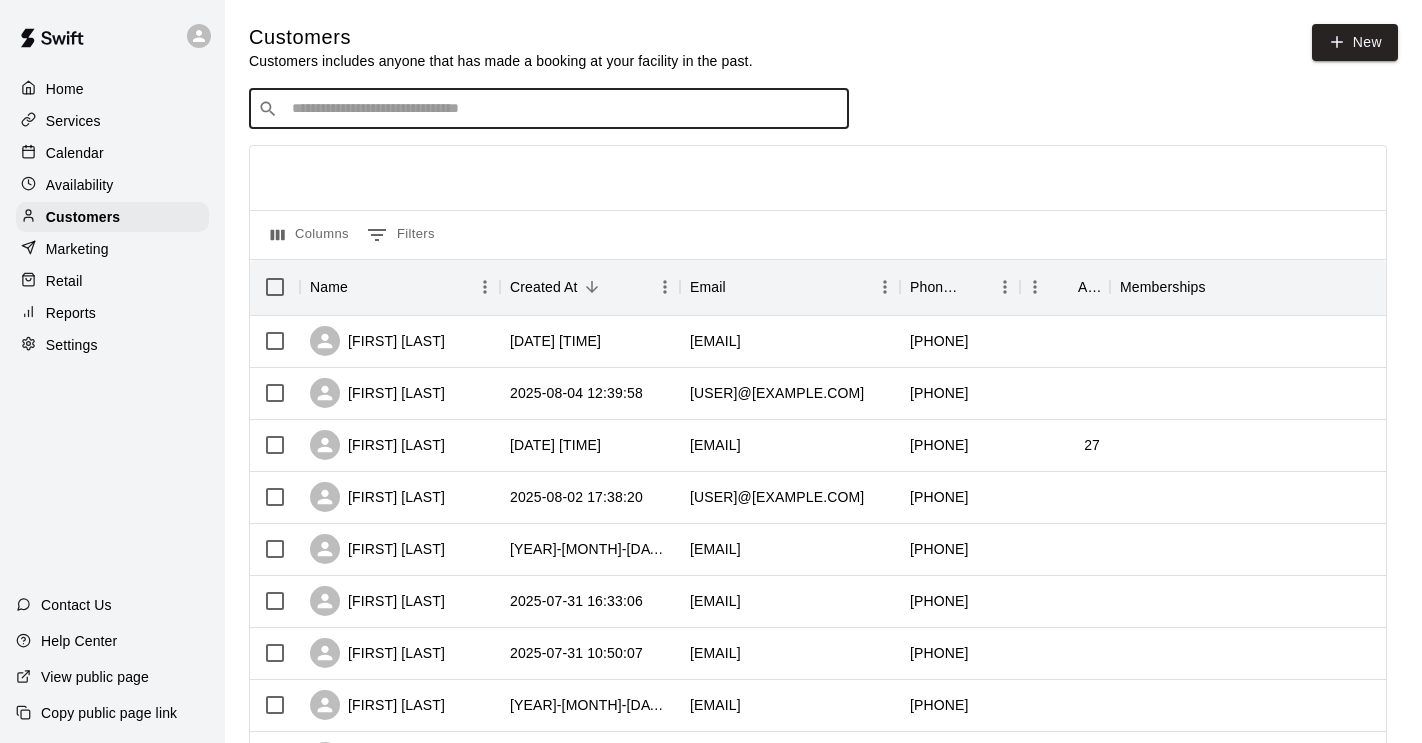 click at bounding box center [563, 109] 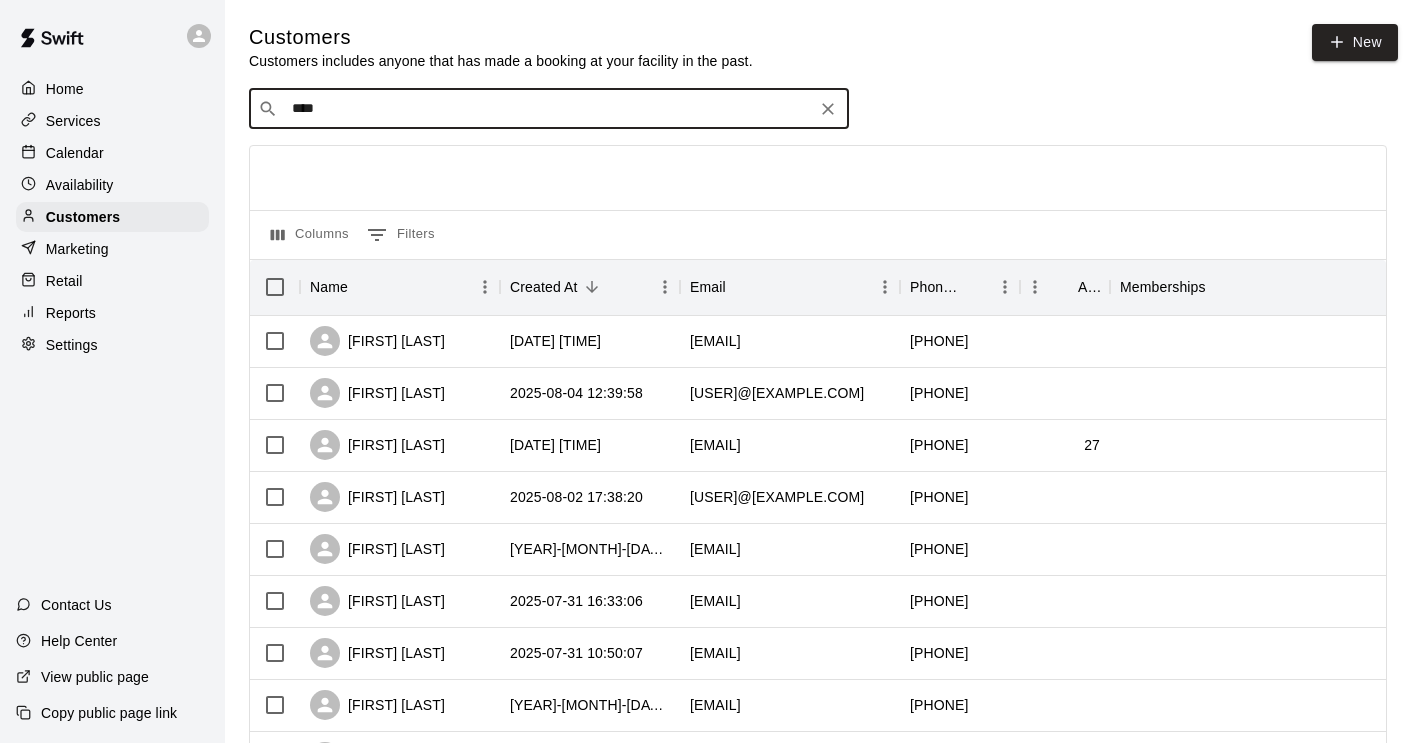 type on "*****" 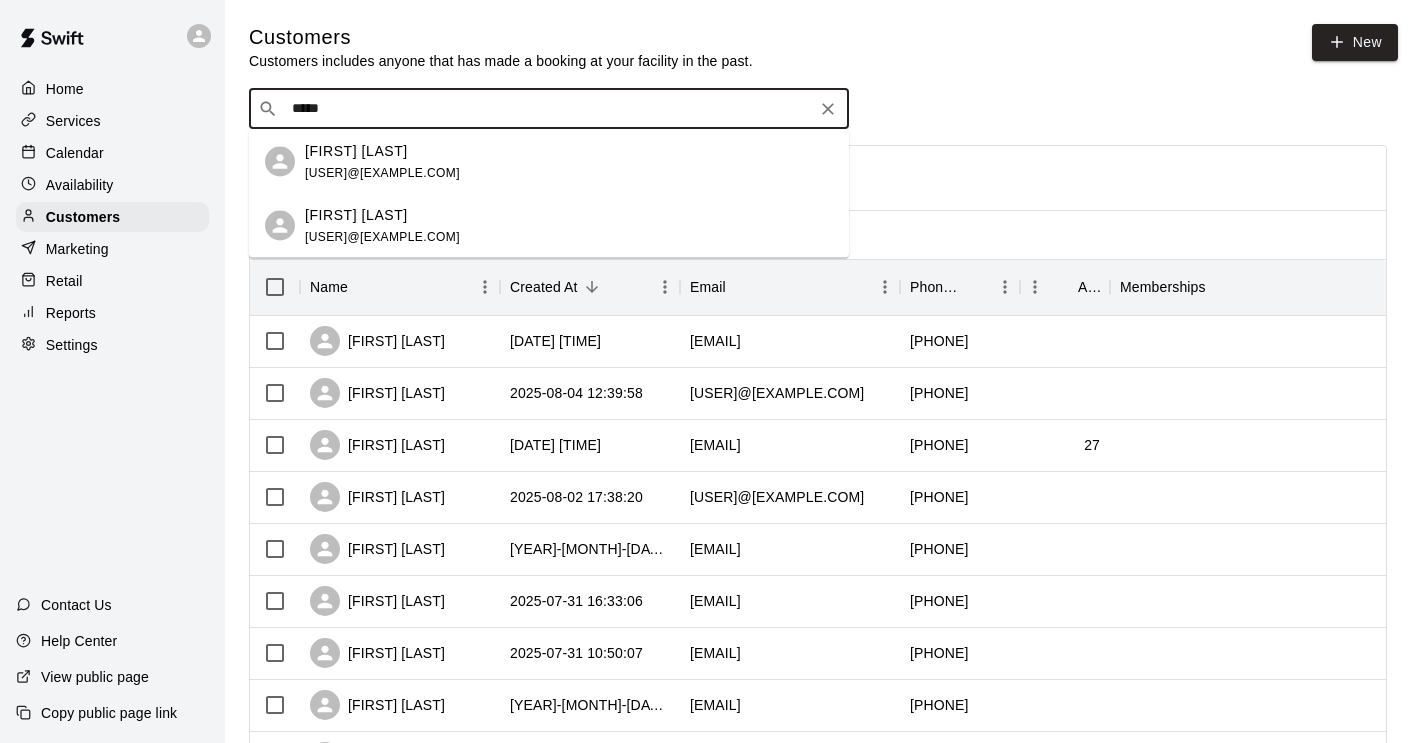 click on "[FIRST] [LAST]" at bounding box center [356, 150] 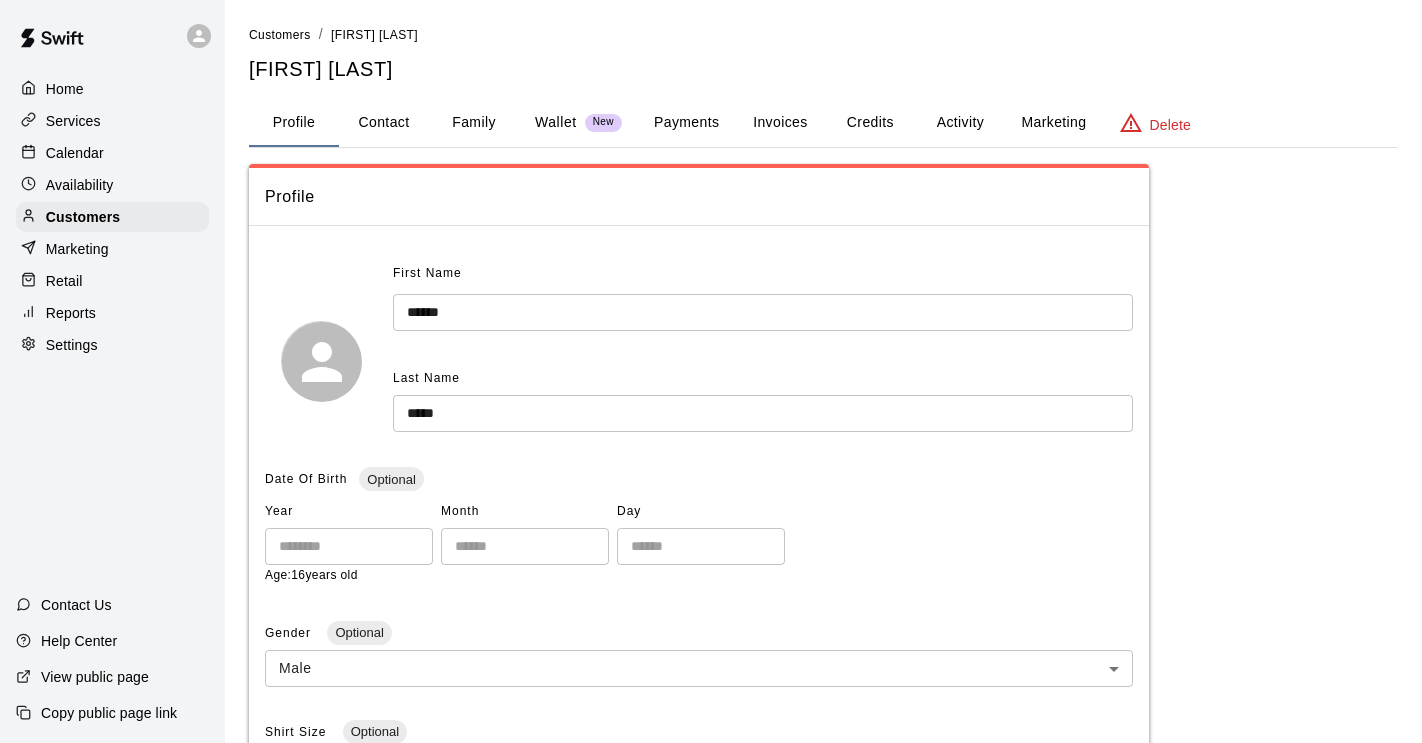click on "Contact" at bounding box center [384, 123] 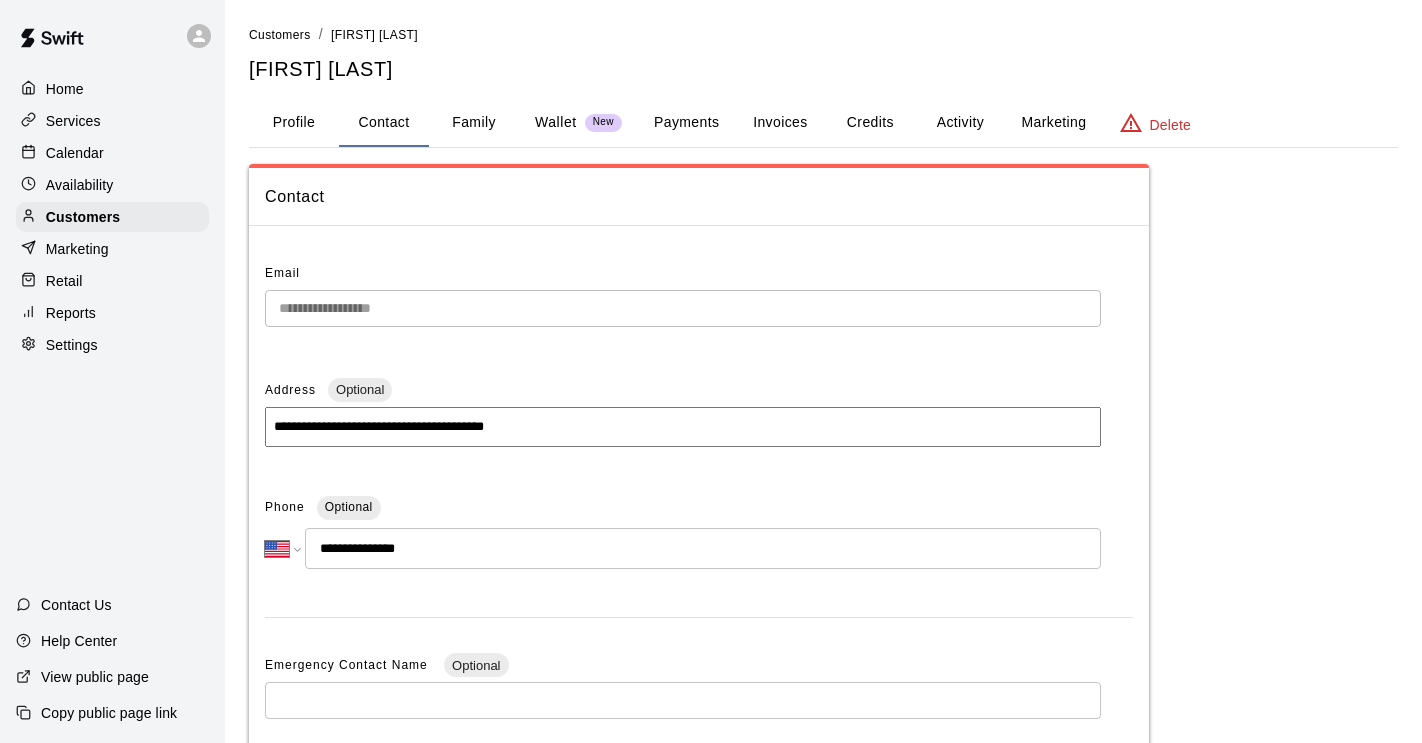 click on "Family" at bounding box center [474, 123] 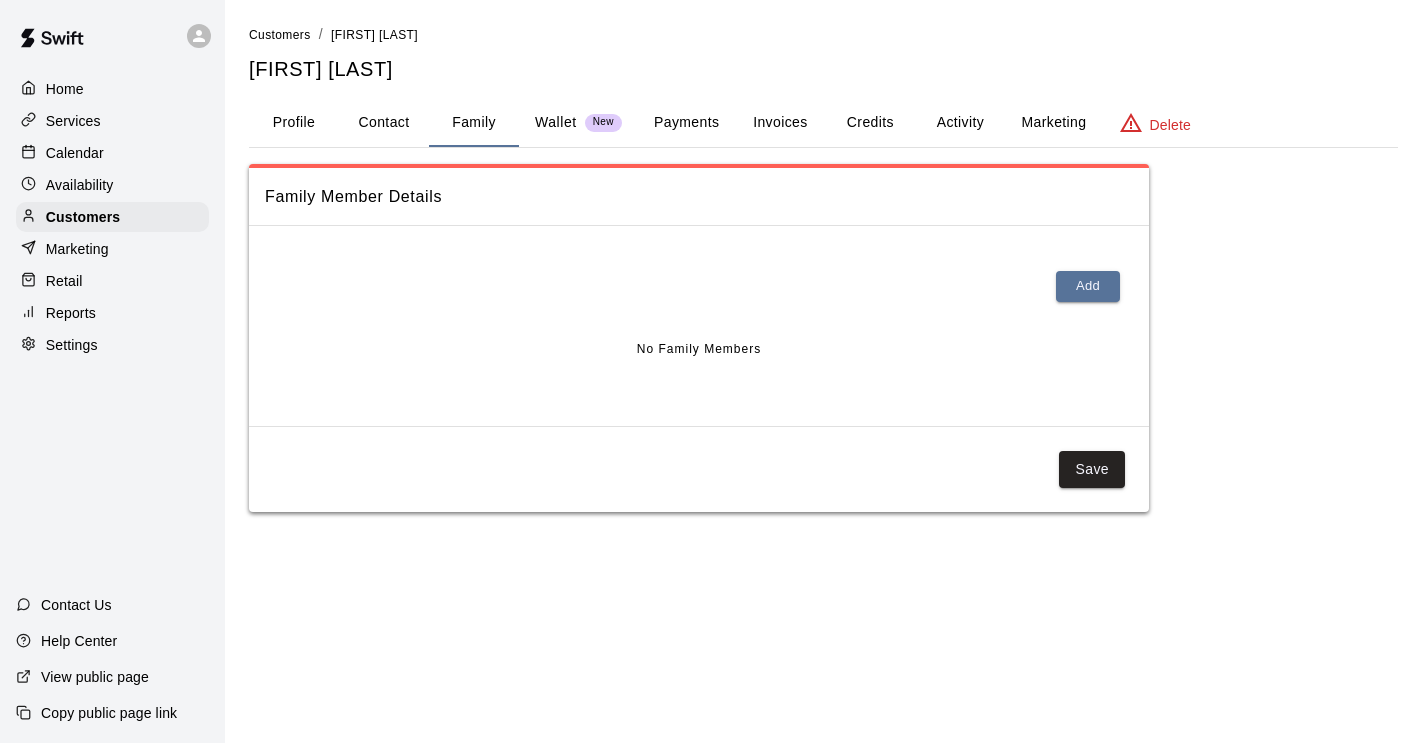 click on "Wallet New" at bounding box center [578, 123] 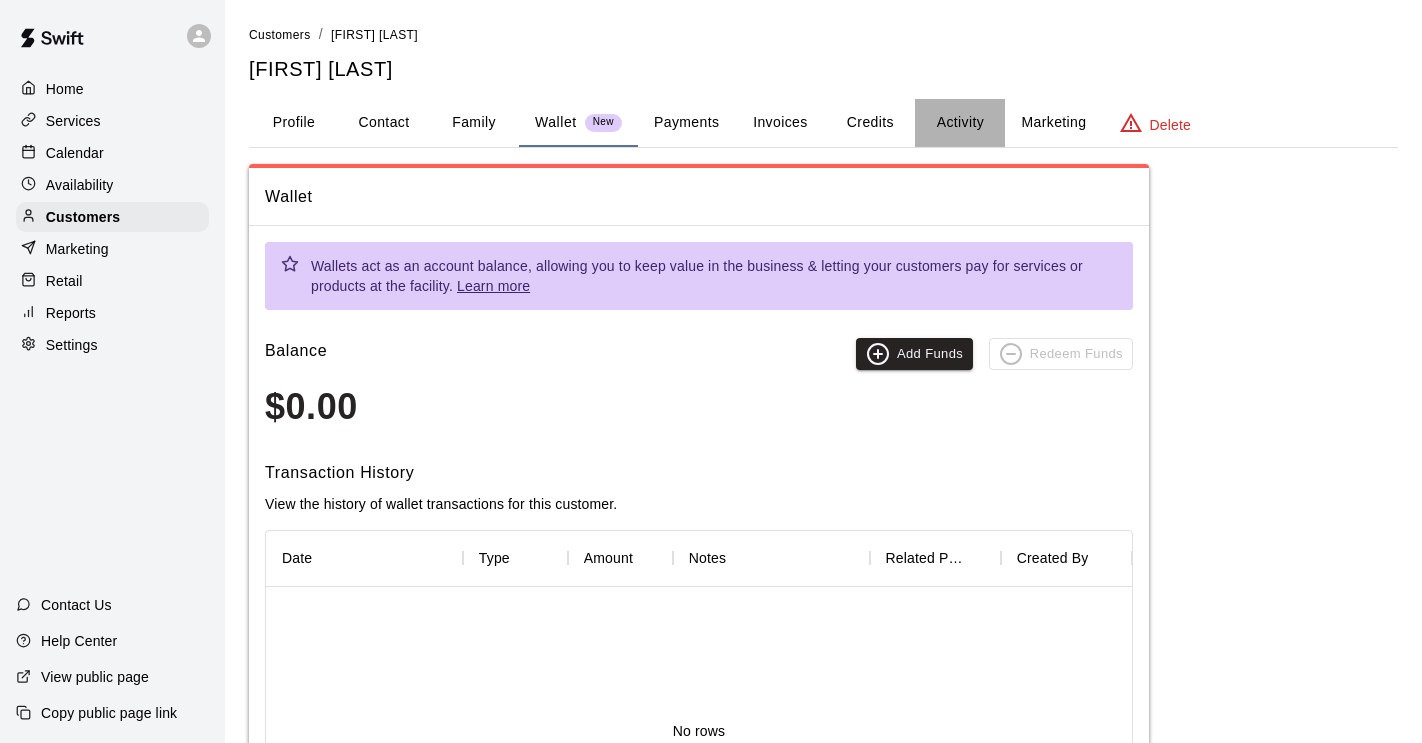 click on "Activity" at bounding box center [960, 123] 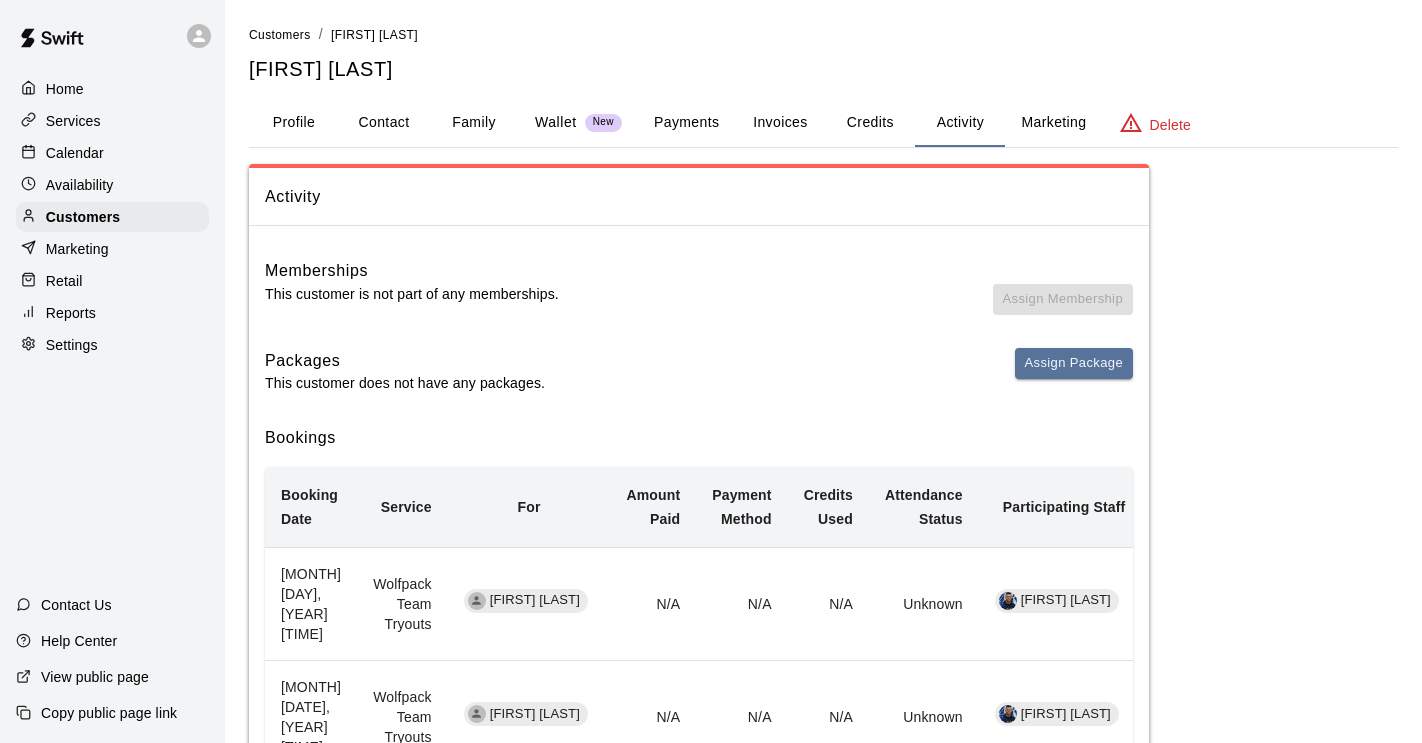 click on "Invoices" at bounding box center [780, 123] 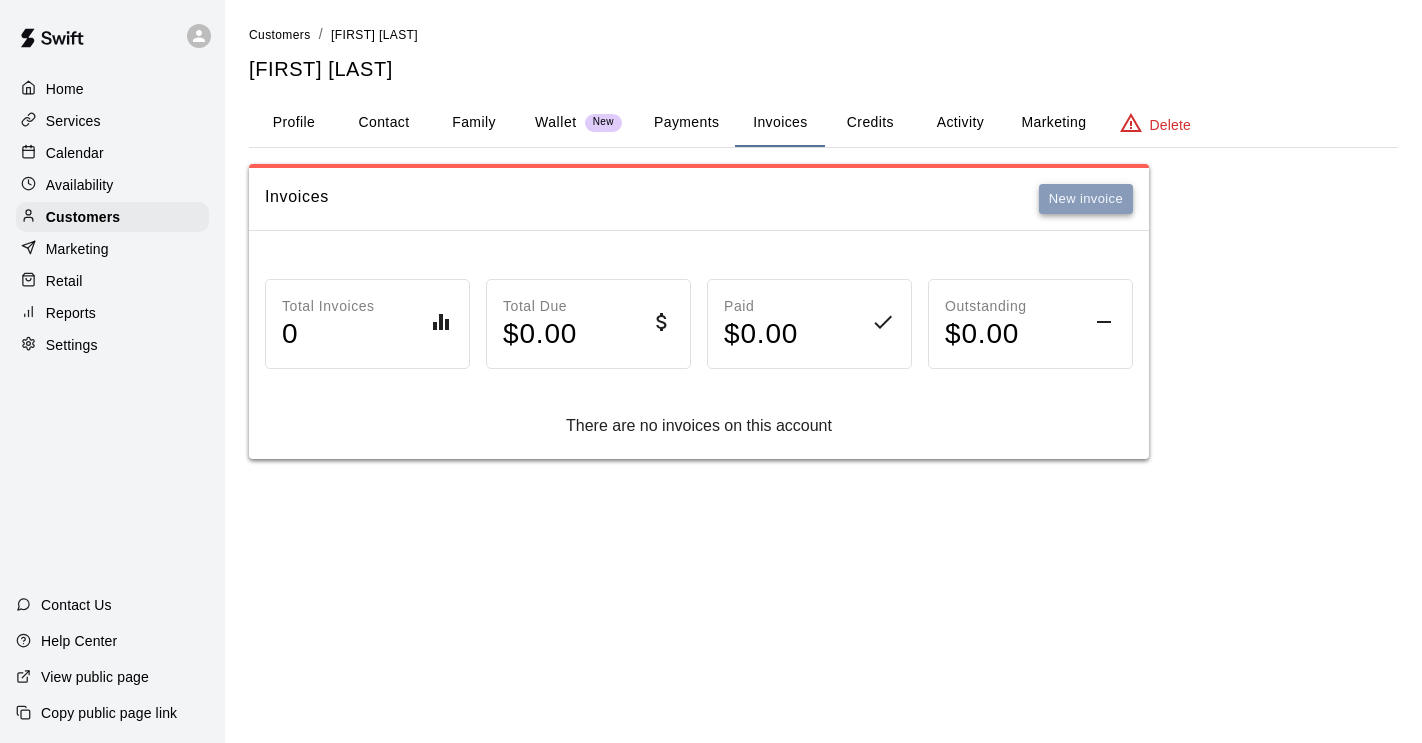 click on "New invoice" at bounding box center [1086, 199] 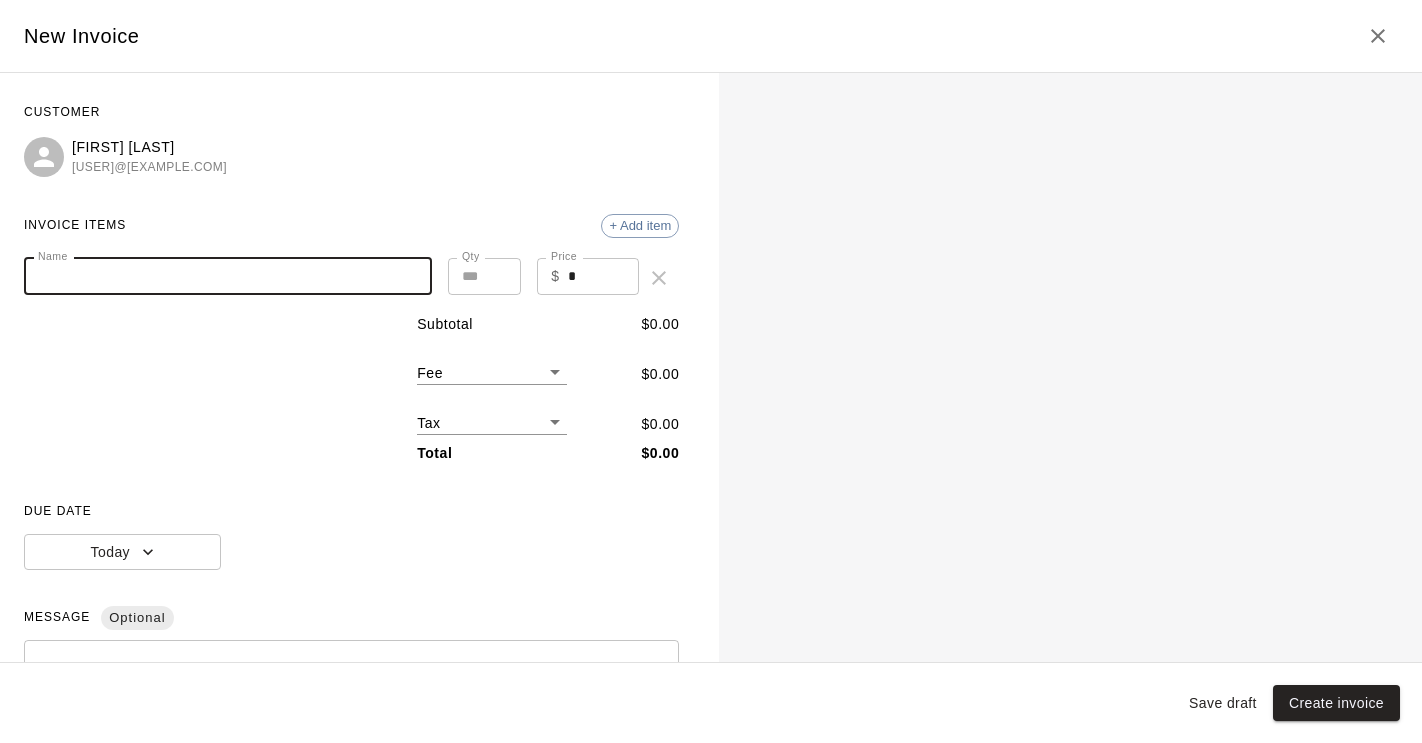 click on "Name" at bounding box center (228, 276) 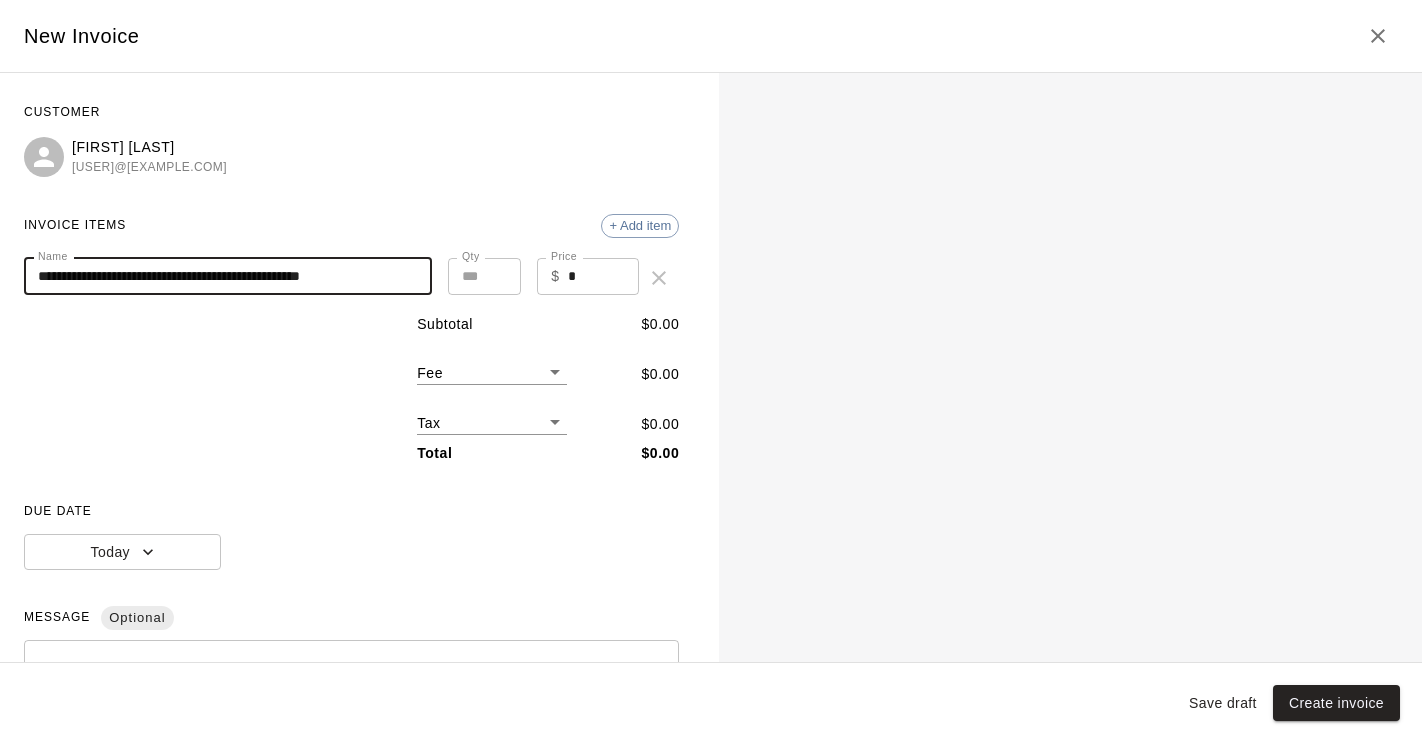 type on "**********" 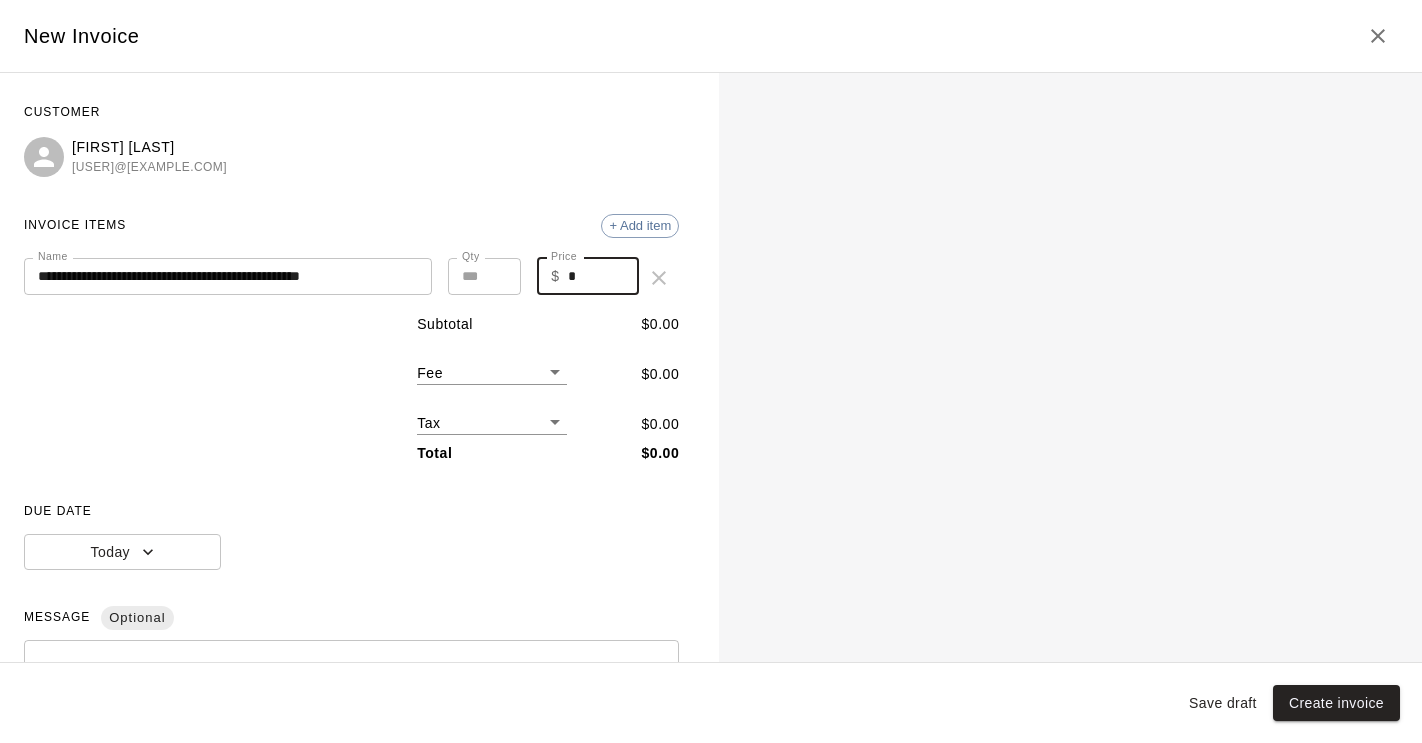drag, startPoint x: 578, startPoint y: 280, endPoint x: 561, endPoint y: 279, distance: 17.029387 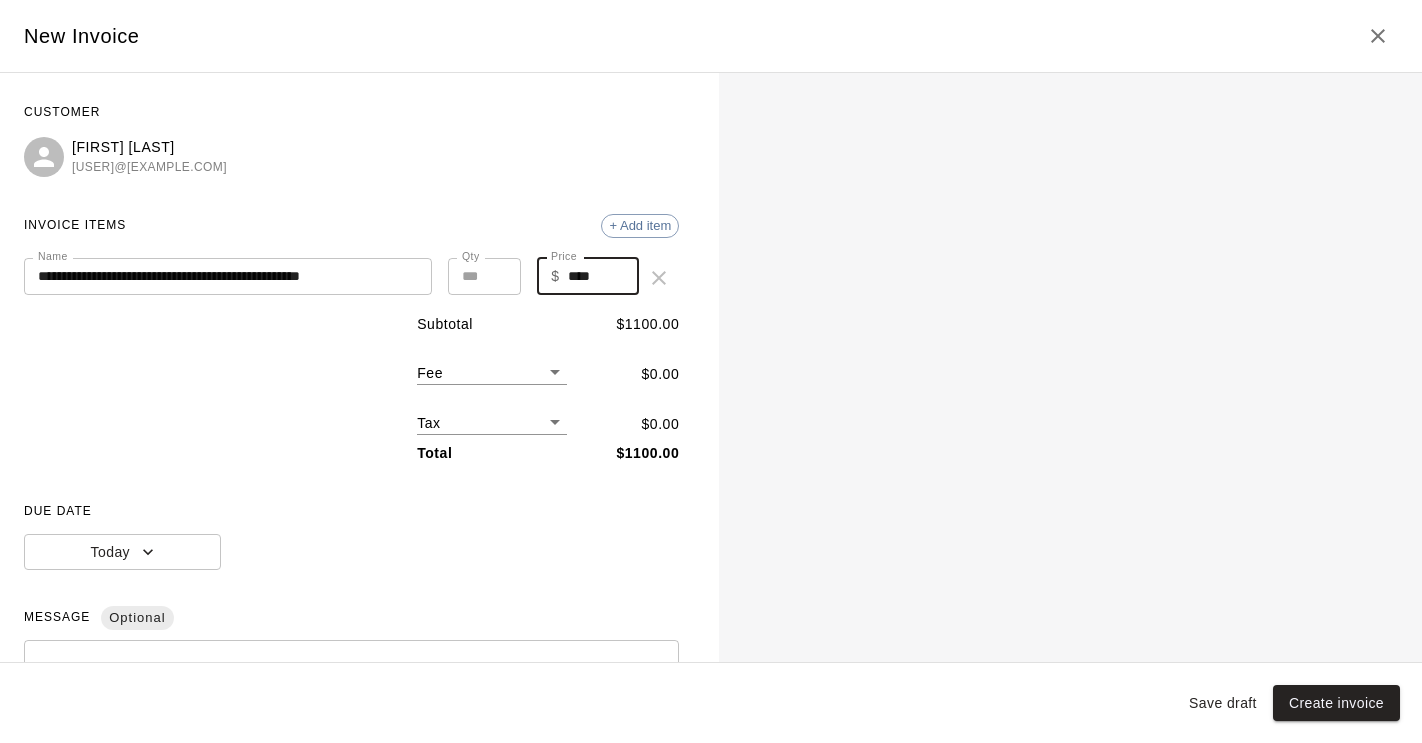 type on "****" 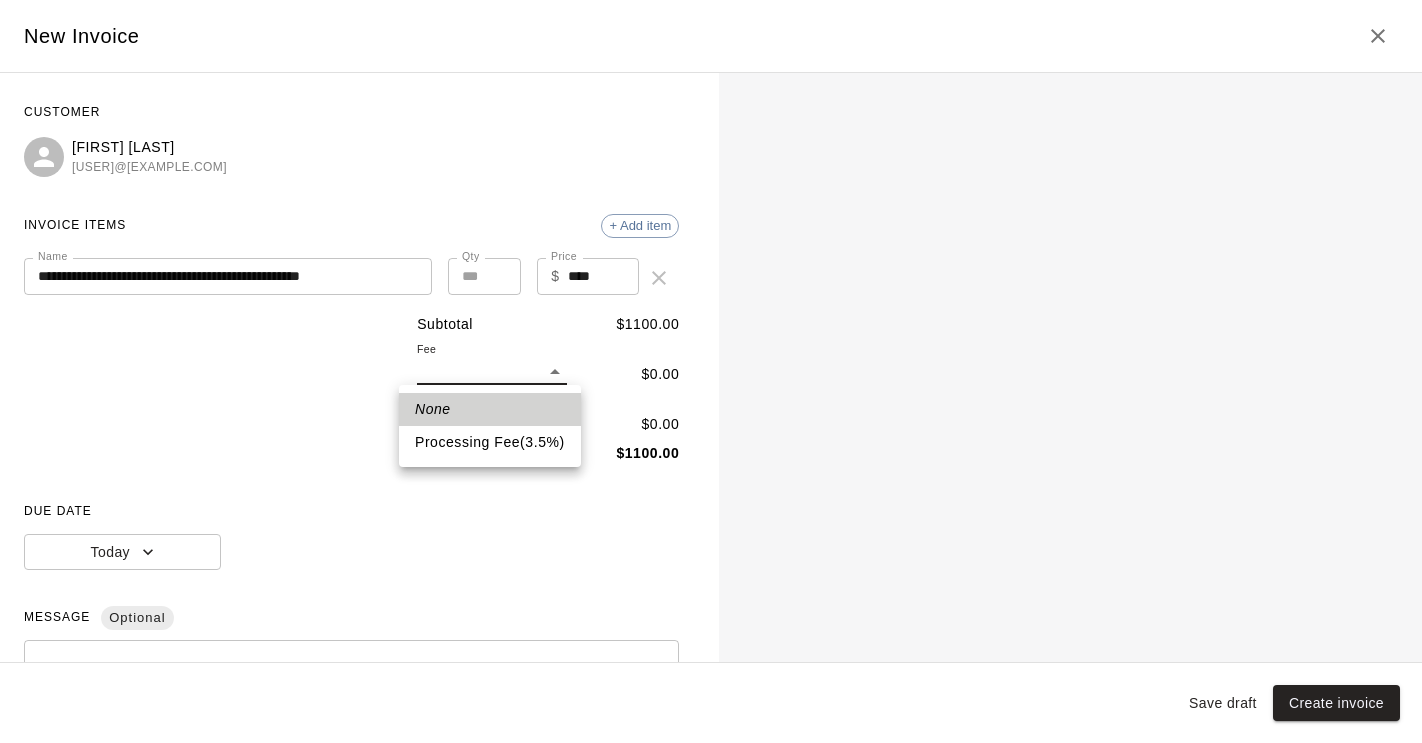 click on "**********" at bounding box center (711, 249) 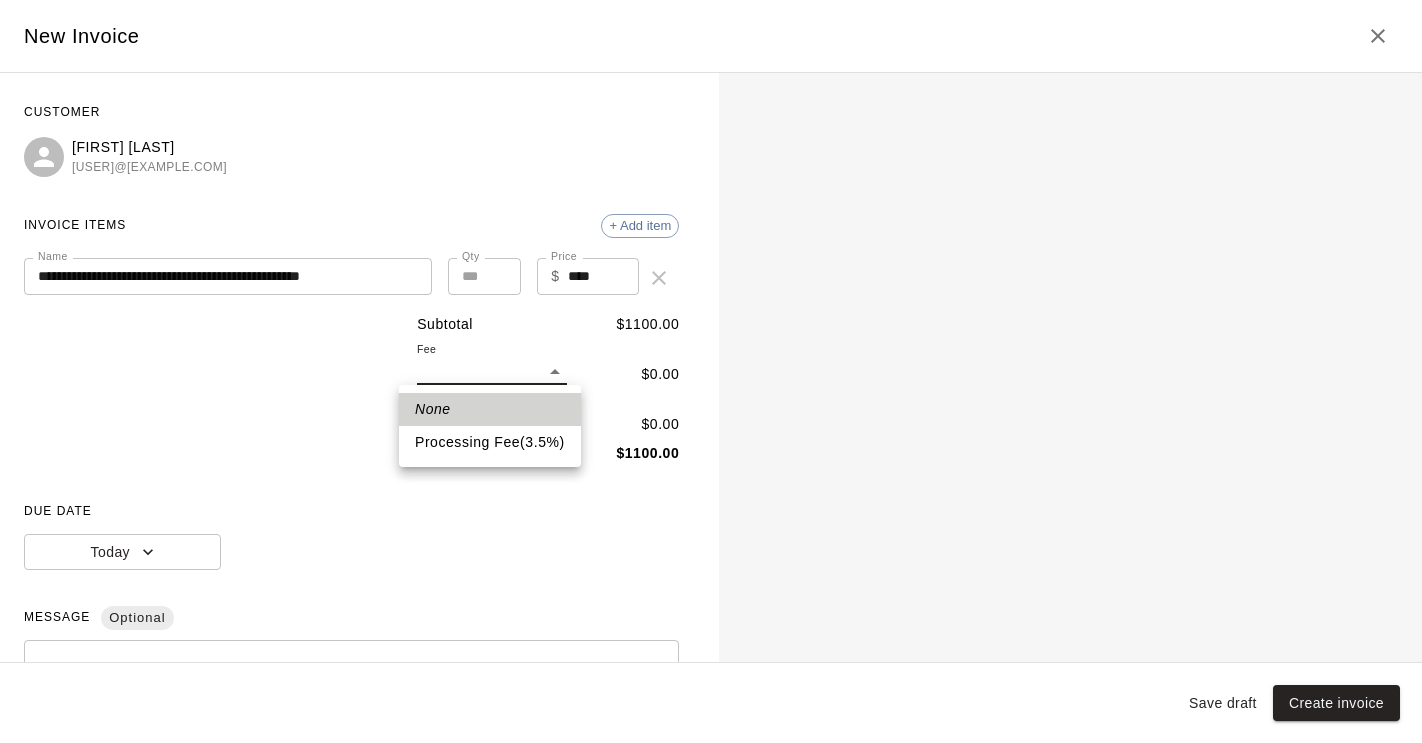 click on "Processing Fee  ( 3.5 % )" at bounding box center [490, 442] 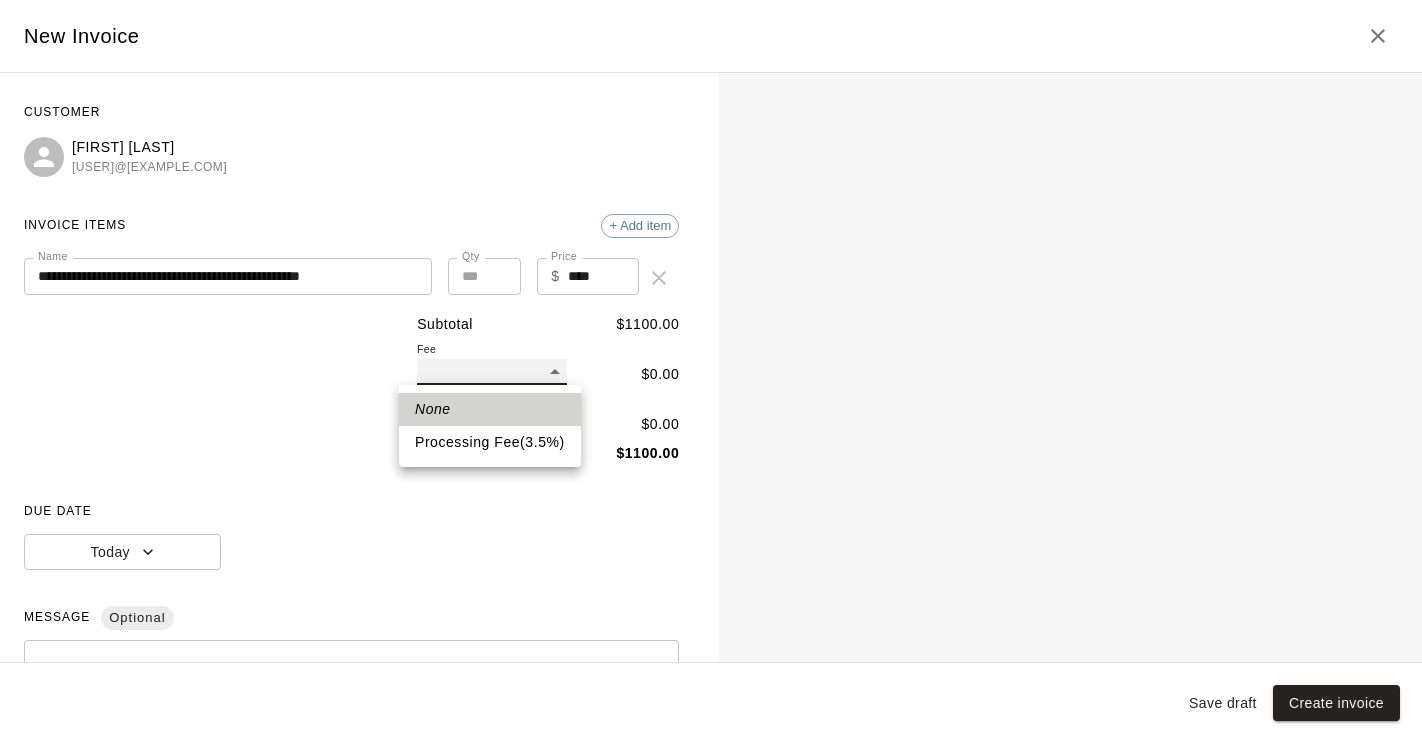 type on "**" 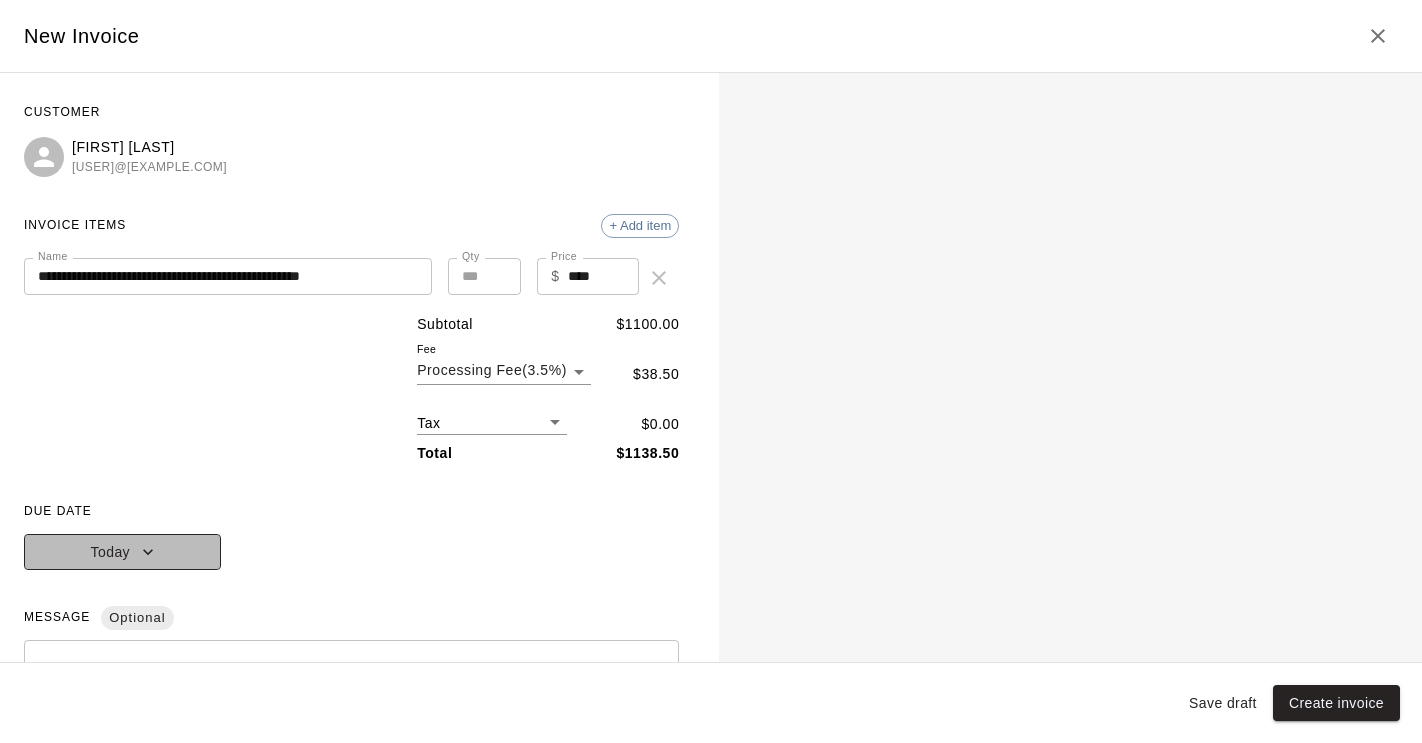 click 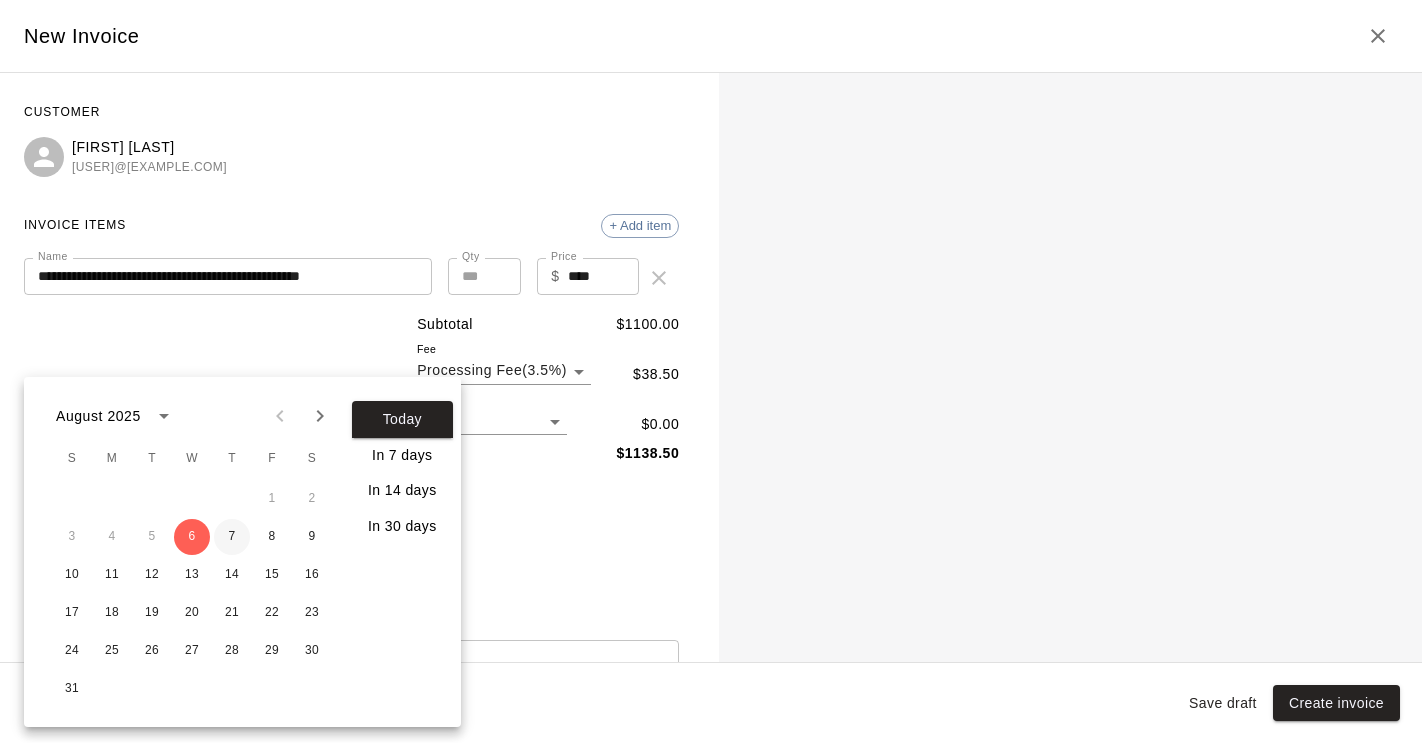 click on "7" at bounding box center [232, 537] 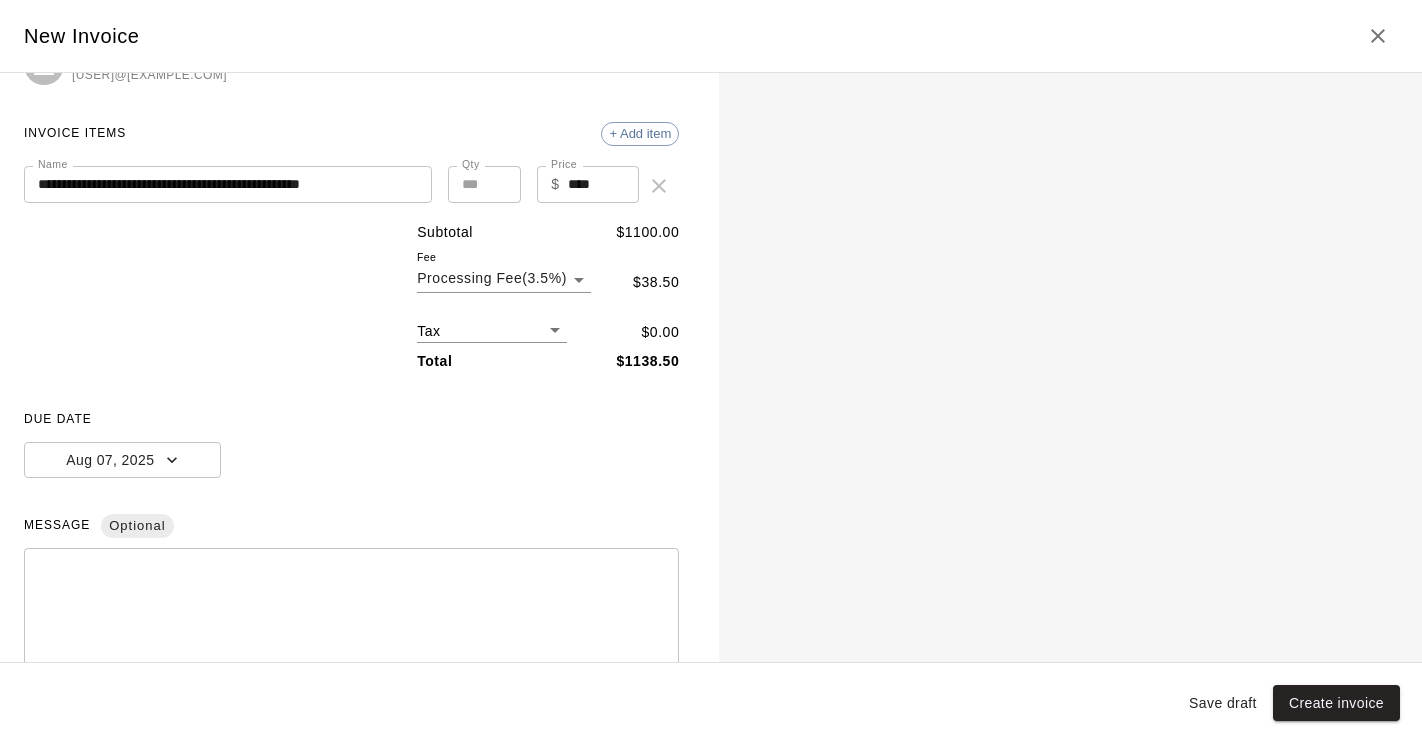 scroll, scrollTop: 243, scrollLeft: 0, axis: vertical 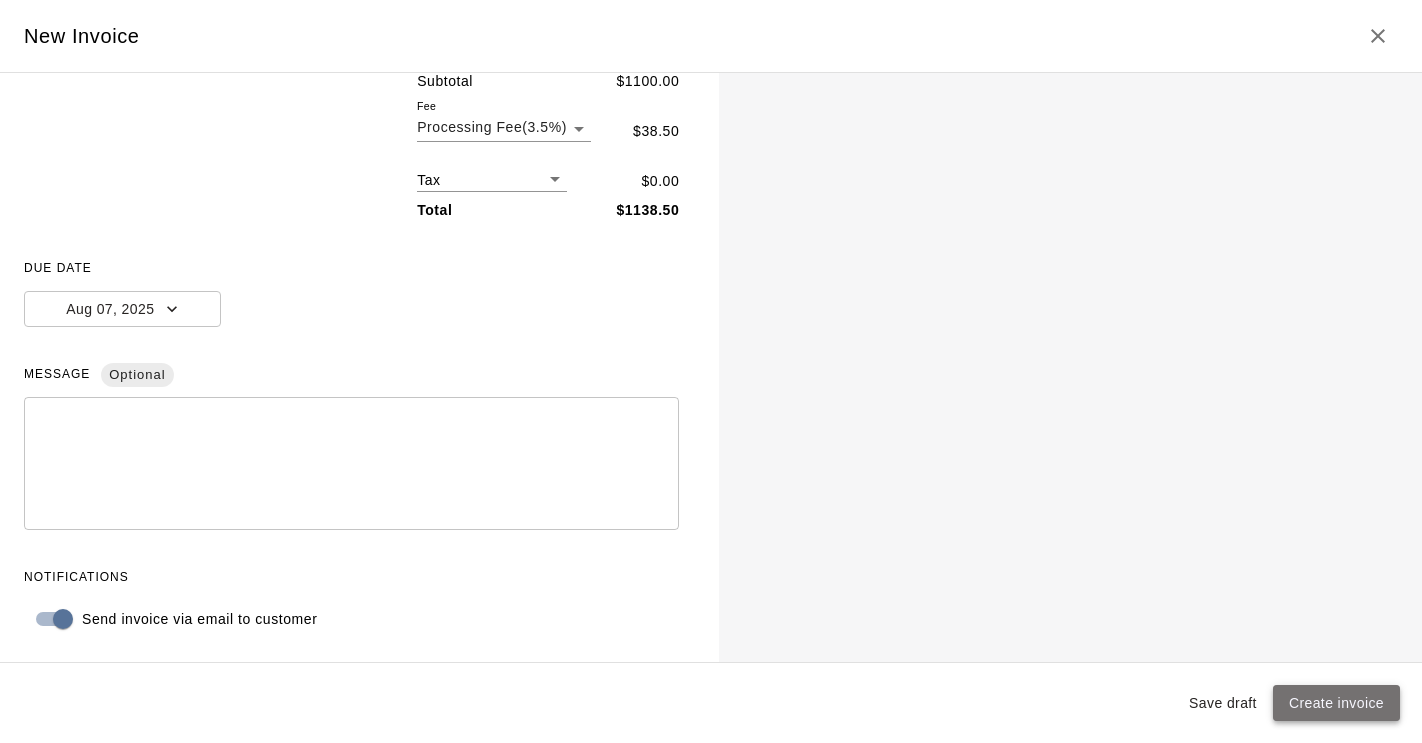 click on "Create invoice" at bounding box center [1336, 703] 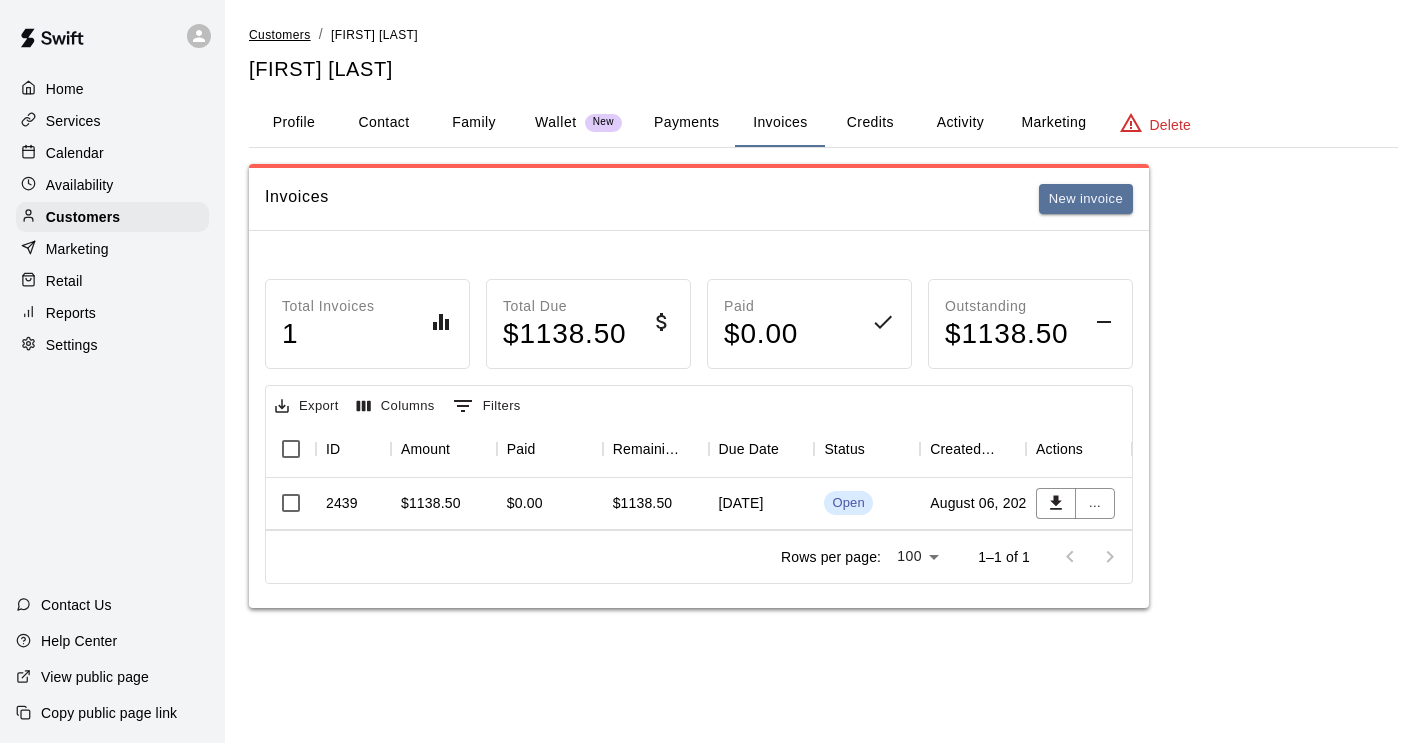 click on "Customers" at bounding box center [280, 35] 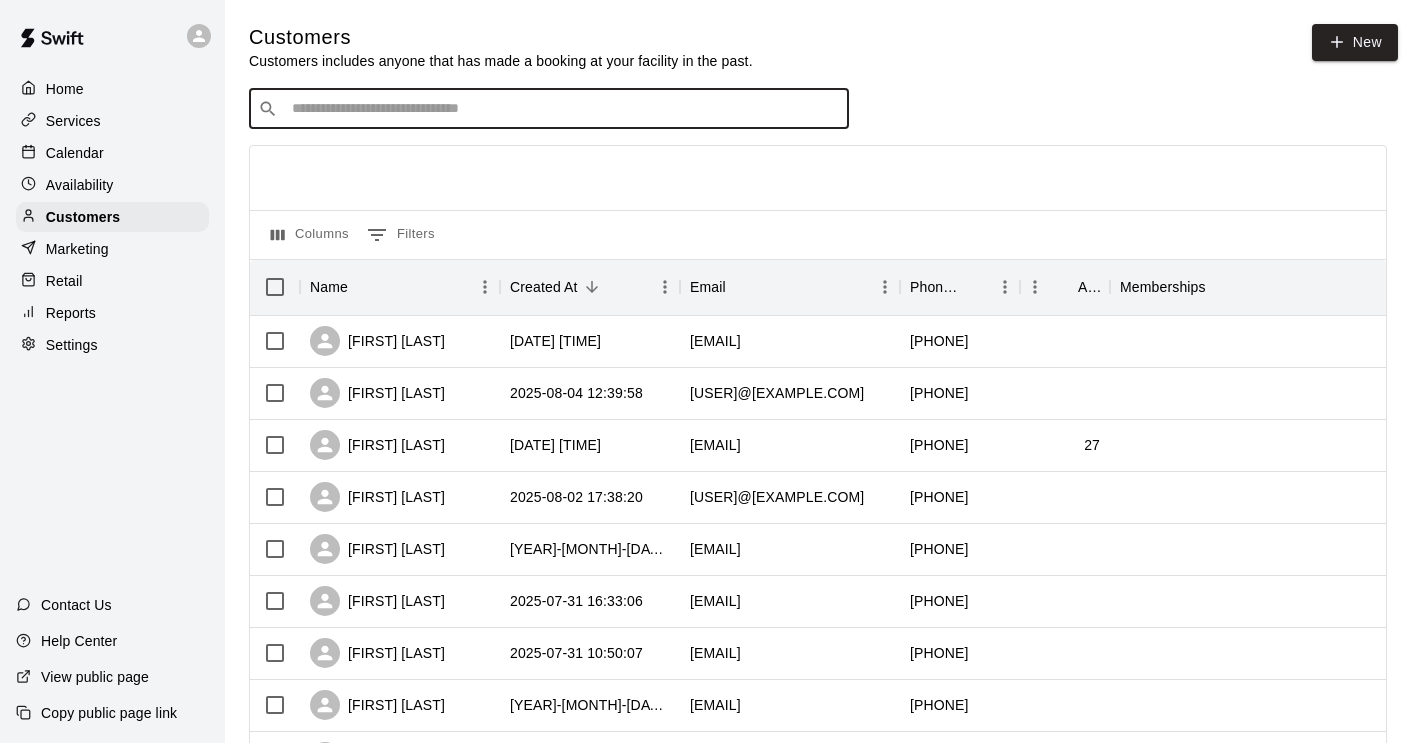 click at bounding box center [563, 109] 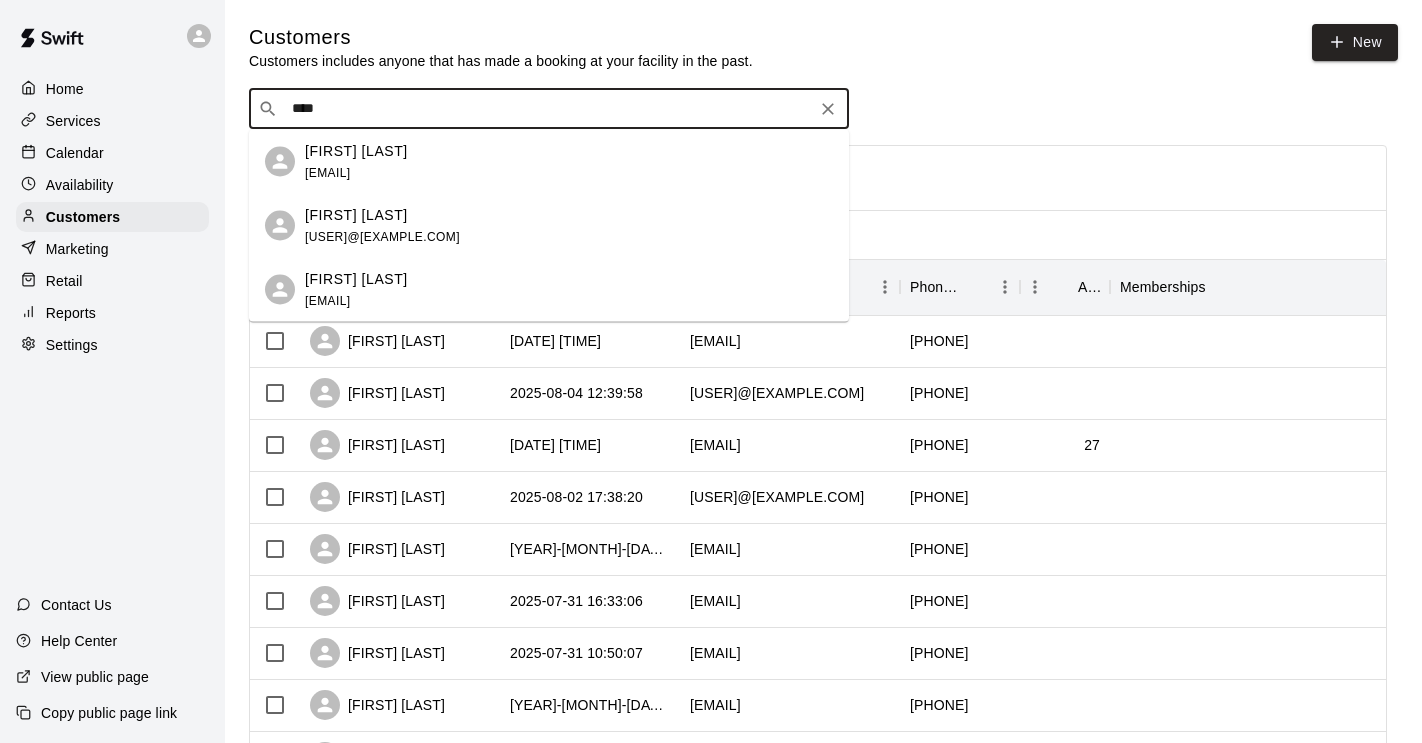 type on "****" 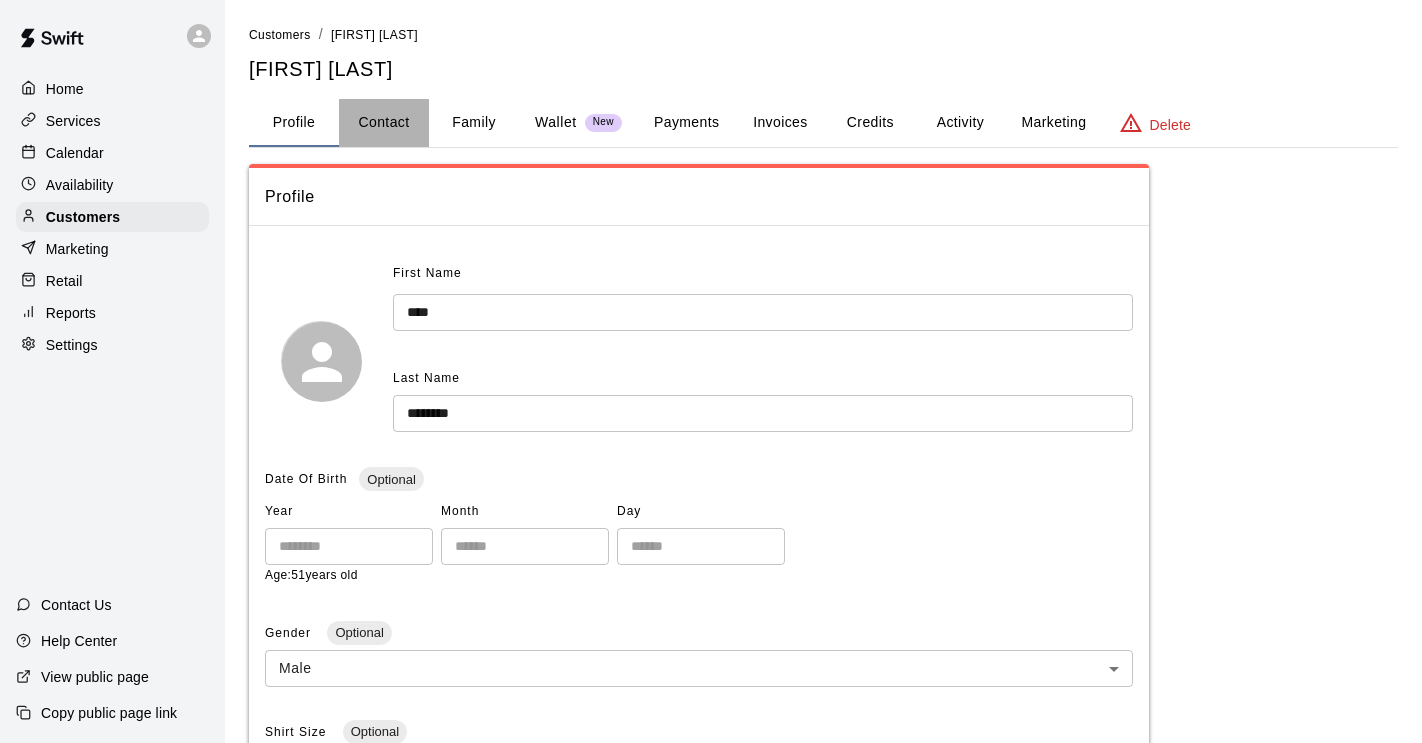 click on "Contact" at bounding box center (384, 123) 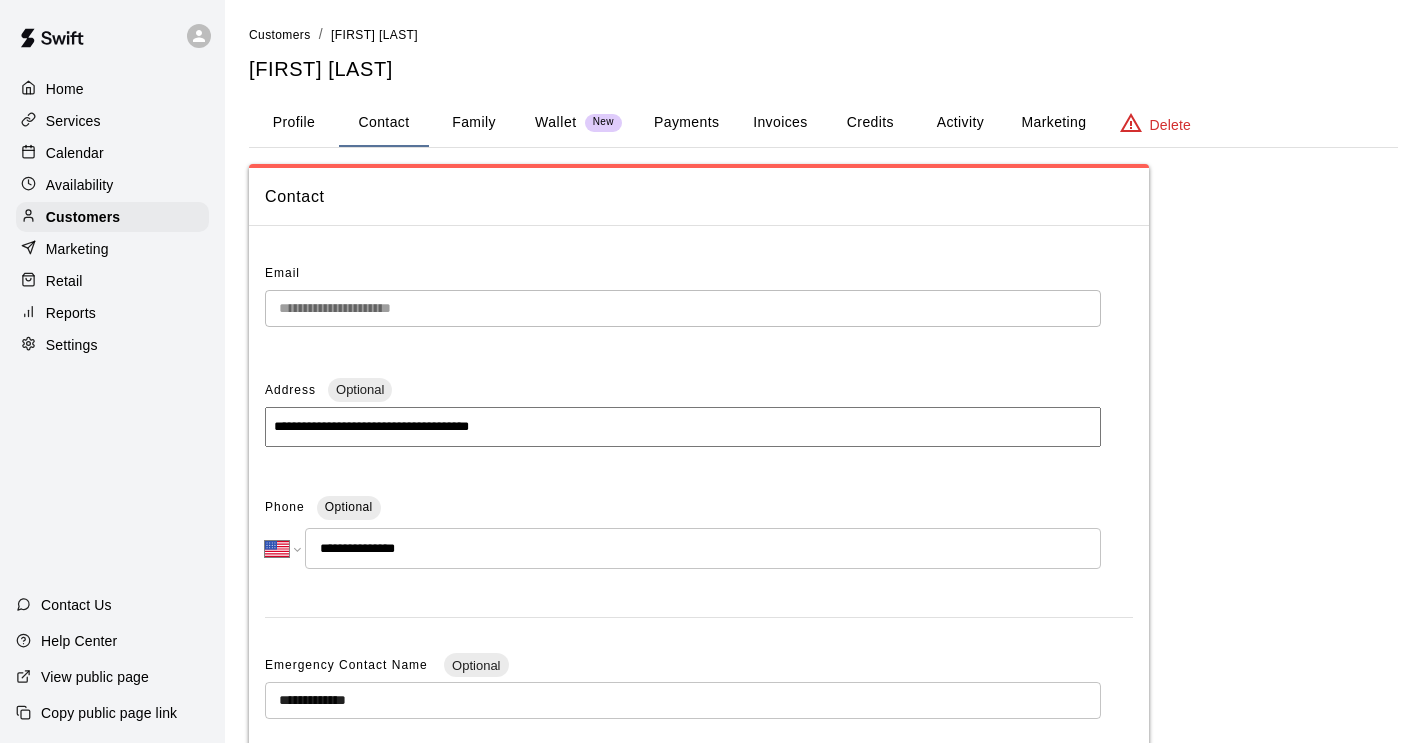 click on "Family" at bounding box center (474, 123) 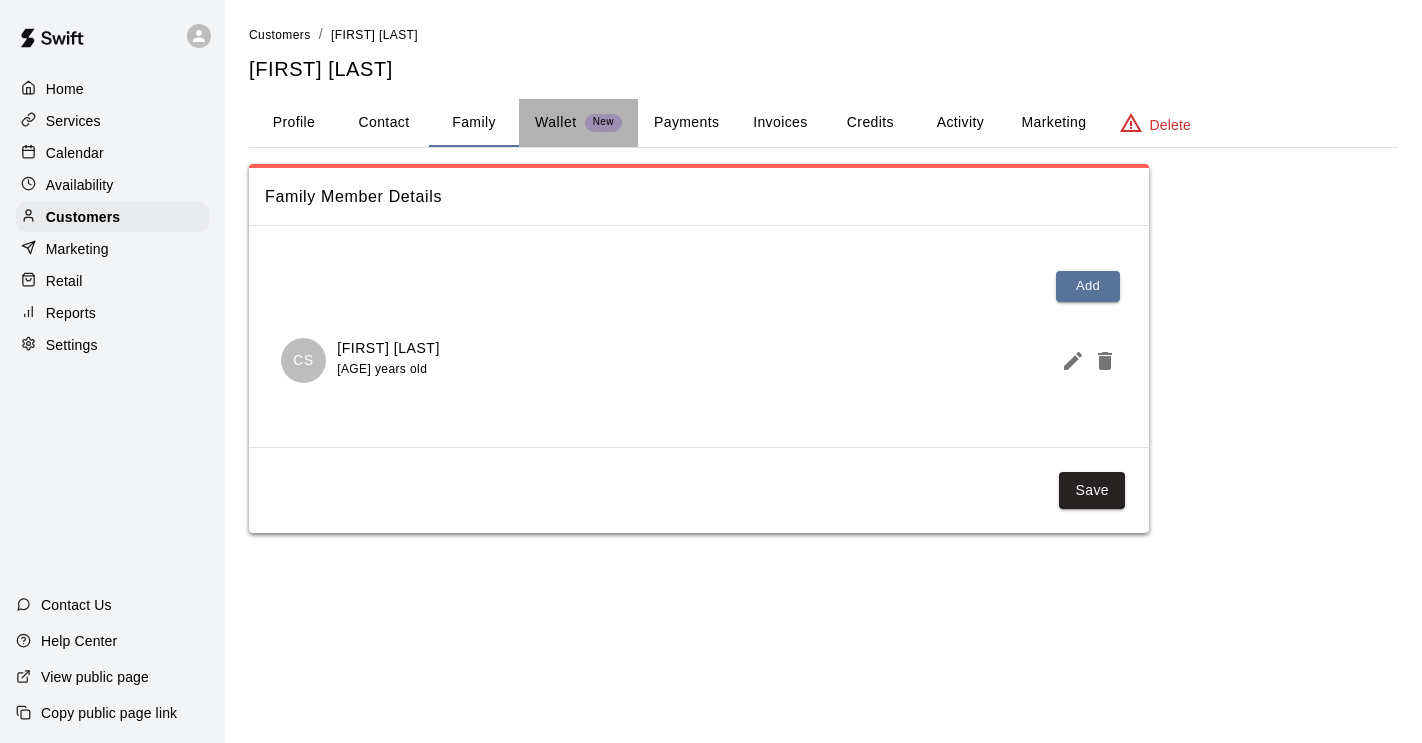 click on "Wallet" at bounding box center (556, 122) 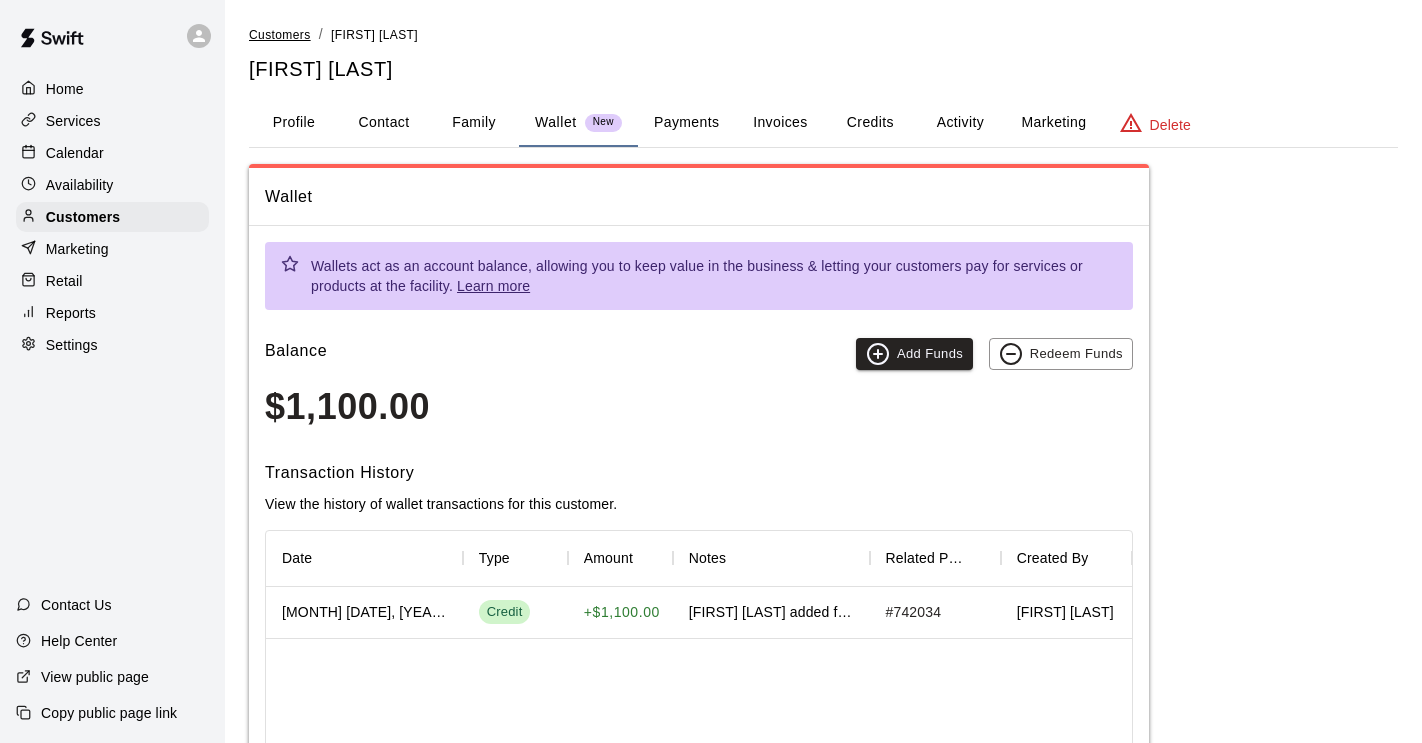 click on "Customers" at bounding box center [280, 35] 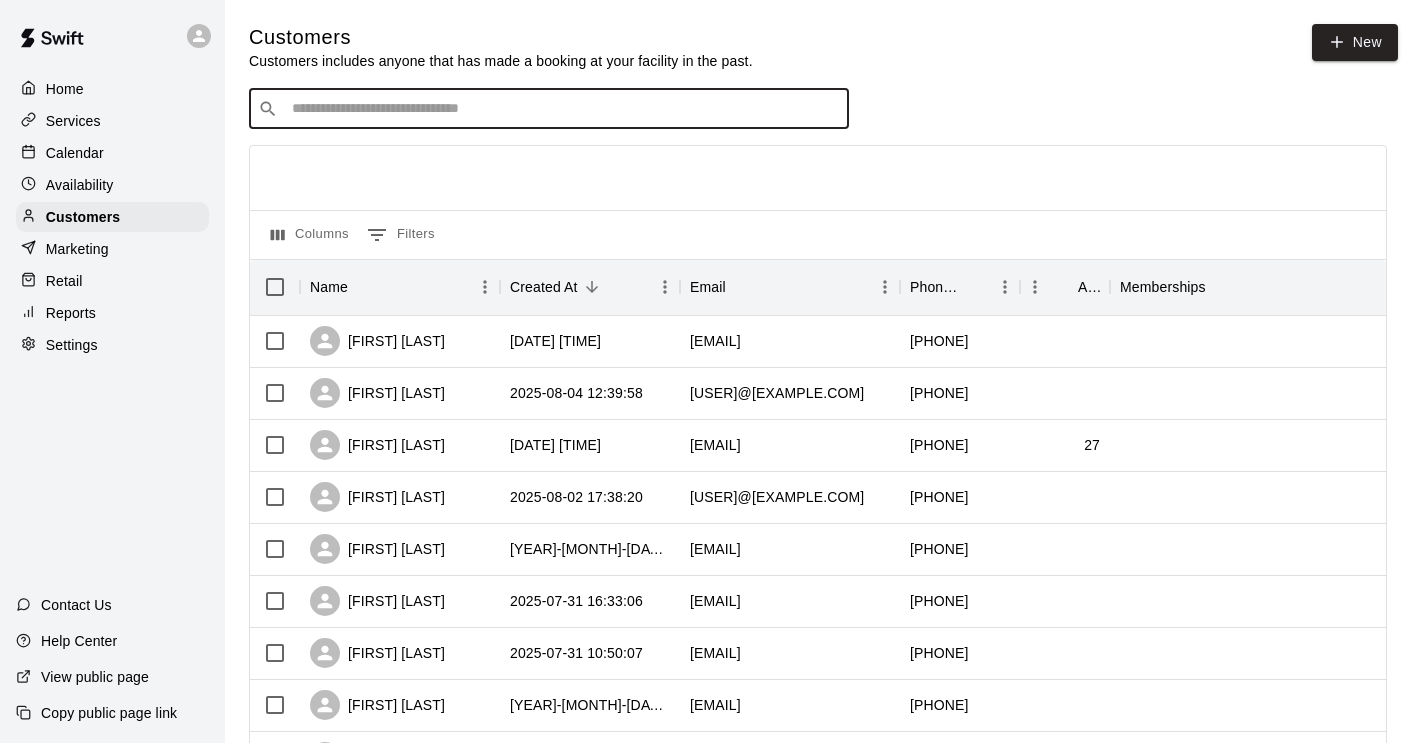 click at bounding box center (563, 109) 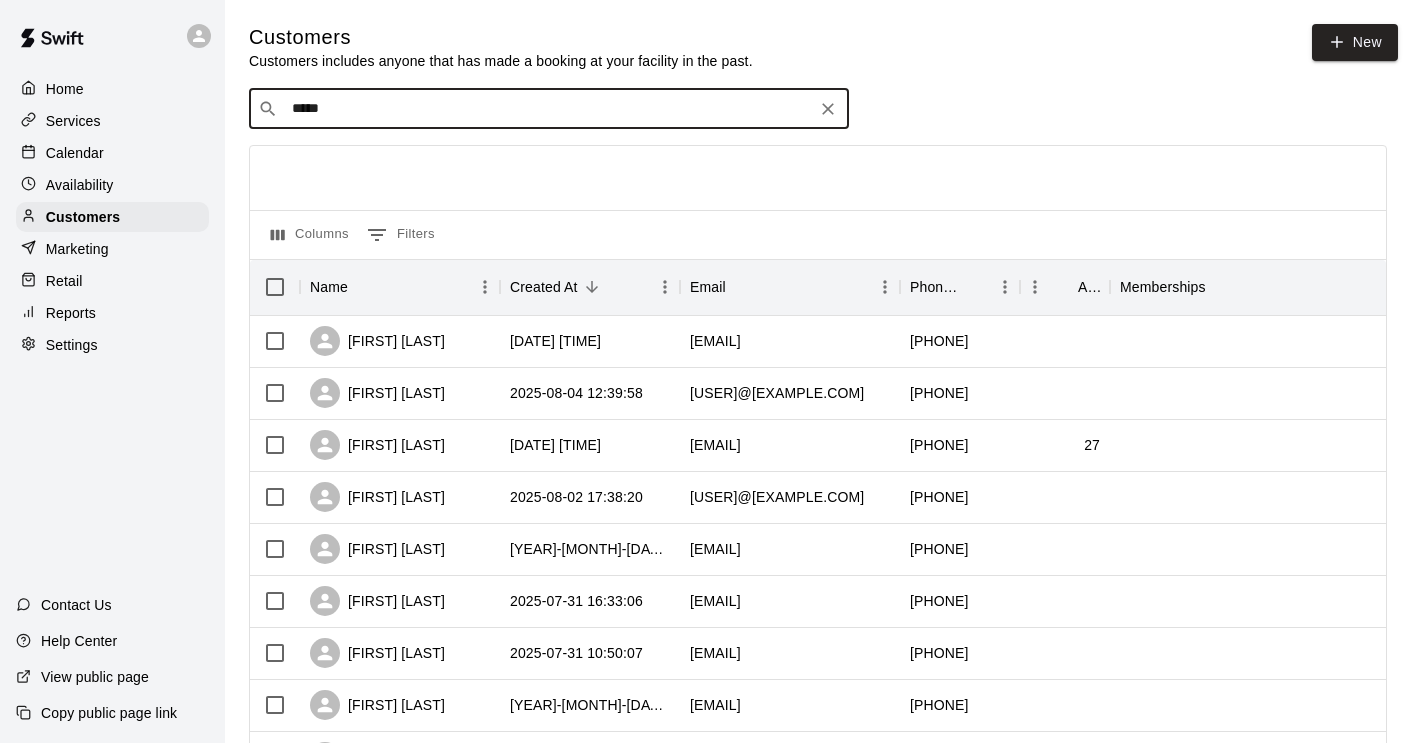 type on "******" 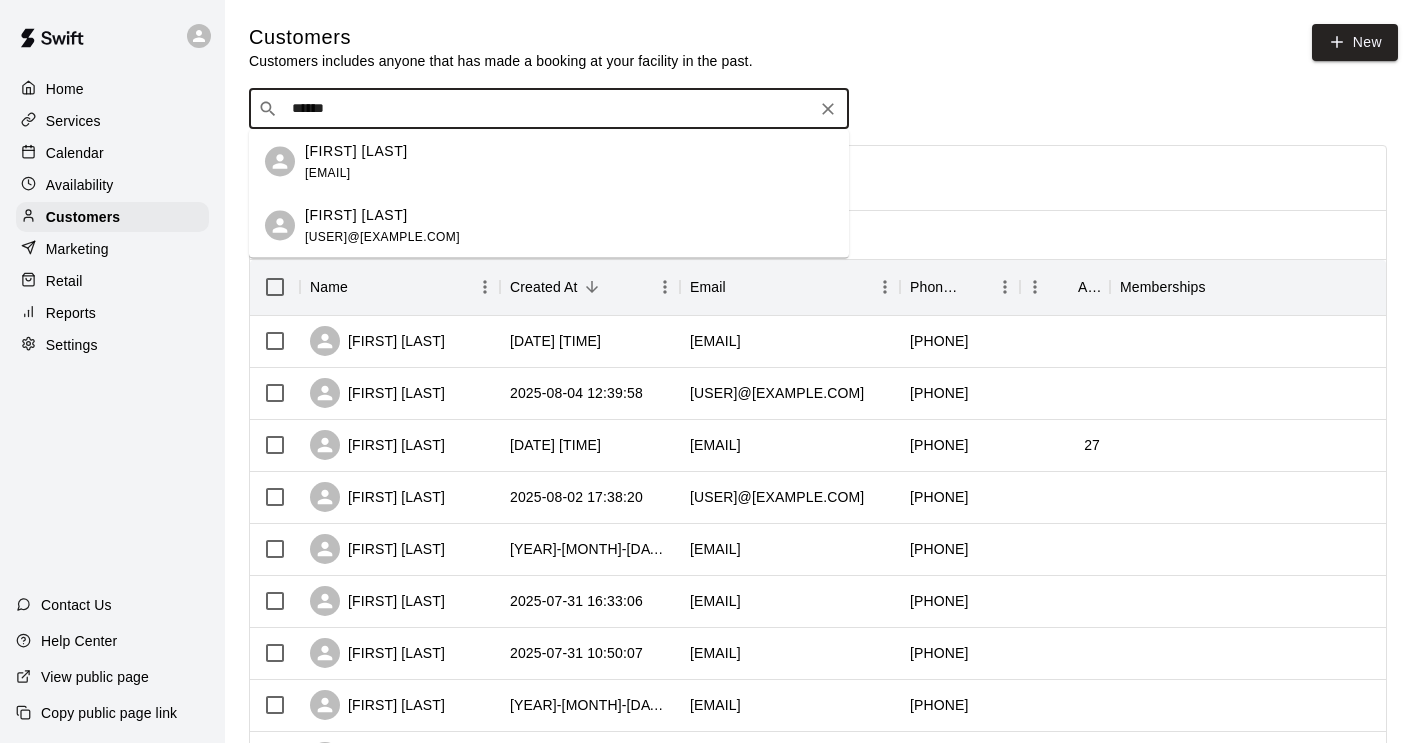 click on "[FIRST] [LAST]" at bounding box center (356, 150) 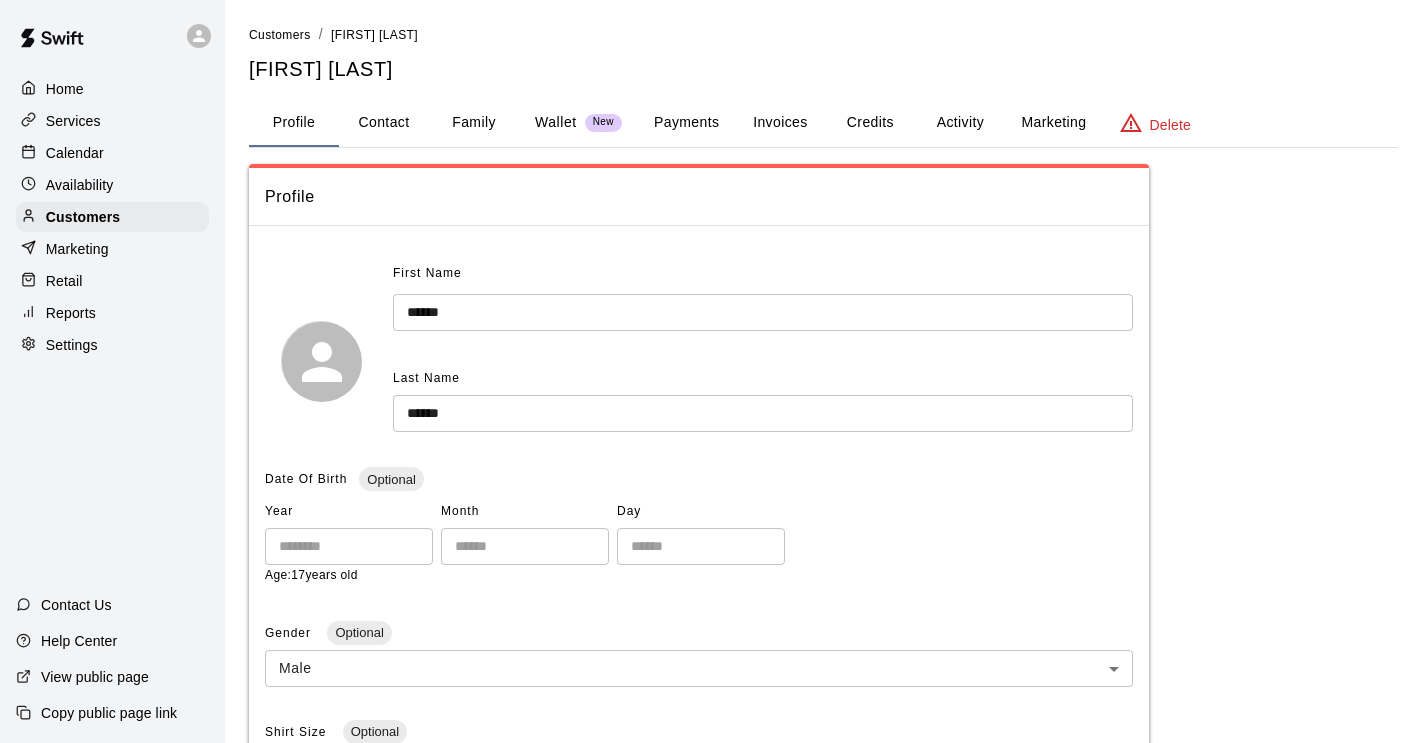 click on "Family" at bounding box center [474, 123] 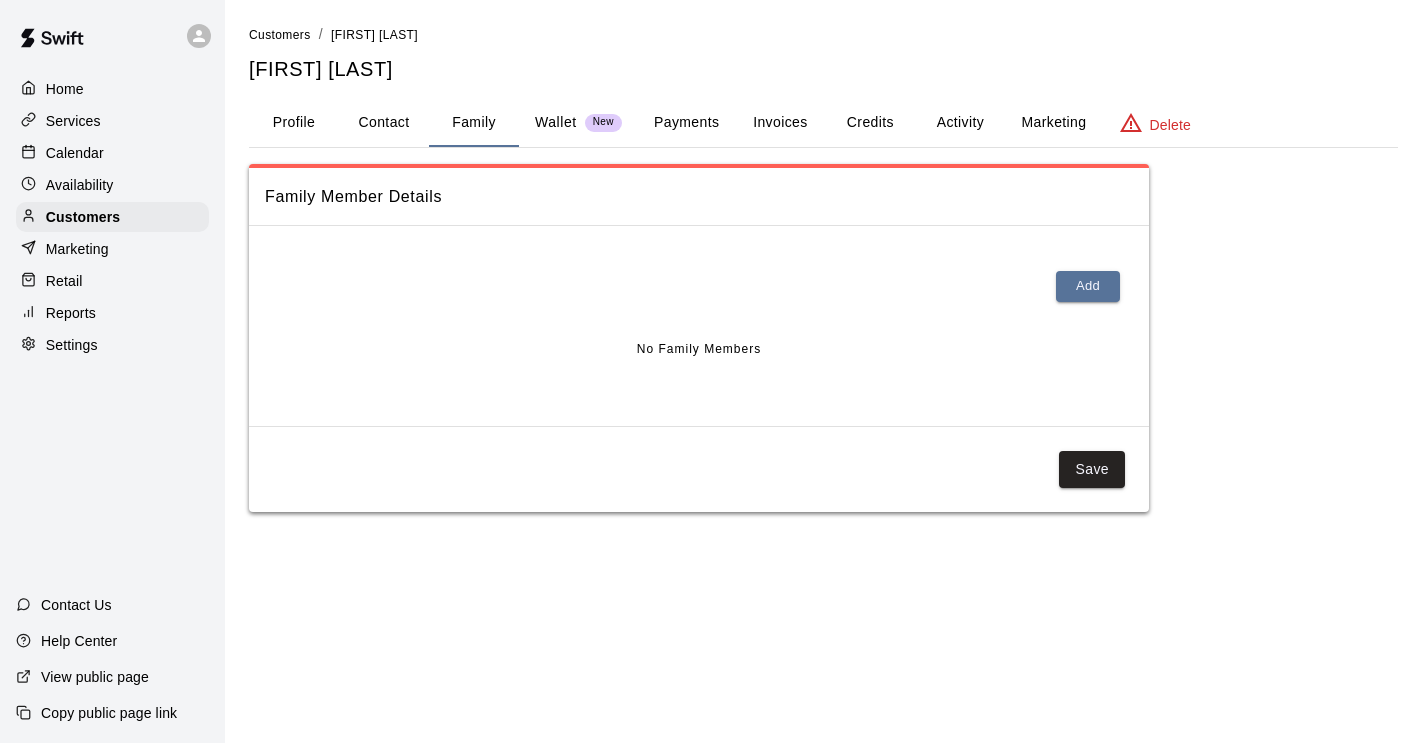 click on "Activity" at bounding box center [960, 123] 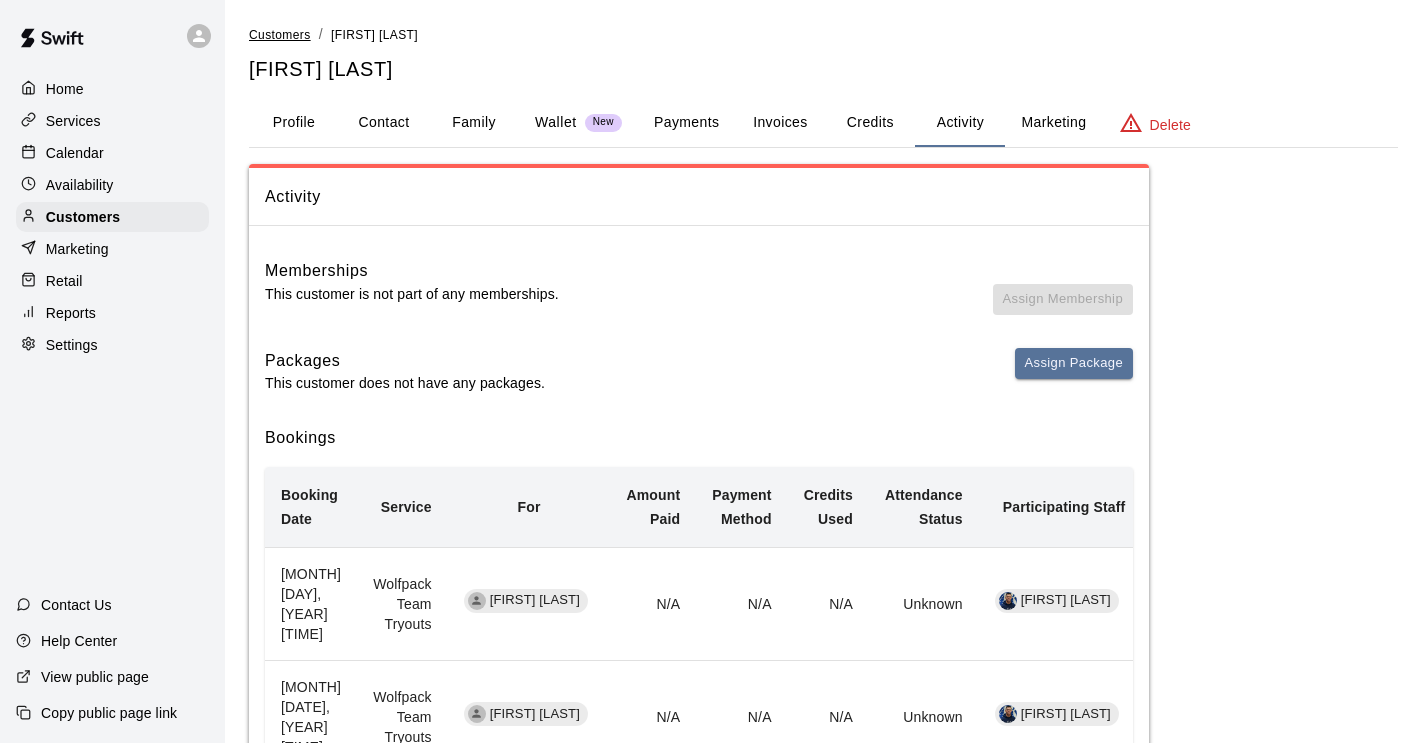 click on "Customers" at bounding box center [280, 35] 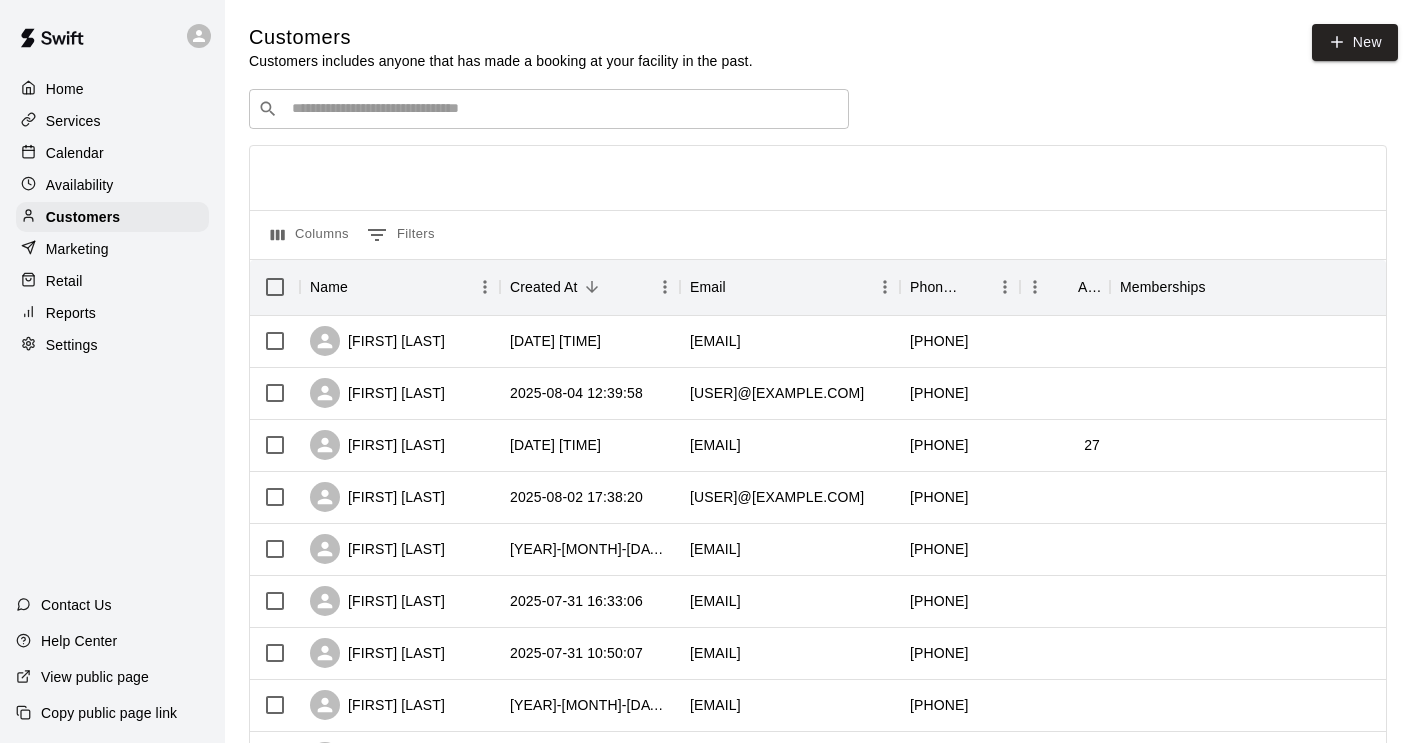 click at bounding box center (563, 109) 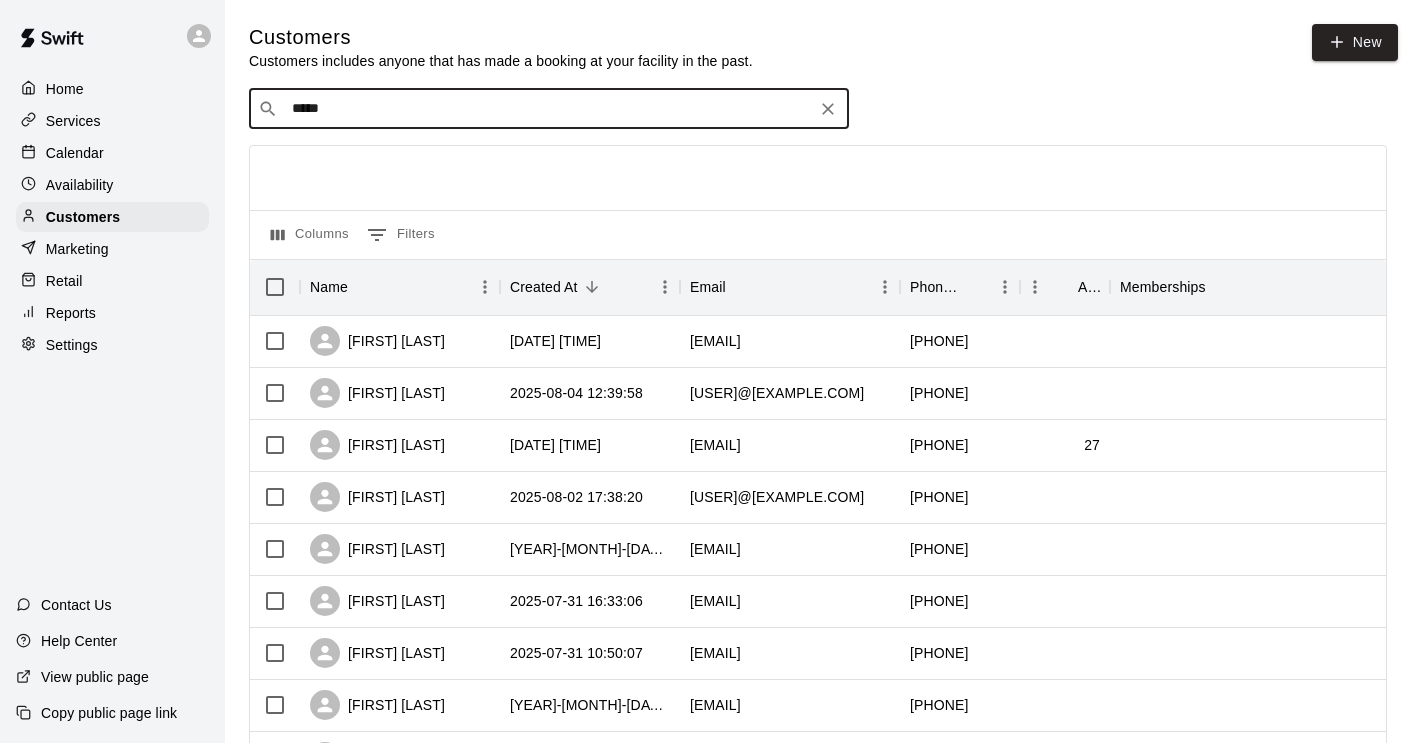 type on "******" 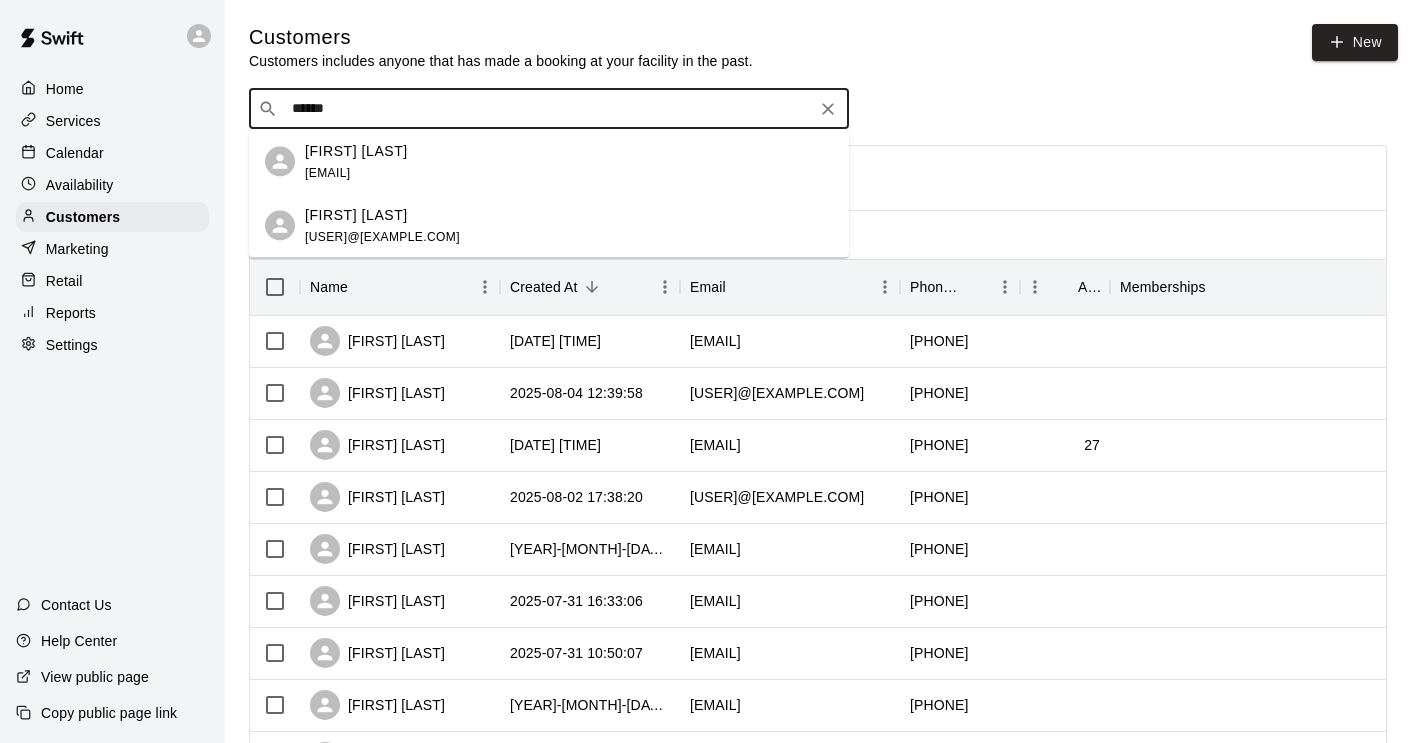 click on "[FIRST] [LAST] [EMAIL]" at bounding box center [382, 225] 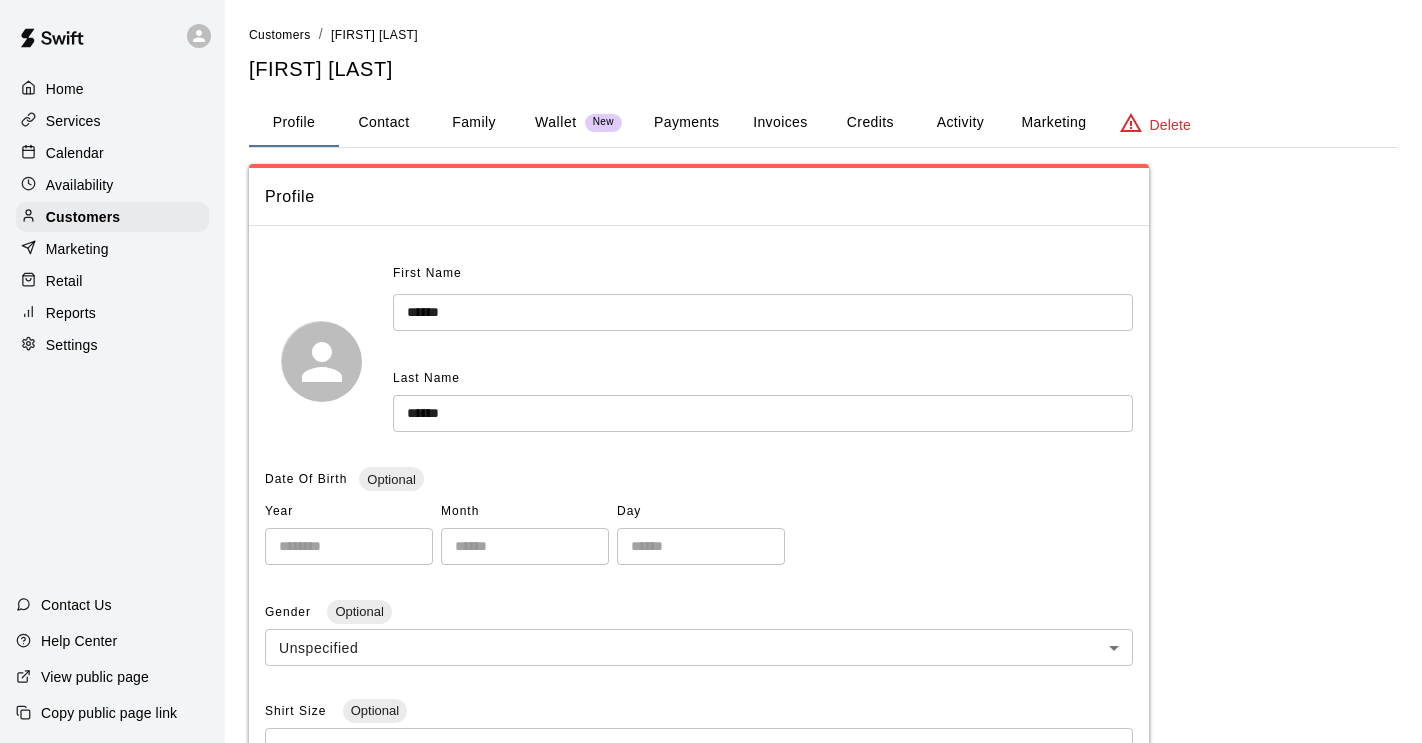 click on "Family" at bounding box center (474, 123) 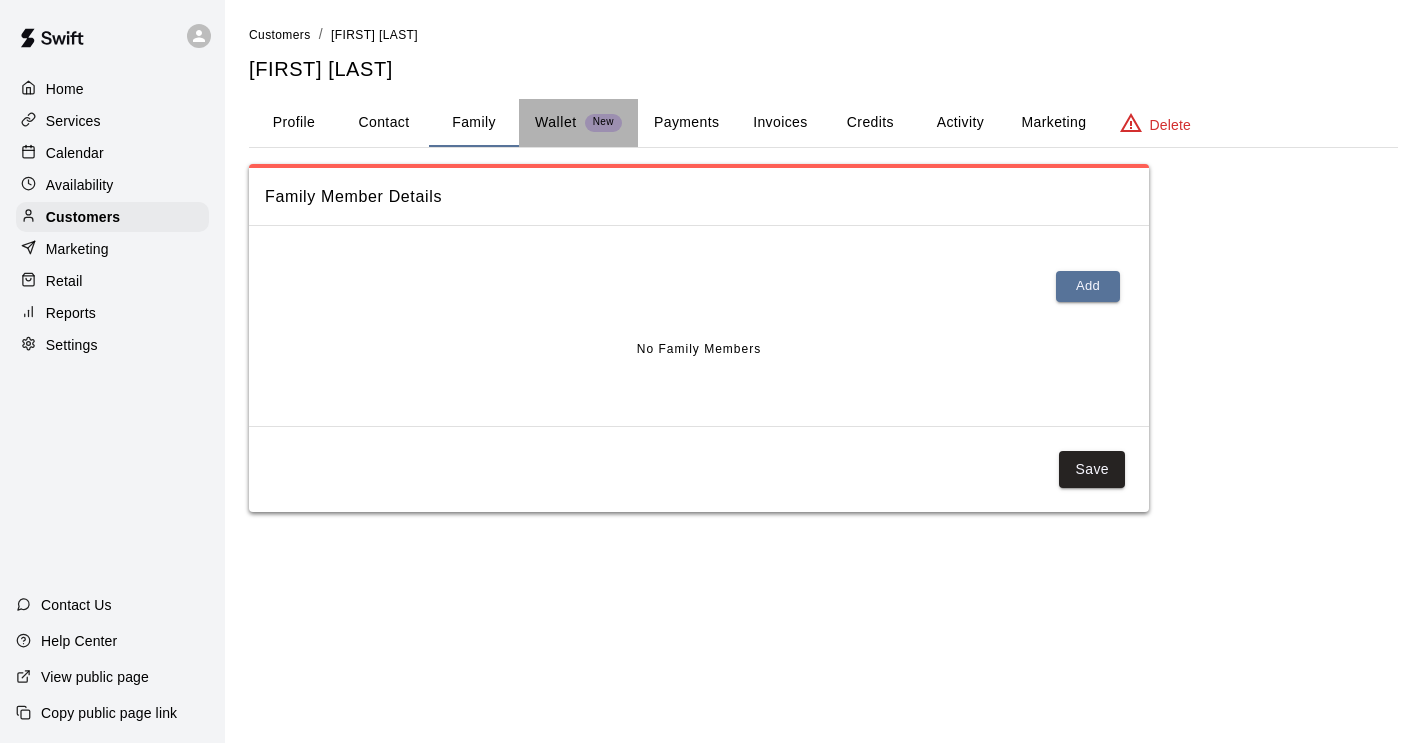 click on "Wallet New" at bounding box center [578, 123] 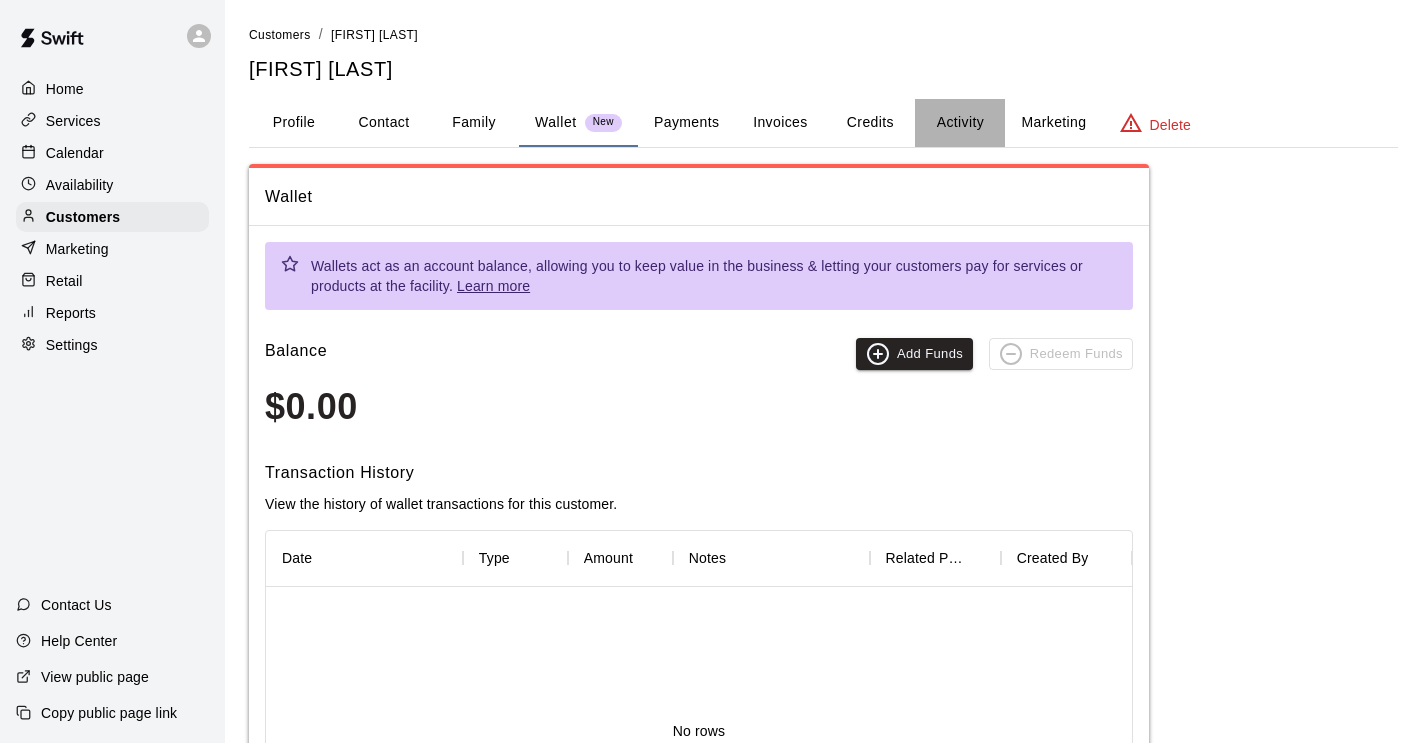 click on "Activity" at bounding box center [960, 123] 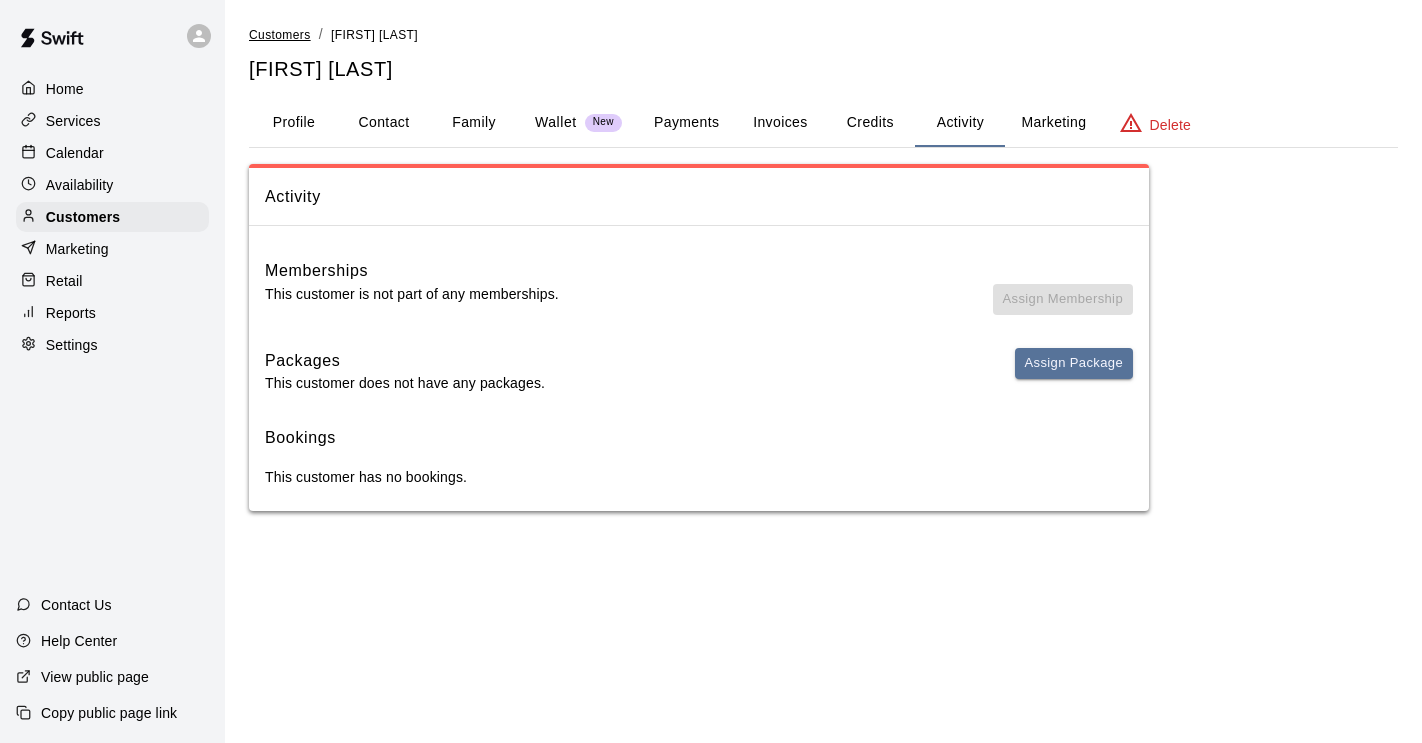 click on "Customers" at bounding box center (280, 35) 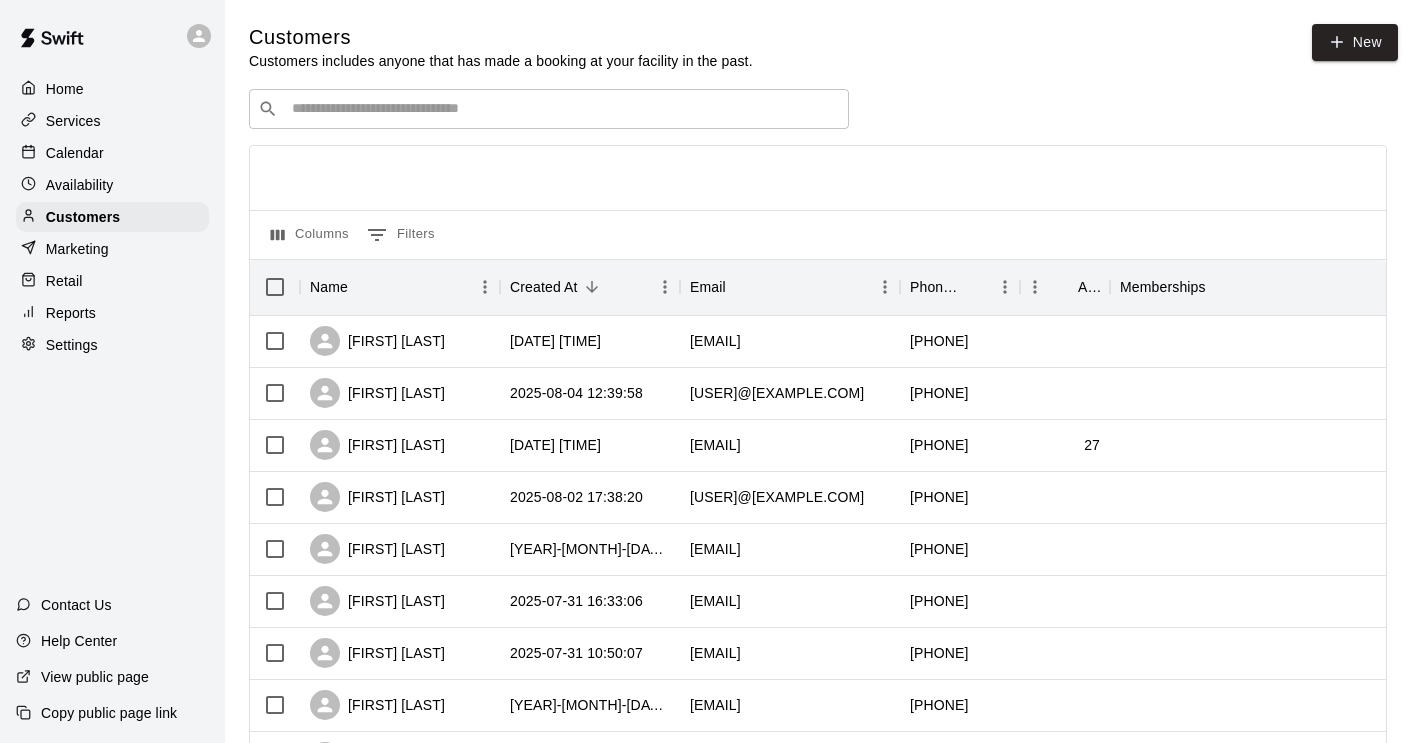 click at bounding box center (563, 109) 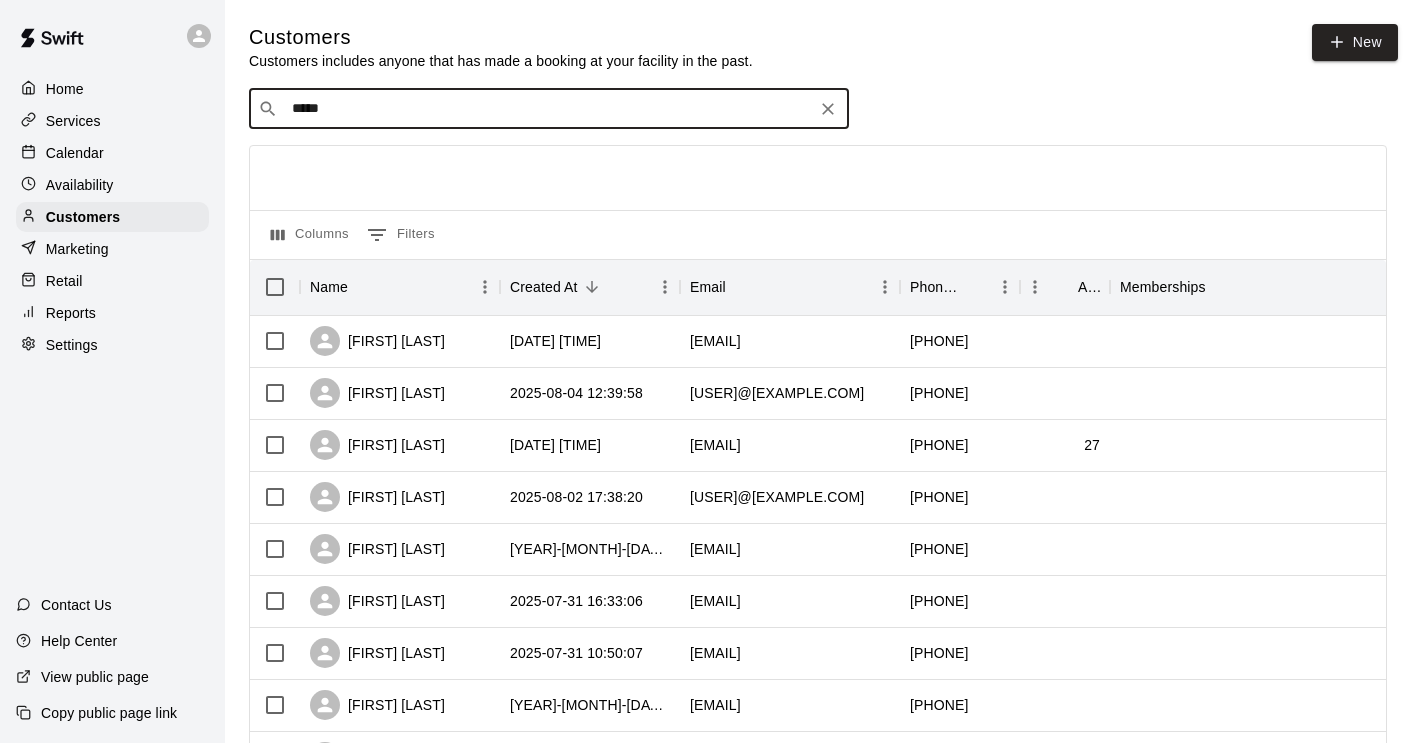 type on "******" 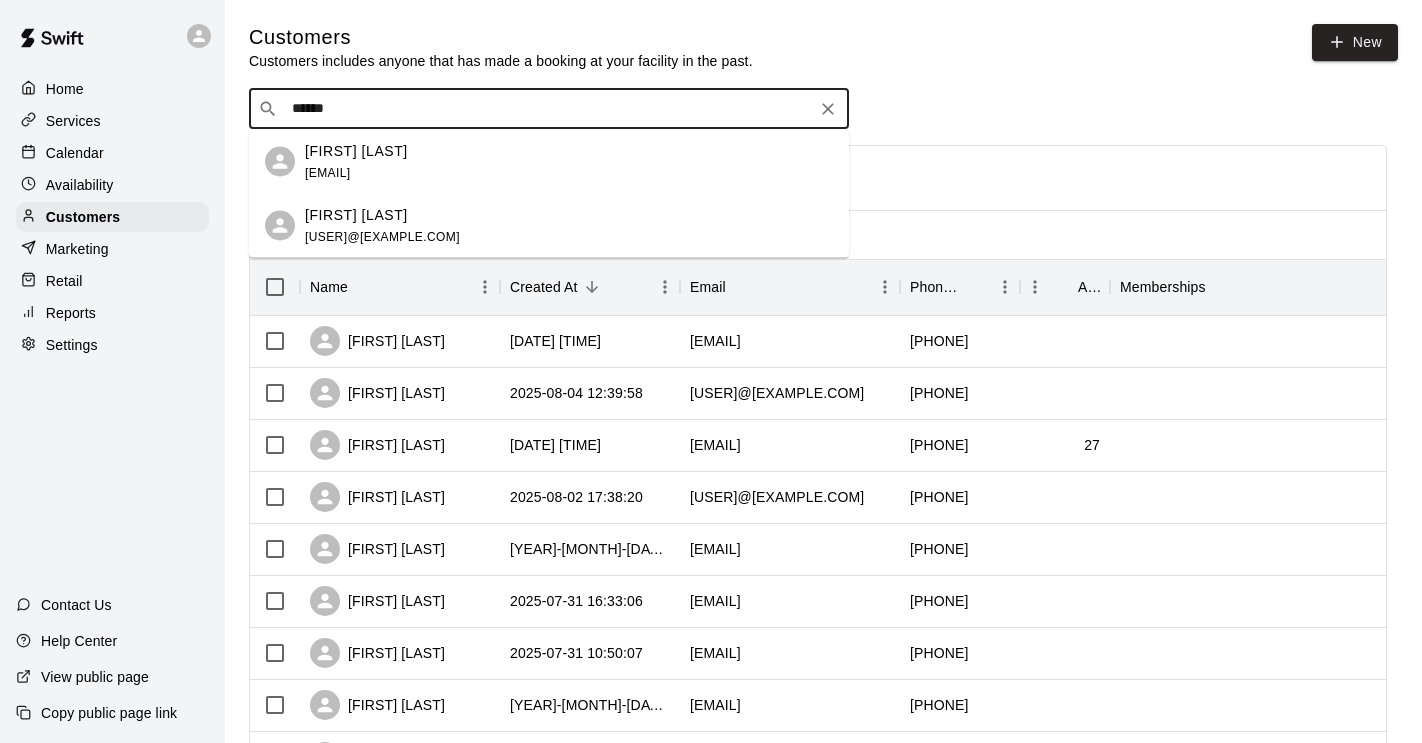 click on "[FIRST] [LAST]" at bounding box center [356, 150] 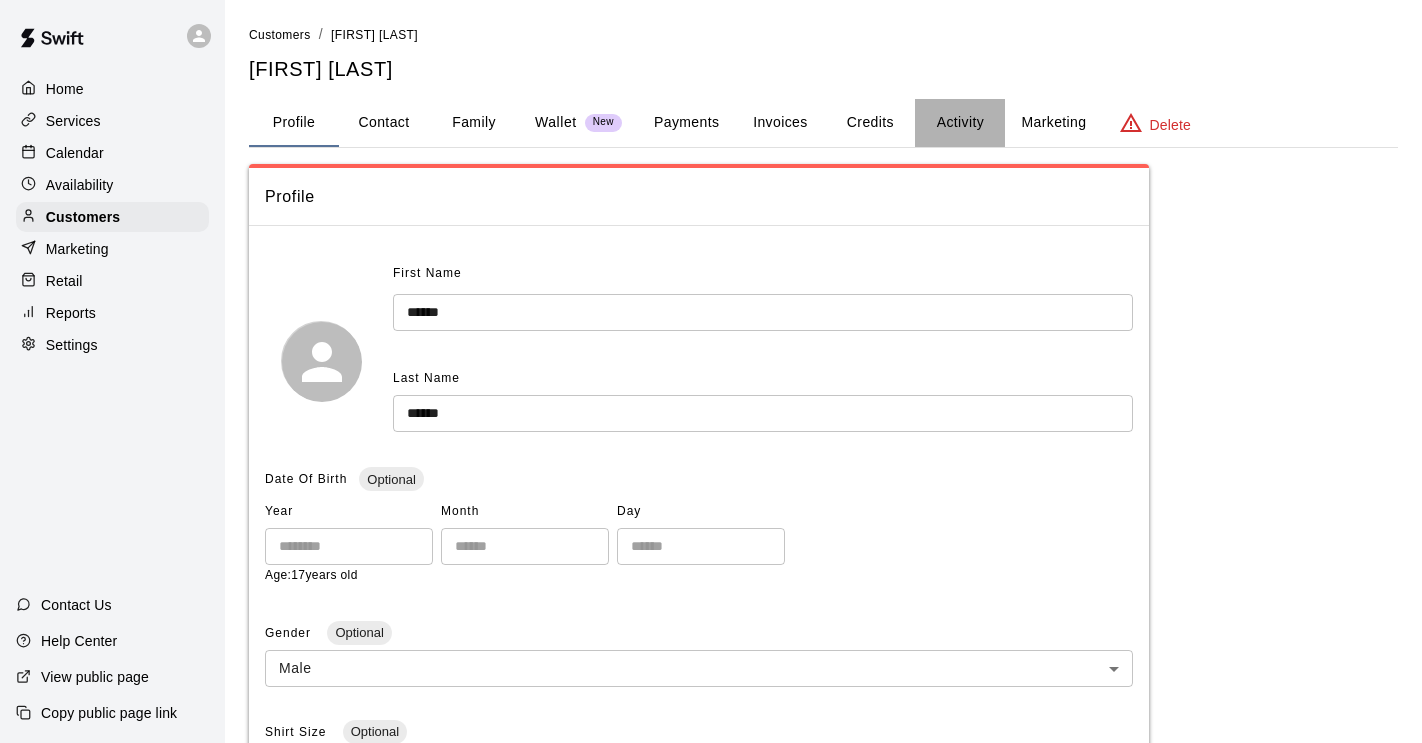 click on "Activity" at bounding box center [960, 123] 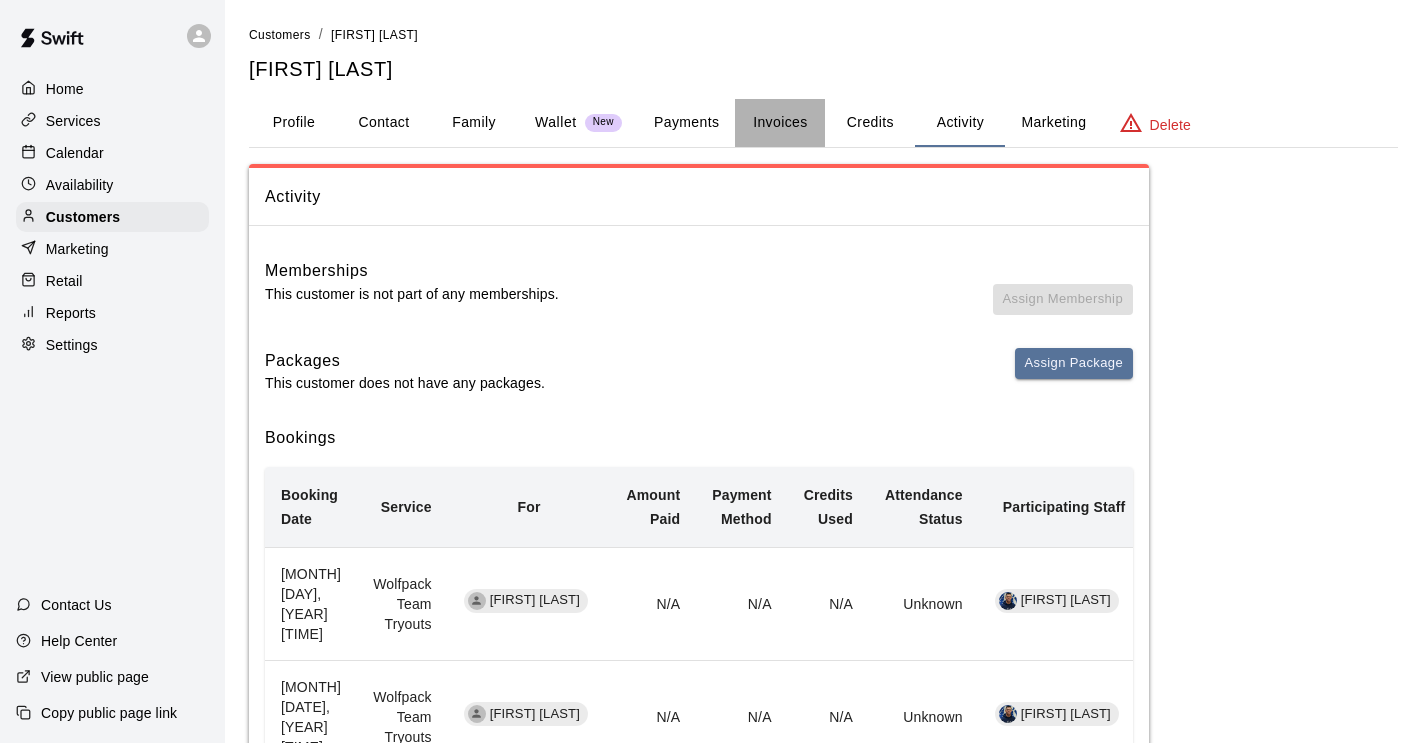click on "Invoices" at bounding box center (780, 123) 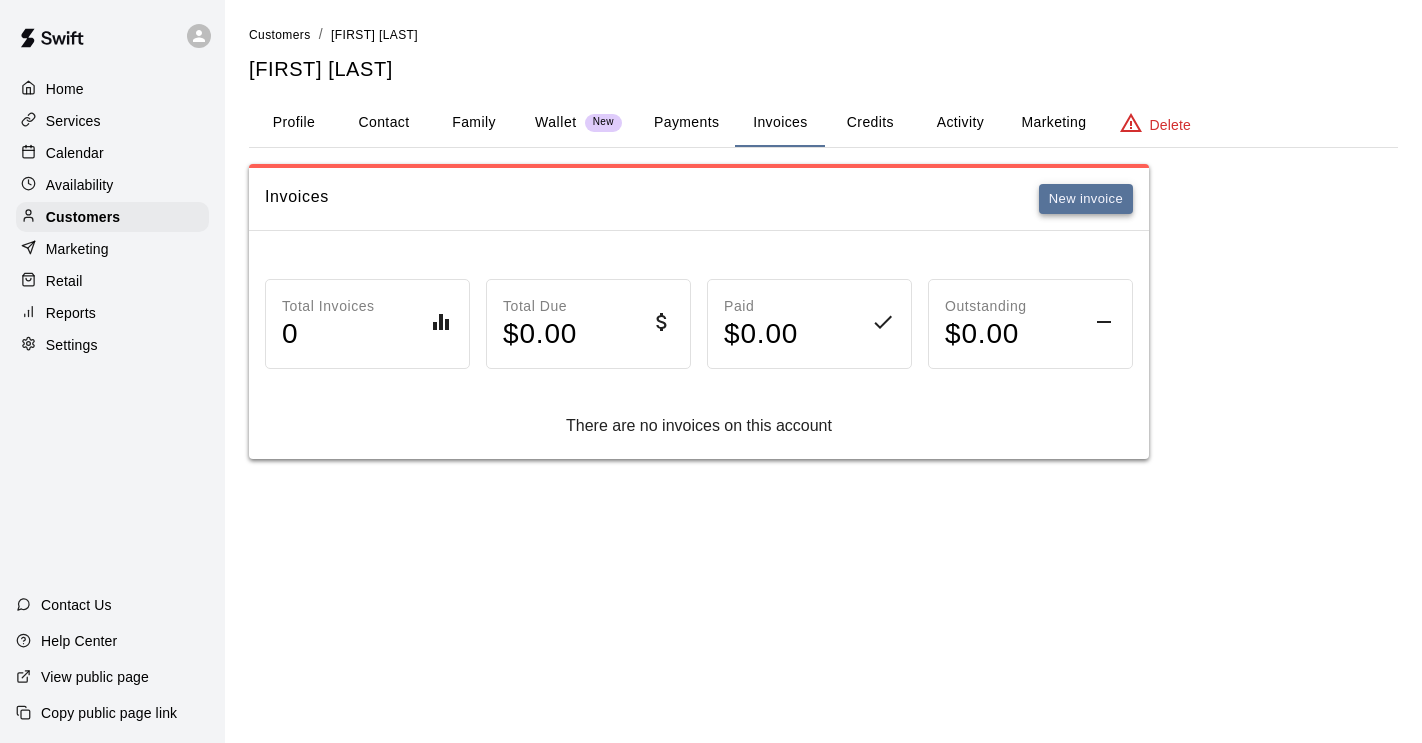 click on "New invoice" at bounding box center [1086, 199] 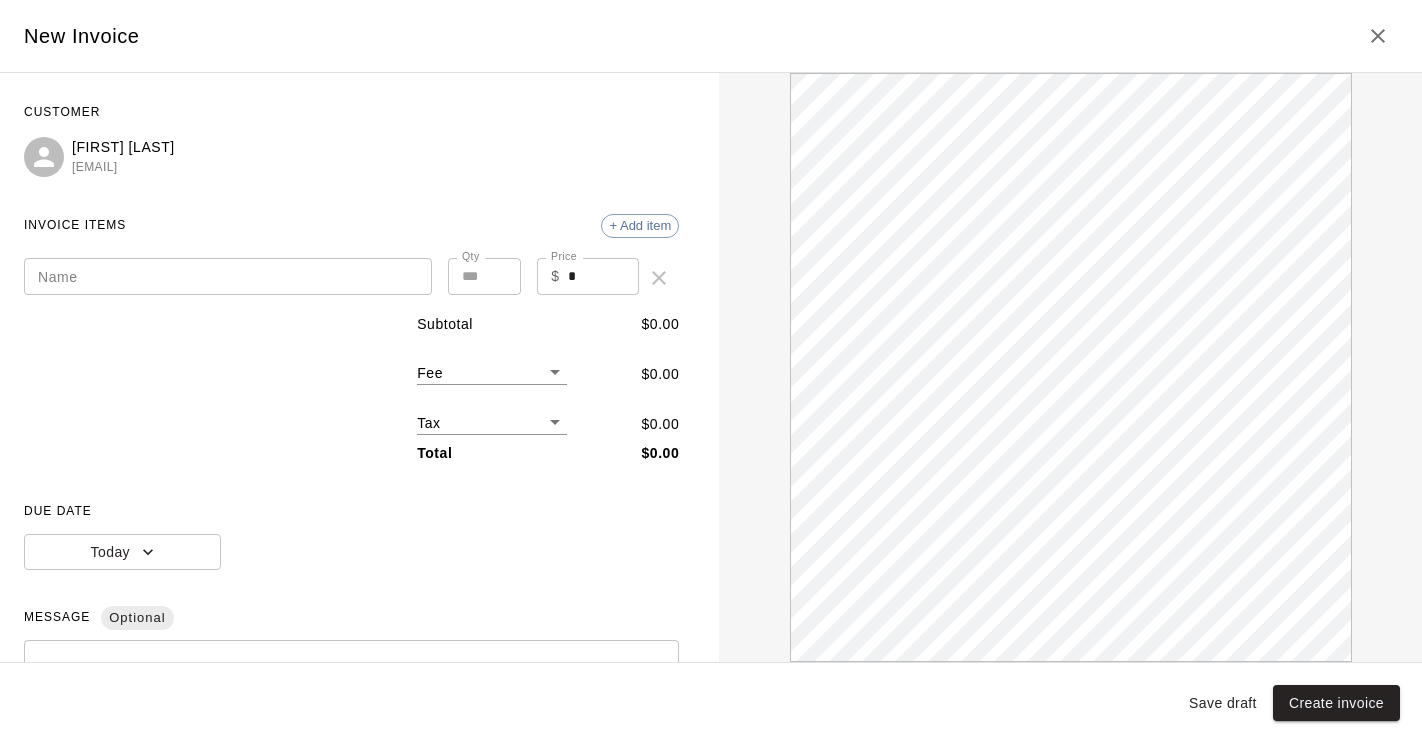 scroll, scrollTop: 0, scrollLeft: 0, axis: both 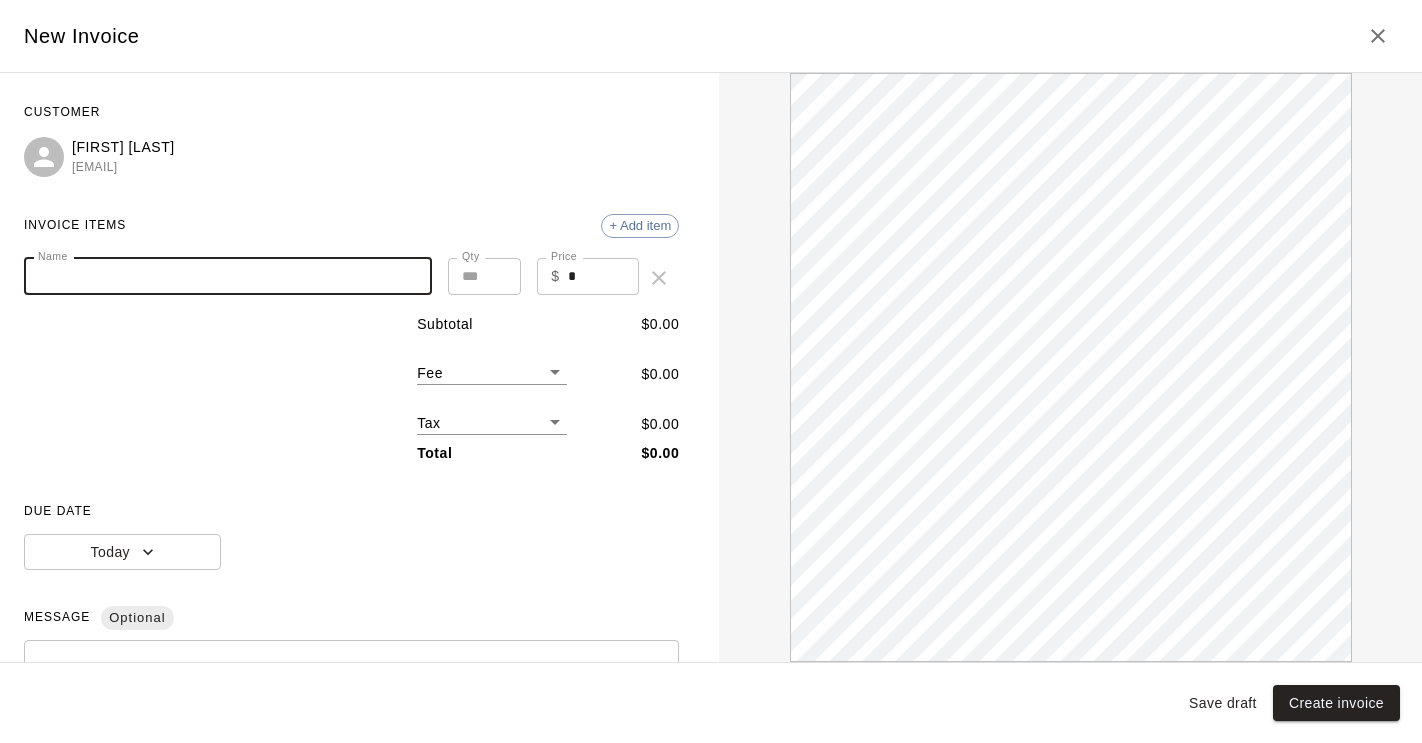 paste on "**********" 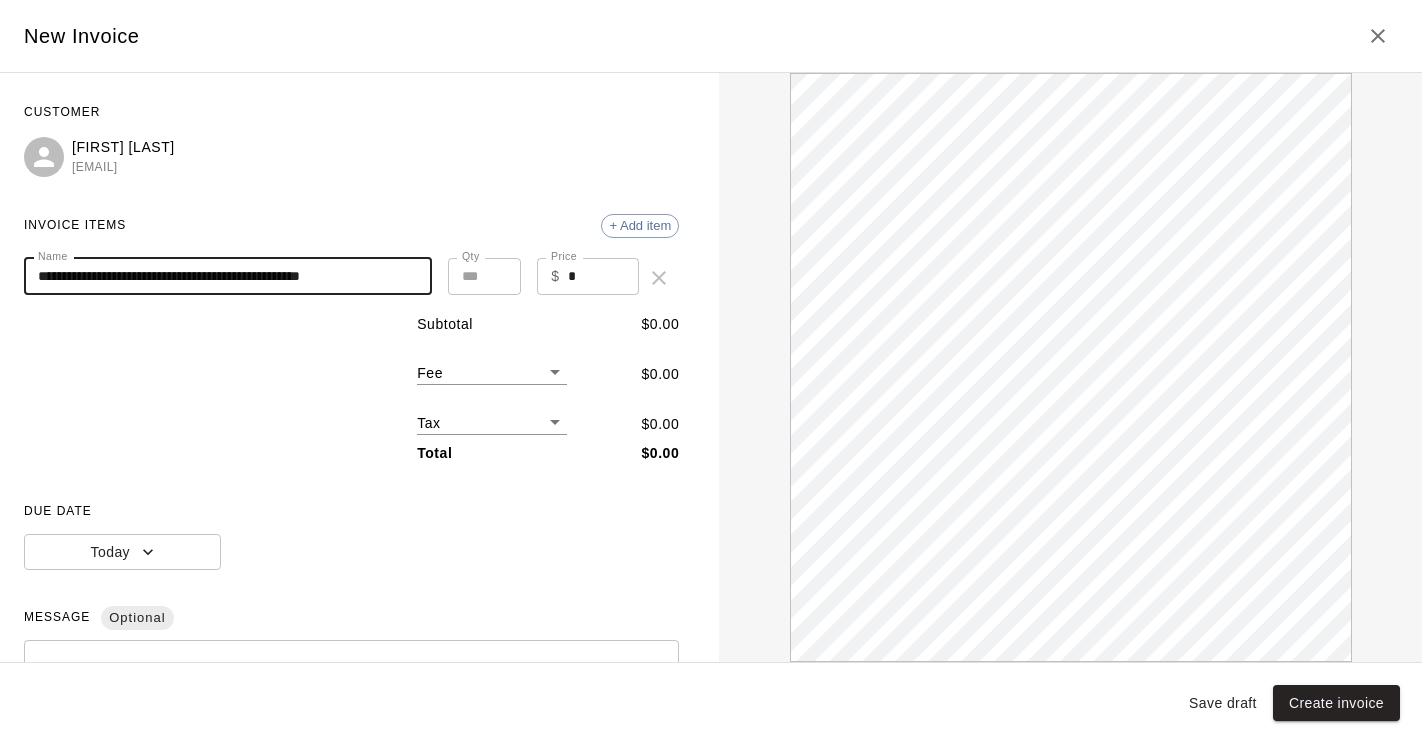 scroll, scrollTop: 0, scrollLeft: 0, axis: both 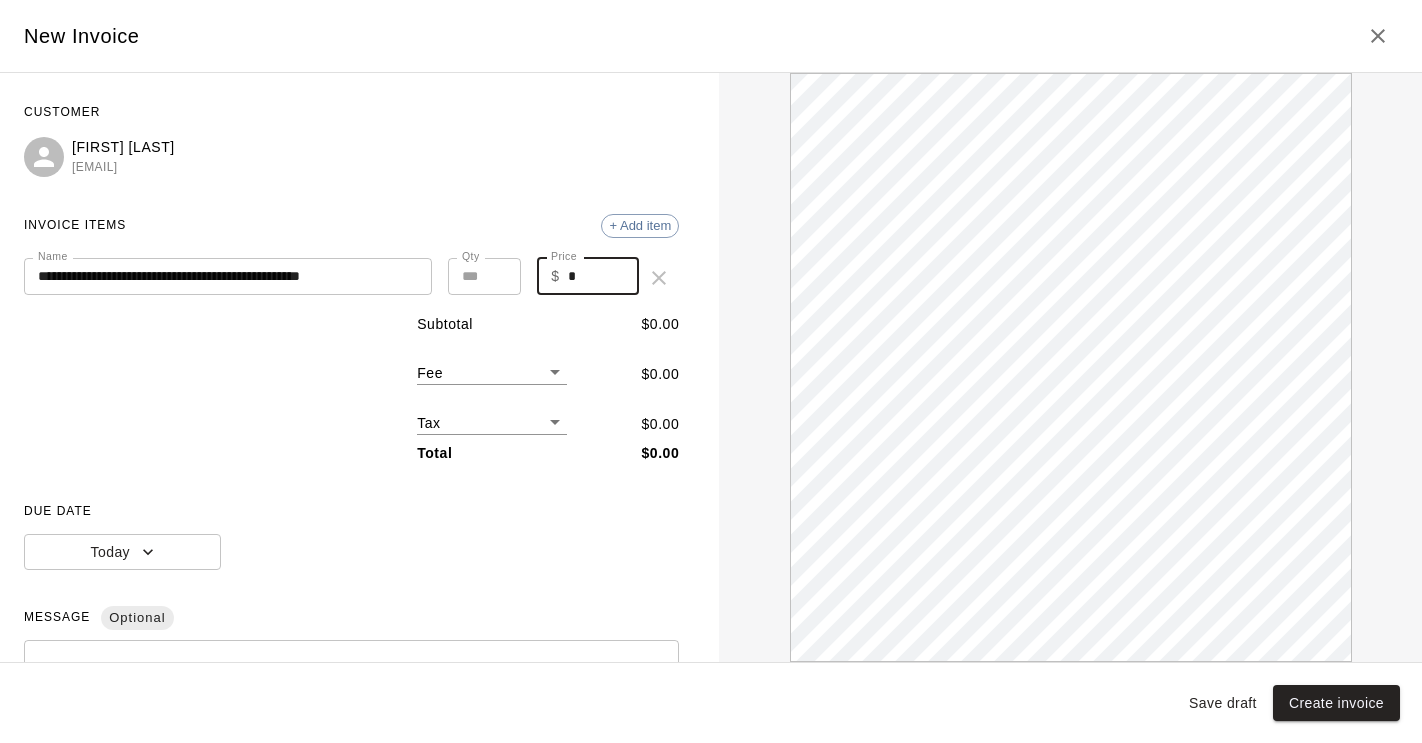 drag, startPoint x: 579, startPoint y: 270, endPoint x: 546, endPoint y: 270, distance: 33 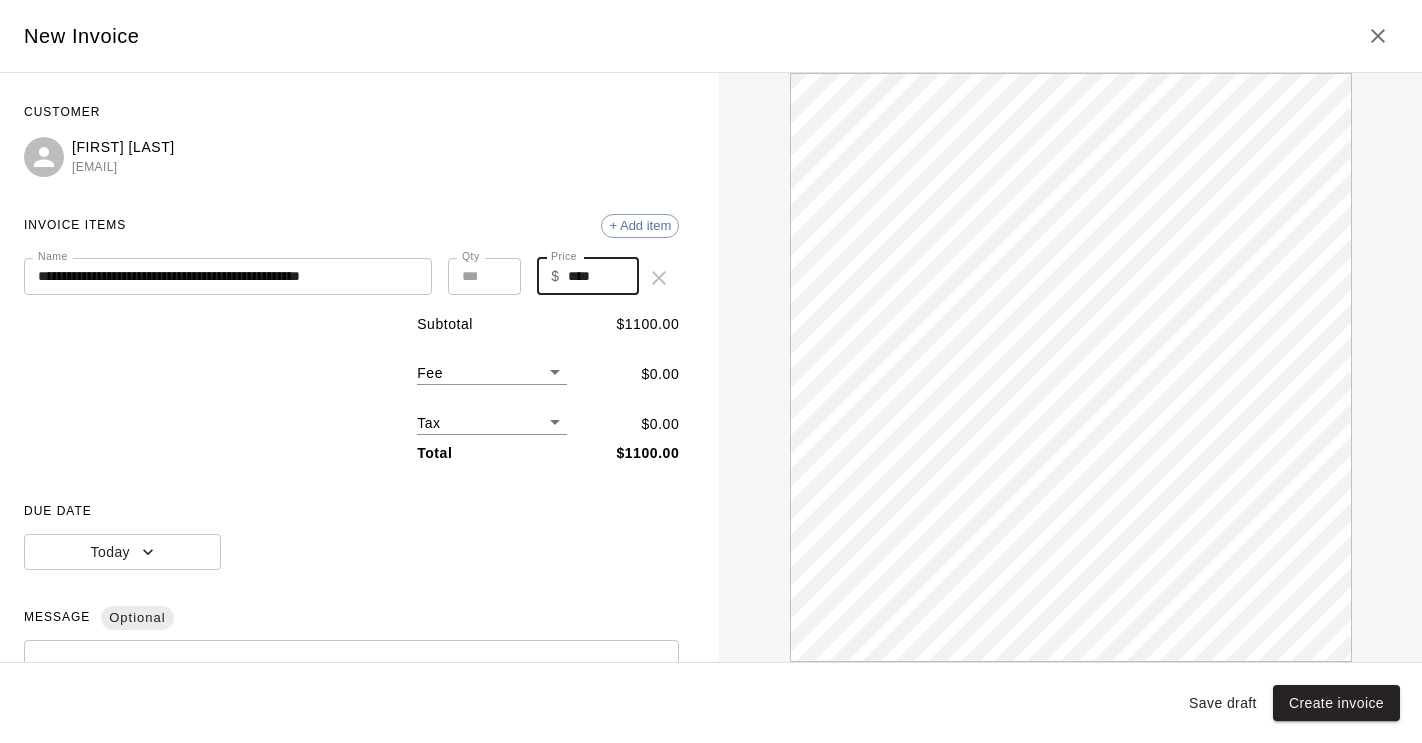 scroll, scrollTop: 0, scrollLeft: 0, axis: both 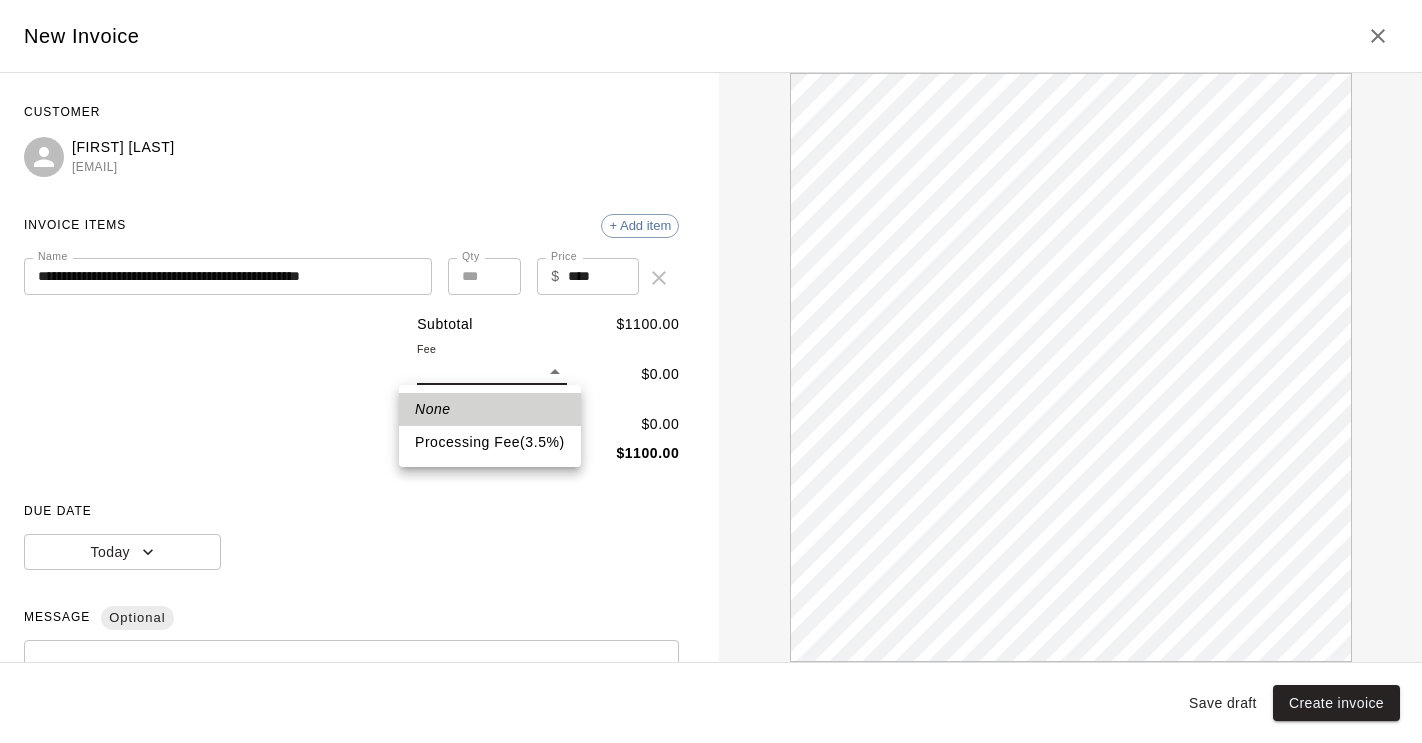 click on "**********" at bounding box center (711, 249) 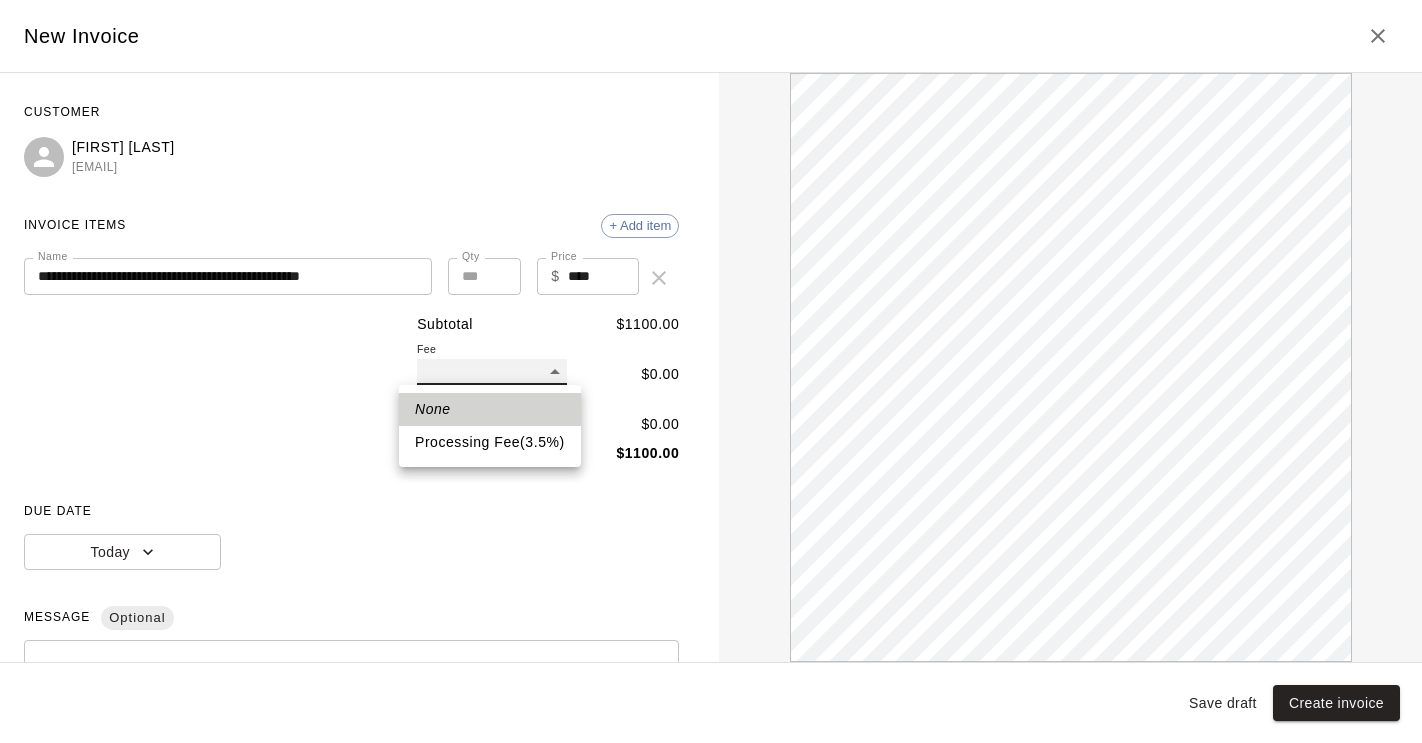 type on "**" 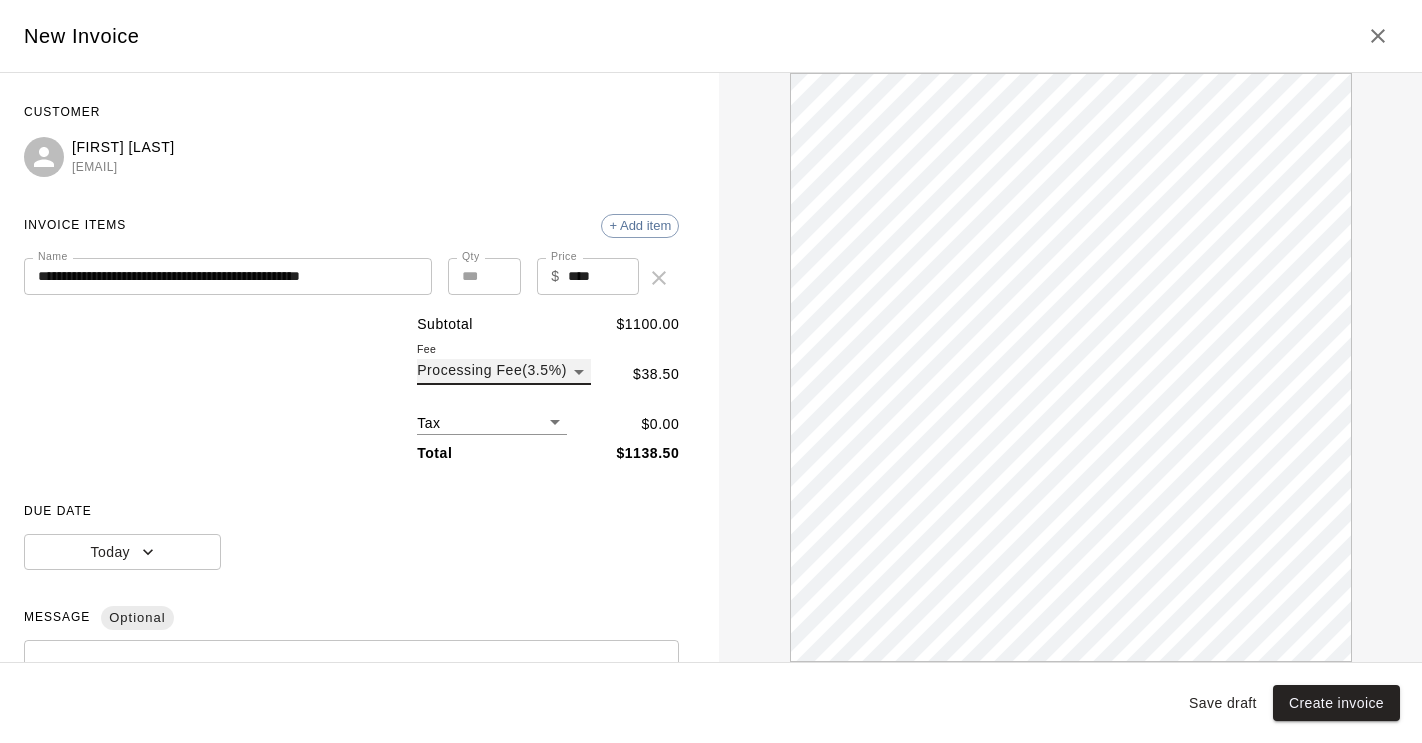 scroll, scrollTop: 0, scrollLeft: 0, axis: both 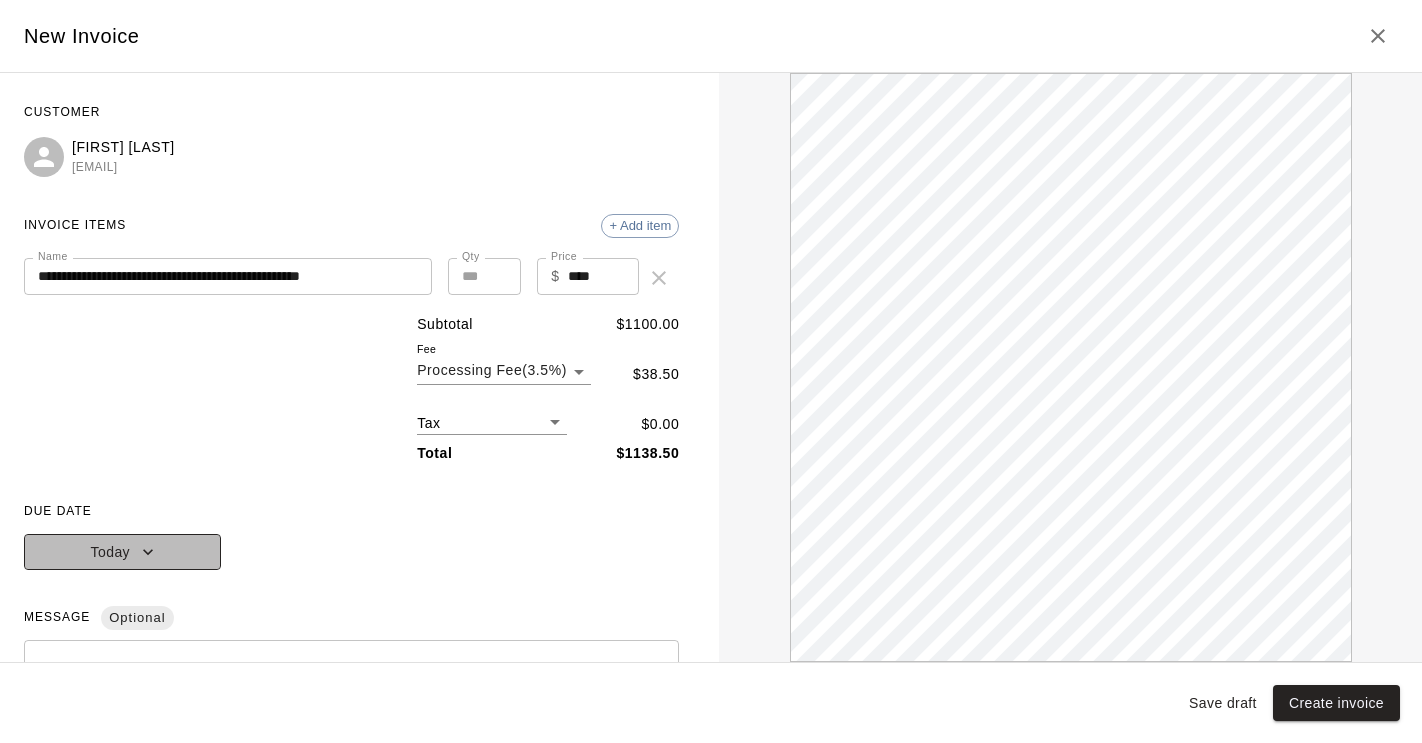 click 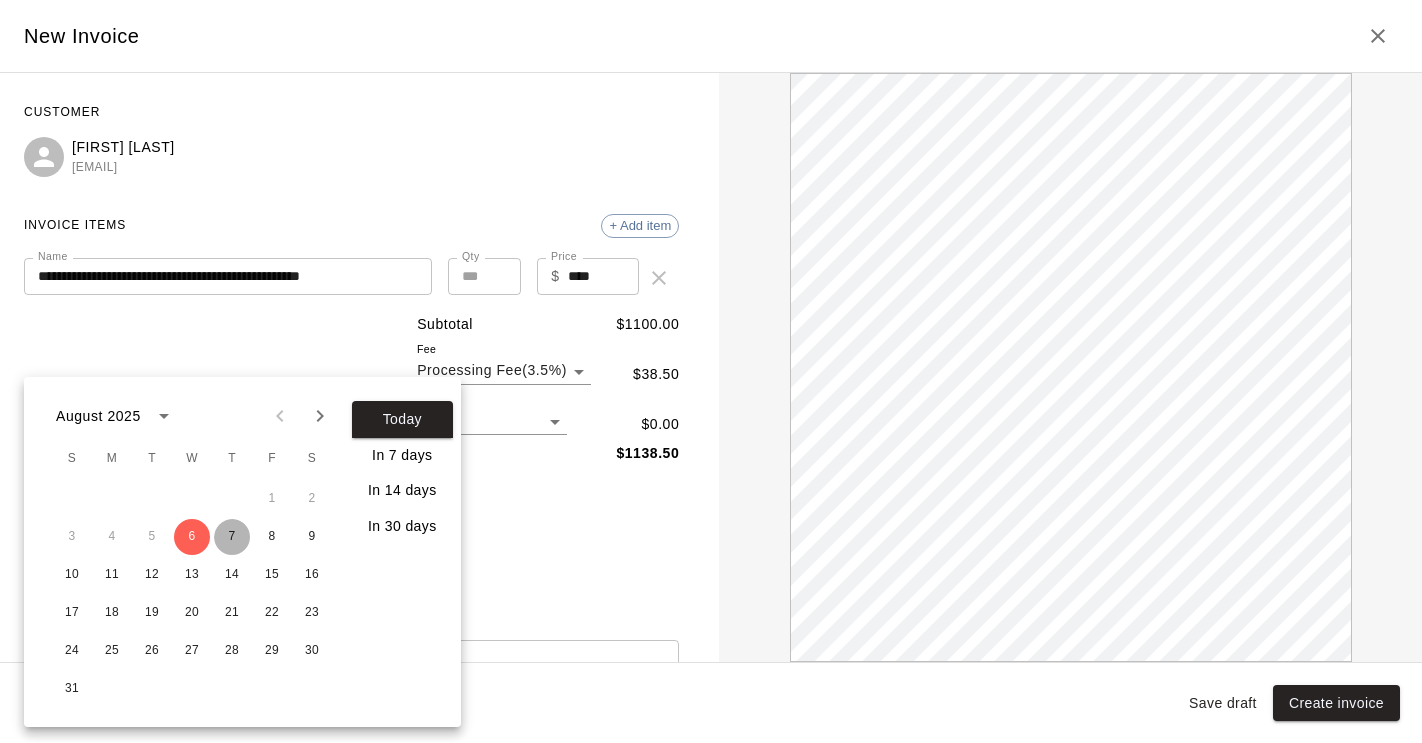 click on "7" at bounding box center [232, 537] 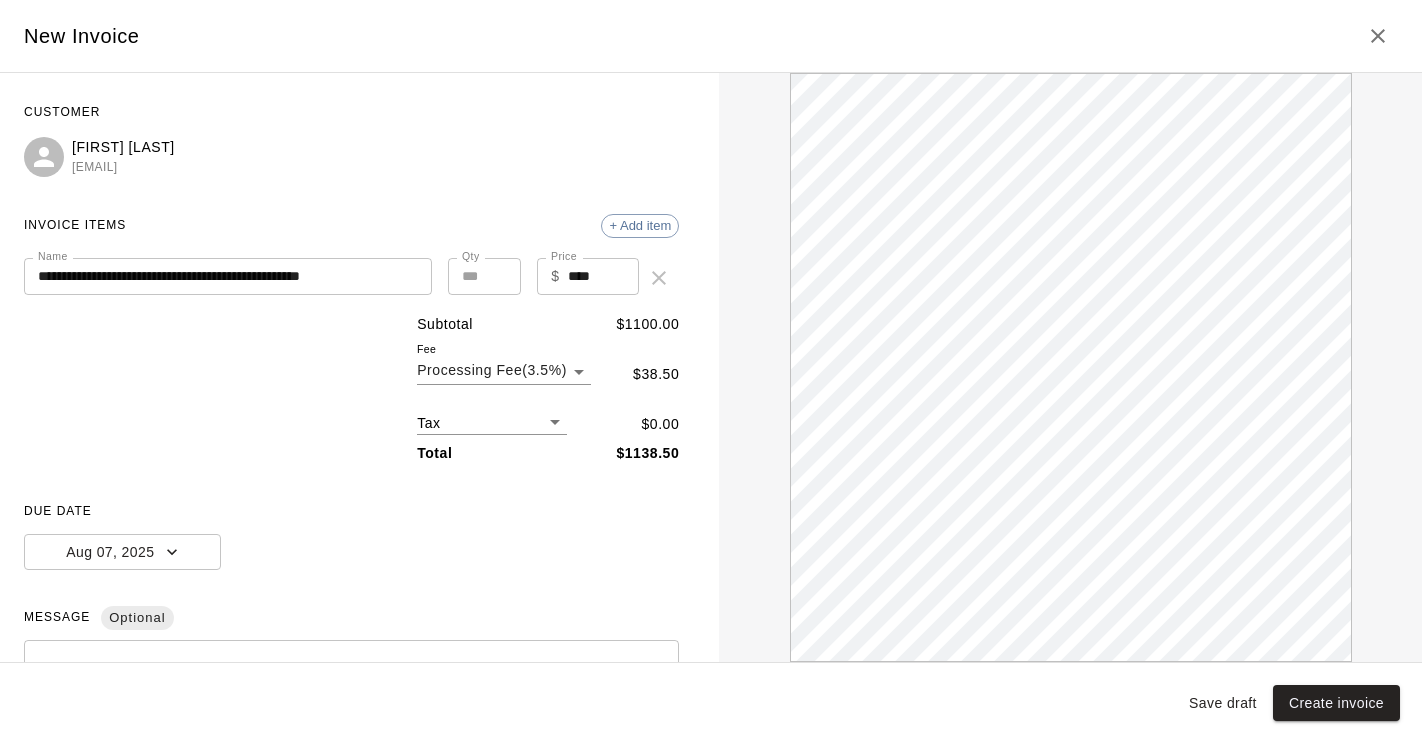 scroll, scrollTop: 0, scrollLeft: 0, axis: both 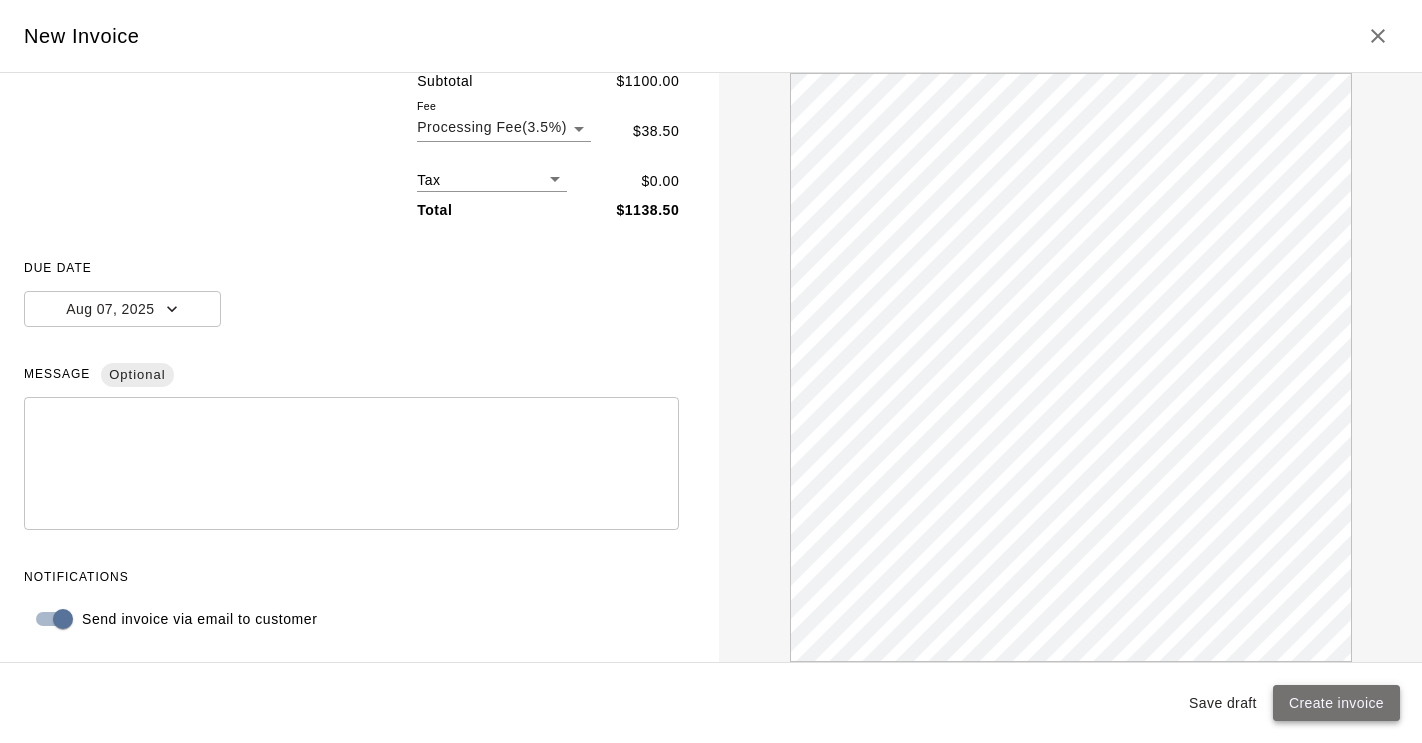 click on "Create invoice" at bounding box center (1336, 703) 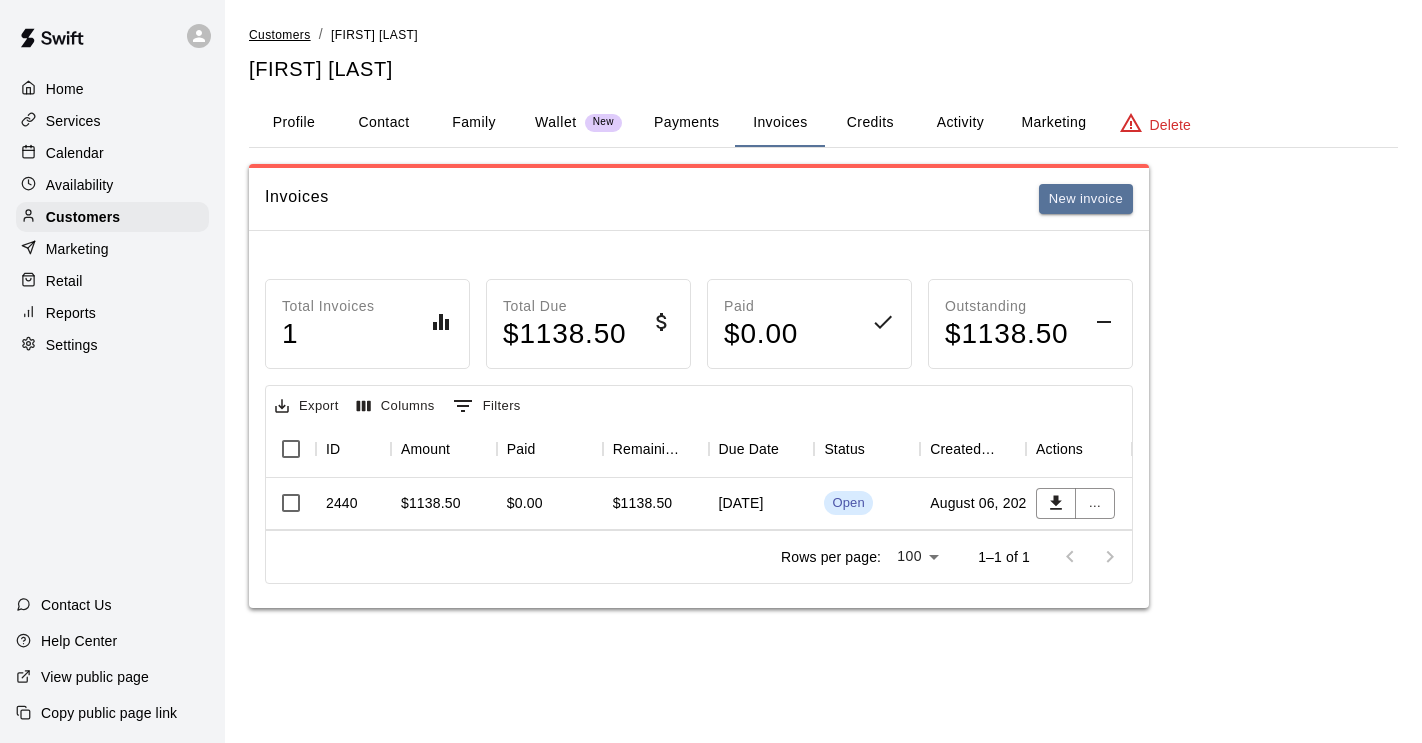 click on "Customers" at bounding box center (280, 35) 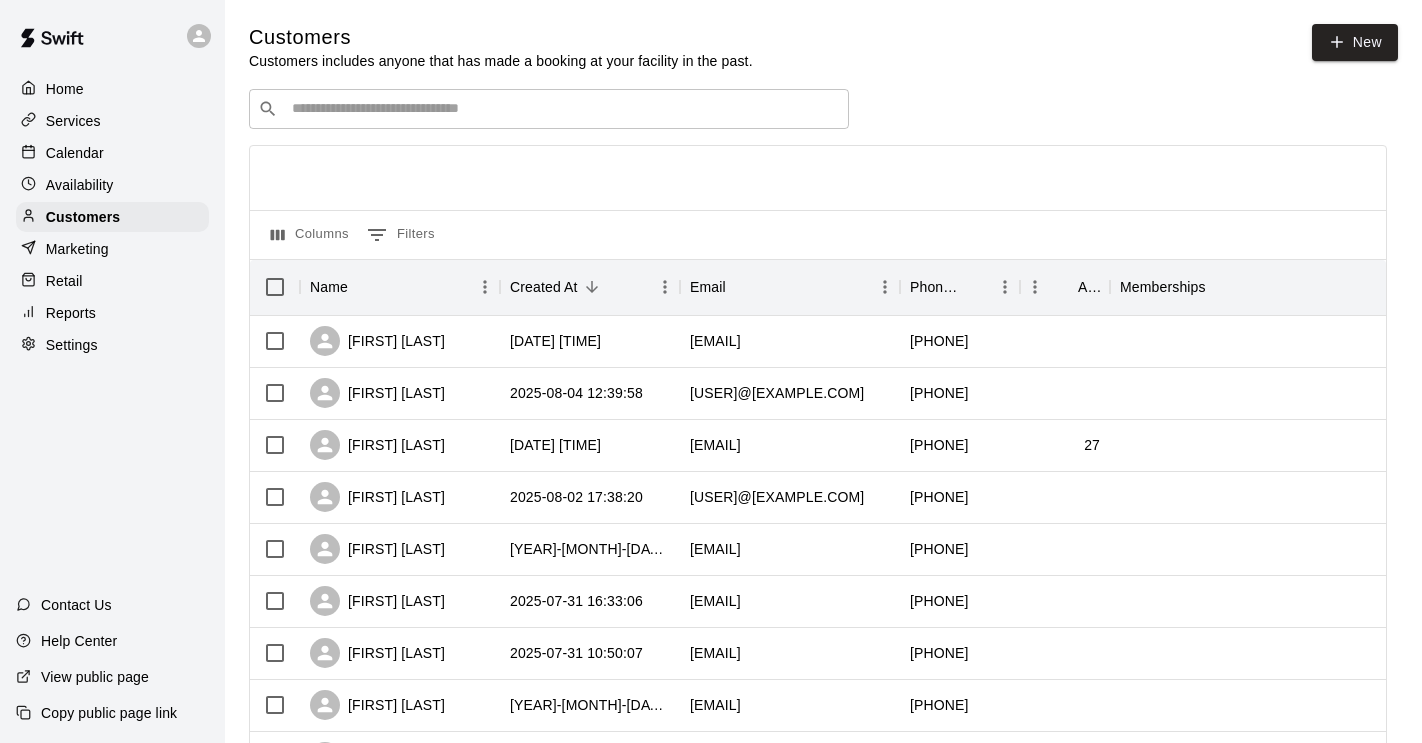 click on "​ ​" at bounding box center [549, 109] 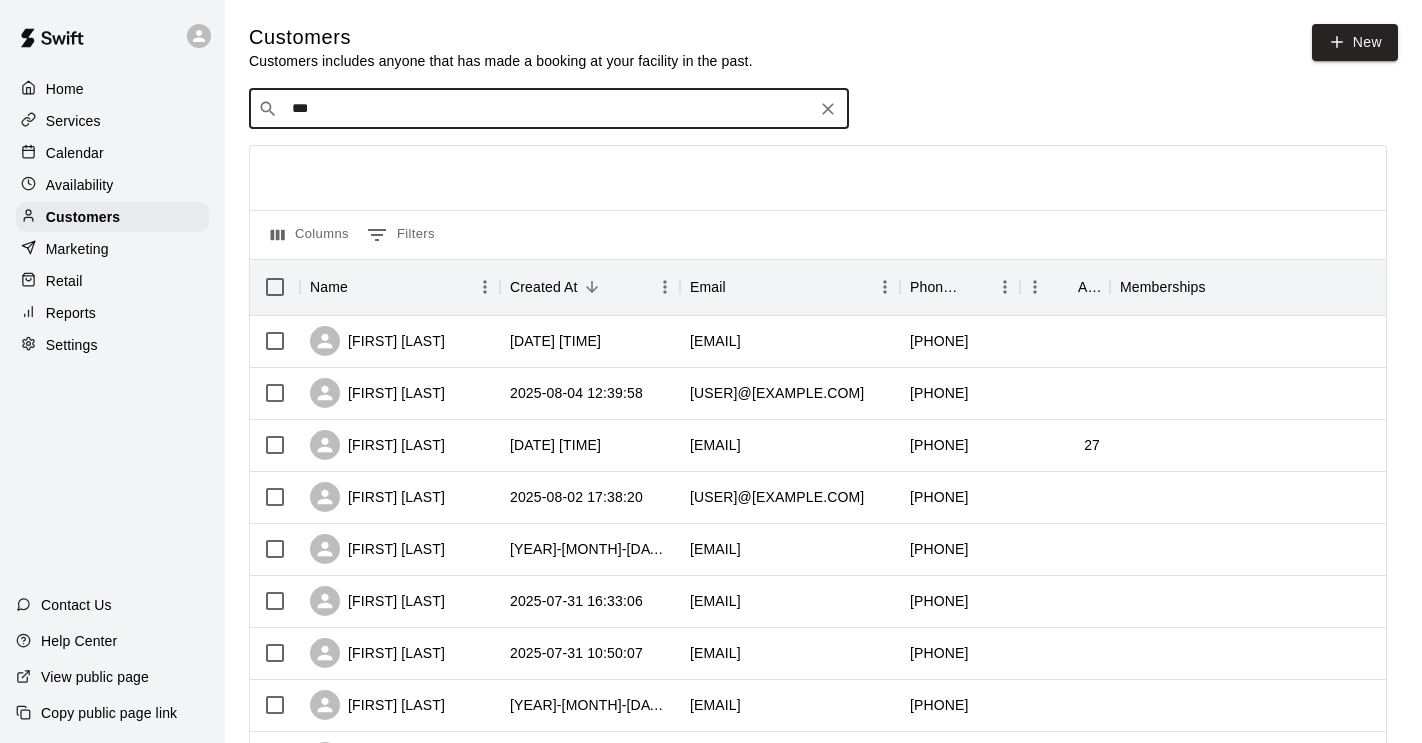 type on "****" 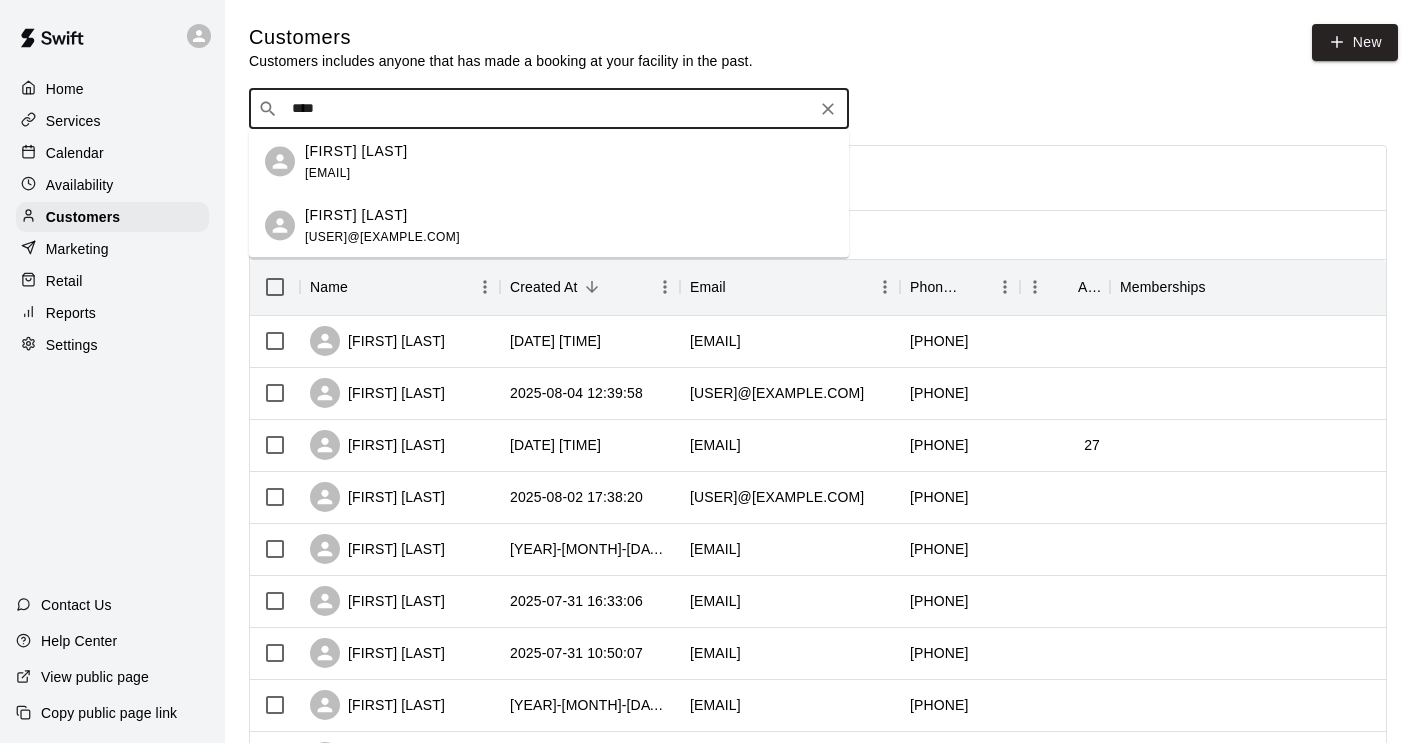 click on "[FIRST] [LAST] [EMAIL]" at bounding box center (356, 161) 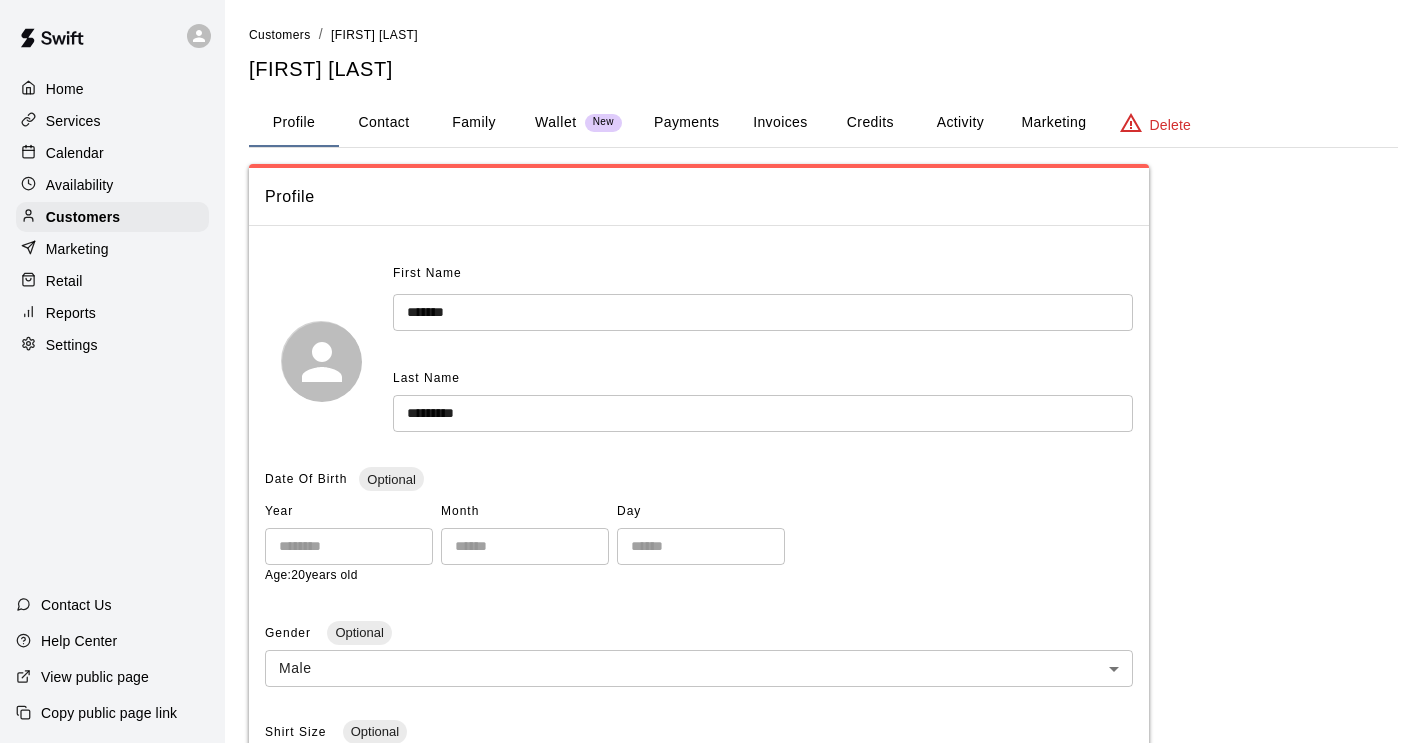 click on "Family" at bounding box center (474, 123) 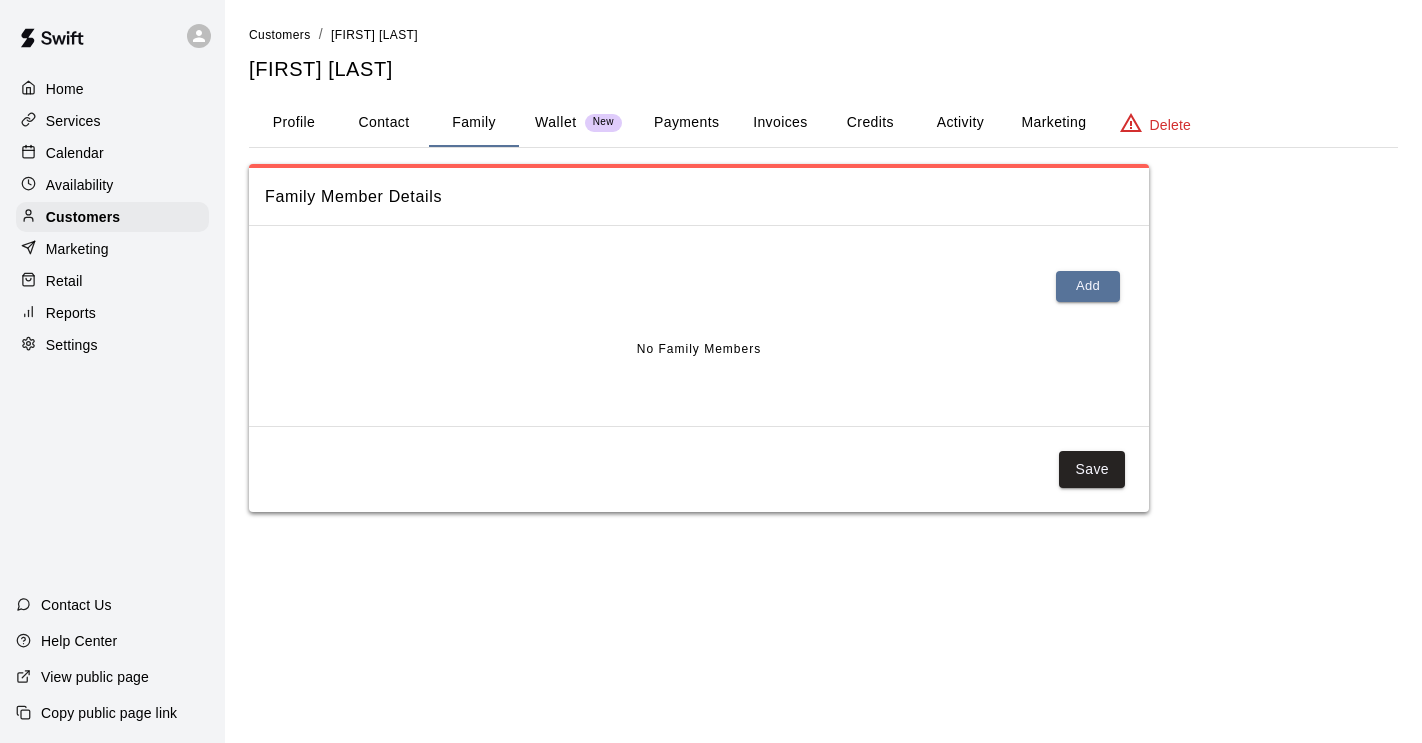 click on "Wallet" at bounding box center [556, 122] 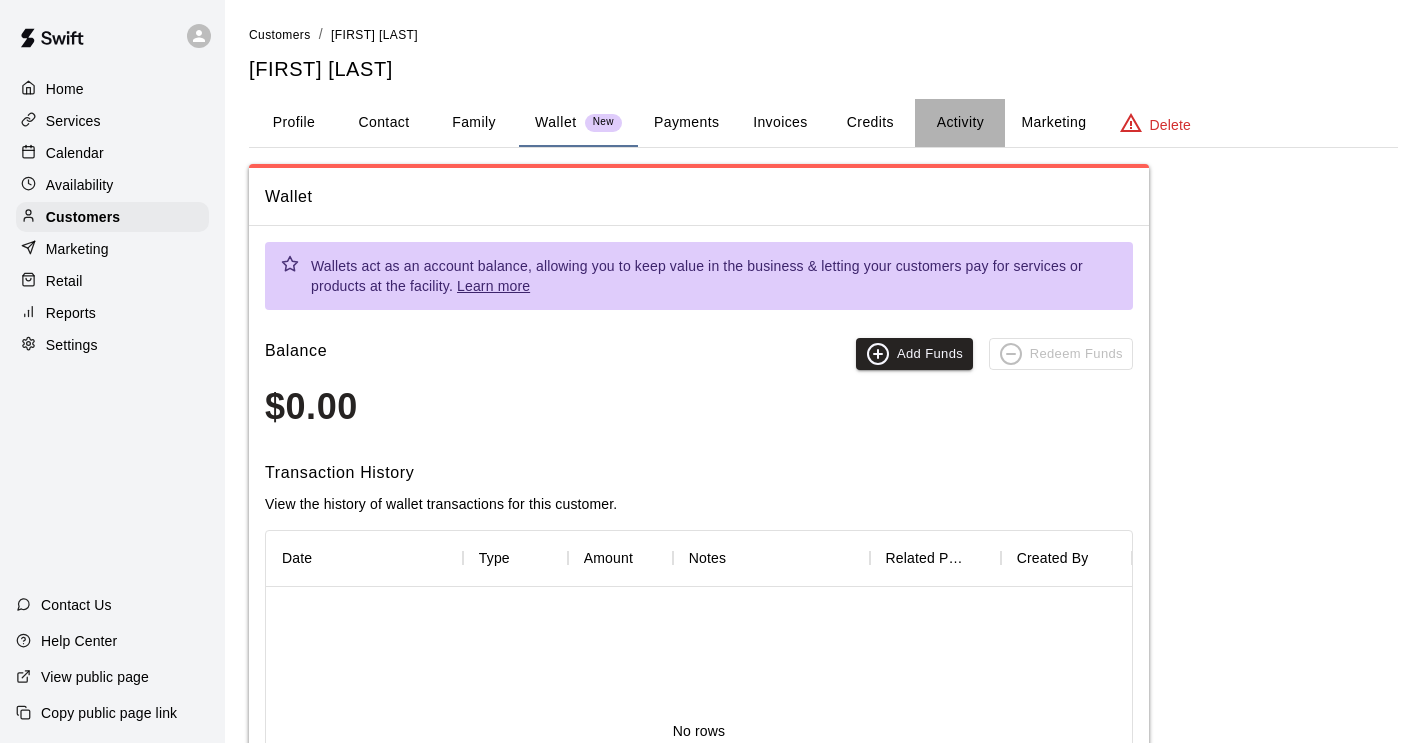 click on "Activity" at bounding box center (960, 123) 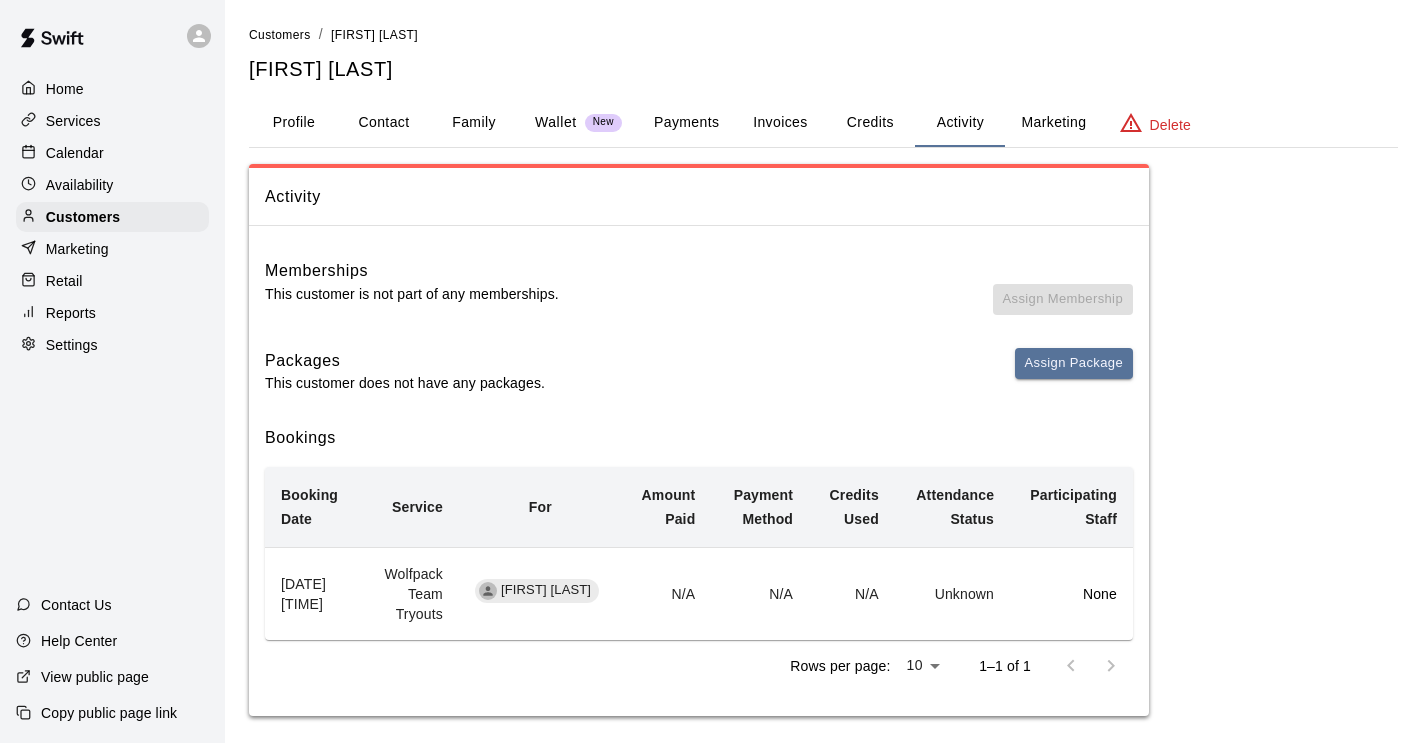 click on "Invoices" at bounding box center [780, 123] 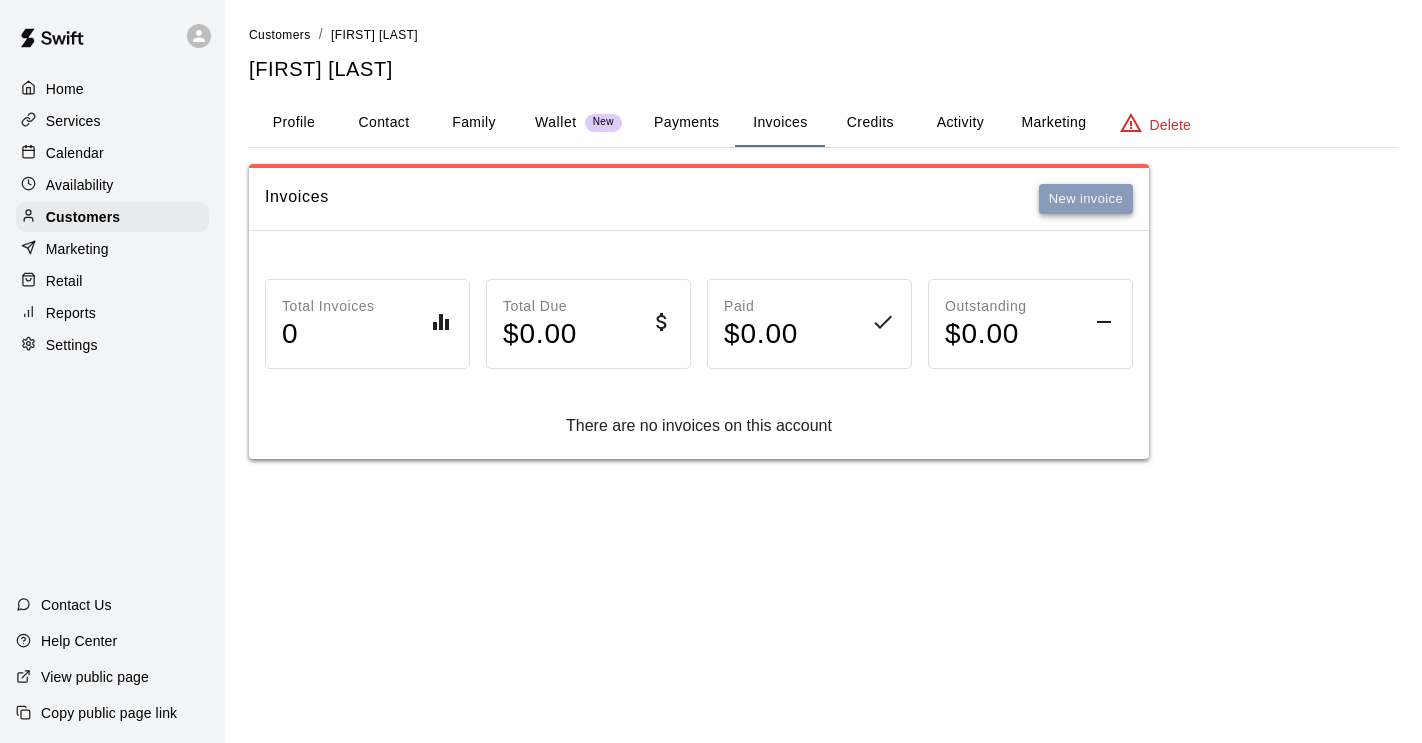 click on "New invoice" at bounding box center (1086, 199) 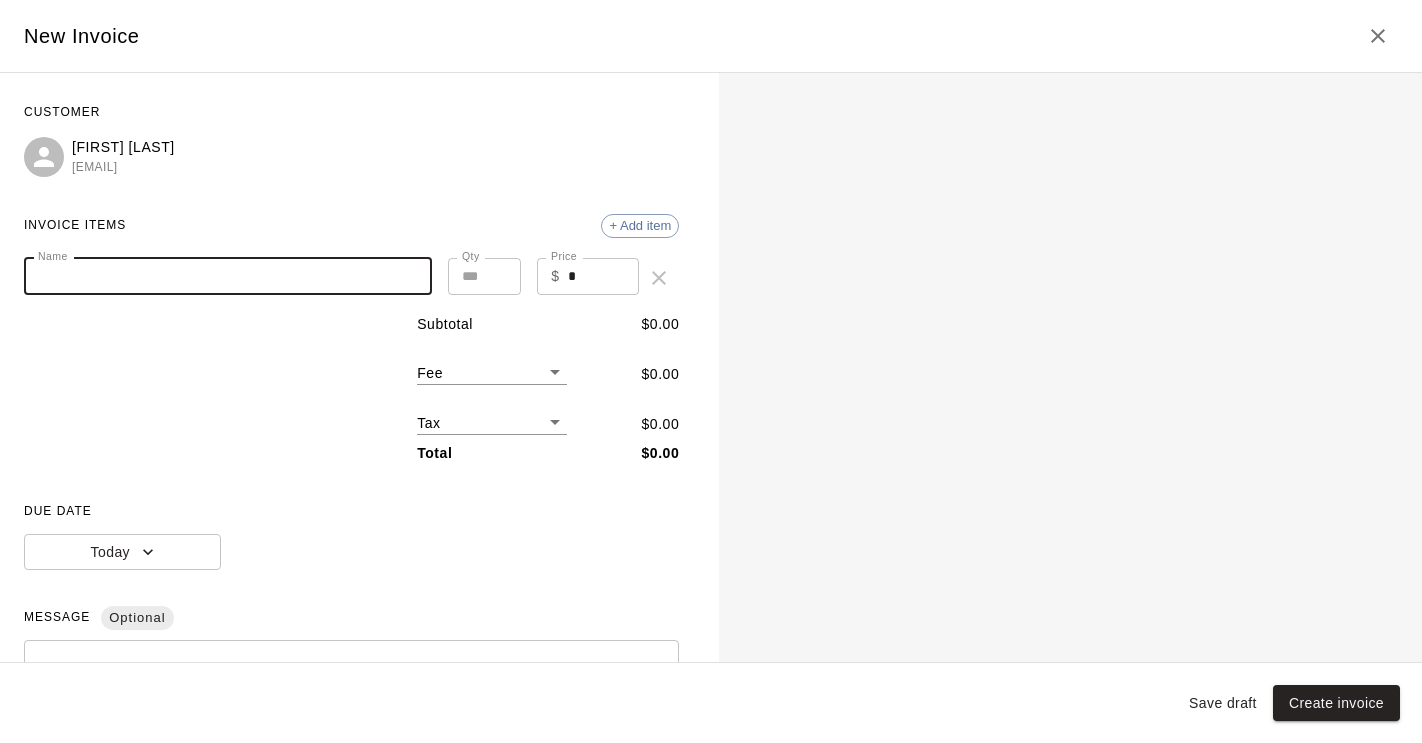 click on "Name" at bounding box center (228, 276) 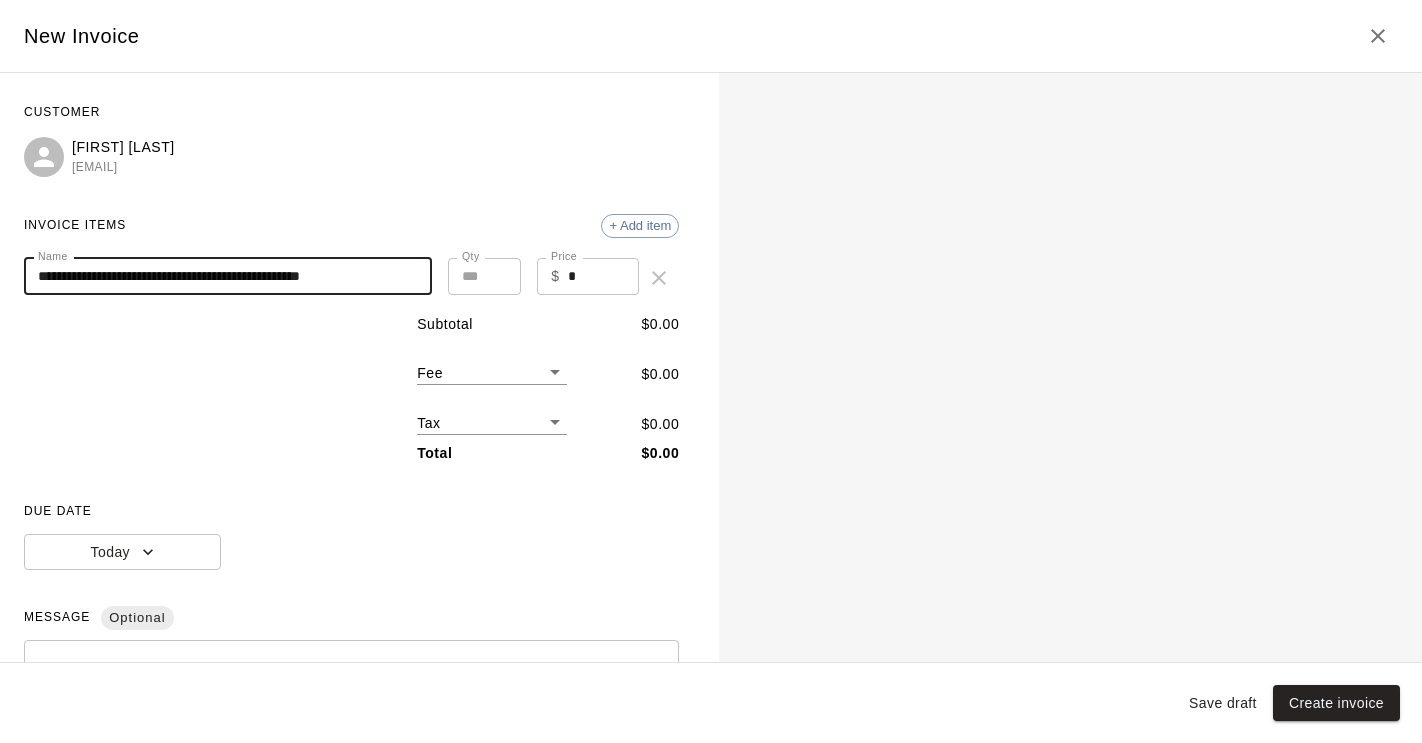 type on "**********" 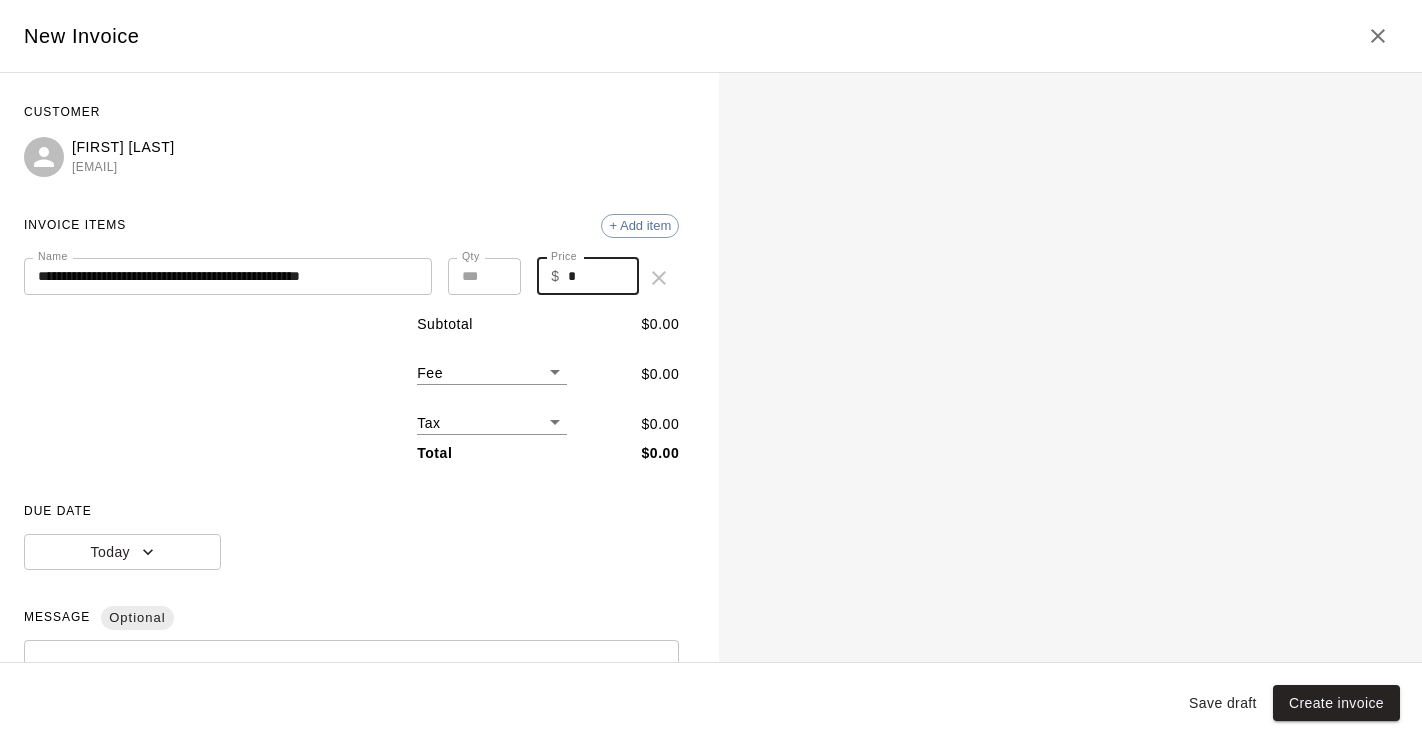 drag, startPoint x: 575, startPoint y: 282, endPoint x: 549, endPoint y: 281, distance: 26.019224 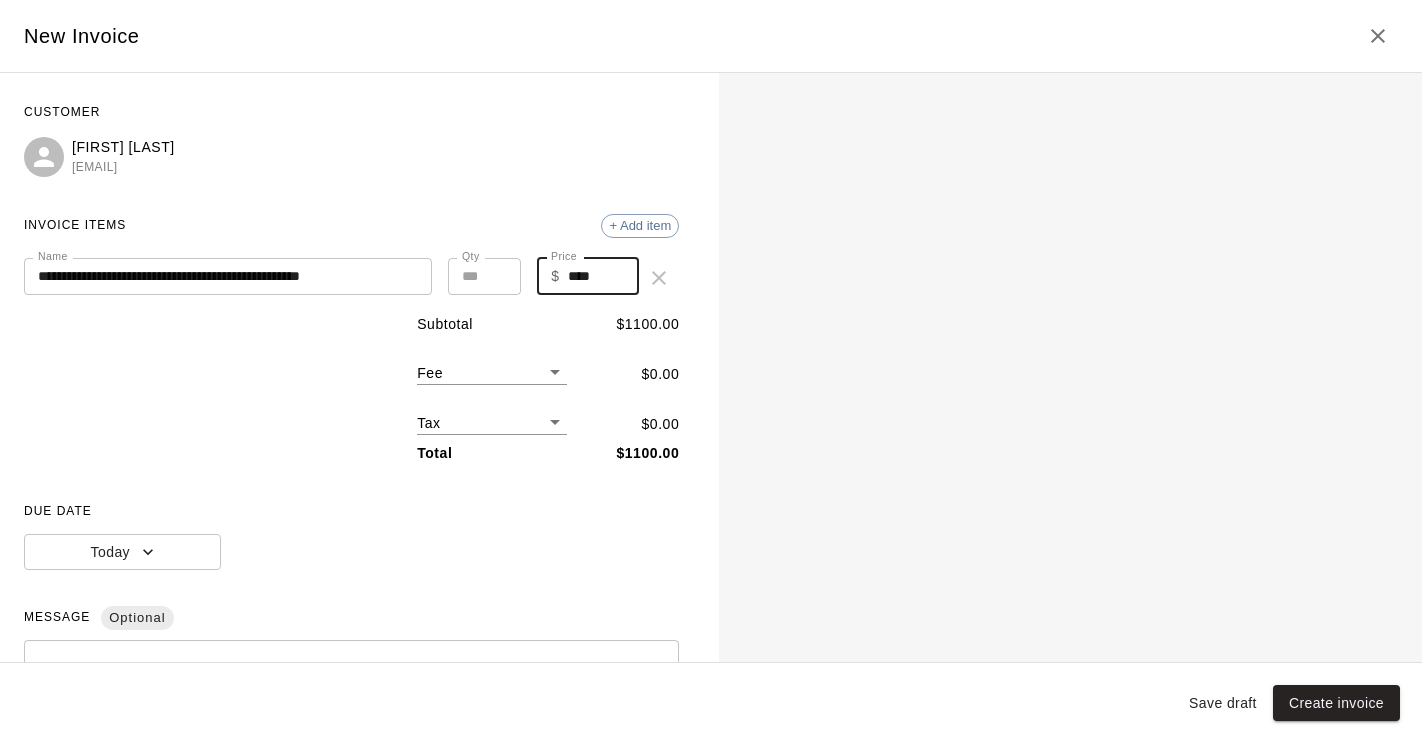 type on "****" 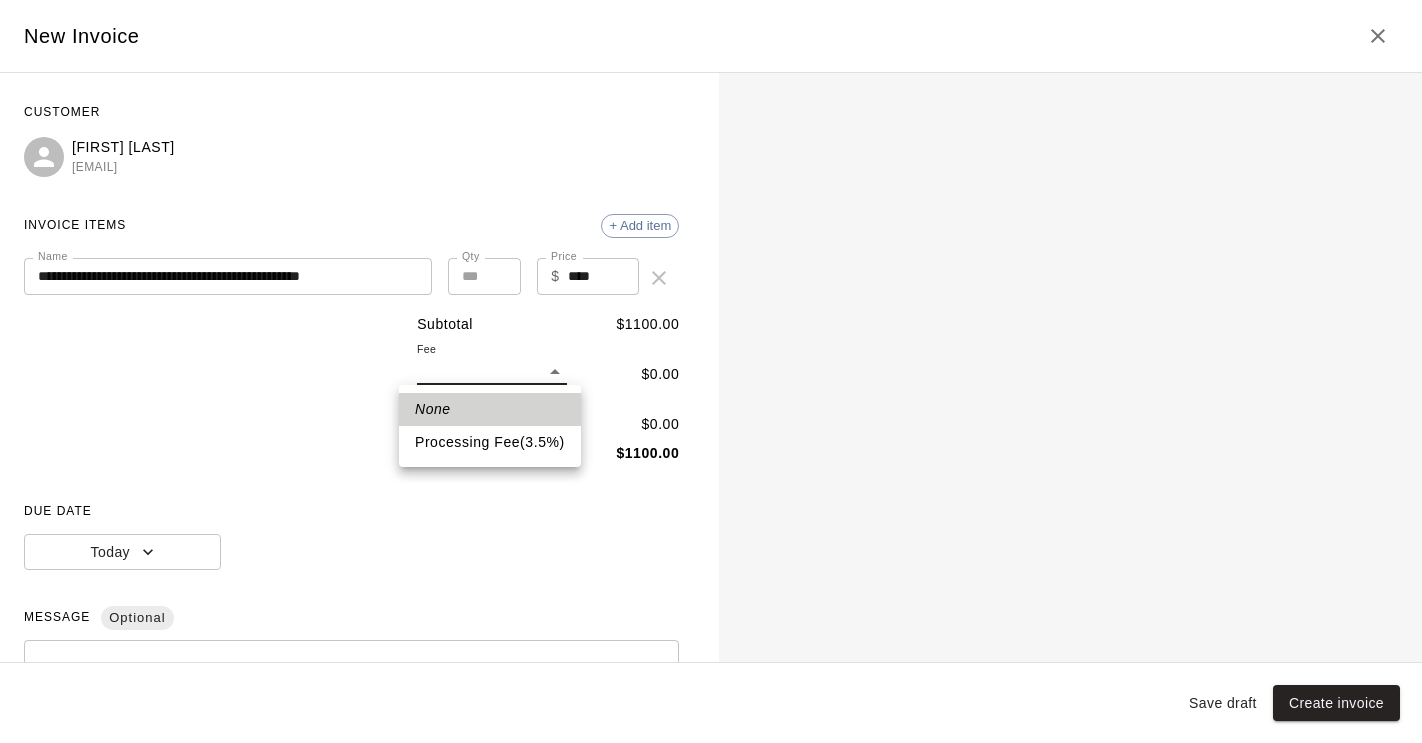 click on "**********" at bounding box center [711, 249] 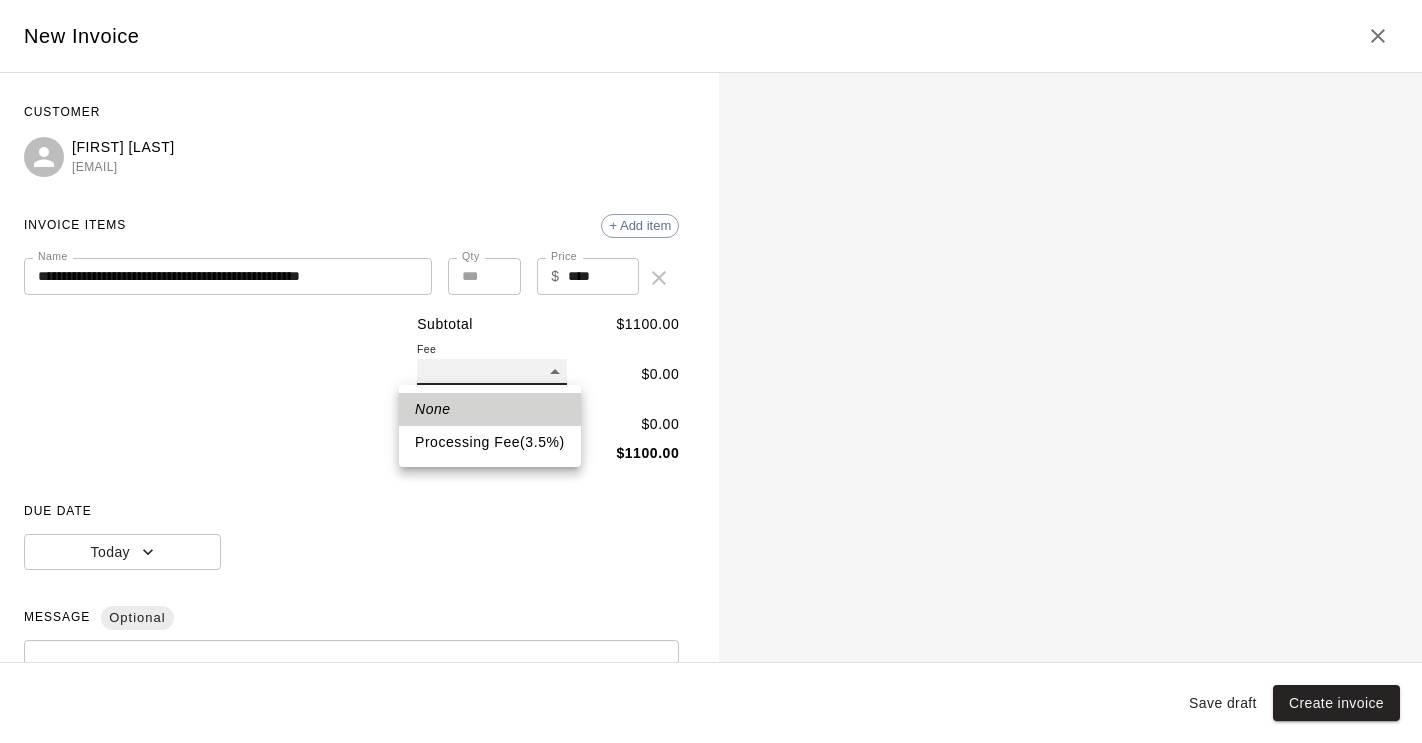 type on "**" 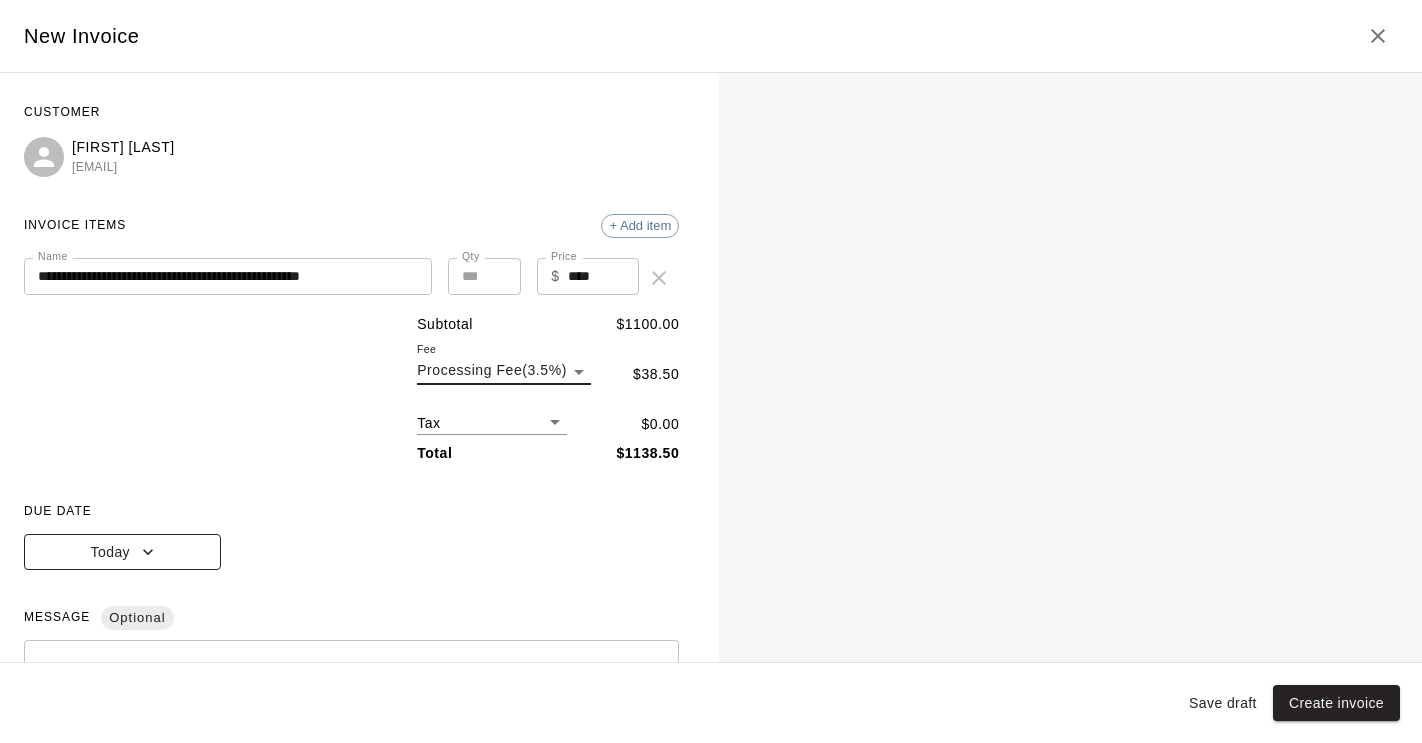 click 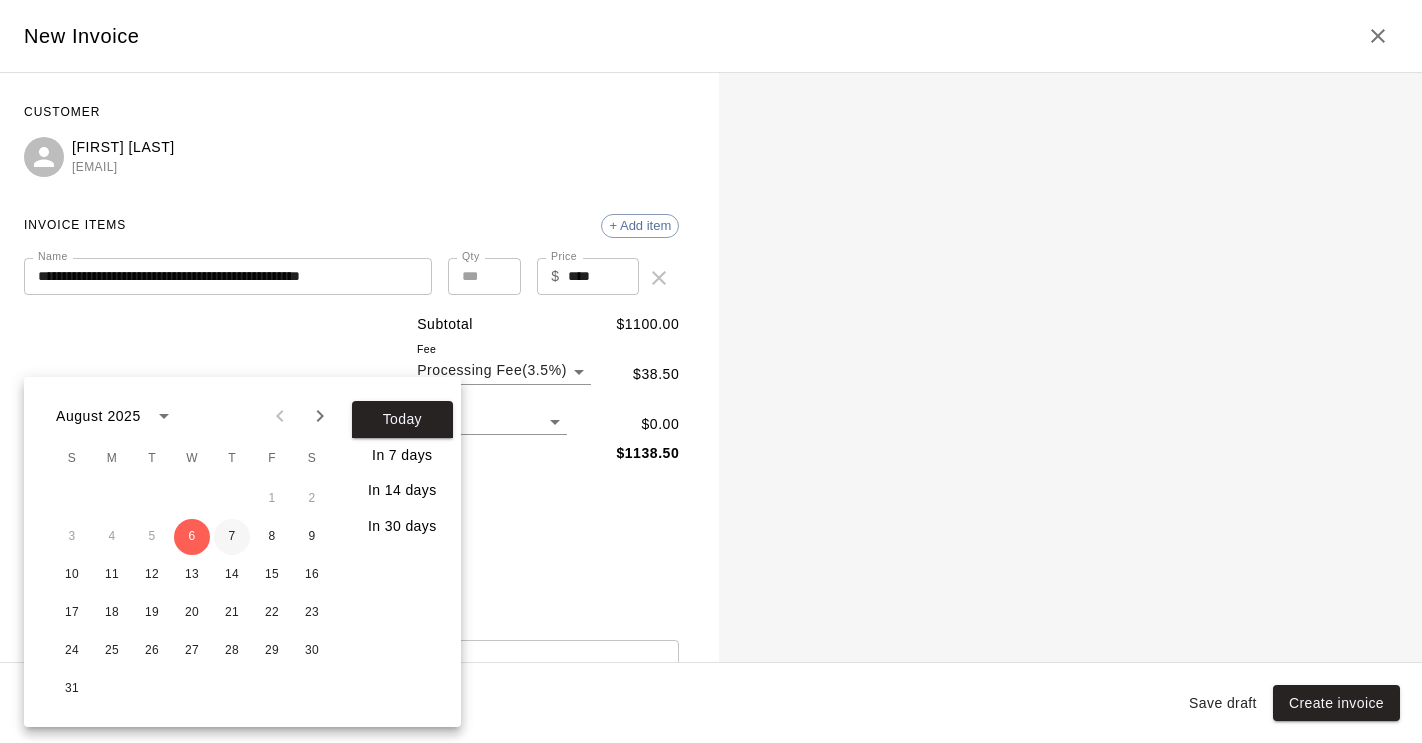 click on "7" at bounding box center [232, 537] 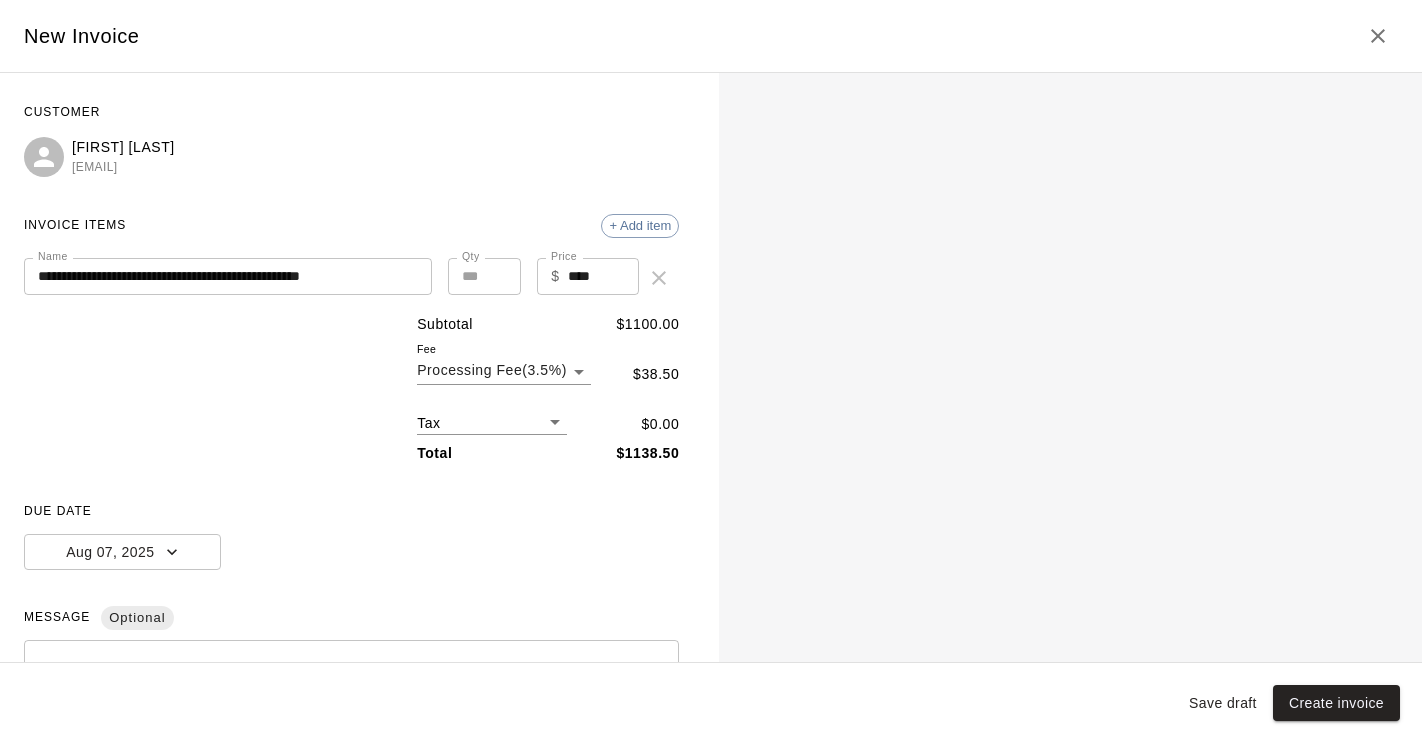 scroll, scrollTop: 243, scrollLeft: 0, axis: vertical 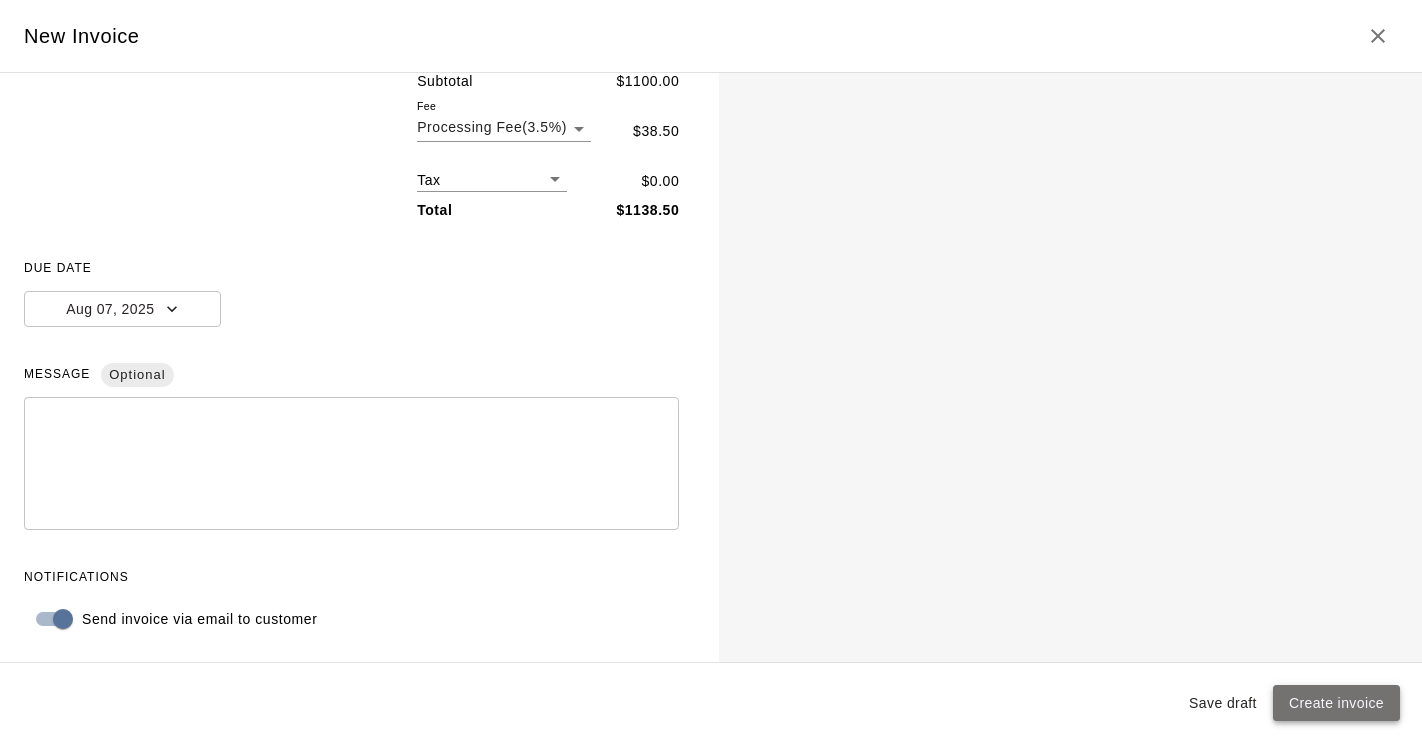 click on "Create invoice" at bounding box center (1336, 703) 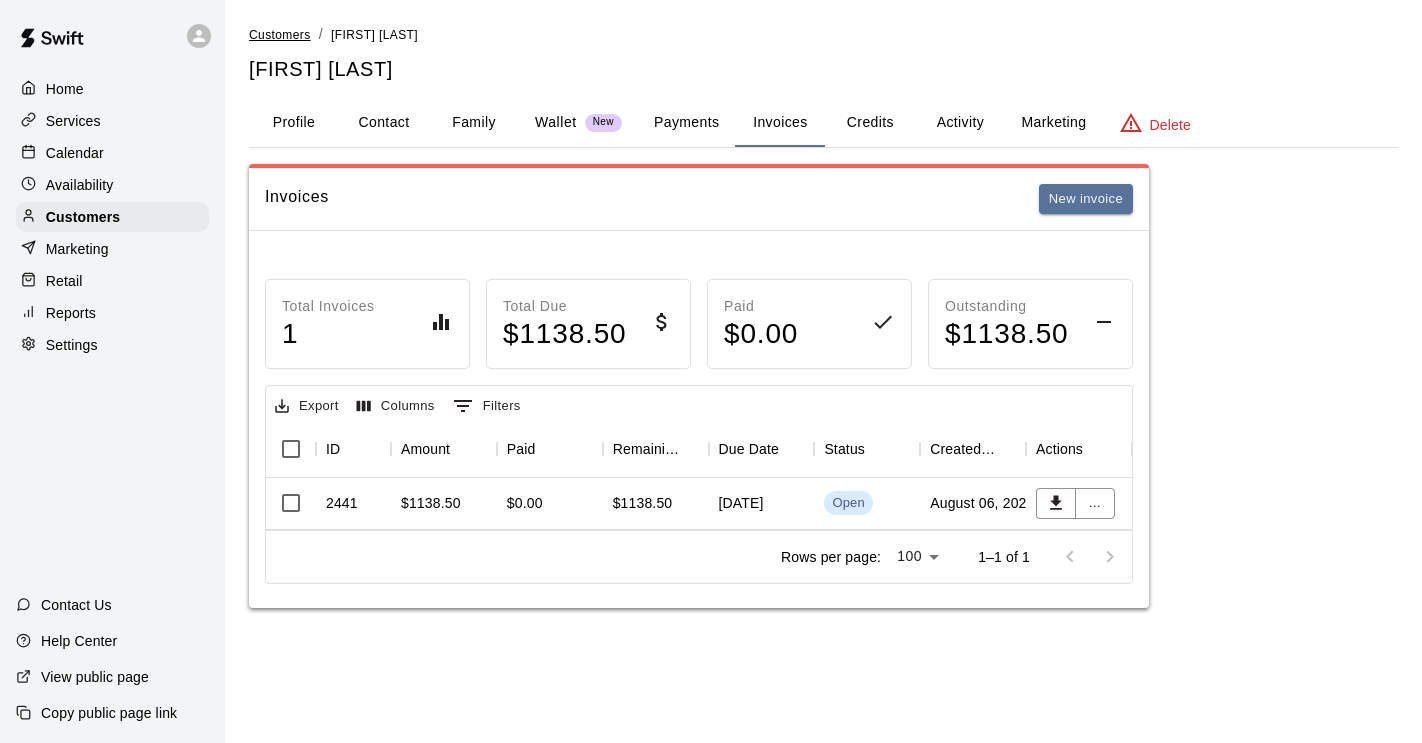 click on "Customers" at bounding box center (280, 35) 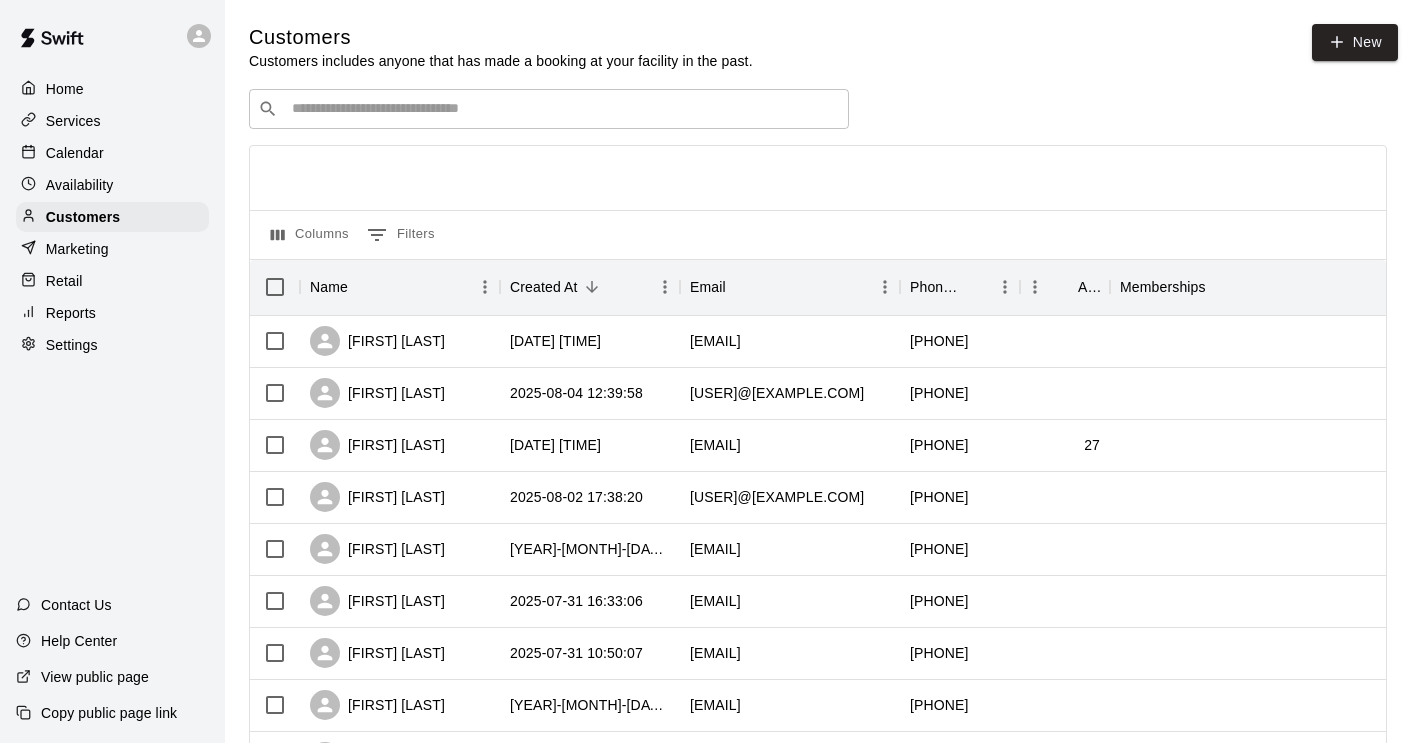 click on "​ ​" at bounding box center (549, 109) 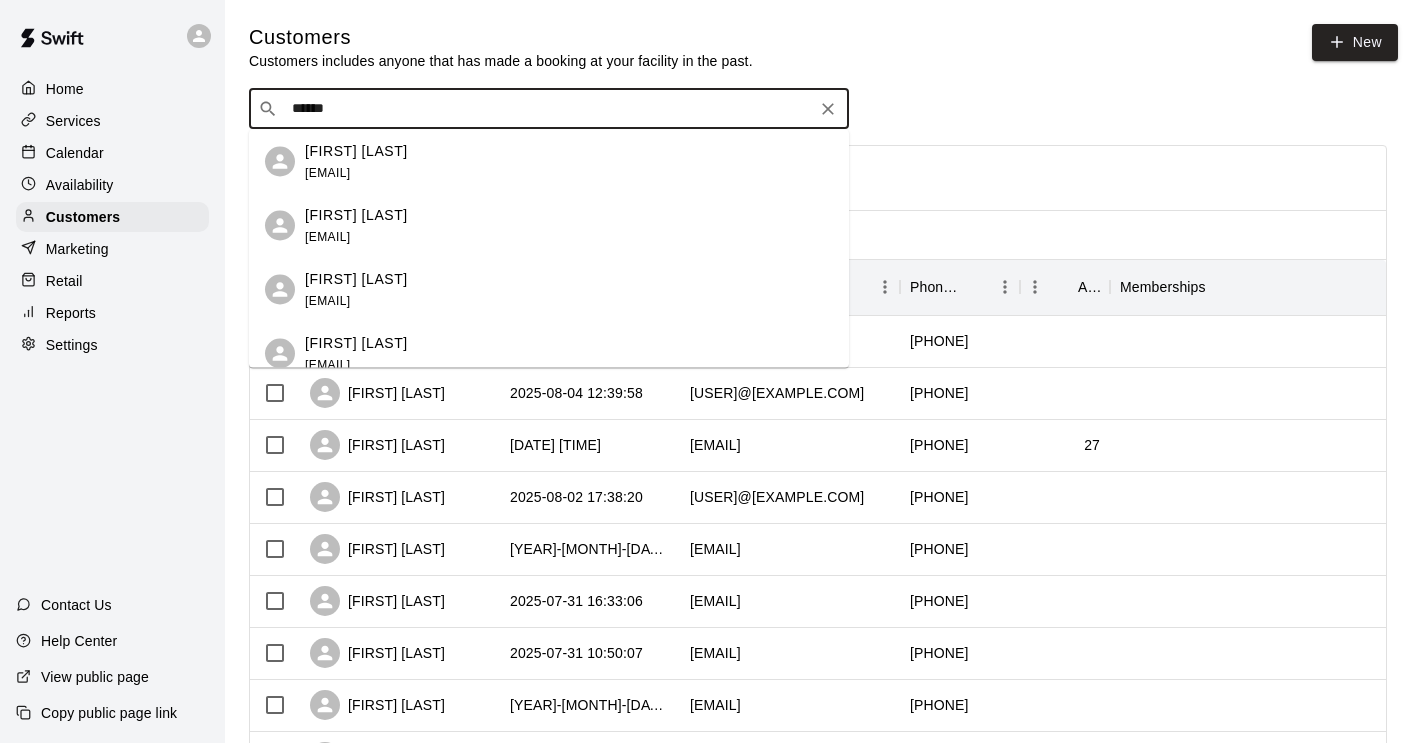 scroll, scrollTop: 18, scrollLeft: 0, axis: vertical 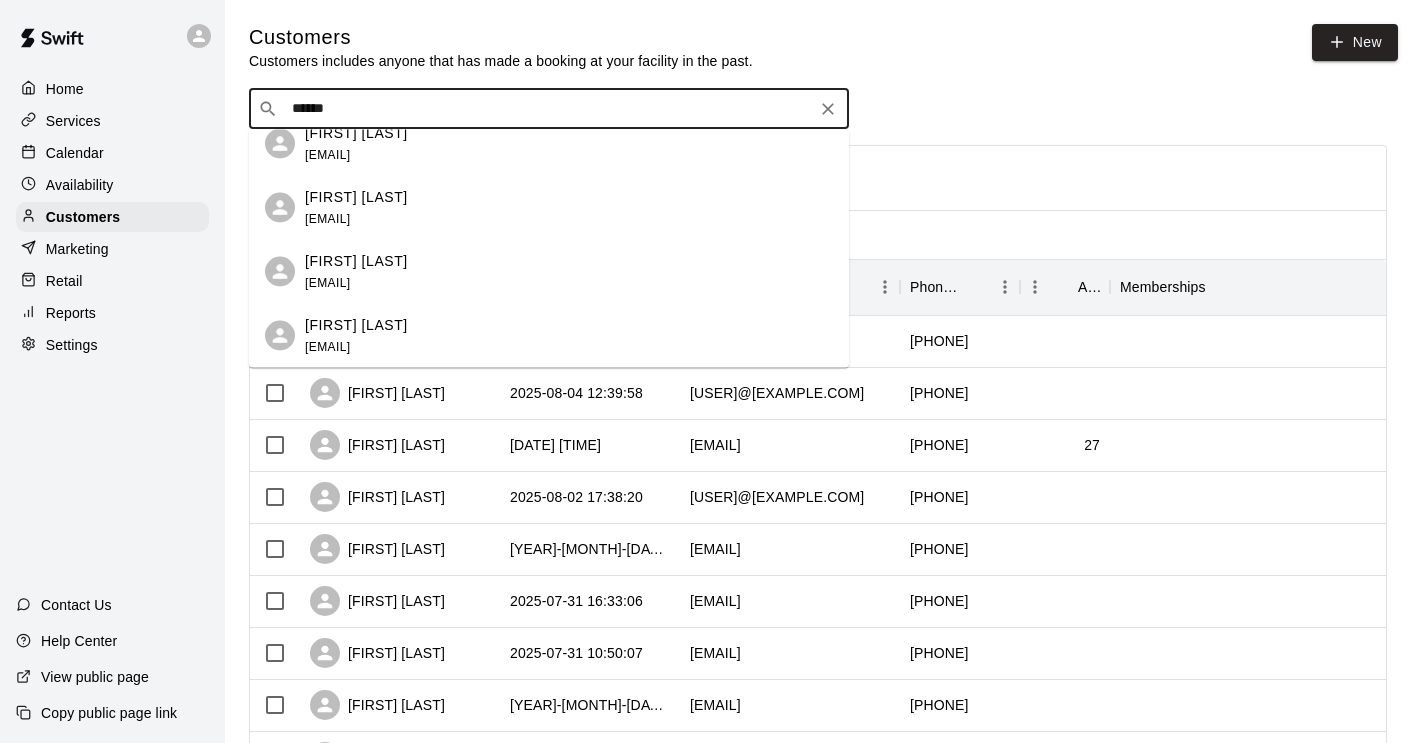 type on "******" 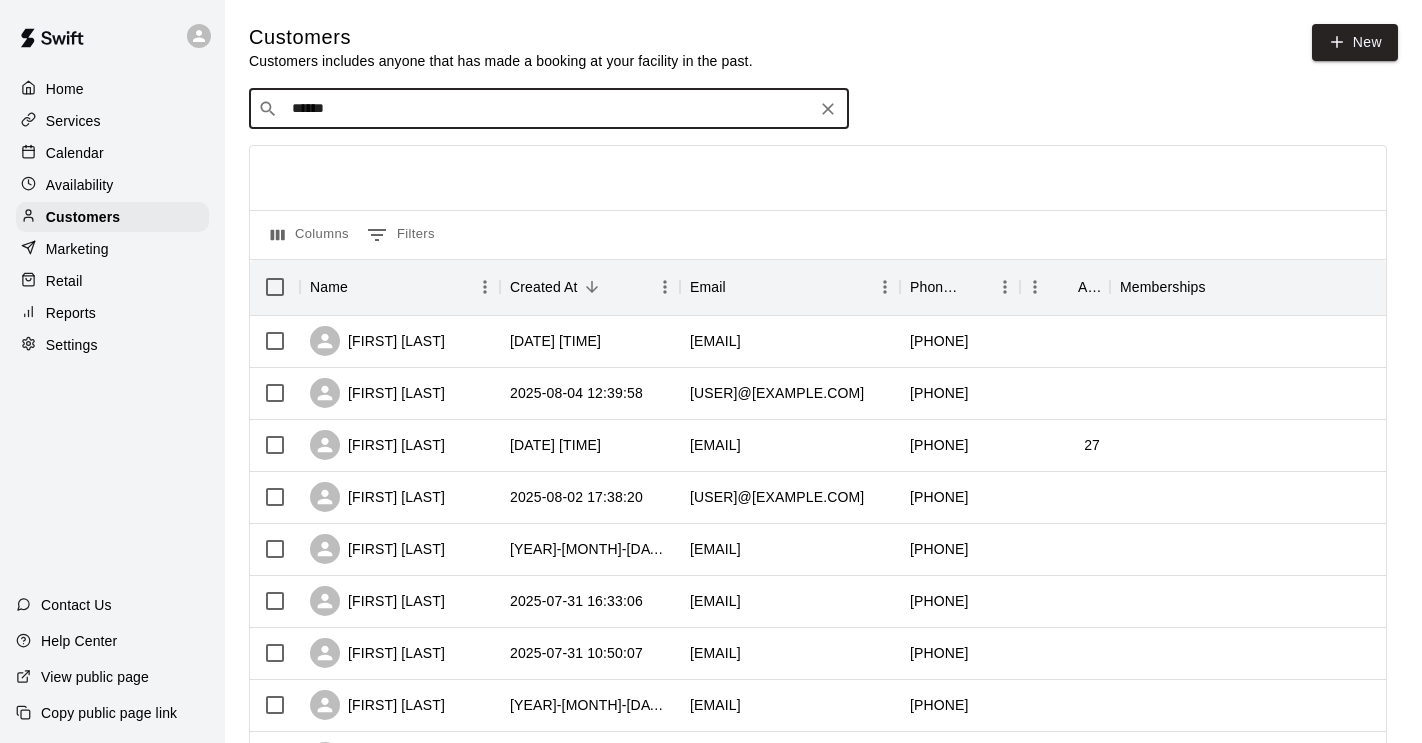 click on "​ ****** ​" at bounding box center (549, 109) 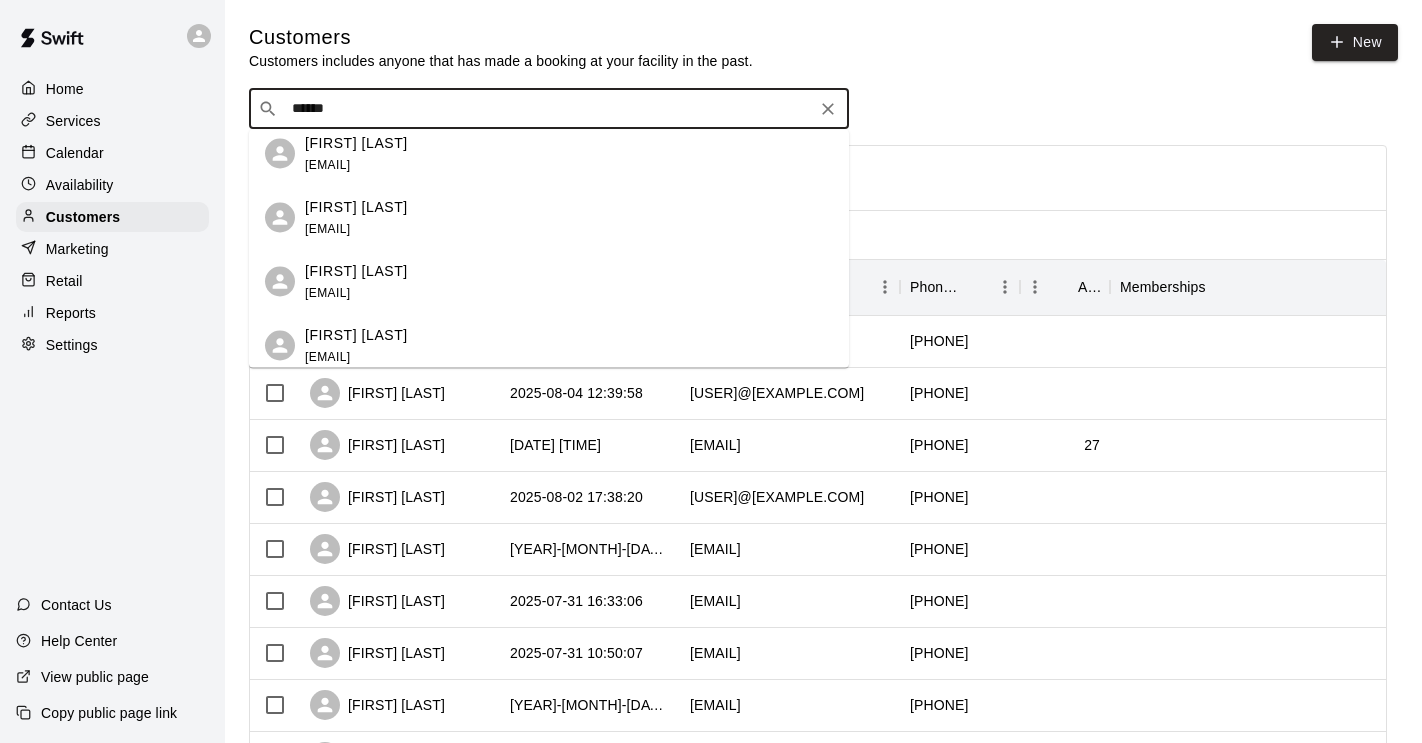 scroll, scrollTop: 5, scrollLeft: 0, axis: vertical 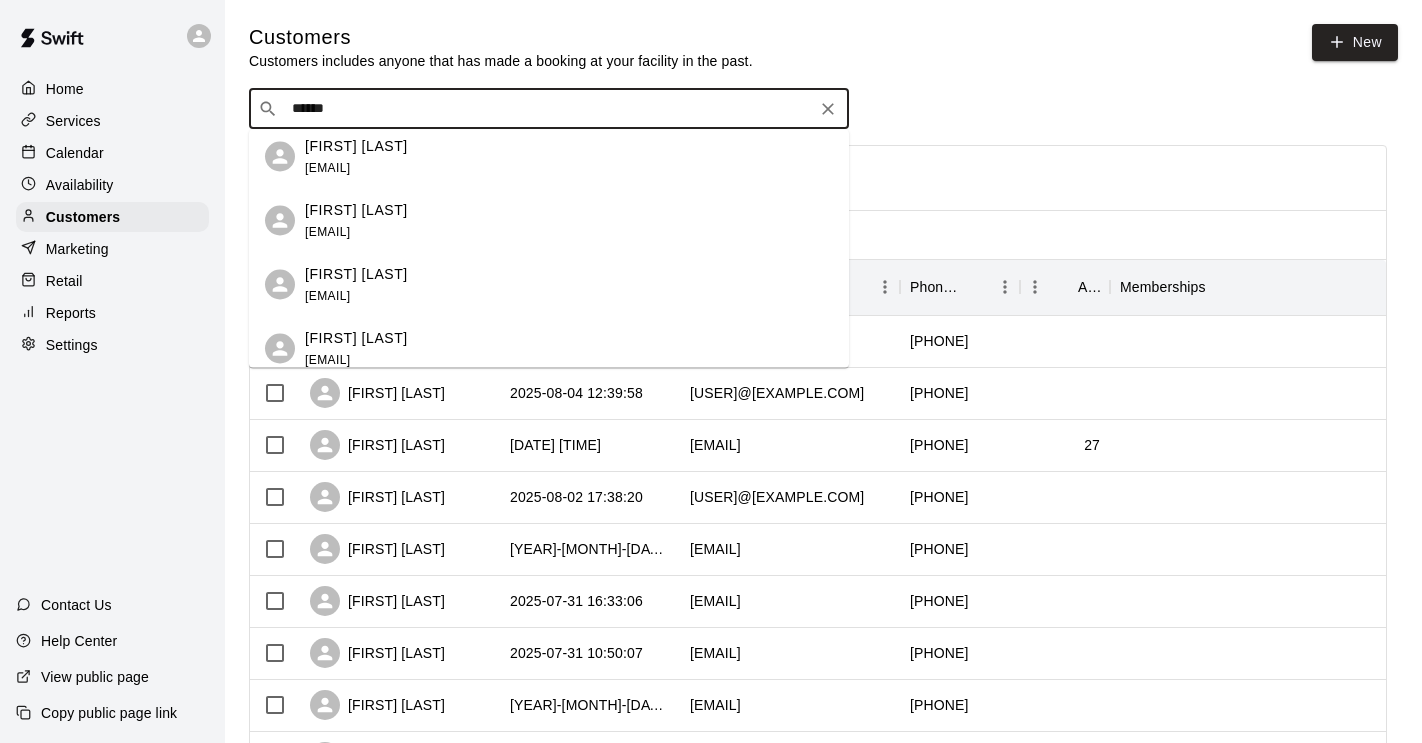 click on "[FIRST] [LAST]" at bounding box center (356, 273) 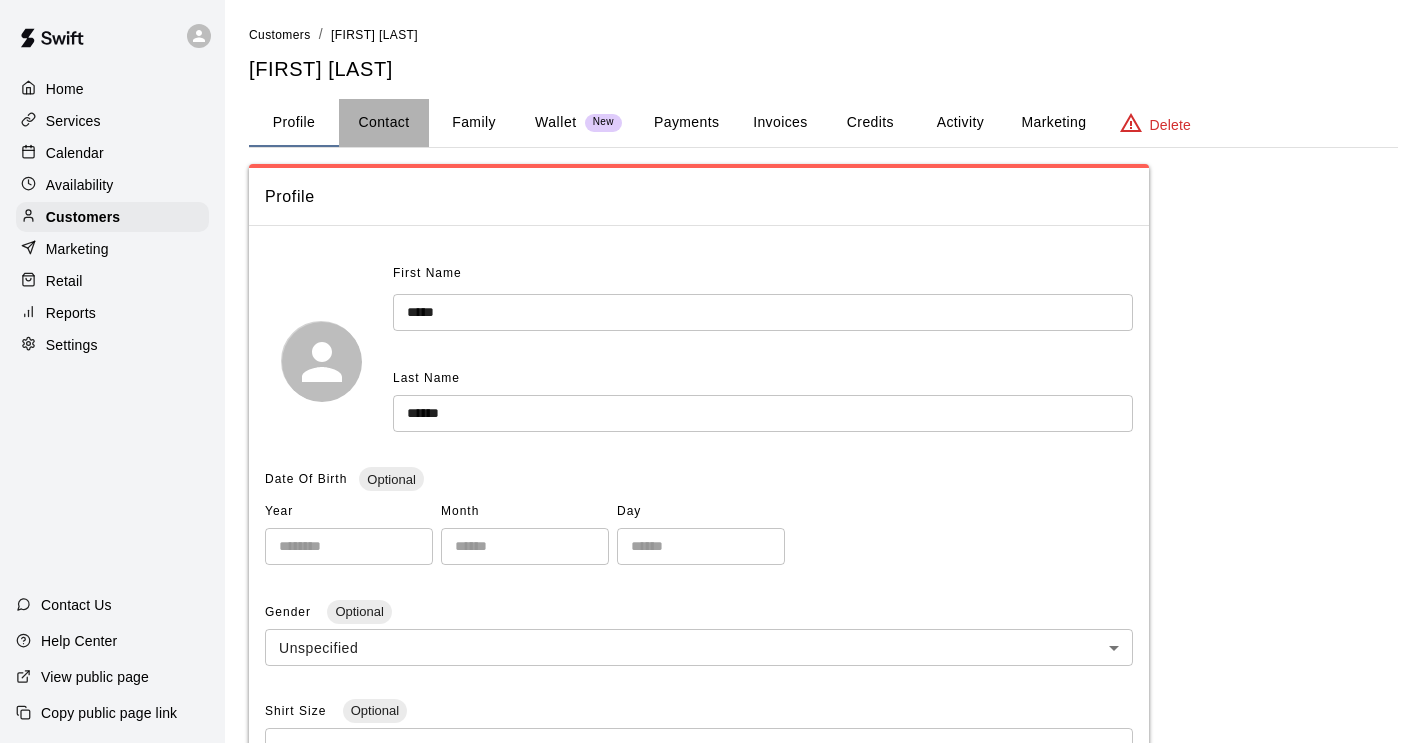 click on "Contact" at bounding box center (384, 123) 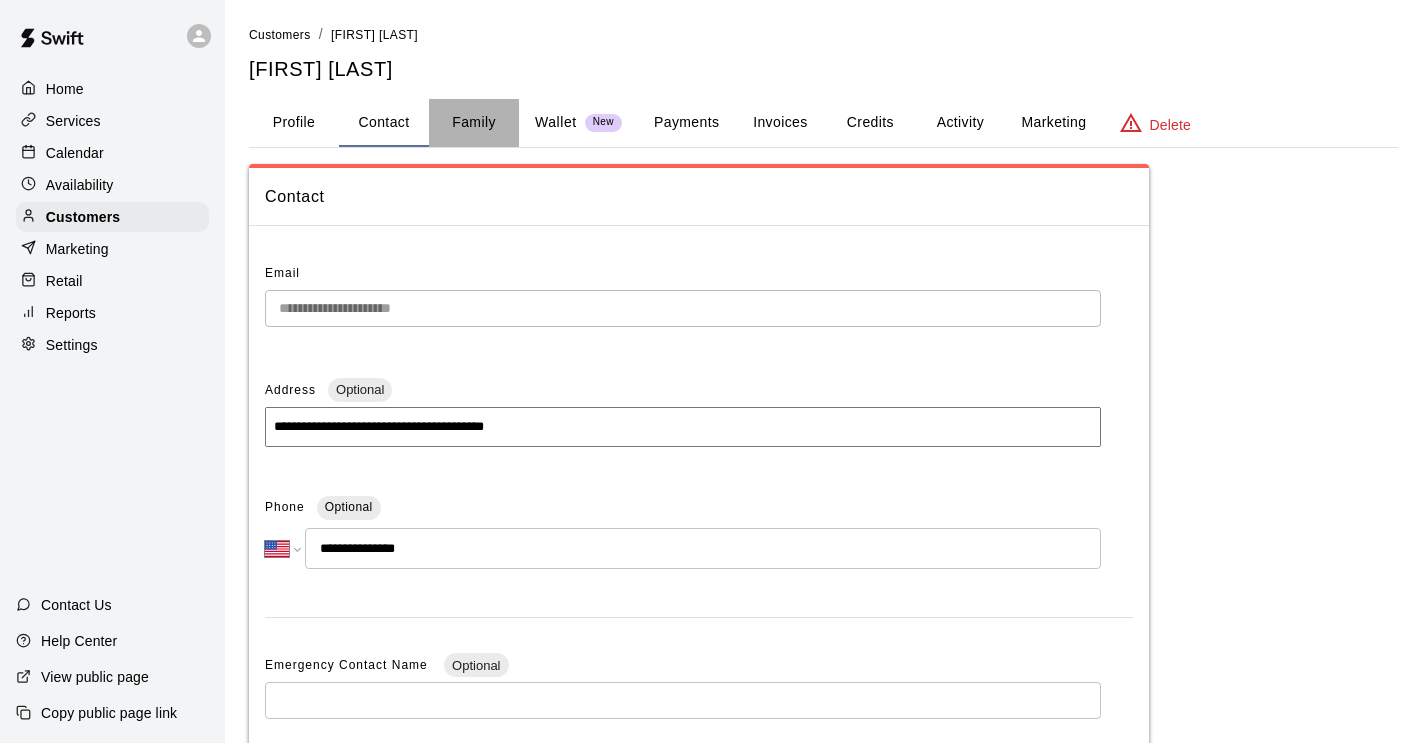 click on "Family" at bounding box center (474, 123) 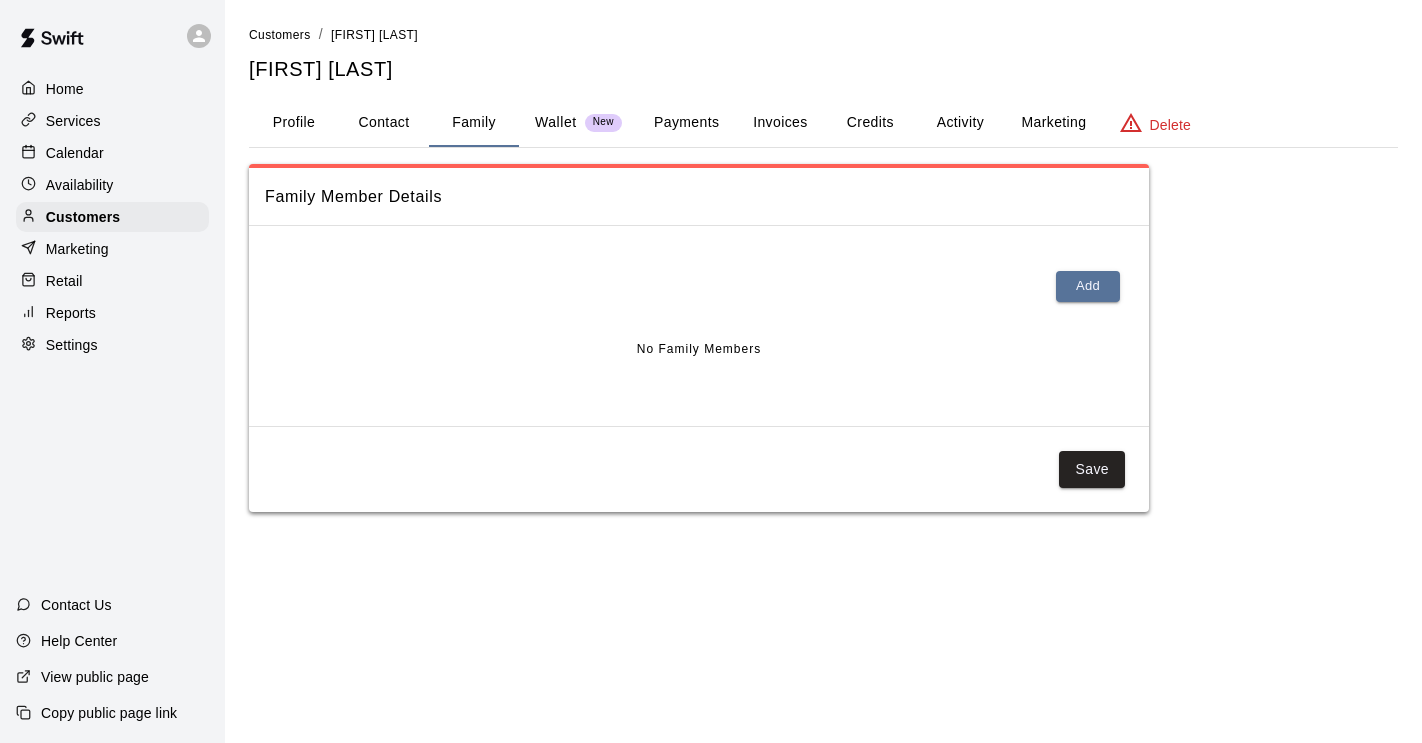 click on "Wallet" at bounding box center [556, 122] 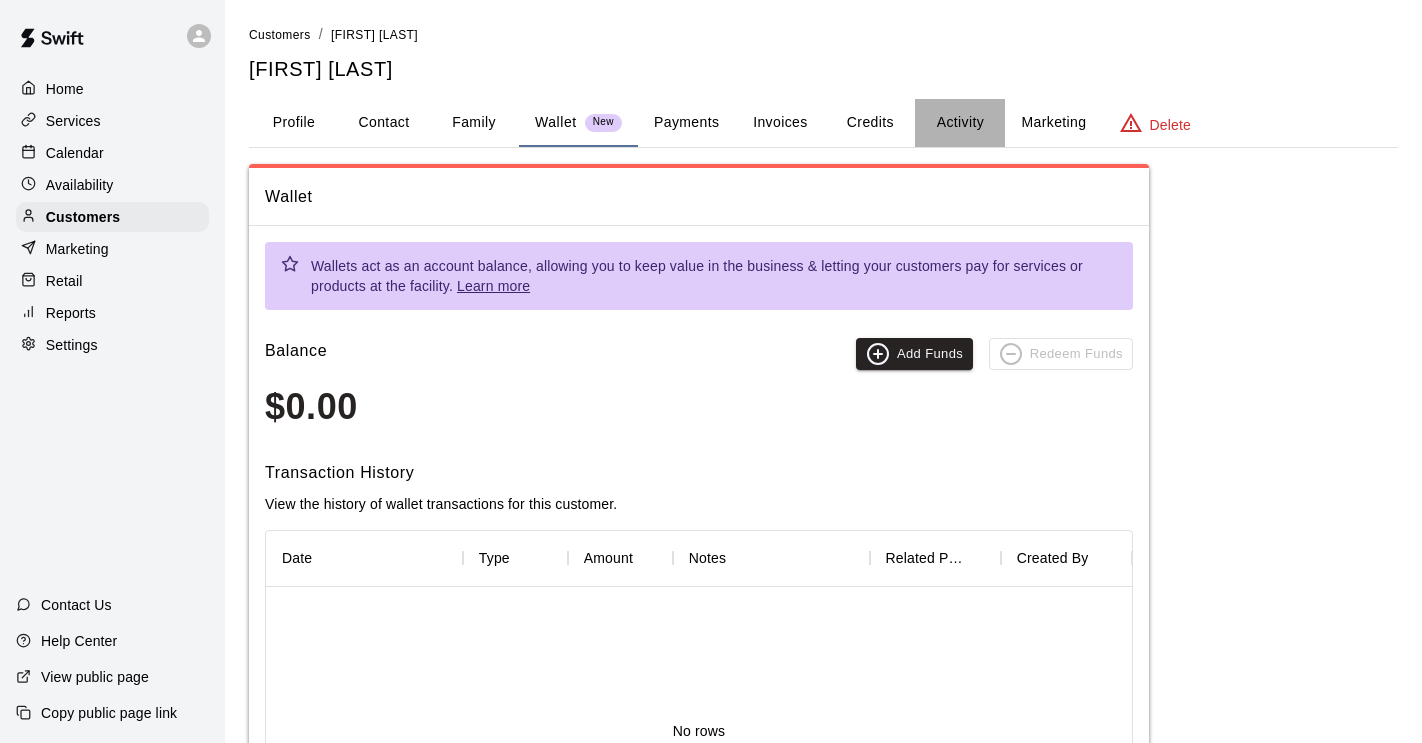 click on "Activity" at bounding box center (960, 123) 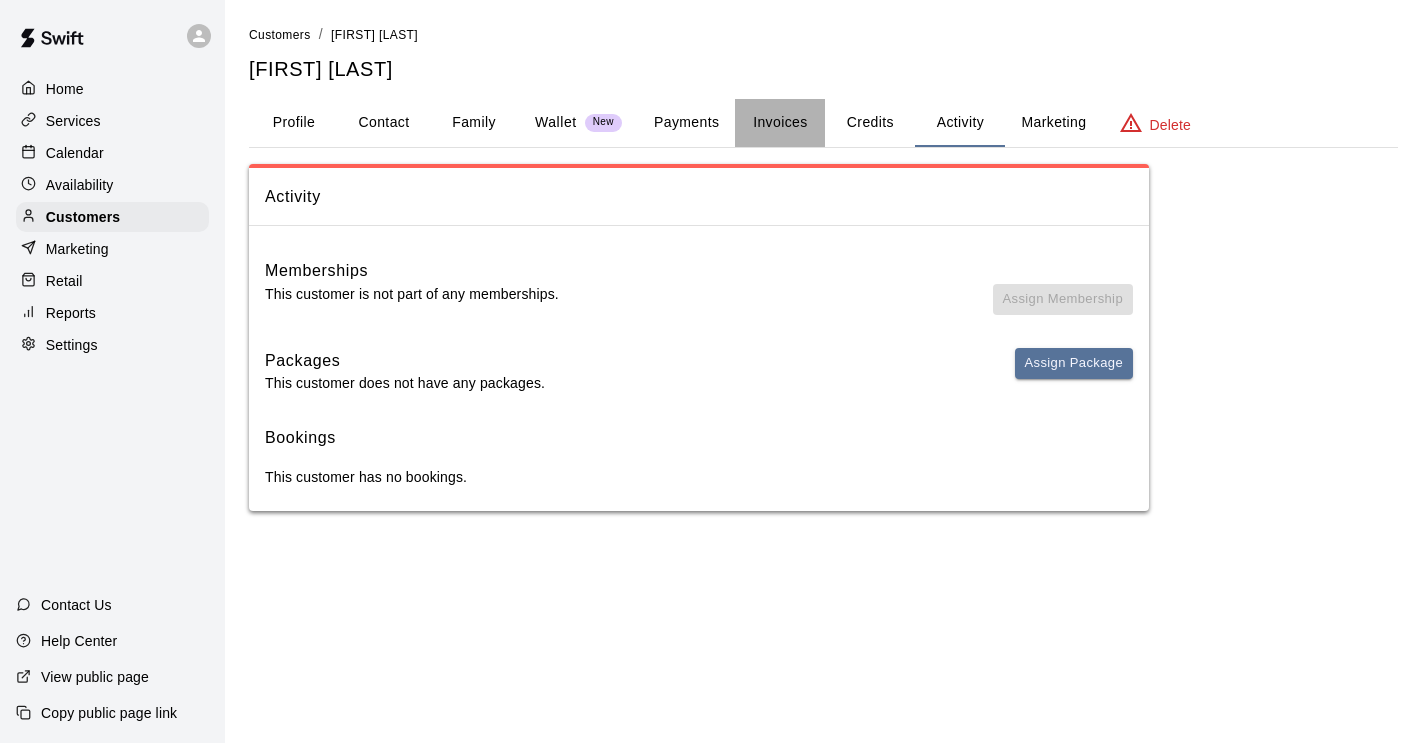 click on "Invoices" at bounding box center [780, 123] 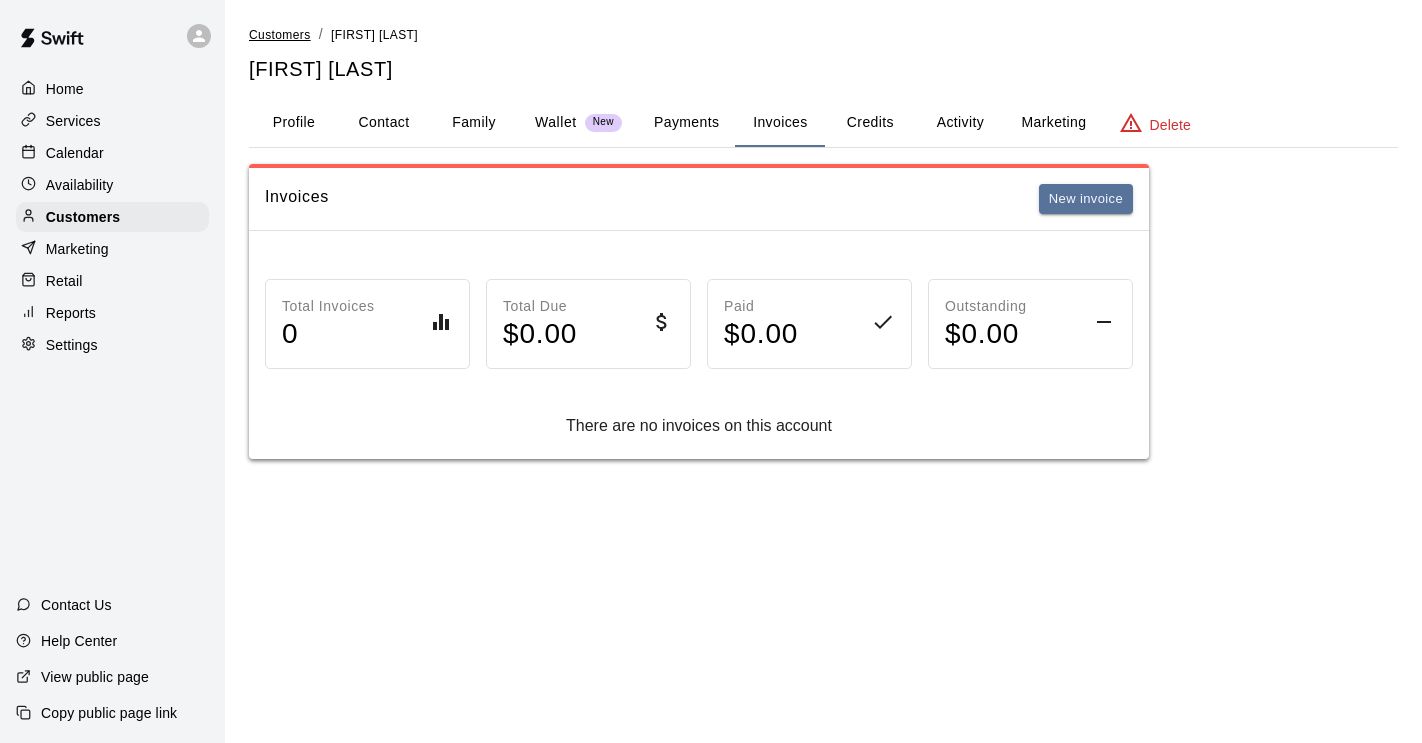click on "Customers" at bounding box center [280, 35] 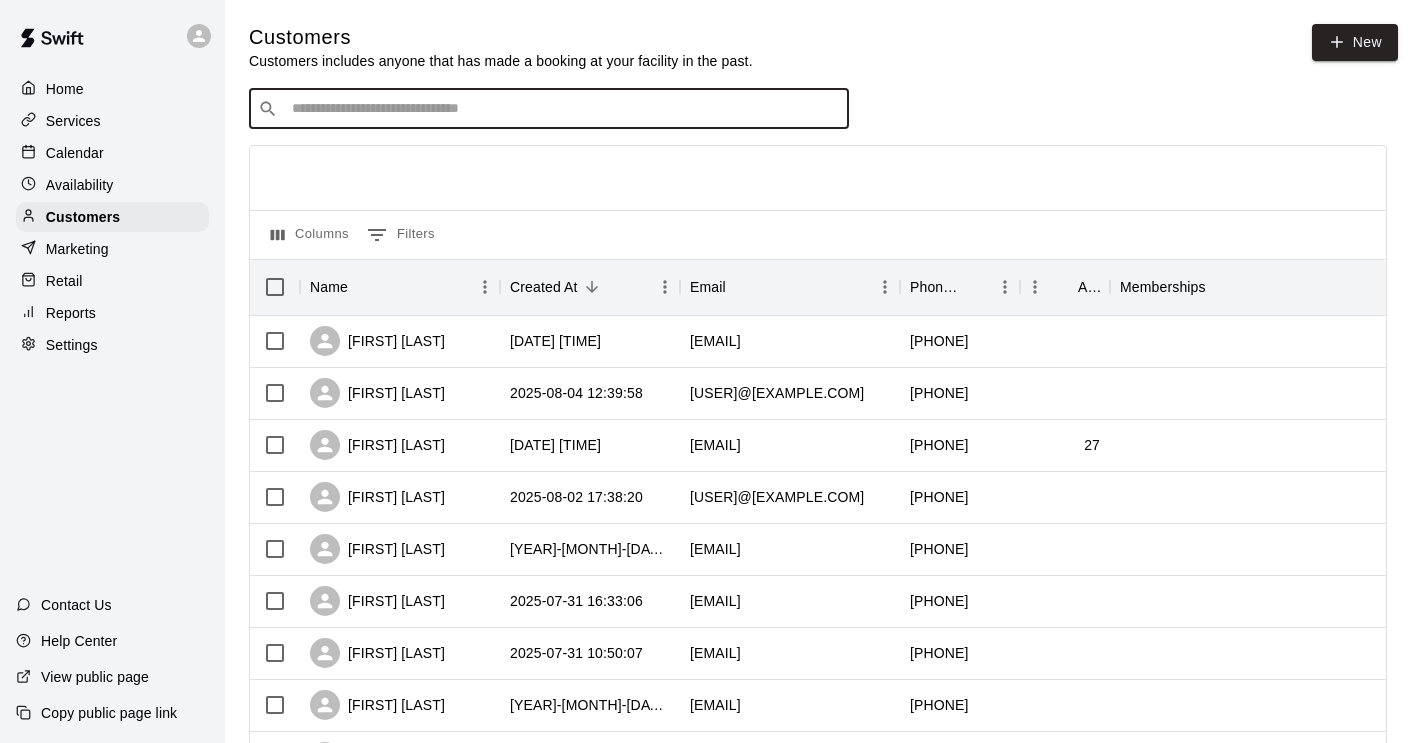 click at bounding box center [563, 109] 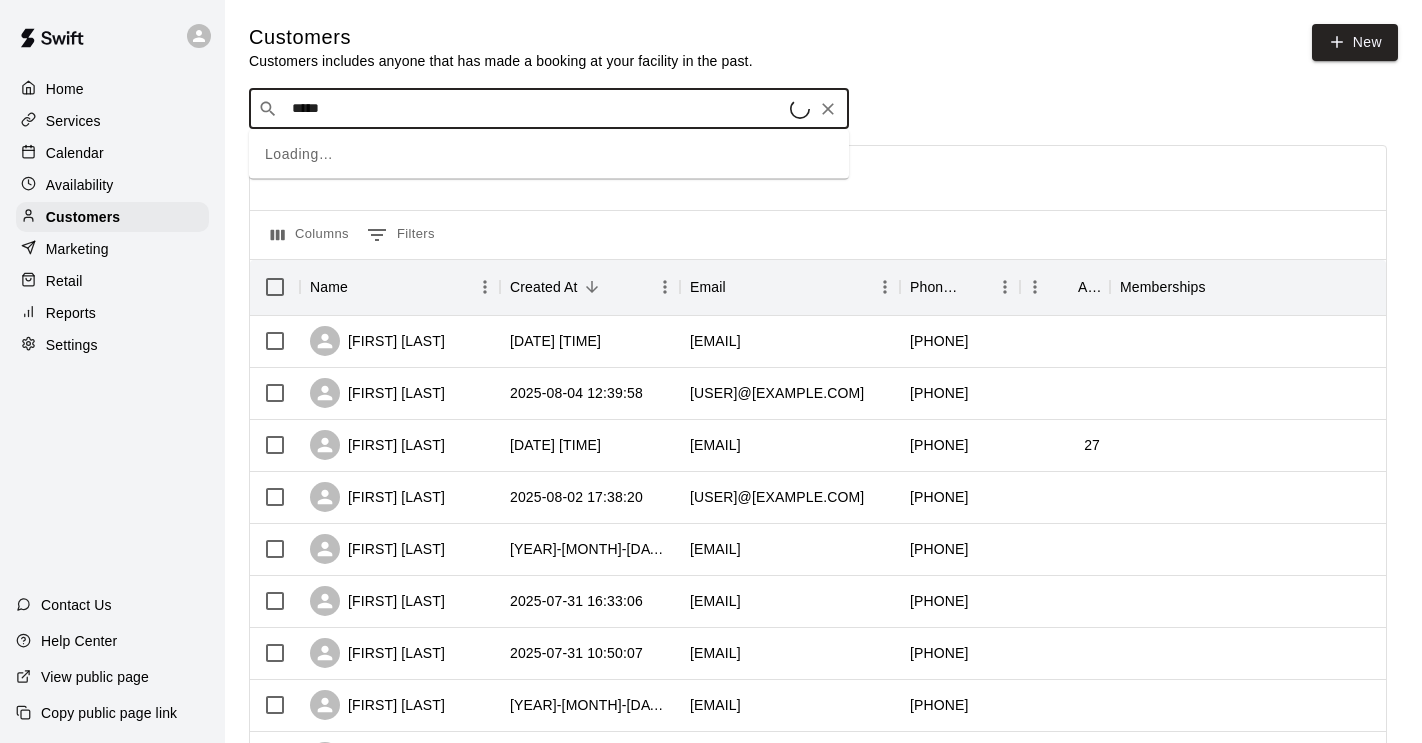 type on "******" 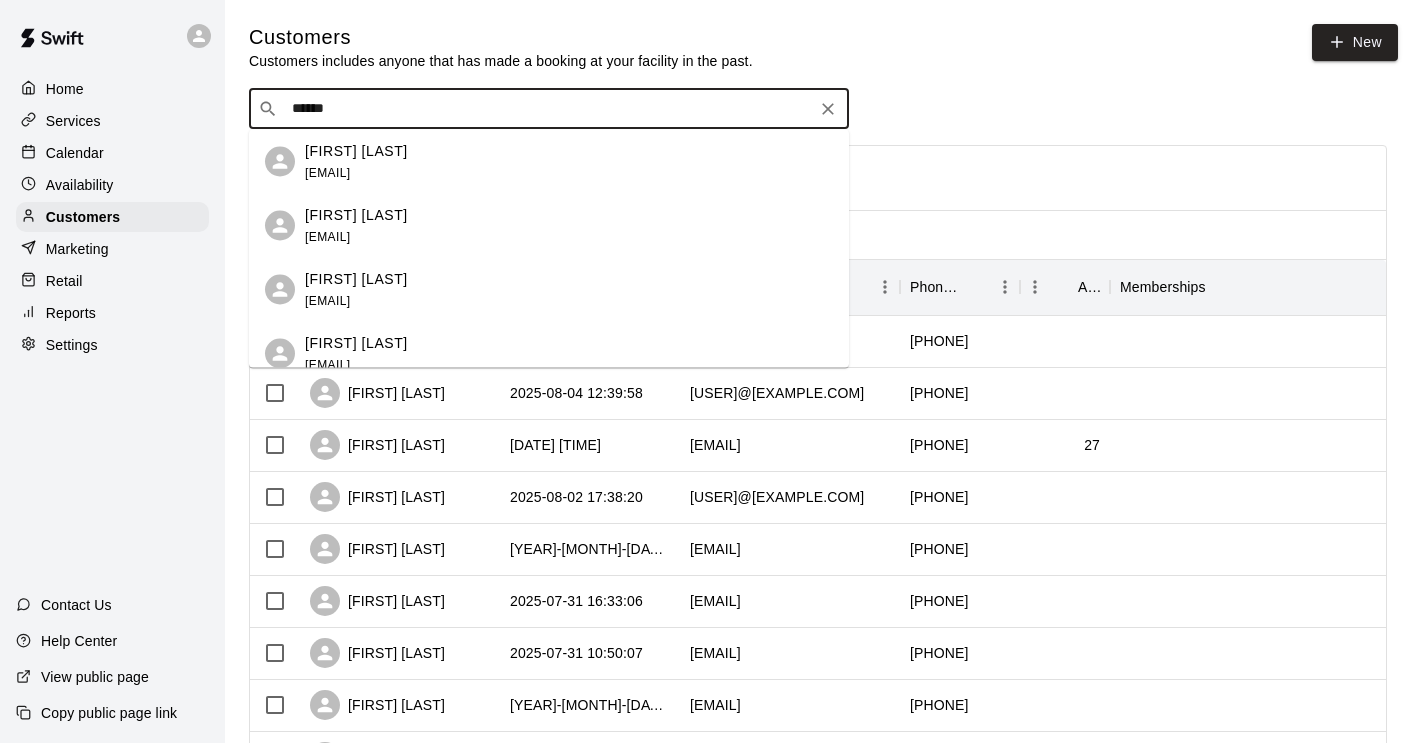scroll, scrollTop: 18, scrollLeft: 0, axis: vertical 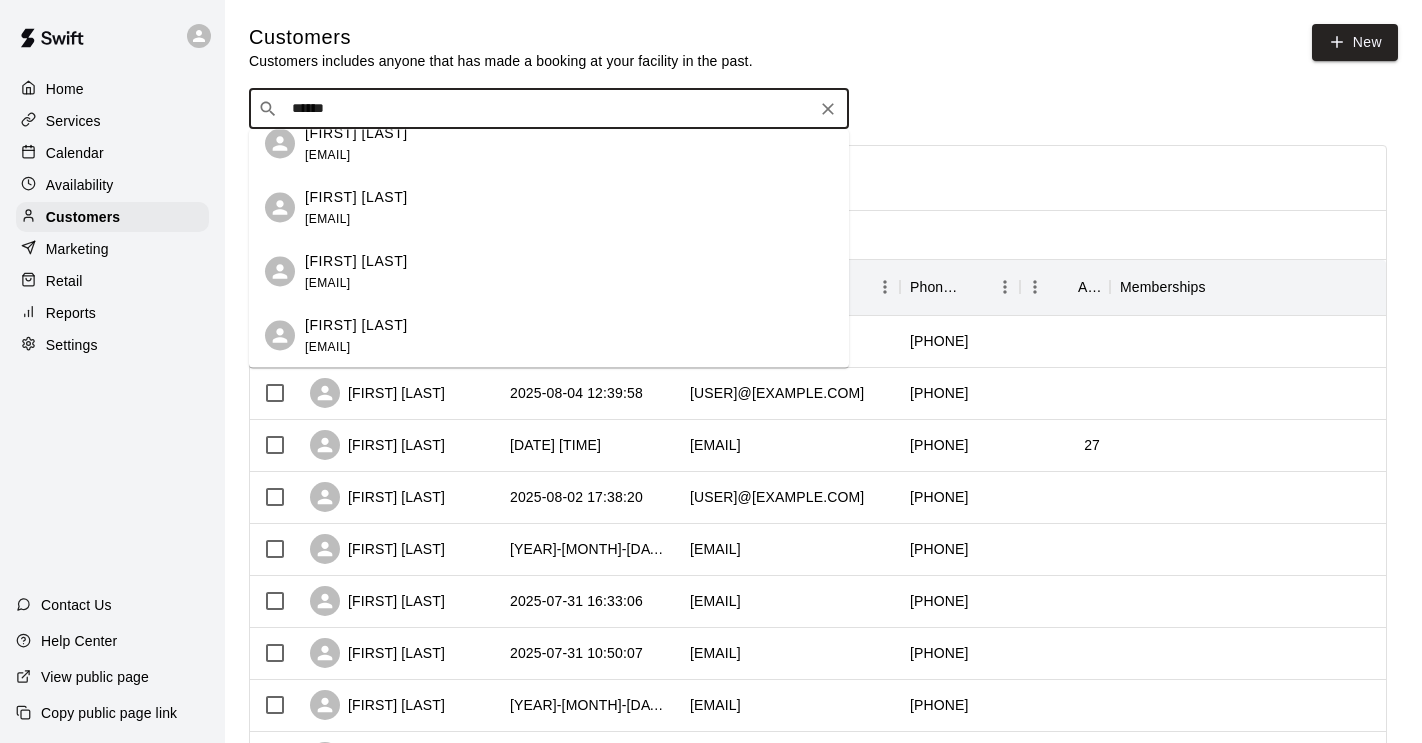 click on "[EMAIL]" at bounding box center [327, 346] 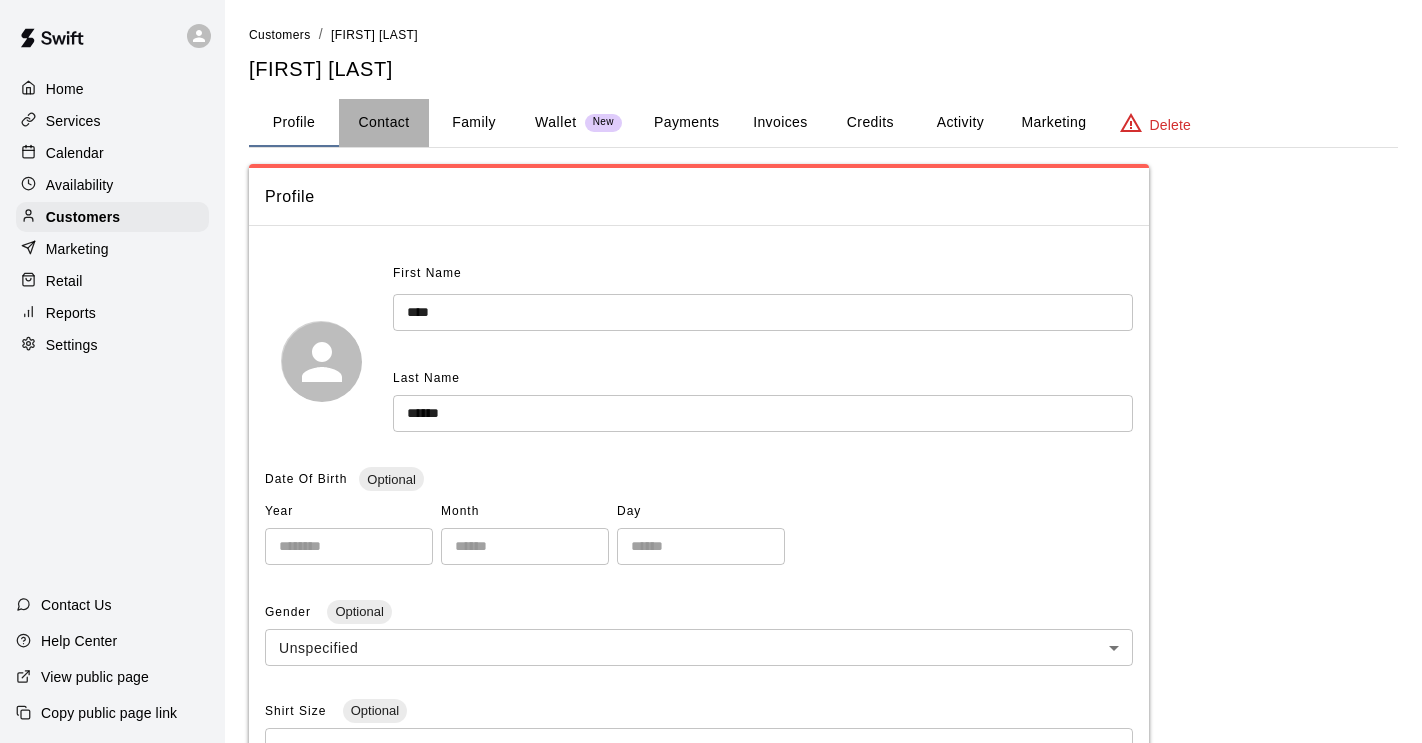 click on "Contact" at bounding box center (384, 123) 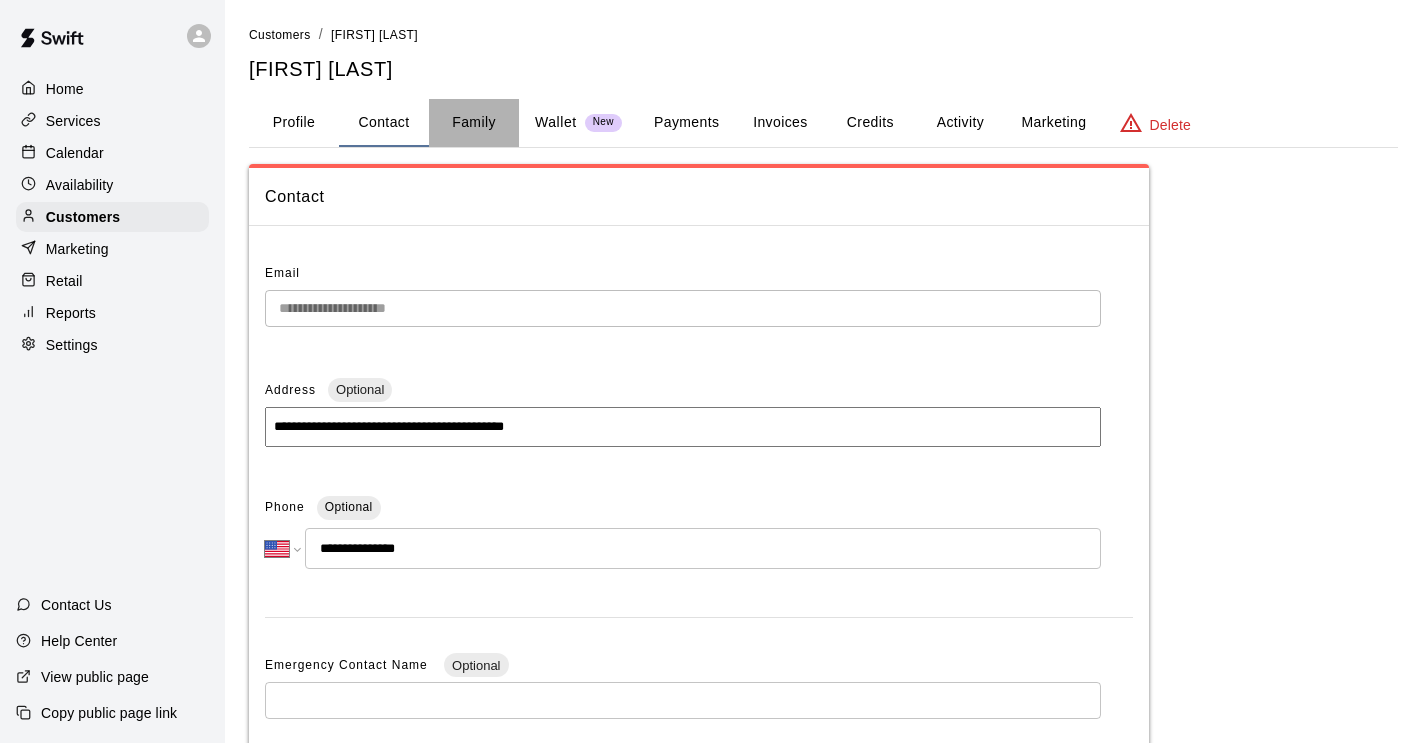 click on "Family" at bounding box center (474, 123) 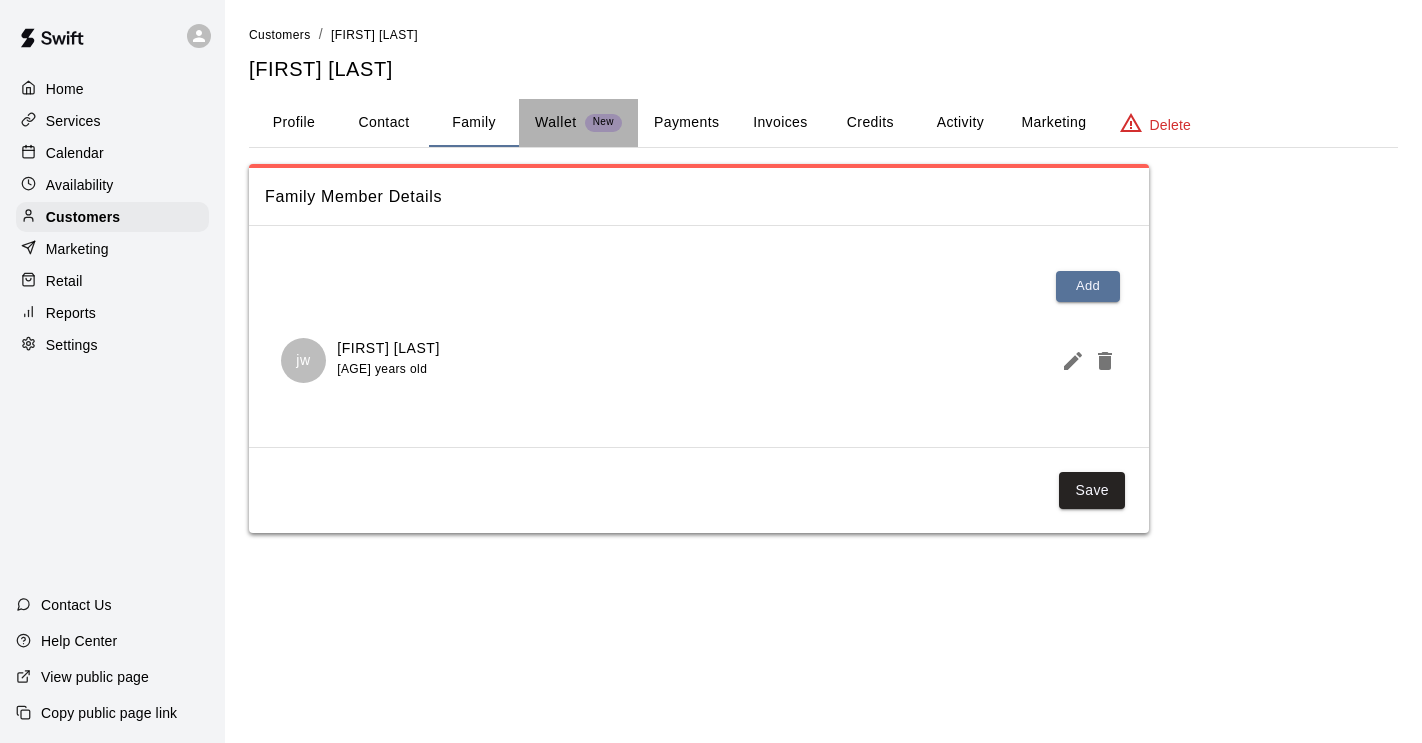 click on "Wallet" at bounding box center [556, 122] 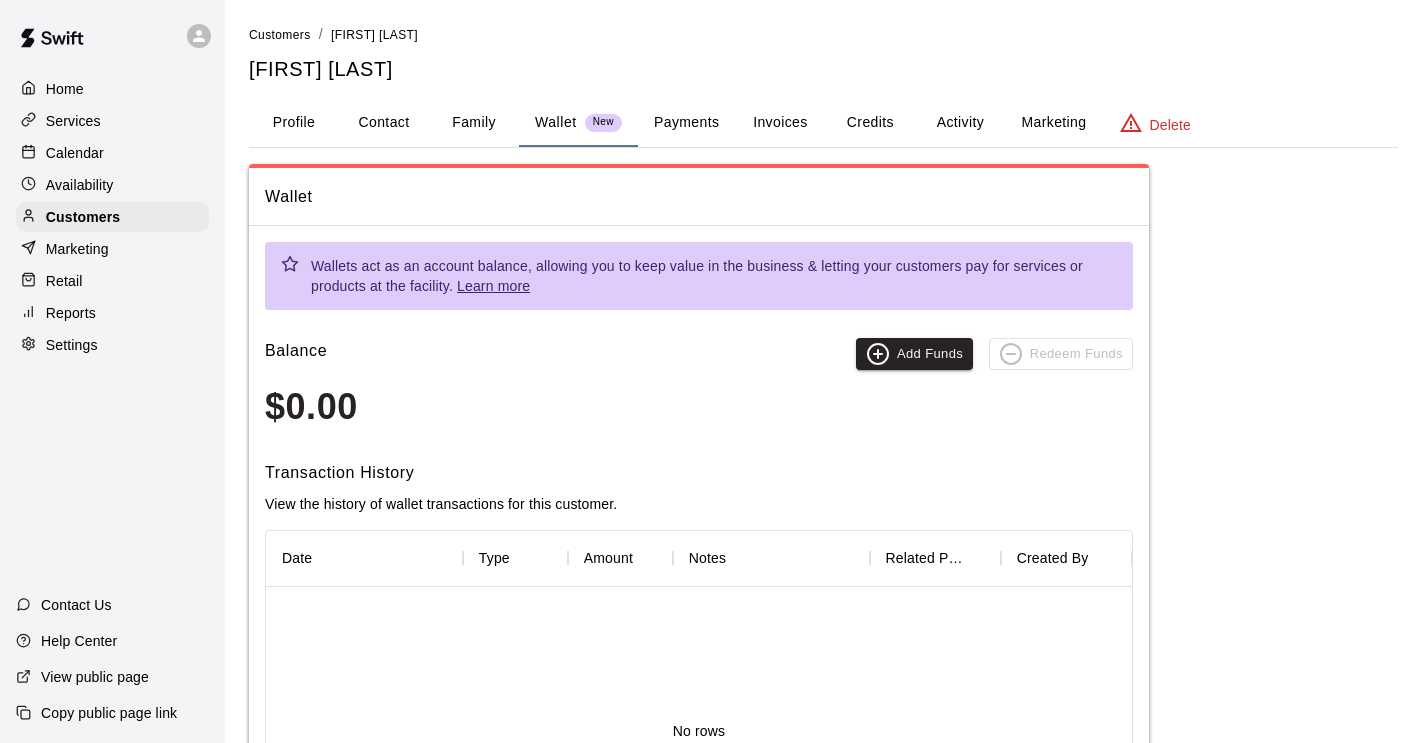 click on "Invoices" at bounding box center [780, 123] 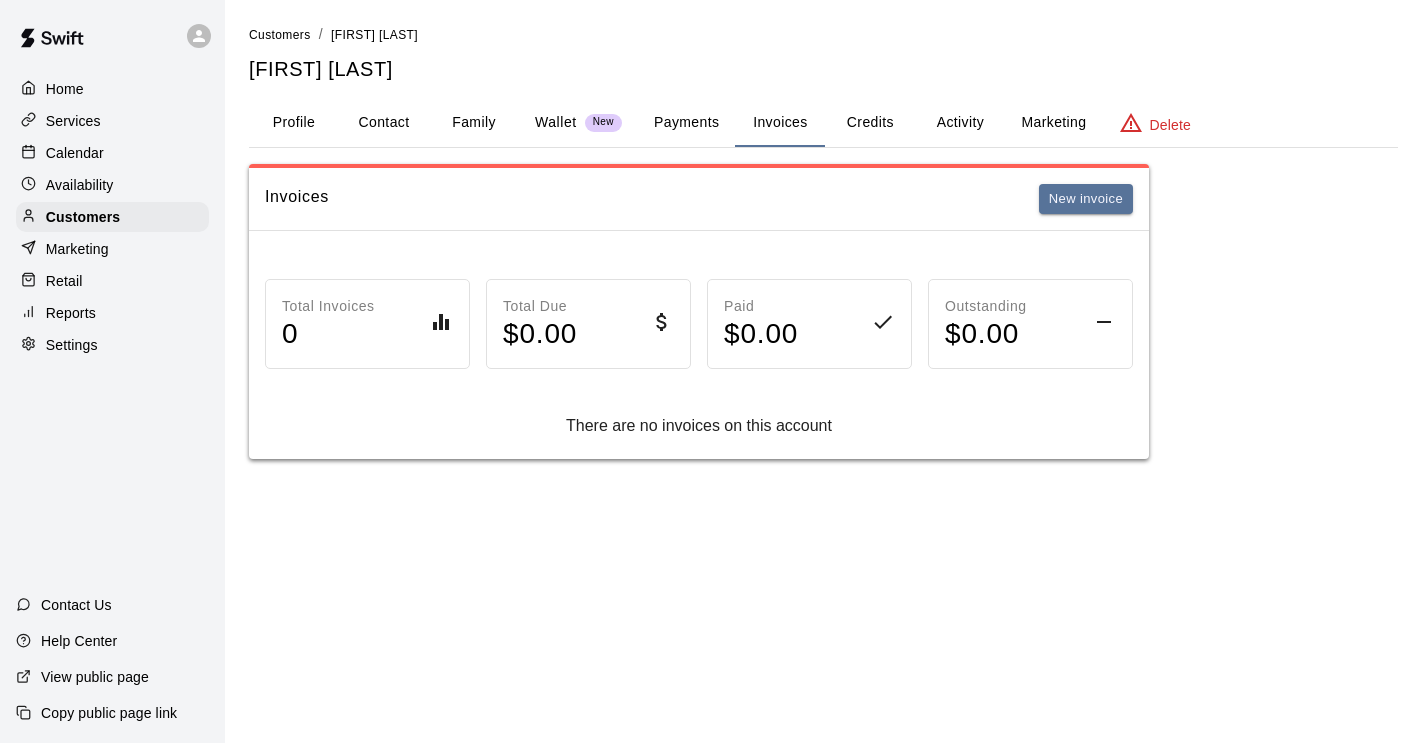 click on "Credits" at bounding box center [870, 123] 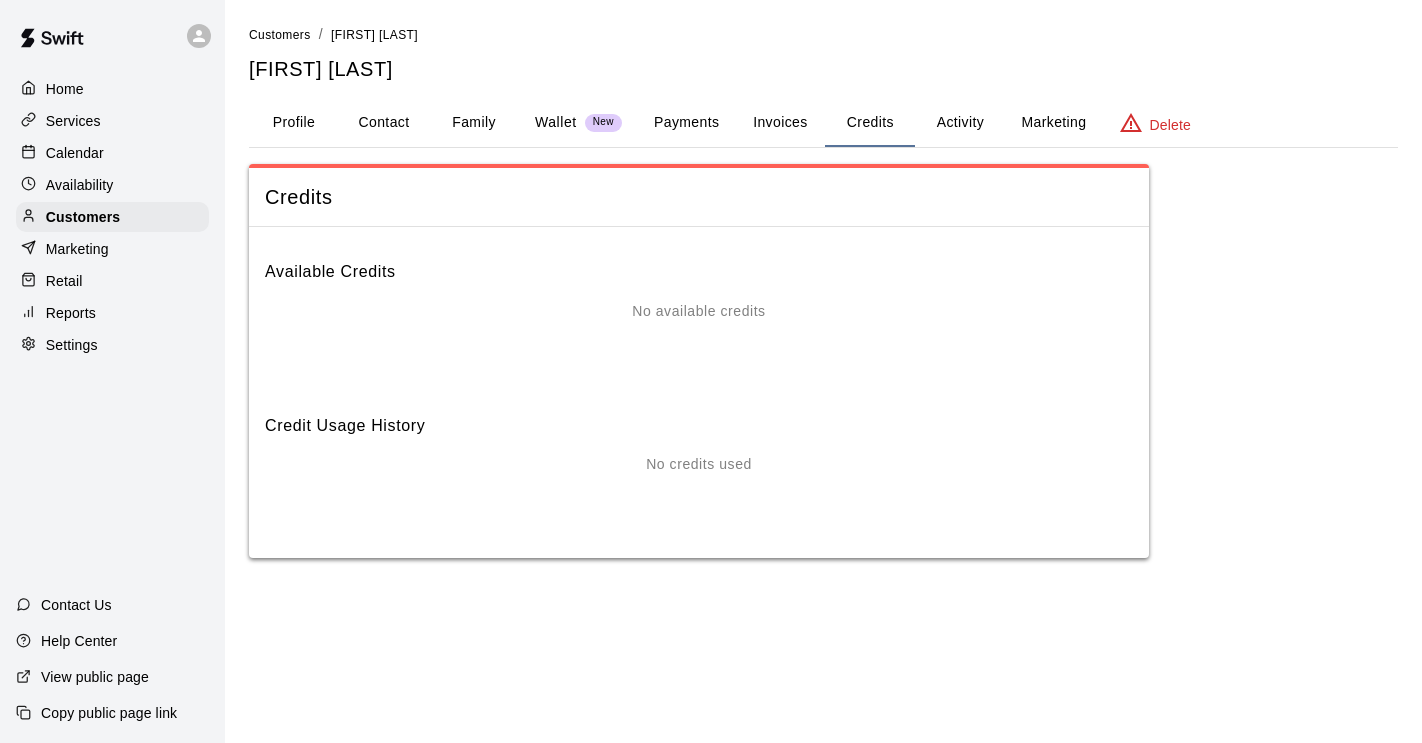 click on "Activity" at bounding box center [960, 123] 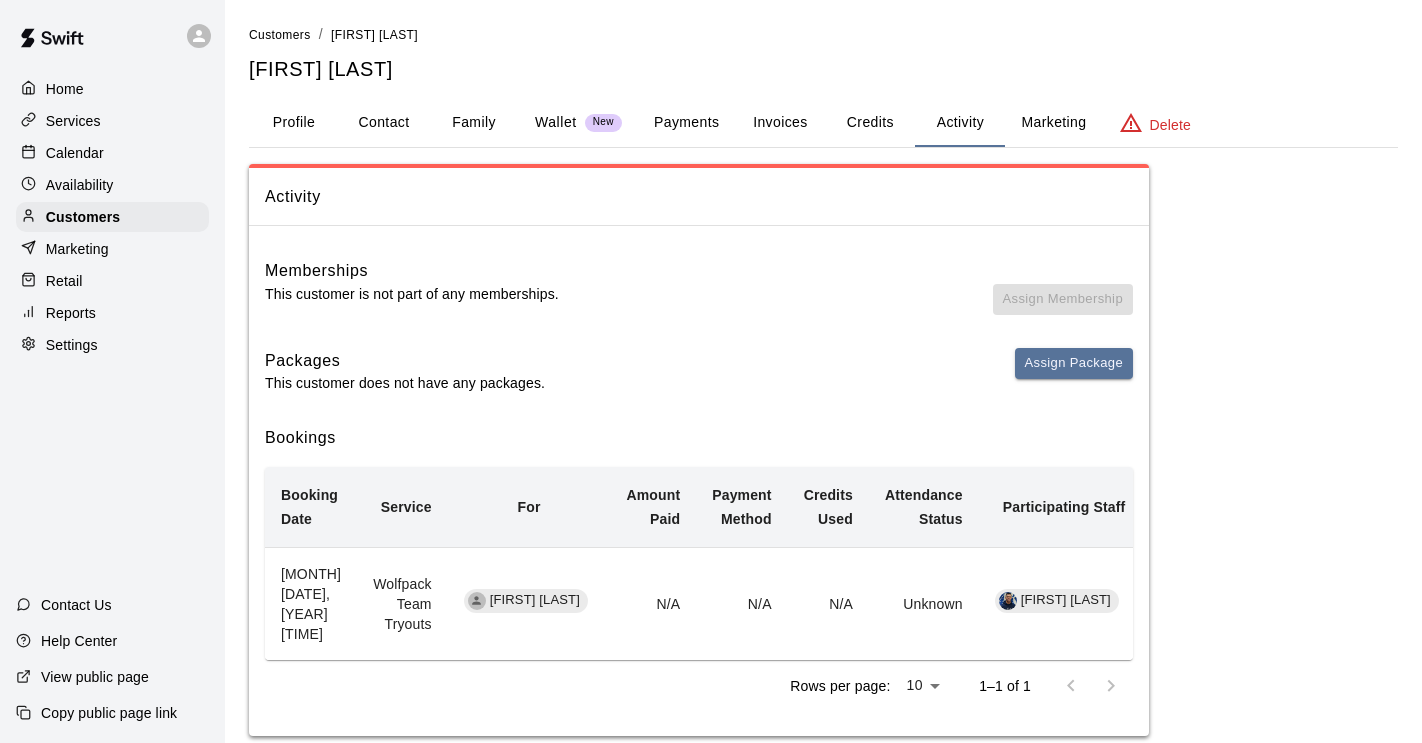 click on "Invoices" at bounding box center (780, 123) 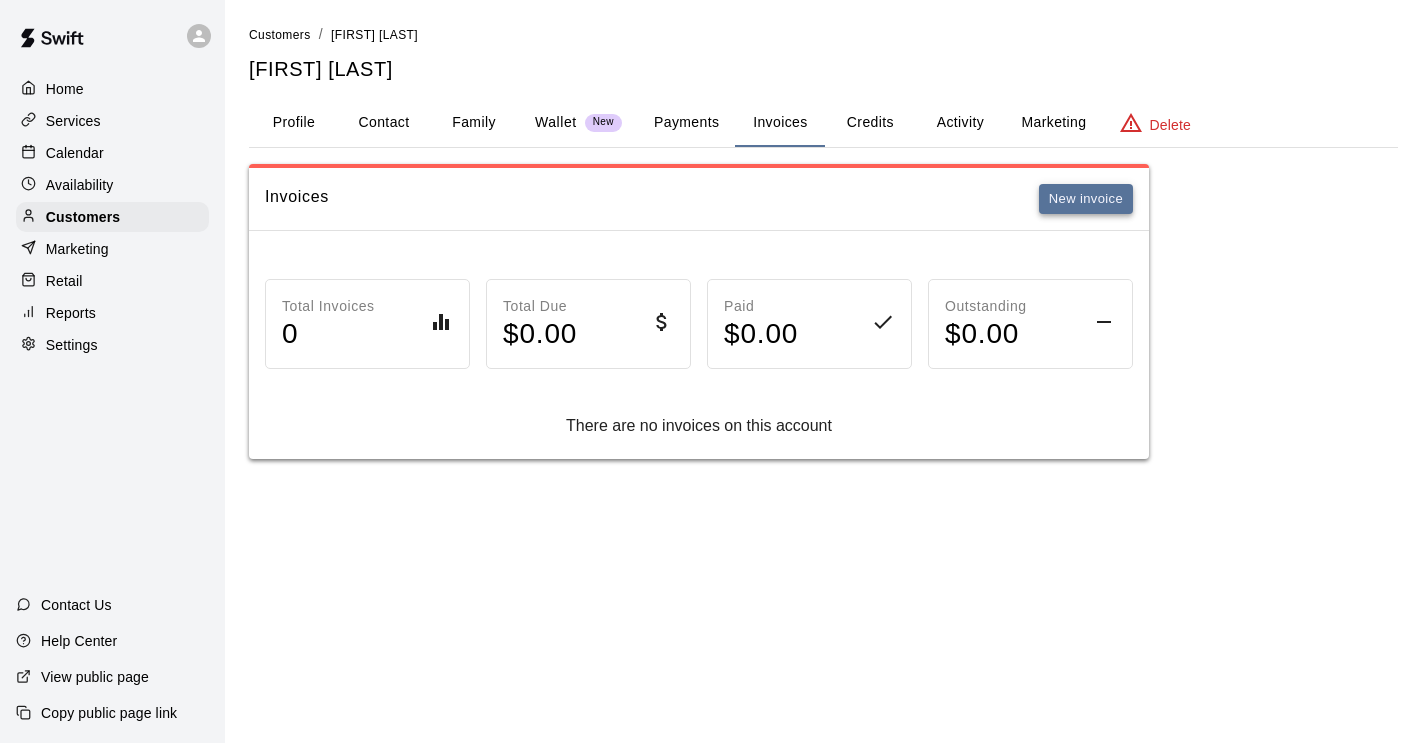 click on "New invoice" at bounding box center [1086, 199] 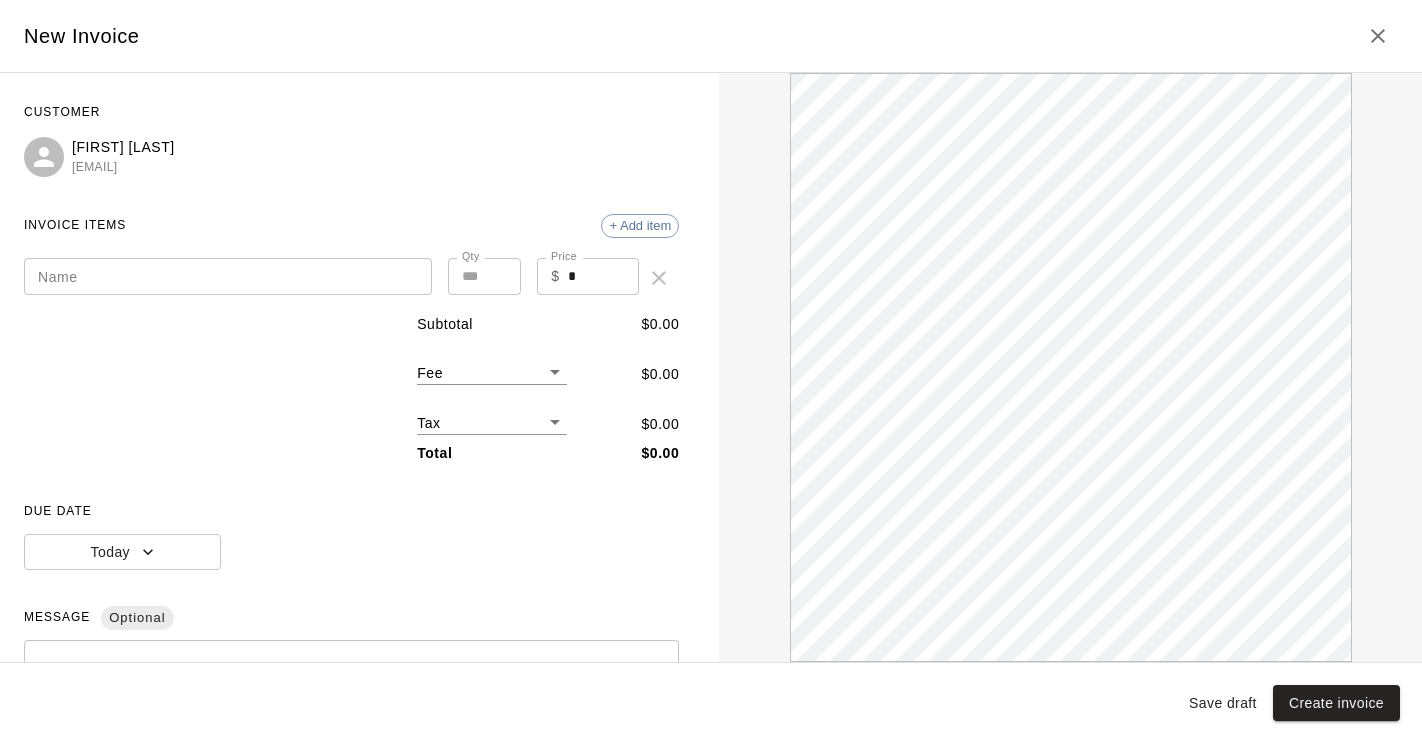 scroll, scrollTop: 0, scrollLeft: 0, axis: both 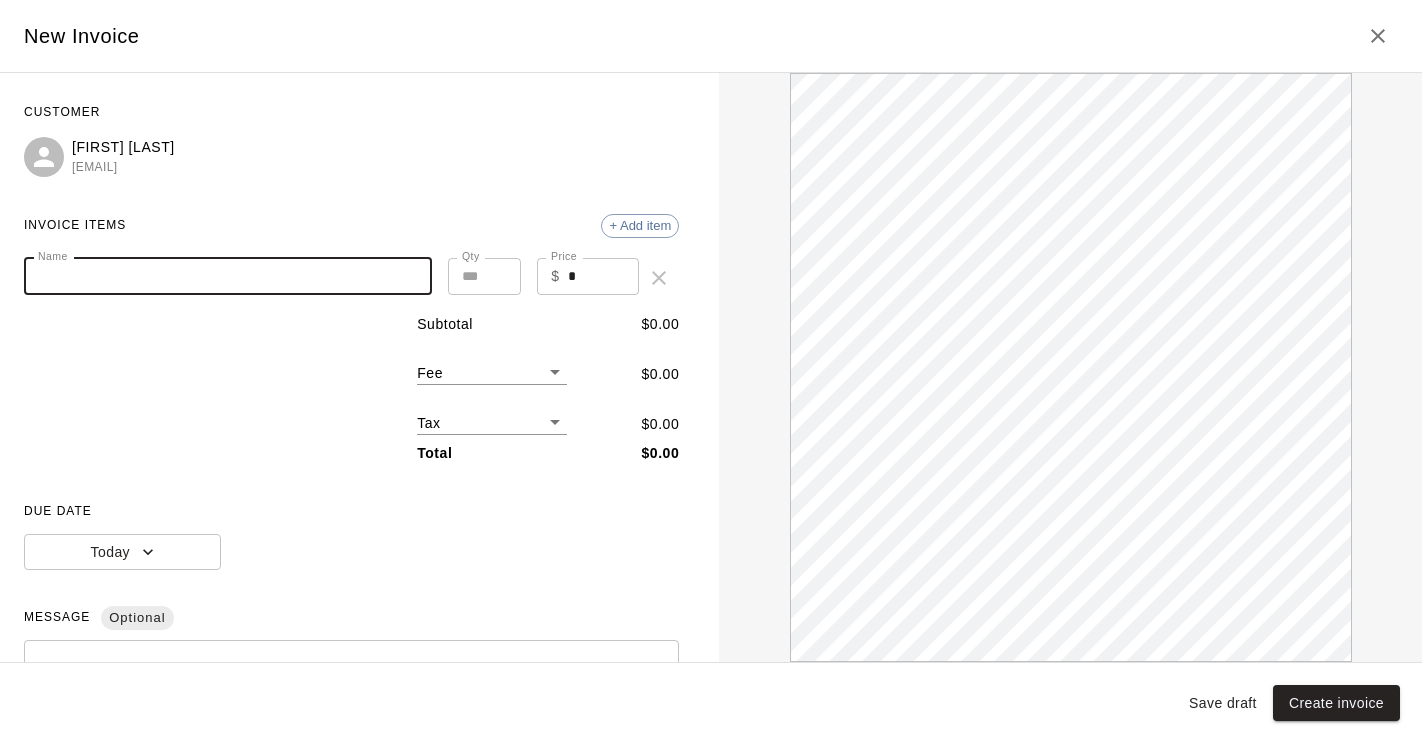 paste on "**********" 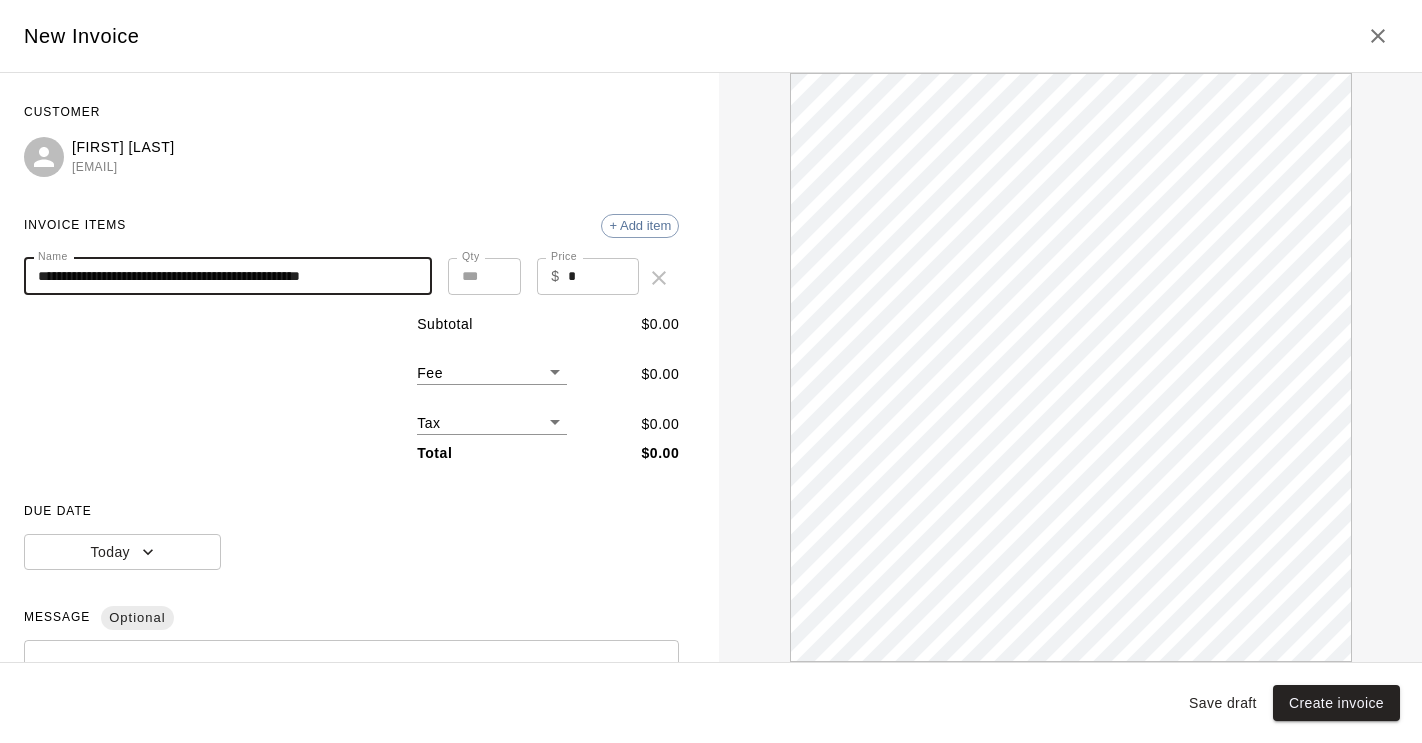 scroll, scrollTop: 0, scrollLeft: 0, axis: both 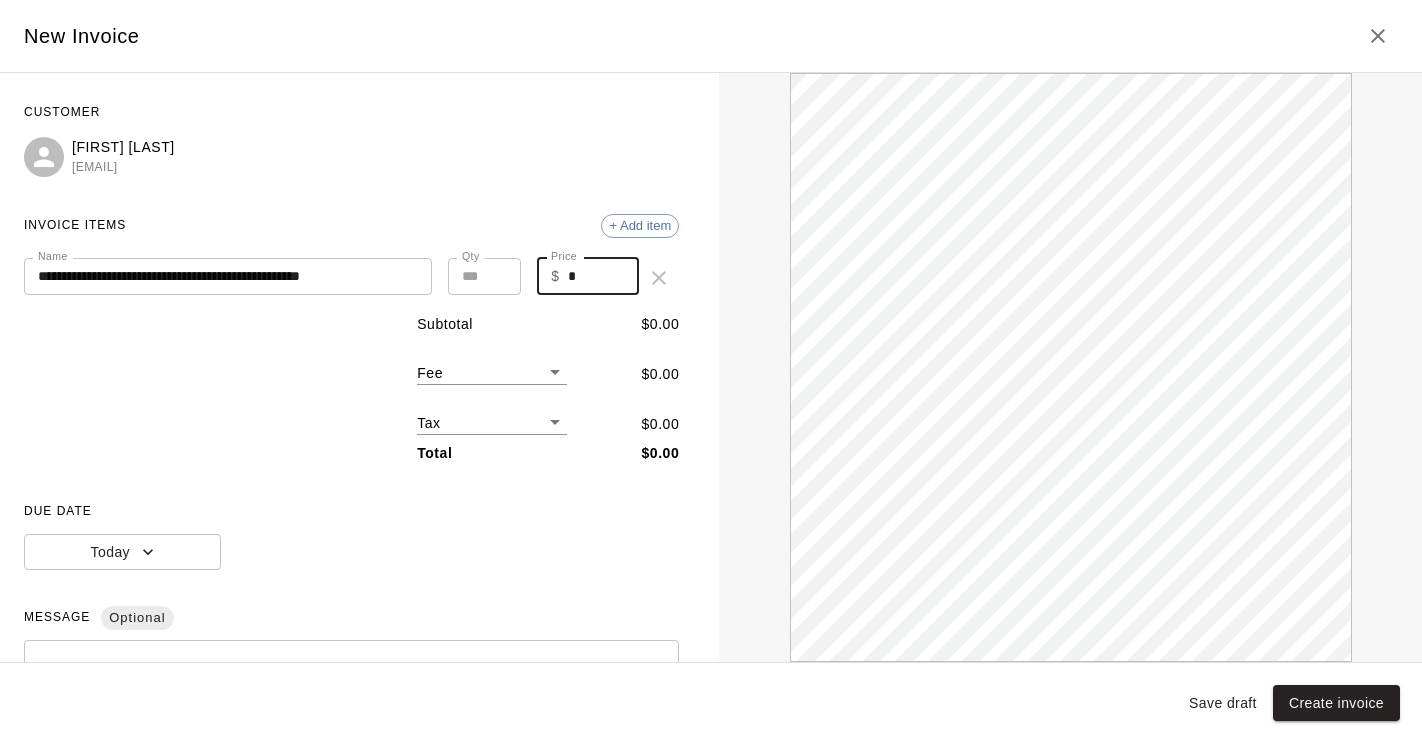 drag, startPoint x: 593, startPoint y: 267, endPoint x: 527, endPoint y: 265, distance: 66.0303 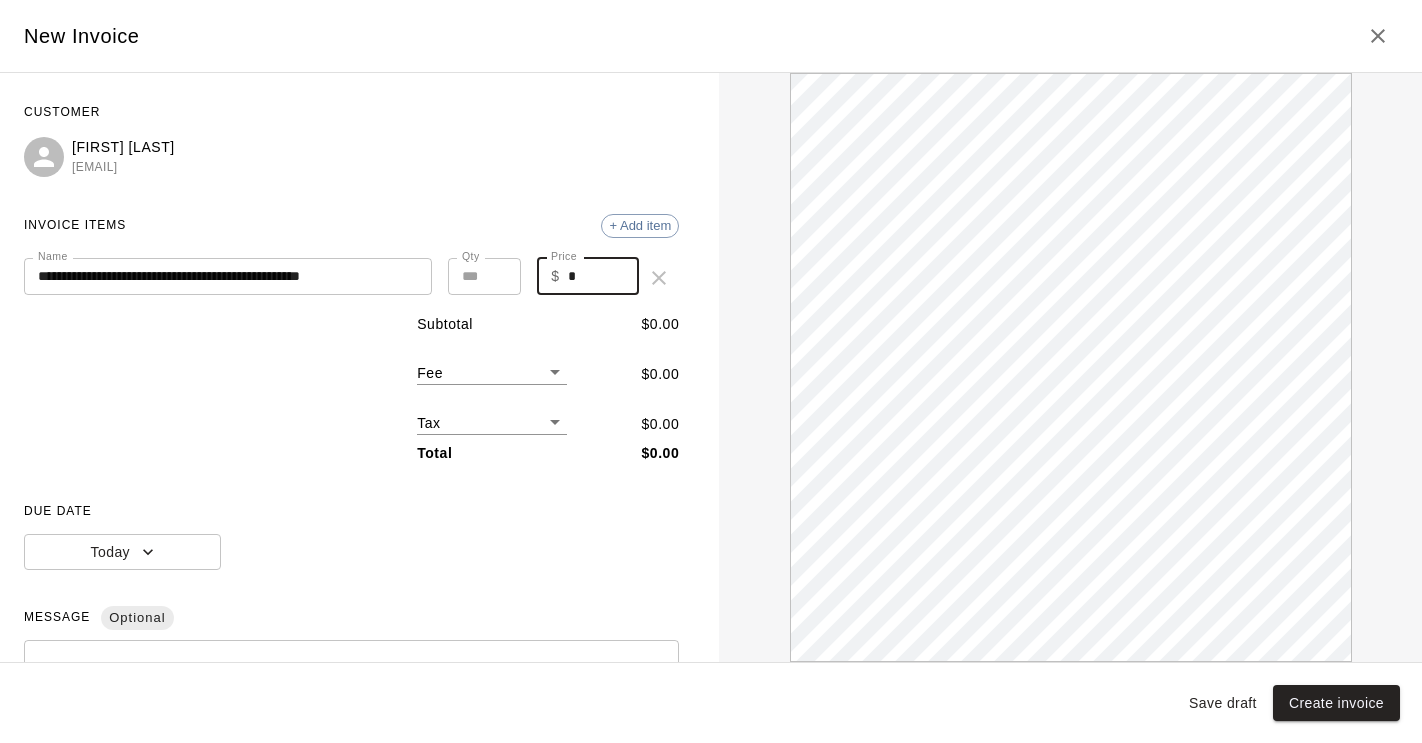 drag, startPoint x: 585, startPoint y: 279, endPoint x: 560, endPoint y: 277, distance: 25.079872 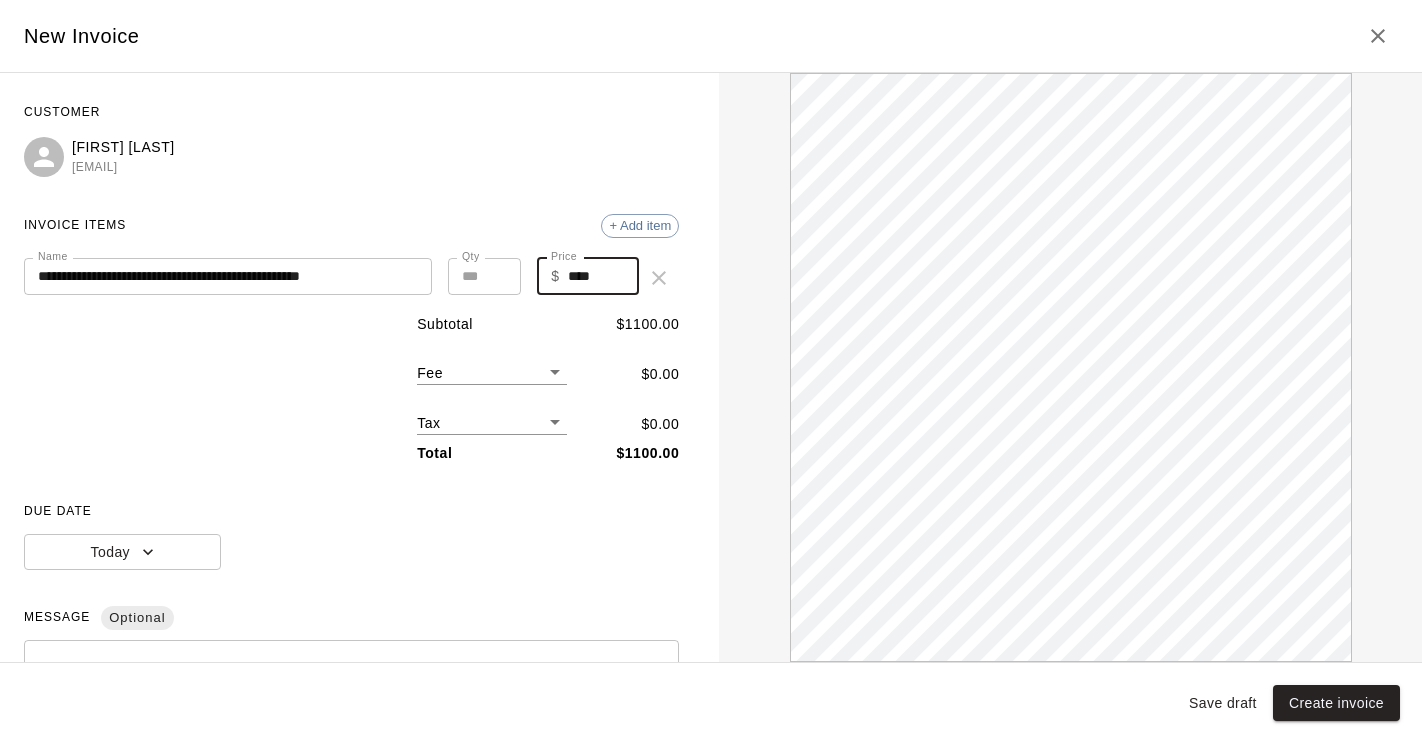 scroll, scrollTop: 0, scrollLeft: 0, axis: both 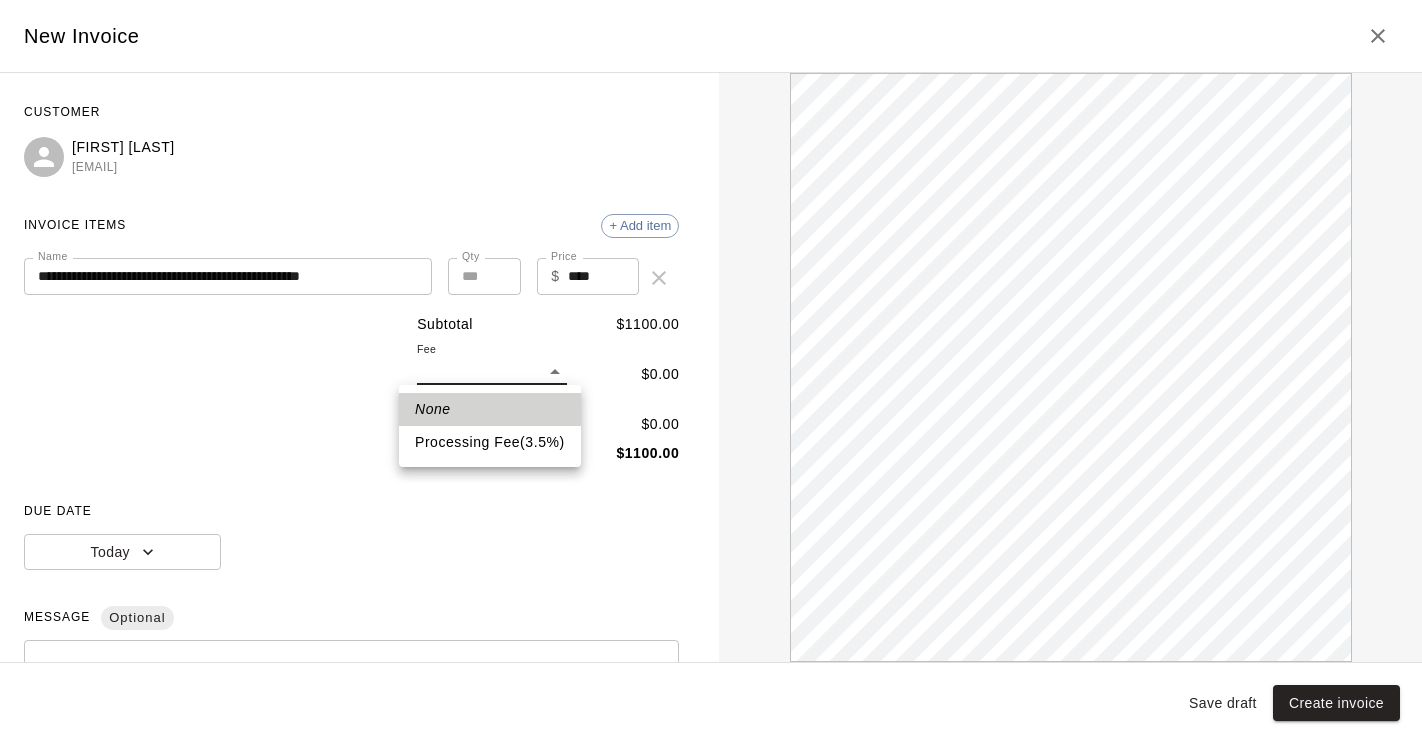 click on "**********" at bounding box center [711, 249] 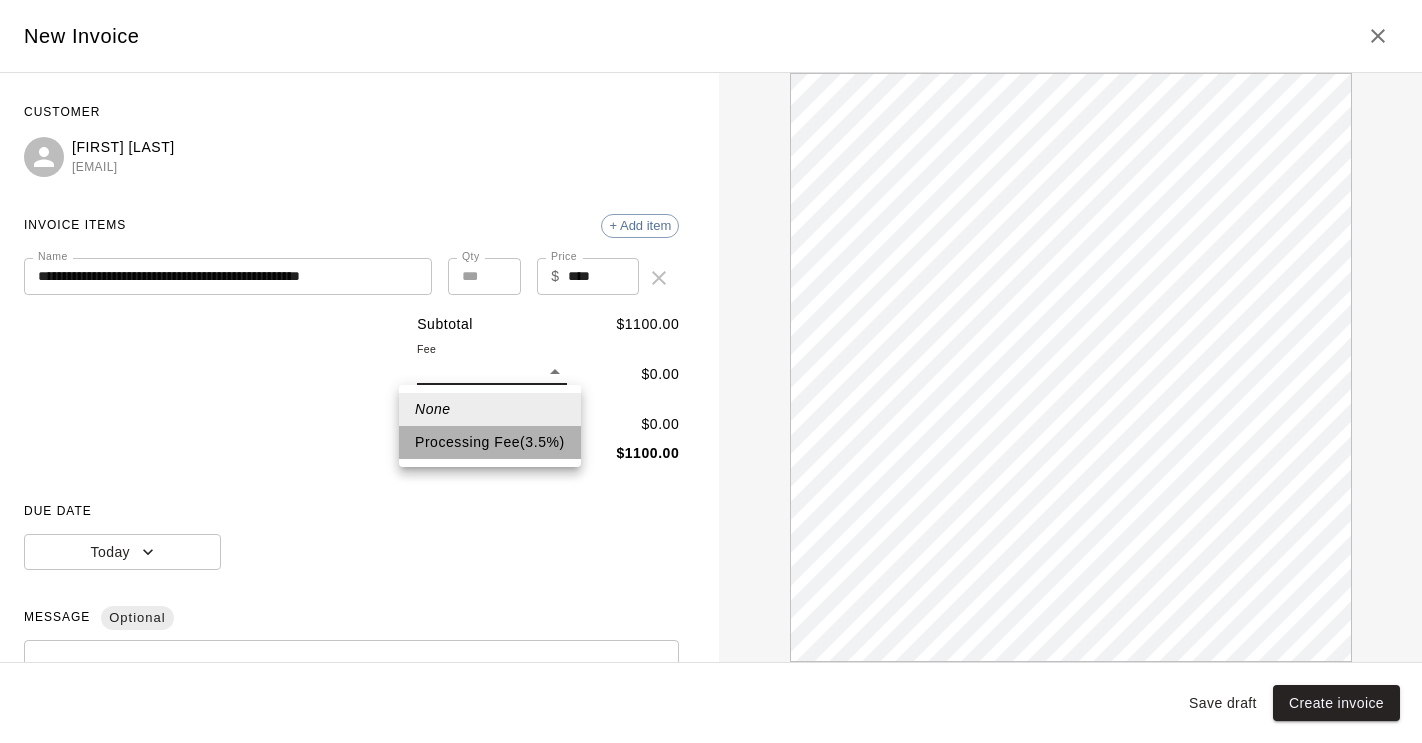 click on "Processing Fee  ( 3.5 % )" at bounding box center [490, 442] 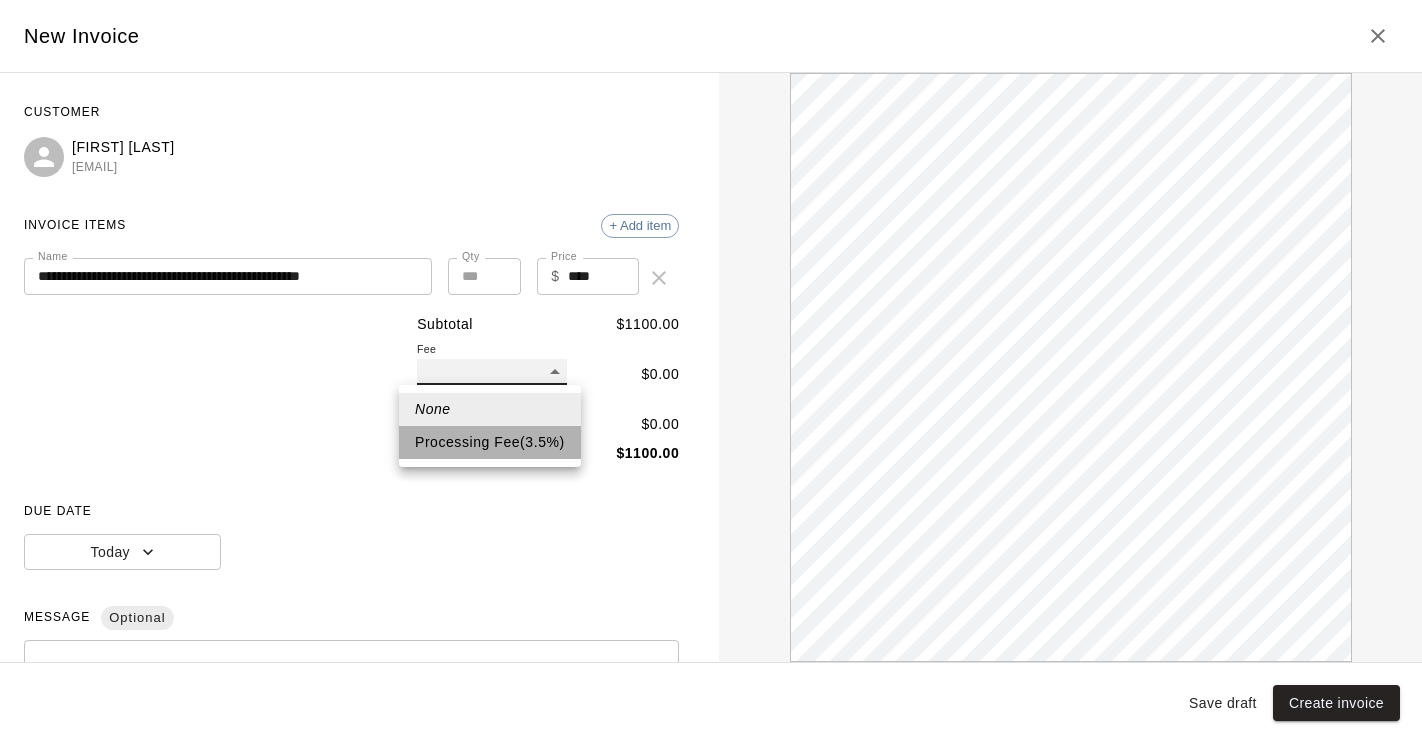 type on "**" 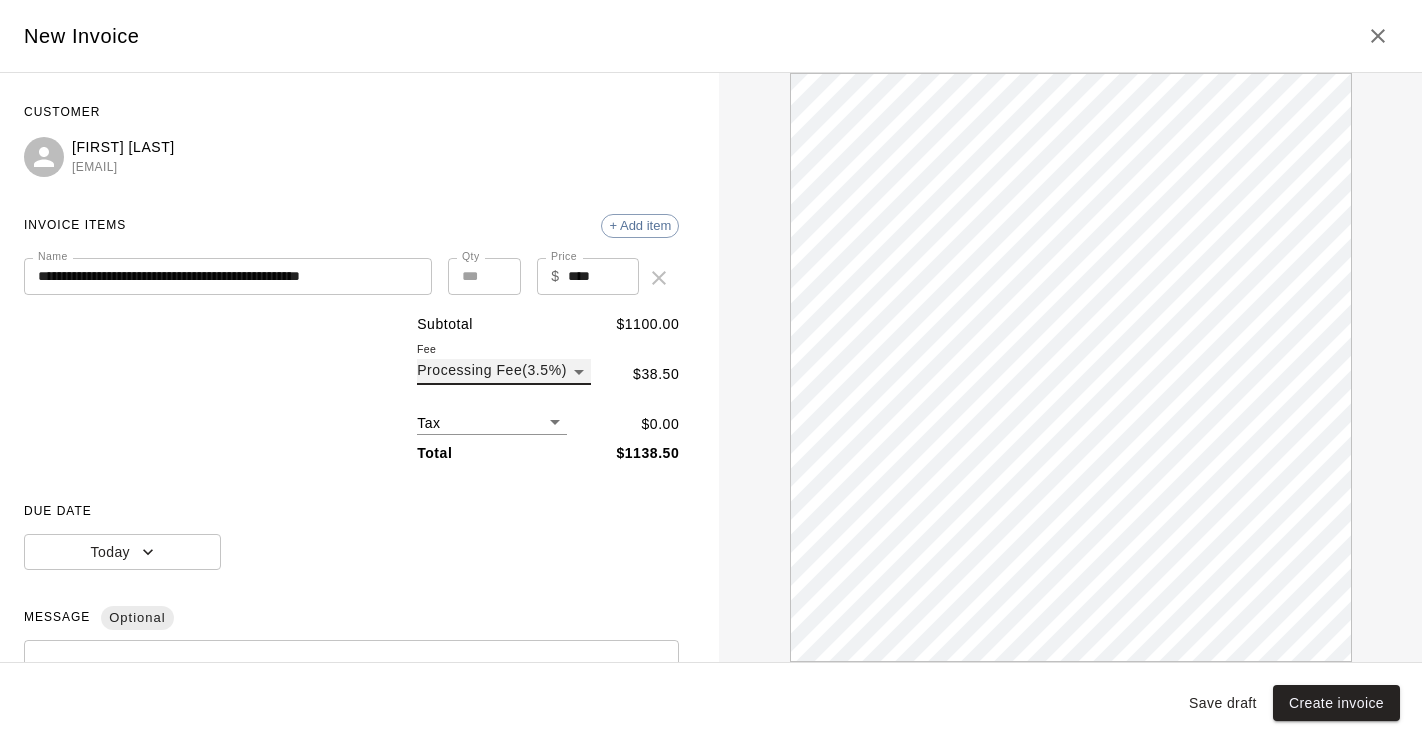 scroll, scrollTop: 0, scrollLeft: 0, axis: both 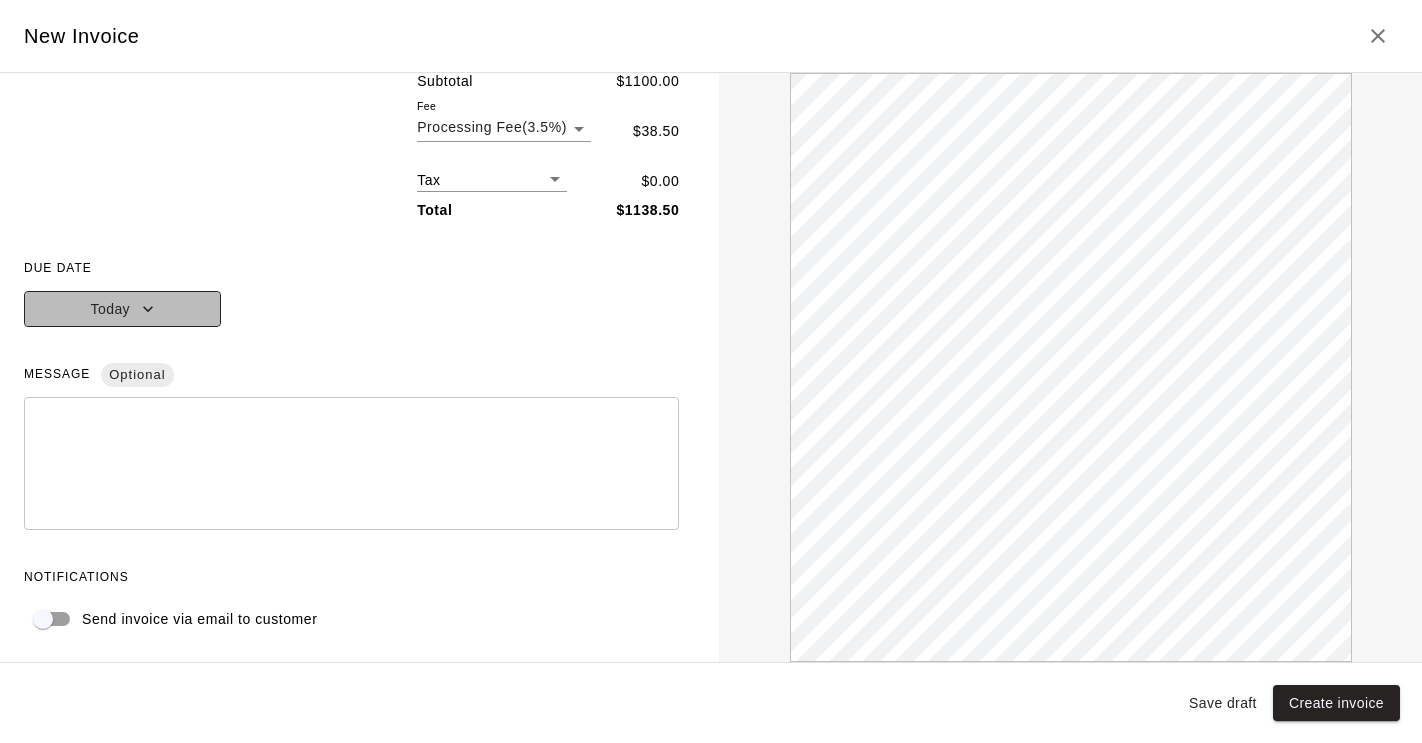 click on "Today" at bounding box center [122, 309] 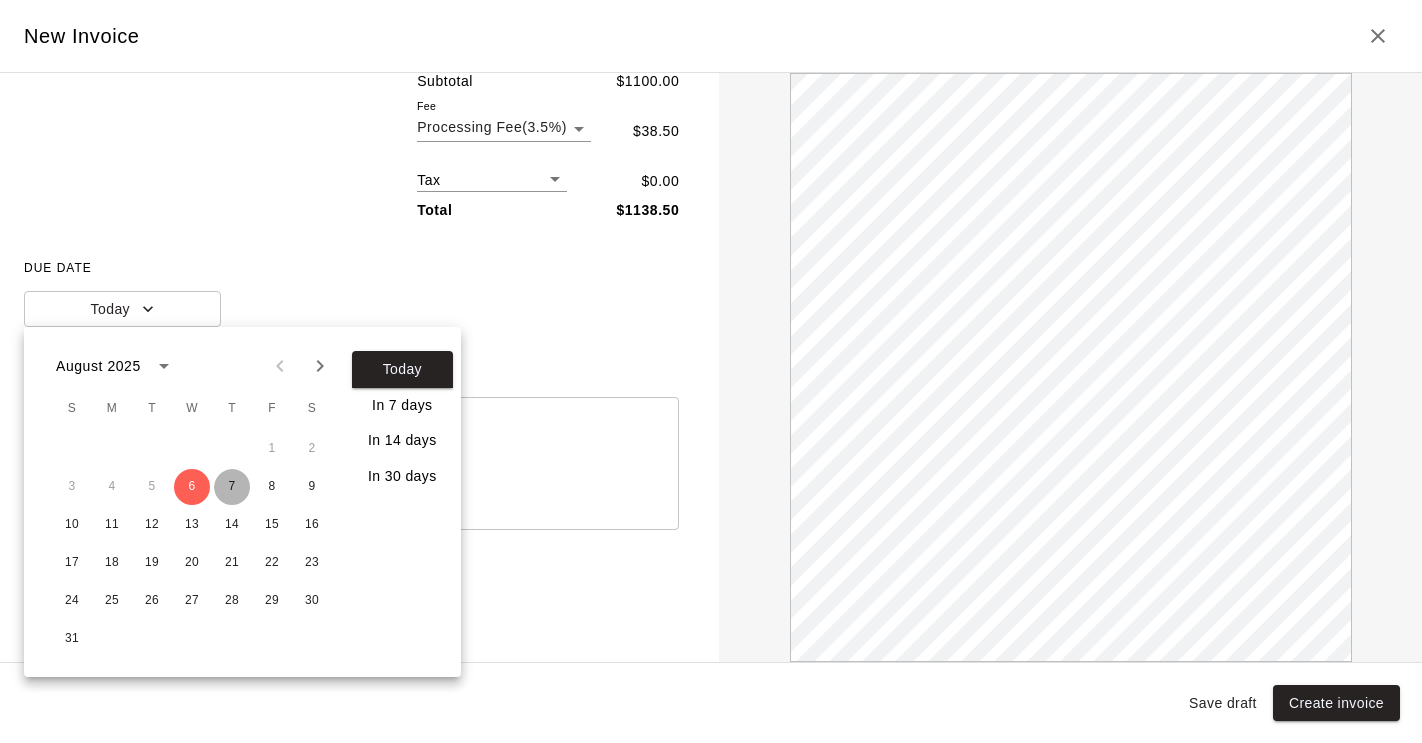 click on "7" at bounding box center (232, 487) 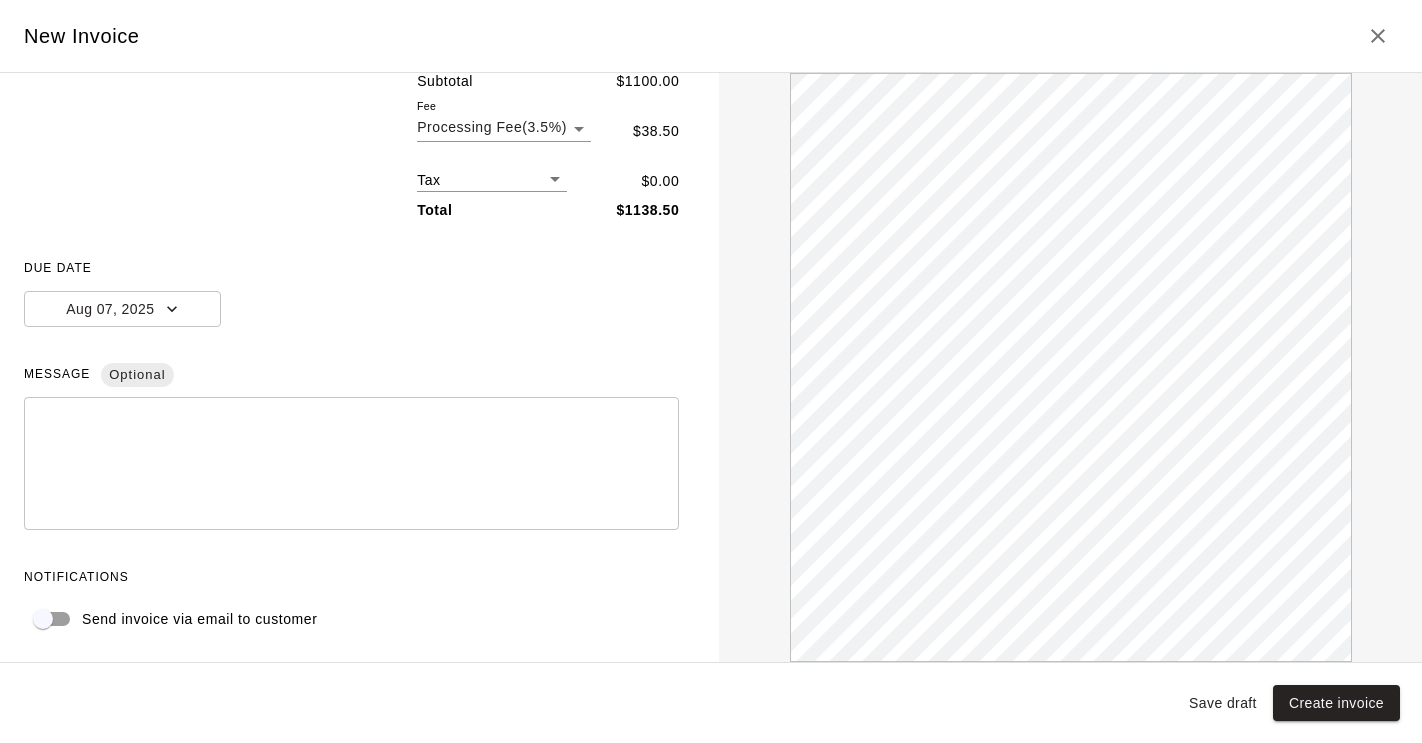 scroll, scrollTop: 0, scrollLeft: 0, axis: both 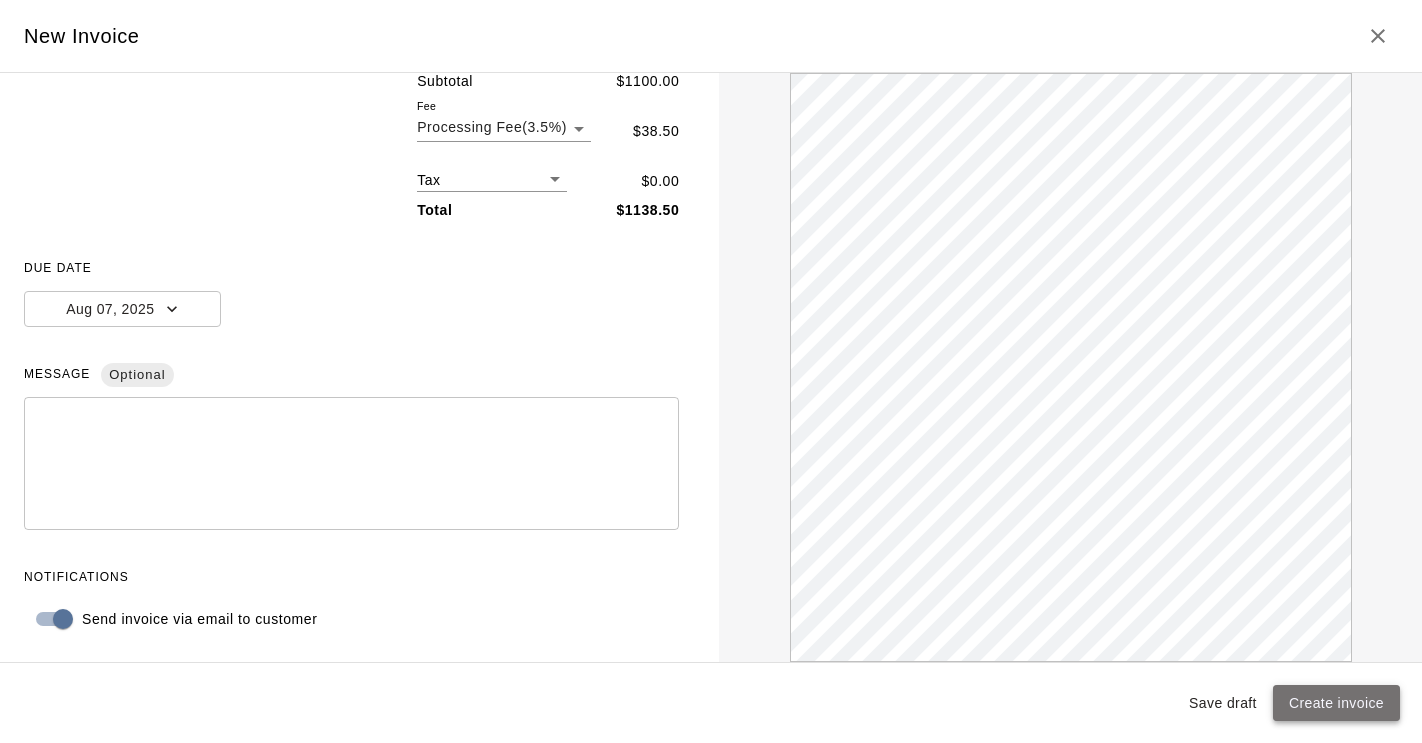 click on "Create invoice" at bounding box center (1336, 703) 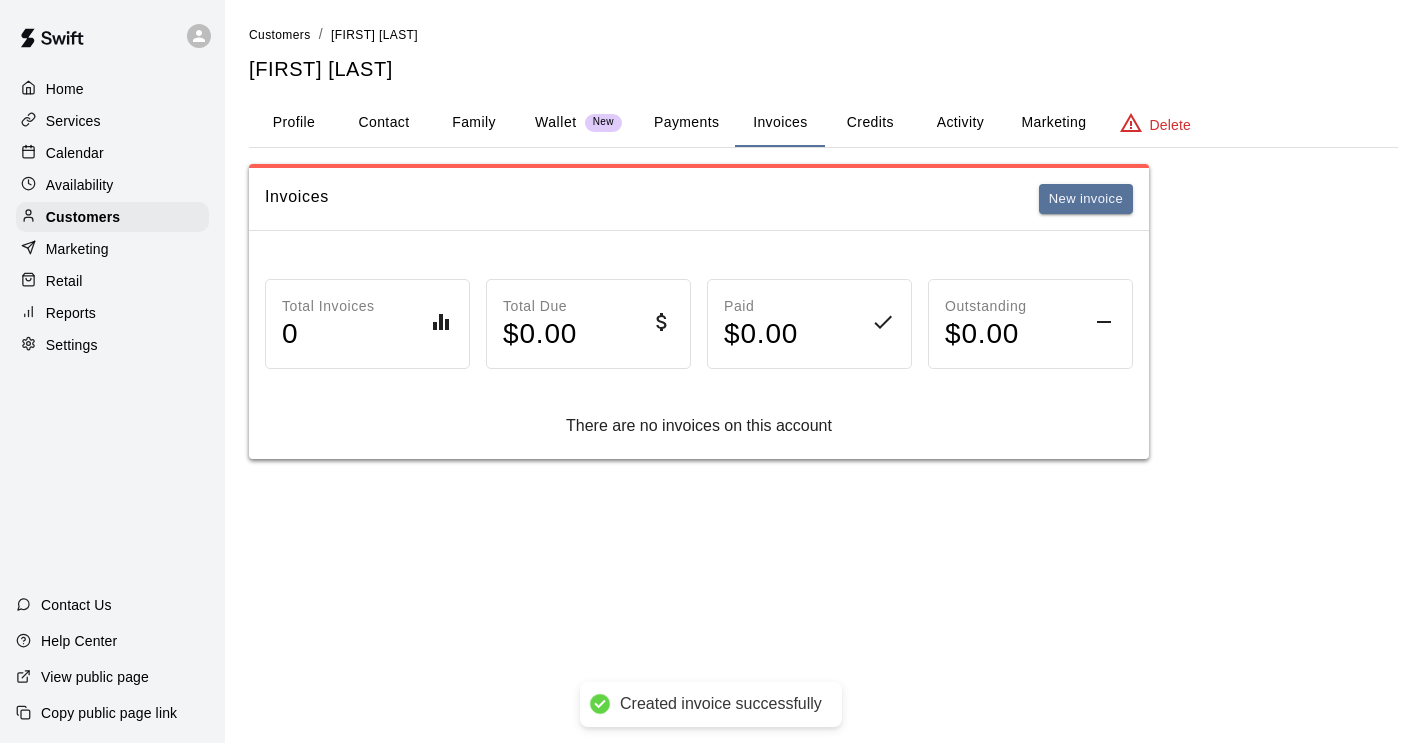 scroll, scrollTop: 0, scrollLeft: 0, axis: both 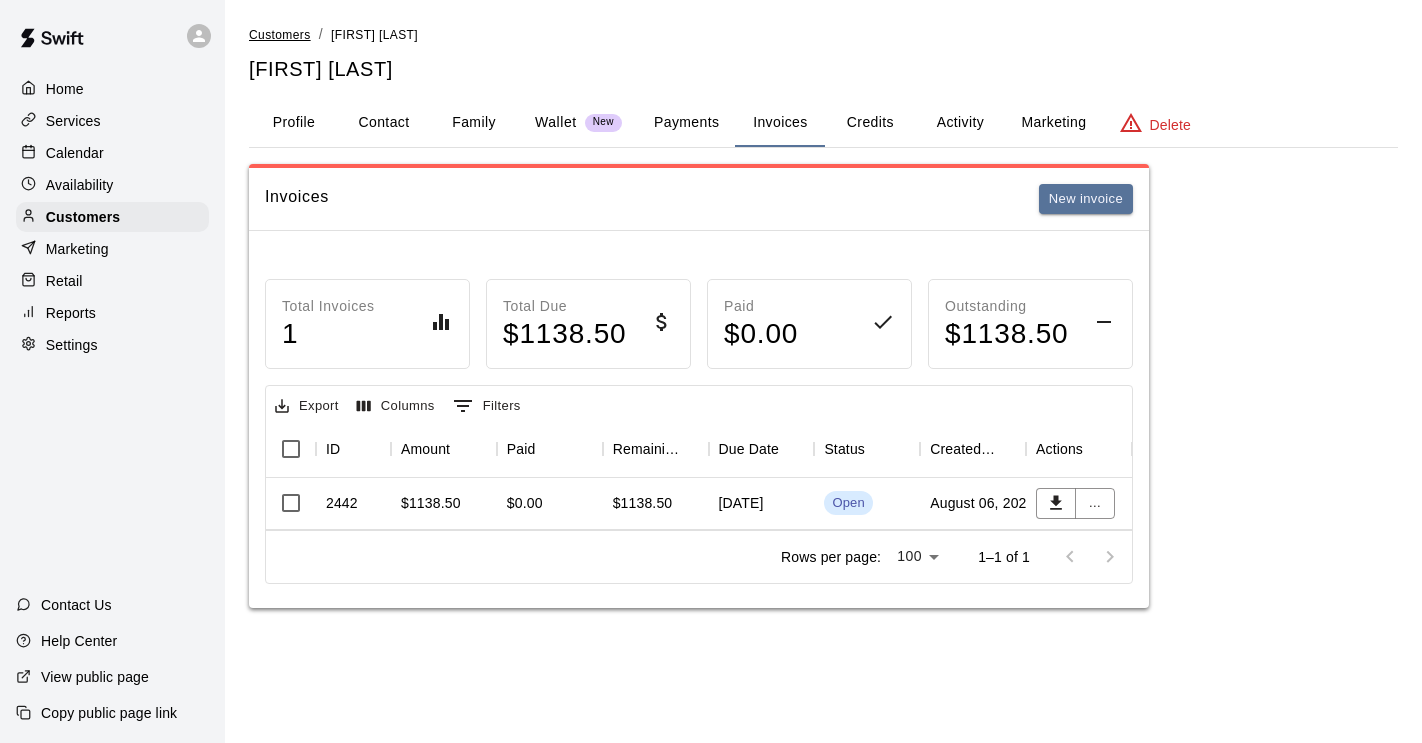 click on "Customers" at bounding box center (280, 35) 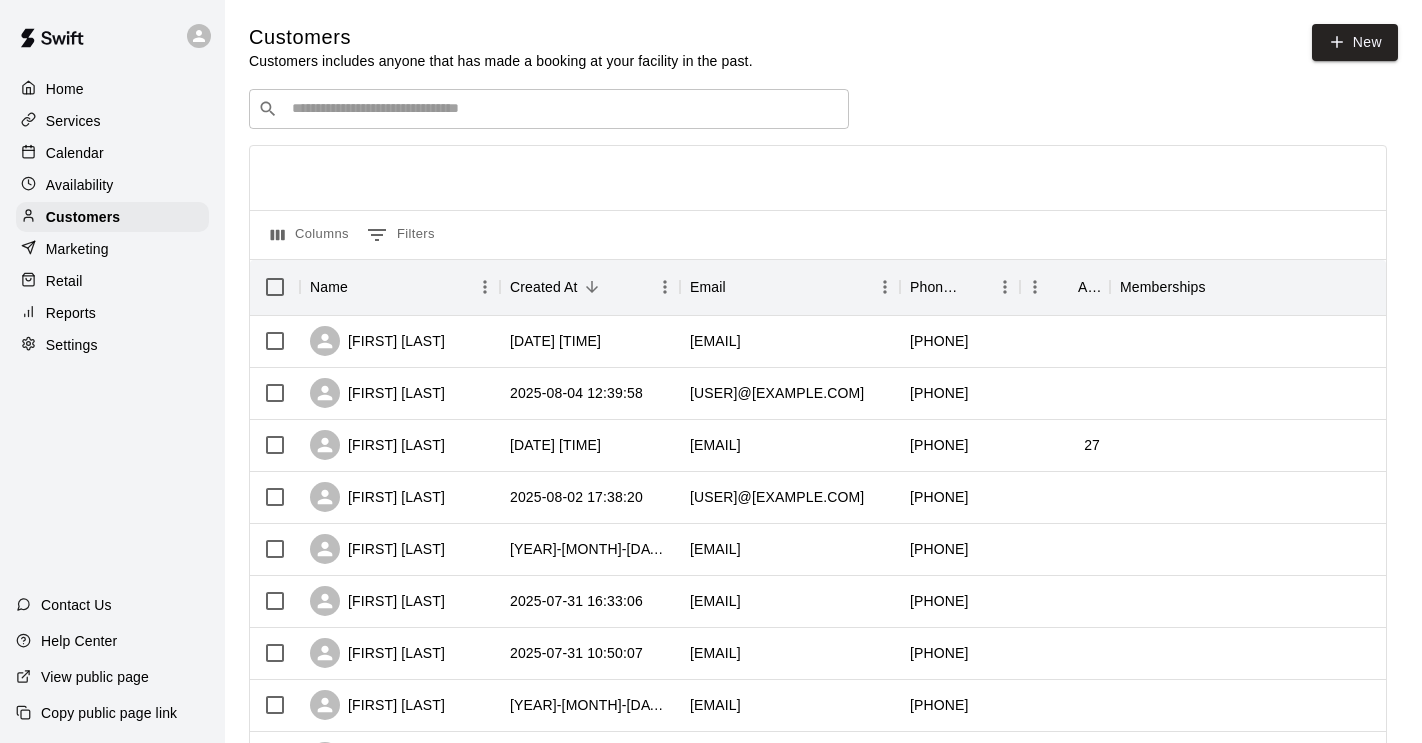click at bounding box center [563, 109] 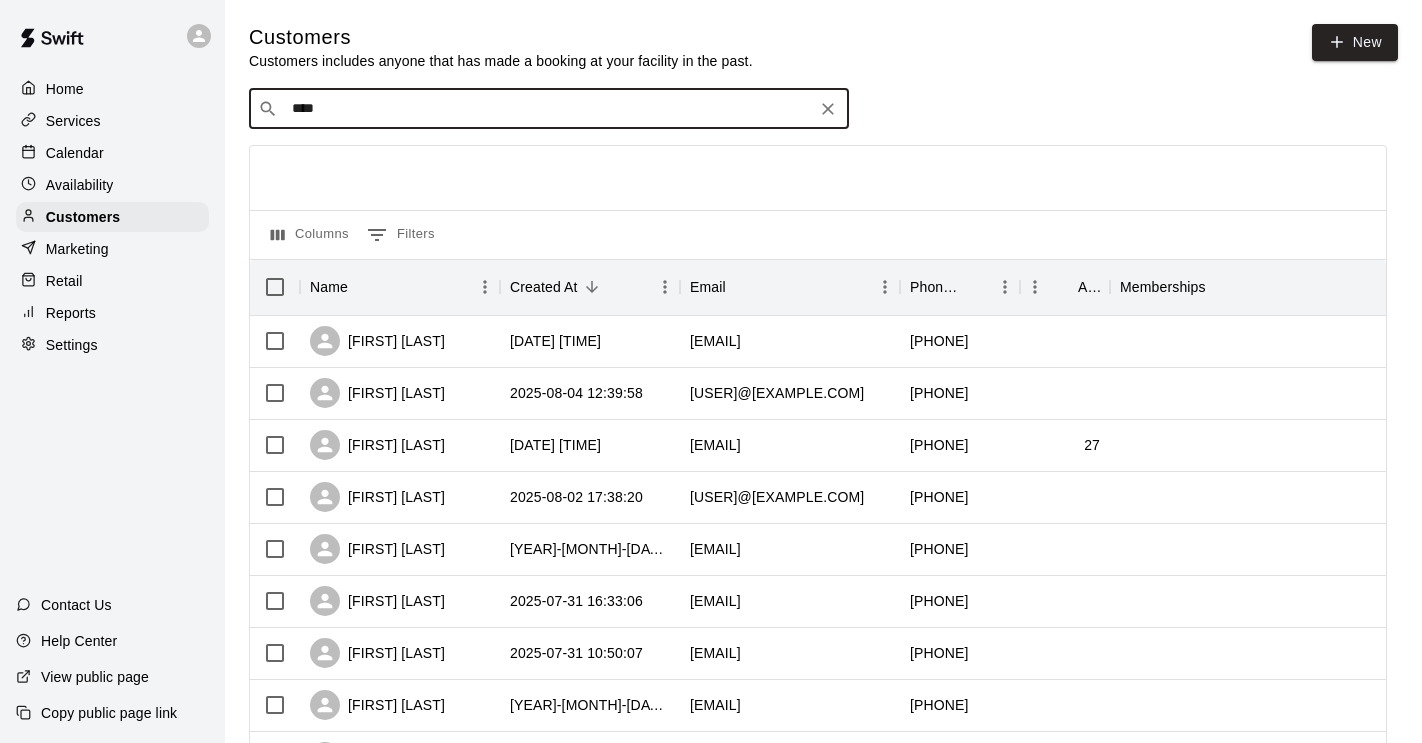 type on "*****" 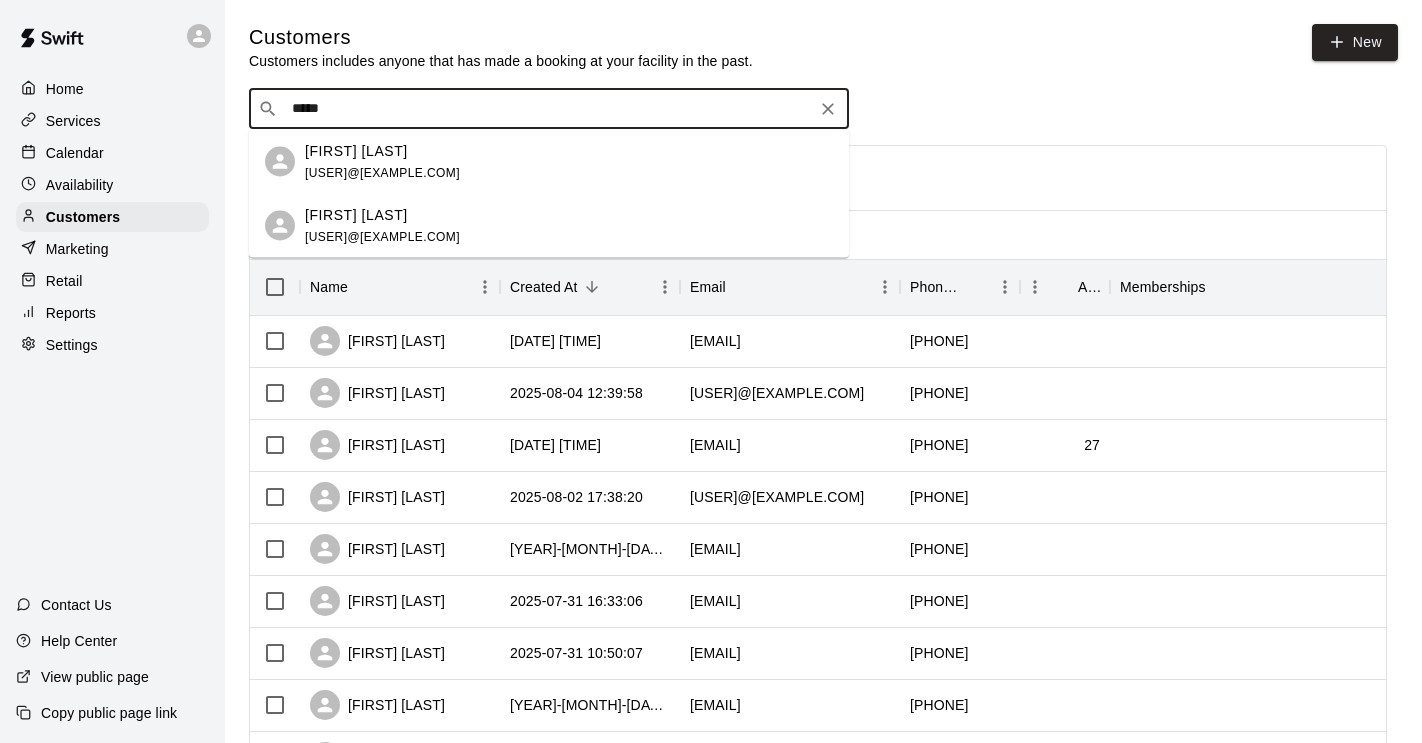 click on "[FIRST] [LAST] [EMAIL]" at bounding box center (569, 225) 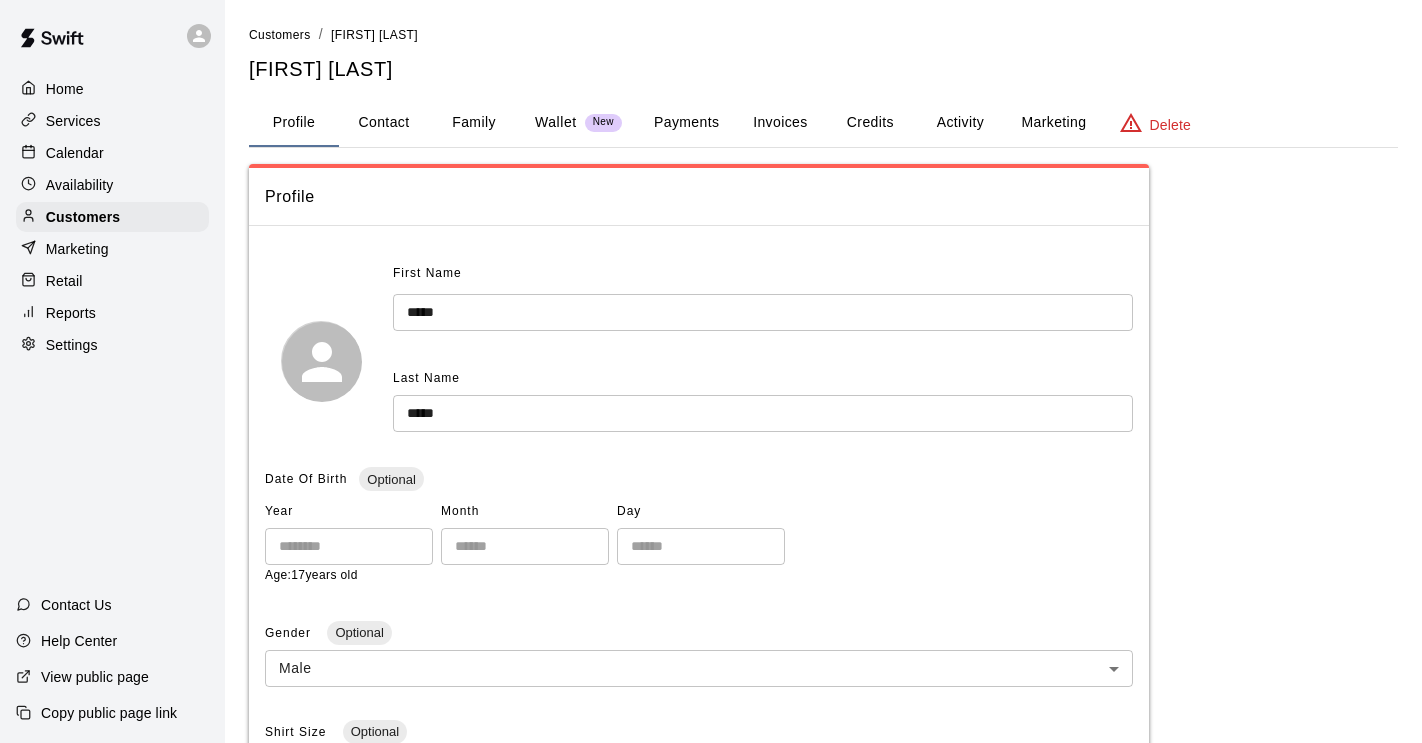 click on "Family" at bounding box center [474, 123] 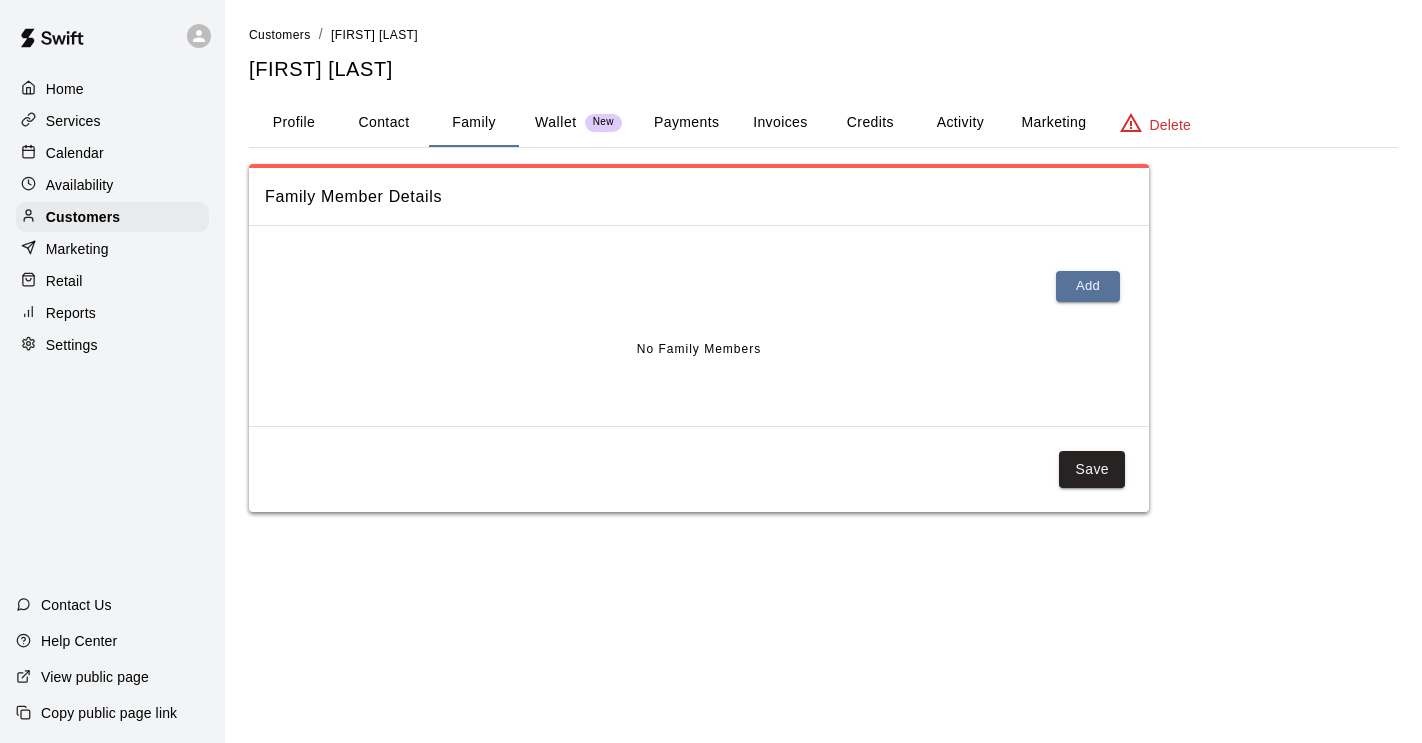 click on "Wallet" at bounding box center (556, 122) 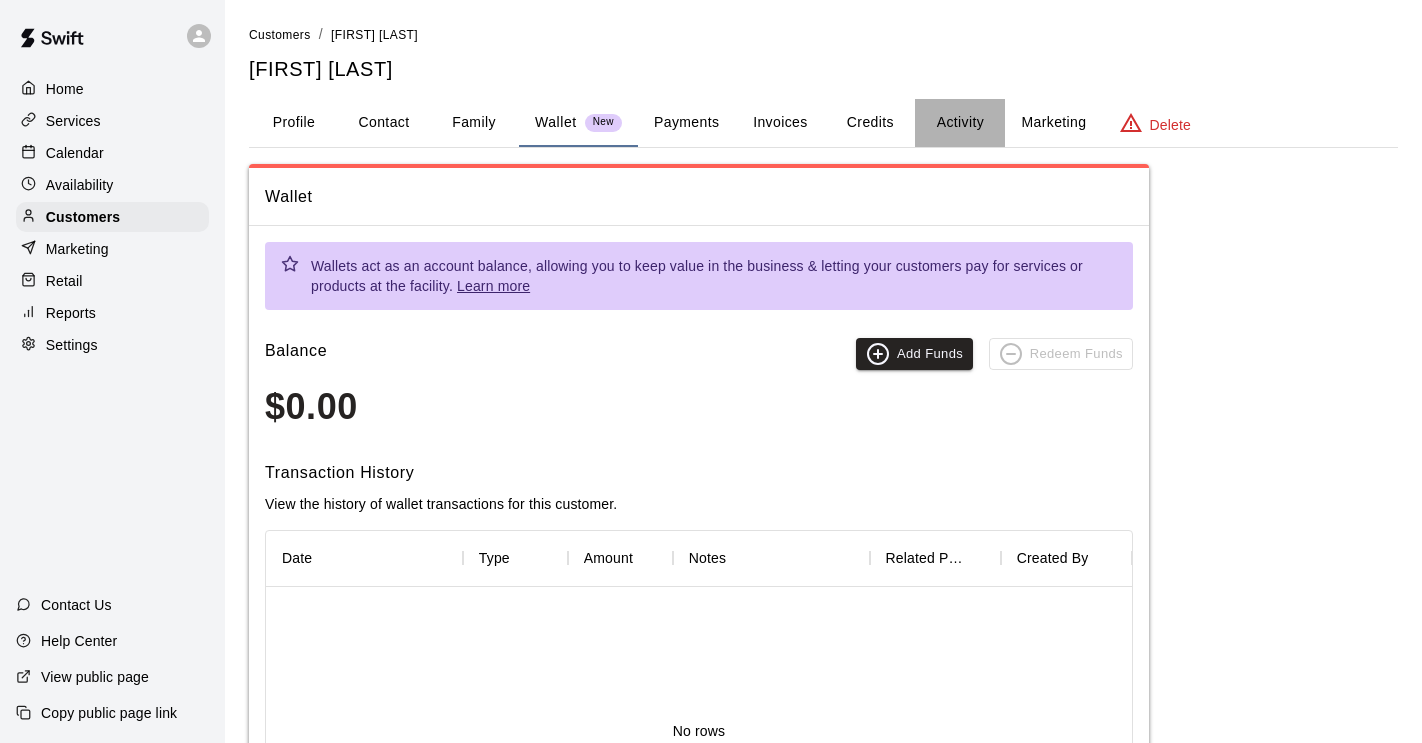 click on "Activity" at bounding box center (960, 123) 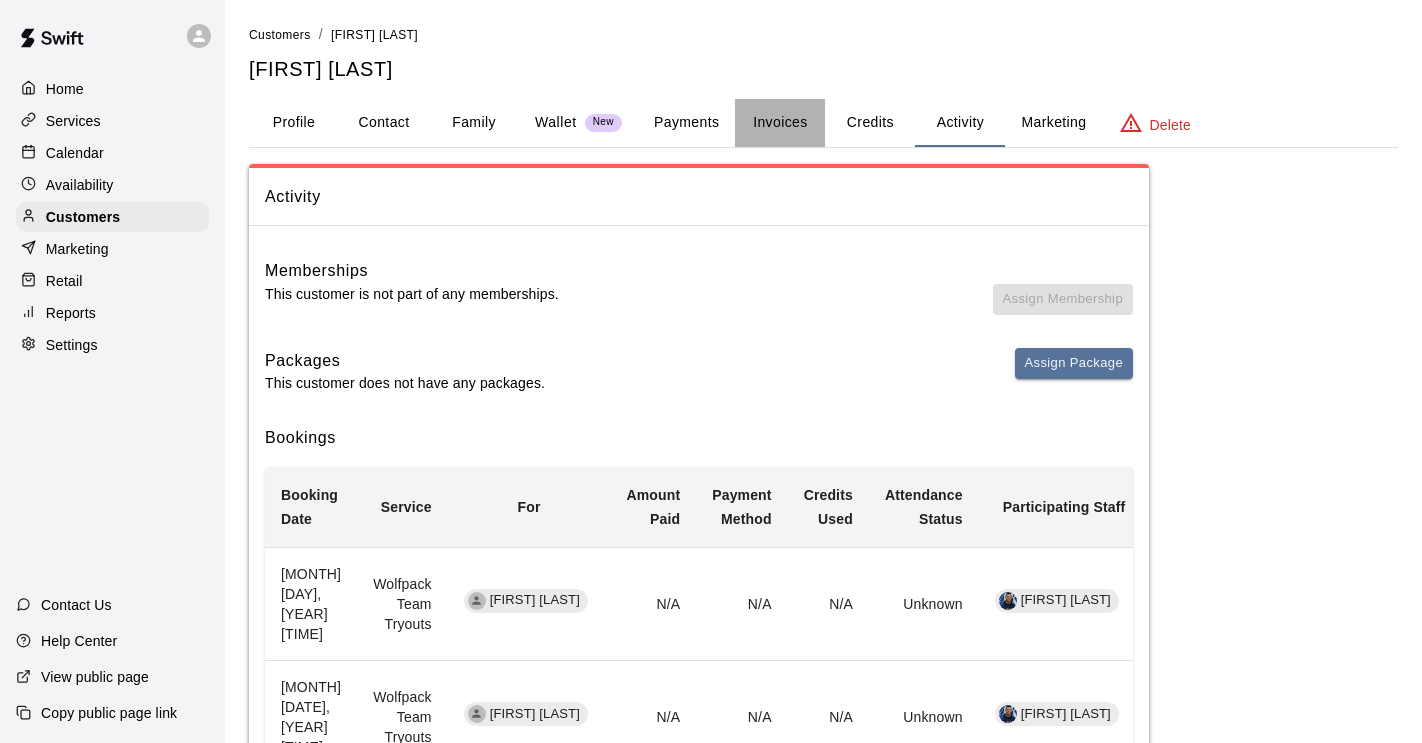 click on "Invoices" at bounding box center [780, 123] 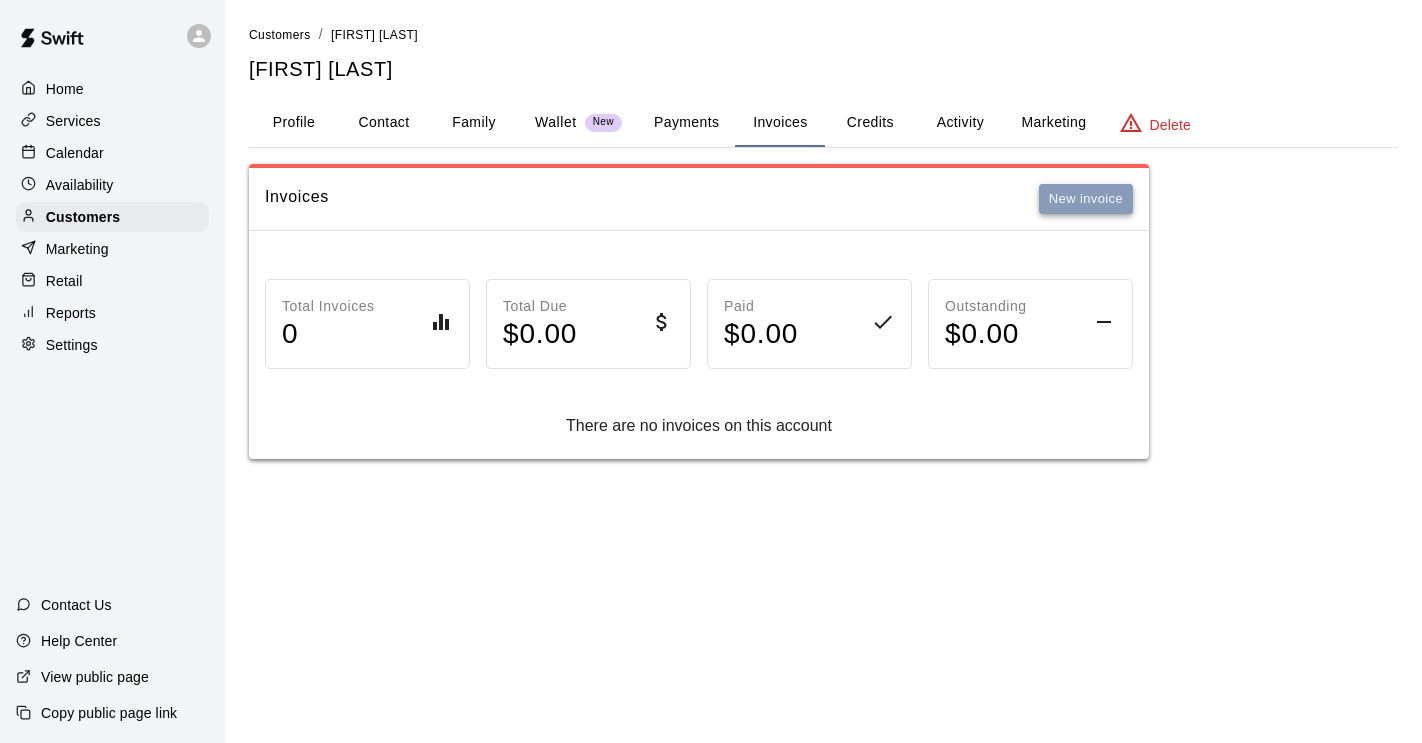 click on "New invoice" at bounding box center [1086, 199] 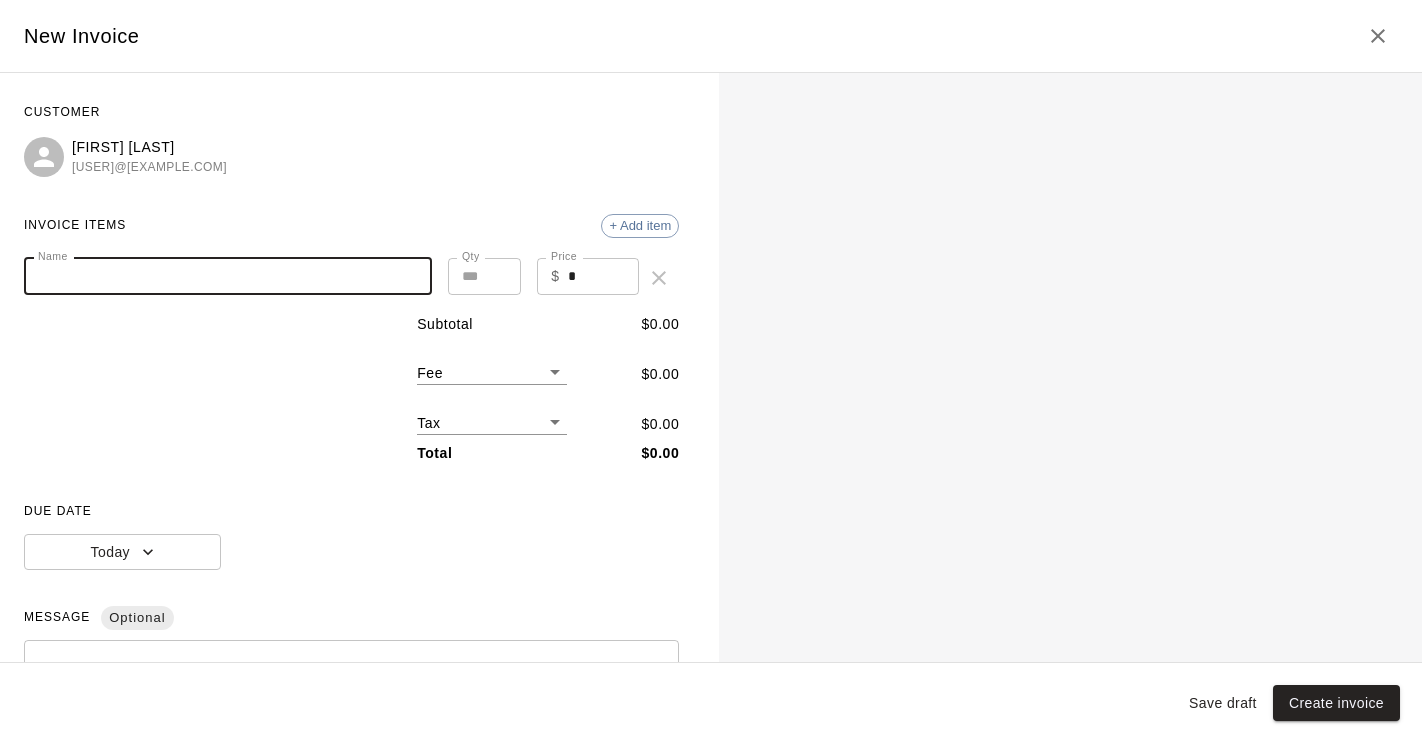click on "Name" at bounding box center (228, 276) 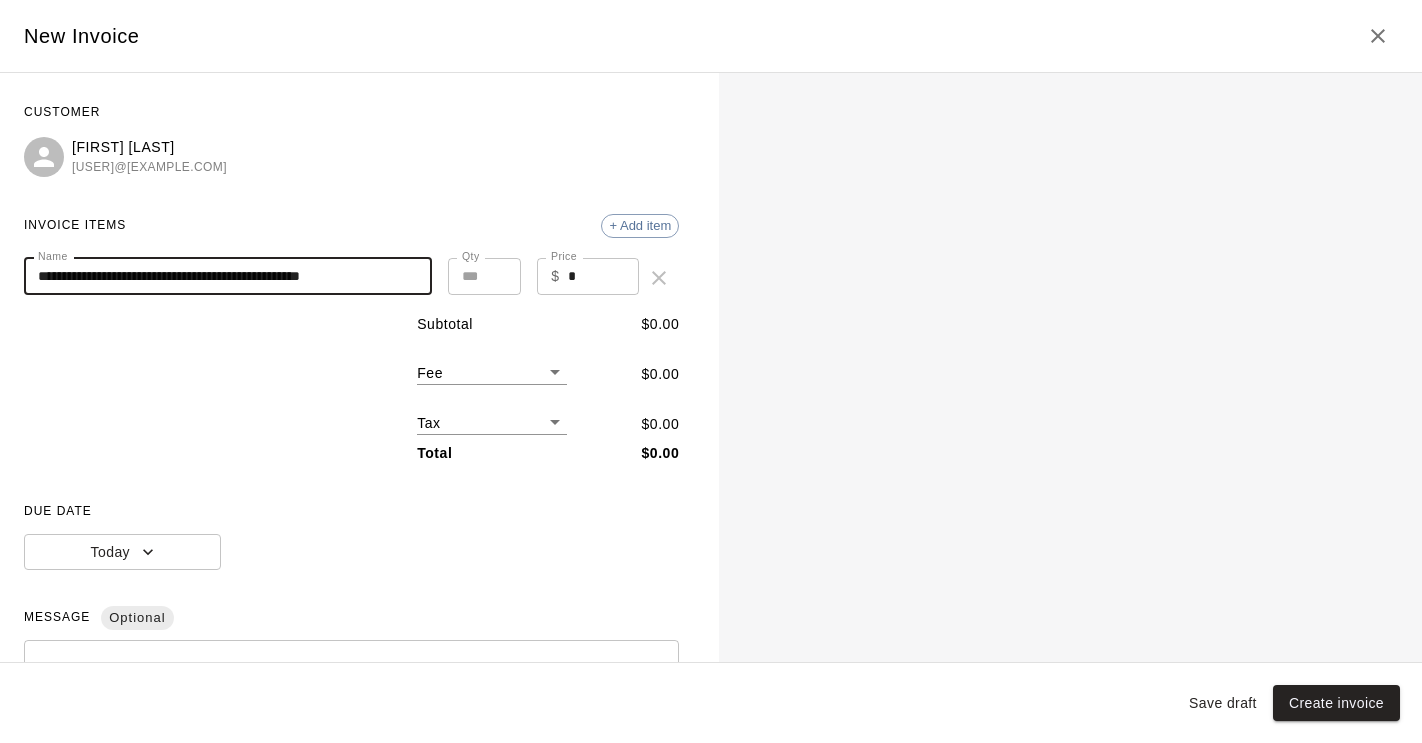 type on "**********" 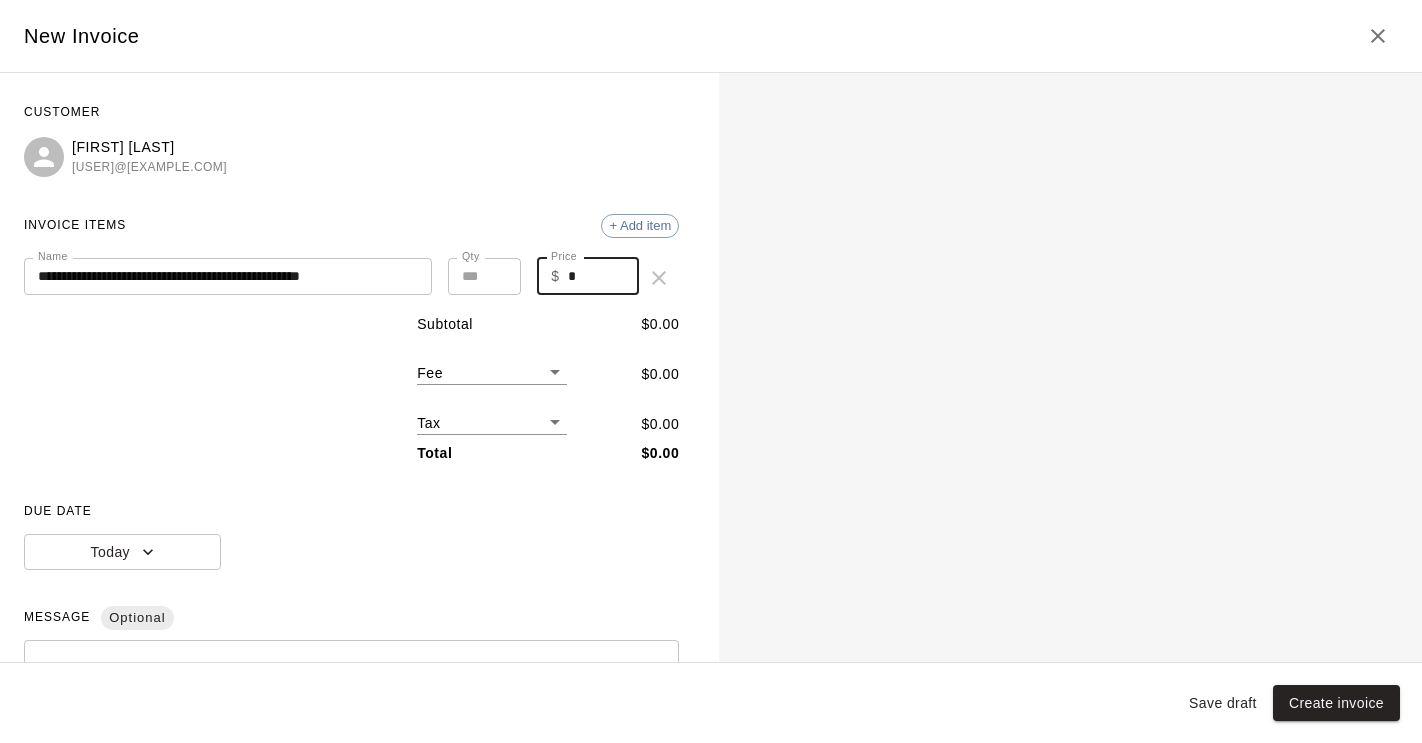 drag, startPoint x: 601, startPoint y: 271, endPoint x: 498, endPoint y: 270, distance: 103.00485 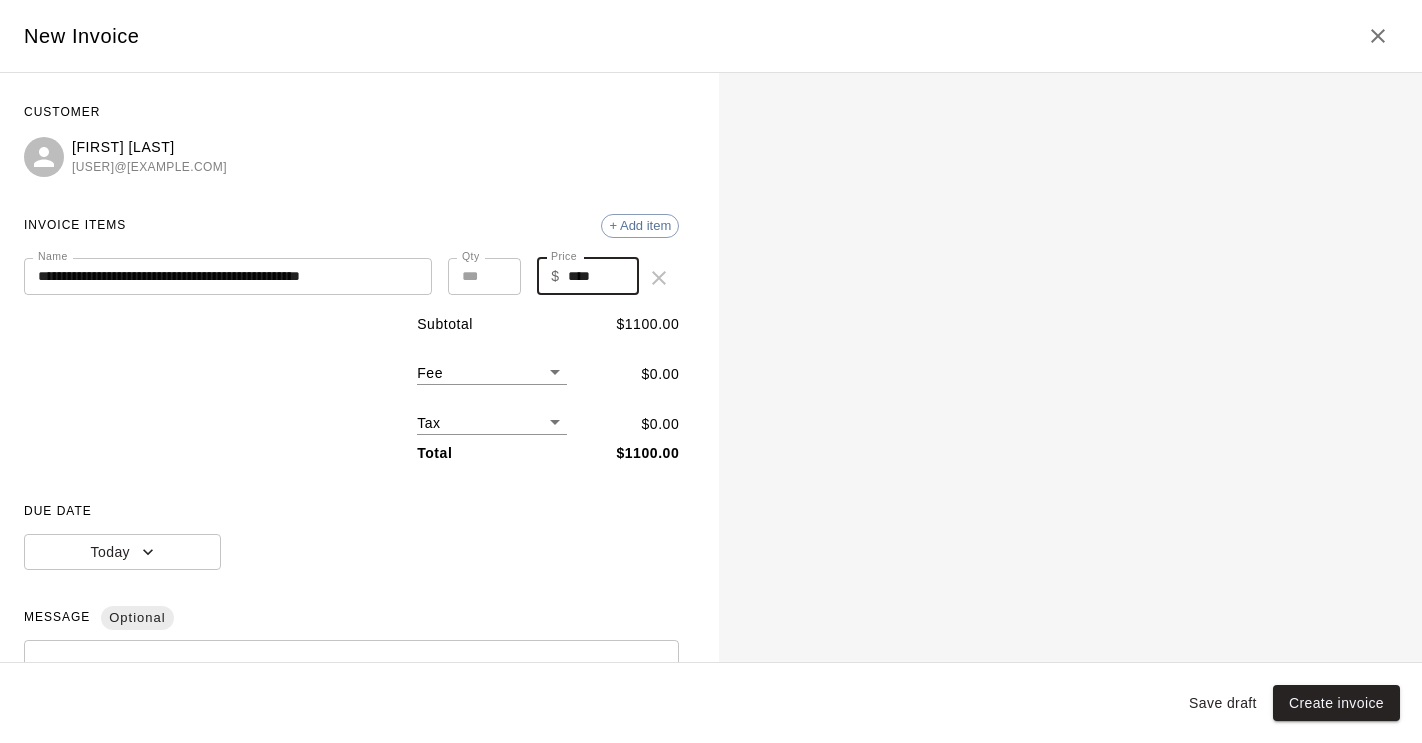 type on "****" 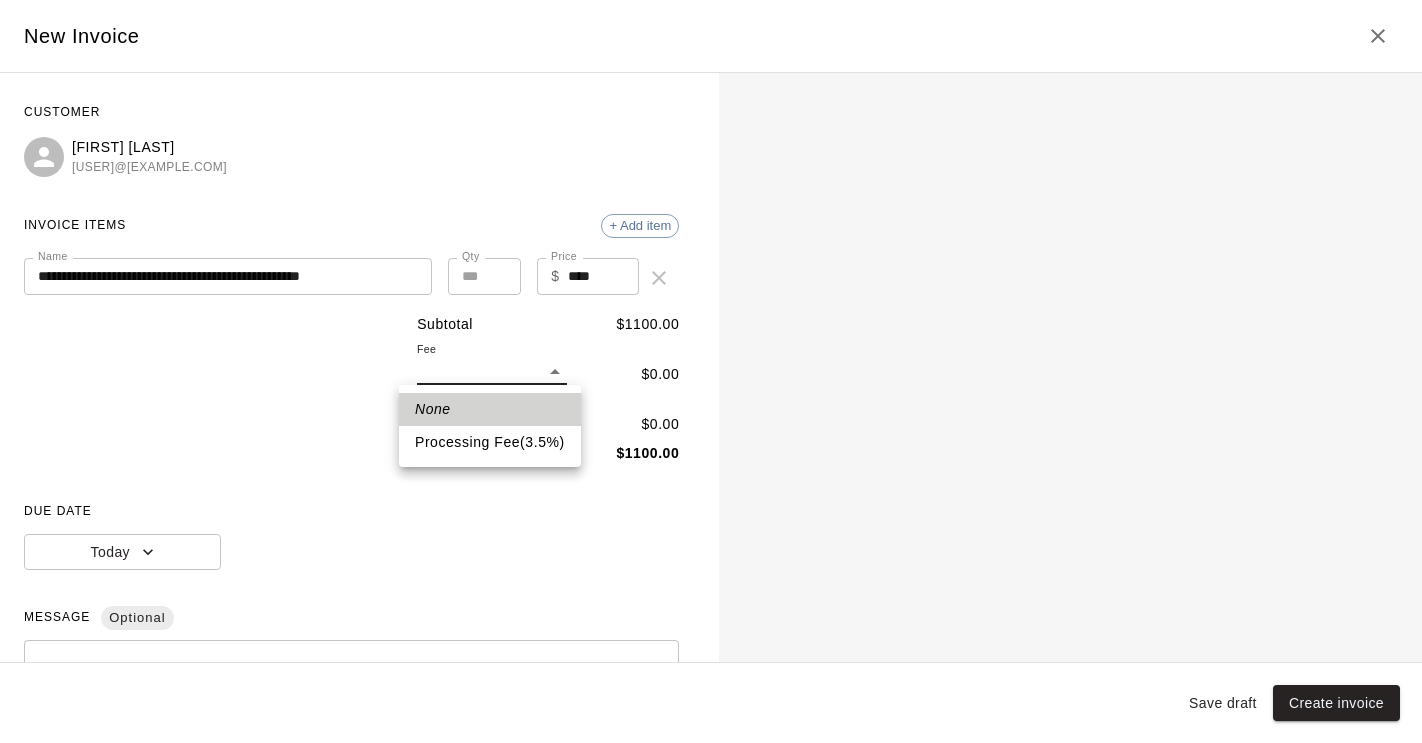 click on "Processing Fee  ( 3.5 % )" at bounding box center (490, 442) 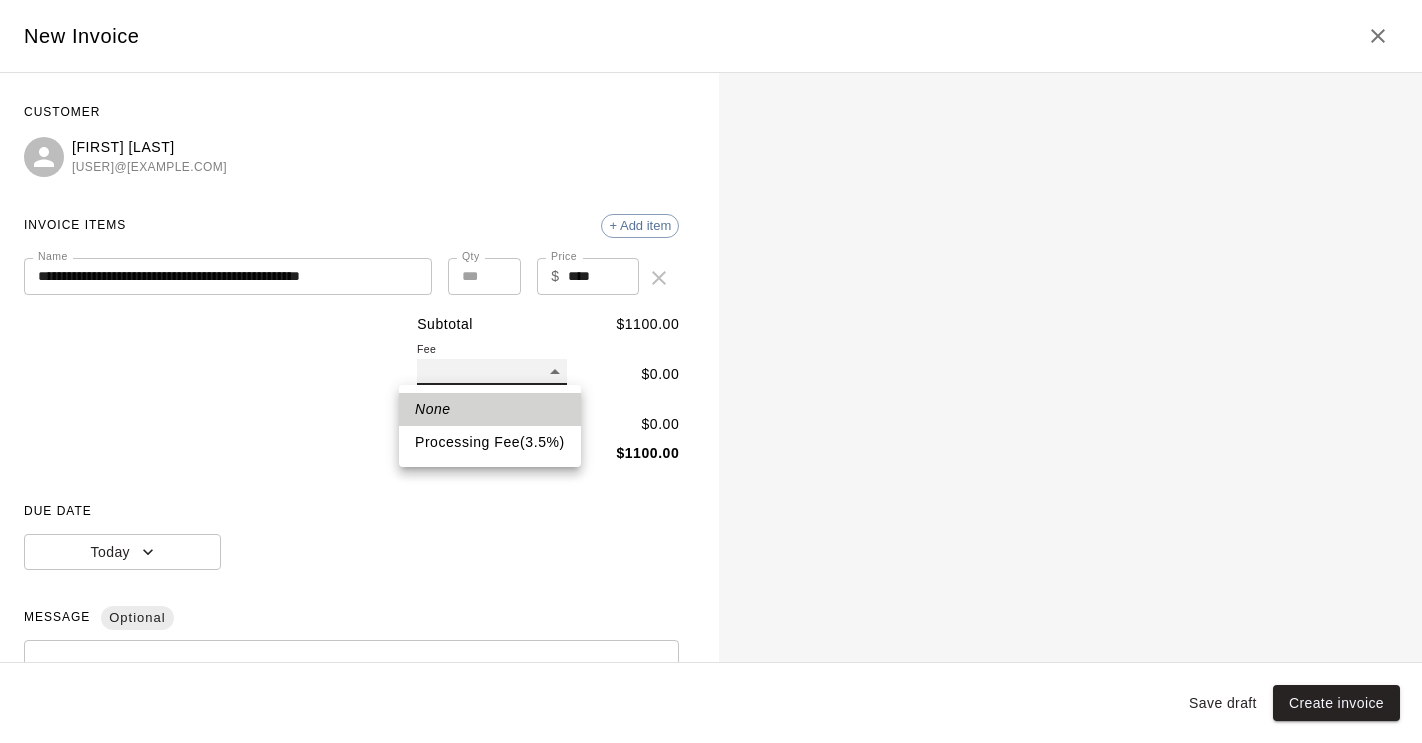 type on "**" 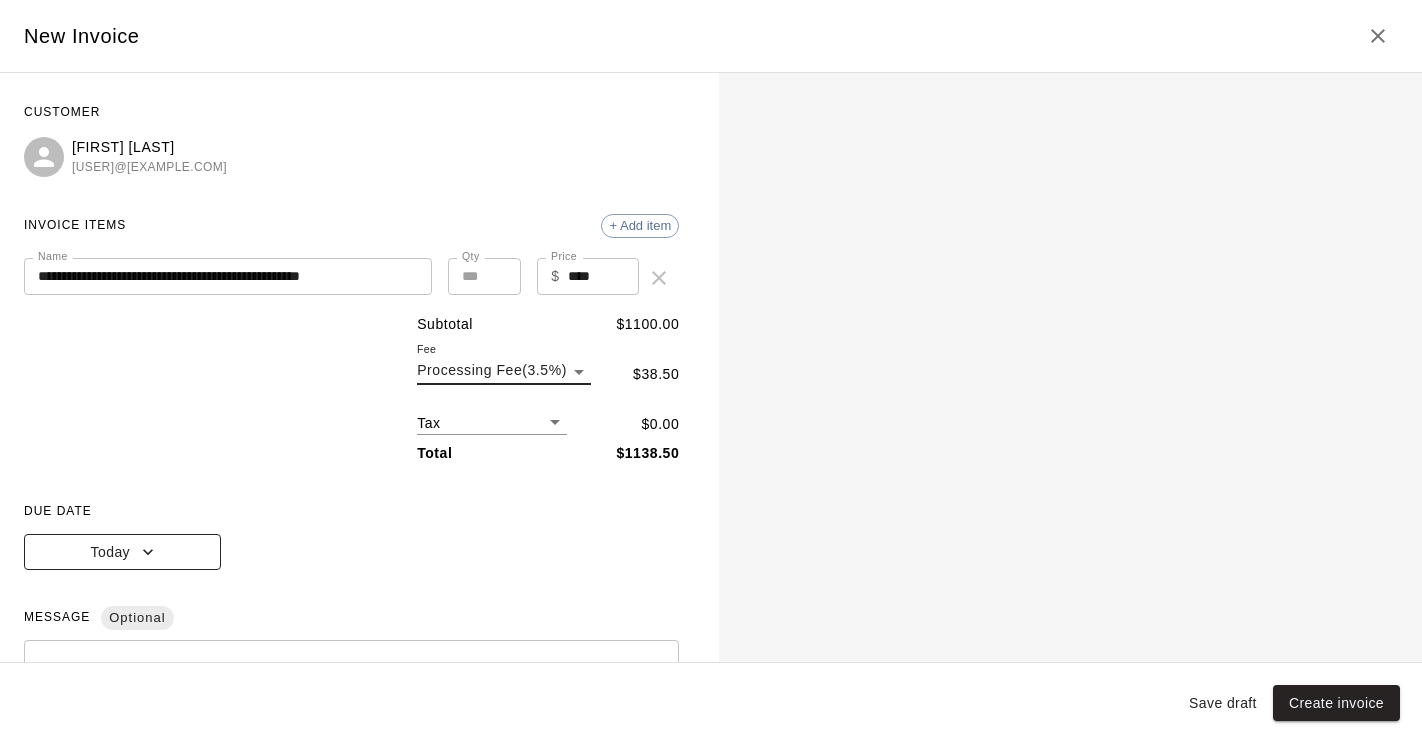 click on "Today" at bounding box center (122, 552) 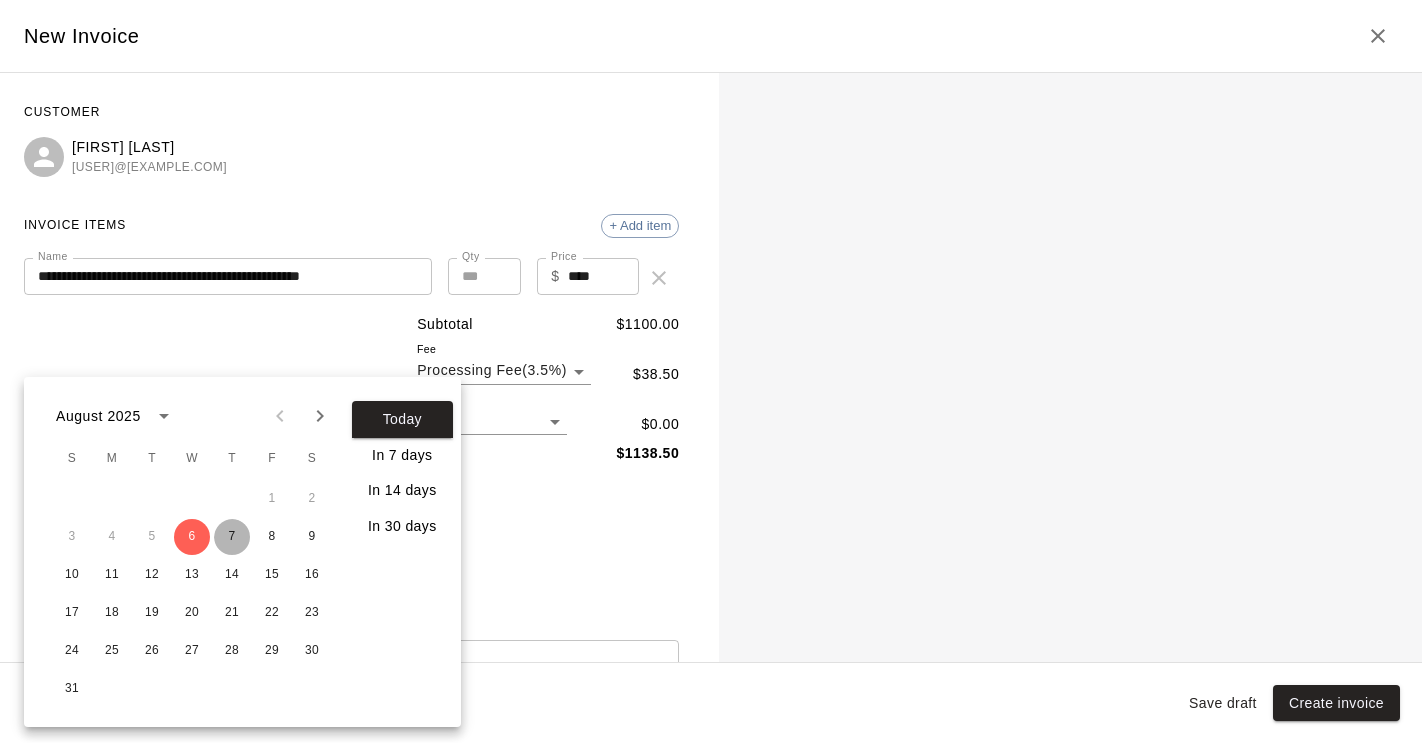 click on "7" at bounding box center (232, 537) 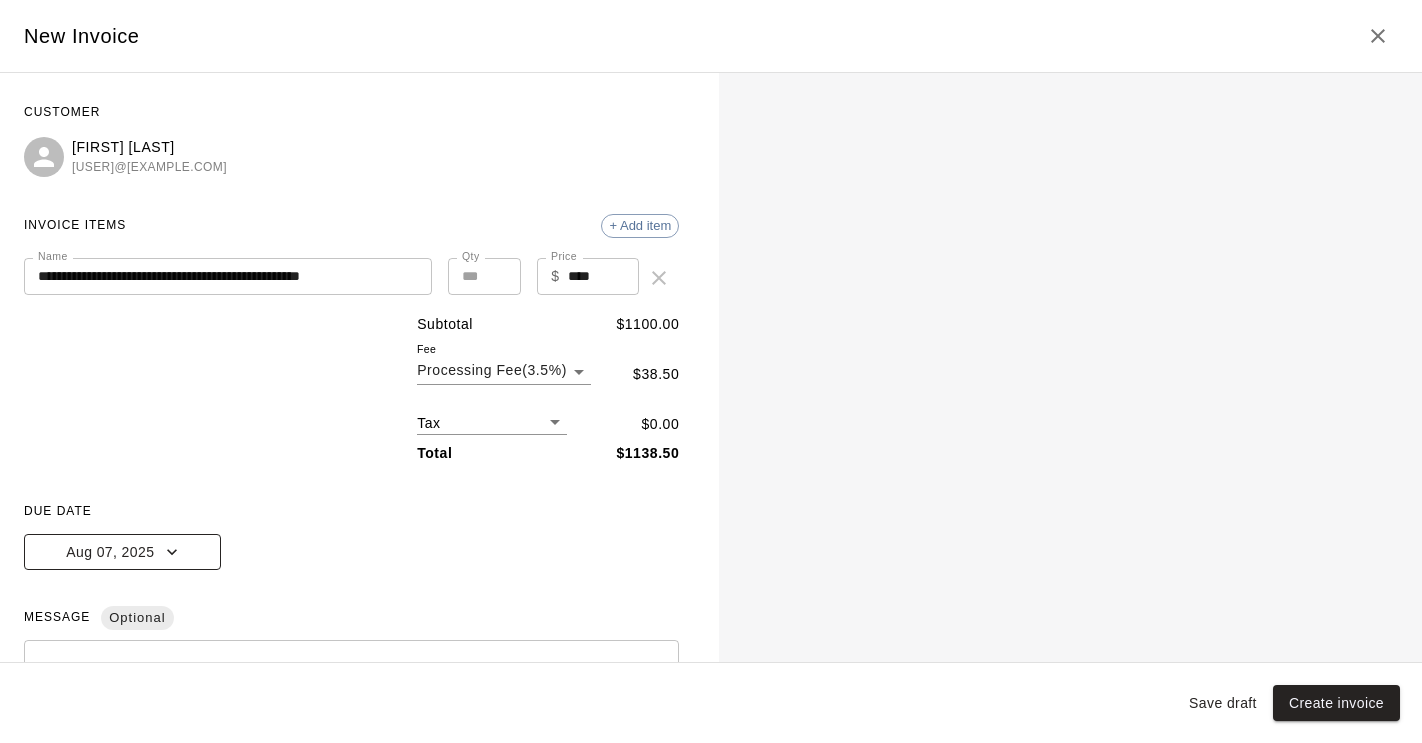scroll, scrollTop: 243, scrollLeft: 0, axis: vertical 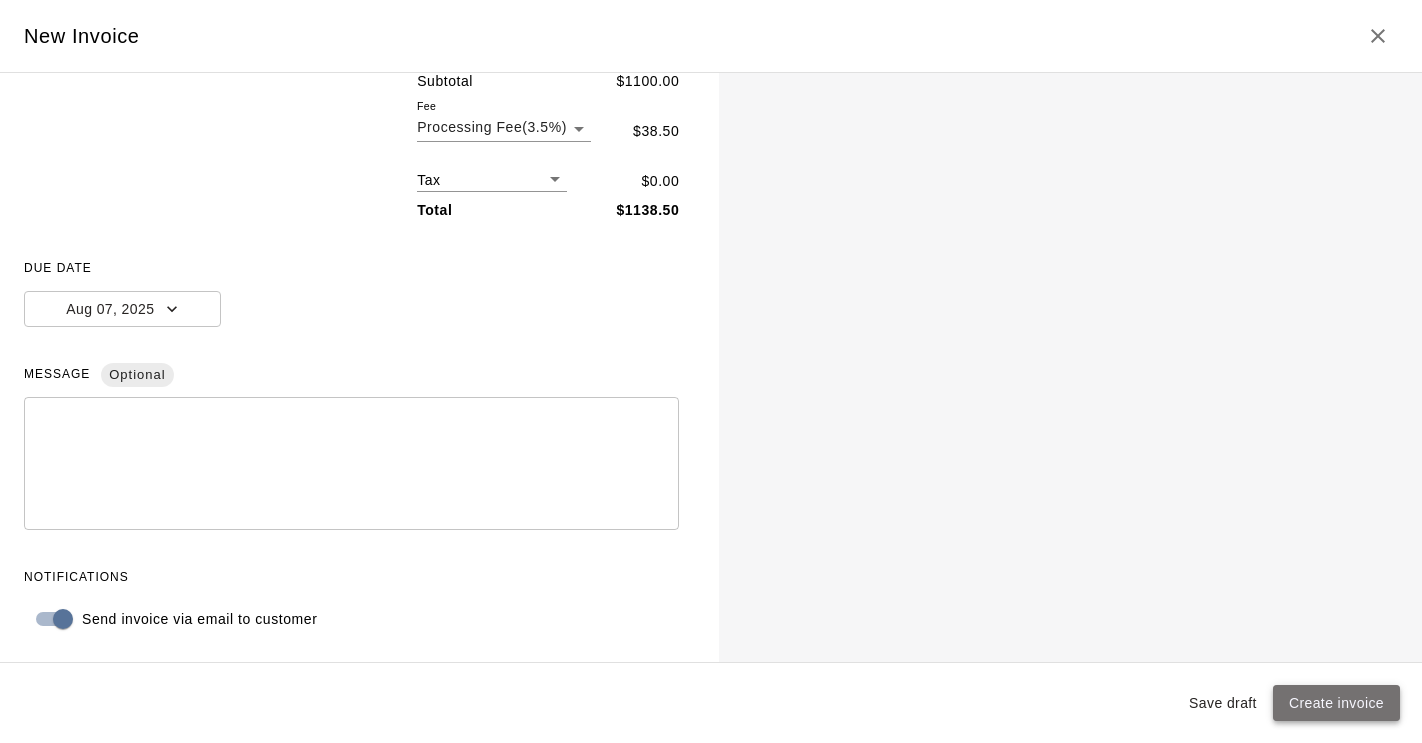 click on "Create invoice" at bounding box center [1336, 703] 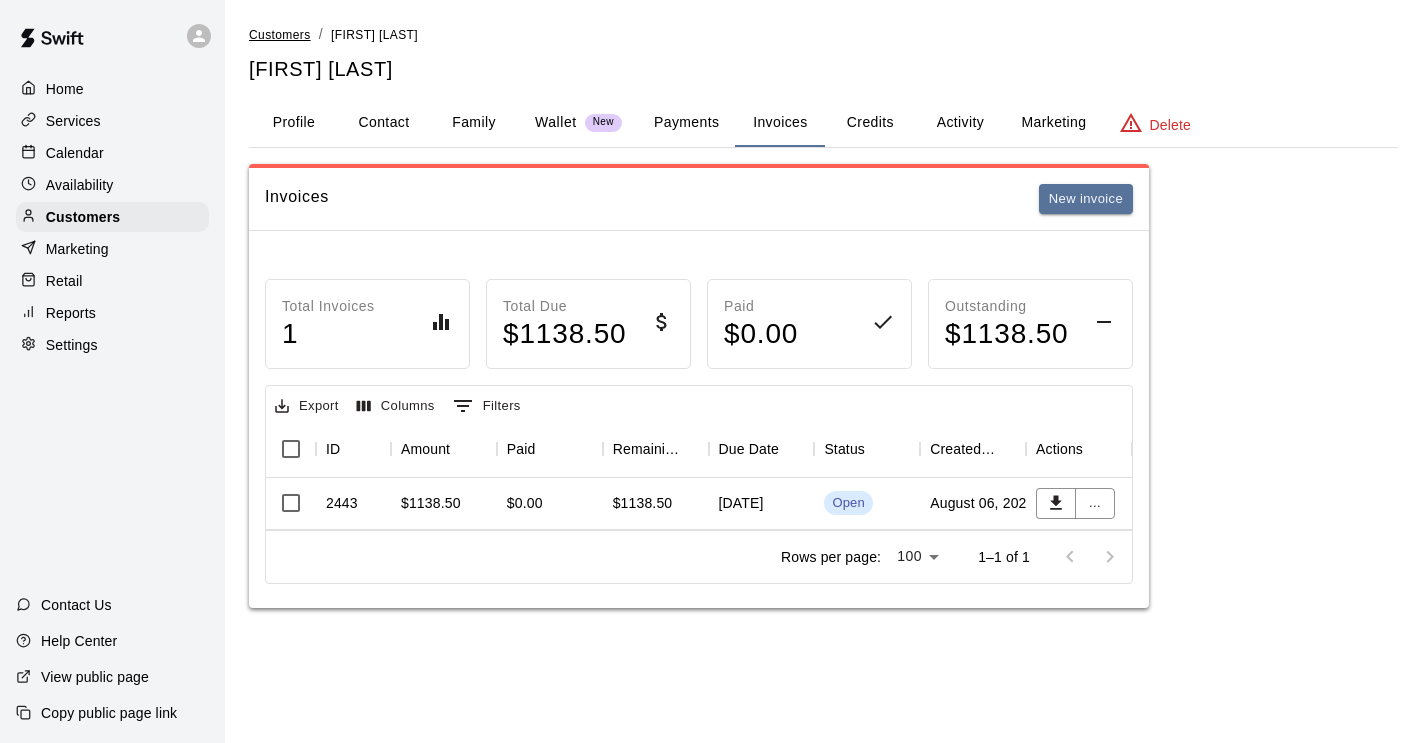 click on "Customers" at bounding box center [280, 35] 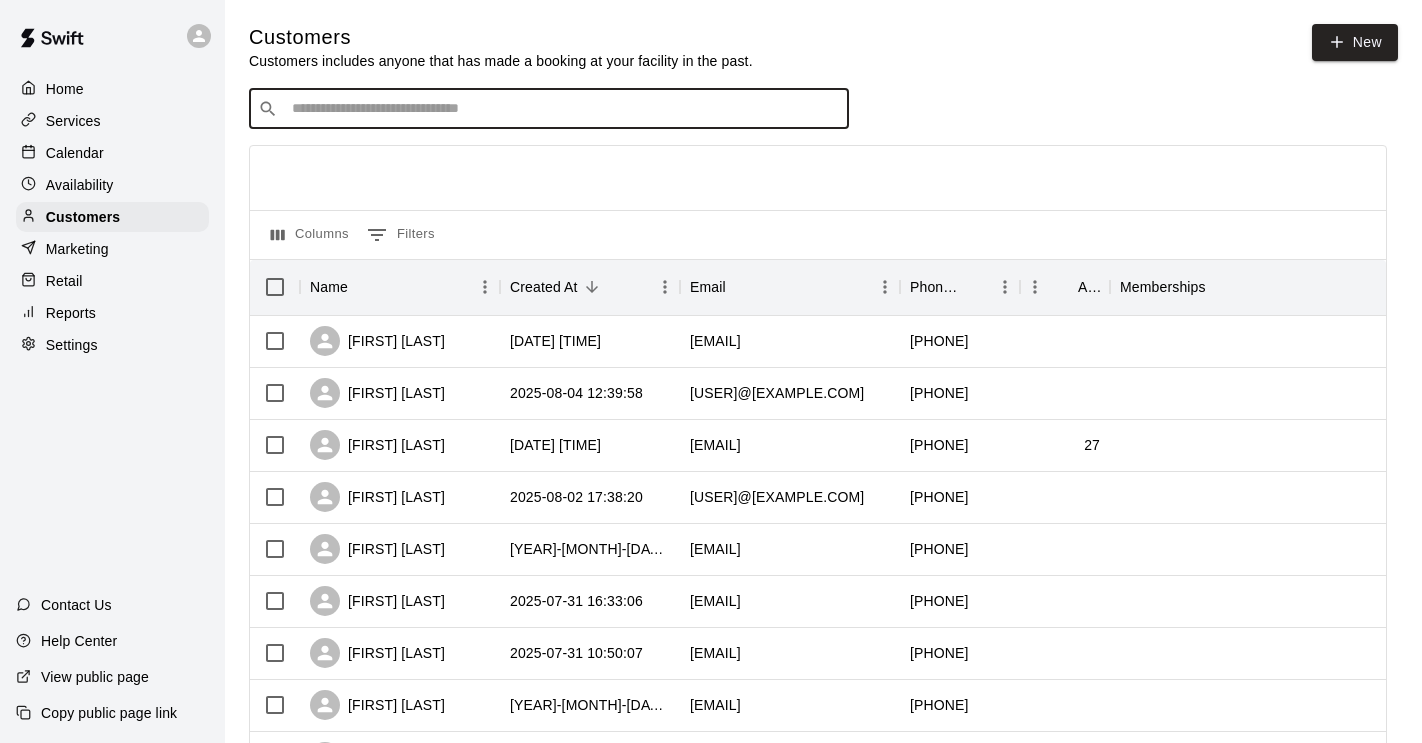 click at bounding box center [563, 109] 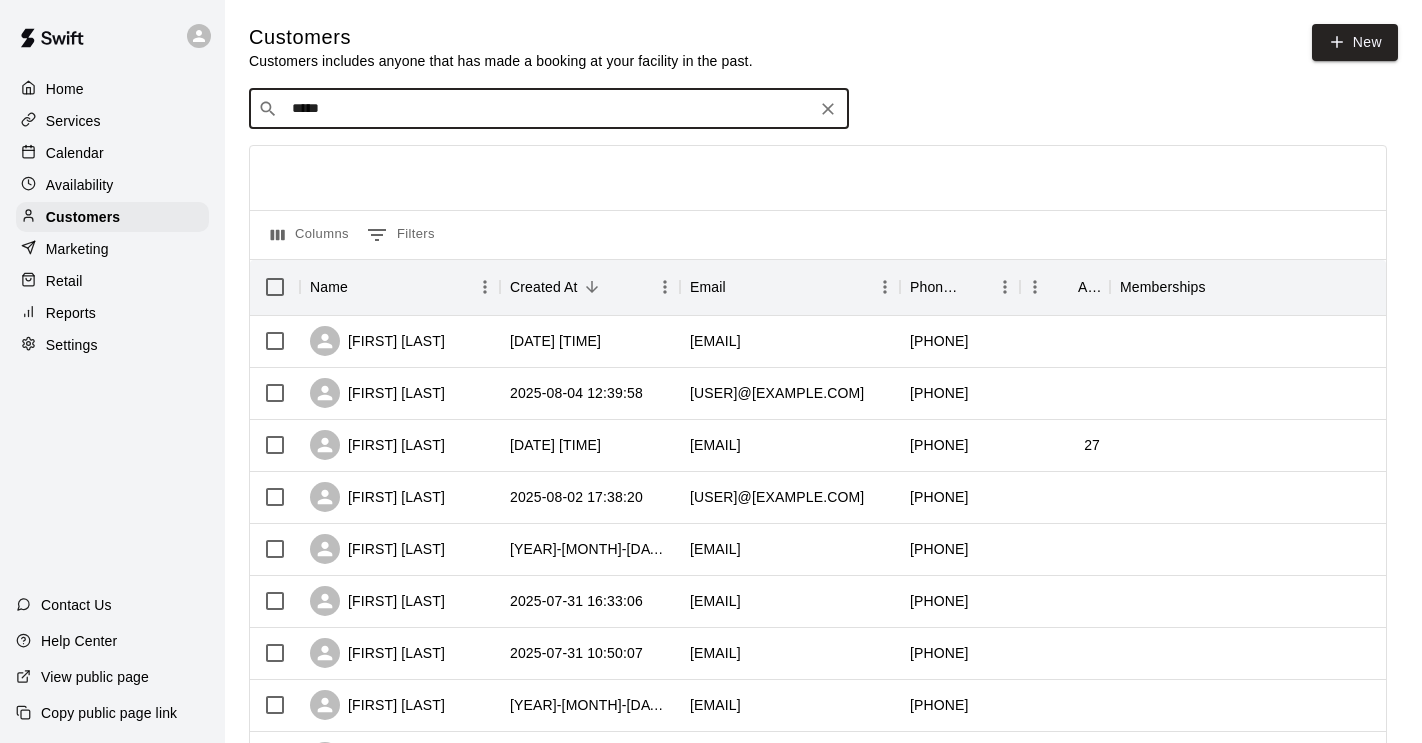 type on "******" 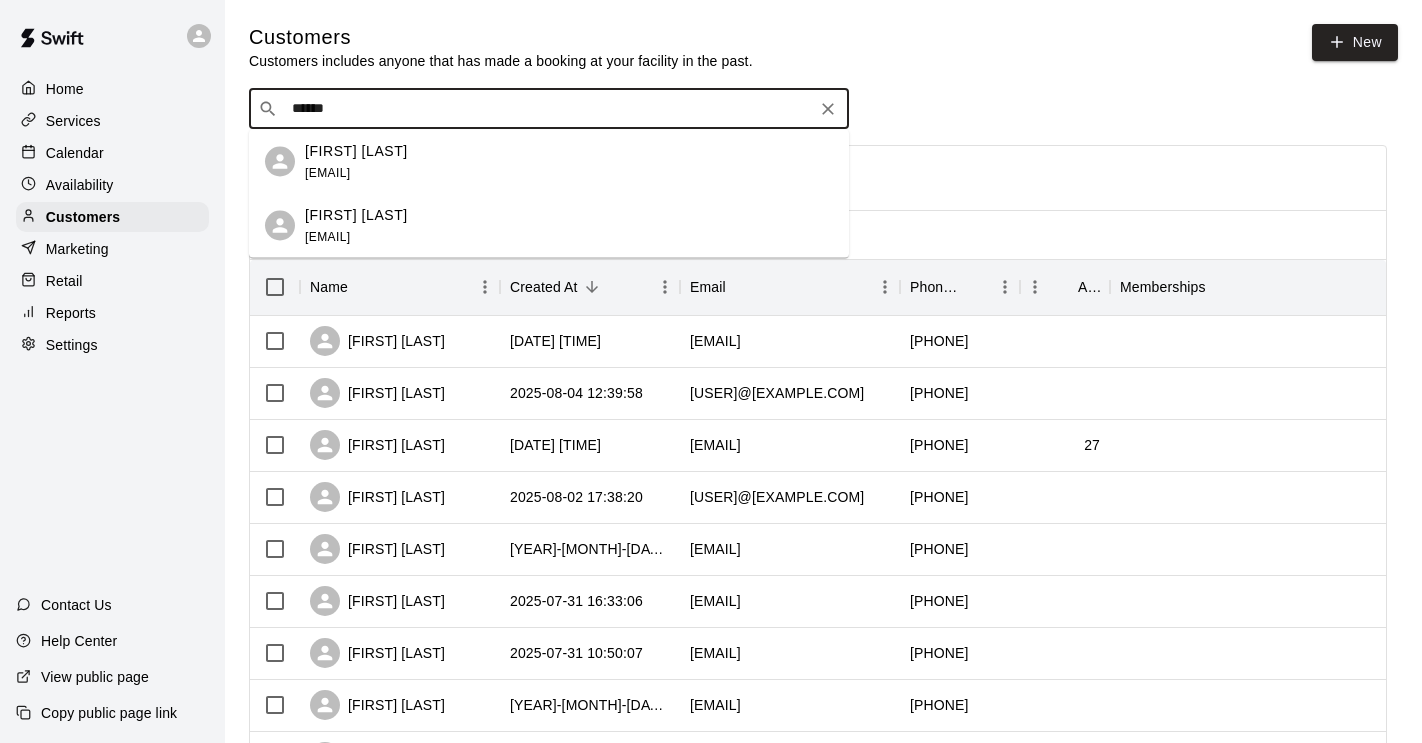 click on "[FIRST] [LAST]" at bounding box center [356, 214] 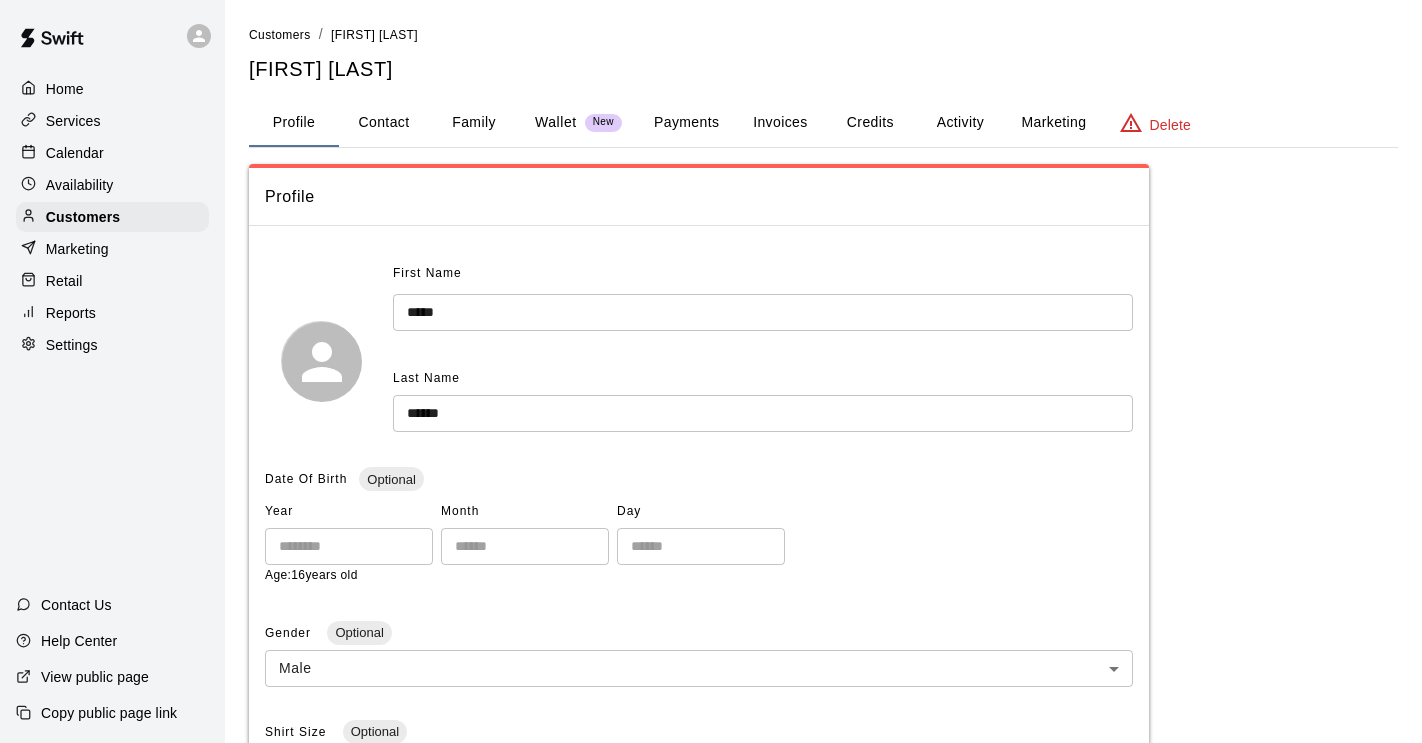 click on "Contact" at bounding box center (384, 123) 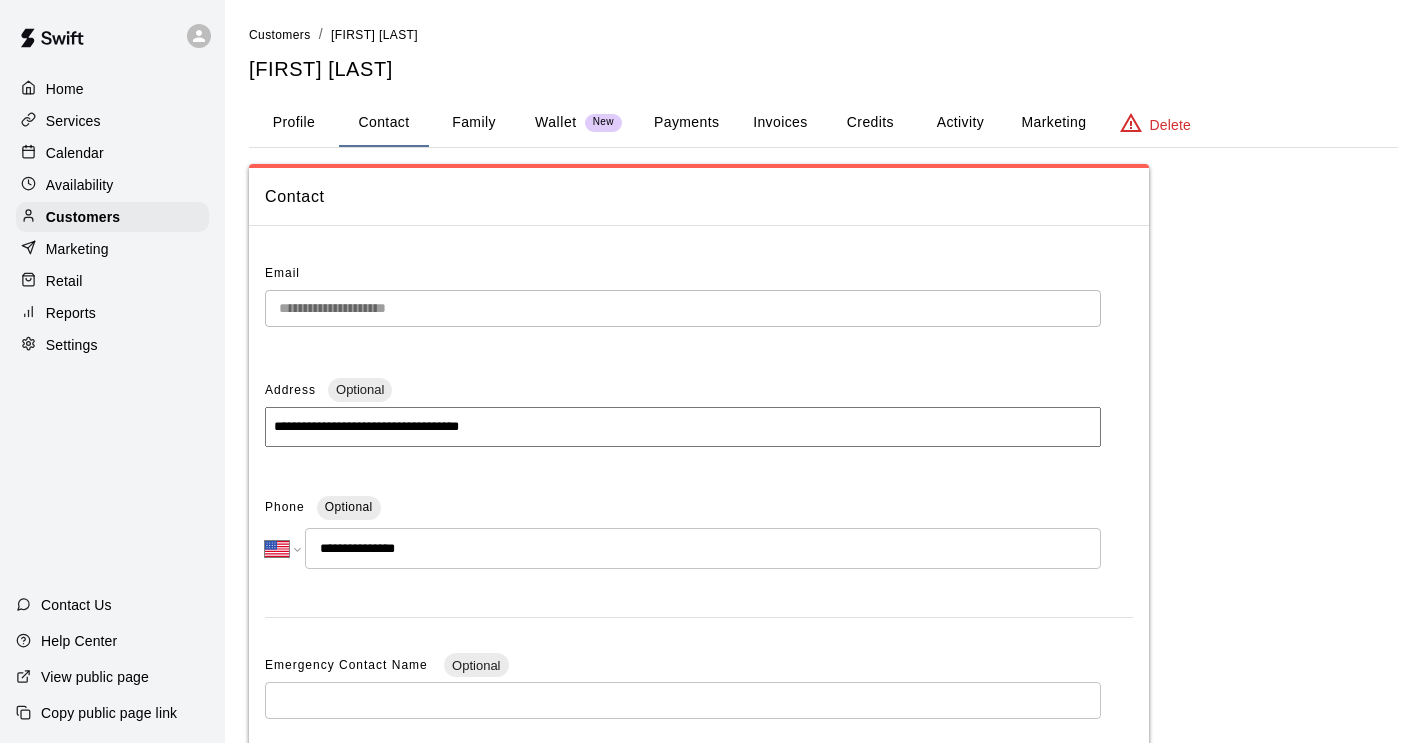 click on "Family" at bounding box center (474, 123) 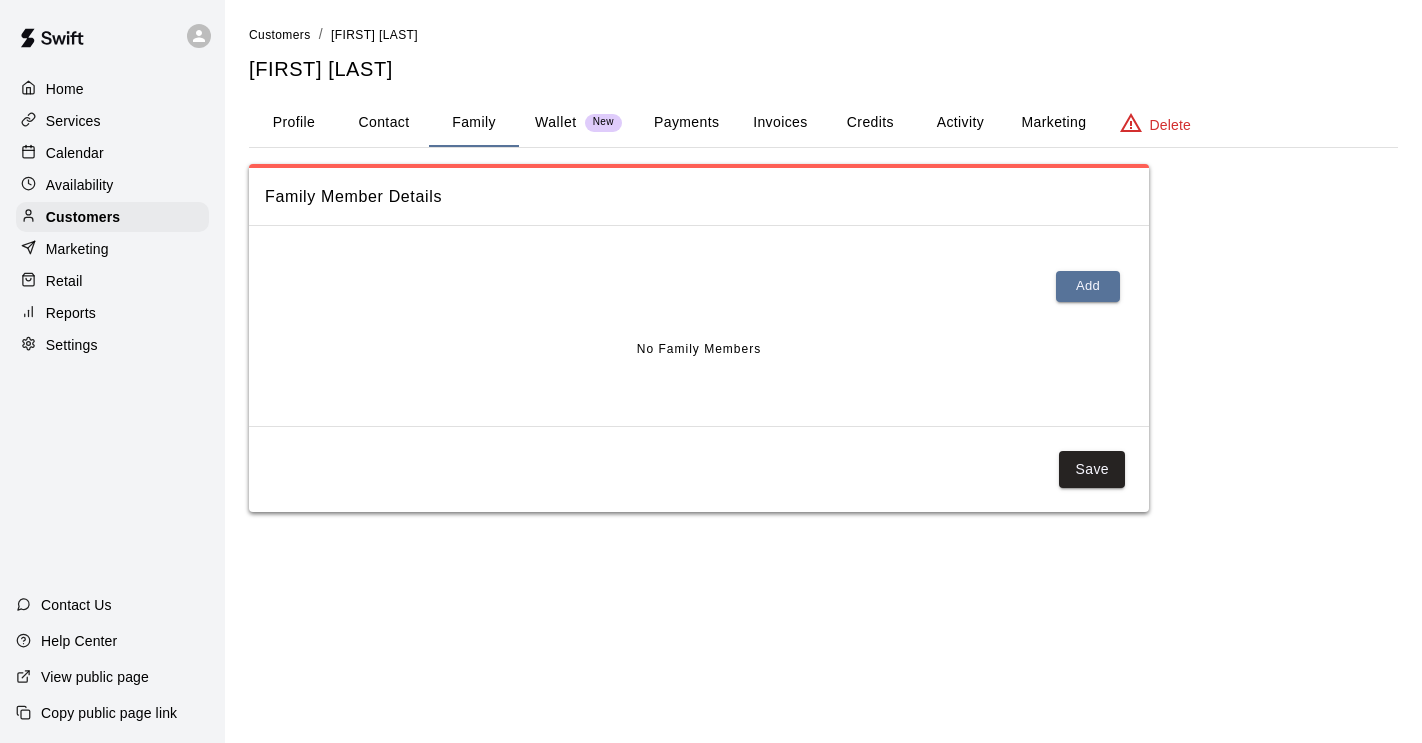 click on "Wallet" at bounding box center (556, 122) 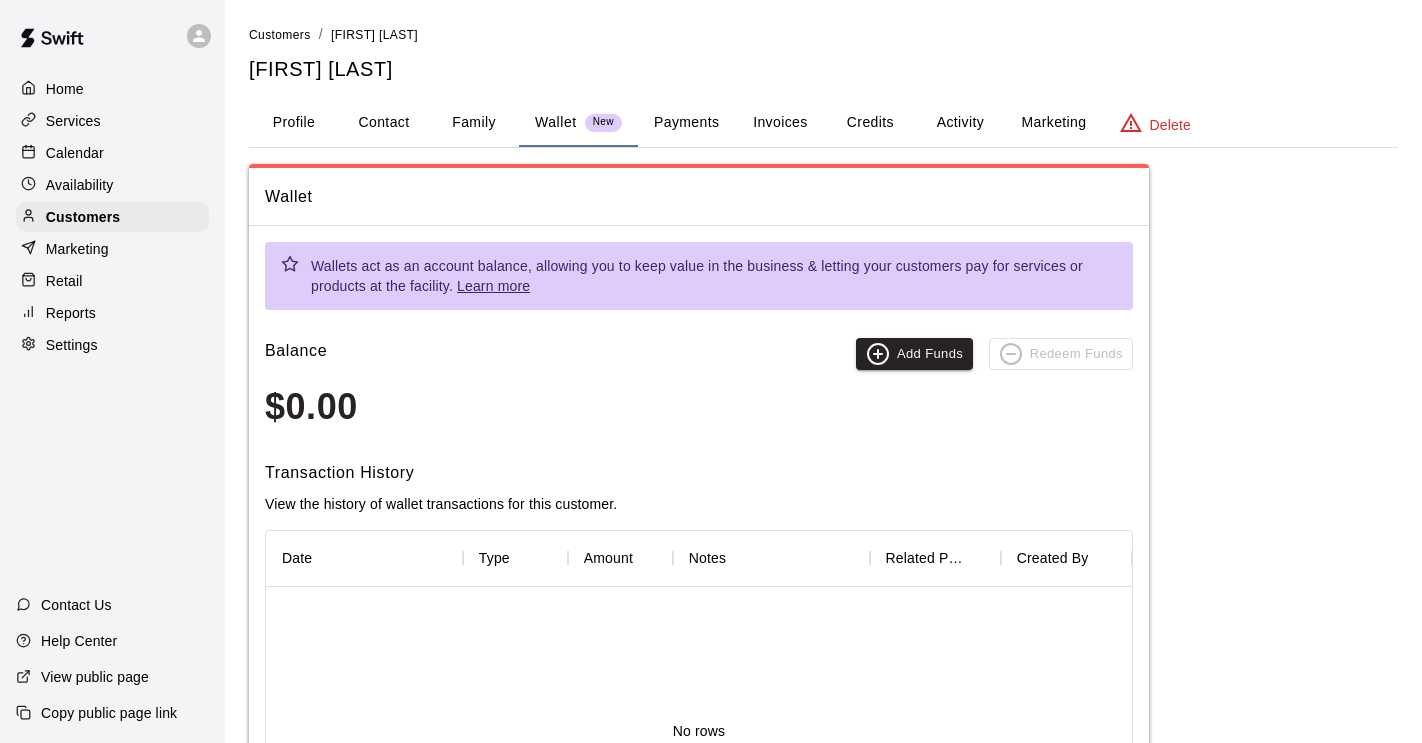 click on "Activity" at bounding box center [960, 123] 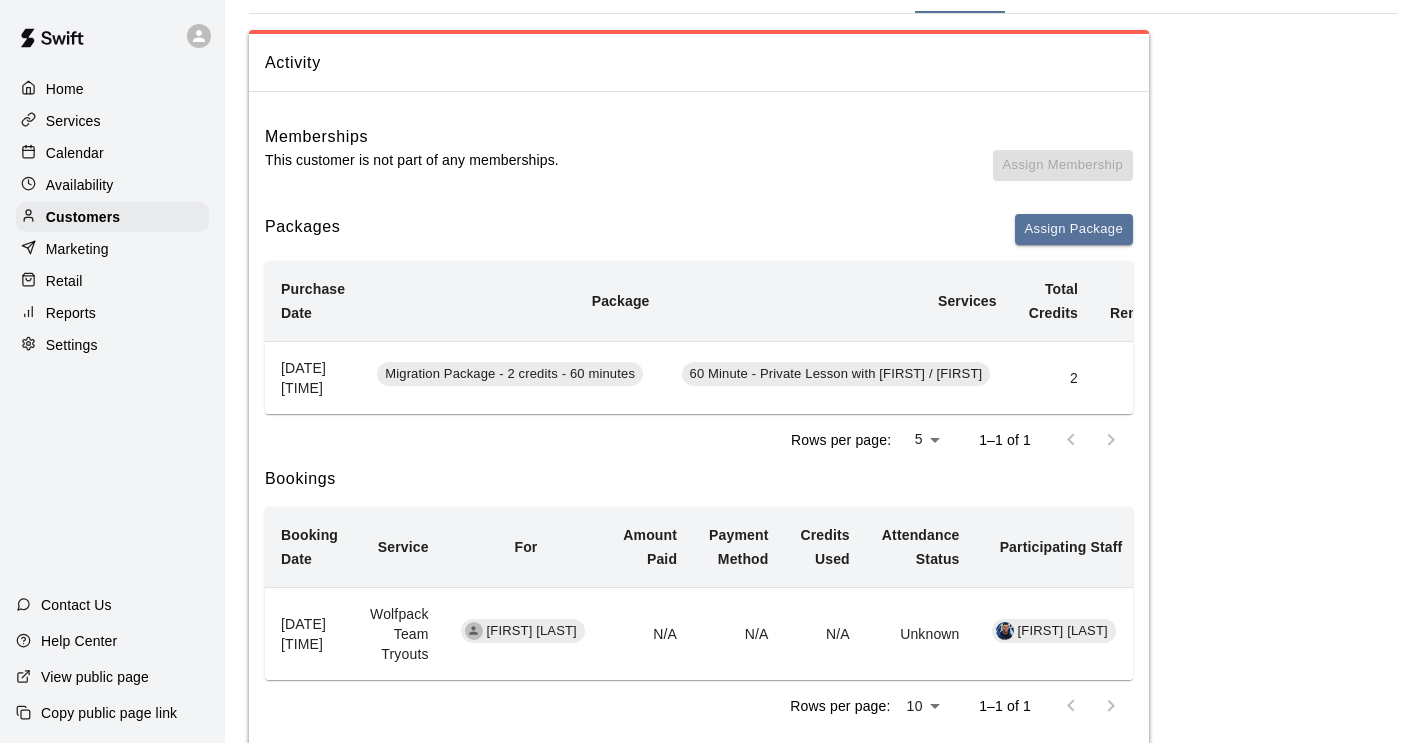 scroll, scrollTop: 0, scrollLeft: 0, axis: both 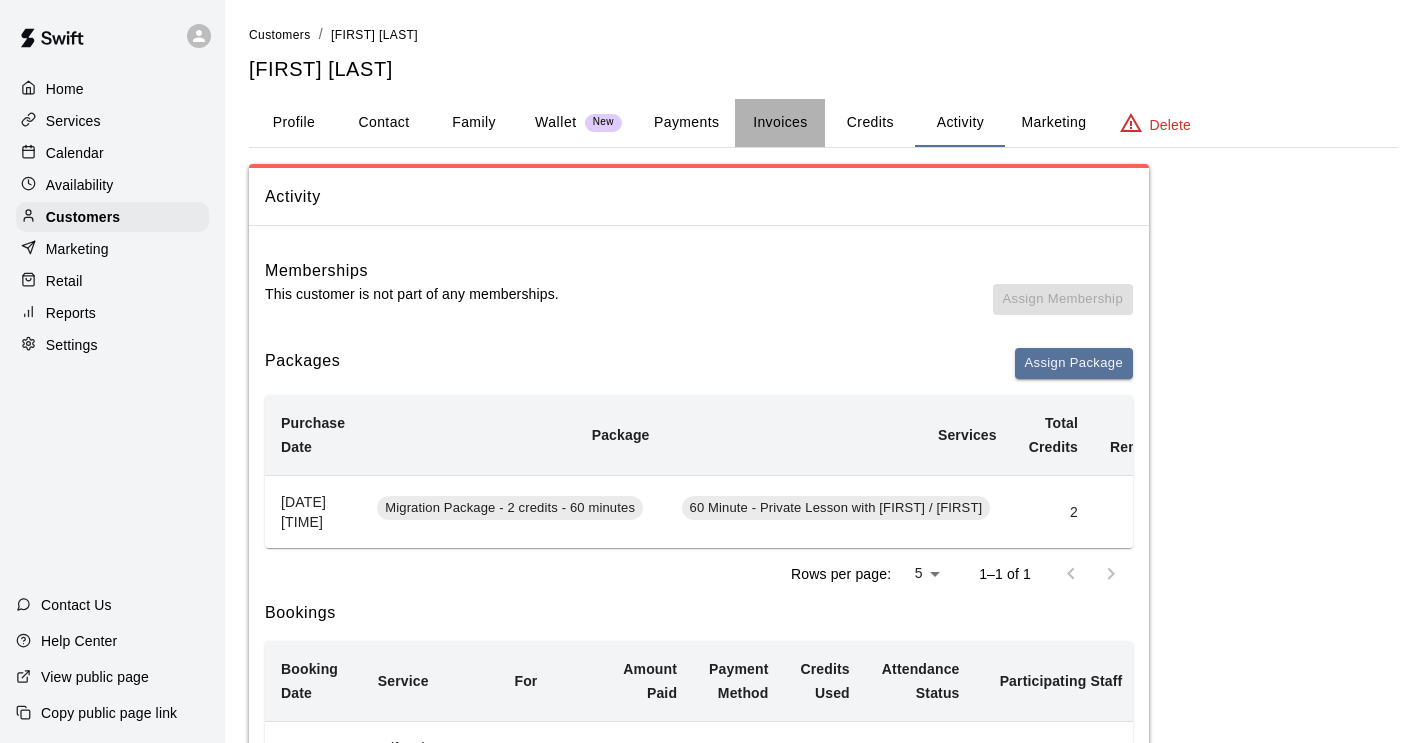 click on "Invoices" at bounding box center (780, 123) 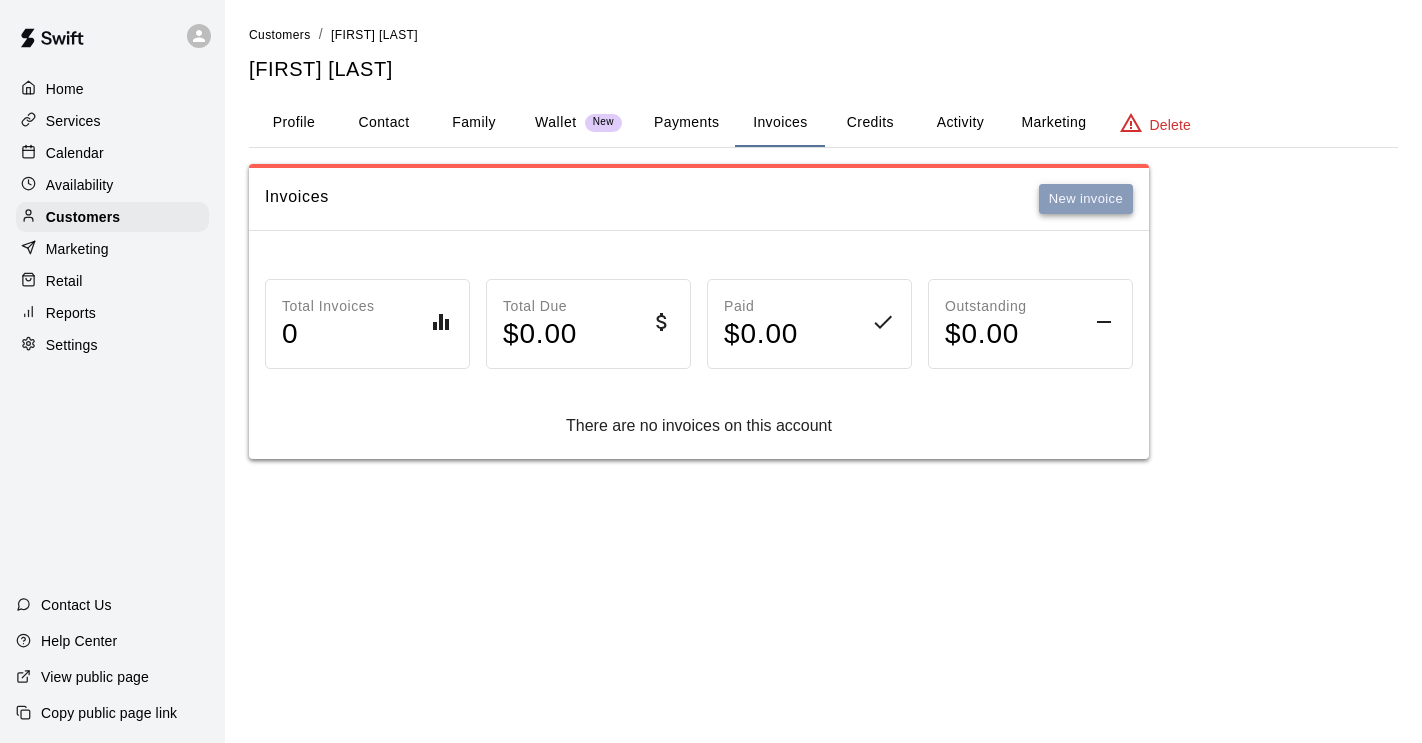 click on "New invoice" at bounding box center (1086, 199) 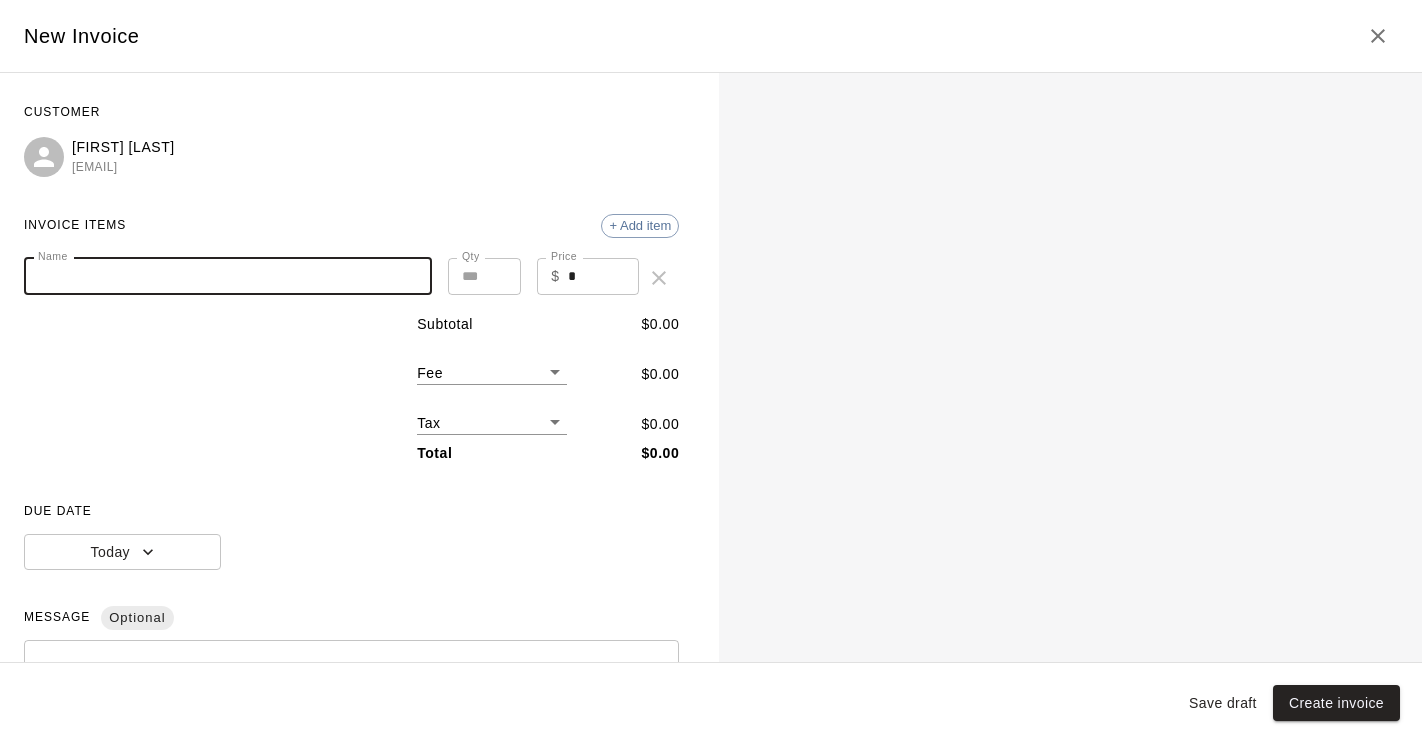 click on "Name" at bounding box center [228, 276] 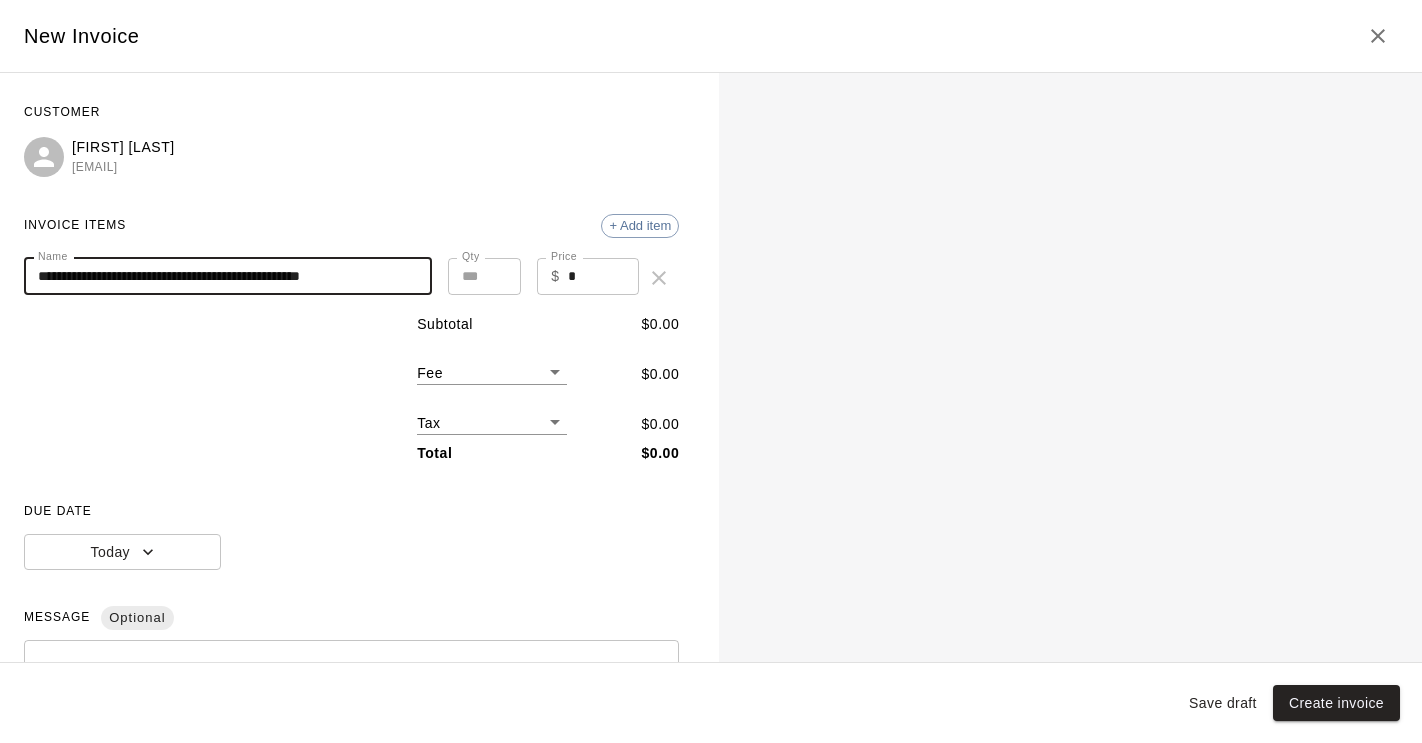 type on "**********" 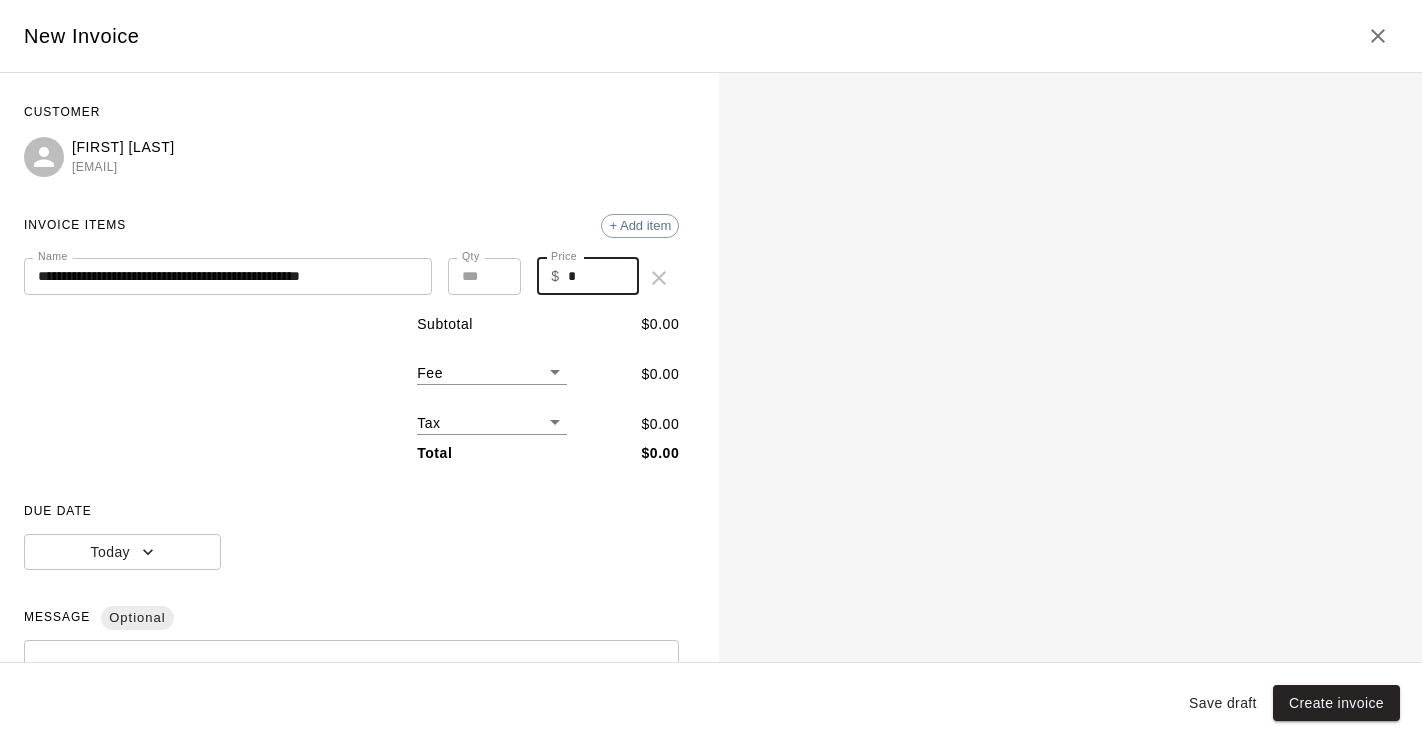 drag, startPoint x: 594, startPoint y: 278, endPoint x: 516, endPoint y: 276, distance: 78.025635 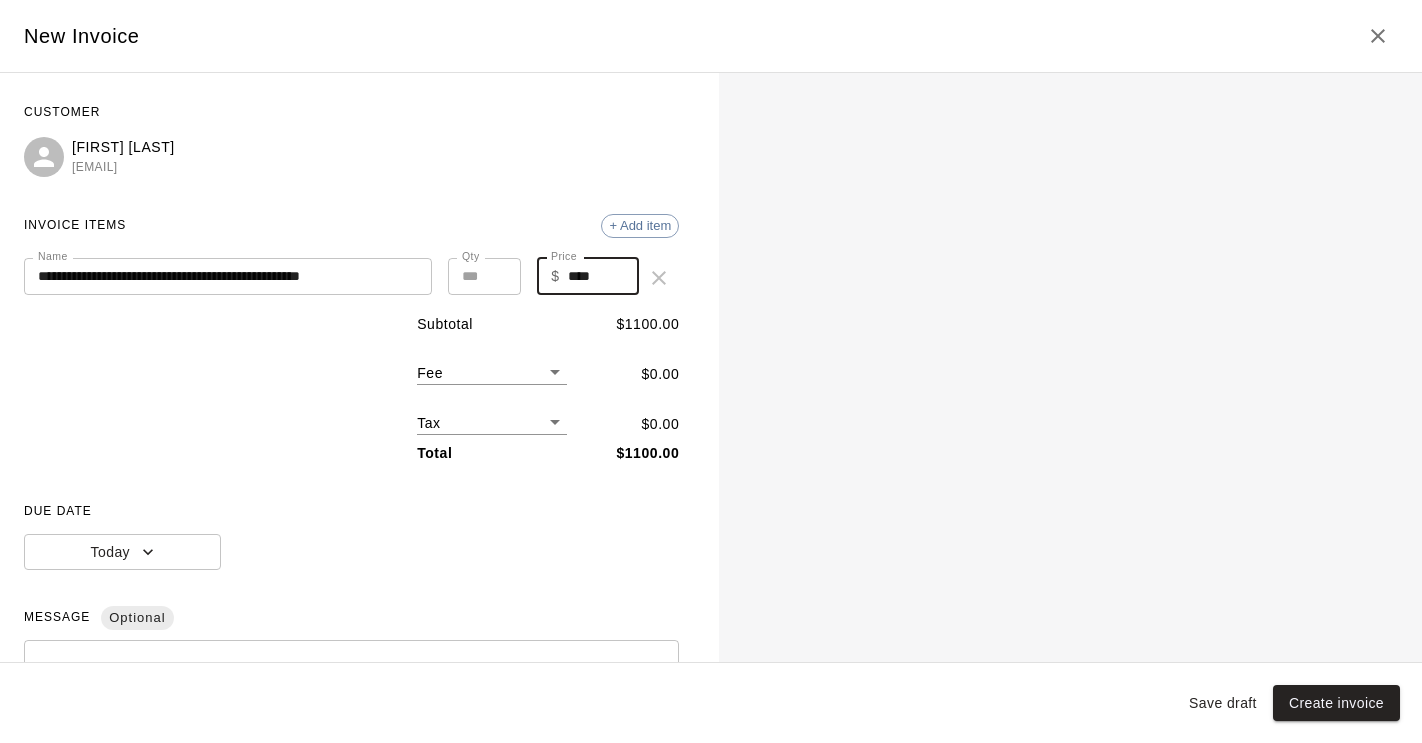 type on "****" 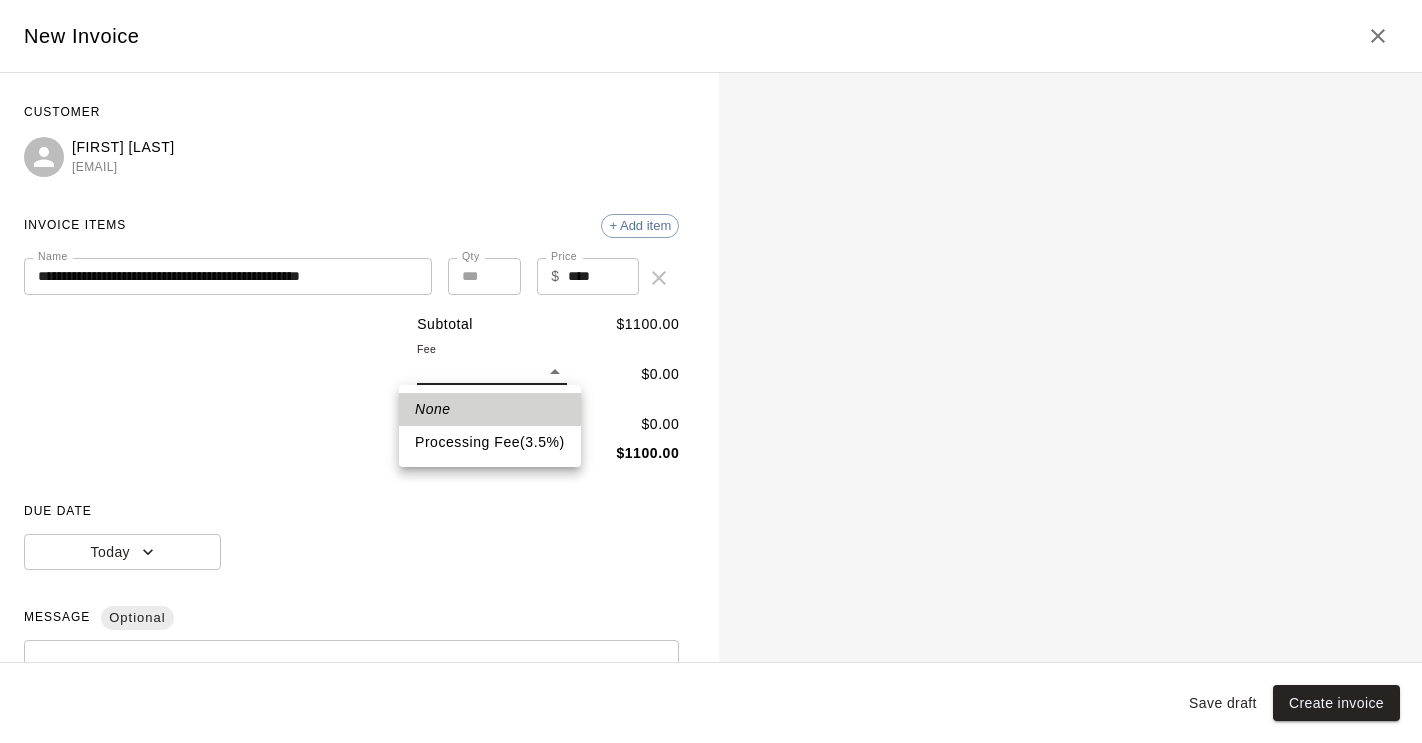 click on "**********" at bounding box center [711, 249] 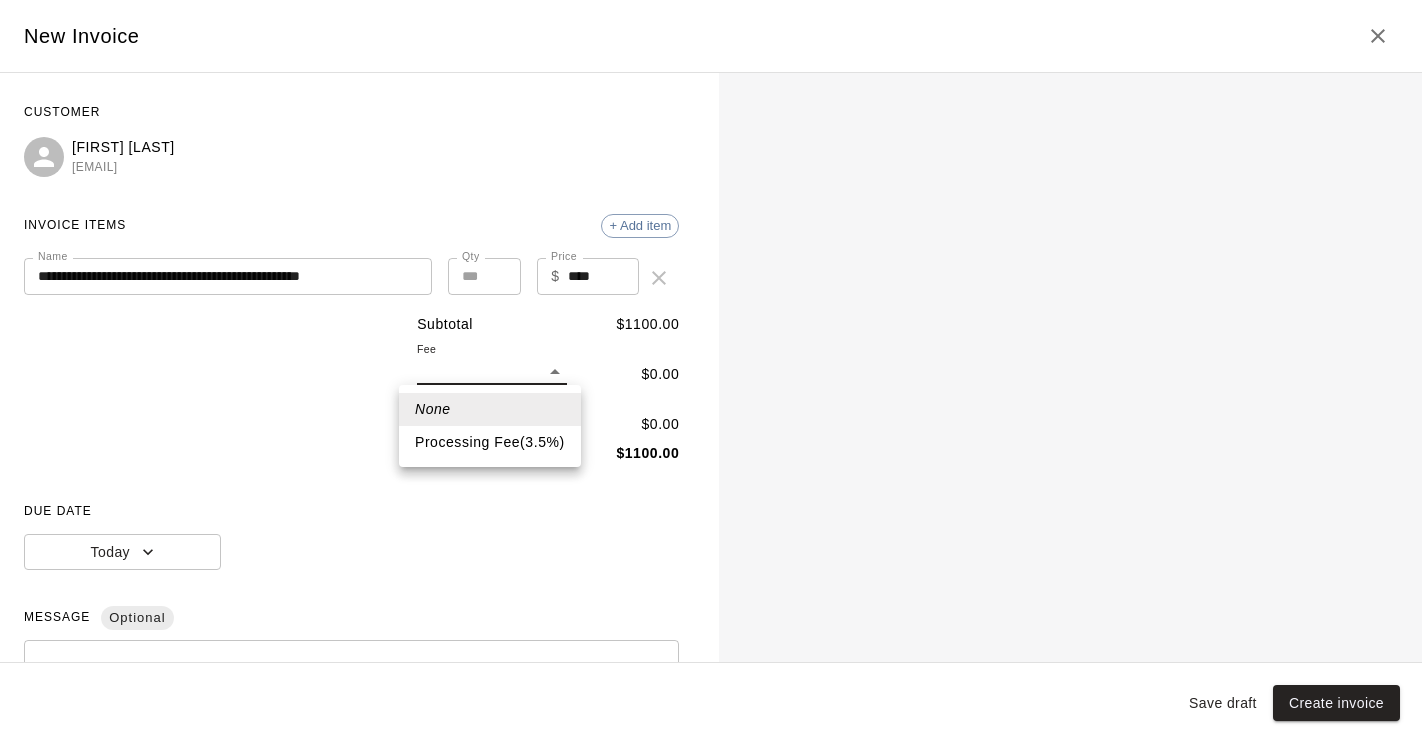 click on "None Processing Fee  ( 3.5 % )" at bounding box center (490, 426) 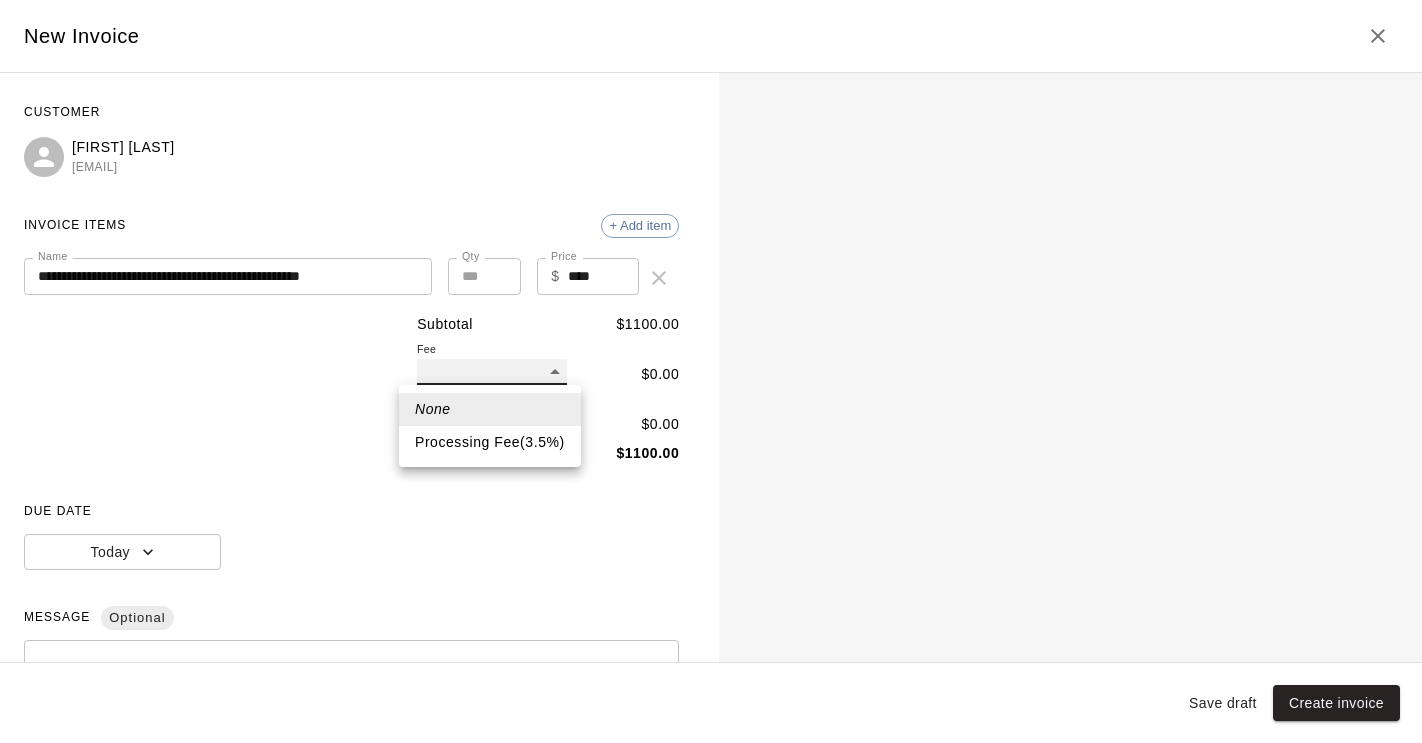 type on "**" 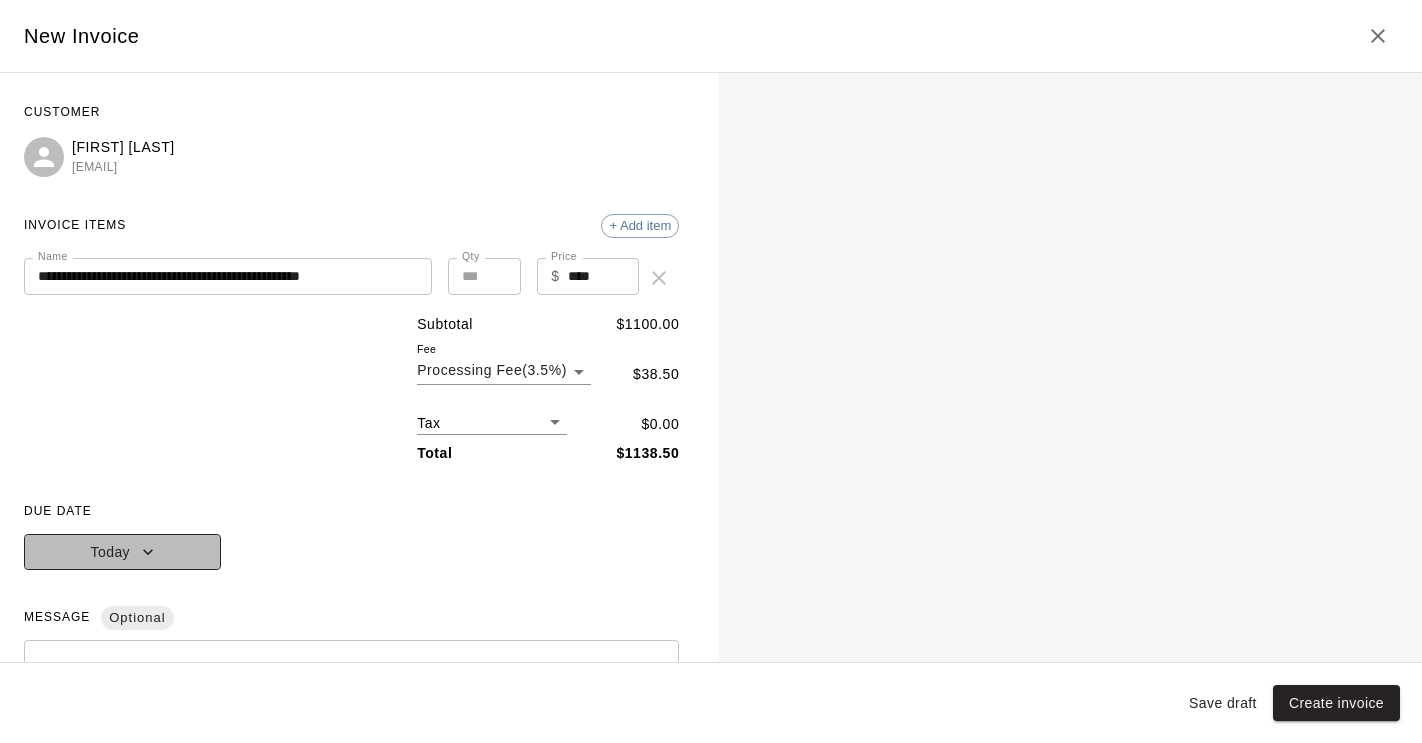 click on "Today" at bounding box center (122, 552) 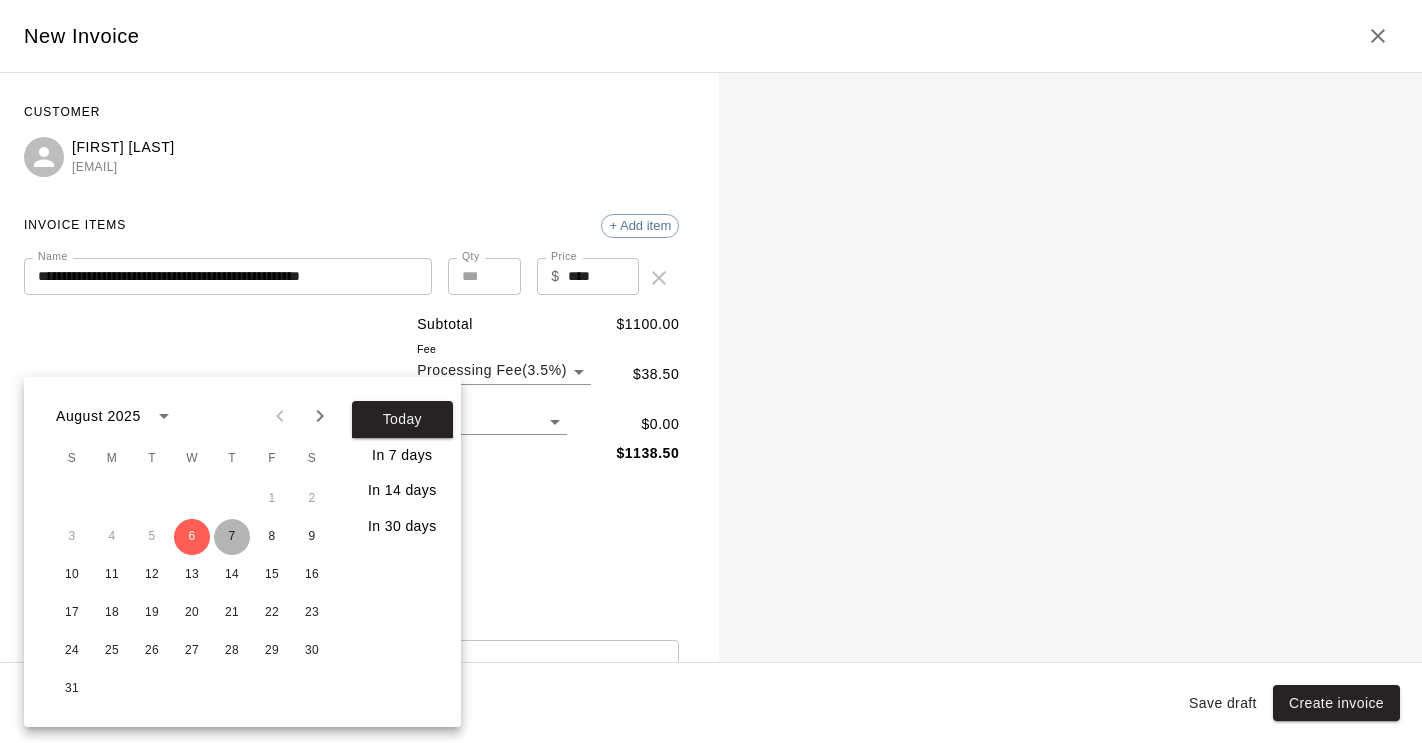 click on "7" at bounding box center (232, 537) 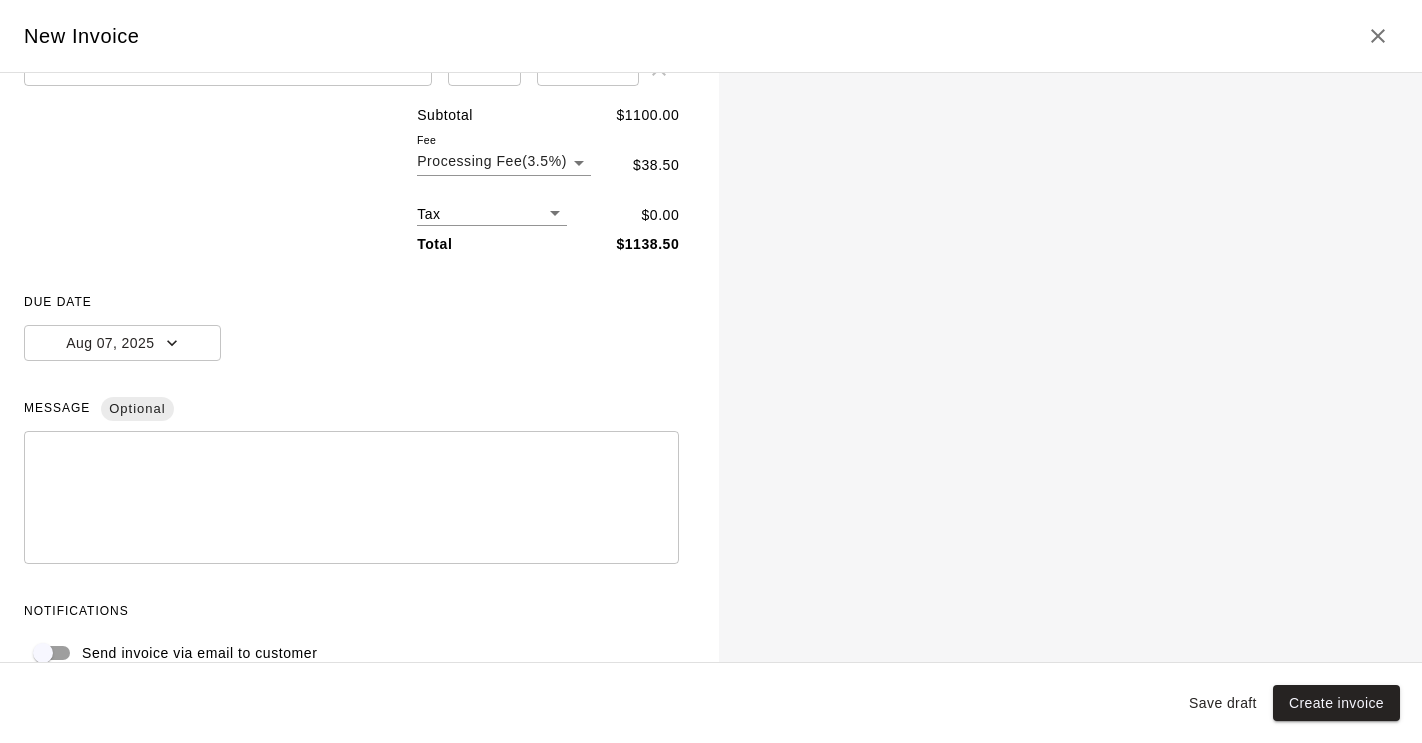 scroll, scrollTop: 243, scrollLeft: 0, axis: vertical 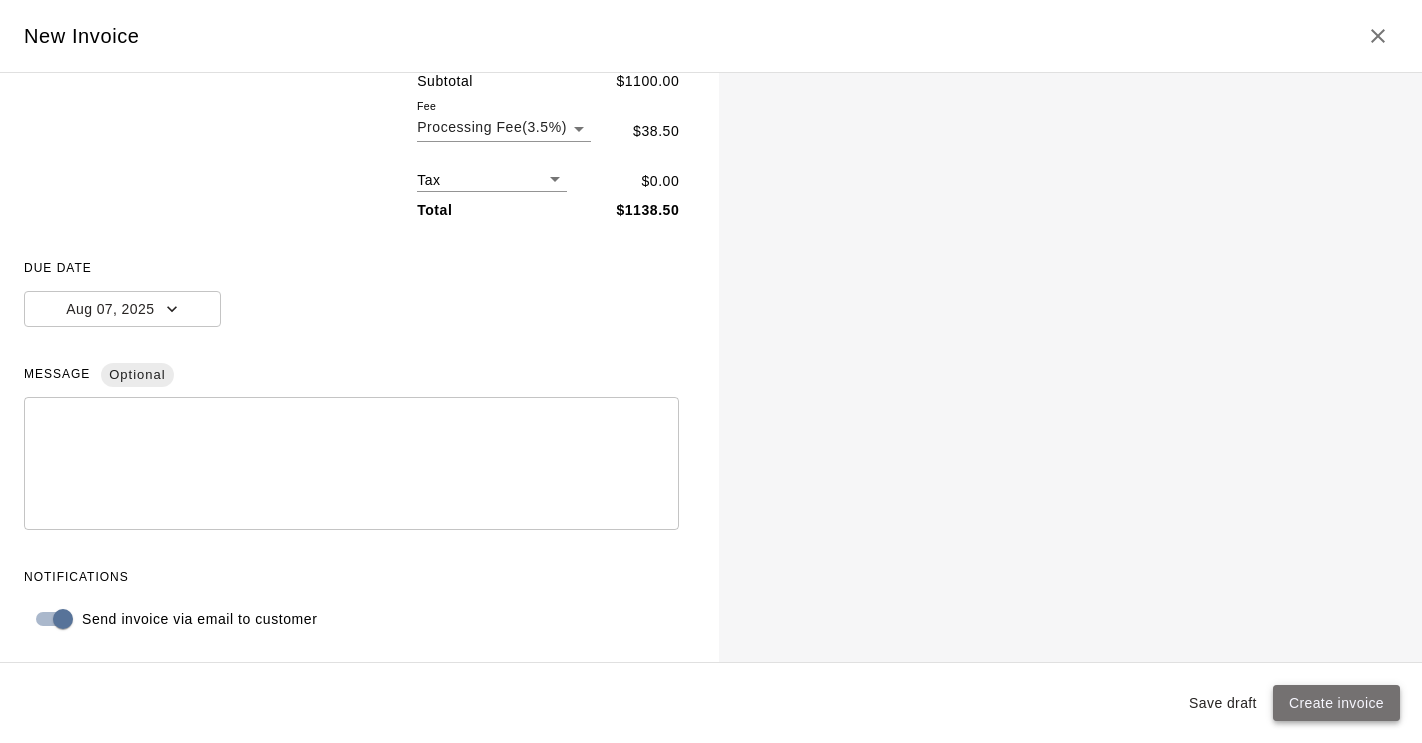 click on "Create invoice" at bounding box center [1336, 703] 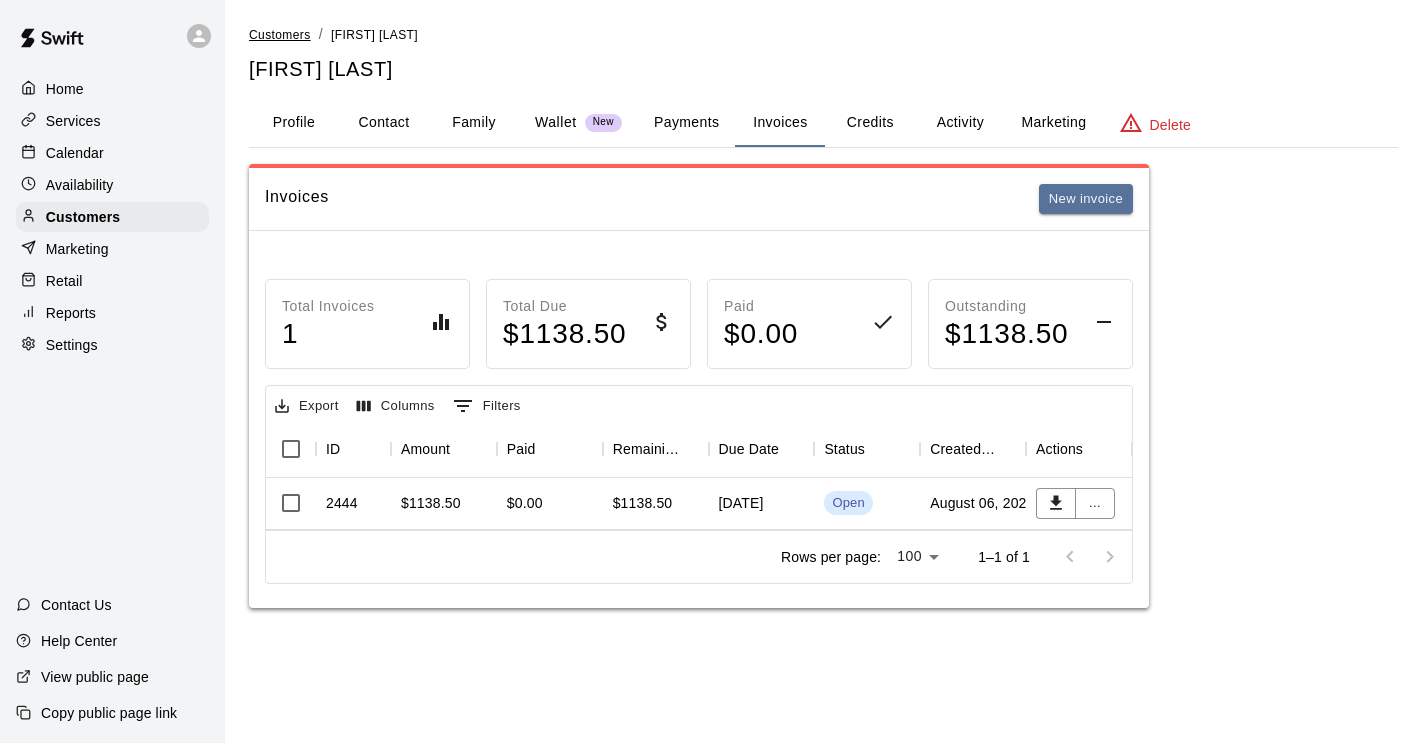 click on "Customers" at bounding box center [280, 35] 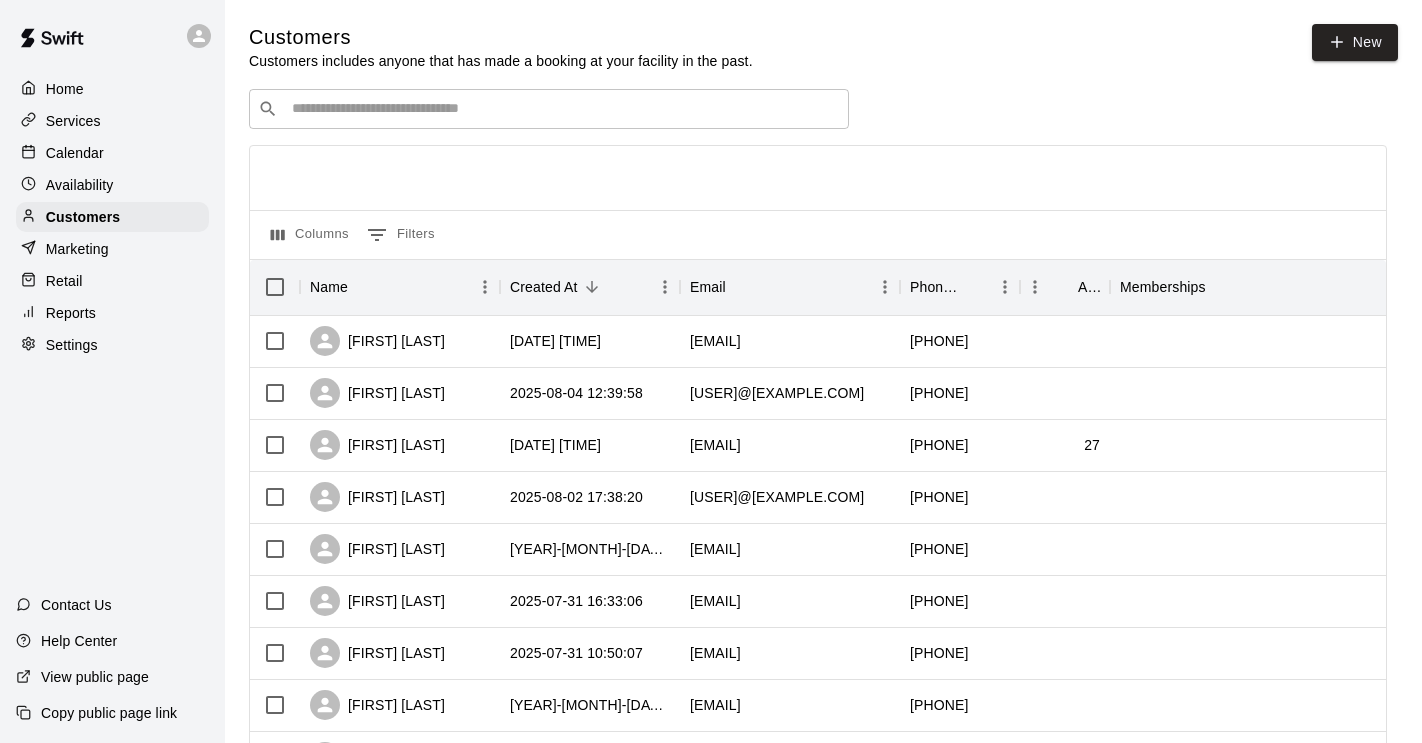 click at bounding box center (563, 109) 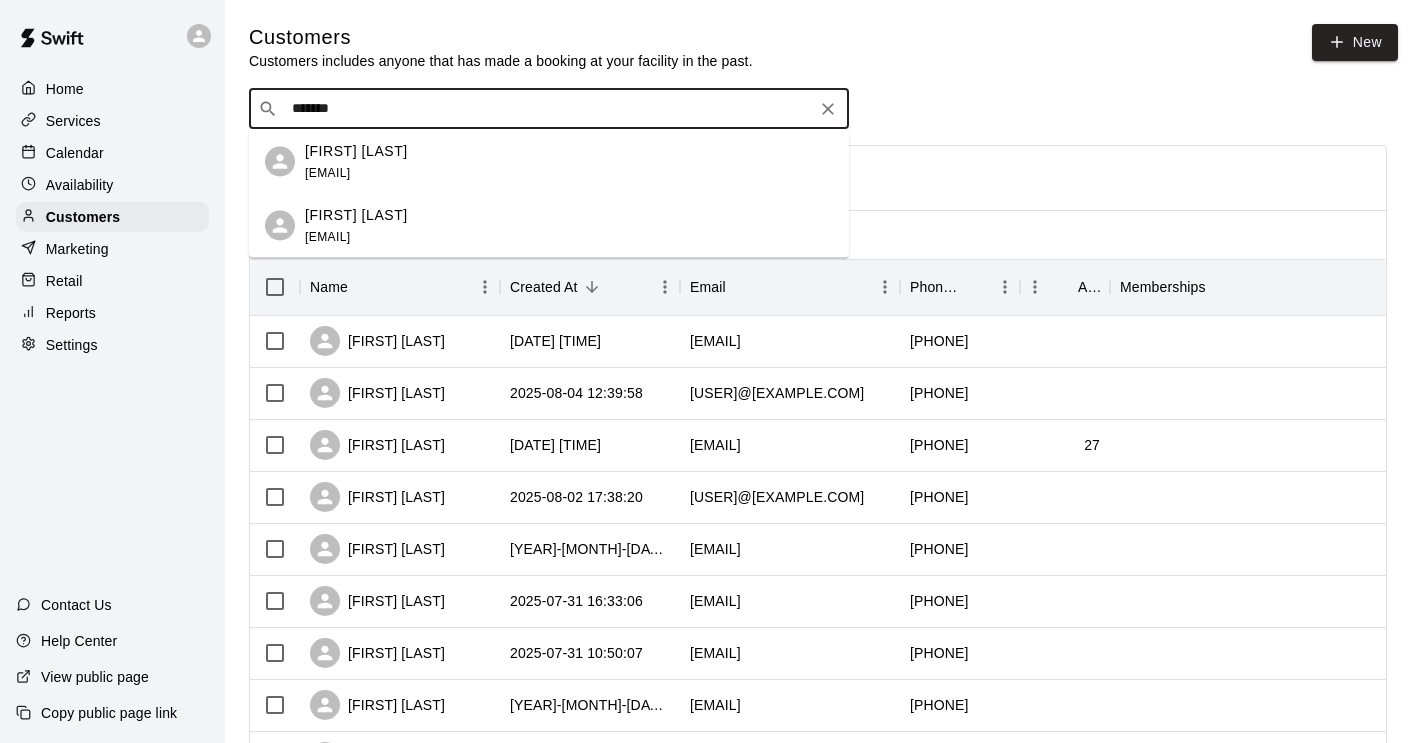 type on "********" 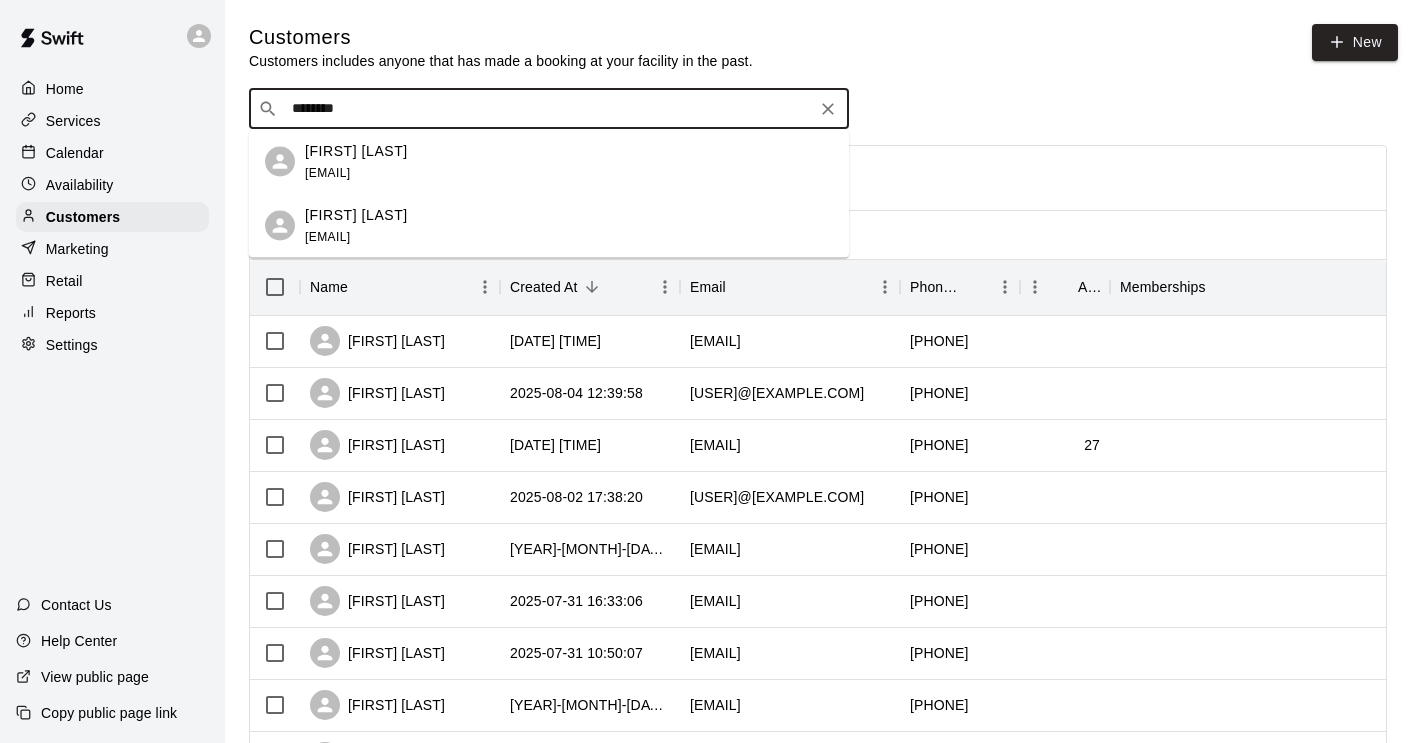 click on "[FIRST] [LAST] [EMAIL]" at bounding box center (569, 161) 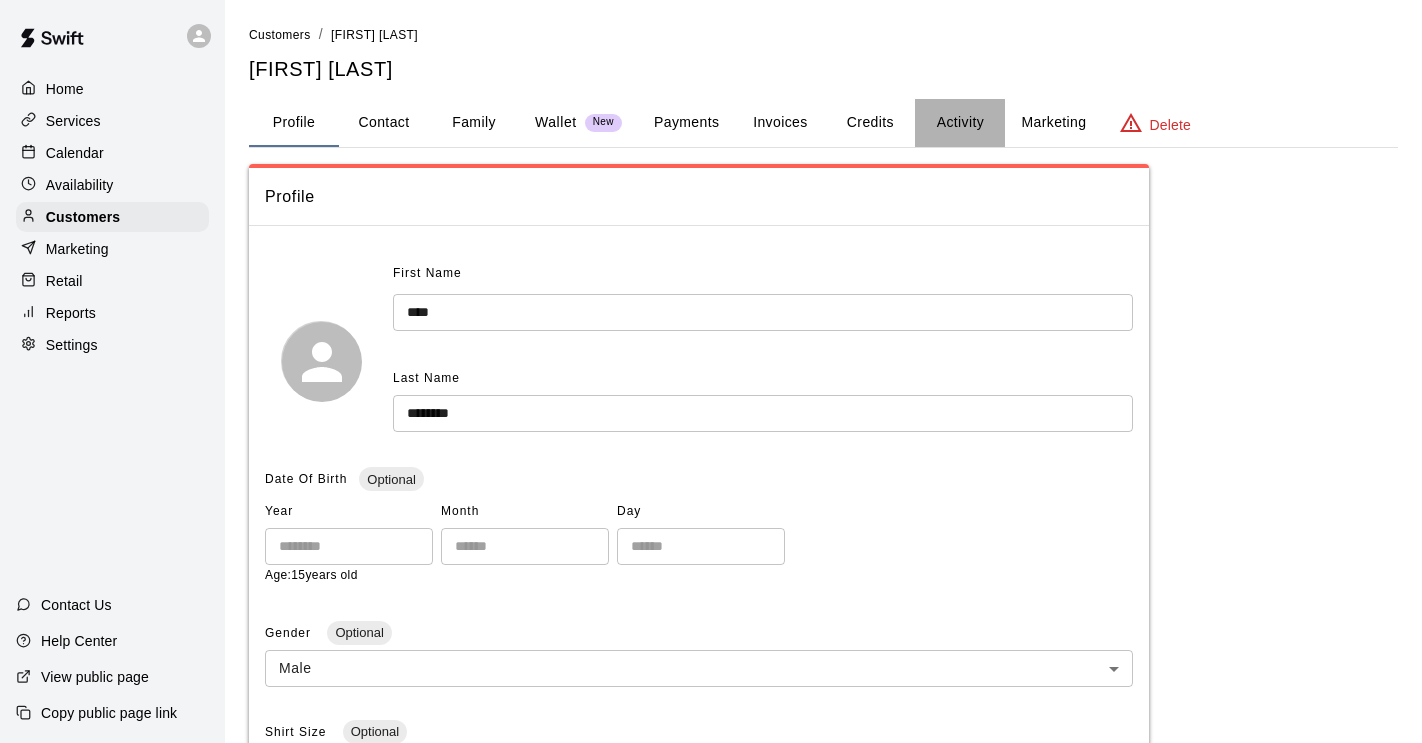 click on "Activity" at bounding box center (960, 123) 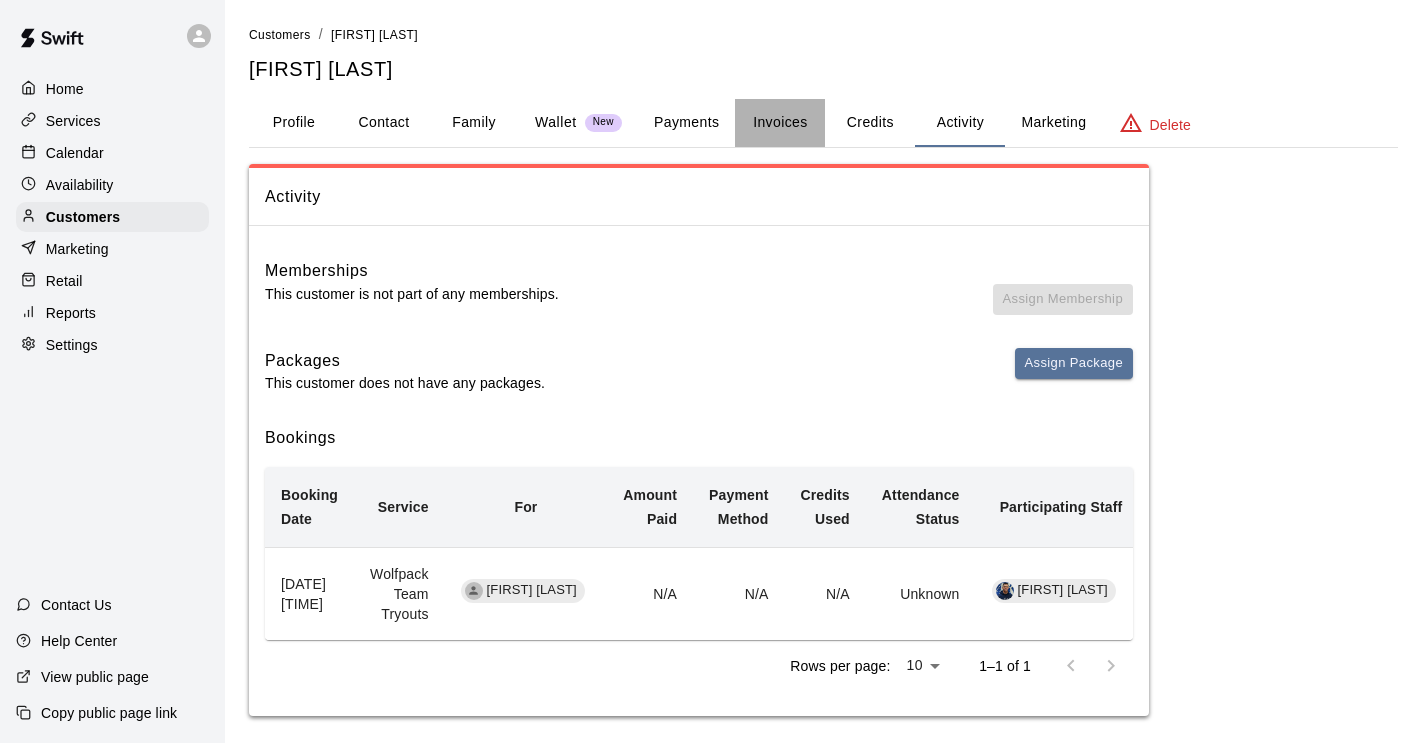 click on "Invoices" at bounding box center [780, 123] 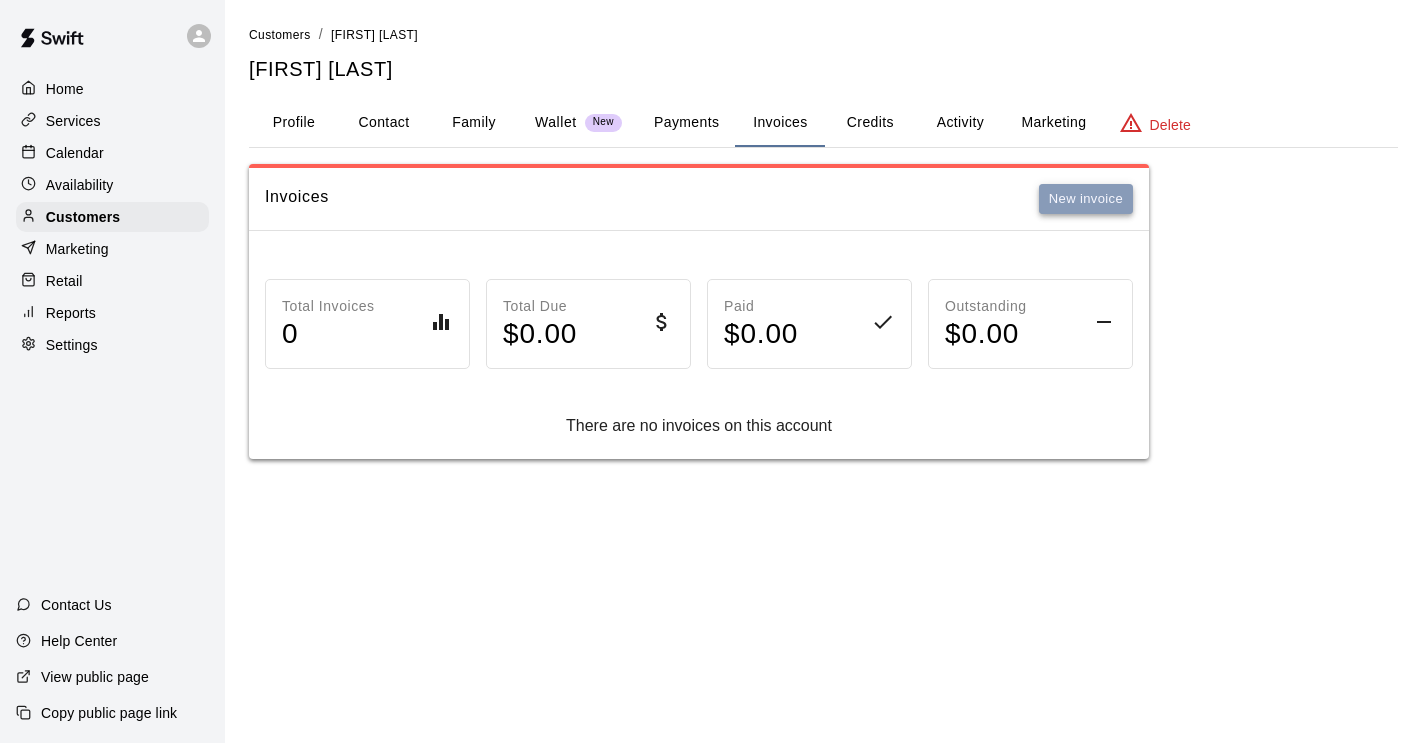 click on "New invoice" at bounding box center (1086, 199) 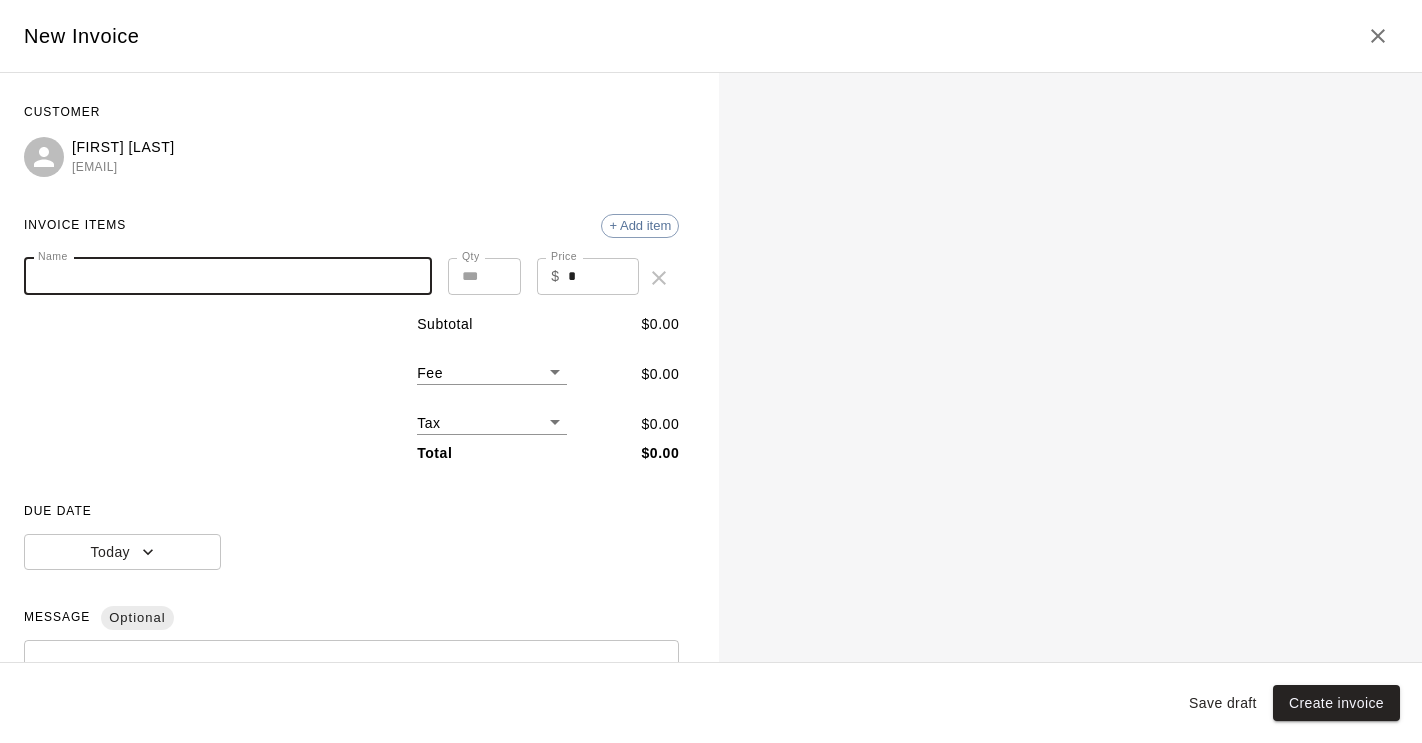click on "Name" at bounding box center [228, 276] 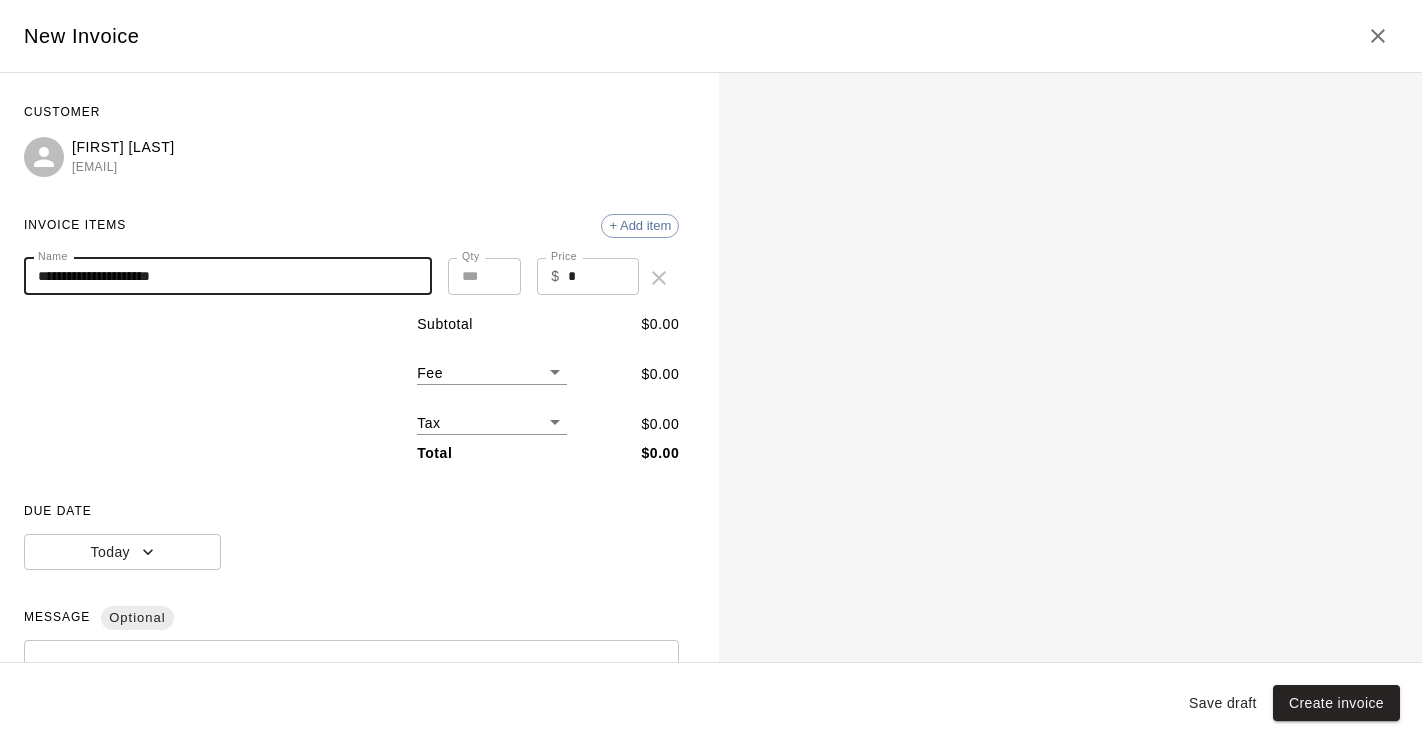 type on "**********" 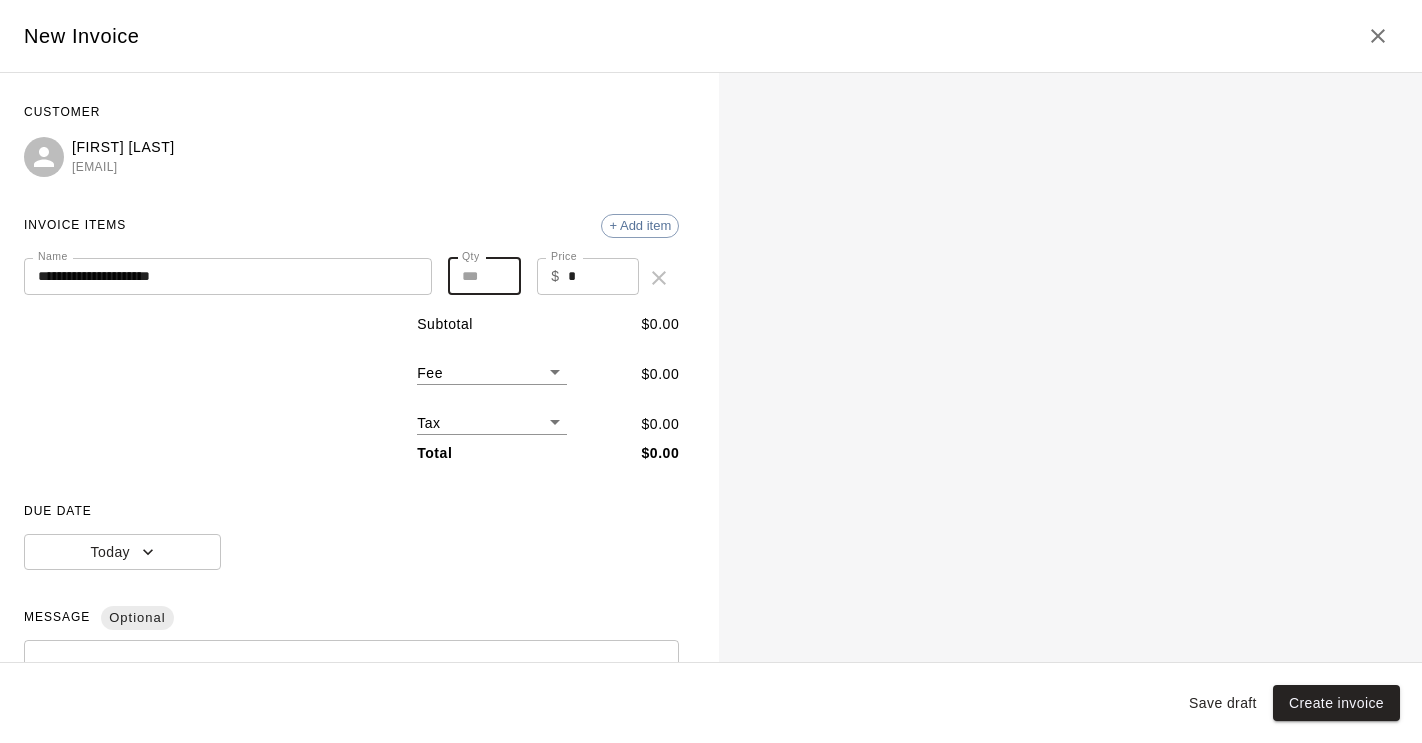 click on "*" at bounding box center [484, 276] 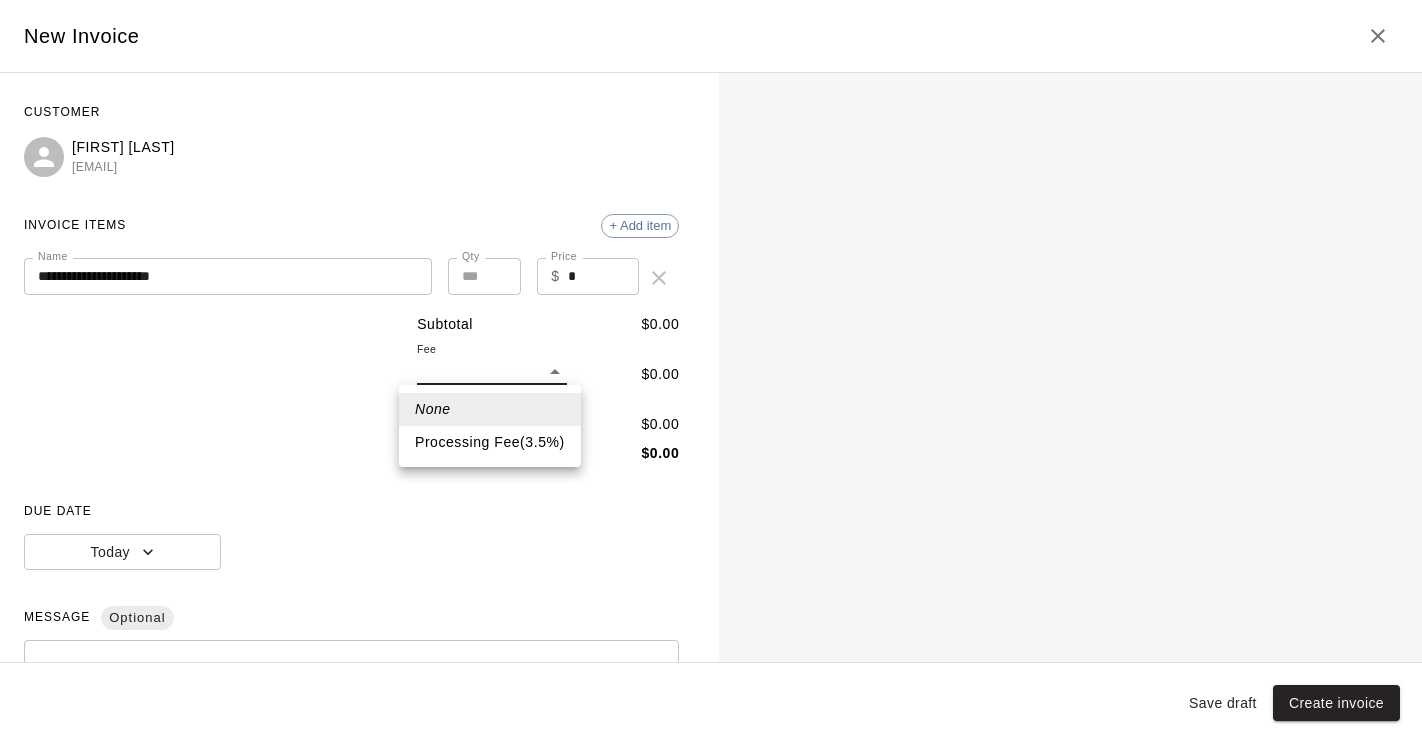 click on "**********" at bounding box center [711, 249] 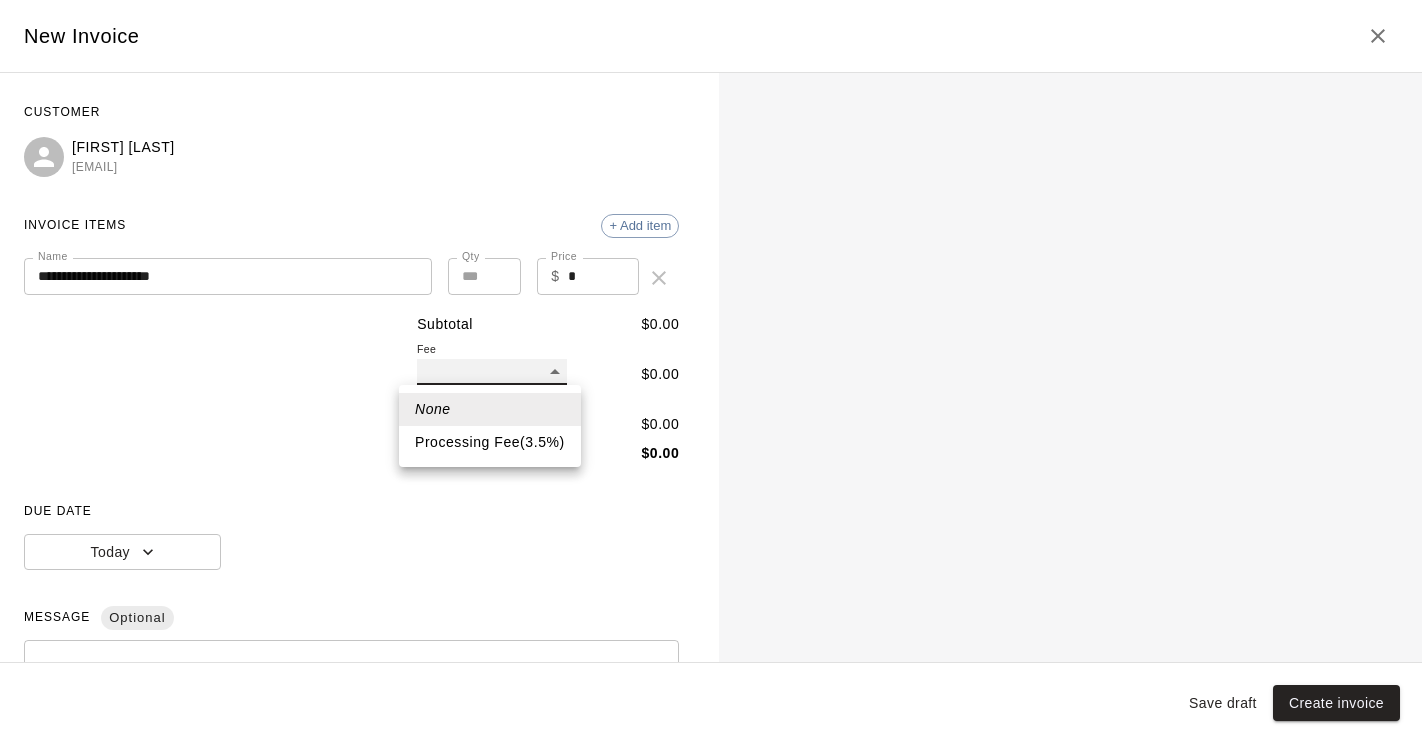 type on "**" 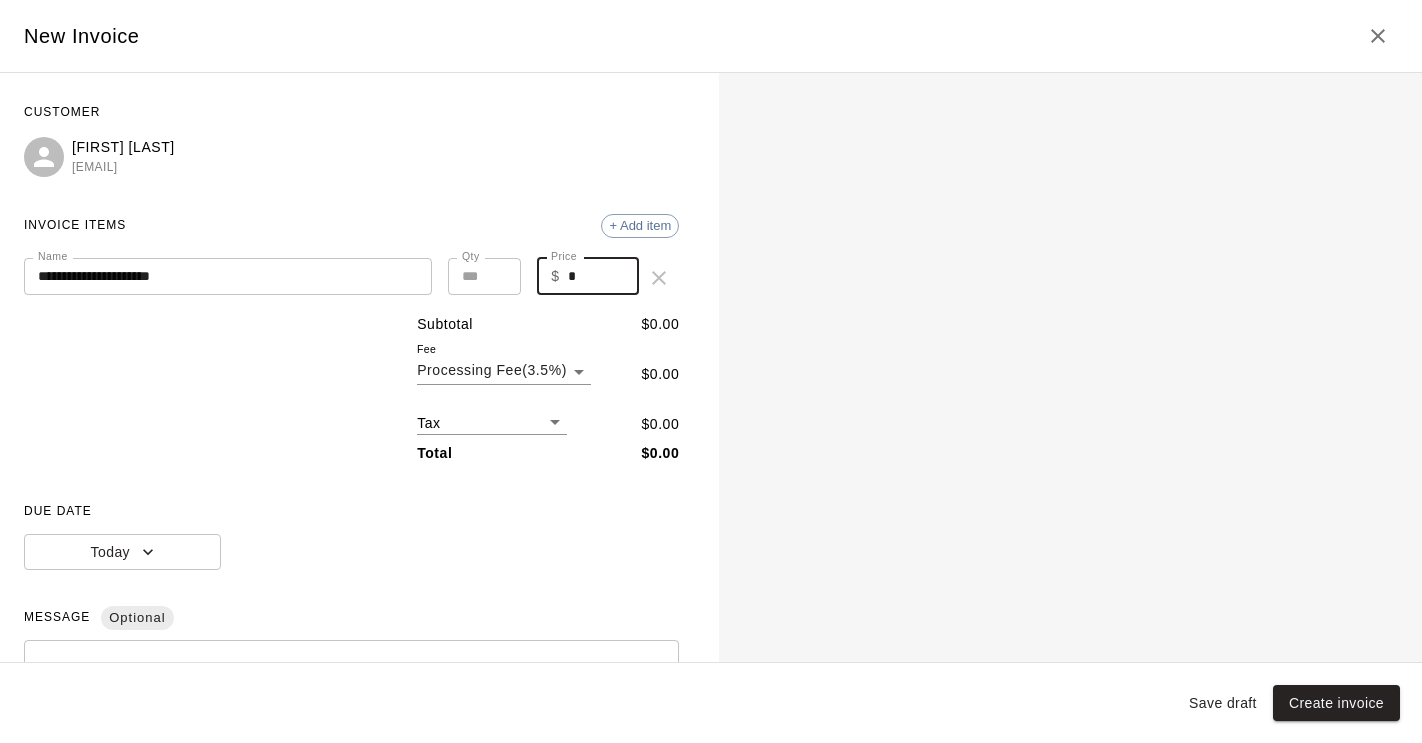 drag, startPoint x: 580, startPoint y: 276, endPoint x: 568, endPoint y: 276, distance: 12 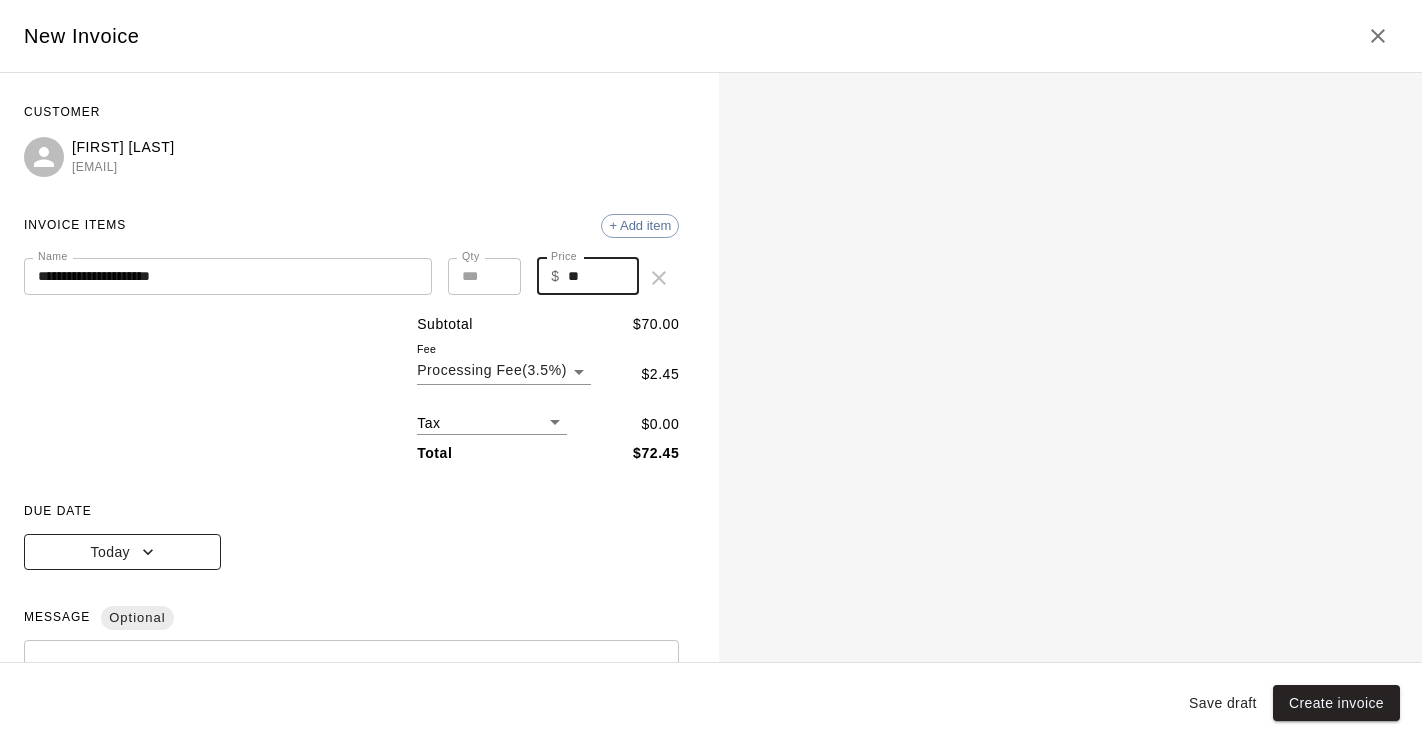 type on "**" 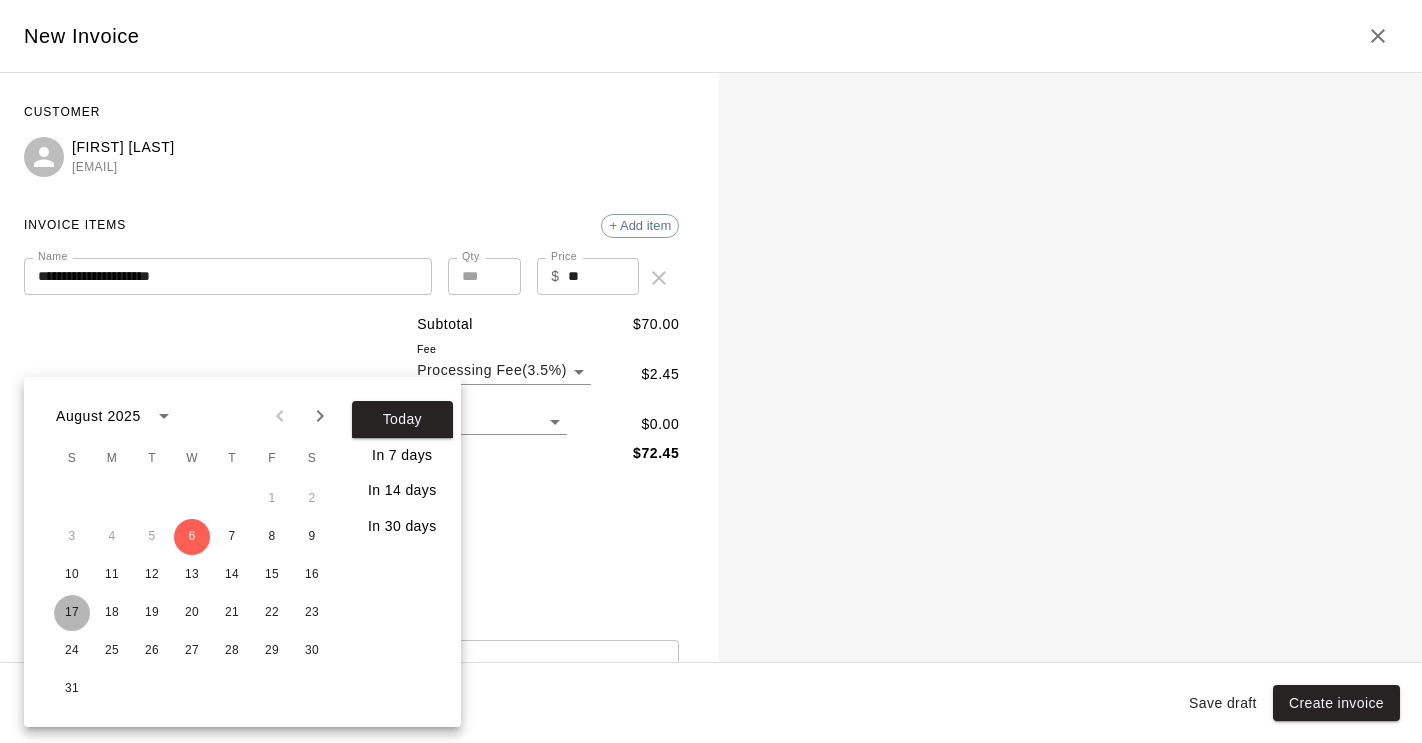 click on "17" at bounding box center (72, 613) 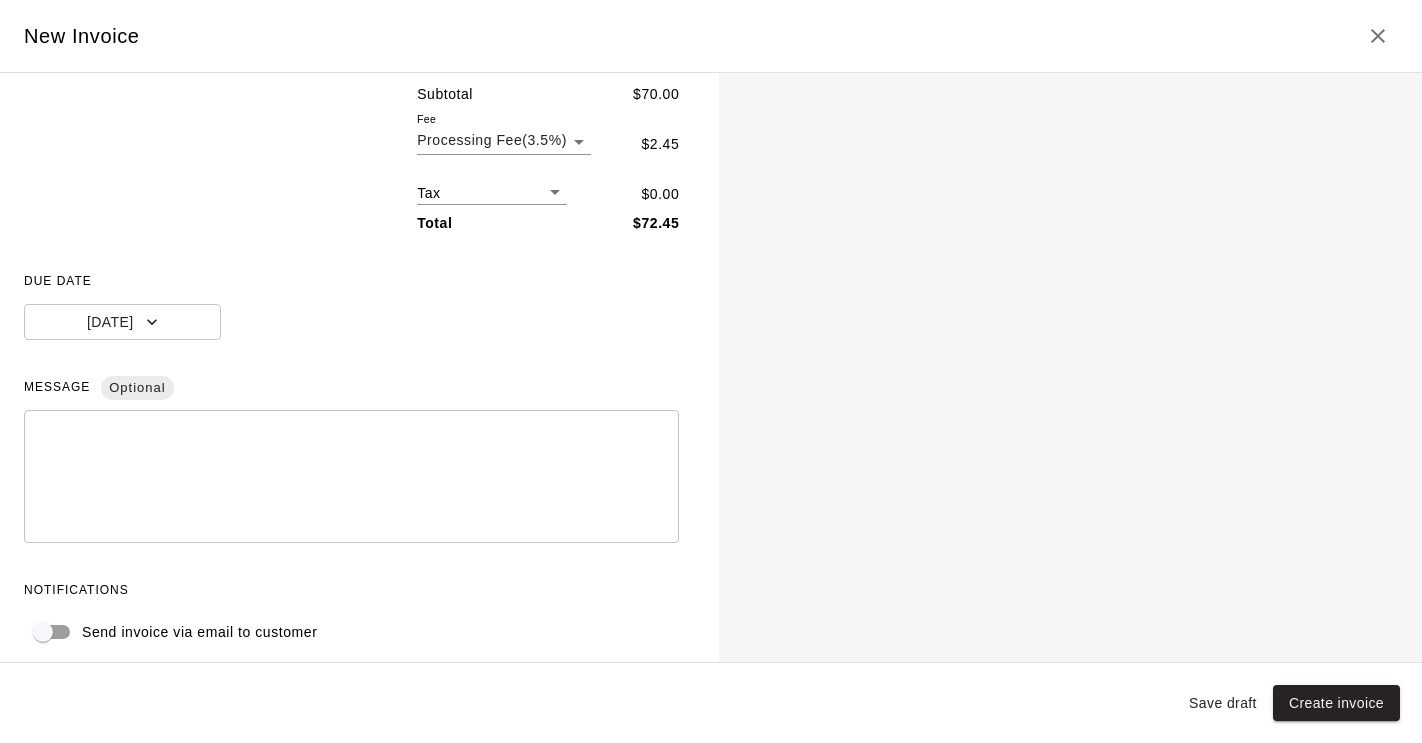 scroll, scrollTop: 243, scrollLeft: 0, axis: vertical 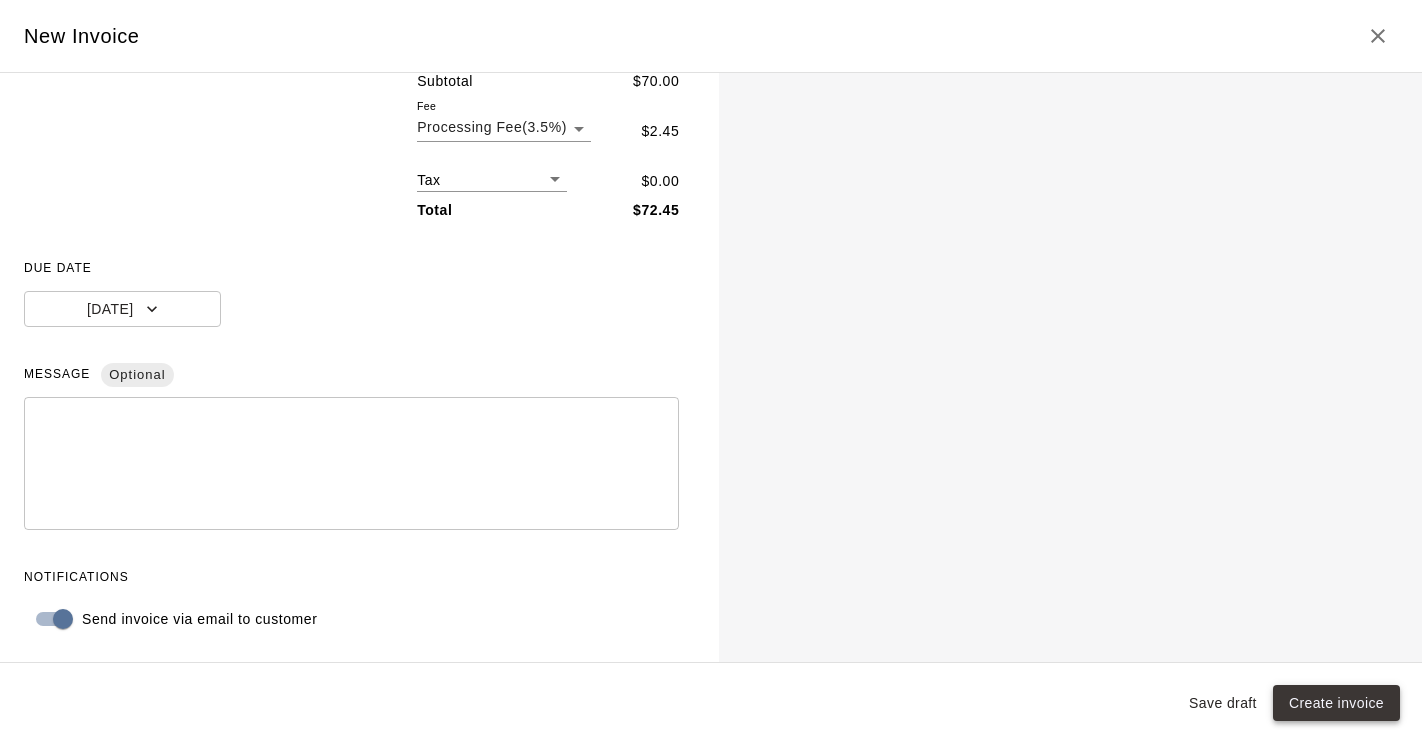 click on "Create invoice" at bounding box center (1336, 703) 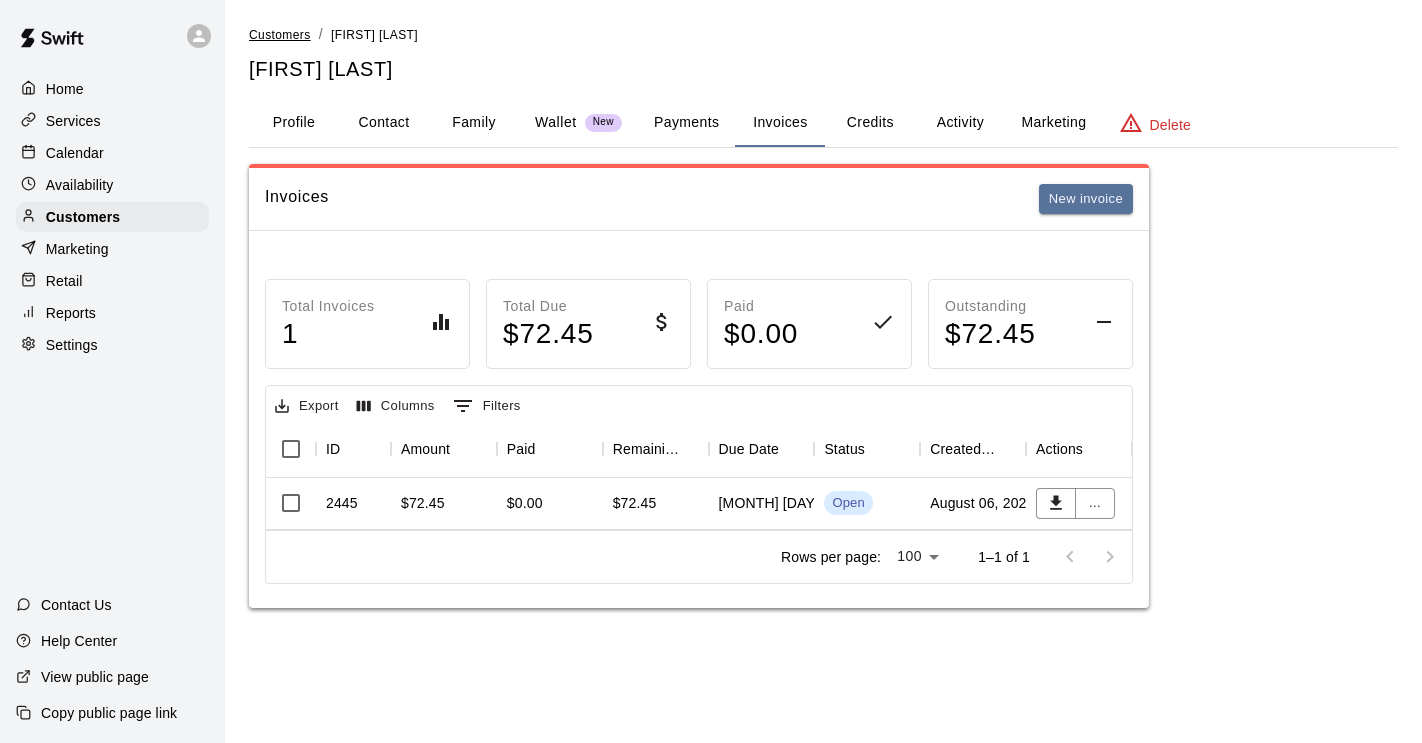 click on "Customers" at bounding box center (280, 35) 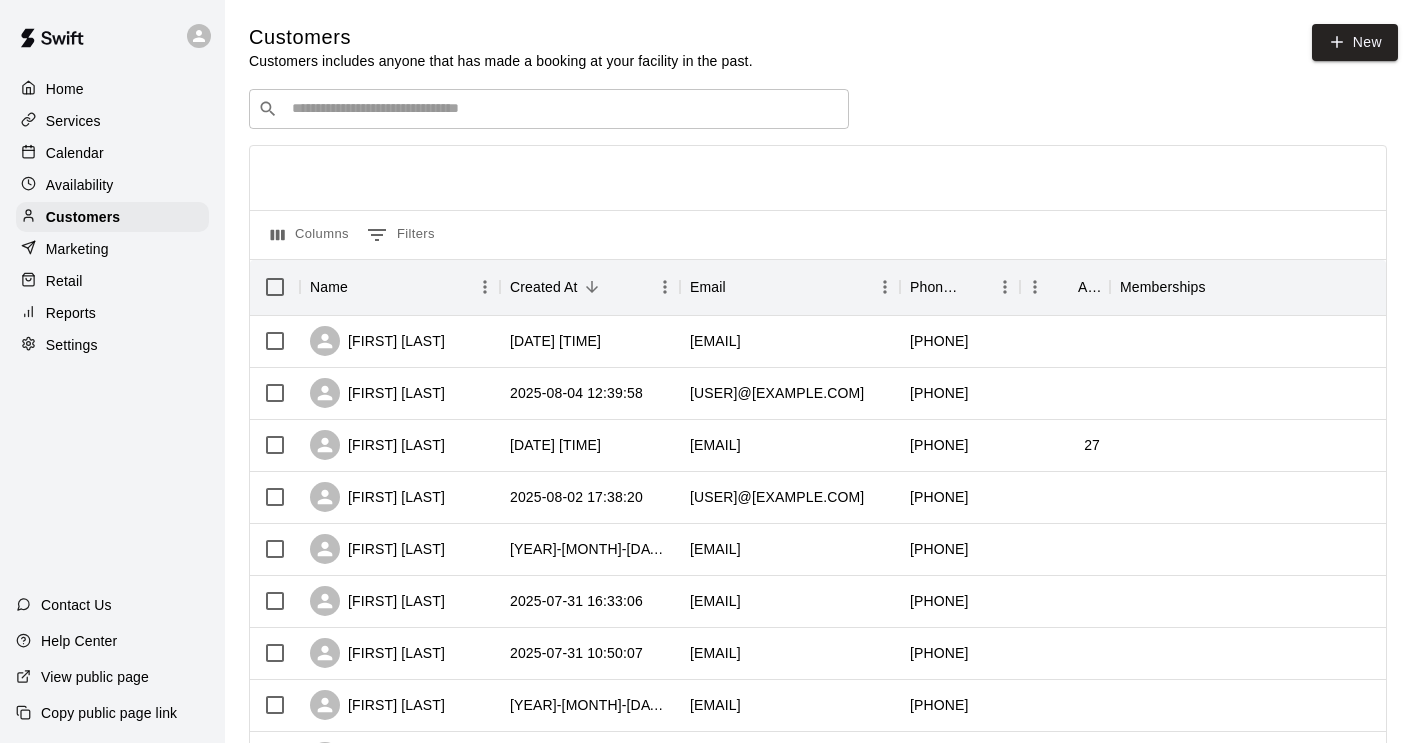 click on "​ ​" at bounding box center [549, 109] 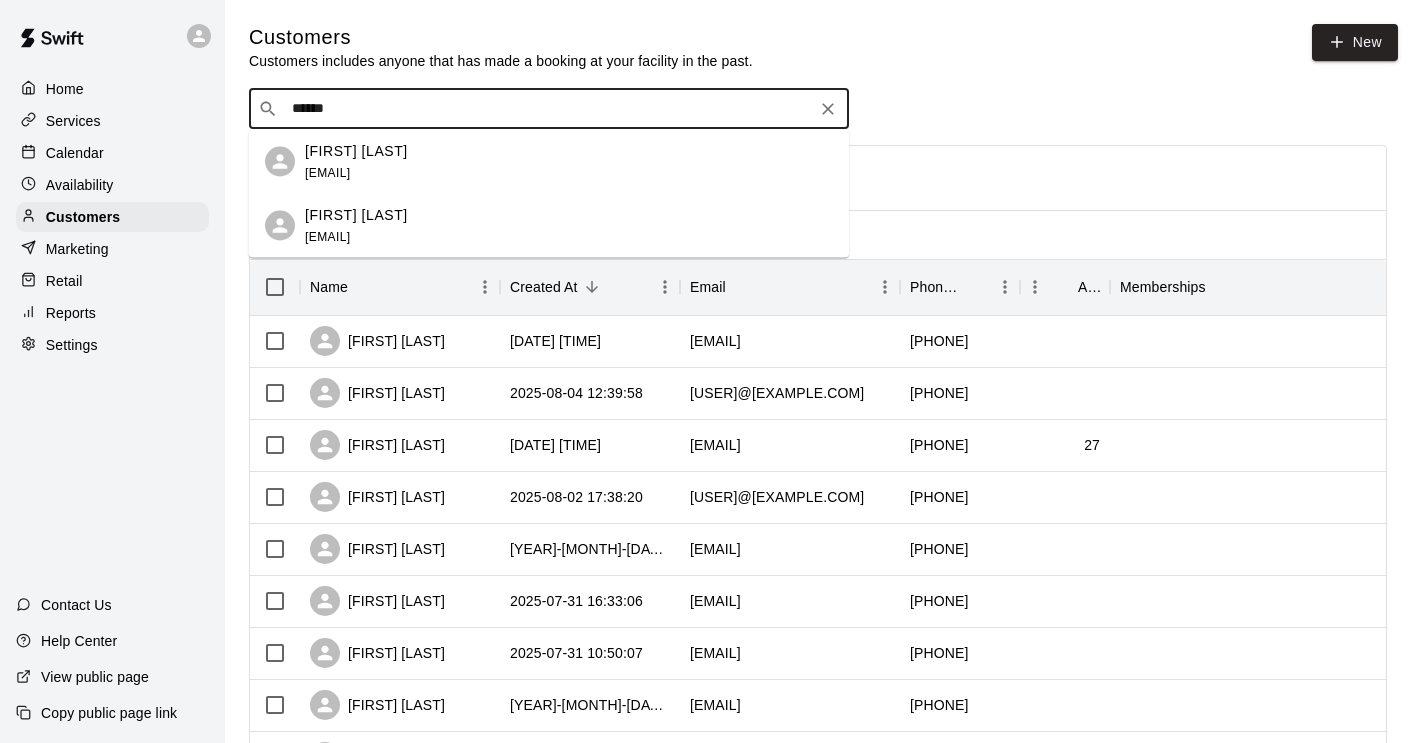 type on "******" 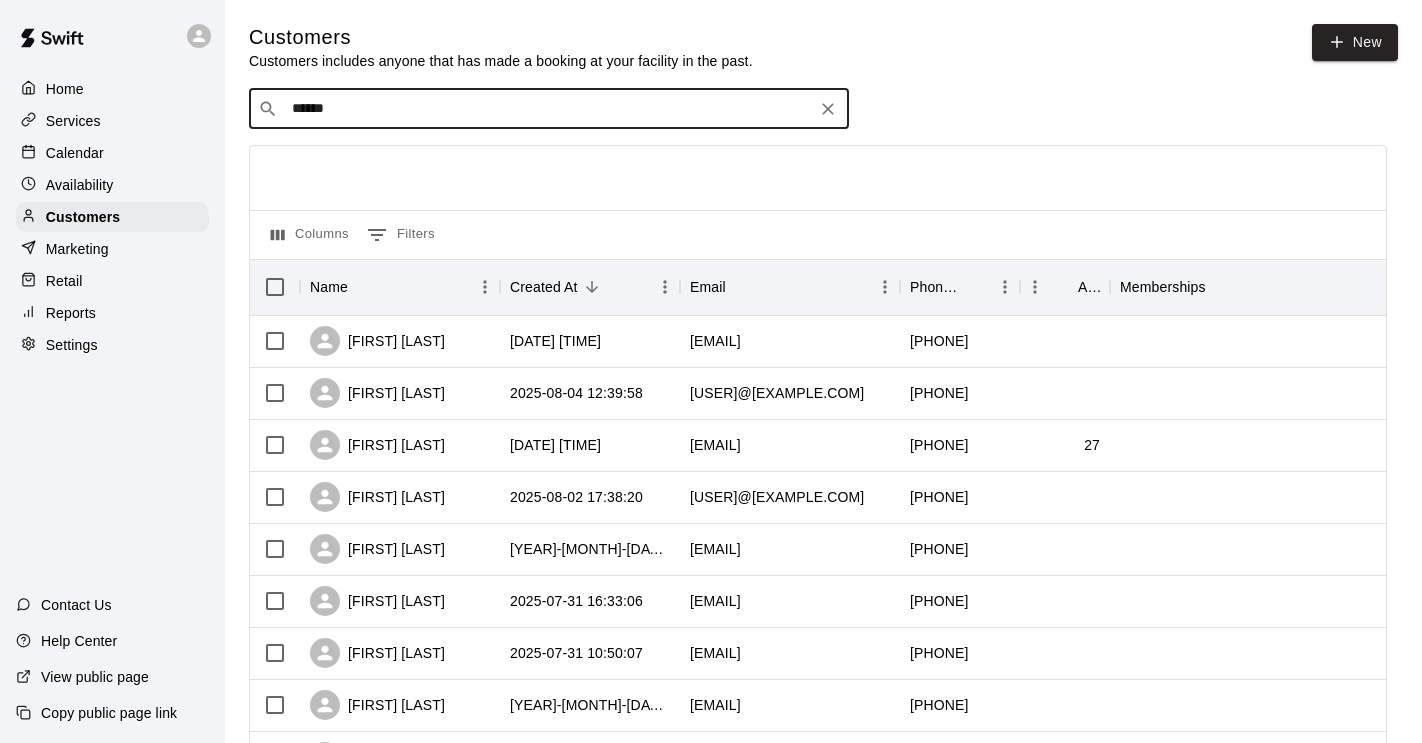 click on "​ ****** ​" at bounding box center [549, 109] 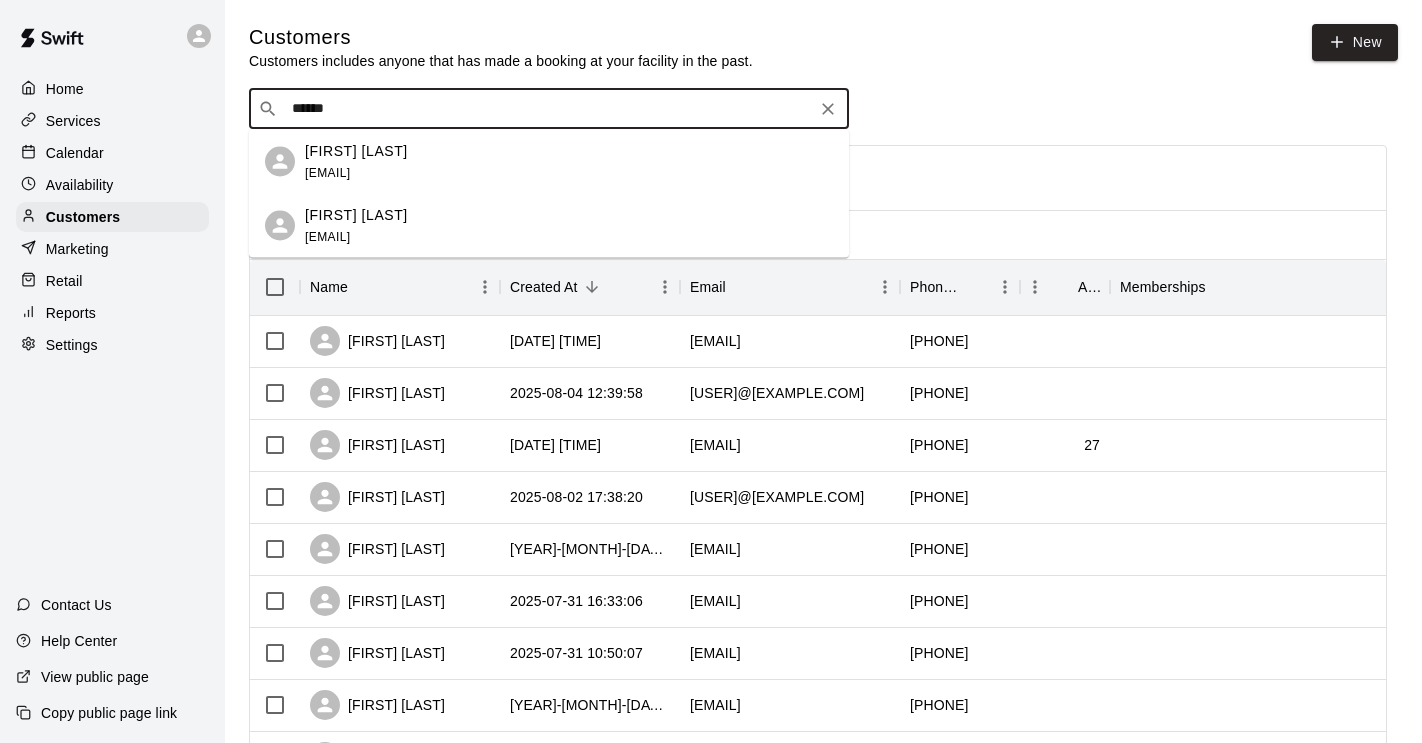 click on "[FIRST] [LAST]" at bounding box center [356, 214] 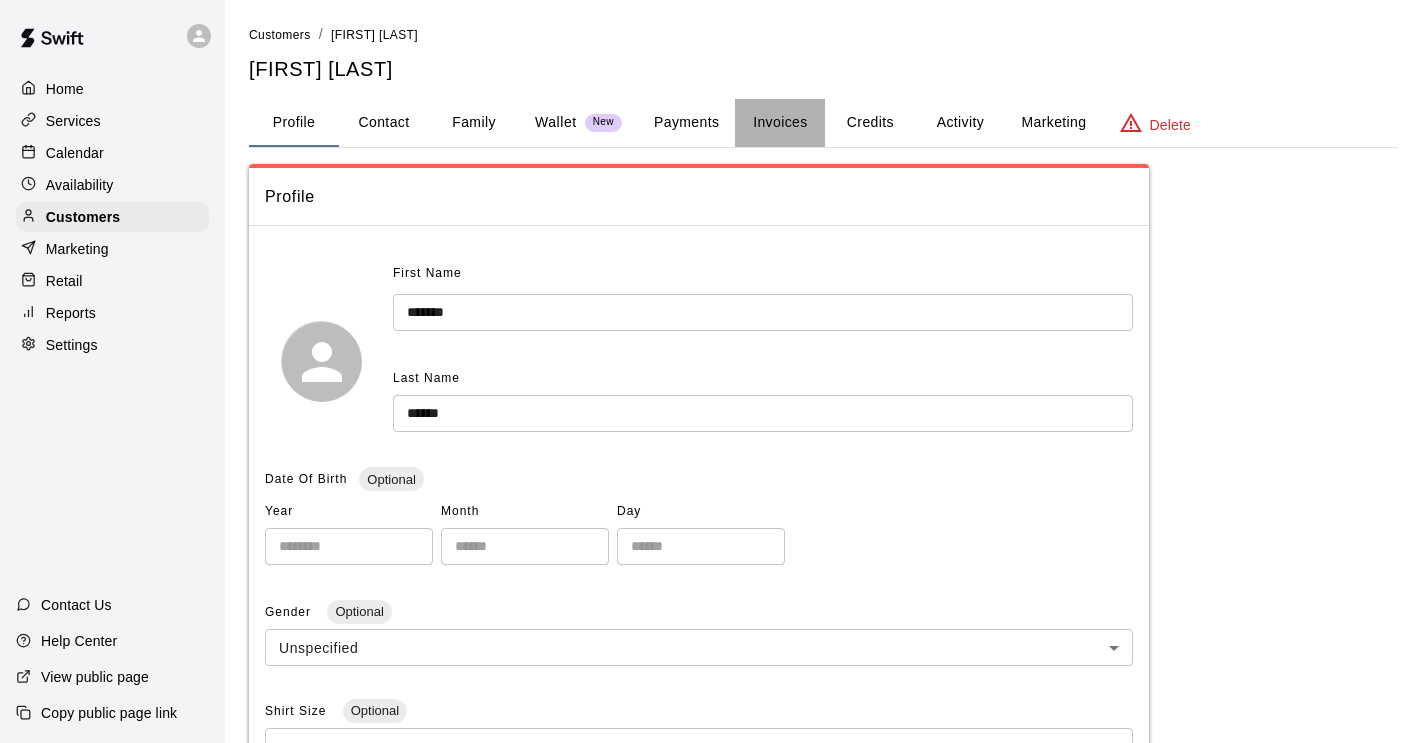 click on "Invoices" at bounding box center [780, 123] 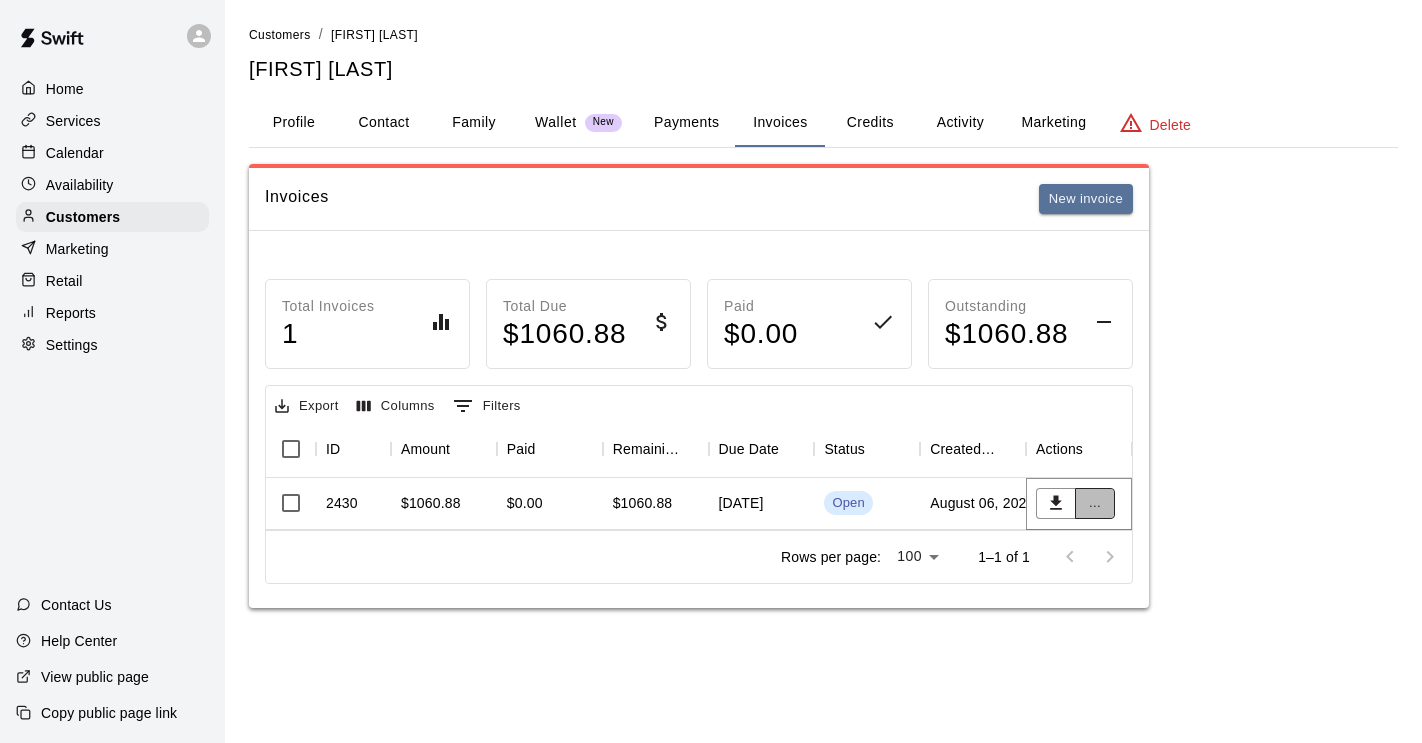 click on "..." at bounding box center [1095, 503] 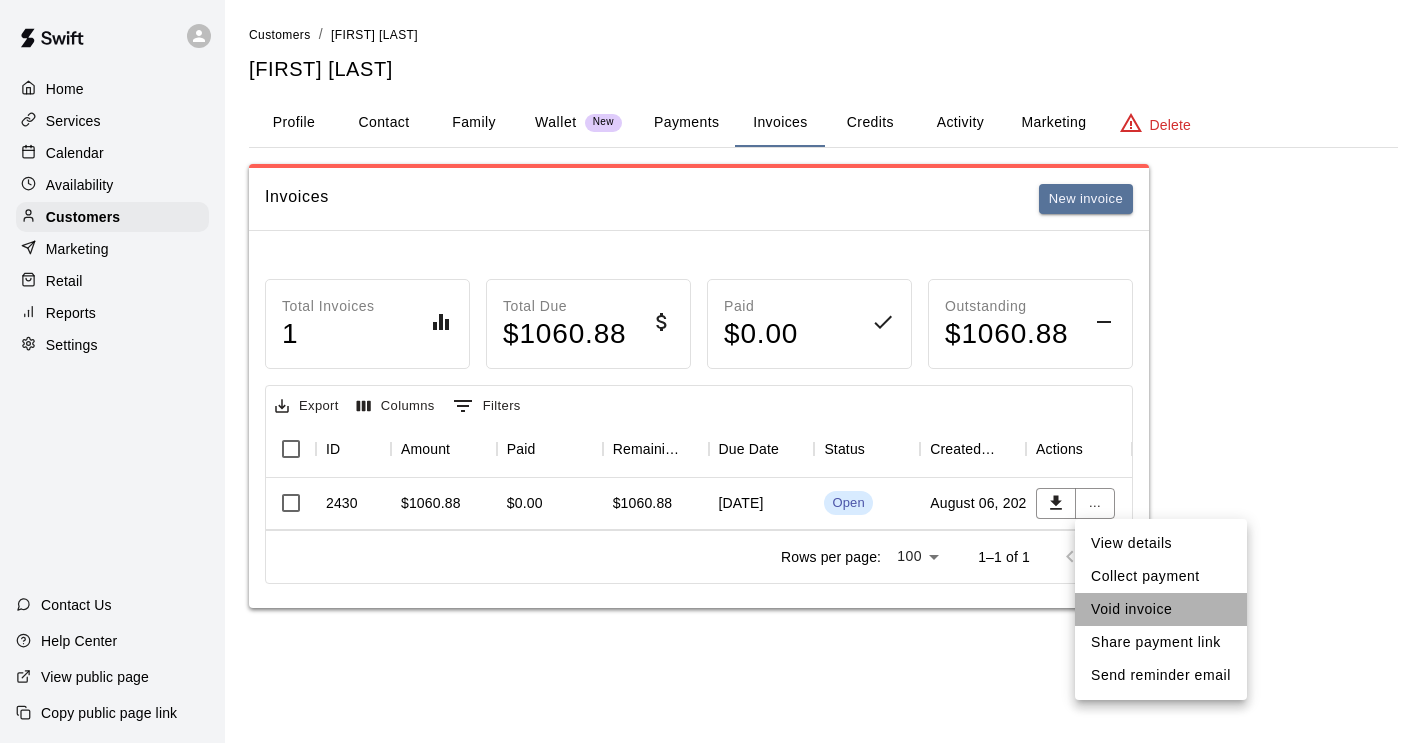 click on "Void invoice" at bounding box center (1161, 609) 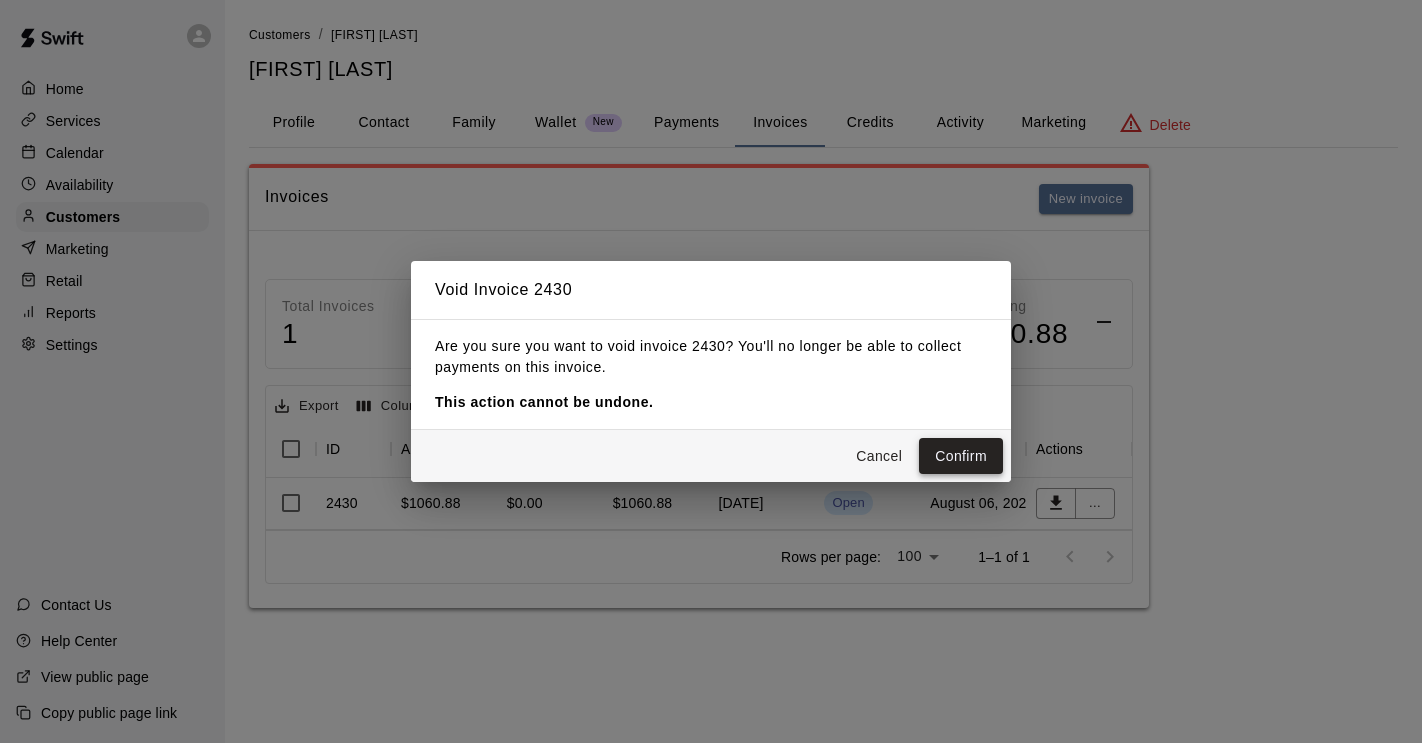 click on "Confirm" at bounding box center [961, 456] 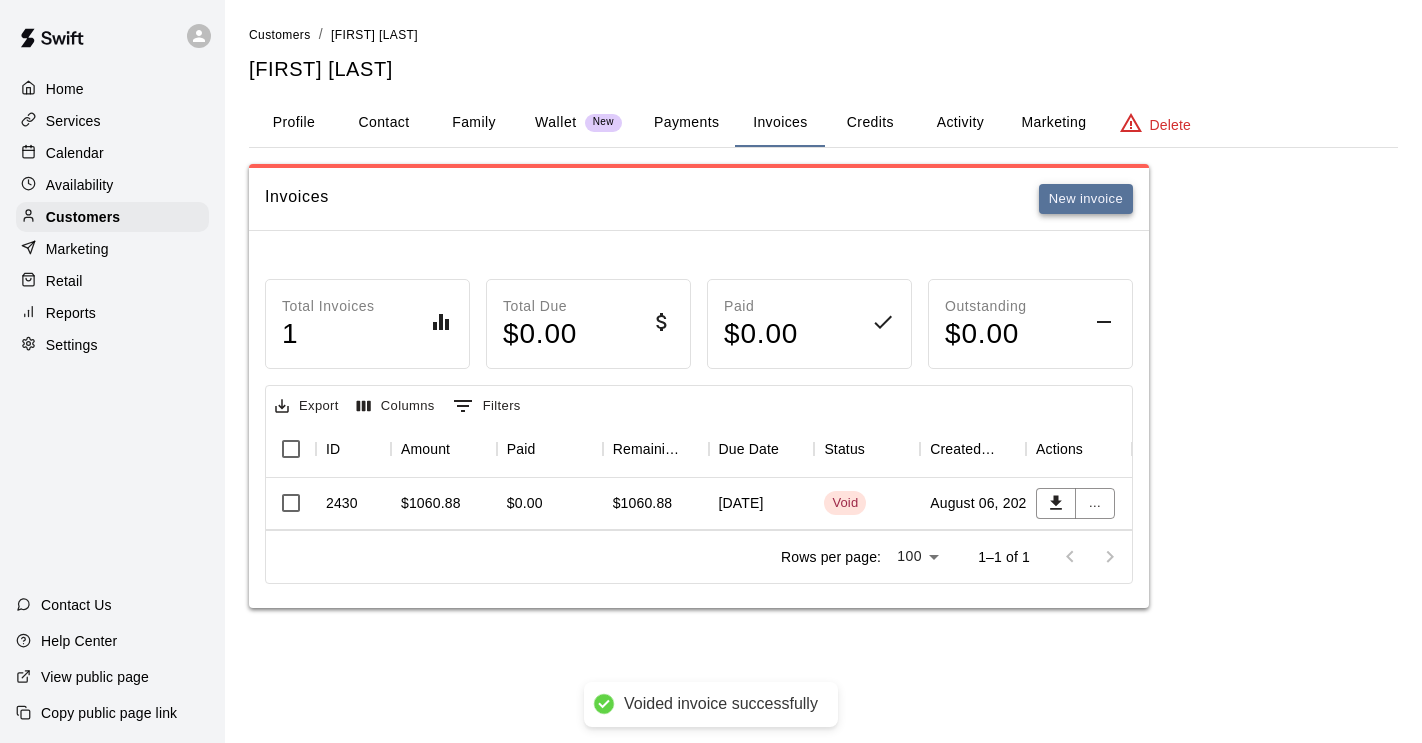 click on "New invoice" at bounding box center (1086, 199) 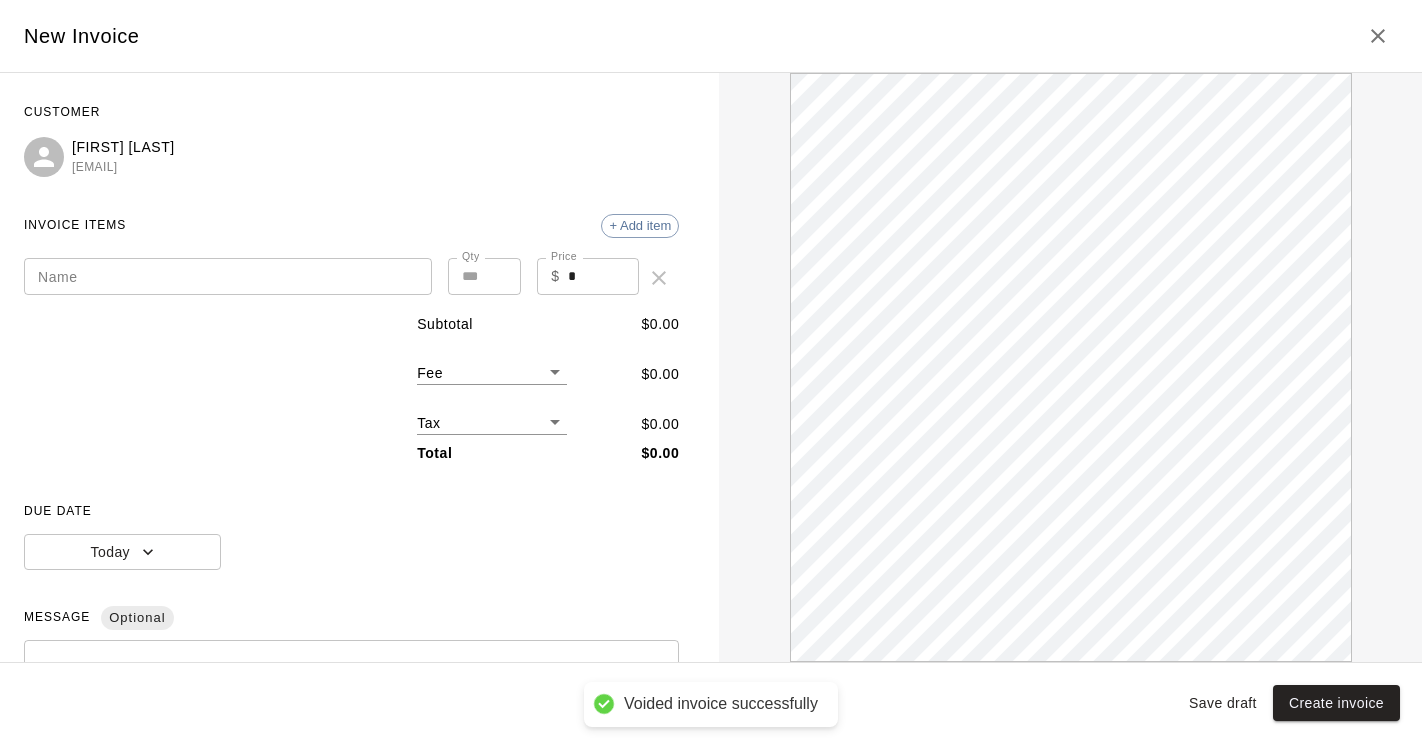 scroll, scrollTop: 0, scrollLeft: 0, axis: both 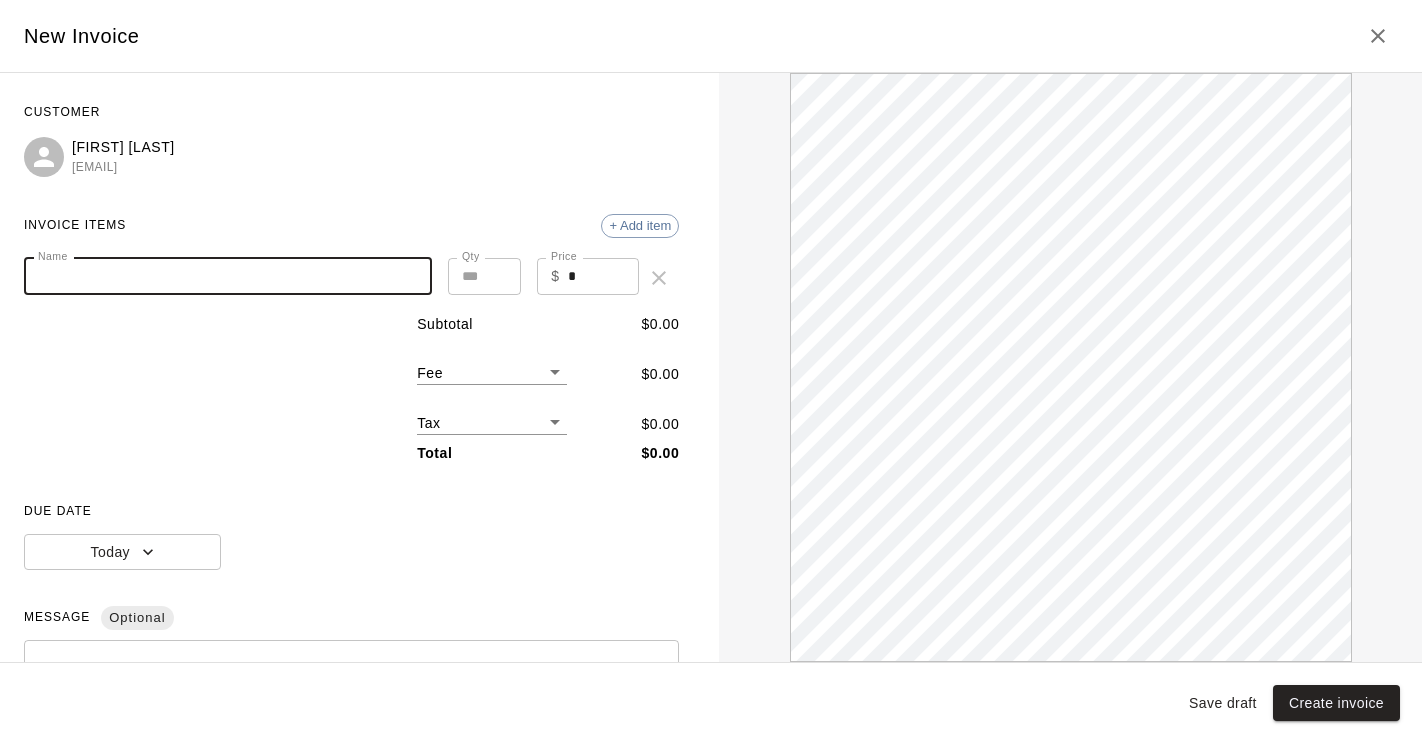 click on "Name" at bounding box center [228, 276] 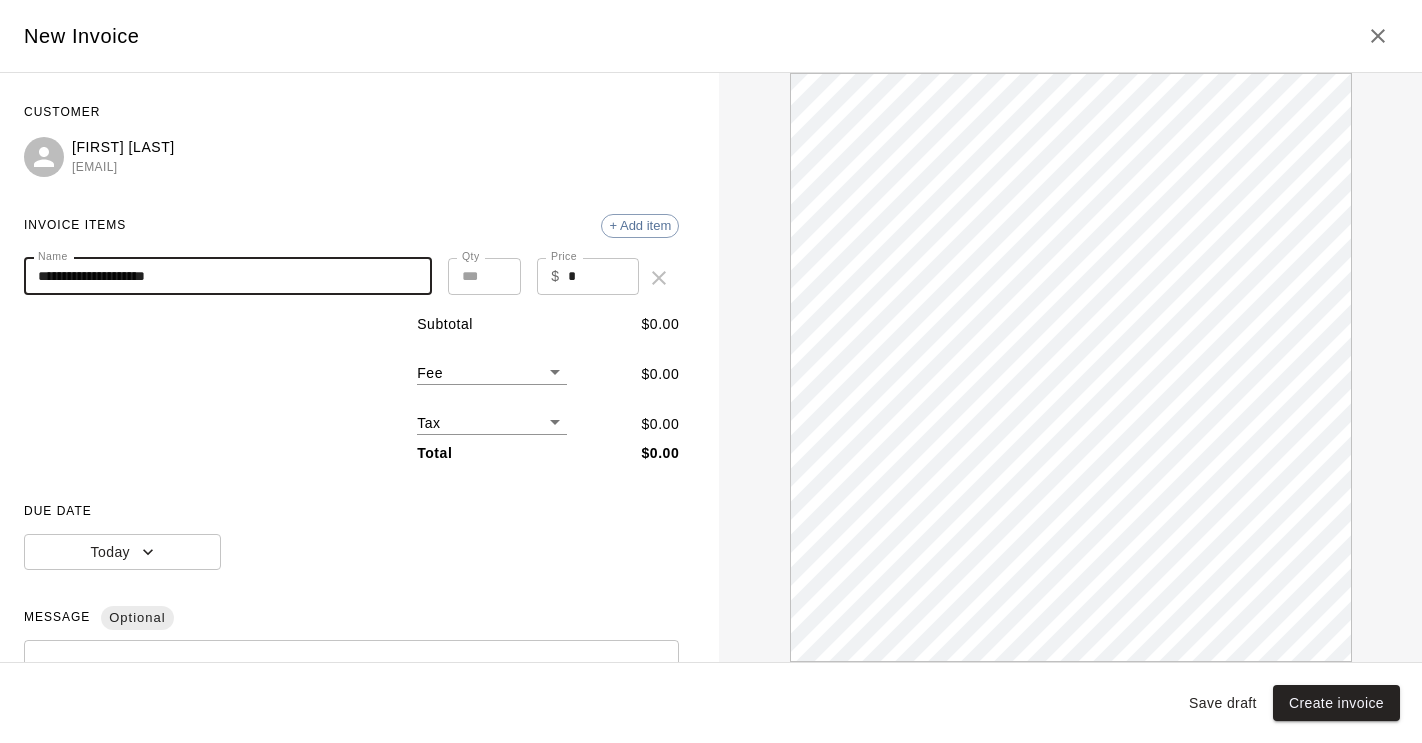 scroll, scrollTop: 0, scrollLeft: 0, axis: both 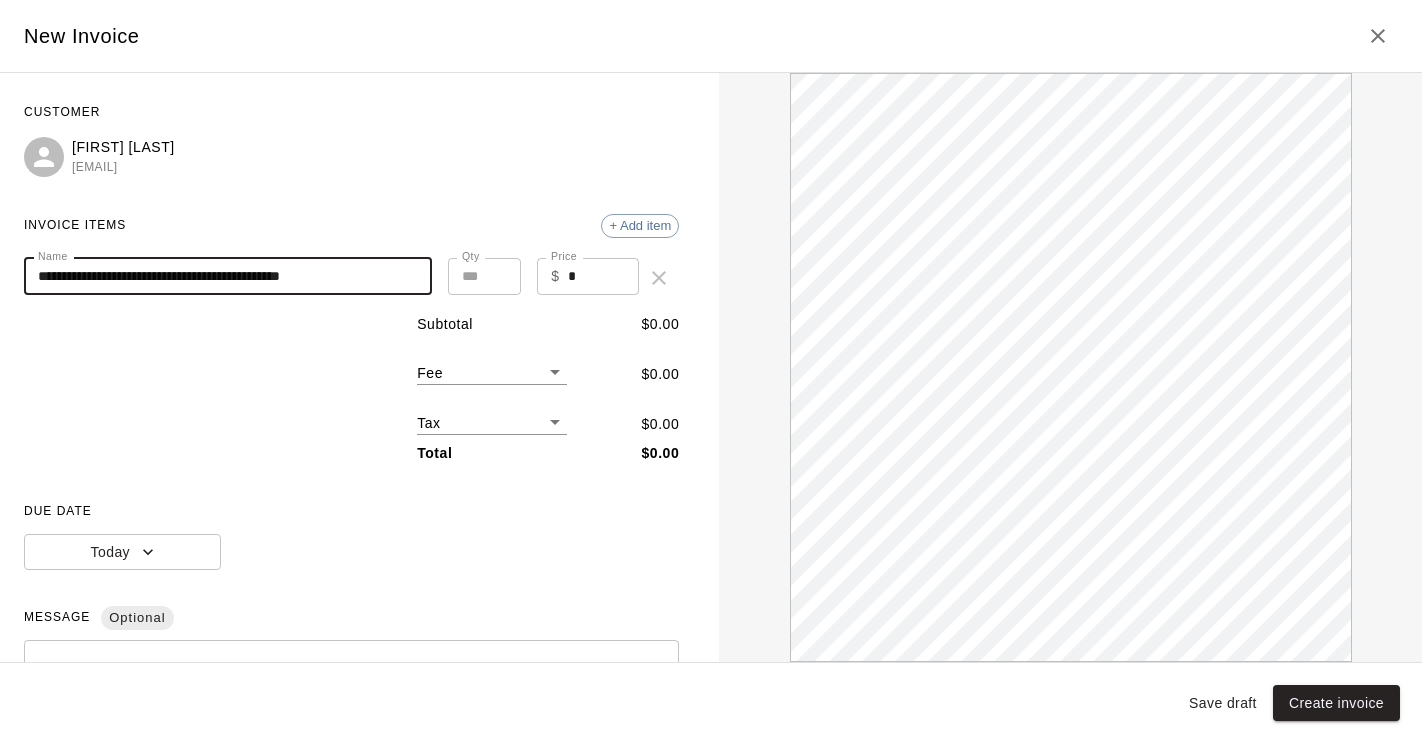 type on "**********" 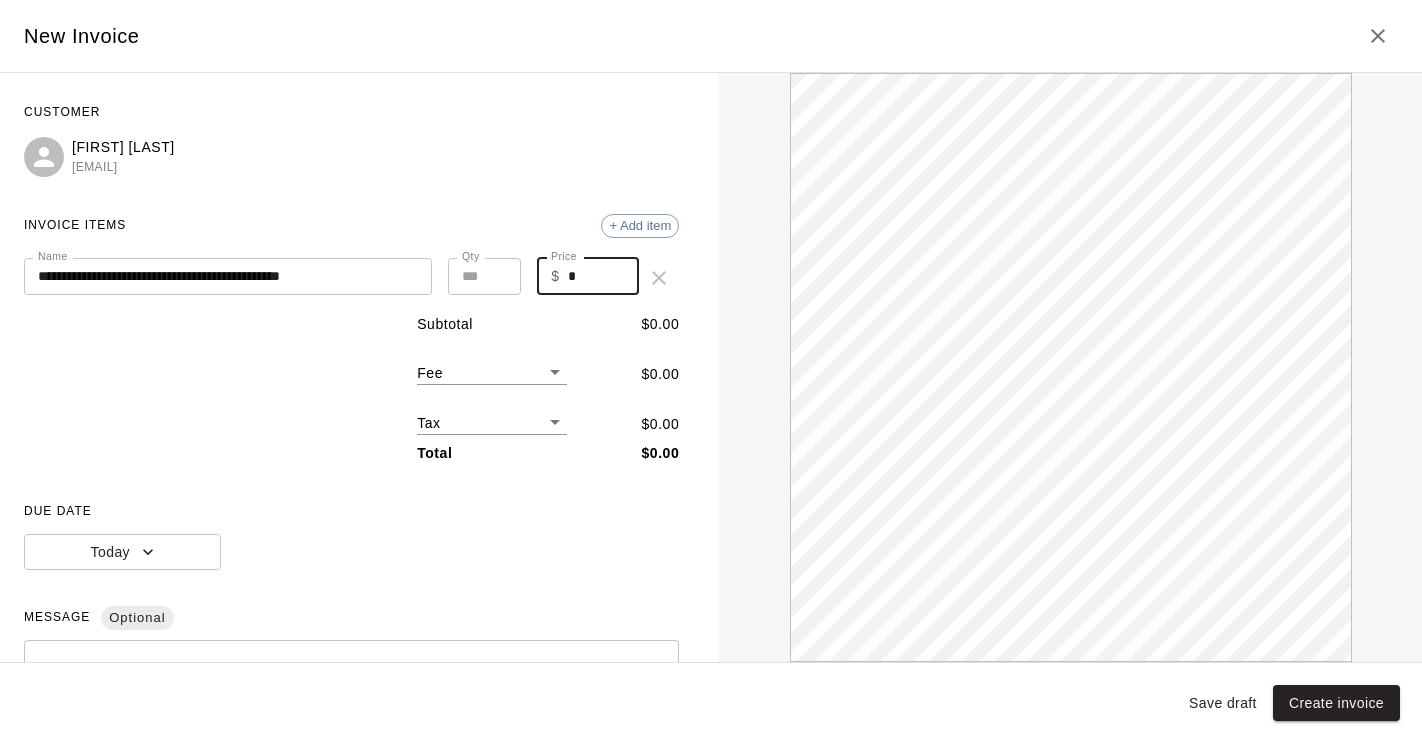 drag, startPoint x: 591, startPoint y: 278, endPoint x: 539, endPoint y: 278, distance: 52 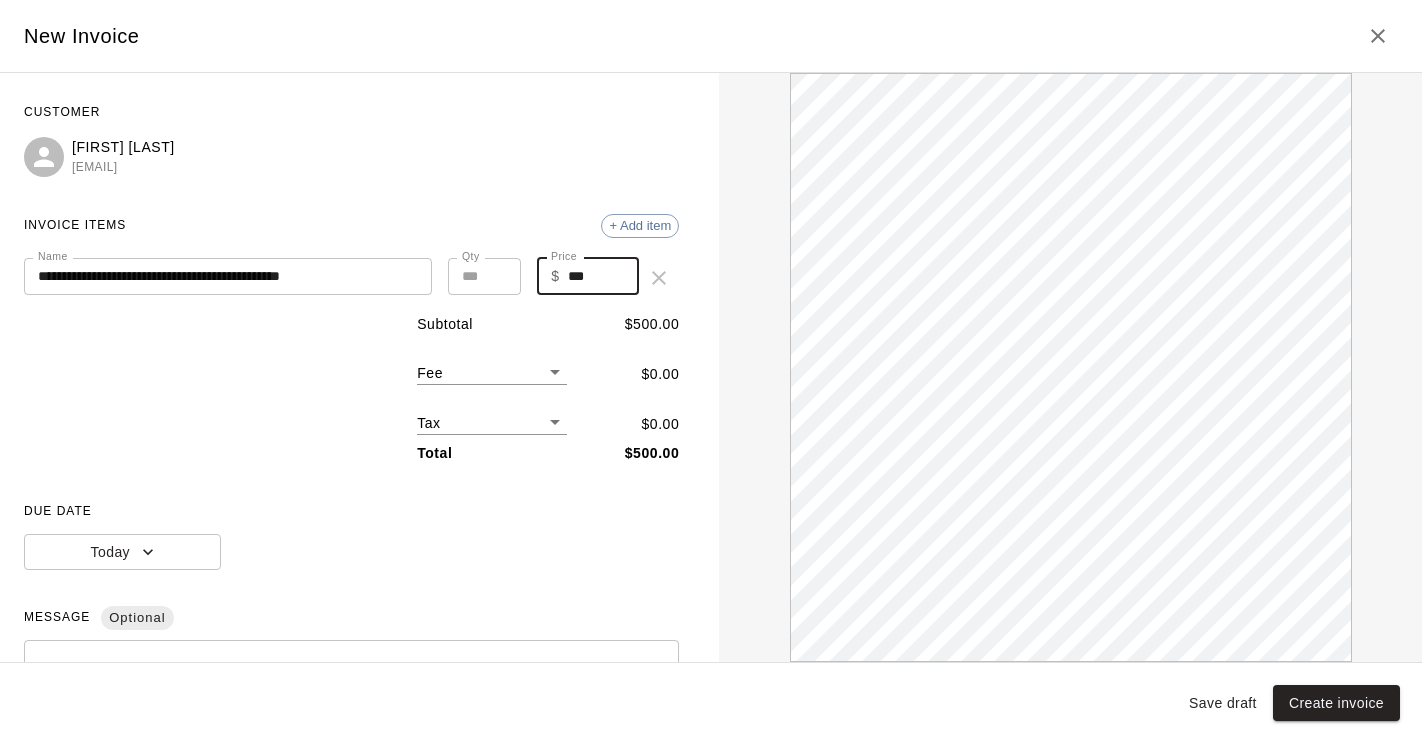 scroll, scrollTop: 0, scrollLeft: 0, axis: both 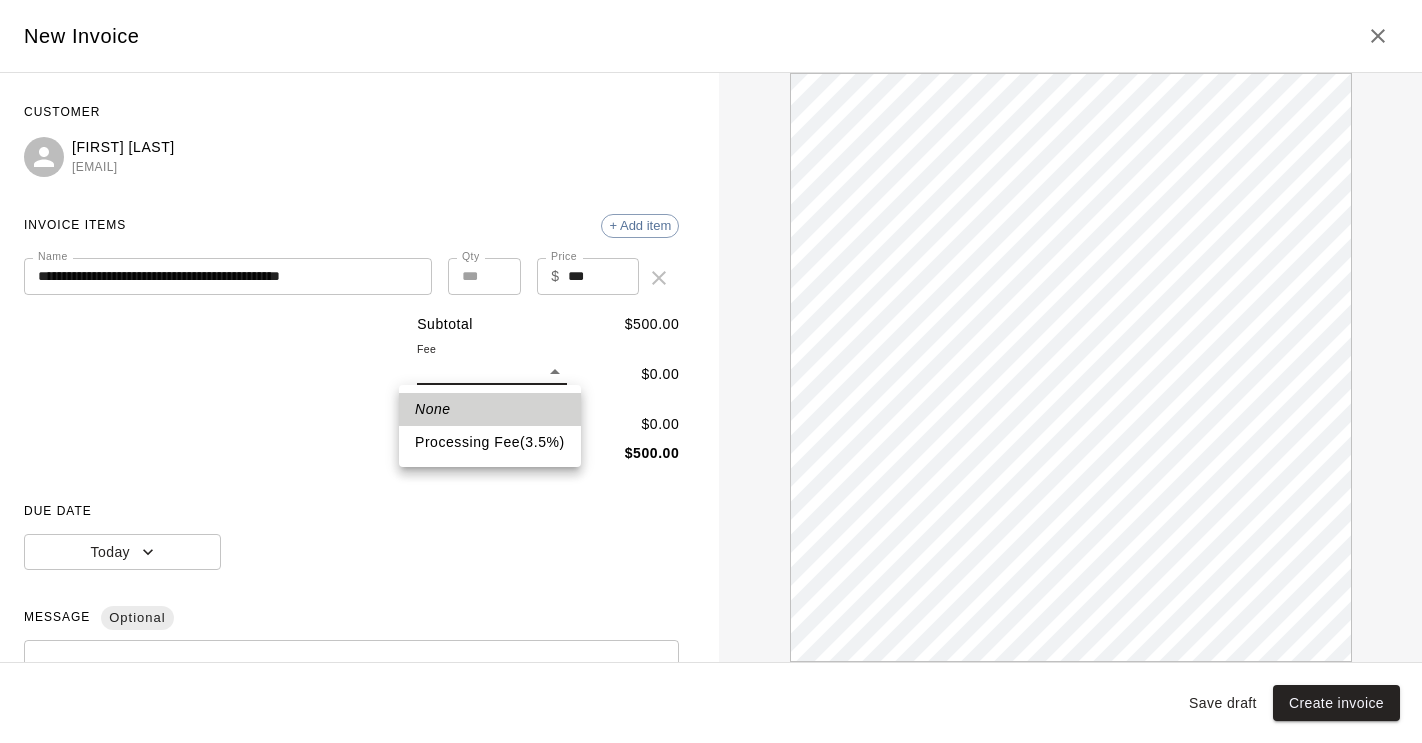 click on "**********" at bounding box center [711, 324] 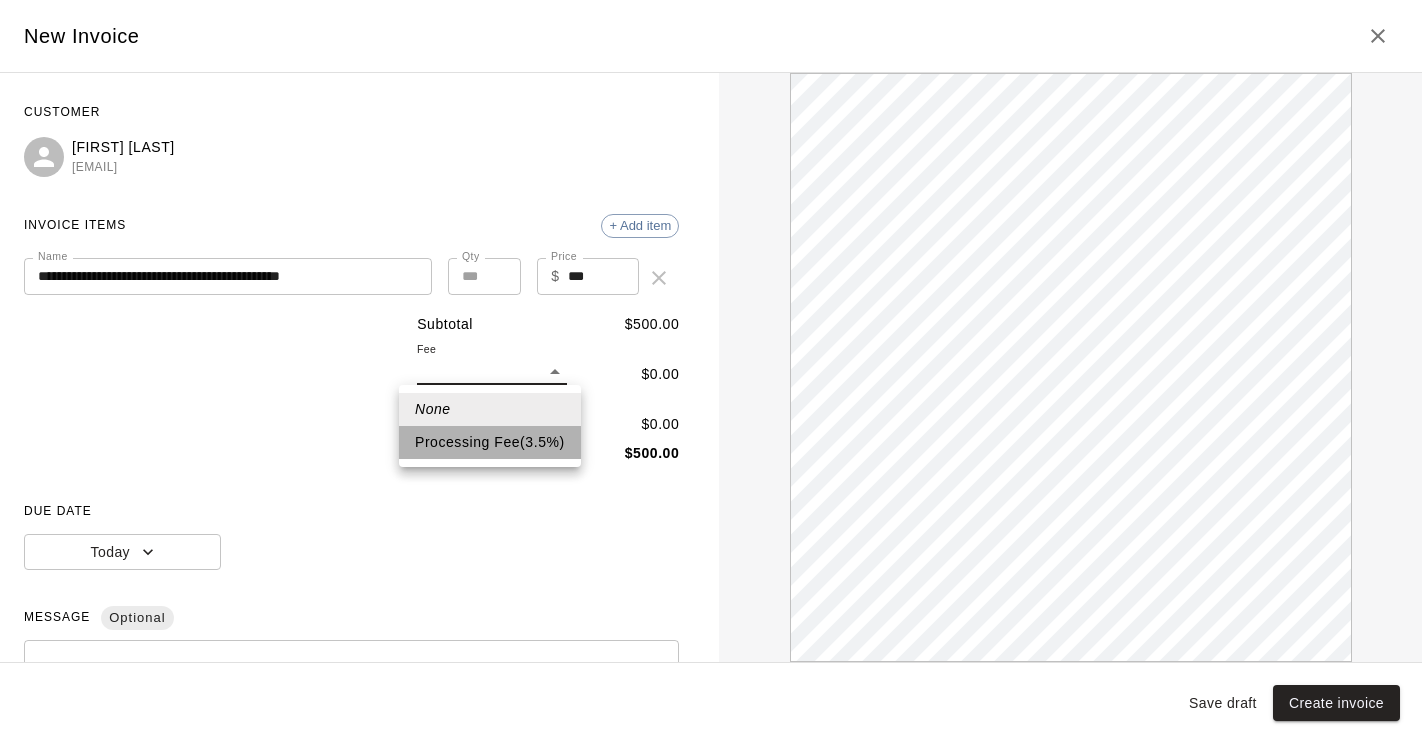 click on "Processing Fee  ( 3.5 % )" at bounding box center [490, 442] 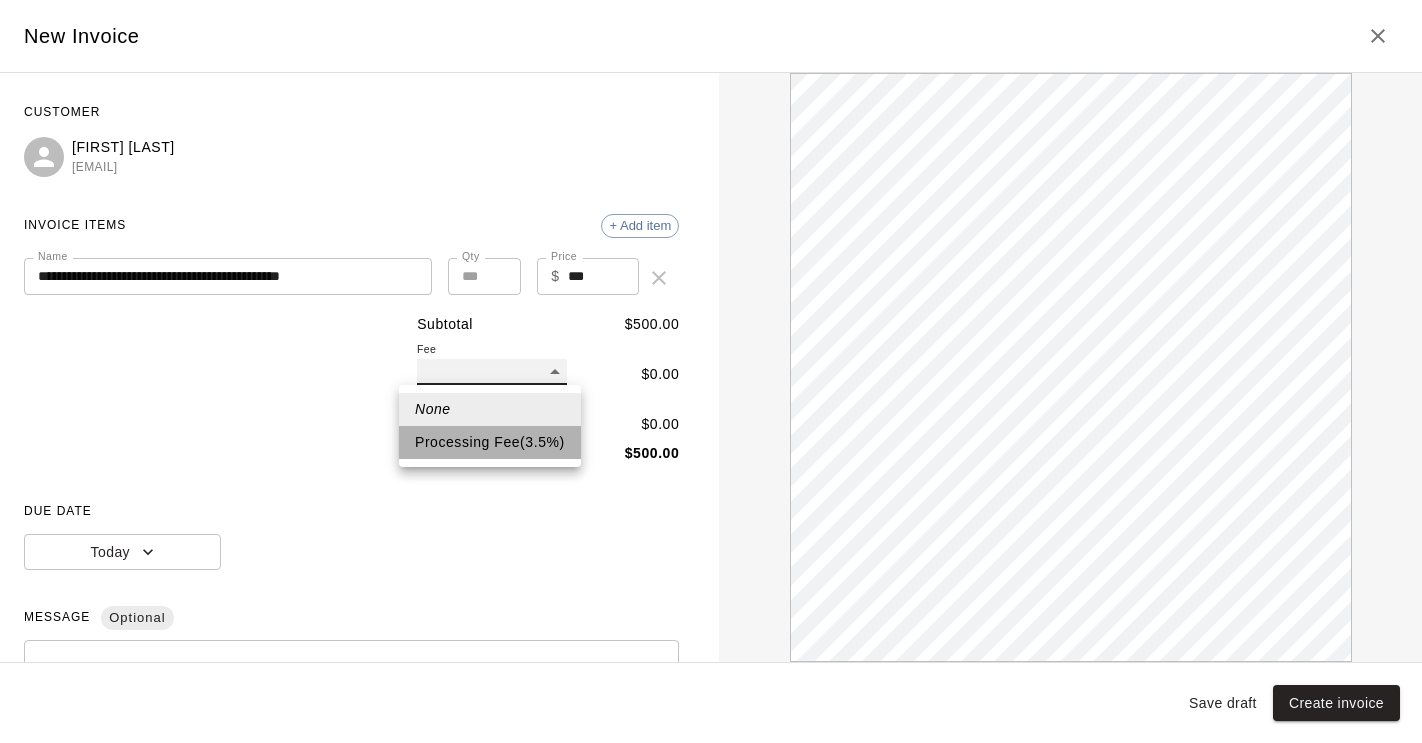 type on "**" 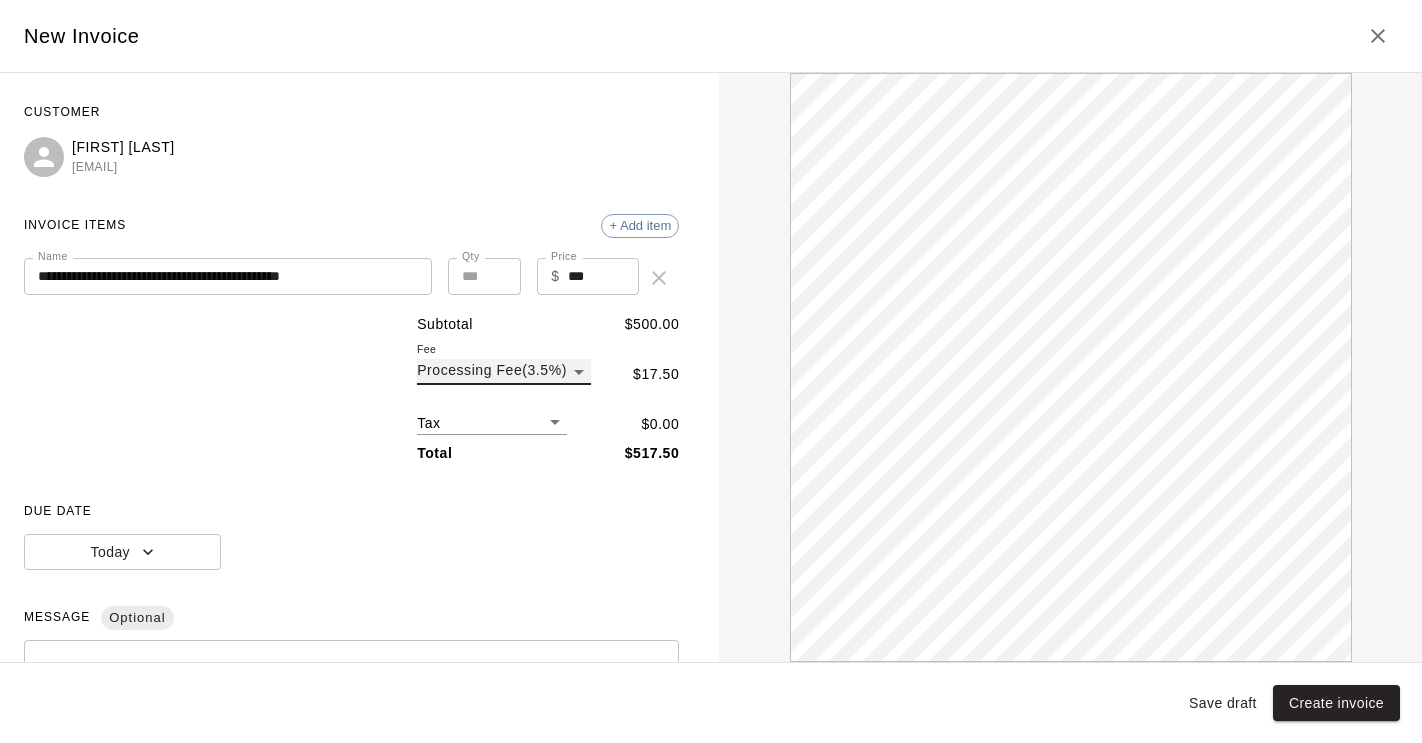 scroll, scrollTop: 0, scrollLeft: 0, axis: both 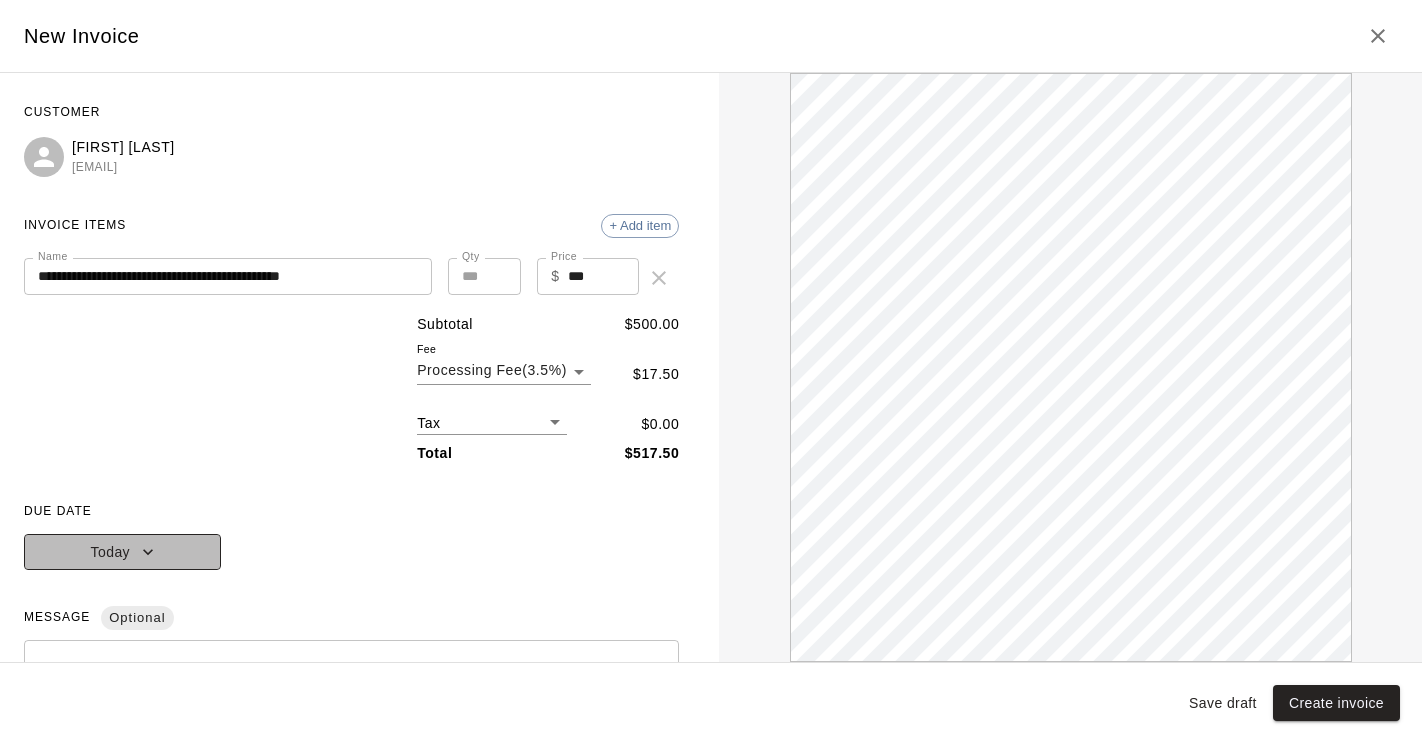 click on "Today" at bounding box center (122, 552) 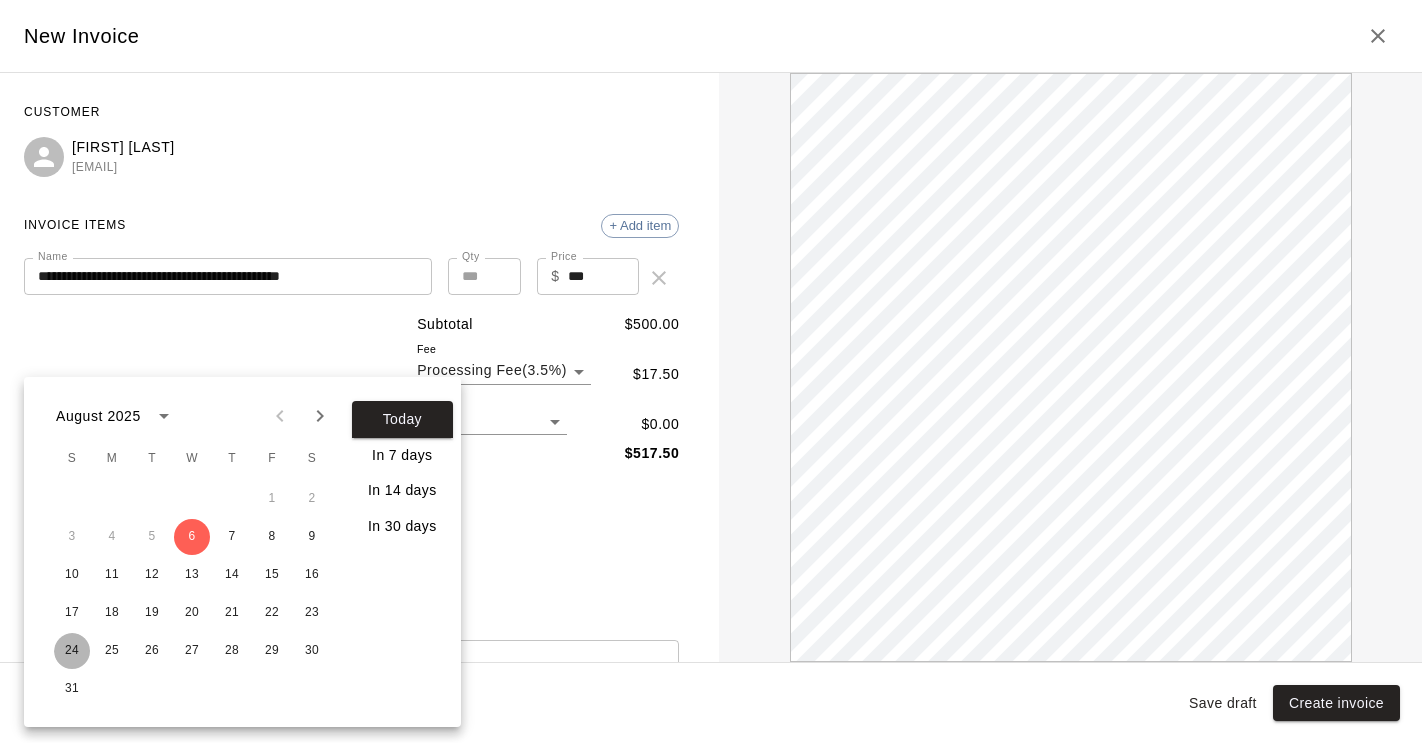 click on "24" at bounding box center [72, 651] 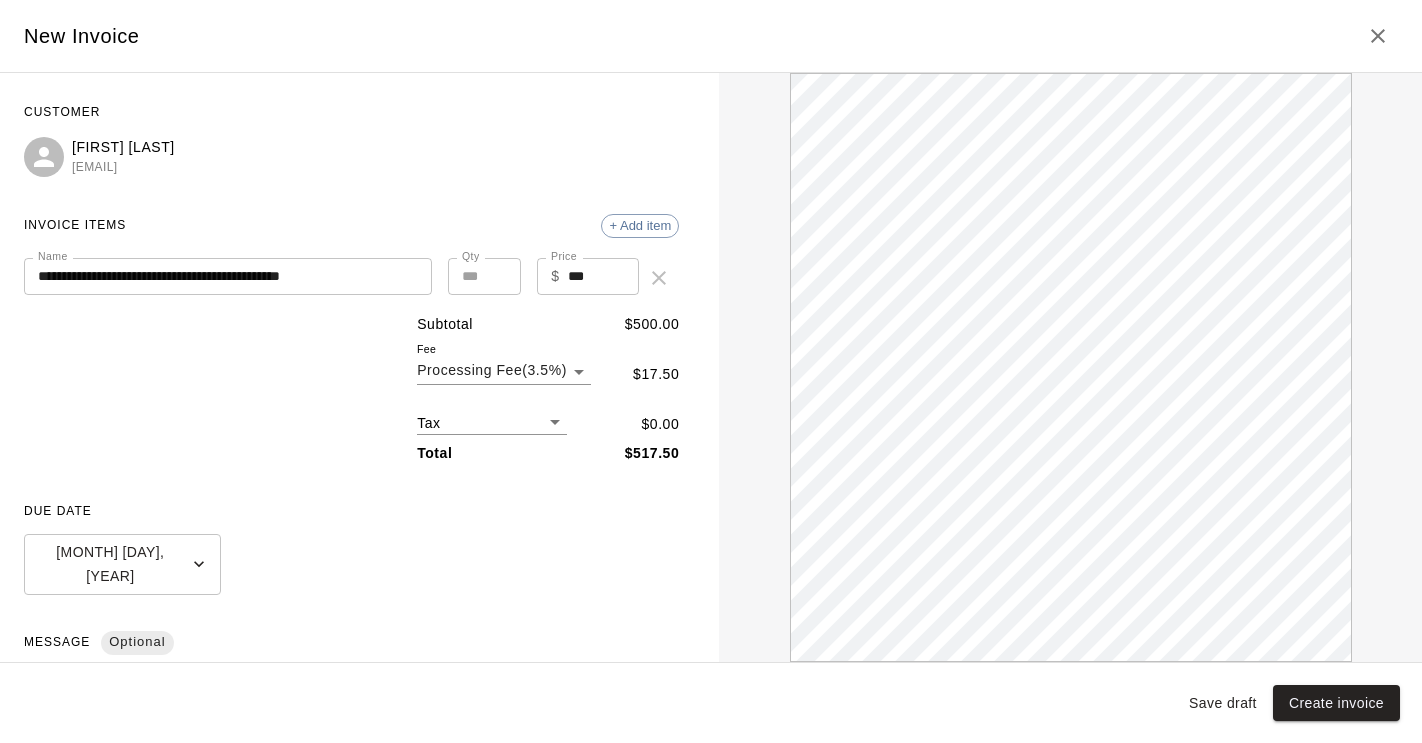 scroll, scrollTop: 0, scrollLeft: 0, axis: both 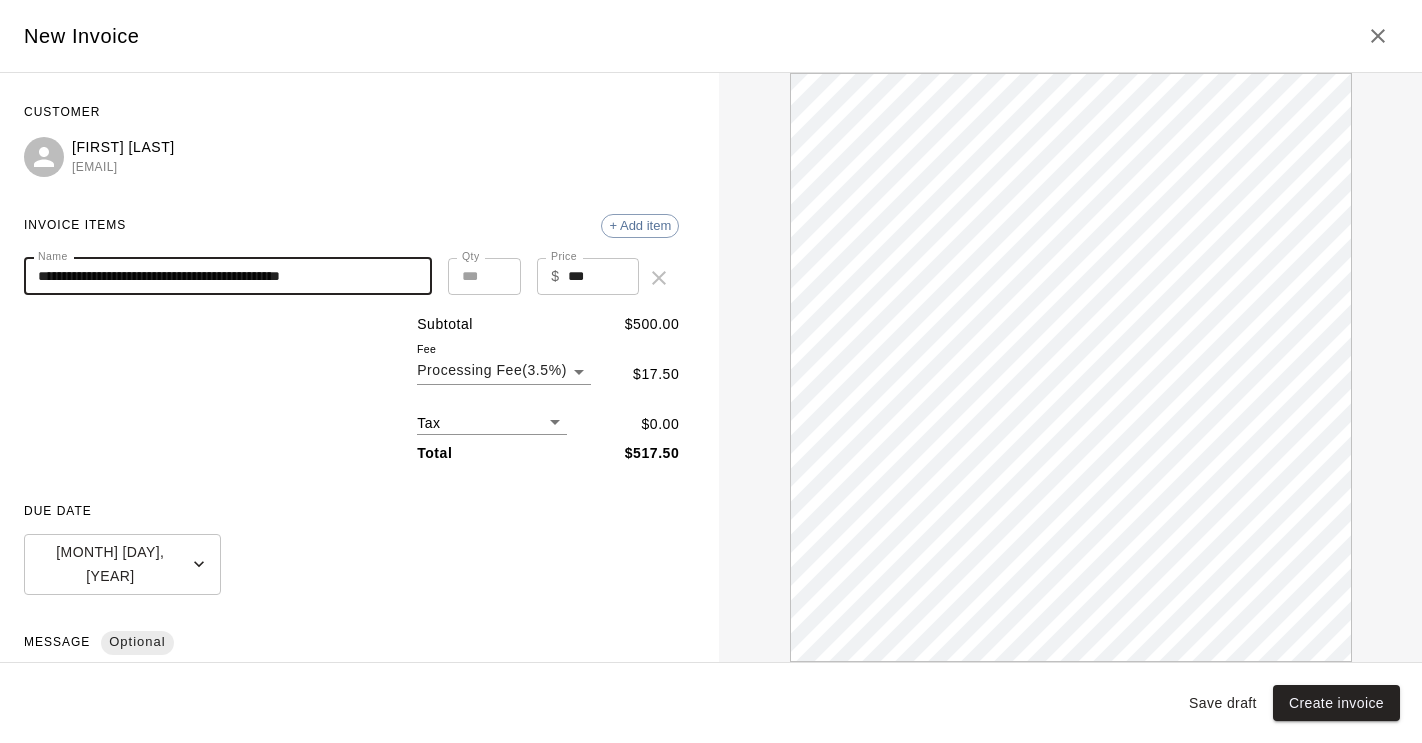 click on "**********" at bounding box center (228, 276) 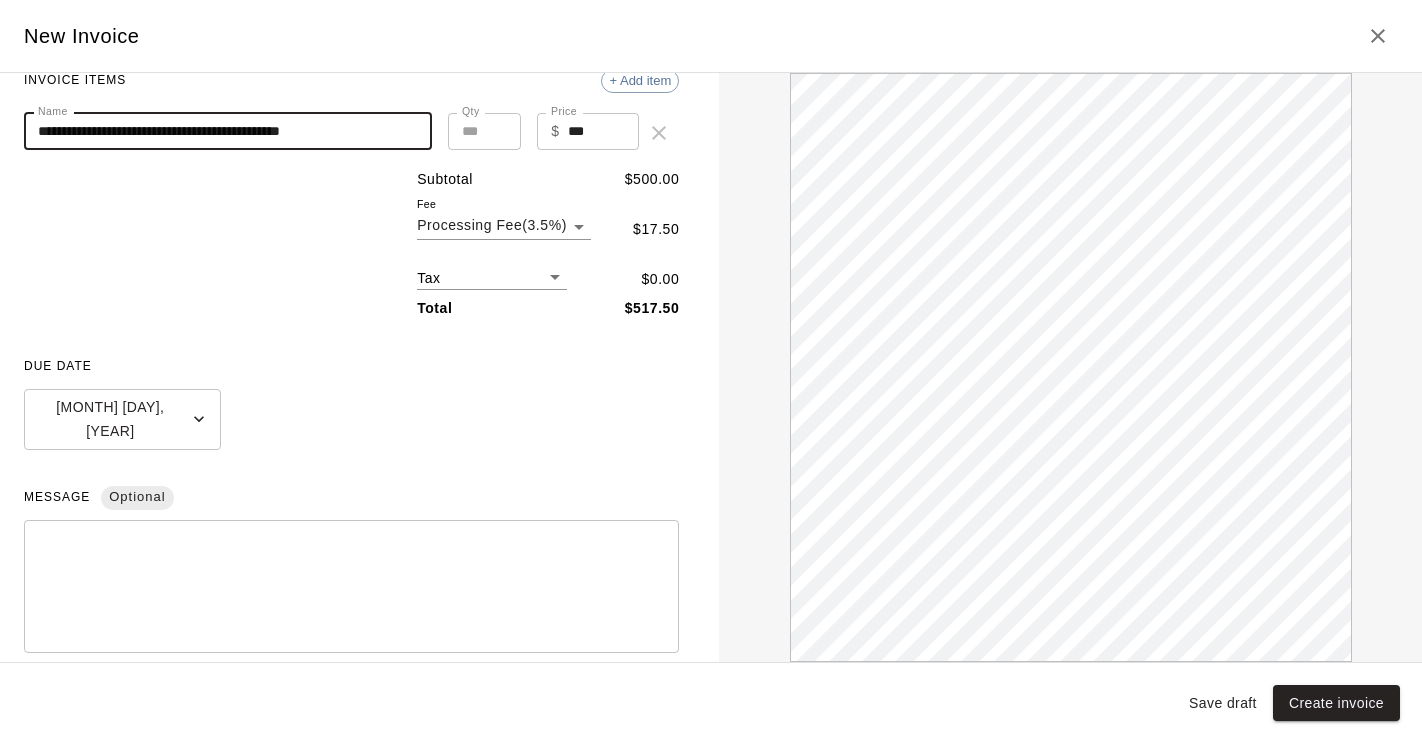 scroll, scrollTop: 243, scrollLeft: 0, axis: vertical 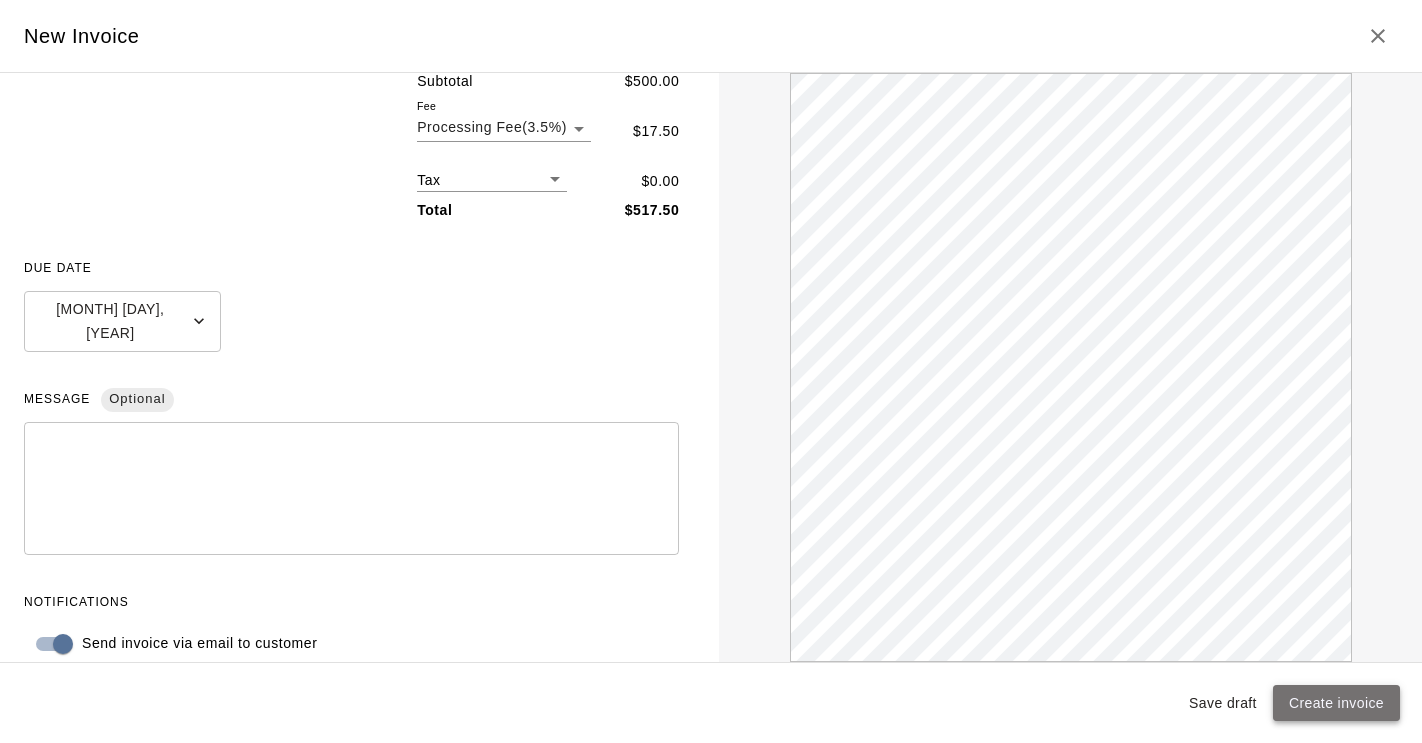 click on "Create invoice" at bounding box center (1336, 703) 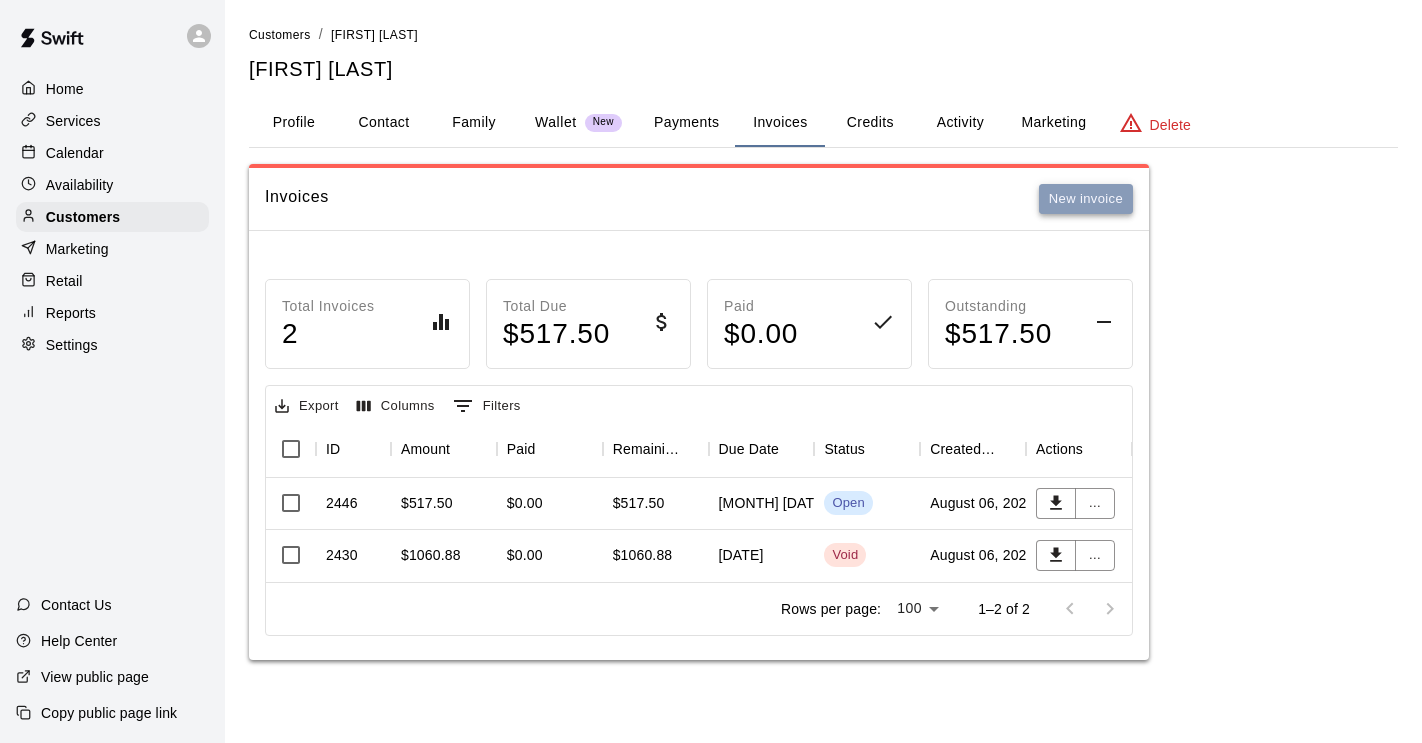 click on "New invoice" at bounding box center [1086, 199] 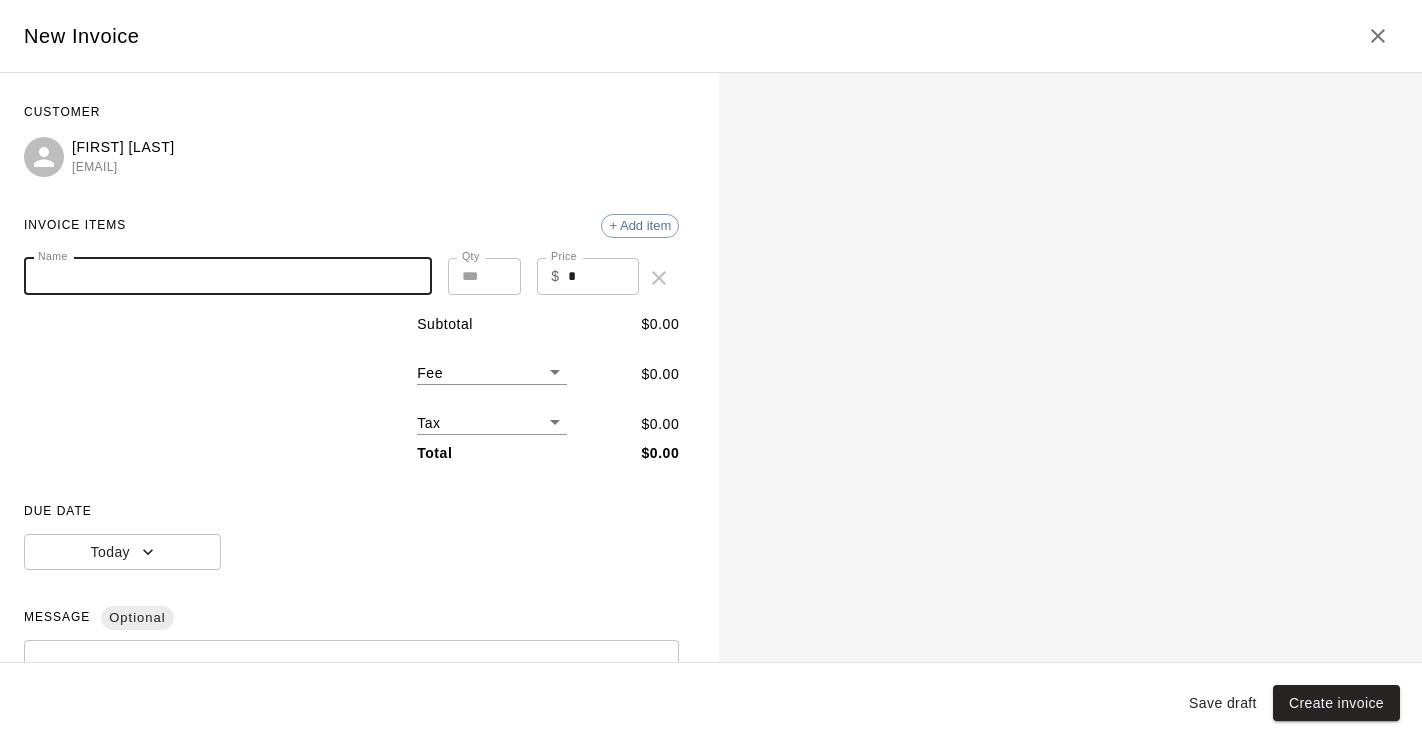 click on "Name" at bounding box center (228, 276) 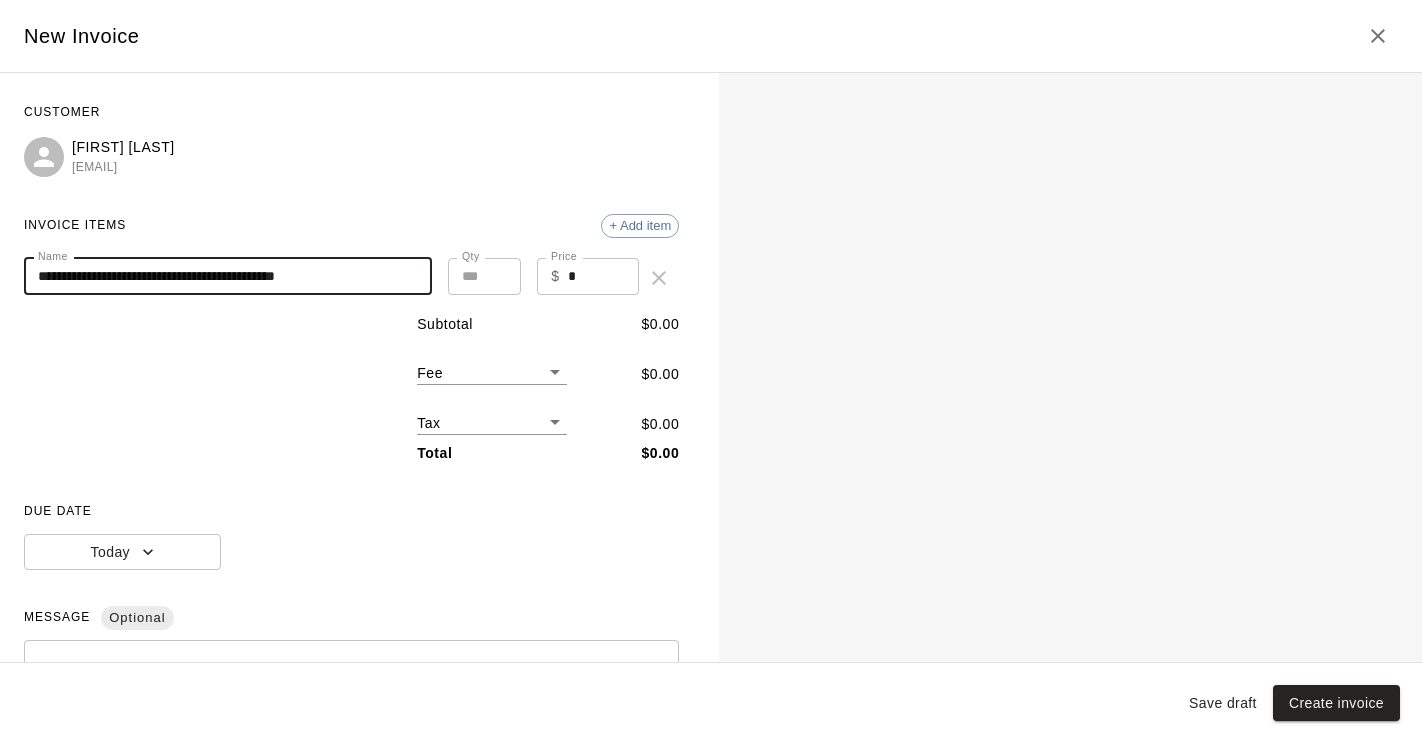 type on "**********" 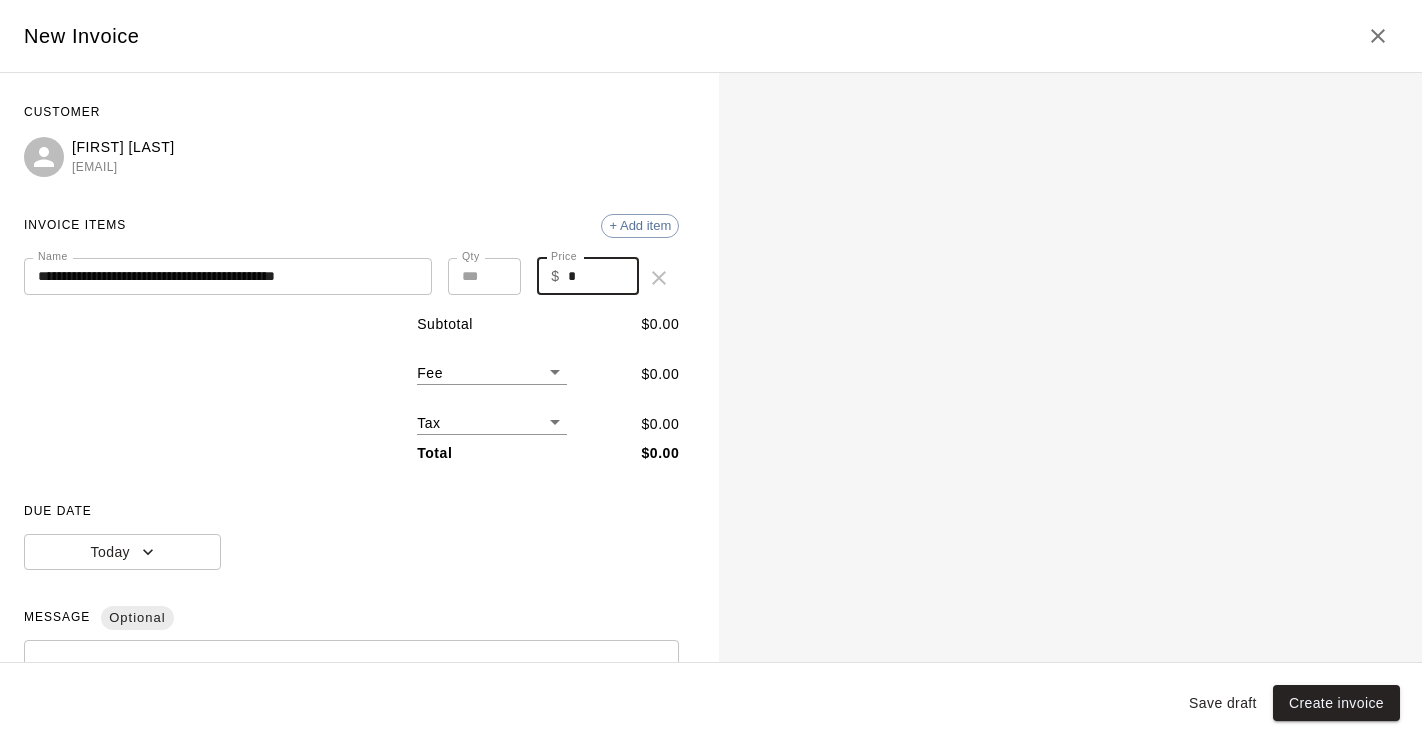 drag, startPoint x: 593, startPoint y: 272, endPoint x: 568, endPoint y: 272, distance: 25 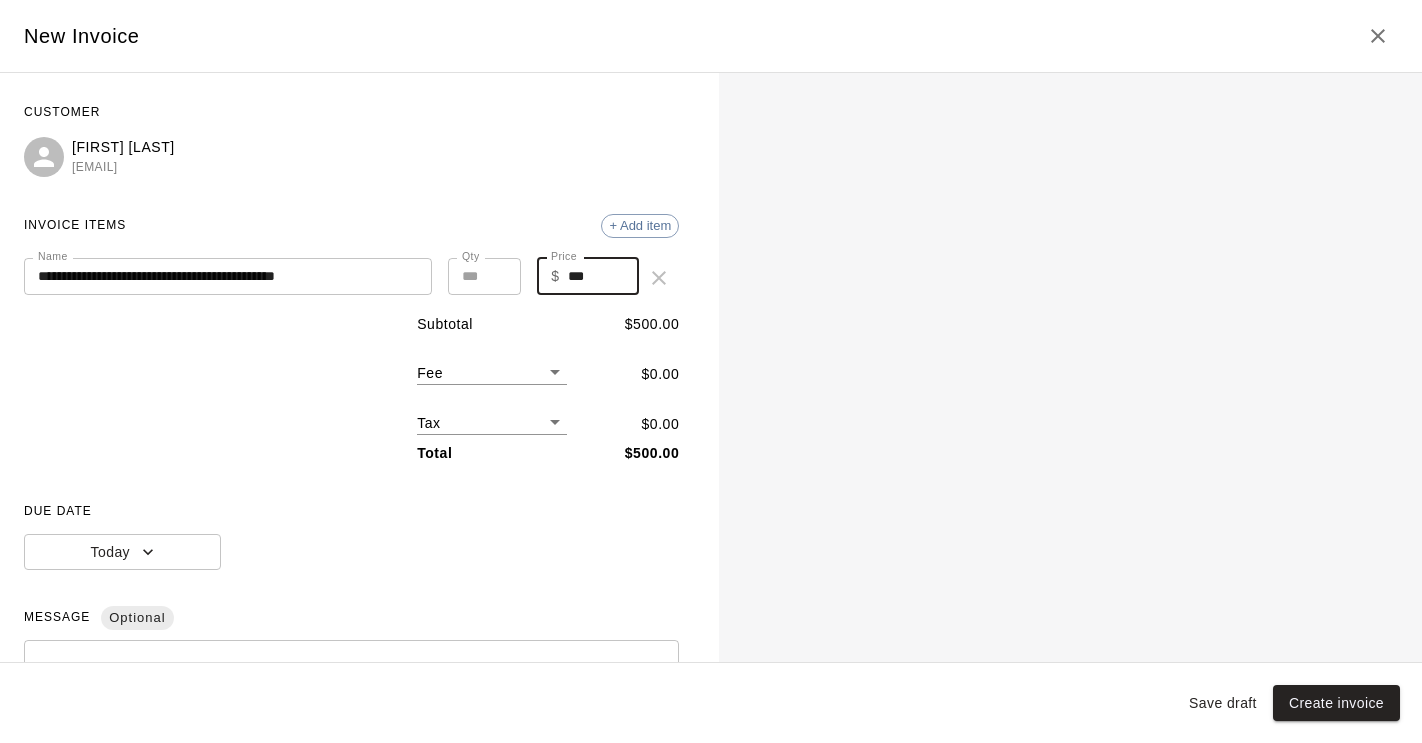 type on "***" 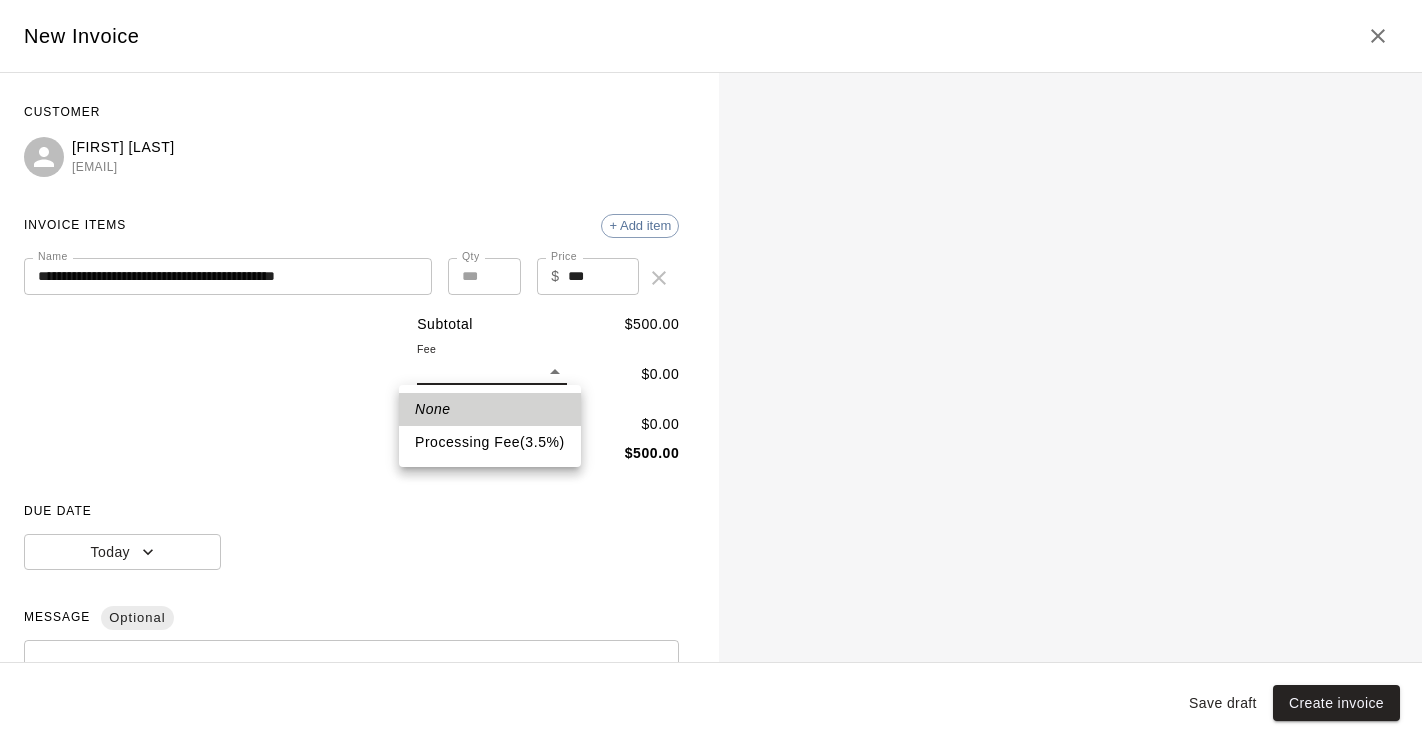 click on "Processing Fee  ( 3.5 % )" at bounding box center [490, 442] 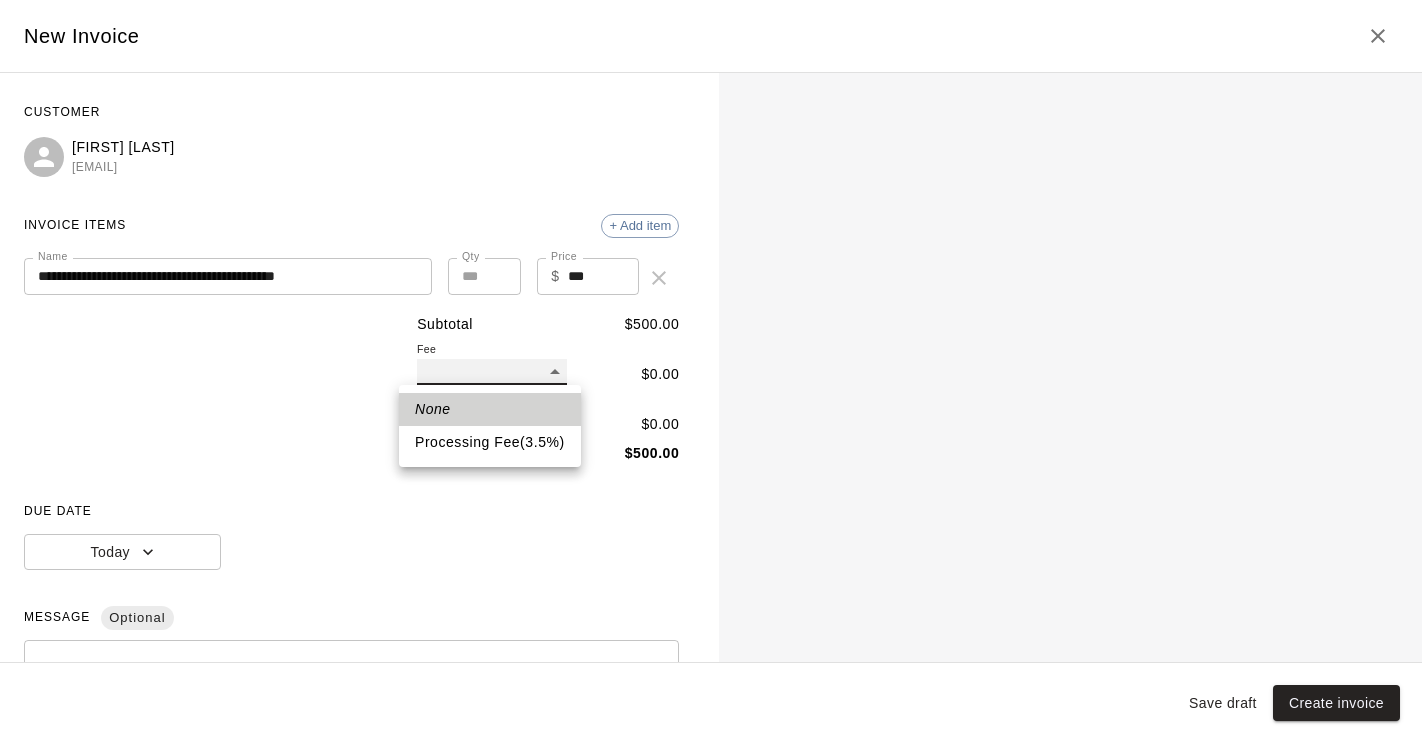 type on "**" 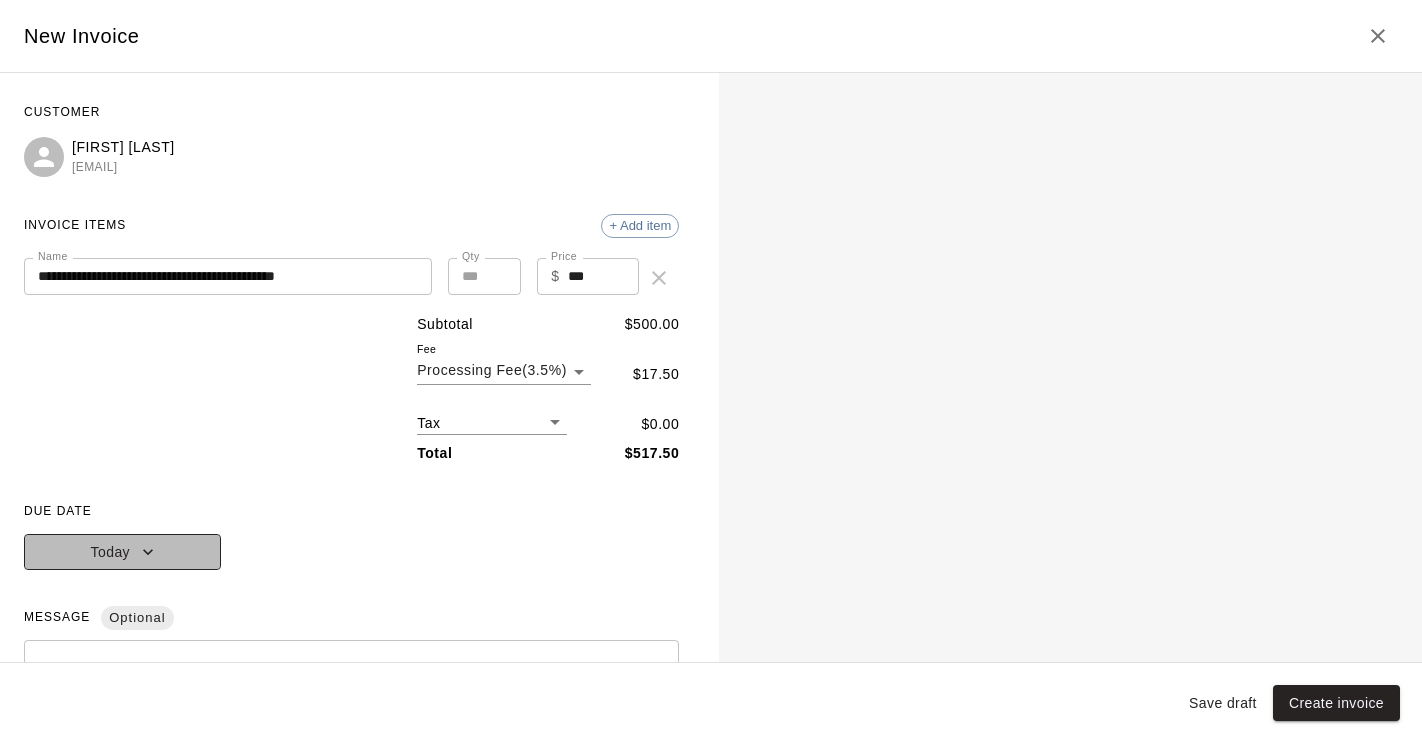 click on "Today" at bounding box center [122, 552] 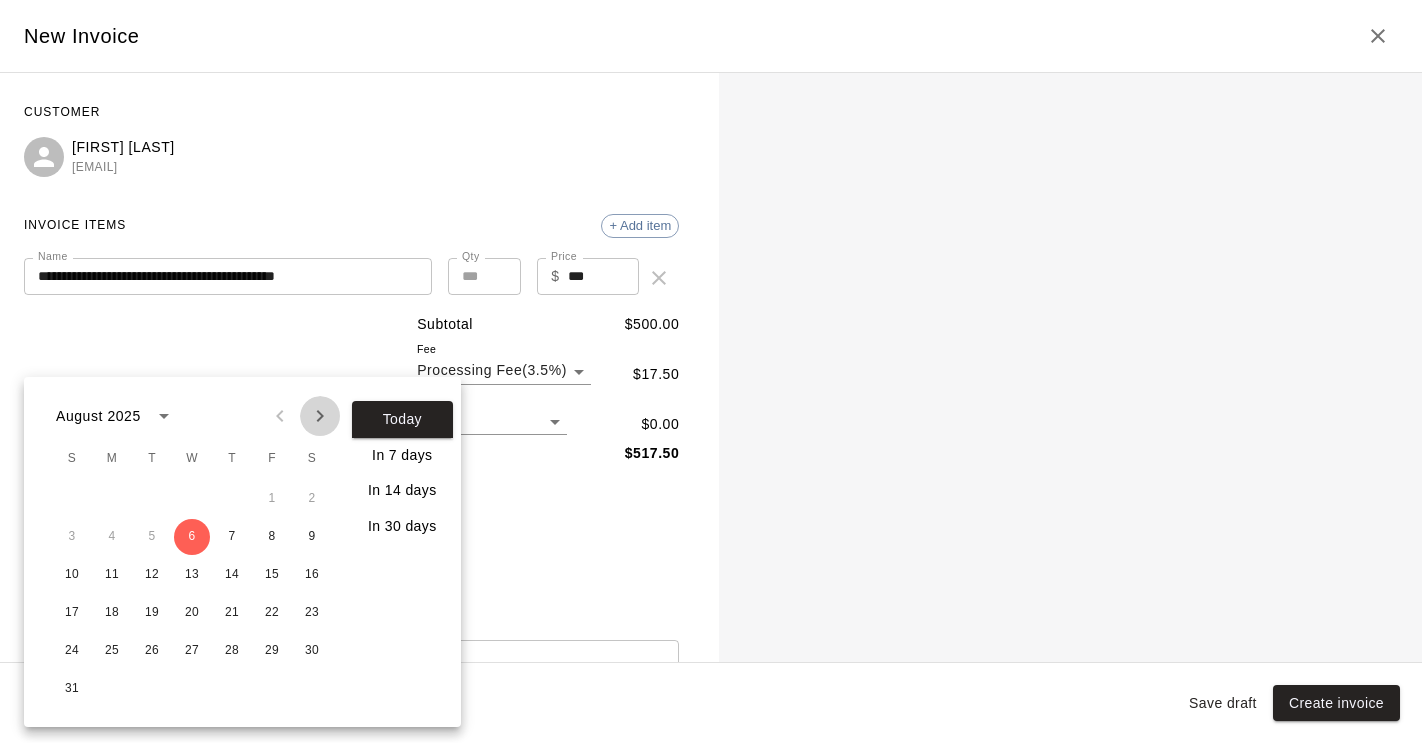 click 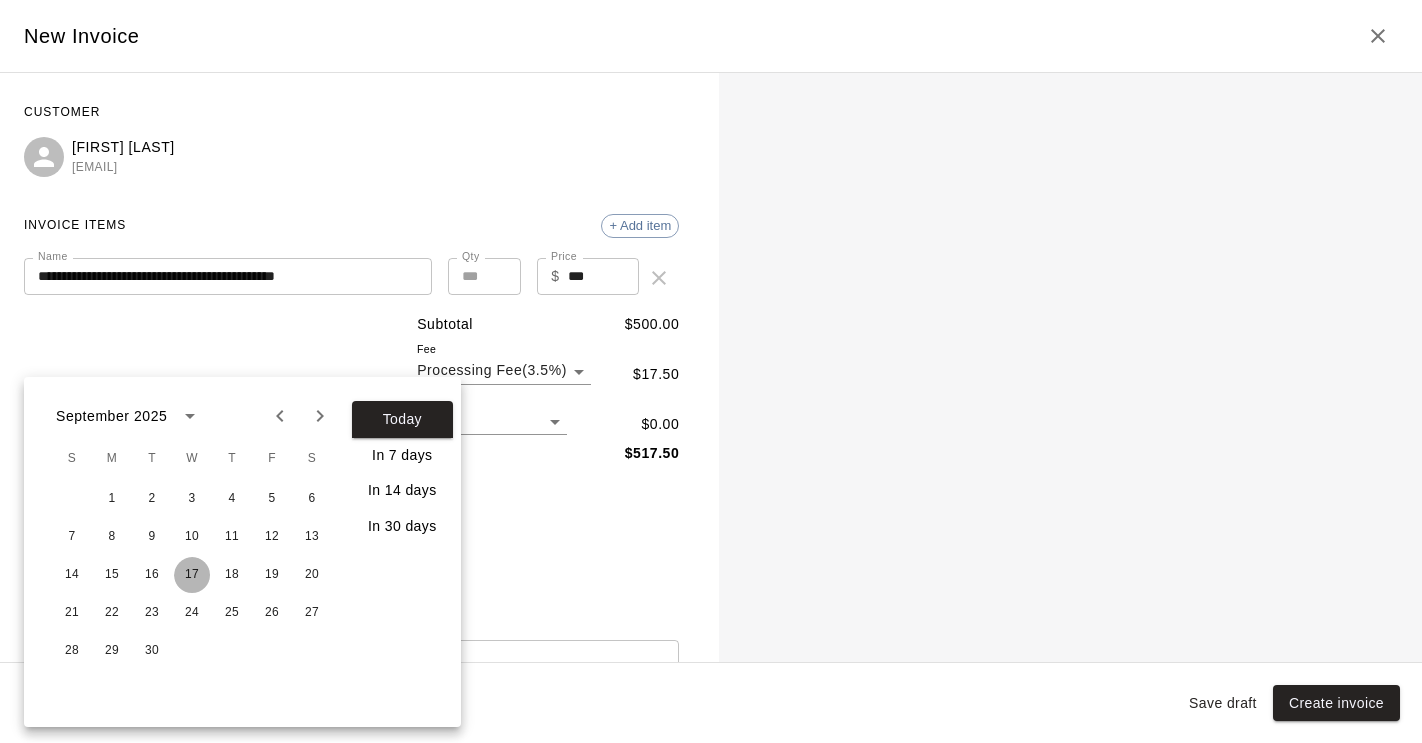 click on "17" at bounding box center (192, 575) 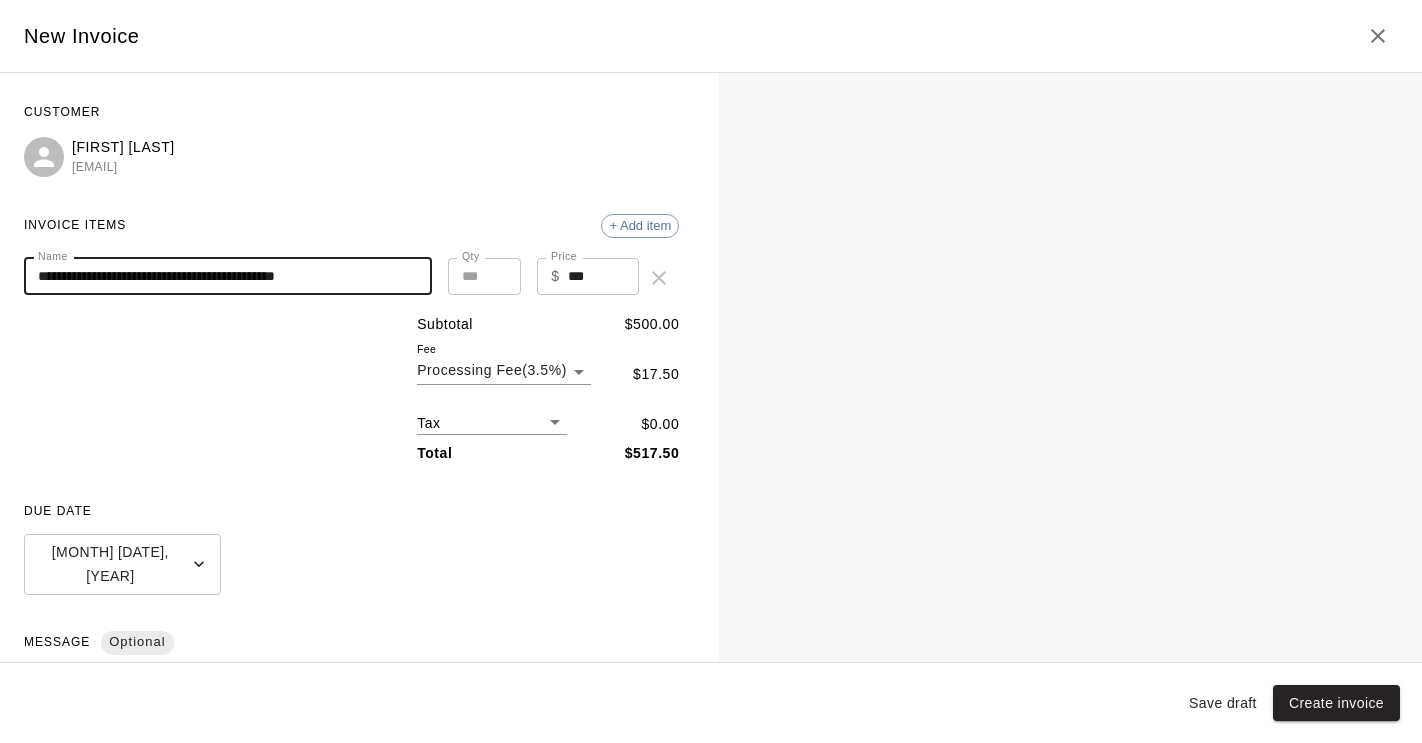 click on "**********" at bounding box center (228, 276) 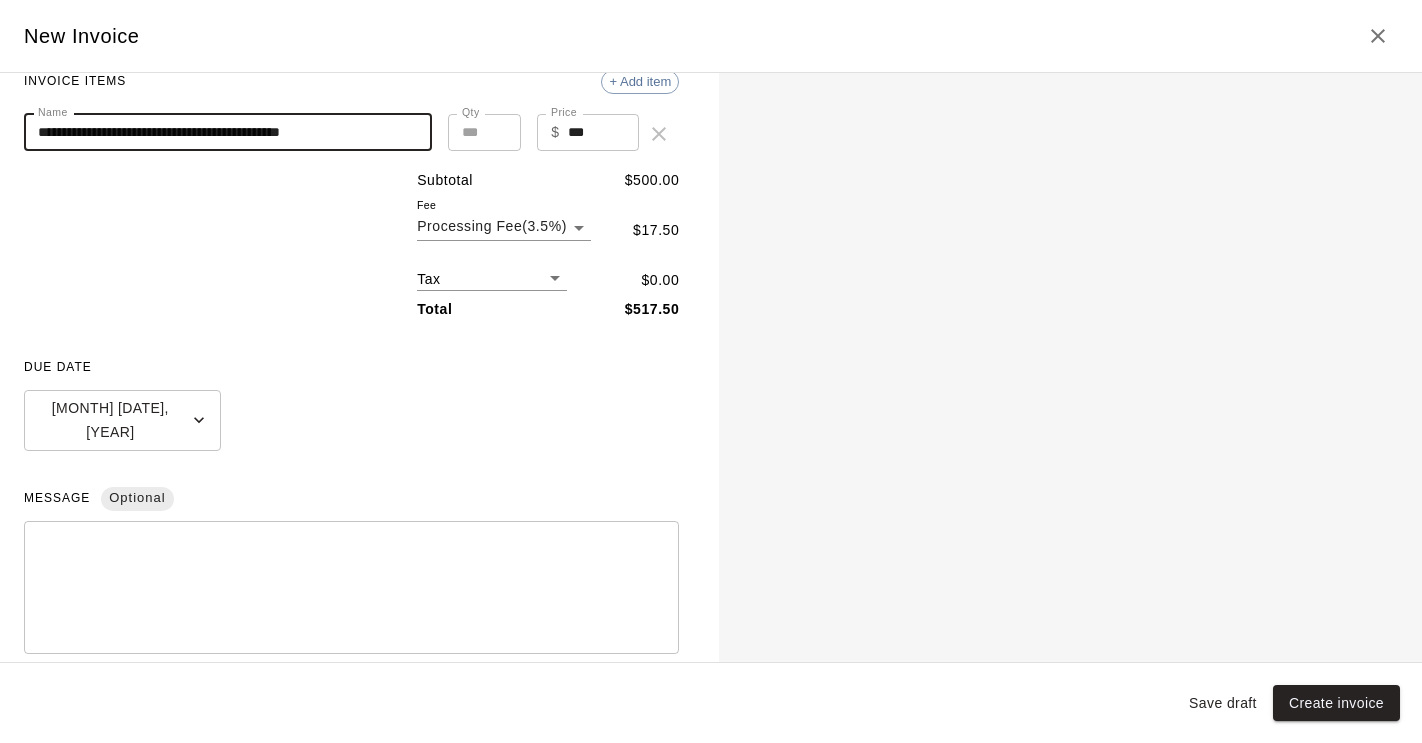 scroll, scrollTop: 243, scrollLeft: 0, axis: vertical 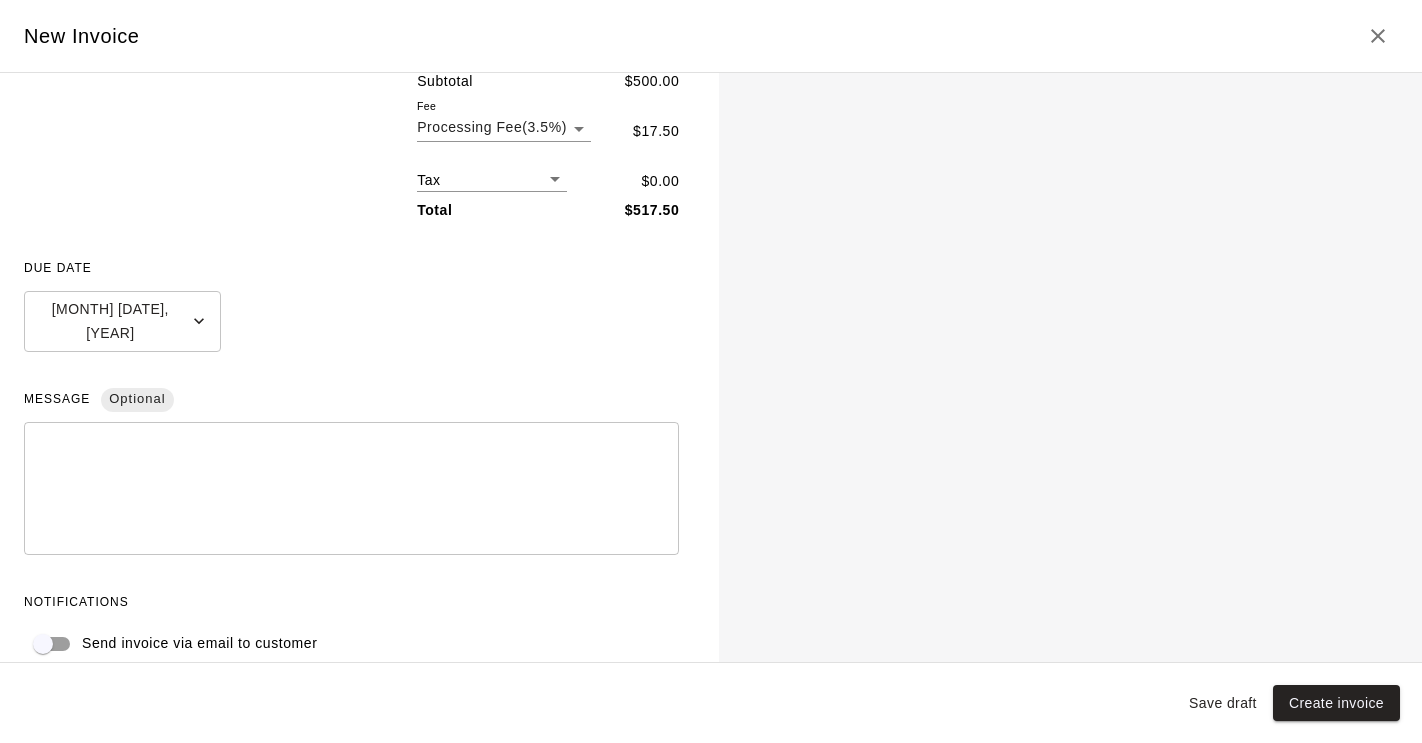 type on "**********" 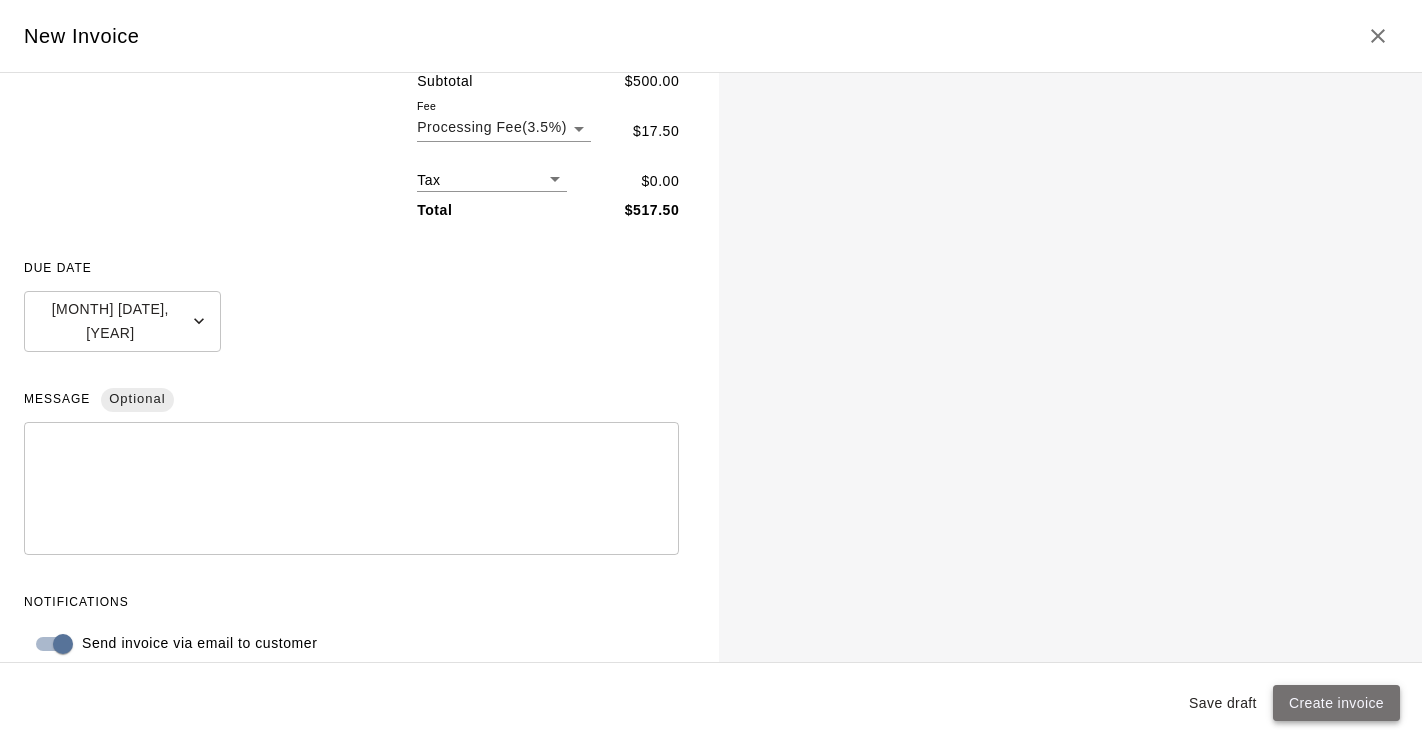 click on "Create invoice" at bounding box center [1336, 703] 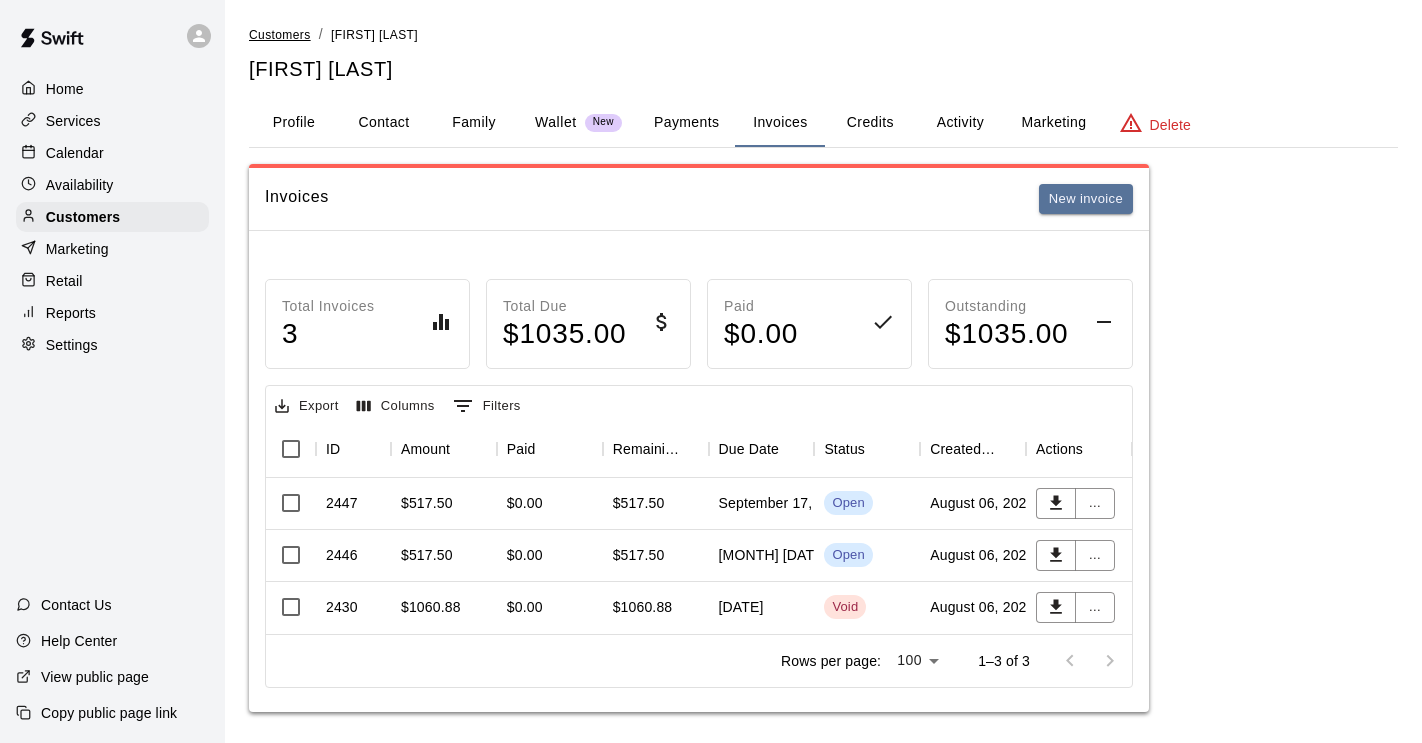 click on "Customers" at bounding box center (280, 35) 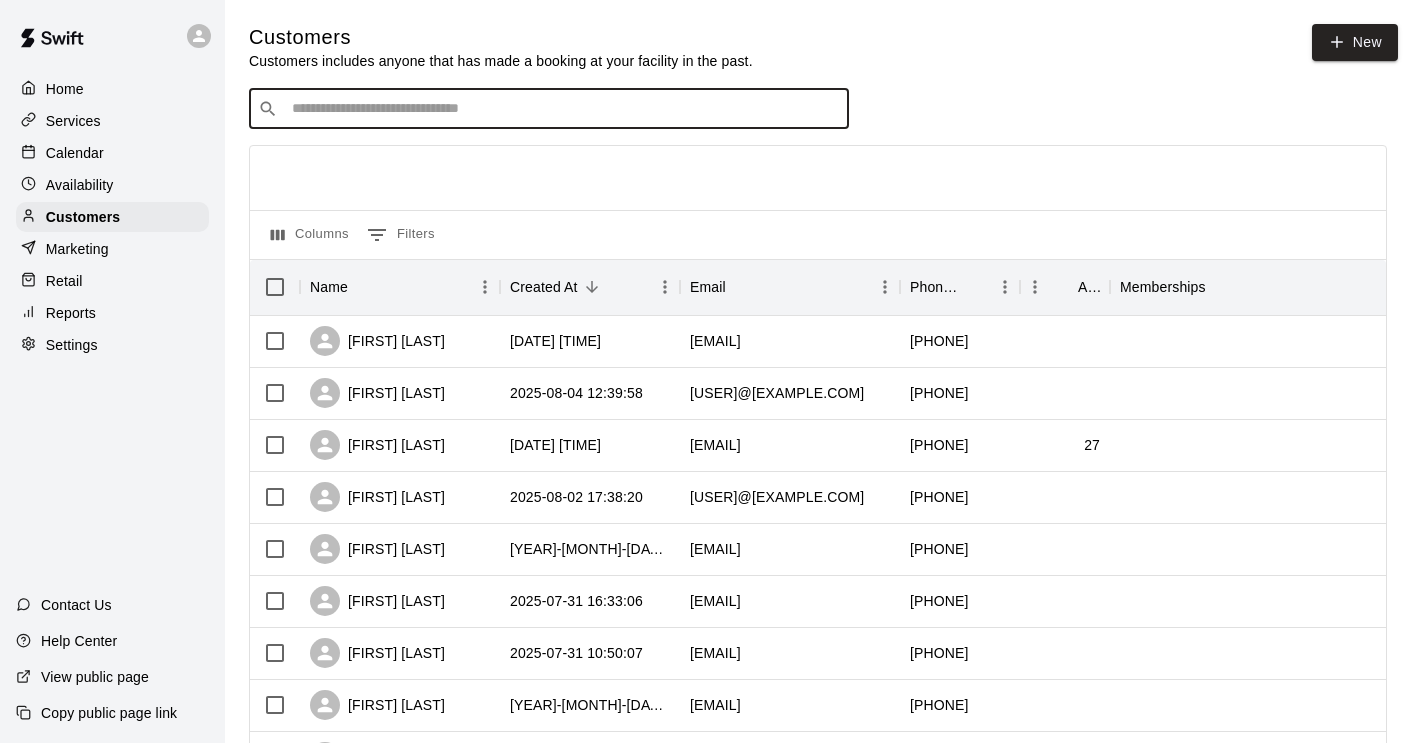 click at bounding box center (563, 109) 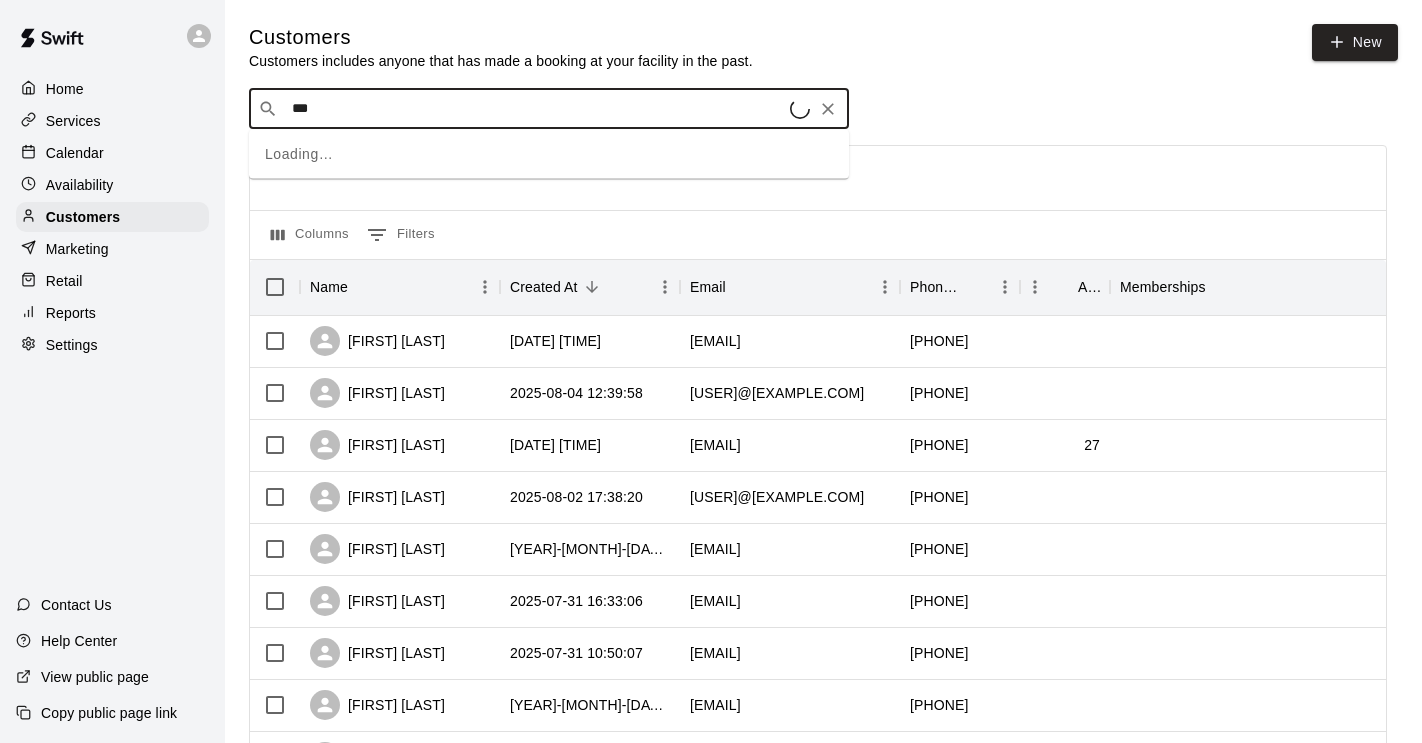 type on "****" 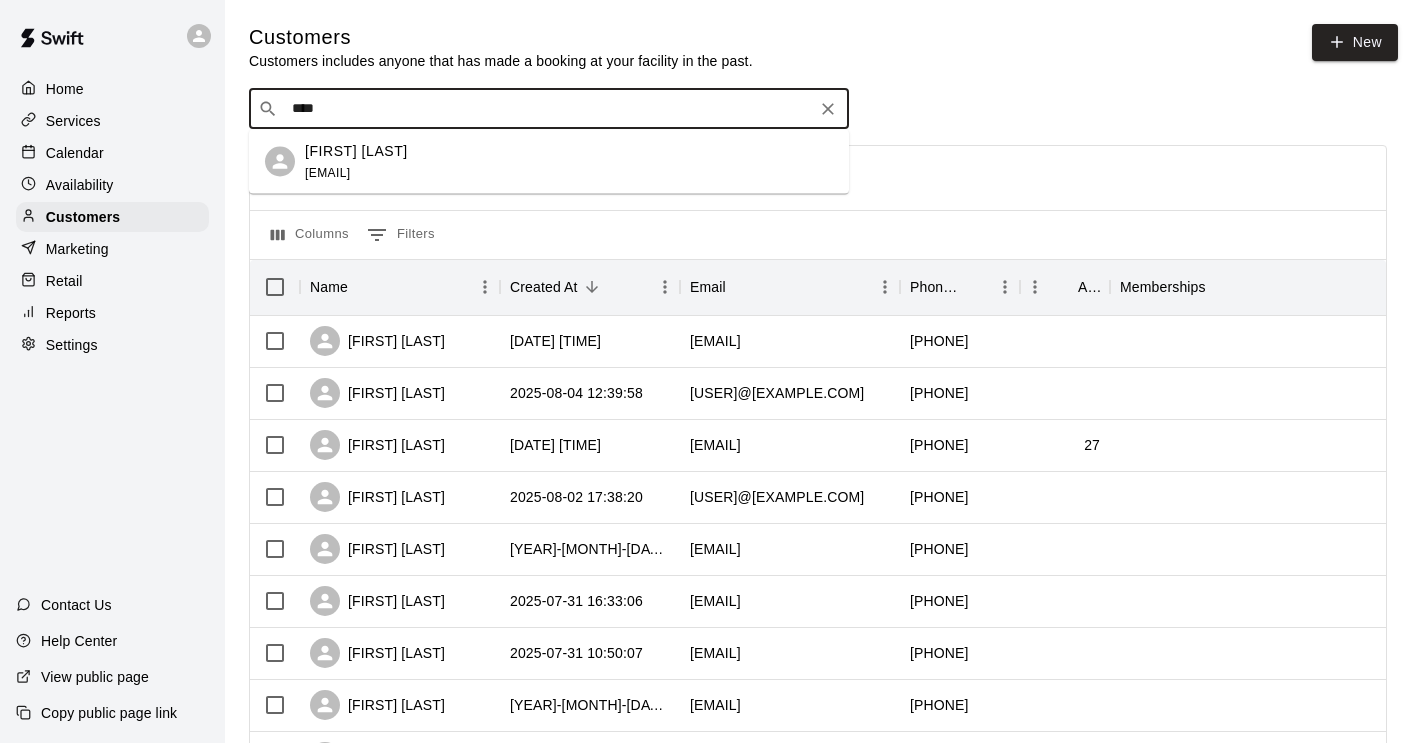 click on "[FIRST] [LAST]" at bounding box center (356, 150) 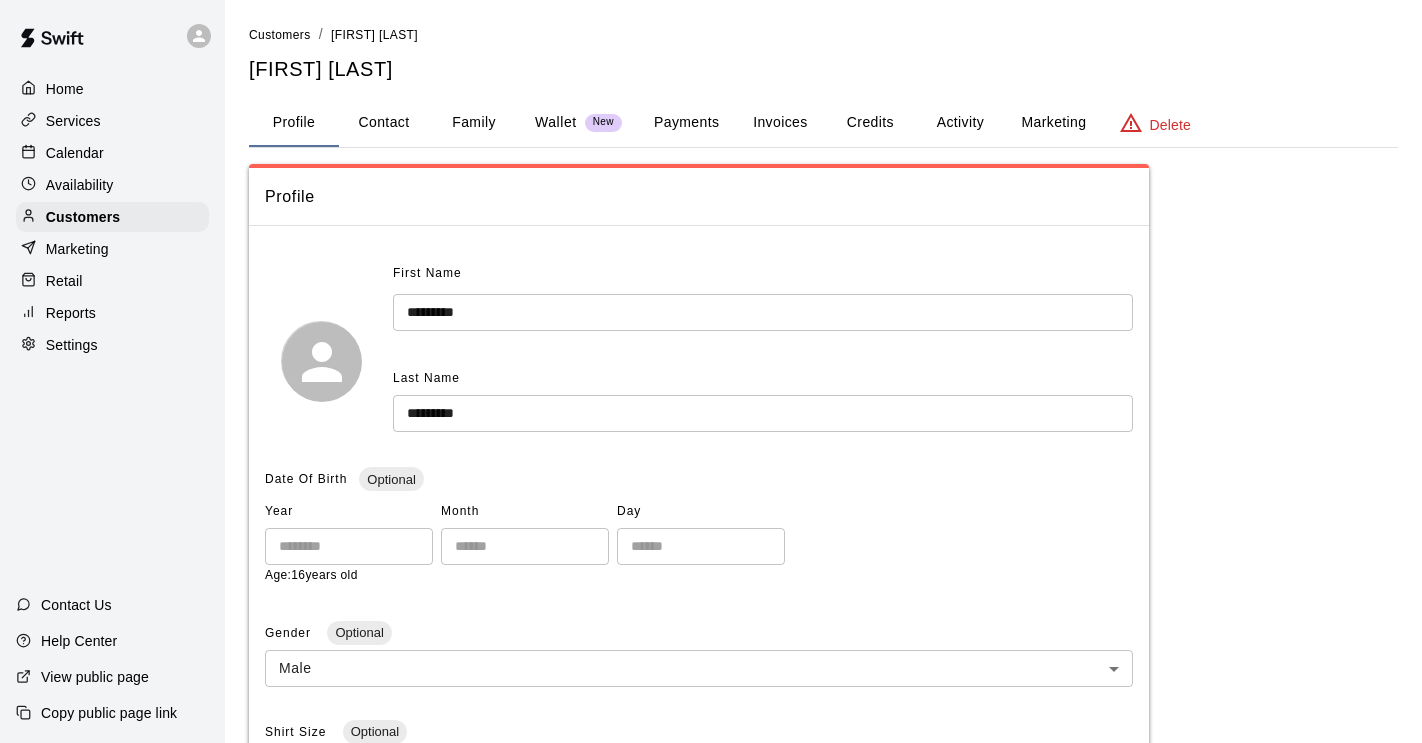 click on "Wallet" at bounding box center [556, 122] 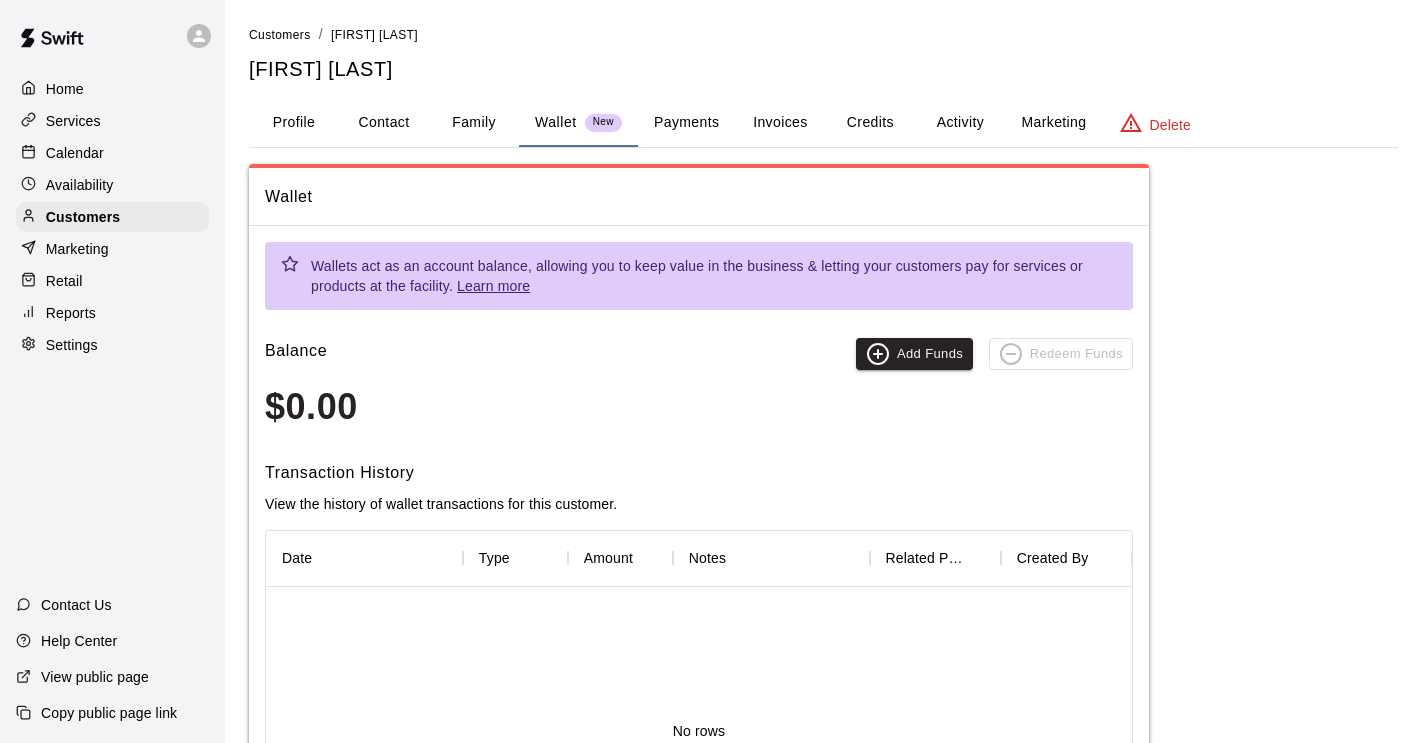 click on "Invoices" at bounding box center [780, 123] 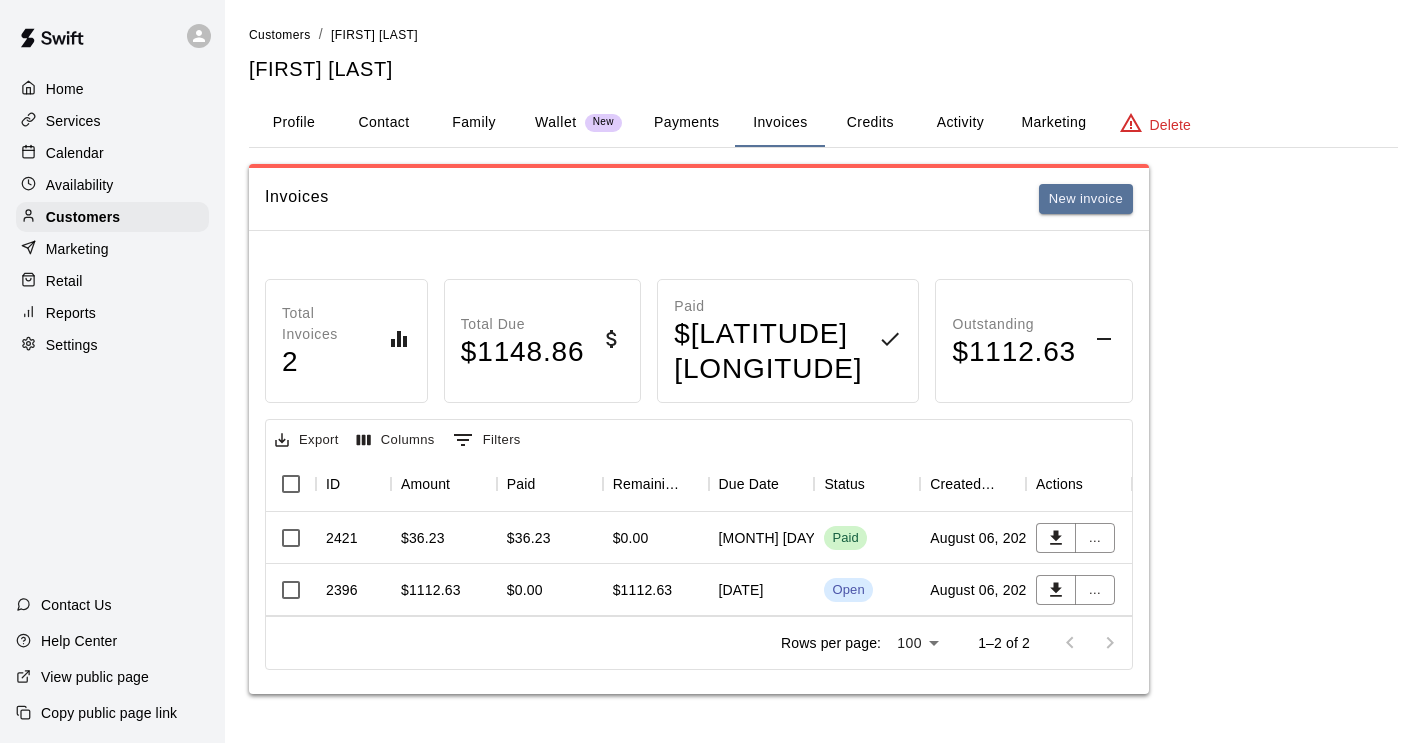 click on "Profile" at bounding box center (294, 123) 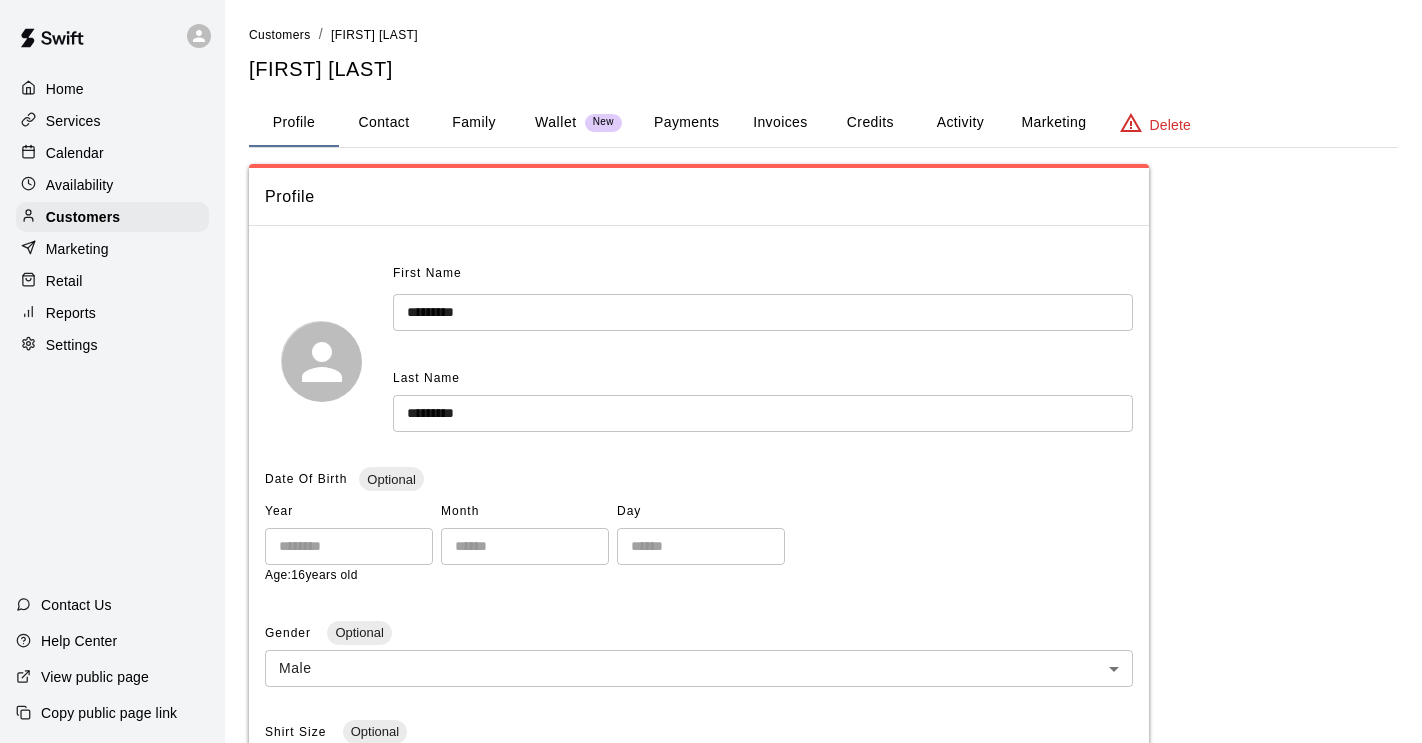 click on "Contact" at bounding box center [384, 123] 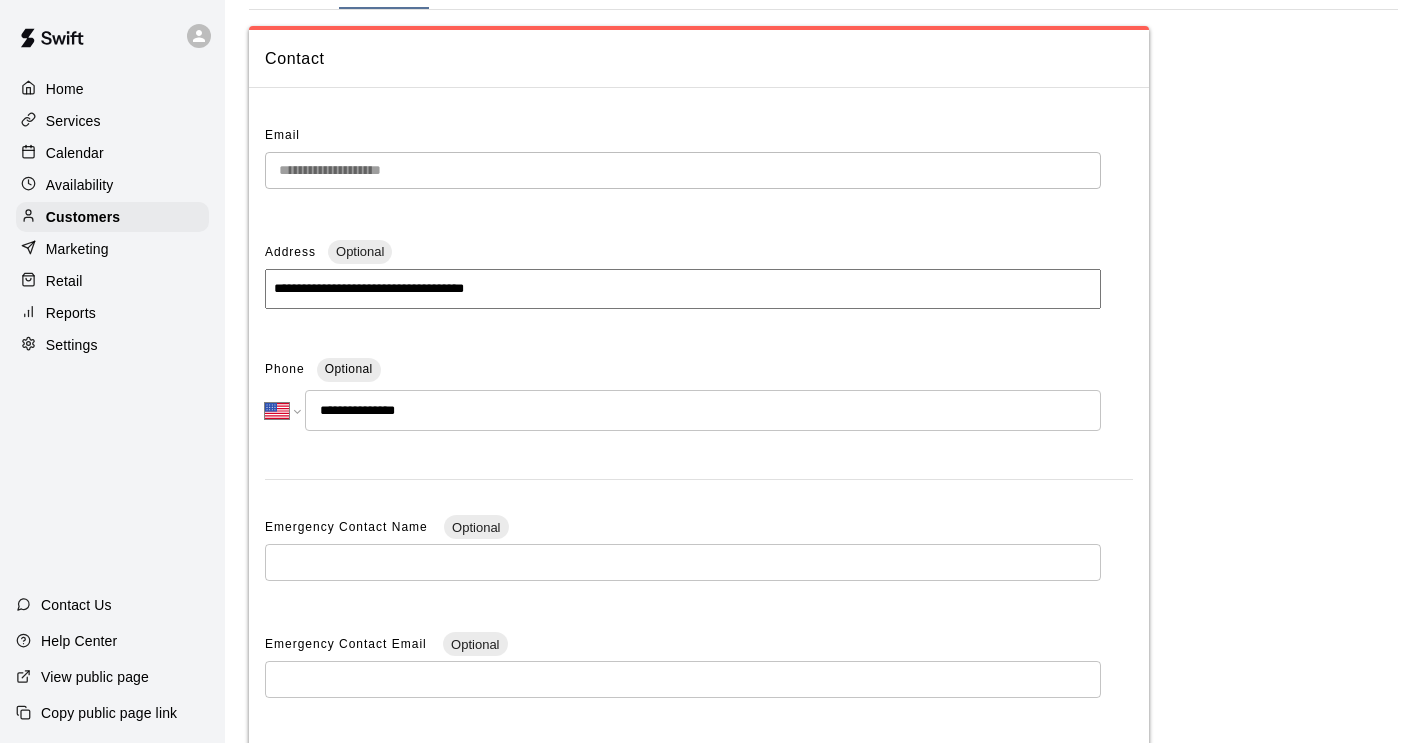 scroll, scrollTop: 0, scrollLeft: 0, axis: both 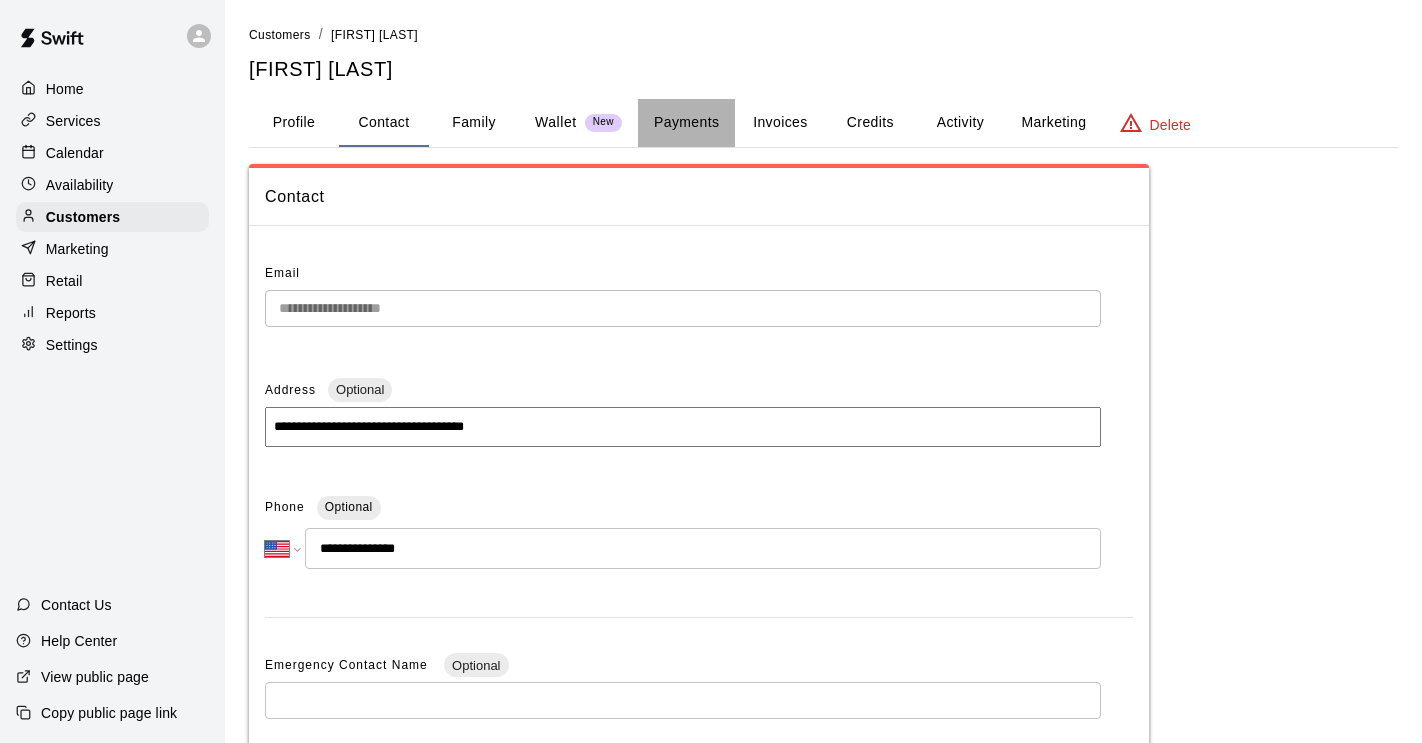 click on "Payments" at bounding box center (686, 123) 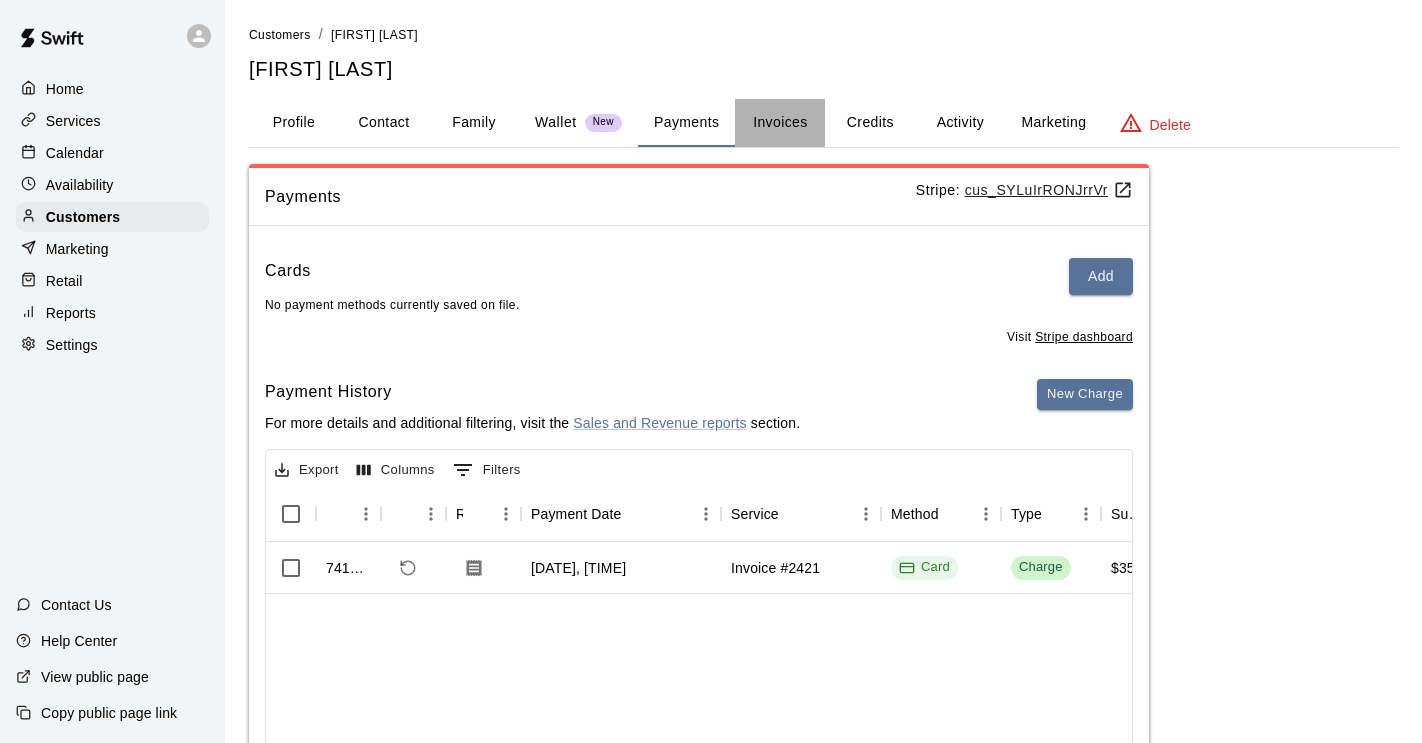 click on "Invoices" at bounding box center [780, 123] 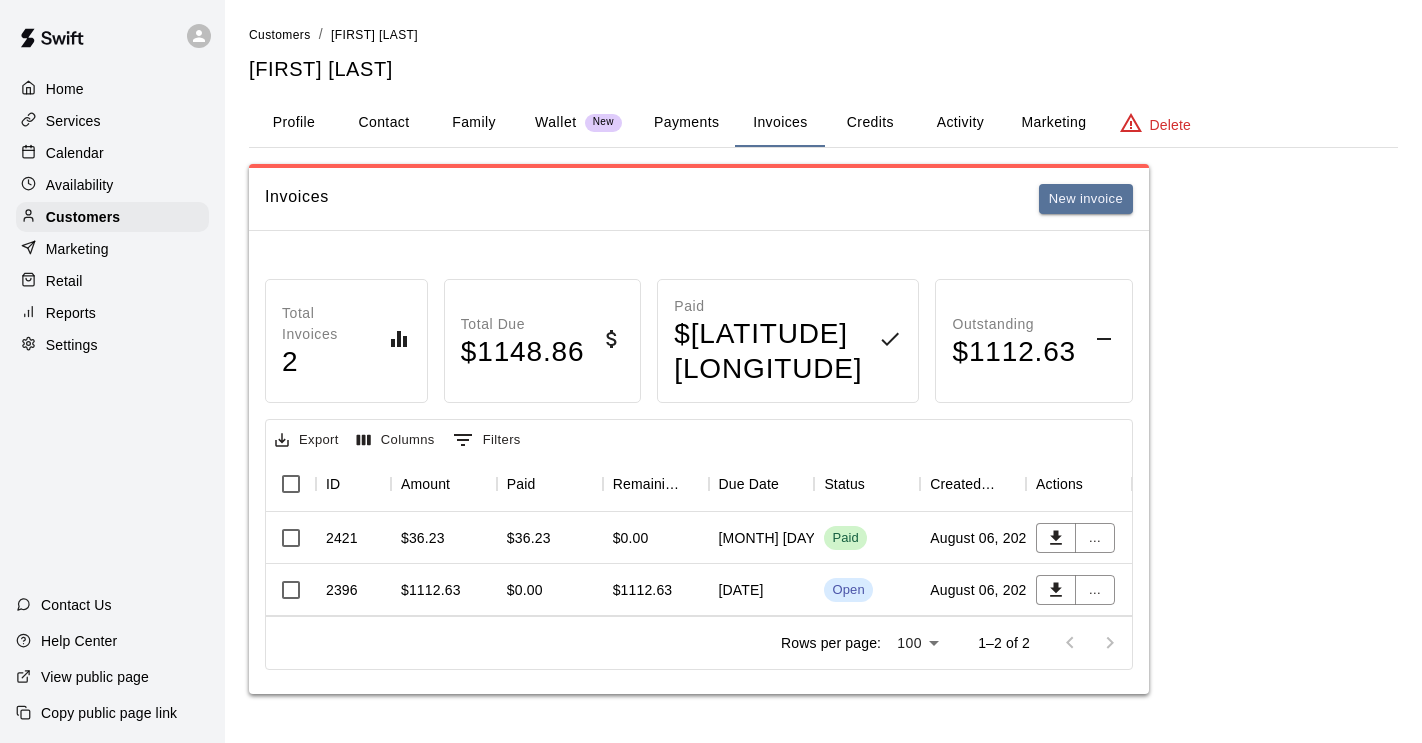 click on "Wallet" at bounding box center (556, 122) 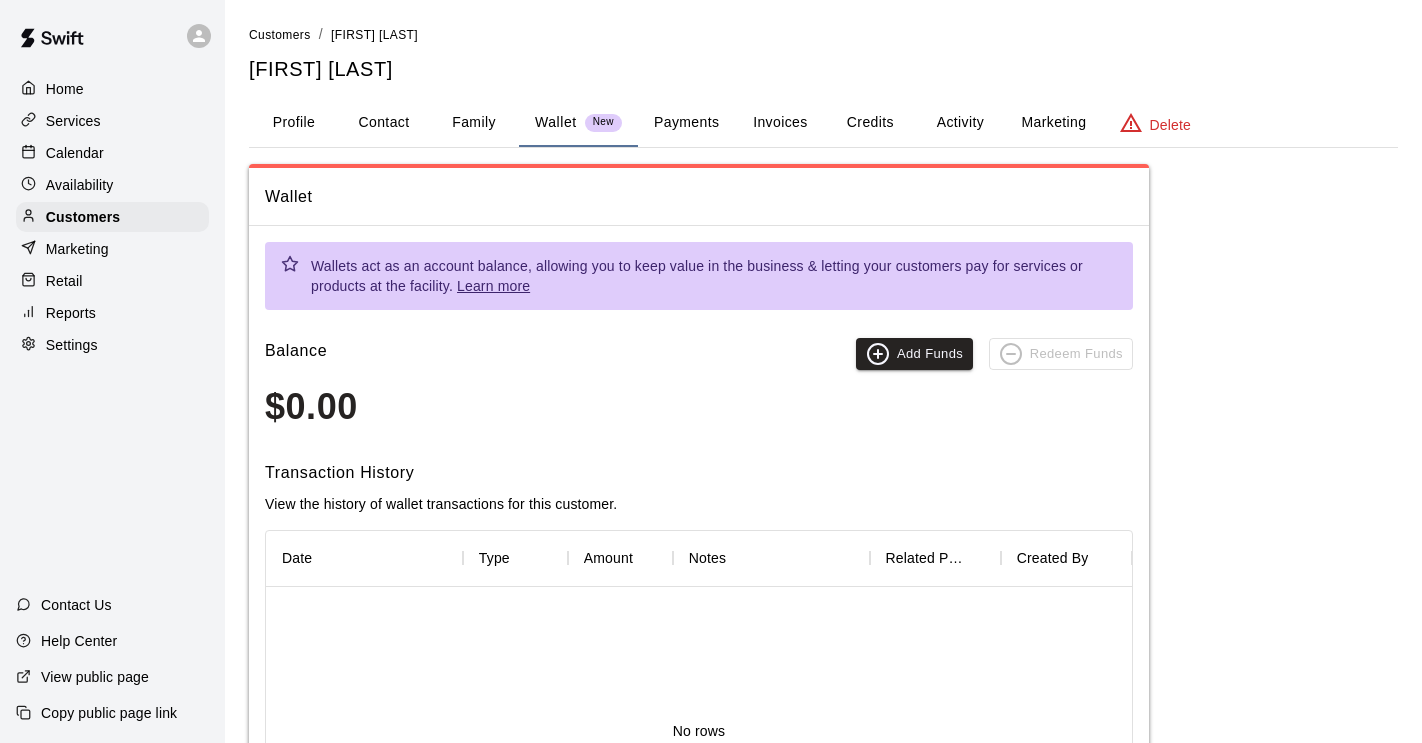 click on "Payments" at bounding box center (686, 123) 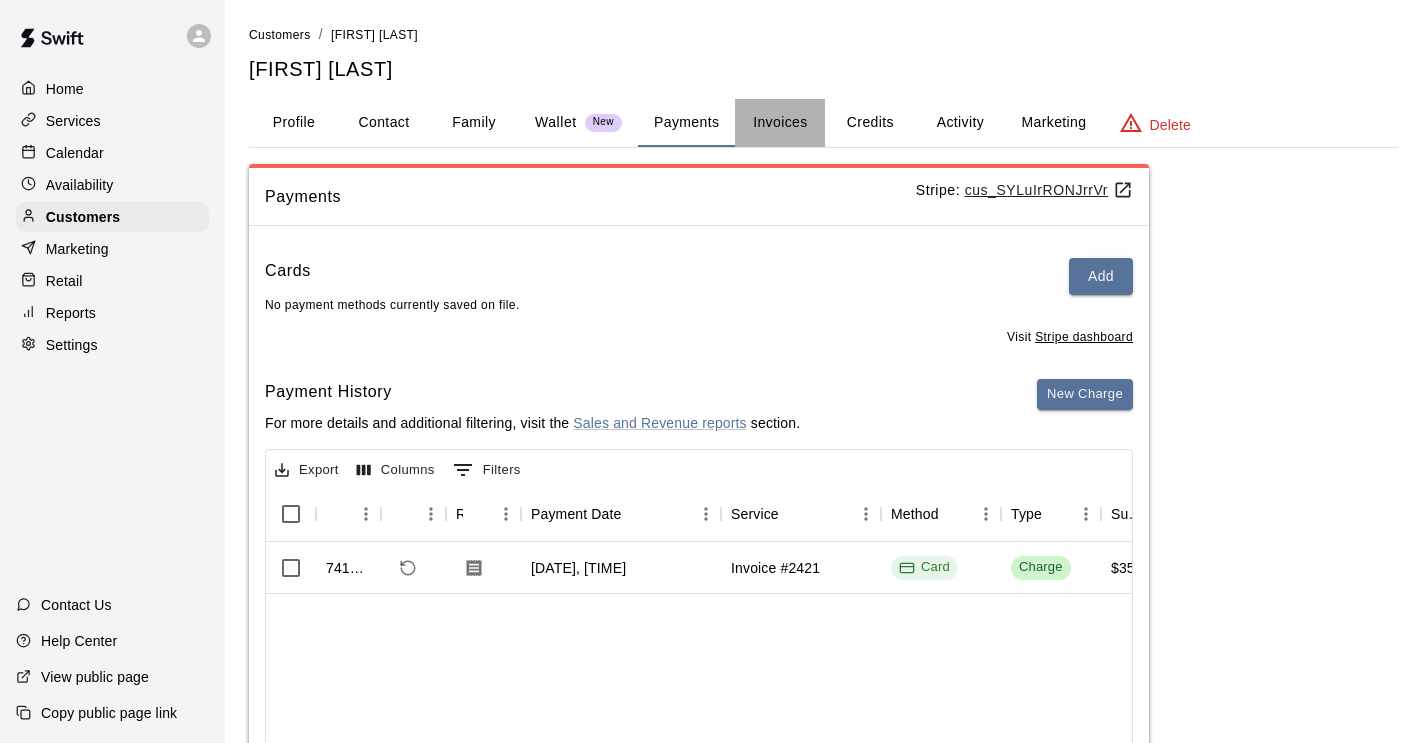 click on "Invoices" at bounding box center (780, 123) 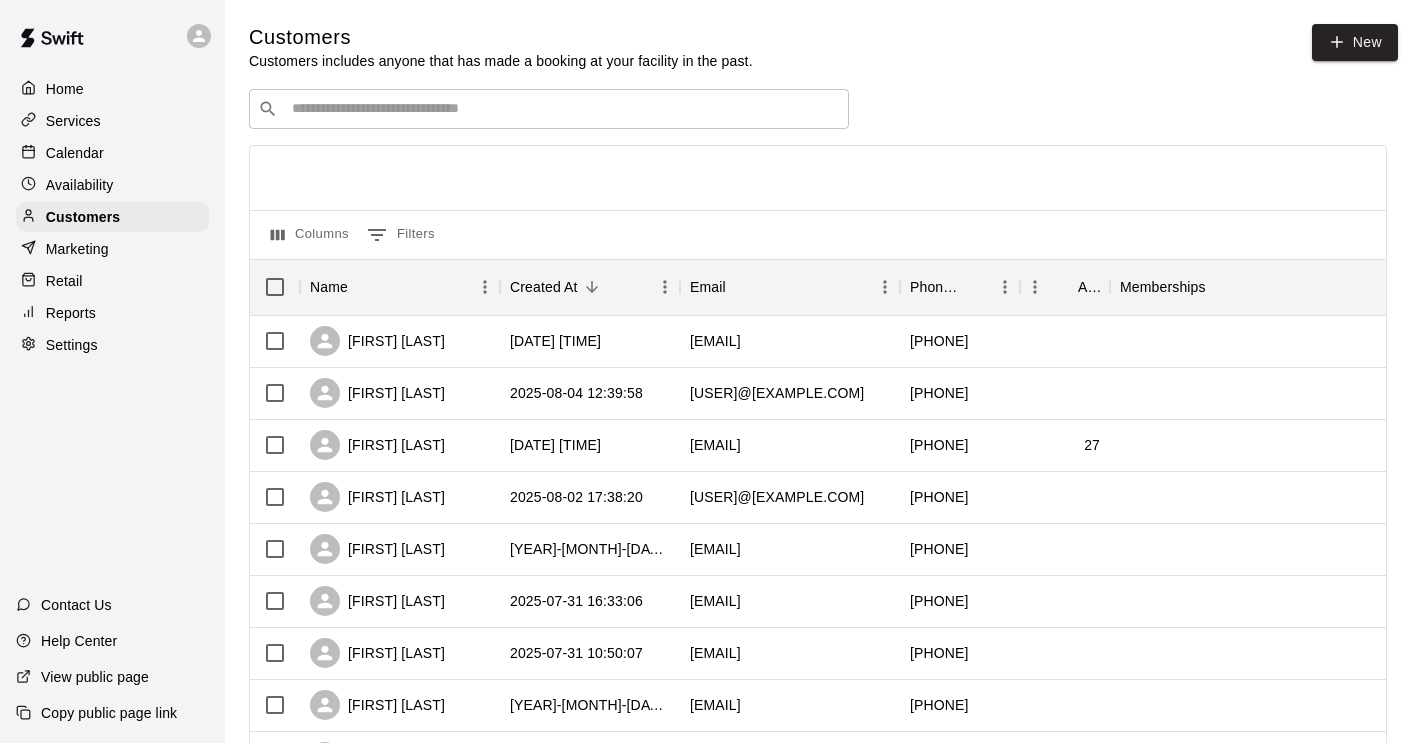 click on "​ ​" at bounding box center (549, 109) 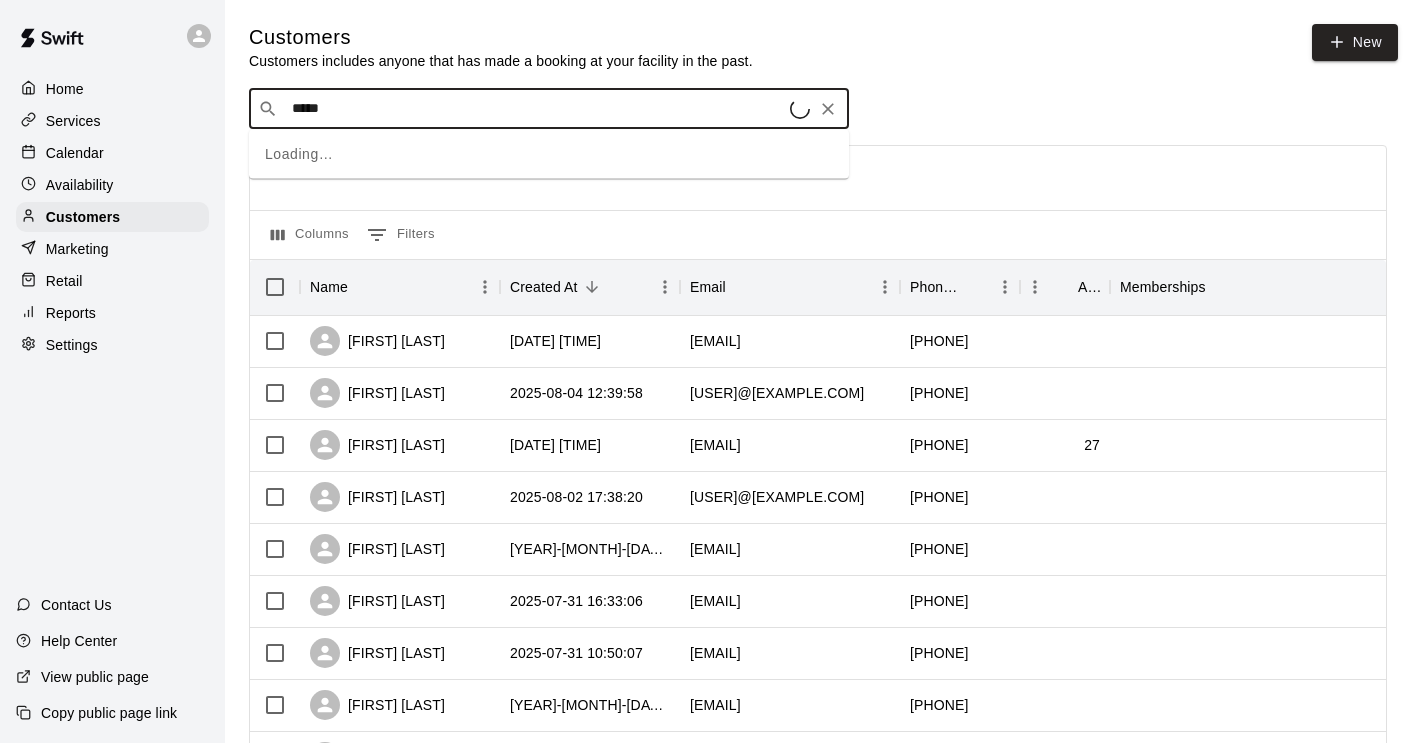 type on "******" 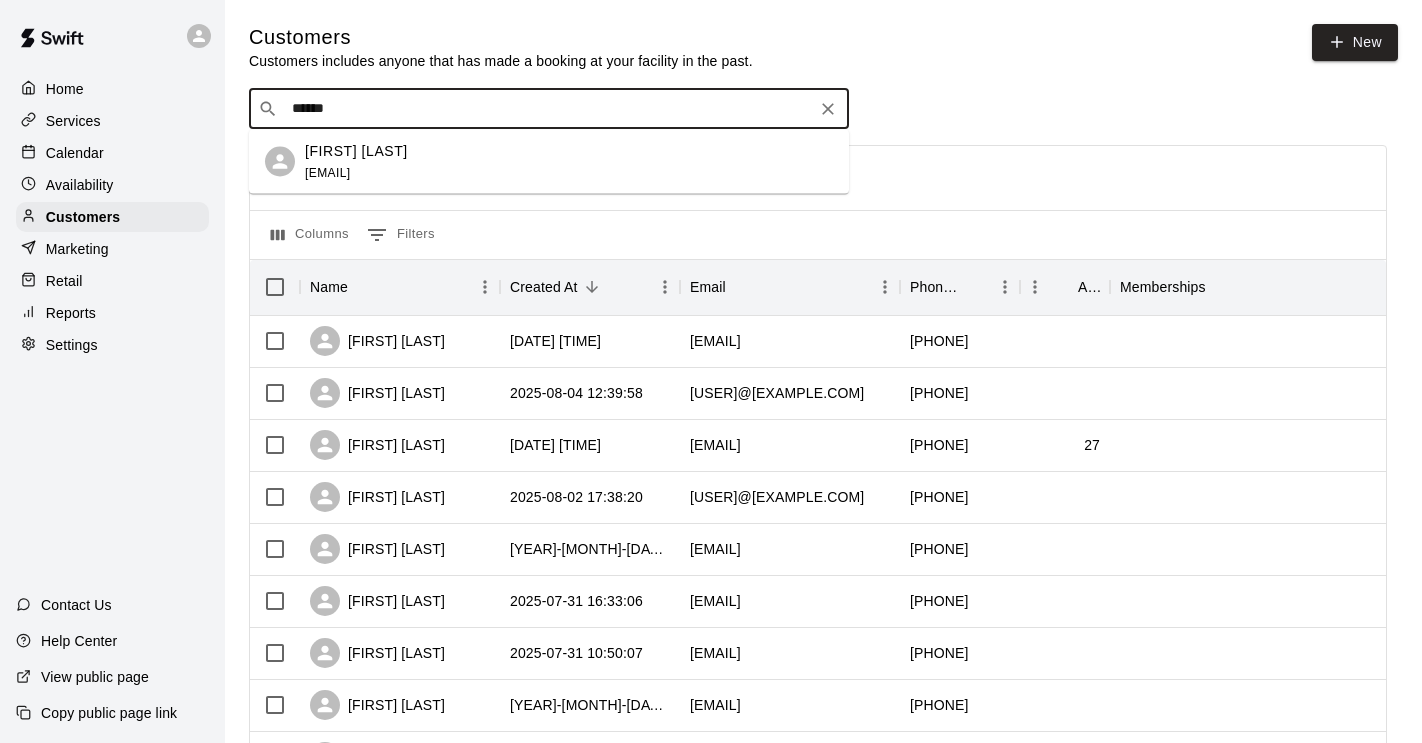 click on "[FIRST] [LAST] [EMAIL]" at bounding box center [569, 161] 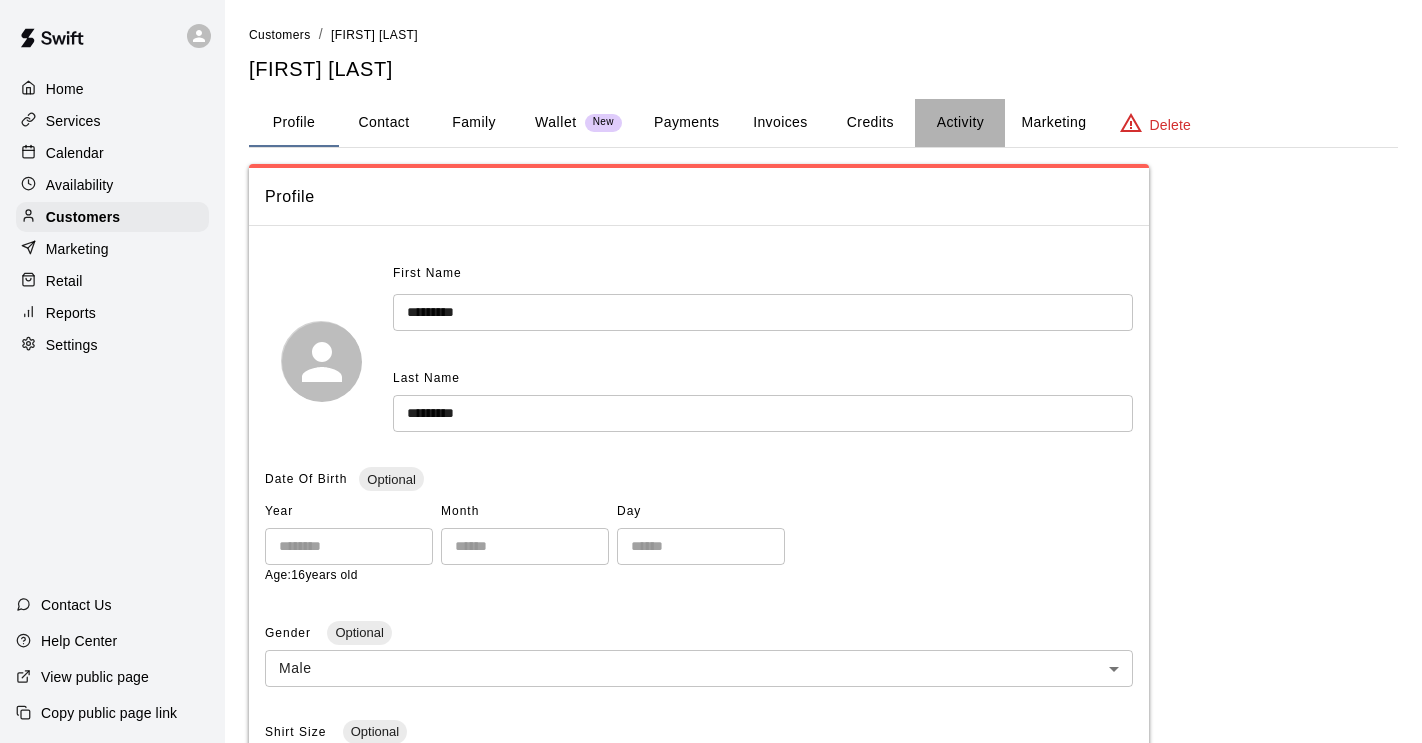 click on "Activity" at bounding box center [960, 123] 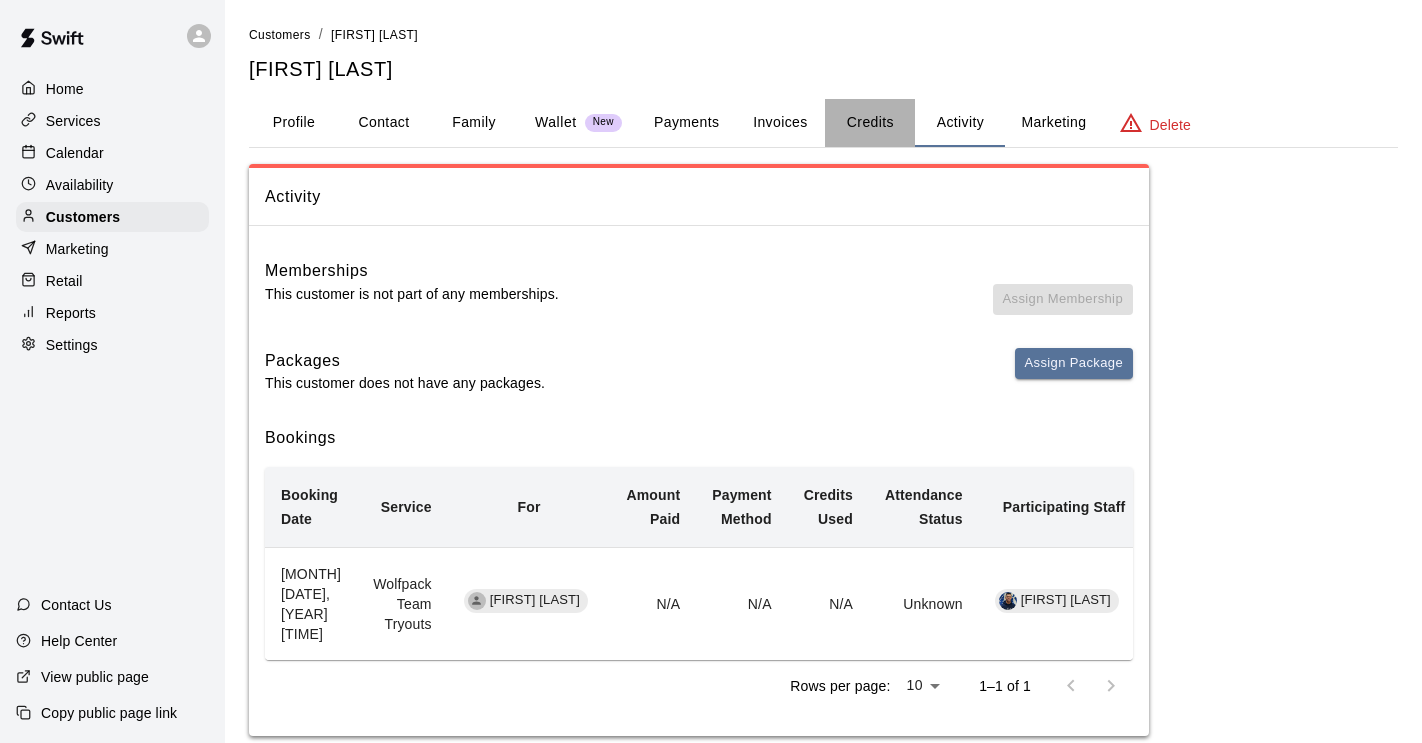 click on "Credits" at bounding box center (870, 123) 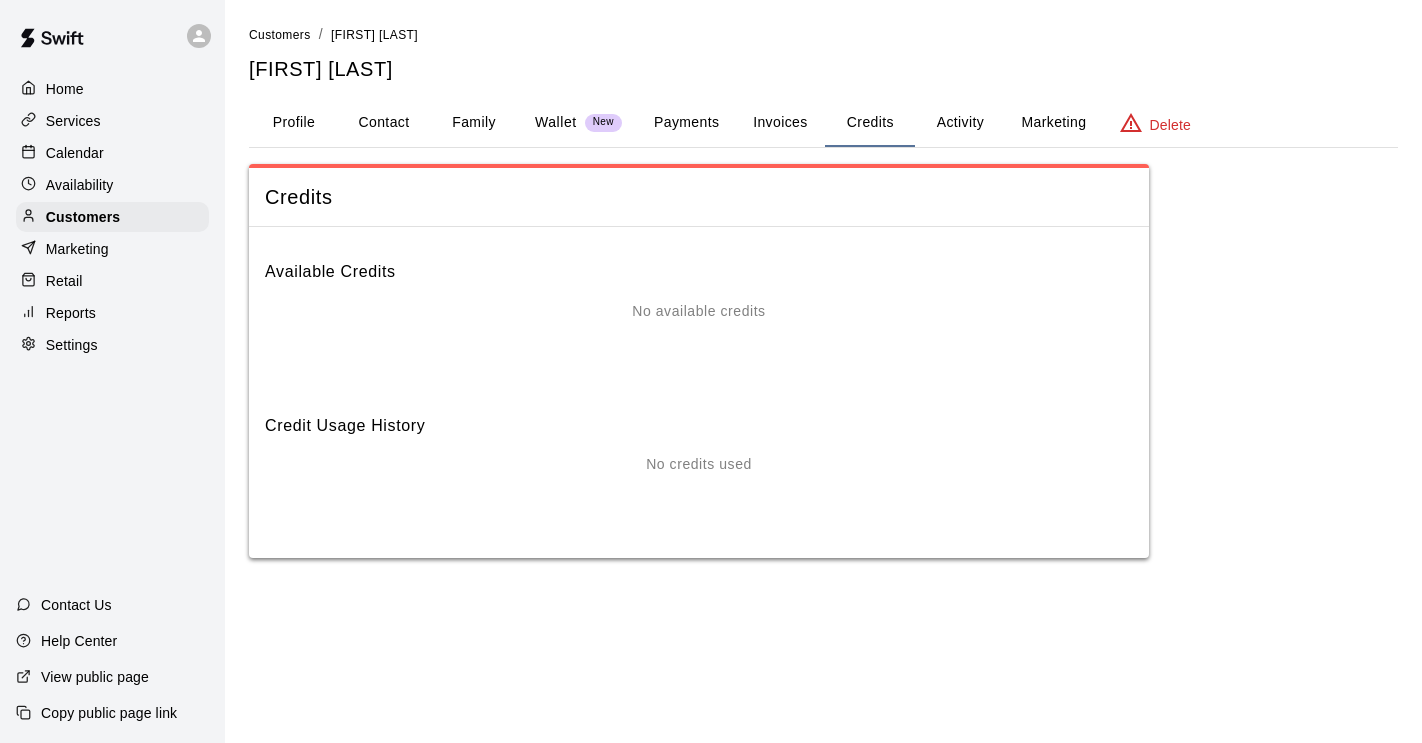 click on "Invoices" at bounding box center [780, 123] 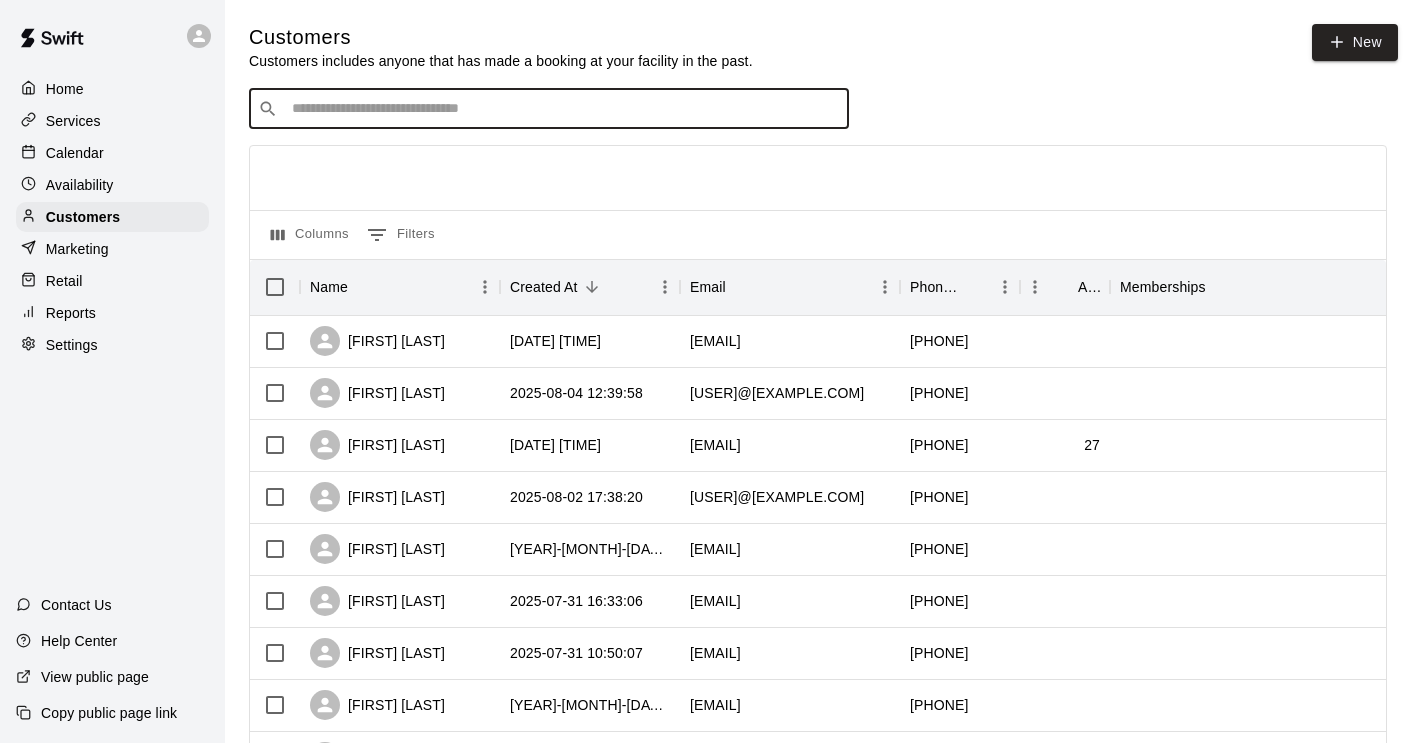 click at bounding box center (563, 109) 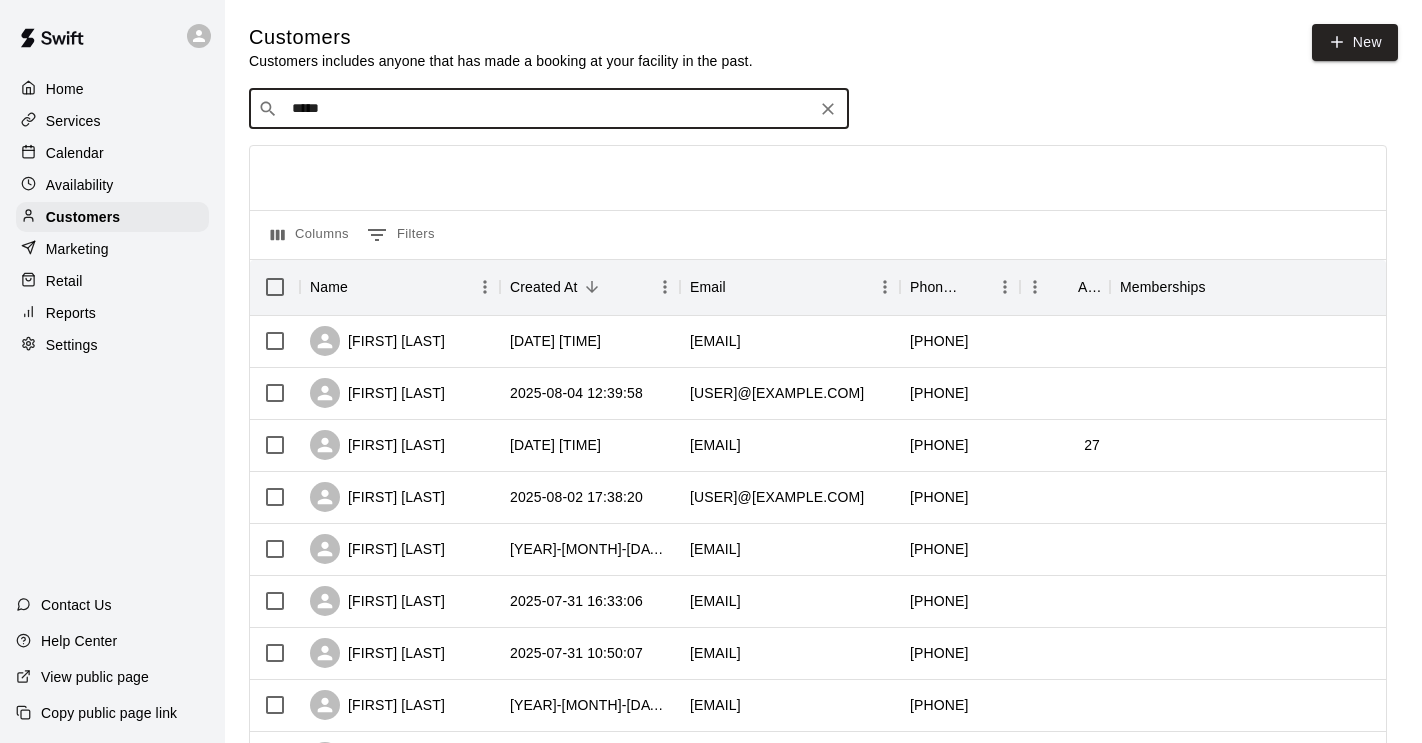 type on "******" 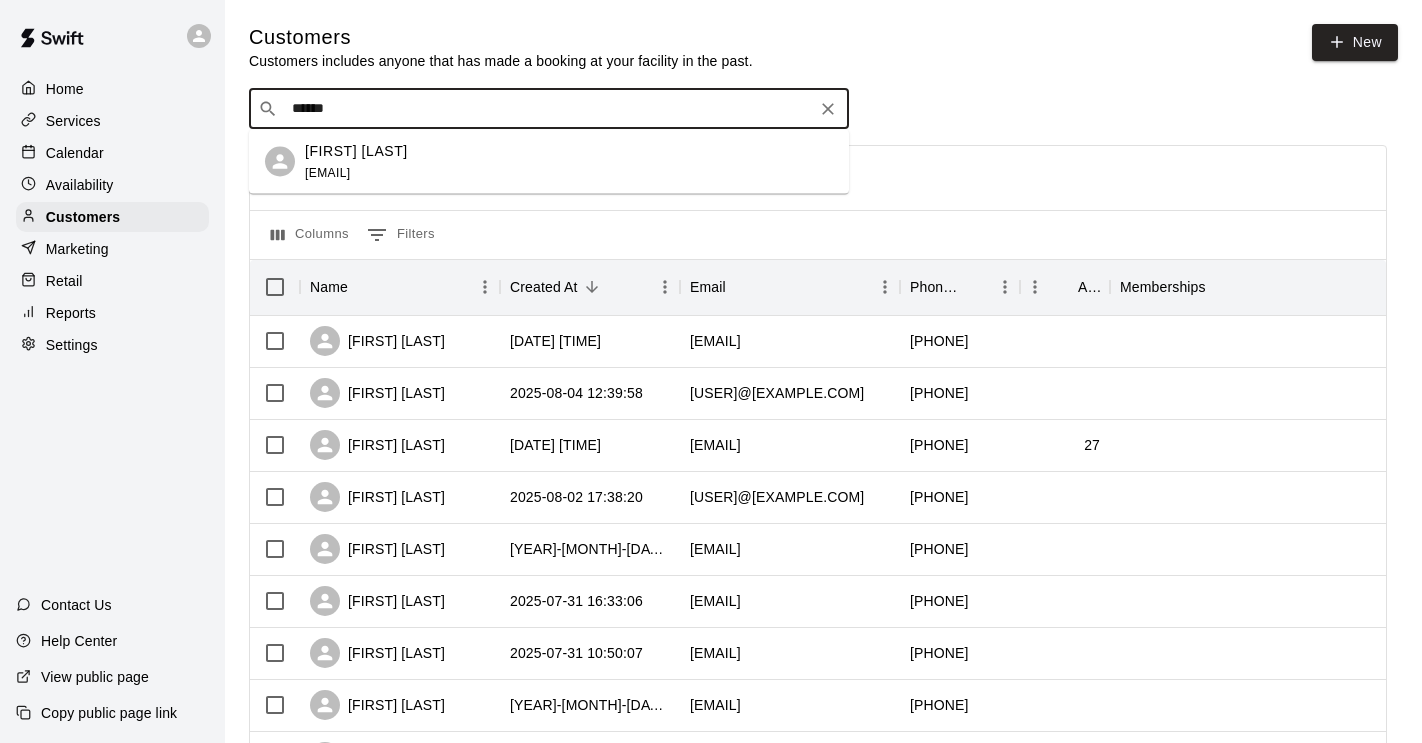 click on "[FIRST] [LAST]" at bounding box center [356, 150] 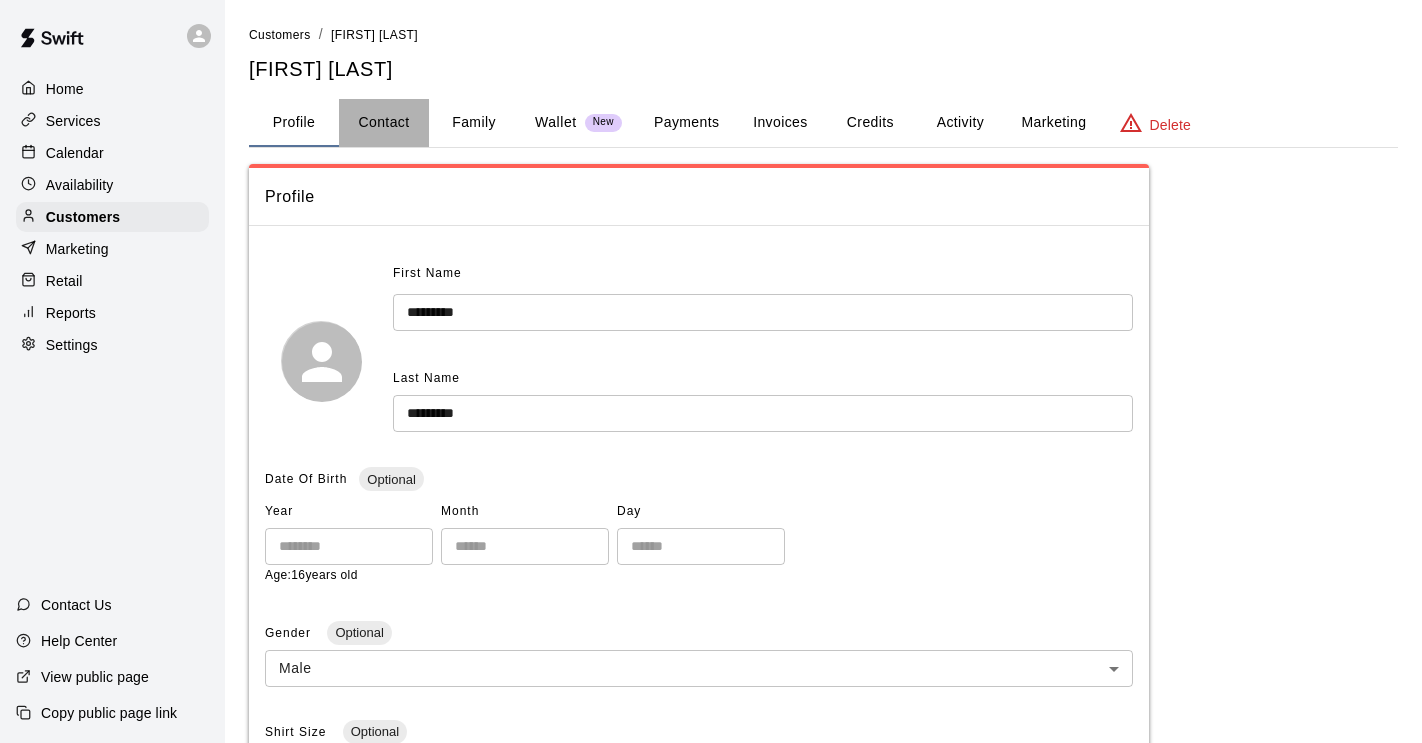 click on "Contact" at bounding box center [384, 123] 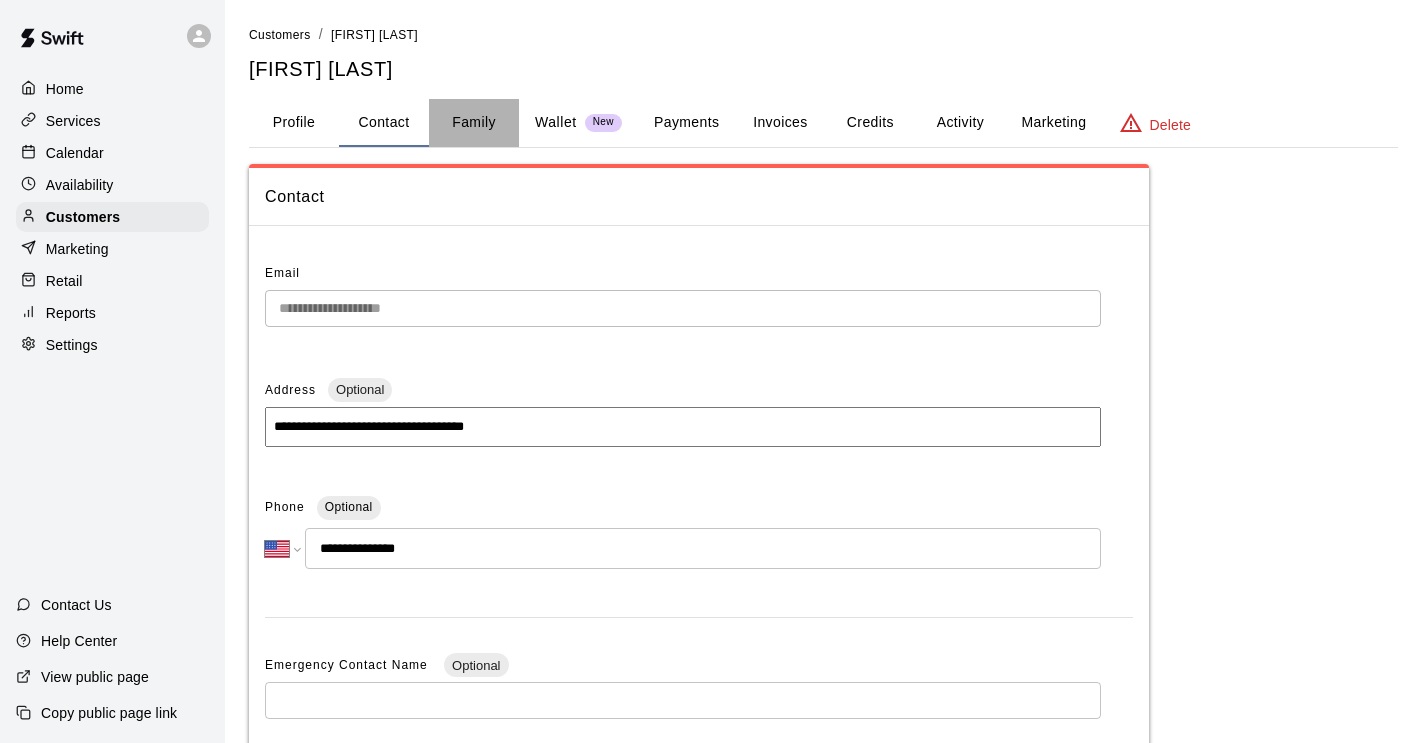 click on "Family" at bounding box center [474, 123] 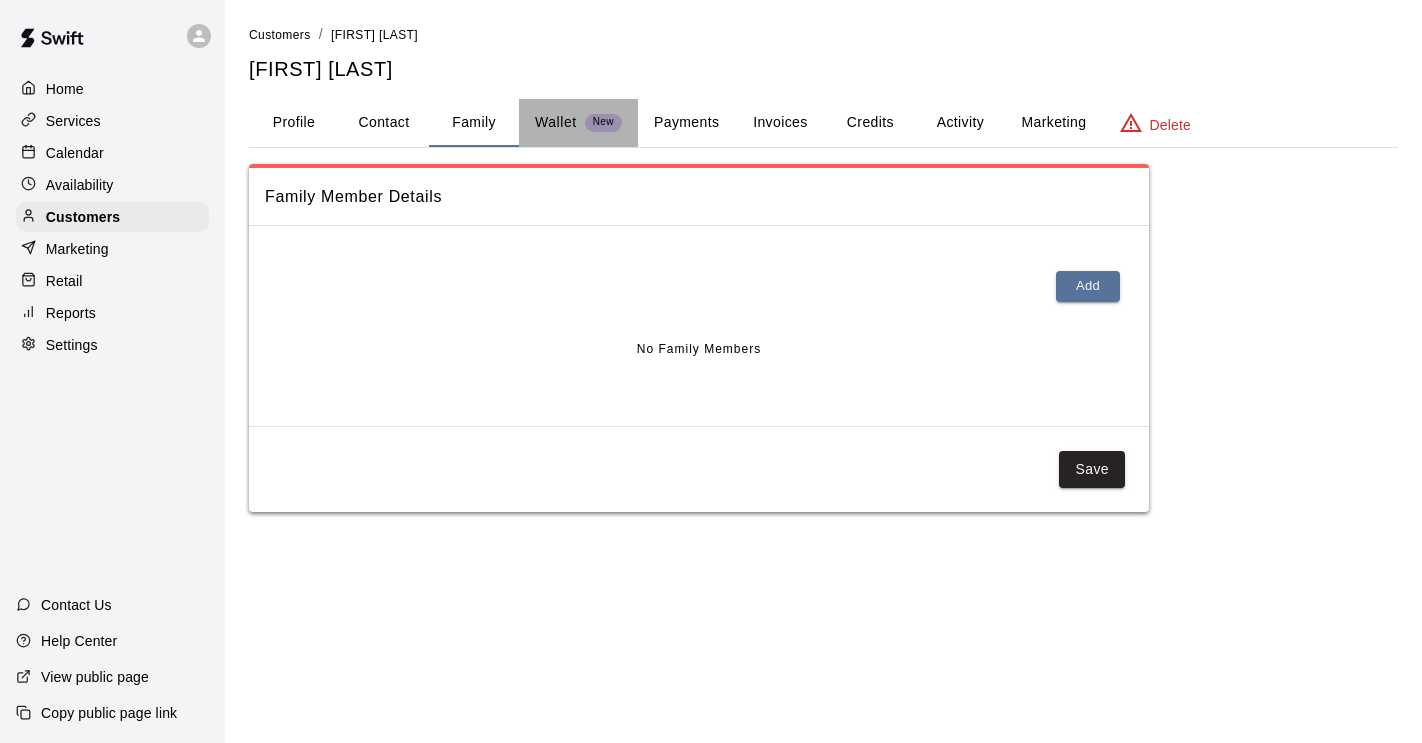 click on "Wallet" at bounding box center [556, 122] 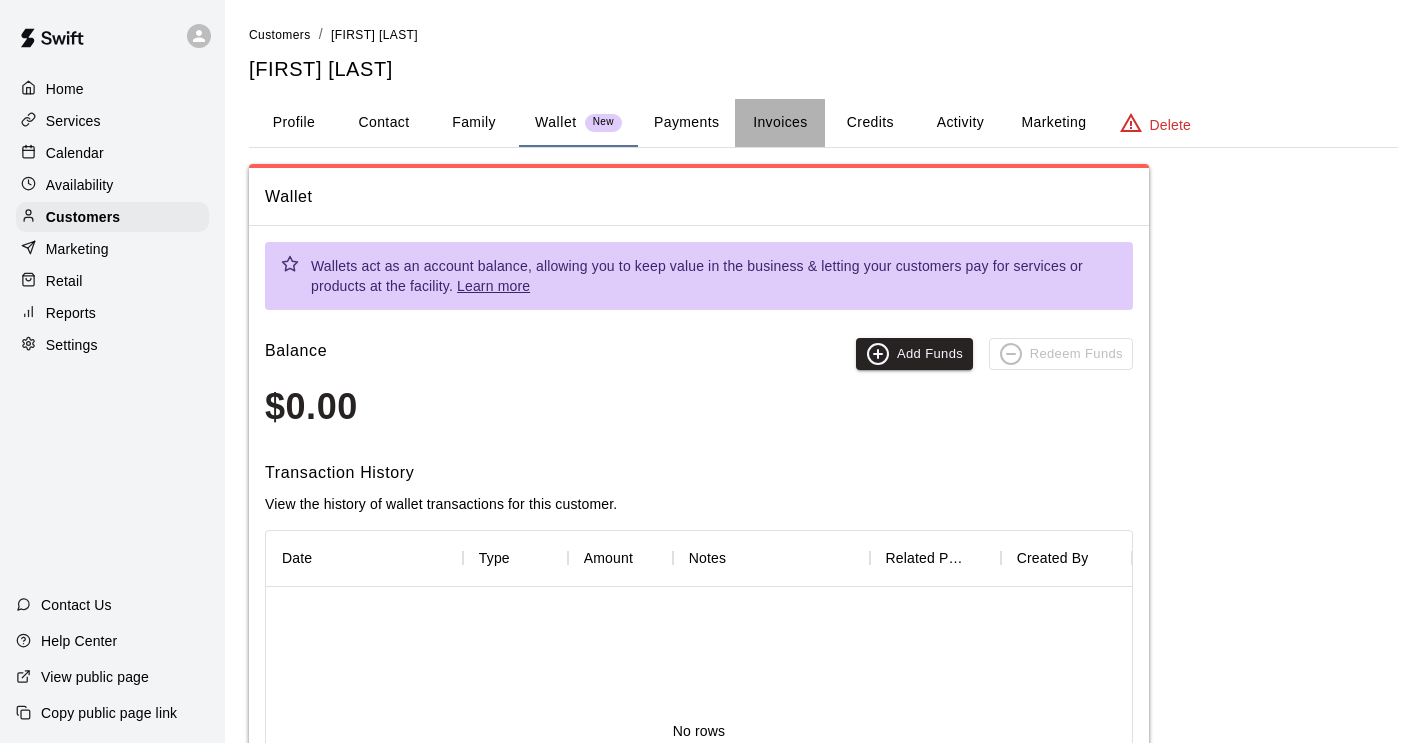 click on "Invoices" at bounding box center [780, 123] 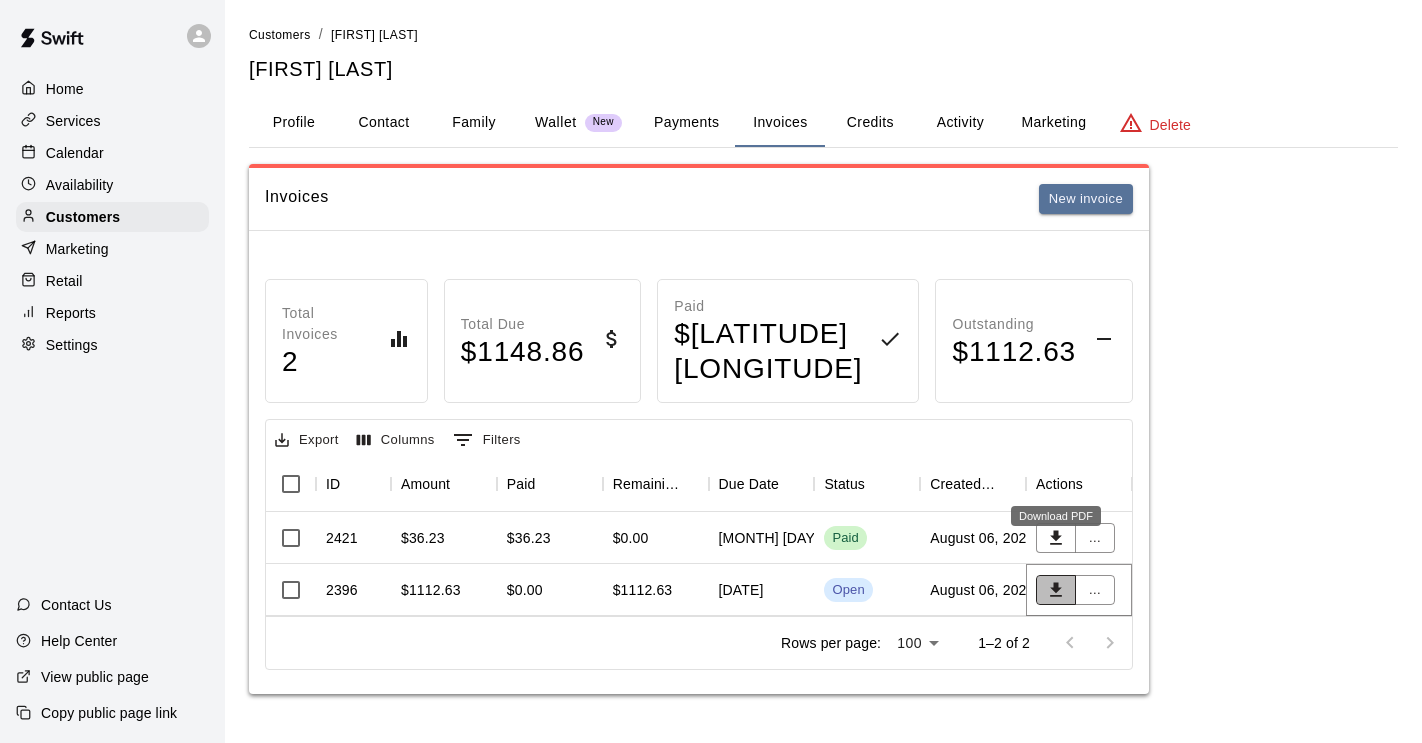click 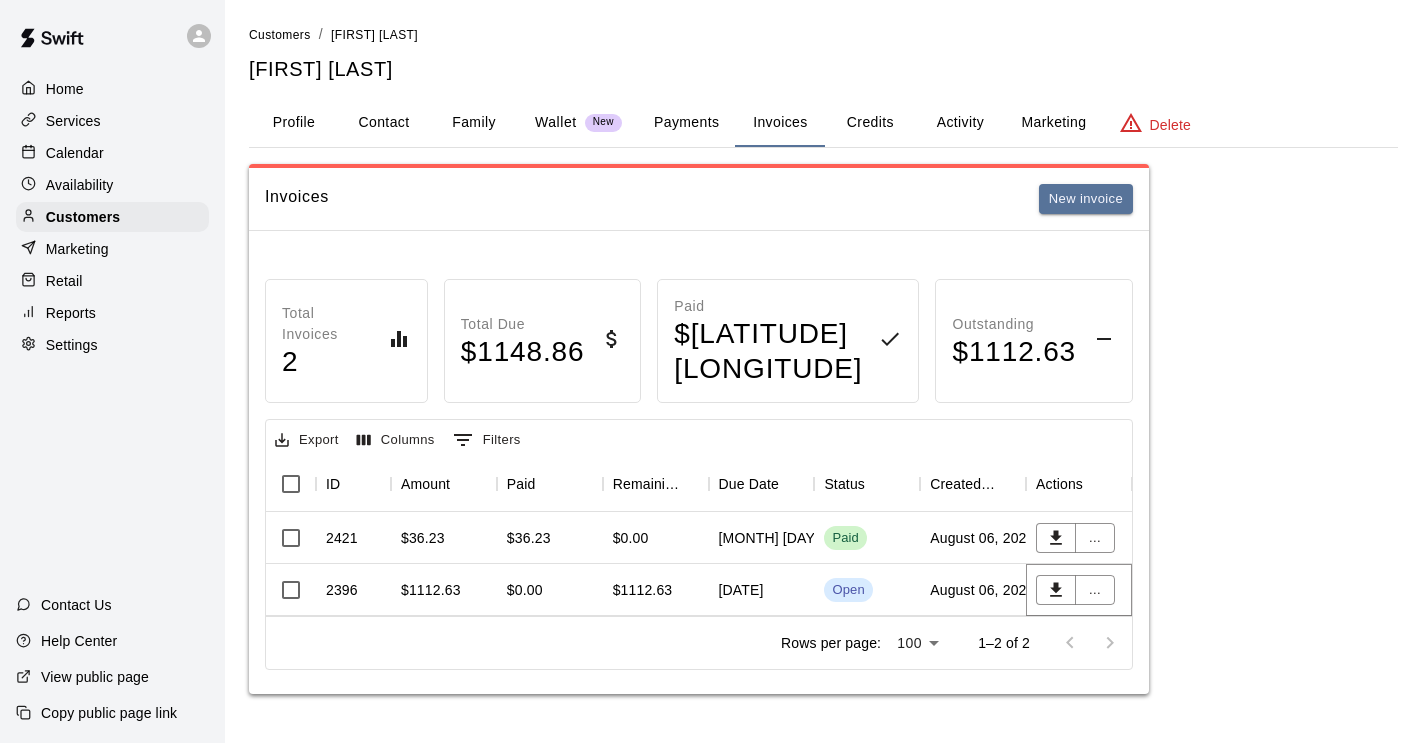 click on "Contact" at bounding box center (384, 123) 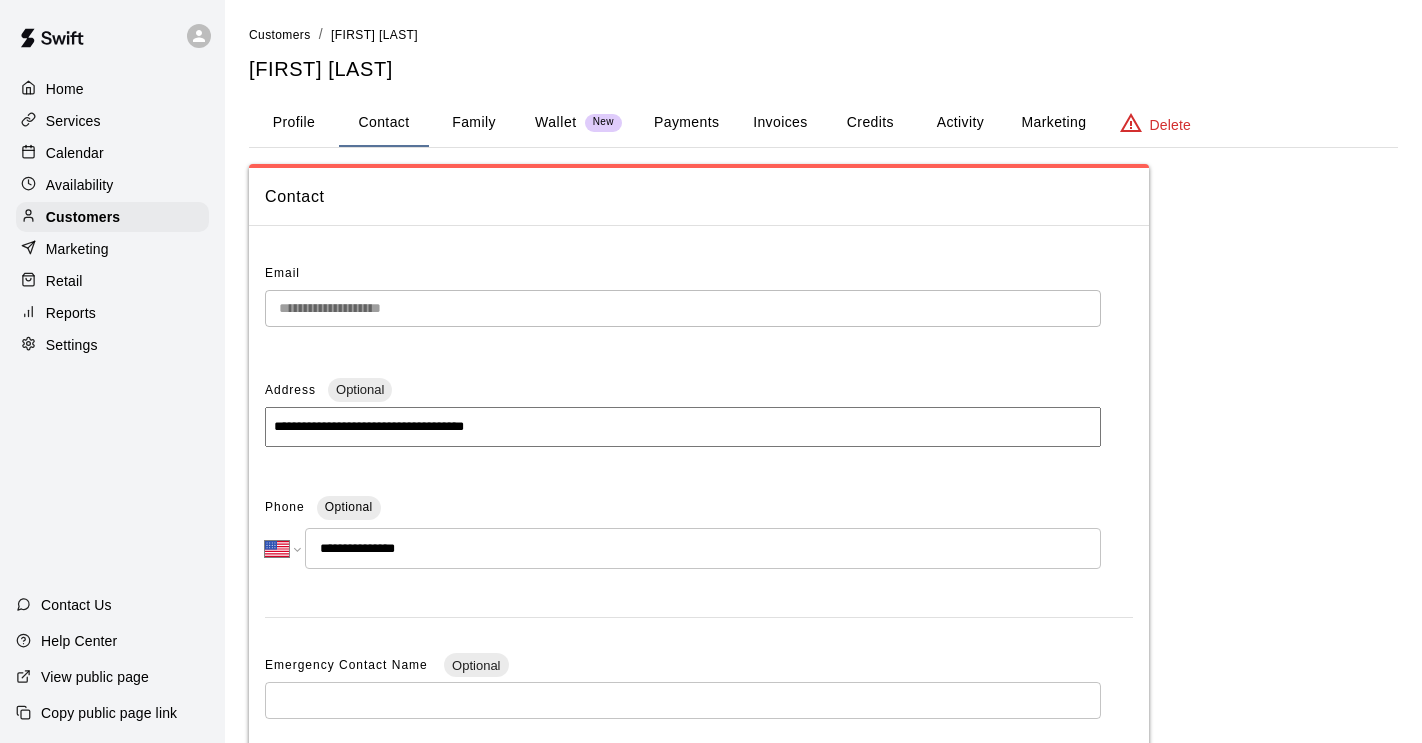 click on "Family" at bounding box center (474, 123) 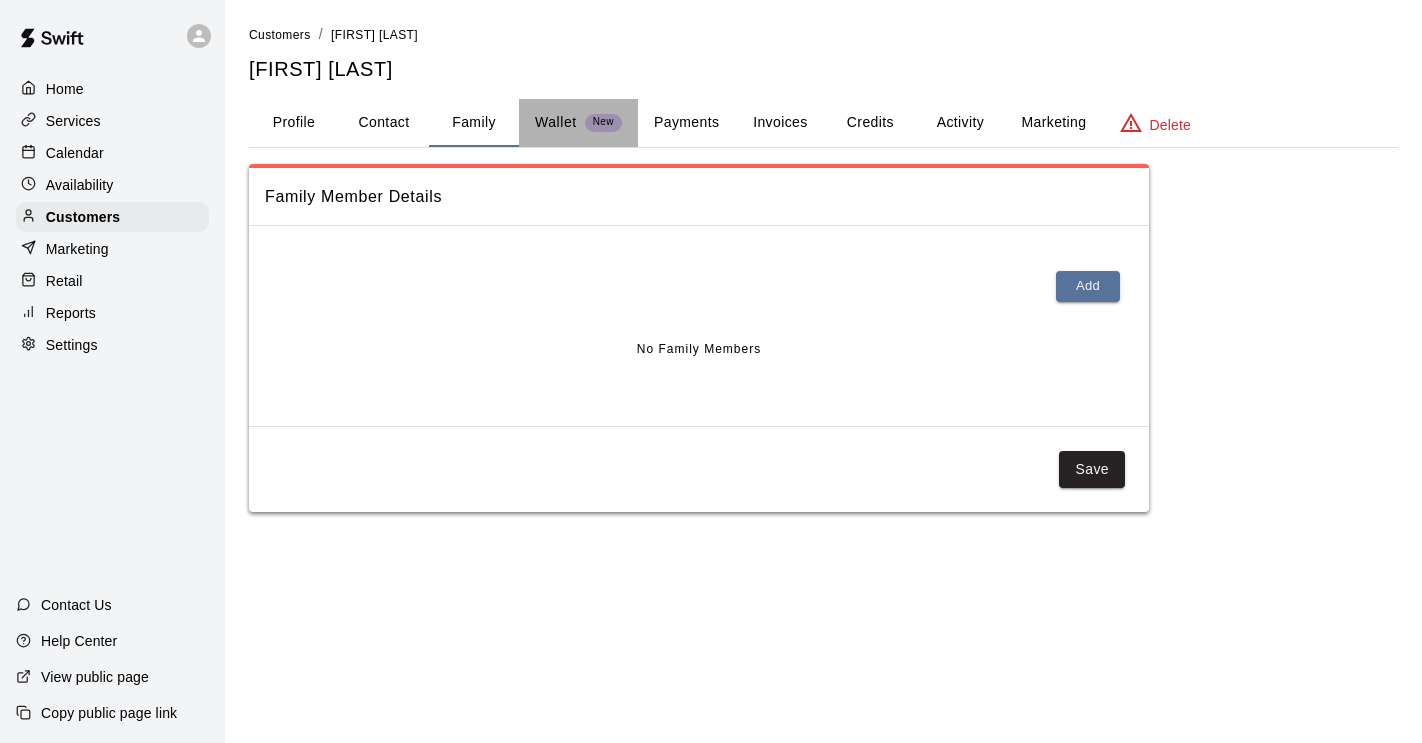 click on "Wallet" at bounding box center (556, 122) 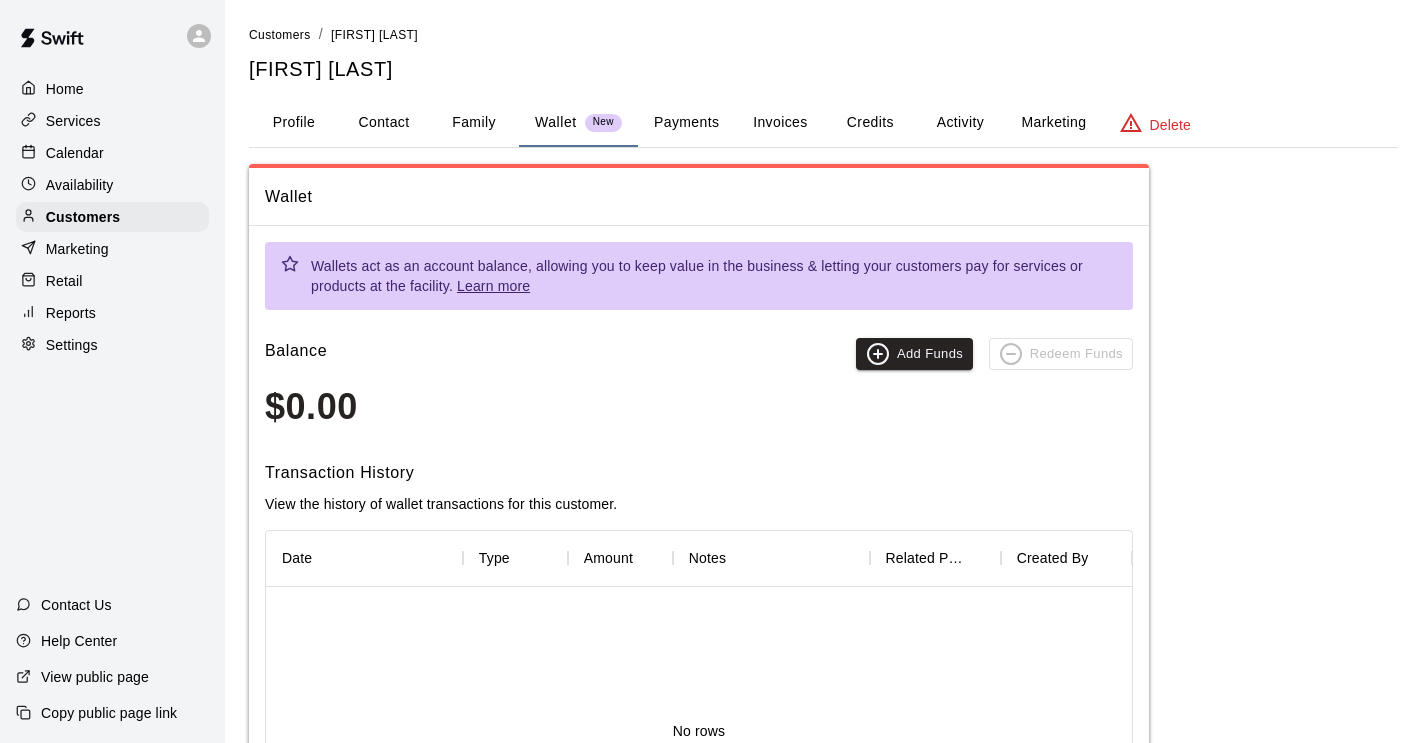 click on "Payments" at bounding box center [686, 123] 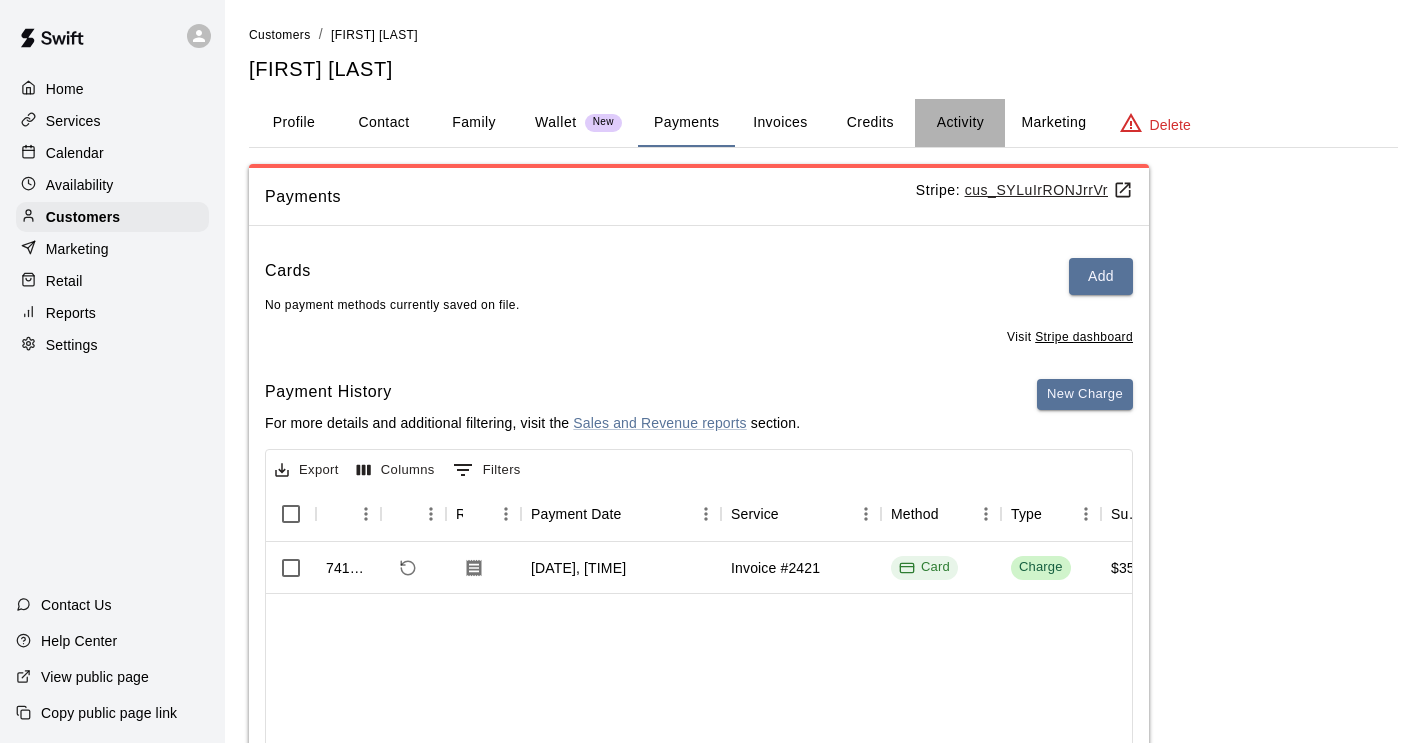 click on "Activity" at bounding box center (960, 123) 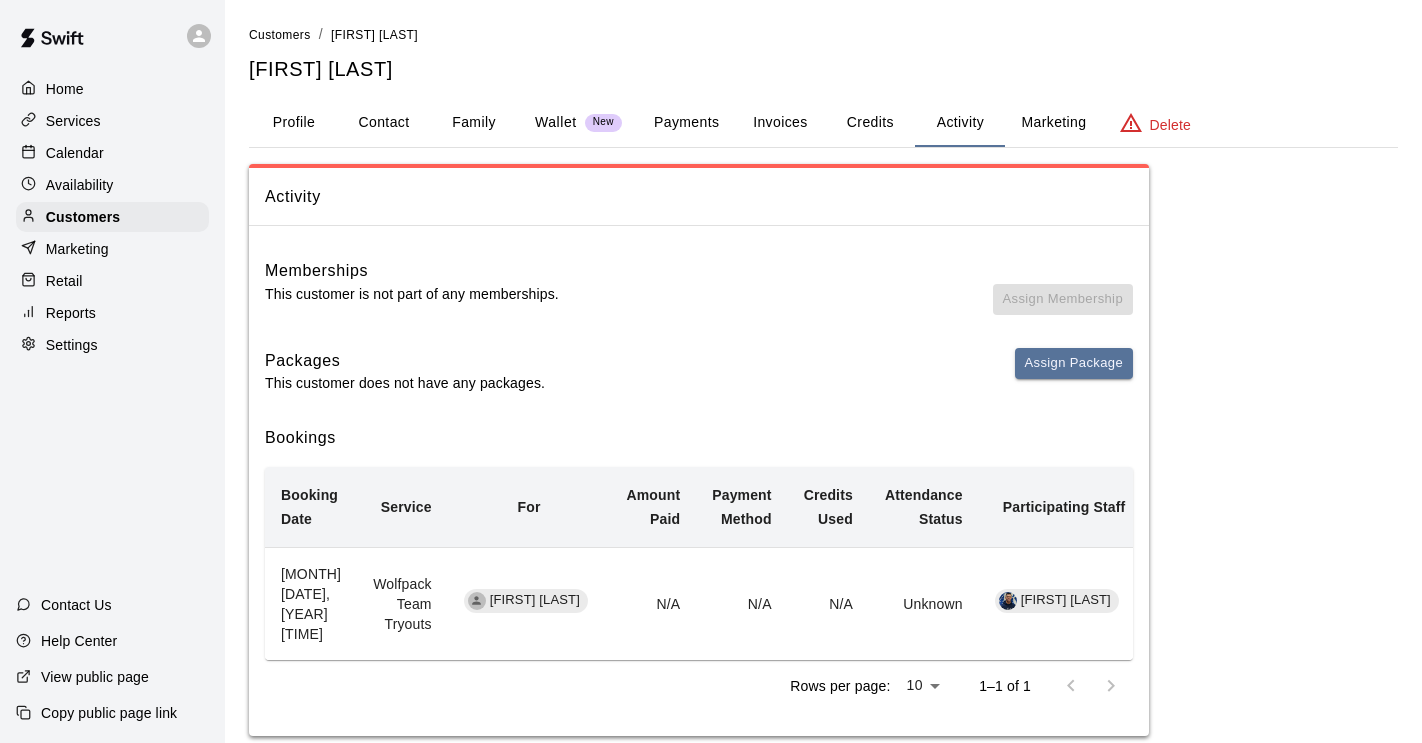 click on "Invoices" at bounding box center [780, 123] 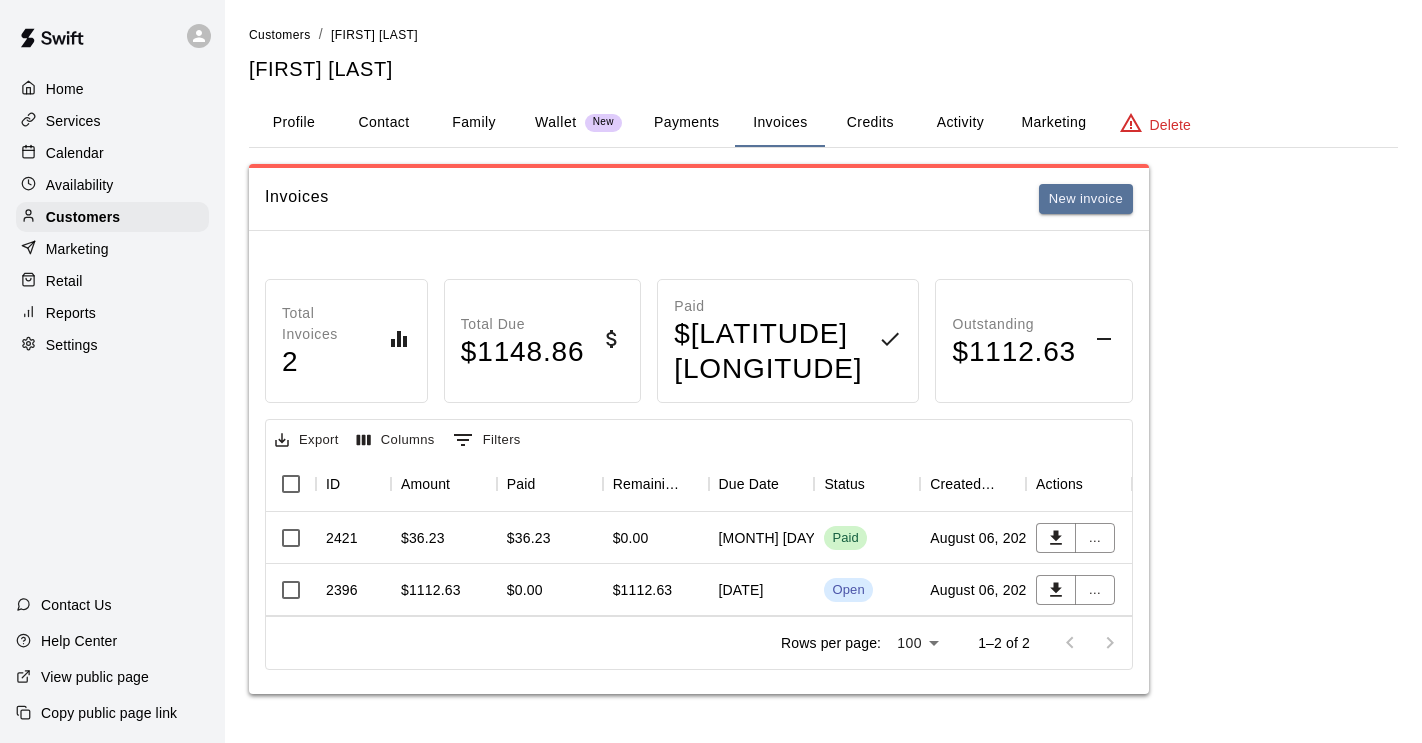 click at bounding box center (1090, 643) 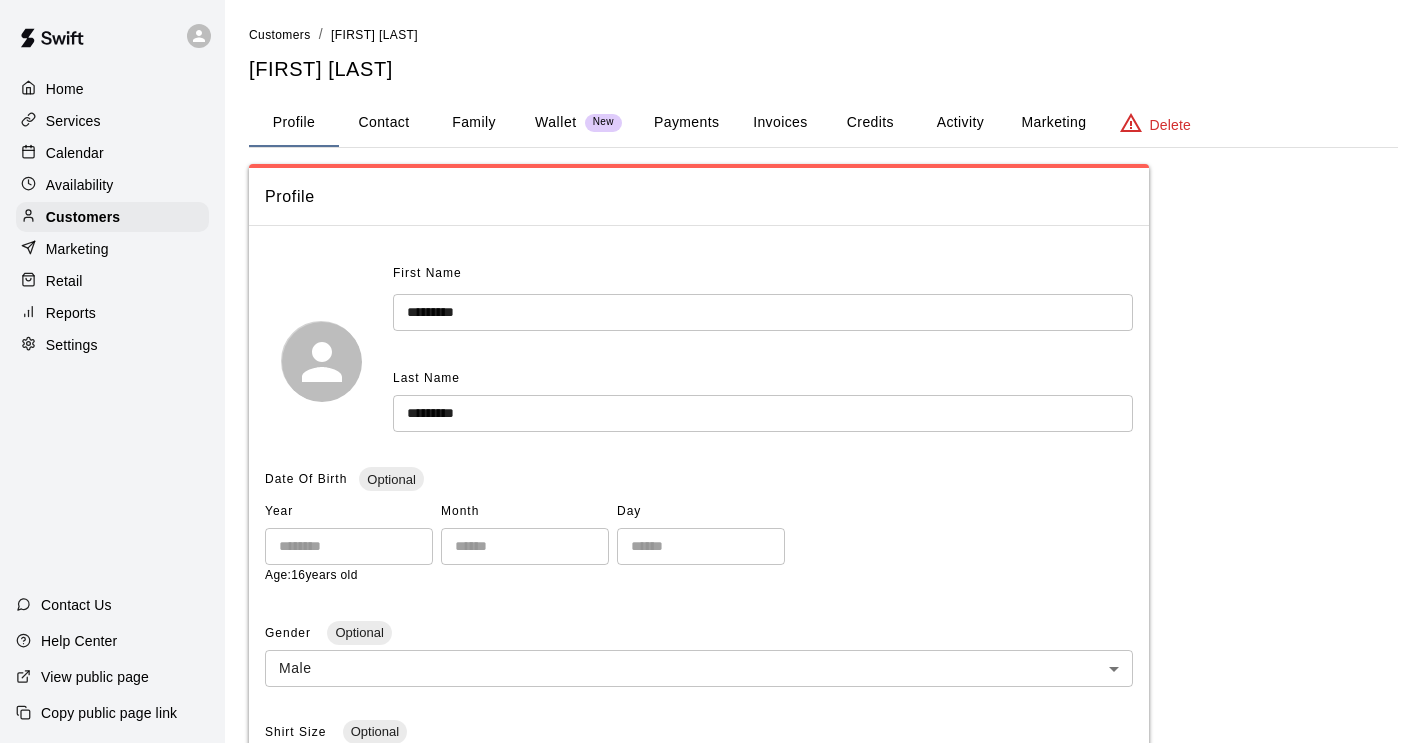 click on "Invoices" at bounding box center [780, 123] 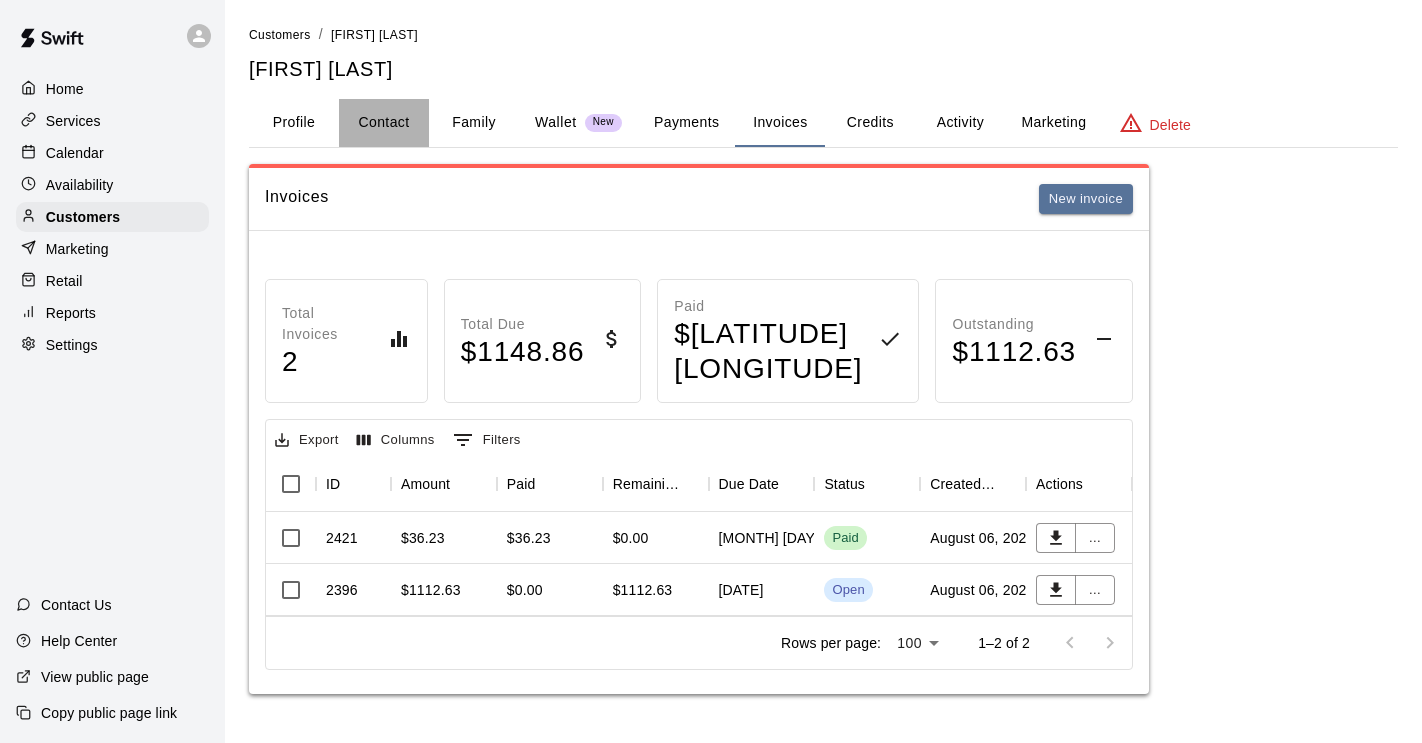 click on "Contact" at bounding box center [384, 123] 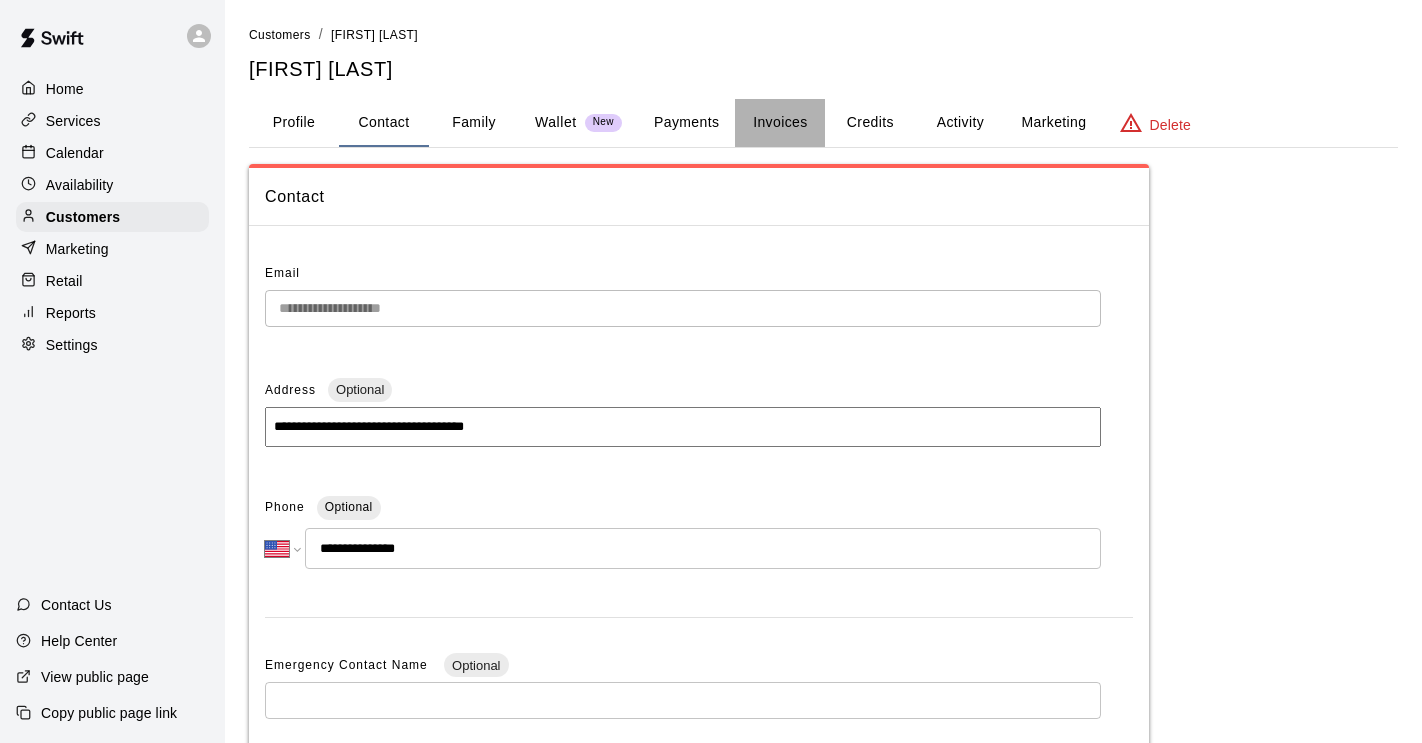 click on "Invoices" at bounding box center (780, 123) 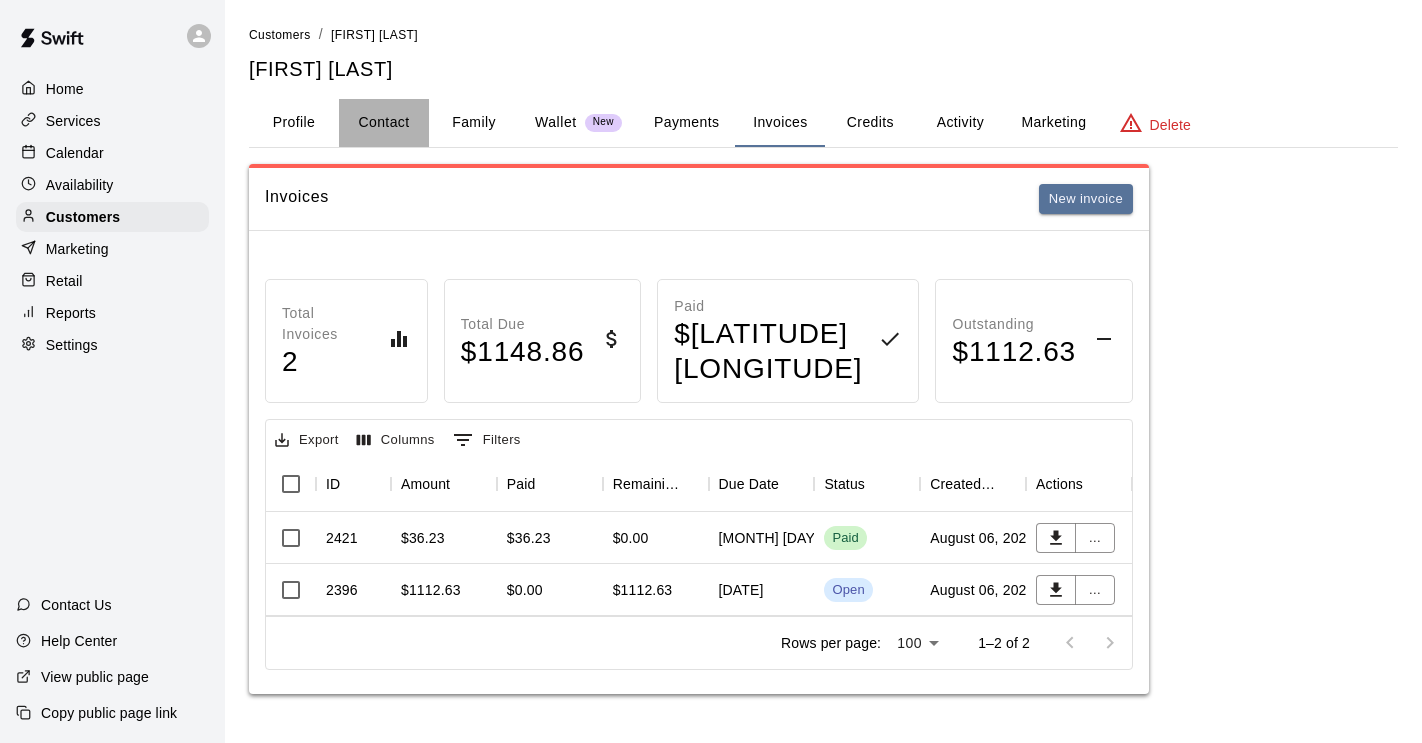 click on "Contact" at bounding box center (384, 123) 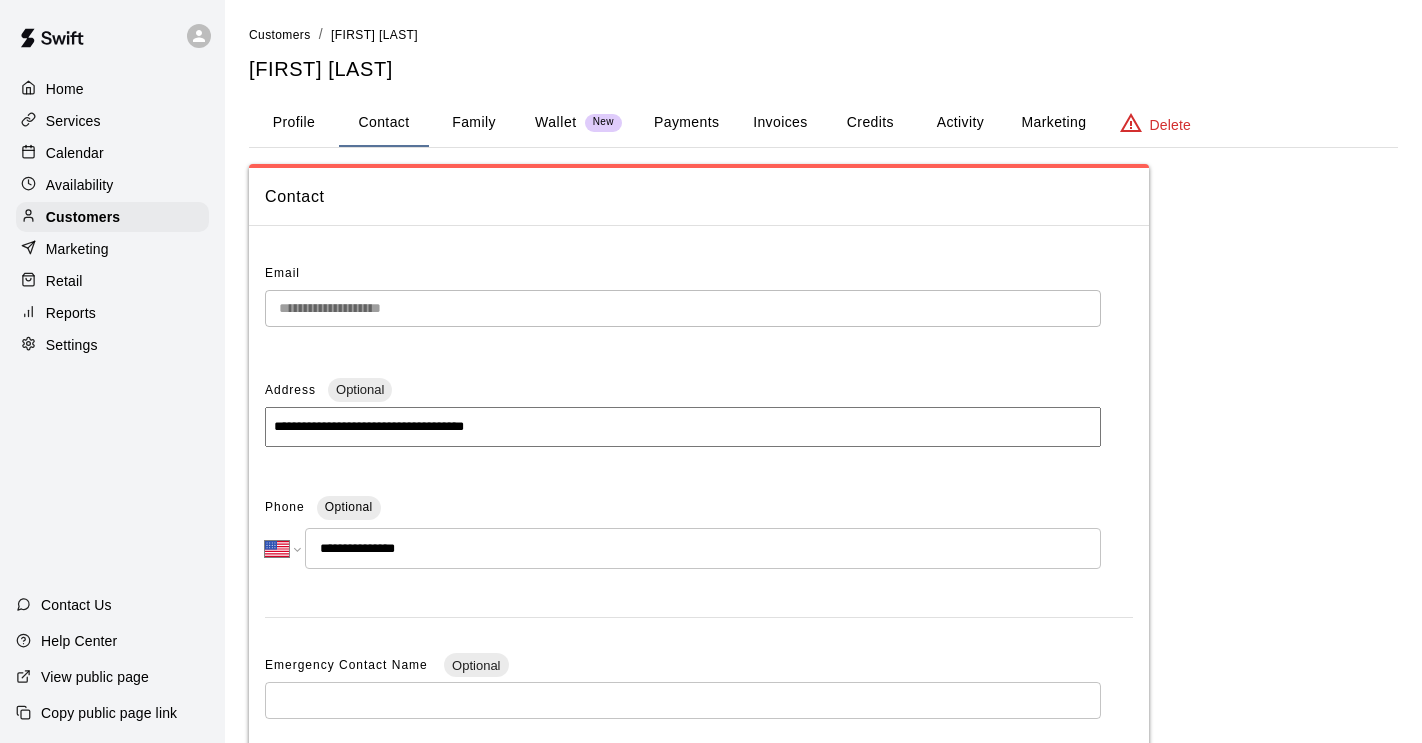 click on "**********" at bounding box center [699, 633] 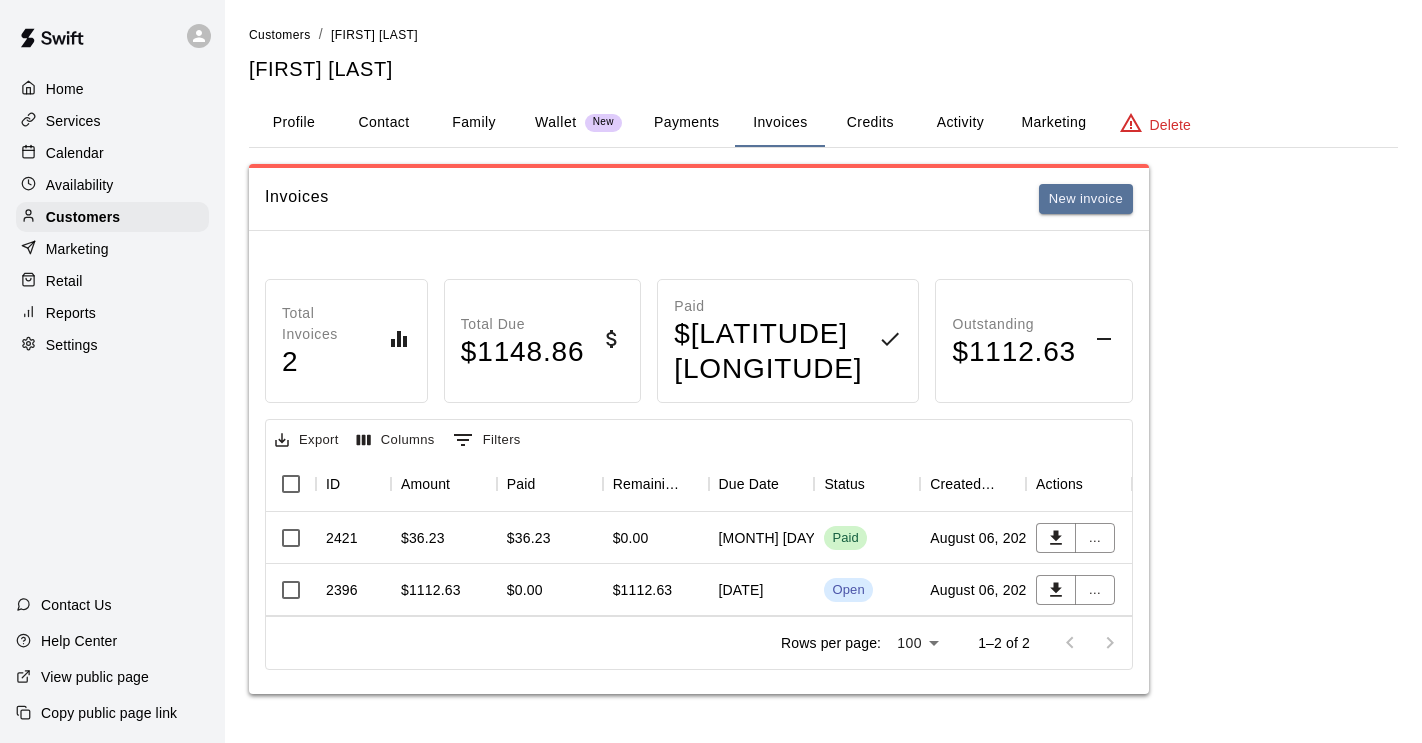 click on "Customers" at bounding box center (280, 35) 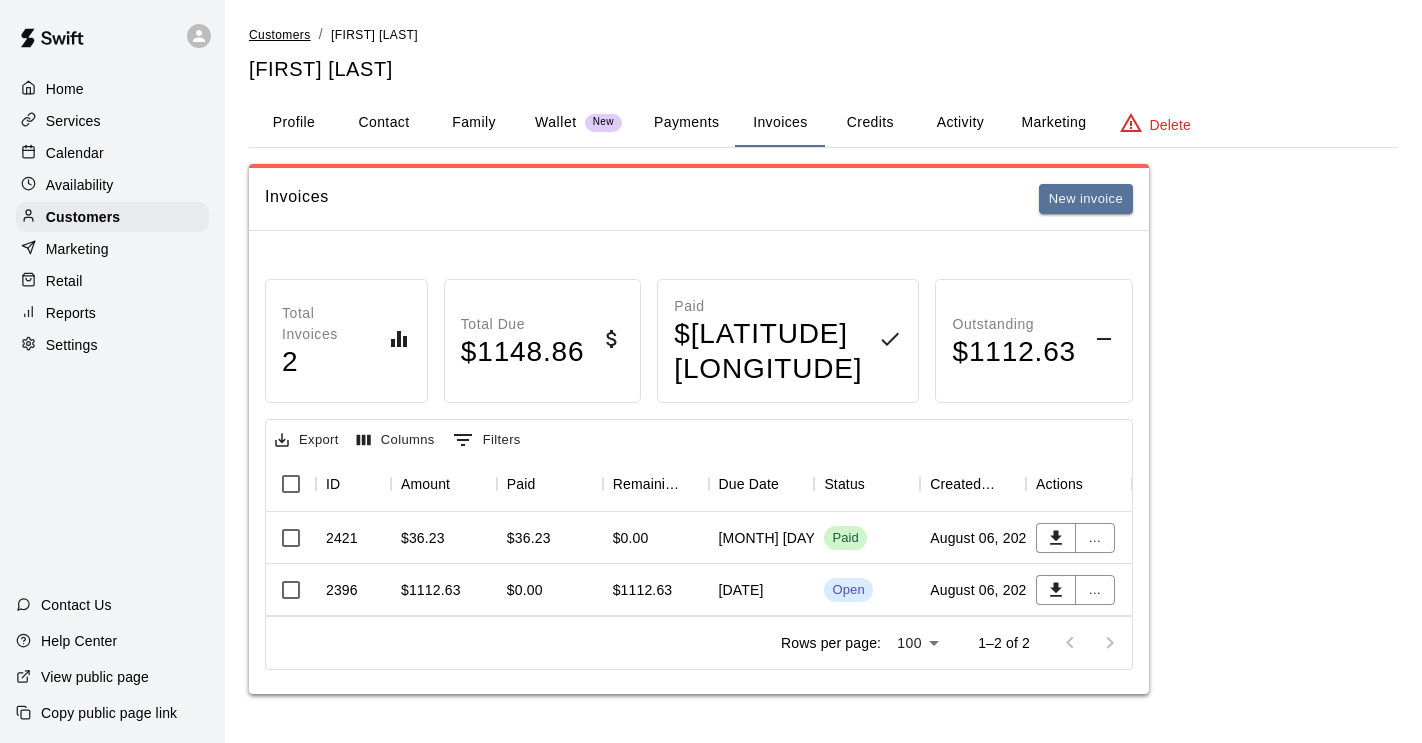 click on "Customers" at bounding box center [280, 35] 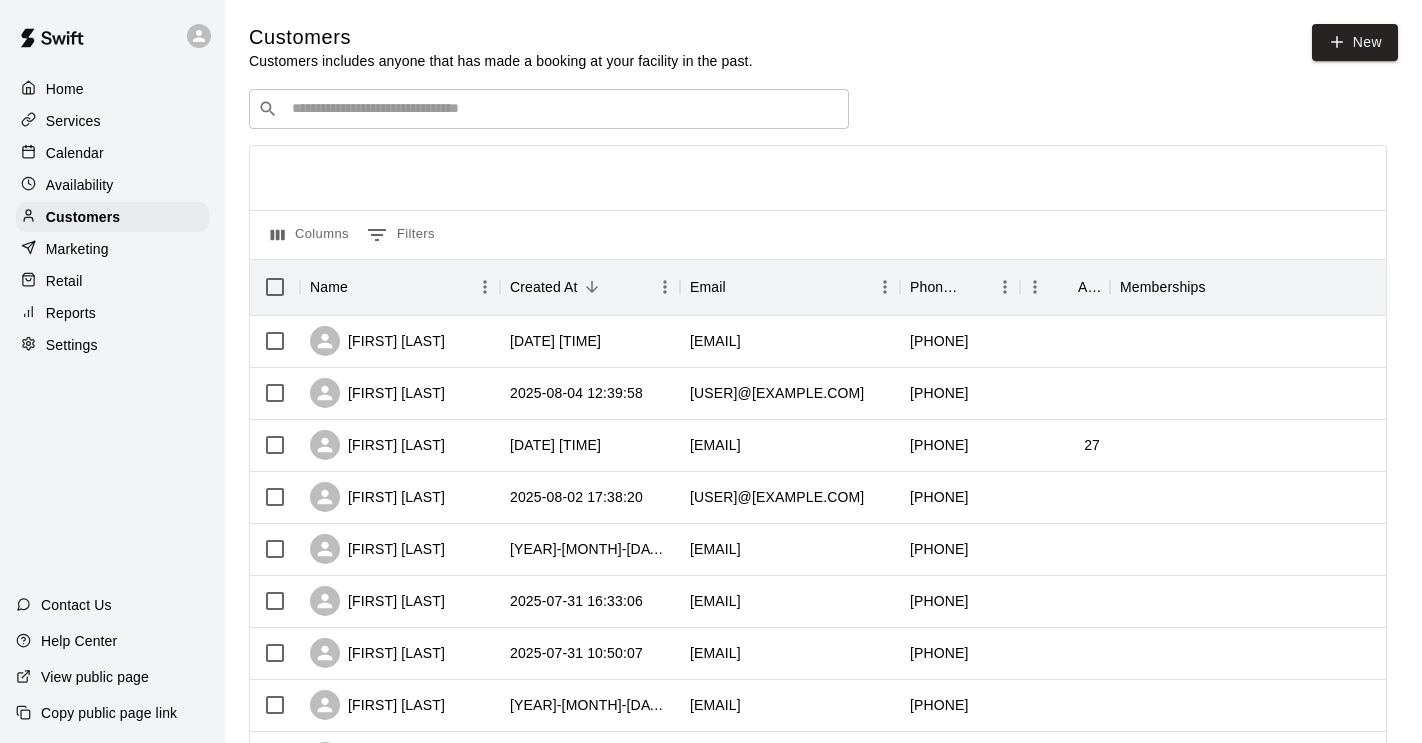 click on "​ ​" at bounding box center [549, 109] 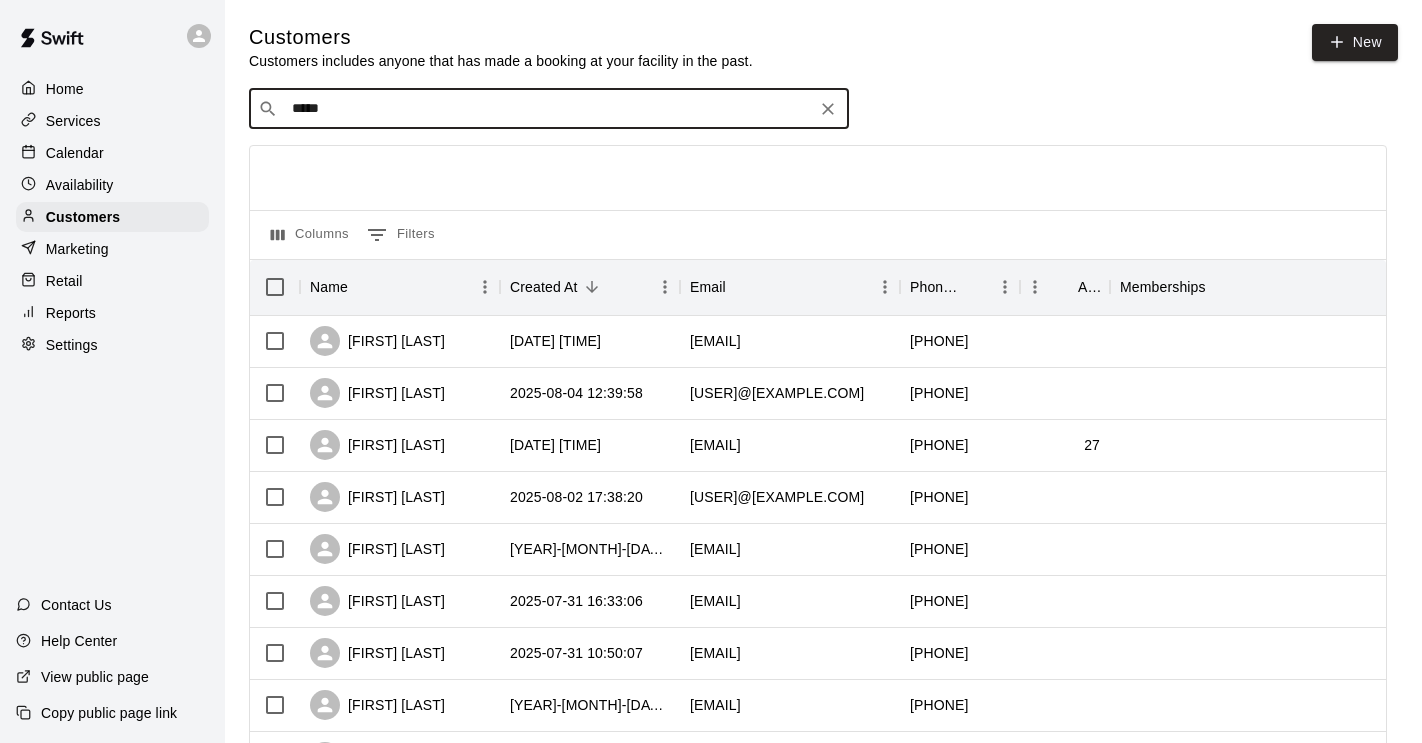 click on "*****" at bounding box center (548, 109) 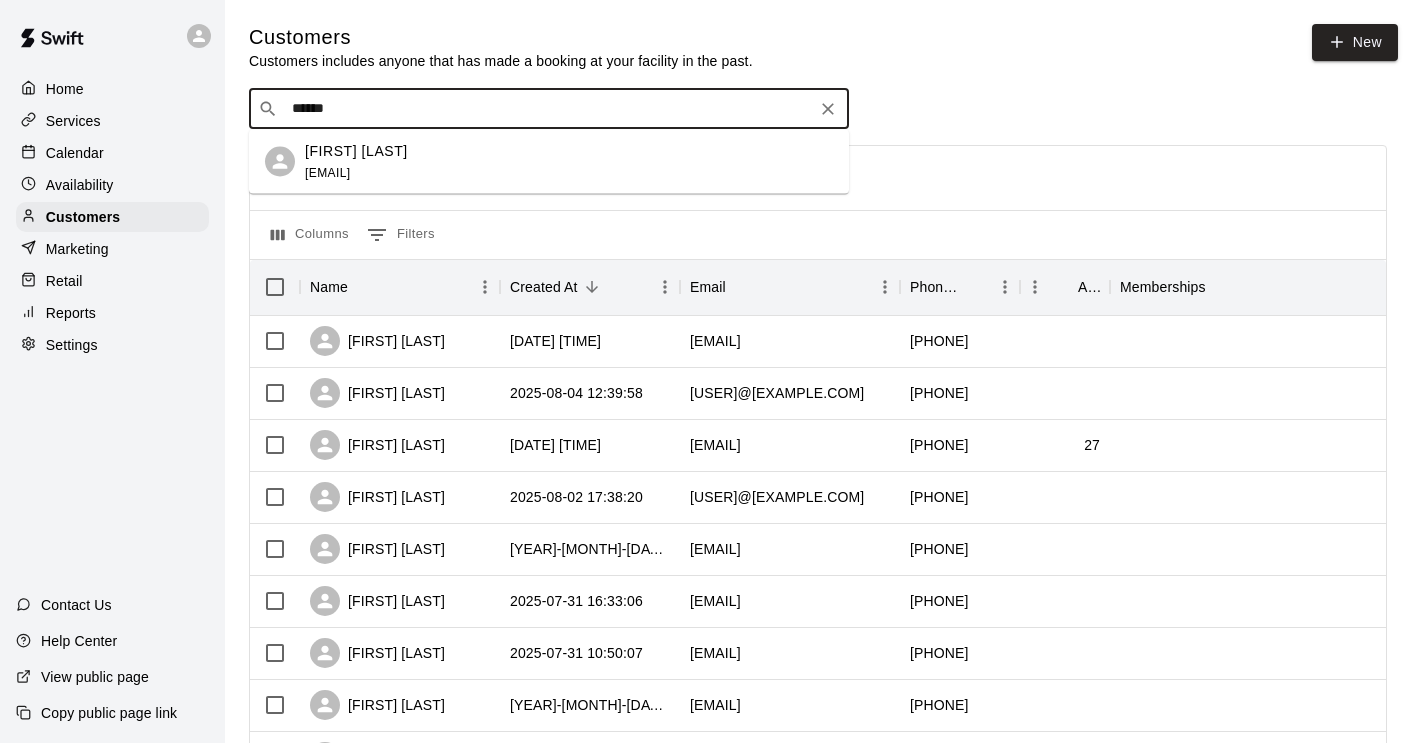 click on "[EMAIL]" at bounding box center [327, 172] 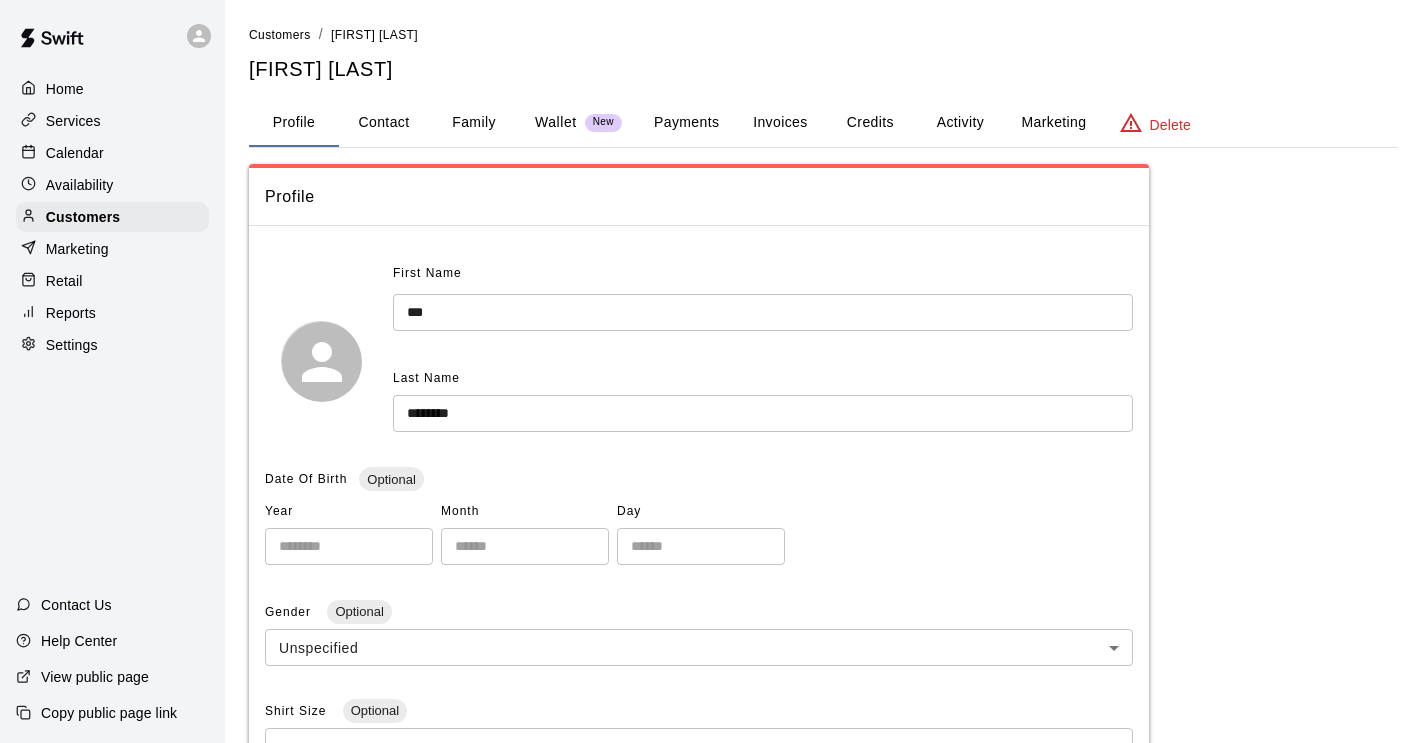 click on "Contact" at bounding box center (384, 123) 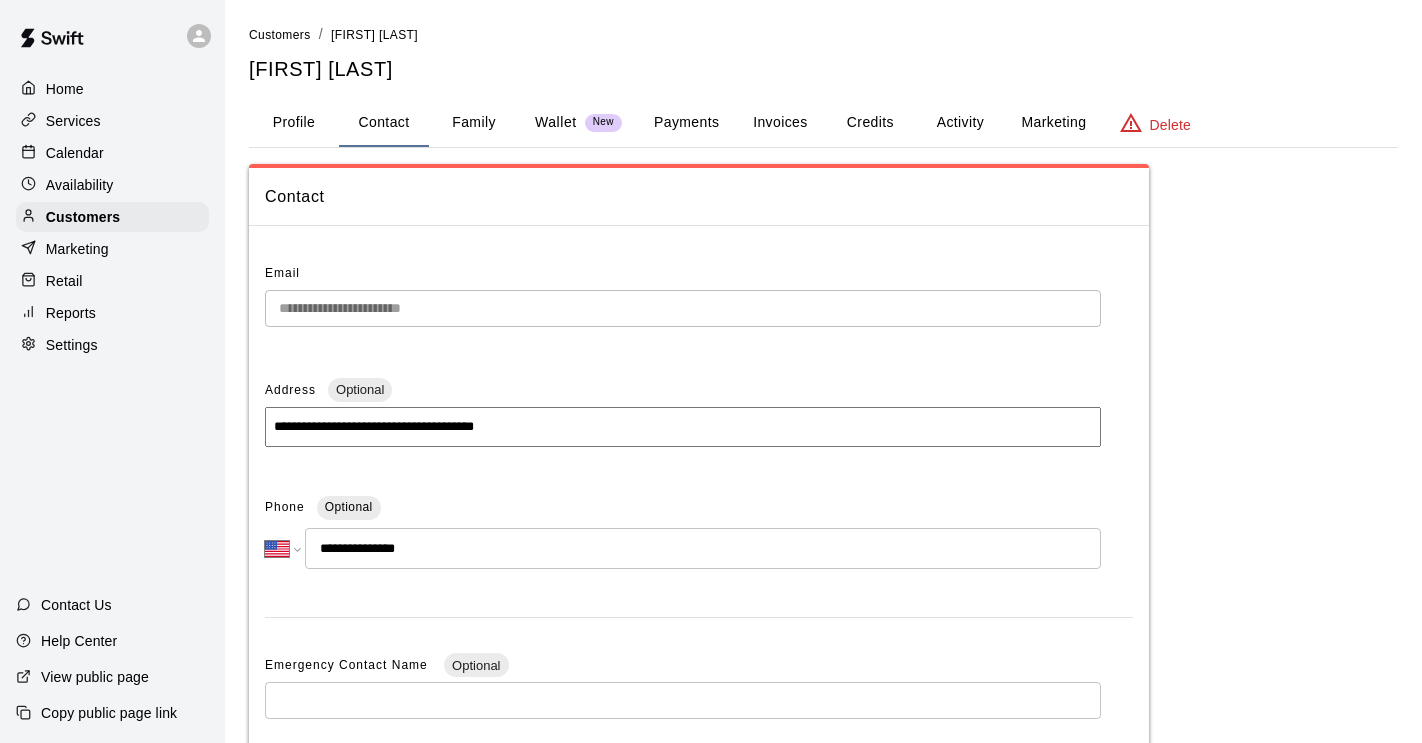 click on "Family" at bounding box center (474, 123) 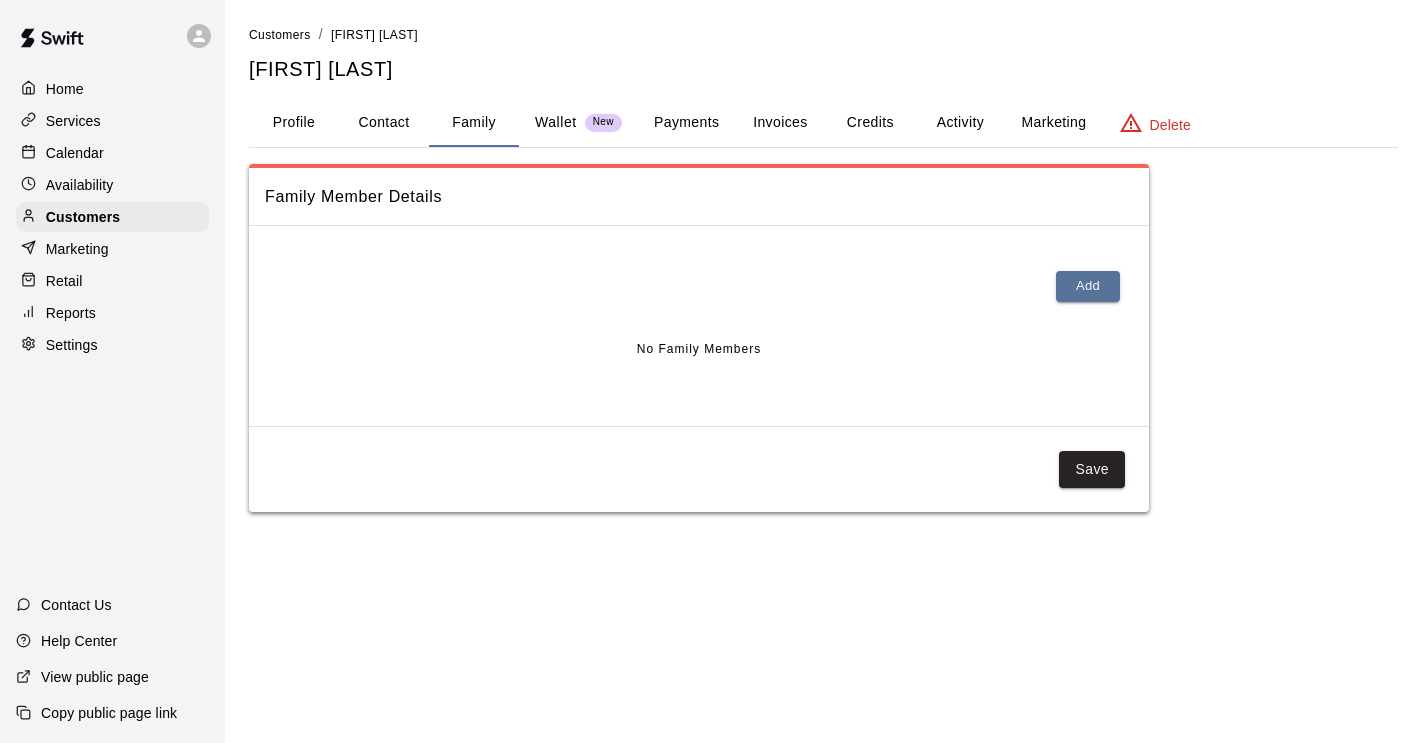 click on "Wallet" at bounding box center (556, 122) 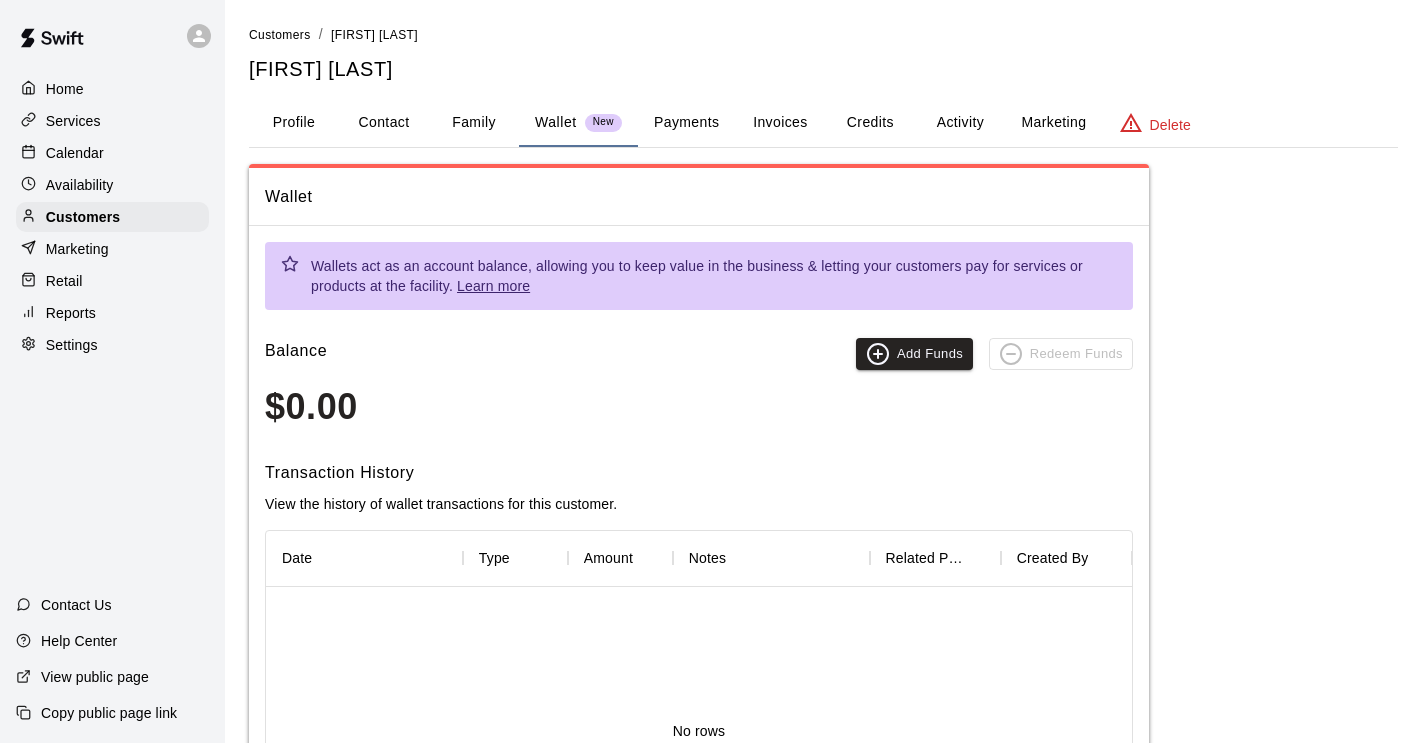 click on "Invoices" at bounding box center [780, 123] 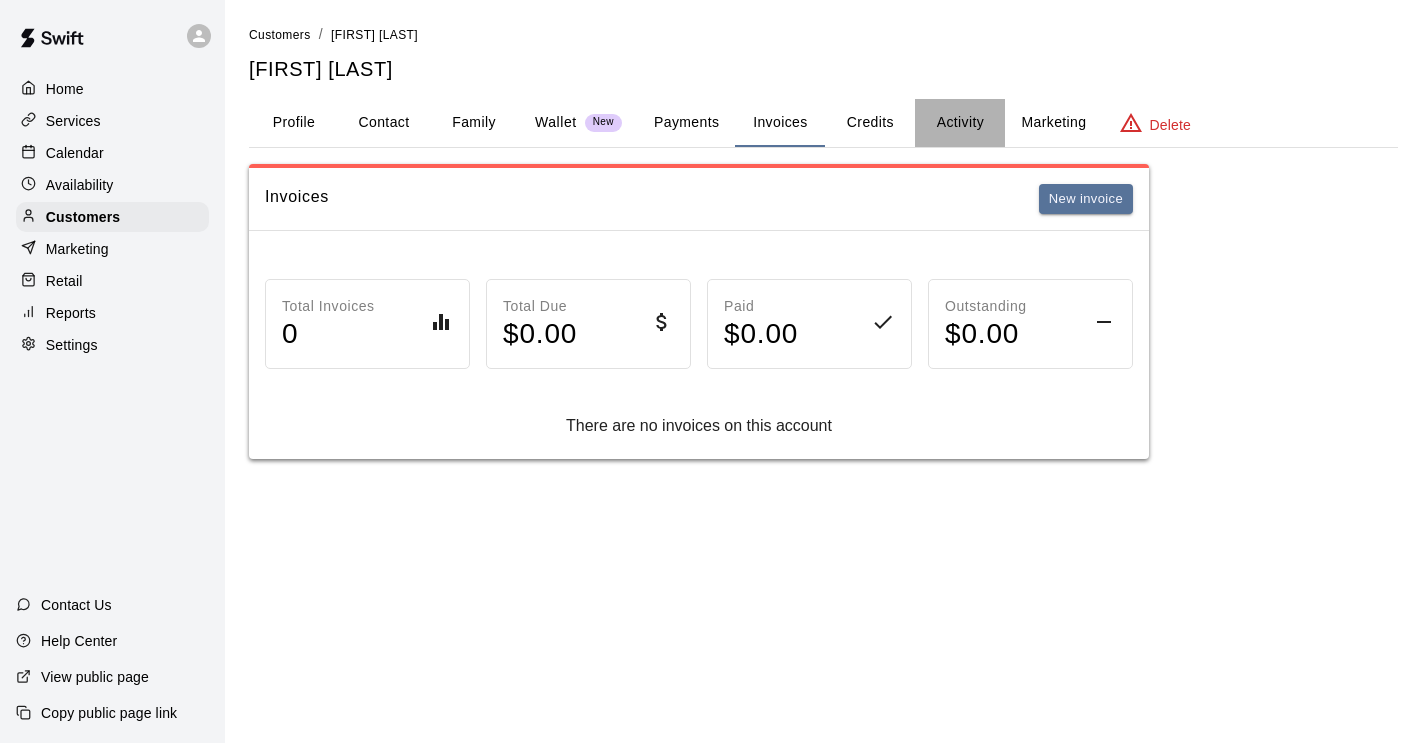click on "Activity" at bounding box center (960, 123) 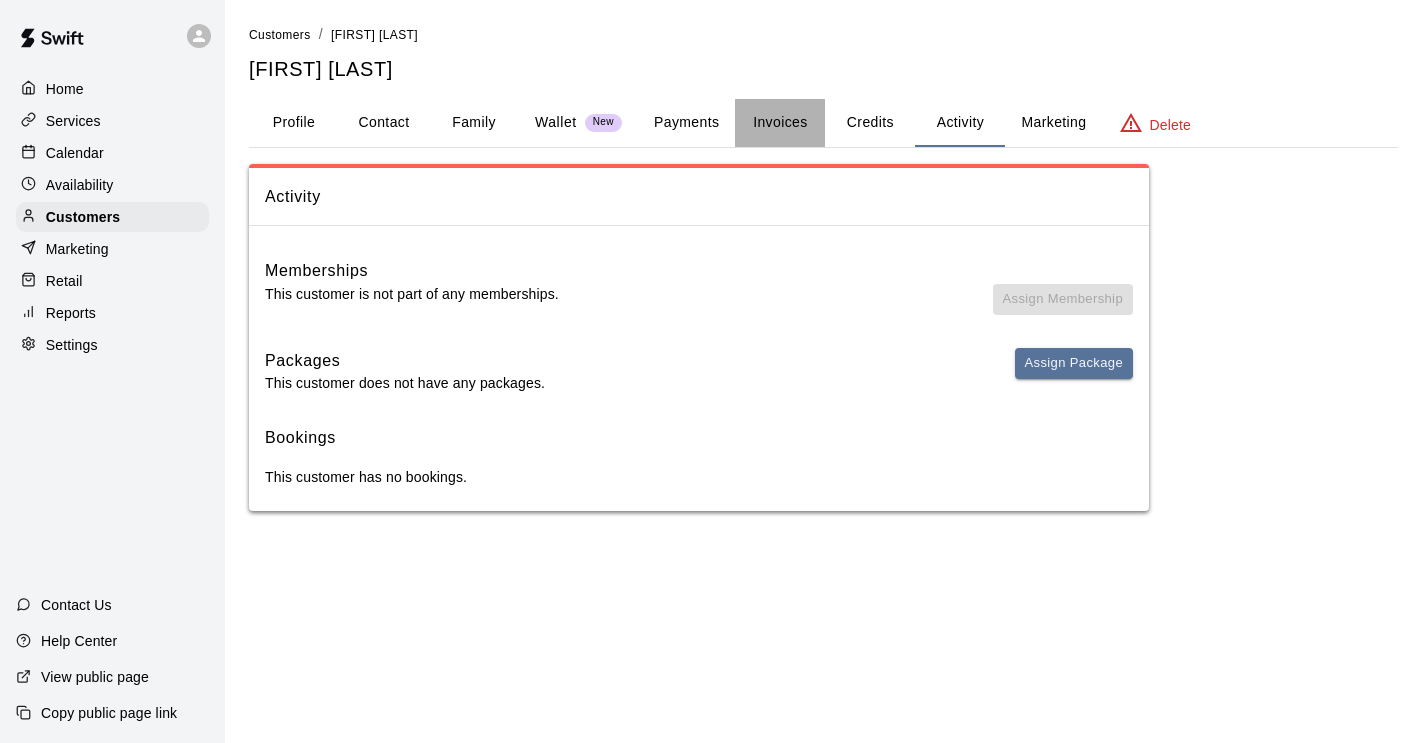 click on "Invoices" at bounding box center [780, 123] 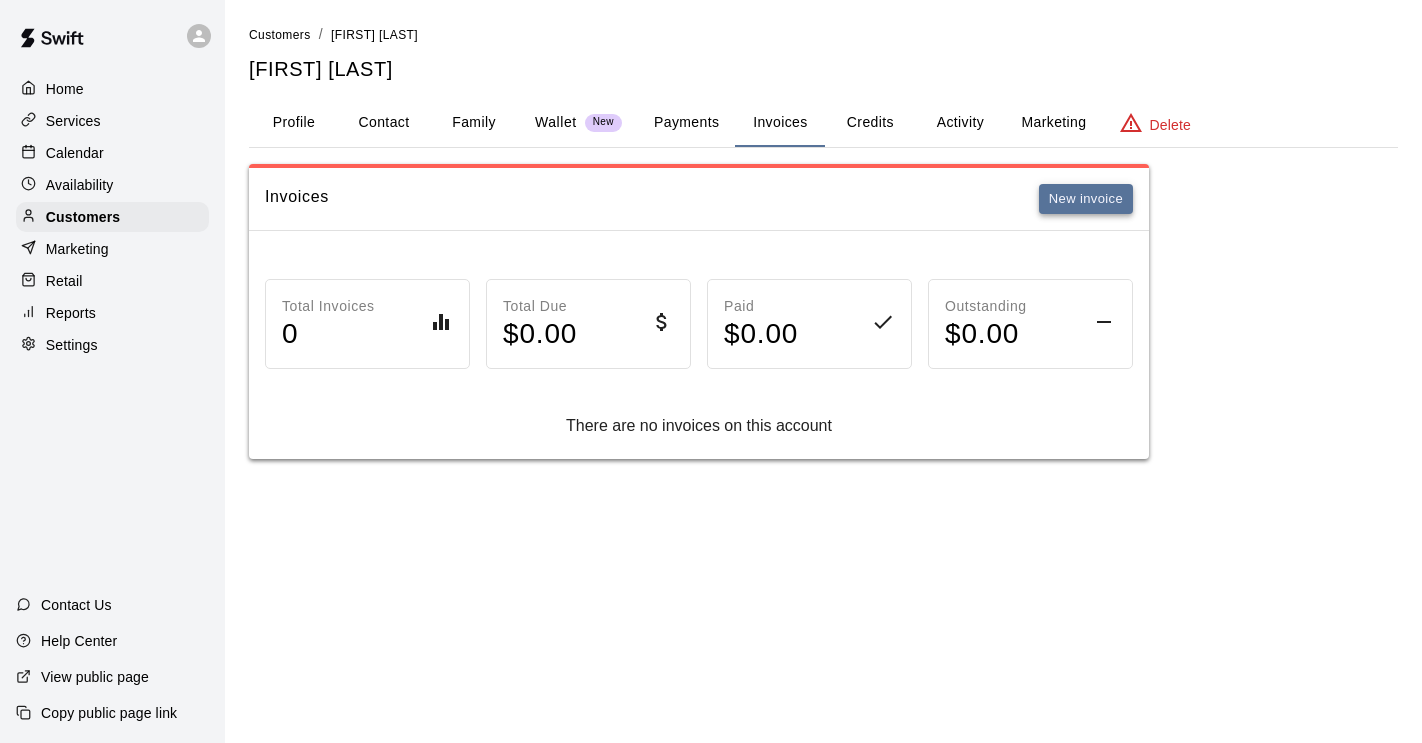 click on "New invoice" at bounding box center [1086, 199] 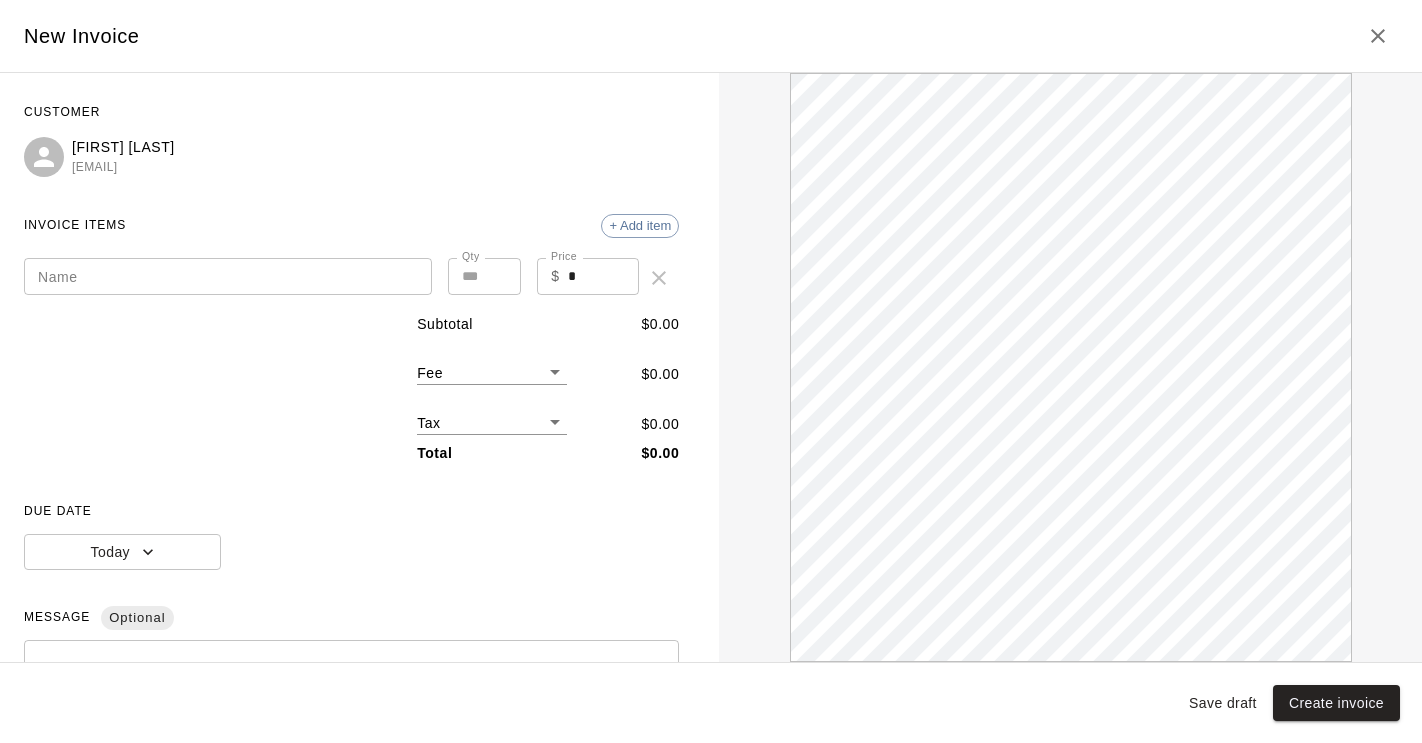 scroll, scrollTop: 0, scrollLeft: 0, axis: both 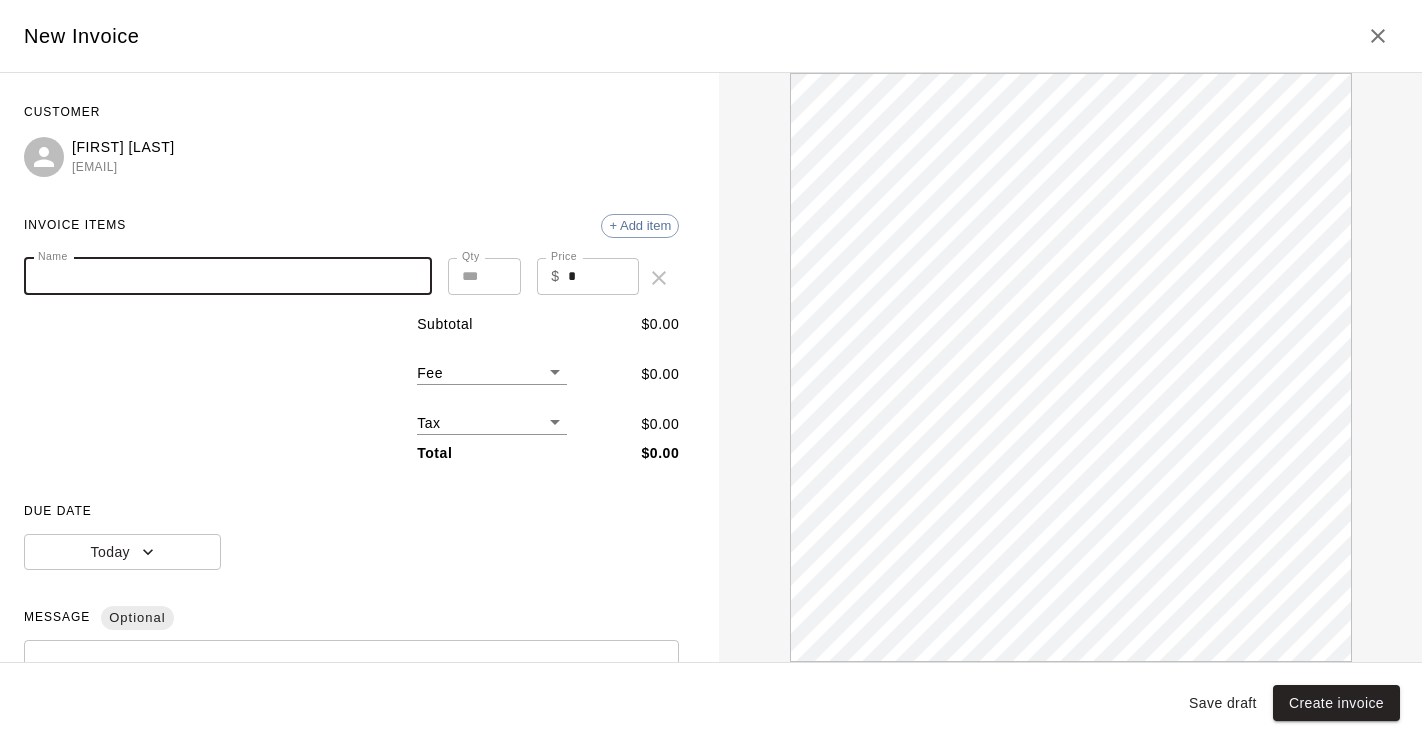 paste on "**********" 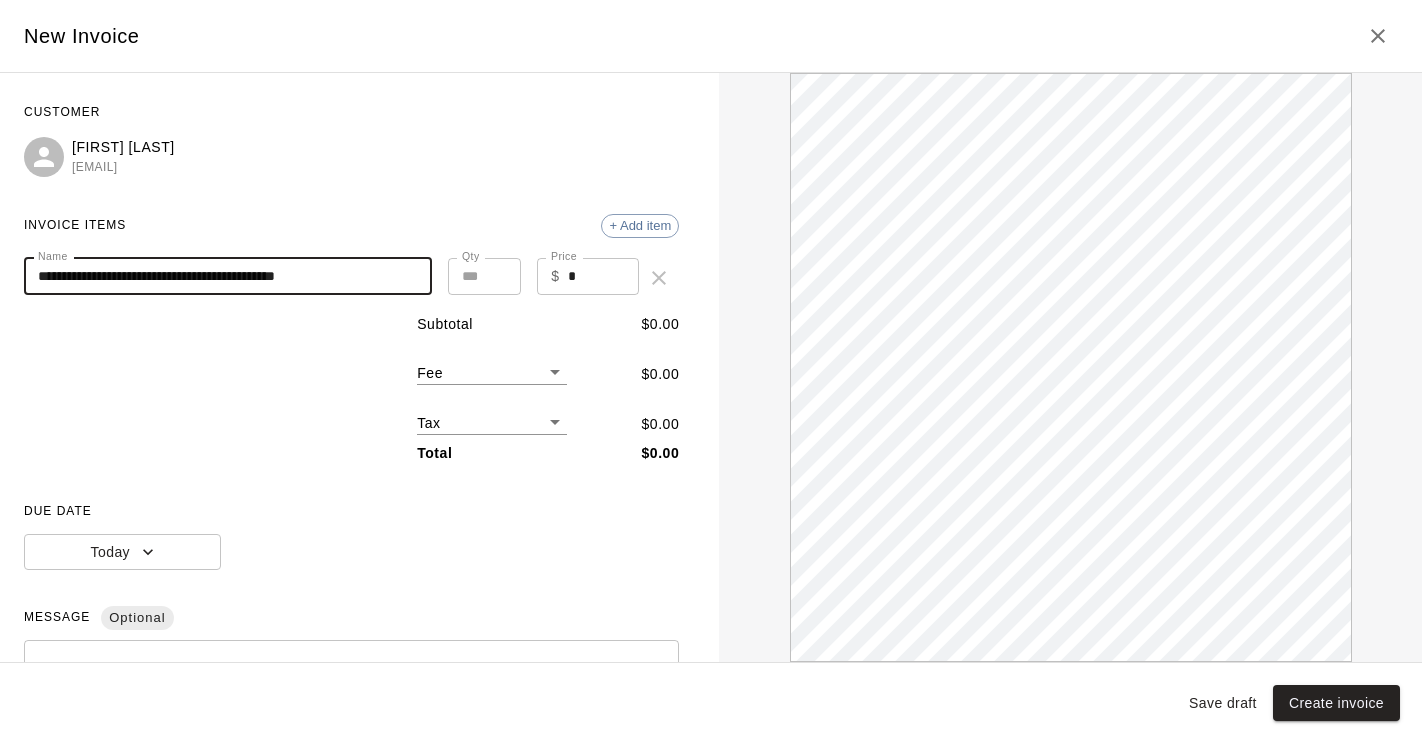 scroll, scrollTop: 0, scrollLeft: 0, axis: both 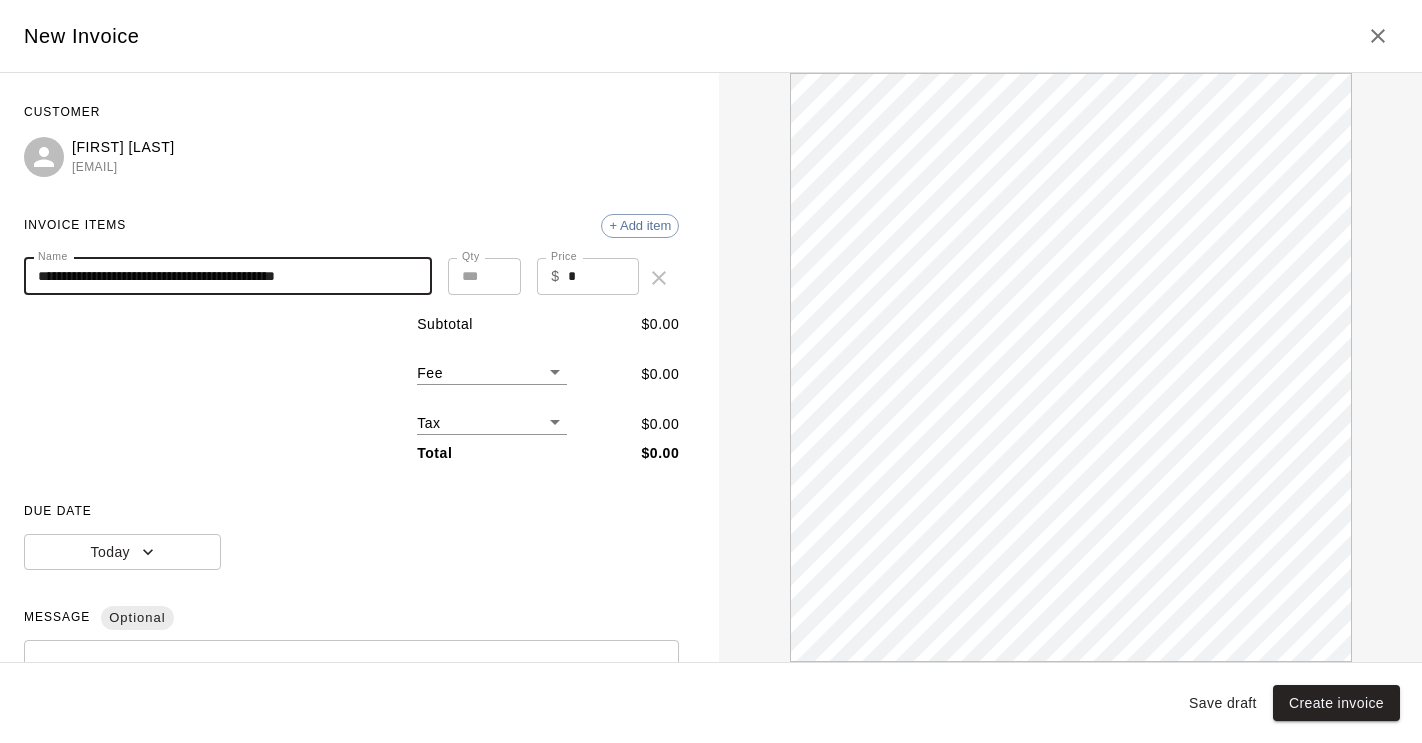 type on "**********" 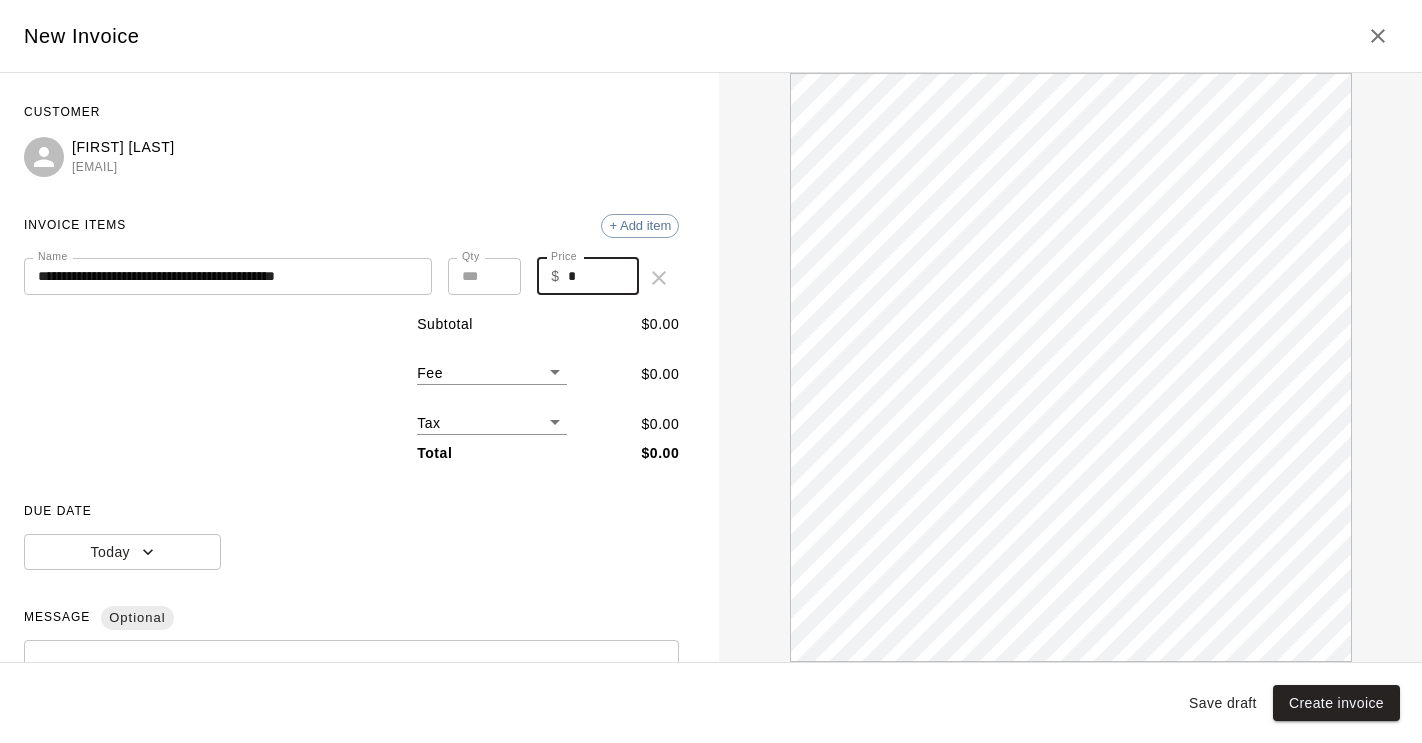 drag, startPoint x: 575, startPoint y: 275, endPoint x: 555, endPoint y: 274, distance: 20.024984 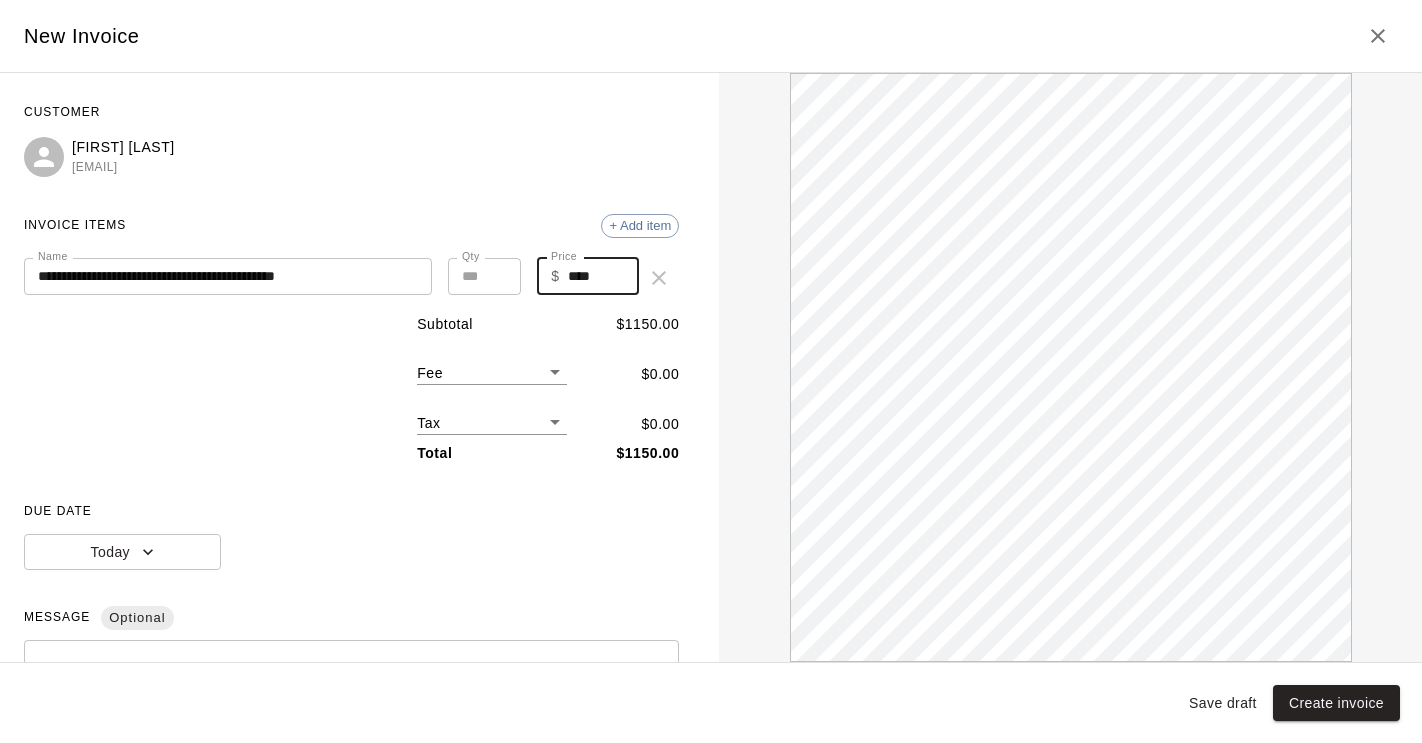 scroll, scrollTop: 0, scrollLeft: 0, axis: both 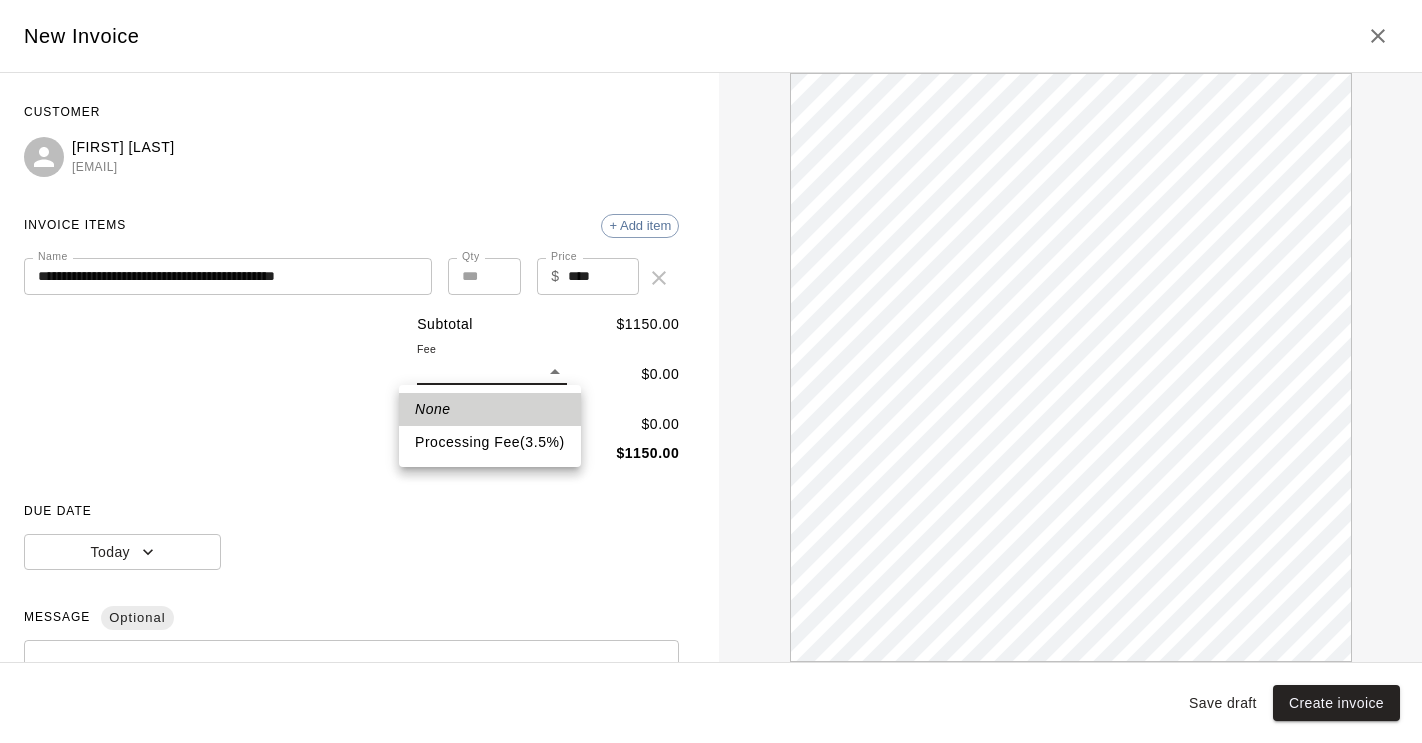 click on "**********" at bounding box center [711, 249] 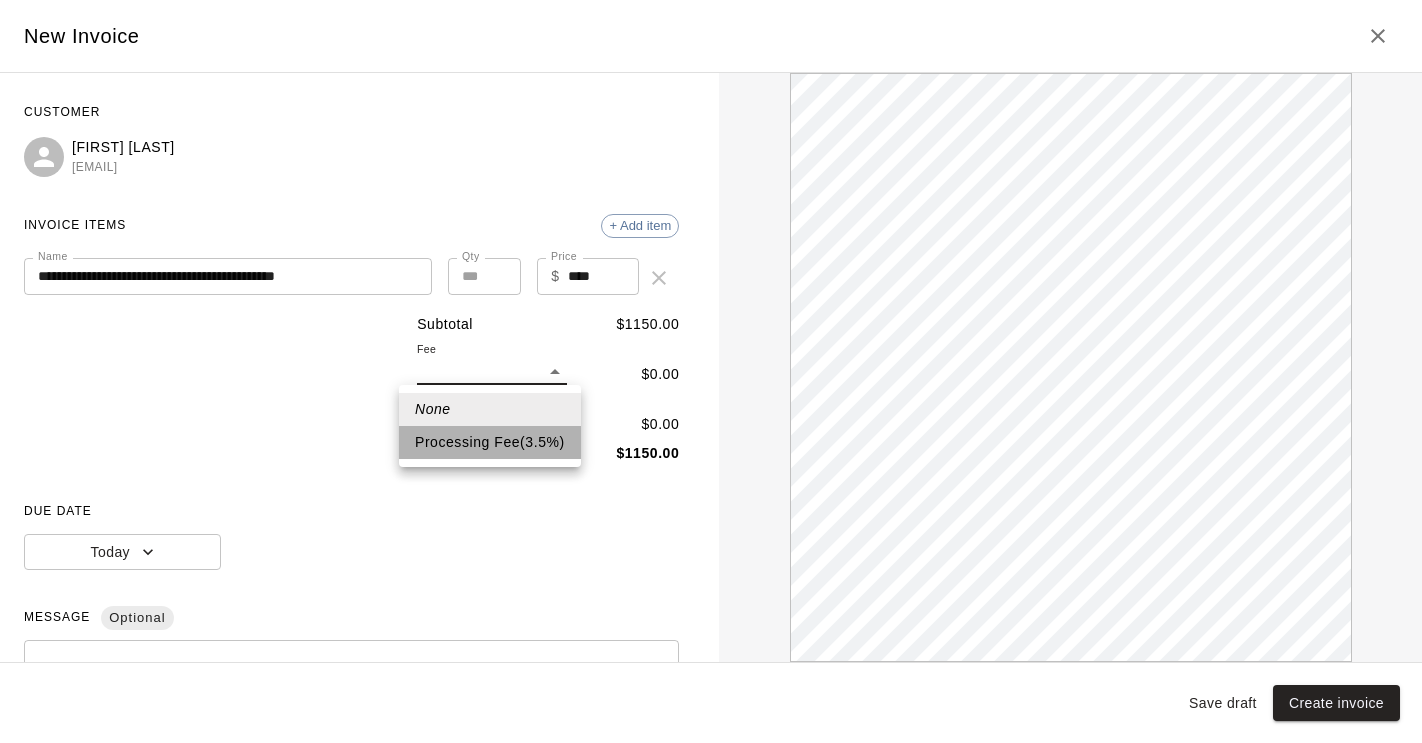 click on "Processing Fee  ( 3.5 % )" at bounding box center [490, 442] 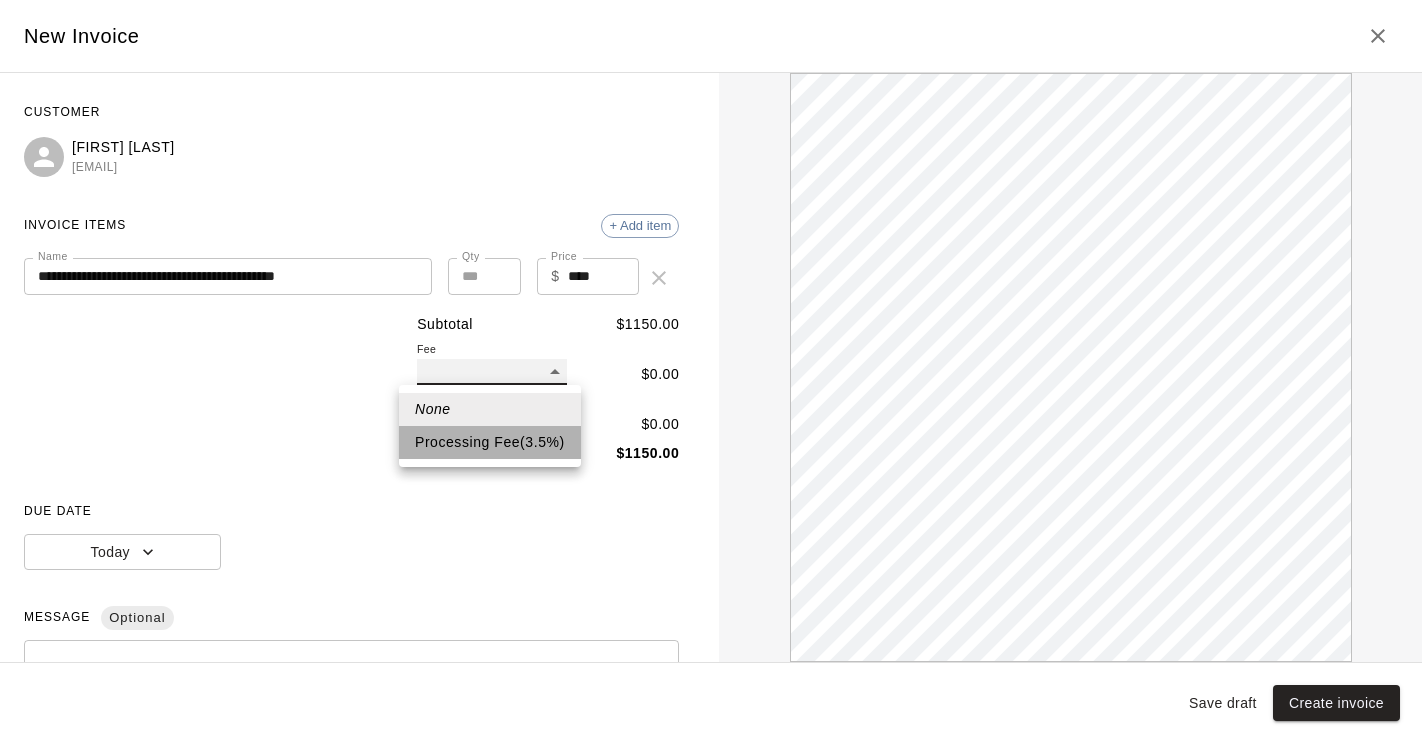 type on "**" 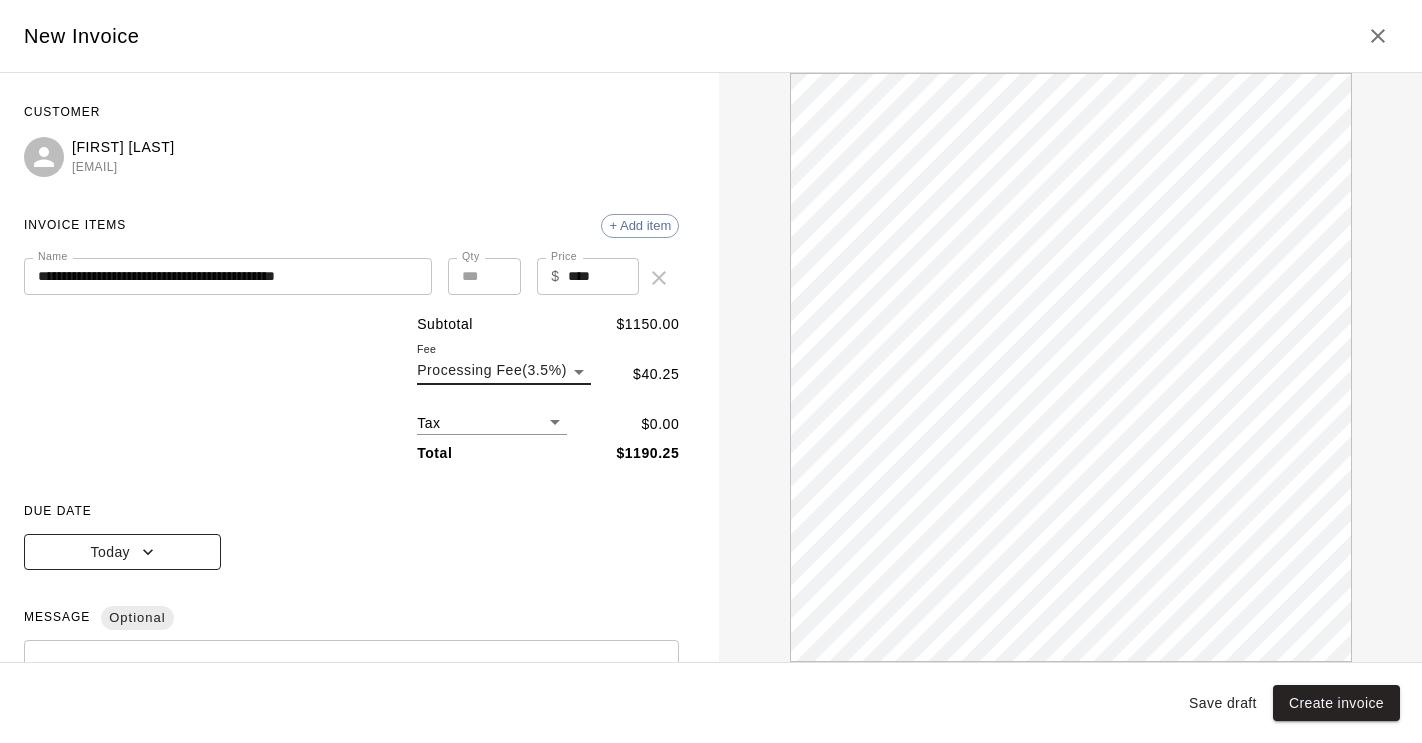 click 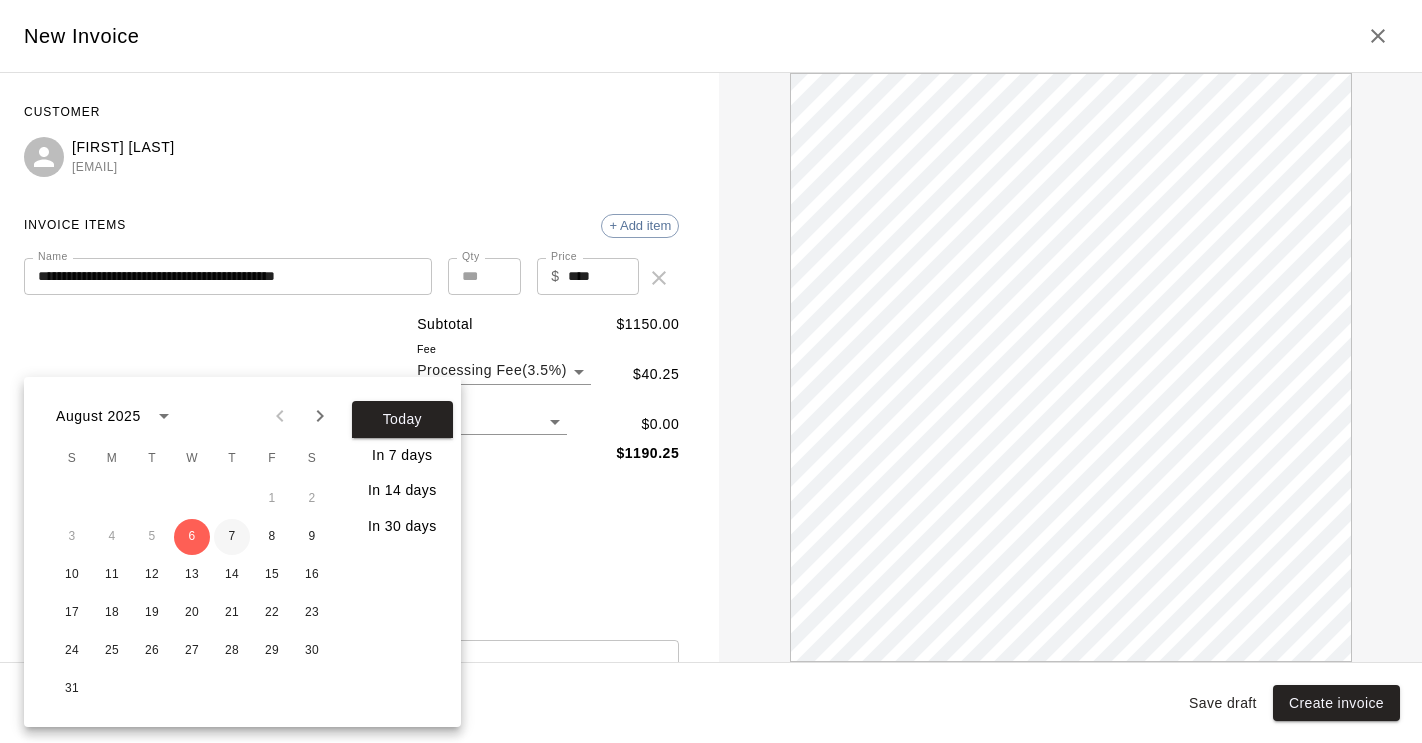 click on "7" at bounding box center [232, 537] 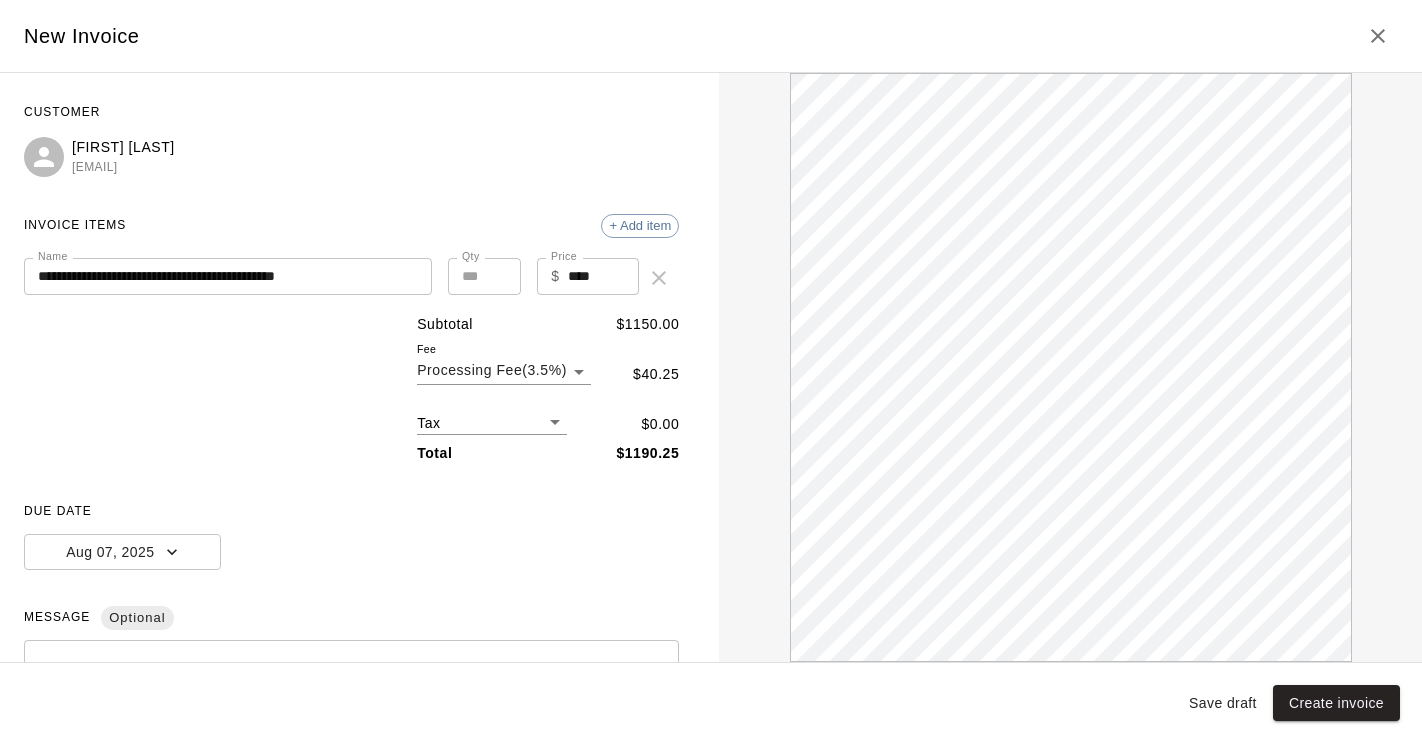scroll, scrollTop: 0, scrollLeft: 0, axis: both 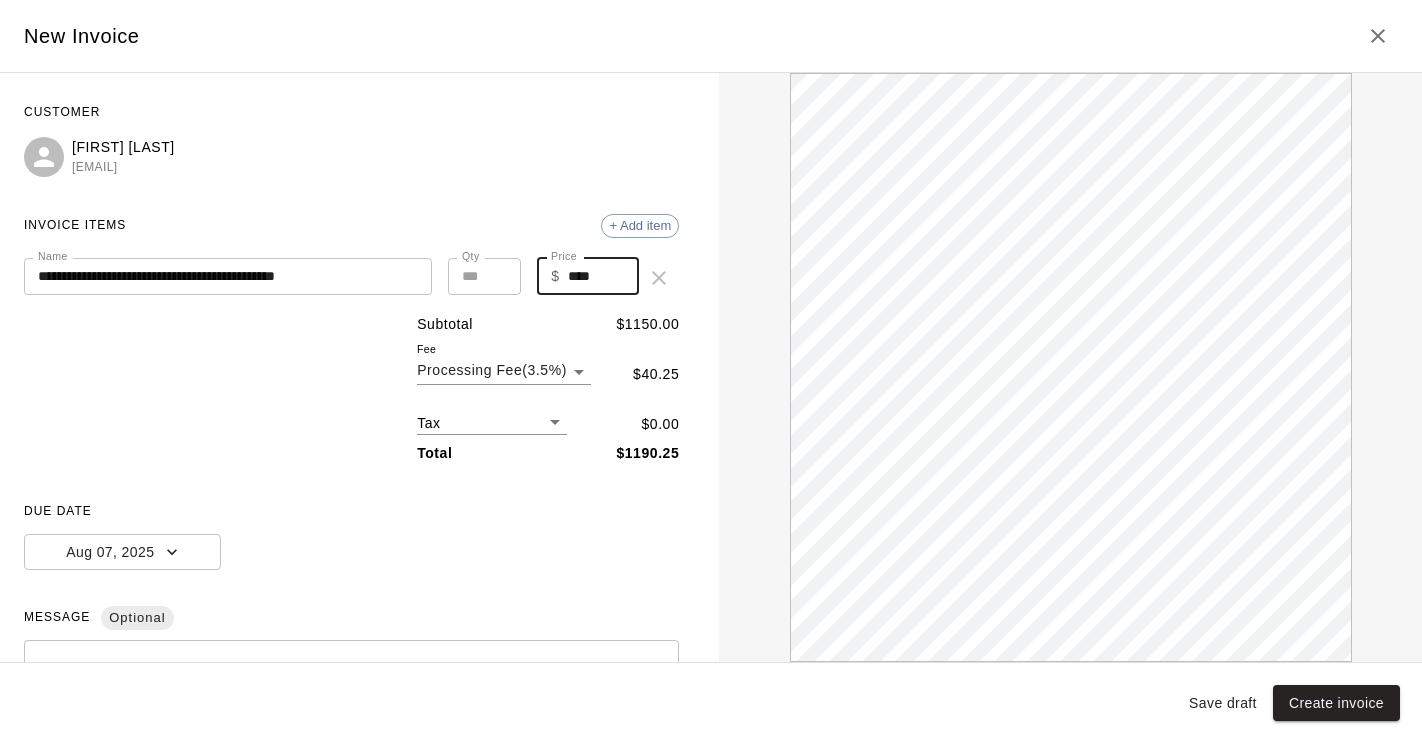 drag, startPoint x: 603, startPoint y: 273, endPoint x: 558, endPoint y: 270, distance: 45.099888 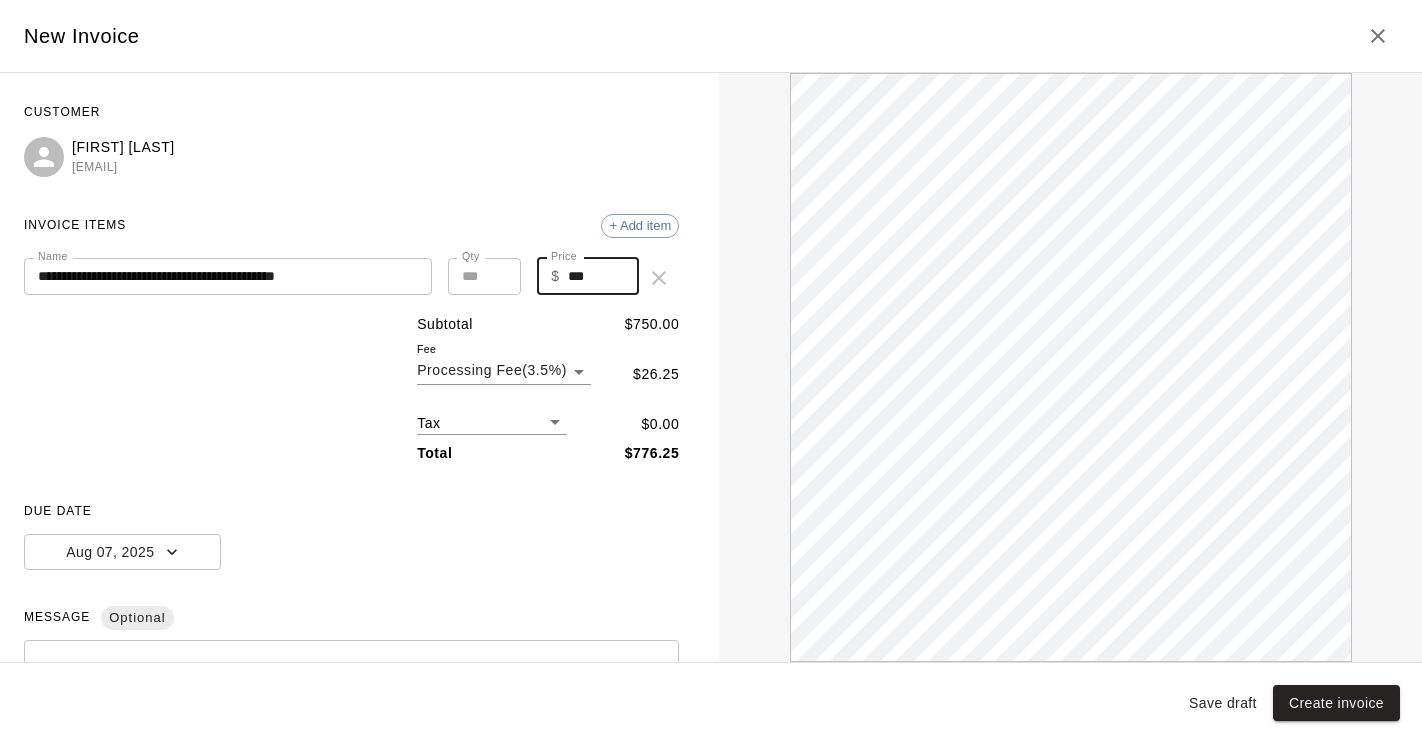 scroll, scrollTop: 0, scrollLeft: 0, axis: both 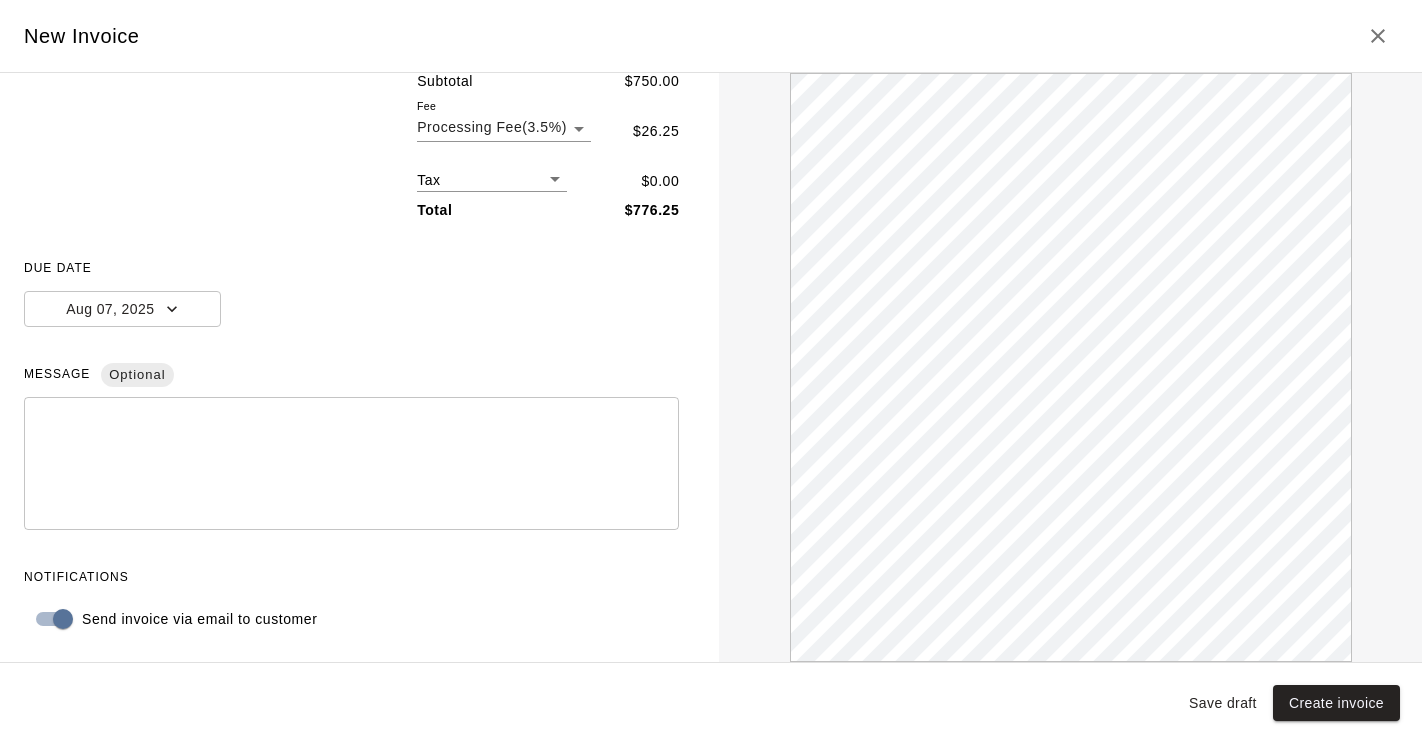 type on "***" 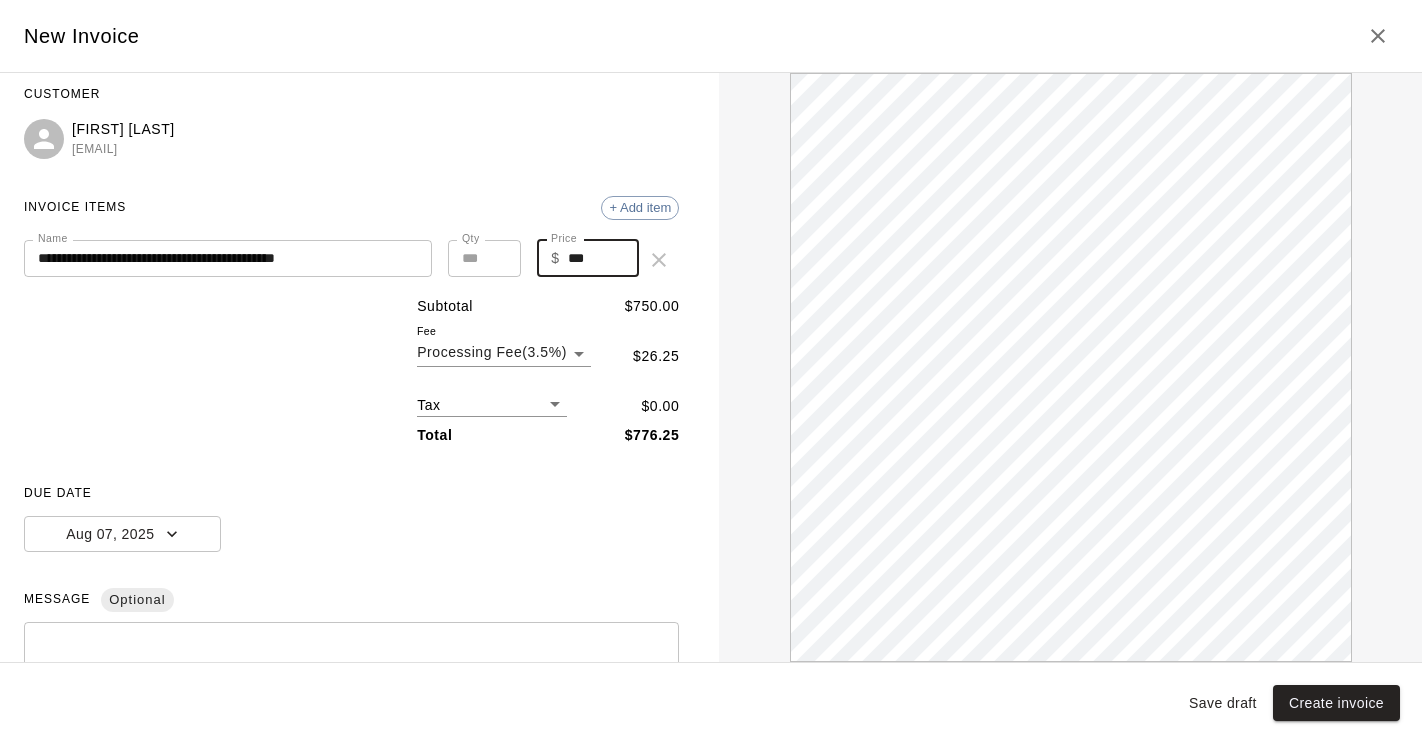 scroll, scrollTop: 0, scrollLeft: 0, axis: both 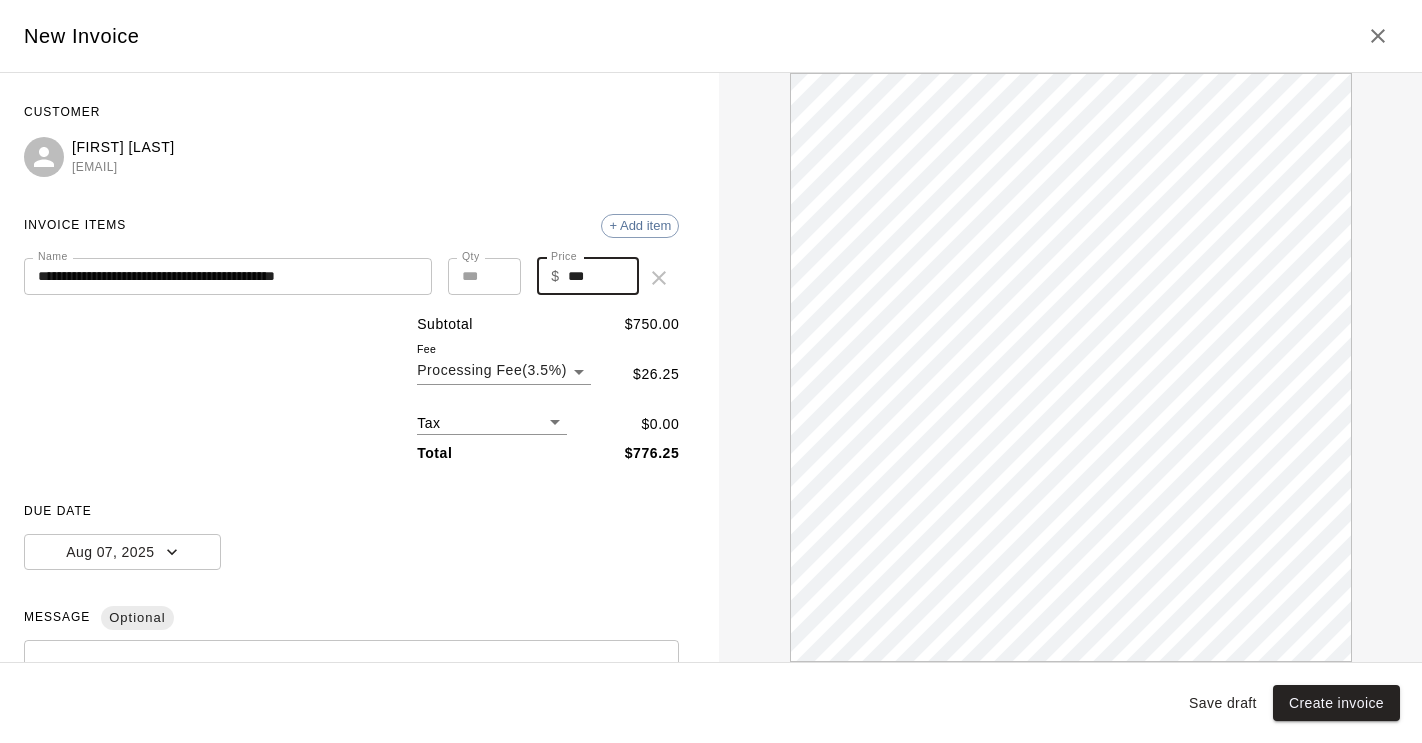 click on "**********" at bounding box center [228, 276] 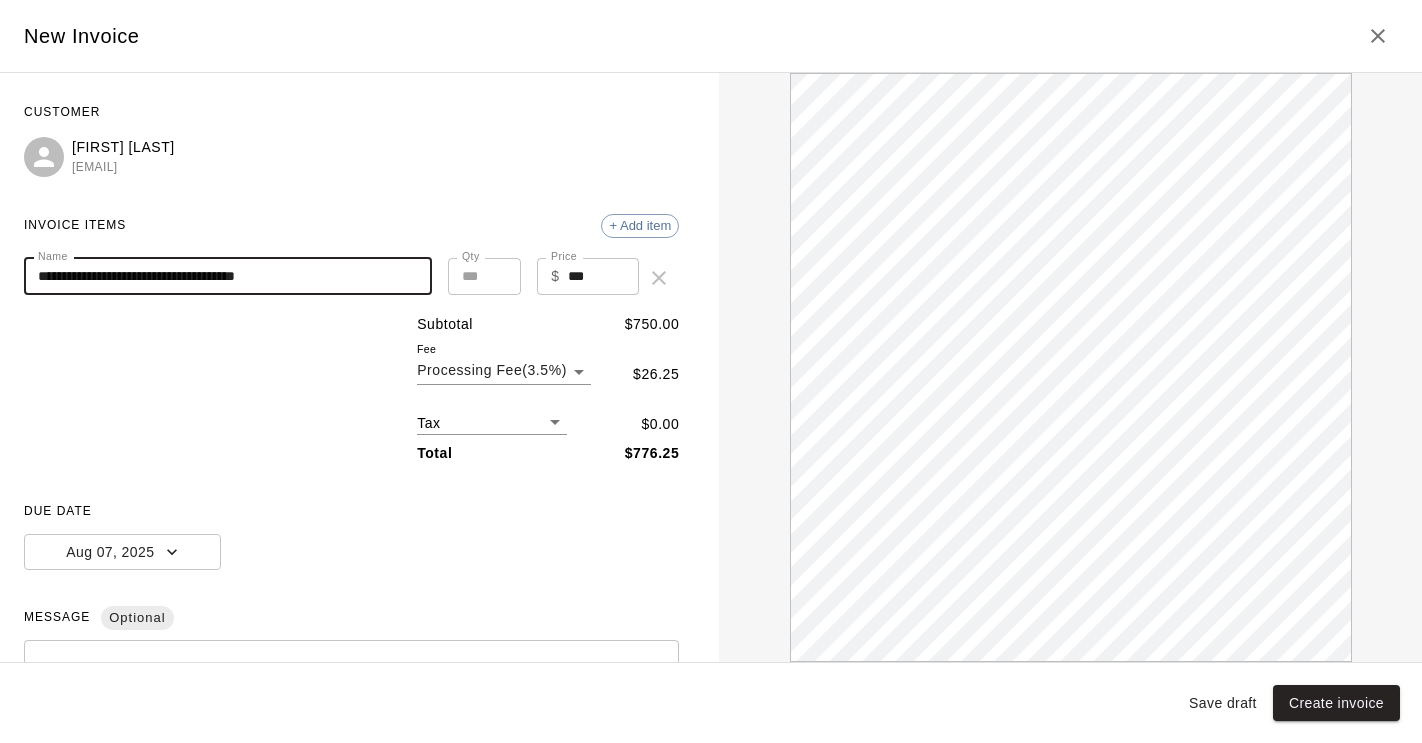scroll, scrollTop: 0, scrollLeft: 0, axis: both 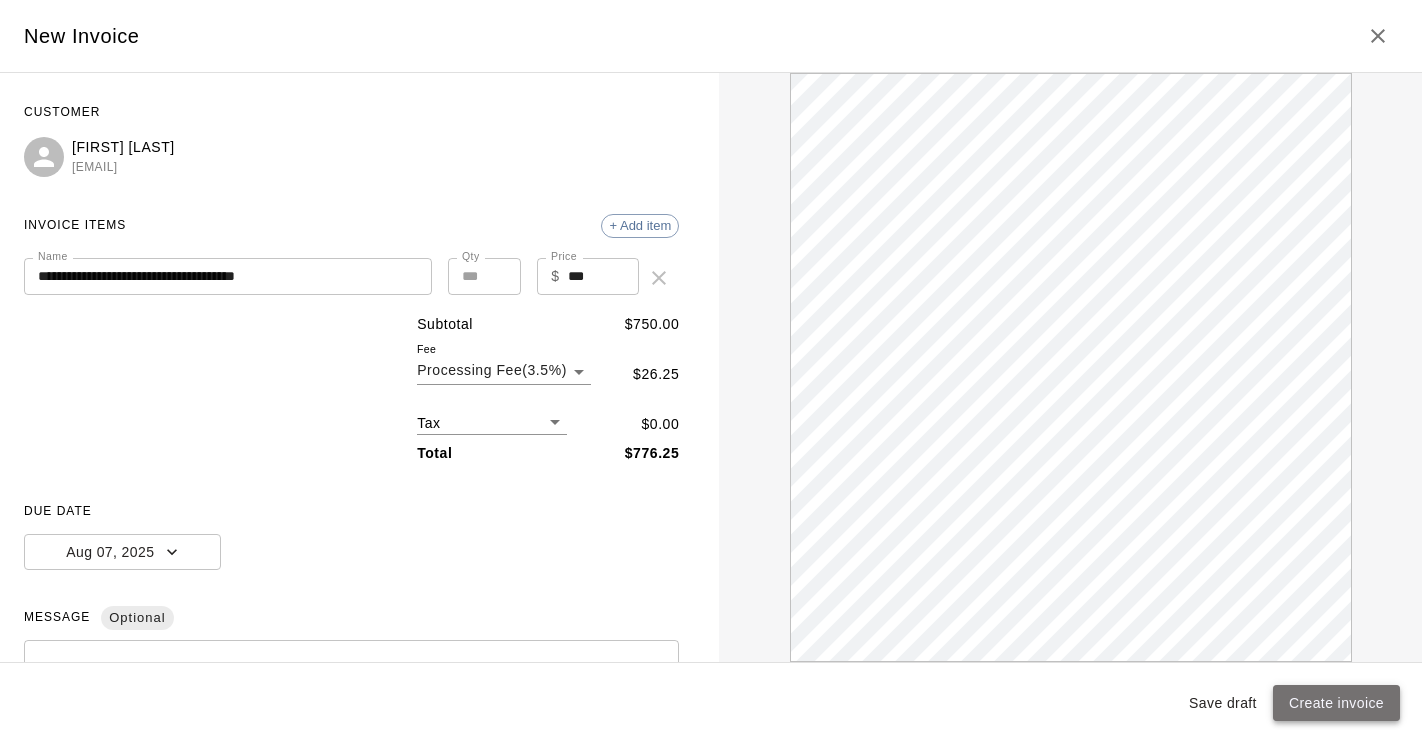 click on "Create invoice" at bounding box center [1336, 703] 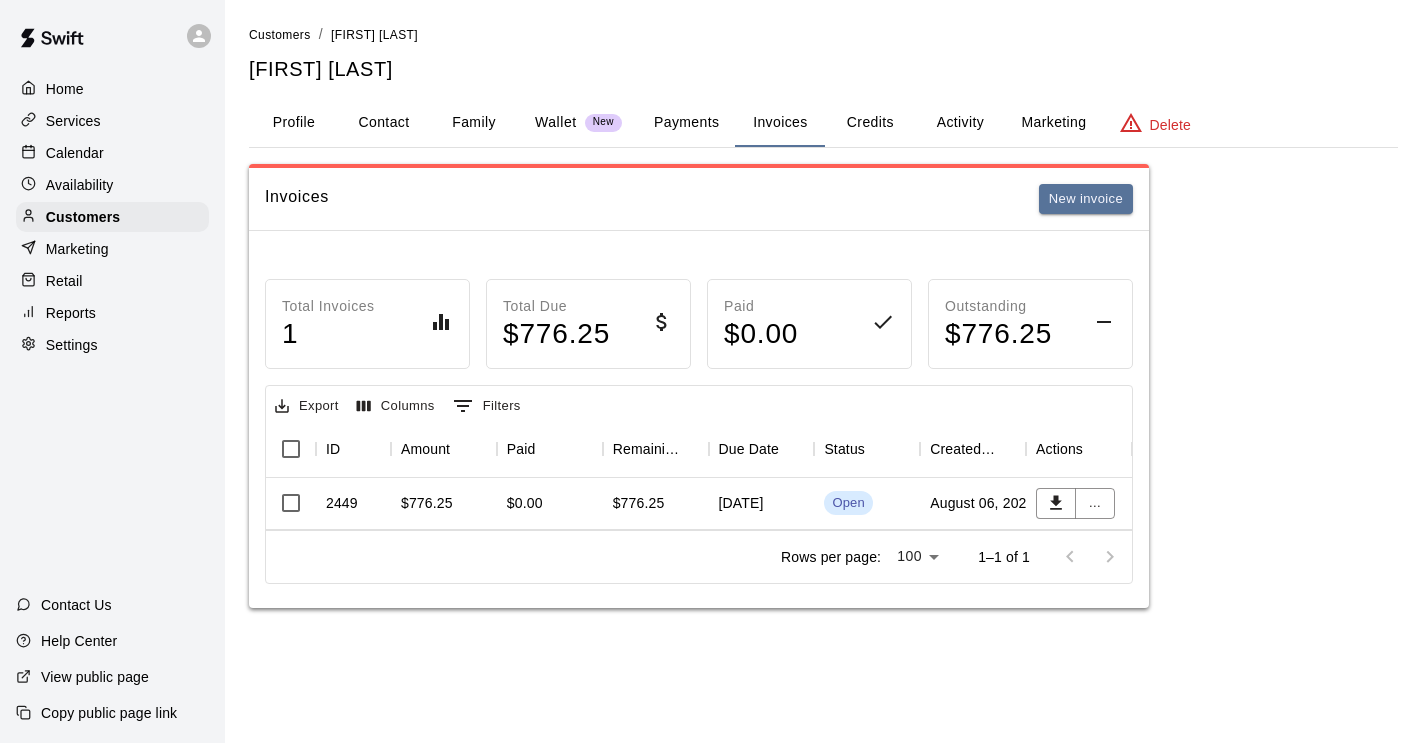 click on "Customers" at bounding box center [280, 35] 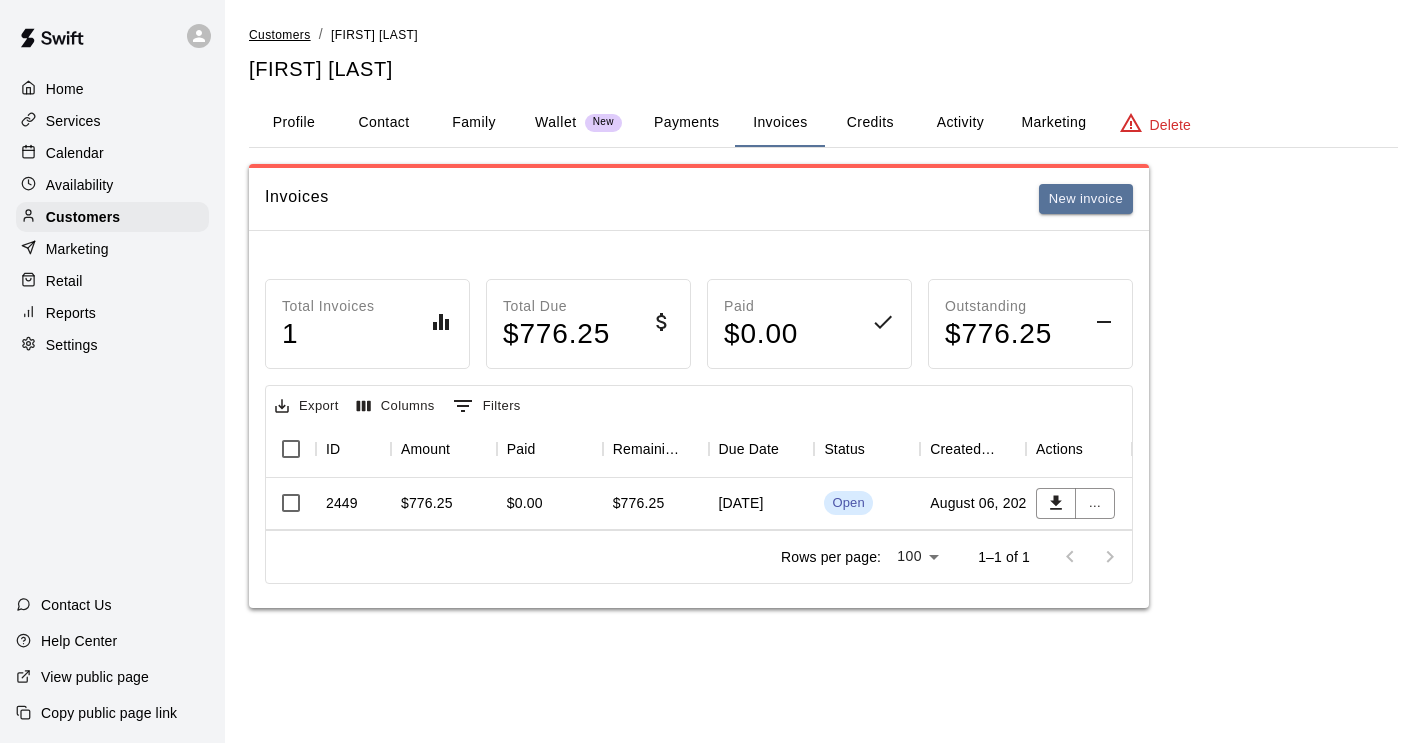 click on "Customers" at bounding box center (280, 35) 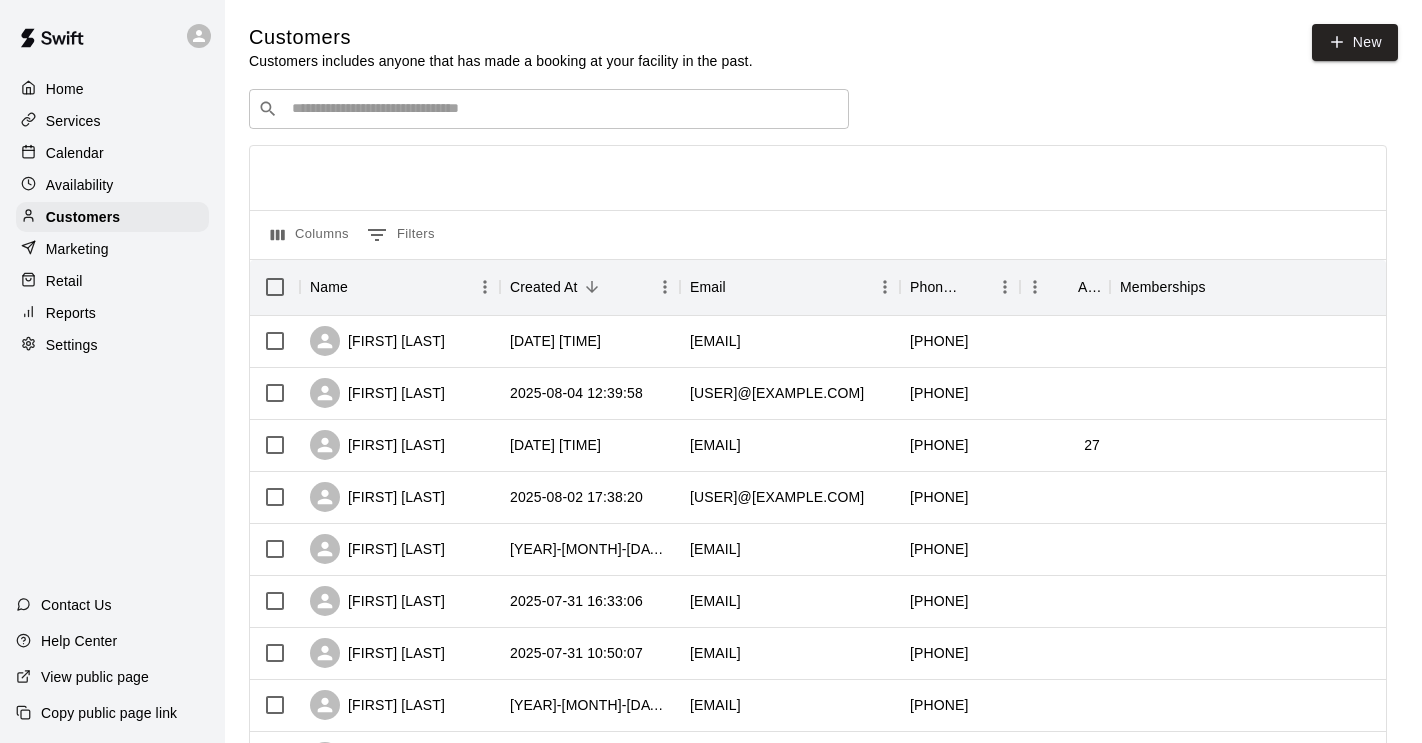 click at bounding box center [563, 109] 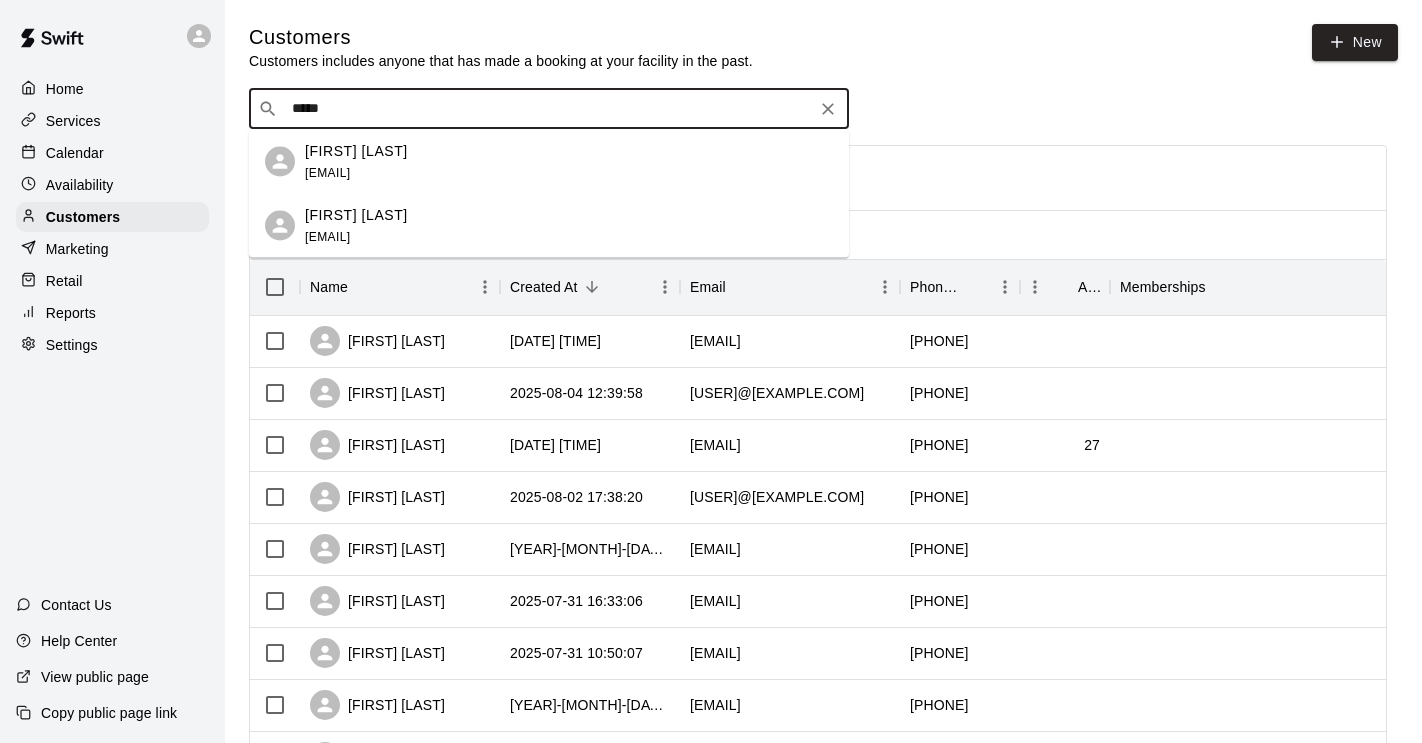 type on "******" 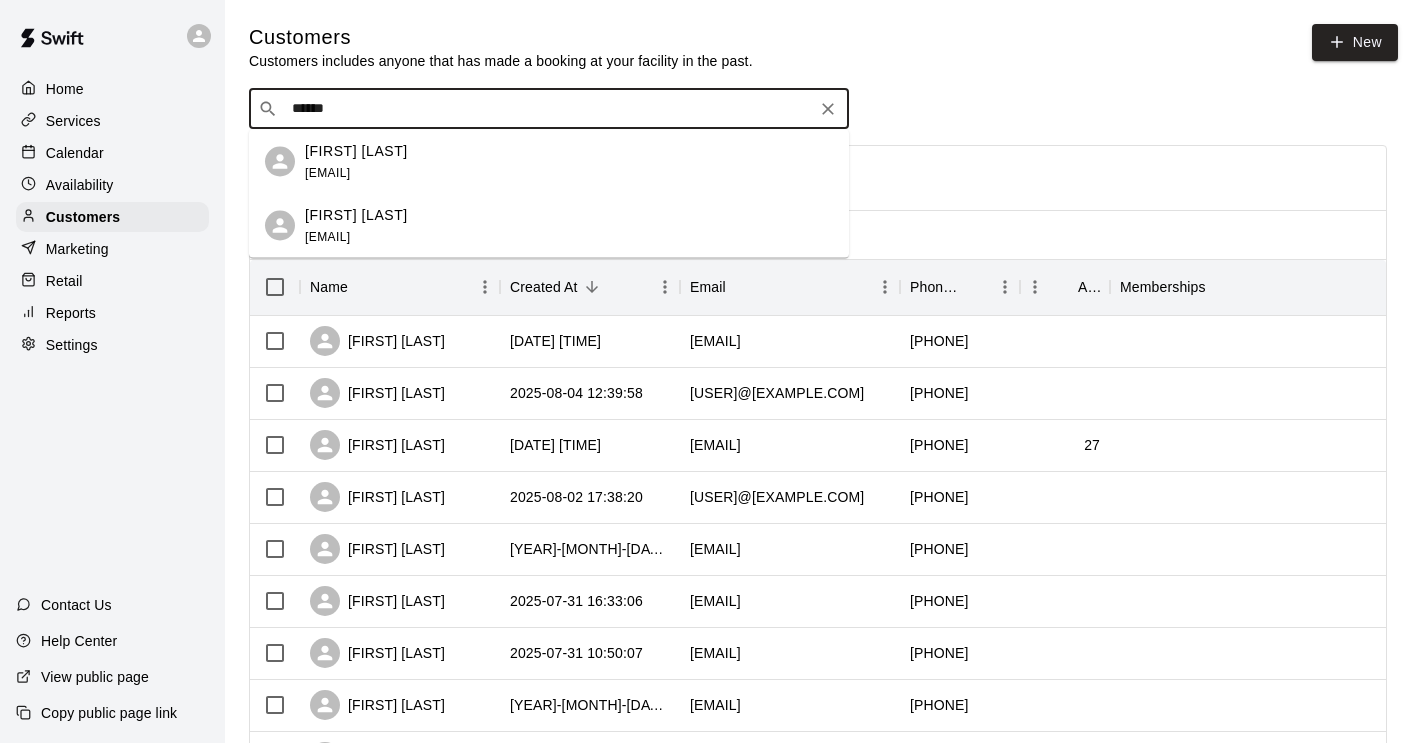 click on "[EMAIL]" at bounding box center [327, 172] 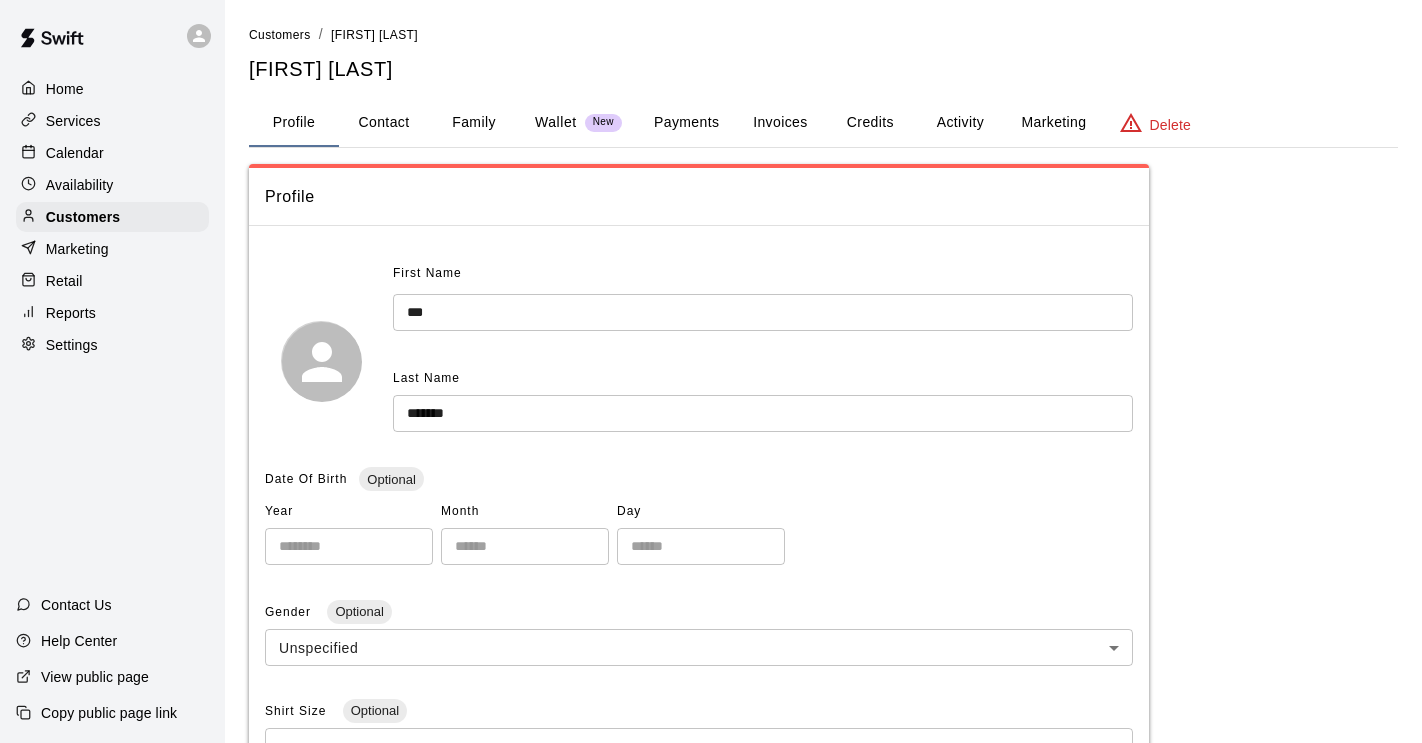 click on "Activity" at bounding box center [960, 123] 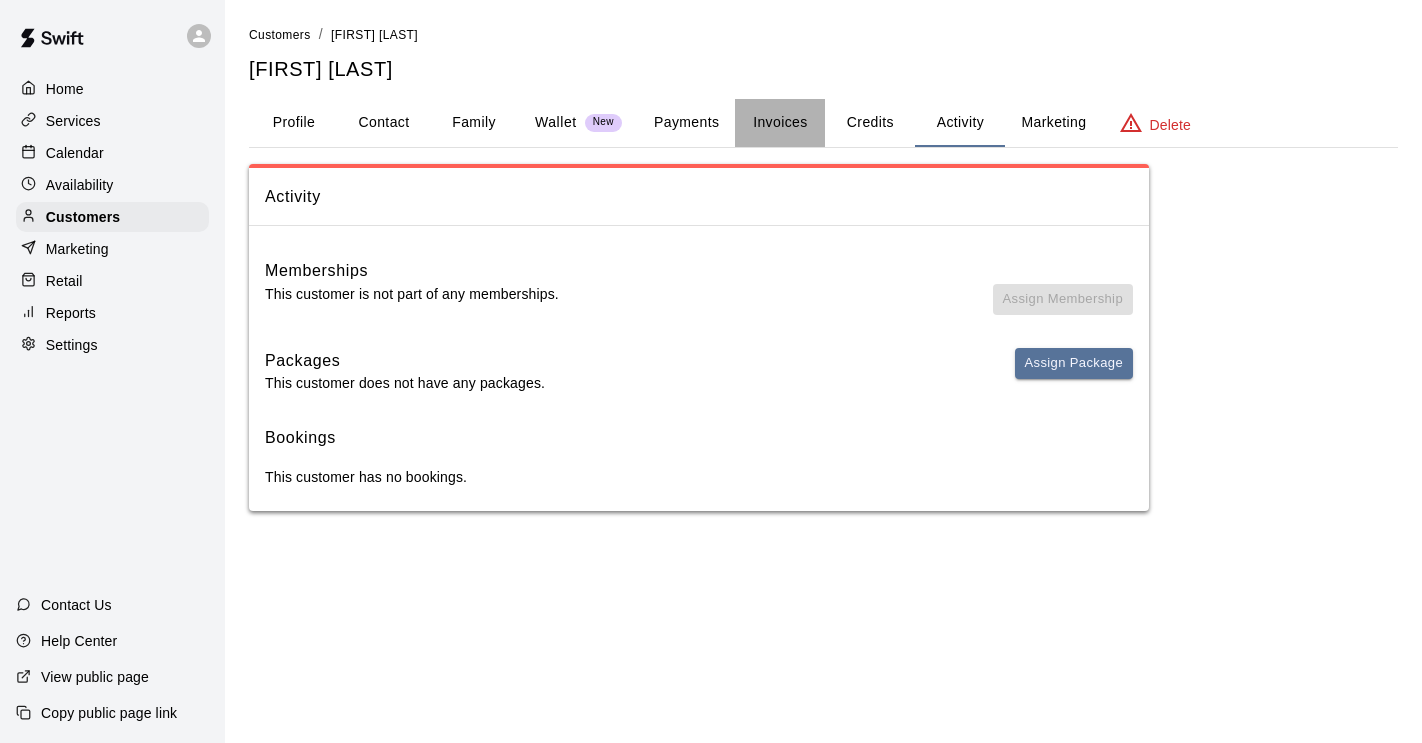 click on "Invoices" at bounding box center [780, 123] 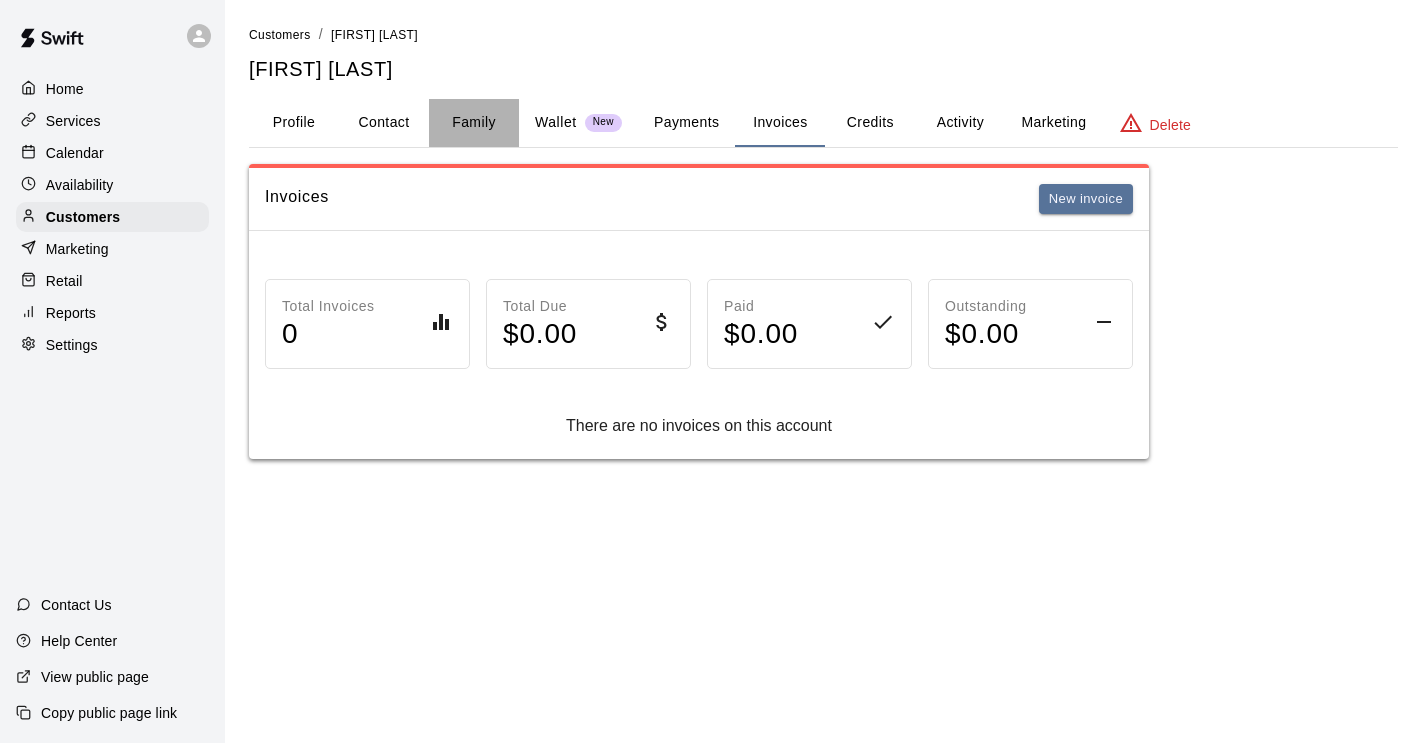 click on "Family" at bounding box center (474, 123) 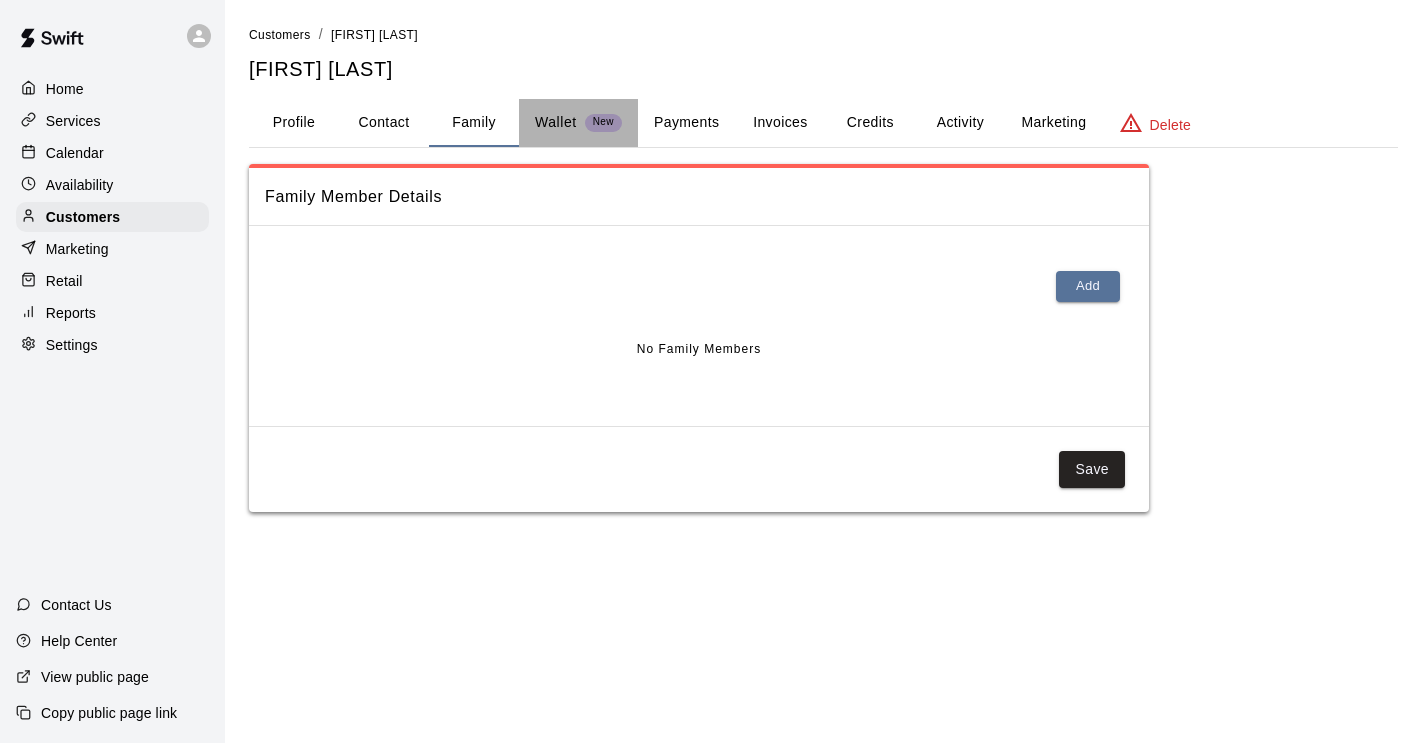 click on "Wallet" at bounding box center (556, 122) 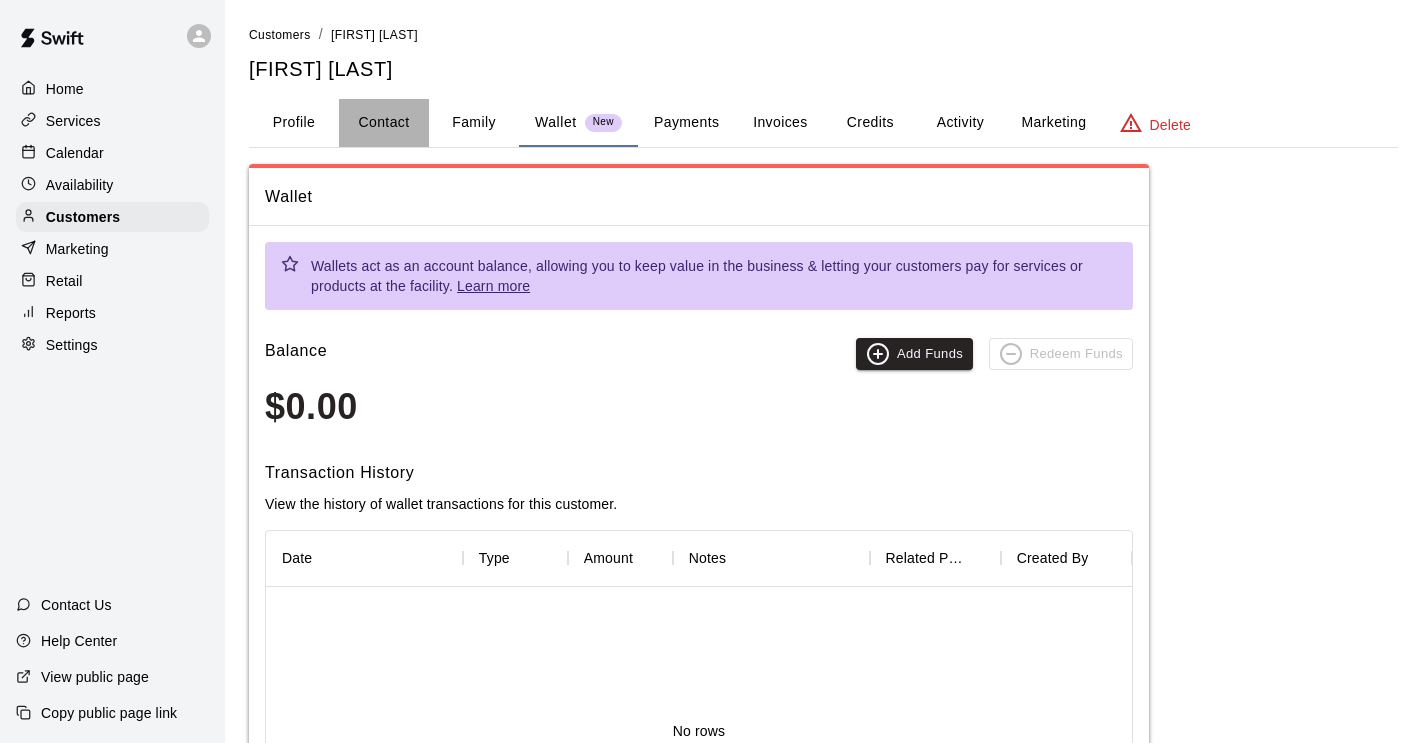 click on "Contact" at bounding box center (384, 123) 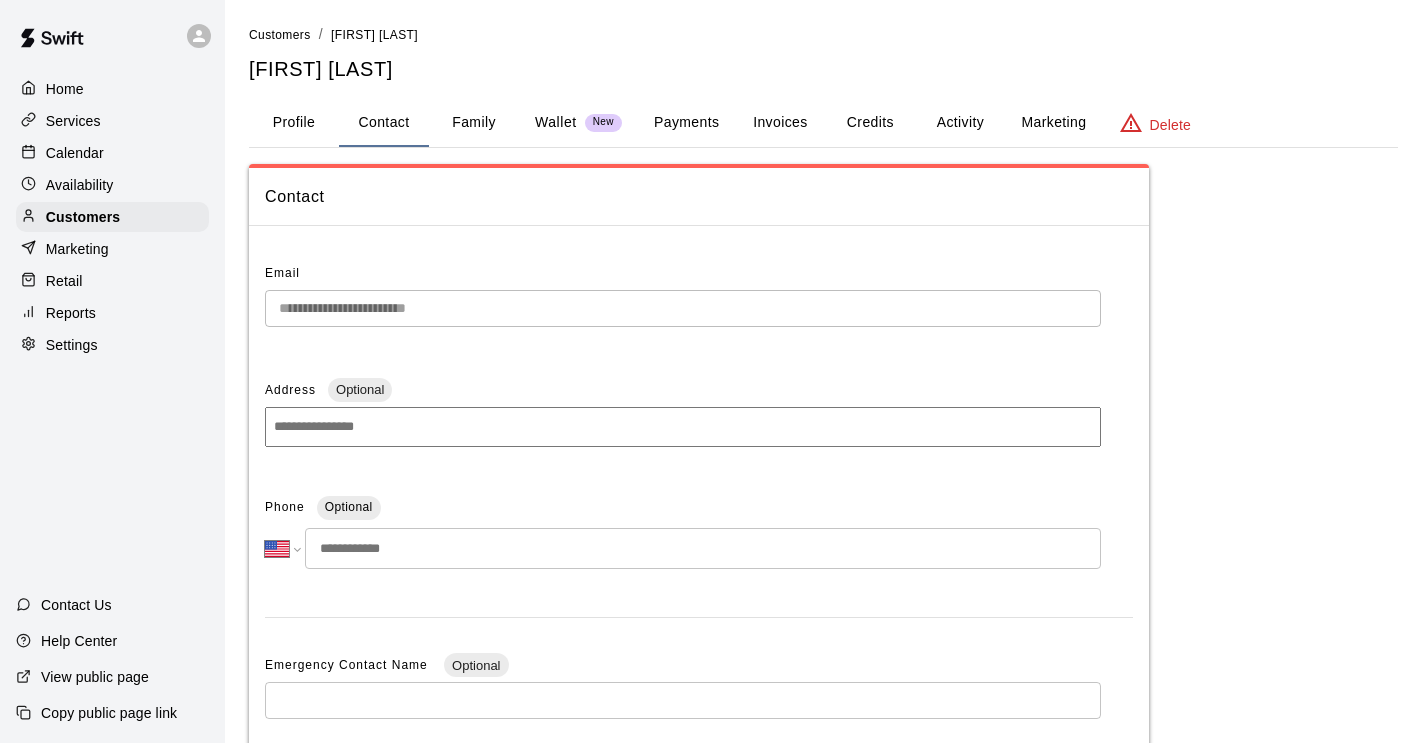 click on "Family" at bounding box center [474, 123] 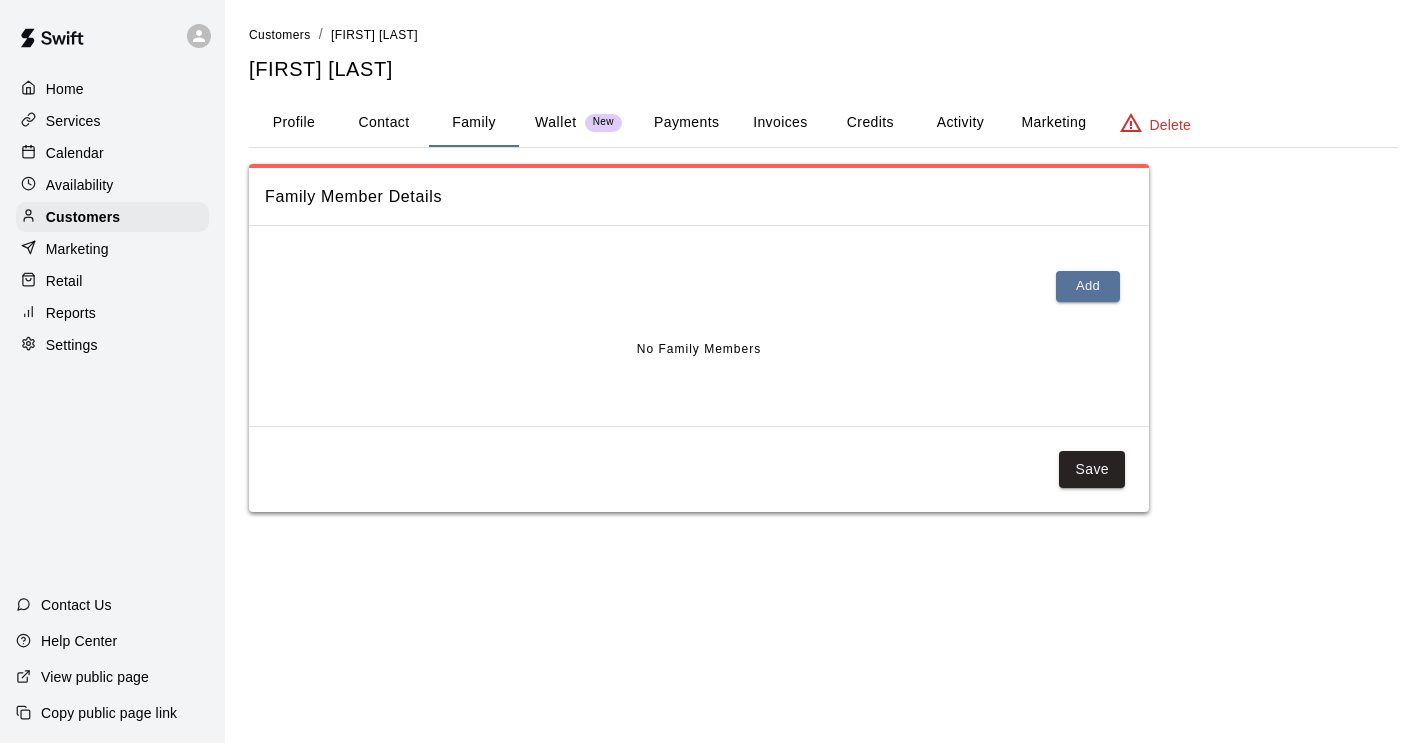 click on "Profile" at bounding box center (294, 123) 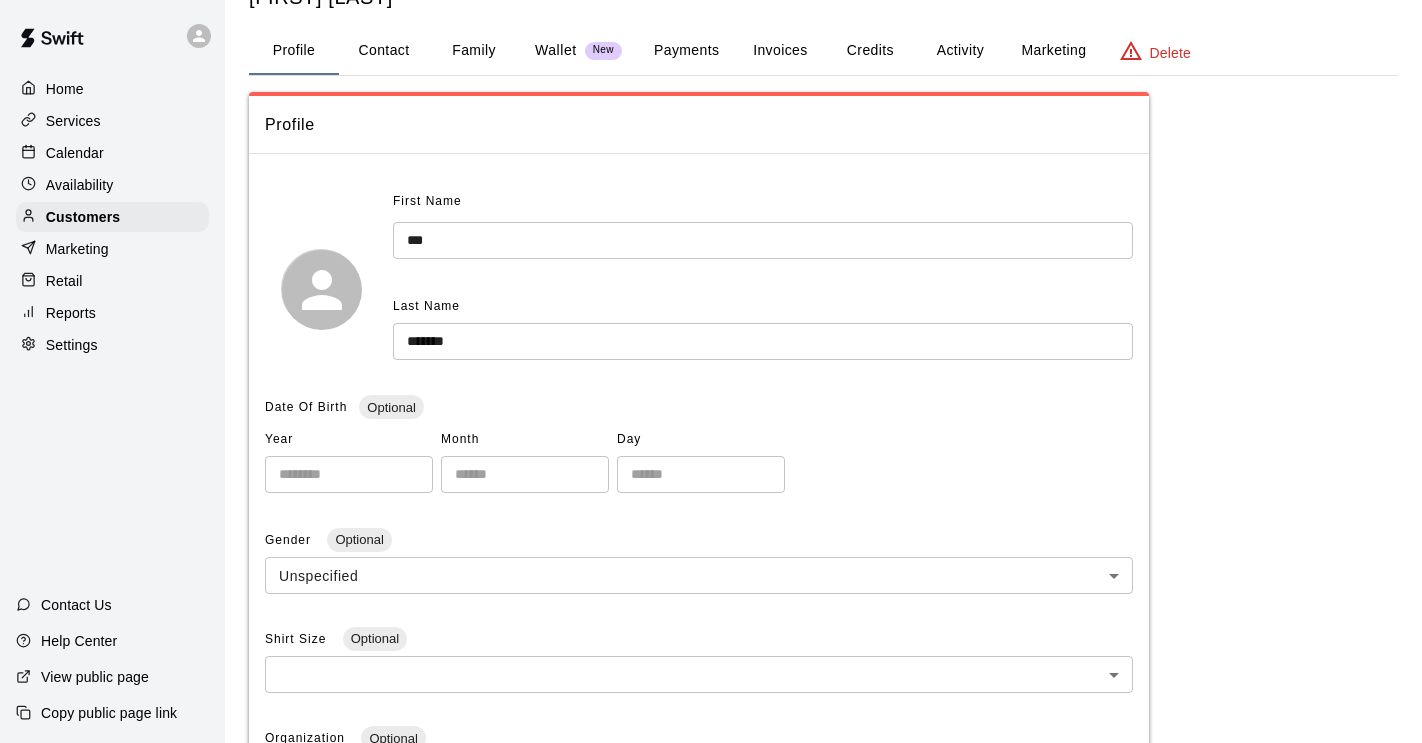 scroll, scrollTop: 0, scrollLeft: 0, axis: both 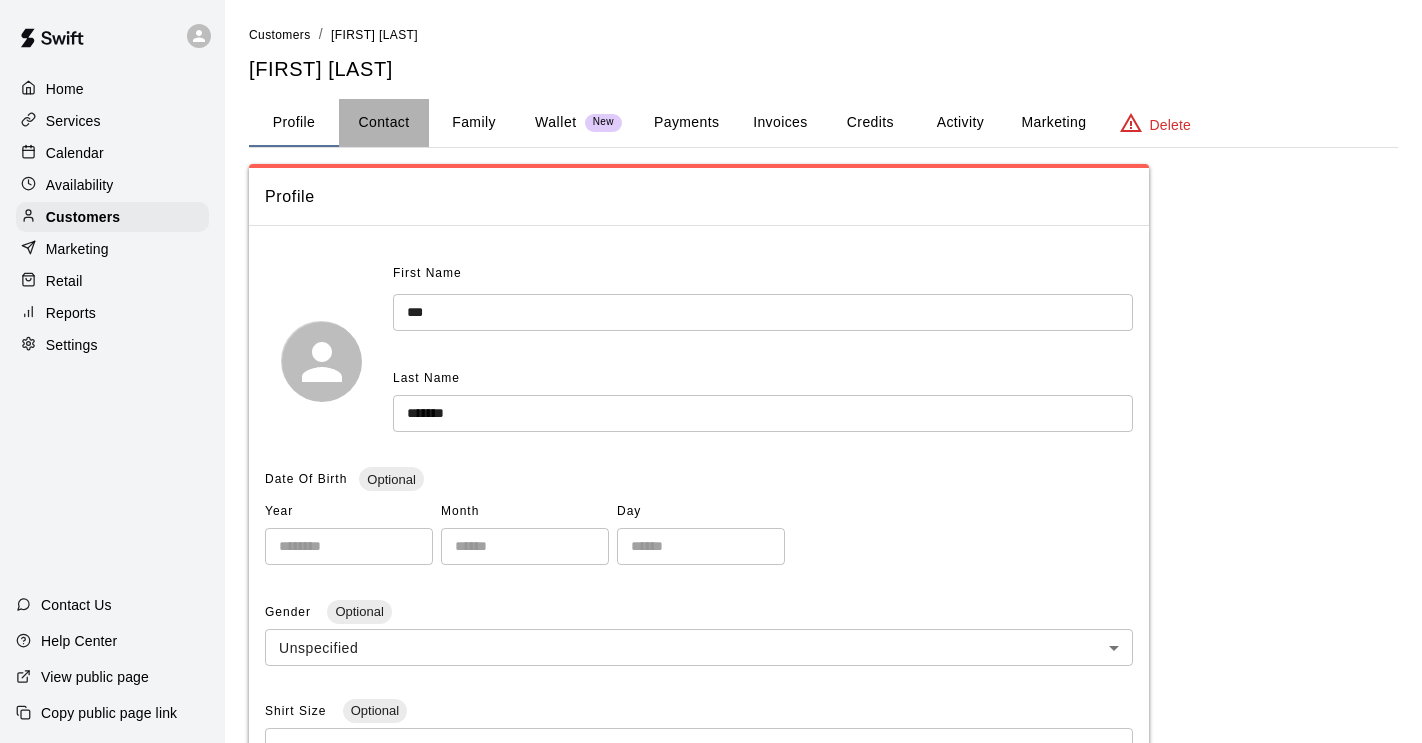 click on "Contact" at bounding box center (384, 123) 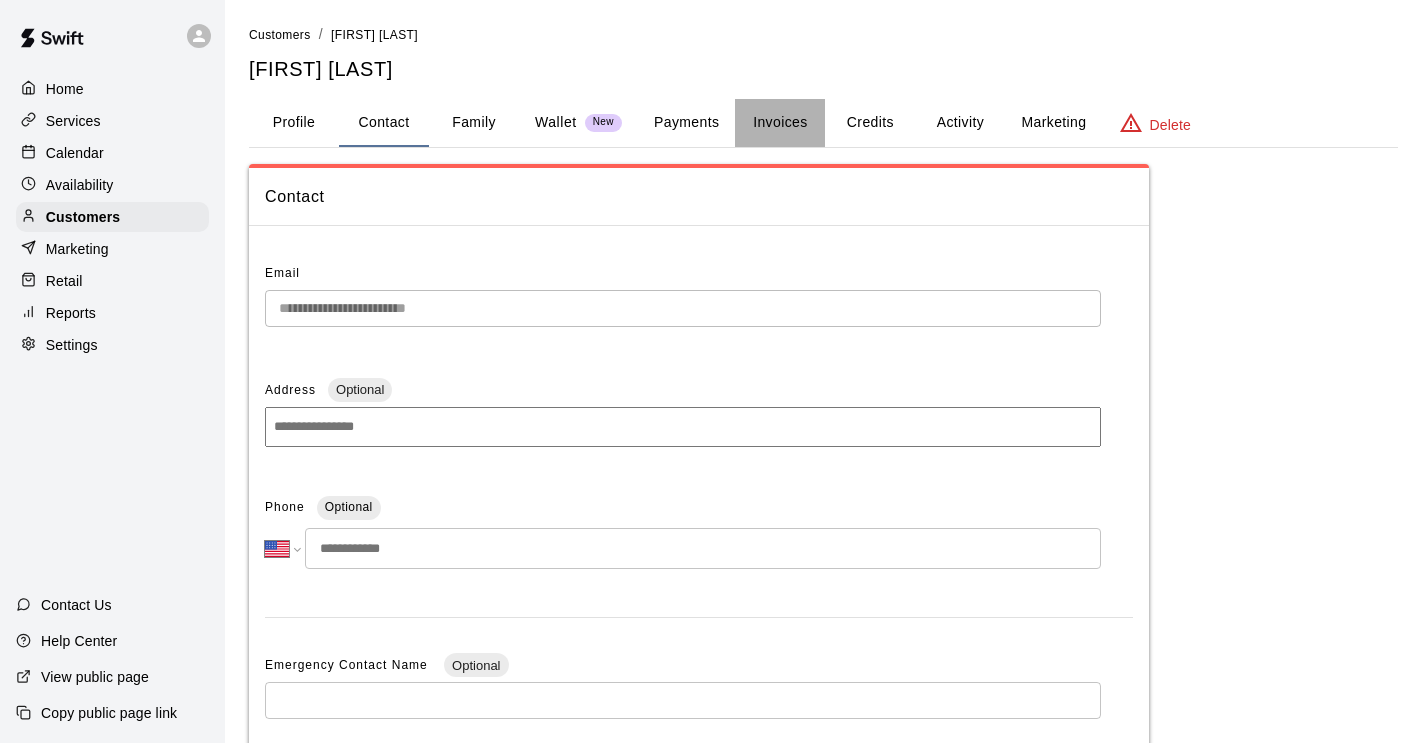 click on "Invoices" at bounding box center [780, 123] 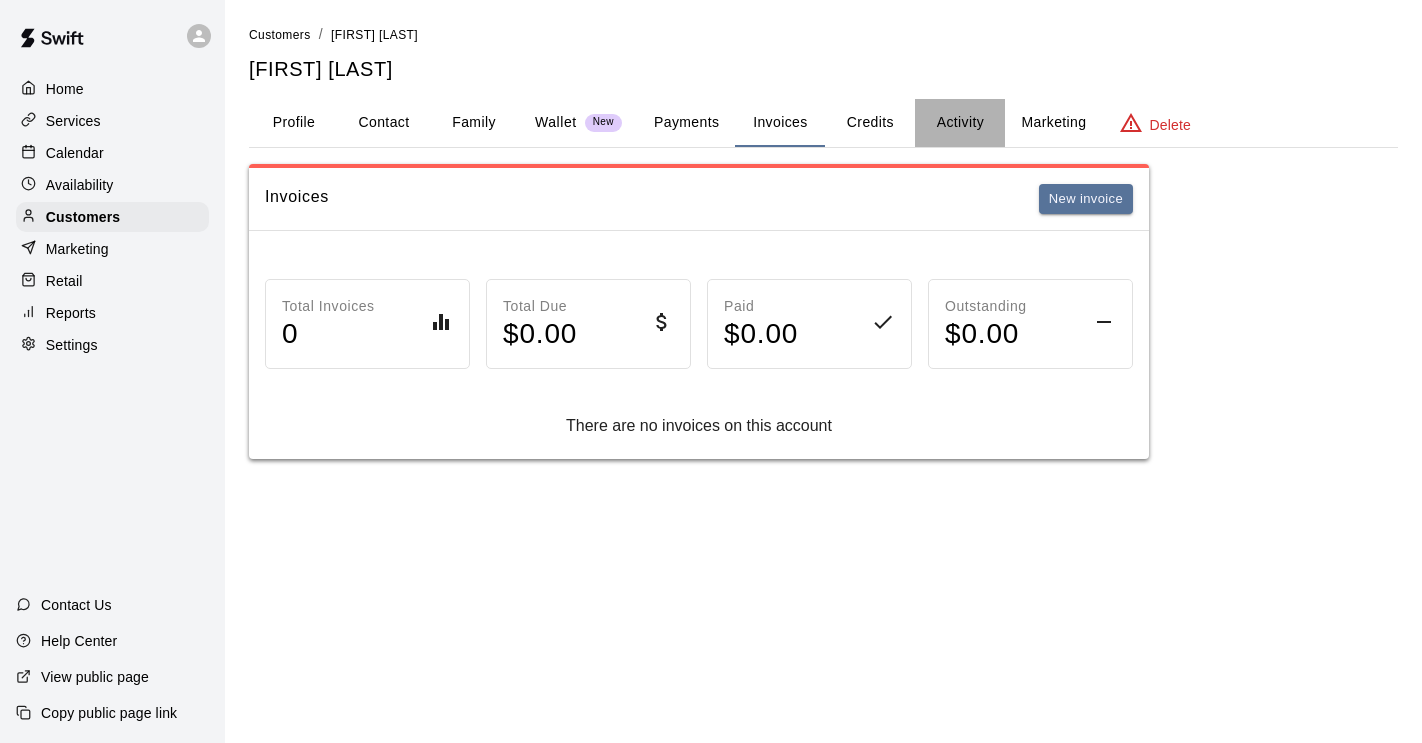 click on "Activity" at bounding box center (960, 123) 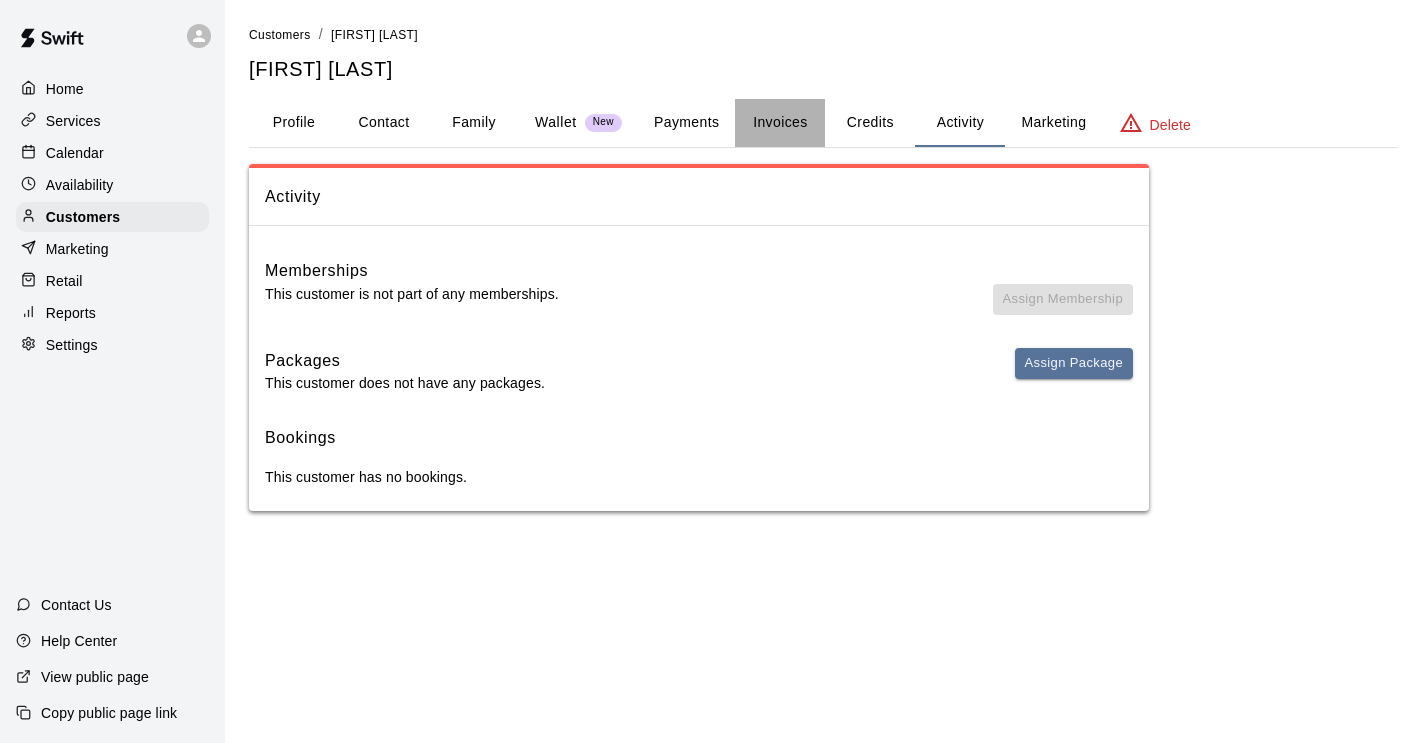 click on "Invoices" at bounding box center [780, 123] 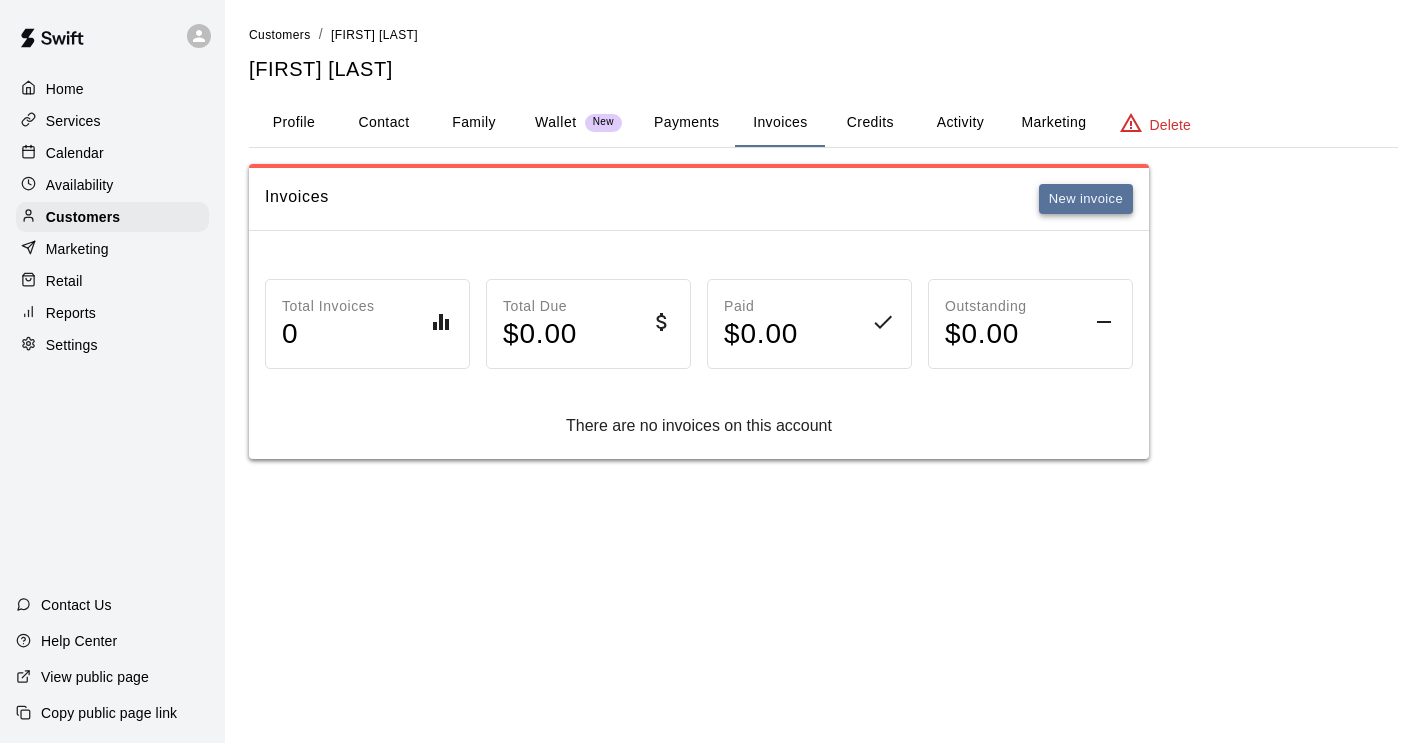click on "New invoice" at bounding box center (1086, 199) 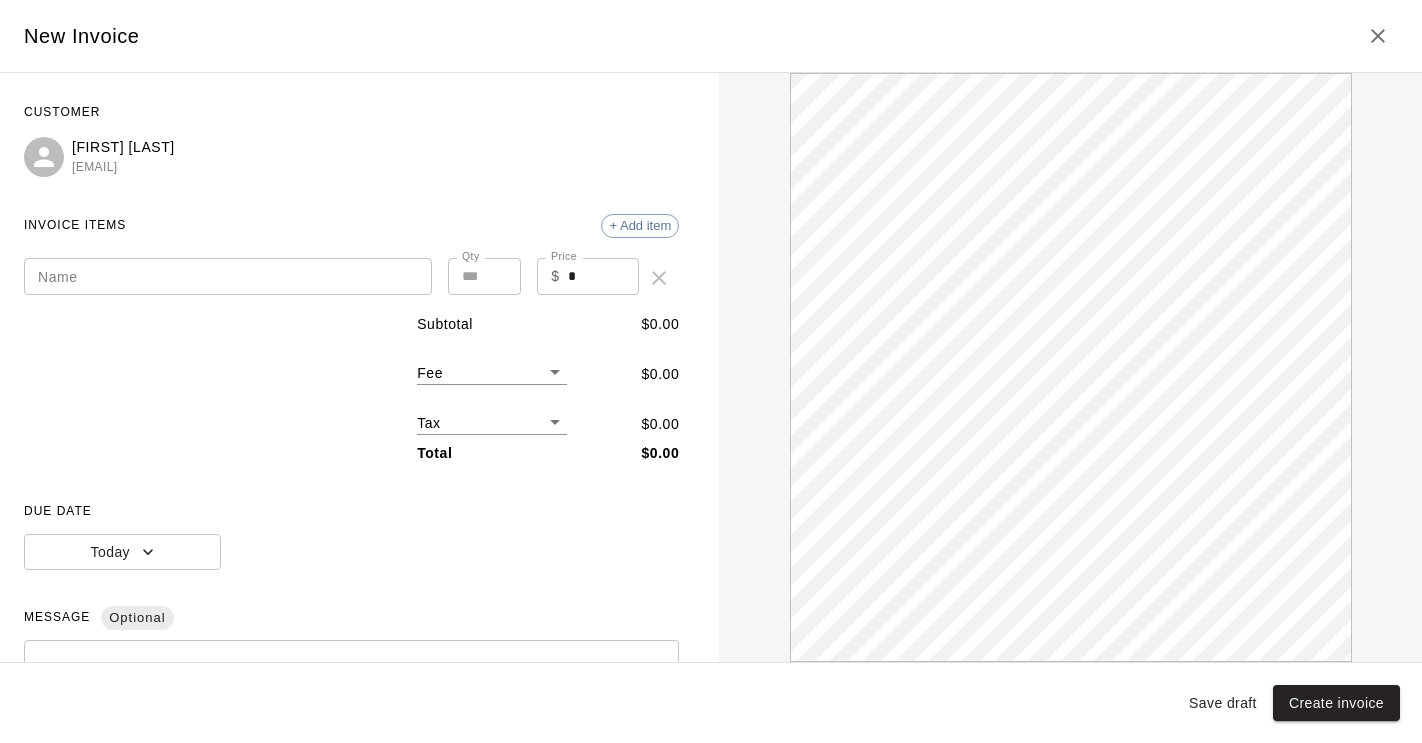 scroll, scrollTop: 0, scrollLeft: 0, axis: both 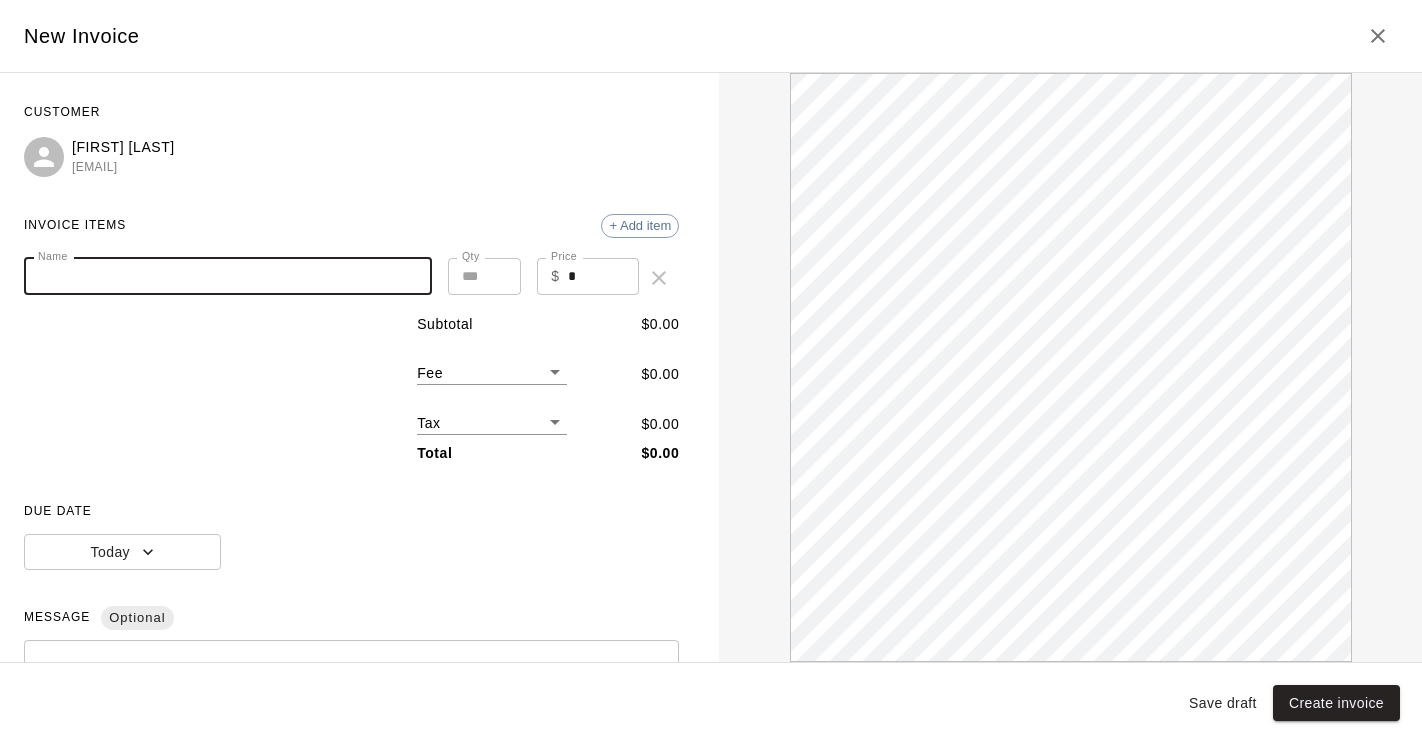 click on "Name" at bounding box center [228, 276] 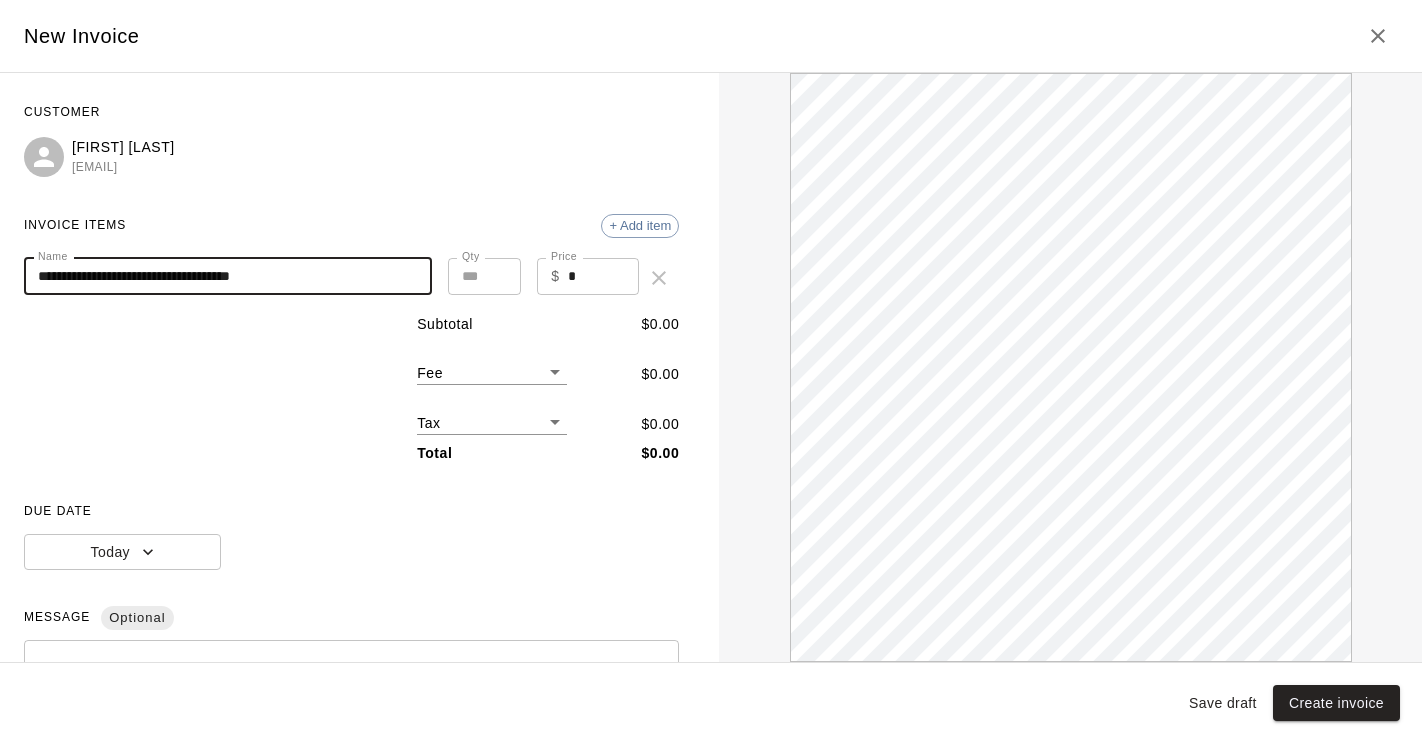 scroll, scrollTop: 0, scrollLeft: 0, axis: both 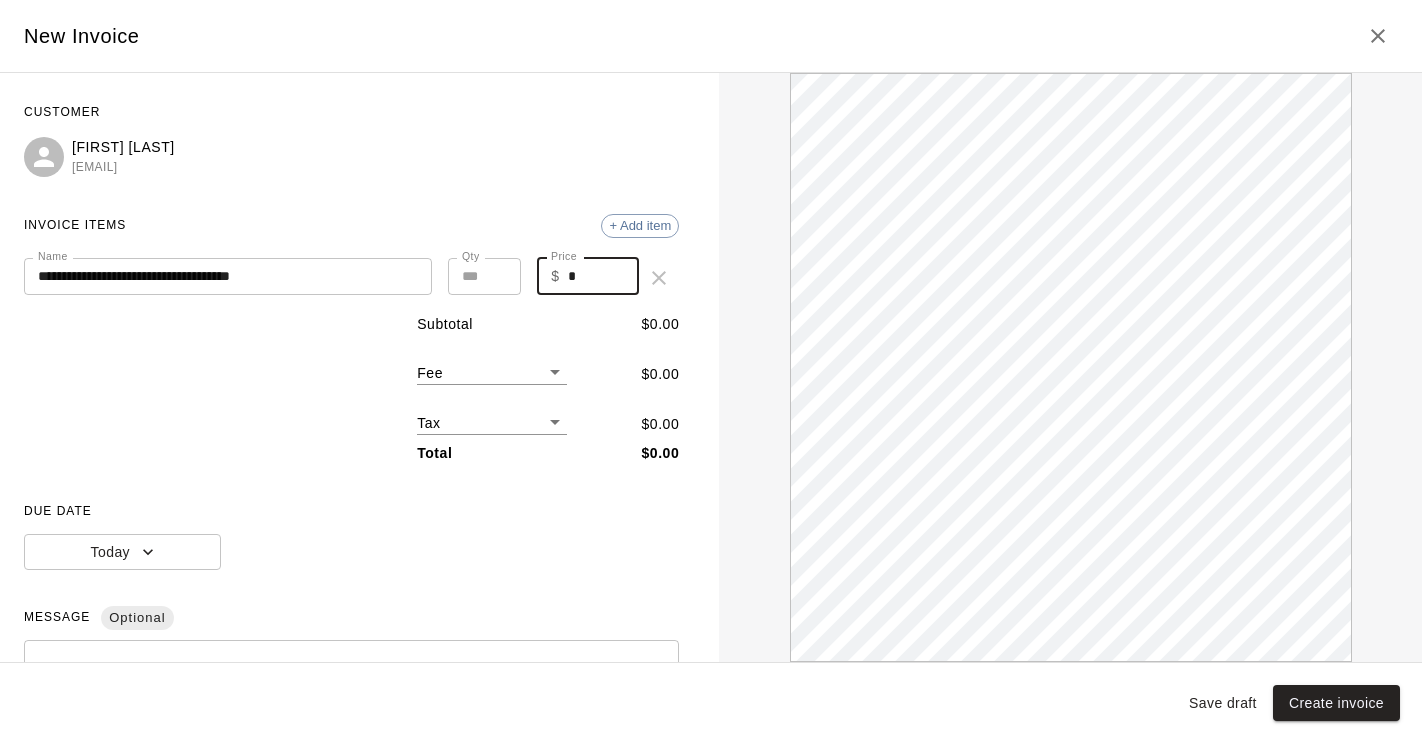 drag, startPoint x: 590, startPoint y: 275, endPoint x: 545, endPoint y: 274, distance: 45.01111 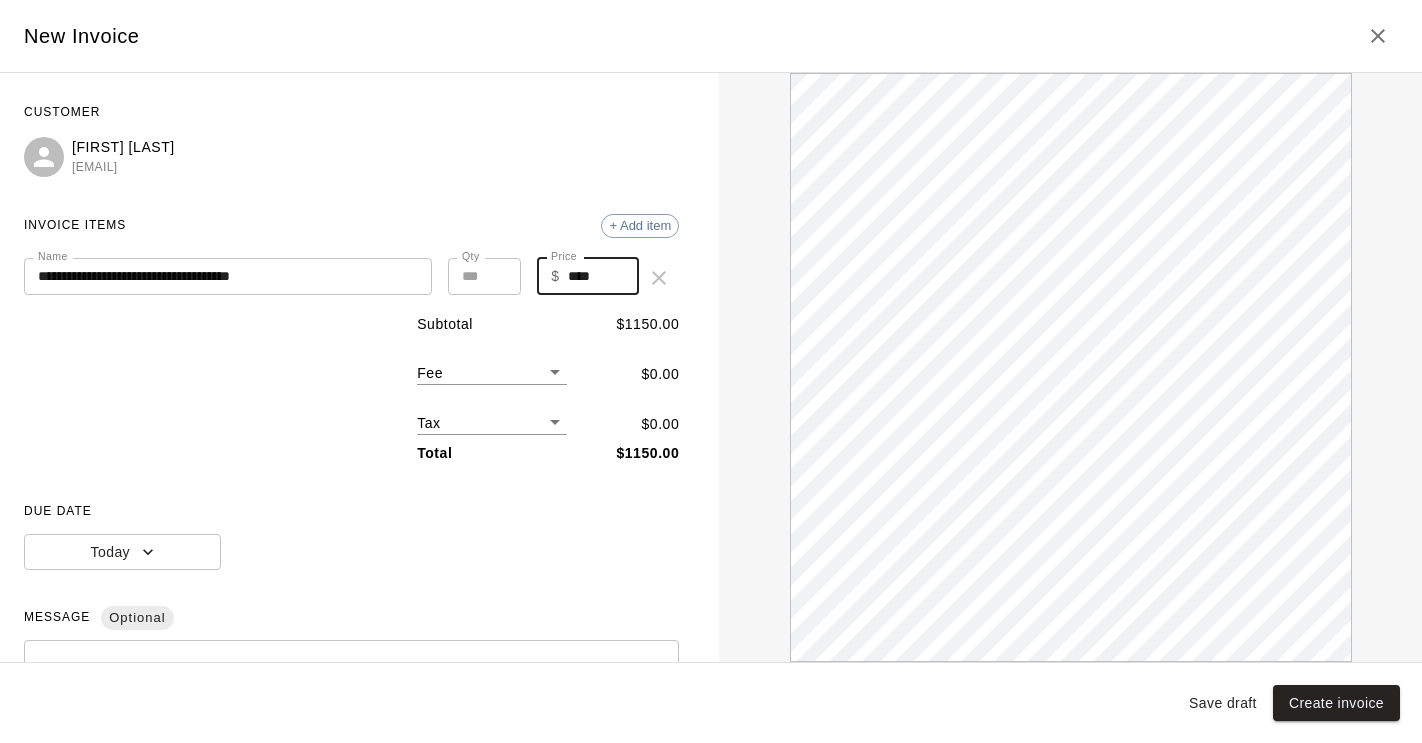 scroll, scrollTop: 0, scrollLeft: 0, axis: both 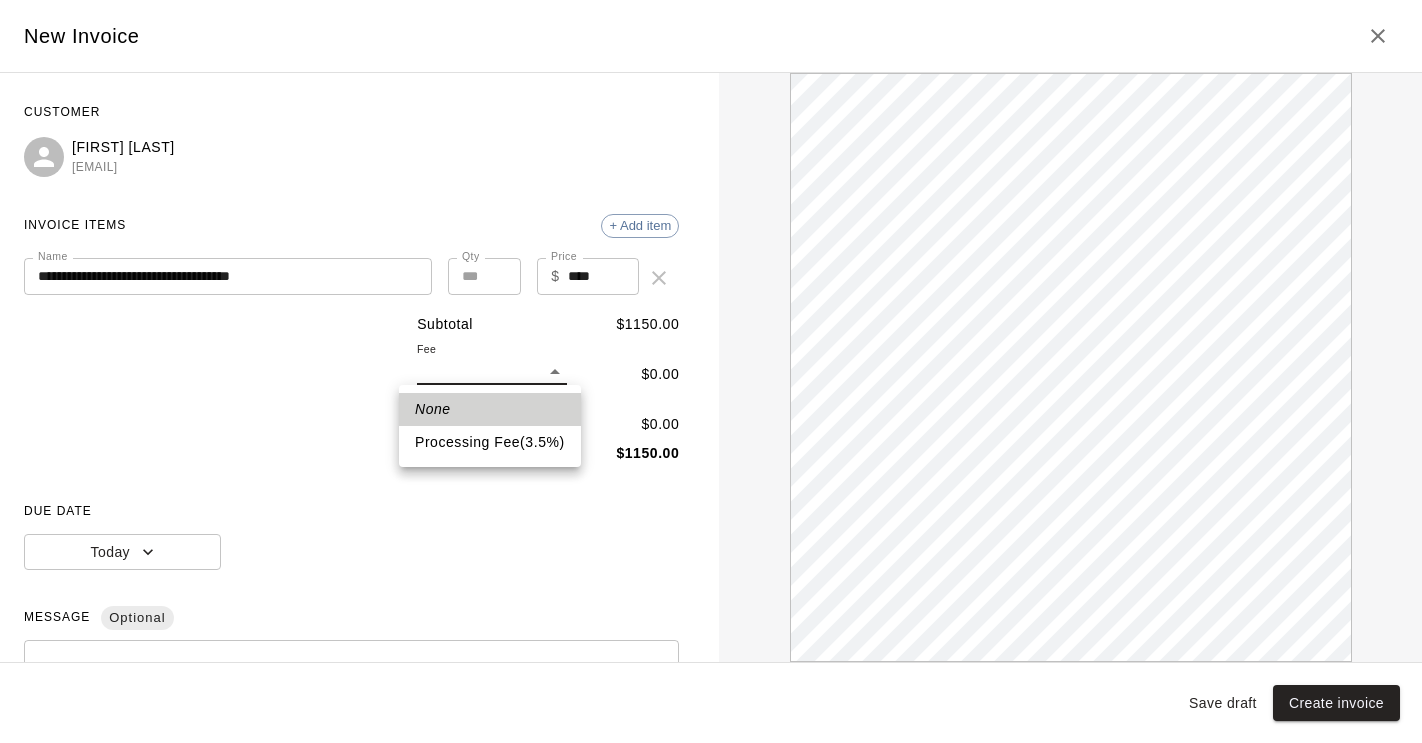click on "**********" at bounding box center (711, 249) 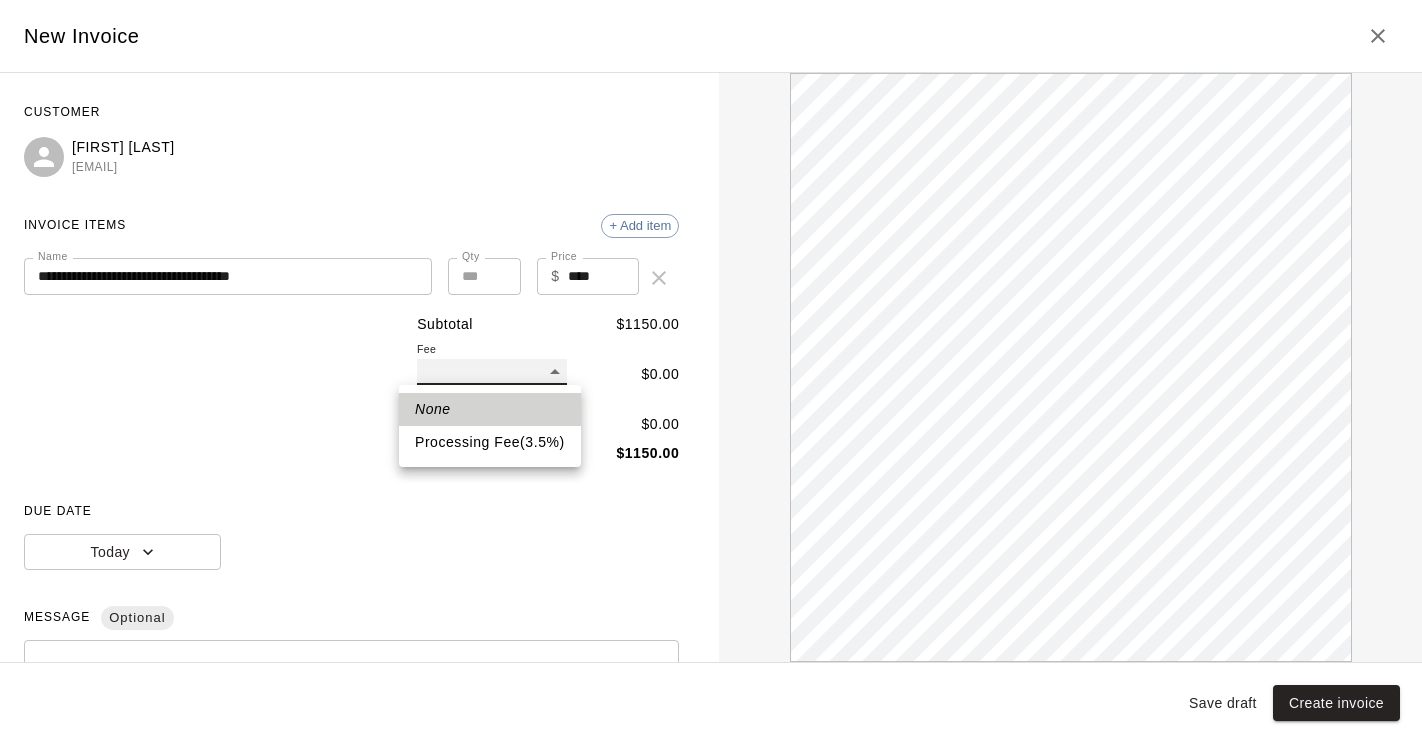 type on "**" 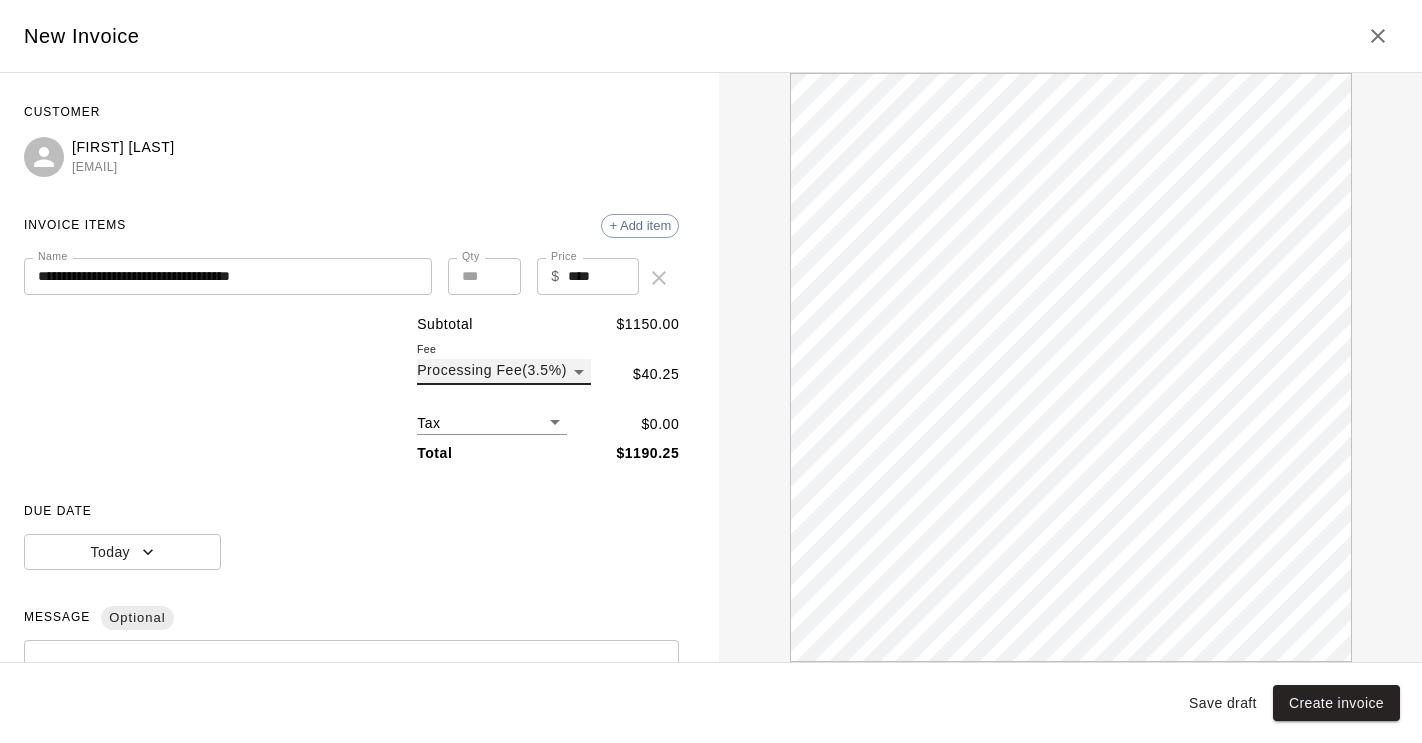 scroll, scrollTop: 0, scrollLeft: 0, axis: both 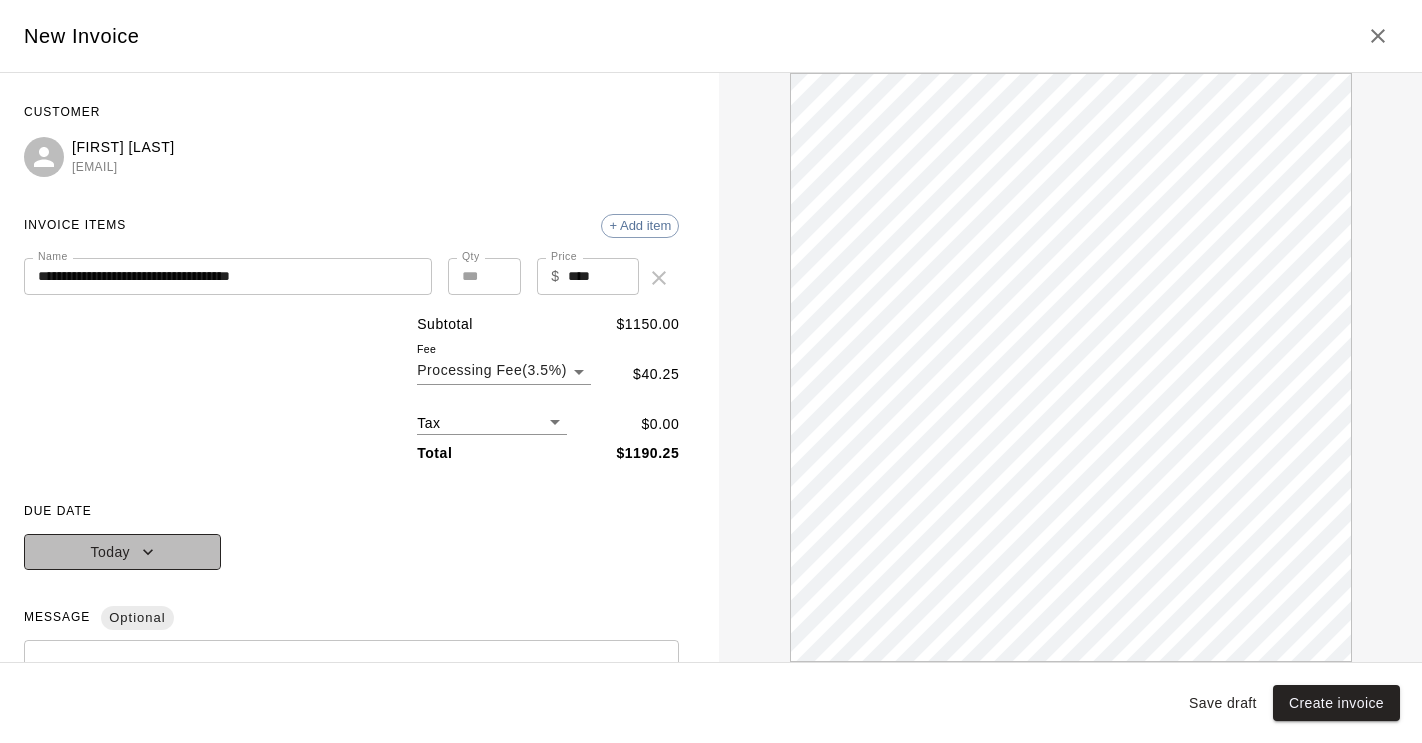 click on "Today" at bounding box center [122, 552] 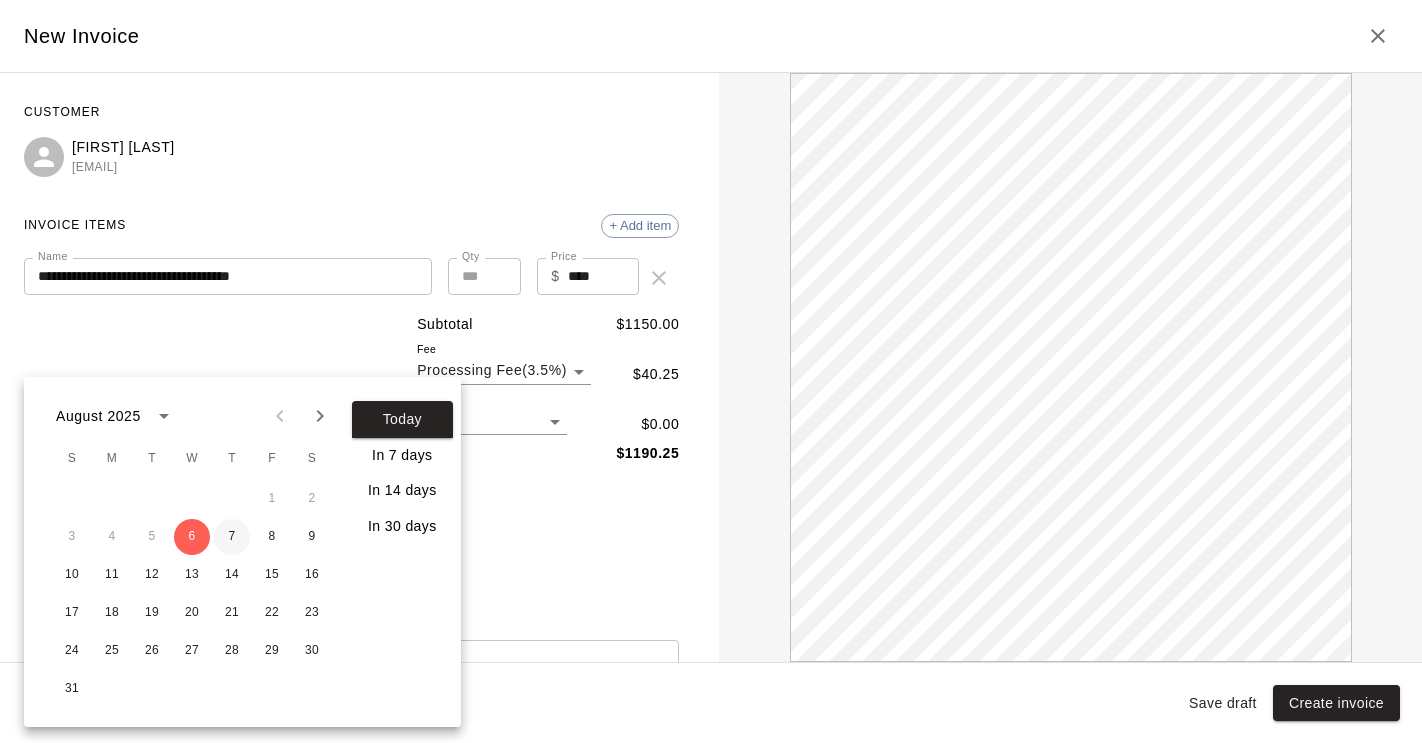 click on "7" at bounding box center [232, 537] 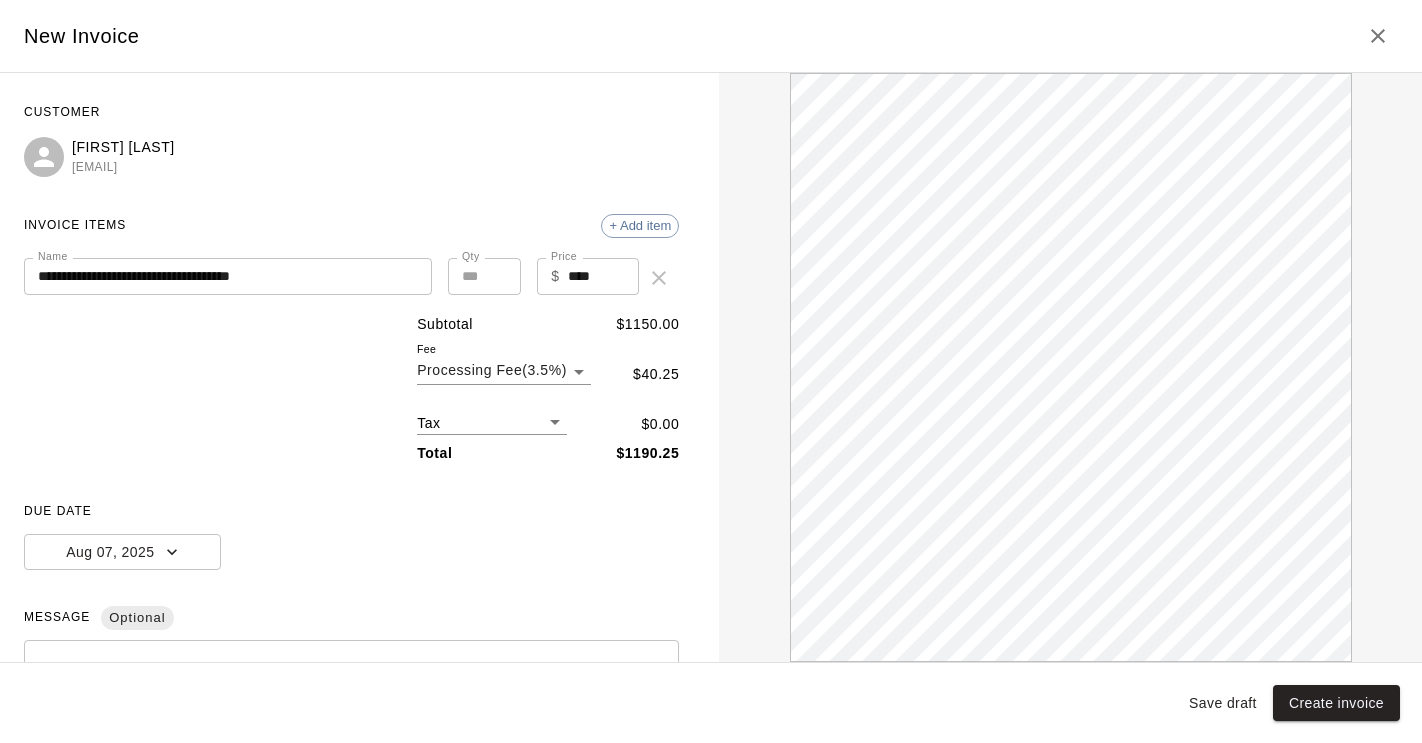 scroll, scrollTop: 0, scrollLeft: 0, axis: both 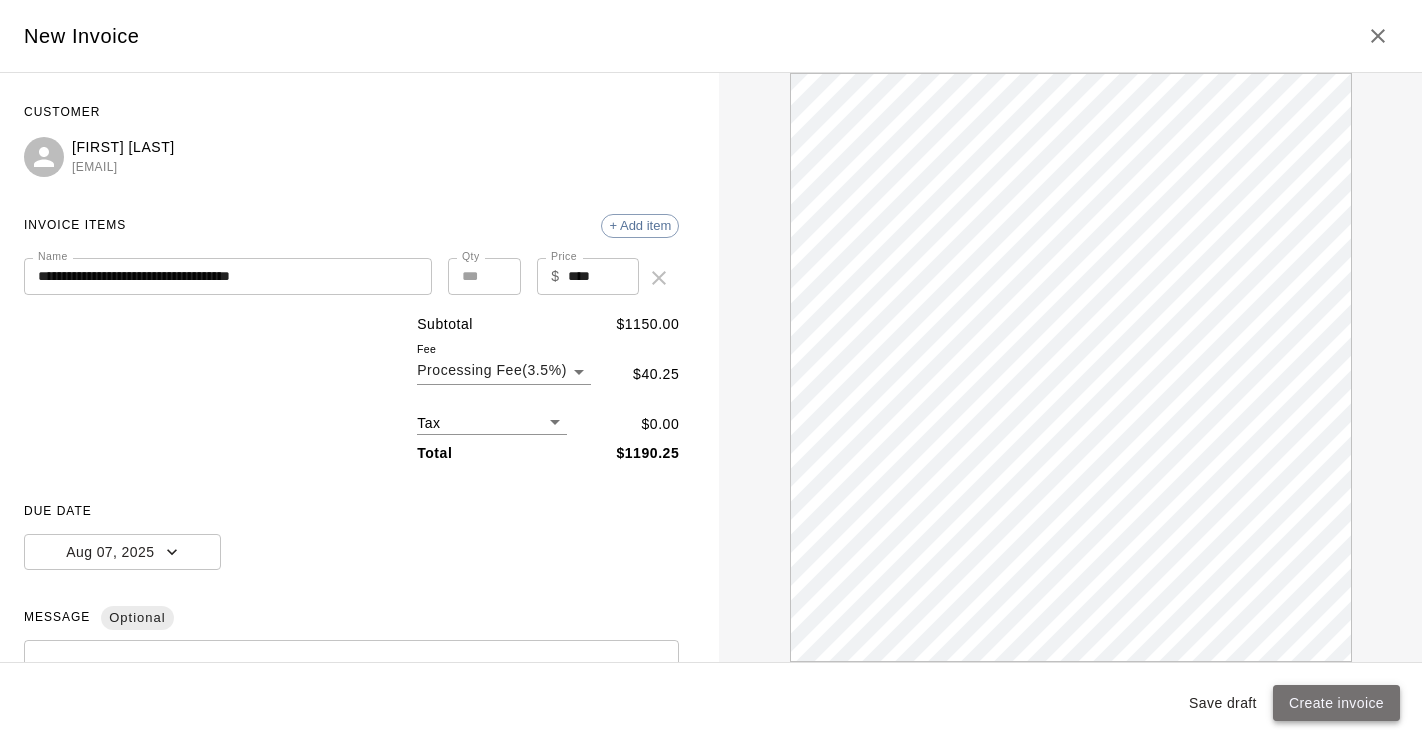 click on "Create invoice" at bounding box center [1336, 703] 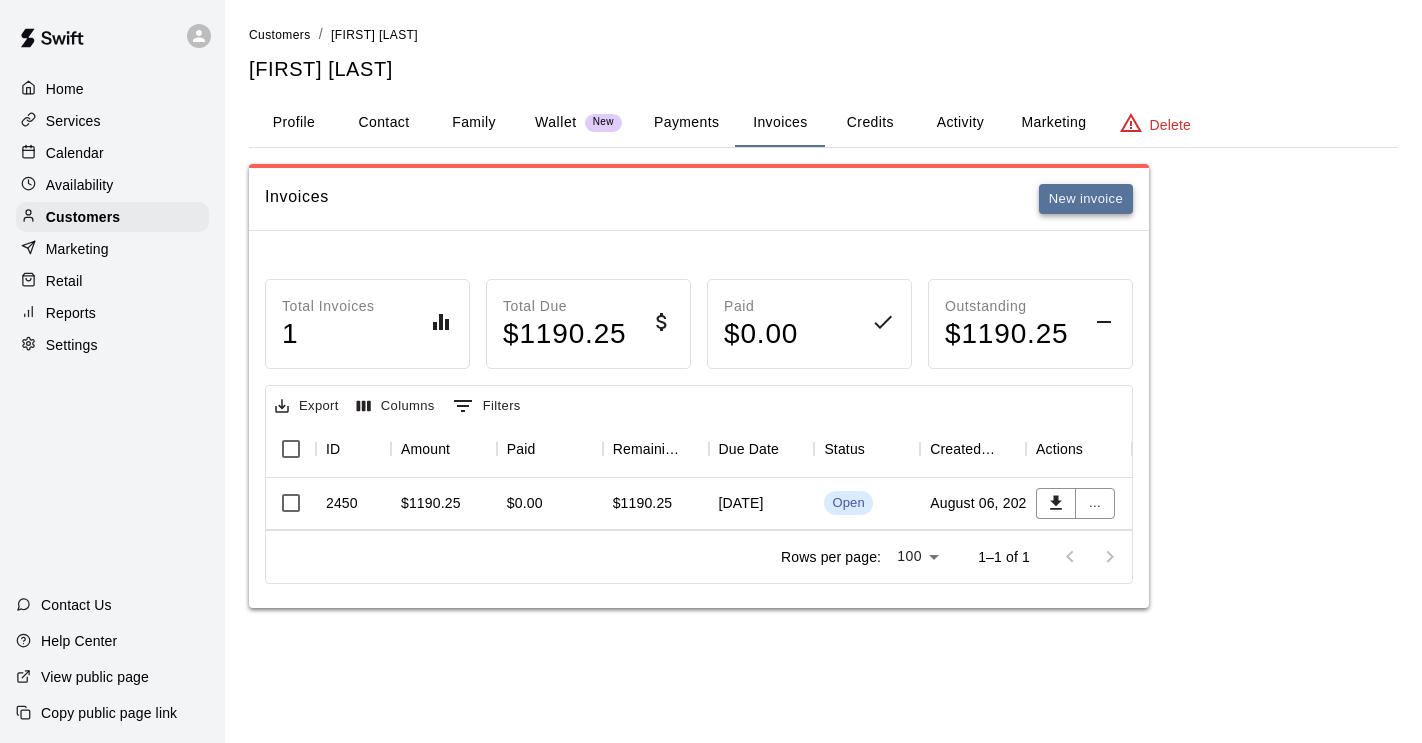 click on "New invoice" at bounding box center [1086, 199] 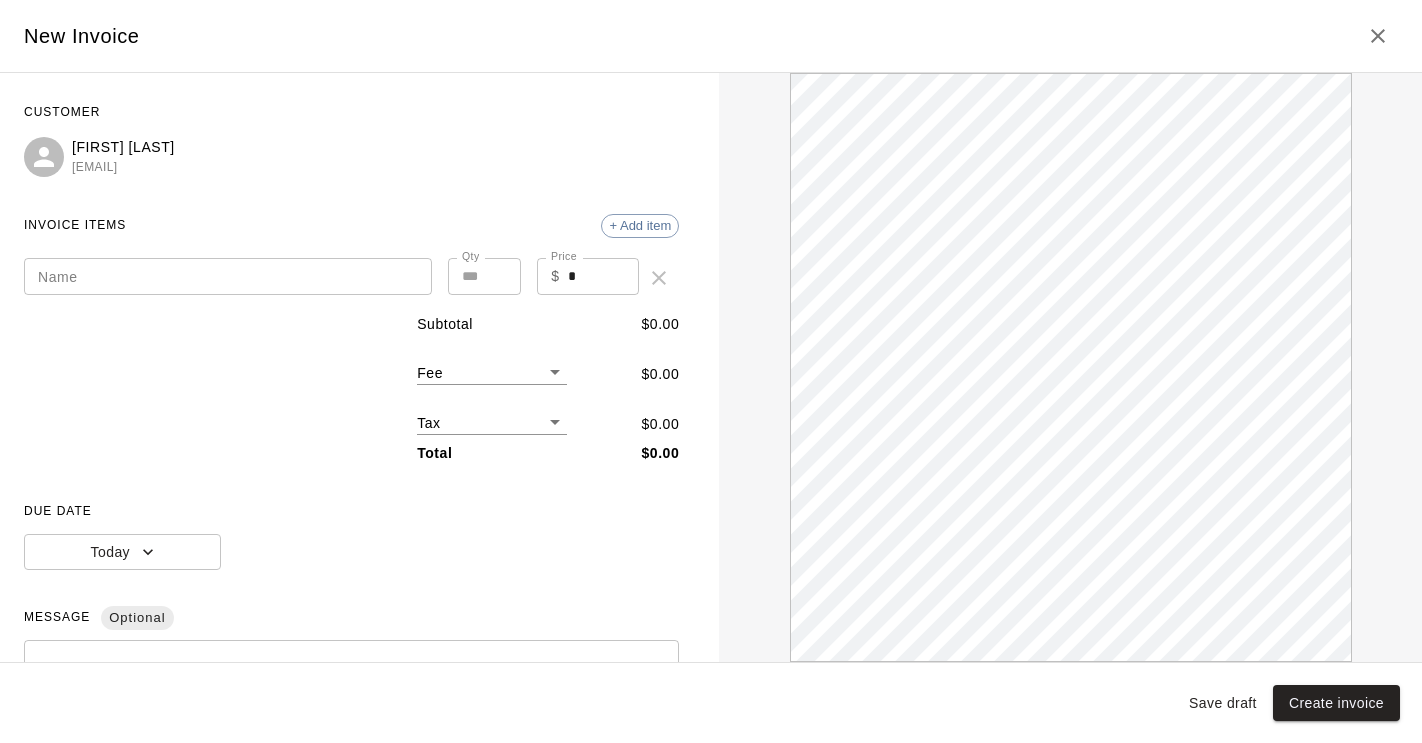 scroll, scrollTop: 0, scrollLeft: 0, axis: both 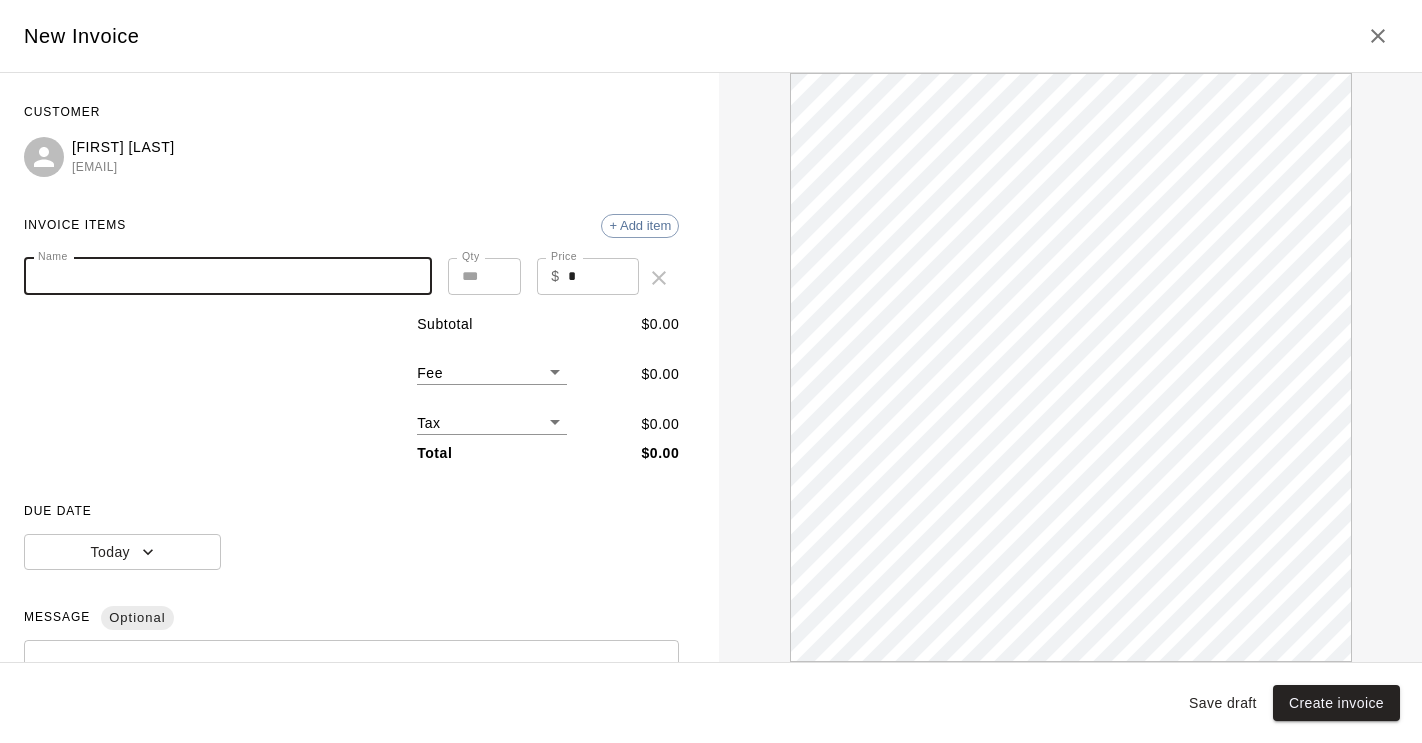 click on "Name" at bounding box center [228, 276] 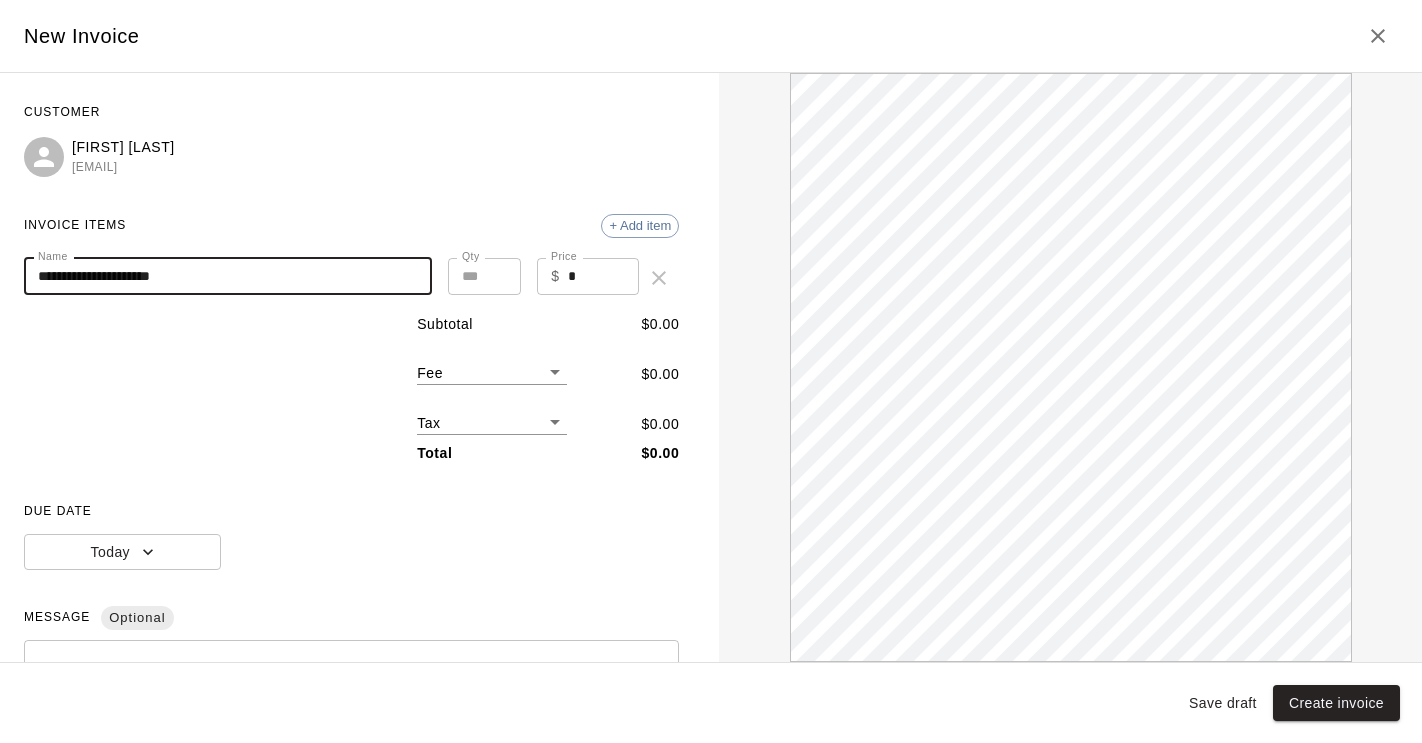 scroll, scrollTop: 0, scrollLeft: 0, axis: both 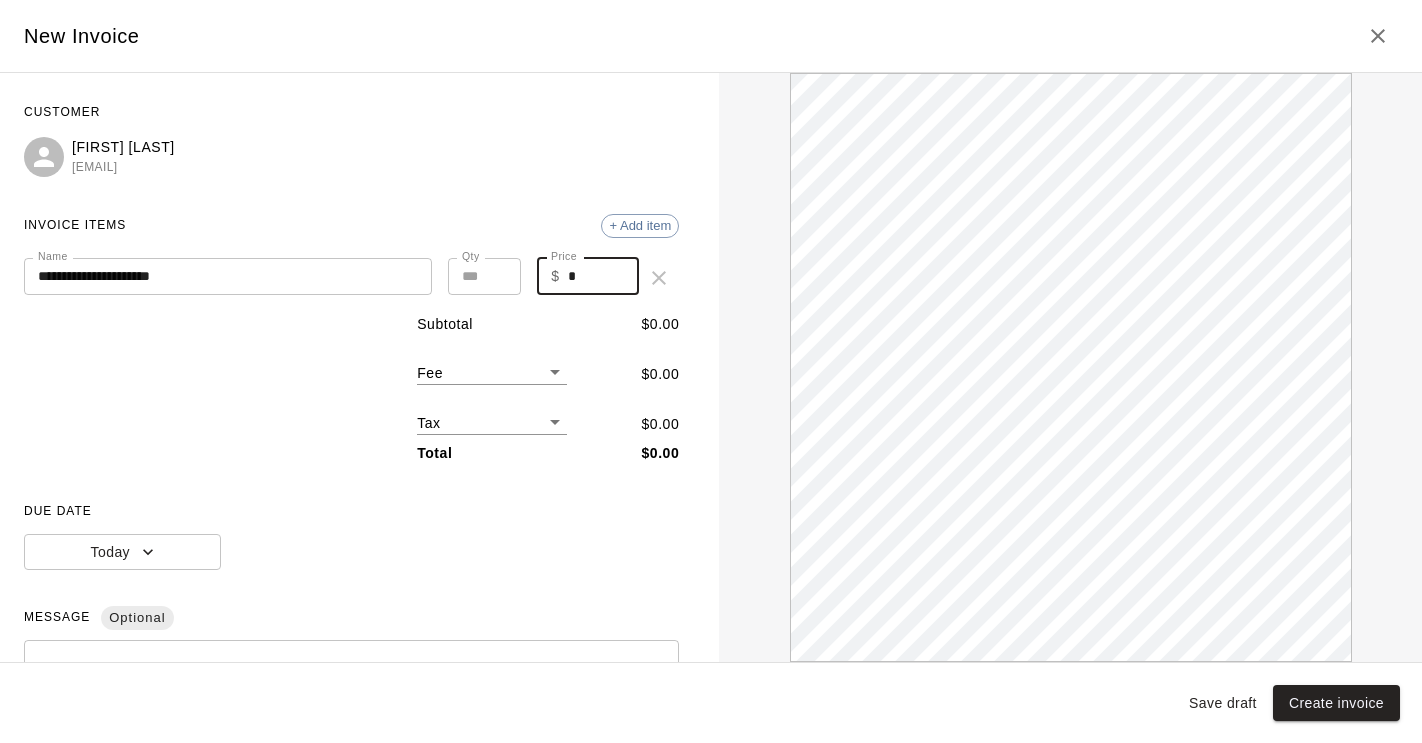 drag, startPoint x: 577, startPoint y: 284, endPoint x: 561, endPoint y: 272, distance: 20 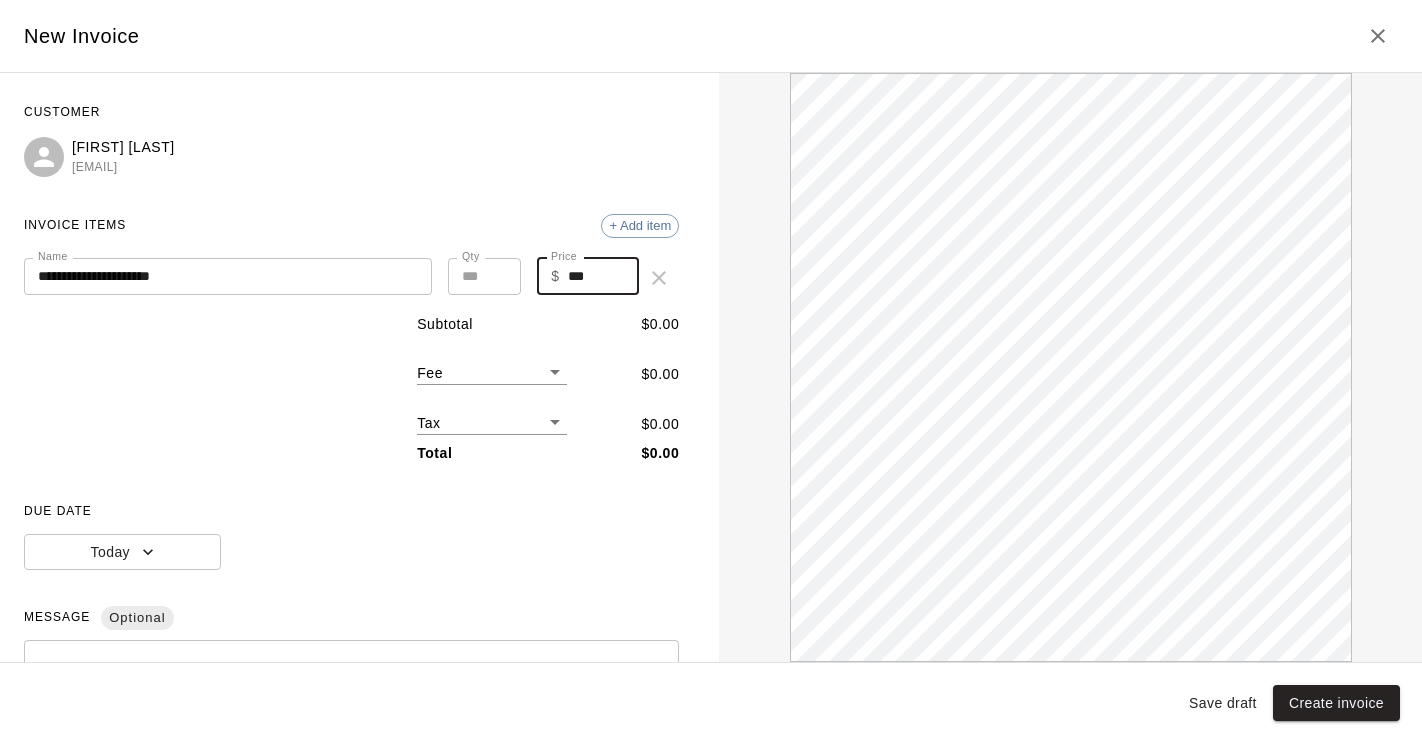 scroll, scrollTop: 0, scrollLeft: 0, axis: both 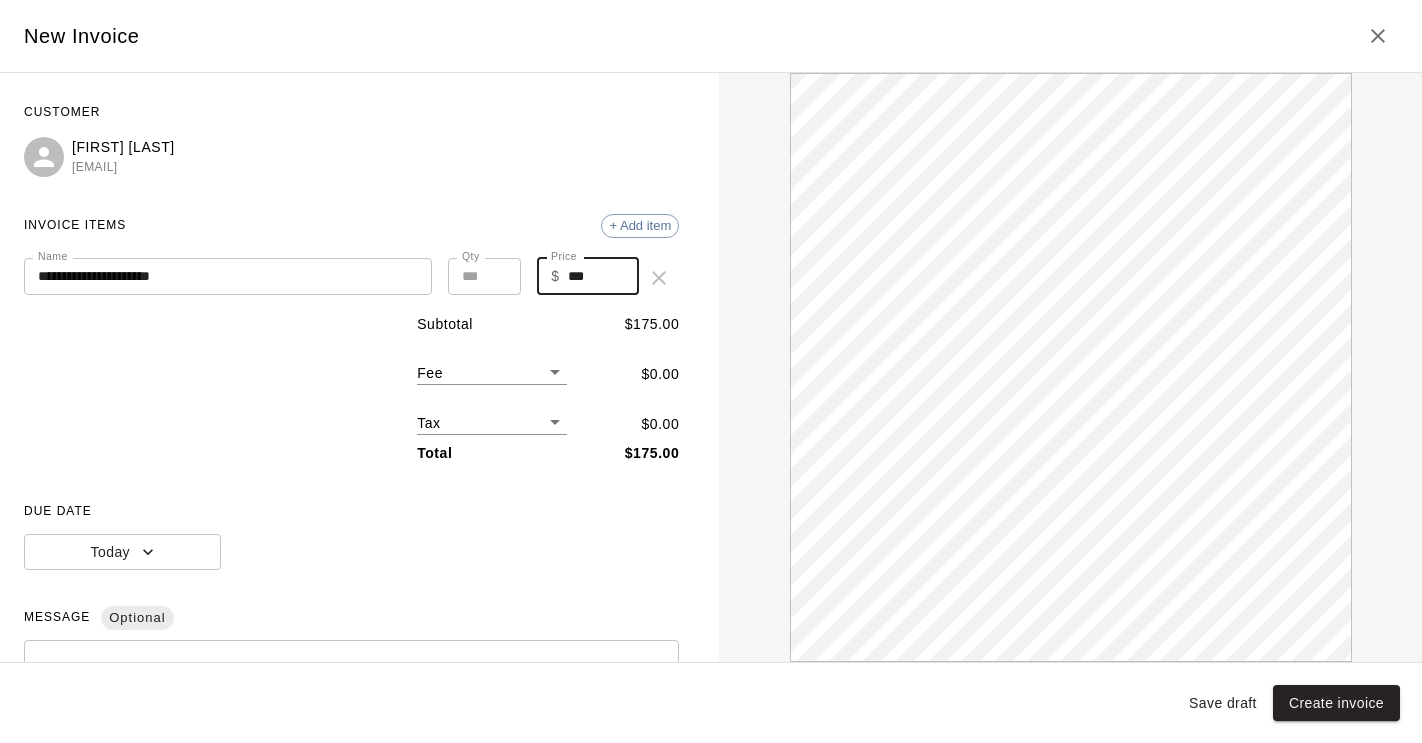 type on "***" 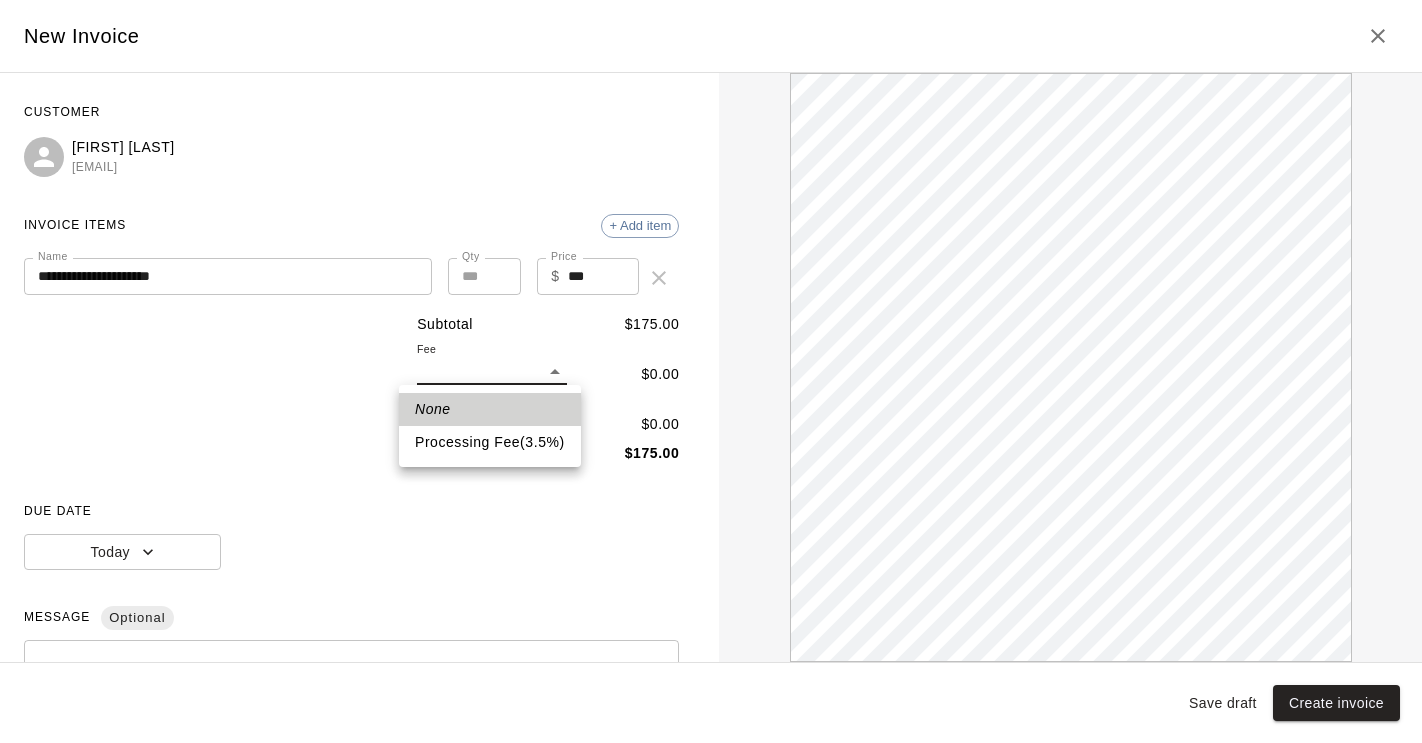 click on "**********" at bounding box center [711, 324] 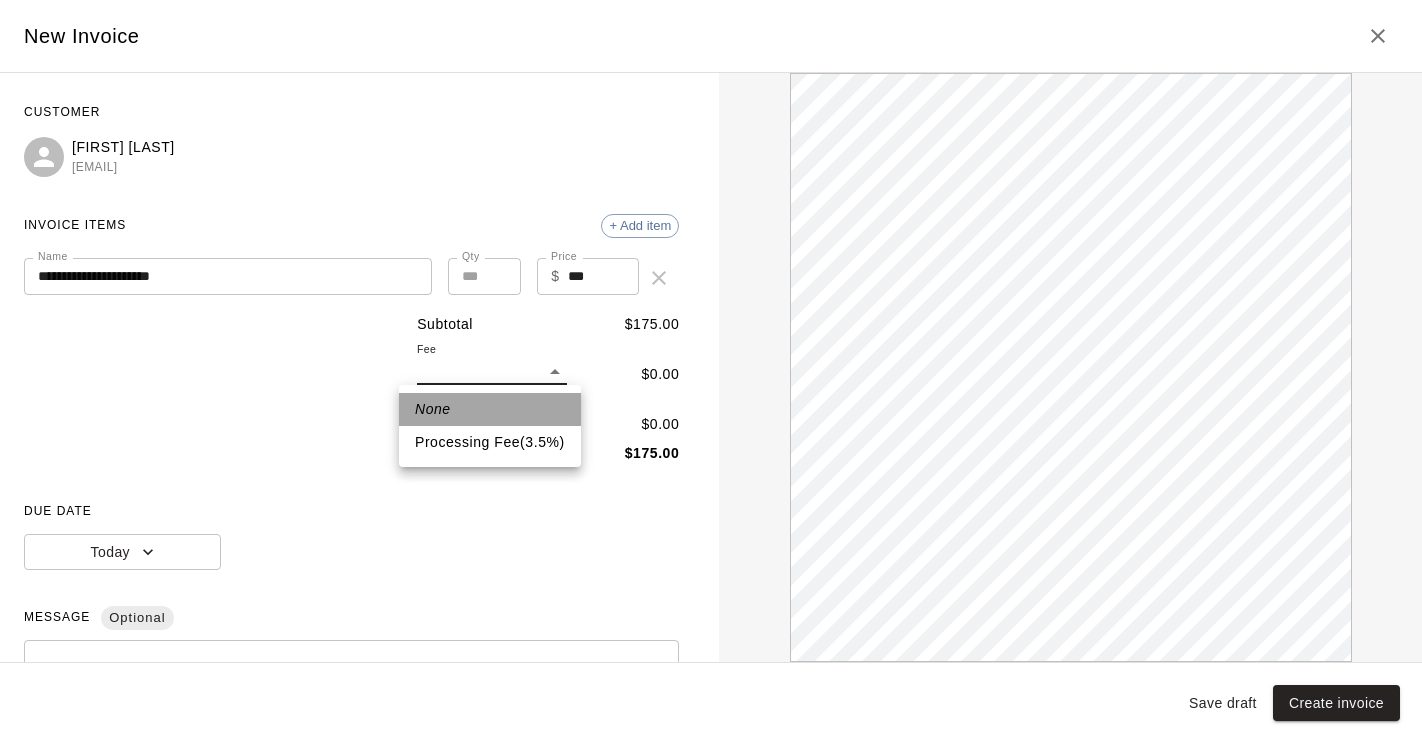 click on "None" at bounding box center (490, 409) 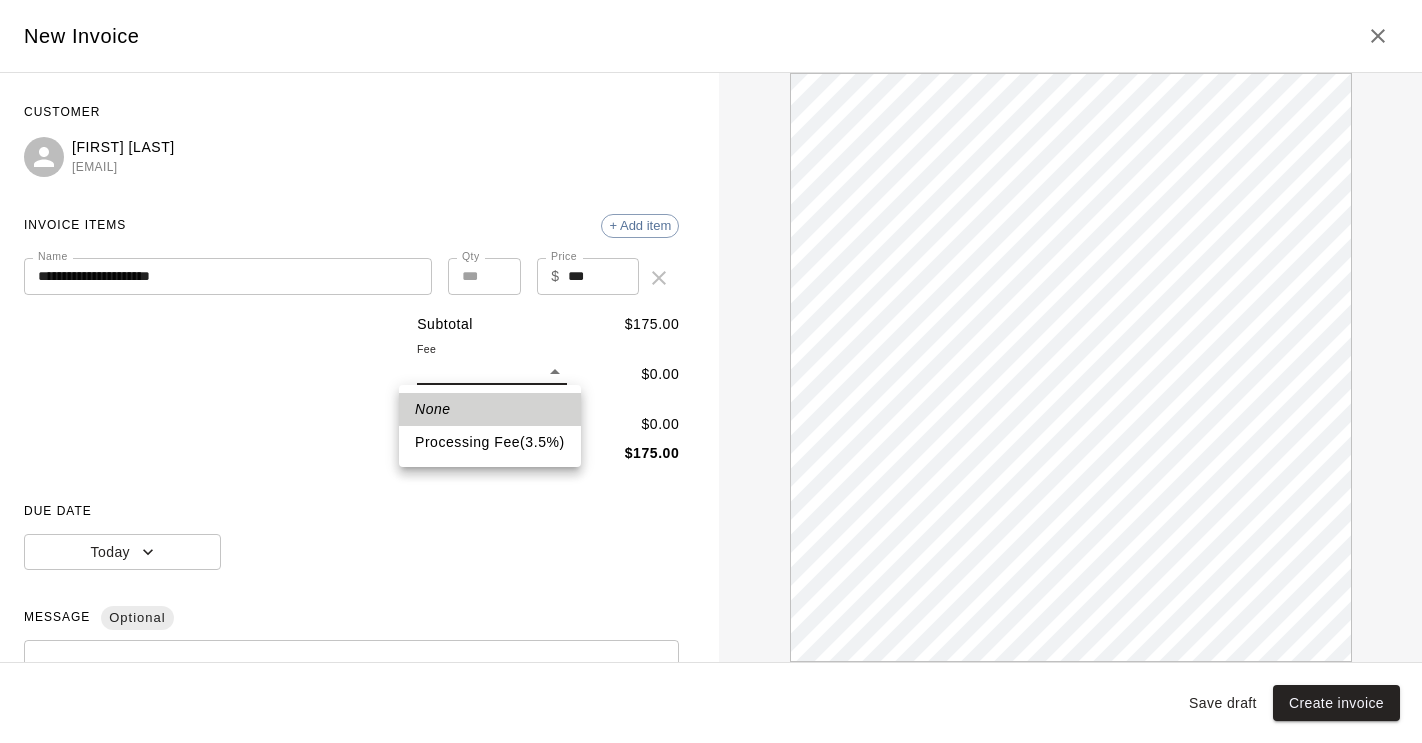 click on "**********" at bounding box center (711, 324) 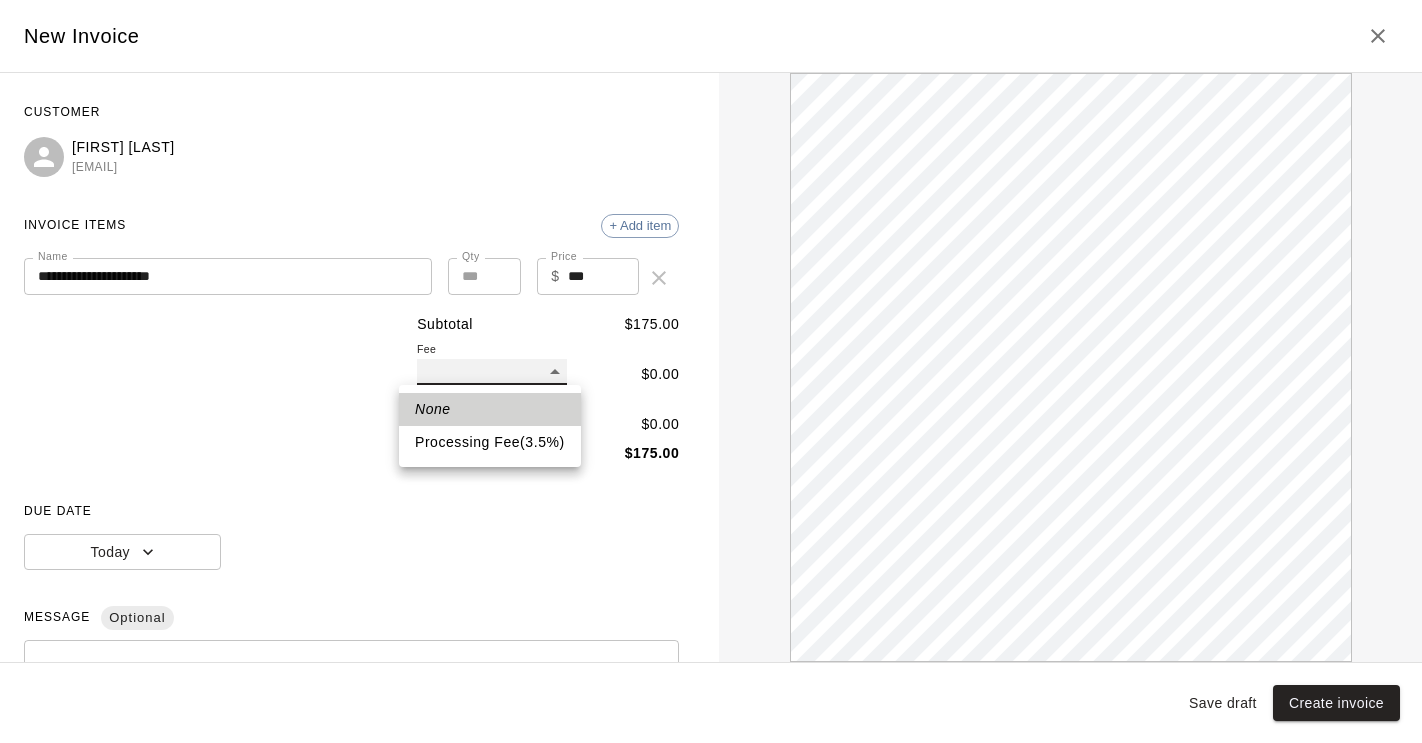 type on "**" 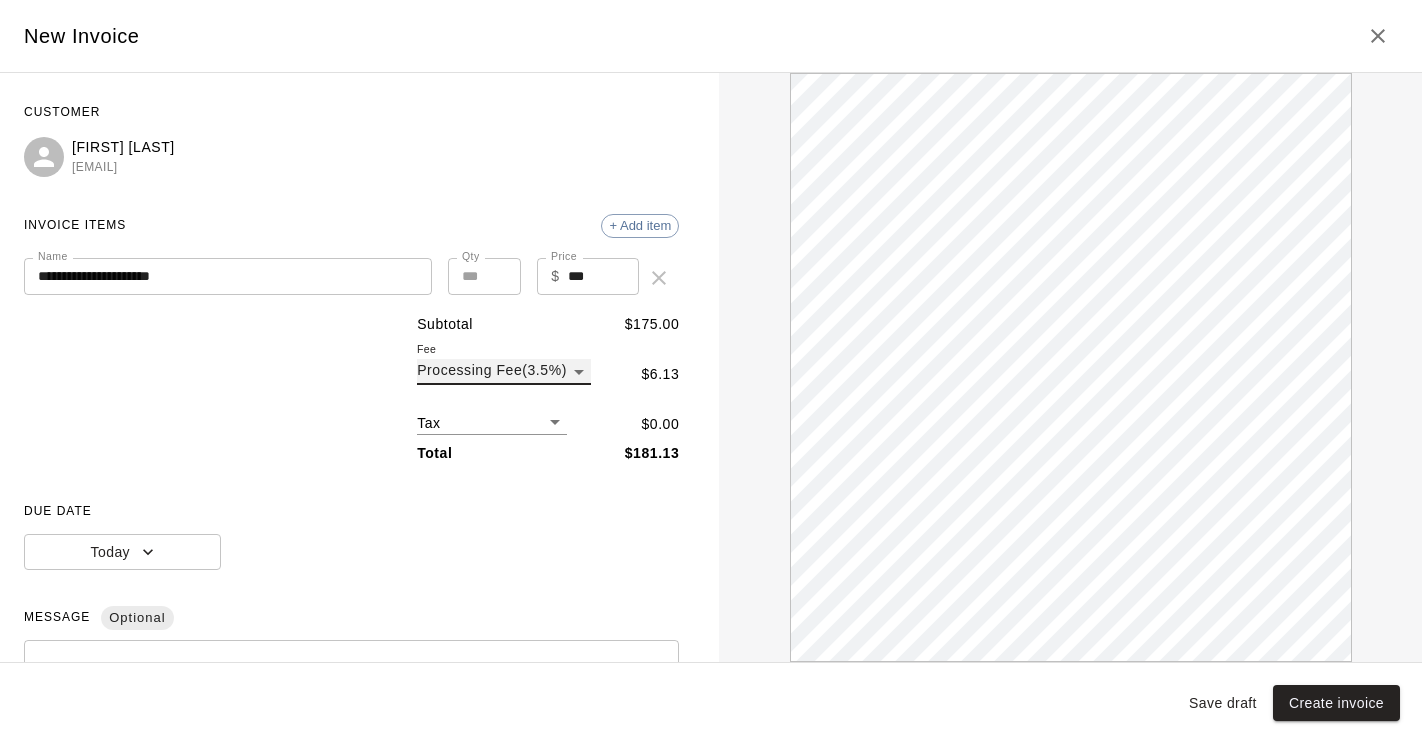 scroll, scrollTop: 0, scrollLeft: 0, axis: both 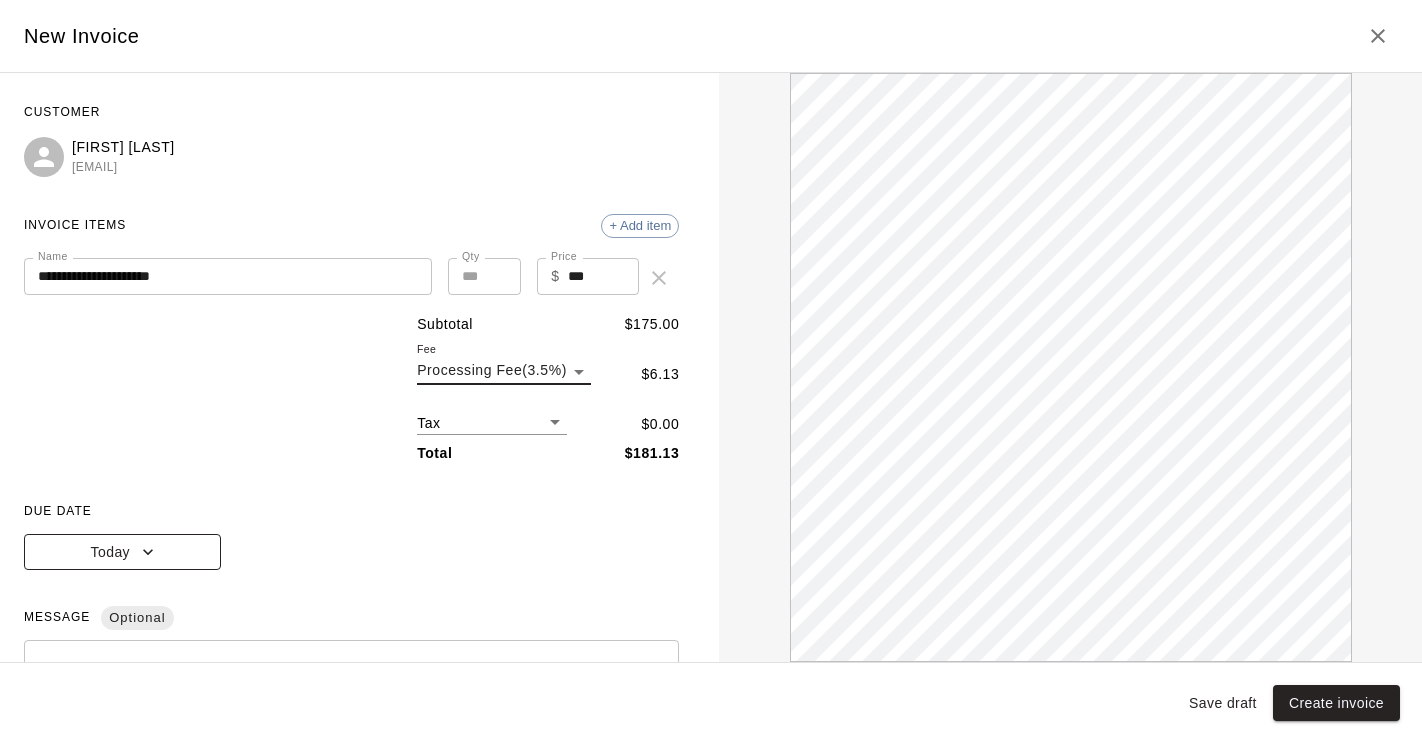 click 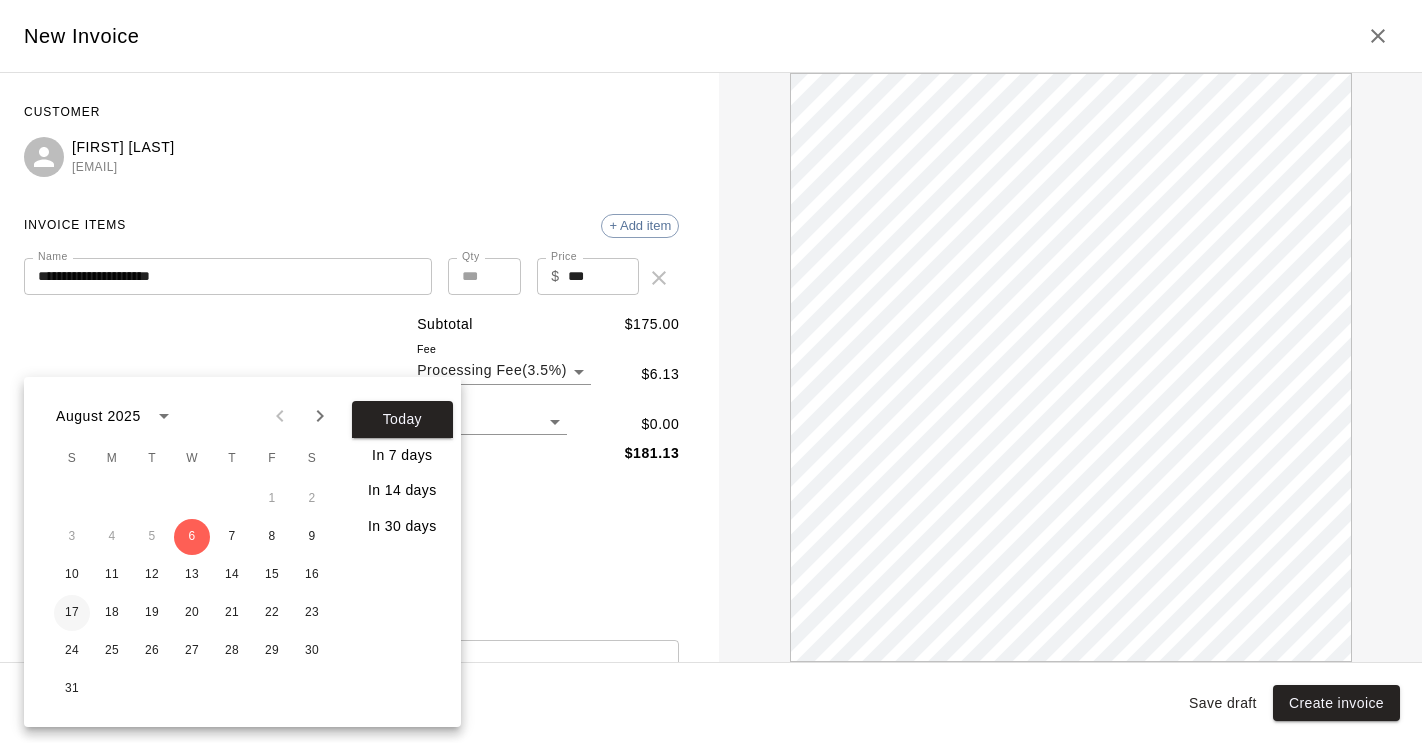 click on "17" at bounding box center [72, 613] 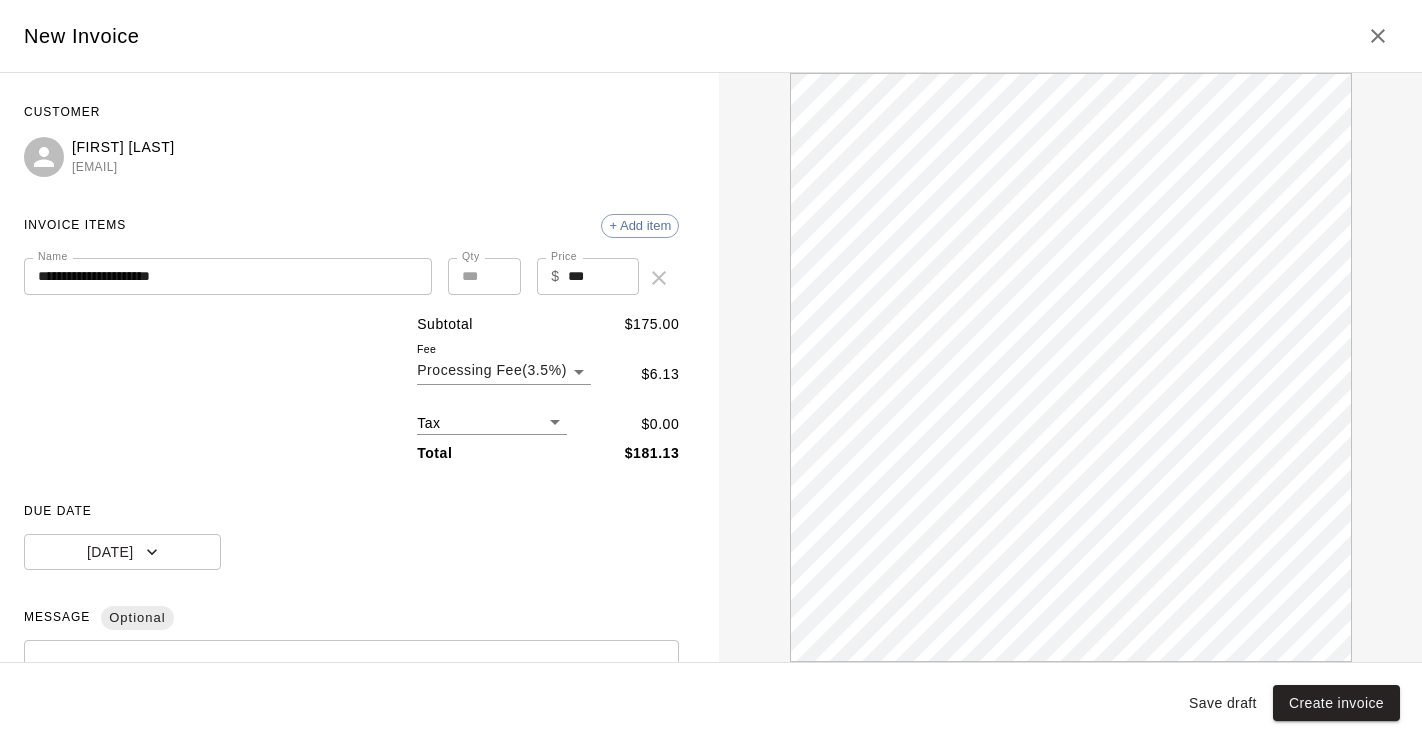 scroll, scrollTop: 0, scrollLeft: 0, axis: both 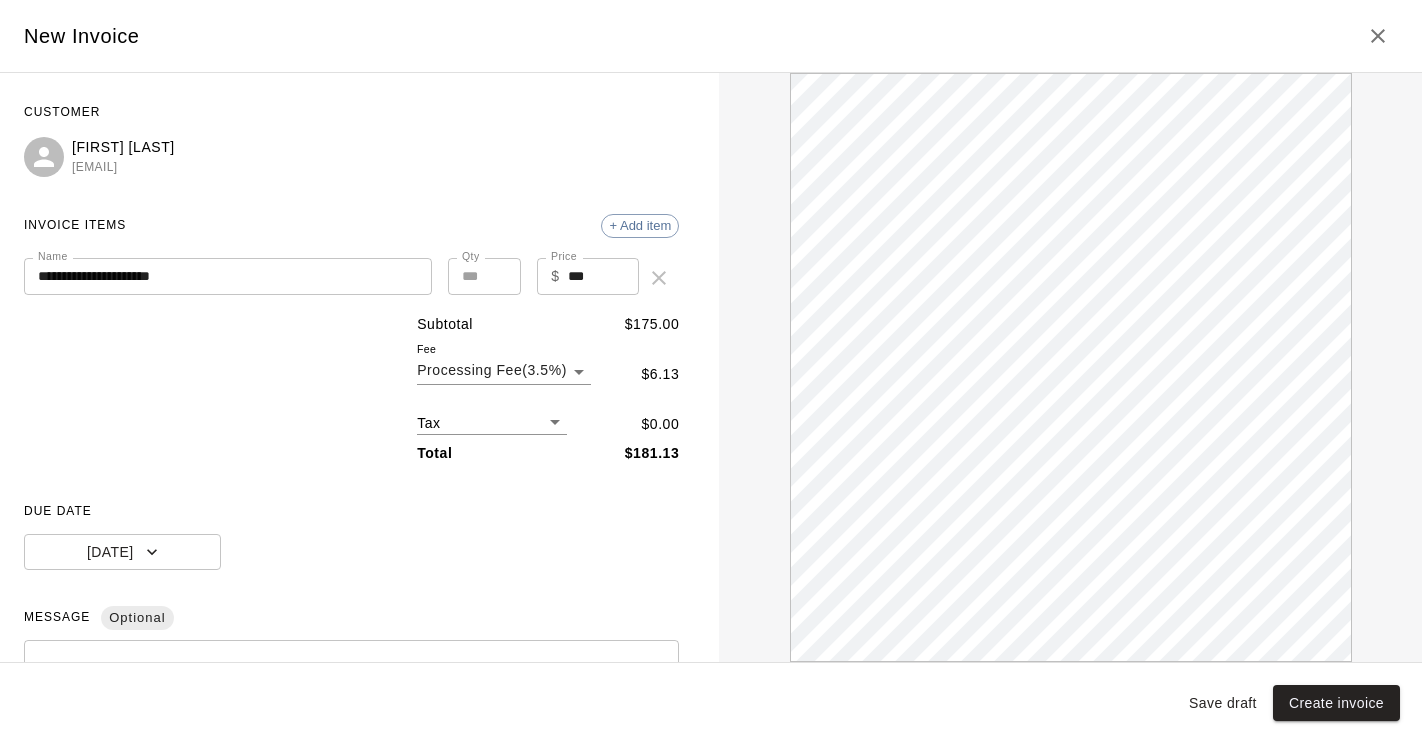 click on "Subtotal $ 175.00 Fee Processing Fee  ( 3.5 % ) ** $ 6.13 Tax ​ $ 0.00 Total $ 181.13" at bounding box center [351, 389] 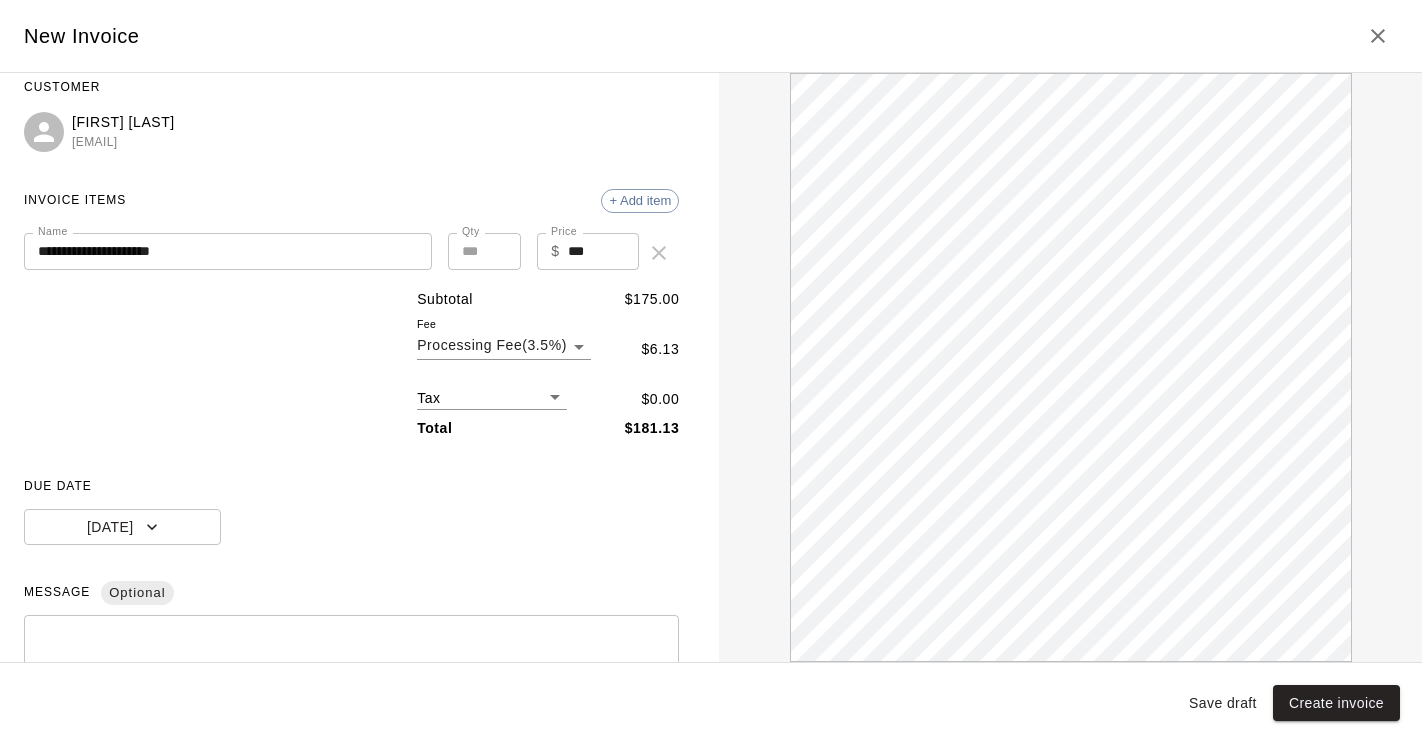 scroll, scrollTop: 243, scrollLeft: 0, axis: vertical 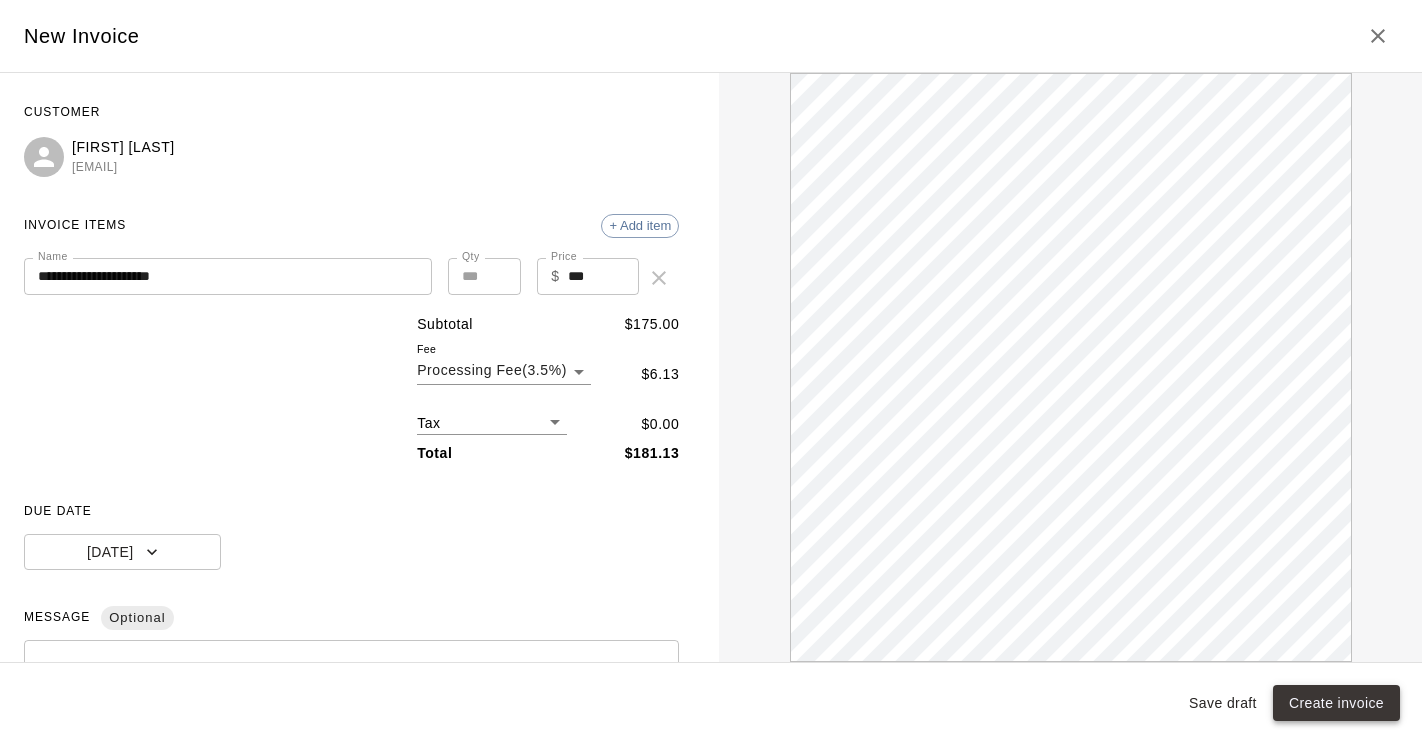 click on "Create invoice" at bounding box center (1336, 703) 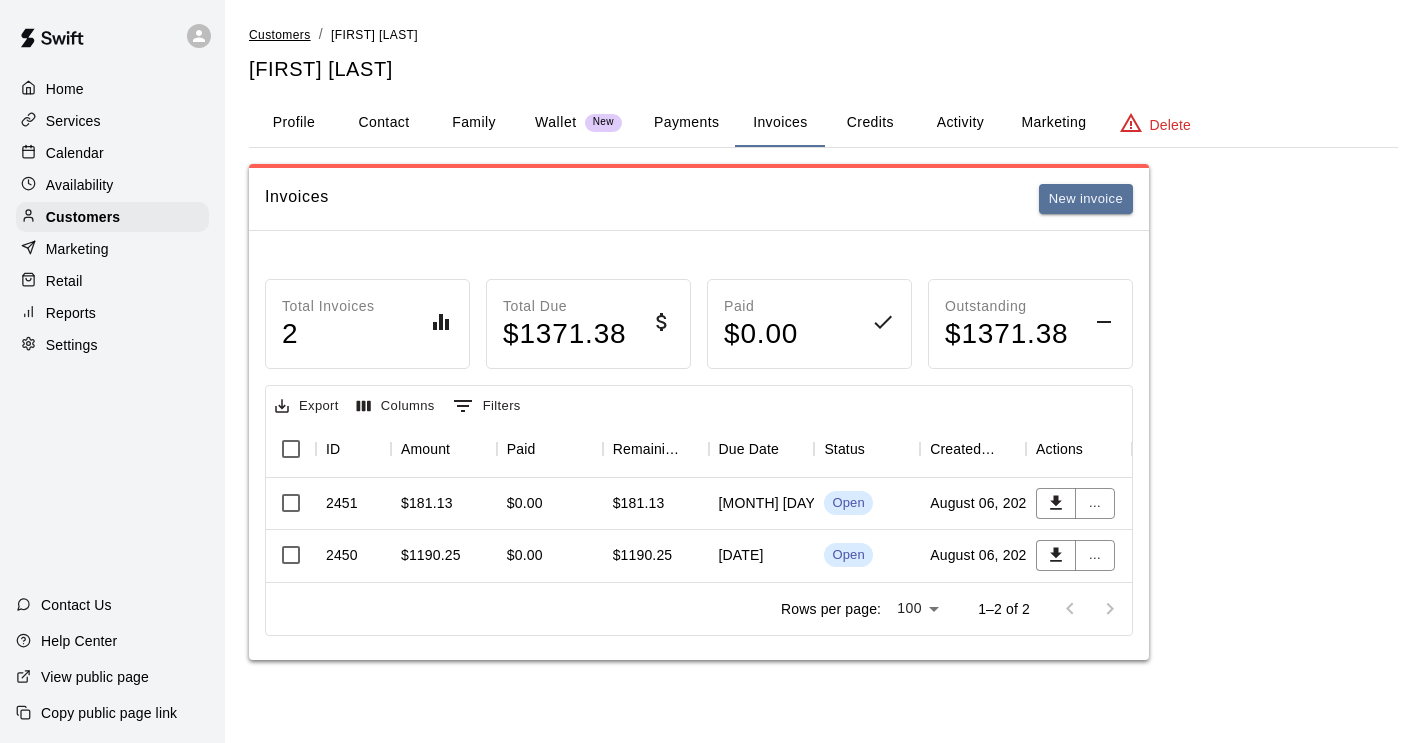 click on "Customers" at bounding box center (280, 35) 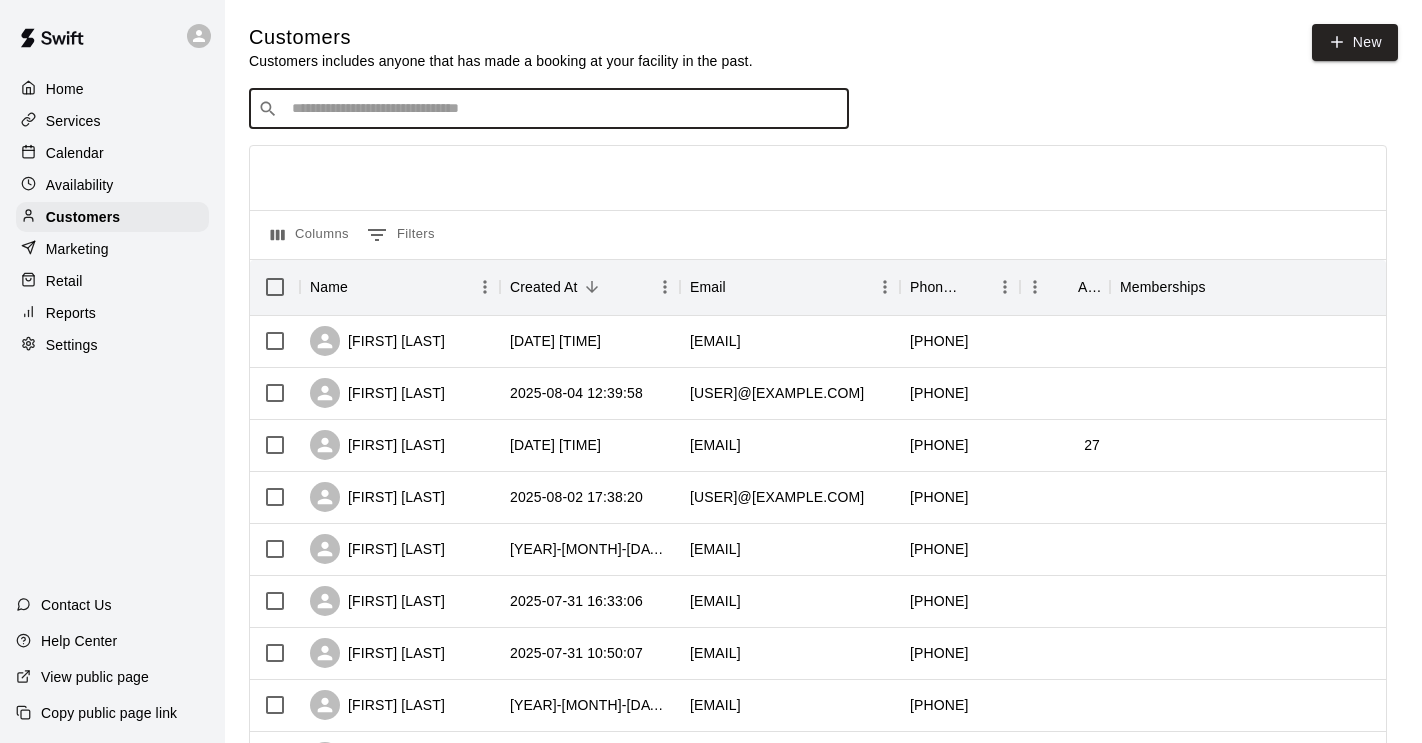 click at bounding box center (563, 109) 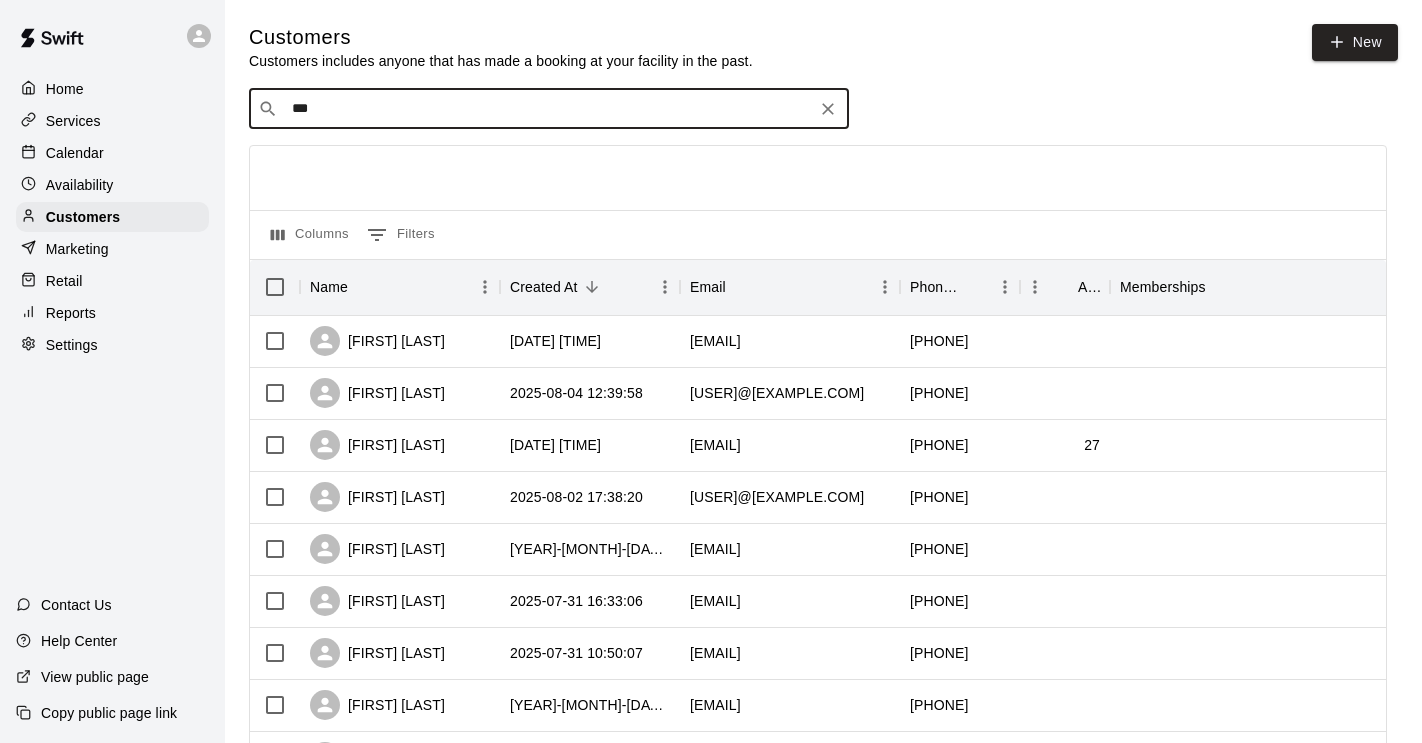 type on "****" 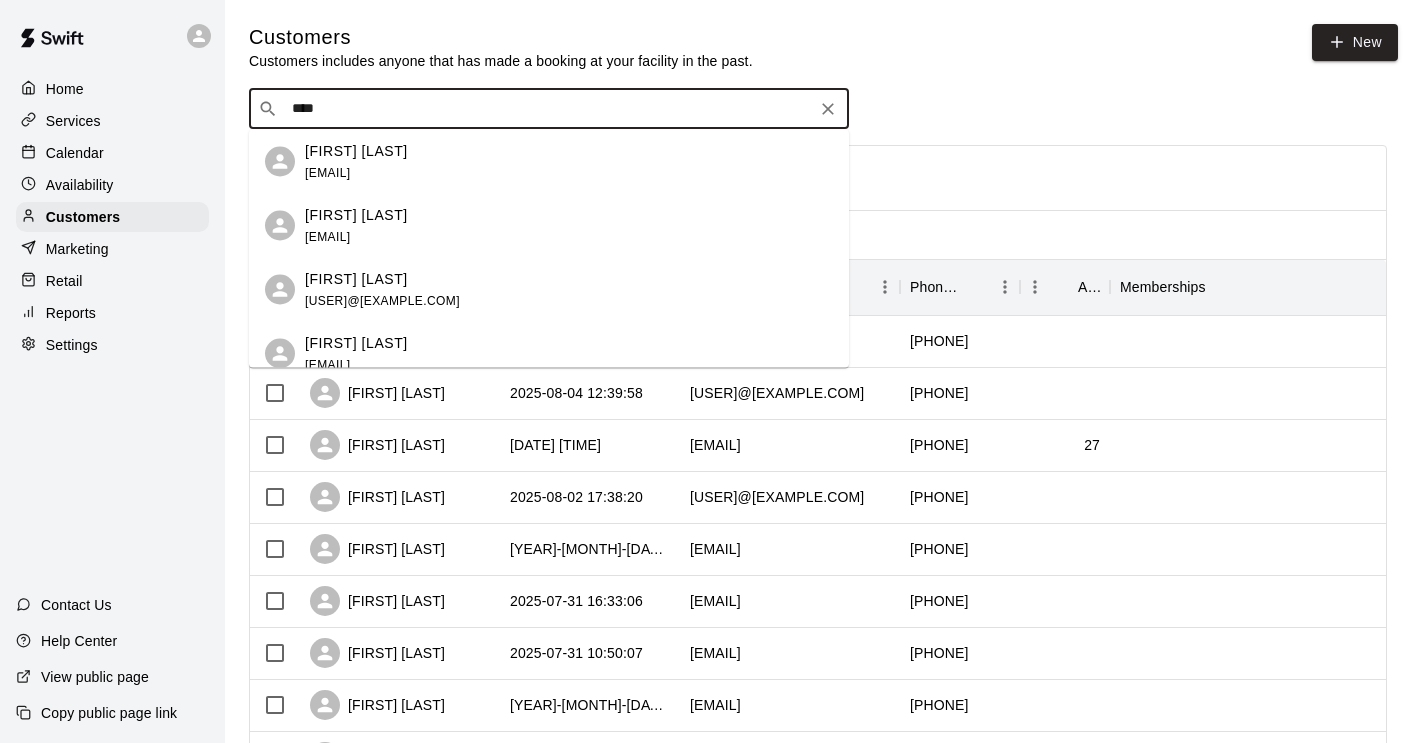 click on "[EMAIL]" at bounding box center [327, 172] 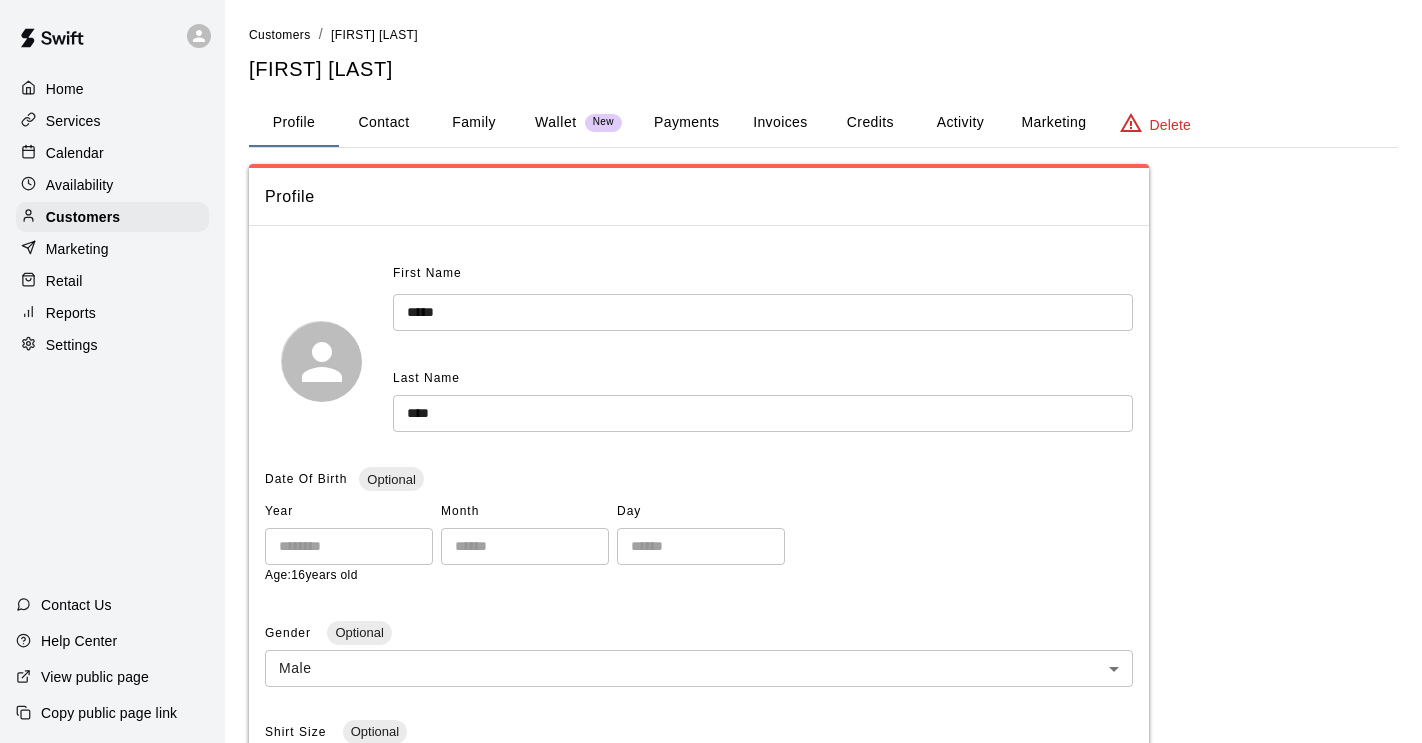 click on "Invoices" at bounding box center (780, 123) 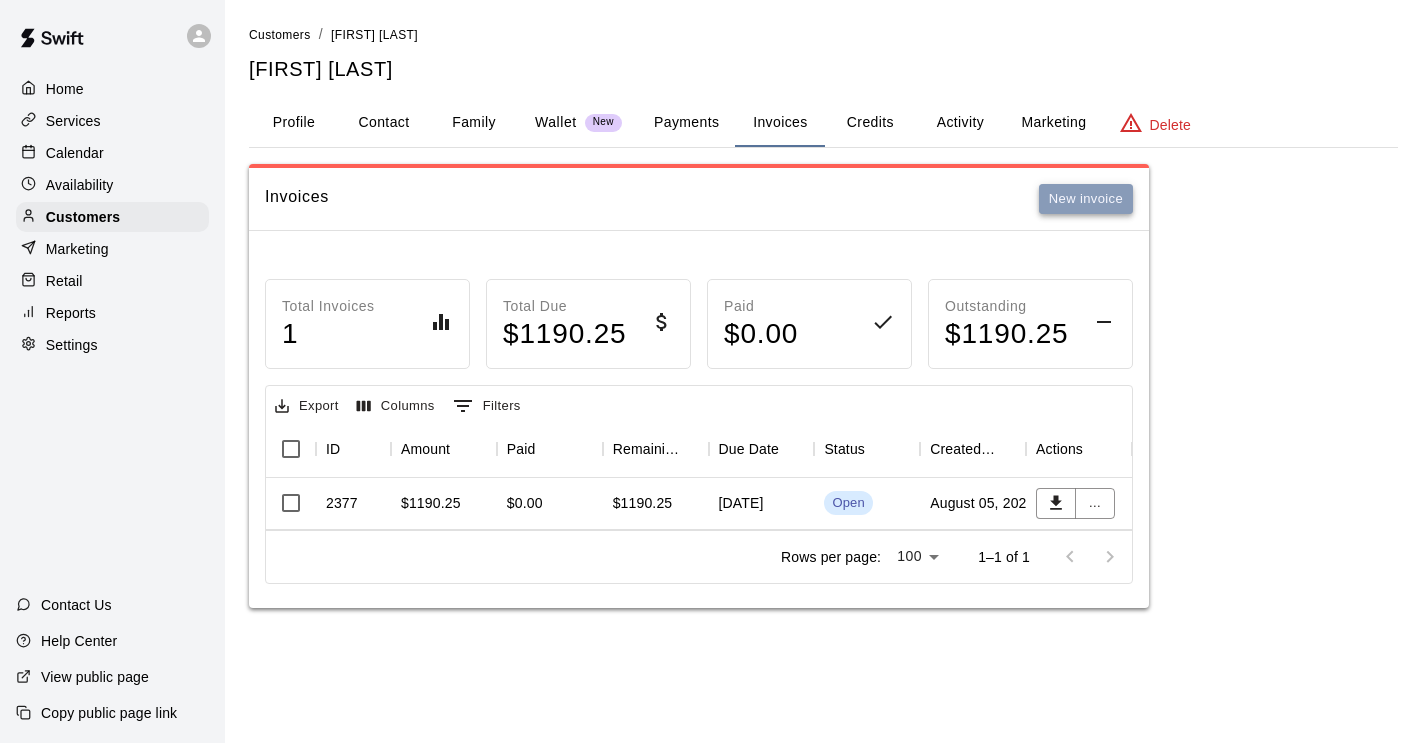click on "New invoice" at bounding box center [1086, 199] 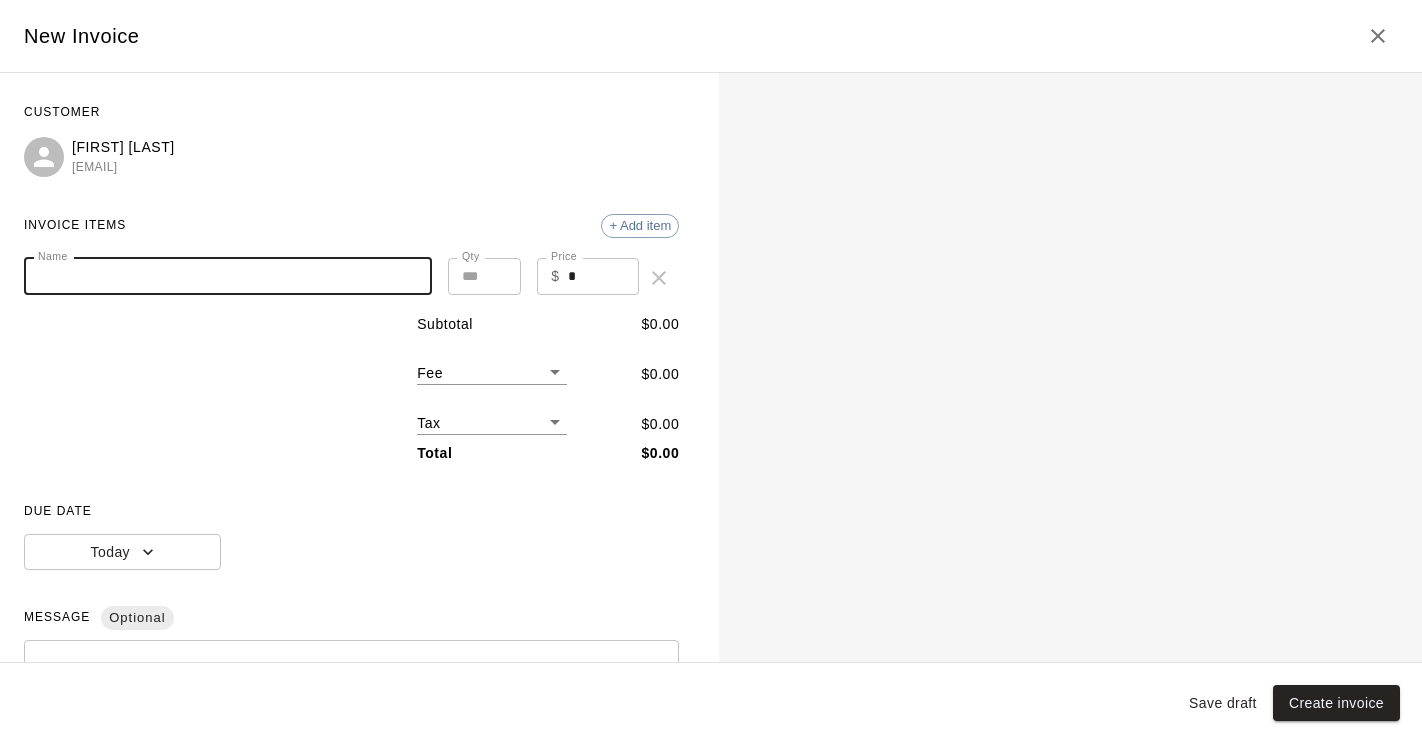 click on "Name" at bounding box center [228, 276] 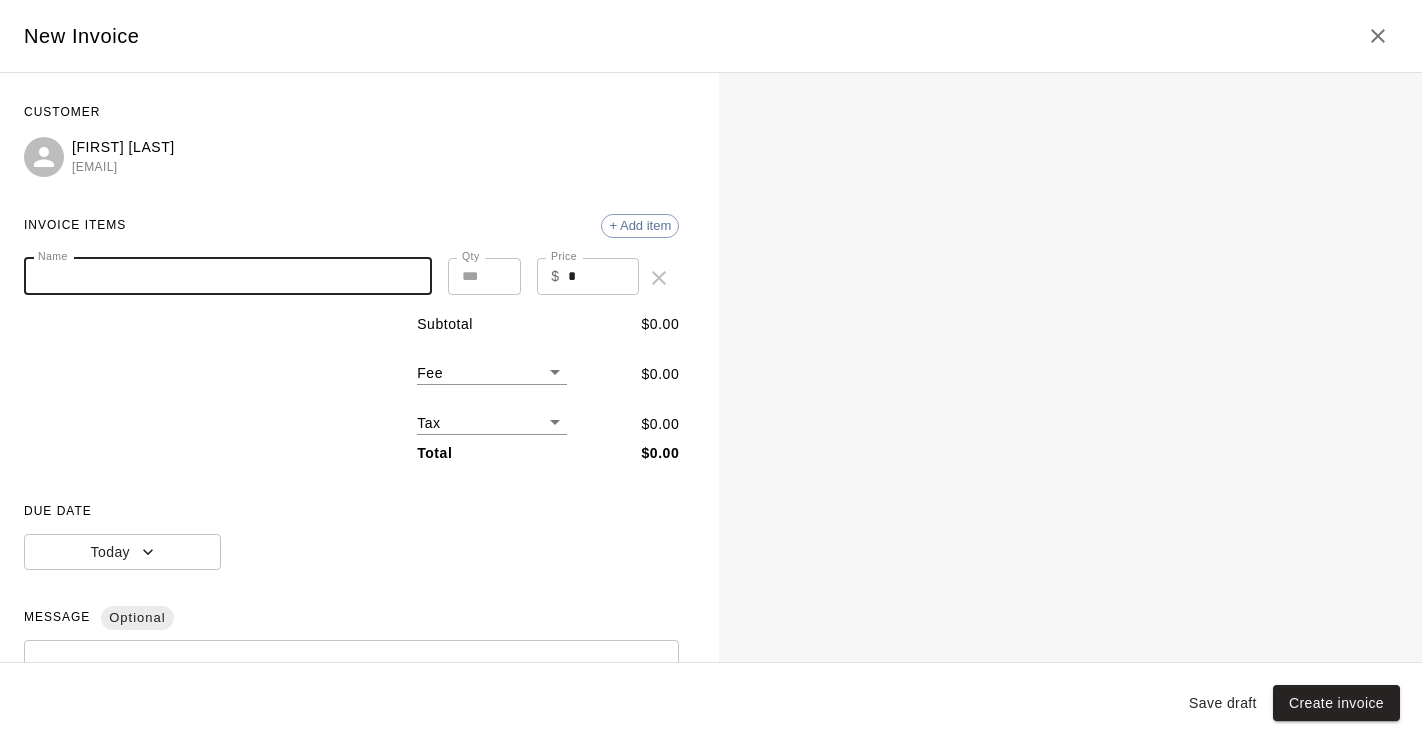 paste on "**********" 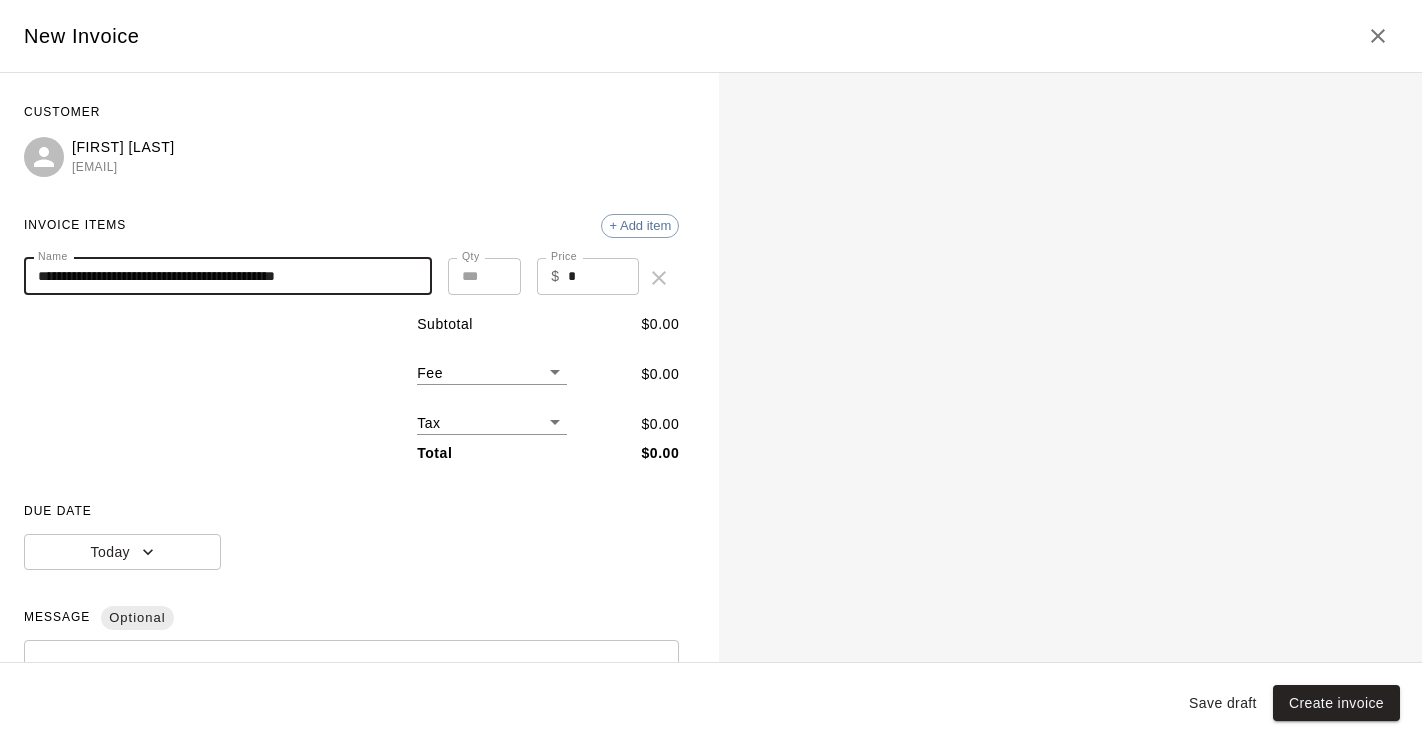 drag, startPoint x: 378, startPoint y: 282, endPoint x: 0, endPoint y: 252, distance: 379.1886 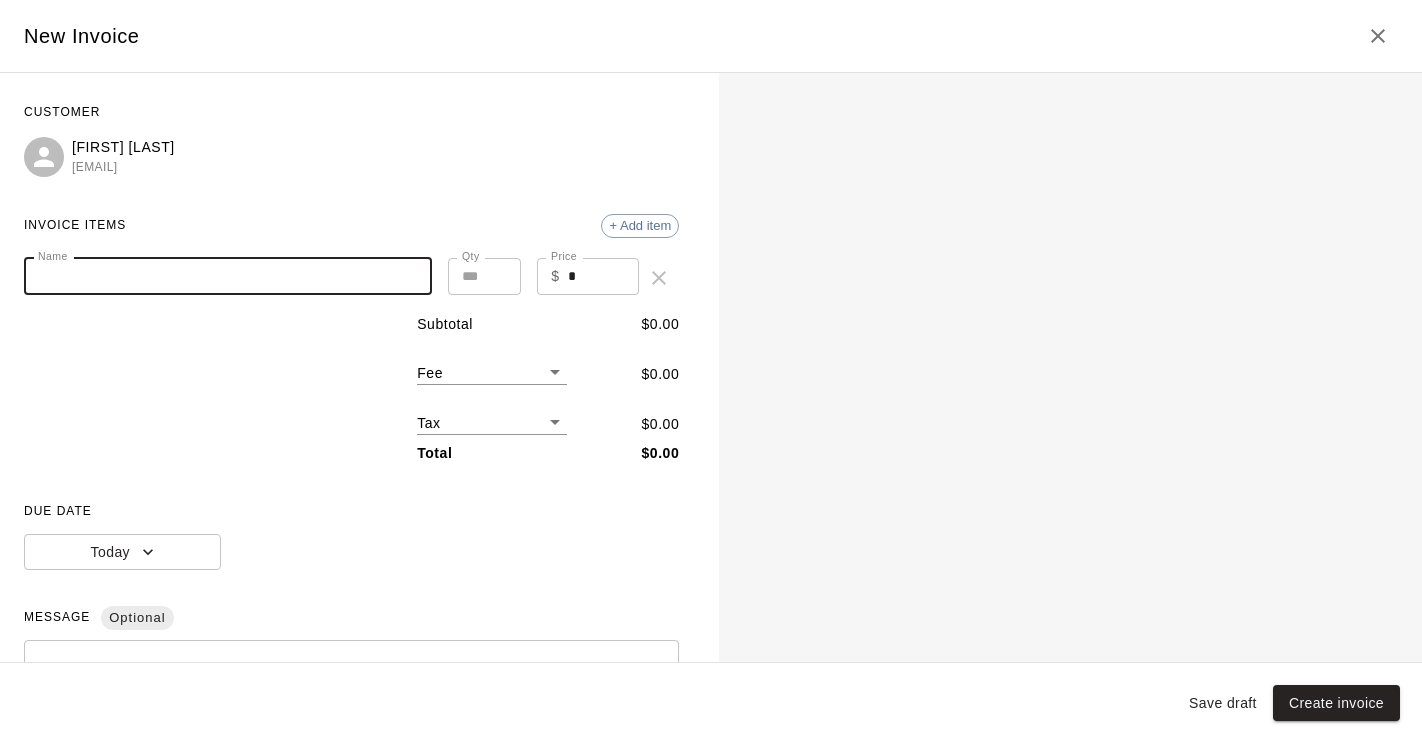 click on "Name" at bounding box center [228, 276] 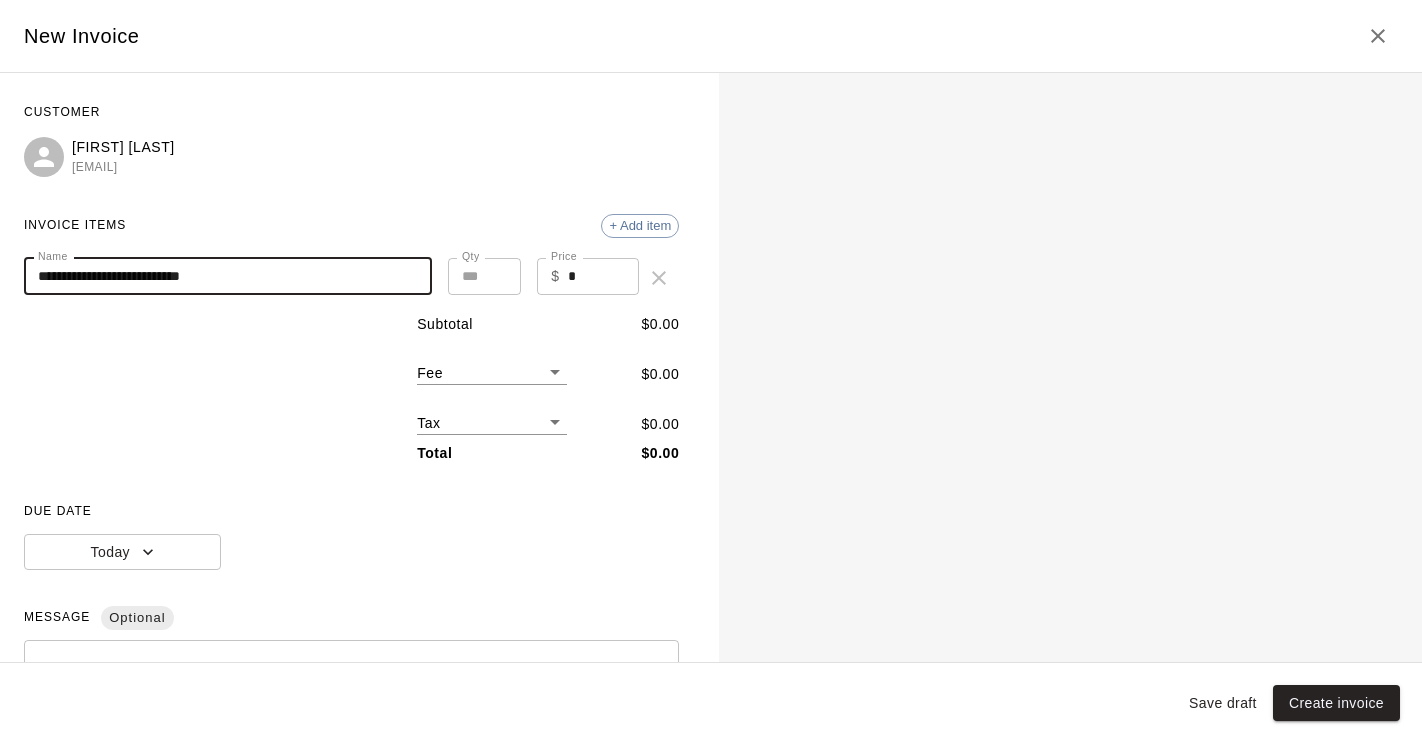 type on "**********" 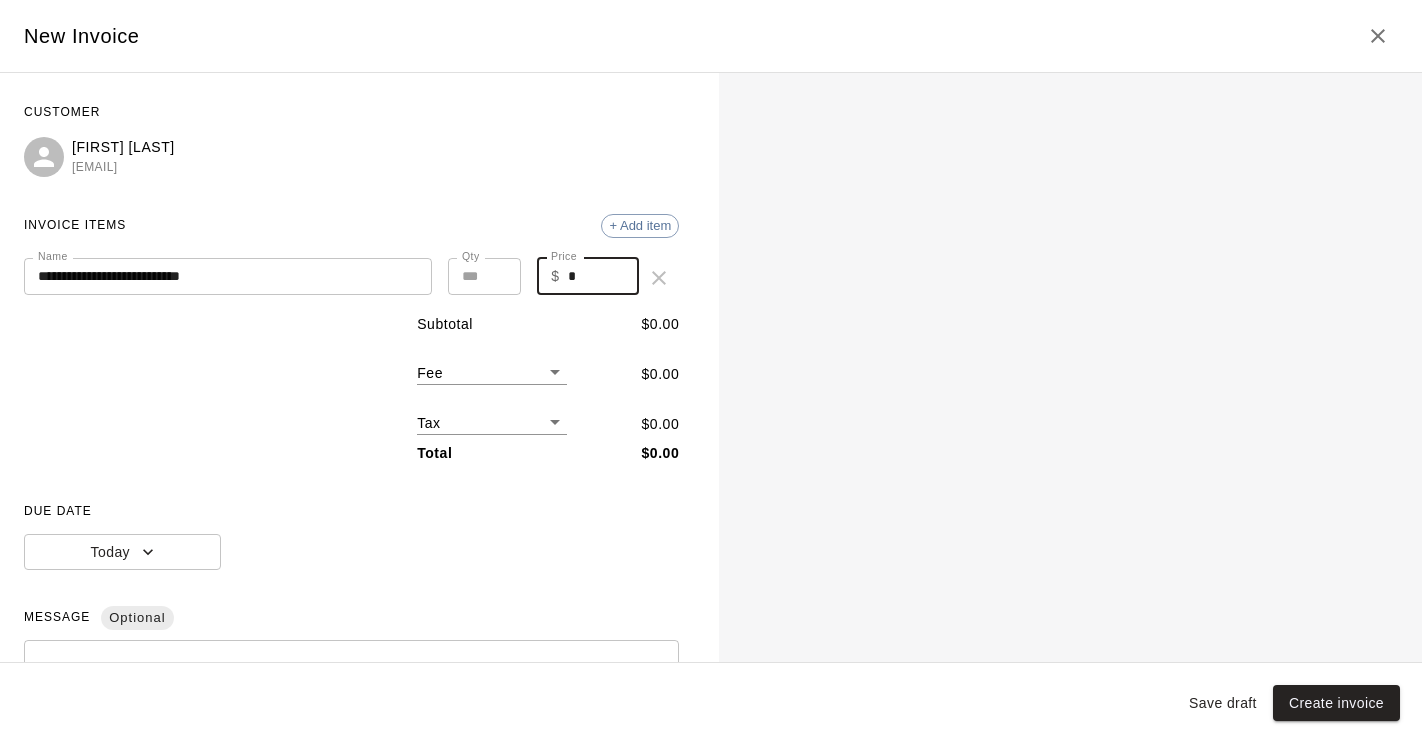 drag, startPoint x: 584, startPoint y: 276, endPoint x: 561, endPoint y: 276, distance: 23 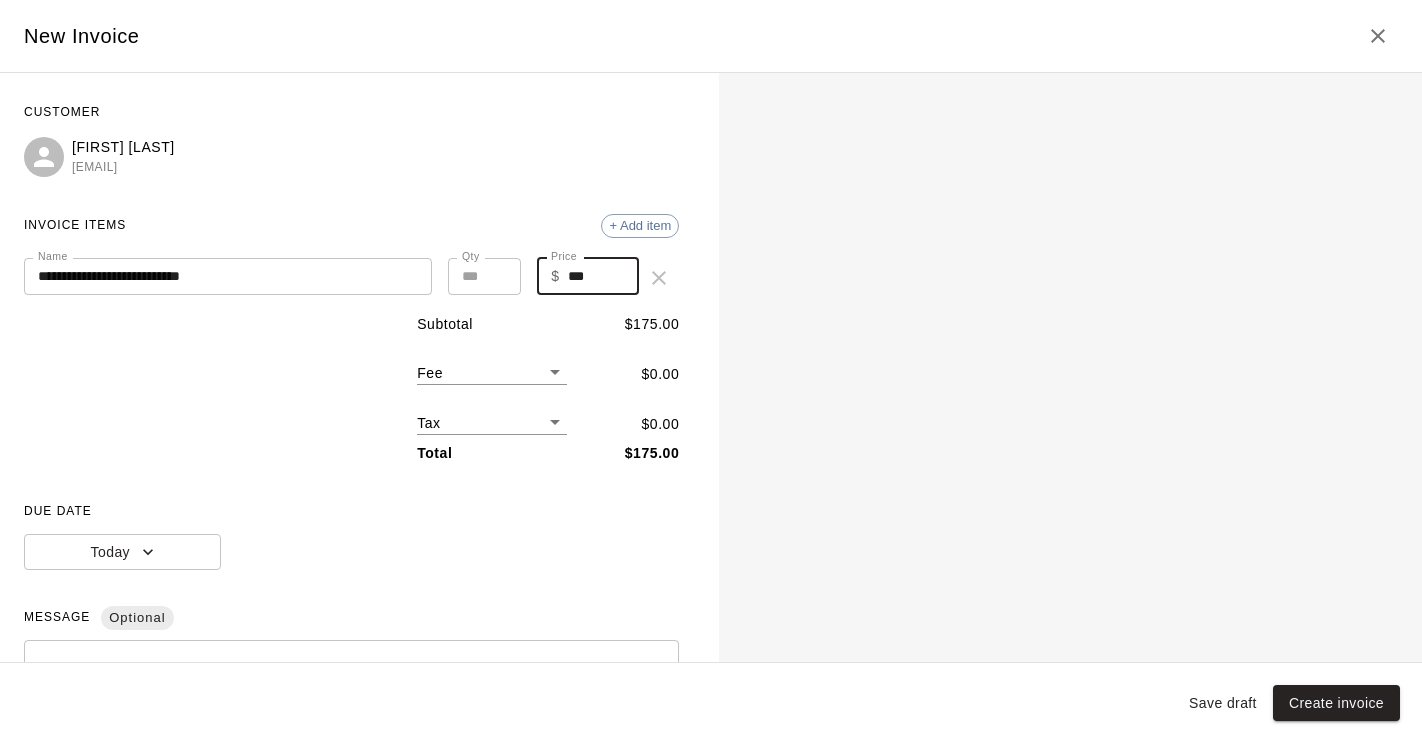 type on "***" 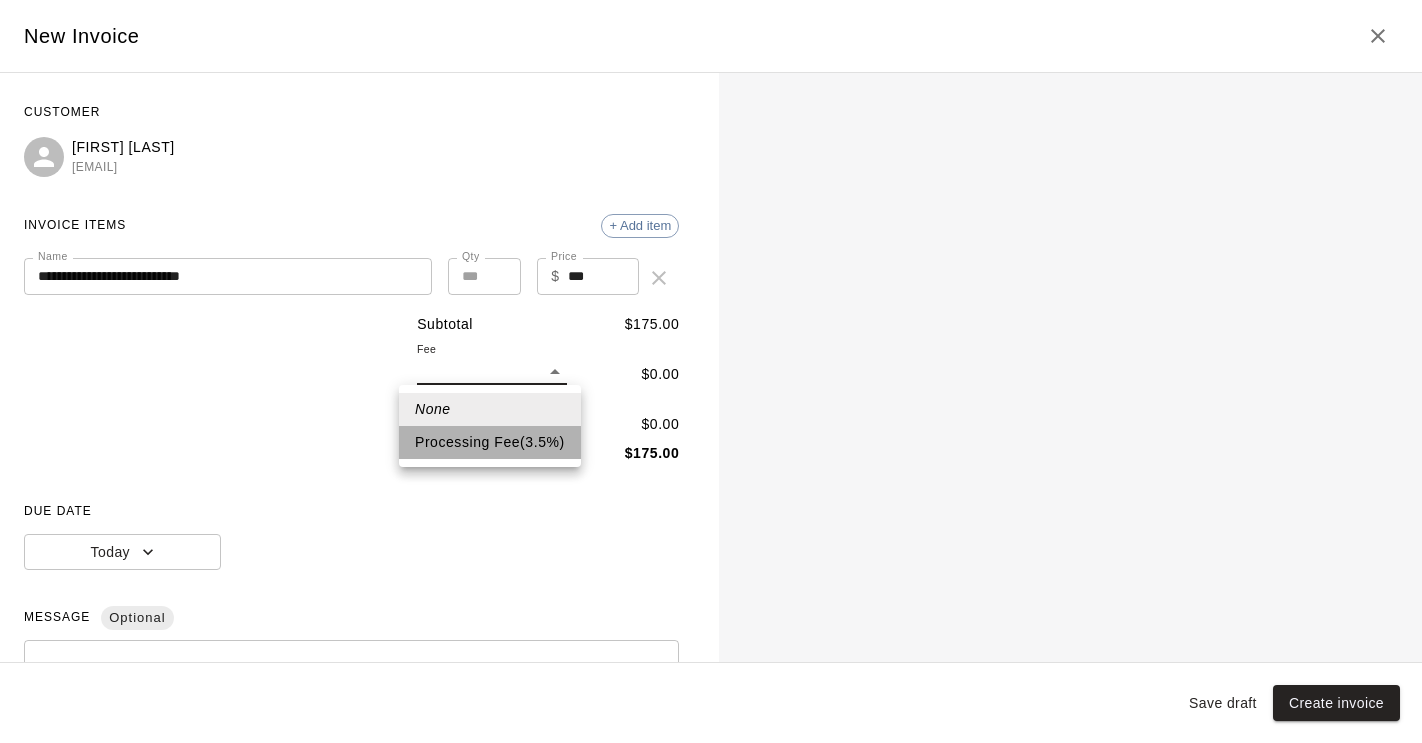 click on "Processing Fee  ( 3.5 % )" at bounding box center (490, 442) 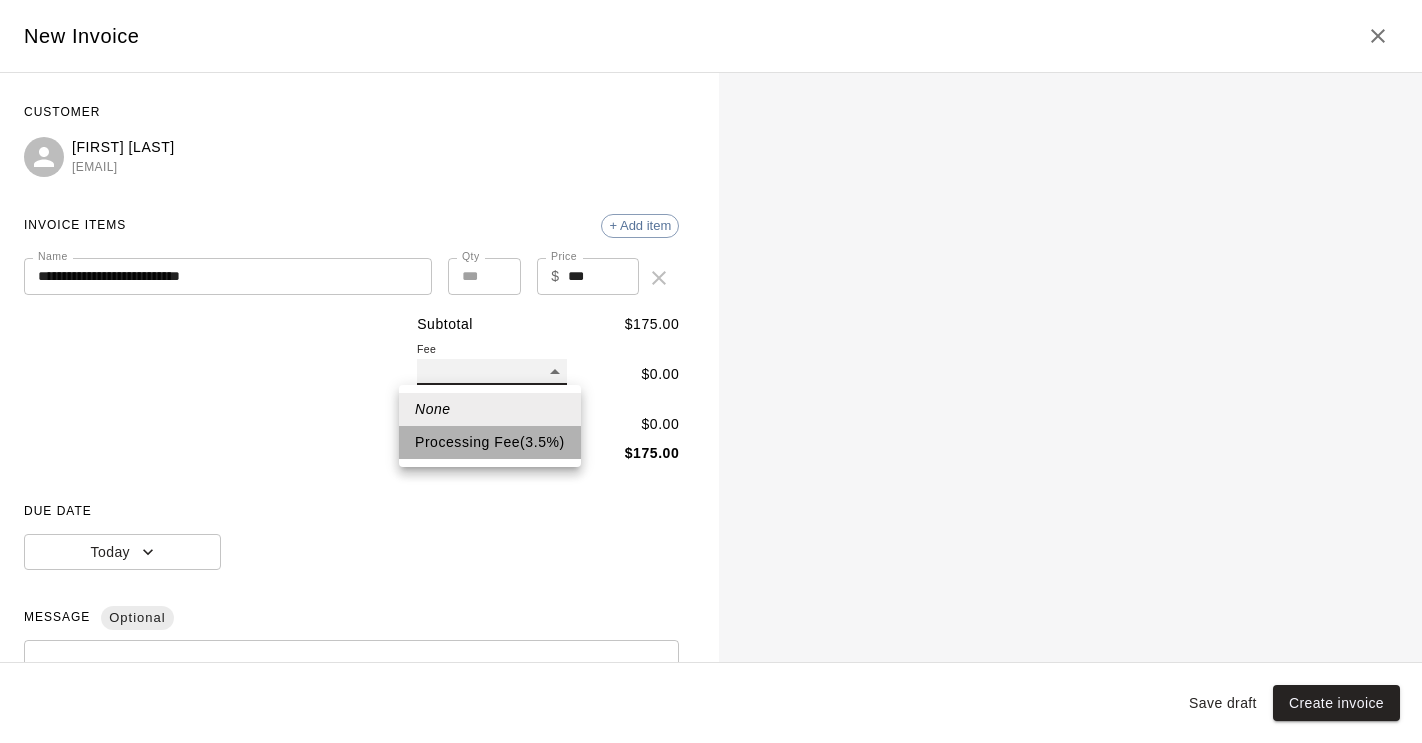 type on "**" 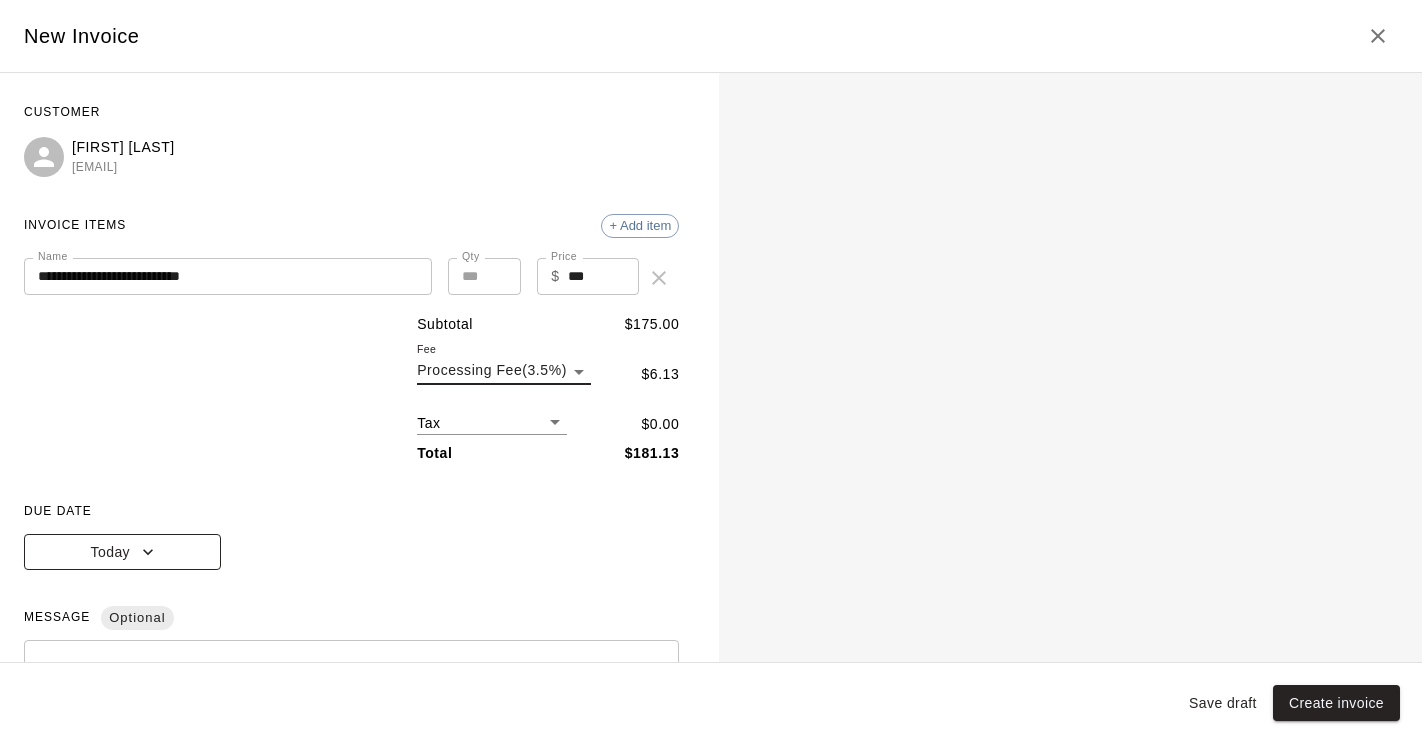 click 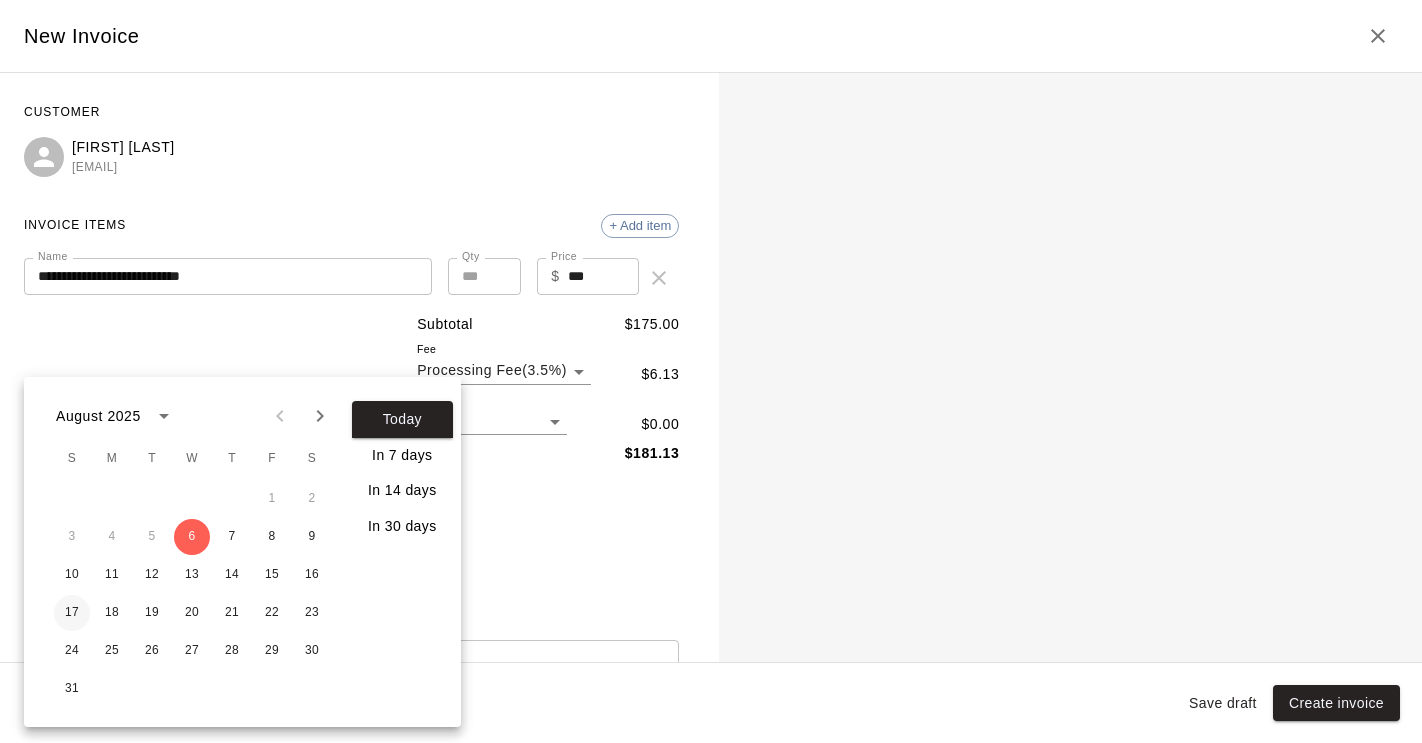 click on "17" at bounding box center [72, 613] 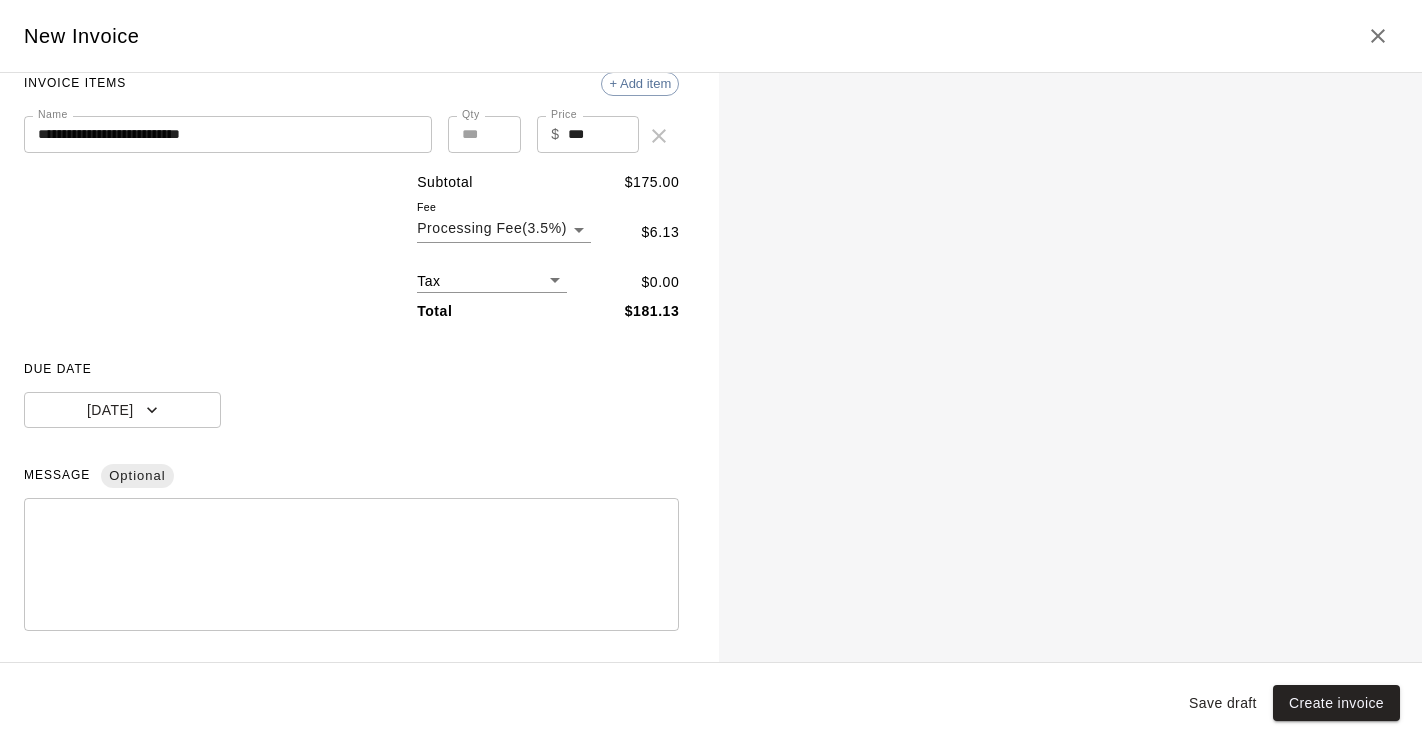 scroll, scrollTop: 243, scrollLeft: 0, axis: vertical 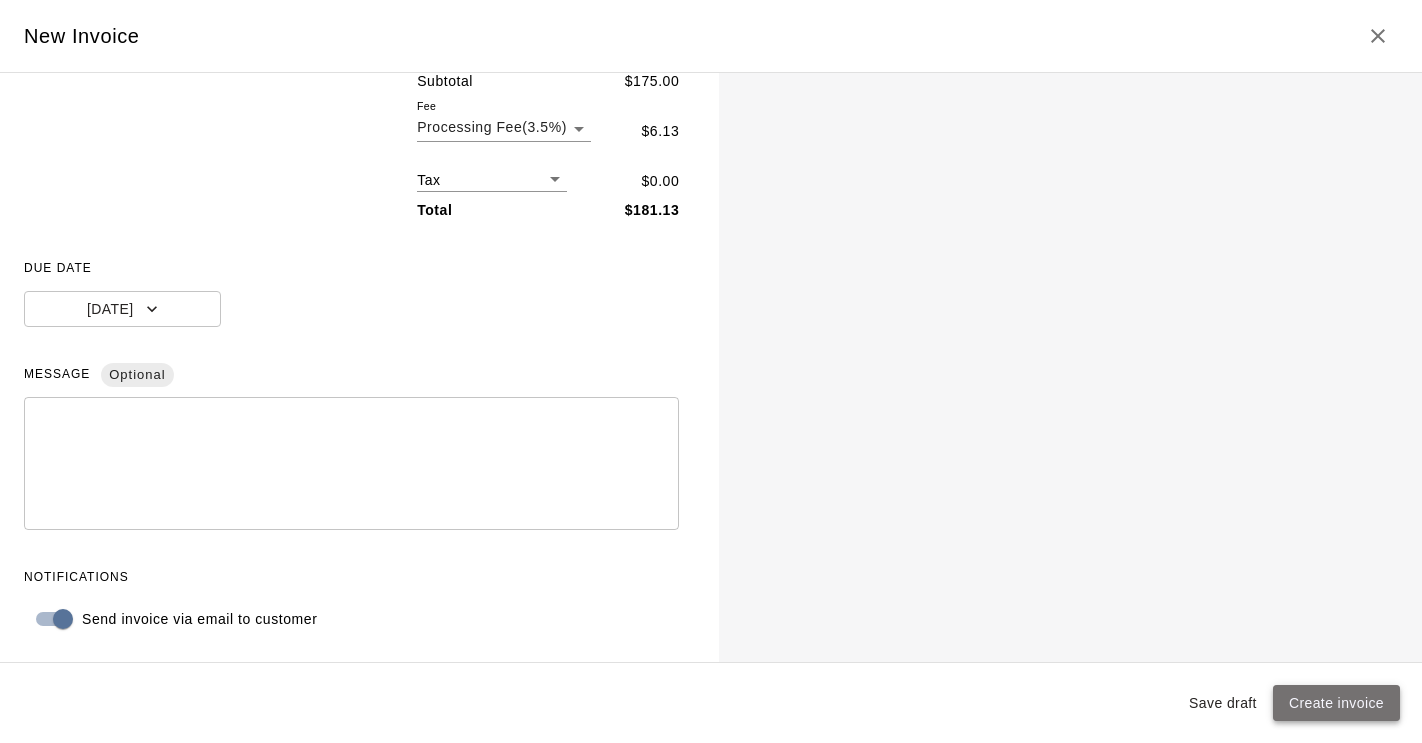 click on "Create invoice" at bounding box center (1336, 703) 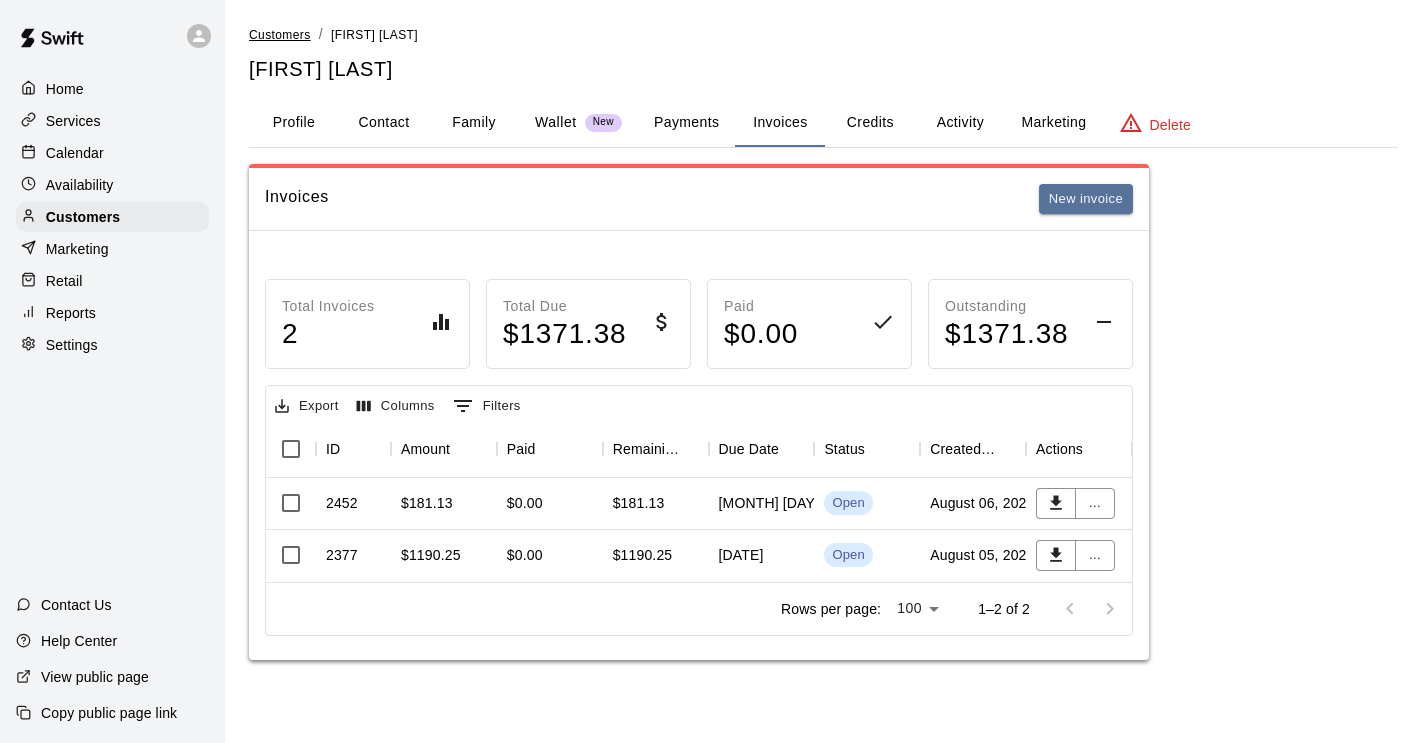 click on "Customers" at bounding box center [280, 35] 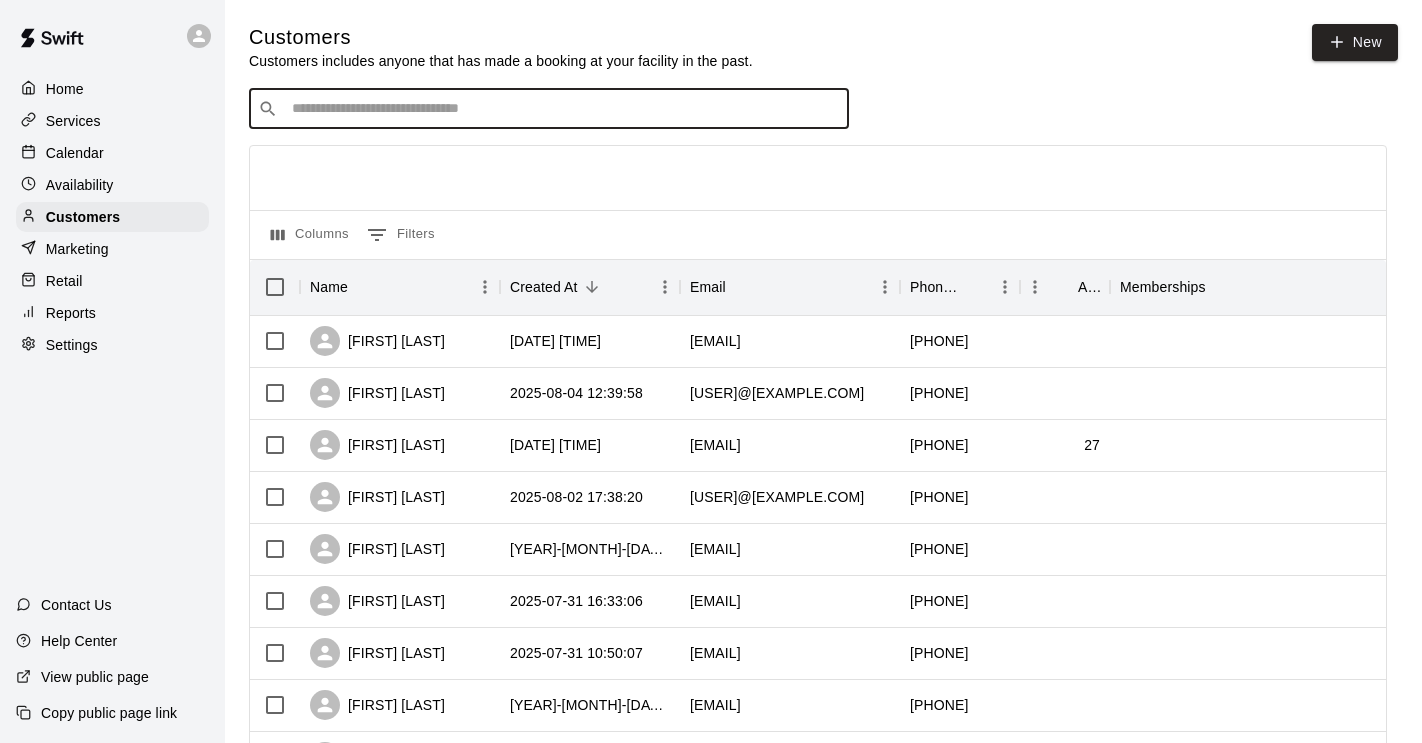 click at bounding box center (563, 109) 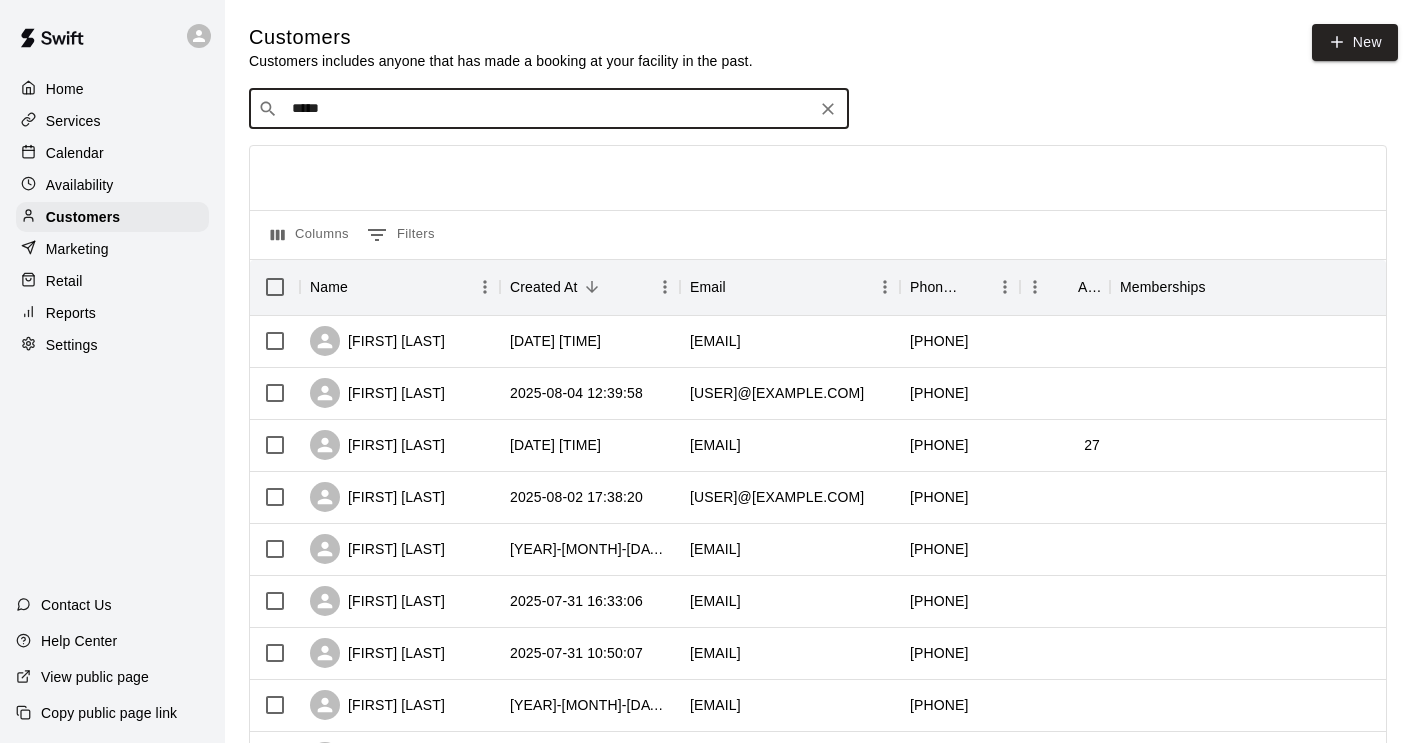 type on "******" 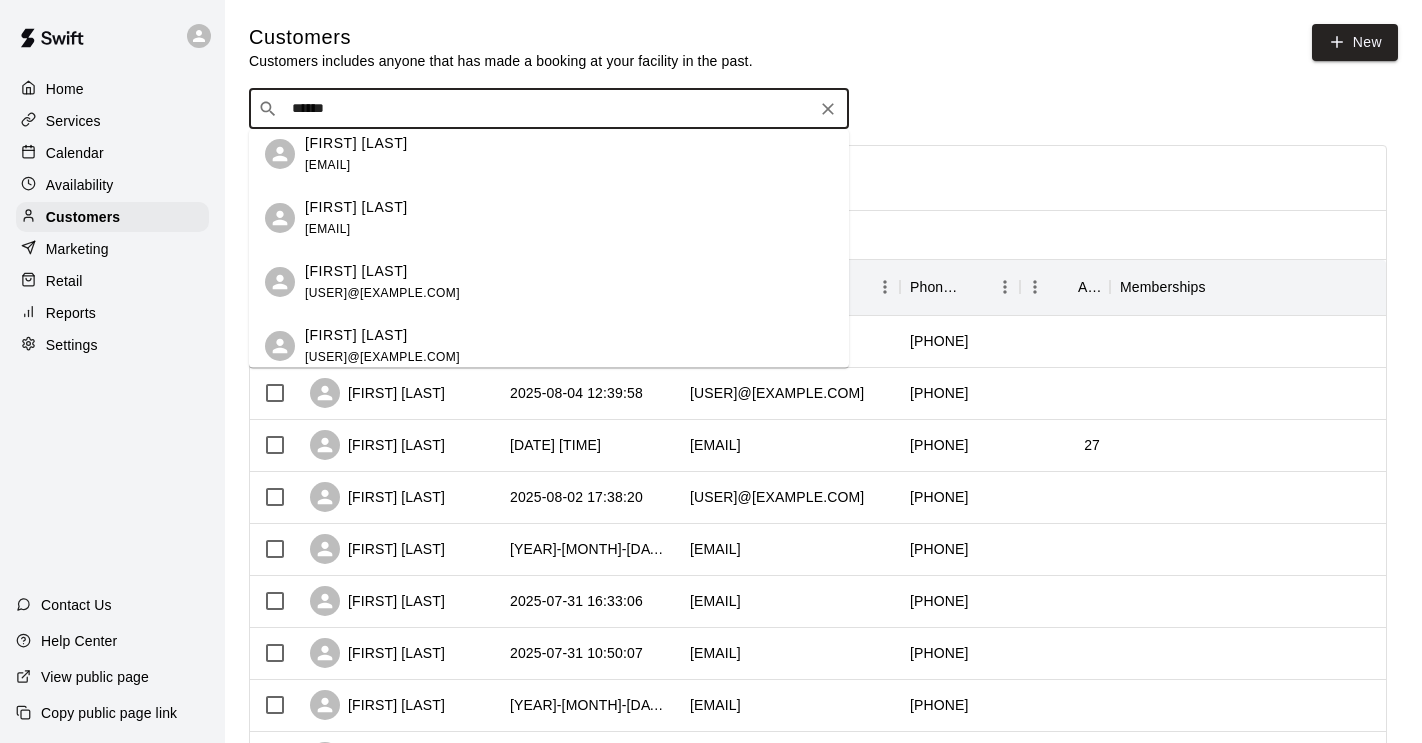 scroll, scrollTop: 338, scrollLeft: 0, axis: vertical 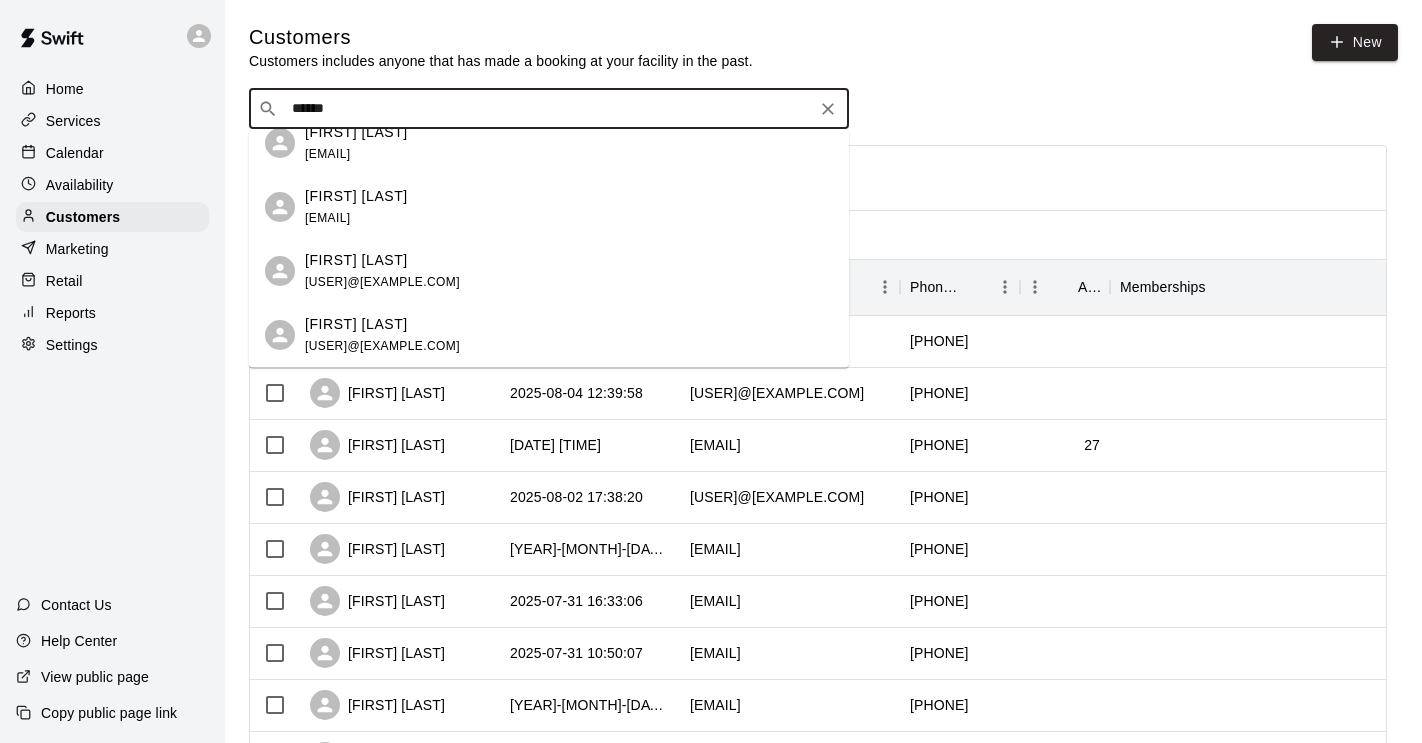 click on "[USER]@[EXAMPLE.COM]" at bounding box center (382, 346) 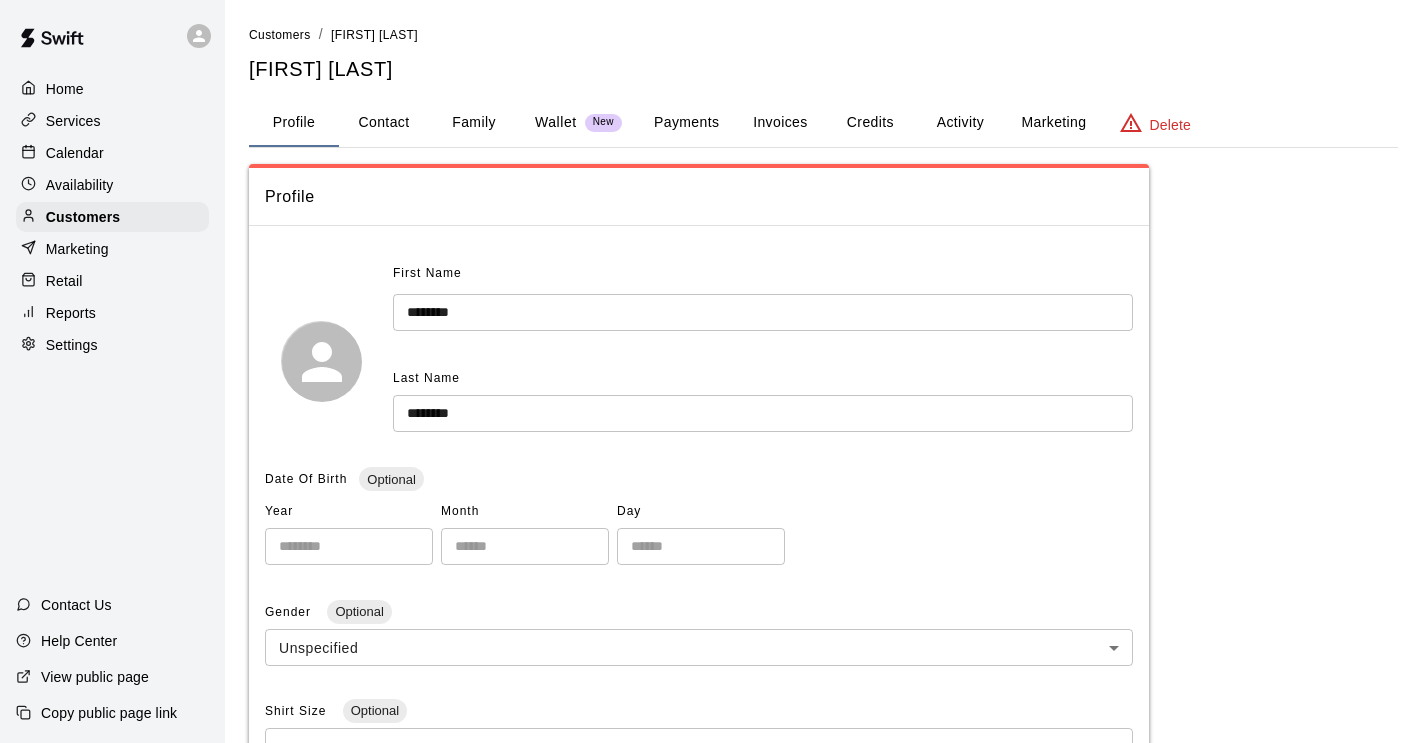 click on "Activity" at bounding box center [960, 123] 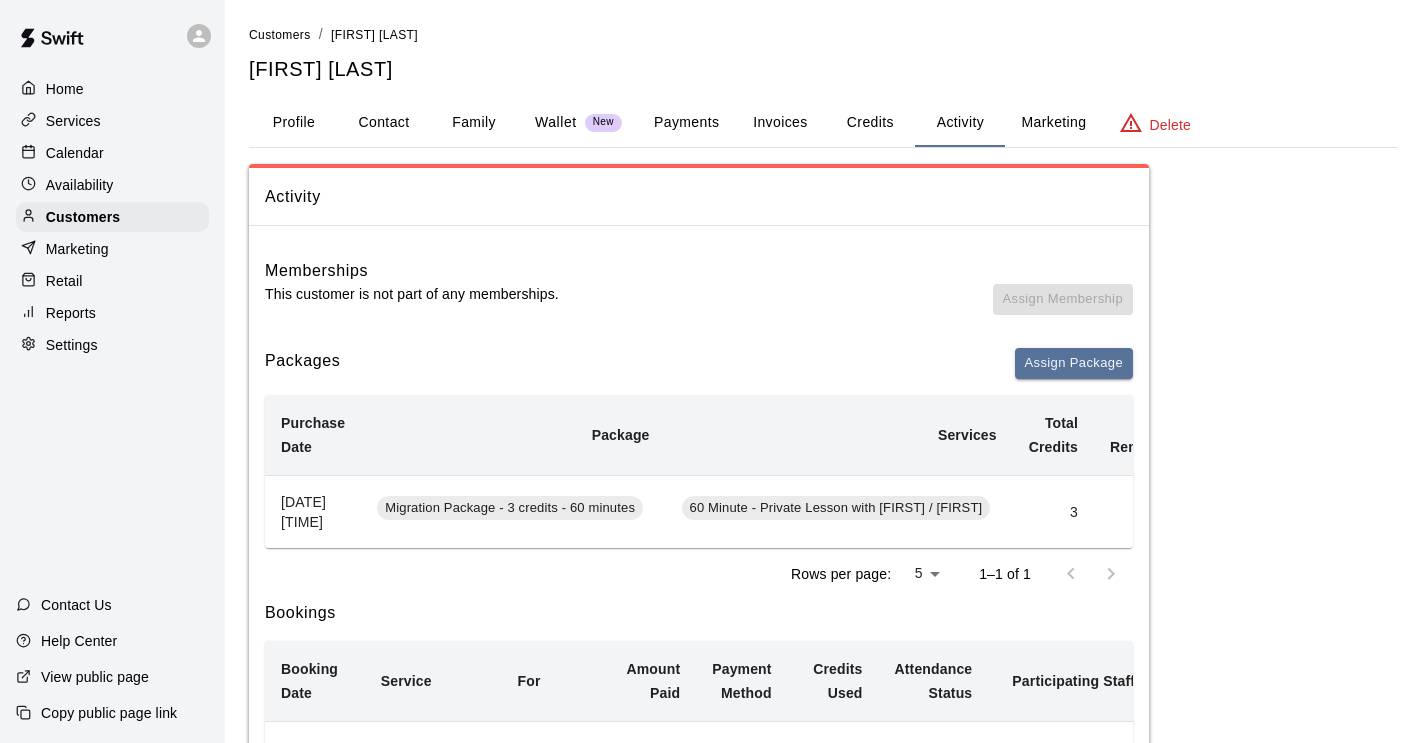 click on "Invoices" at bounding box center [780, 123] 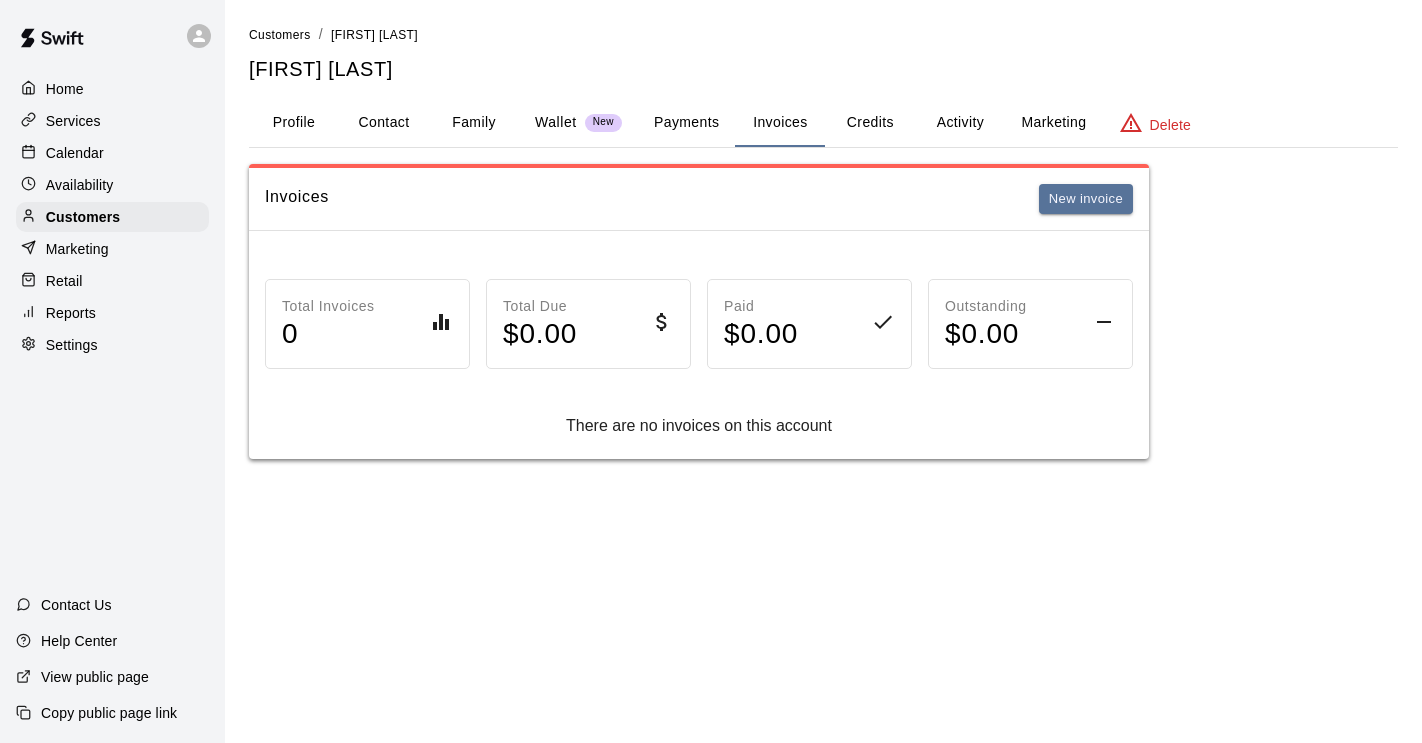 click on "Wallet" at bounding box center [556, 122] 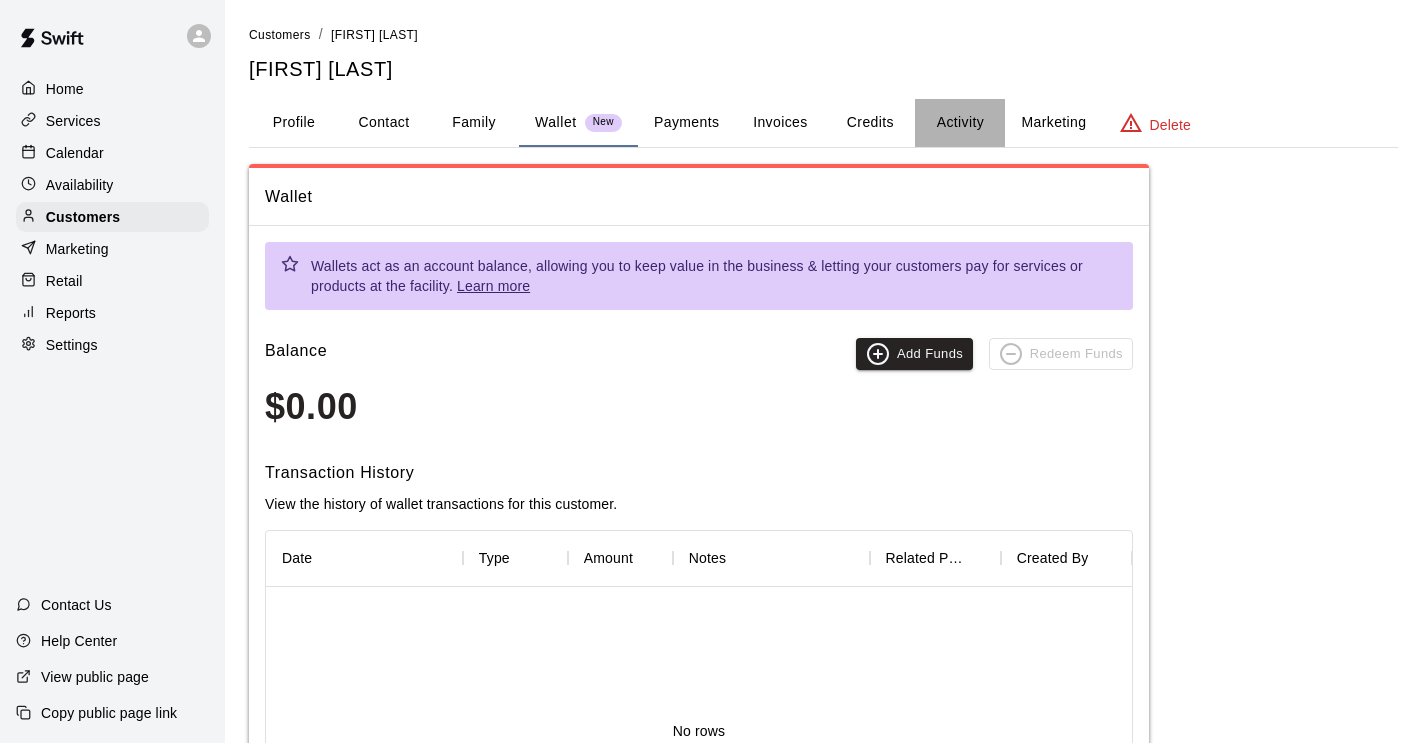 click on "Activity" at bounding box center [960, 123] 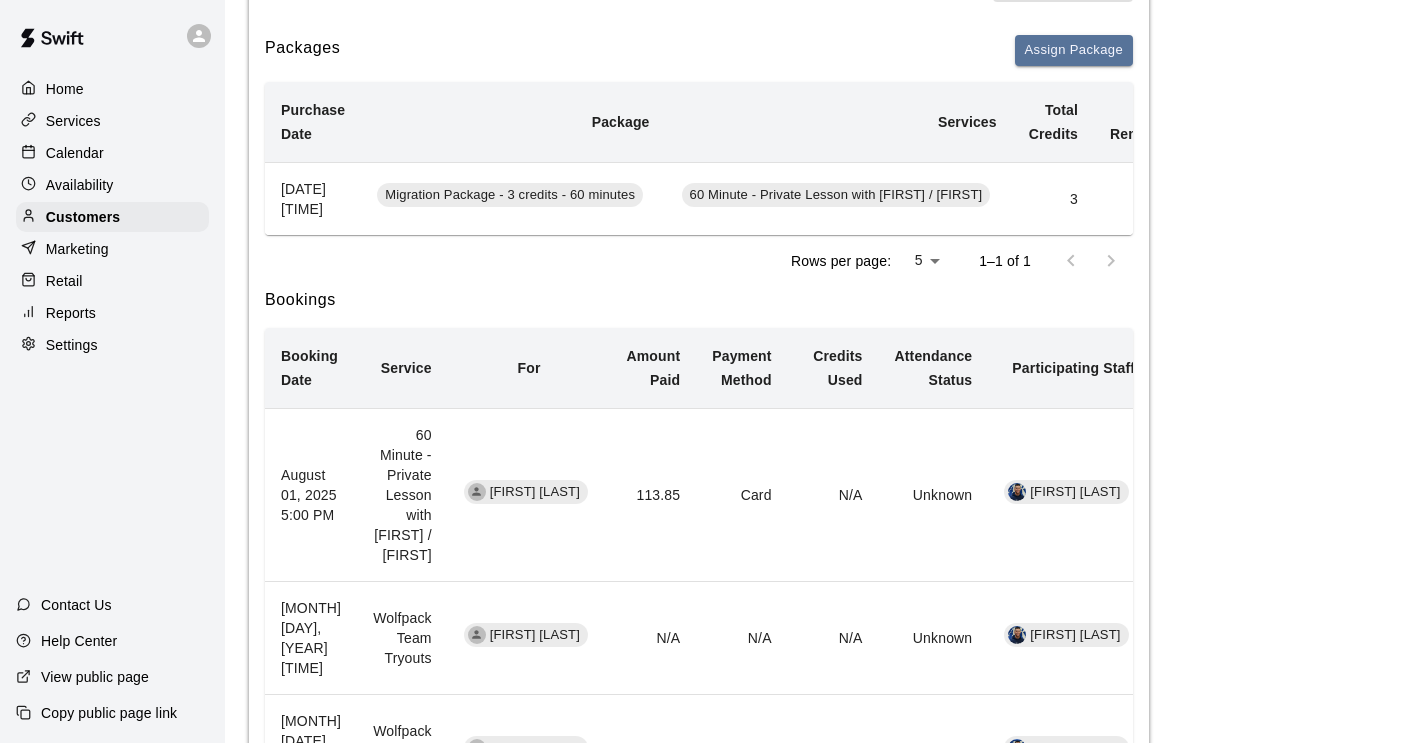 scroll, scrollTop: 0, scrollLeft: 0, axis: both 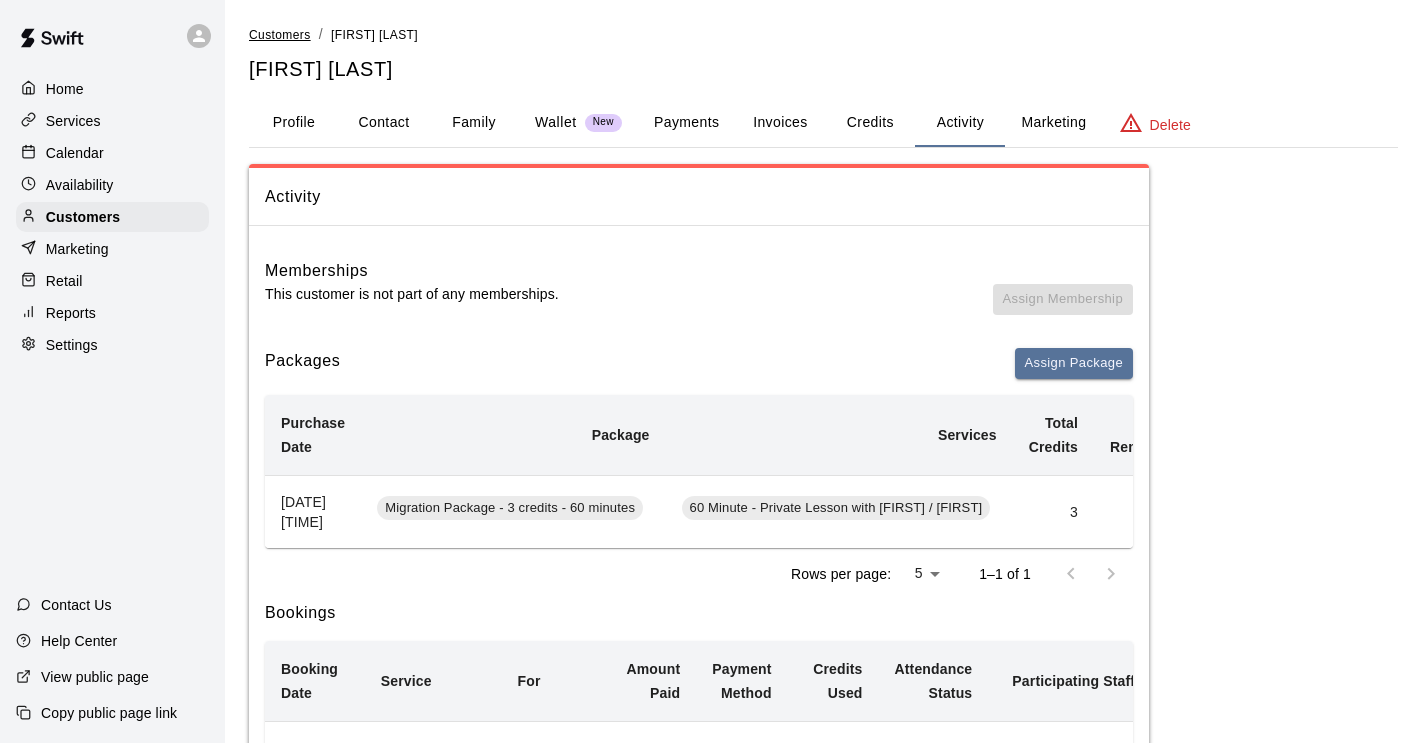 click on "Customers" at bounding box center (280, 35) 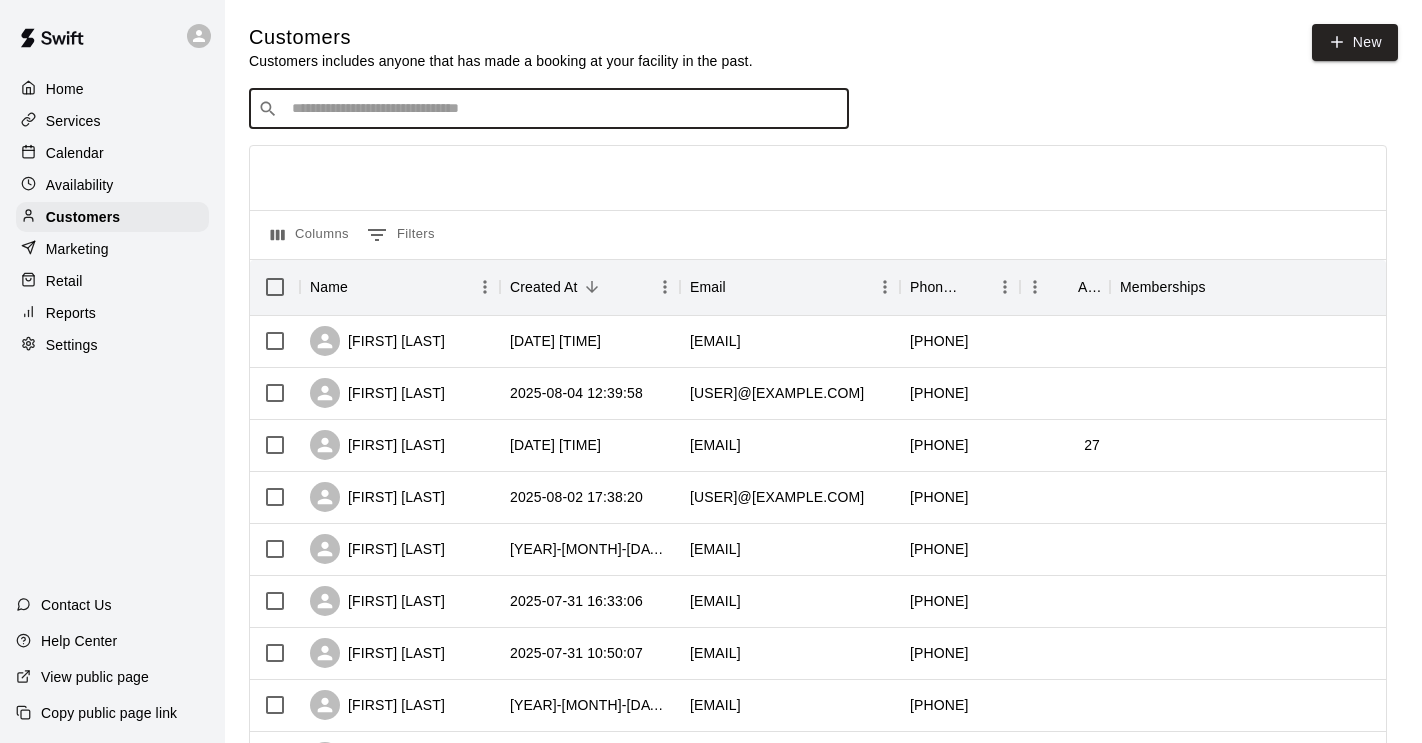 click at bounding box center [563, 109] 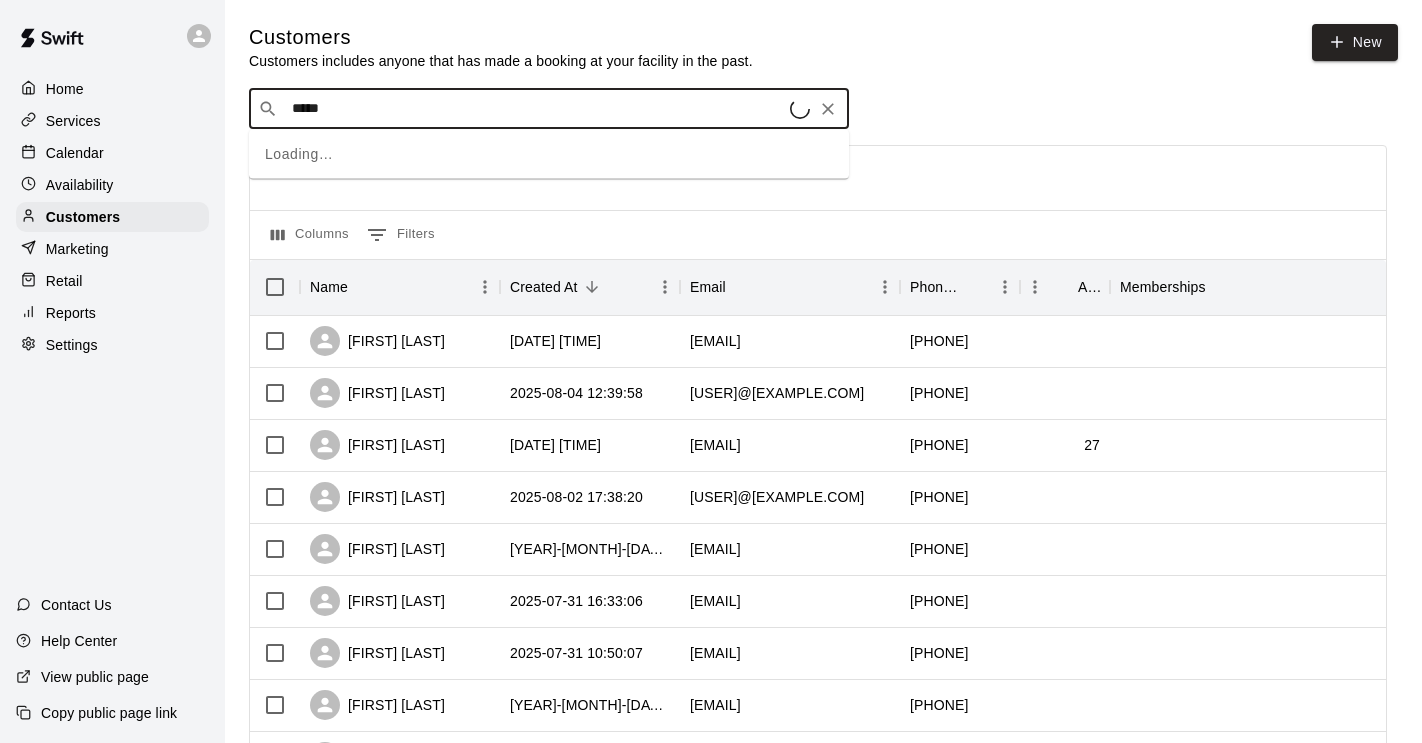 type on "******" 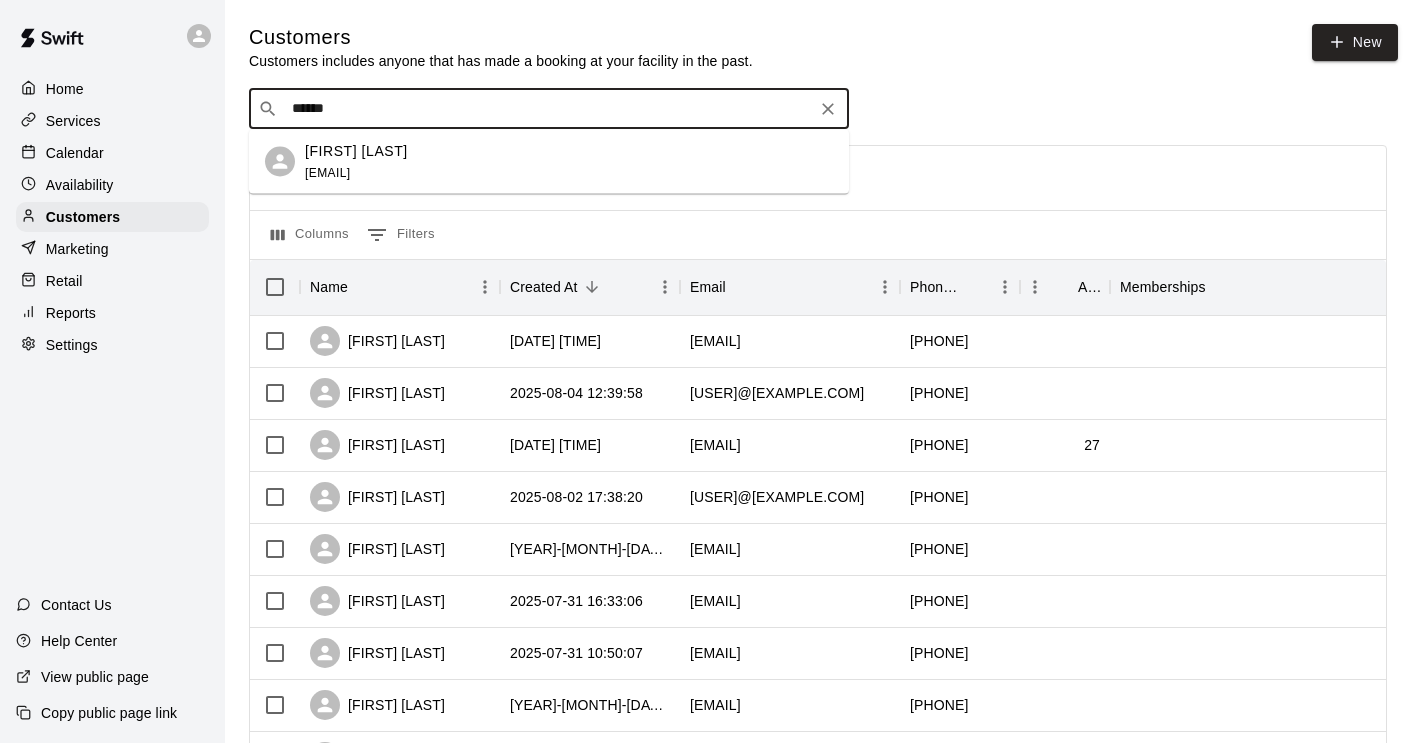 click on "[FIRST] [LAST]" at bounding box center [356, 150] 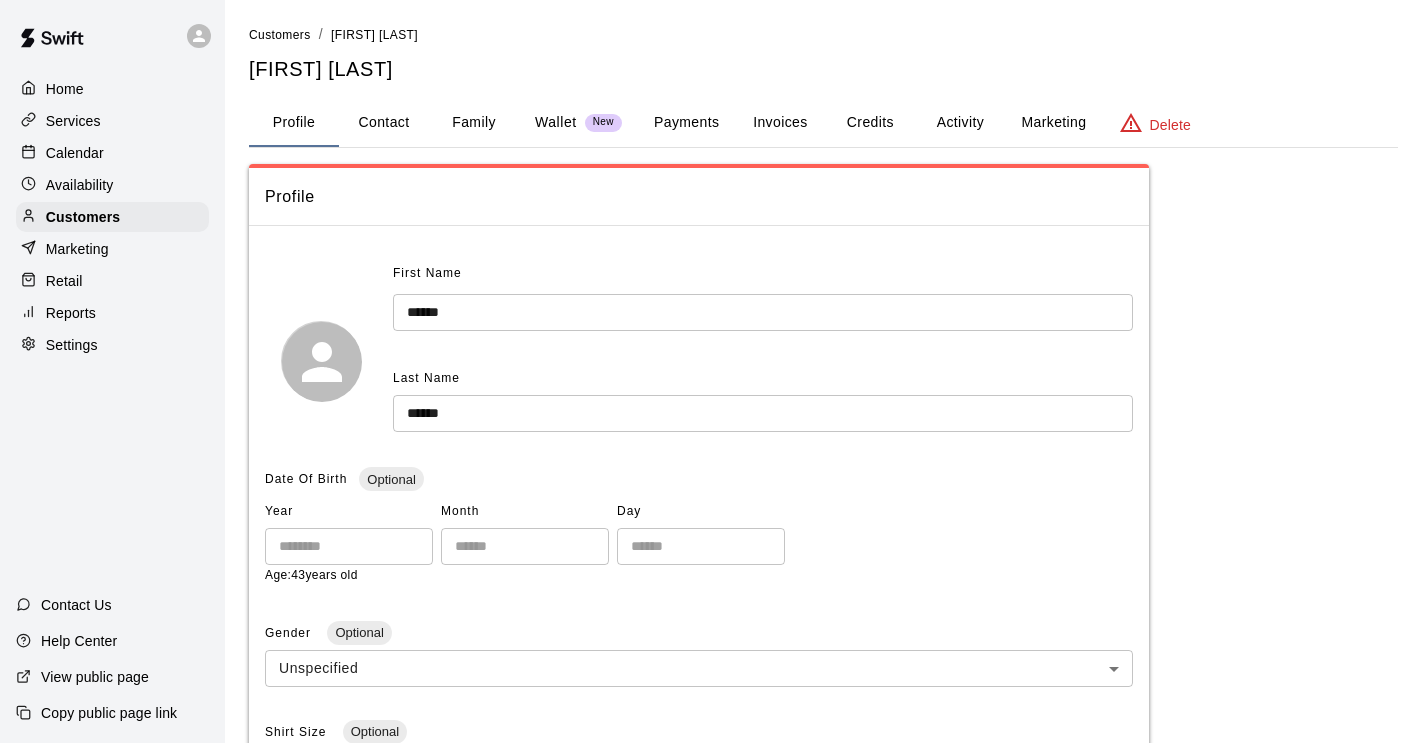 click on "Invoices" at bounding box center [780, 123] 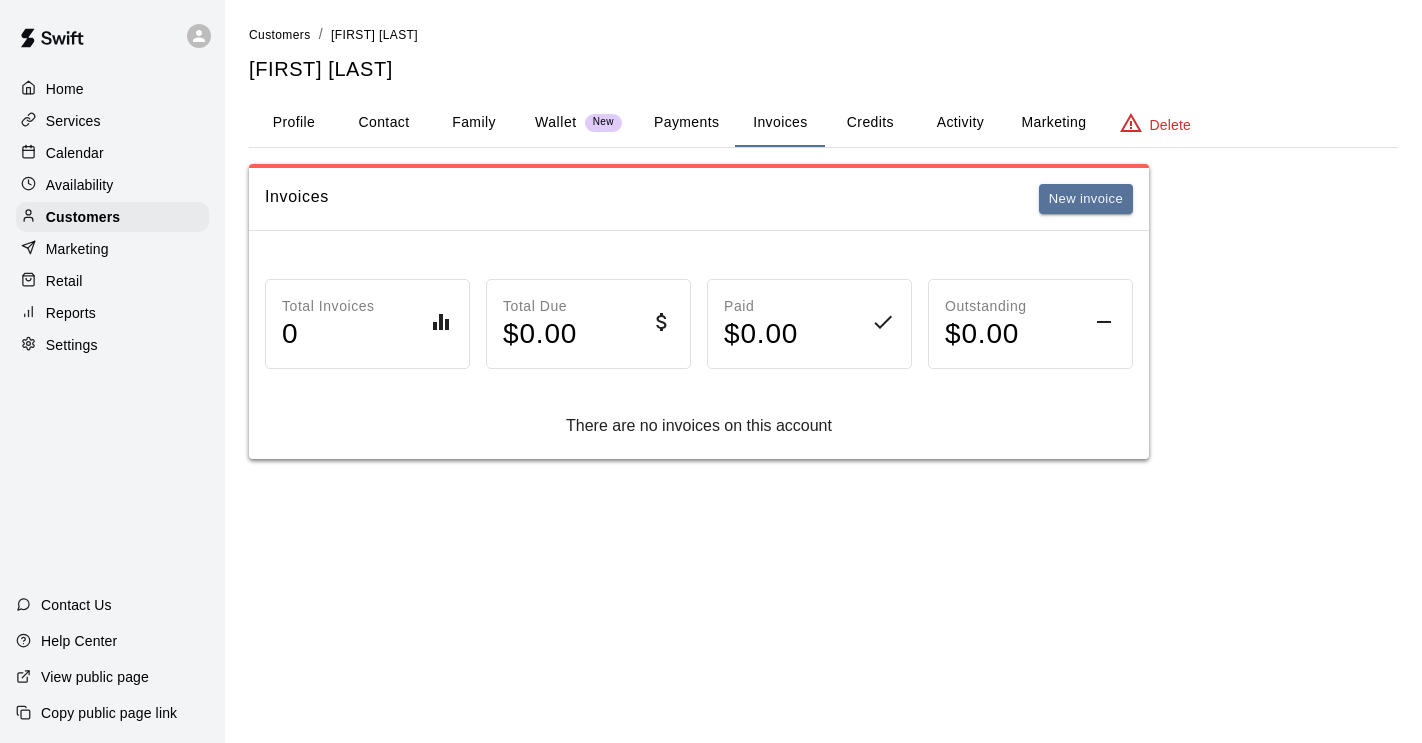 click on "Wallet" at bounding box center (556, 122) 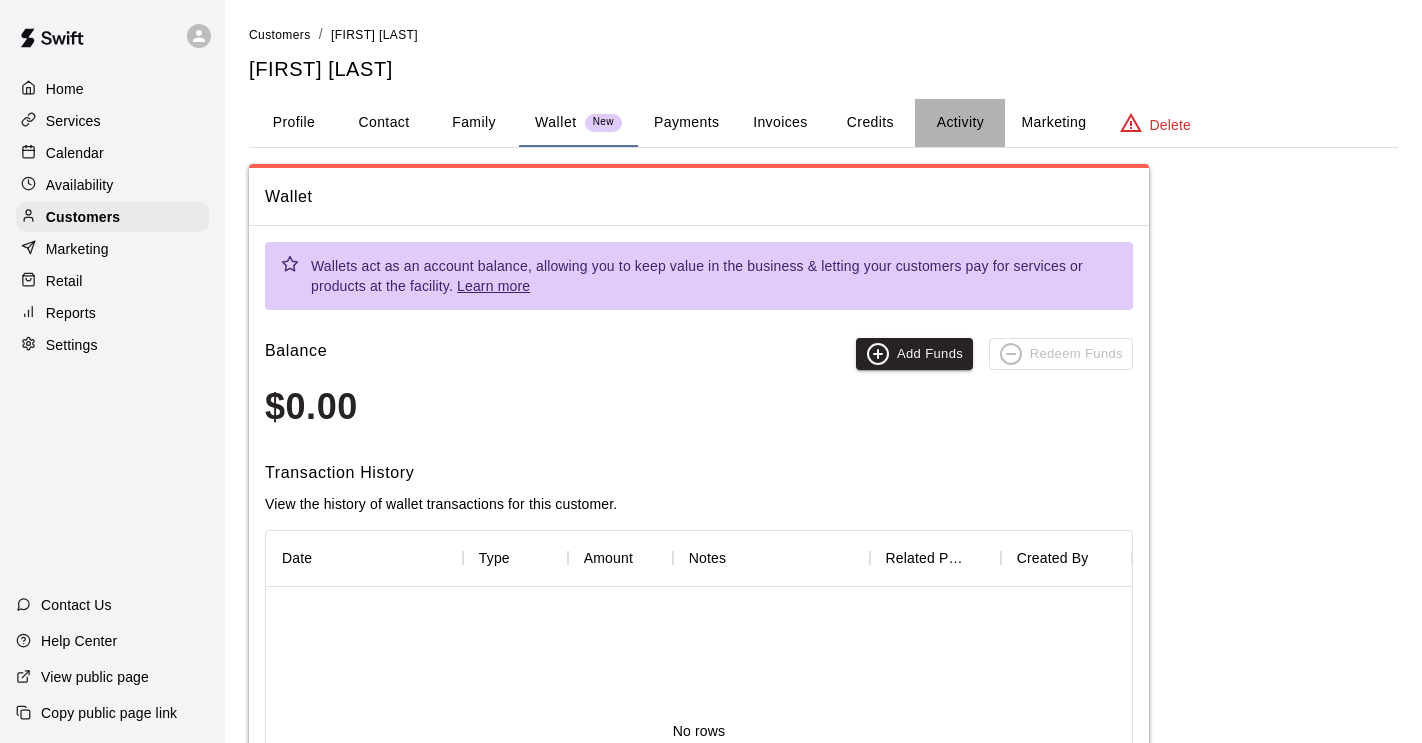 click on "Activity" at bounding box center [960, 123] 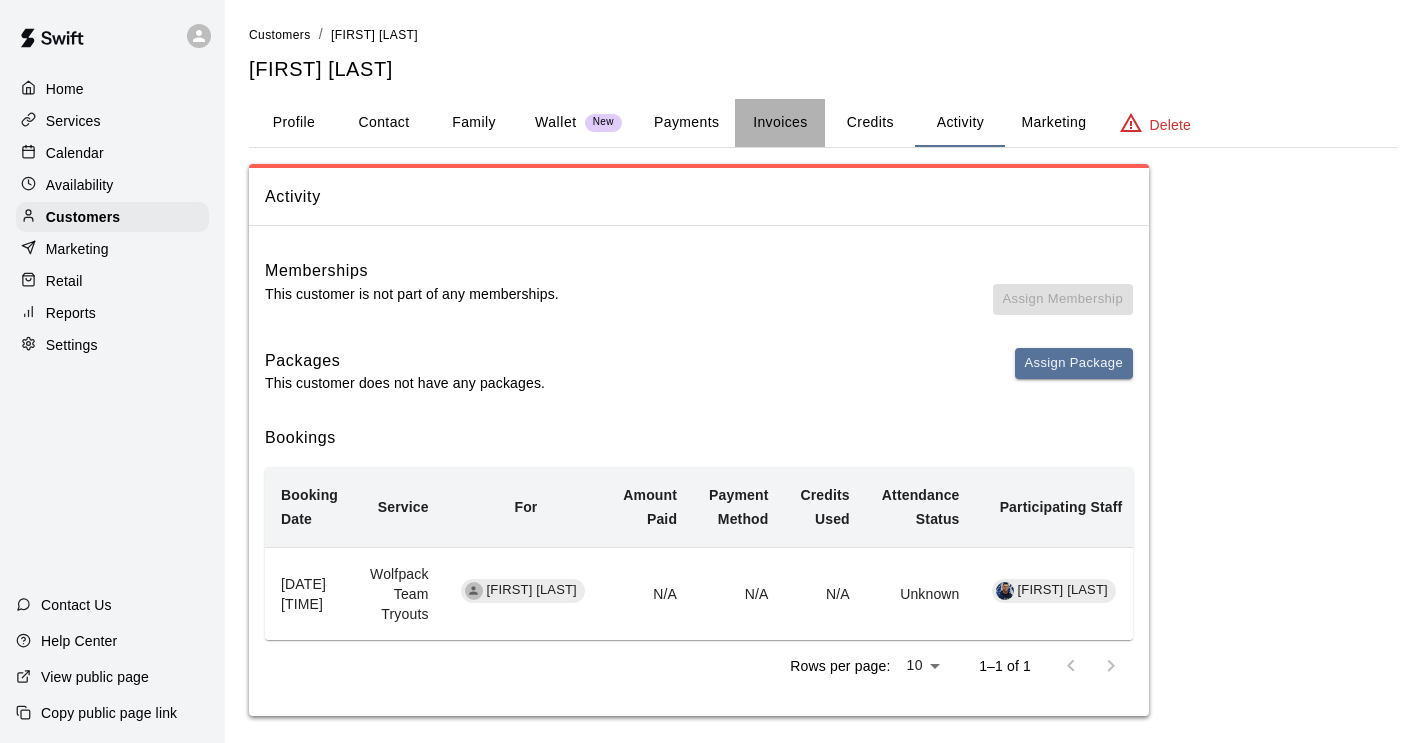 click on "Invoices" at bounding box center (780, 123) 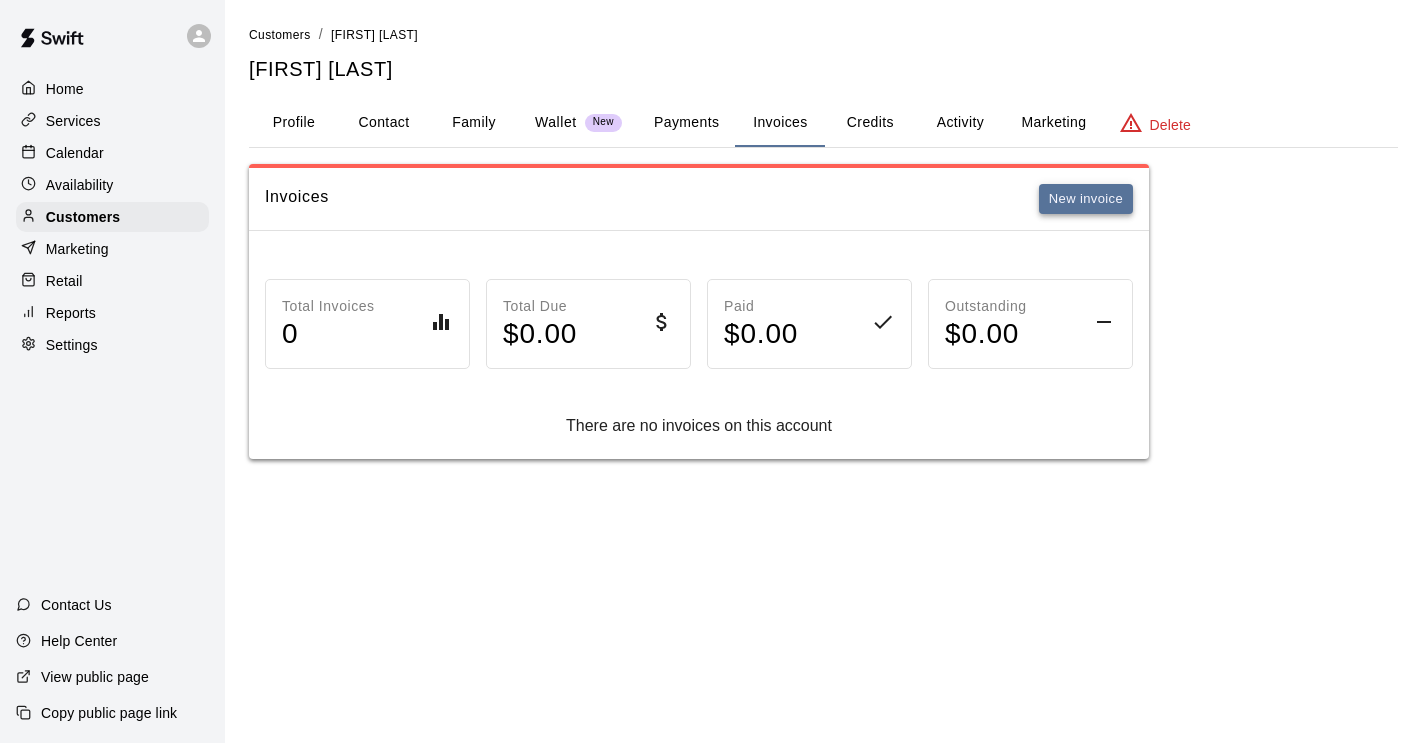 click on "New invoice" at bounding box center (1086, 199) 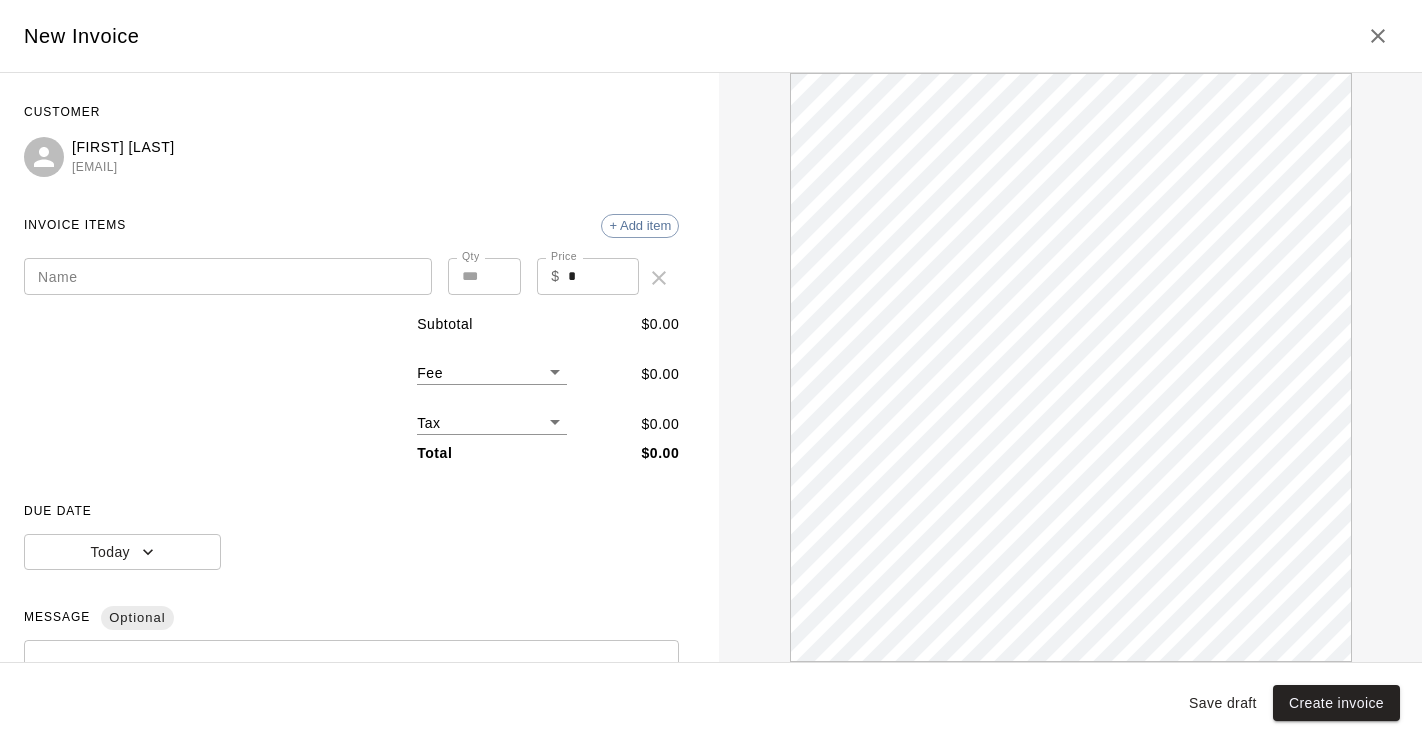 scroll, scrollTop: 0, scrollLeft: 0, axis: both 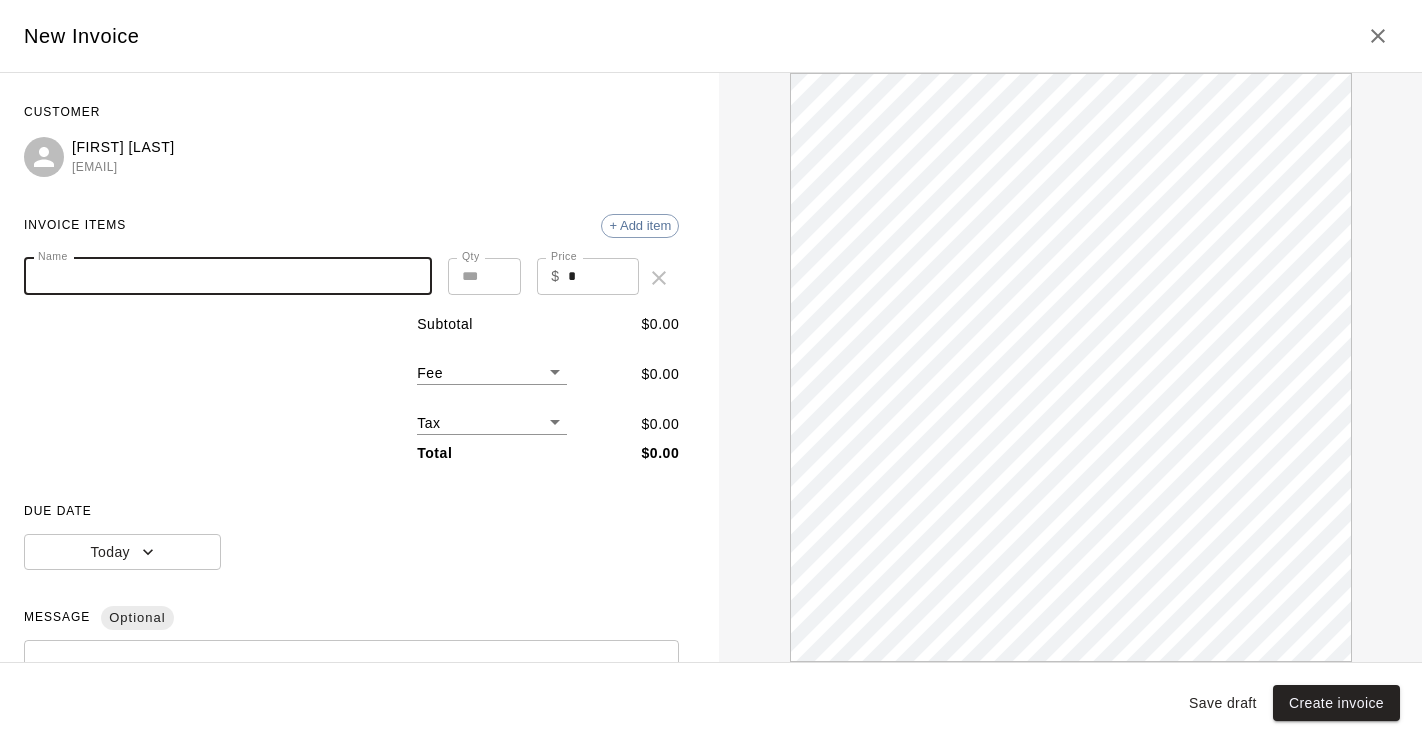 paste on "**********" 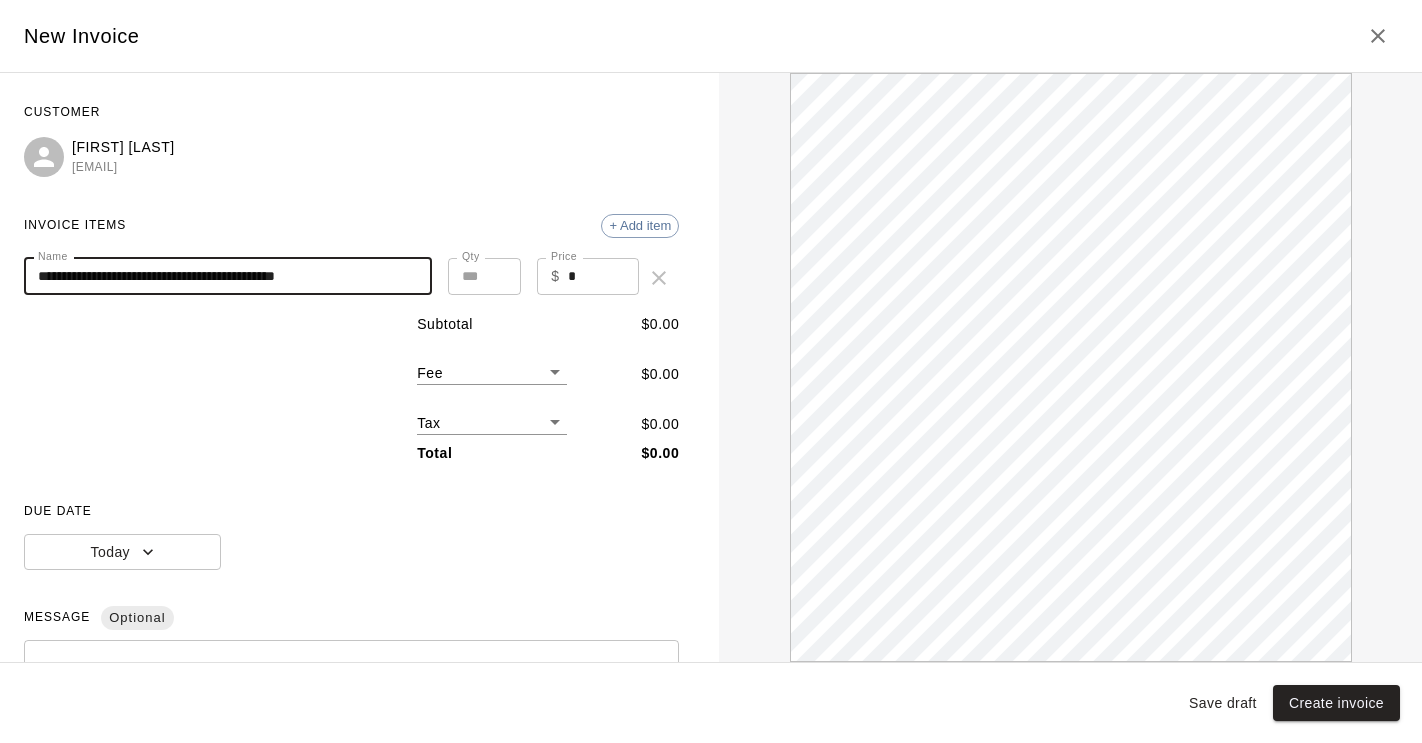 scroll, scrollTop: 0, scrollLeft: 0, axis: both 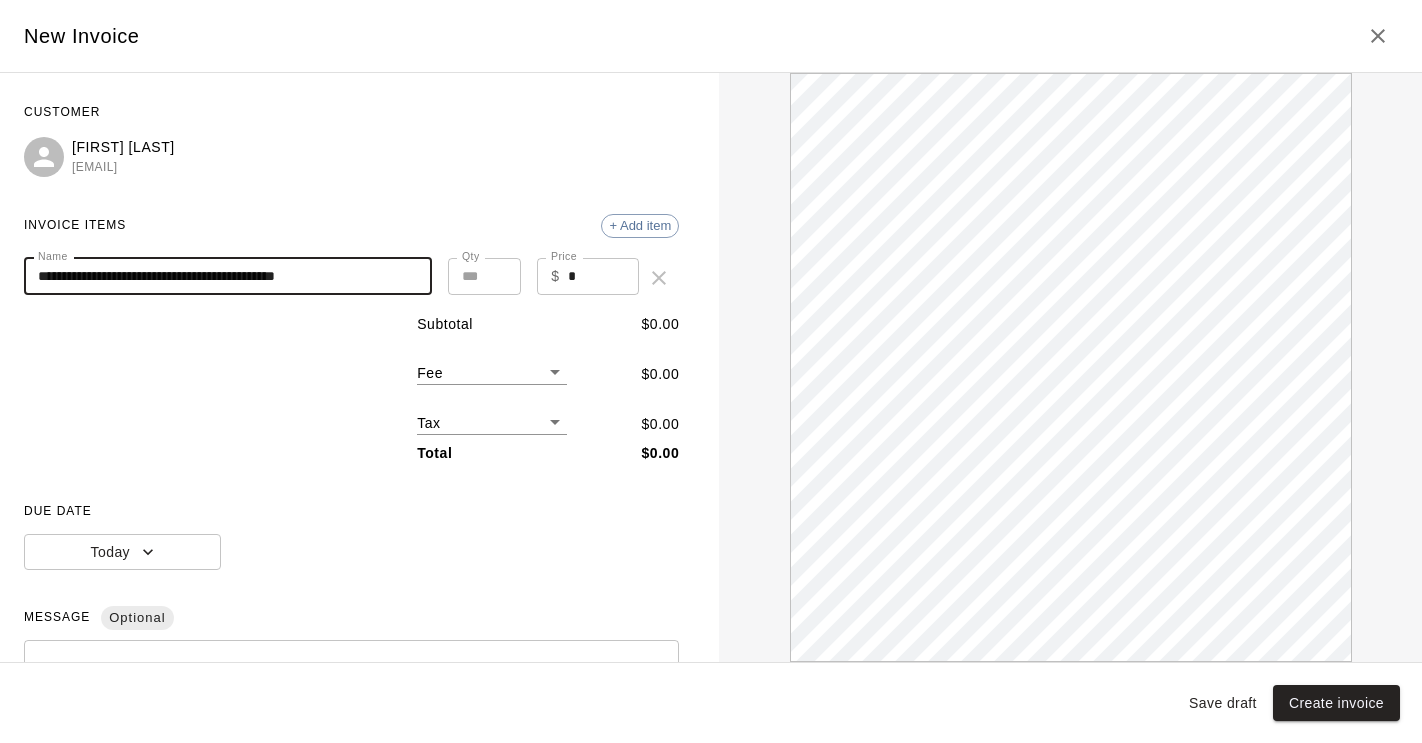 type on "**********" 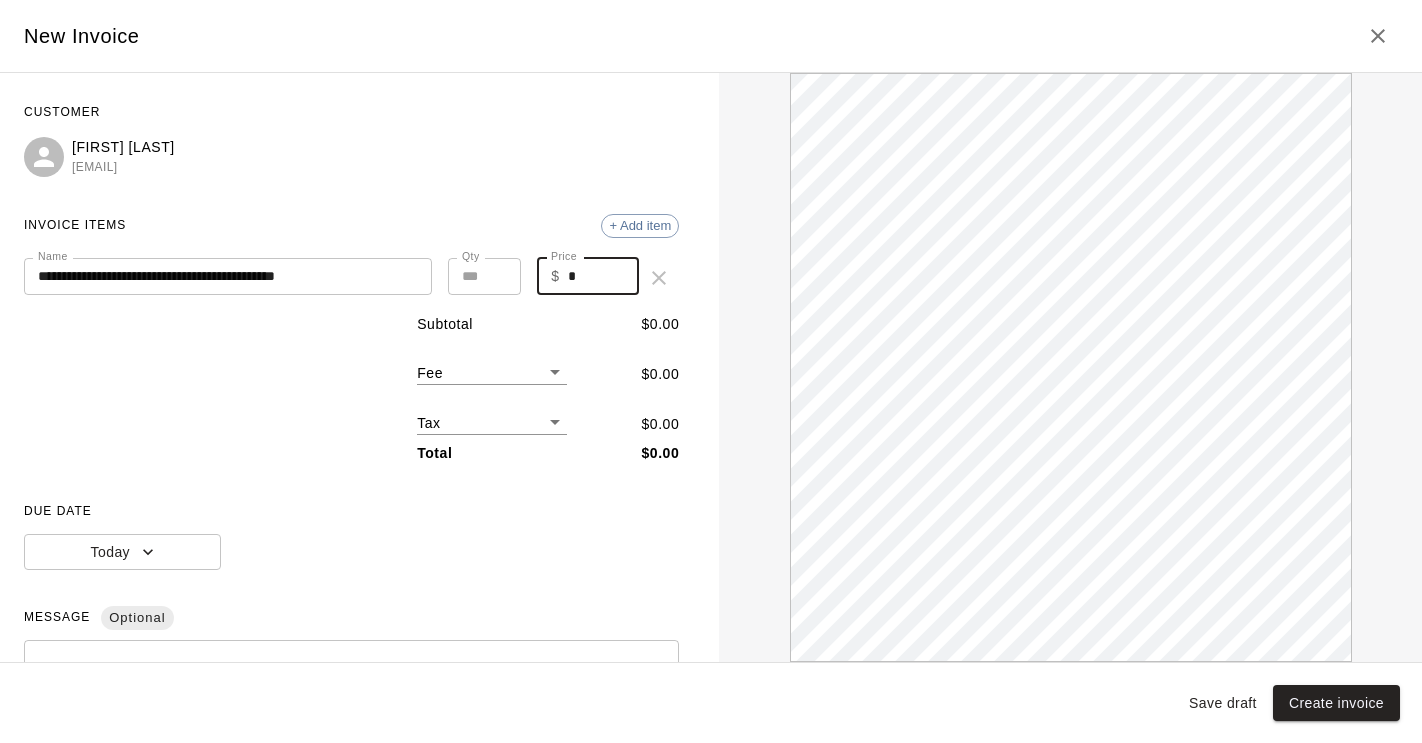 drag, startPoint x: 586, startPoint y: 275, endPoint x: 559, endPoint y: 274, distance: 27.018513 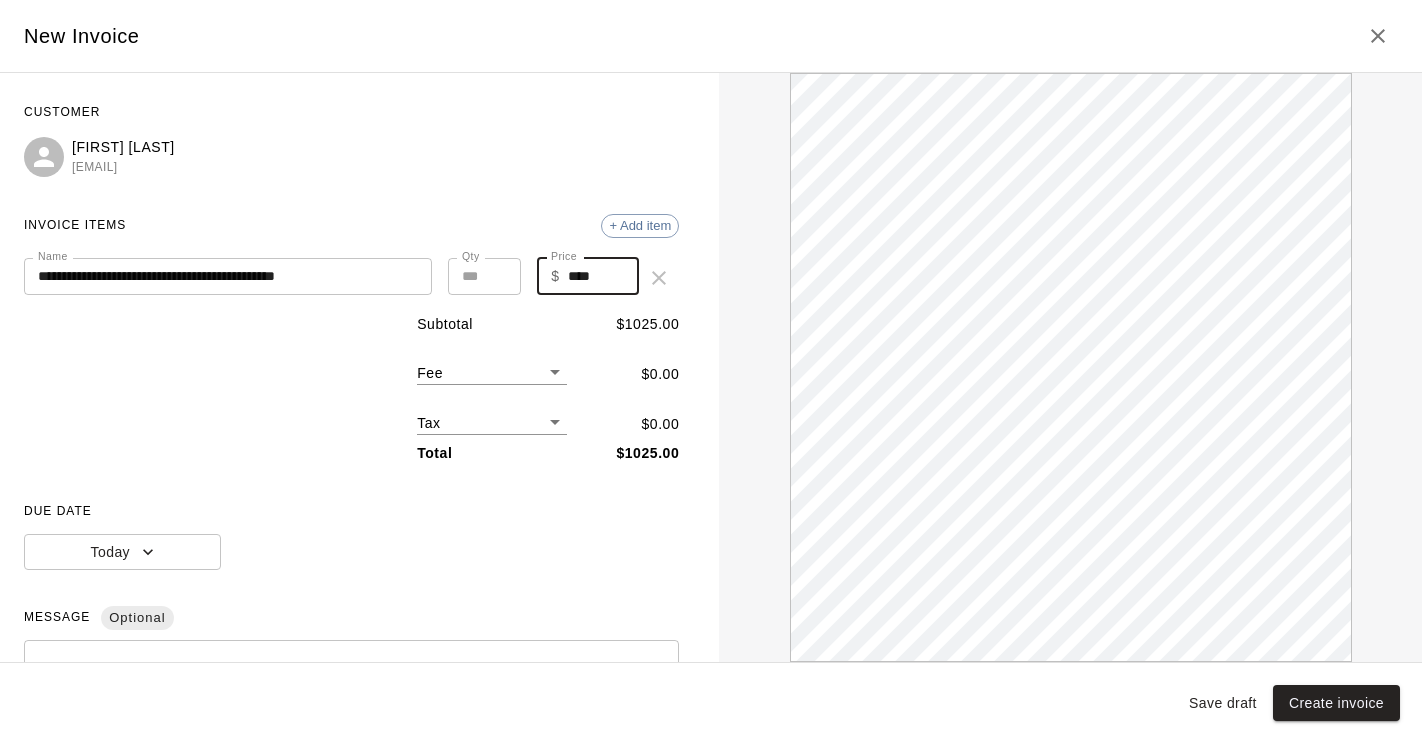 scroll, scrollTop: 0, scrollLeft: 0, axis: both 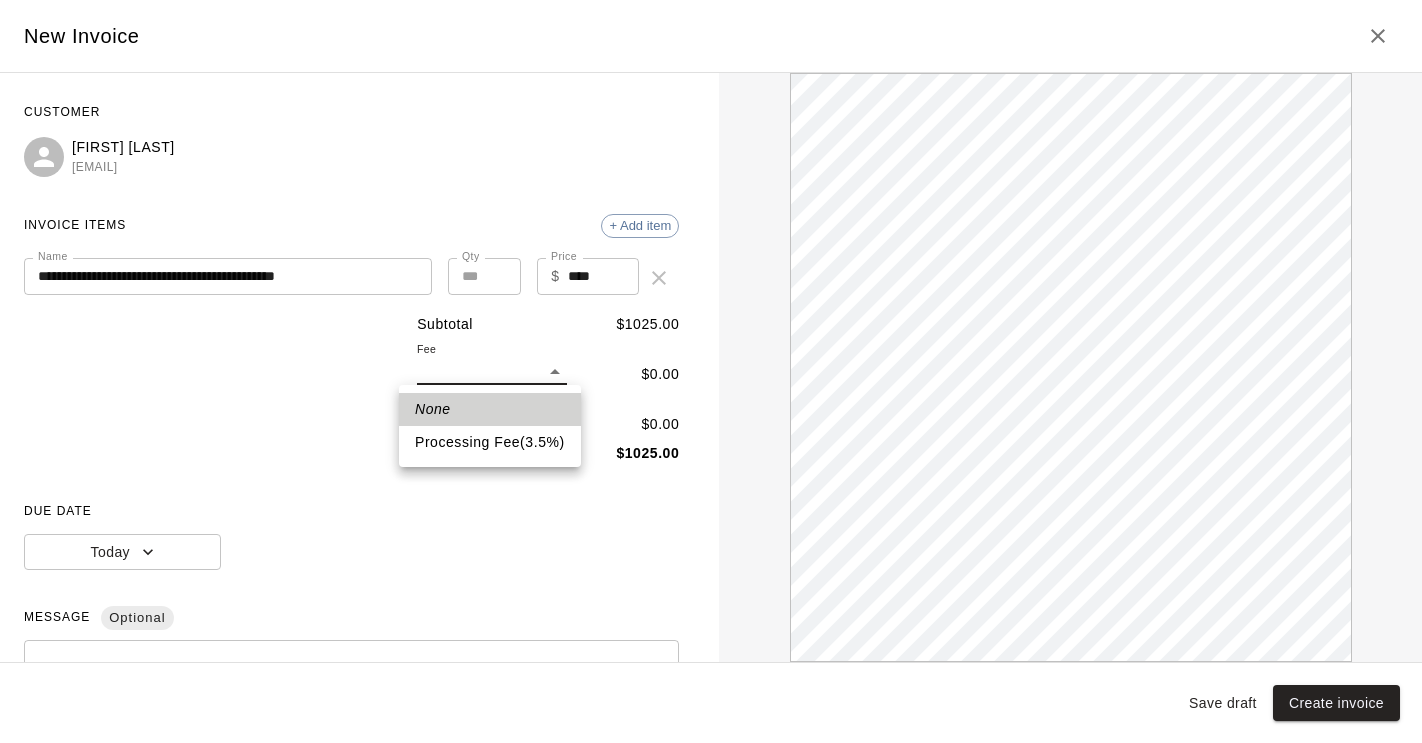 click on "Processing Fee  ( 3.5 % )" at bounding box center [490, 442] 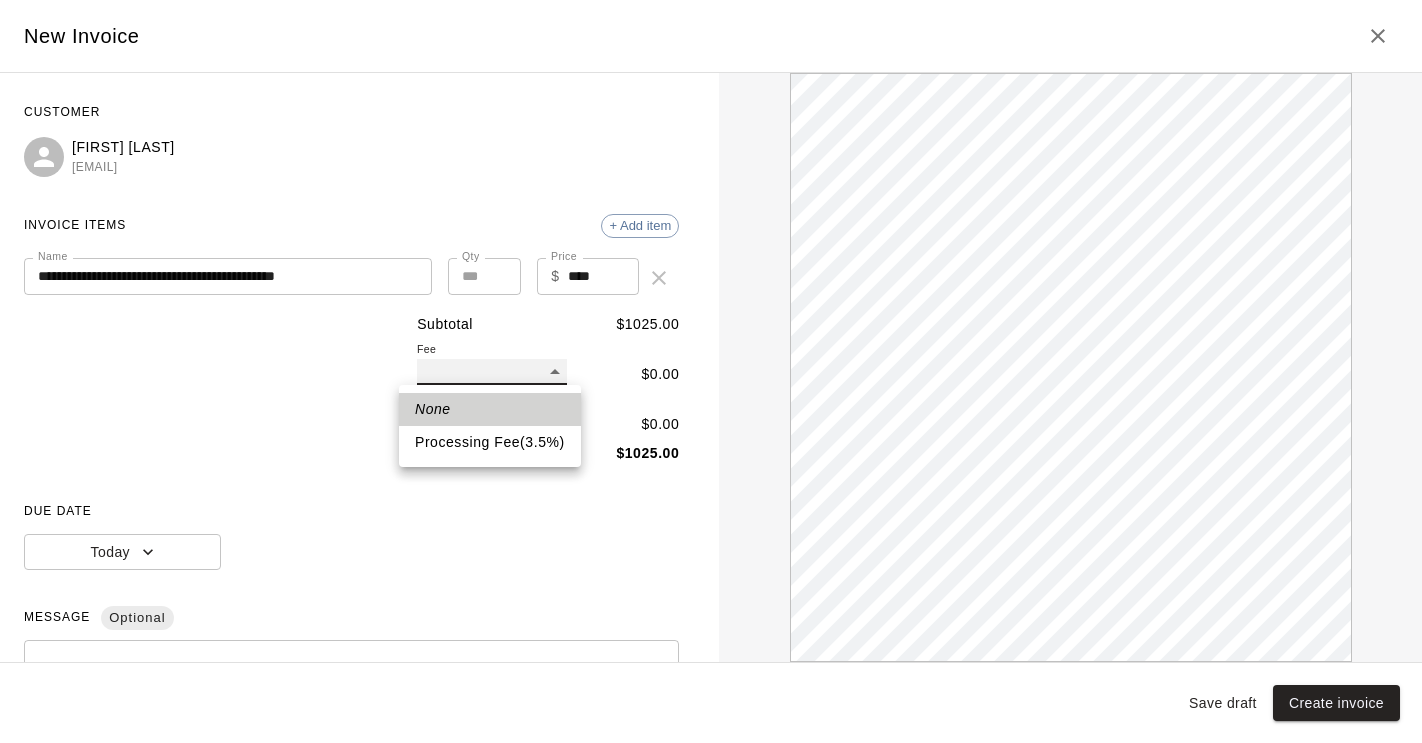 type on "**" 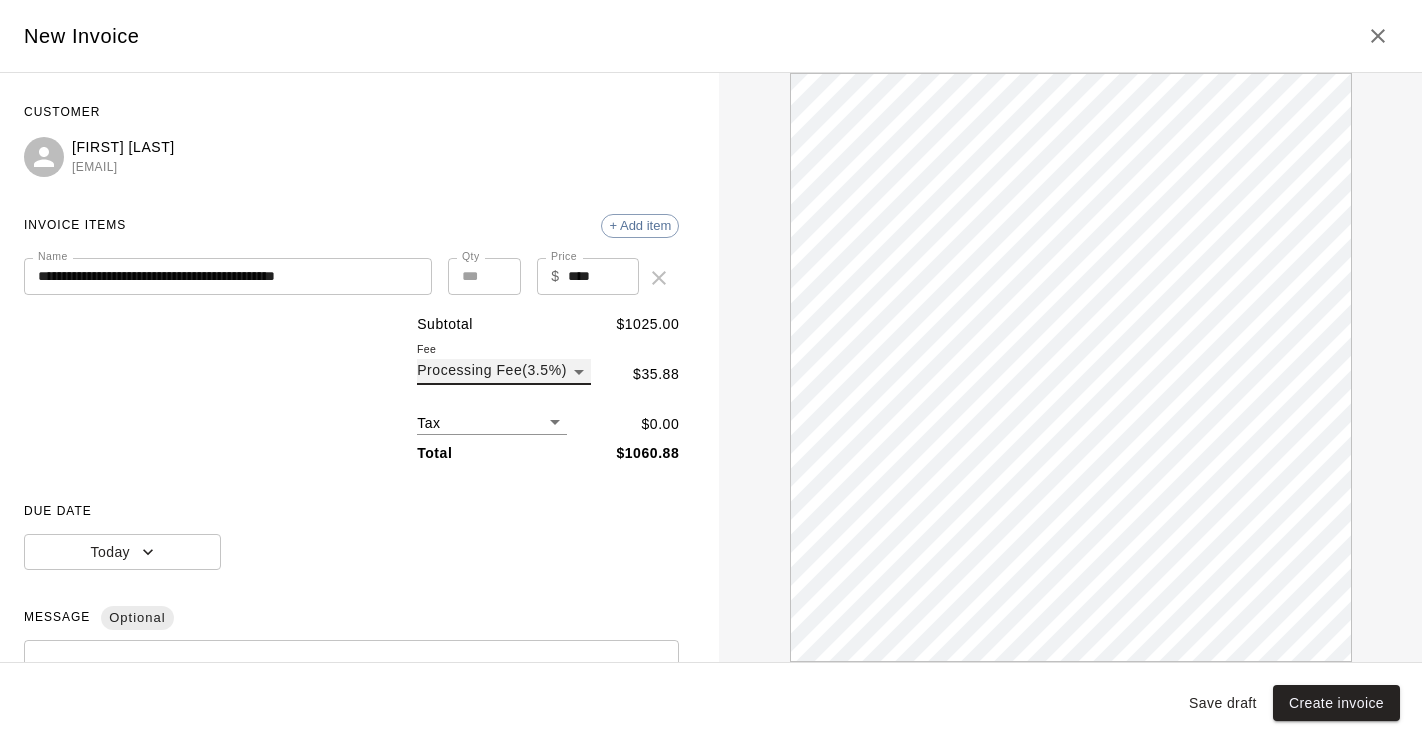 scroll, scrollTop: 0, scrollLeft: 0, axis: both 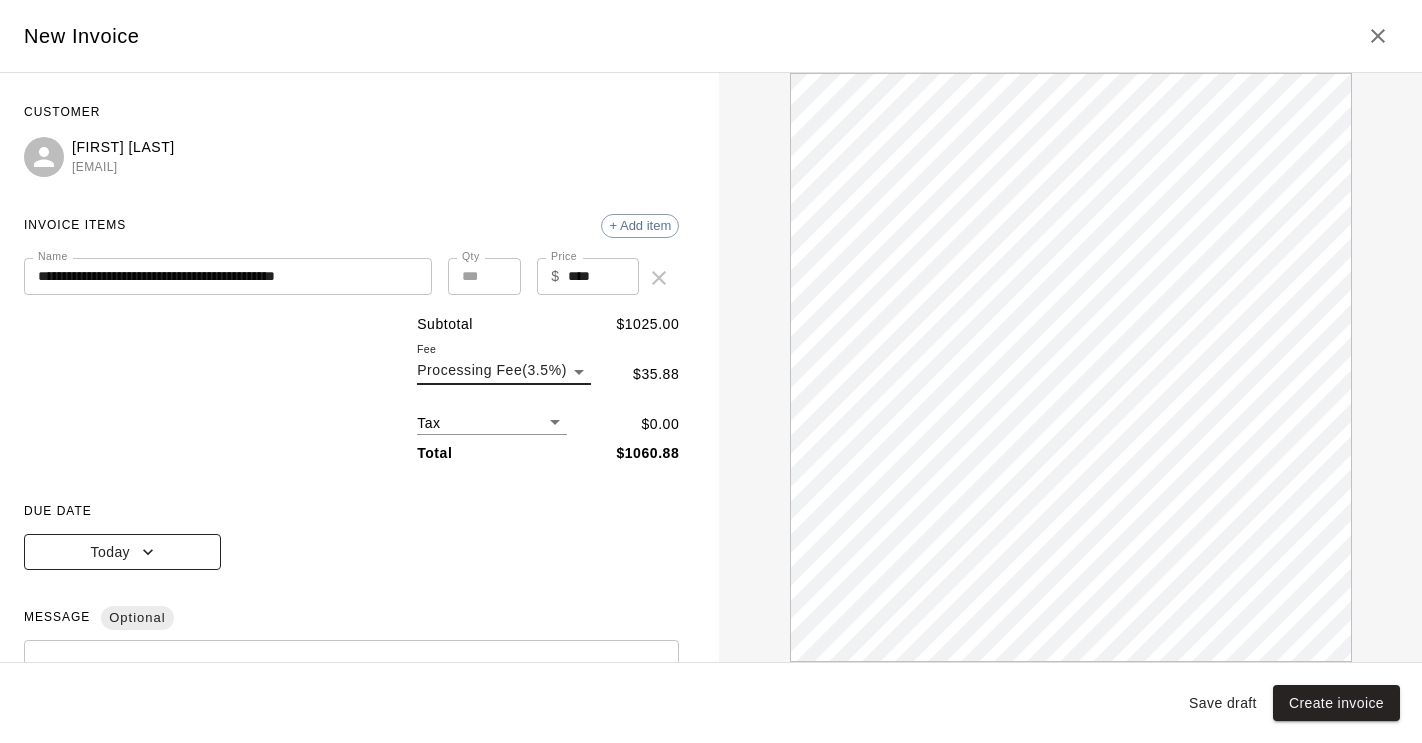 click 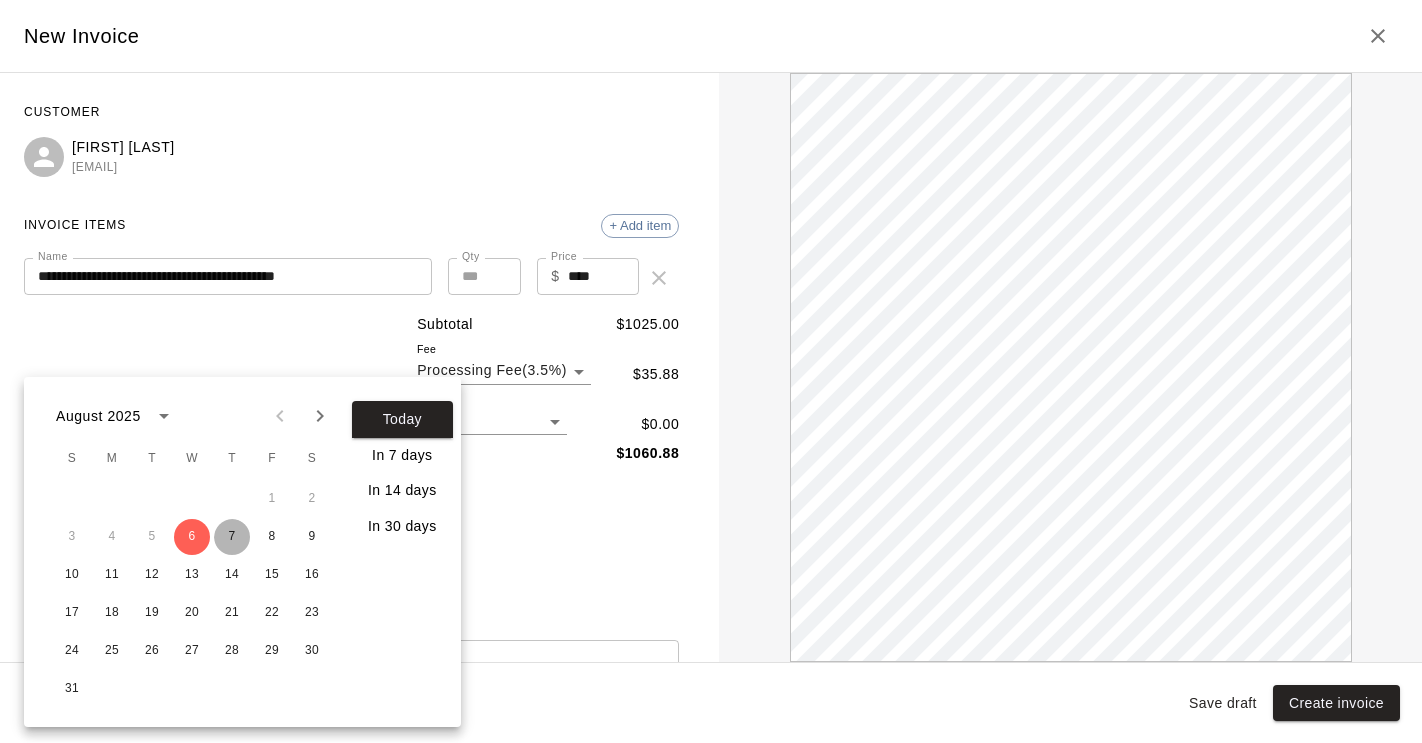 click on "7" at bounding box center [232, 537] 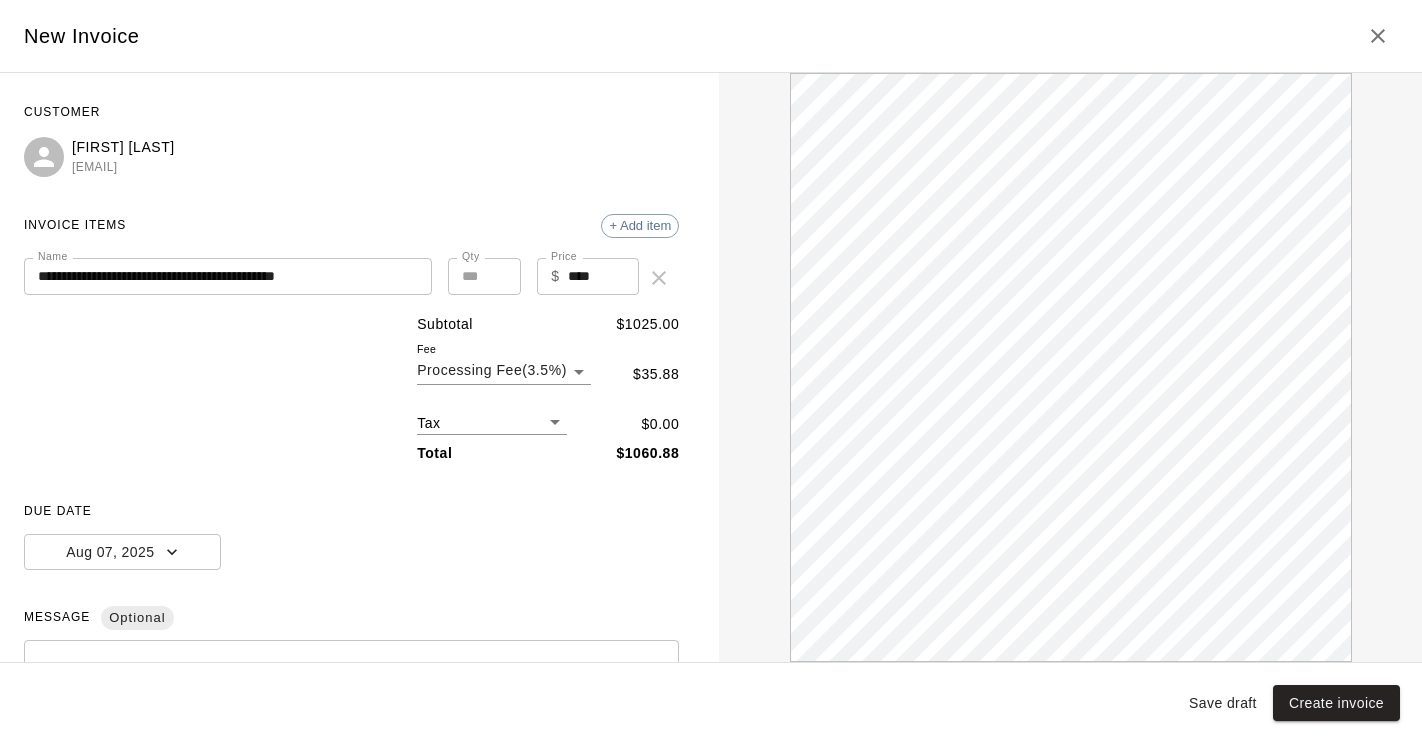 scroll, scrollTop: 0, scrollLeft: 0, axis: both 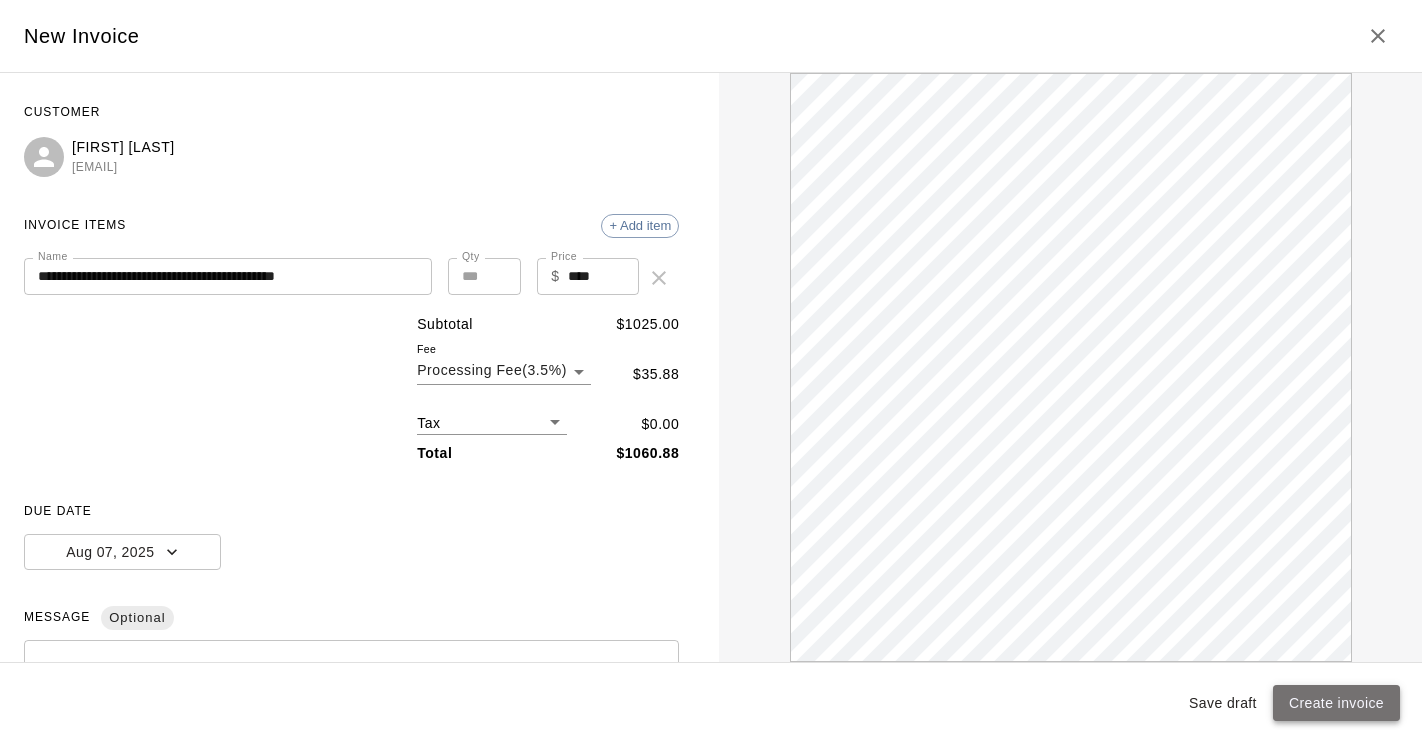 click on "Create invoice" at bounding box center (1336, 703) 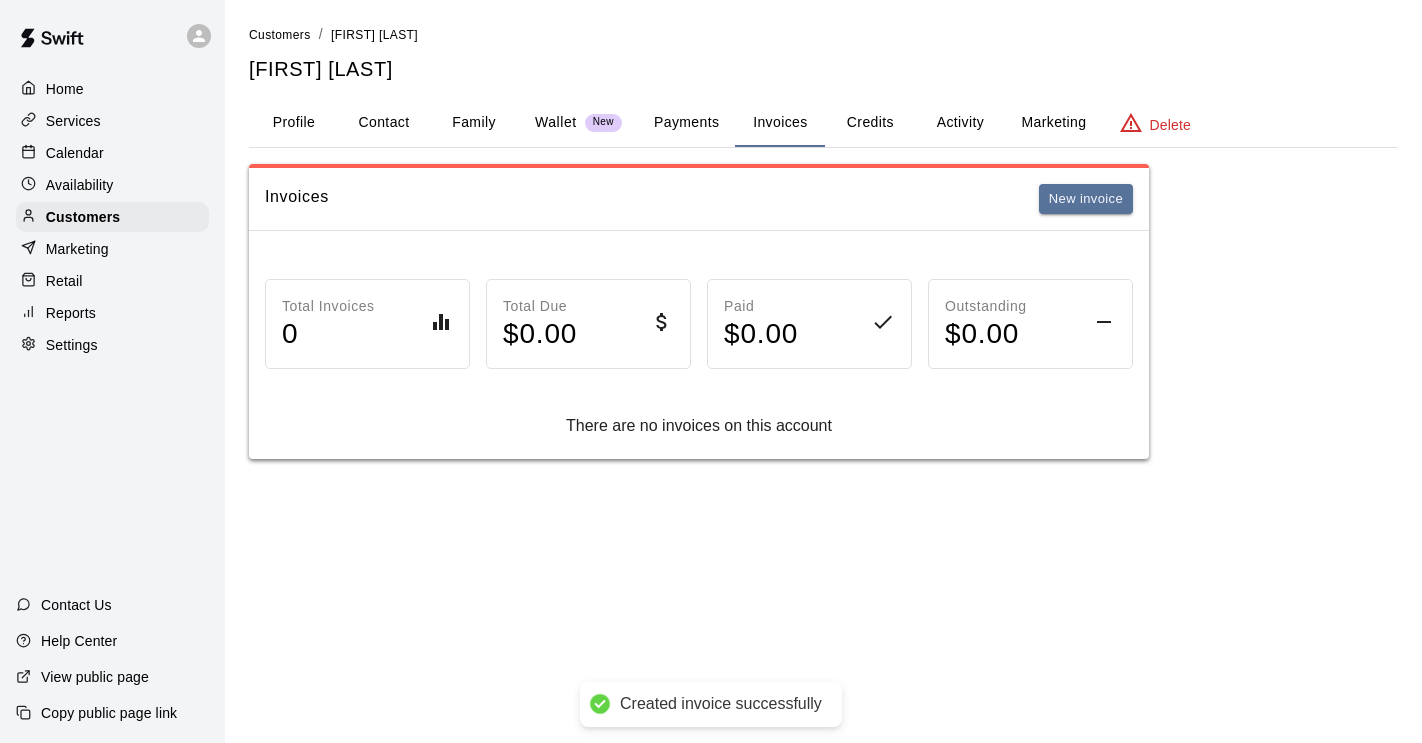scroll, scrollTop: 0, scrollLeft: 0, axis: both 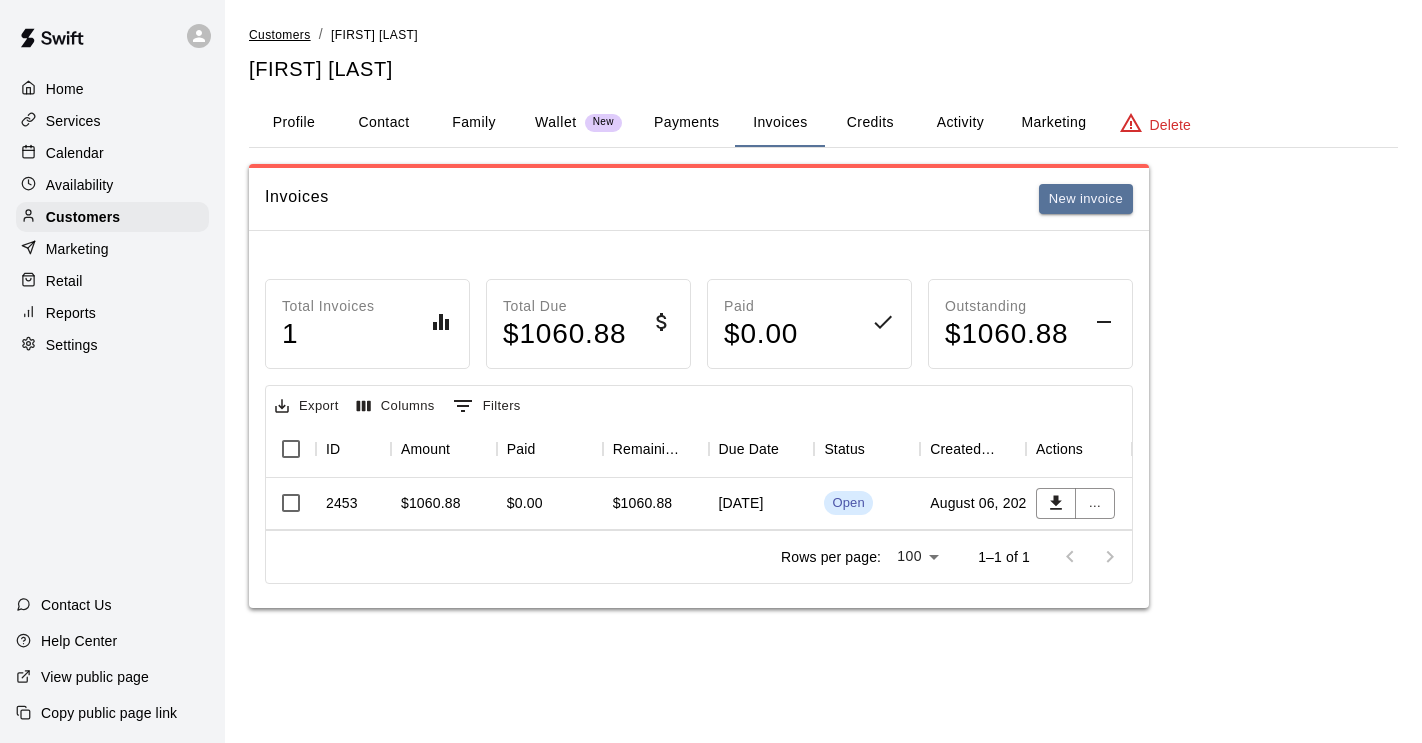 click on "Customers" at bounding box center [280, 35] 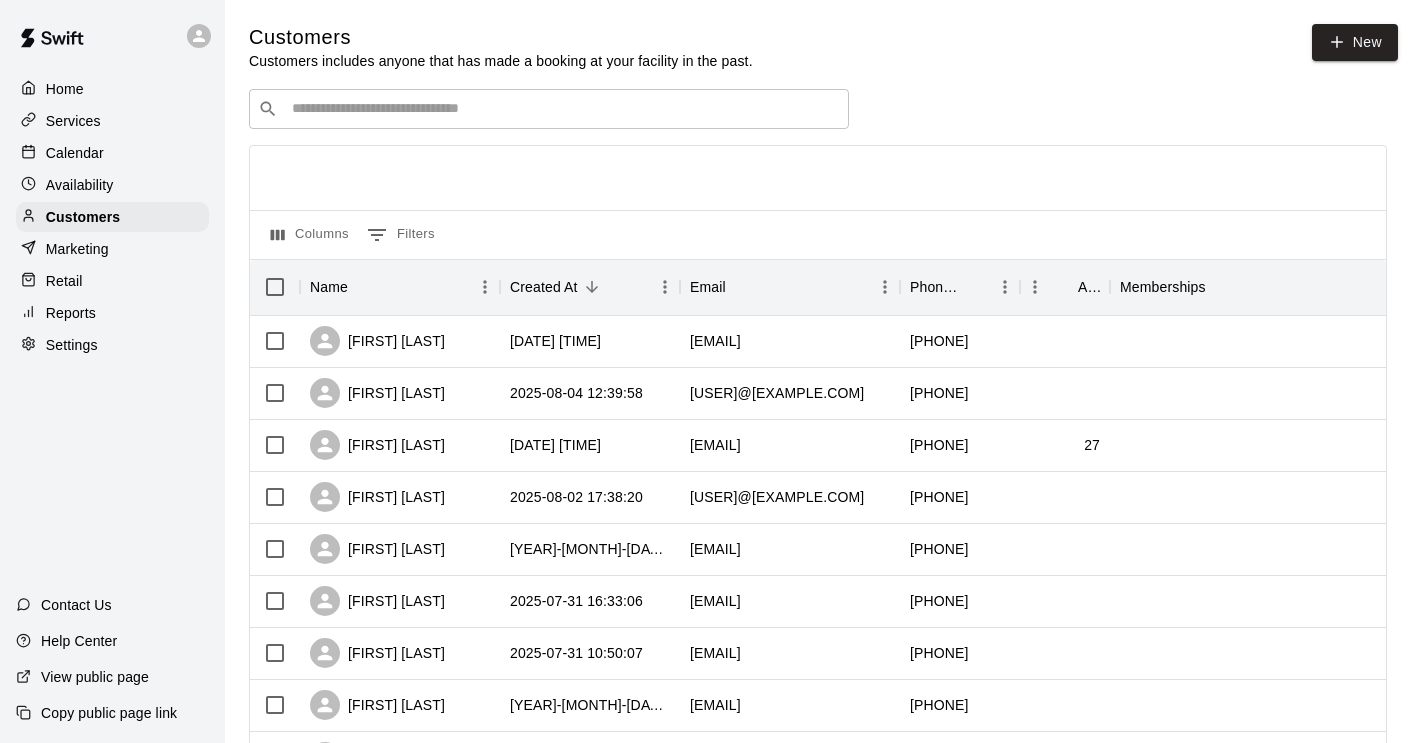 click on "​ ​" at bounding box center [549, 109] 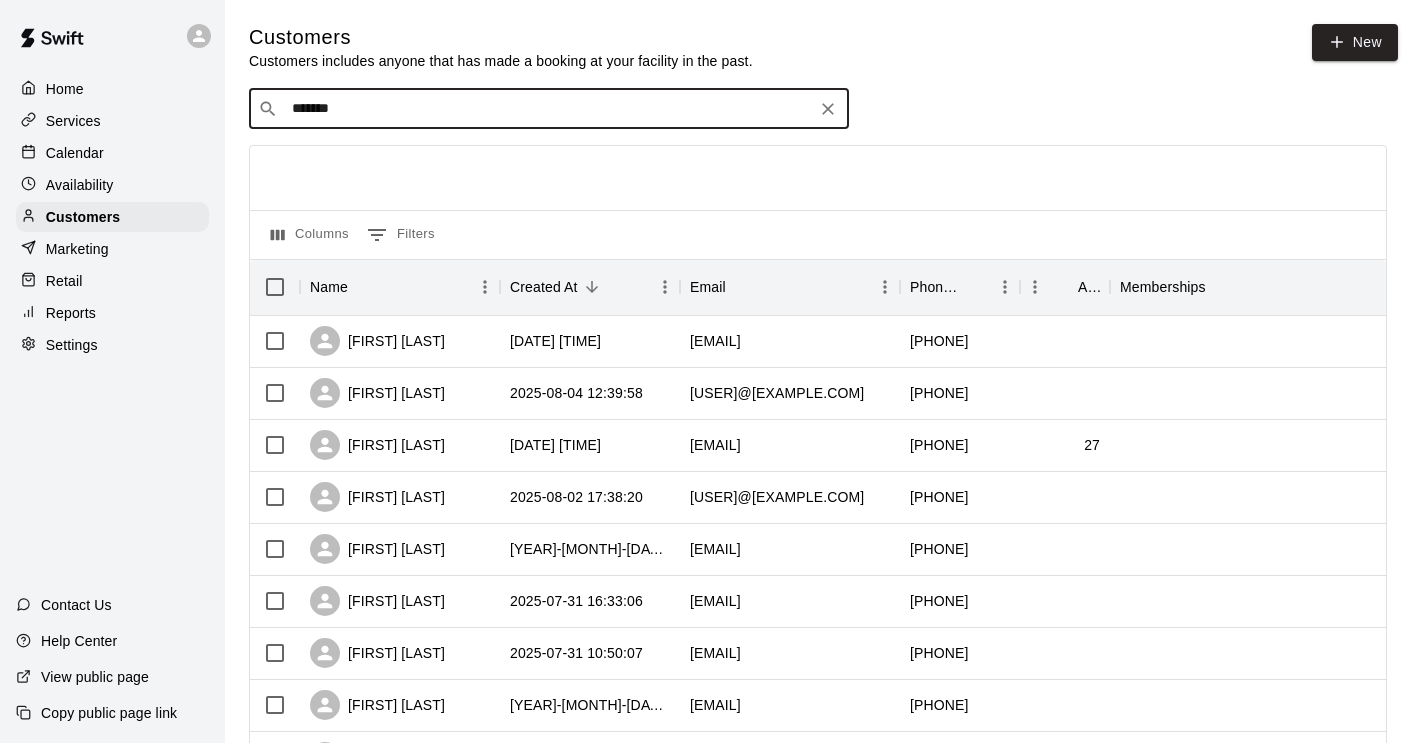 type on "********" 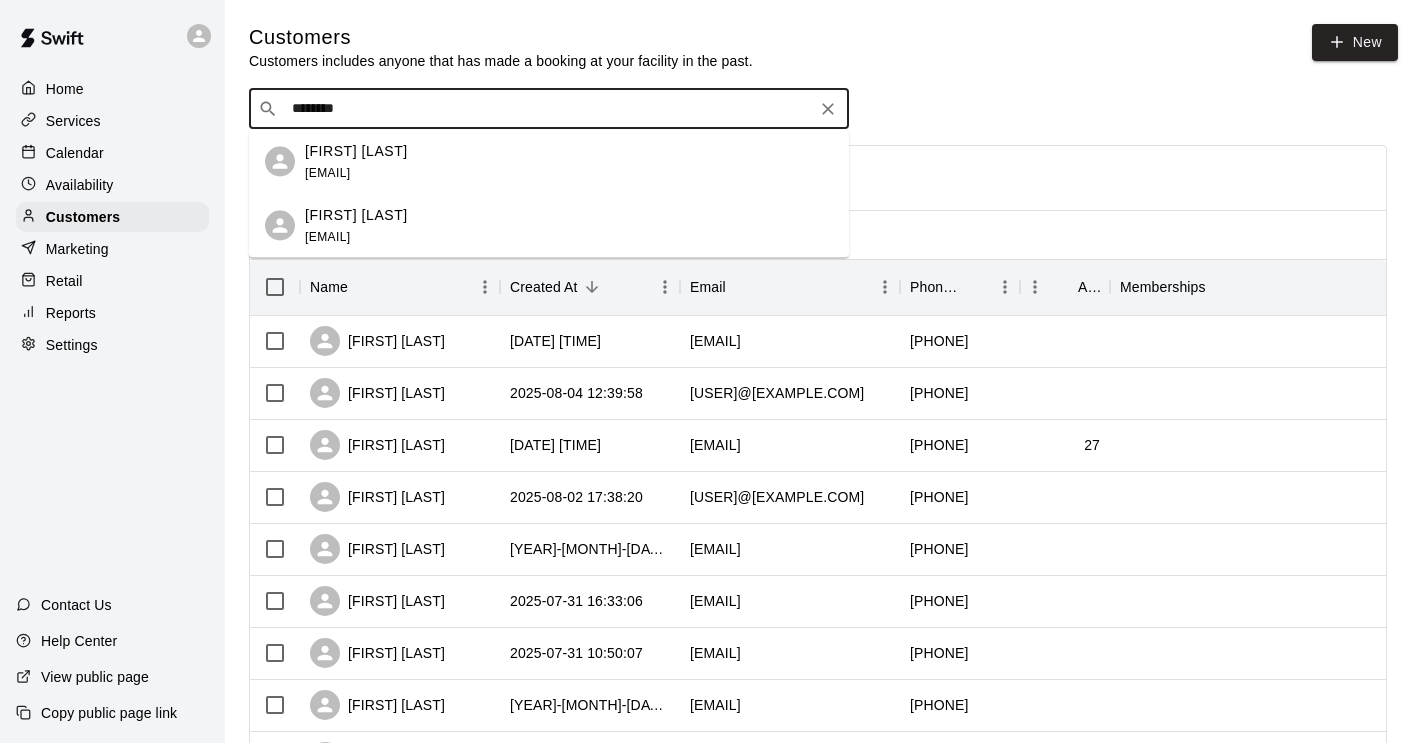 click on "[FIRST] [LAST]" at bounding box center (356, 214) 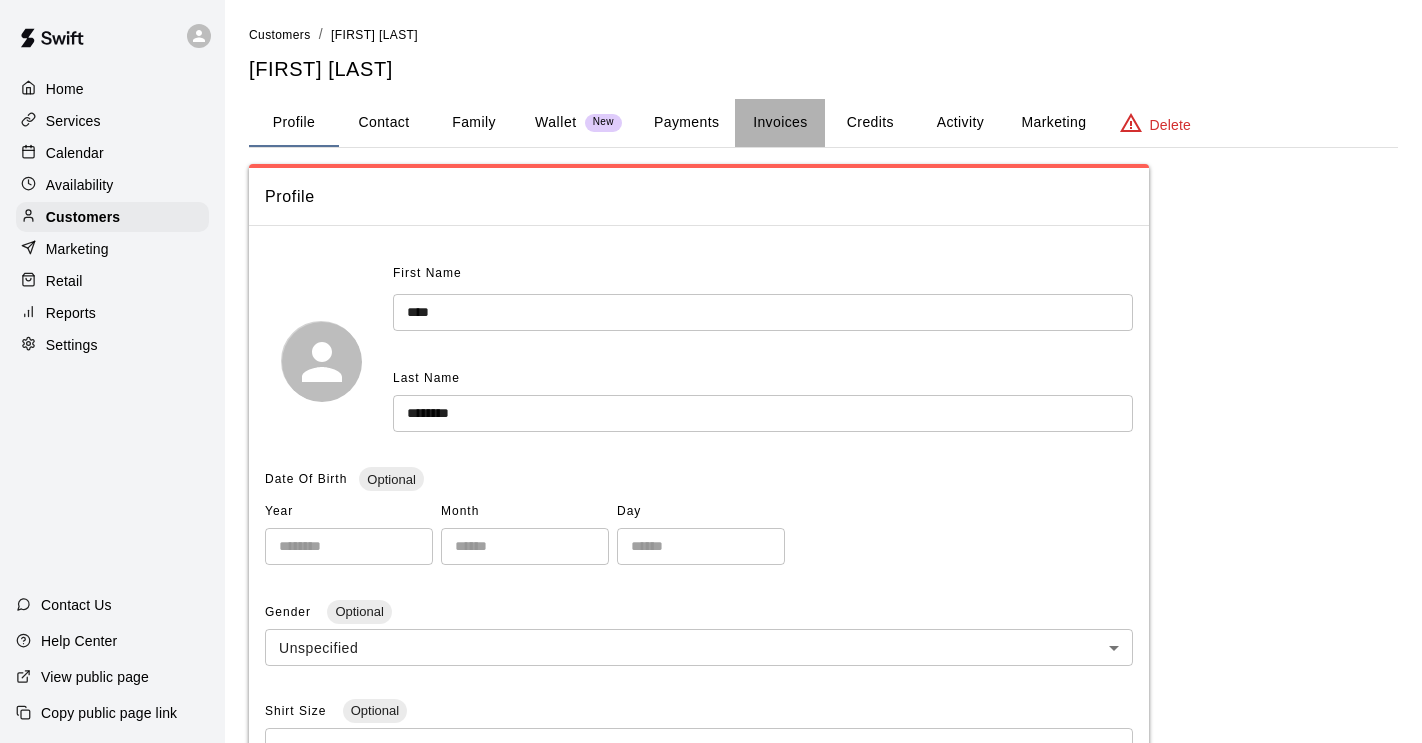 click on "Invoices" at bounding box center [780, 123] 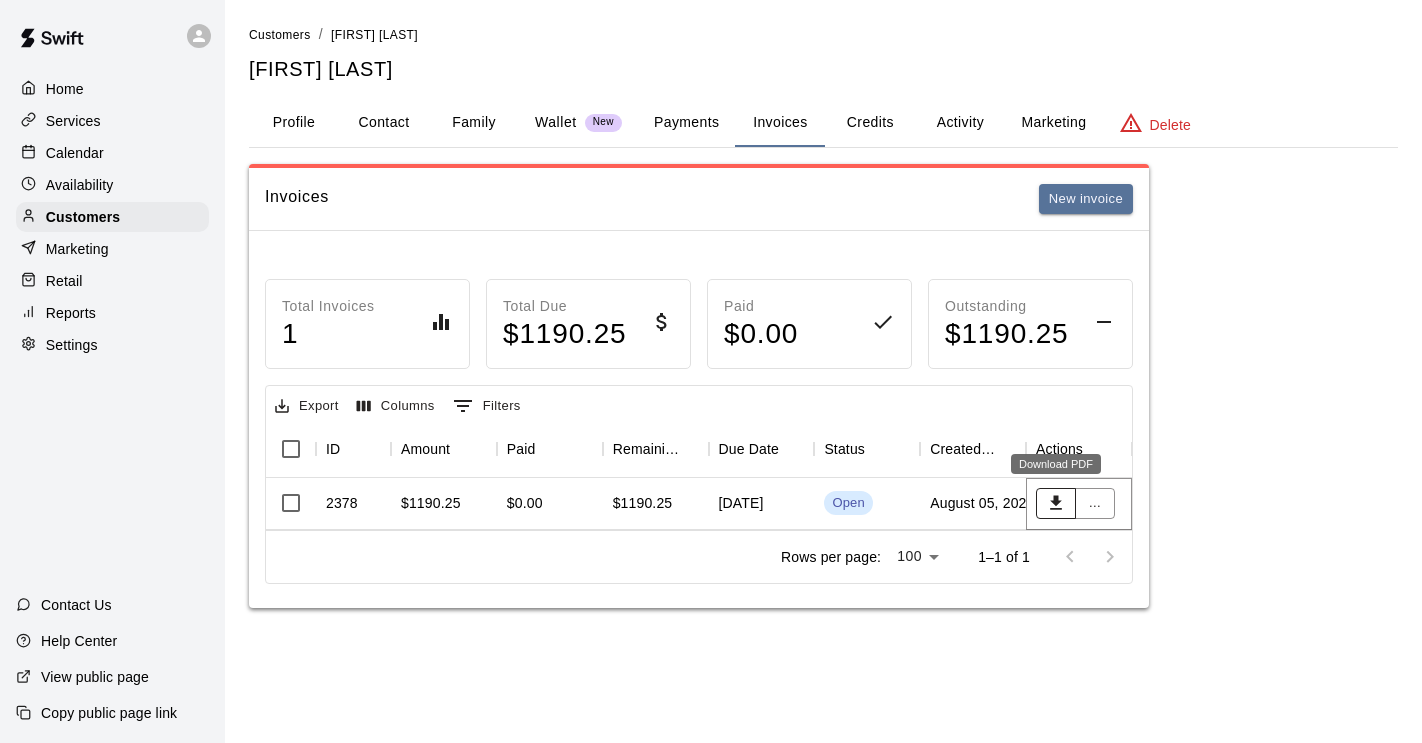 click 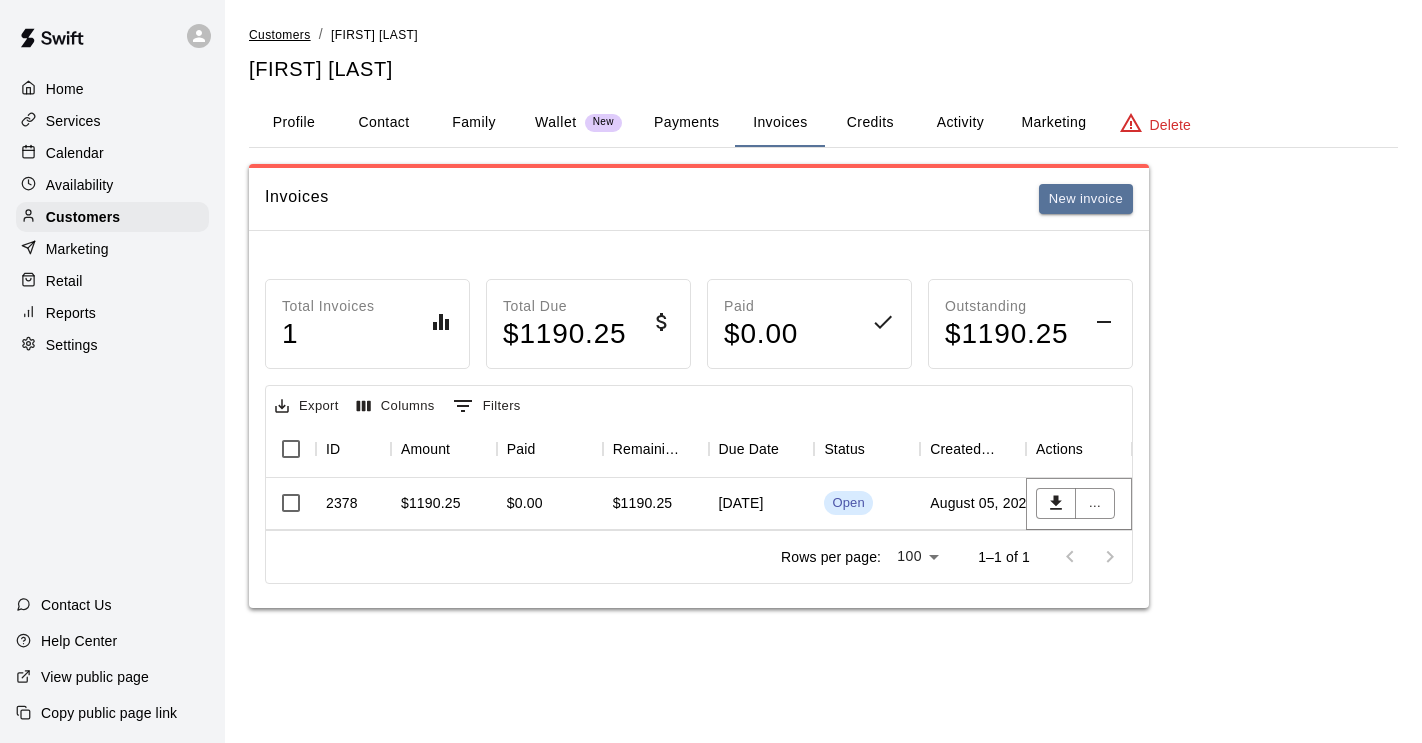 click on "Customers" at bounding box center [280, 35] 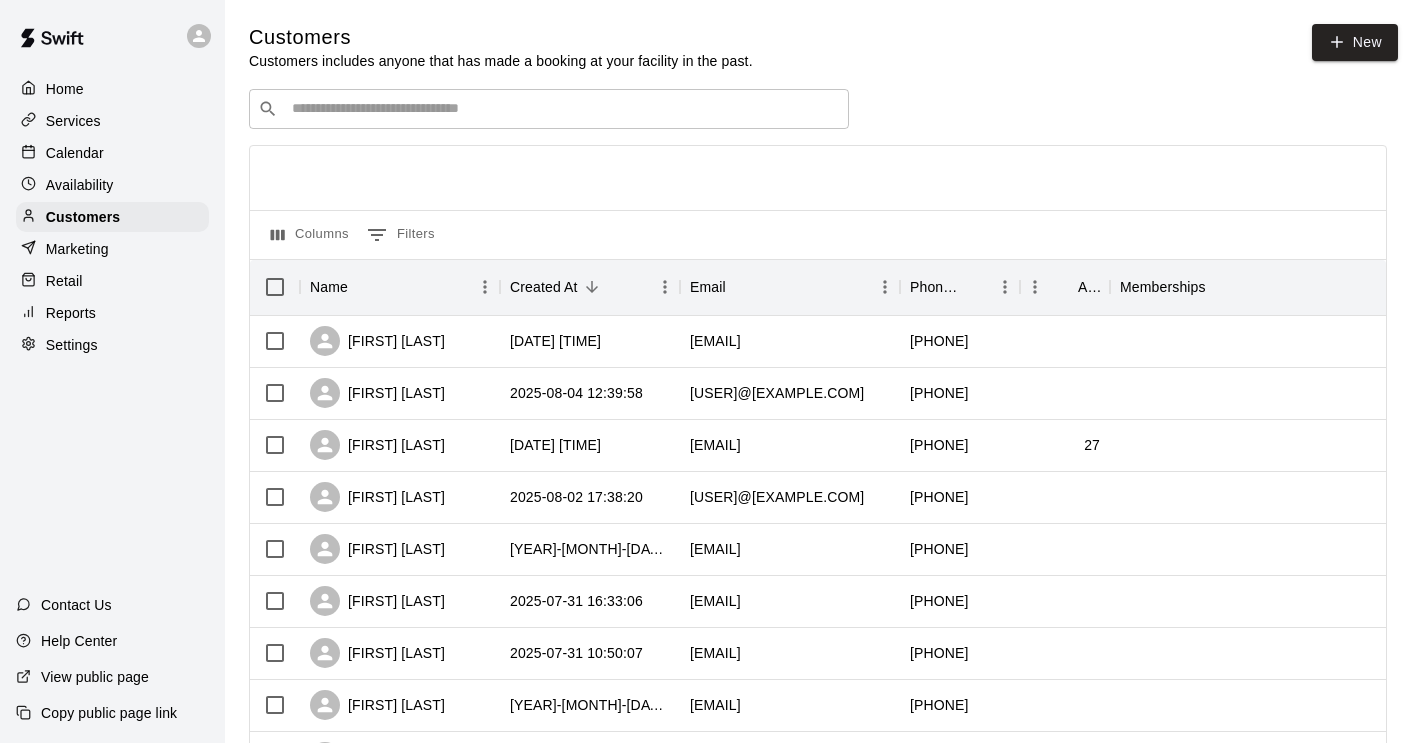 click at bounding box center [563, 109] 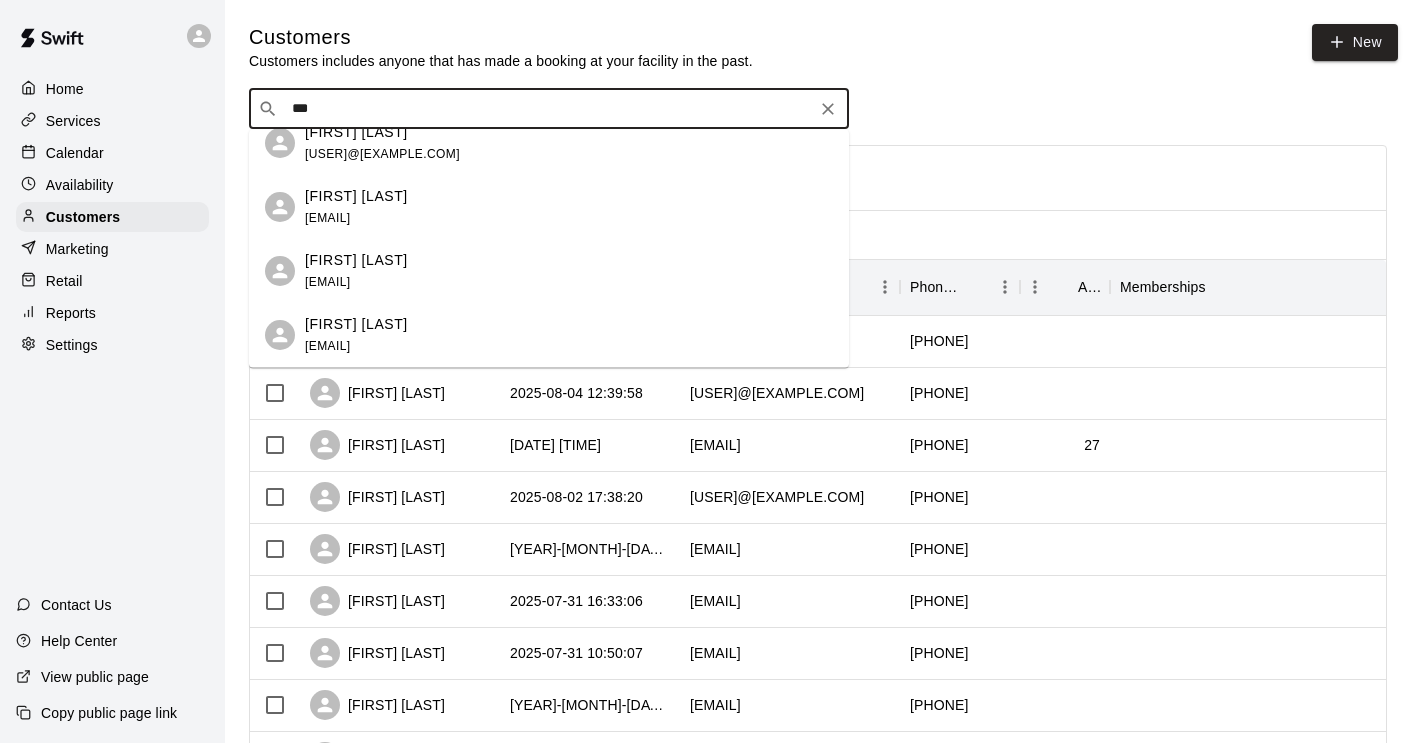 scroll, scrollTop: 0, scrollLeft: 0, axis: both 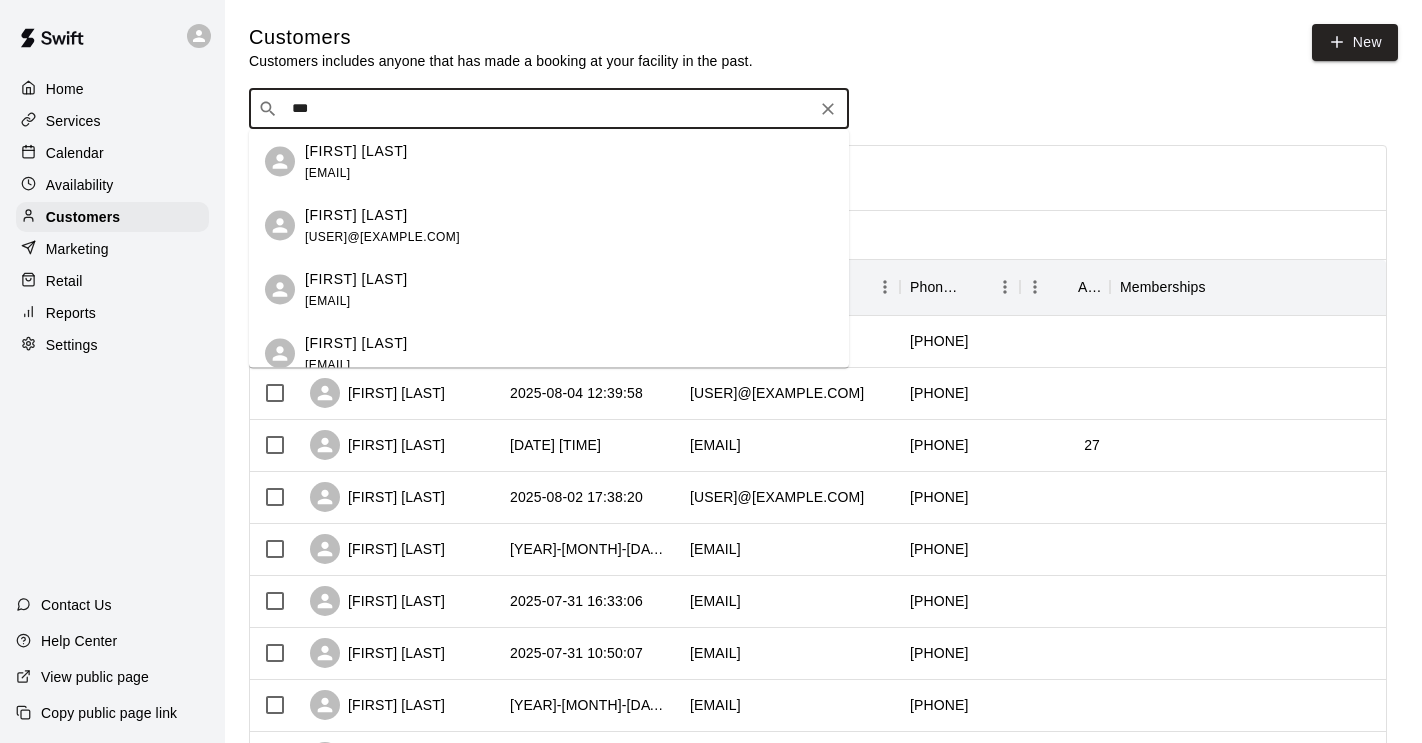 type on "***" 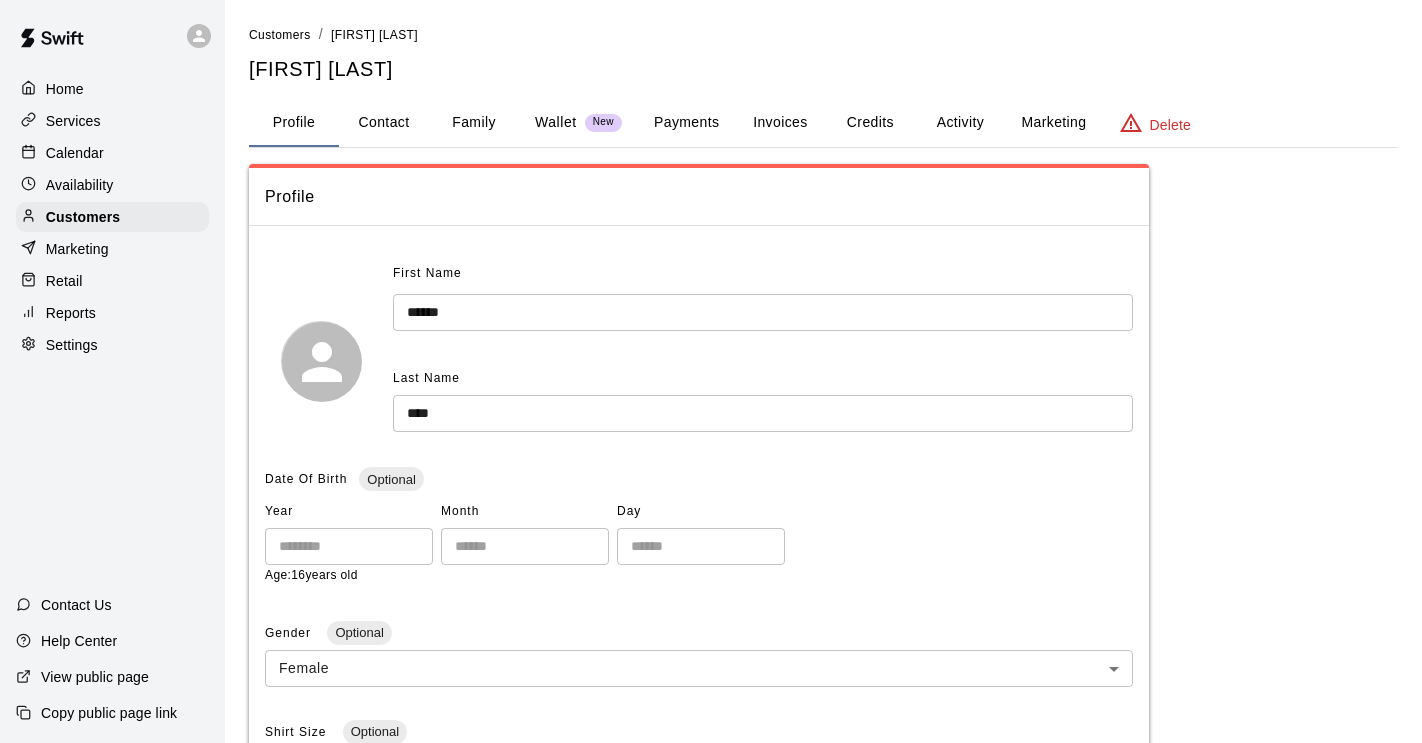 click on "Invoices" at bounding box center [780, 123] 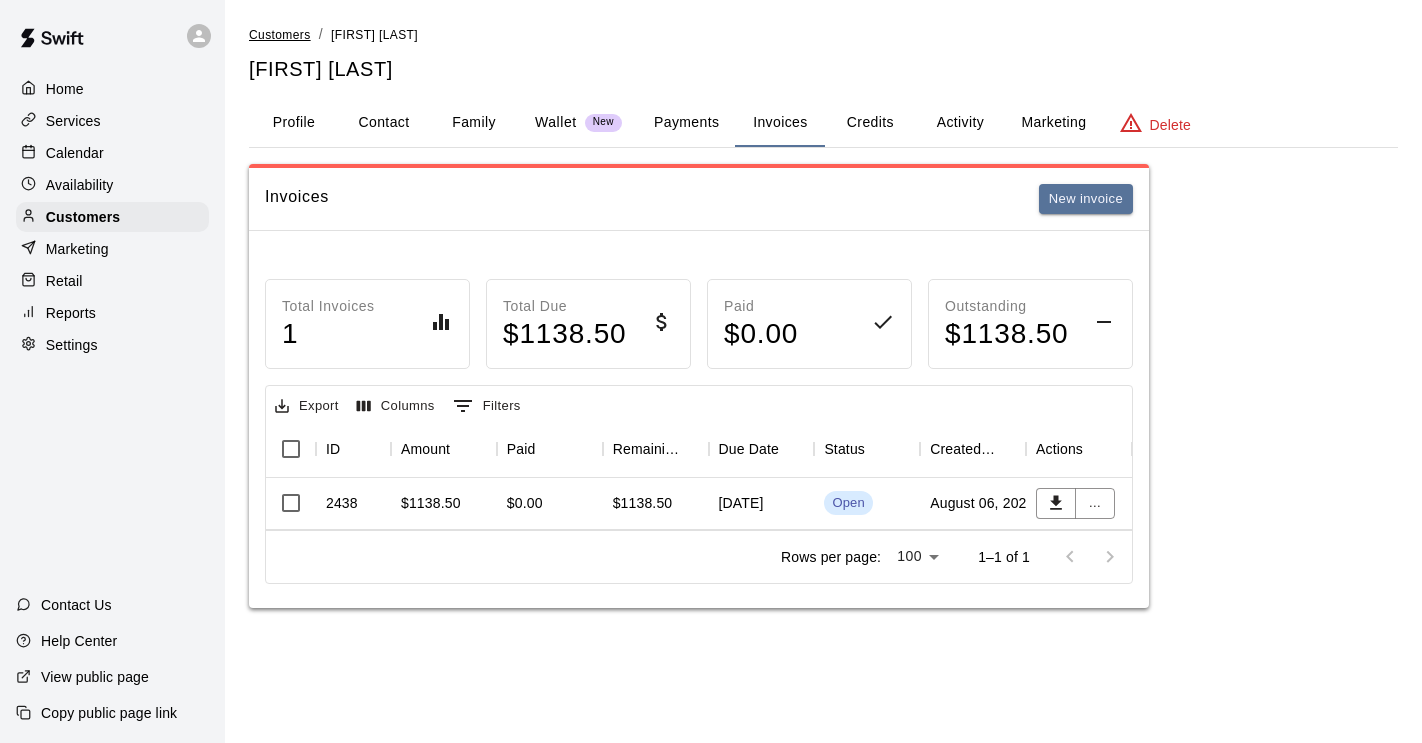 click on "Customers" at bounding box center (280, 35) 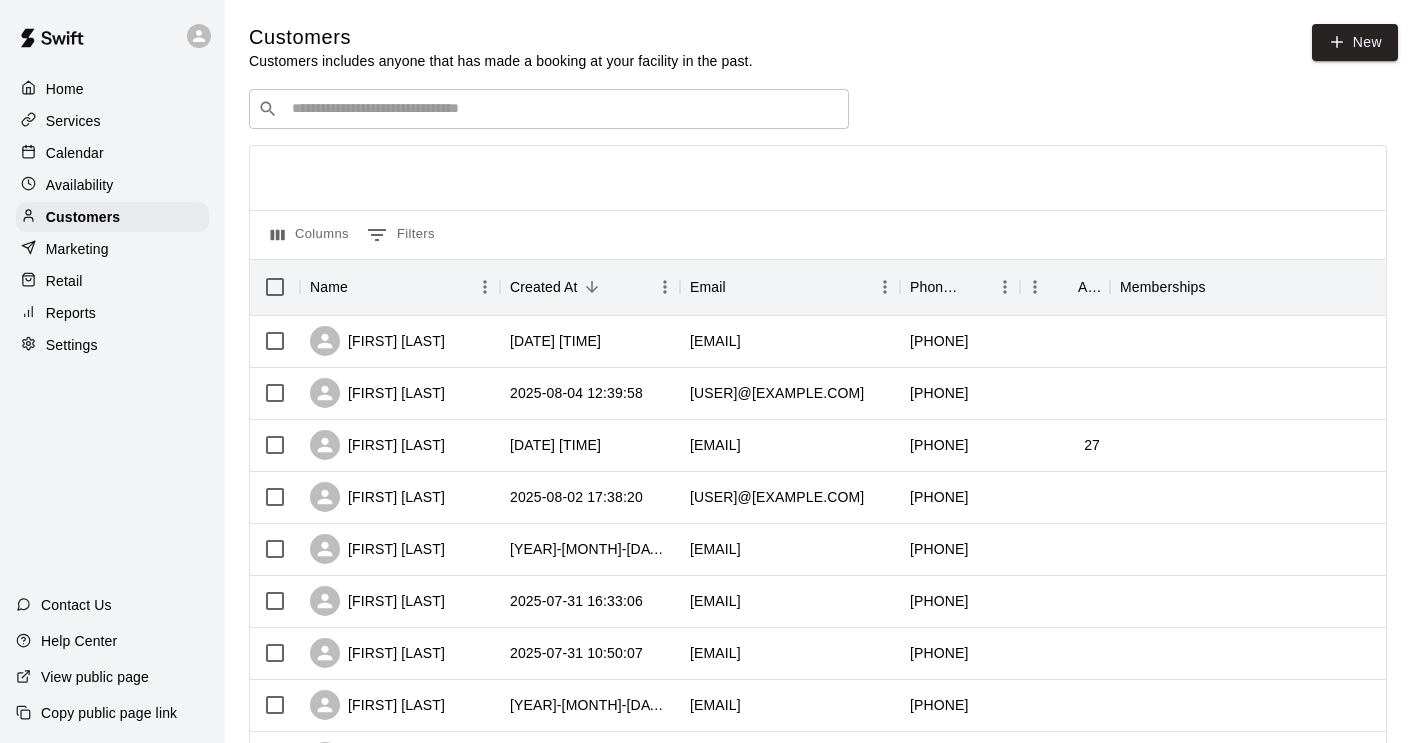 click on "​ ​" at bounding box center (549, 109) 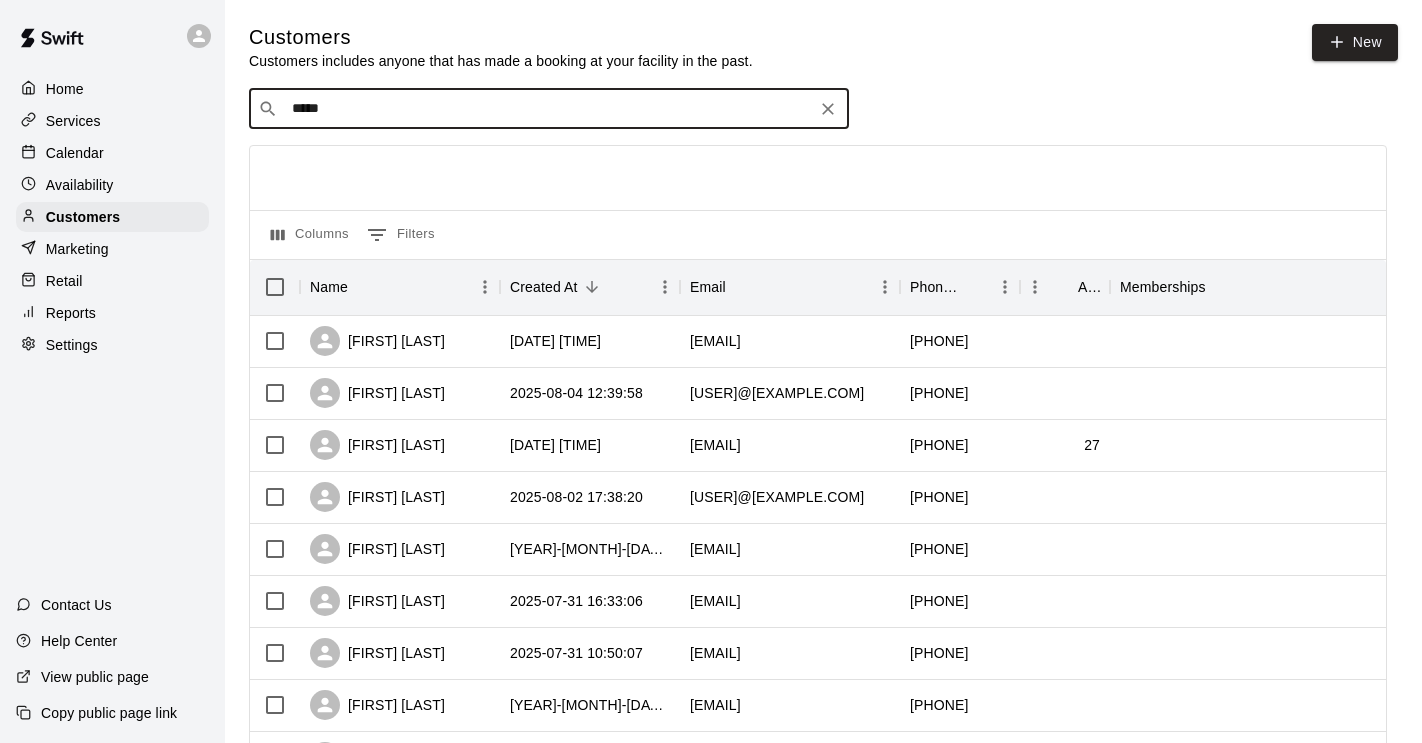 type on "******" 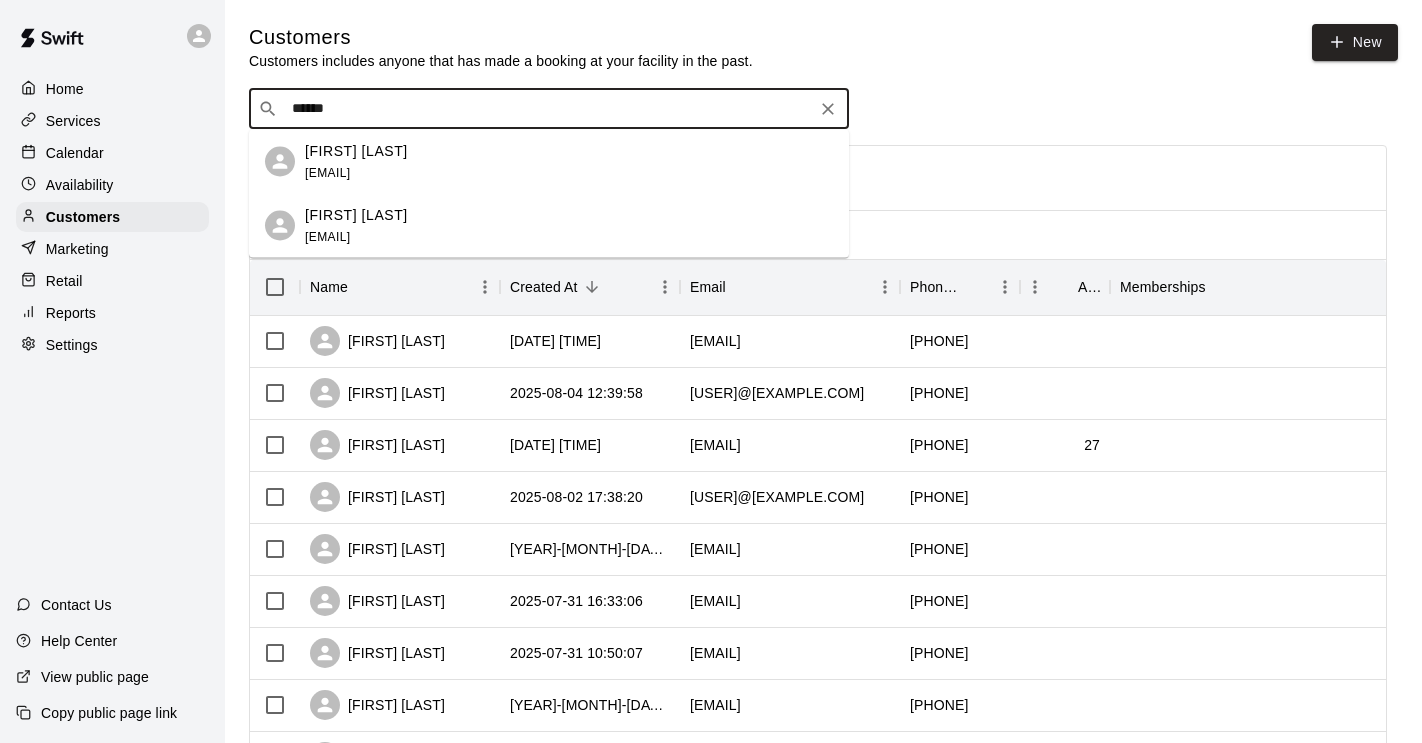 click on "[FIRST] [LAST] [EMAIL]" at bounding box center [356, 225] 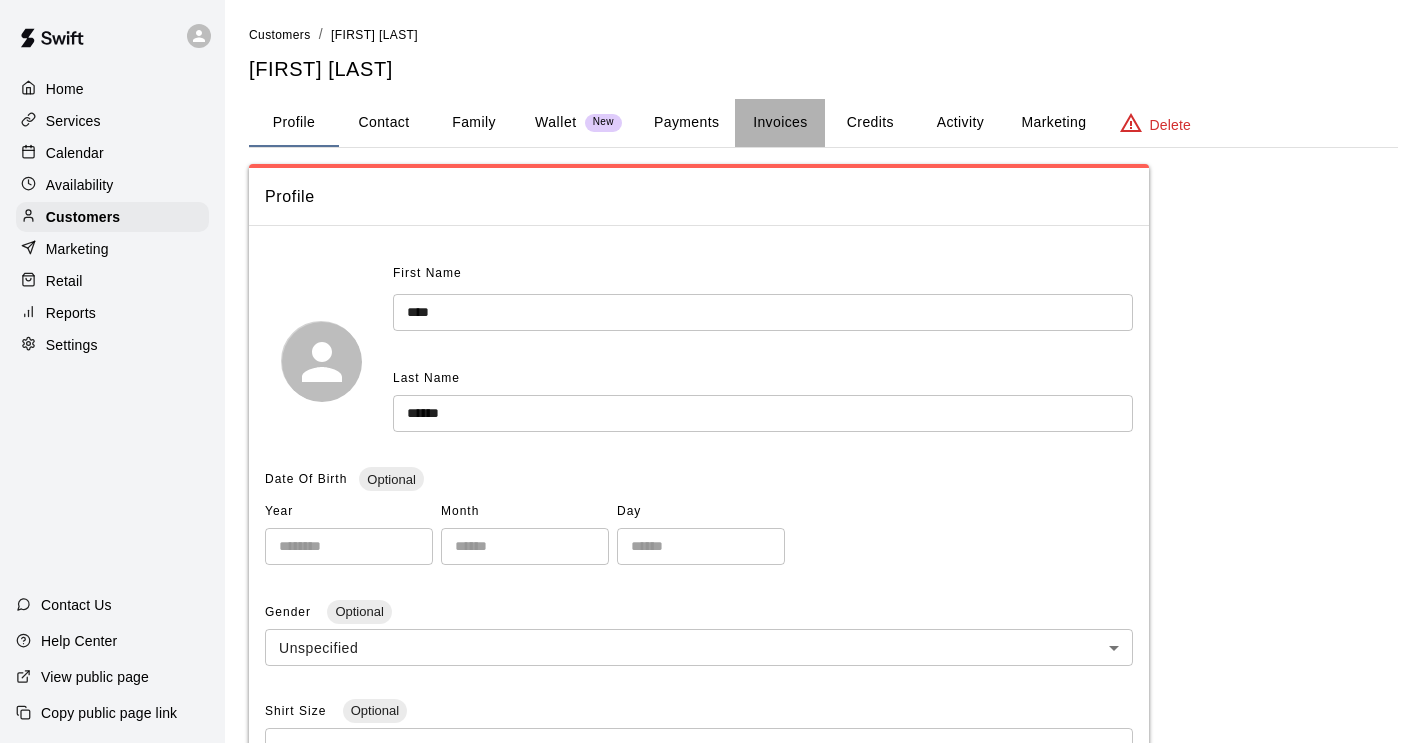 click on "Invoices" at bounding box center [780, 123] 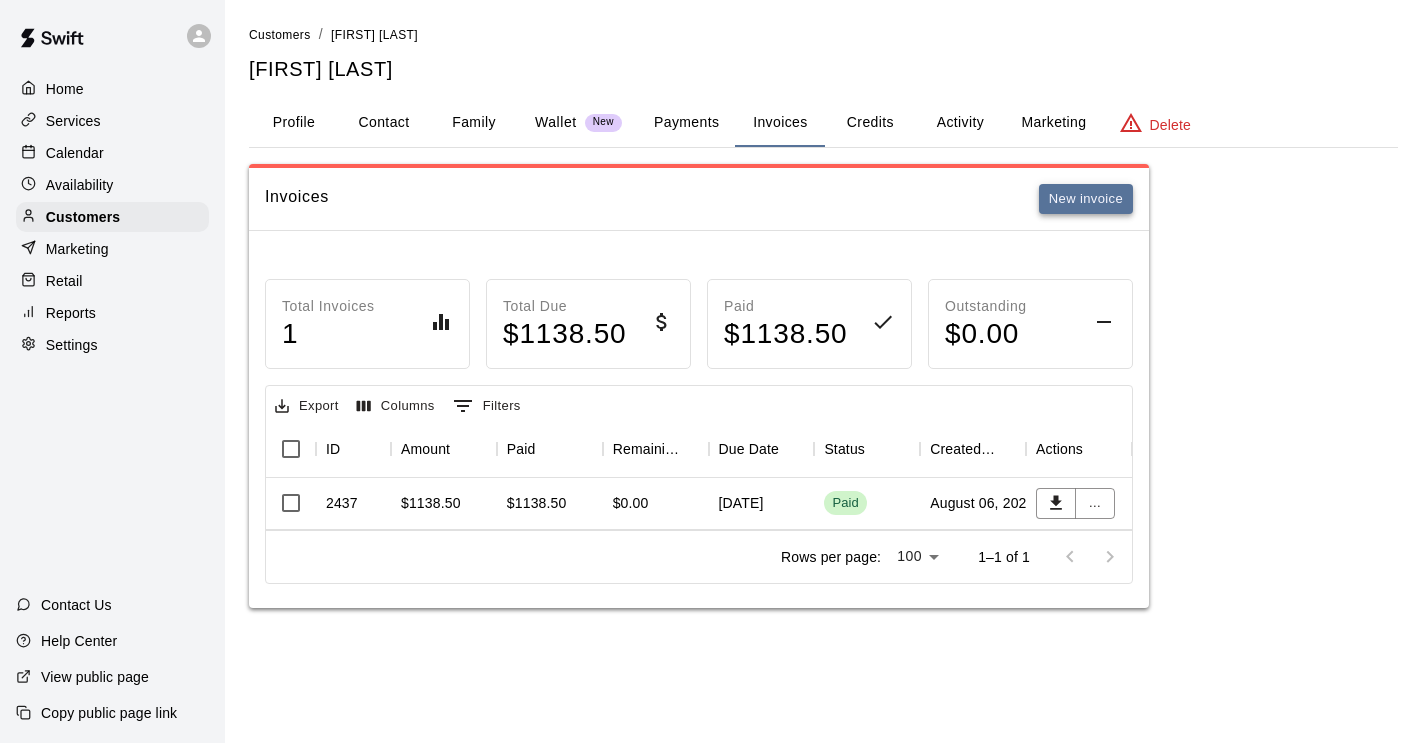 click on "New invoice" at bounding box center (1086, 199) 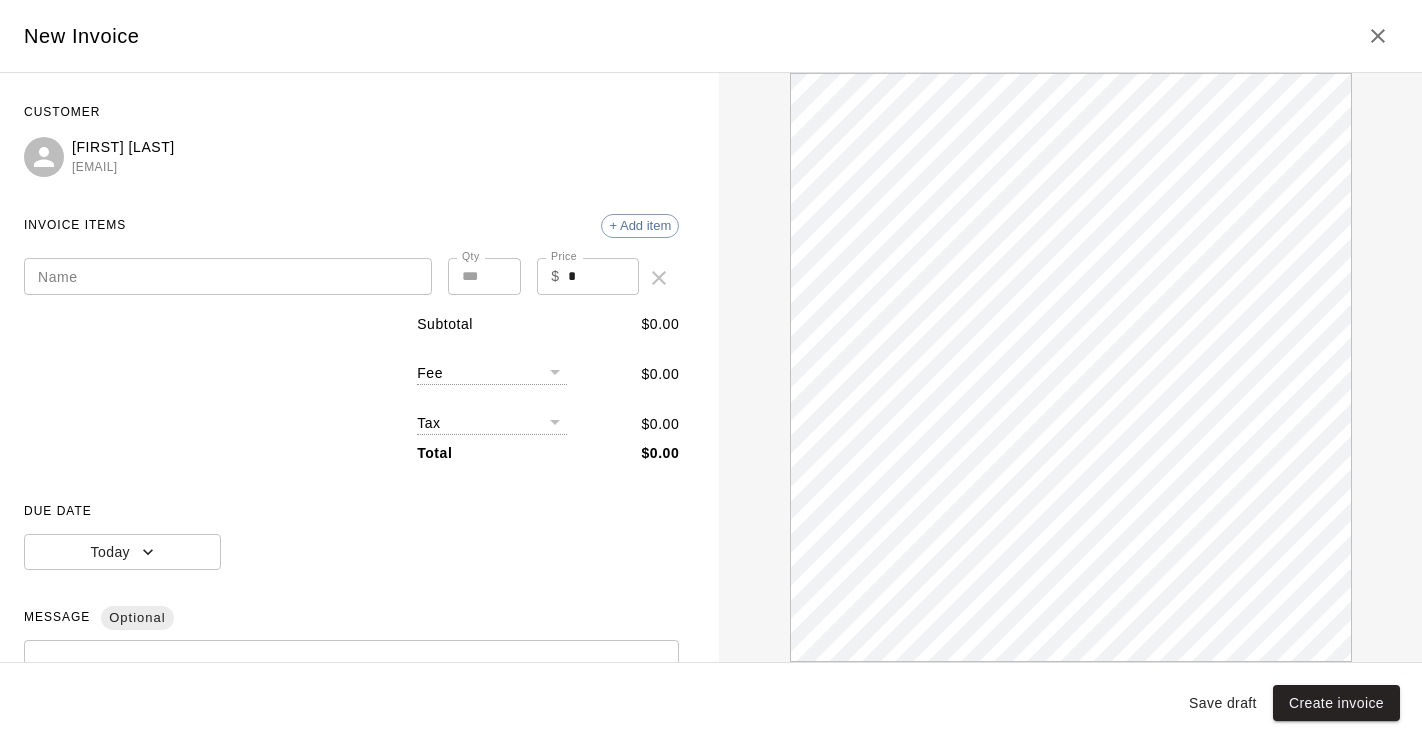 scroll, scrollTop: 0, scrollLeft: 0, axis: both 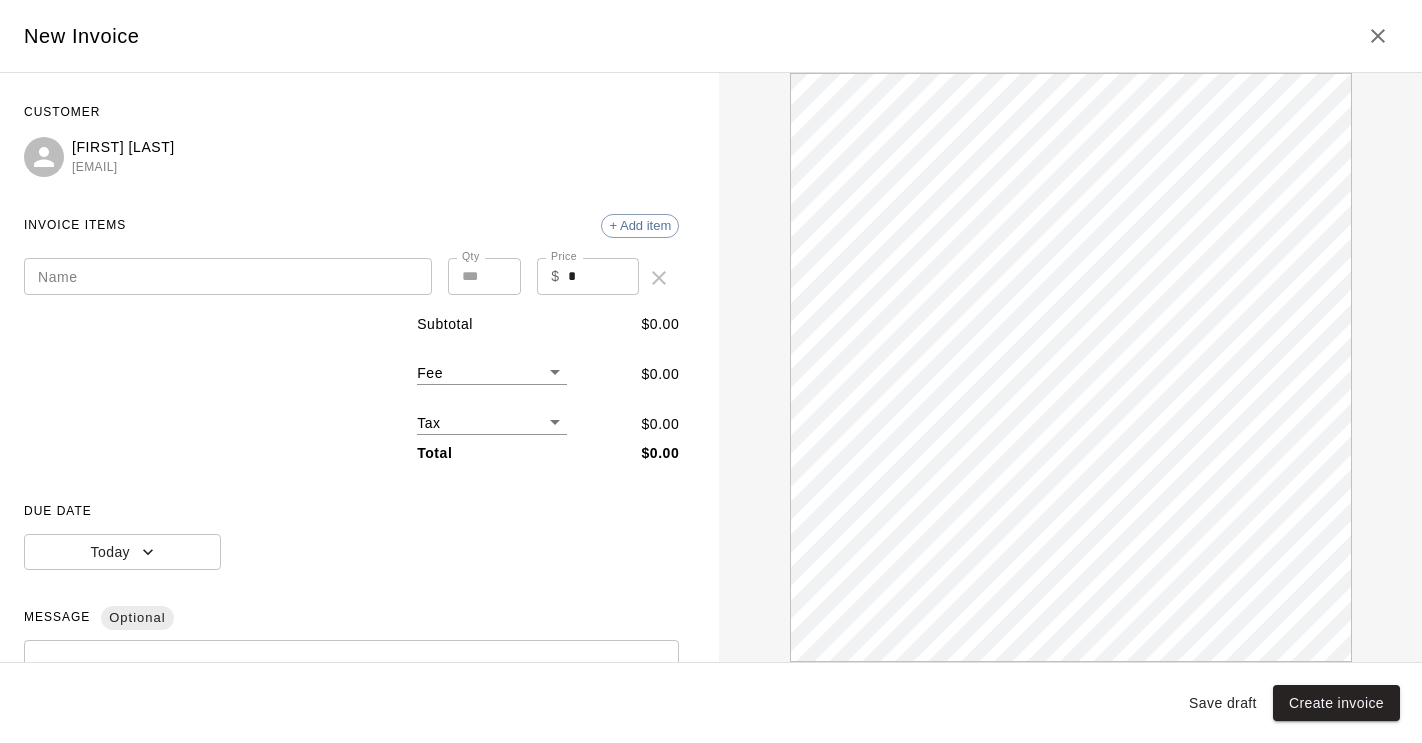 click on "Name" at bounding box center [228, 276] 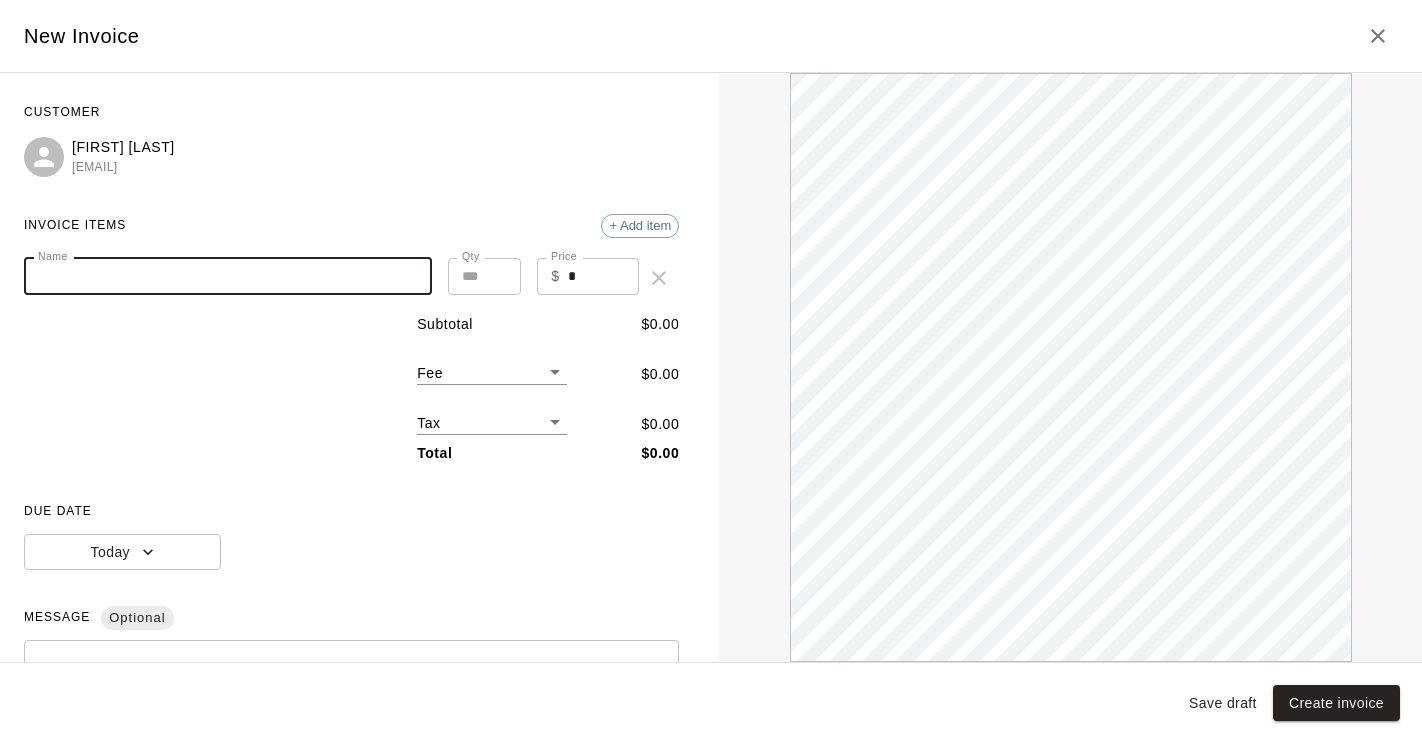 paste on "**********" 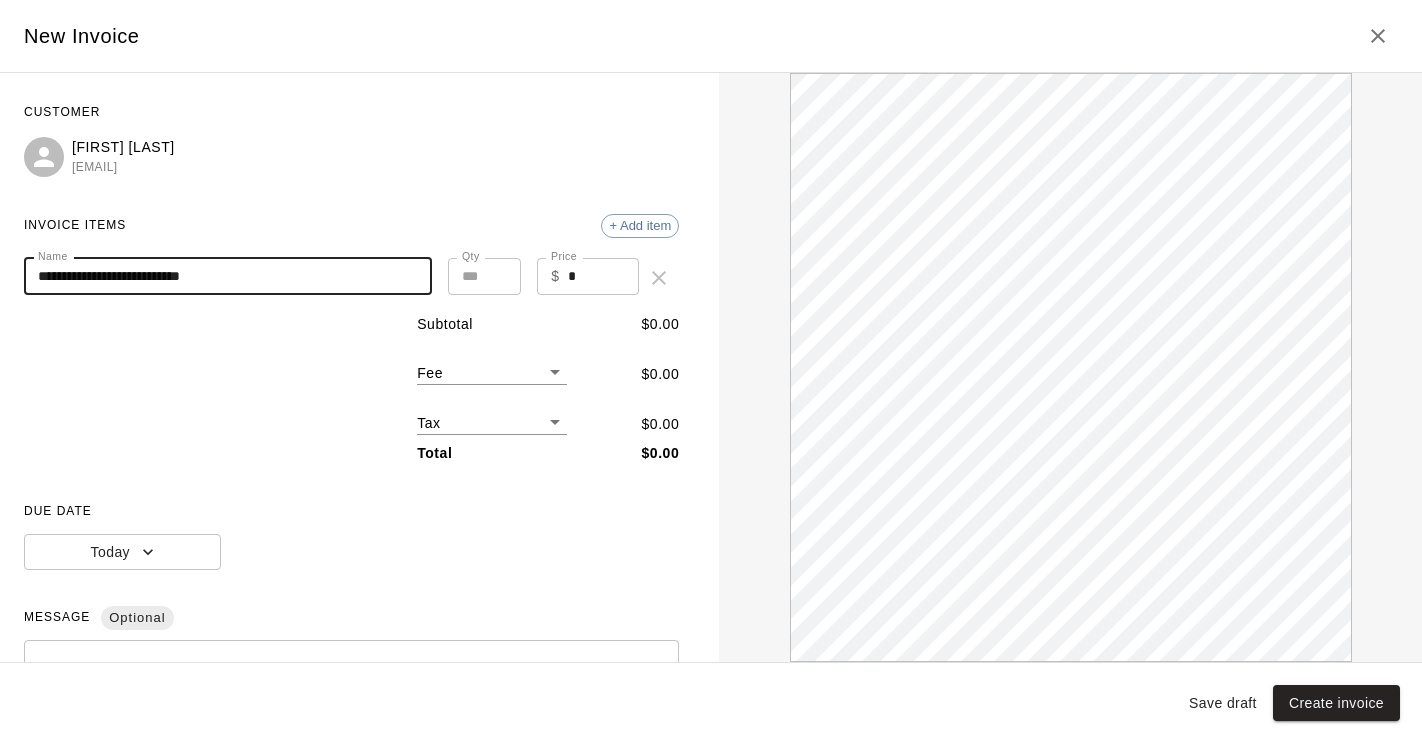 scroll, scrollTop: 0, scrollLeft: 0, axis: both 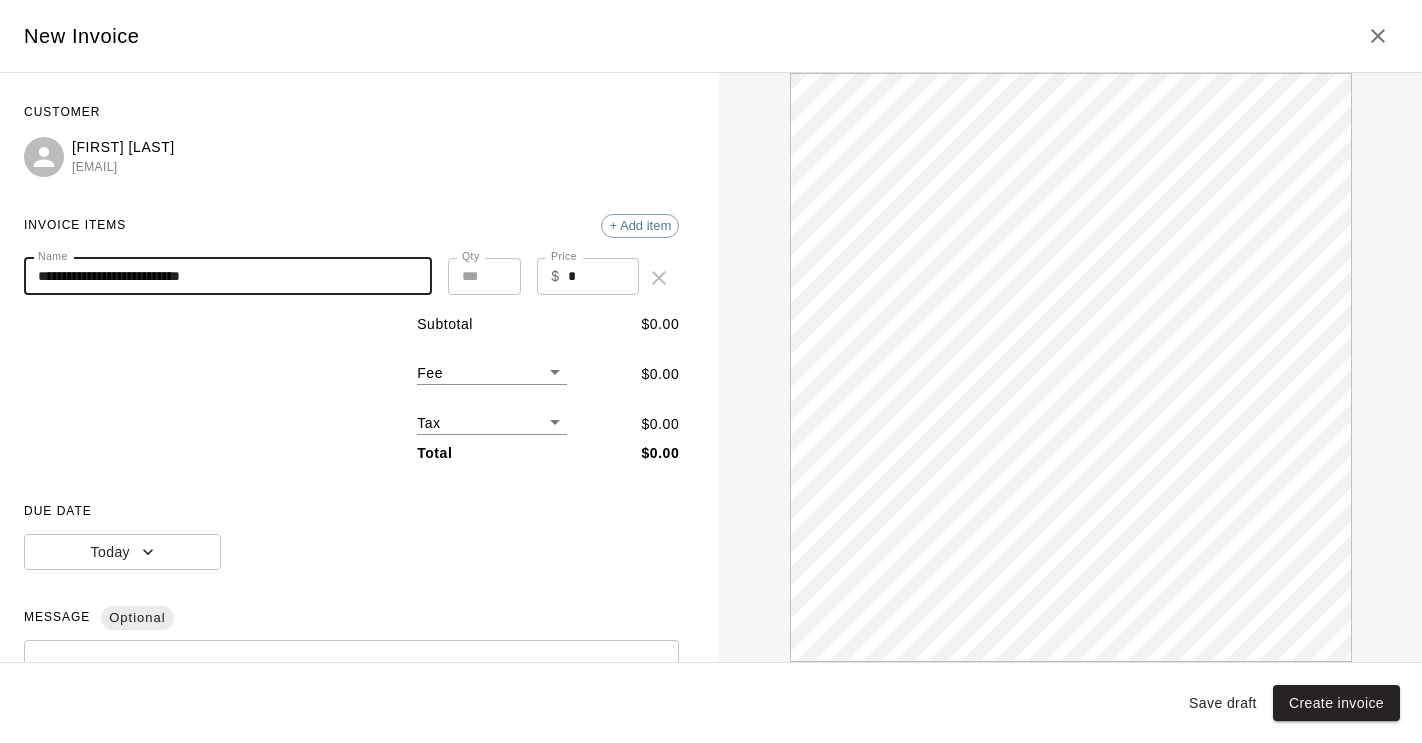 type on "**********" 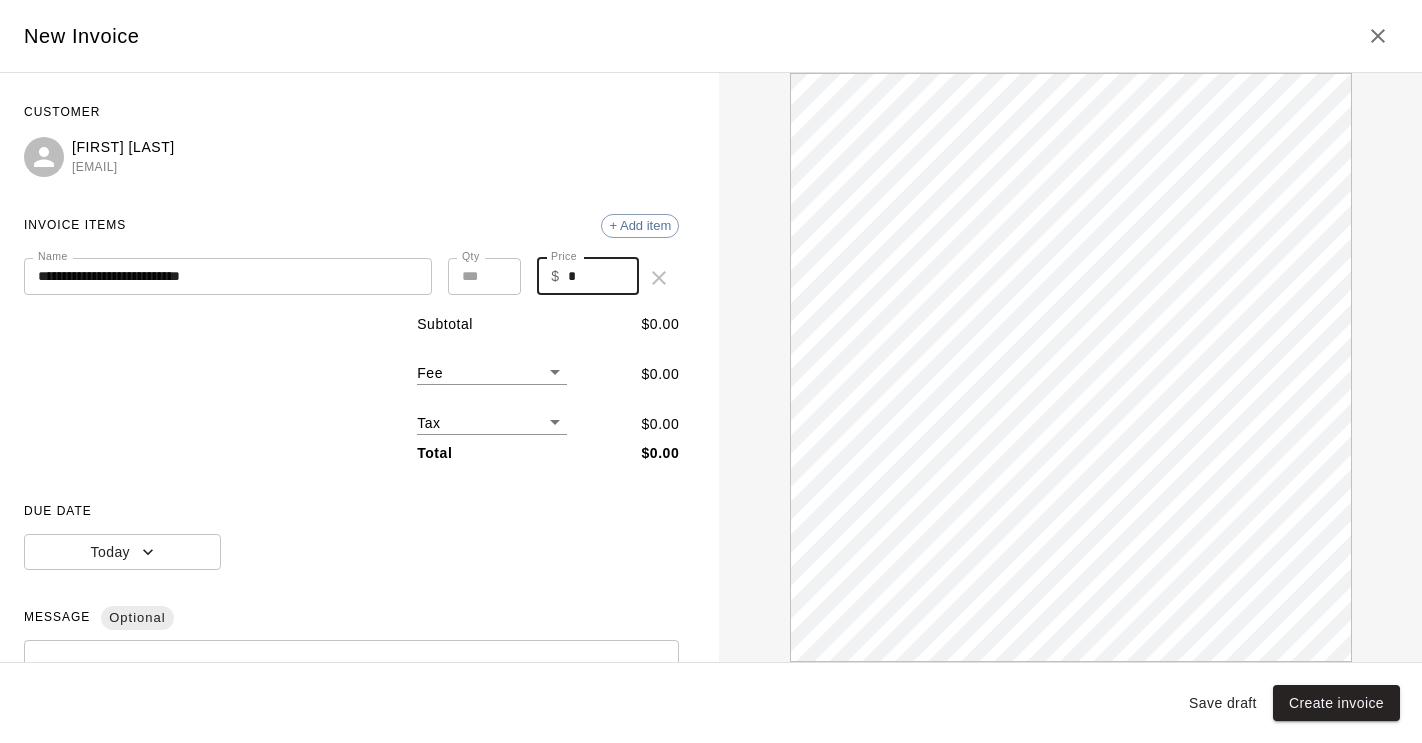 drag, startPoint x: 582, startPoint y: 276, endPoint x: 559, endPoint y: 276, distance: 23 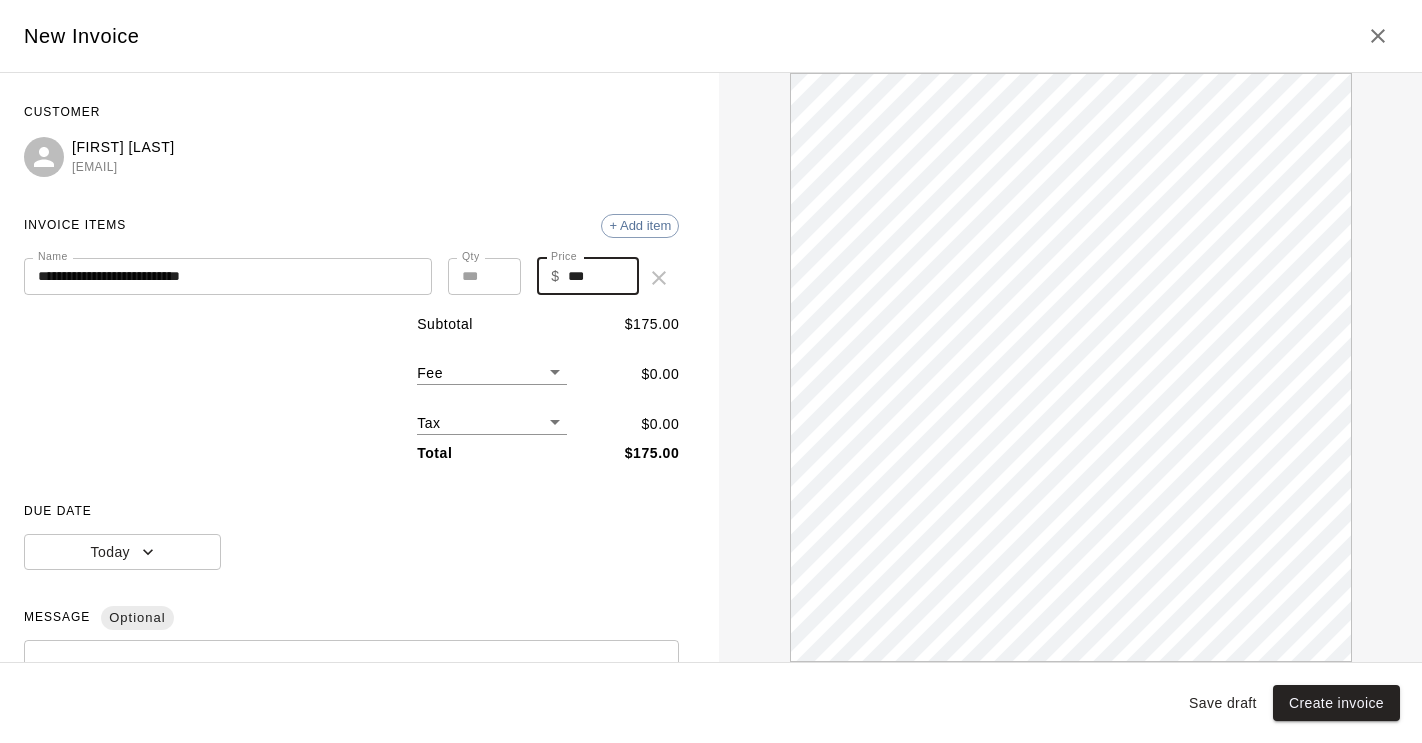 scroll, scrollTop: 0, scrollLeft: 0, axis: both 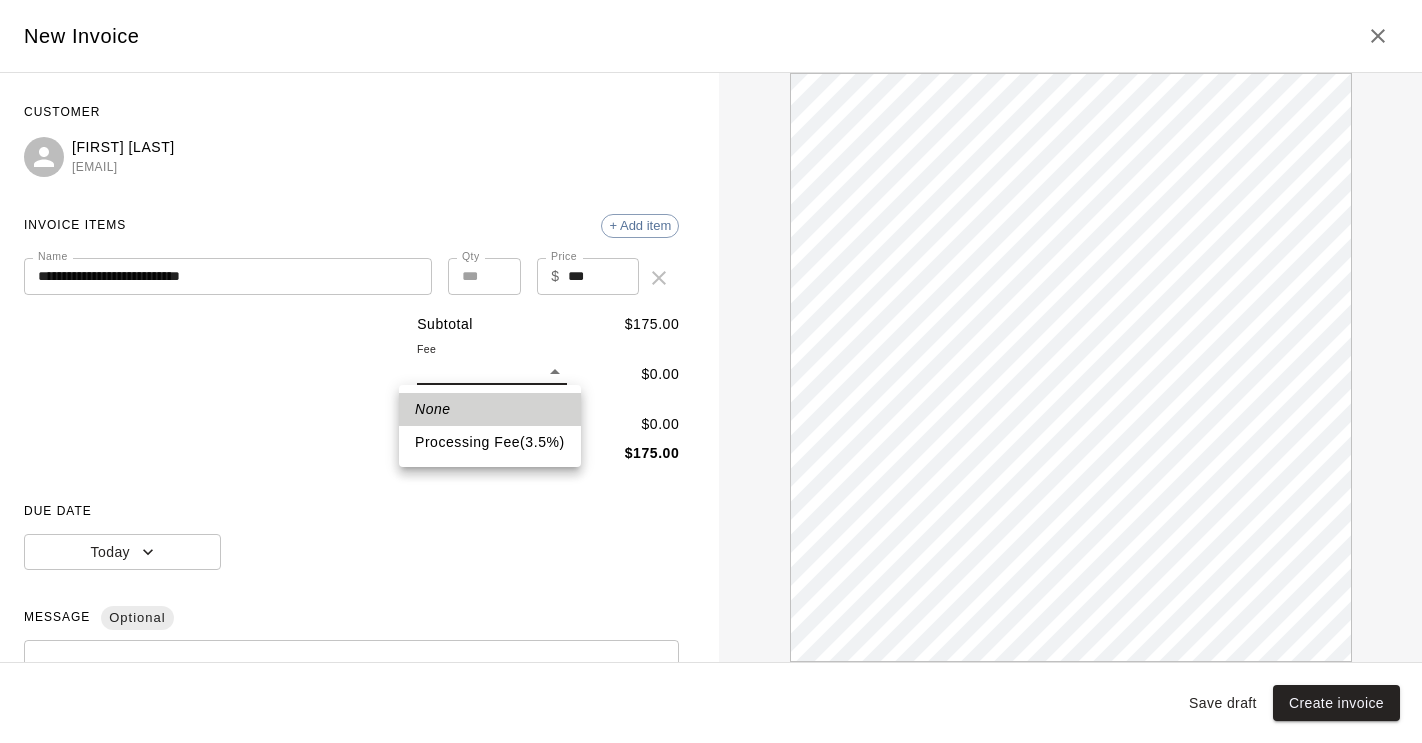 click on "Processing Fee  ( 3.5 % )" at bounding box center (490, 442) 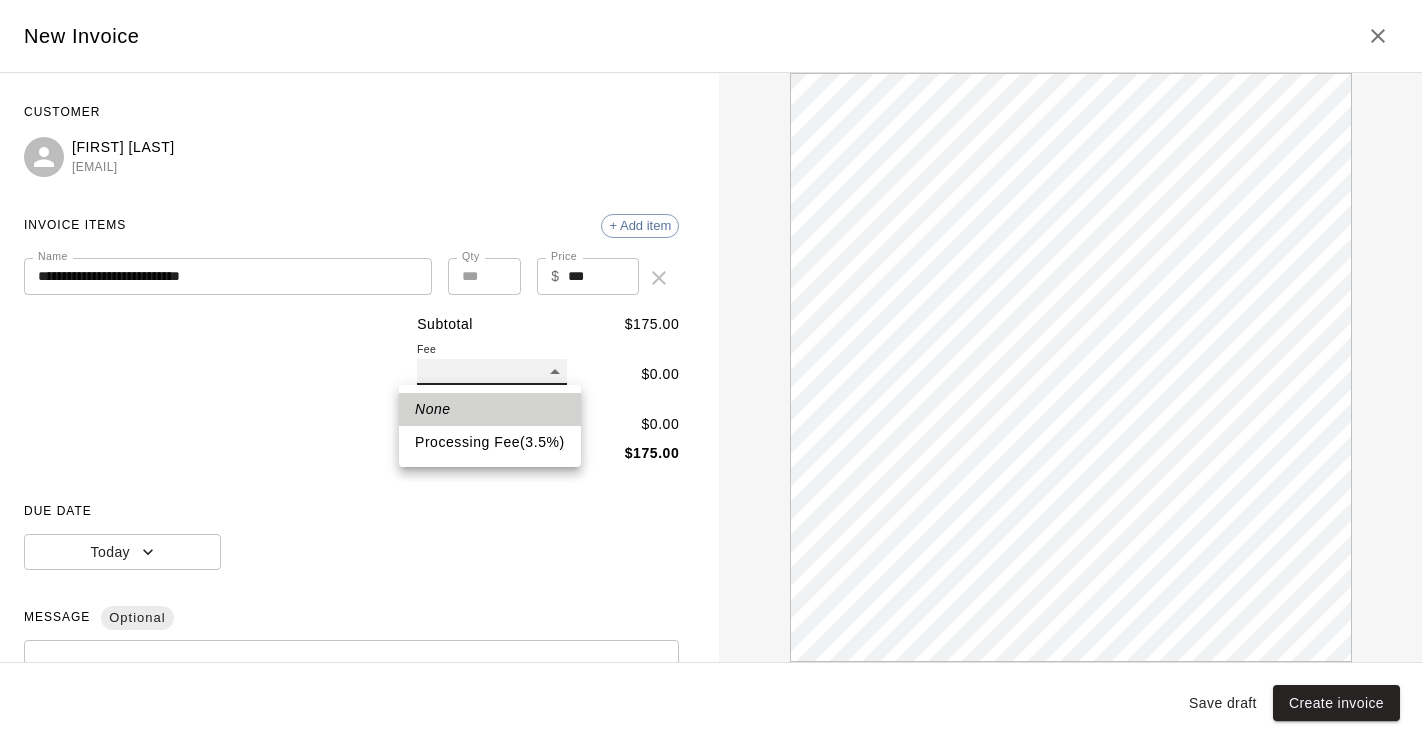 type on "**" 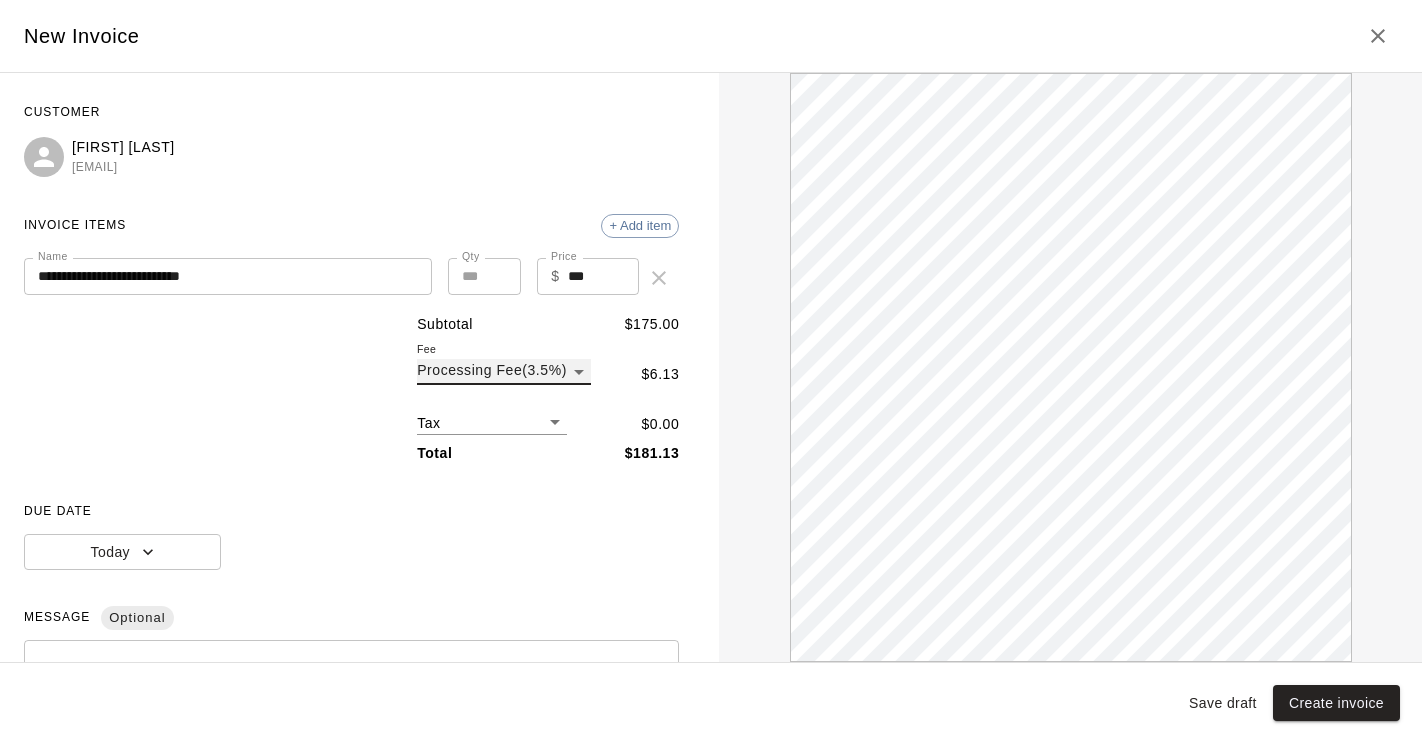 scroll, scrollTop: 0, scrollLeft: 0, axis: both 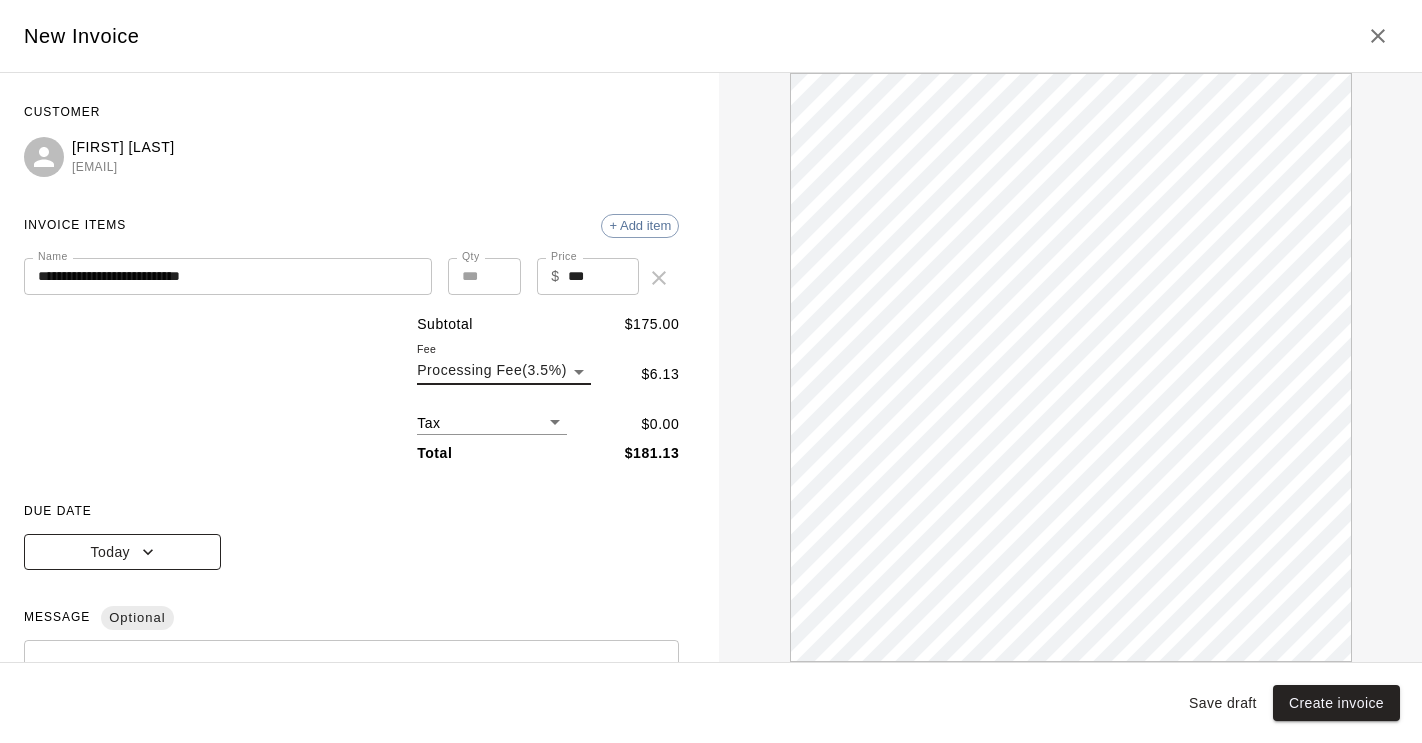 click on "Today" at bounding box center [122, 552] 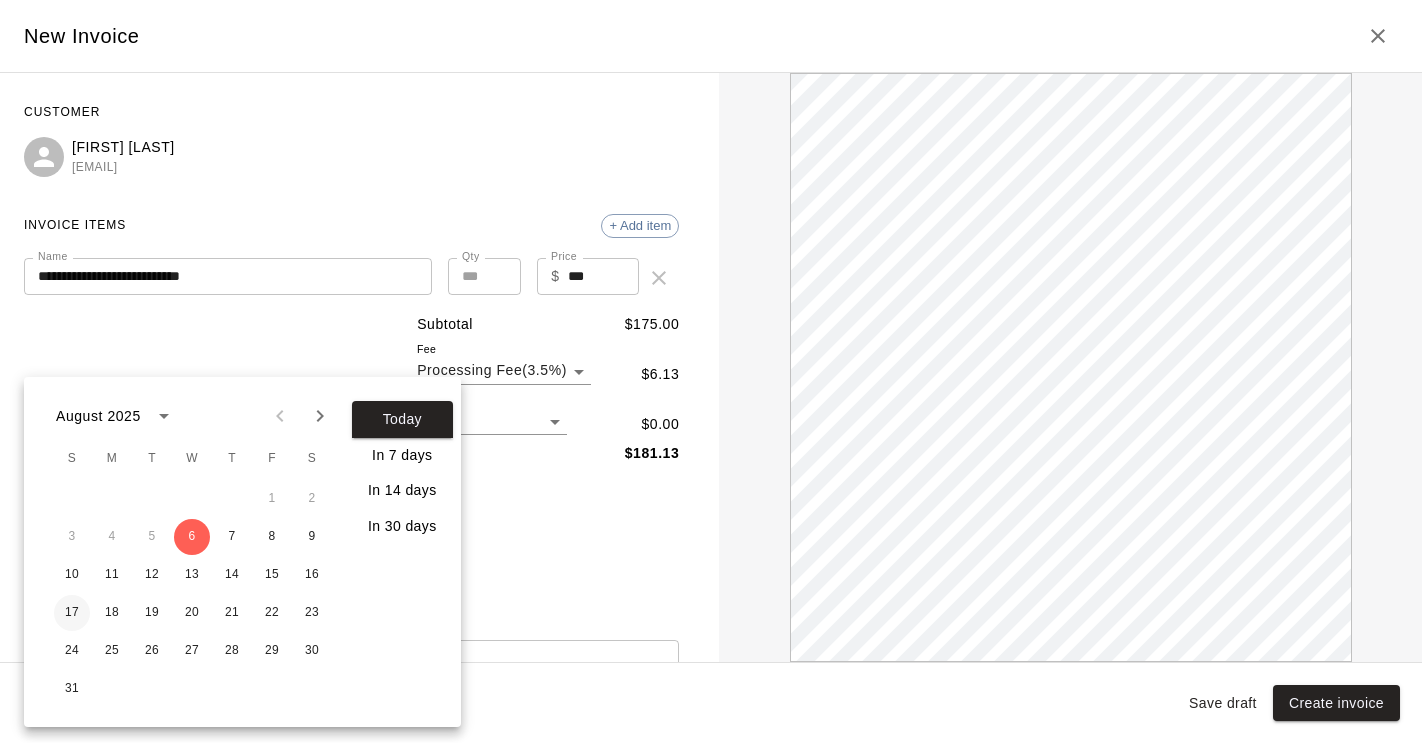 click on "17" at bounding box center [72, 613] 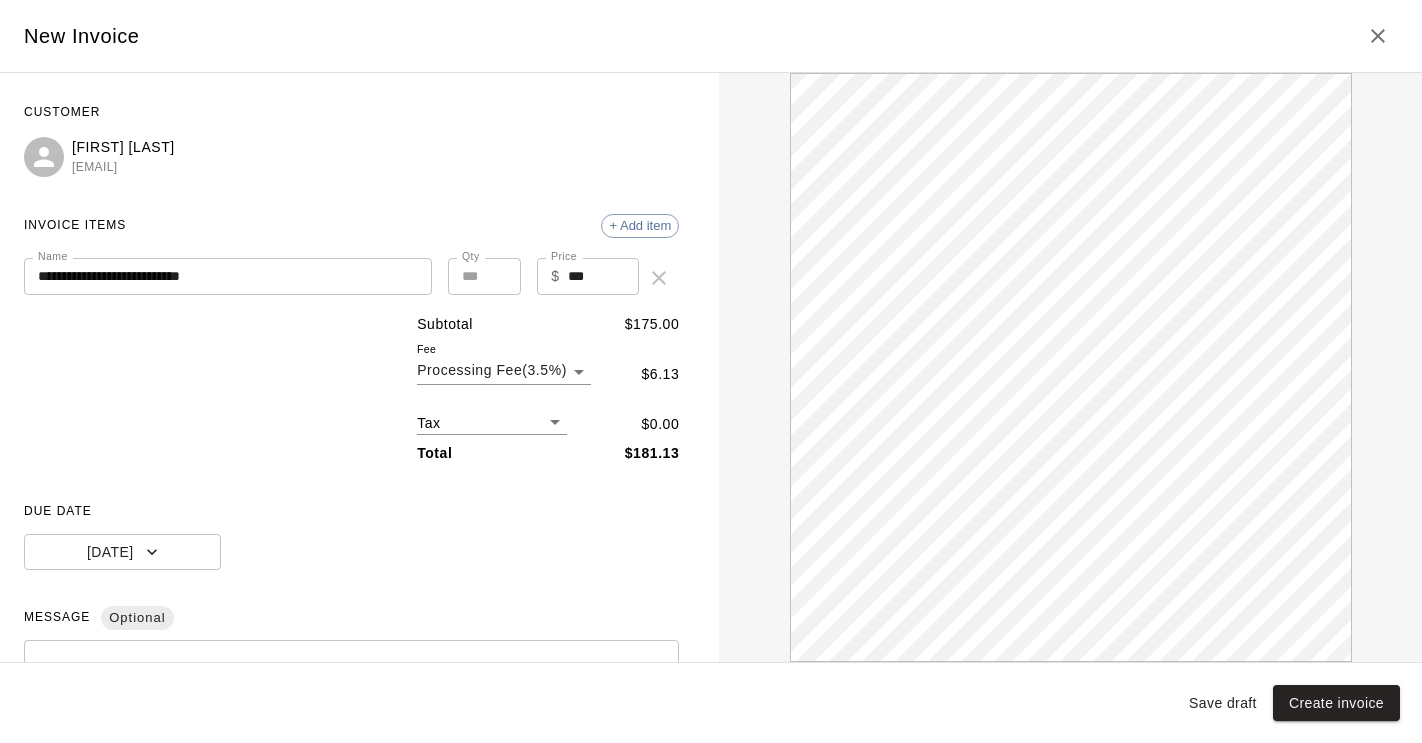 scroll, scrollTop: 0, scrollLeft: 0, axis: both 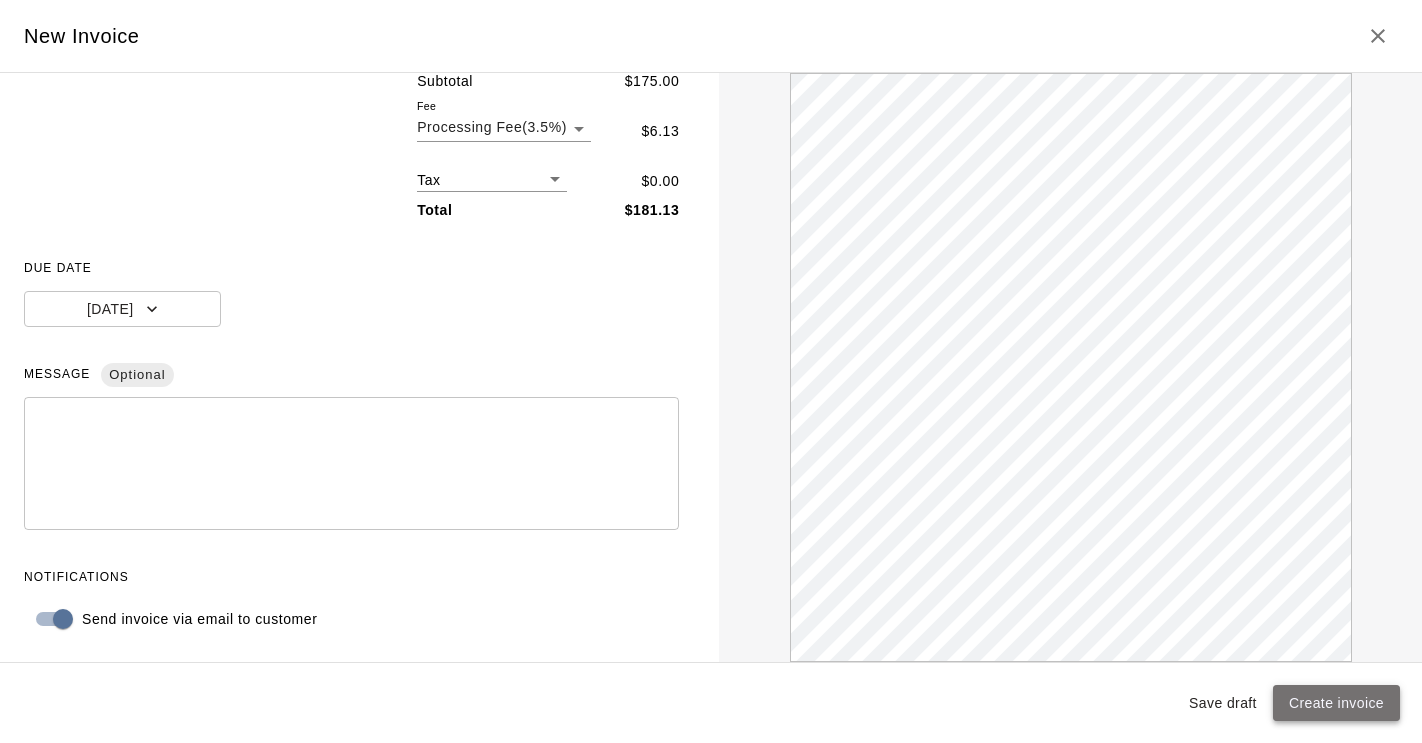 click on "Create invoice" at bounding box center (1336, 703) 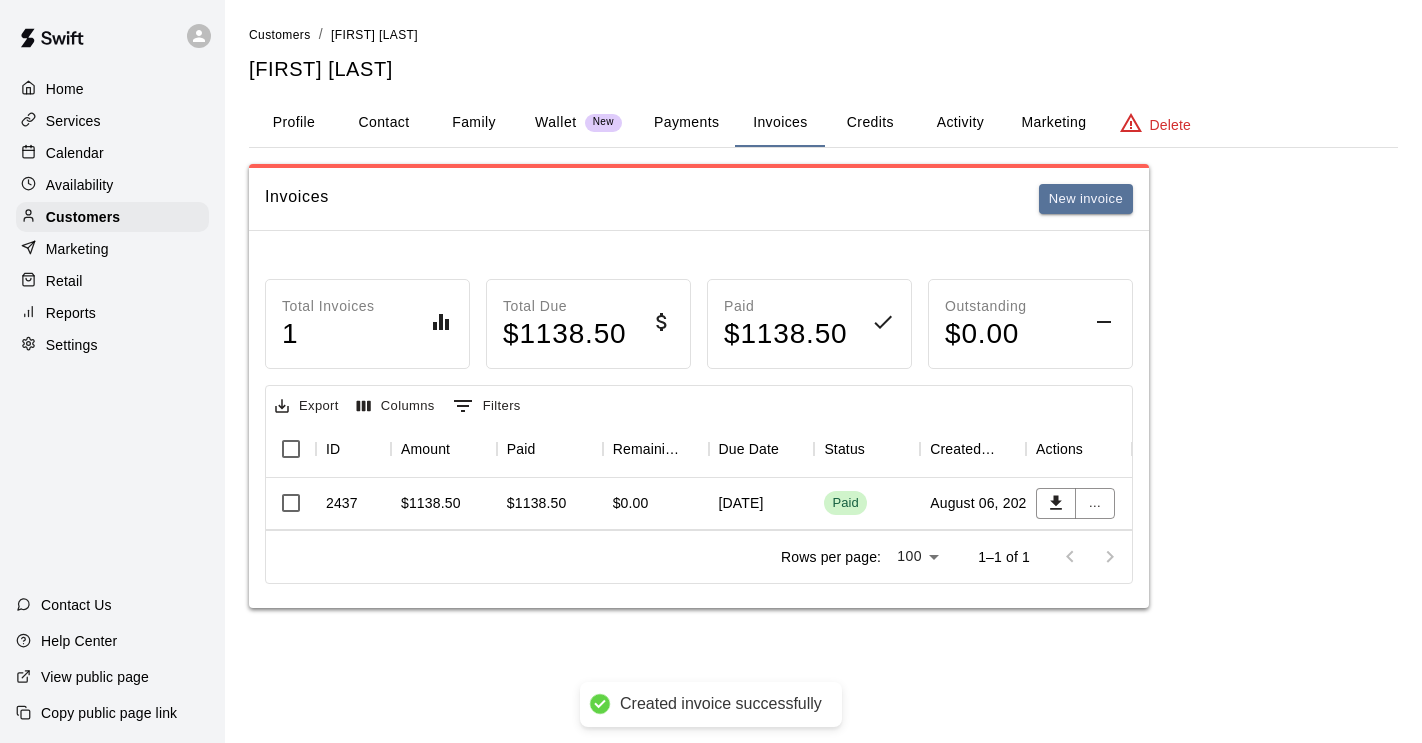 scroll, scrollTop: 0, scrollLeft: 0, axis: both 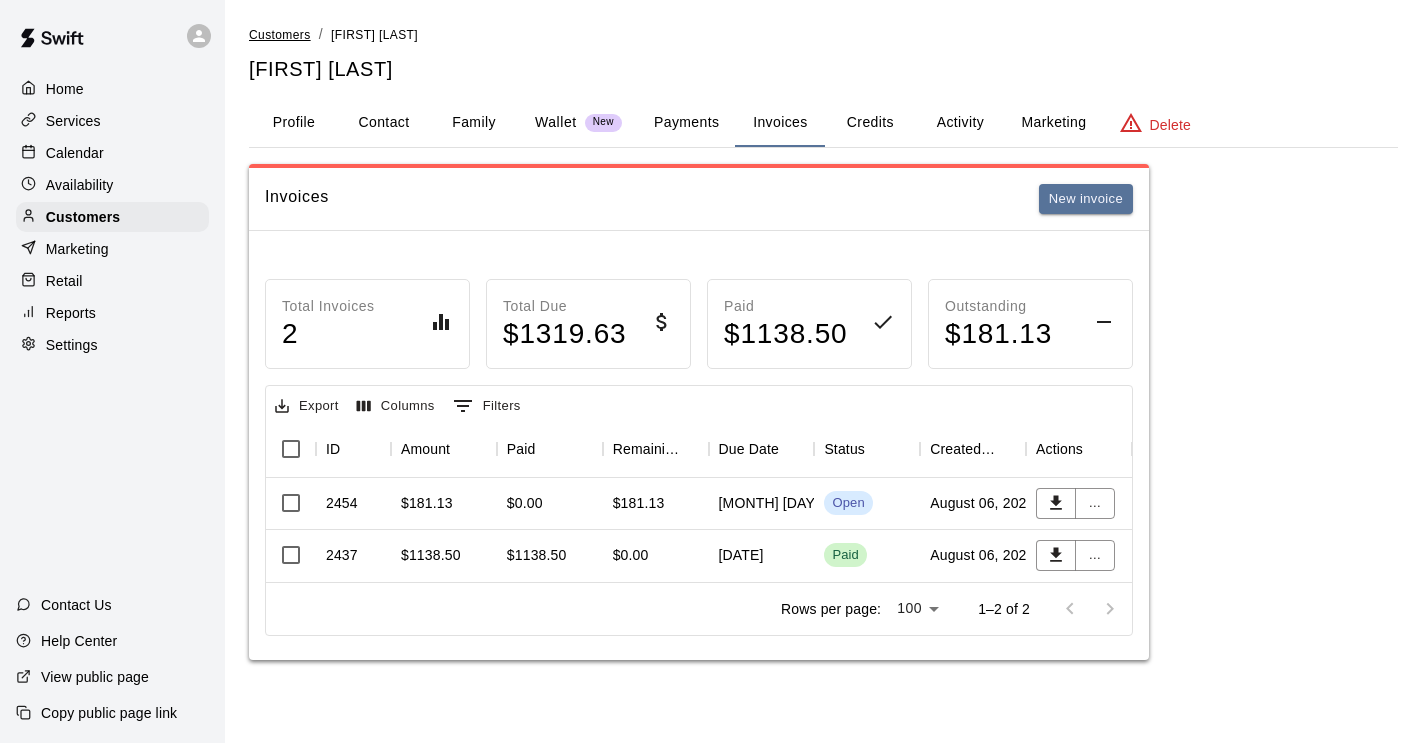 click on "Customers" at bounding box center [280, 35] 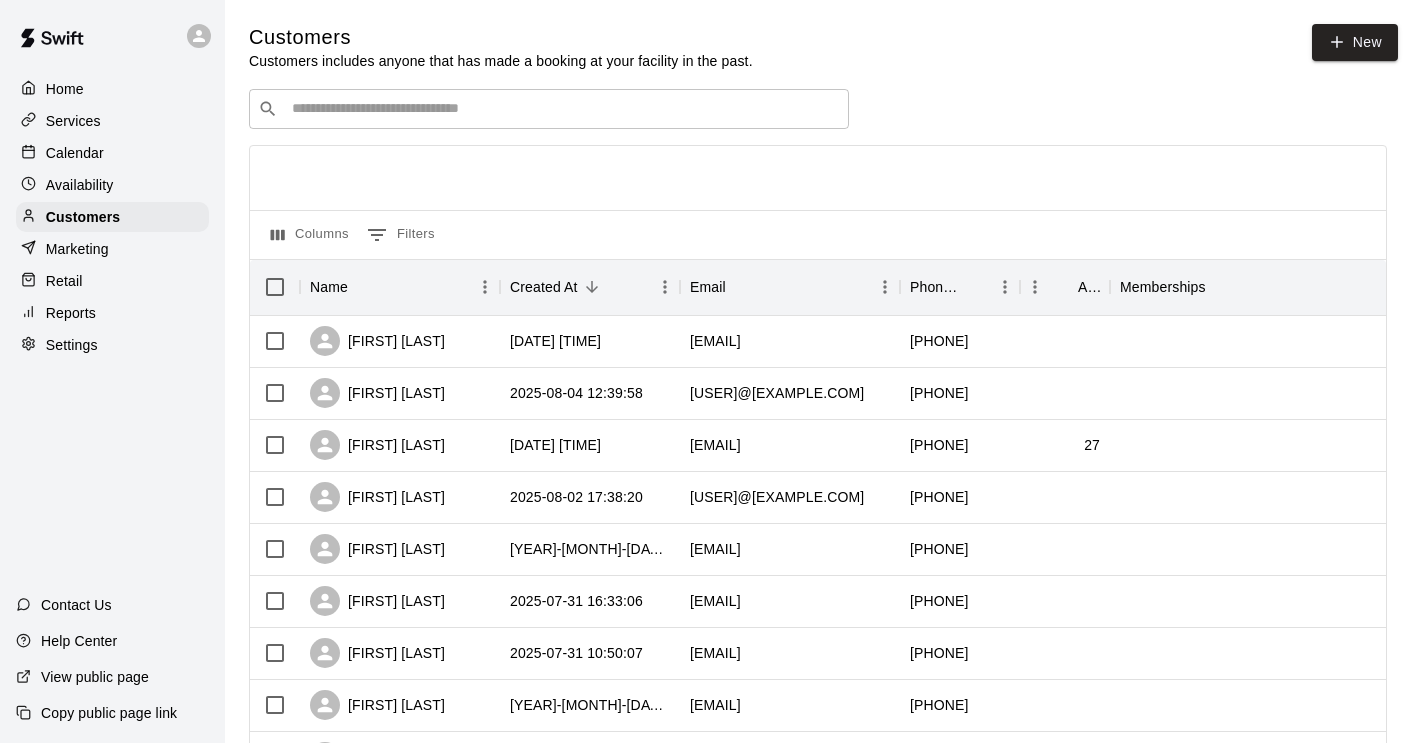 click at bounding box center (563, 109) 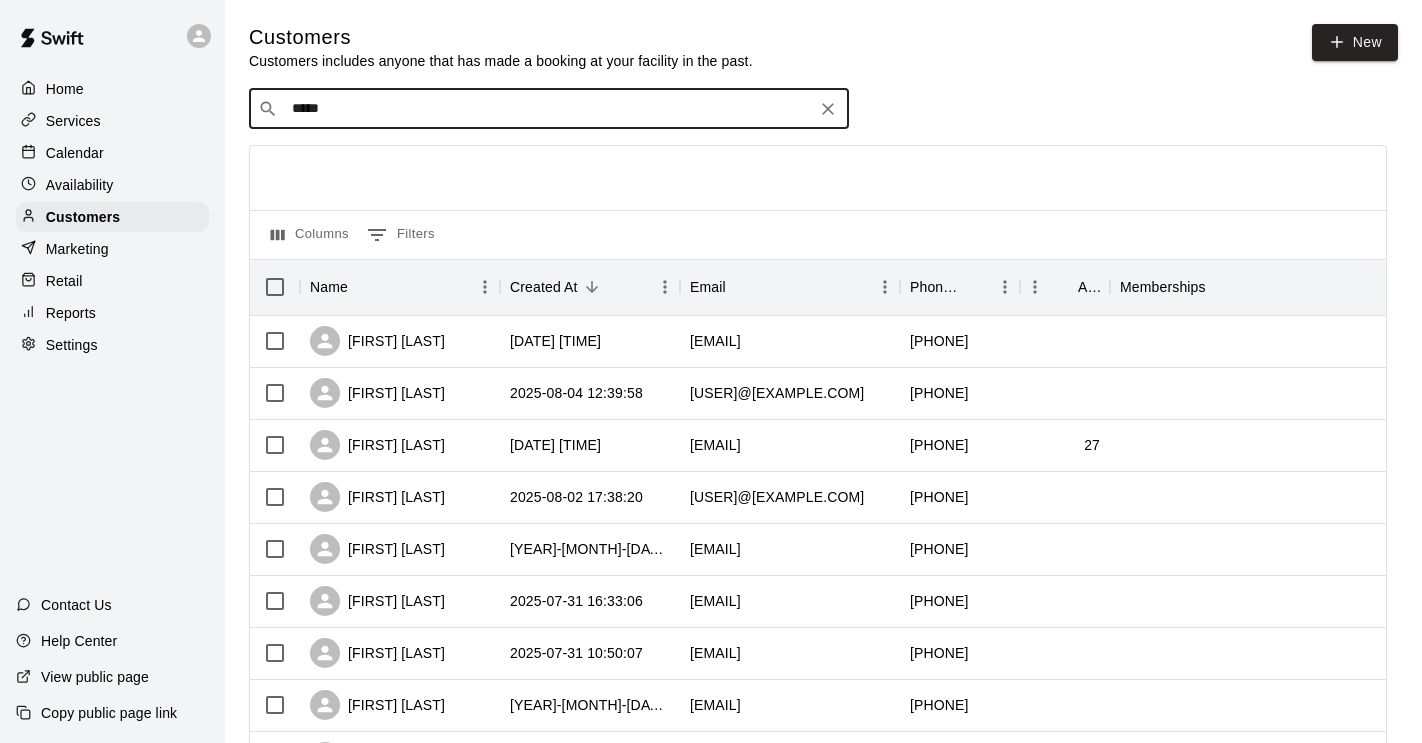type on "******" 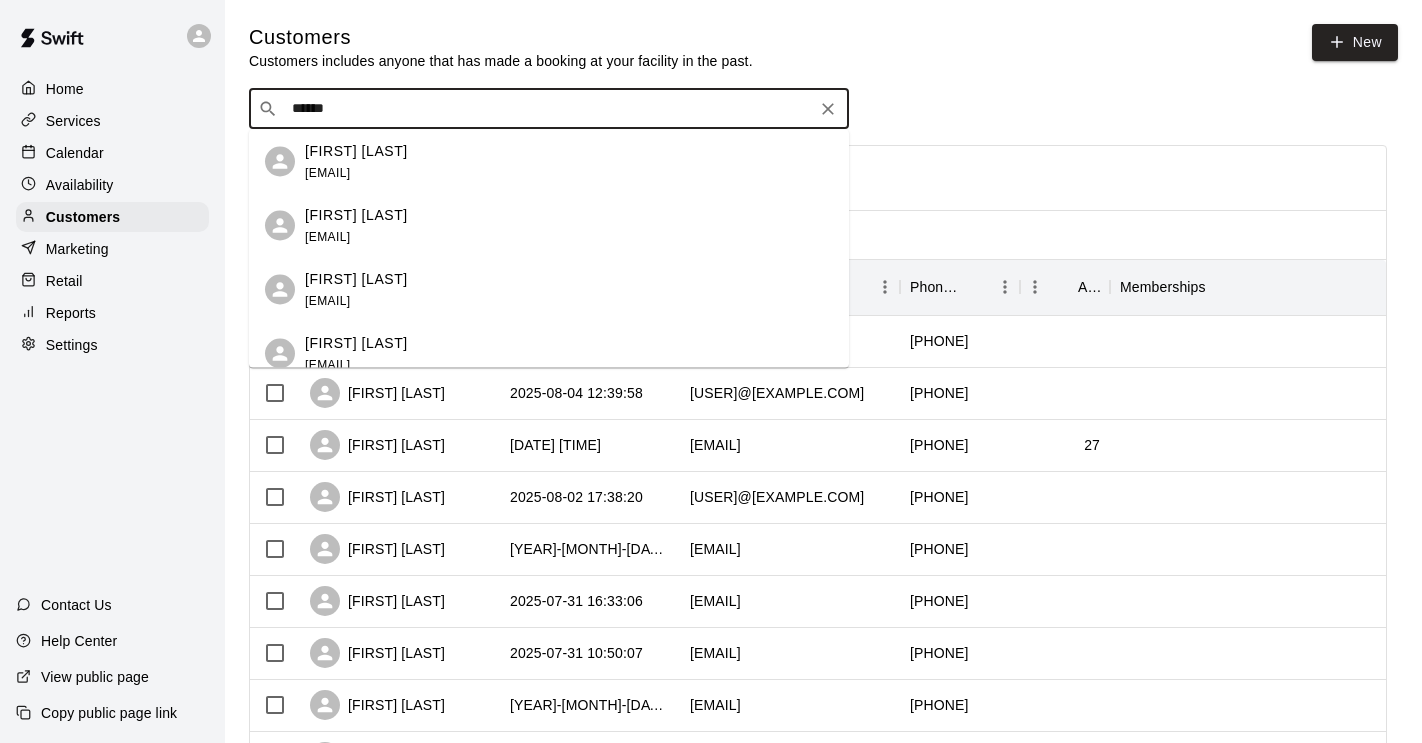 click on "[FIRST] [LAST]" at bounding box center (356, 214) 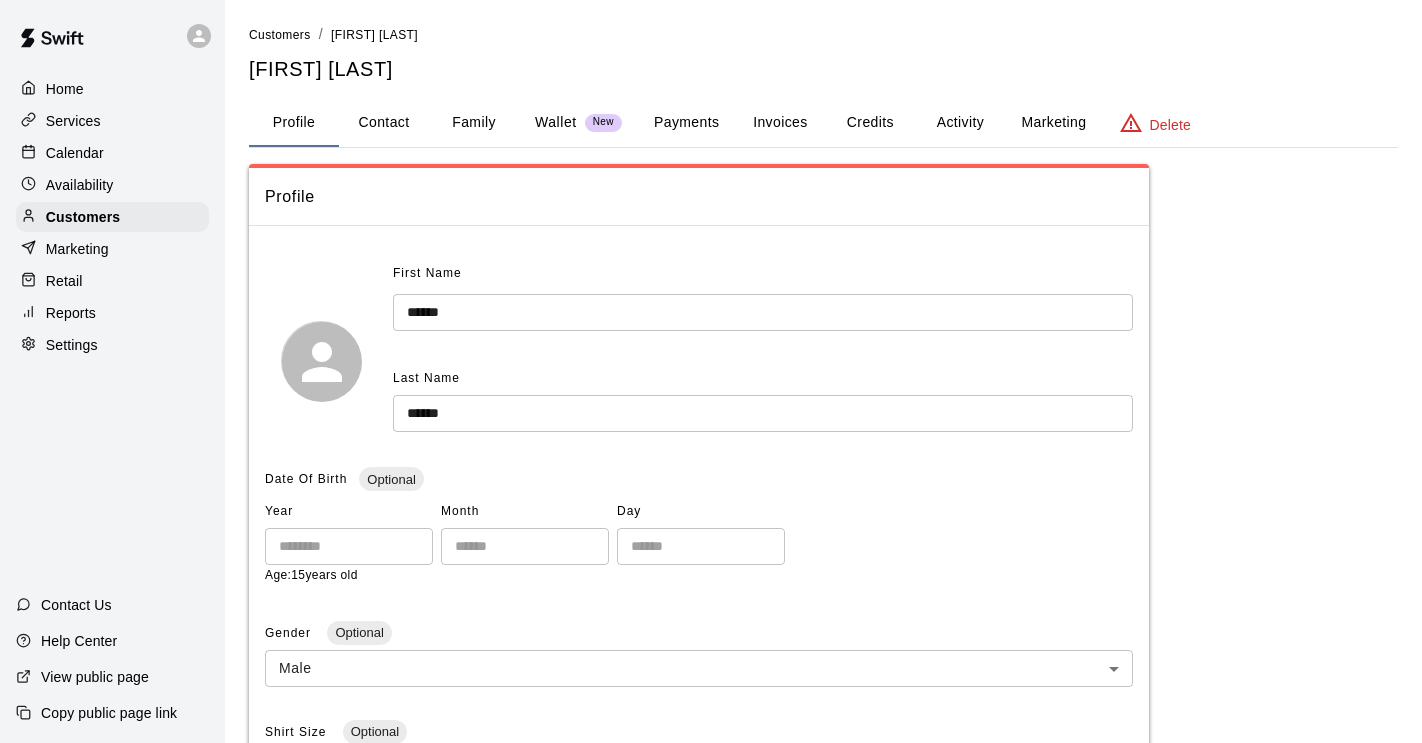 click on "Invoices" at bounding box center [780, 123] 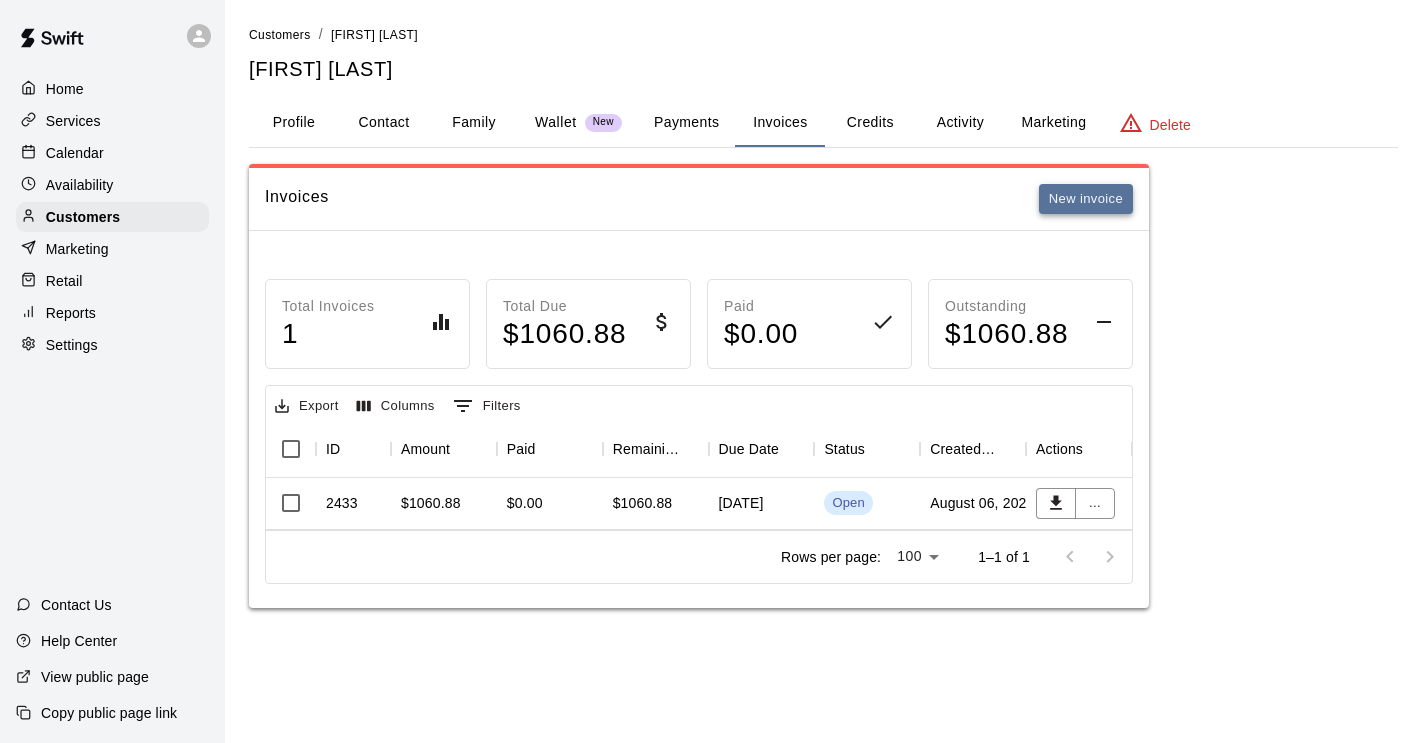 click on "New invoice" at bounding box center [1086, 199] 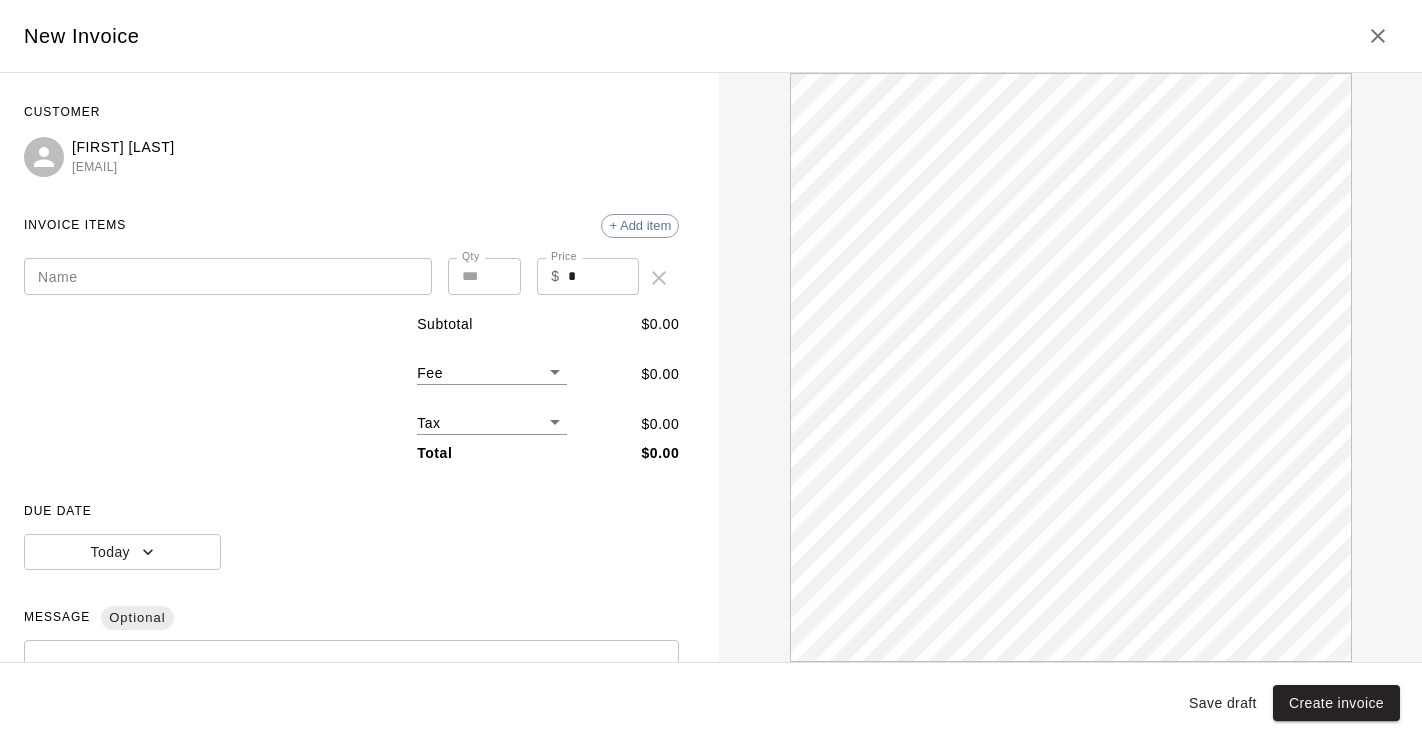 scroll, scrollTop: 0, scrollLeft: 0, axis: both 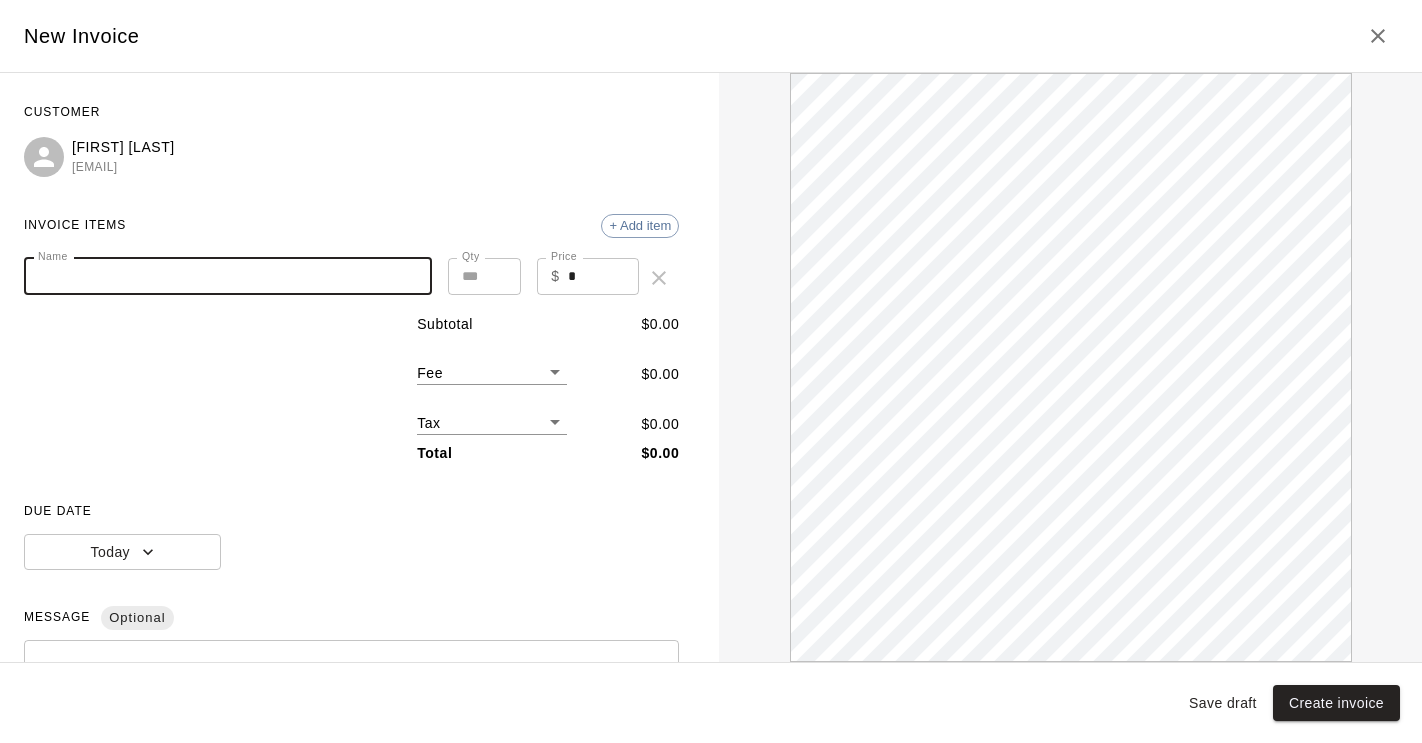 click on "Name" at bounding box center (228, 276) 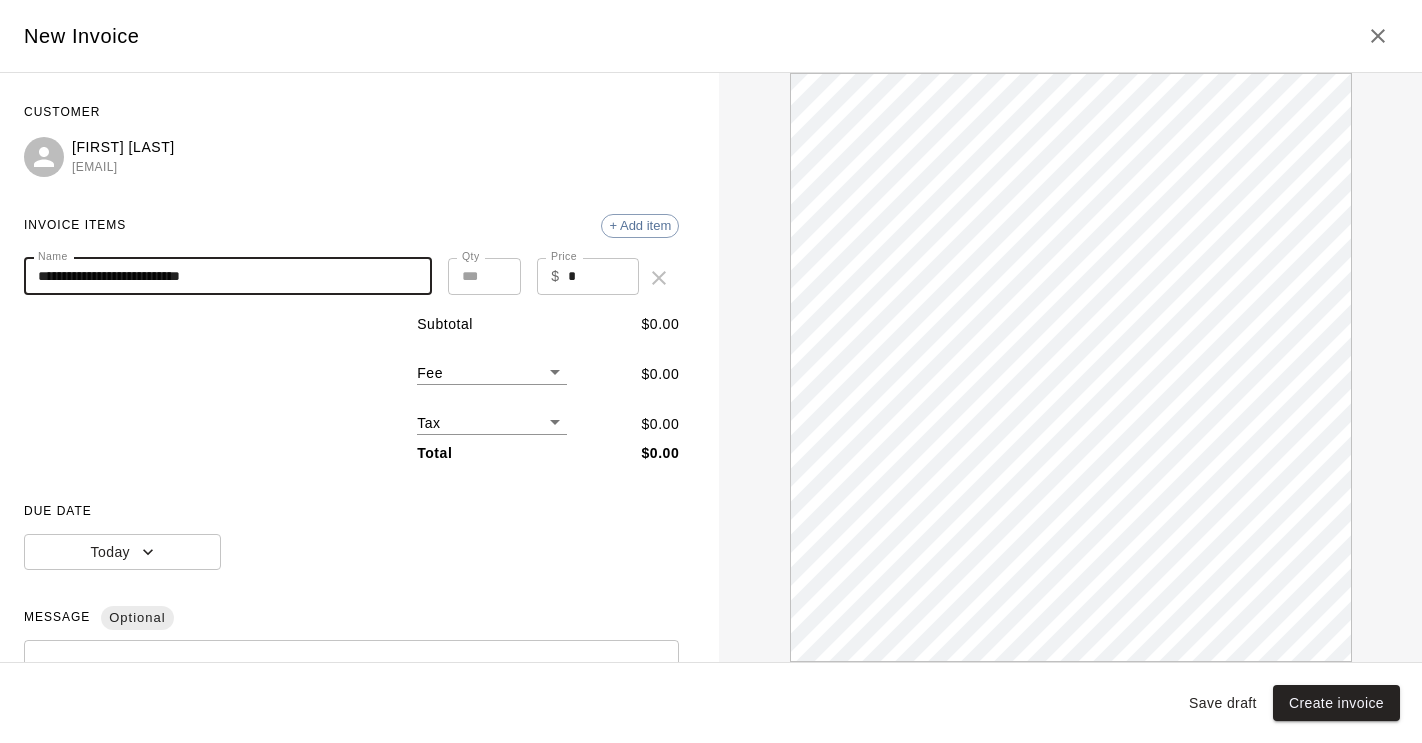 scroll, scrollTop: 0, scrollLeft: 0, axis: both 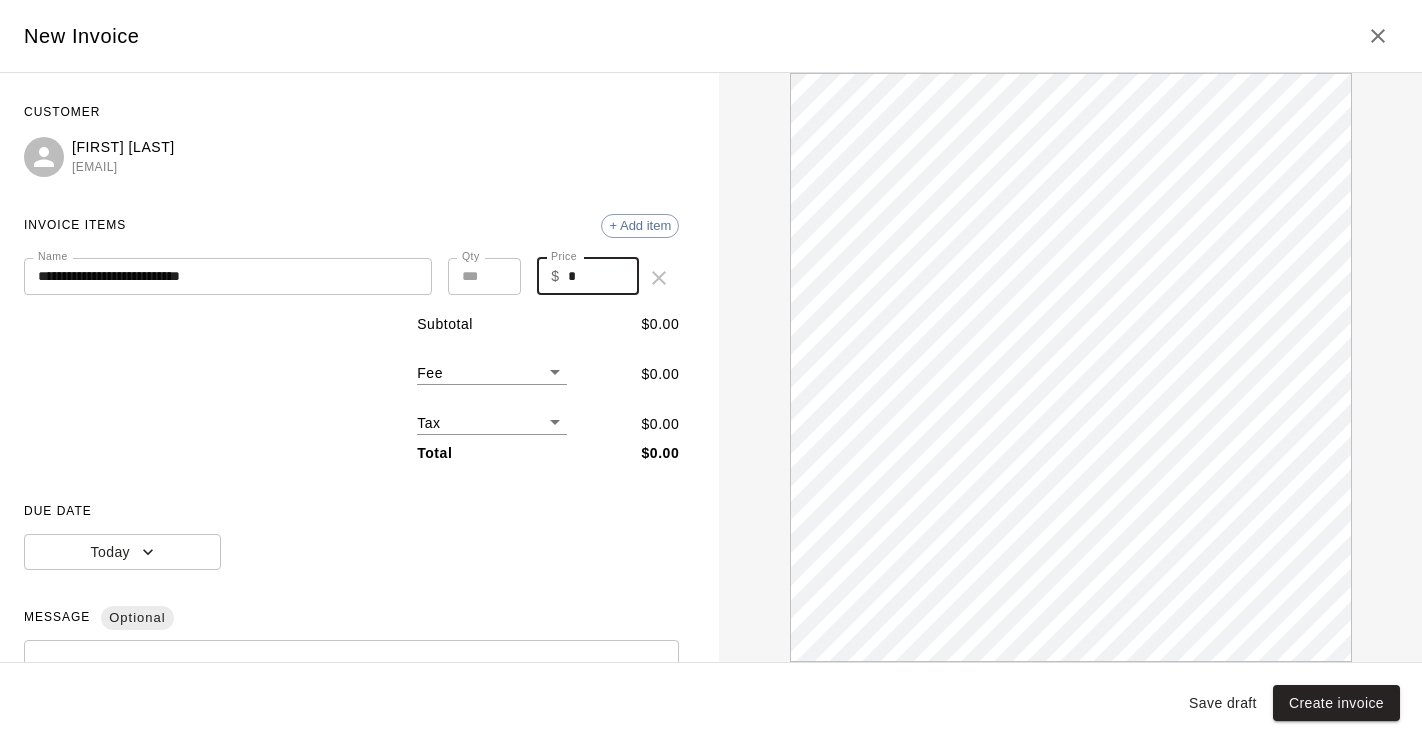 drag, startPoint x: 577, startPoint y: 271, endPoint x: 564, endPoint y: 271, distance: 13 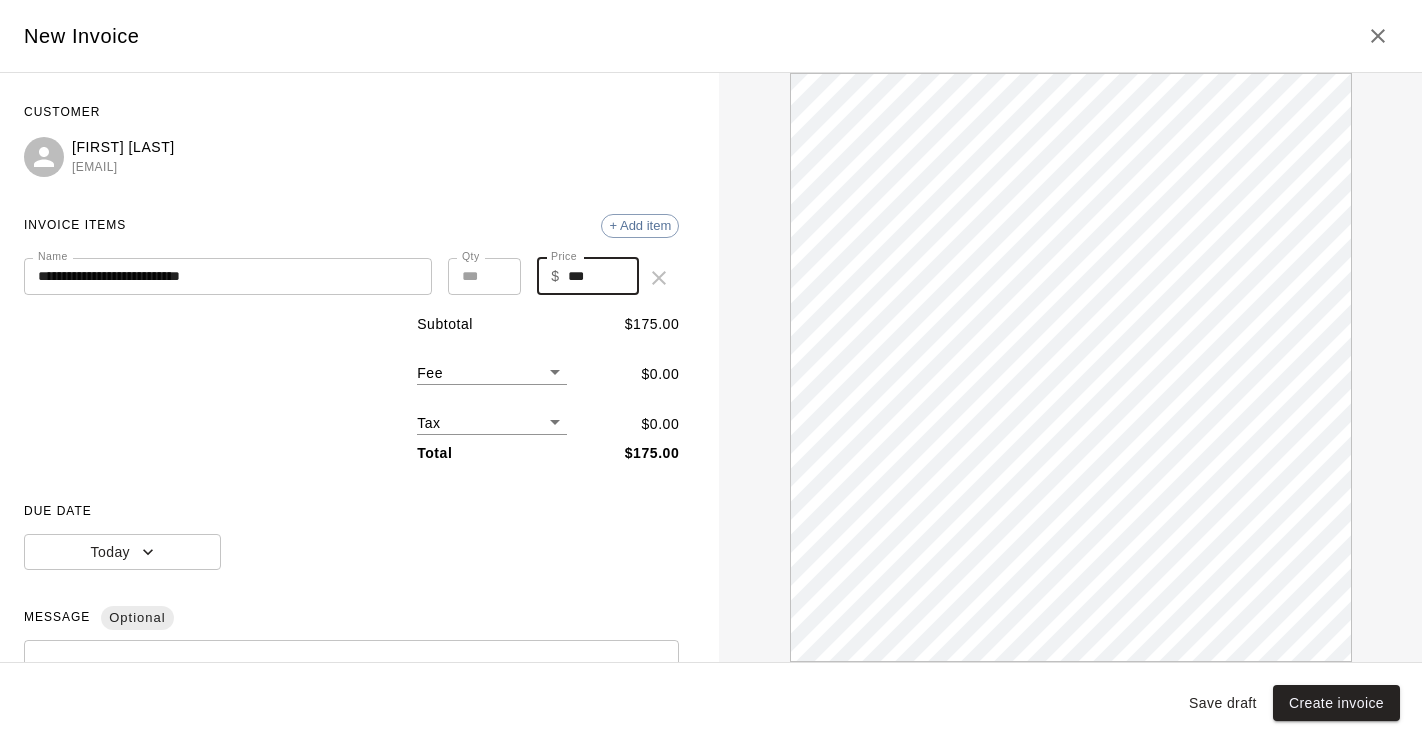 type on "***" 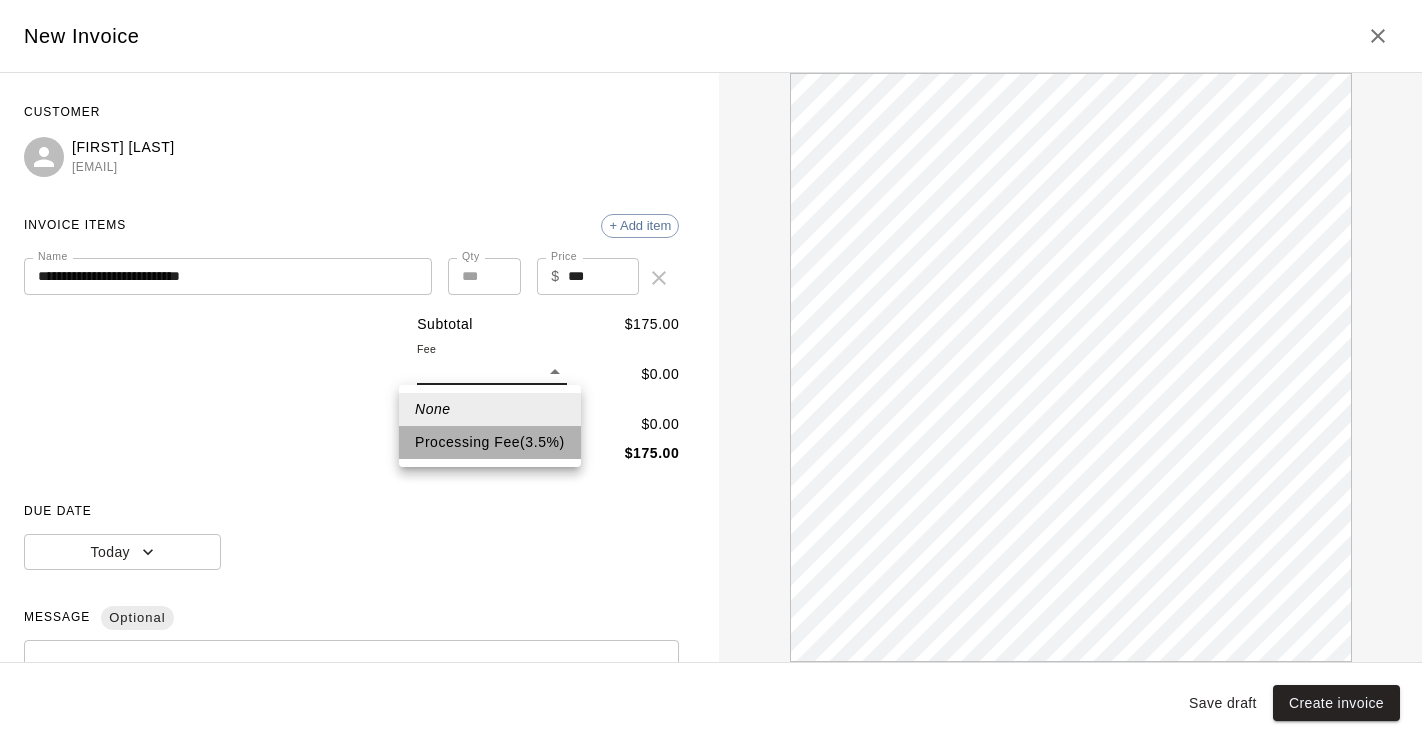 click on "Processing Fee  ( 3.5 % )" at bounding box center (490, 442) 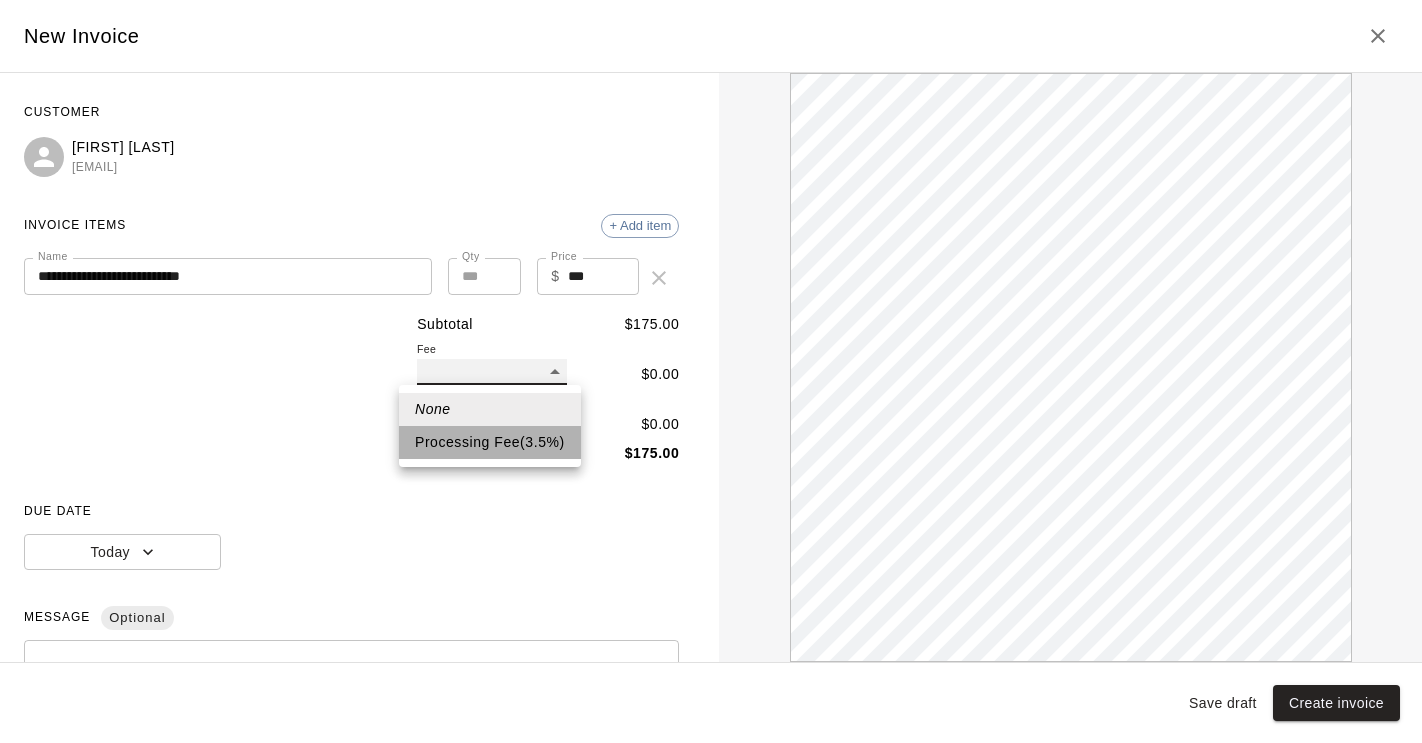 type on "**" 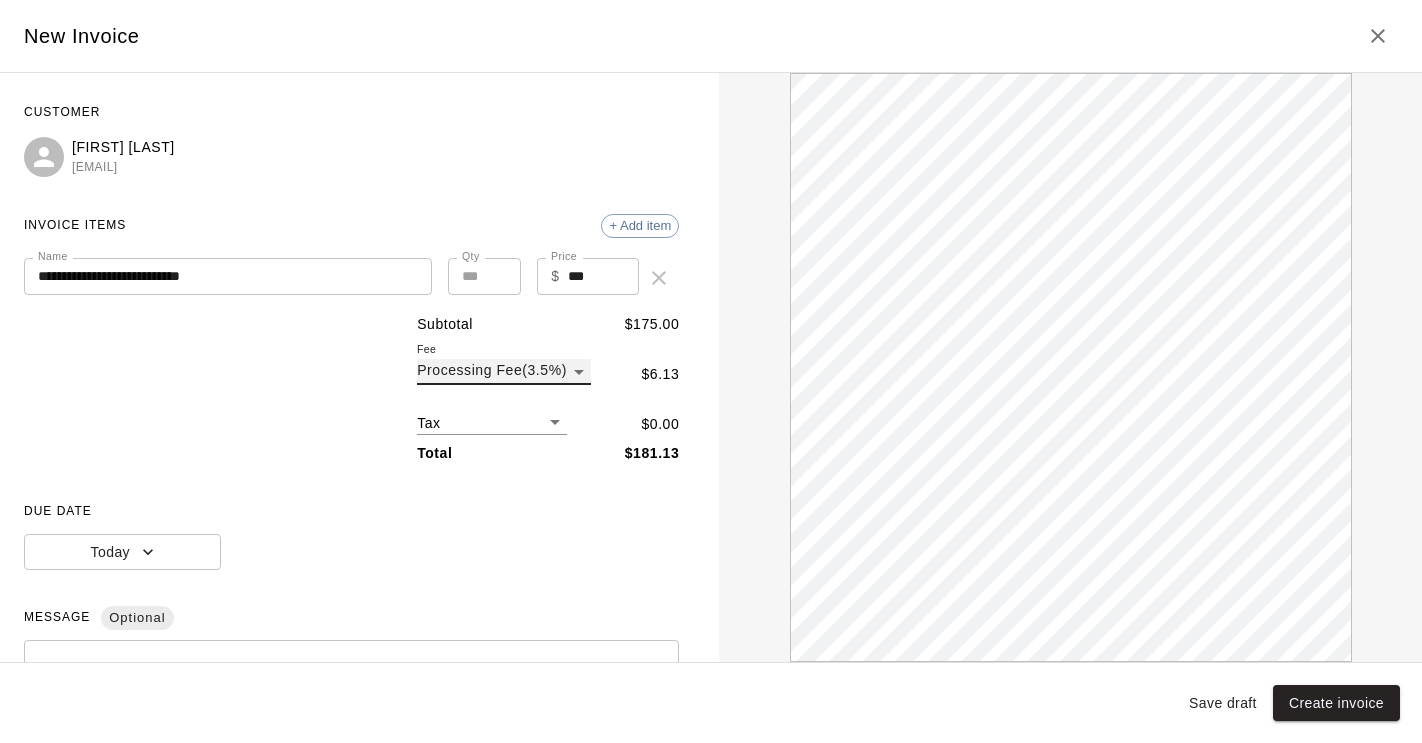 scroll, scrollTop: 0, scrollLeft: 0, axis: both 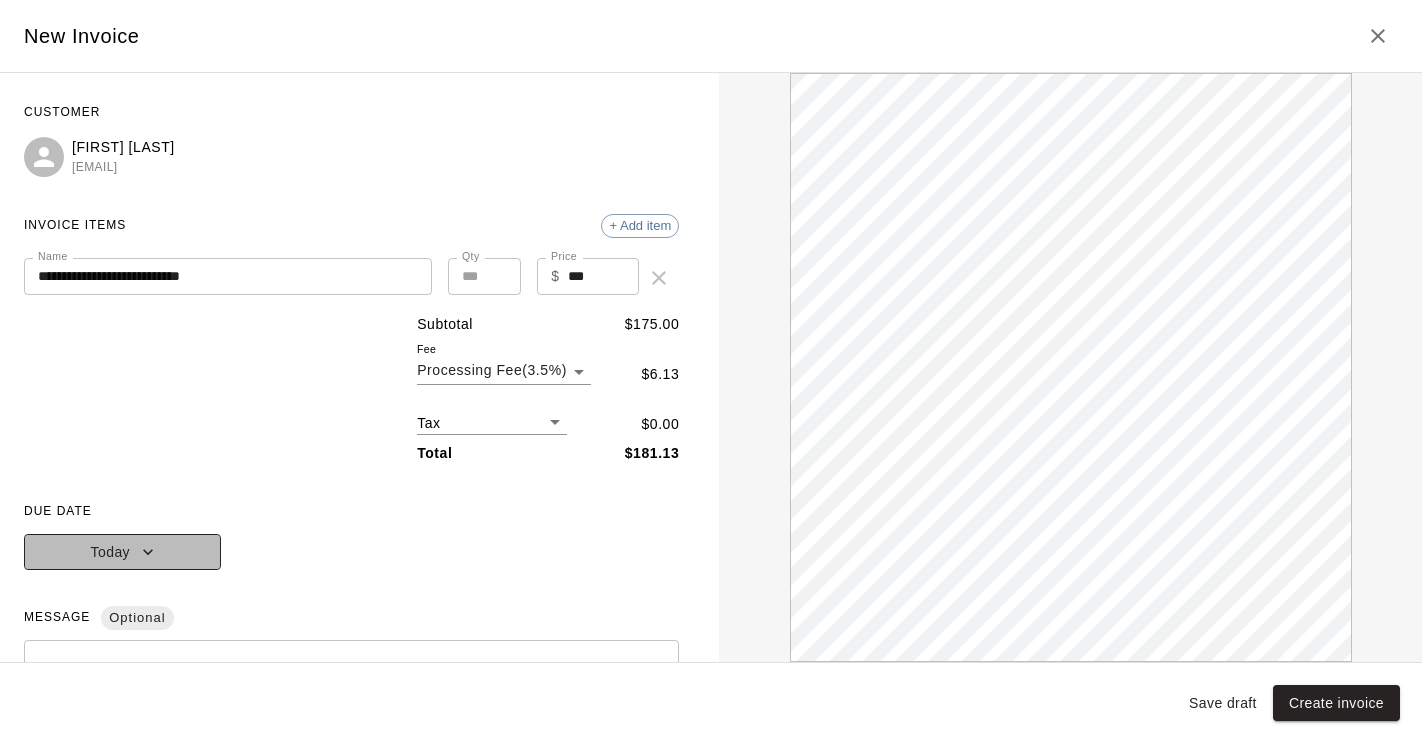 click 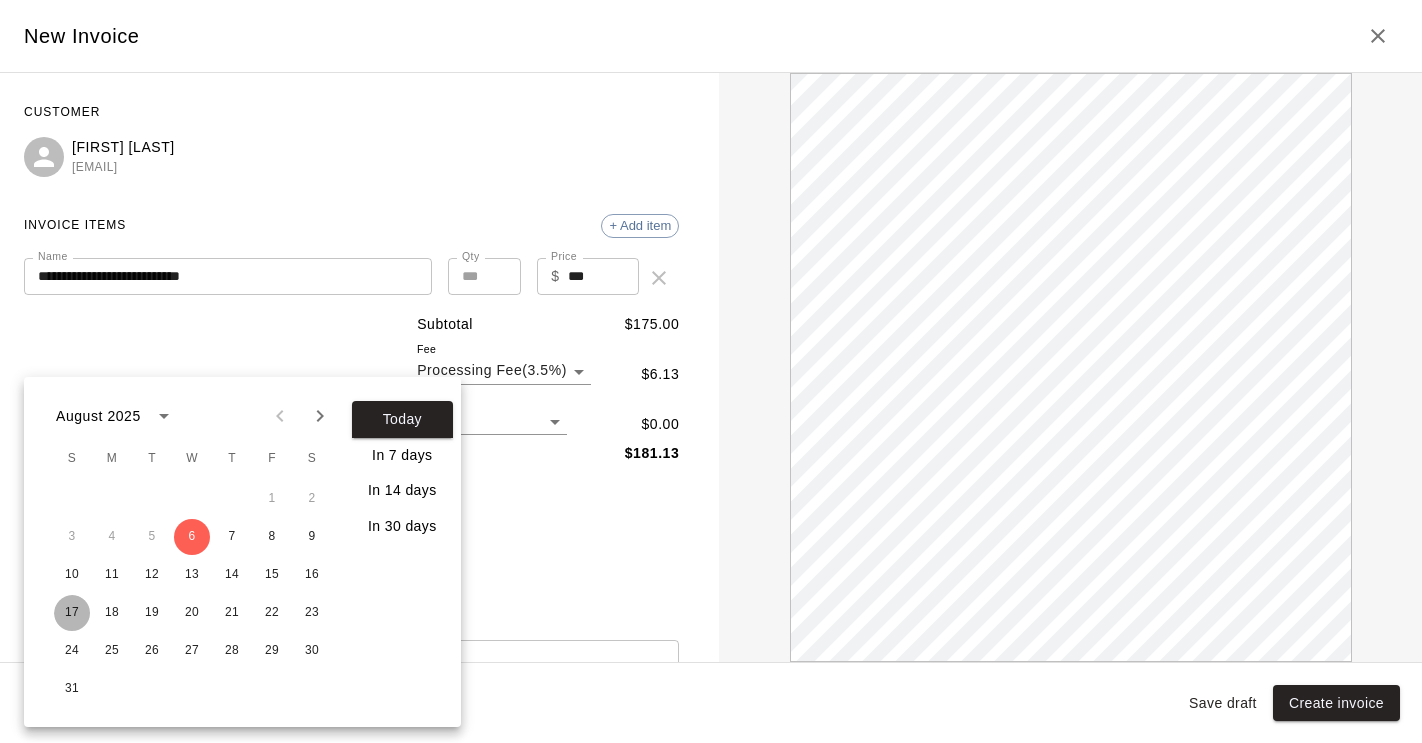 click on "17" at bounding box center [72, 613] 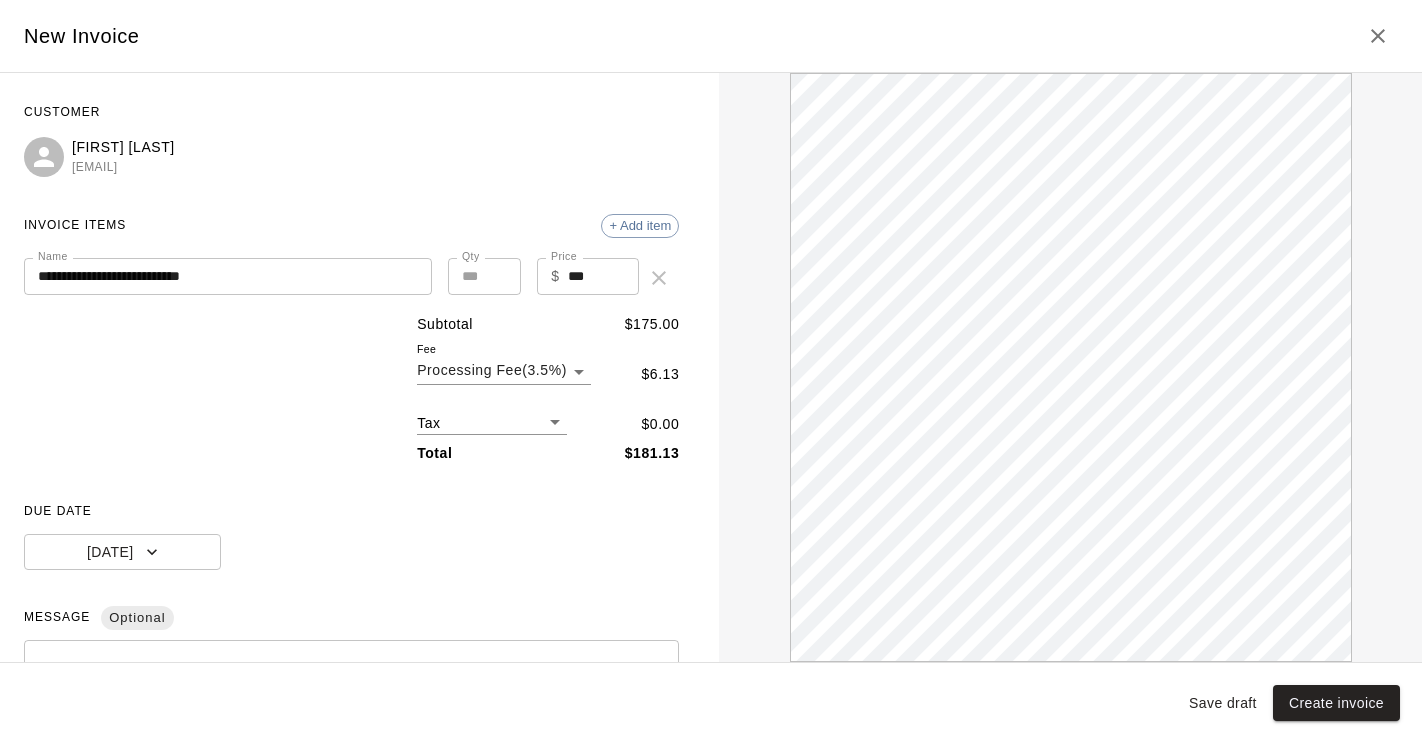 scroll, scrollTop: 0, scrollLeft: 0, axis: both 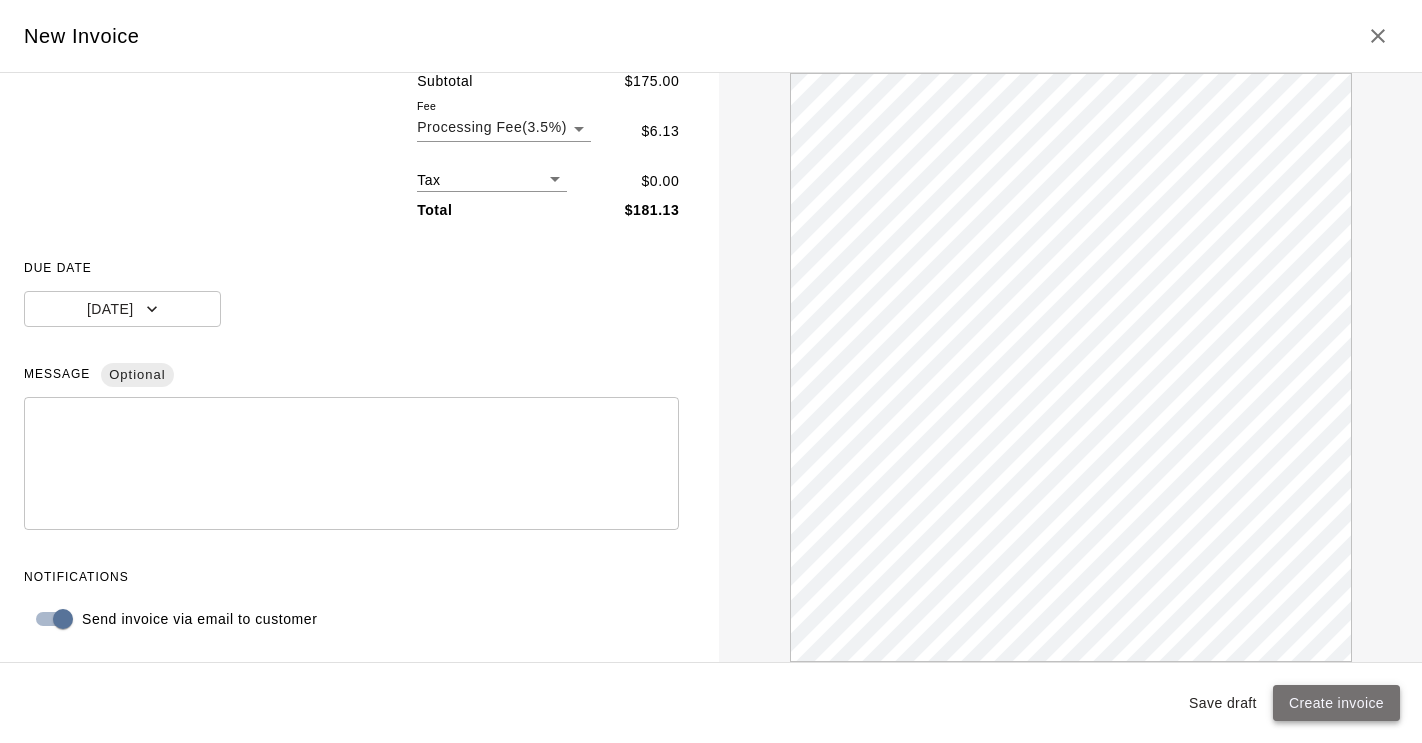 click on "Create invoice" at bounding box center [1336, 703] 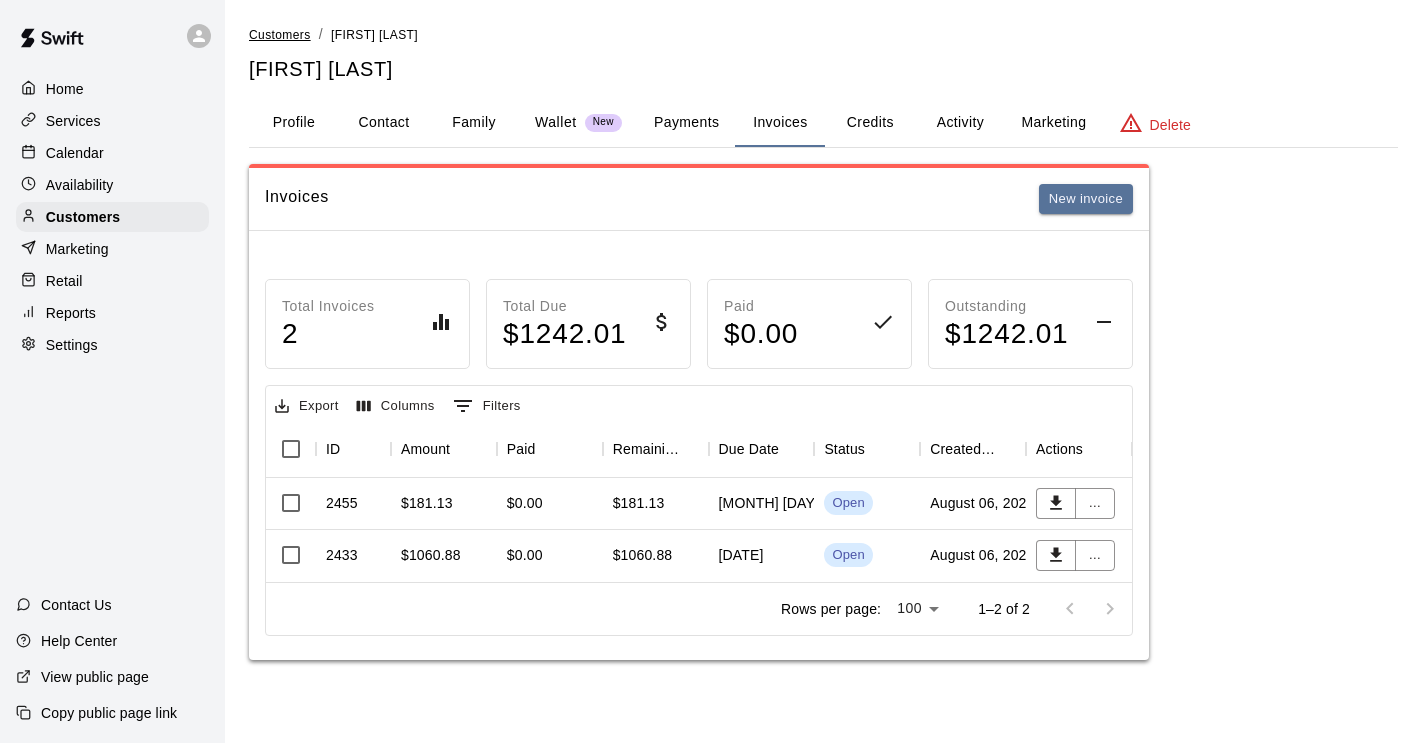 click on "Customers" at bounding box center [280, 35] 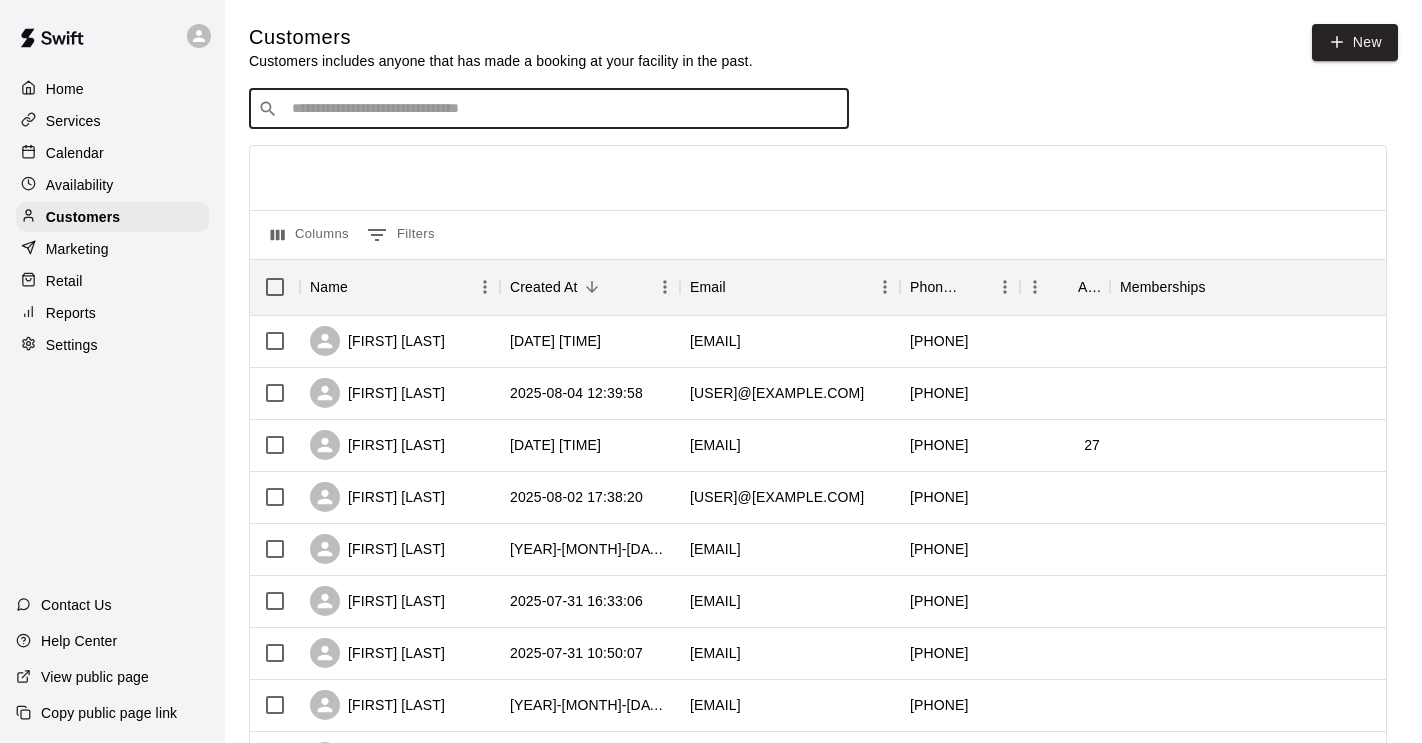 click at bounding box center [563, 109] 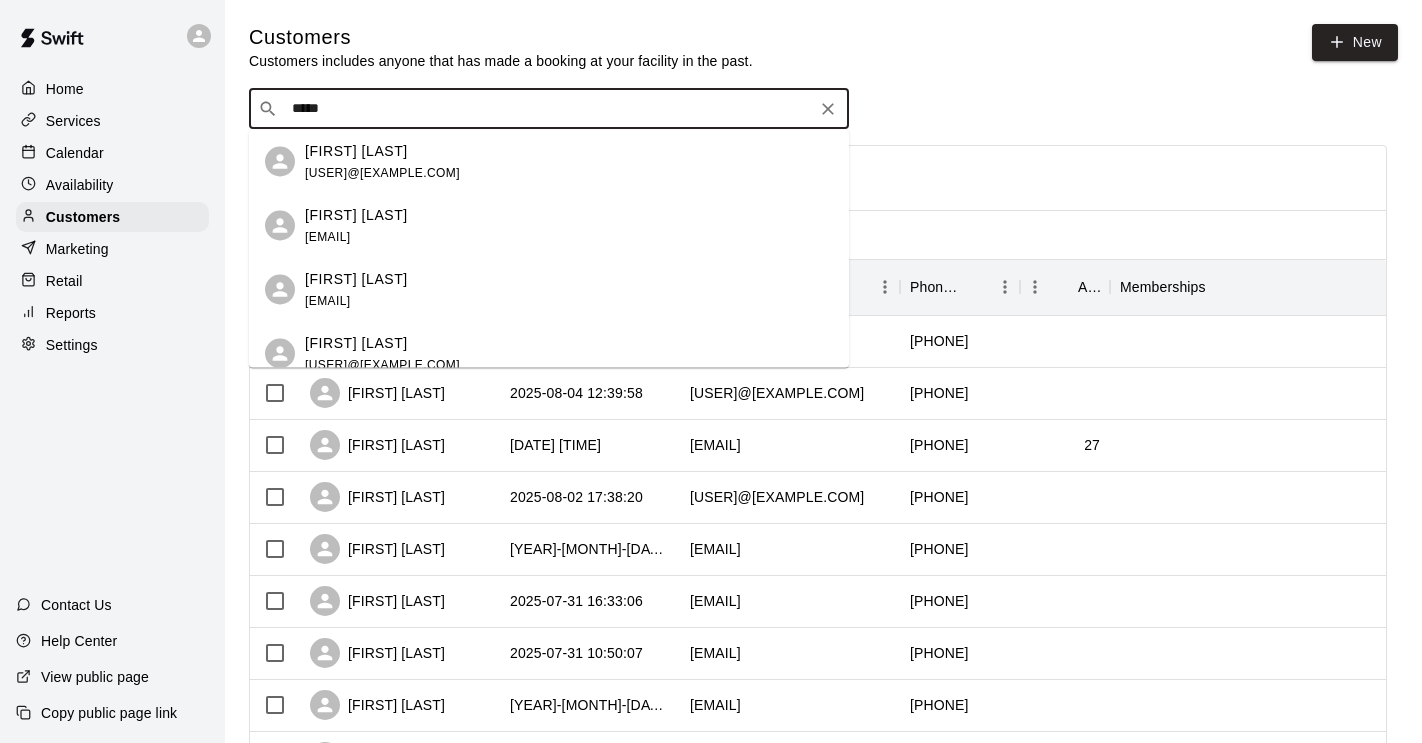 scroll, scrollTop: 1, scrollLeft: 0, axis: vertical 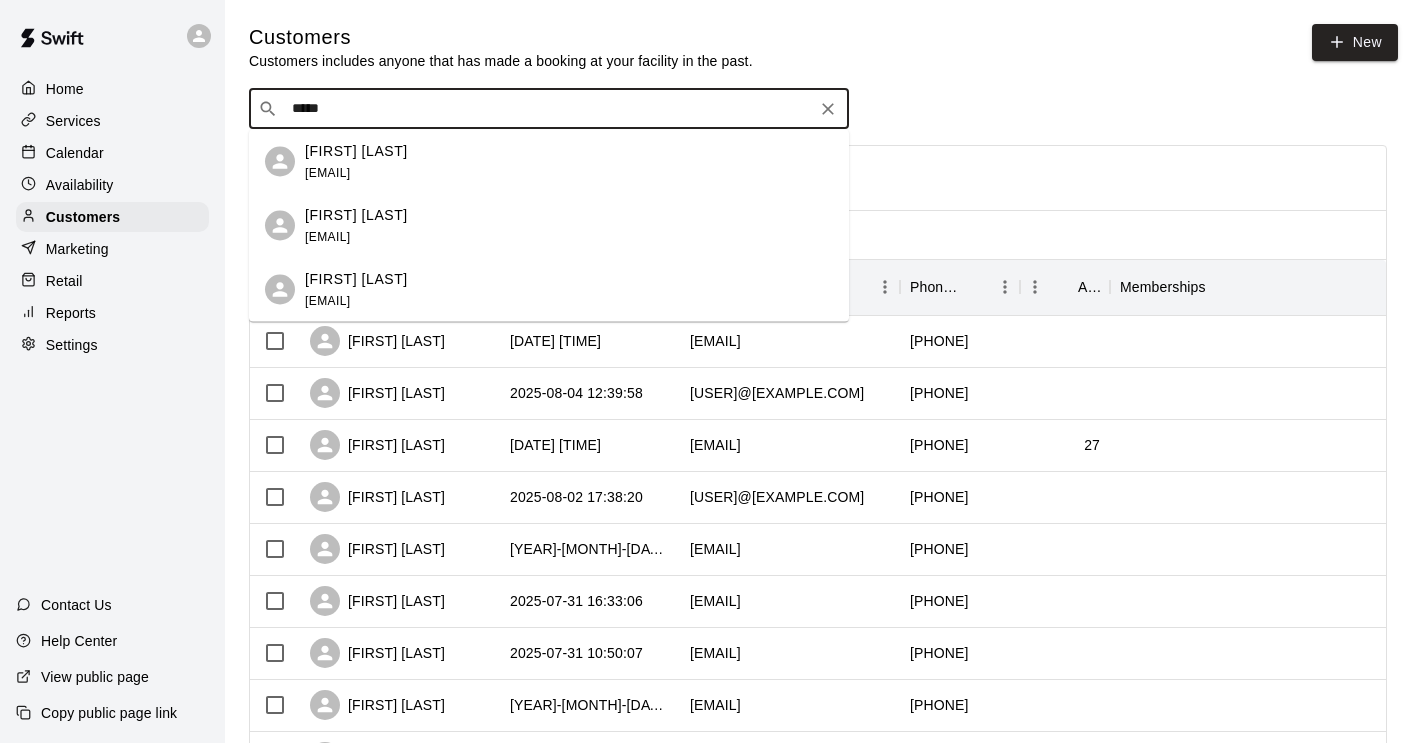 type on "*****" 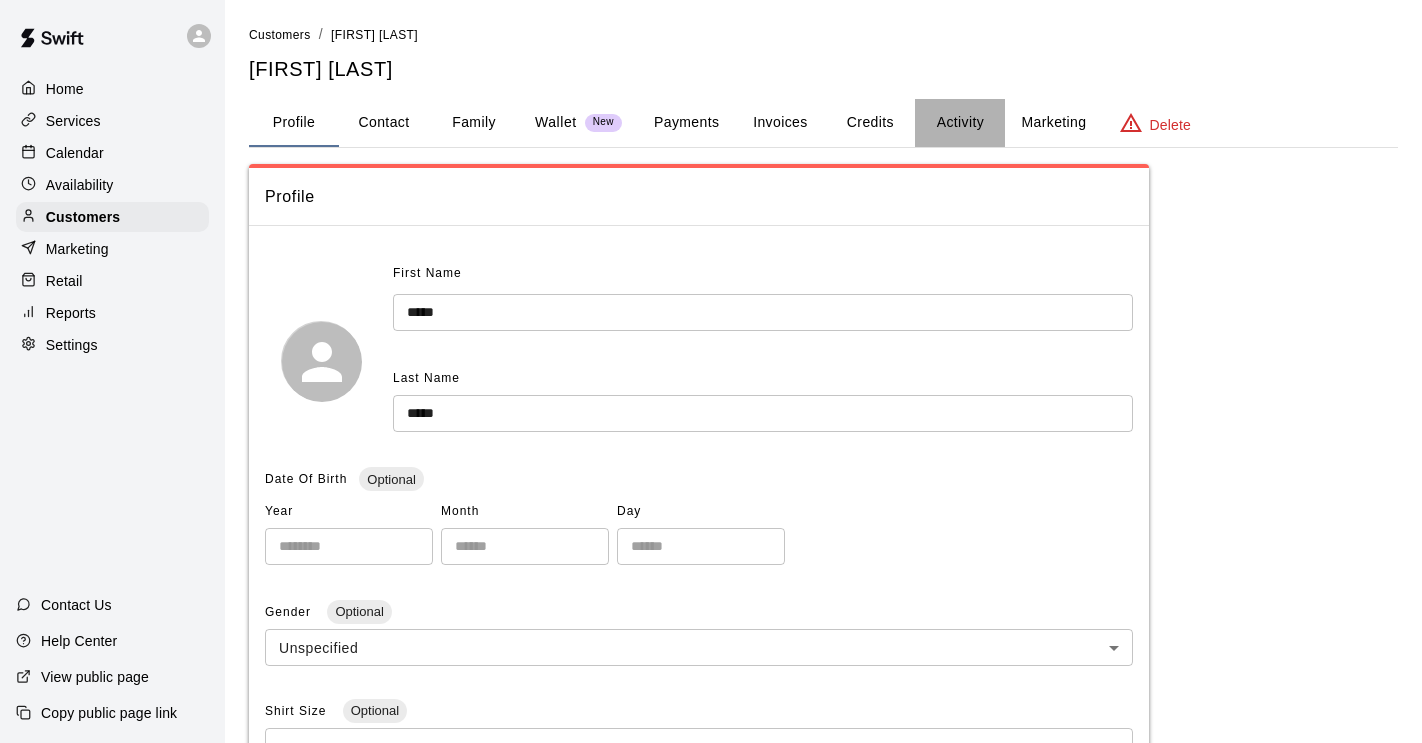 click on "Activity" at bounding box center [960, 123] 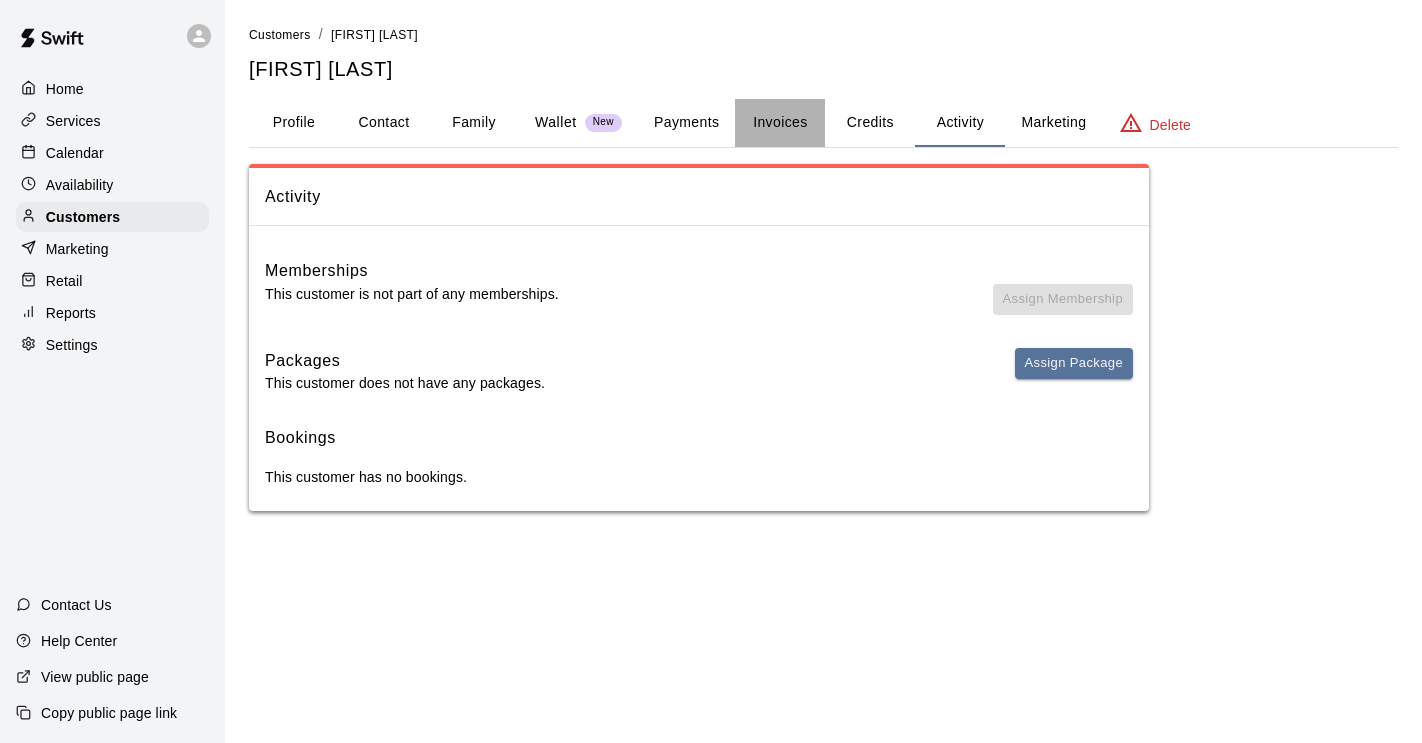 click on "Invoices" at bounding box center [780, 123] 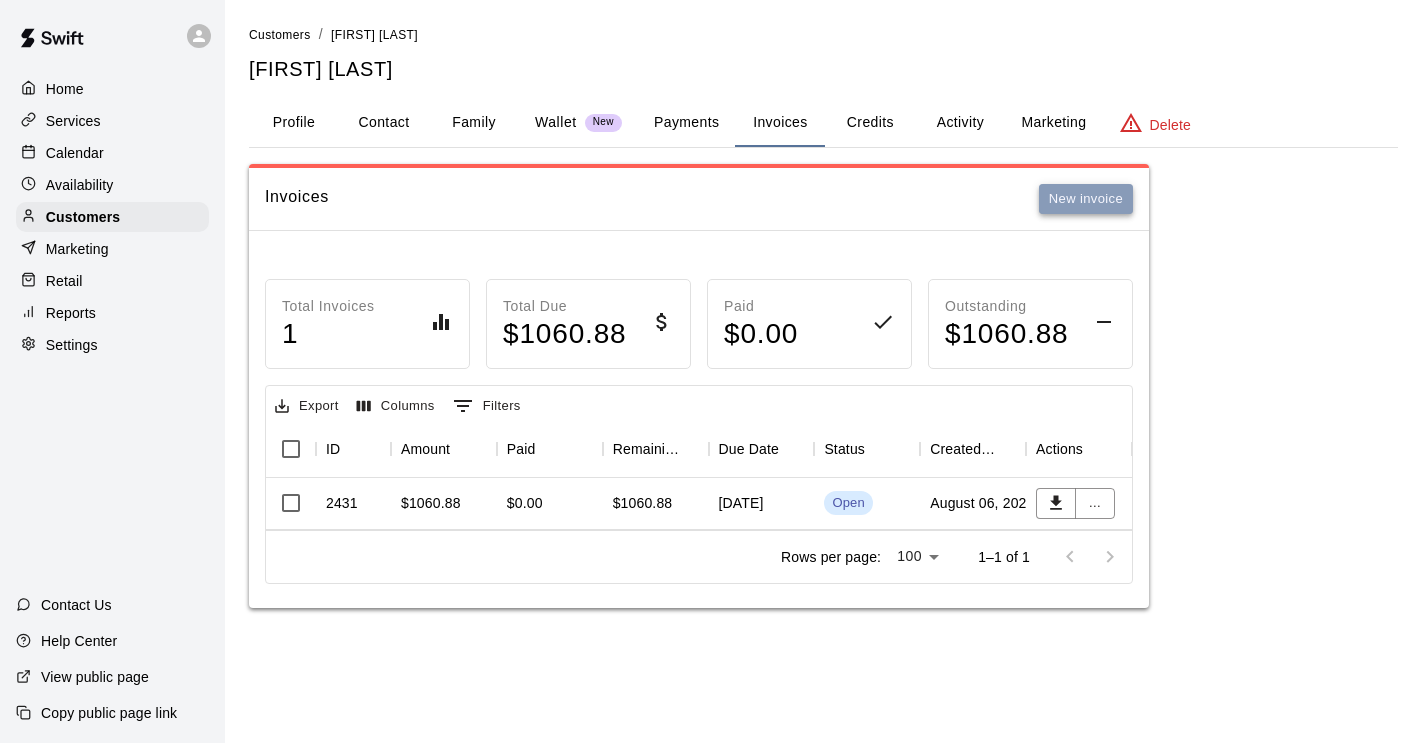 click on "New invoice" at bounding box center (1086, 199) 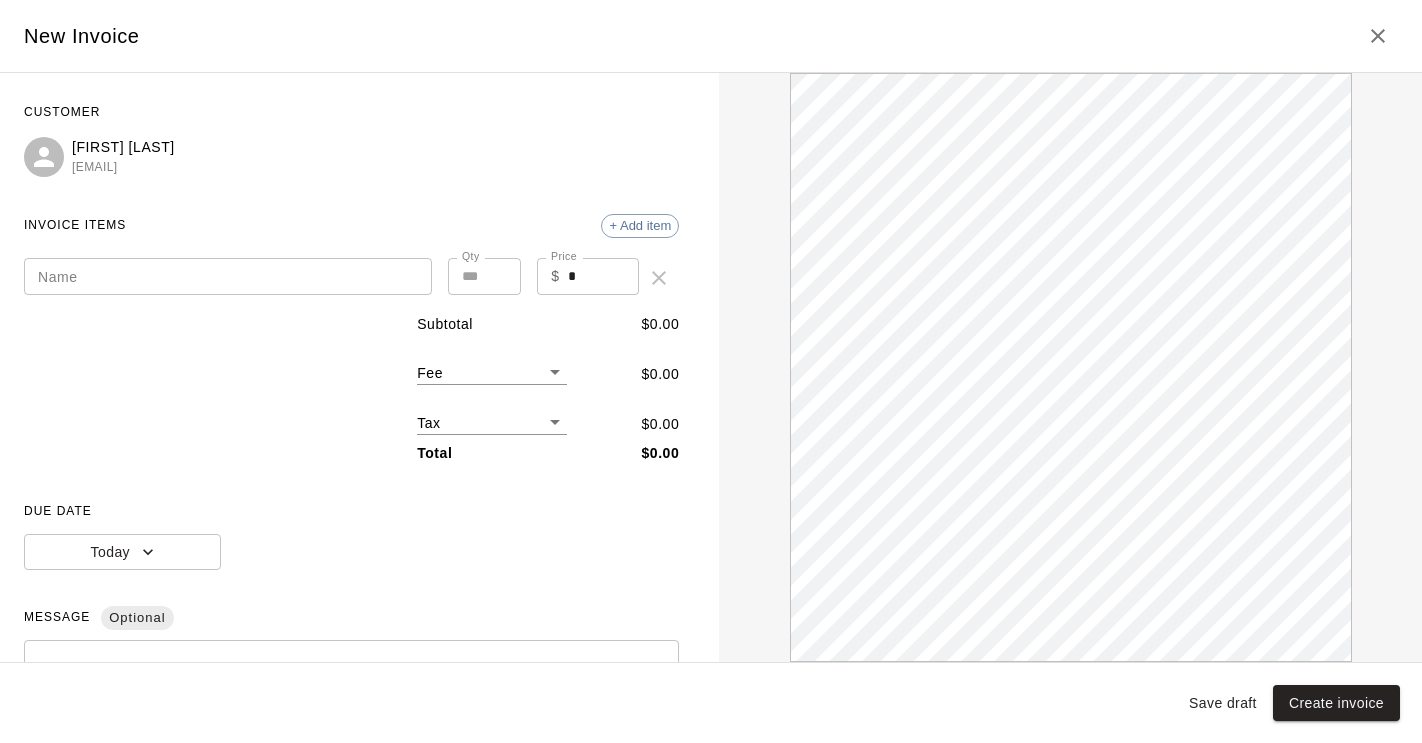 scroll, scrollTop: 0, scrollLeft: 0, axis: both 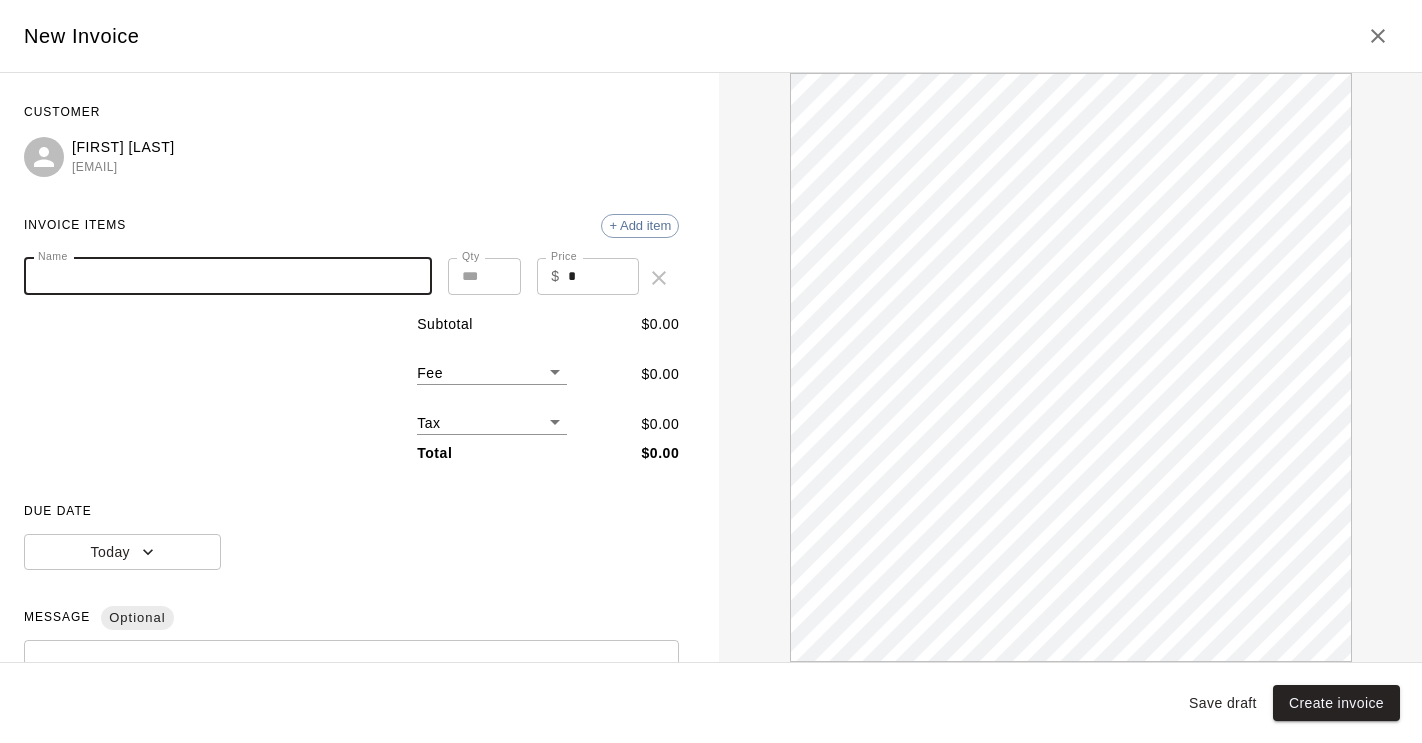 click on "Name" at bounding box center (228, 276) 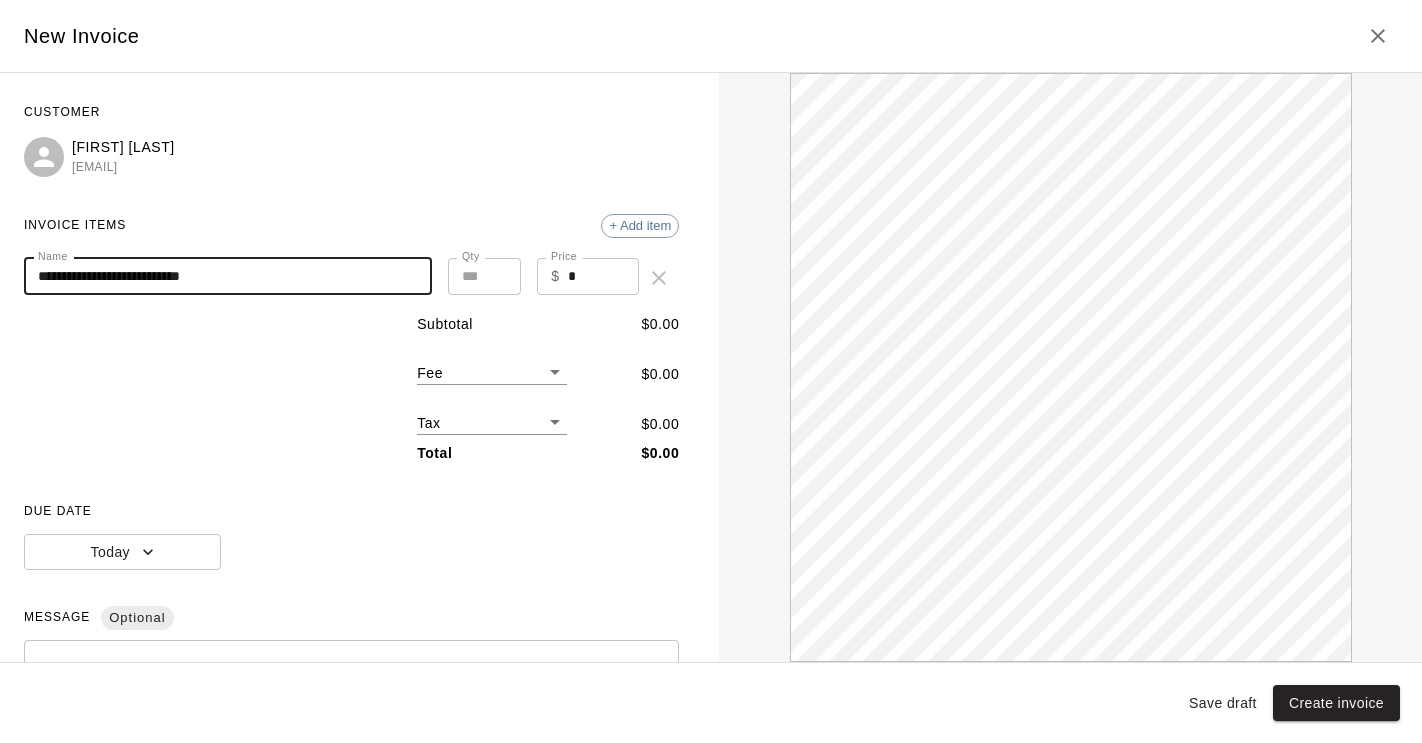 scroll, scrollTop: 0, scrollLeft: 0, axis: both 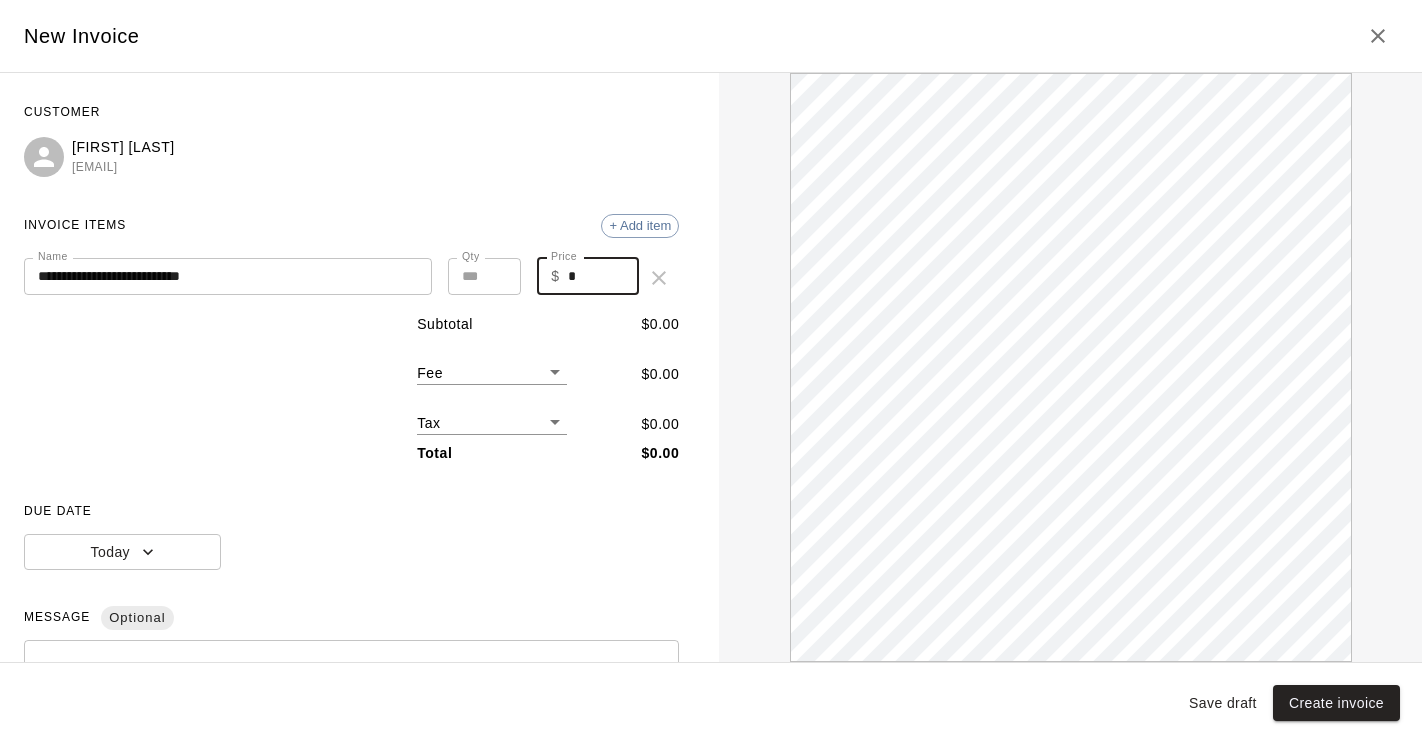drag, startPoint x: 578, startPoint y: 278, endPoint x: 567, endPoint y: 278, distance: 11 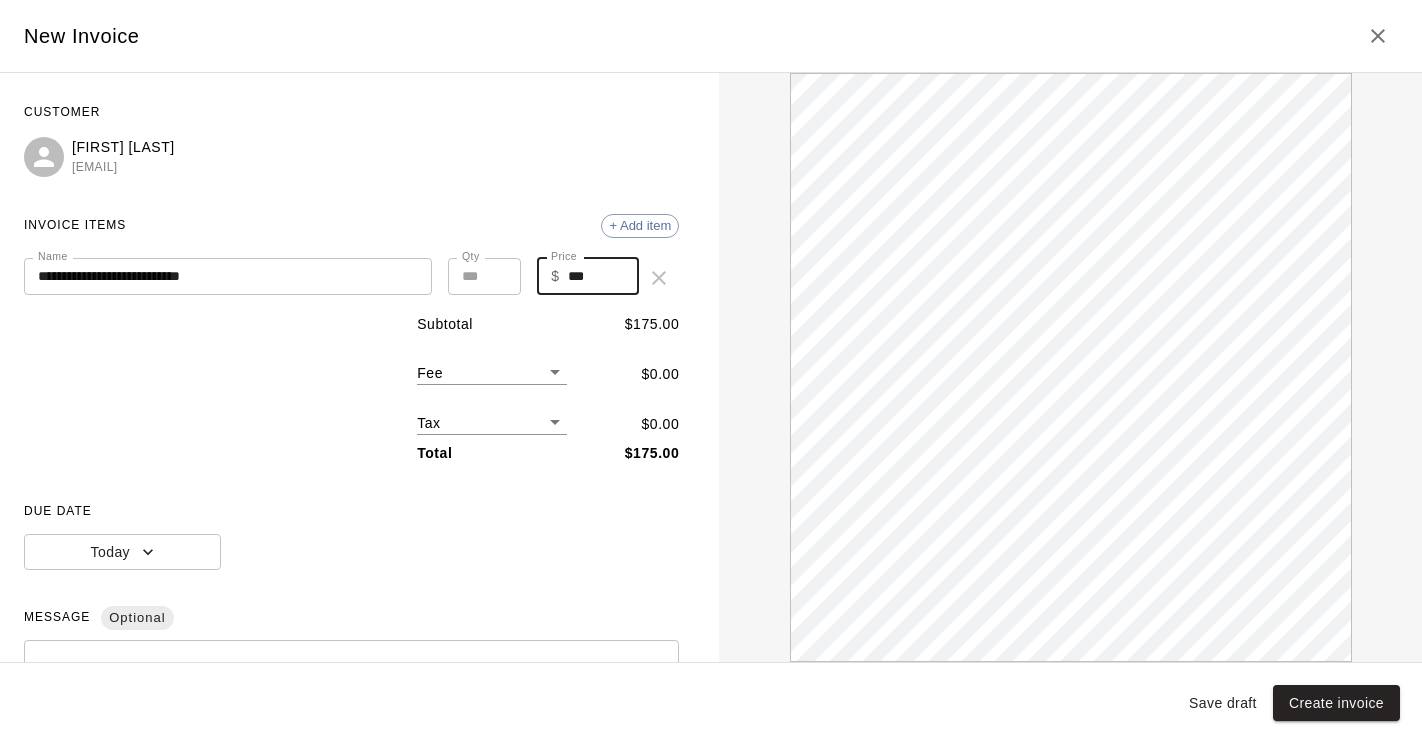 scroll, scrollTop: 0, scrollLeft: 0, axis: both 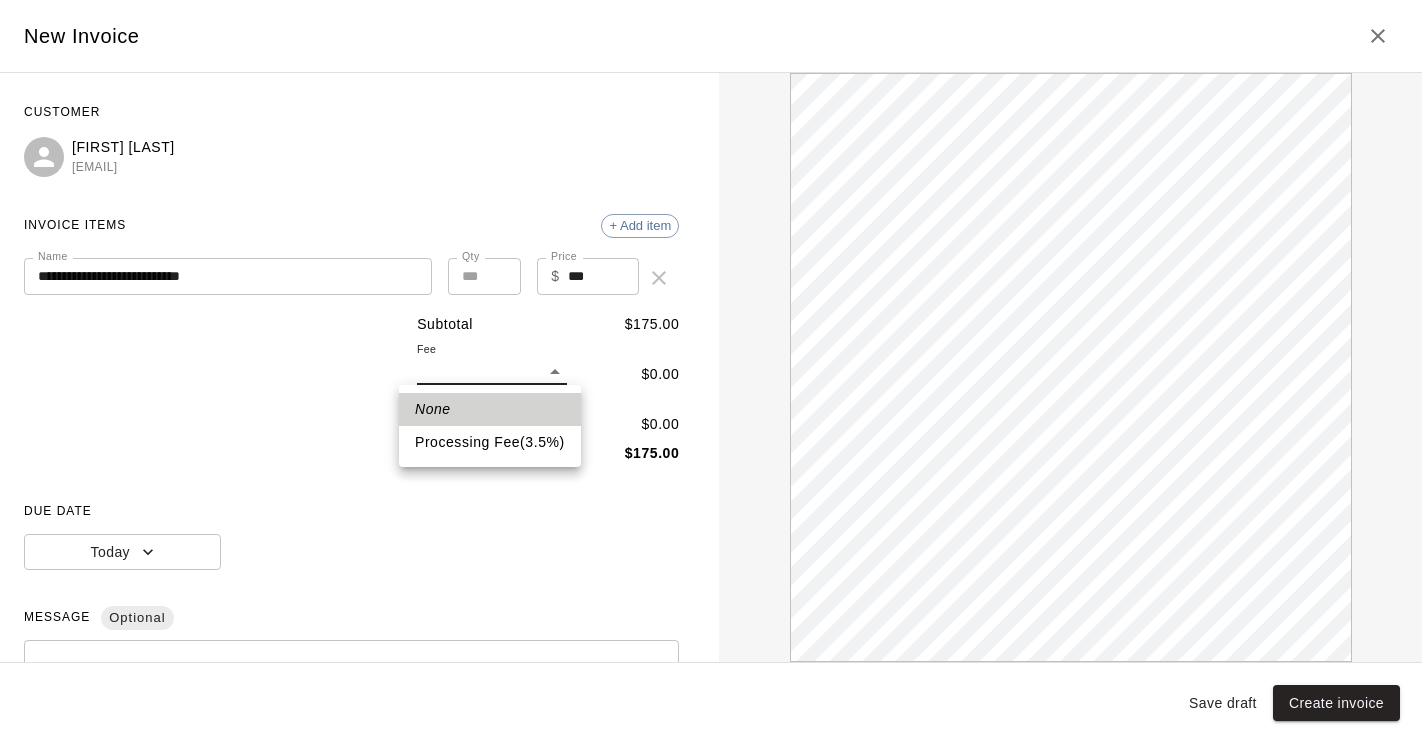 click on "Processing Fee  ( 3.5 % )" at bounding box center (490, 442) 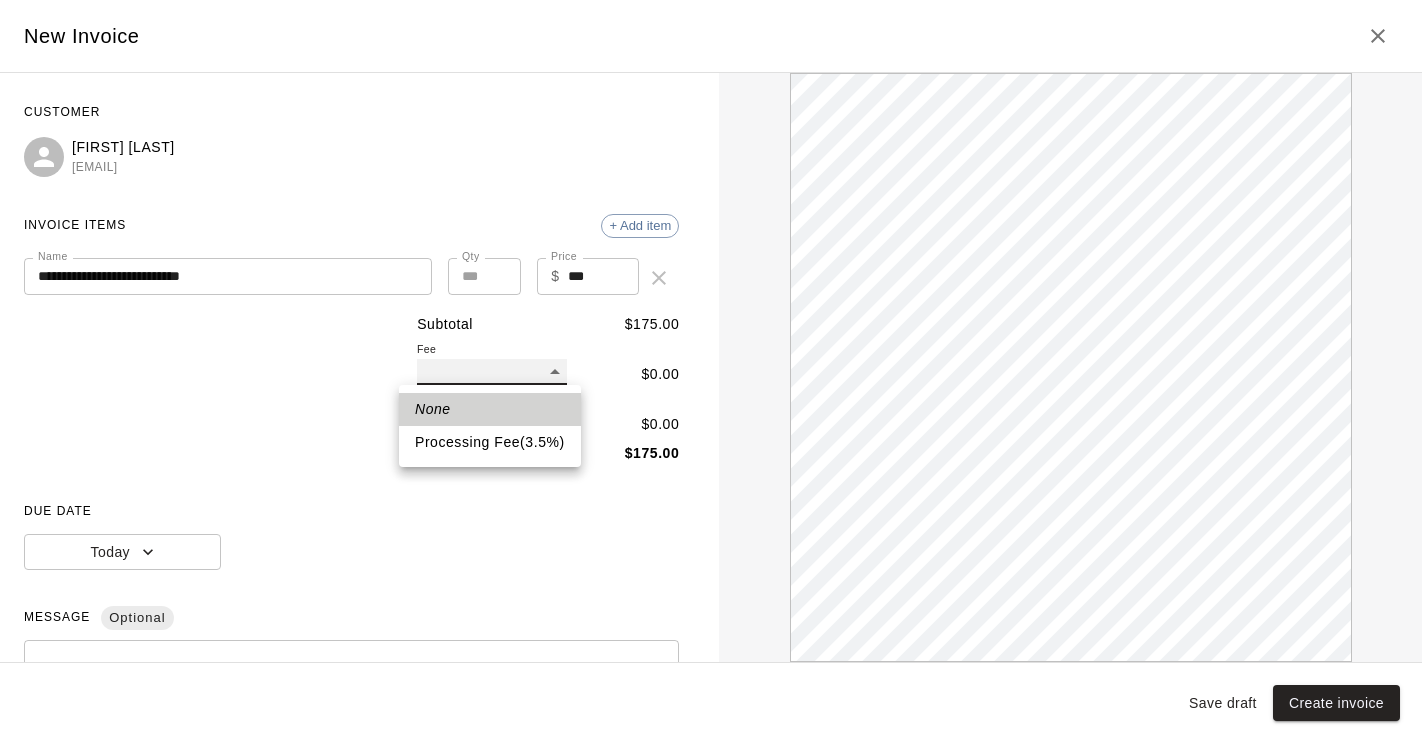 type on "**" 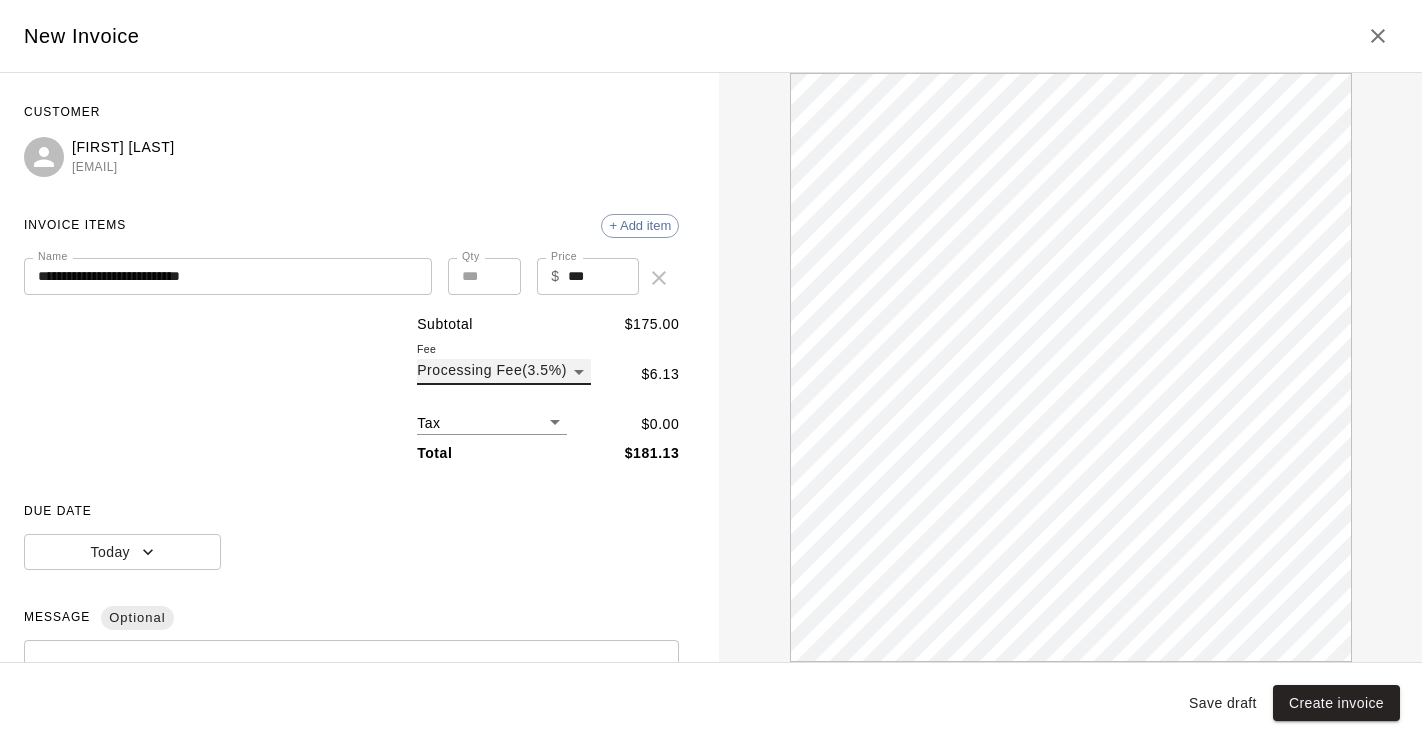scroll, scrollTop: 0, scrollLeft: 0, axis: both 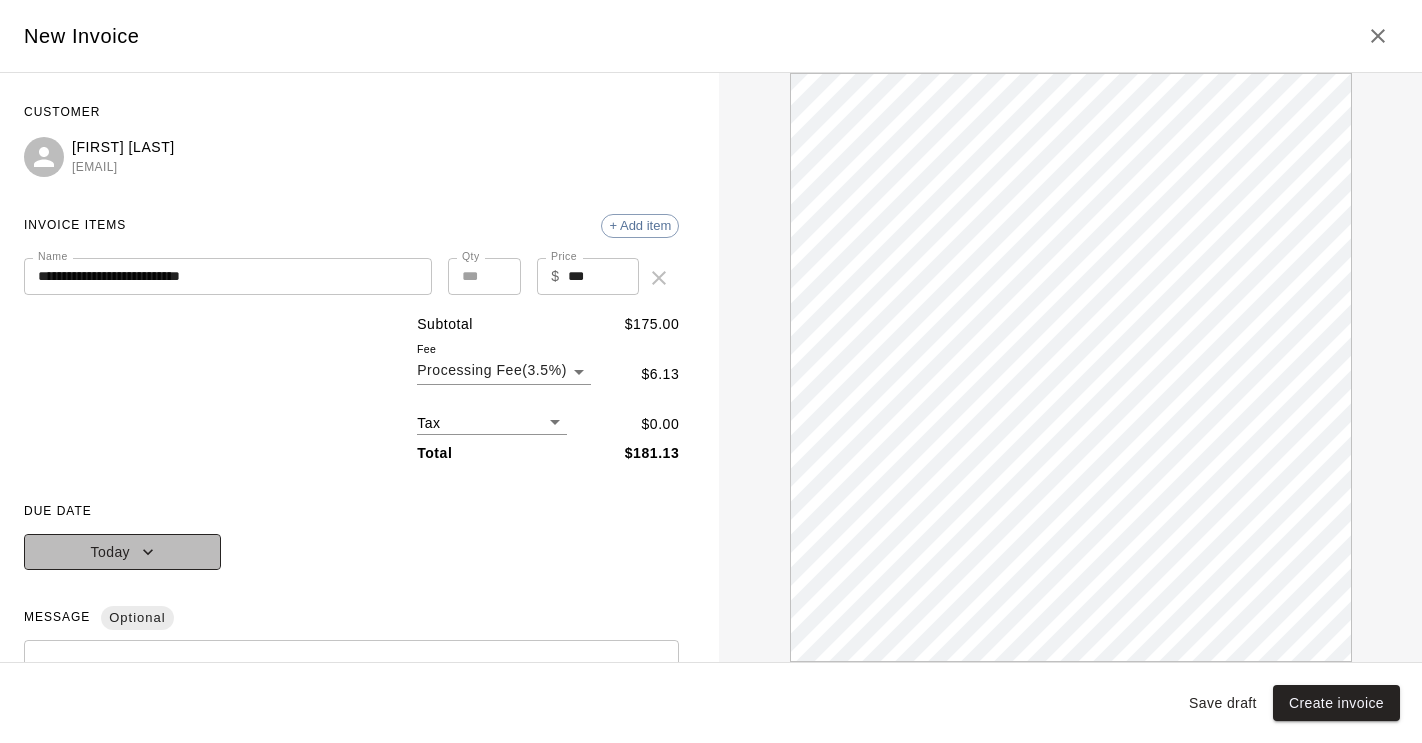 click 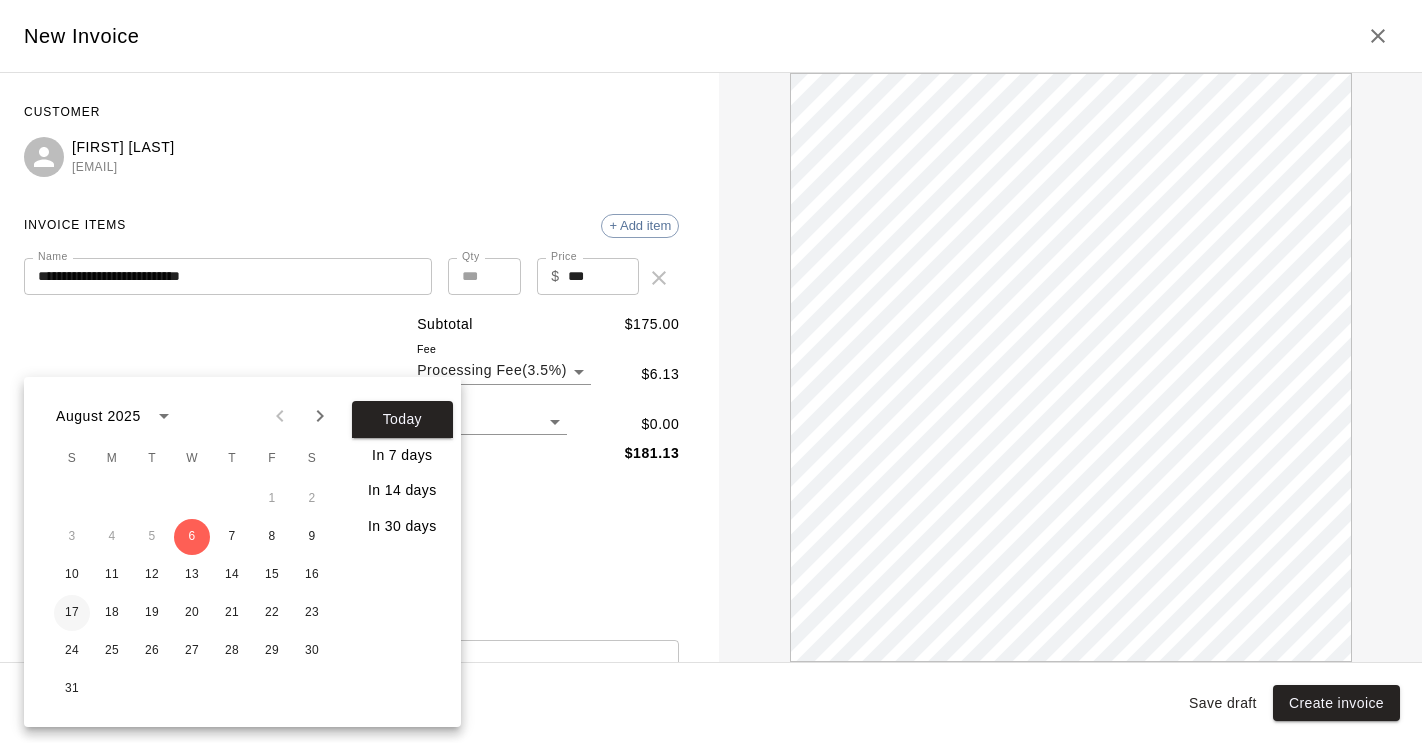 click on "17" at bounding box center (72, 613) 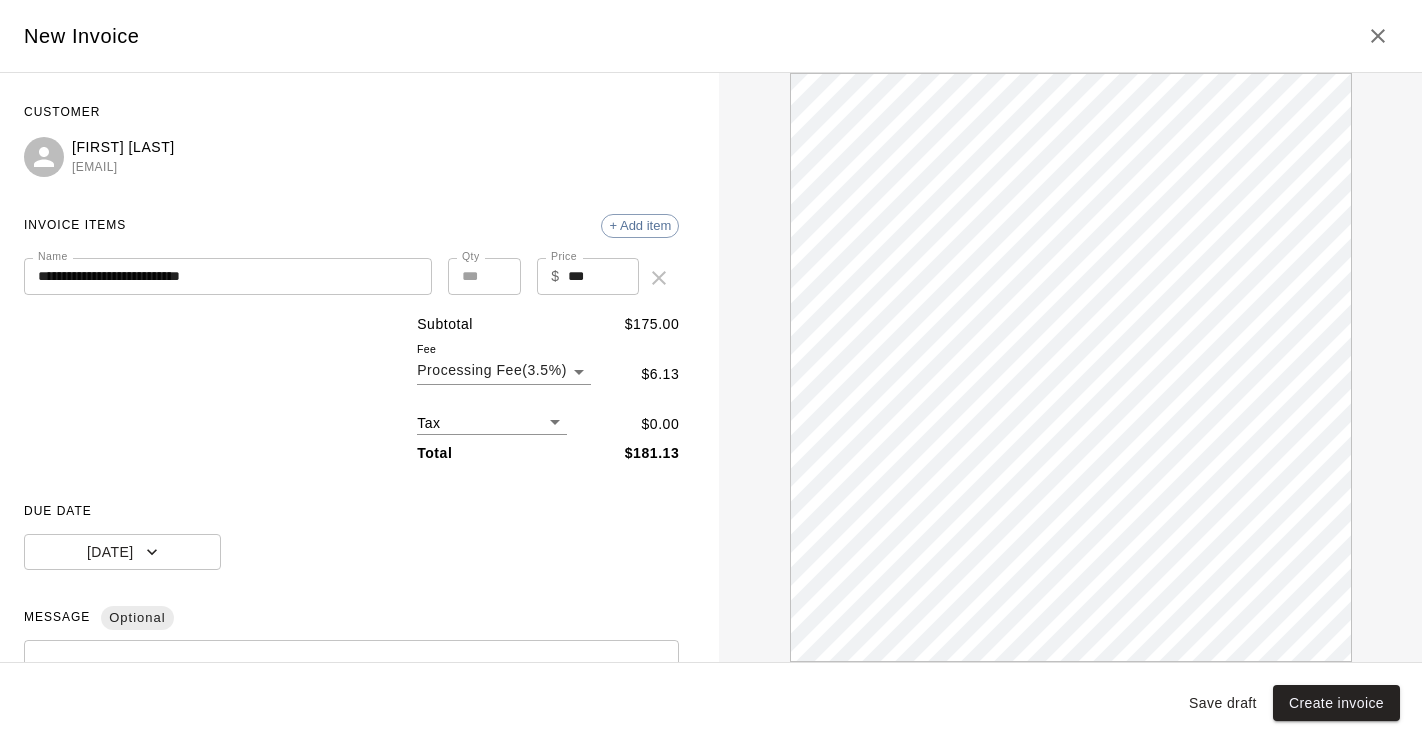scroll, scrollTop: 0, scrollLeft: 0, axis: both 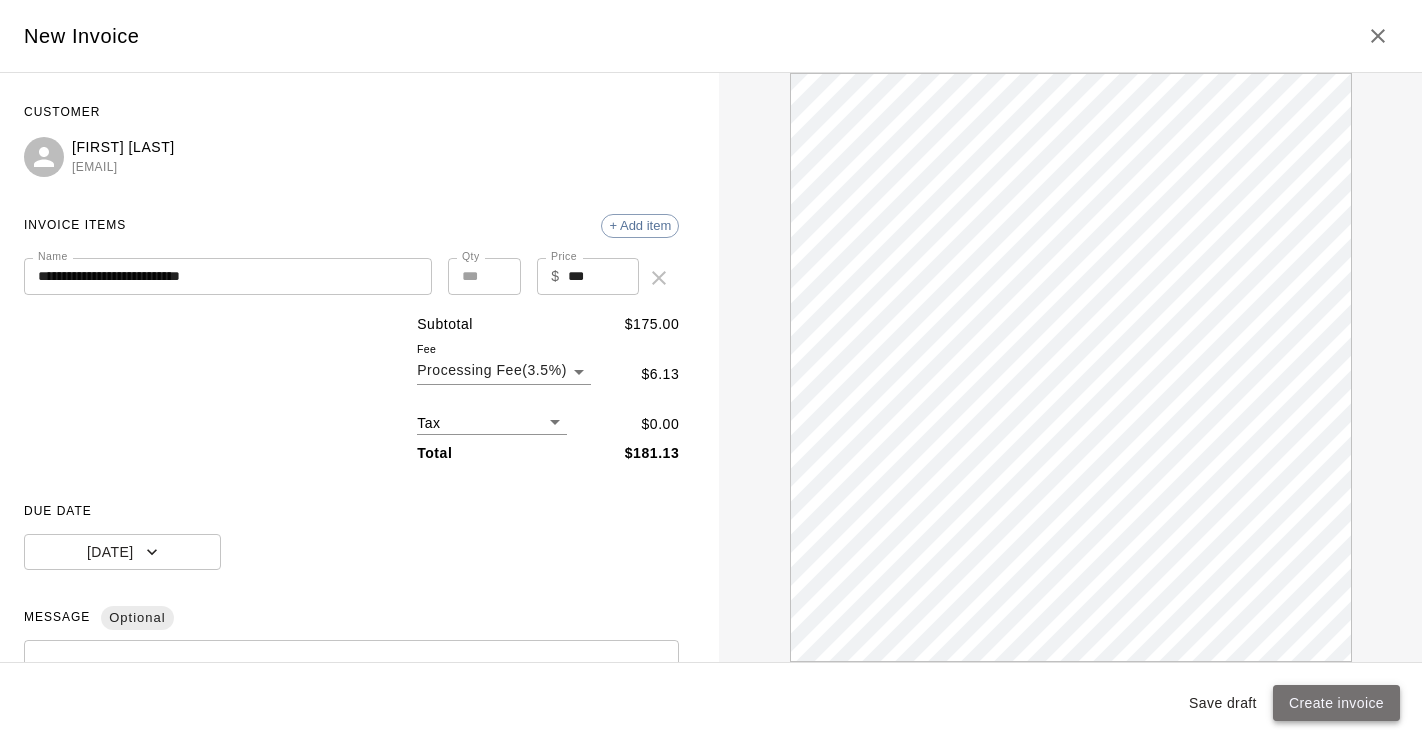 click on "Create invoice" at bounding box center [1336, 703] 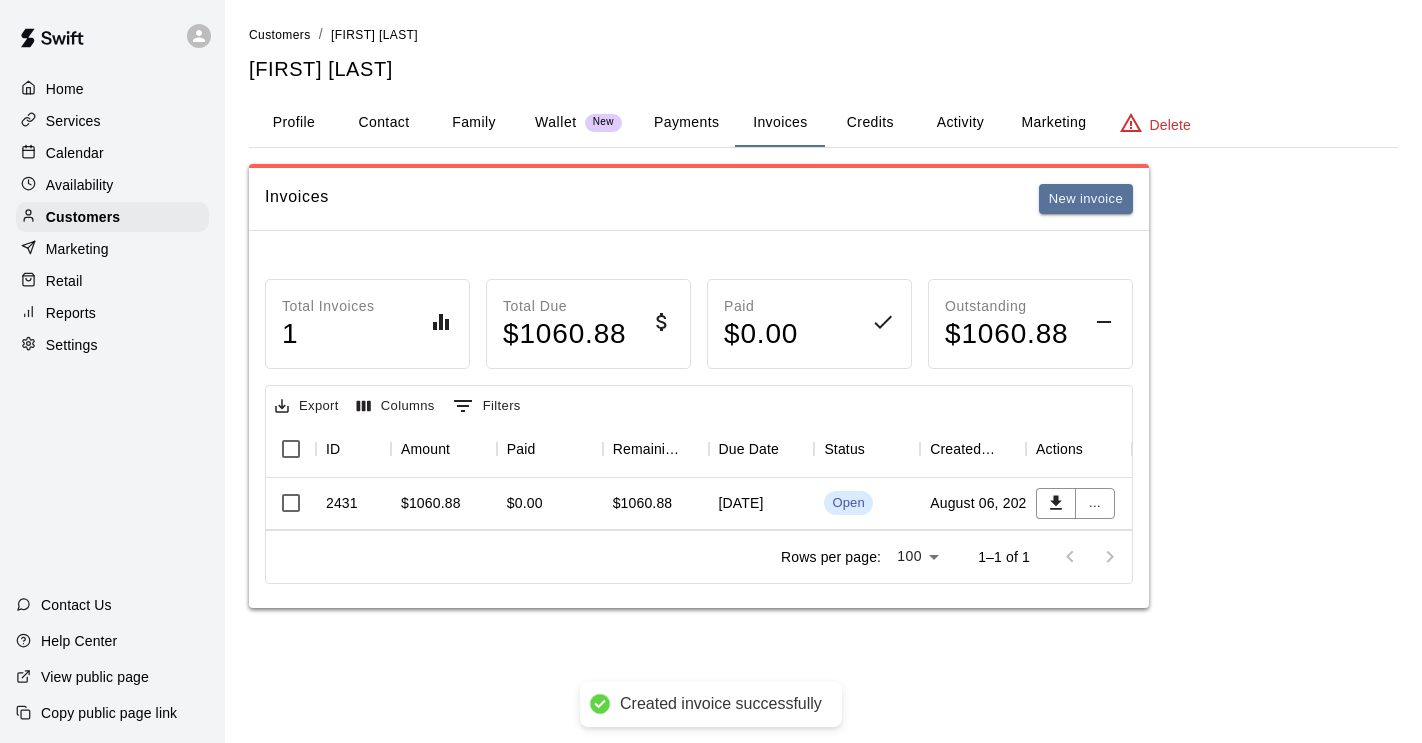 scroll, scrollTop: 0, scrollLeft: 0, axis: both 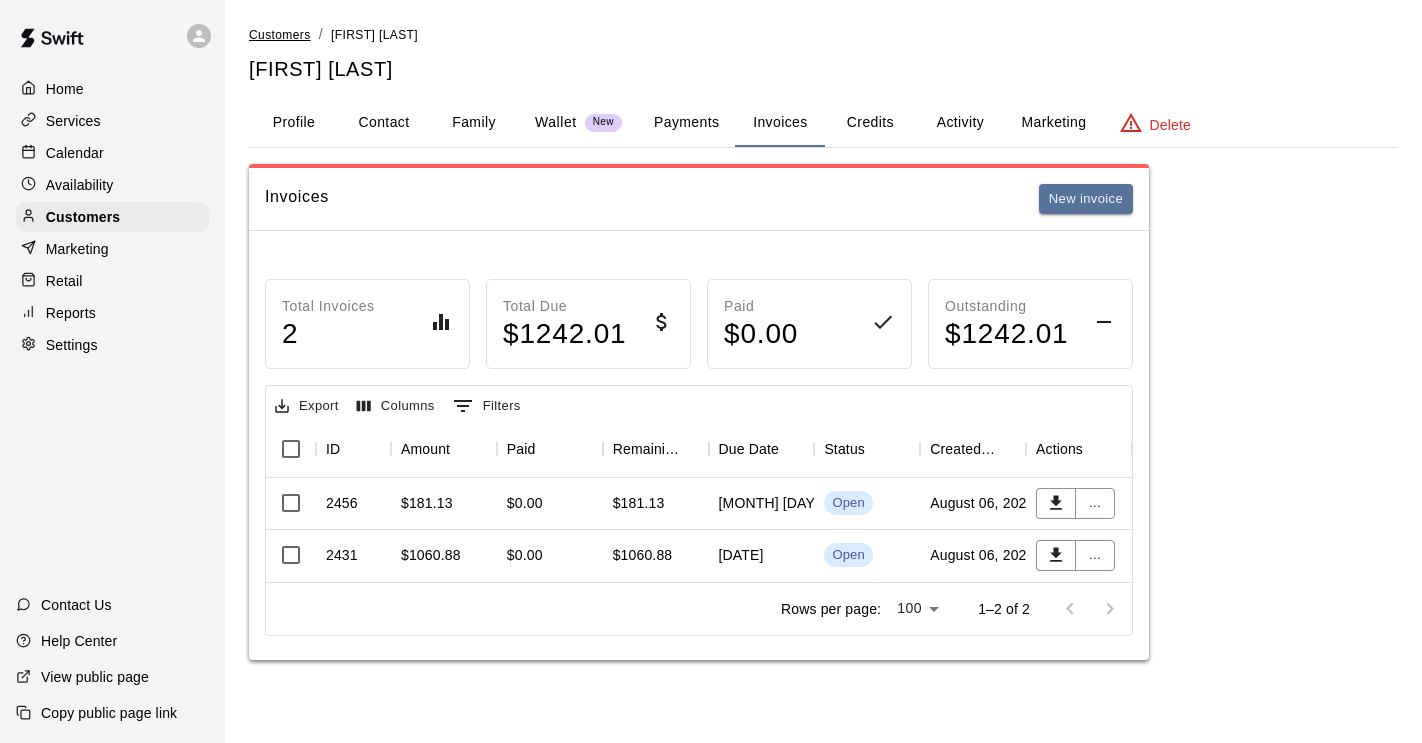 click on "Customers" at bounding box center [280, 35] 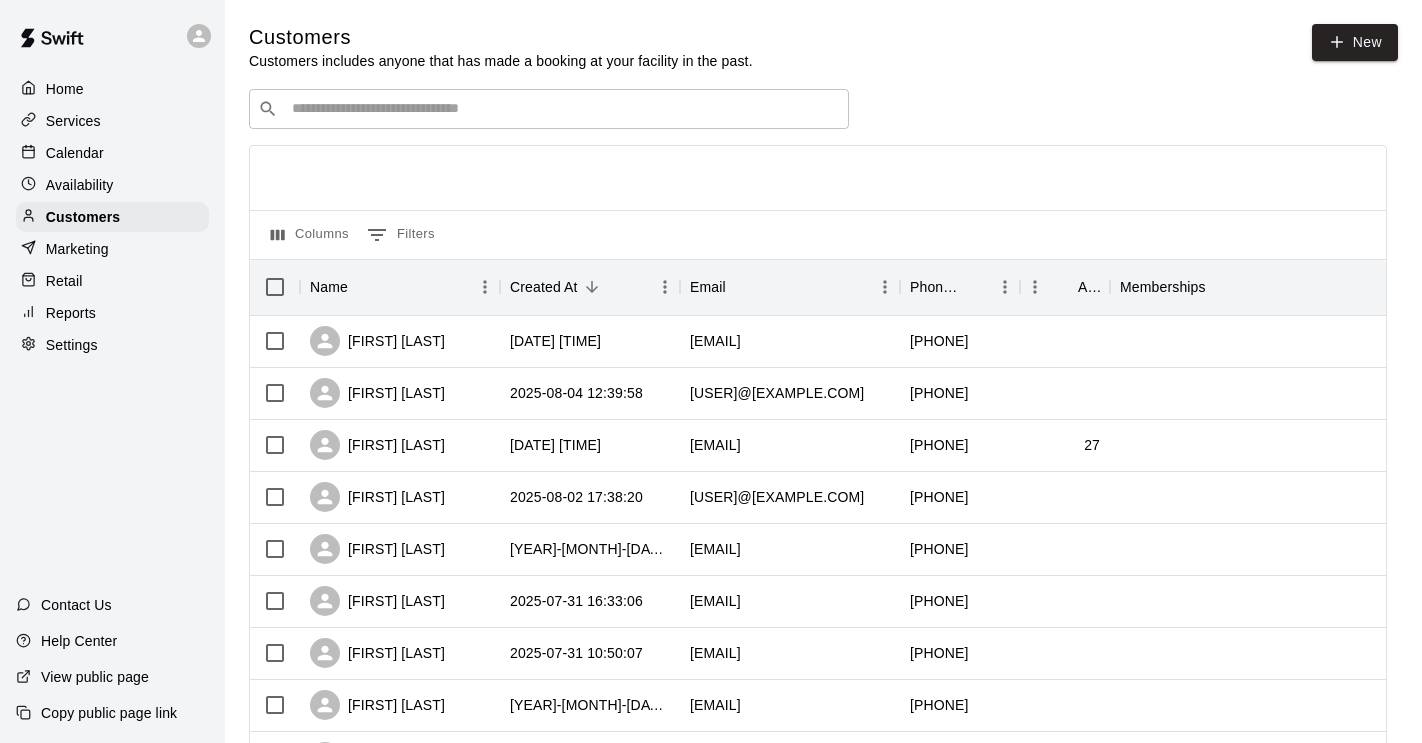 click at bounding box center [563, 109] 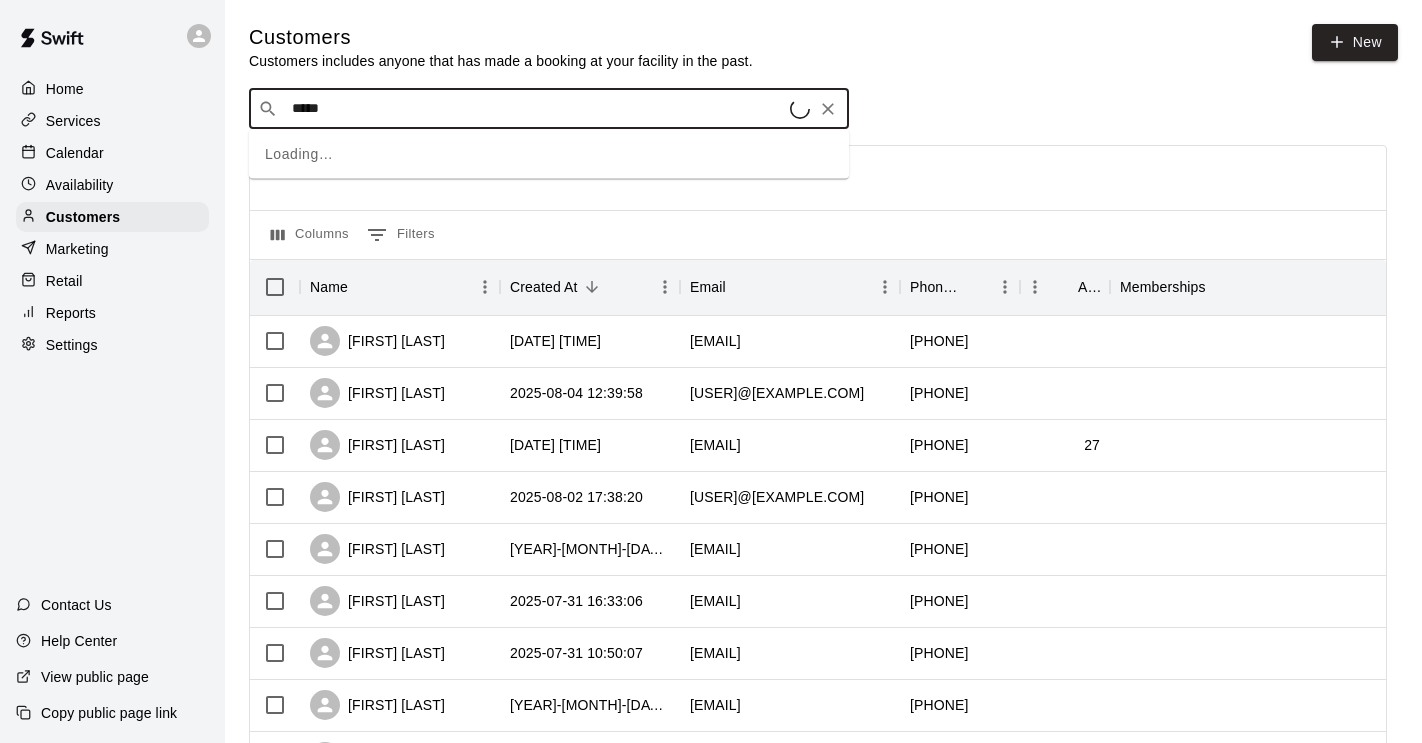 type on "******" 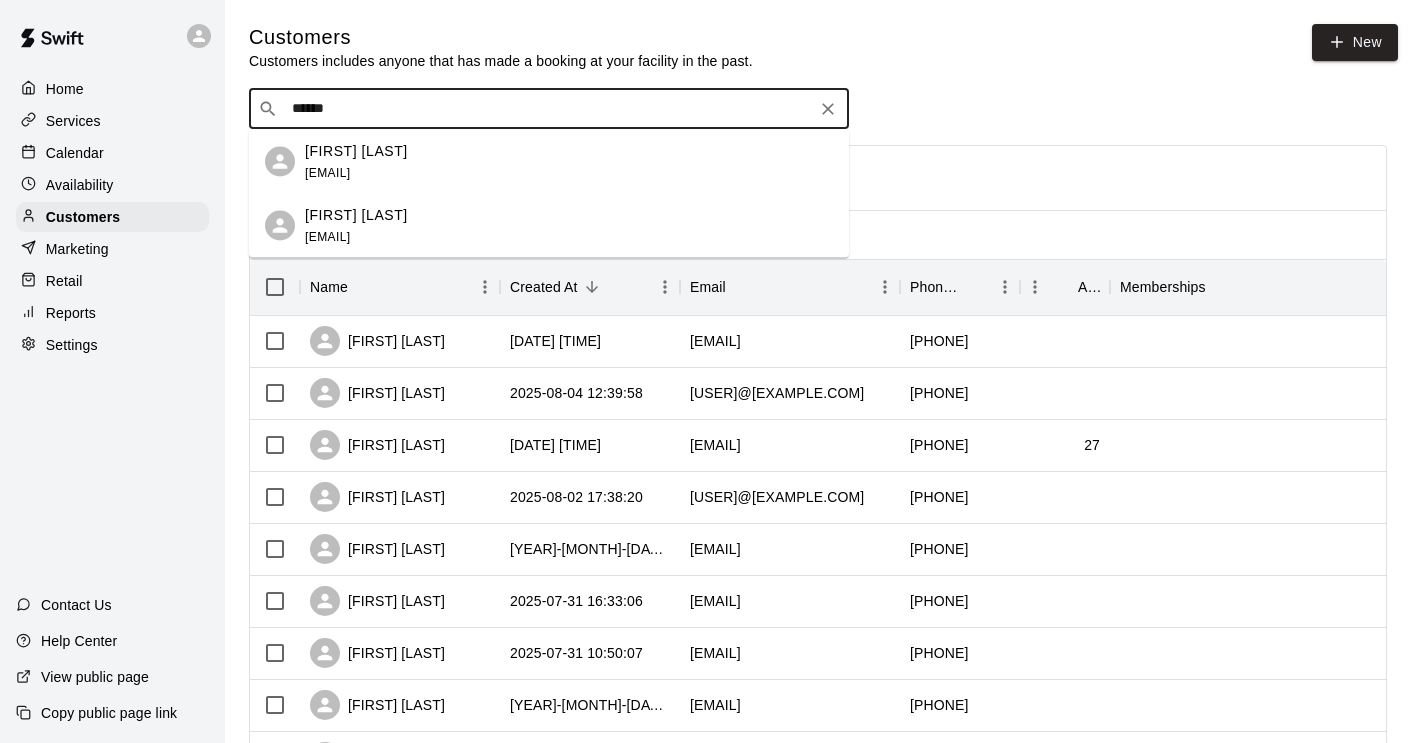 click on "[EMAIL]" at bounding box center [327, 236] 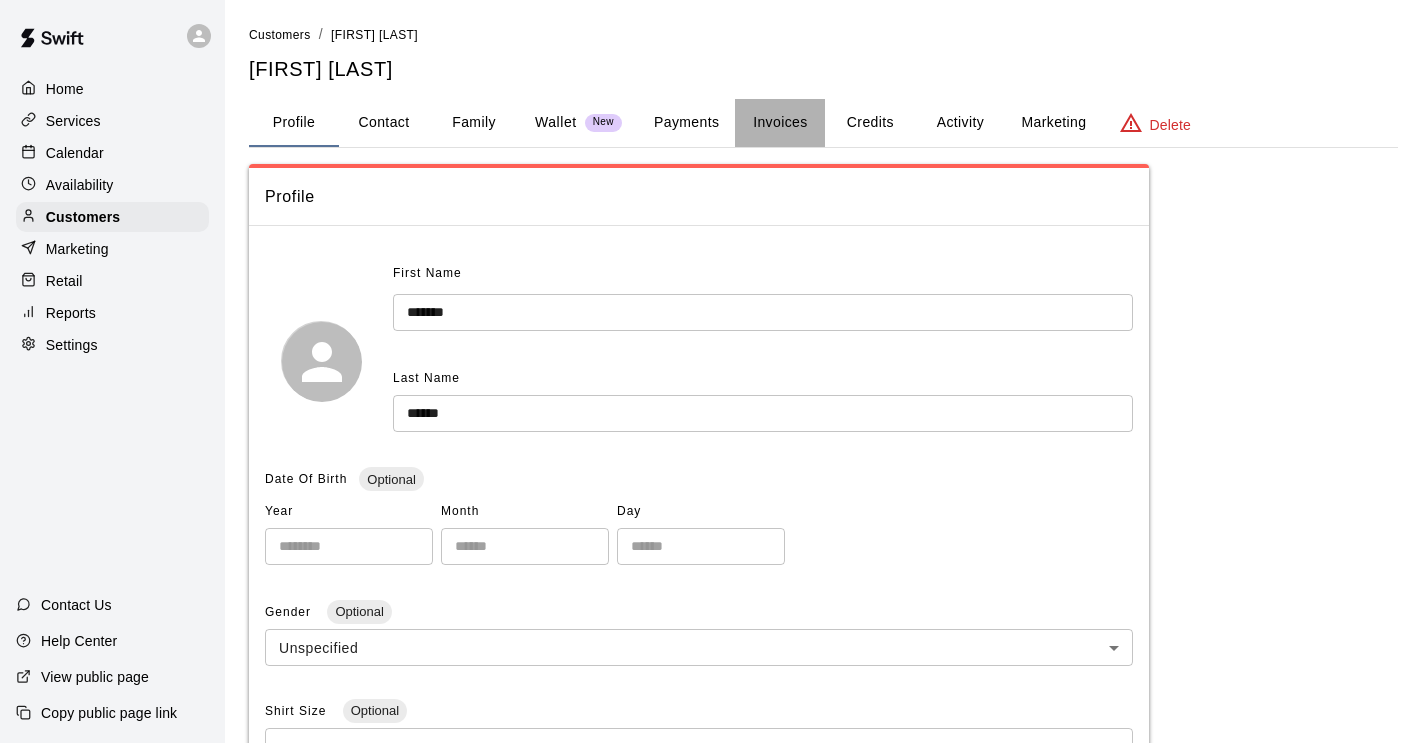 click on "Invoices" at bounding box center [780, 123] 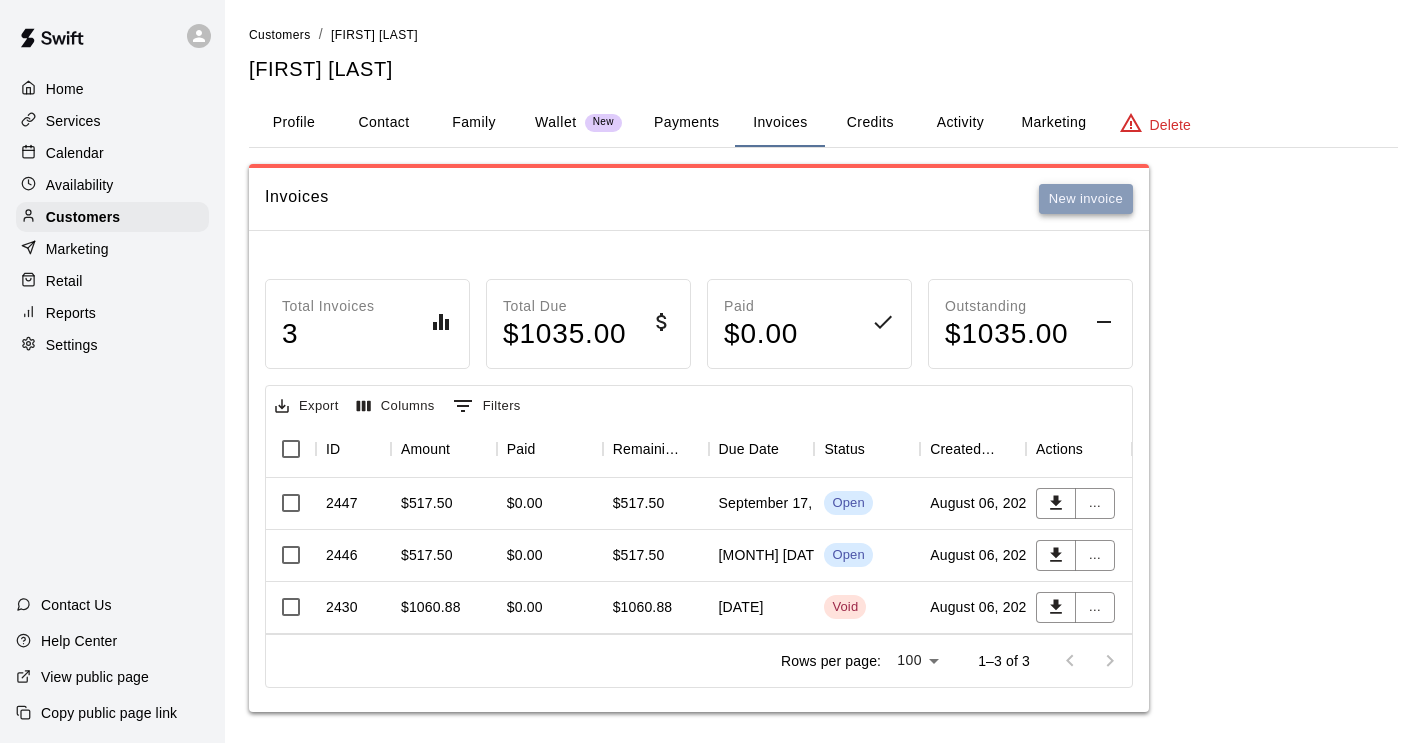 click on "New invoice" at bounding box center [1086, 199] 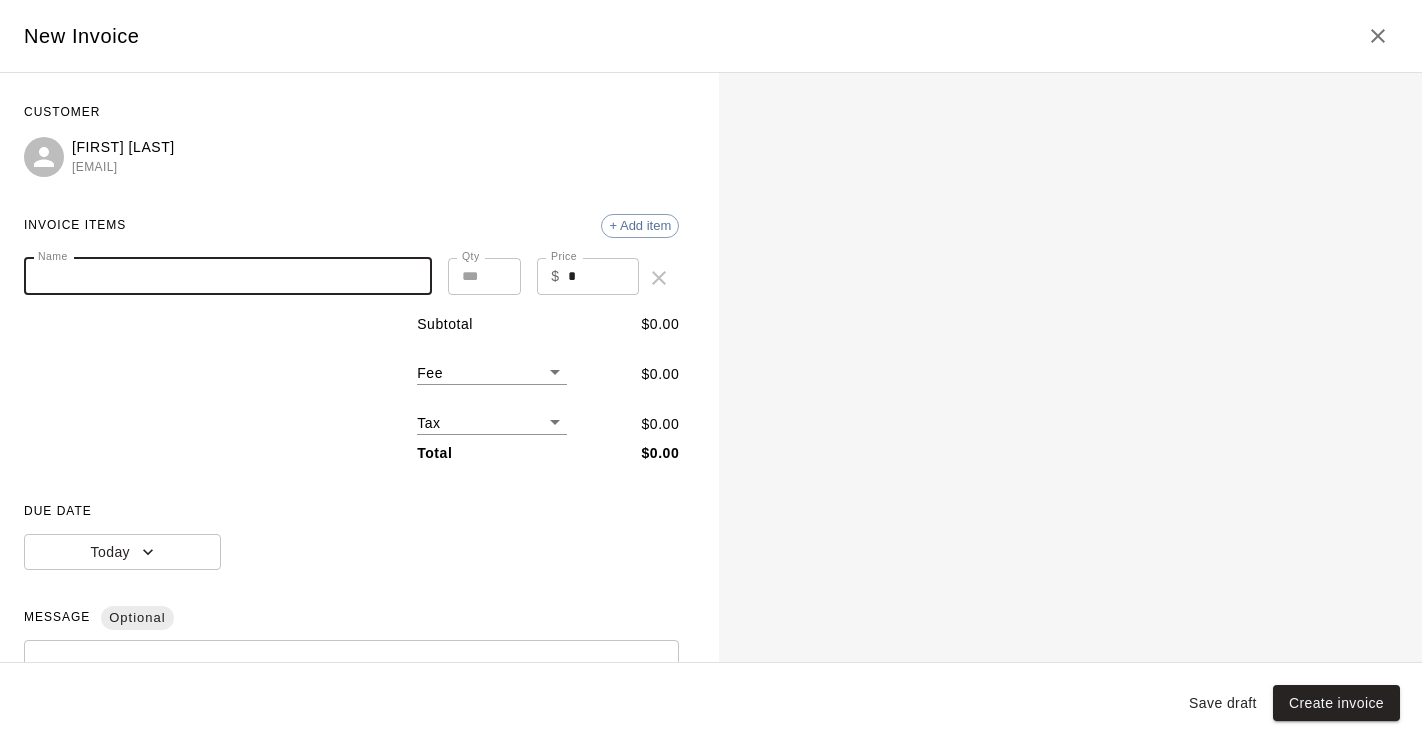 click on "Name" at bounding box center (228, 276) 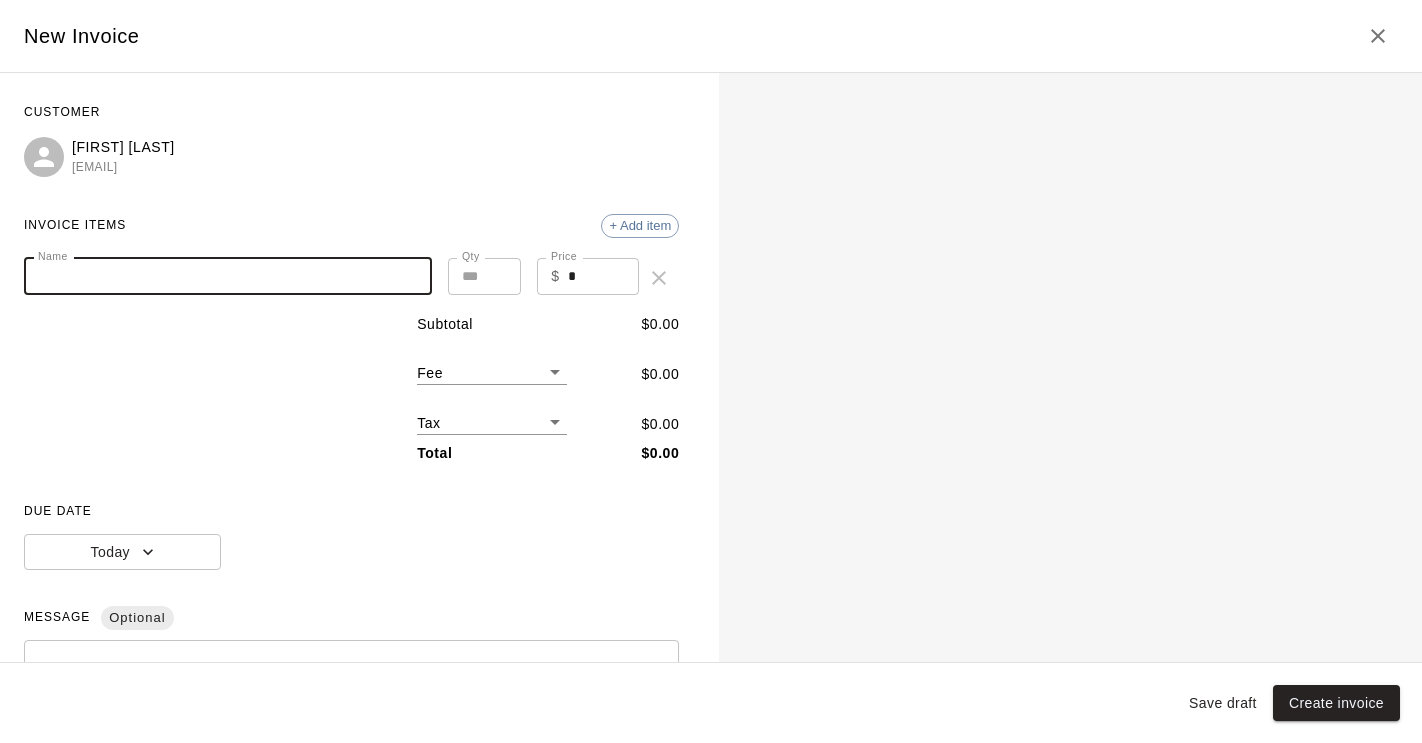 paste on "**********" 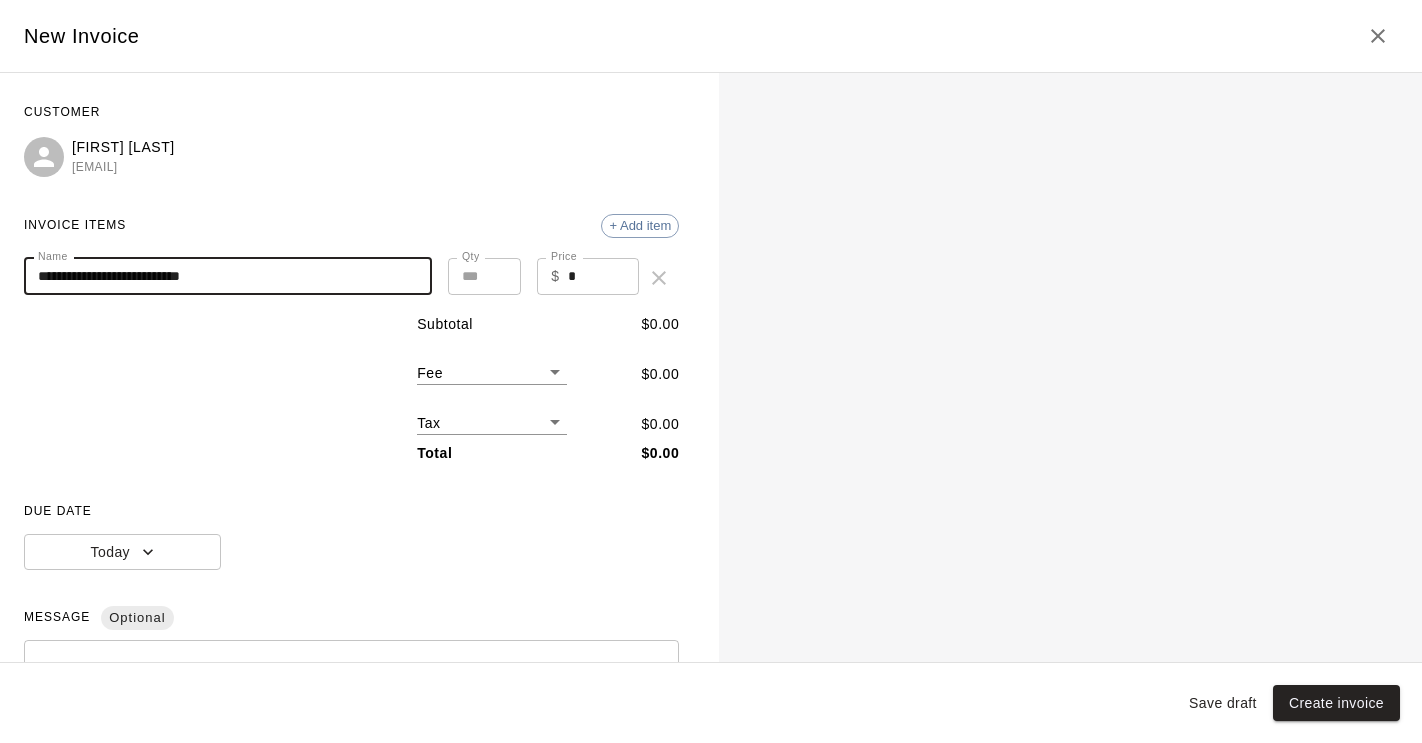 type on "**********" 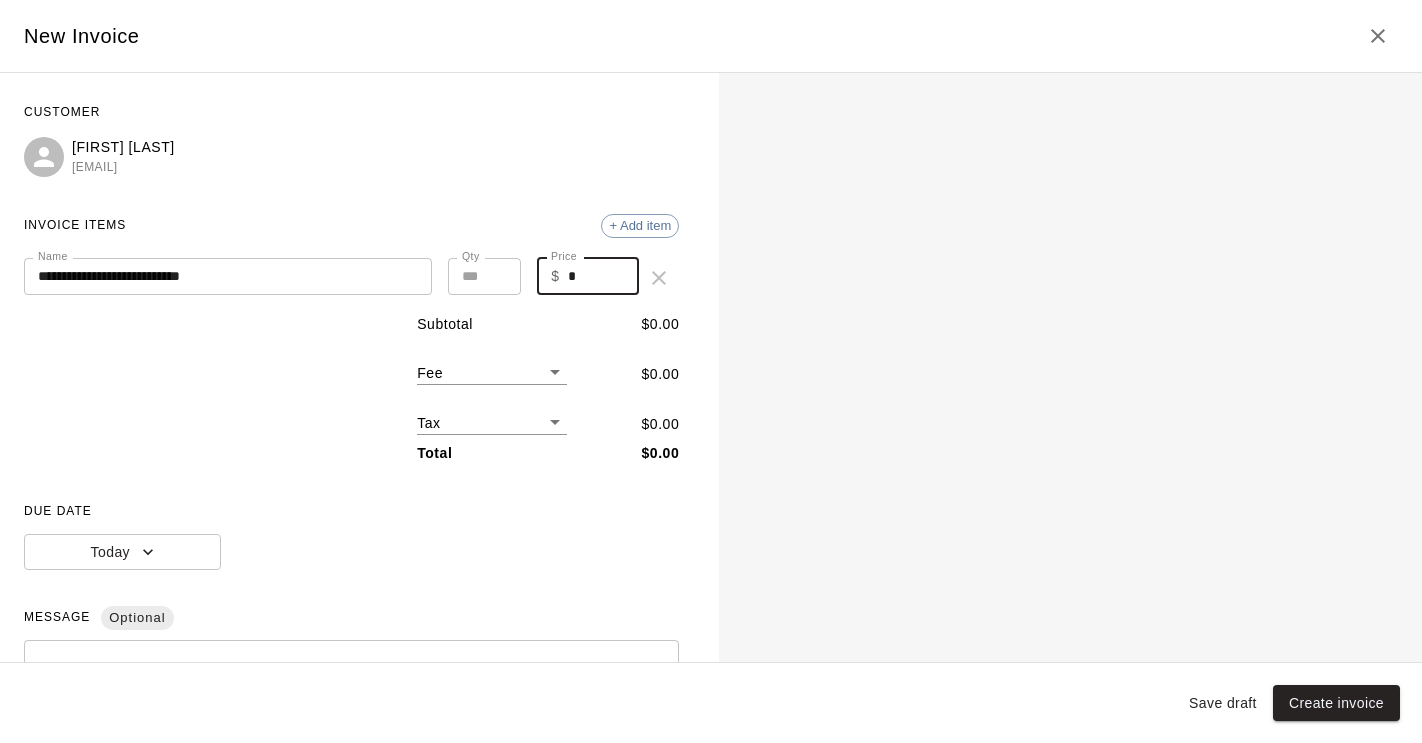 drag, startPoint x: 588, startPoint y: 270, endPoint x: 566, endPoint y: 268, distance: 22.090721 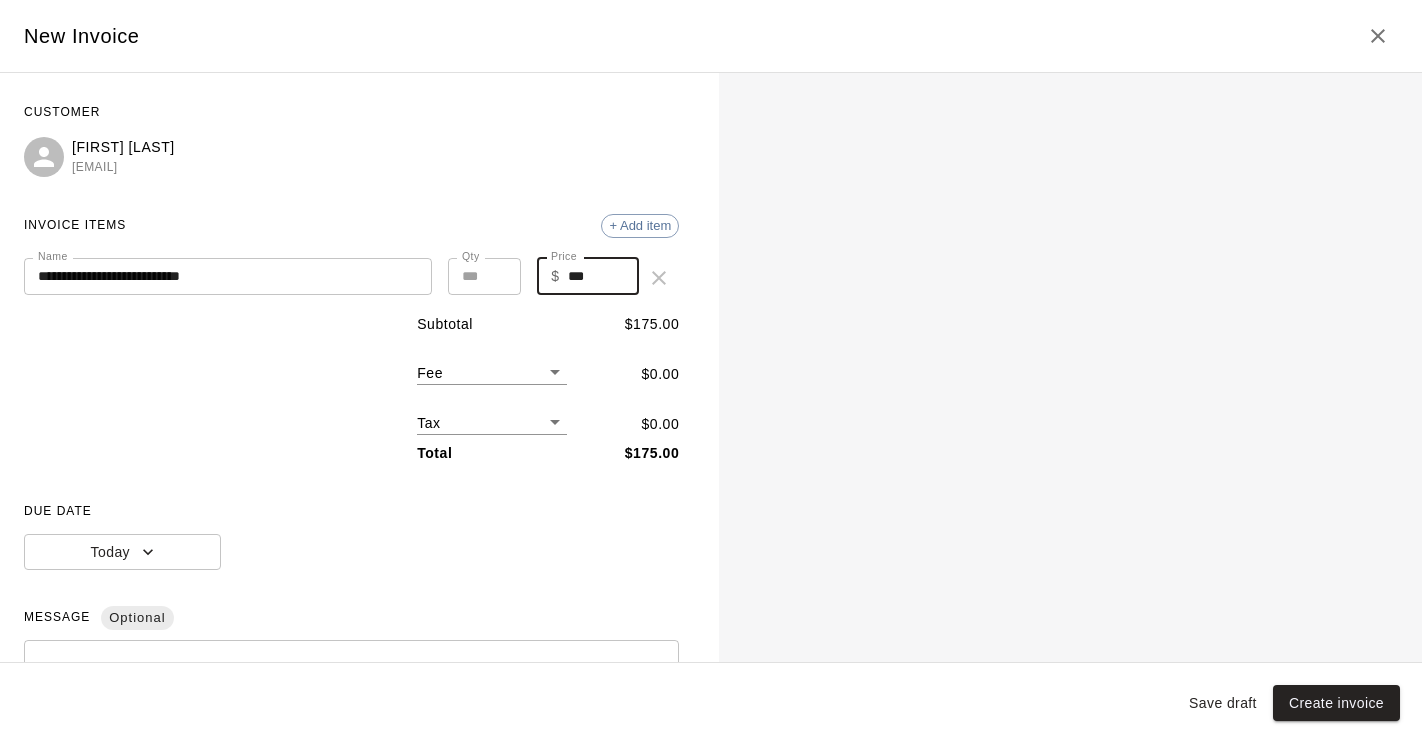 type on "***" 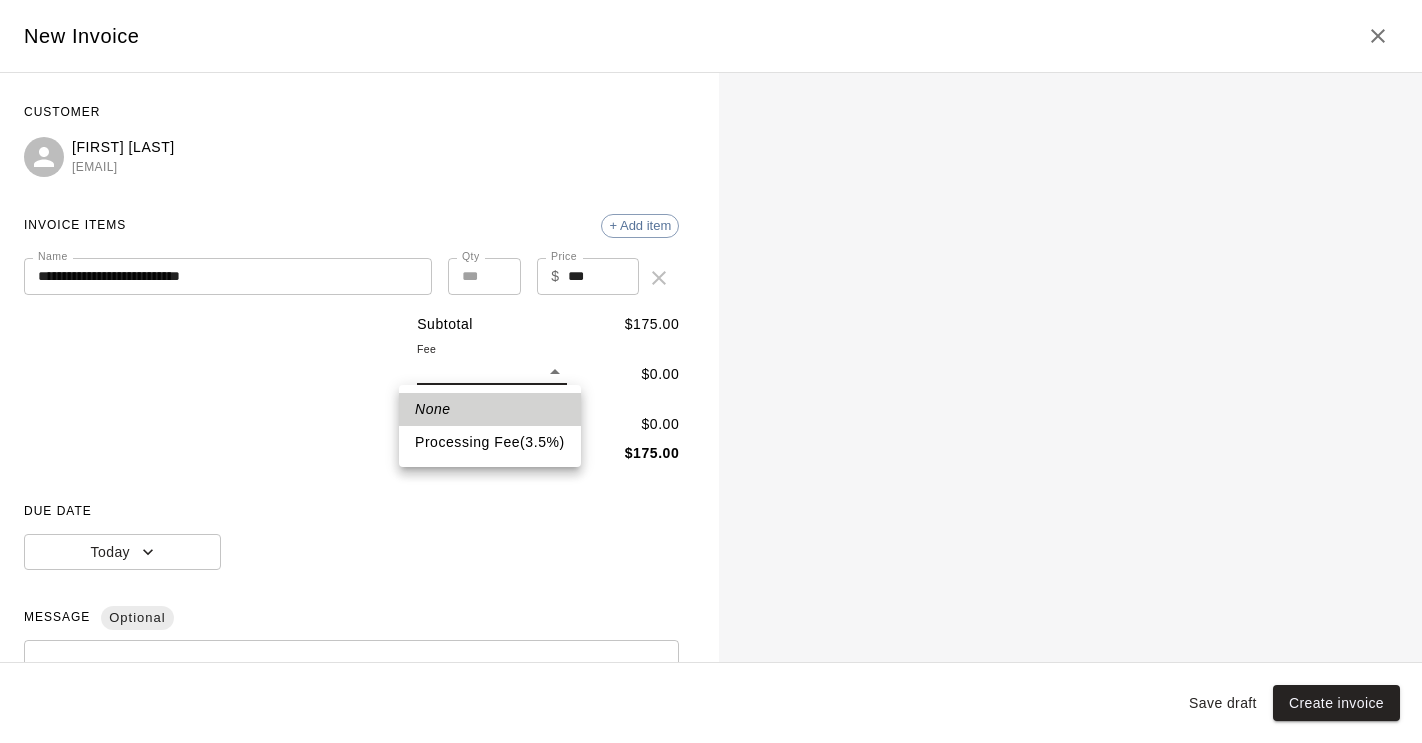 click on "**********" at bounding box center [711, 376] 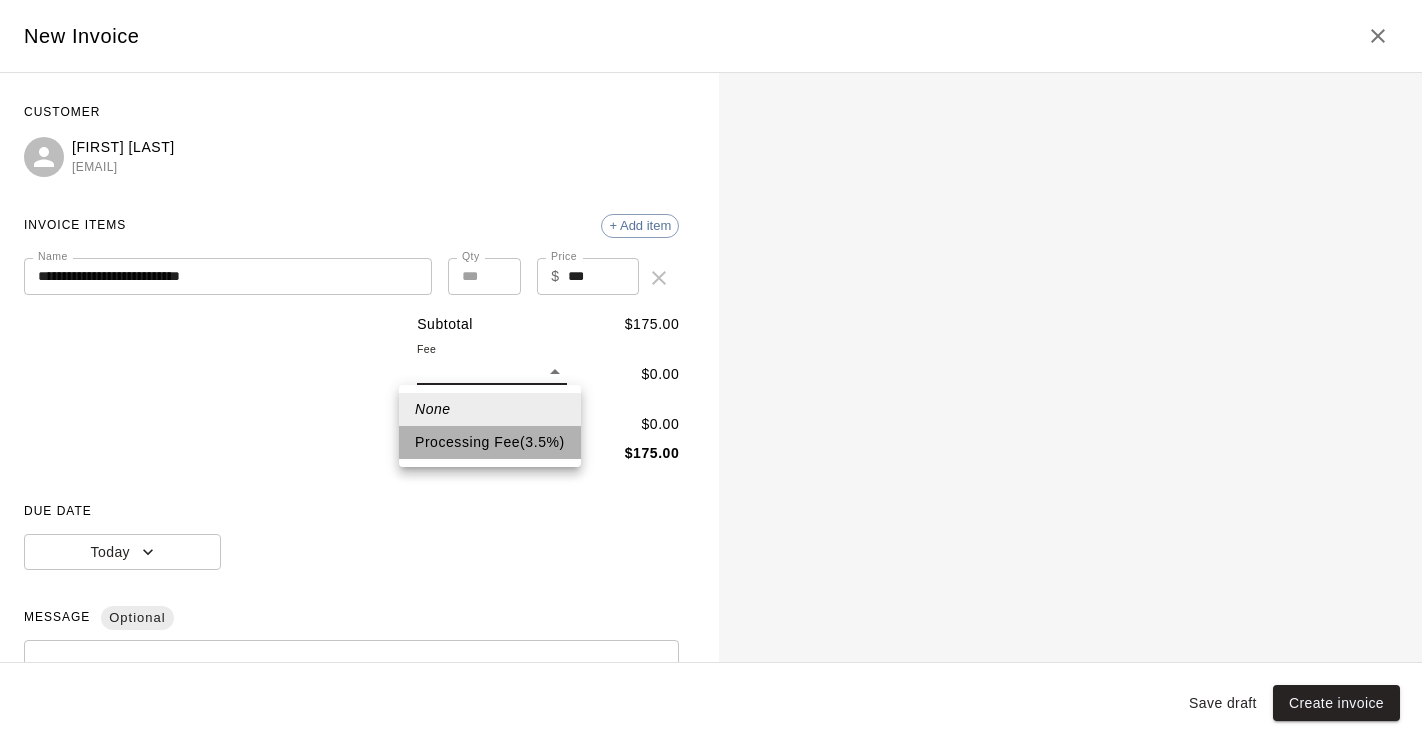 click on "Processing Fee  ( 3.5 % )" at bounding box center (490, 442) 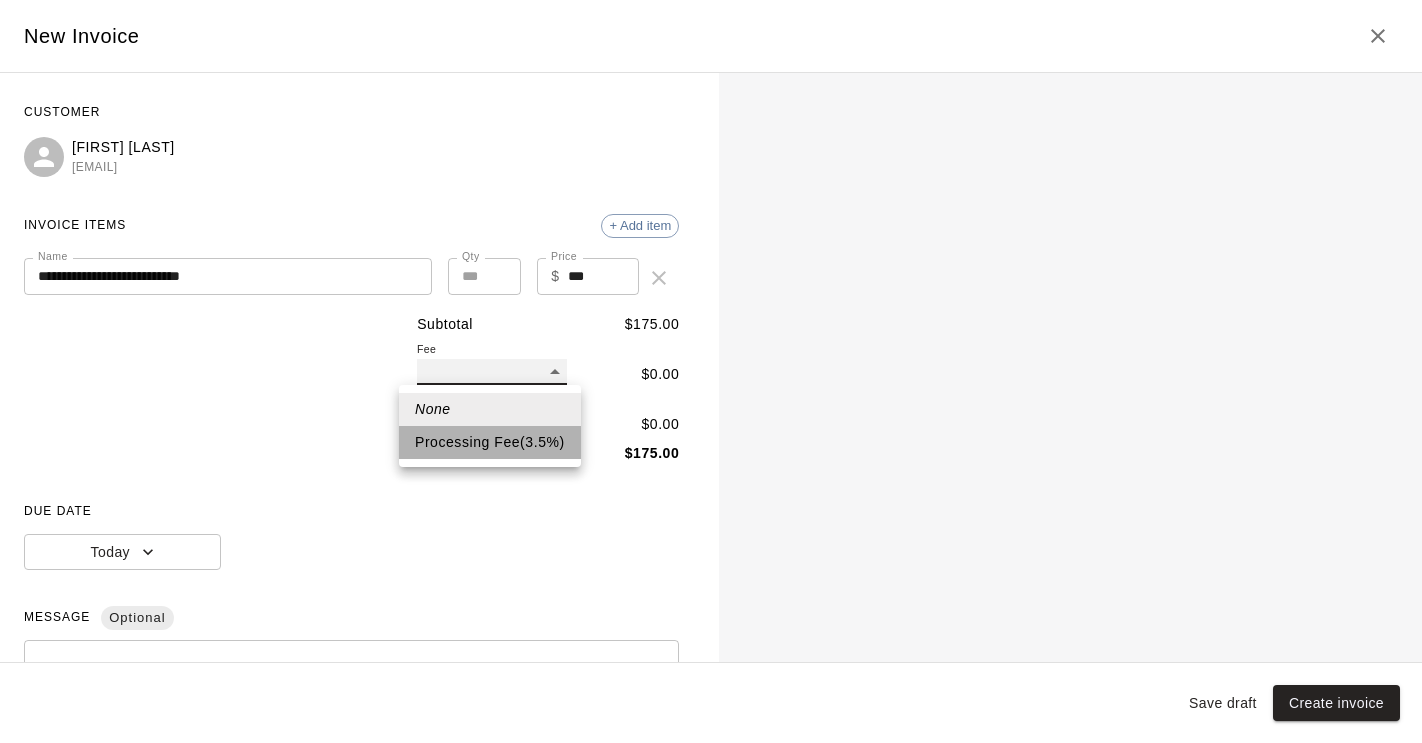 type on "**" 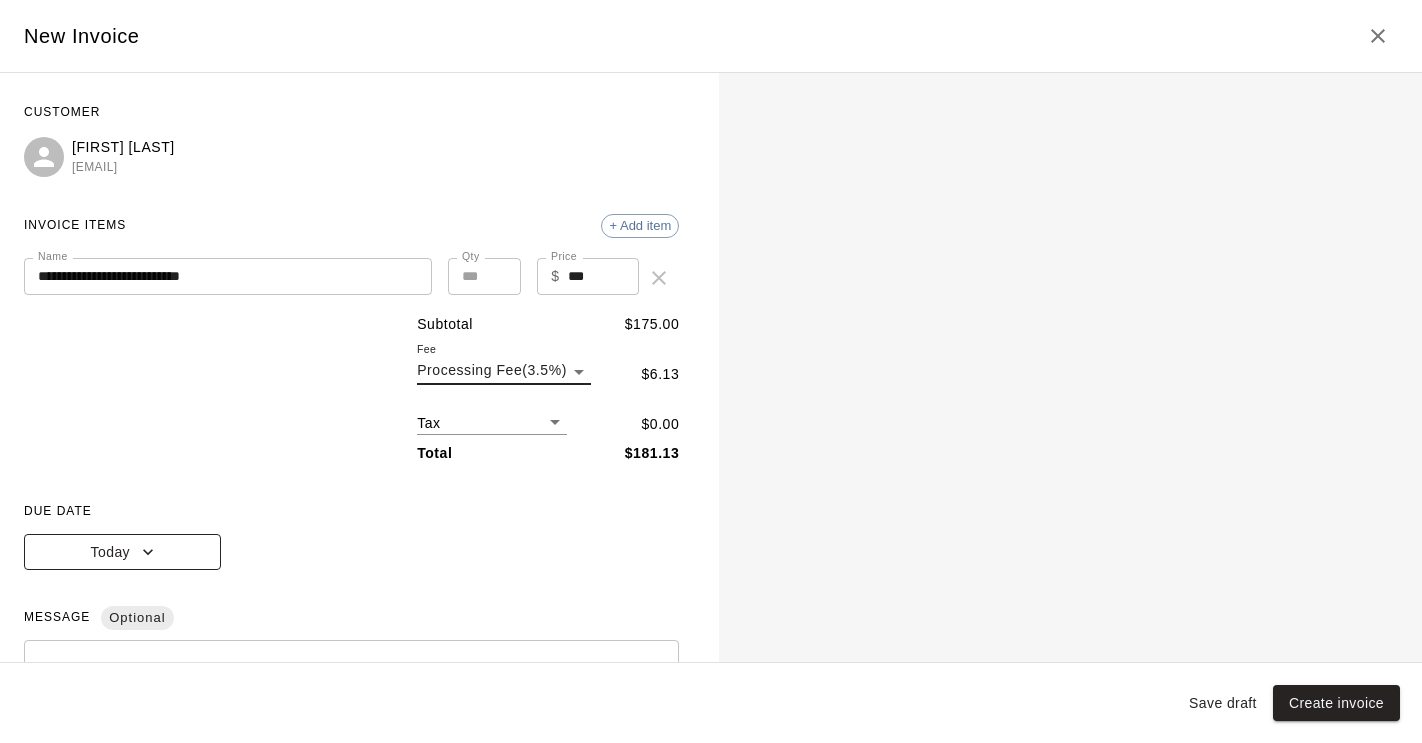 click 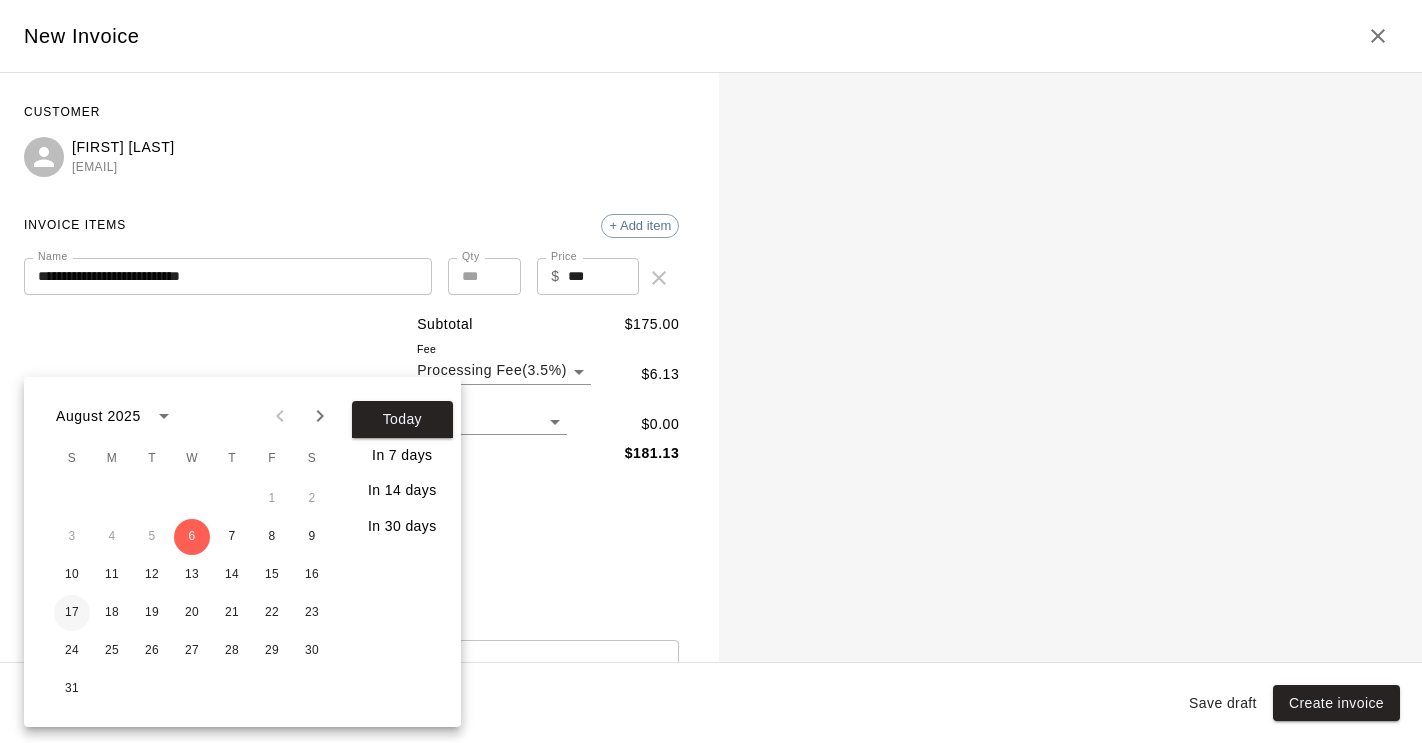click on "17" at bounding box center [72, 613] 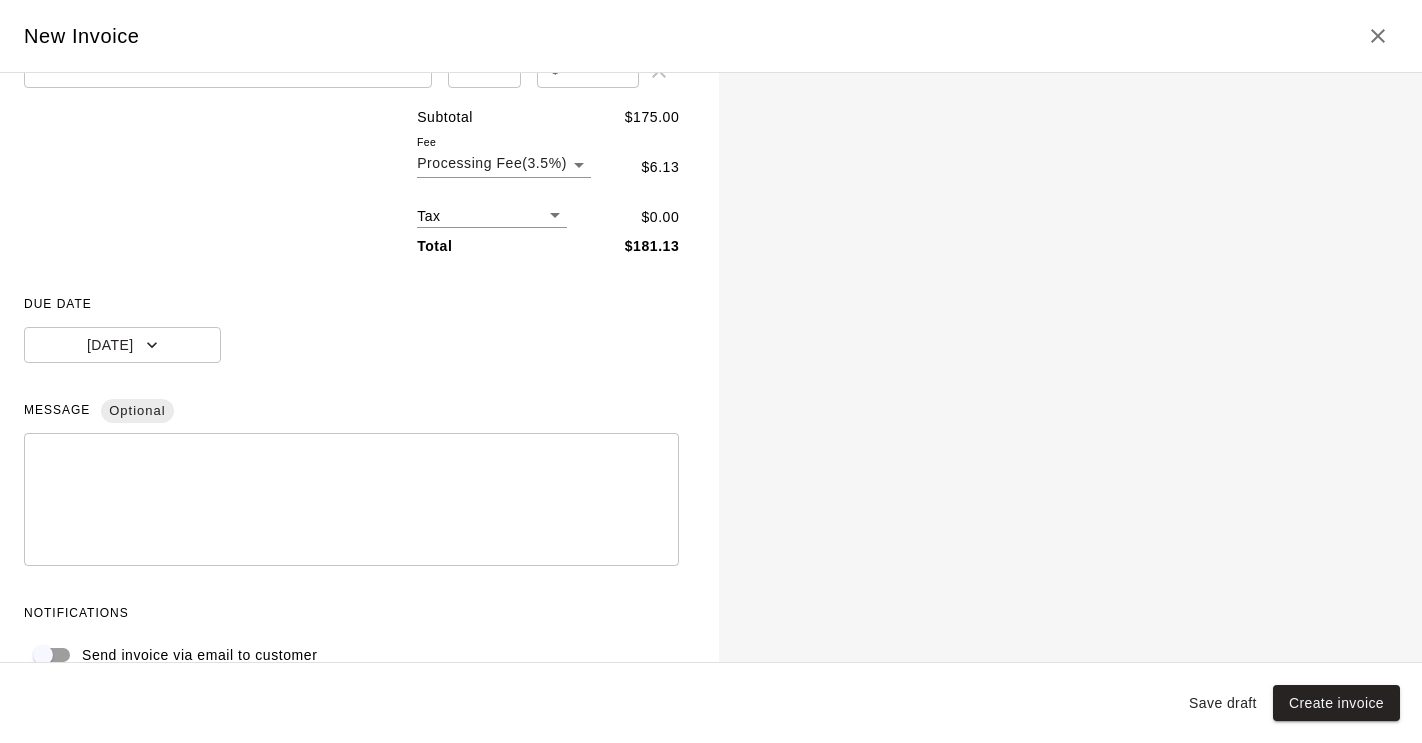 scroll, scrollTop: 243, scrollLeft: 0, axis: vertical 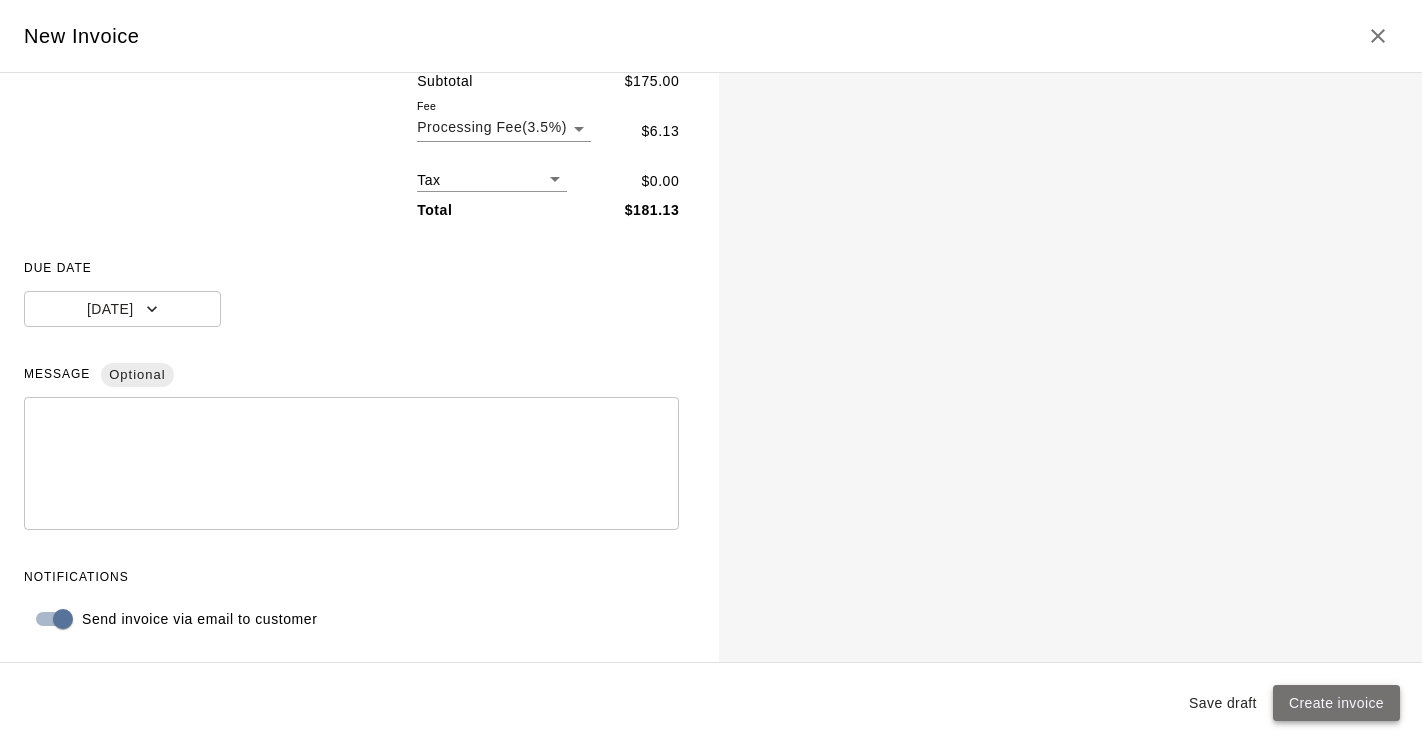 click on "Create invoice" at bounding box center [1336, 703] 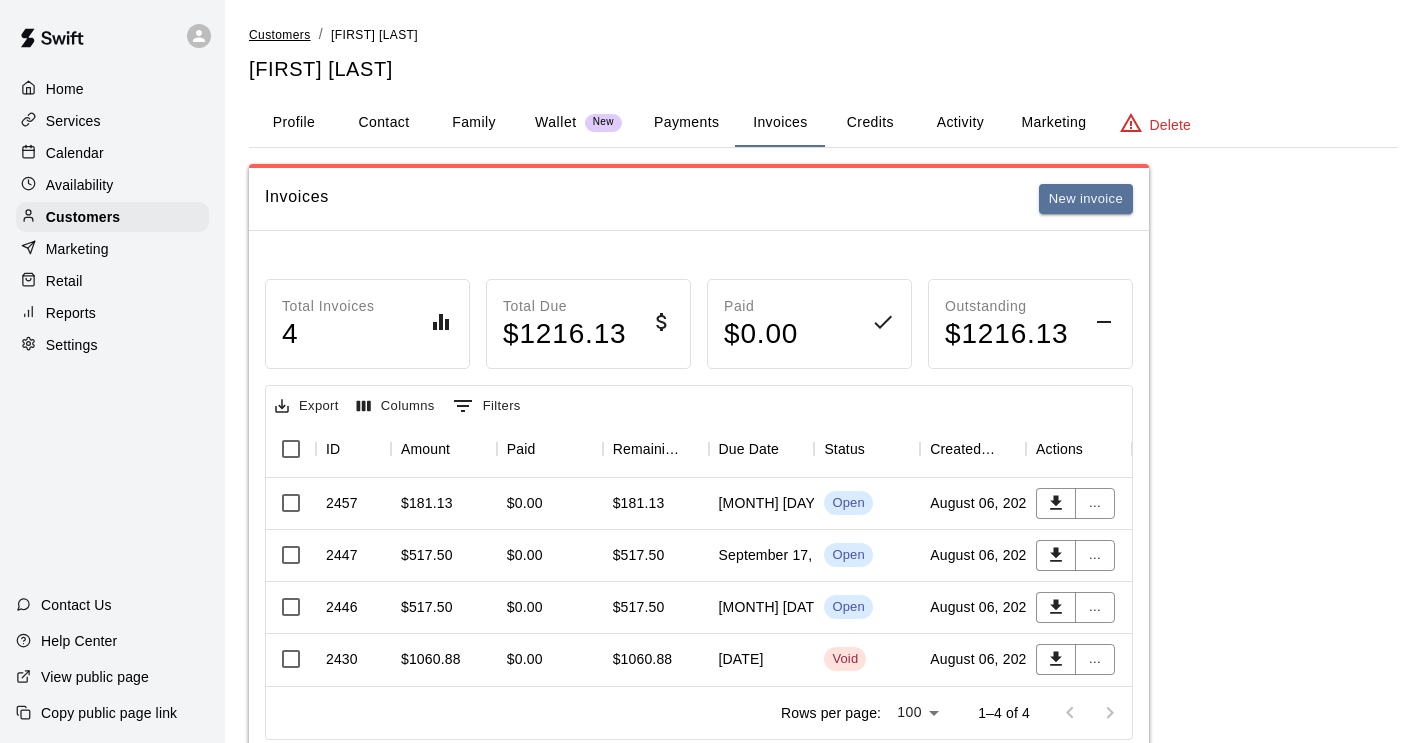 click on "Customers" at bounding box center (280, 35) 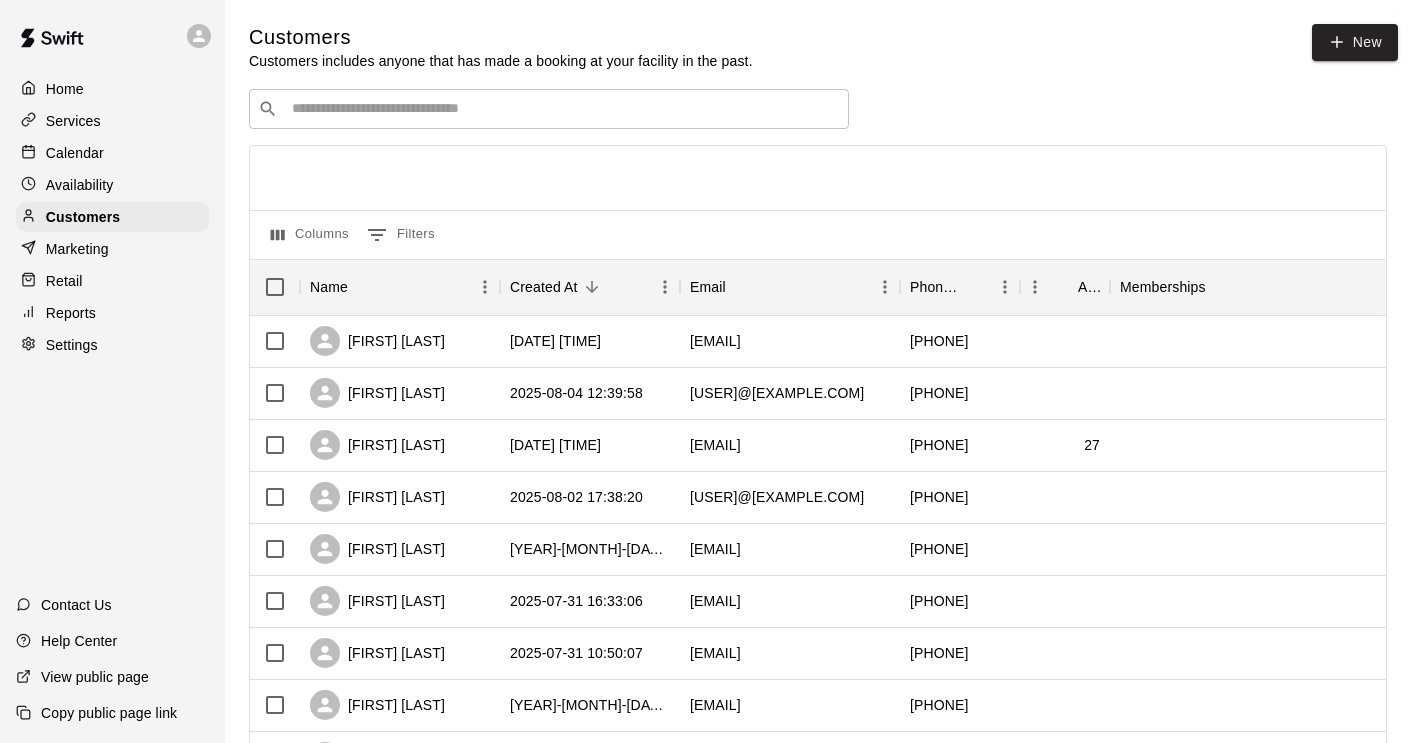 click at bounding box center (563, 109) 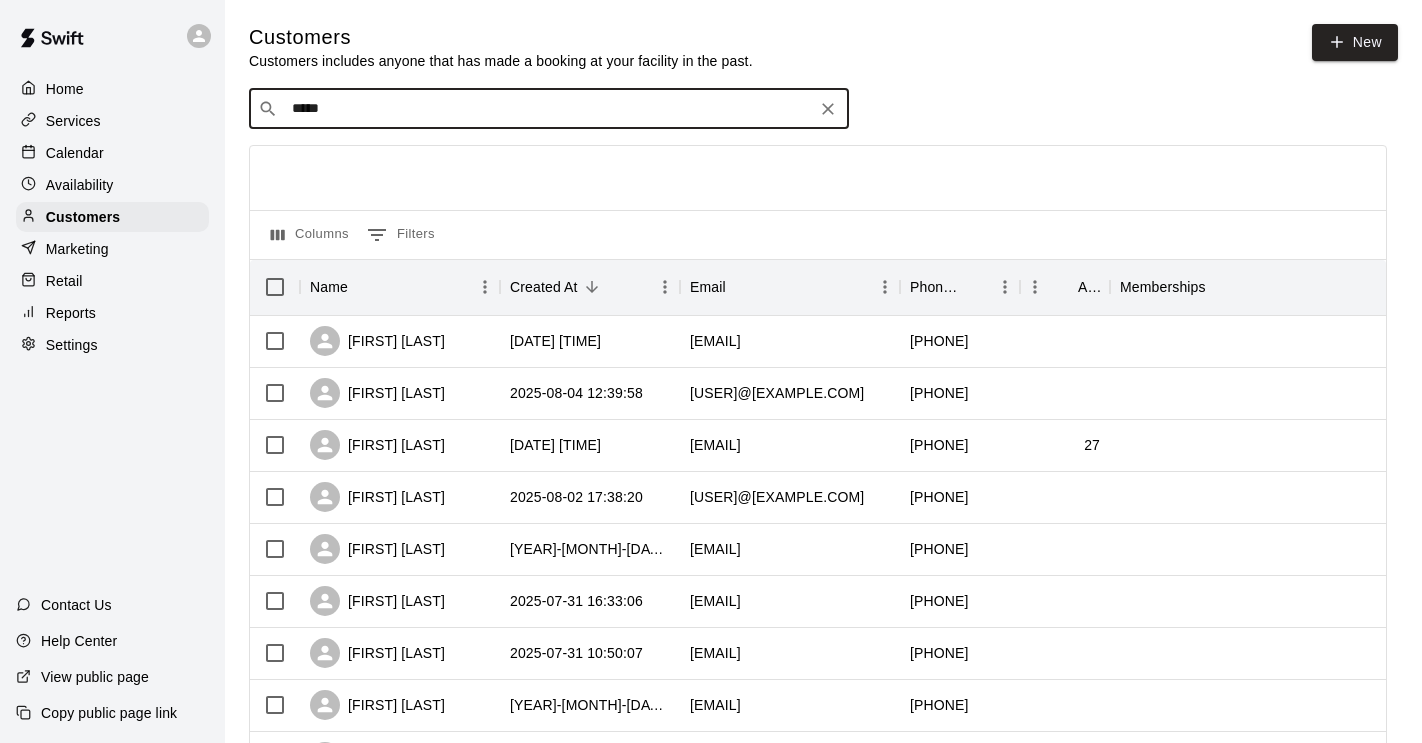 type on "******" 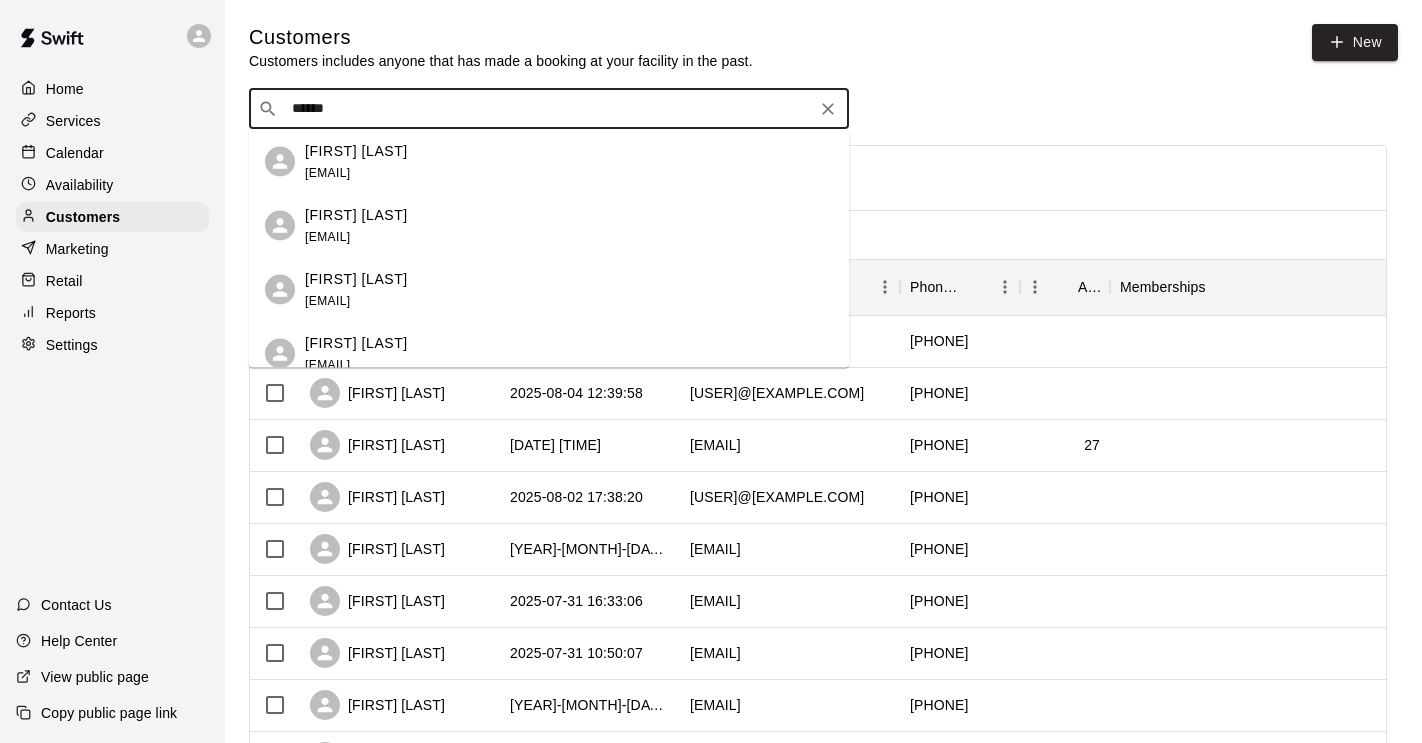 click on "[FIRST] [LAST]" at bounding box center (356, 278) 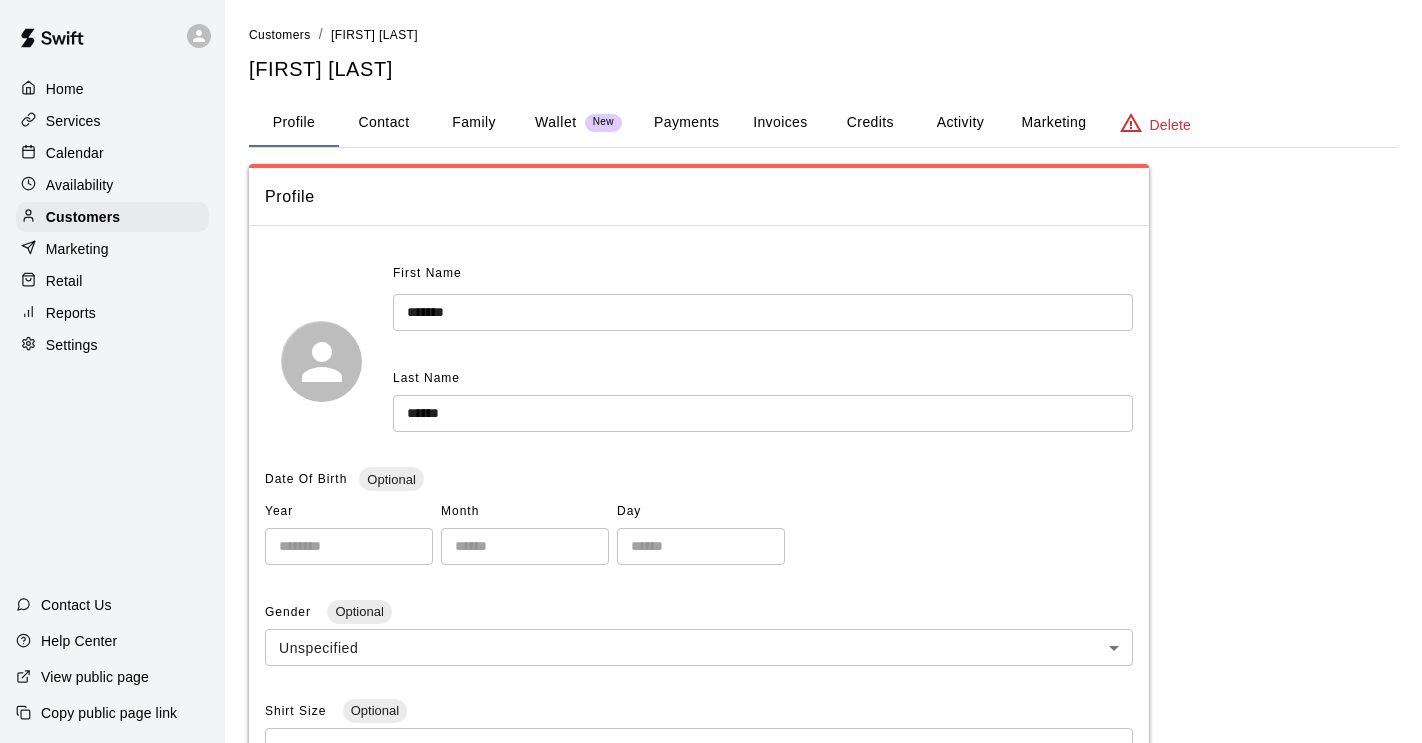 click on "Invoices" at bounding box center [780, 123] 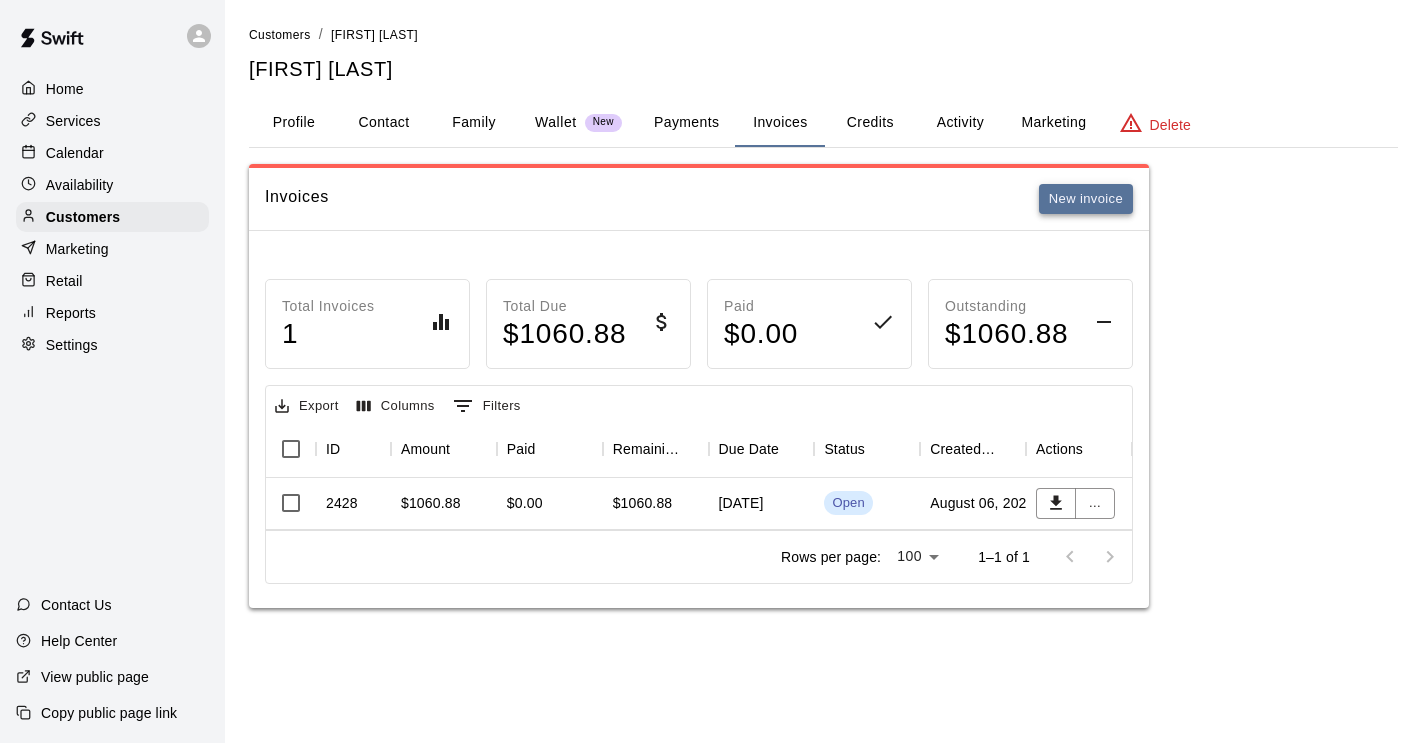 click on "New invoice" at bounding box center [1086, 199] 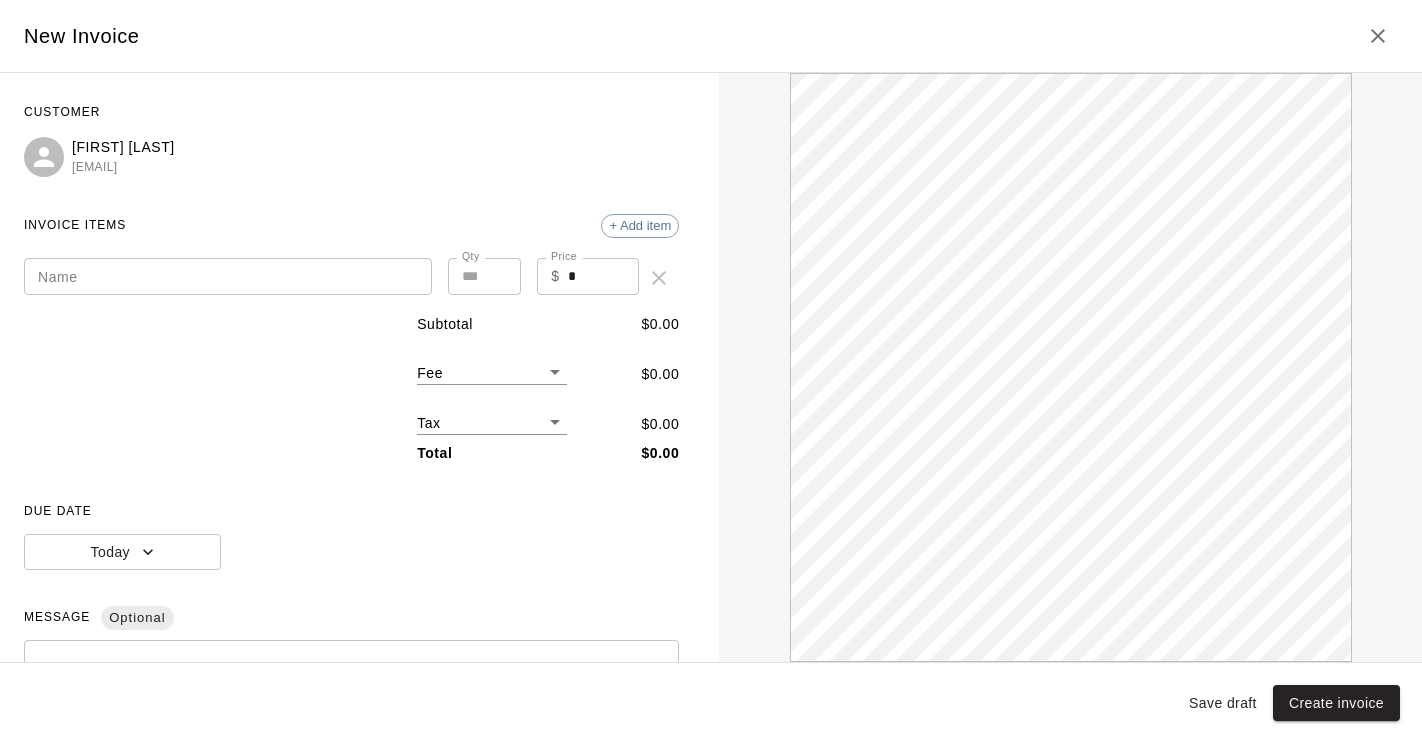 scroll, scrollTop: 0, scrollLeft: 0, axis: both 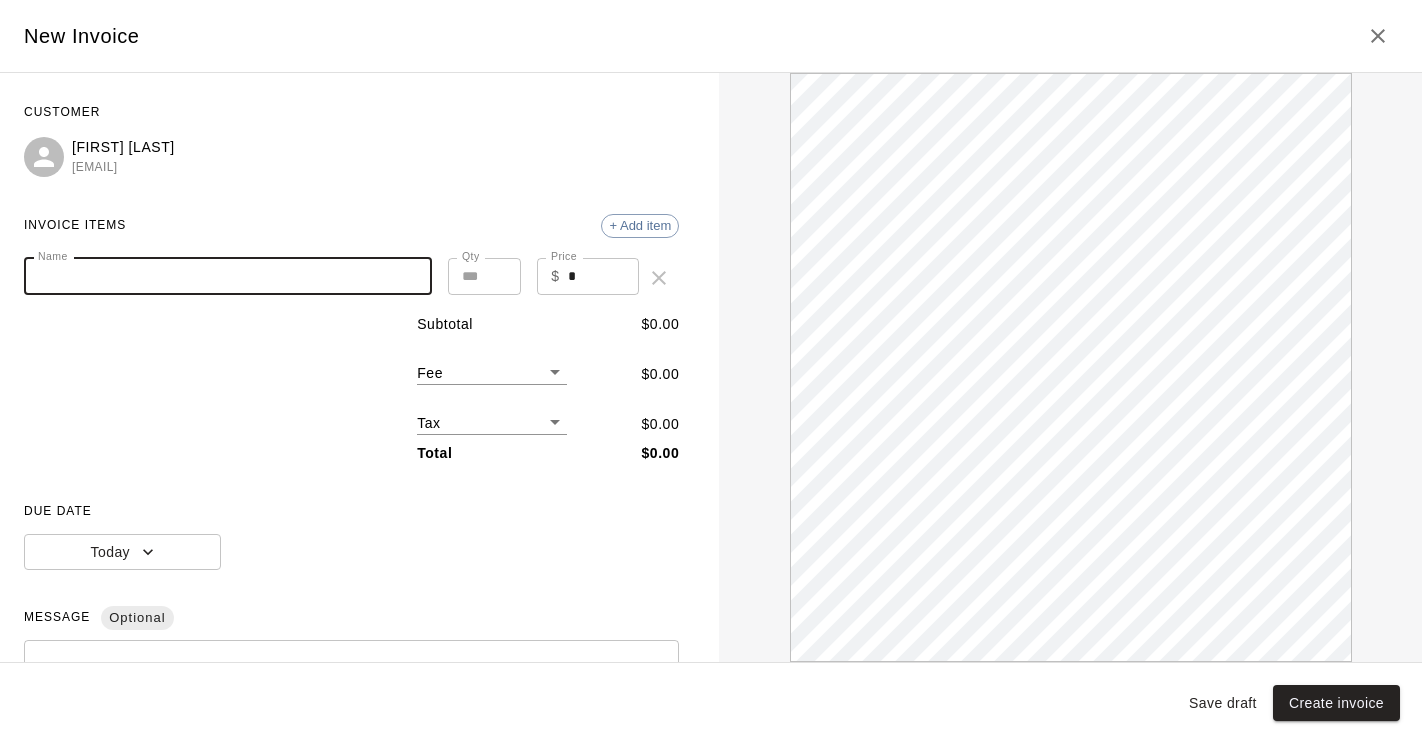 click on "Name" at bounding box center (228, 276) 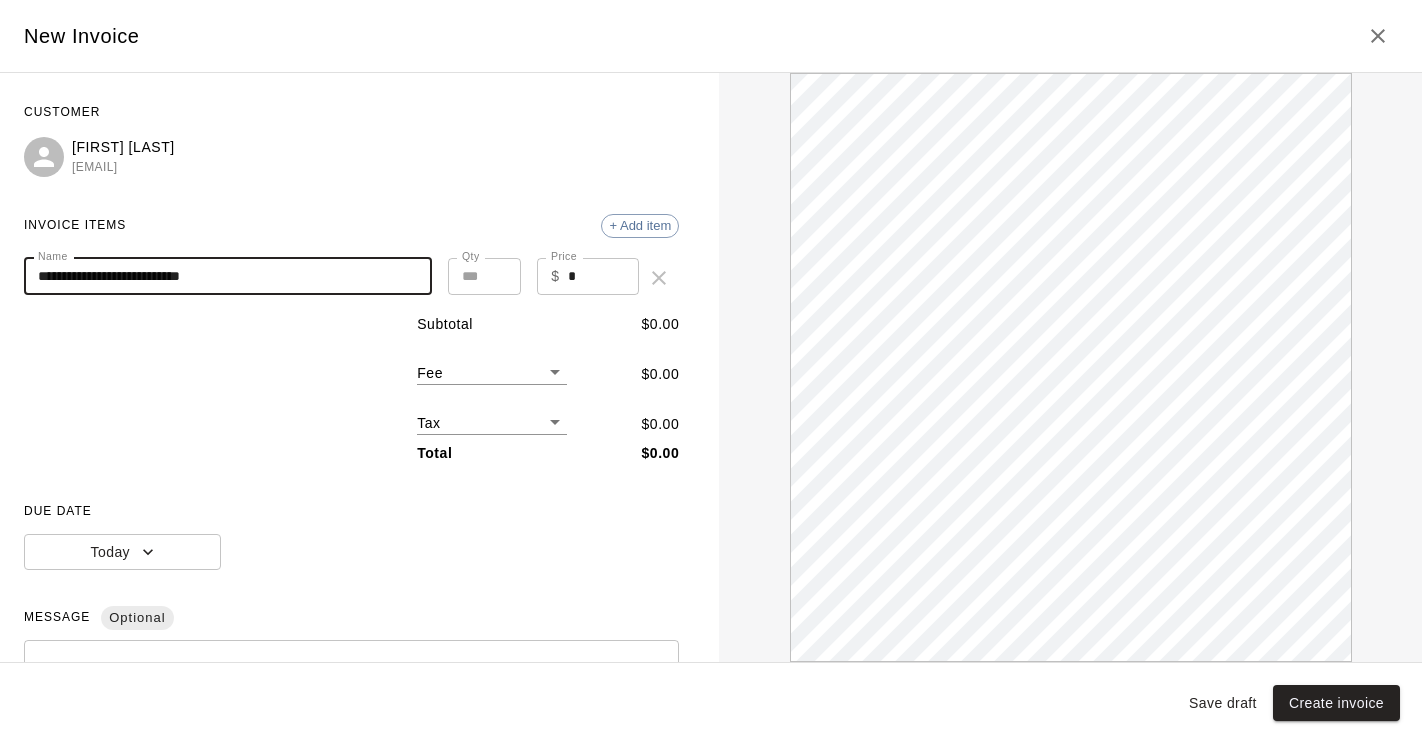 scroll, scrollTop: 0, scrollLeft: 0, axis: both 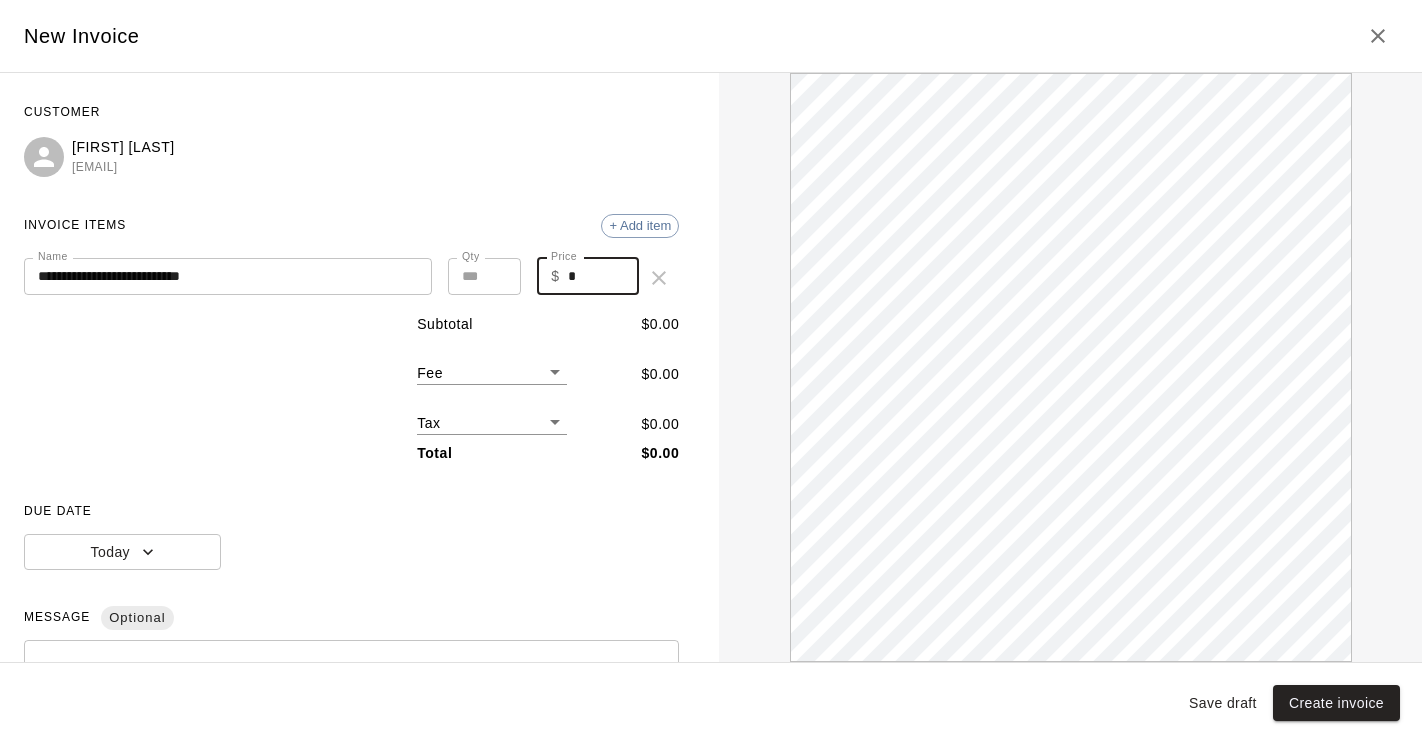 drag, startPoint x: 581, startPoint y: 280, endPoint x: 559, endPoint y: 280, distance: 22 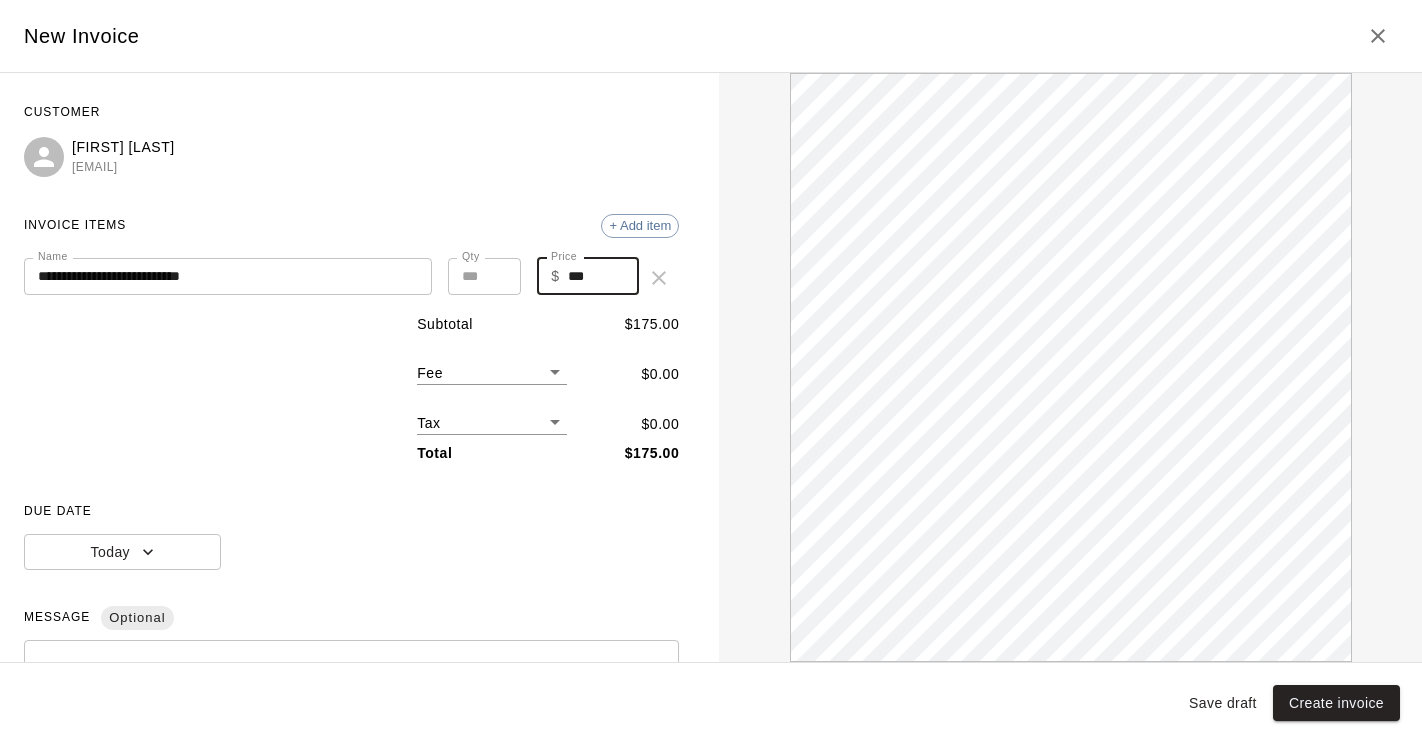 scroll, scrollTop: 0, scrollLeft: 0, axis: both 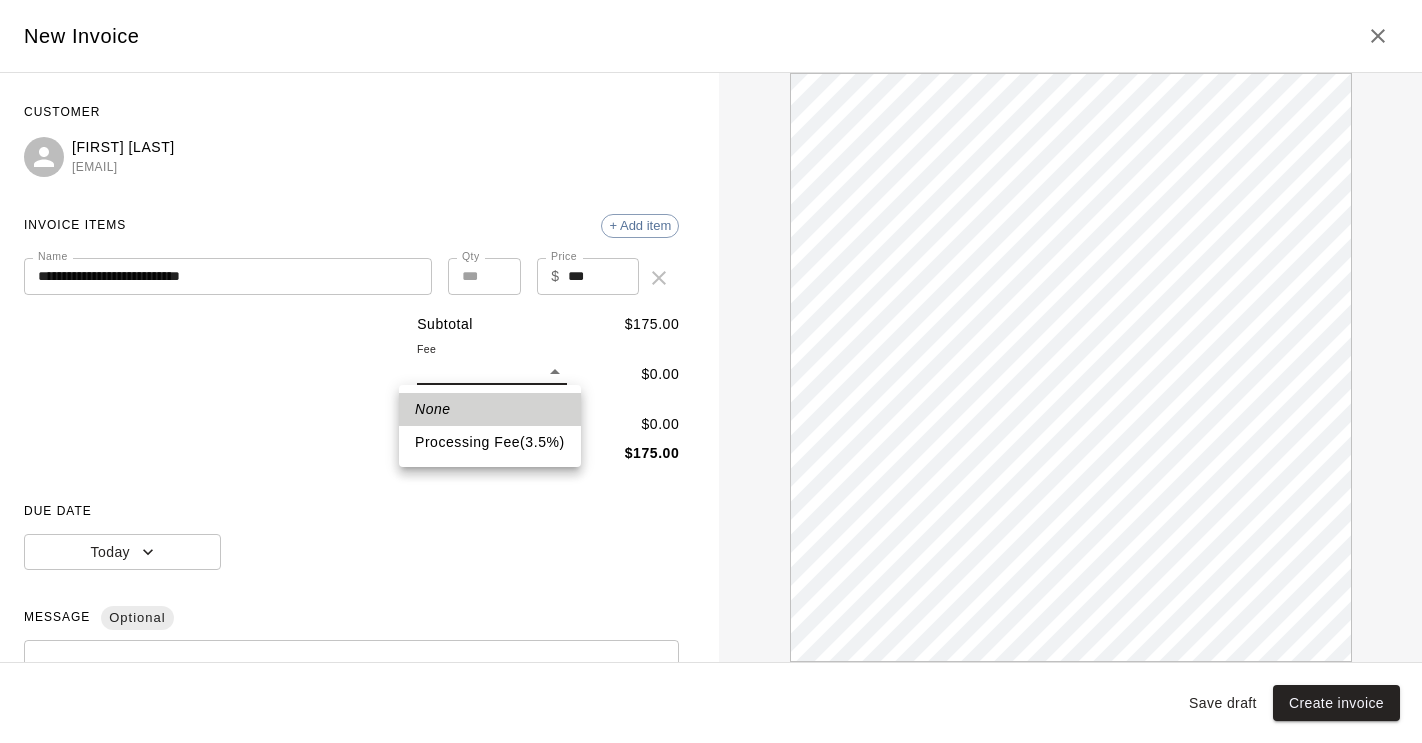 click on "**********" at bounding box center (711, 324) 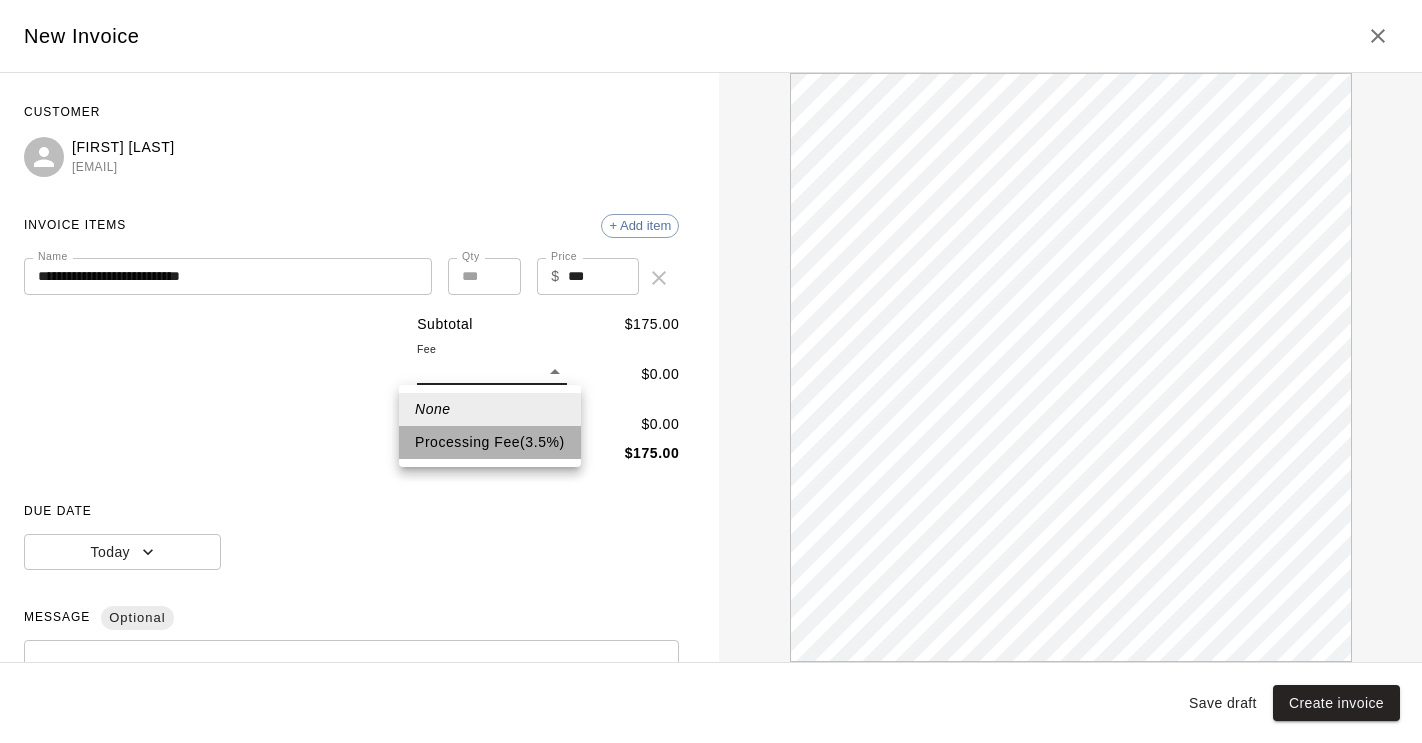 click on "Processing Fee  ( 3.5 % )" at bounding box center [490, 442] 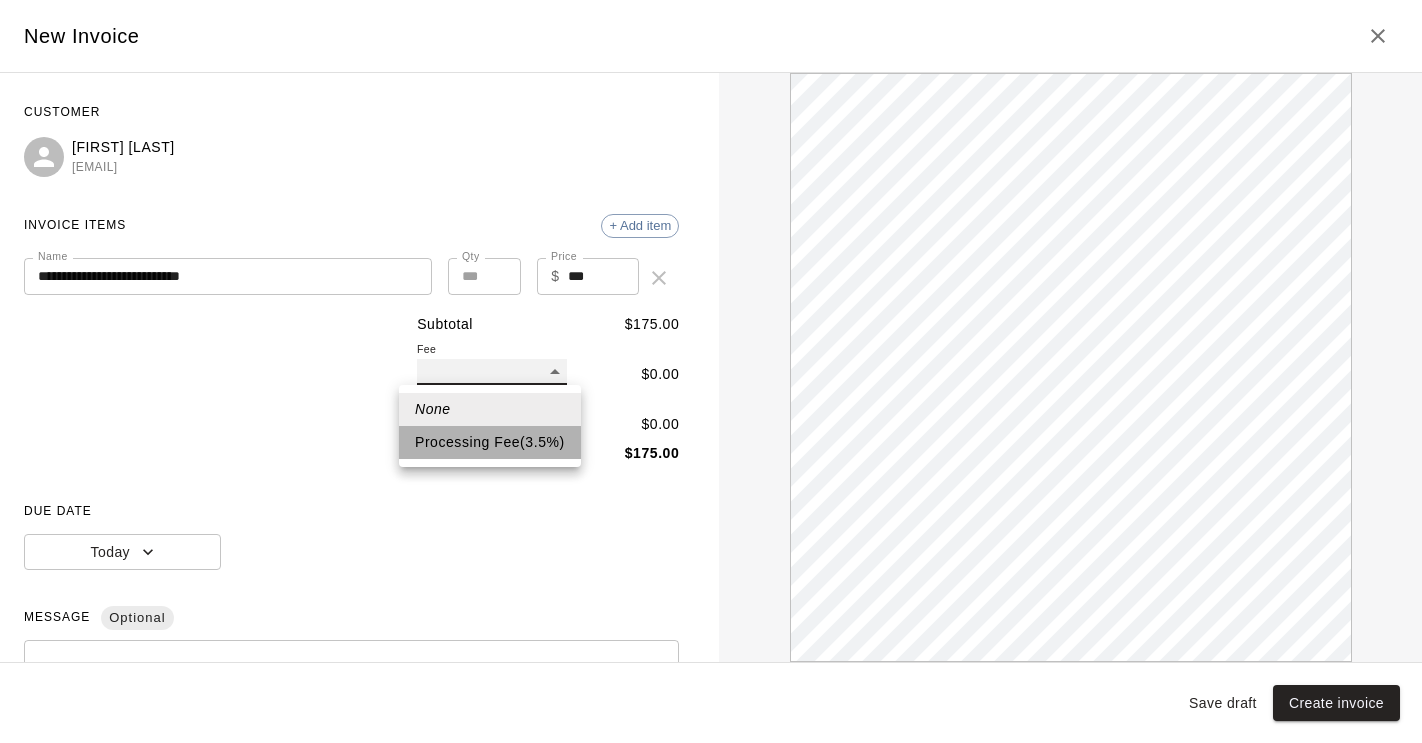 type on "**" 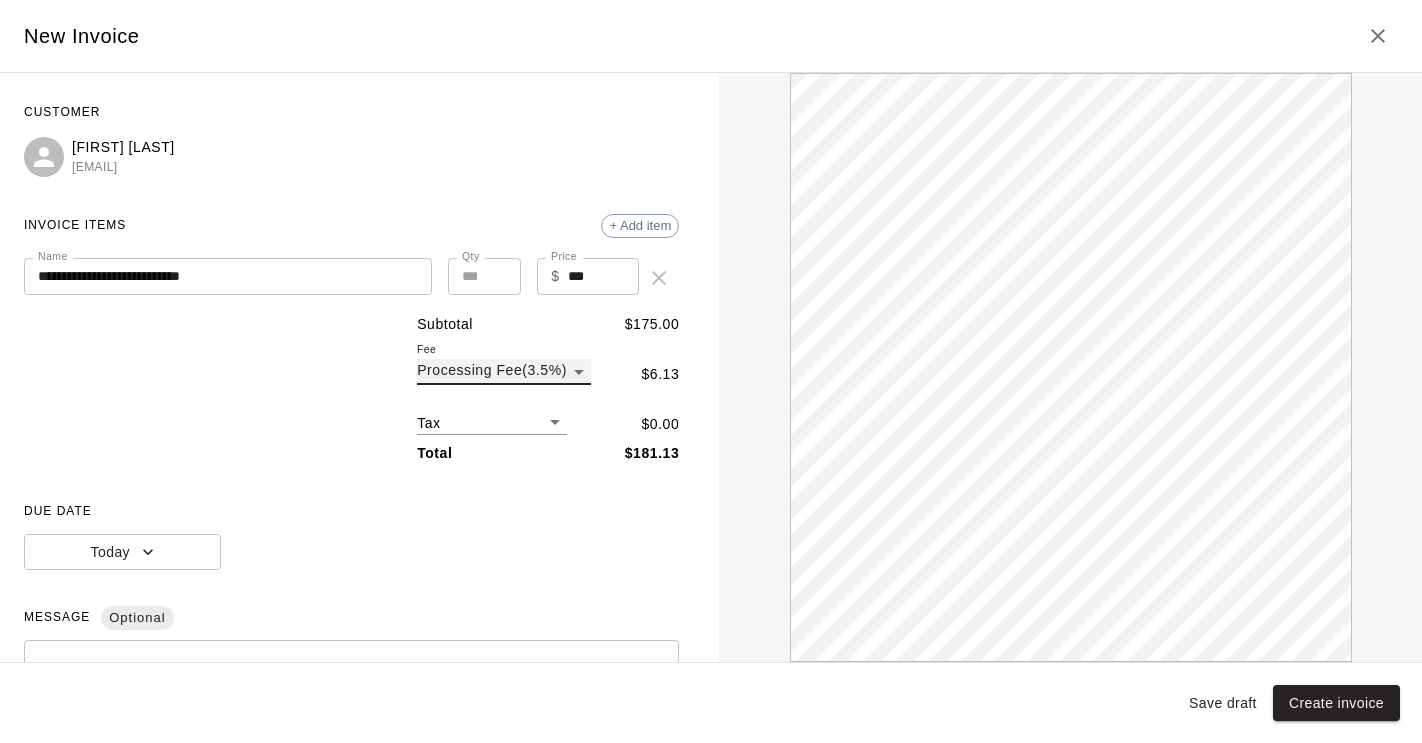scroll, scrollTop: 0, scrollLeft: 0, axis: both 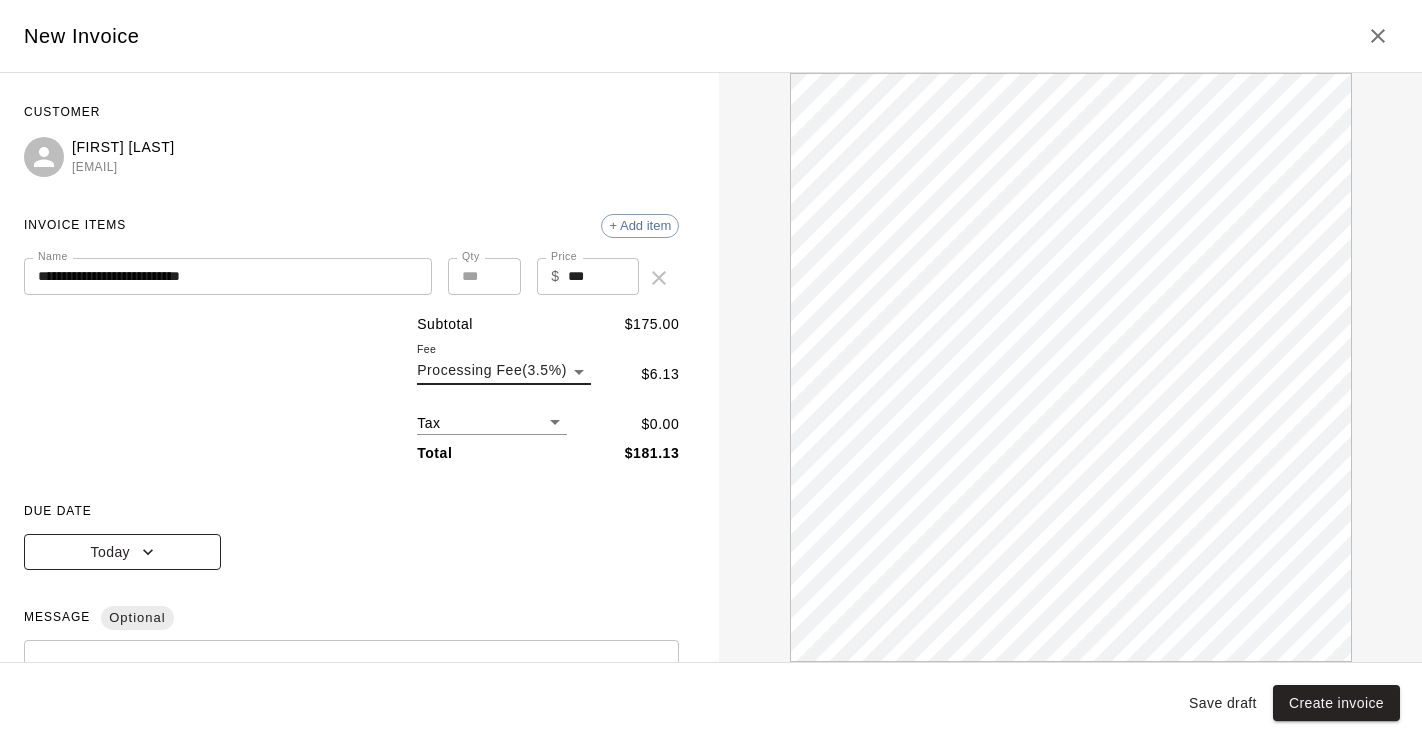 click 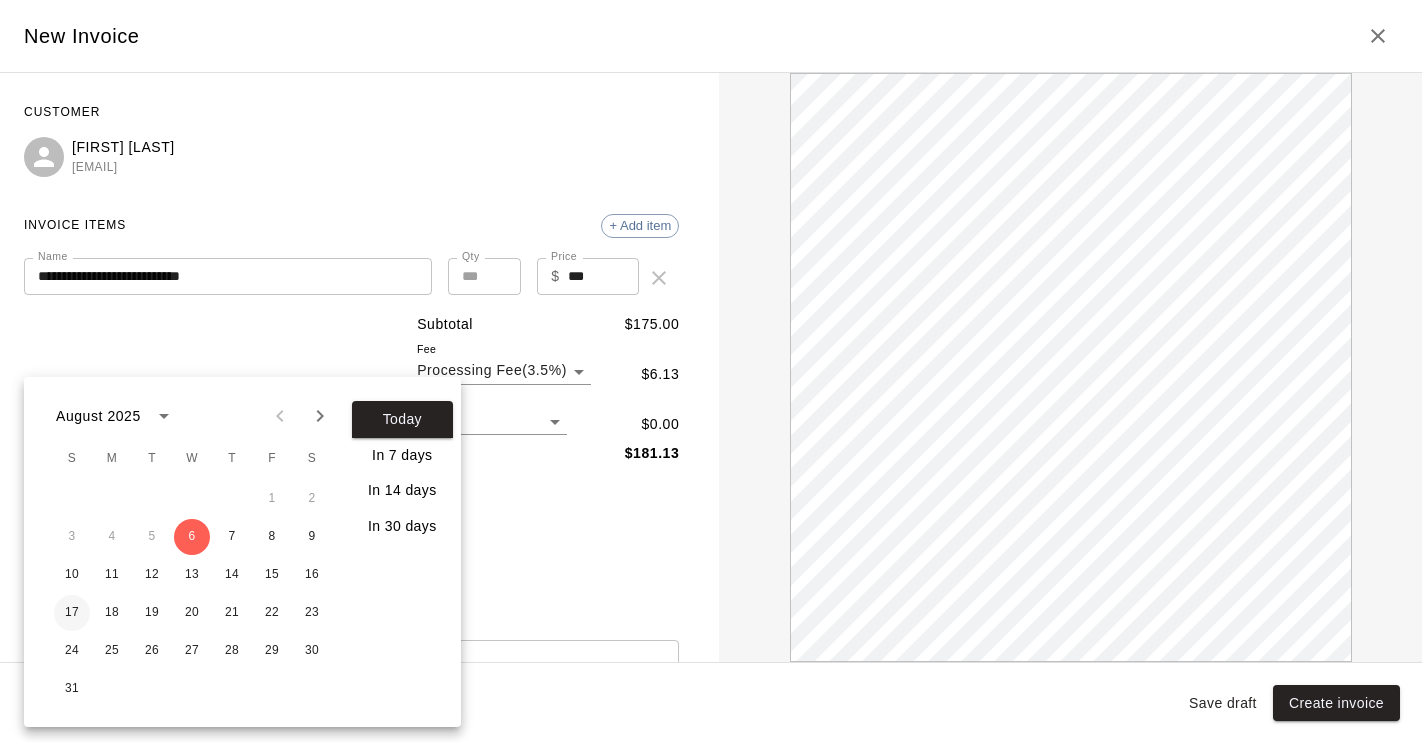 click on "17" at bounding box center [72, 613] 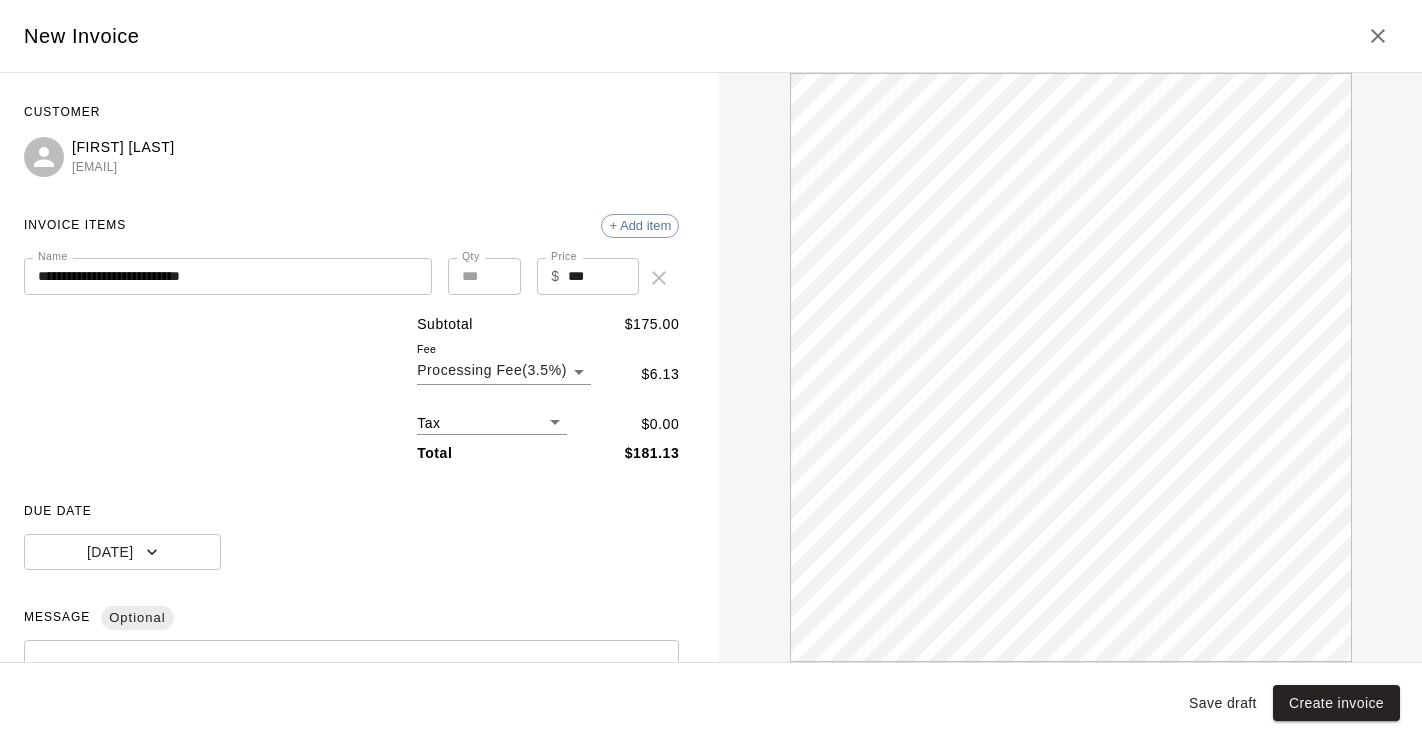 scroll, scrollTop: 0, scrollLeft: 0, axis: both 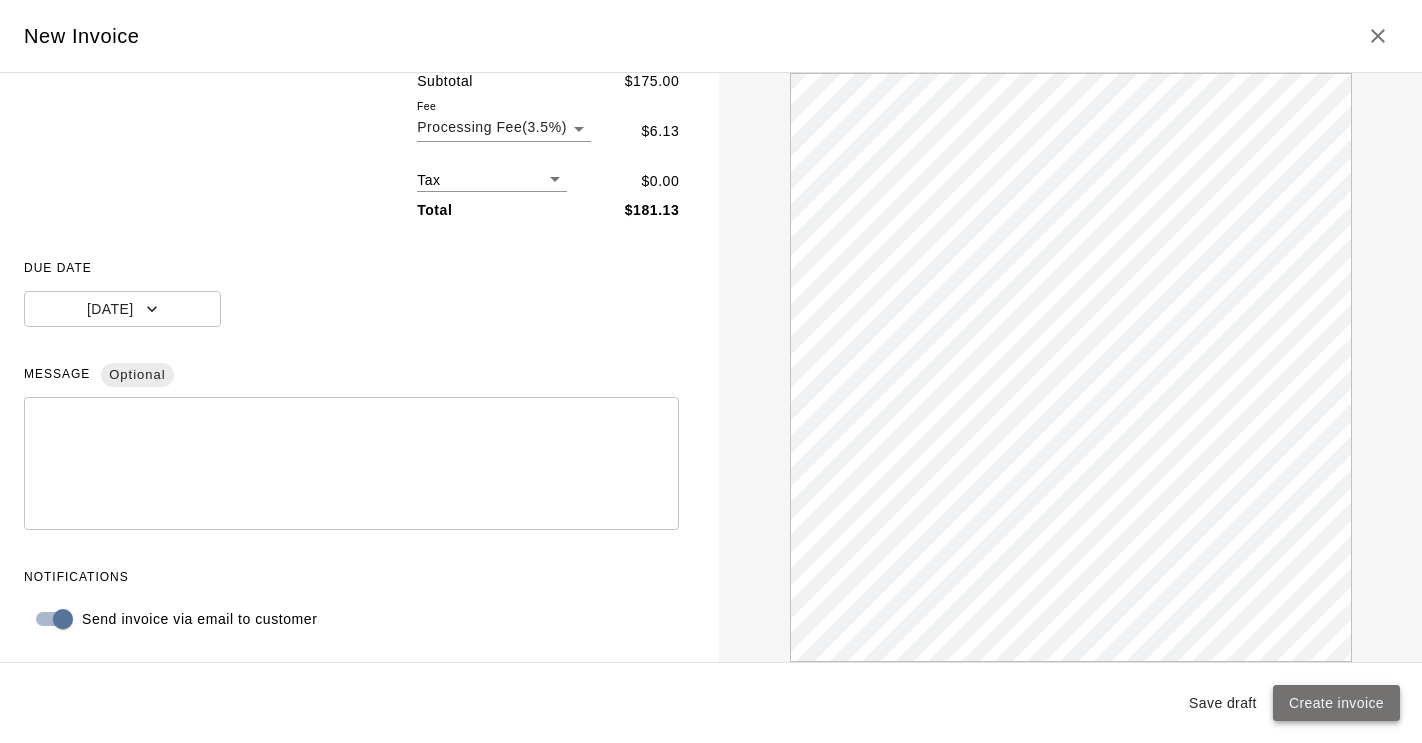 click on "Create invoice" at bounding box center [1336, 703] 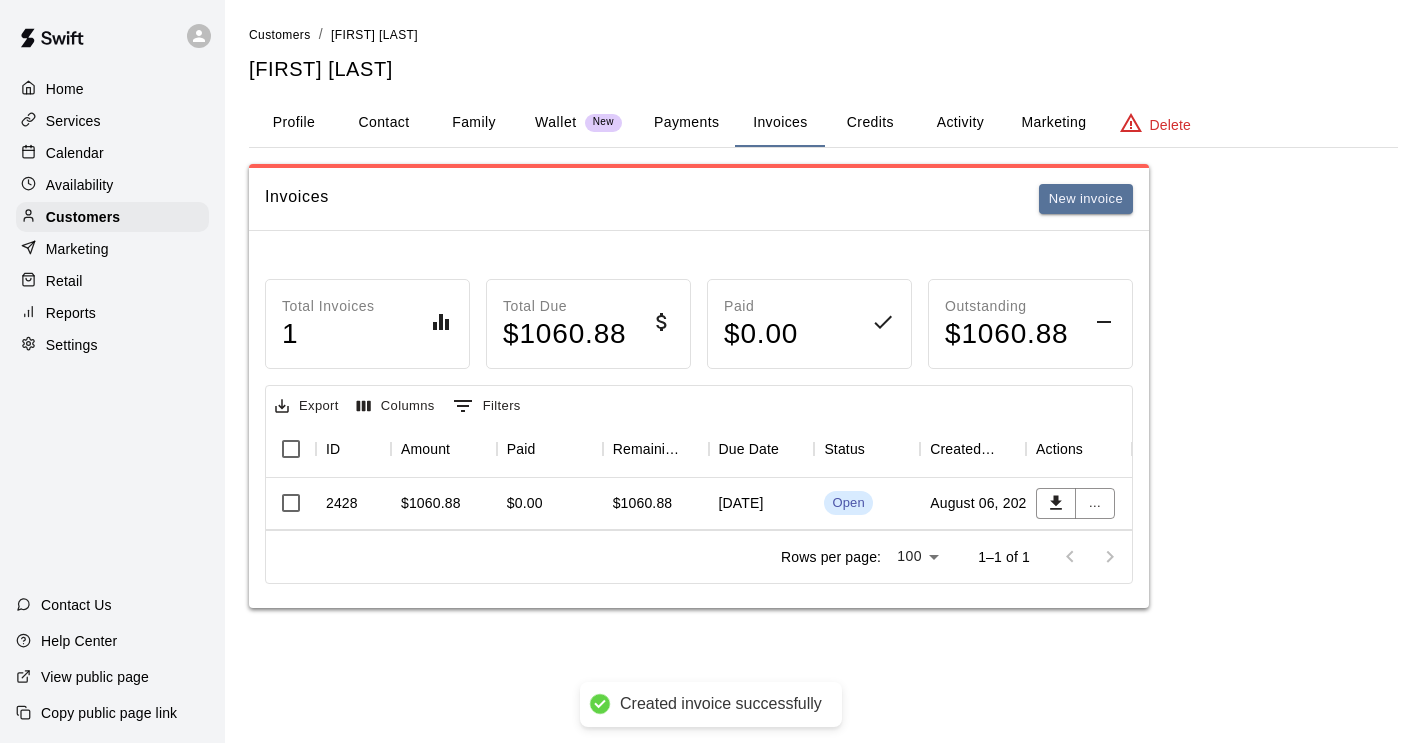 scroll, scrollTop: 0, scrollLeft: 0, axis: both 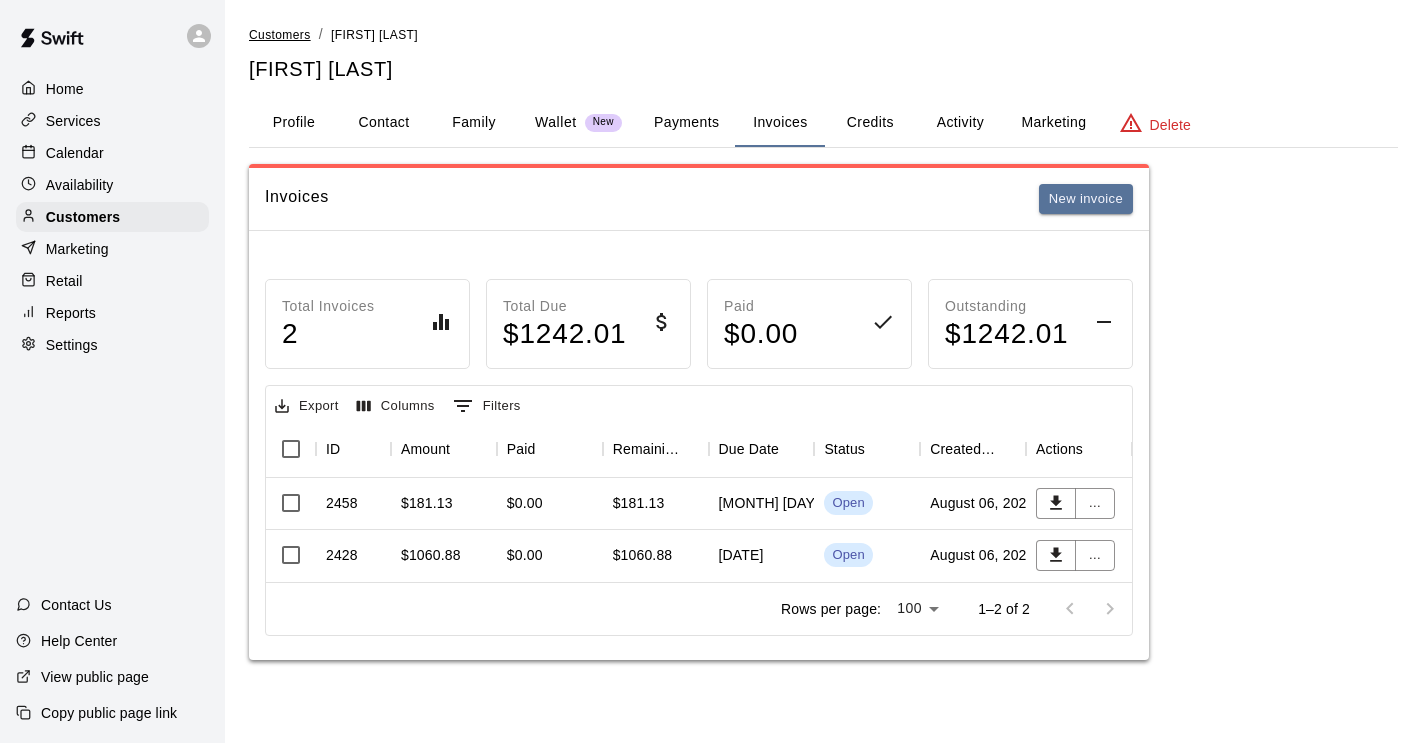 click on "Customers" at bounding box center (280, 35) 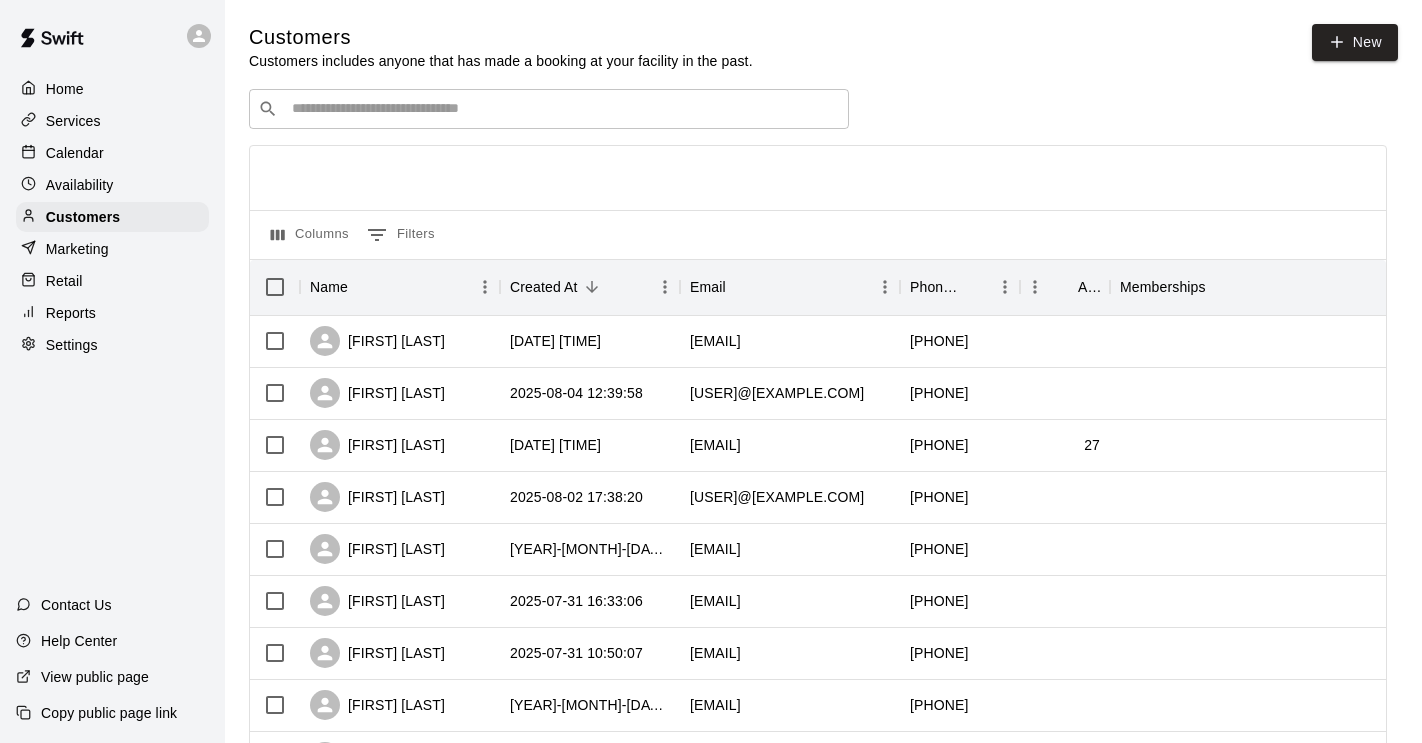 click on "​ ​" at bounding box center [549, 109] 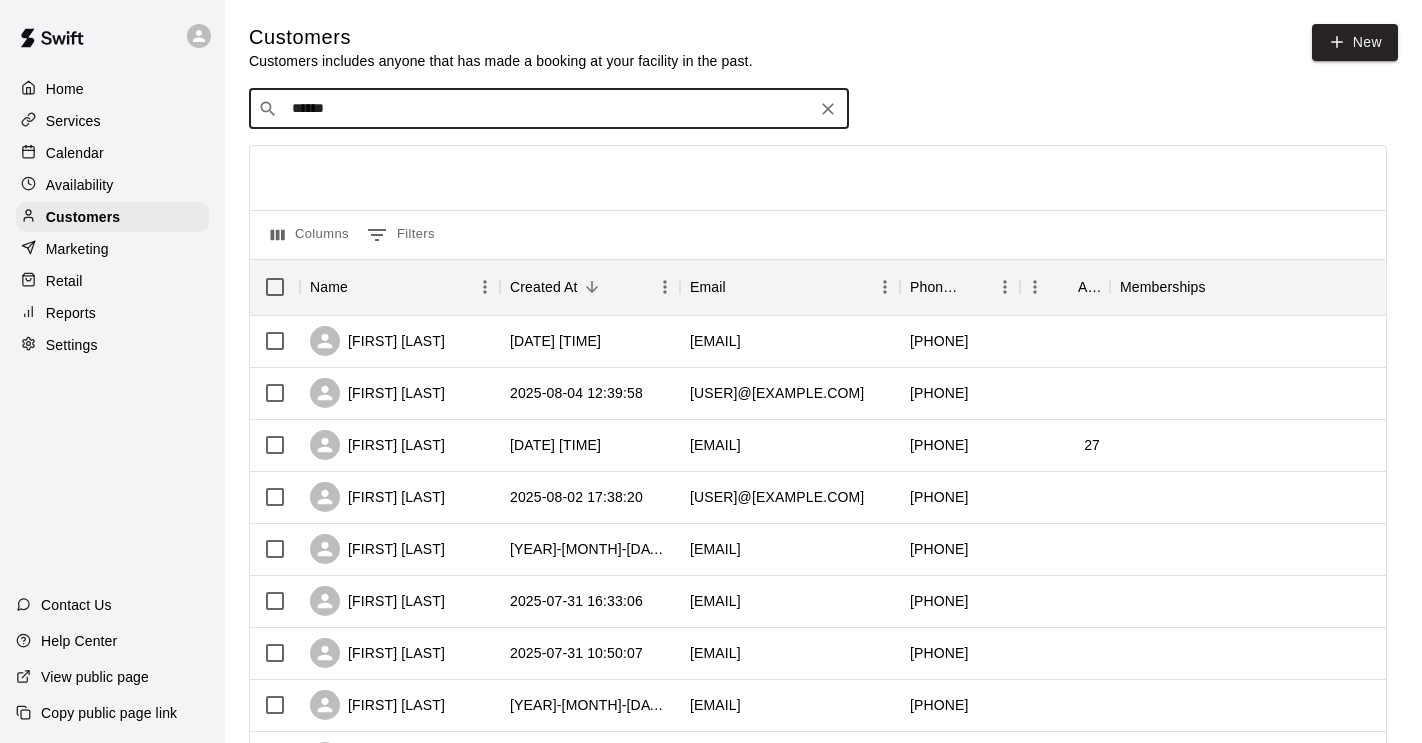 click on "******" at bounding box center [548, 109] 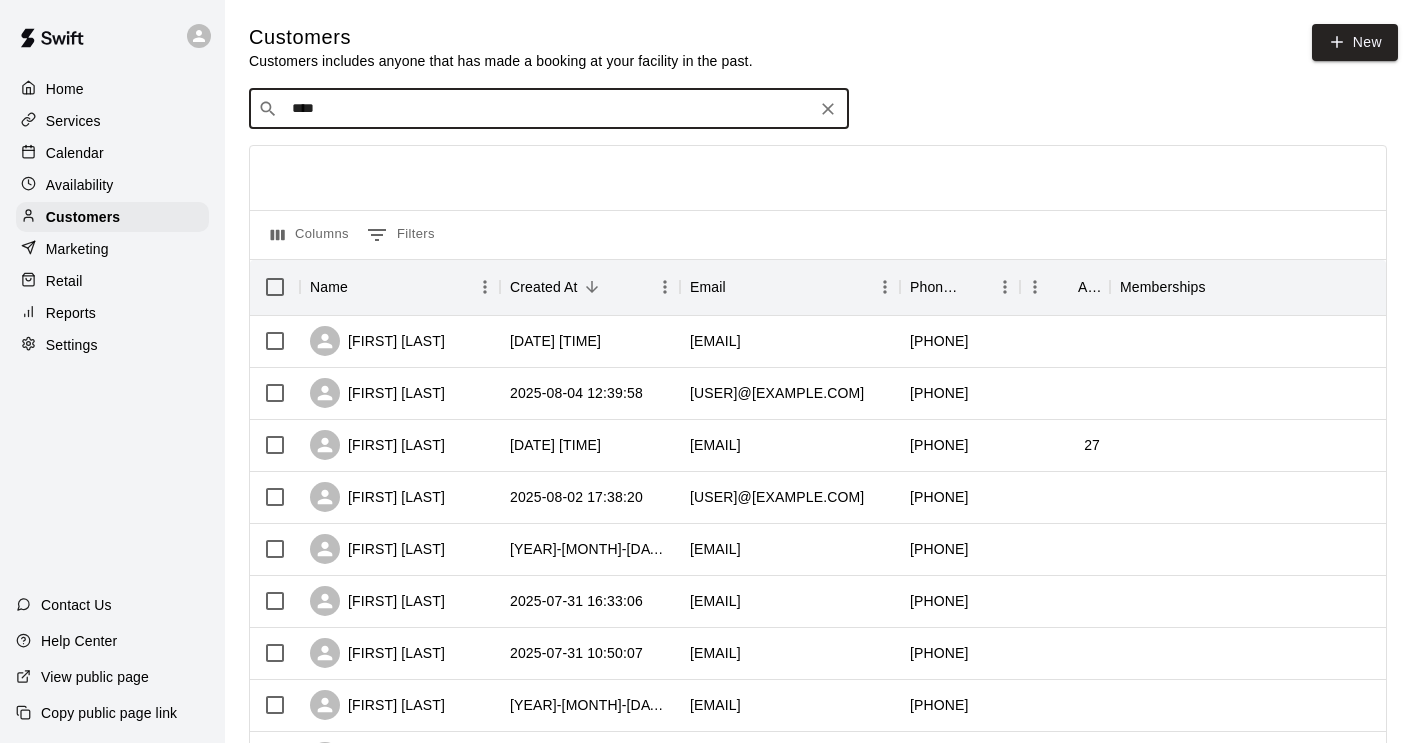type on "*****" 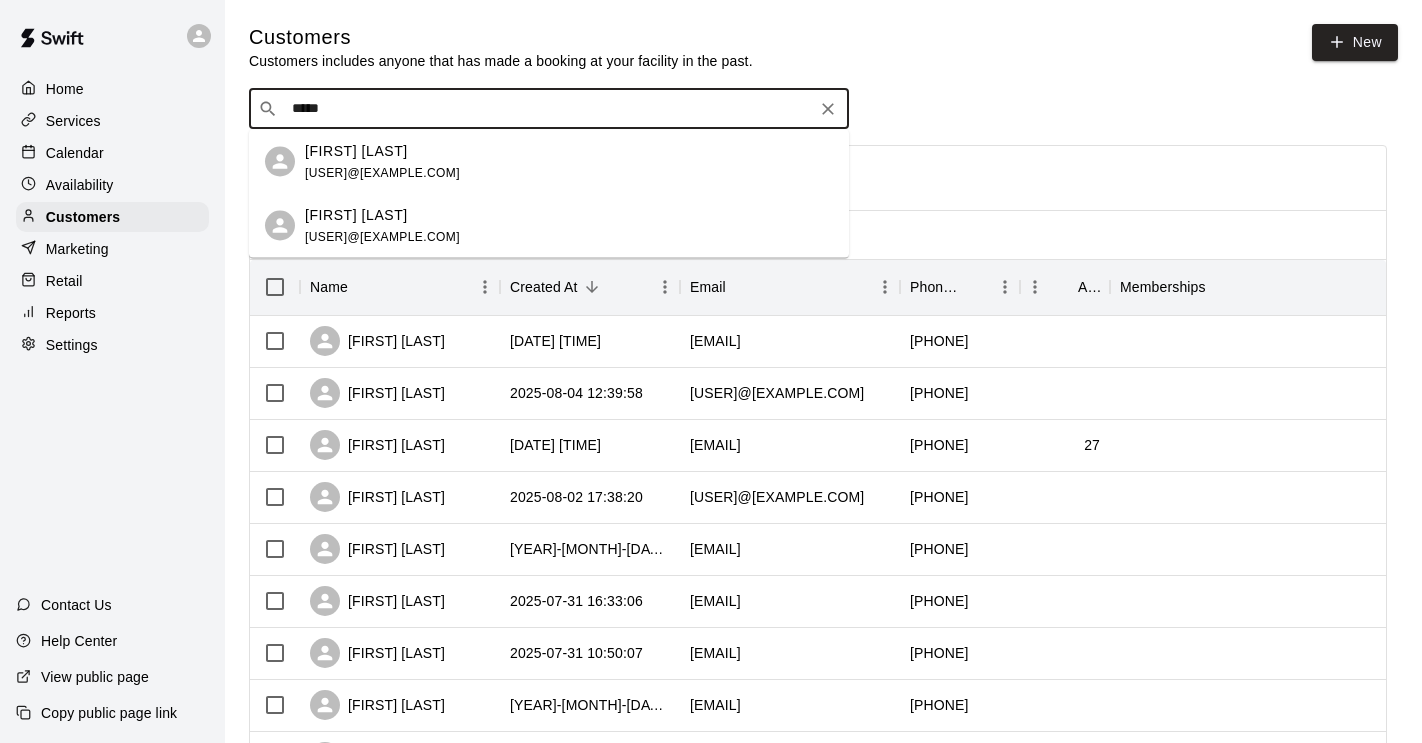 click on "[FIRST] [LAST]" at bounding box center [382, 214] 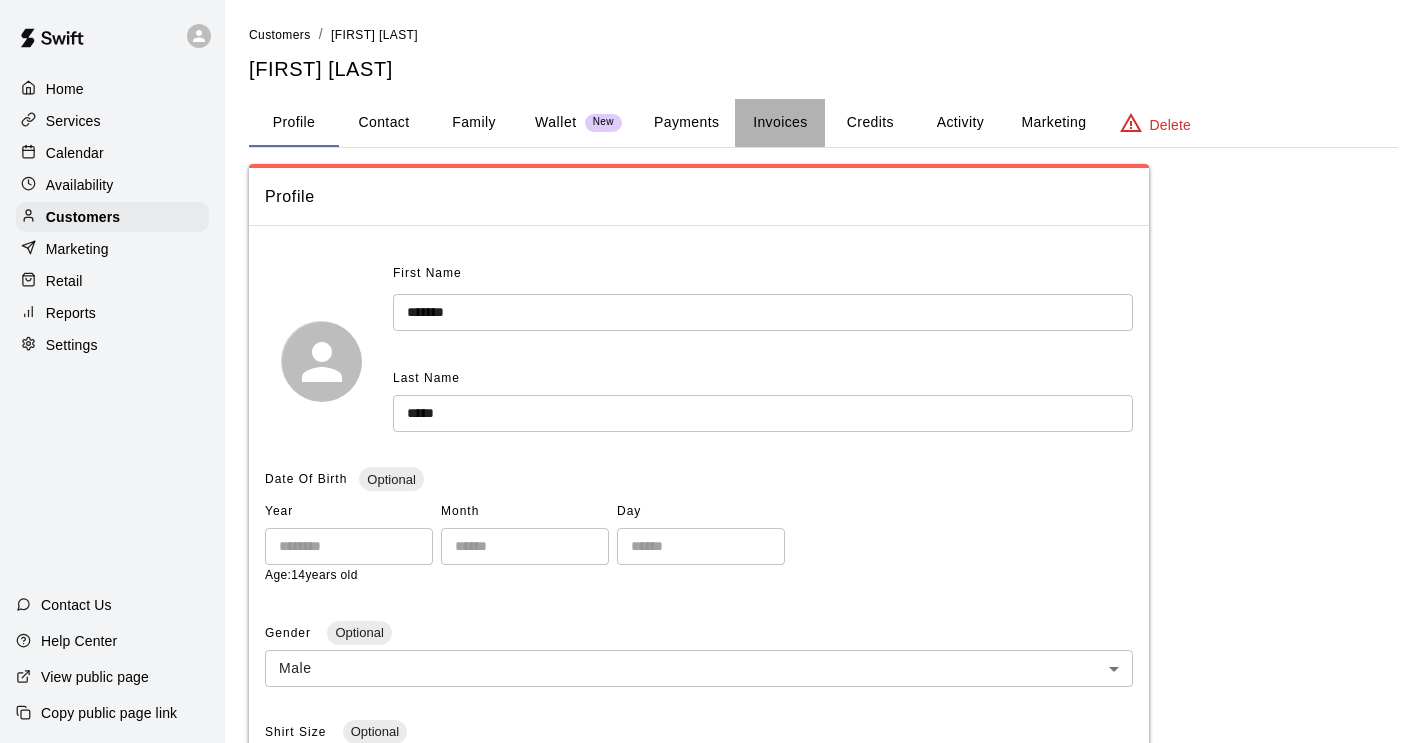 click on "Invoices" at bounding box center [780, 123] 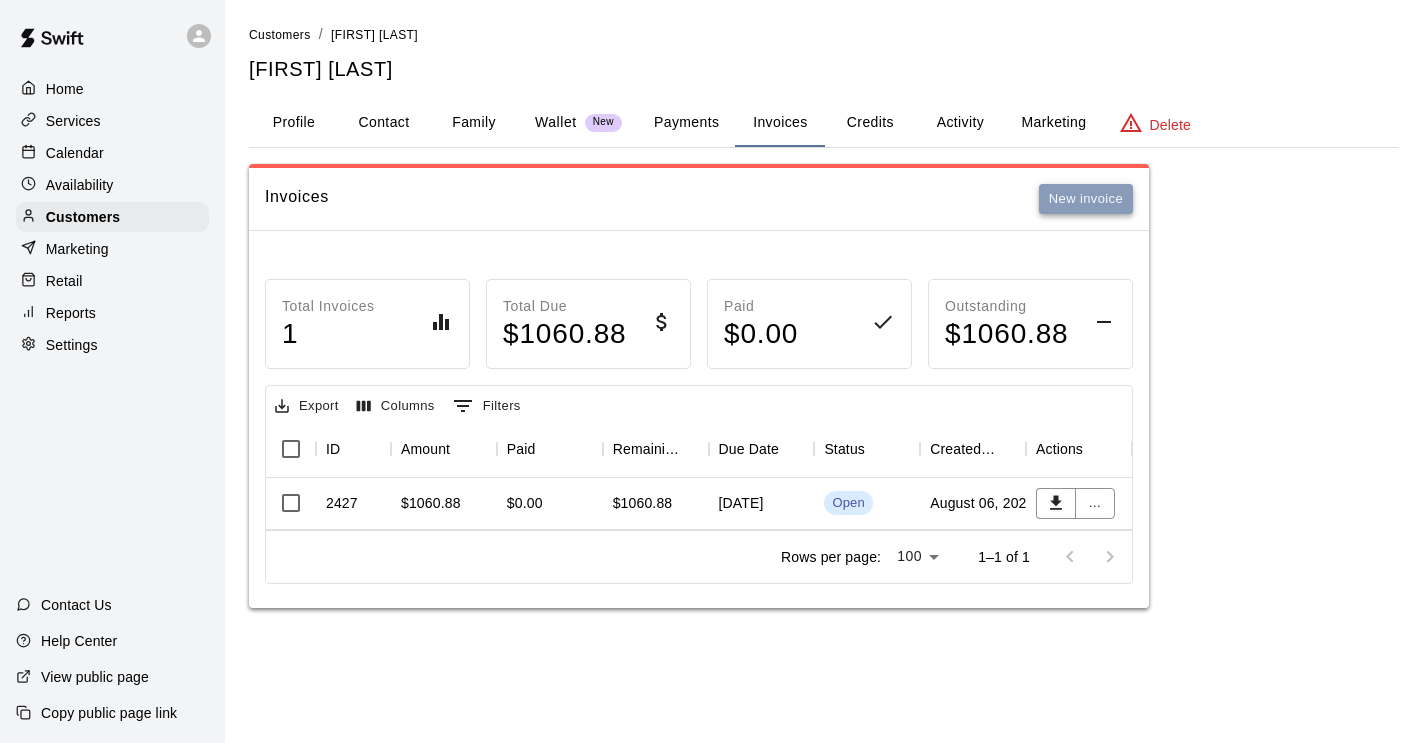 click on "New invoice" at bounding box center [1086, 199] 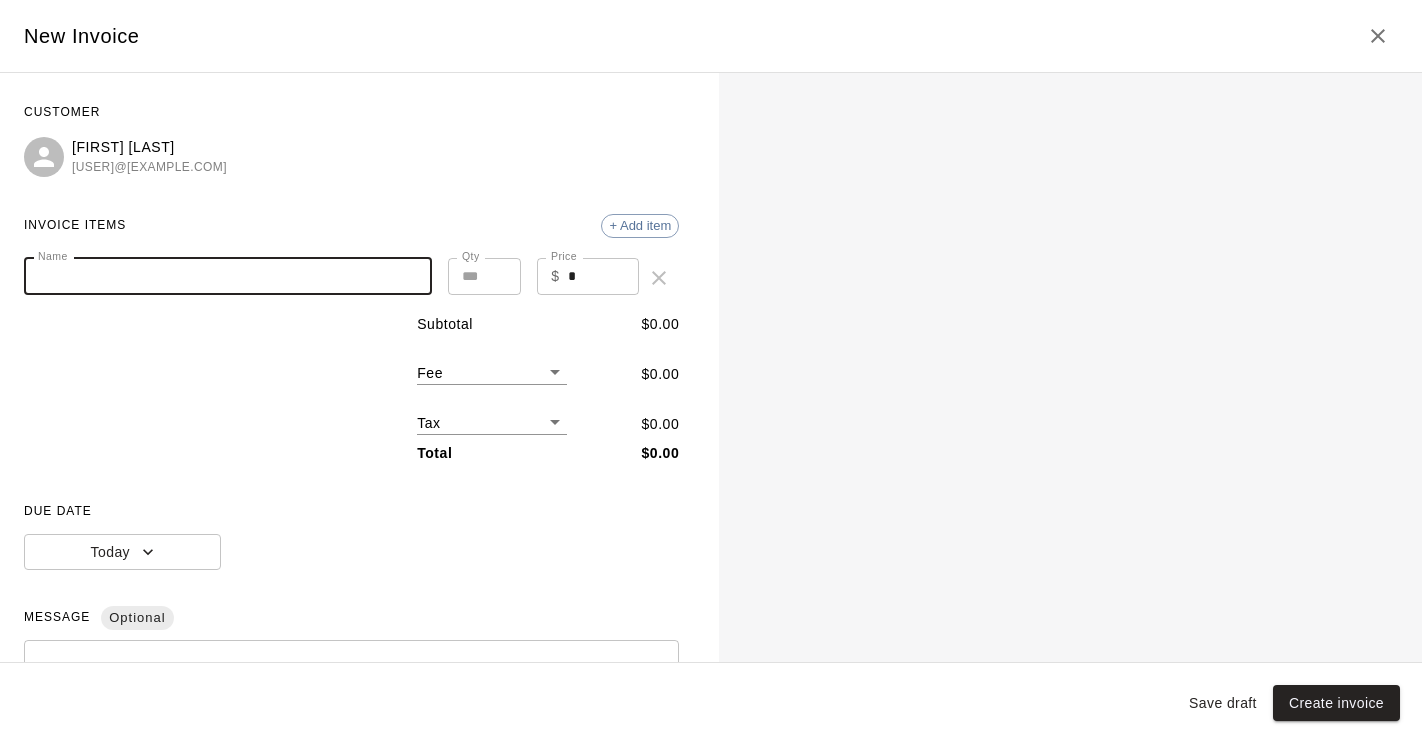 click on "Name" at bounding box center (228, 276) 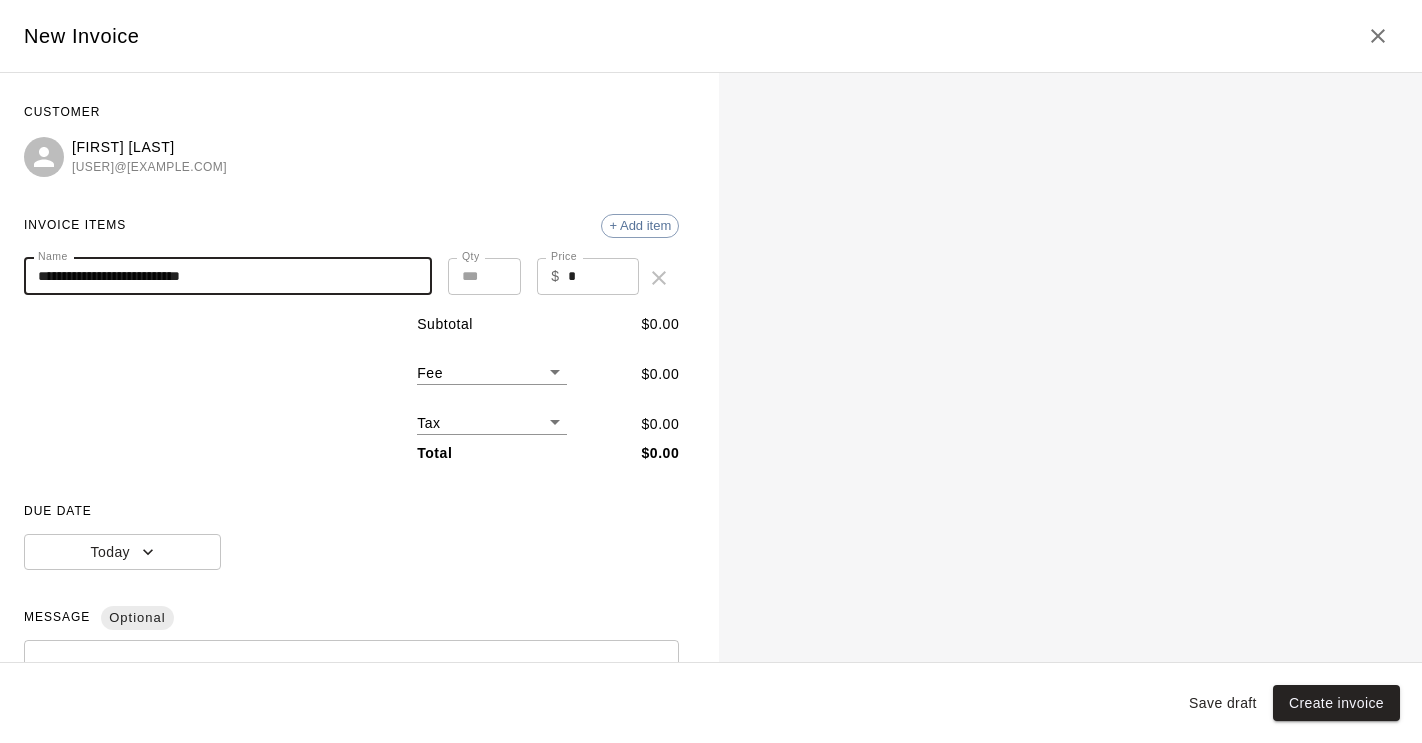 type on "**********" 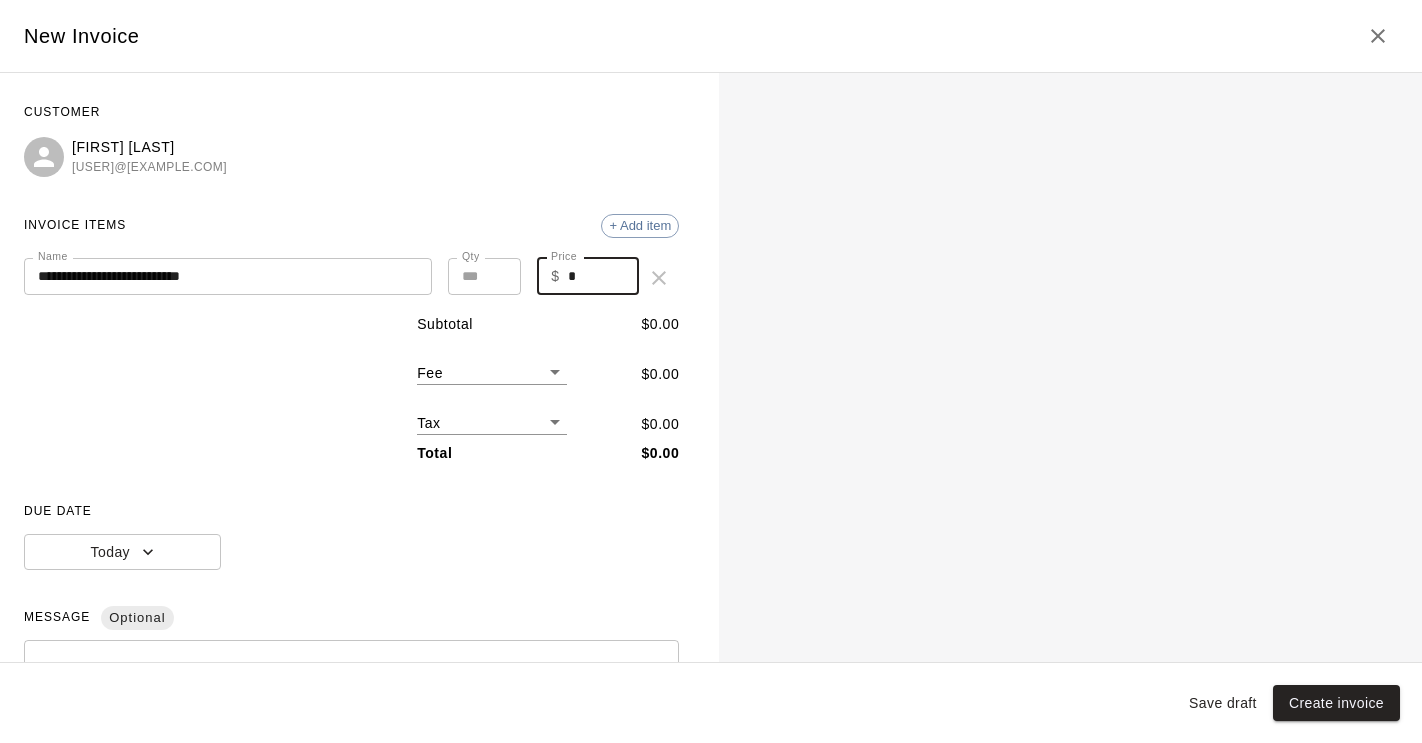 drag, startPoint x: 575, startPoint y: 276, endPoint x: 551, endPoint y: 276, distance: 24 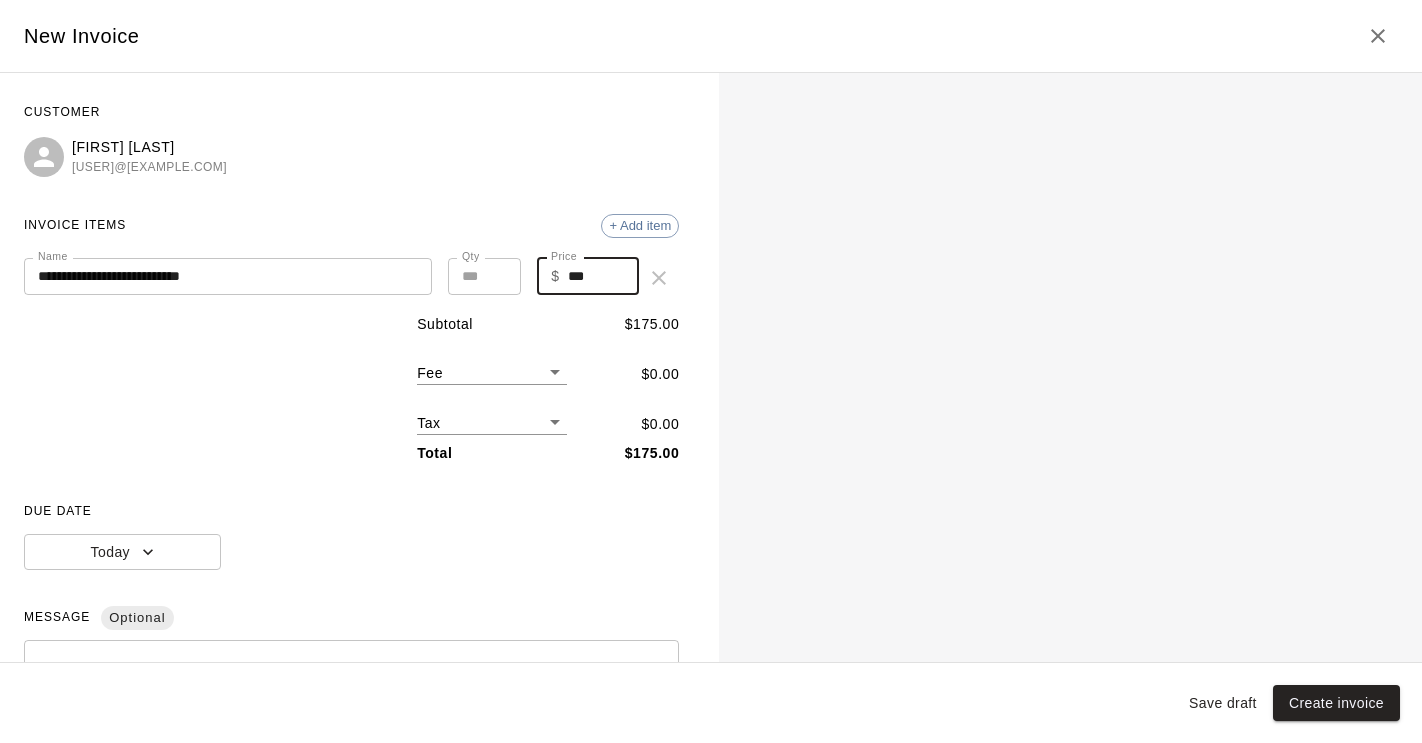 type on "***" 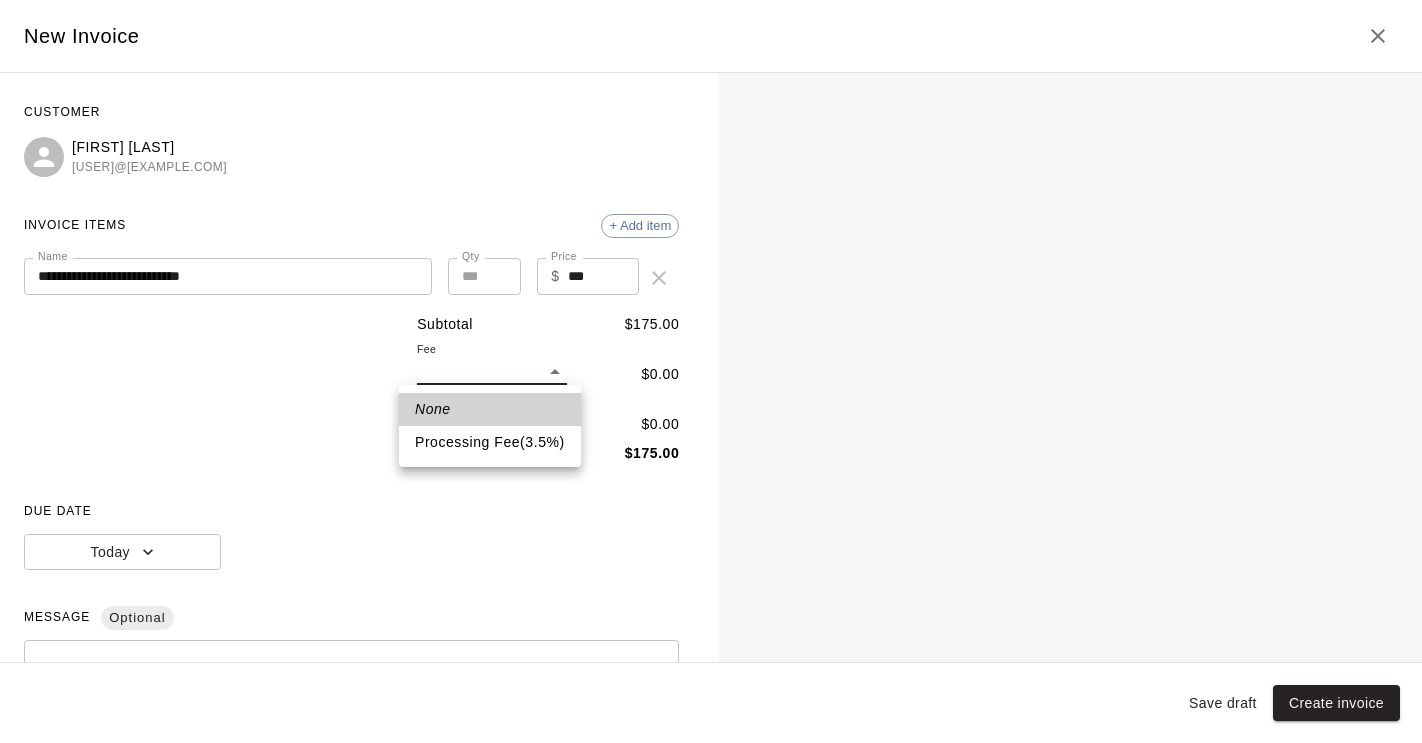 click on "**********" at bounding box center (711, 324) 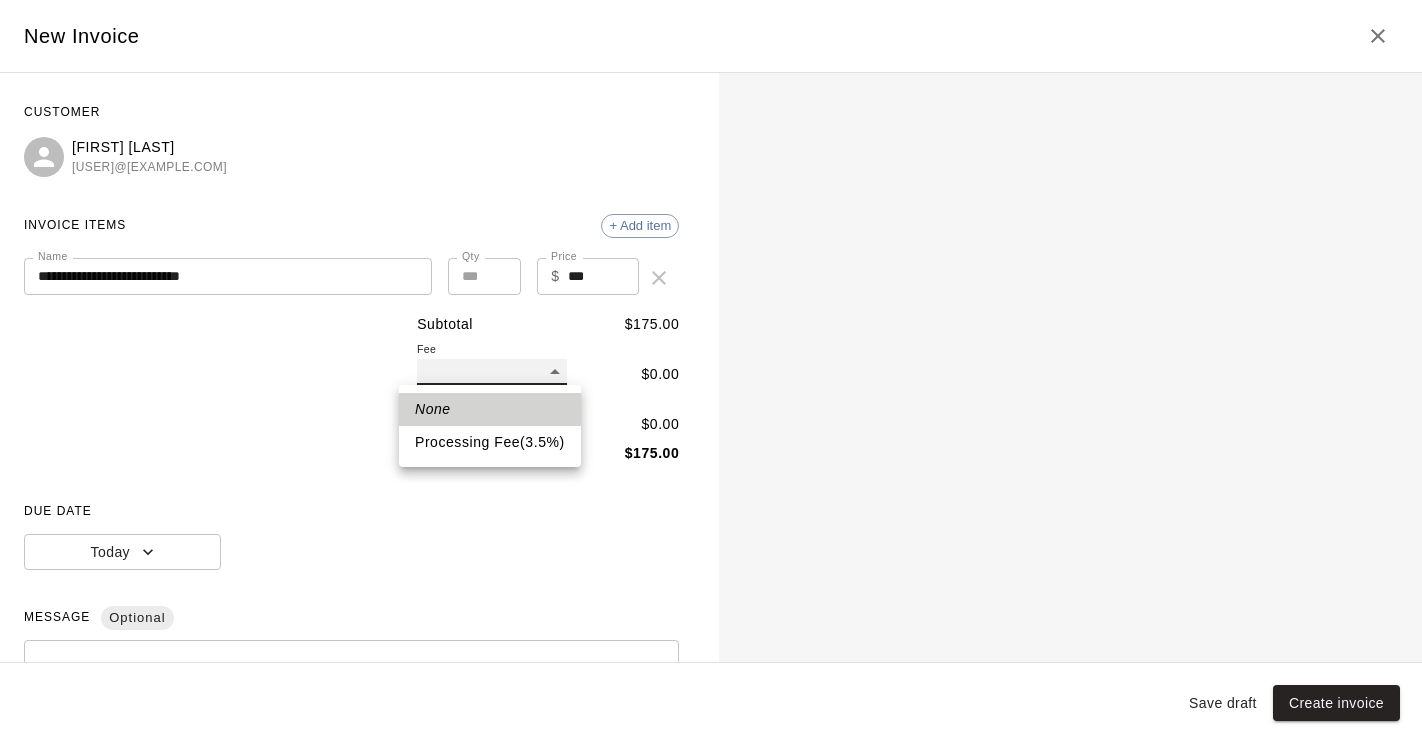 type on "**" 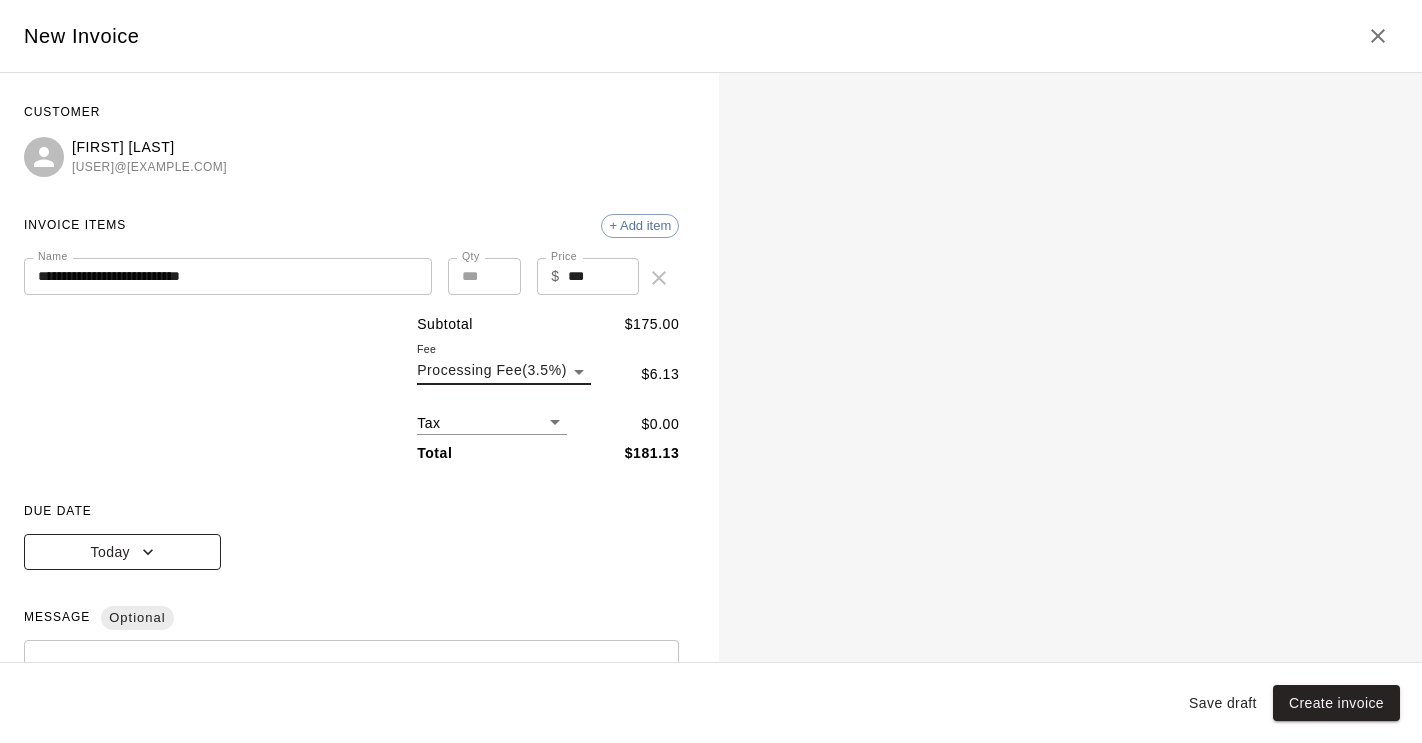 click 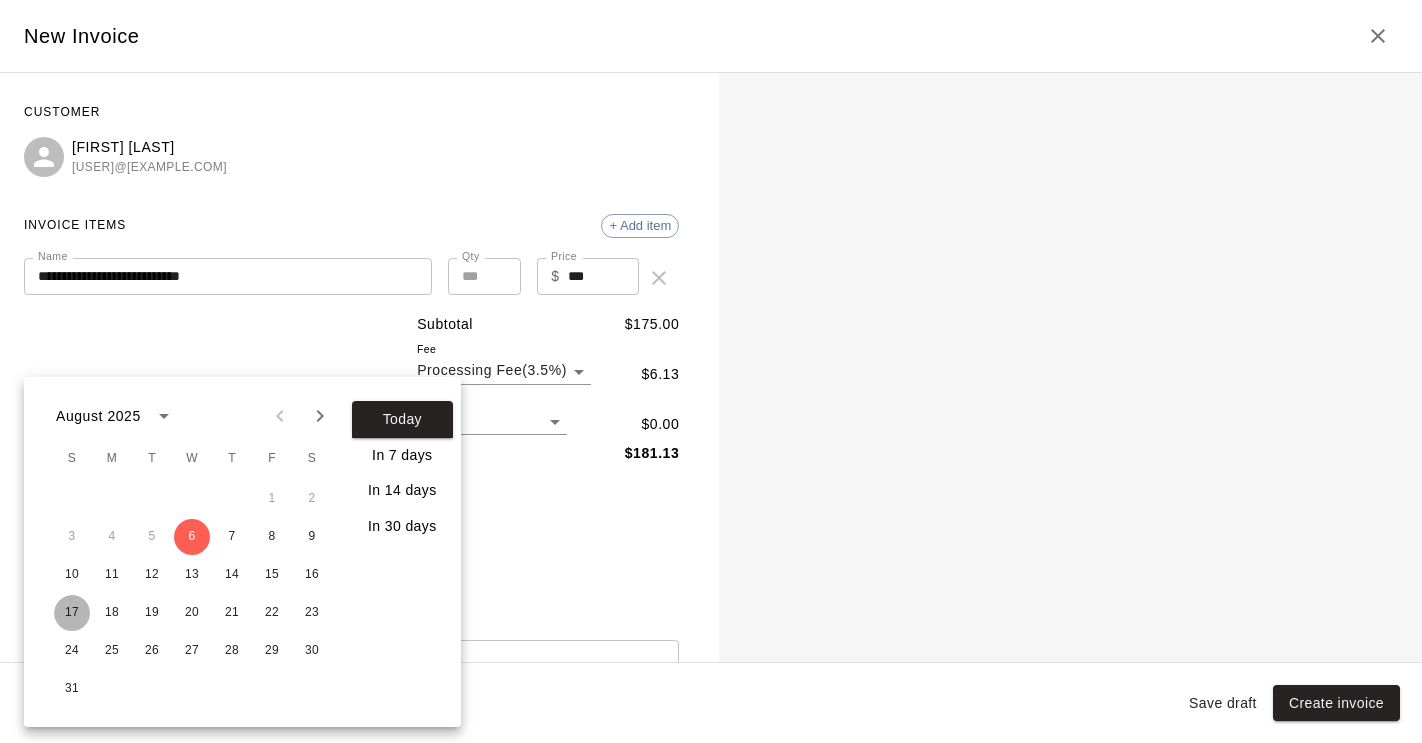 click on "17" at bounding box center [72, 613] 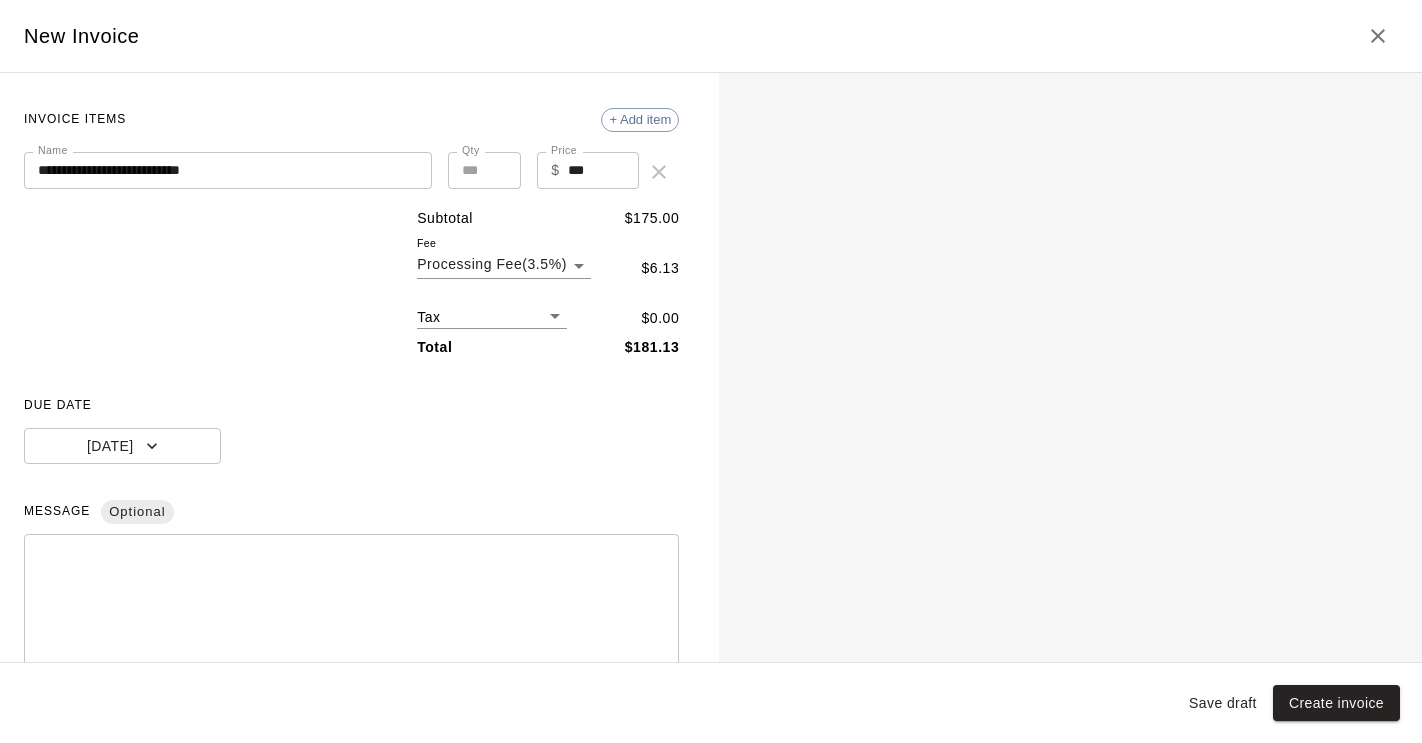 scroll, scrollTop: 243, scrollLeft: 0, axis: vertical 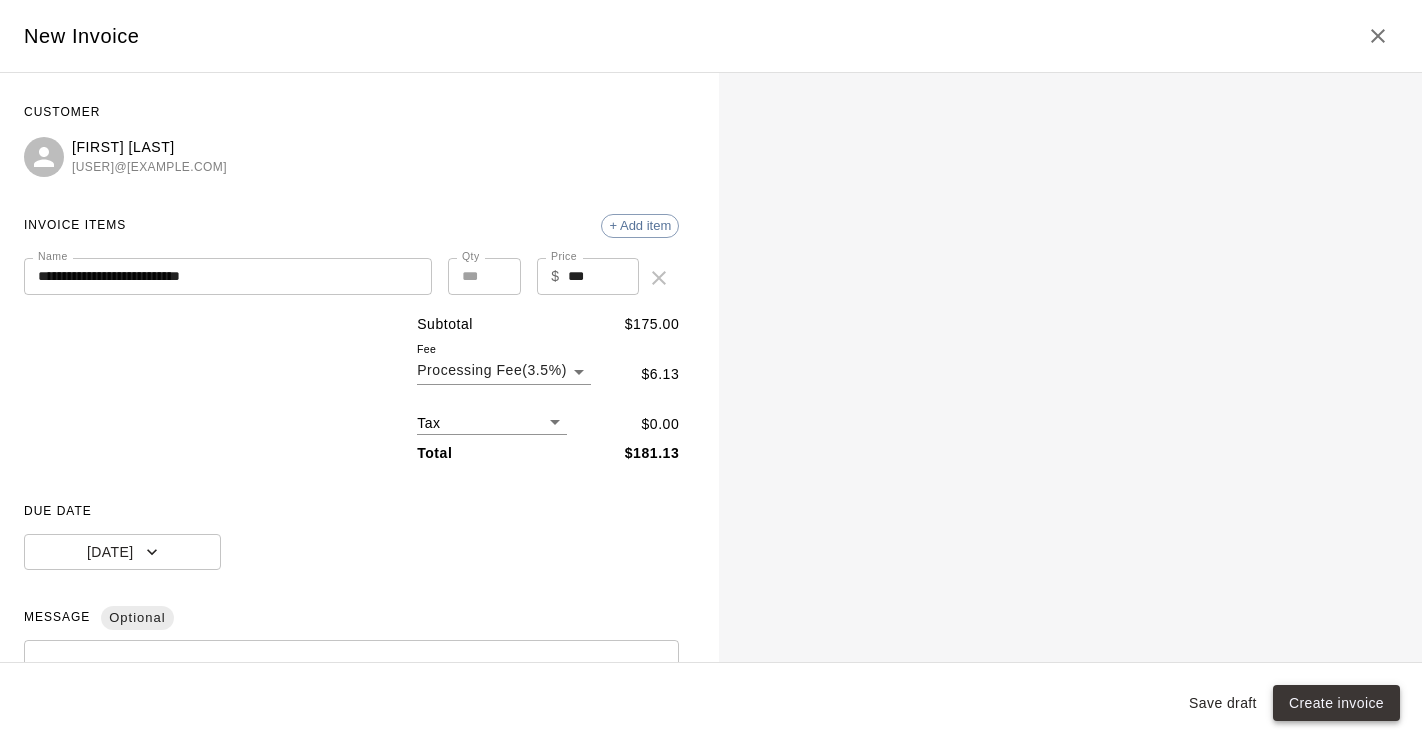 click on "Create invoice" at bounding box center (1336, 703) 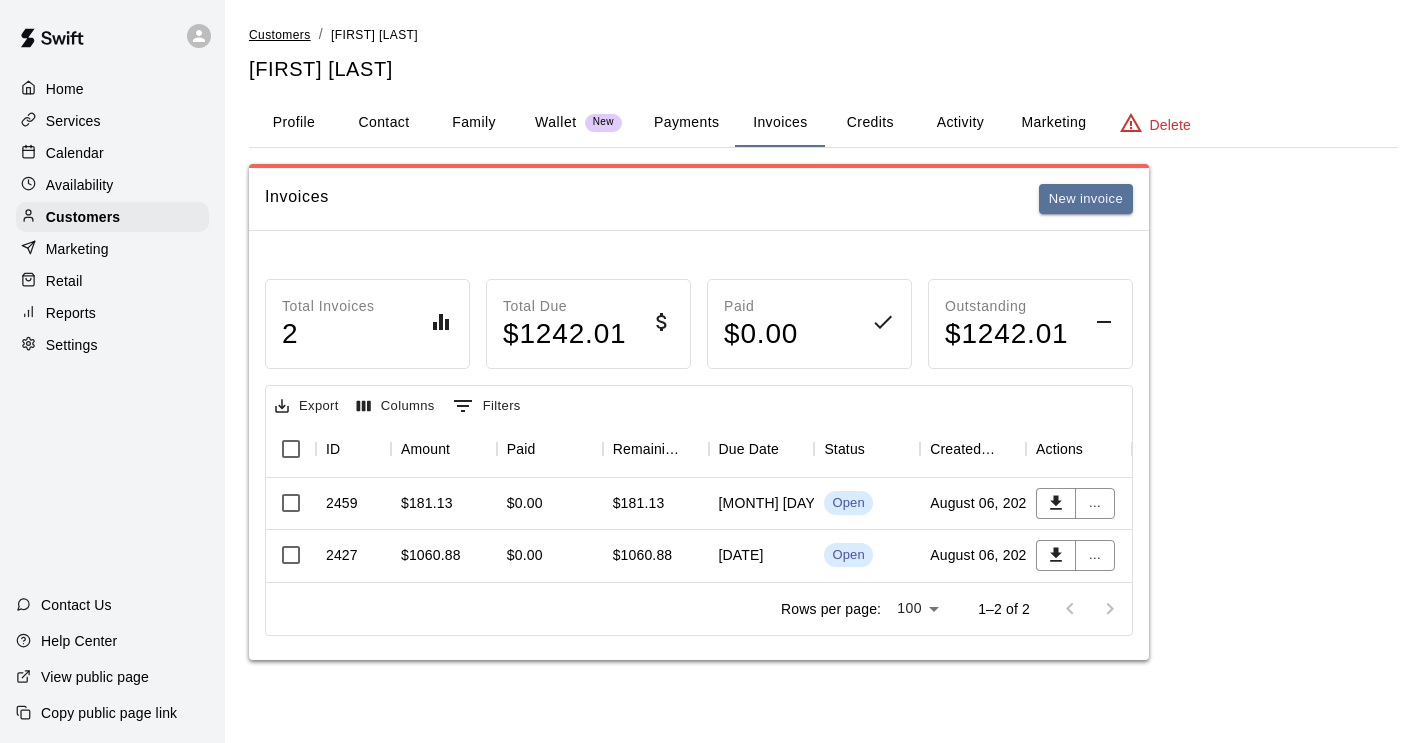 click on "Customers" at bounding box center [280, 35] 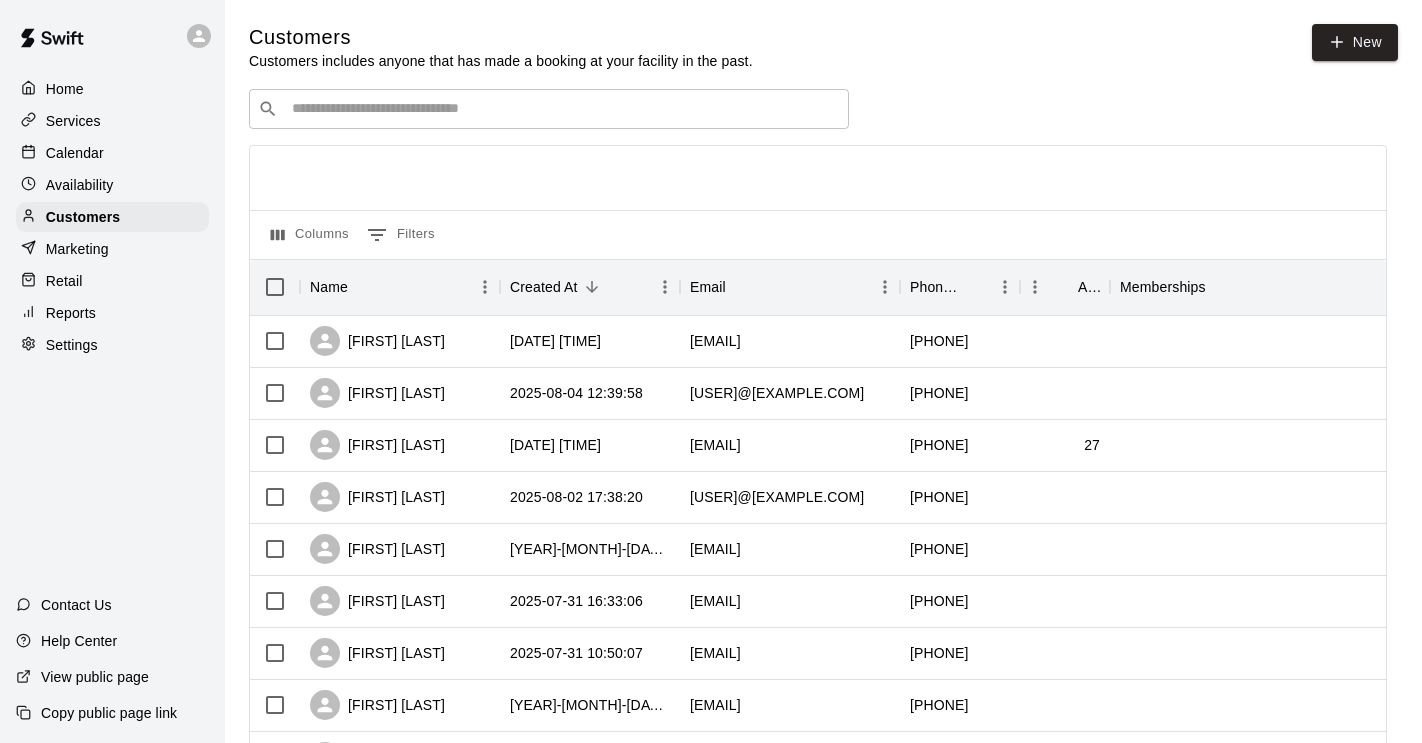 click on "​ ​" at bounding box center [549, 109] 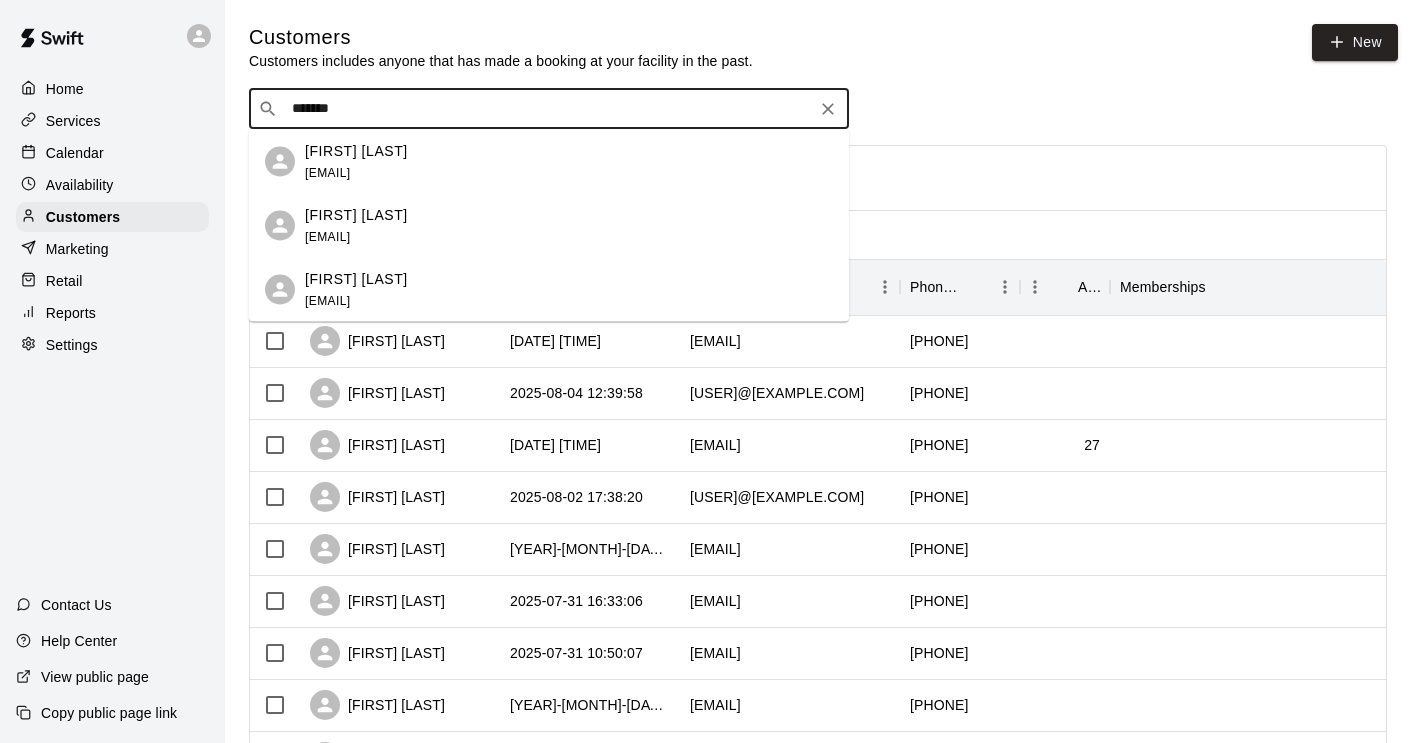 type on "*******" 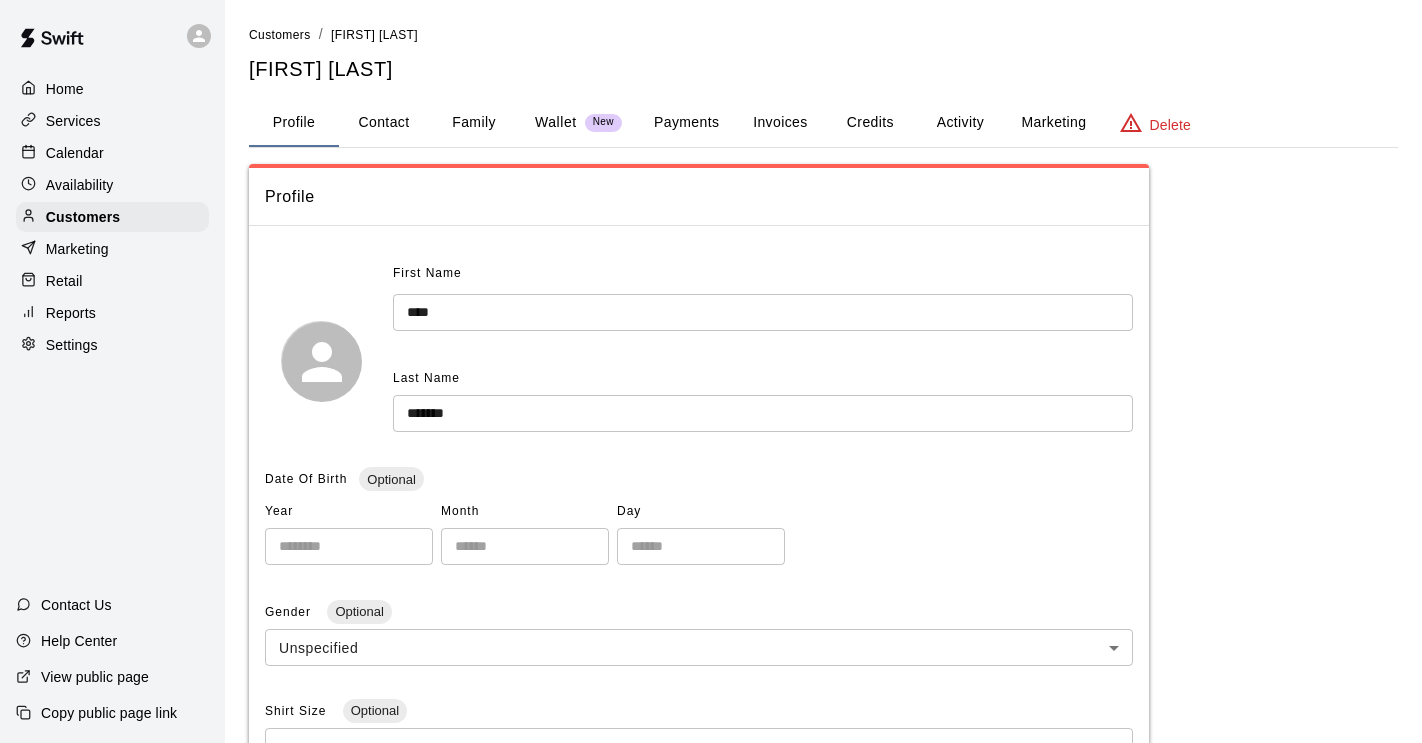click on "Invoices" at bounding box center (780, 123) 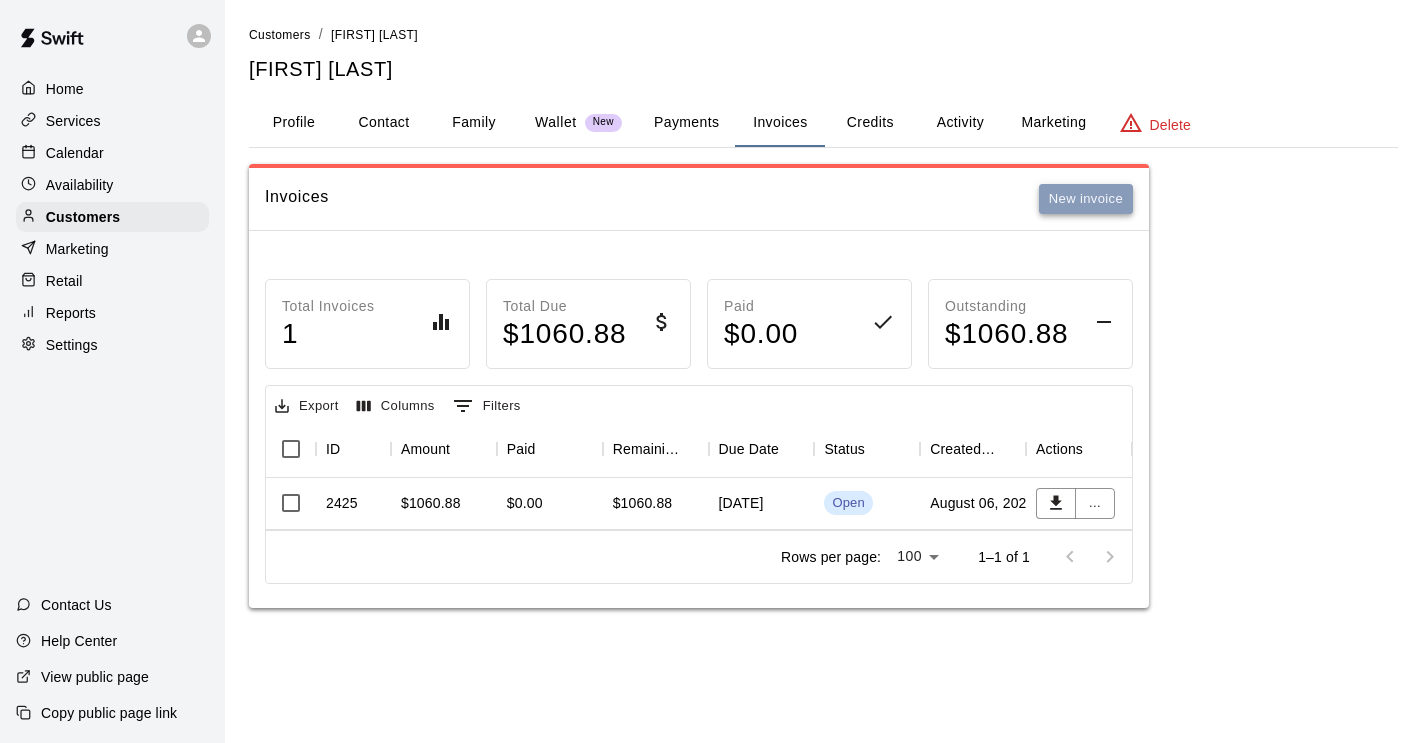 click on "New invoice" at bounding box center (1086, 199) 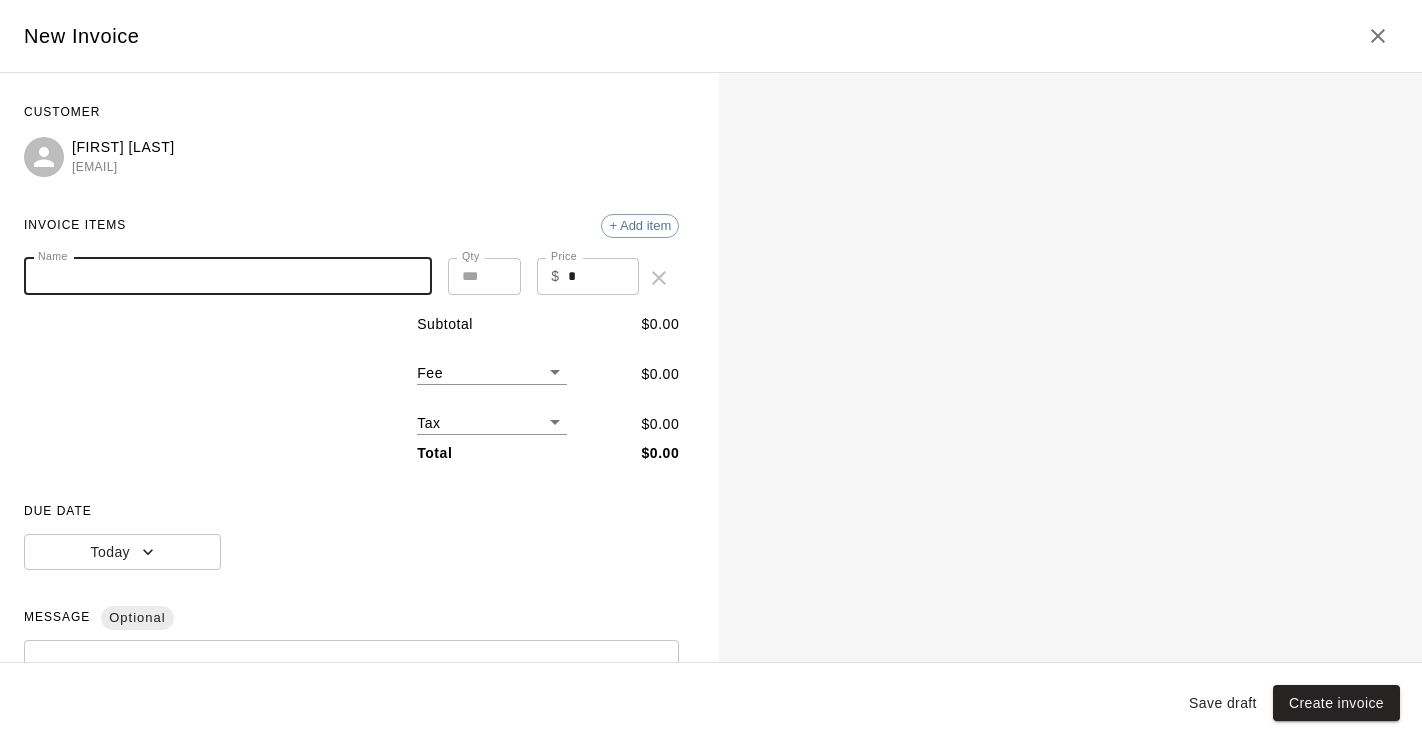 click on "Name" at bounding box center [228, 276] 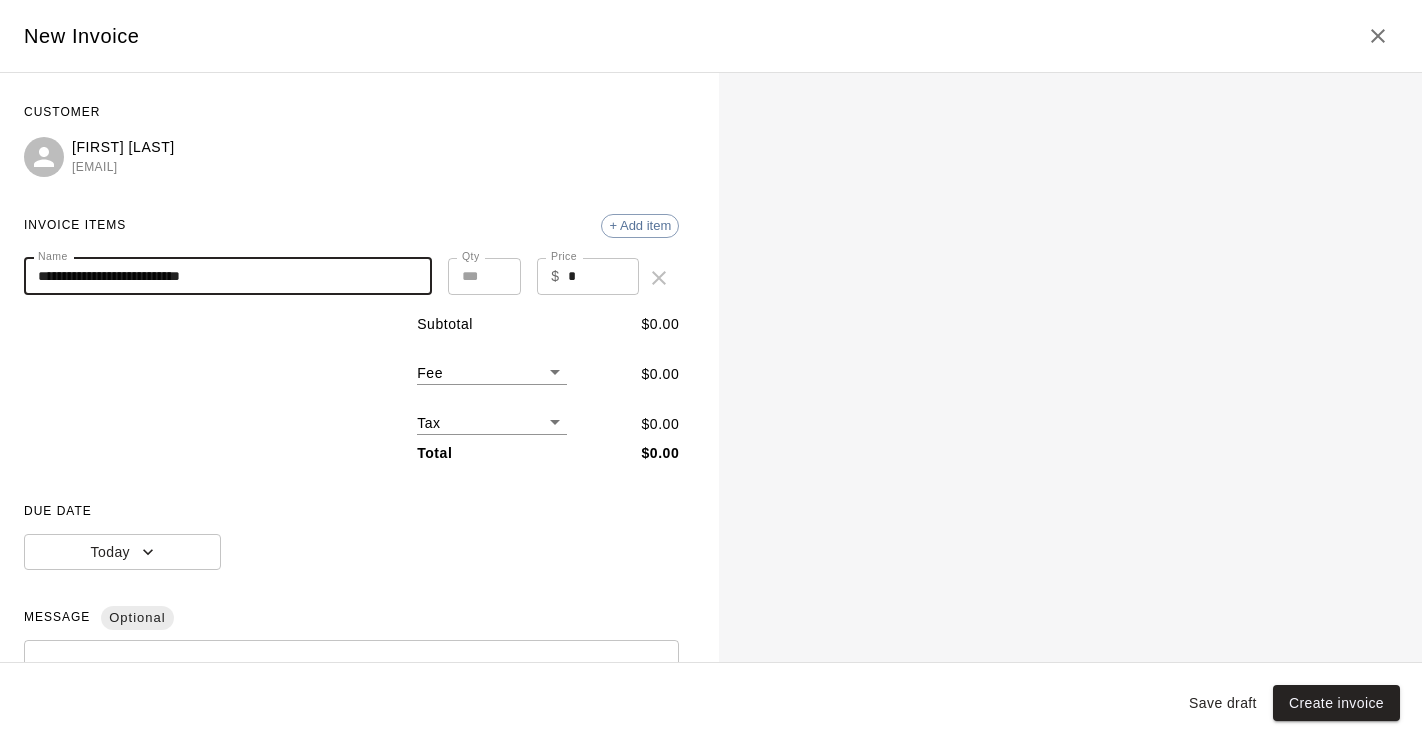 type on "**********" 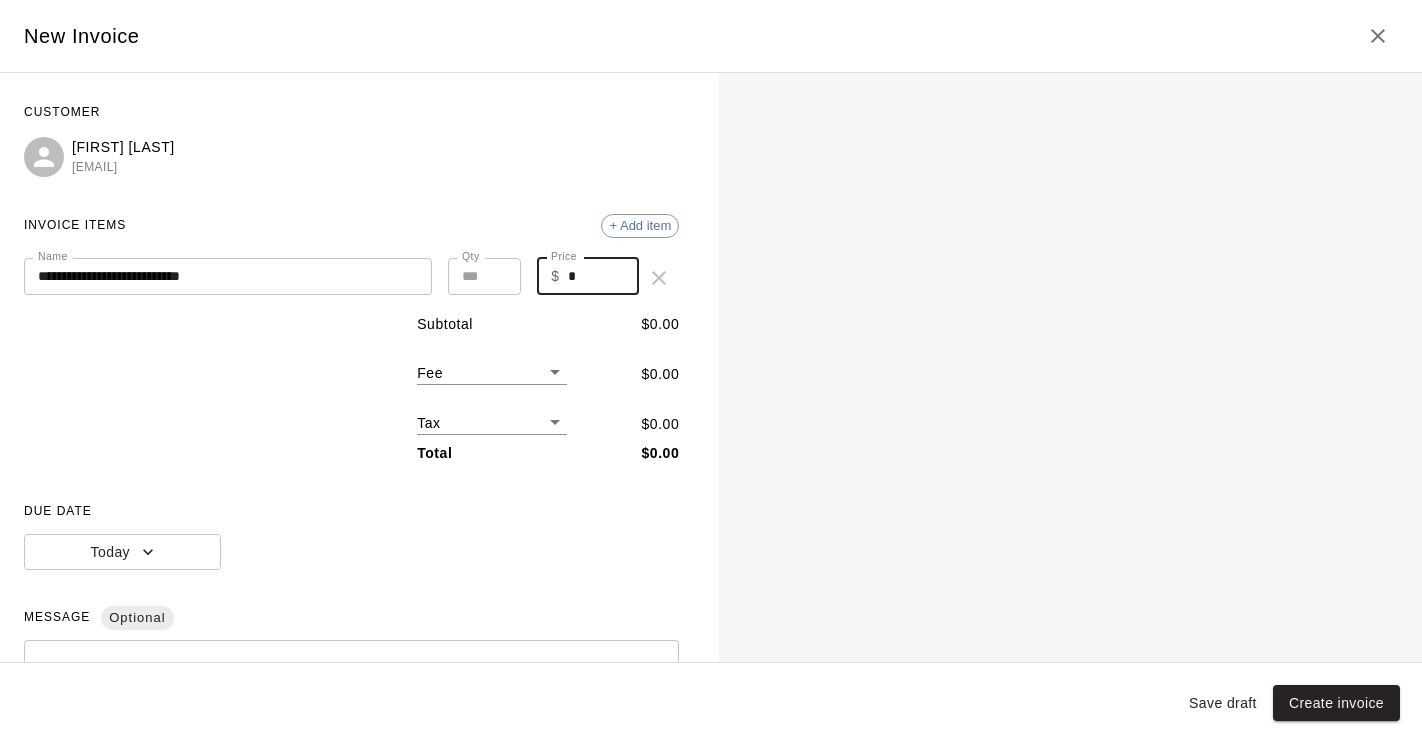 drag, startPoint x: 583, startPoint y: 275, endPoint x: 563, endPoint y: 275, distance: 20 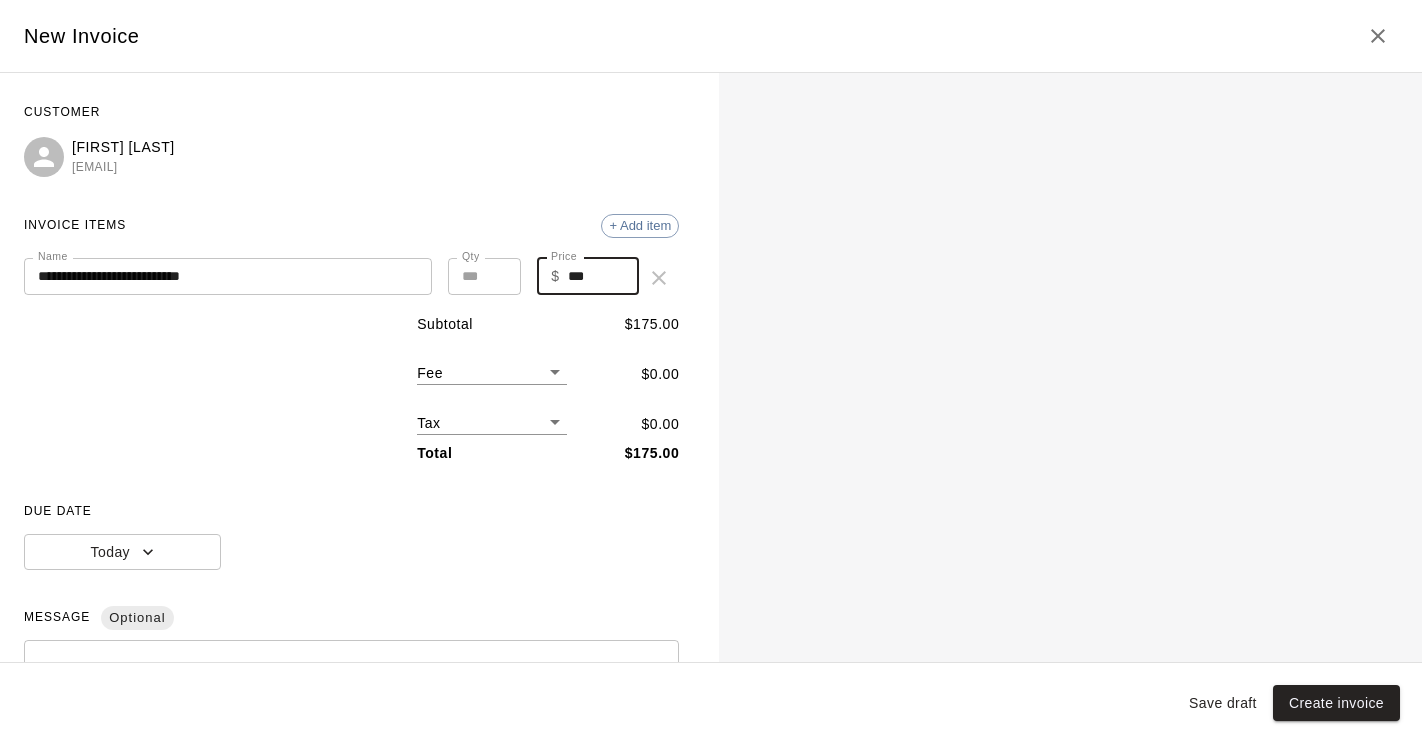 type on "***" 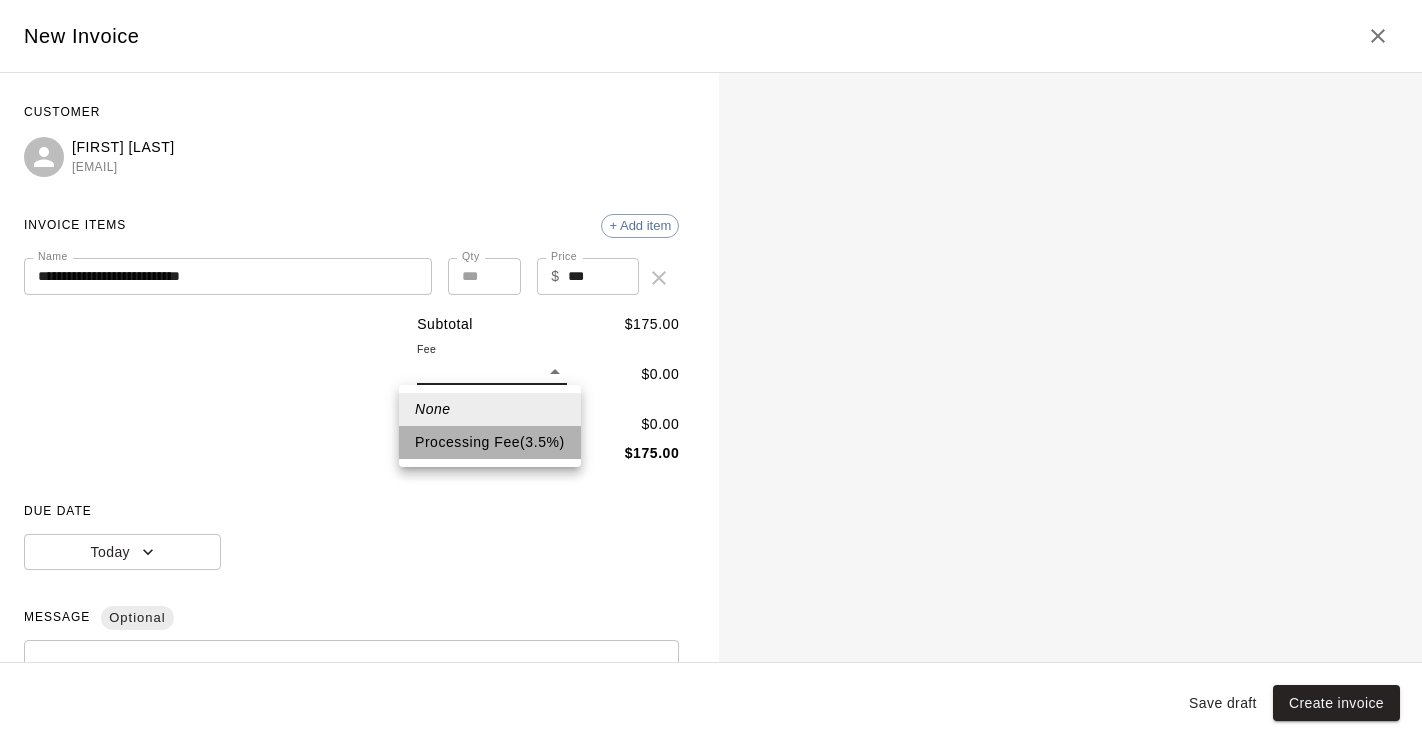 click on "Processing Fee  ( 3.5 % )" at bounding box center [490, 442] 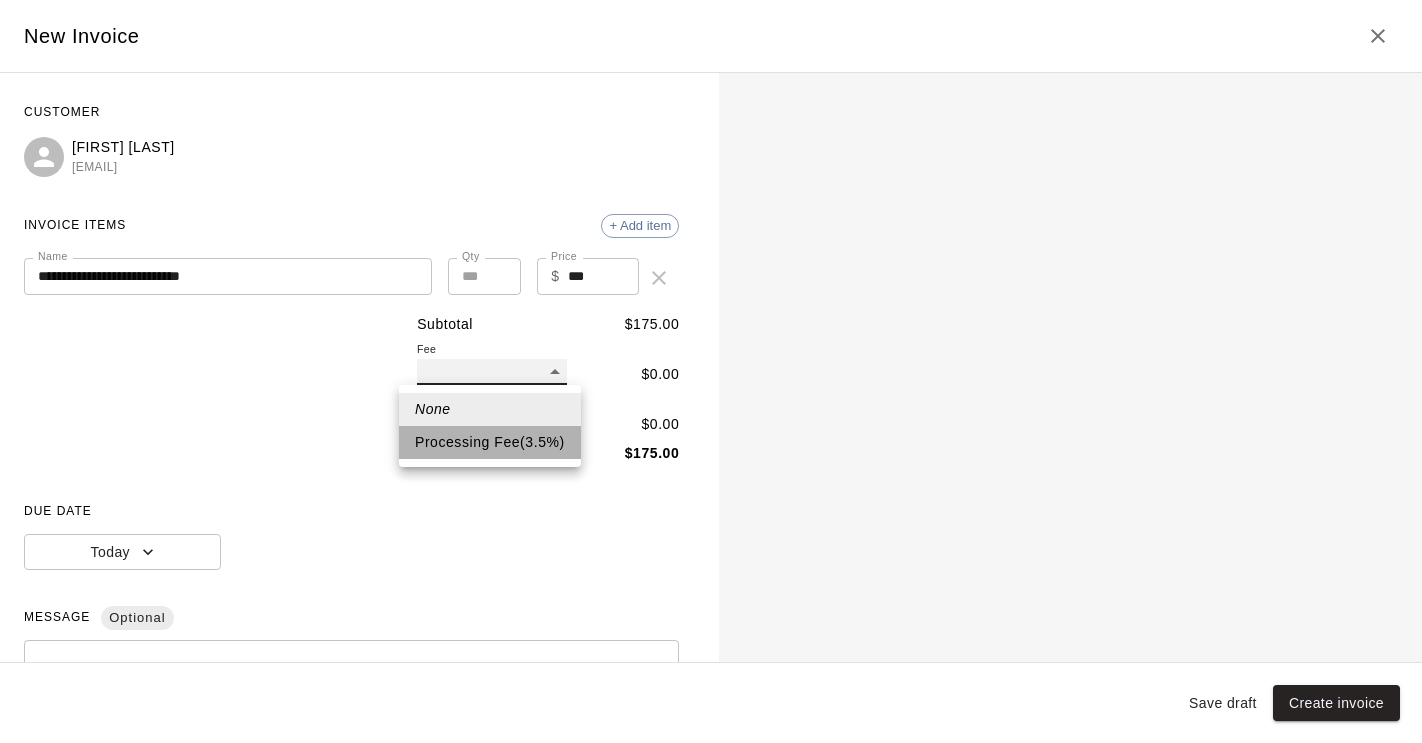 type on "**" 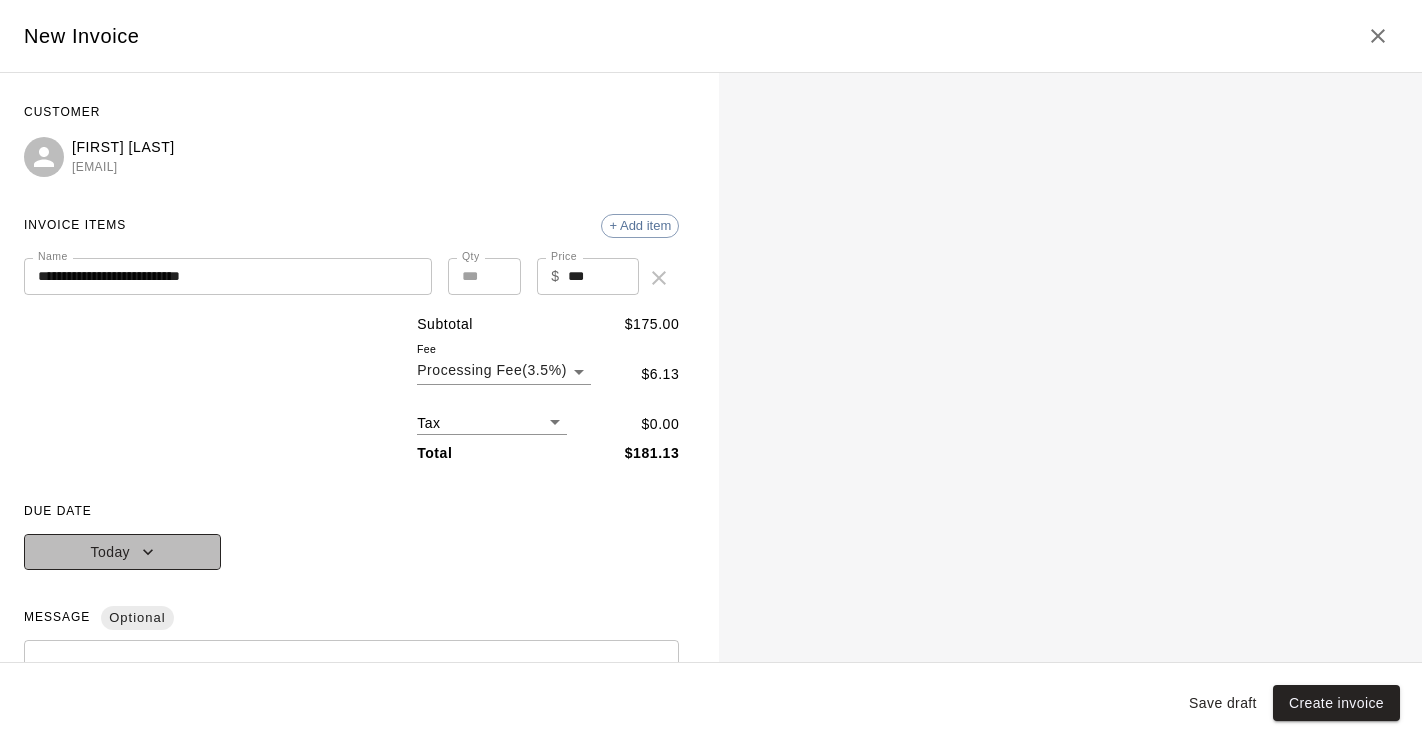 click 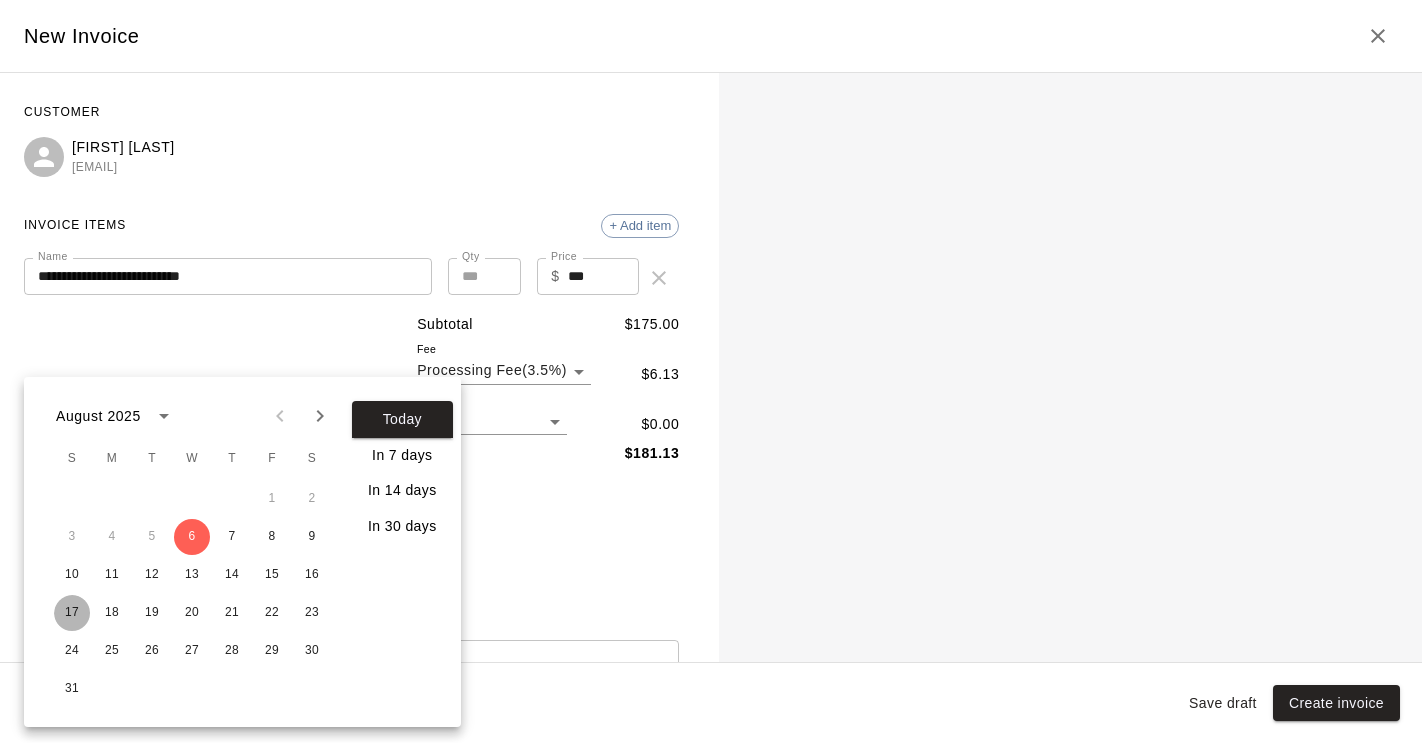 click on "17" at bounding box center (72, 613) 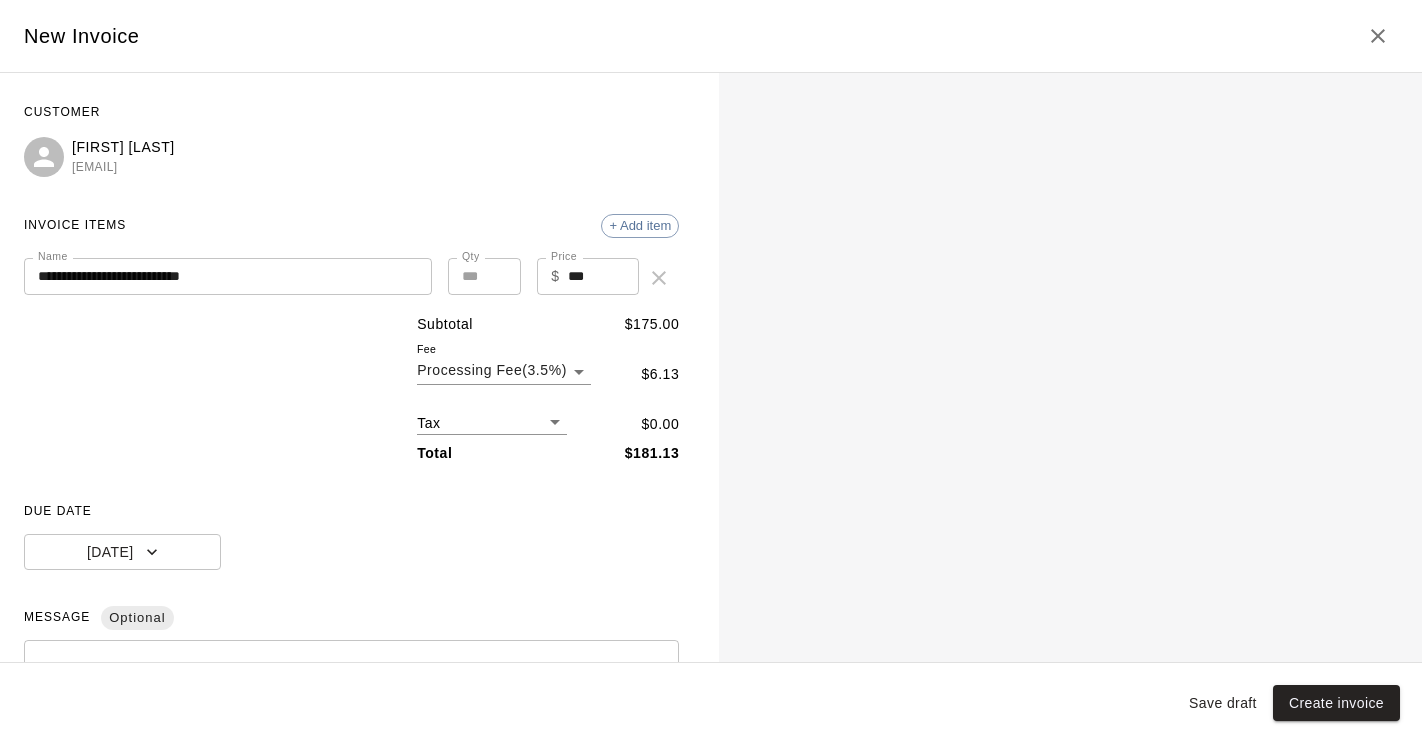 scroll, scrollTop: 243, scrollLeft: 0, axis: vertical 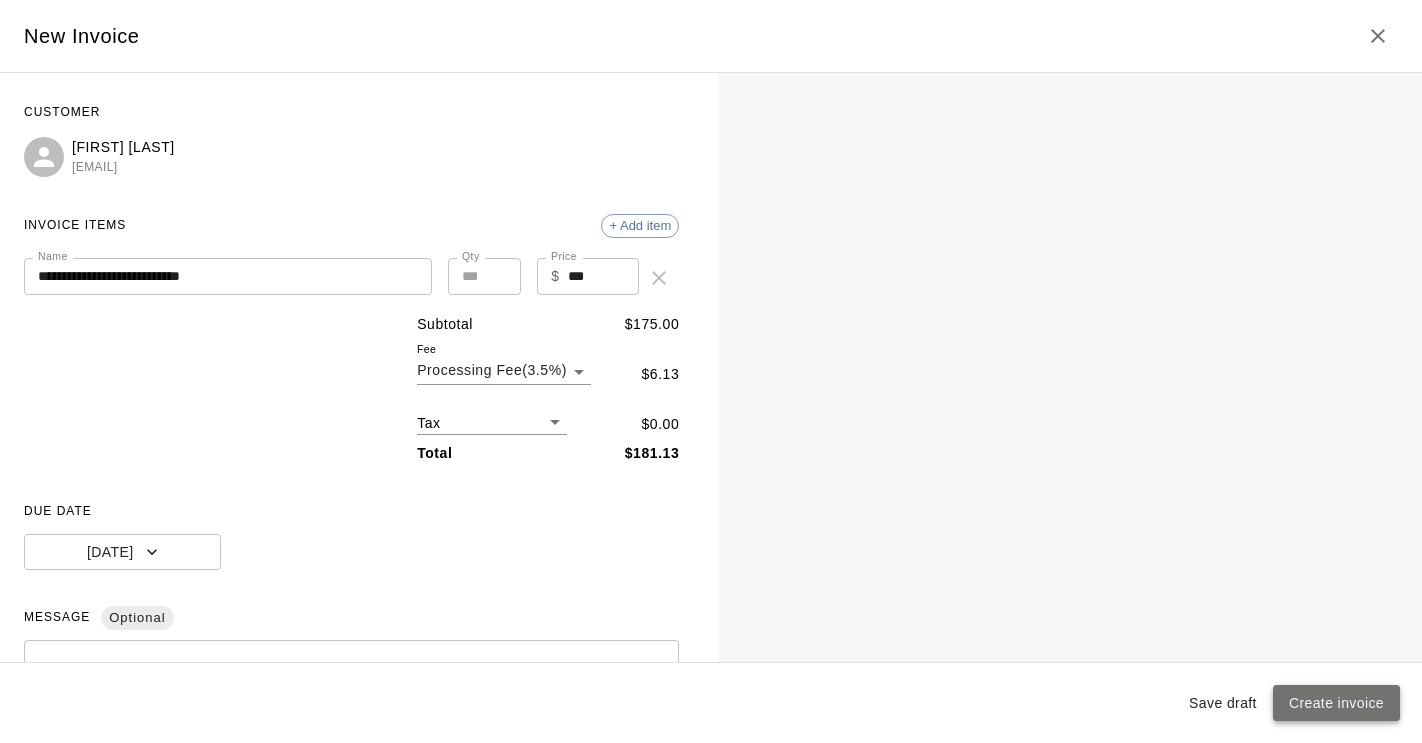click on "Create invoice" at bounding box center [1336, 703] 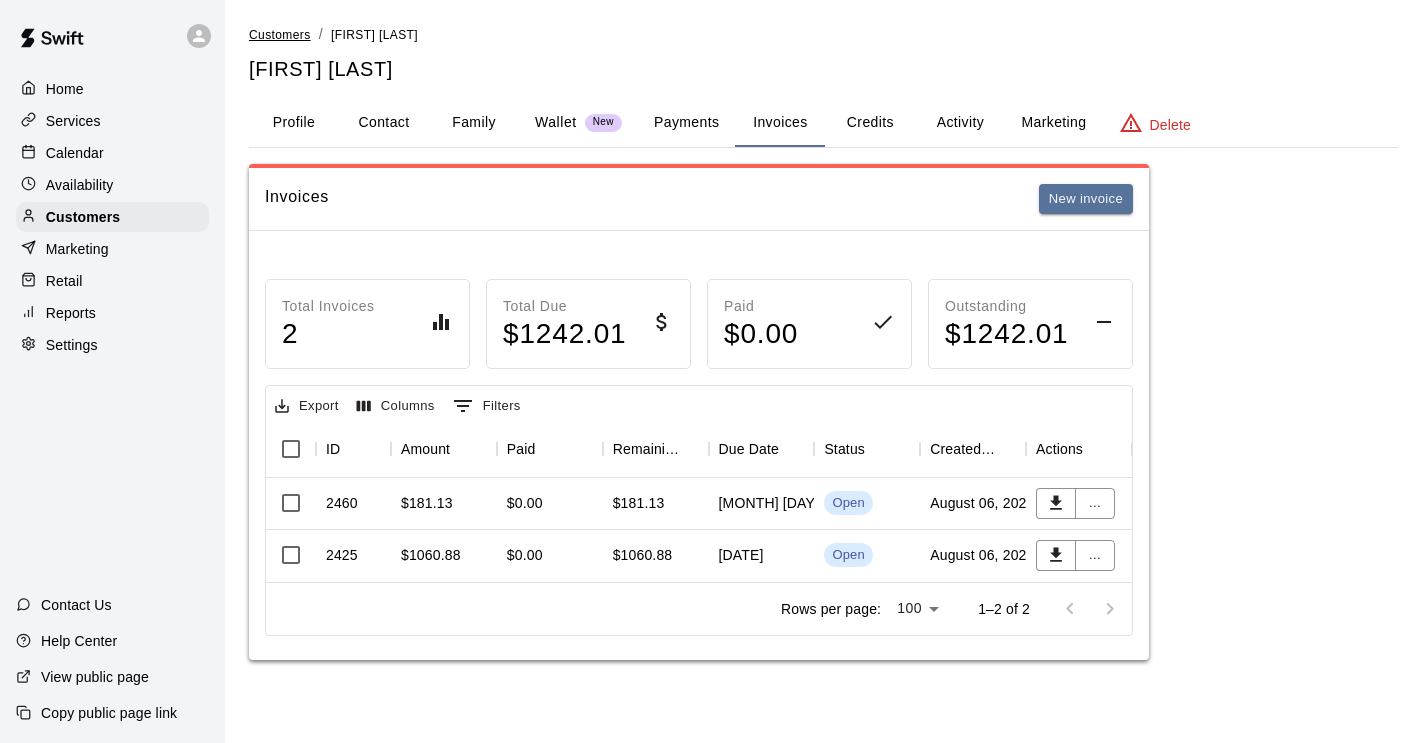 click on "Customers" at bounding box center (280, 35) 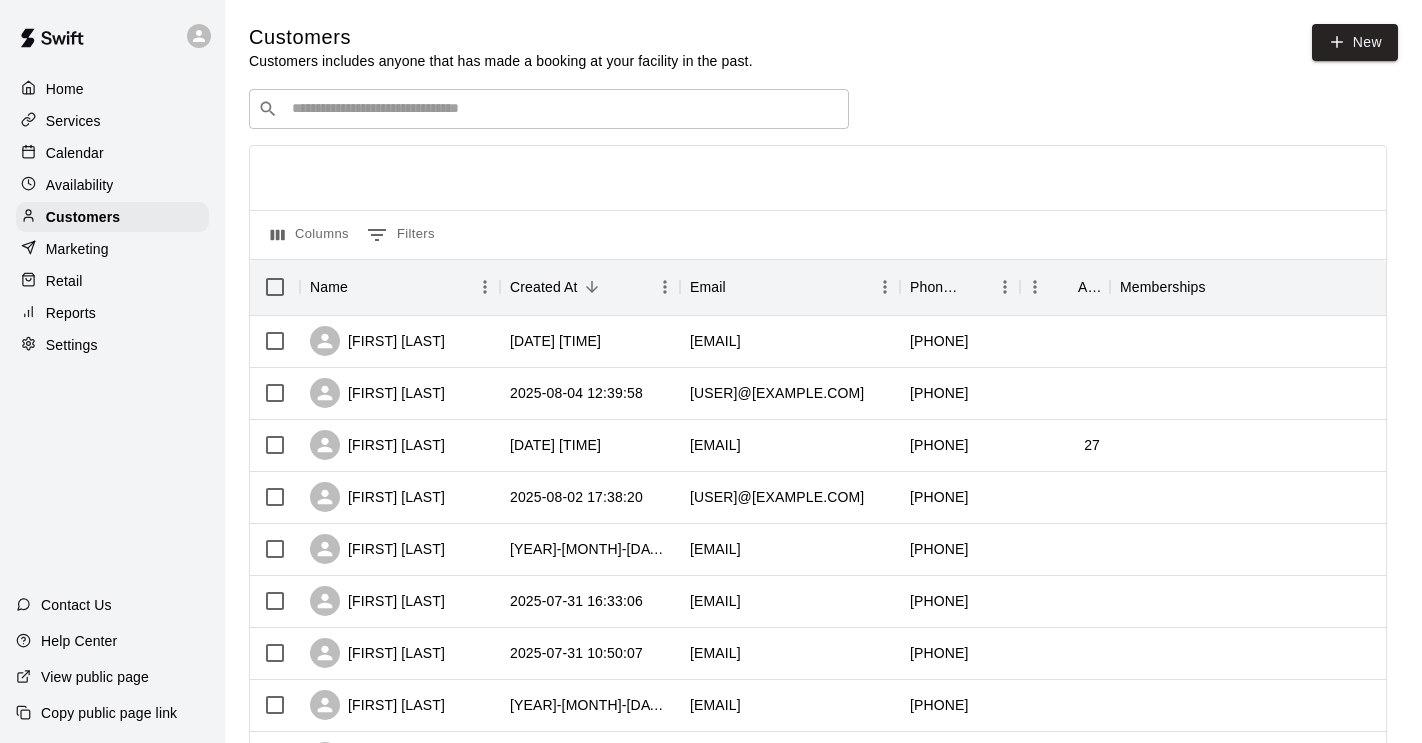 click at bounding box center (563, 109) 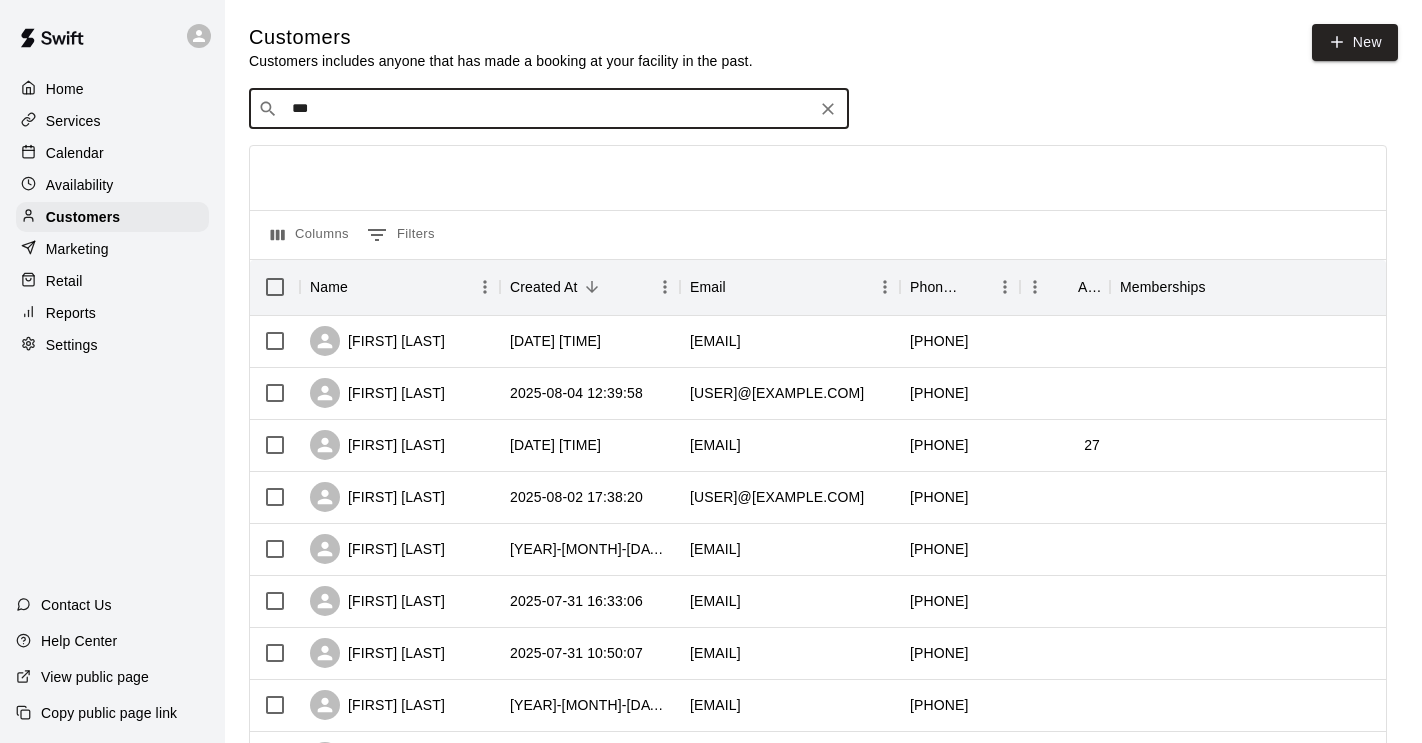 type on "****" 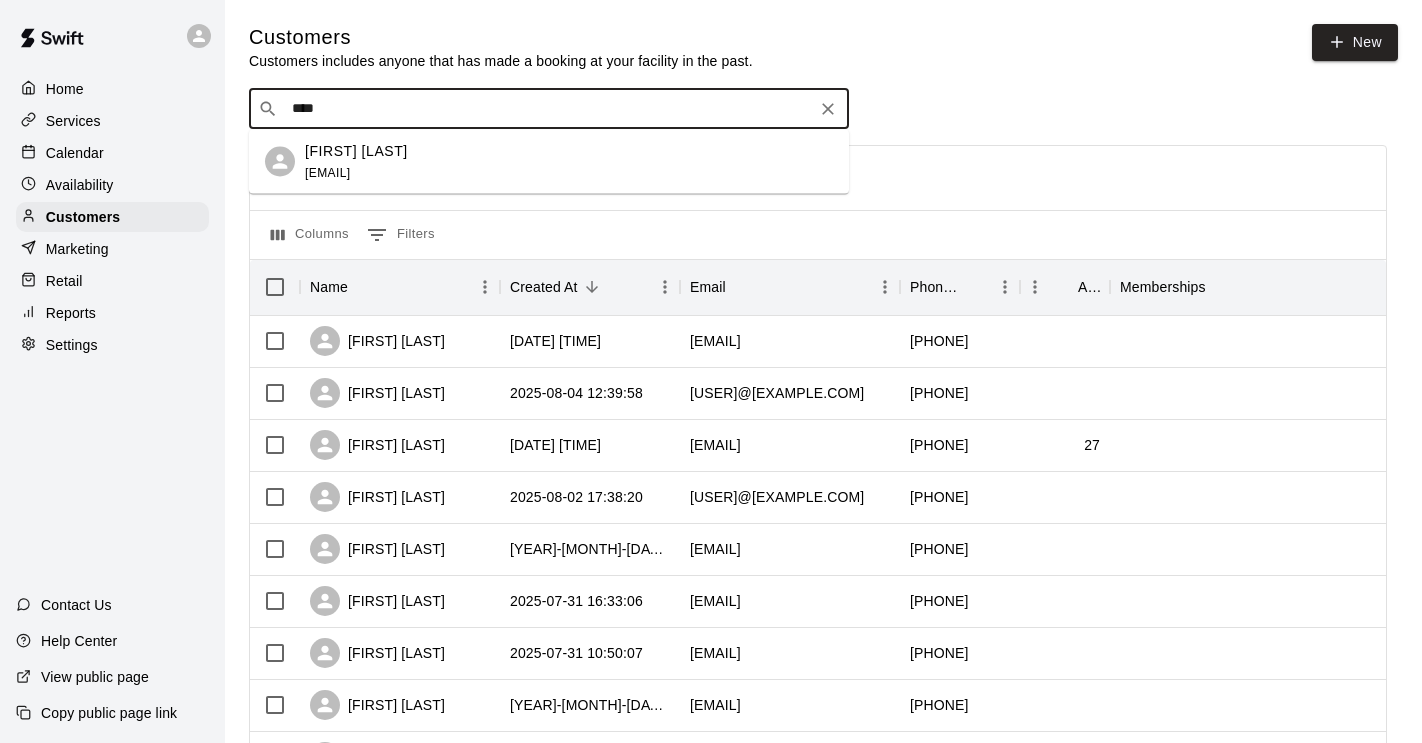 click on "[FIRST] [LAST]" at bounding box center [356, 150] 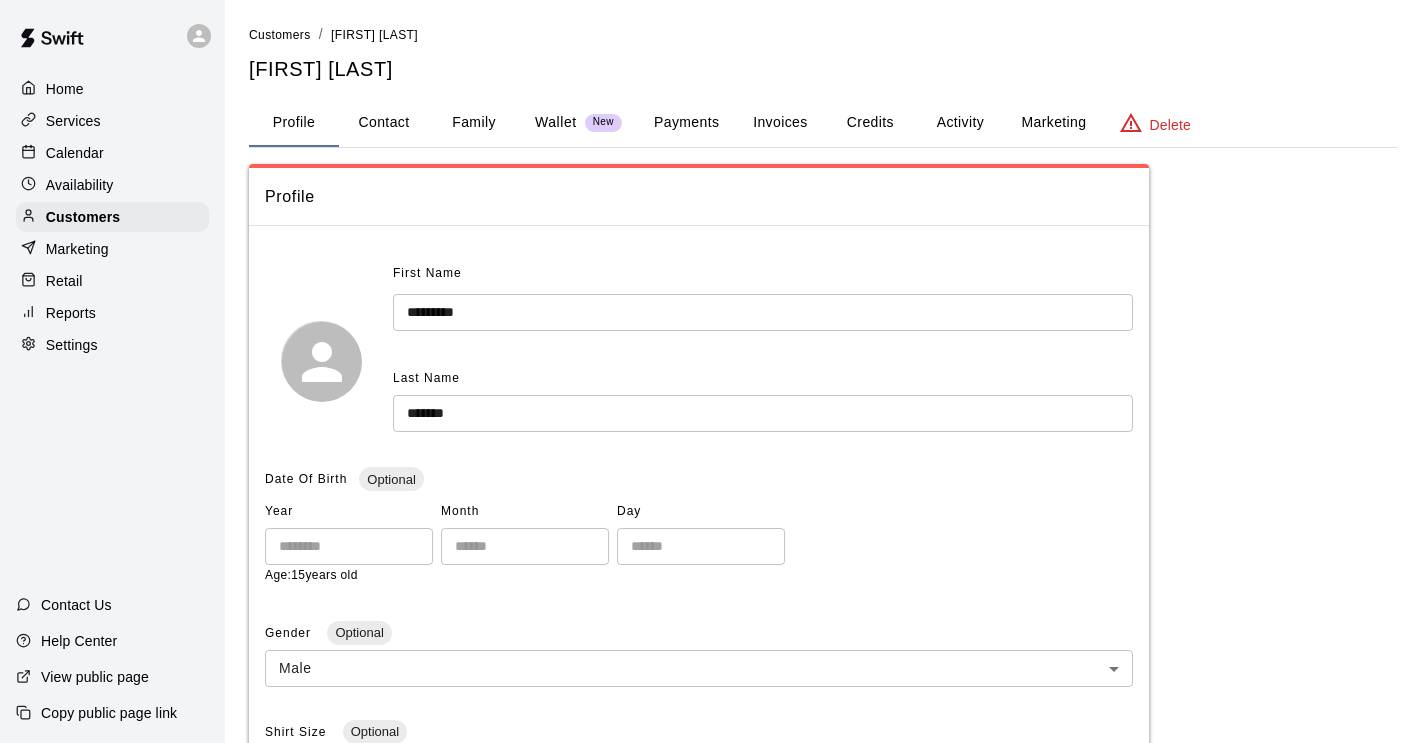 click on "Invoices" at bounding box center (780, 123) 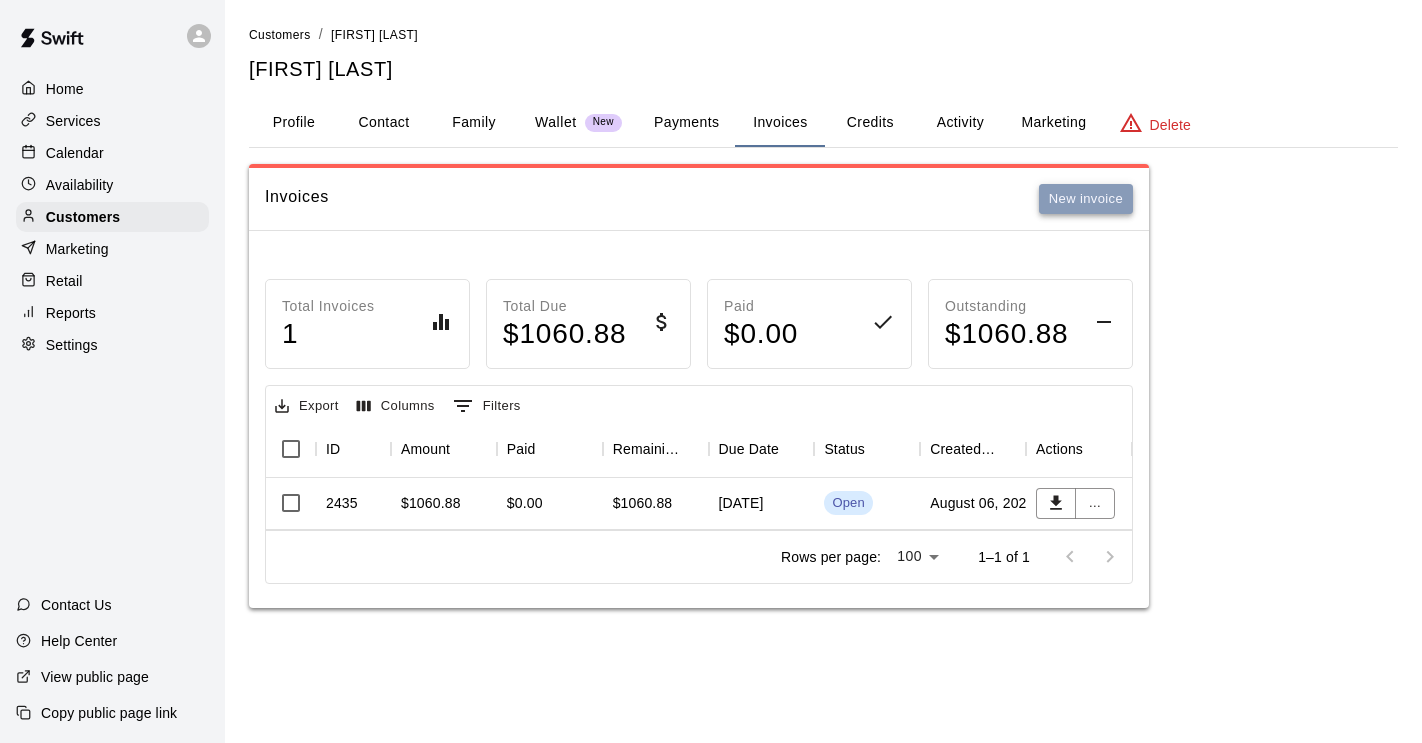 click on "New invoice" at bounding box center [1086, 199] 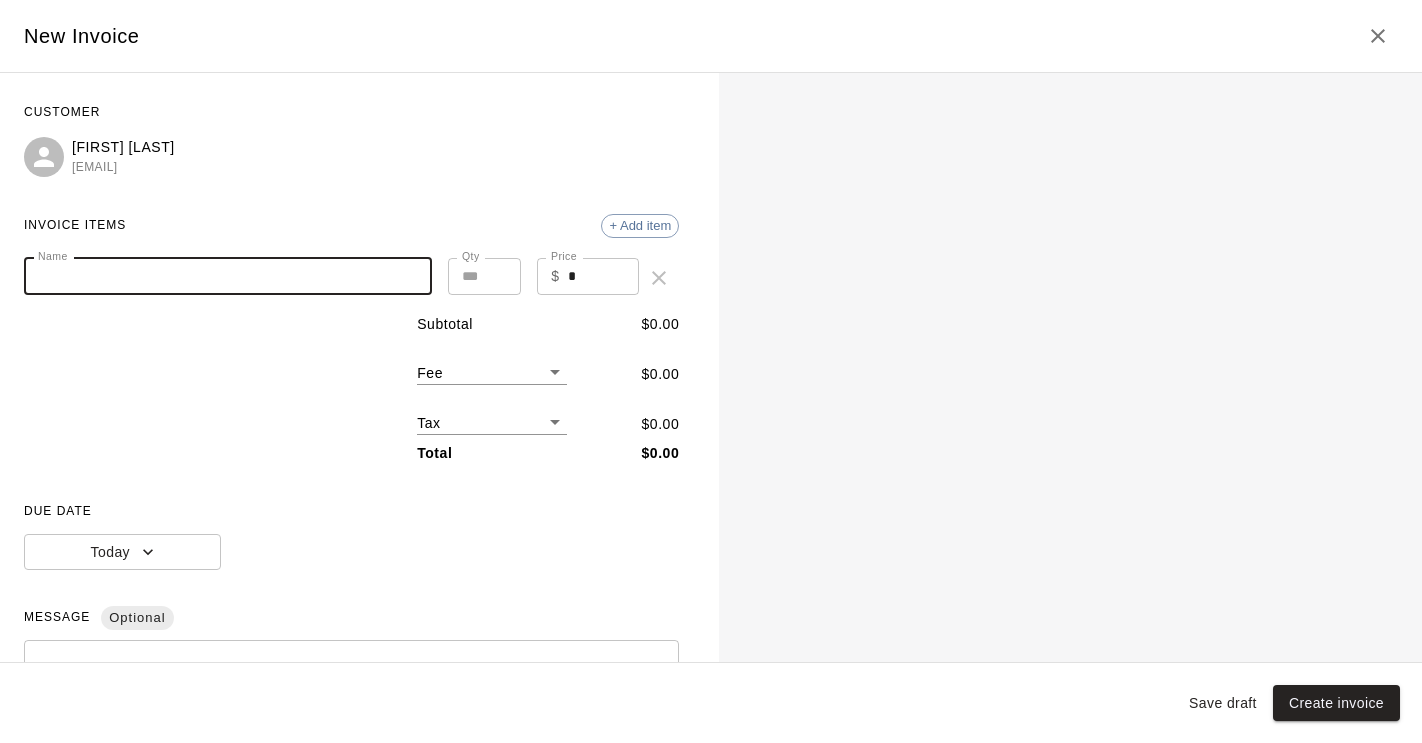 click on "Name" at bounding box center [228, 276] 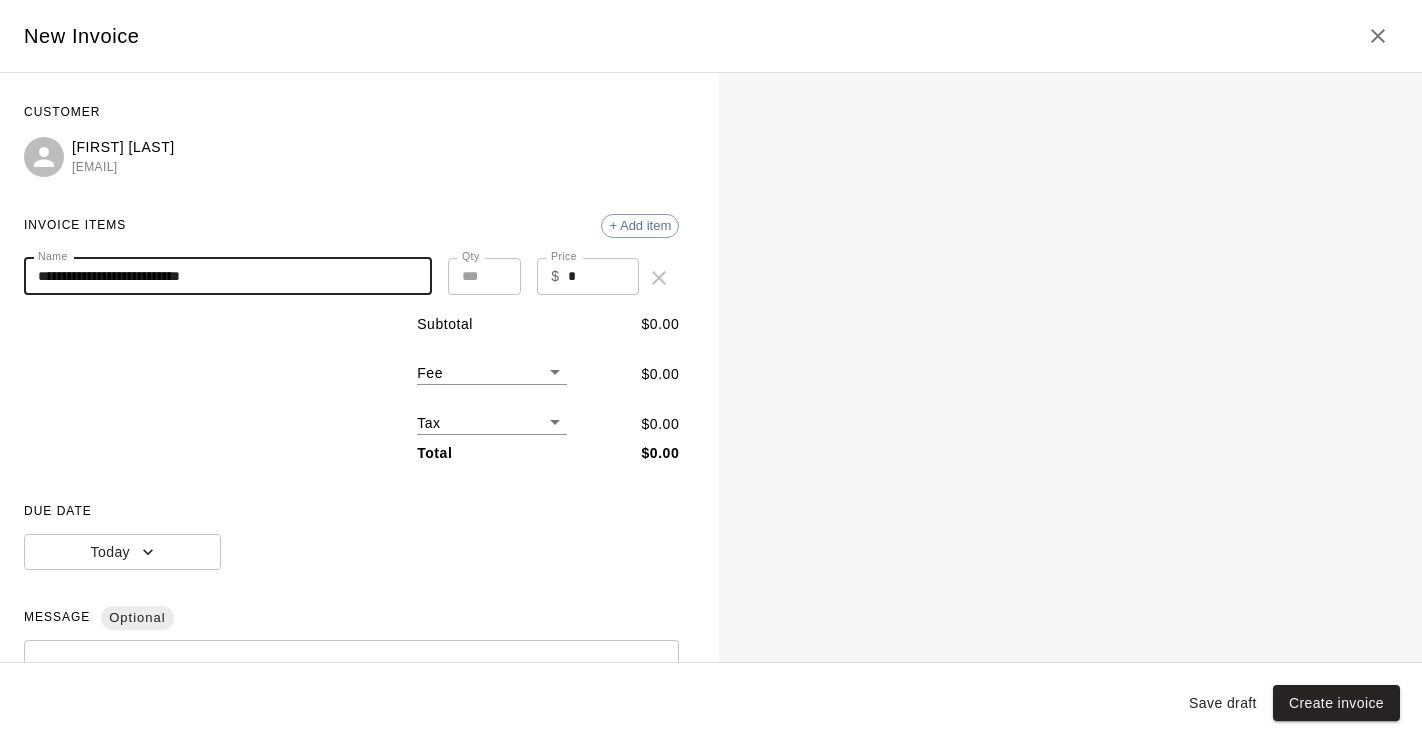 type on "**********" 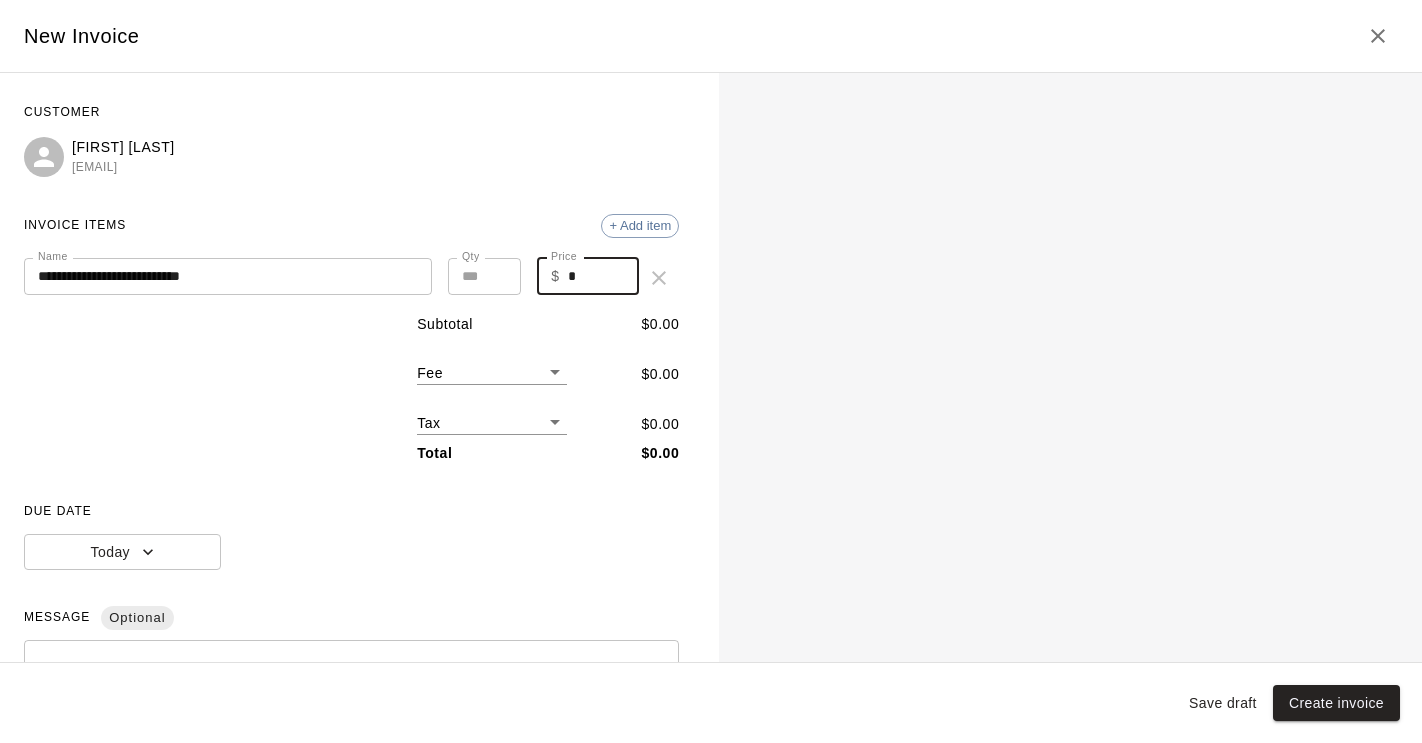 click on "*" at bounding box center [604, 276] 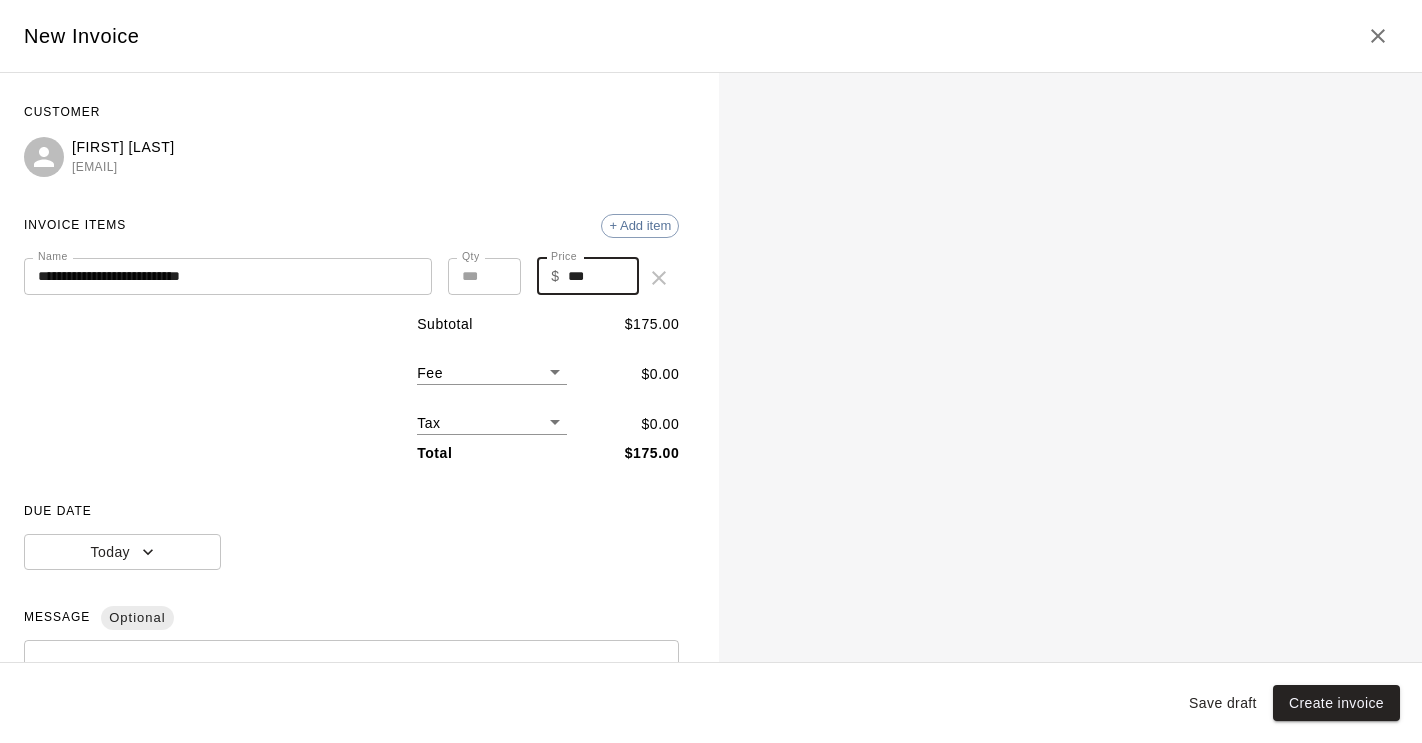 type on "***" 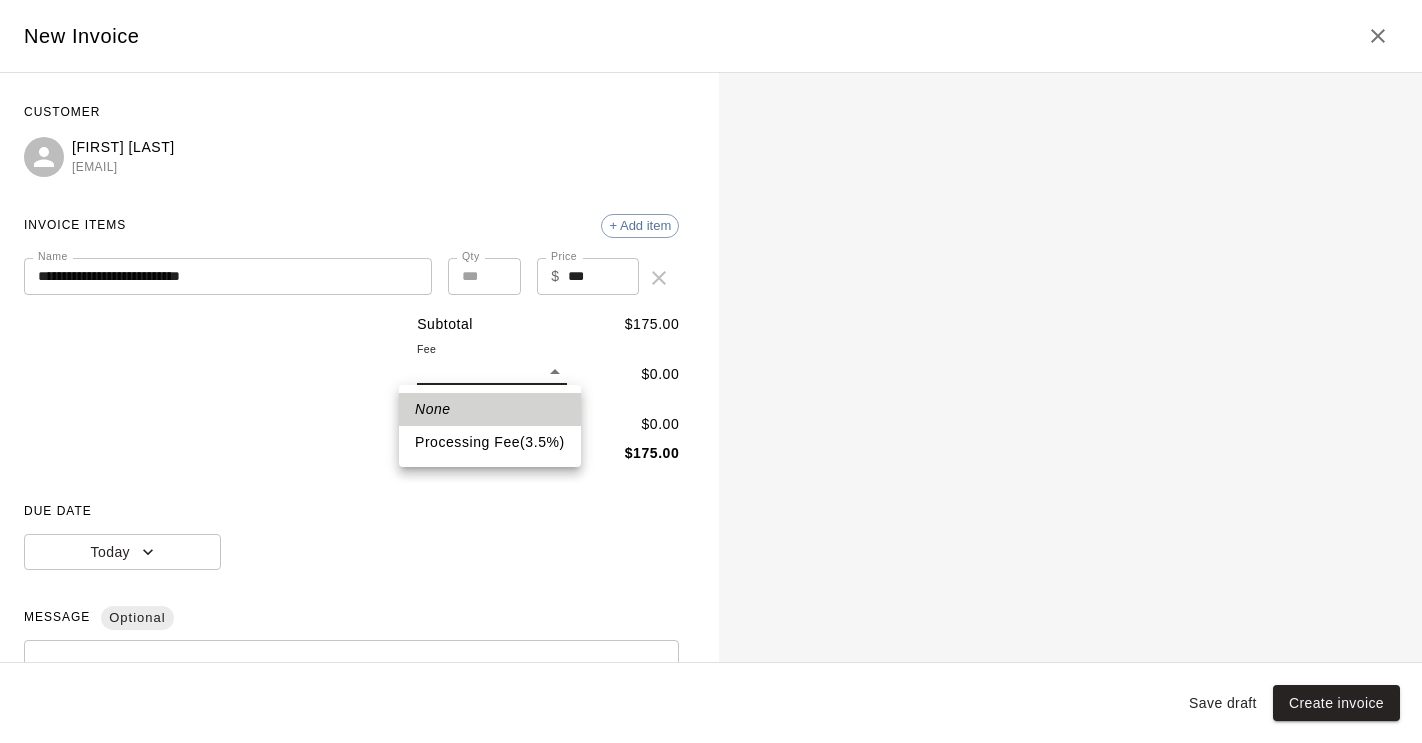 click on "**********" at bounding box center (711, 324) 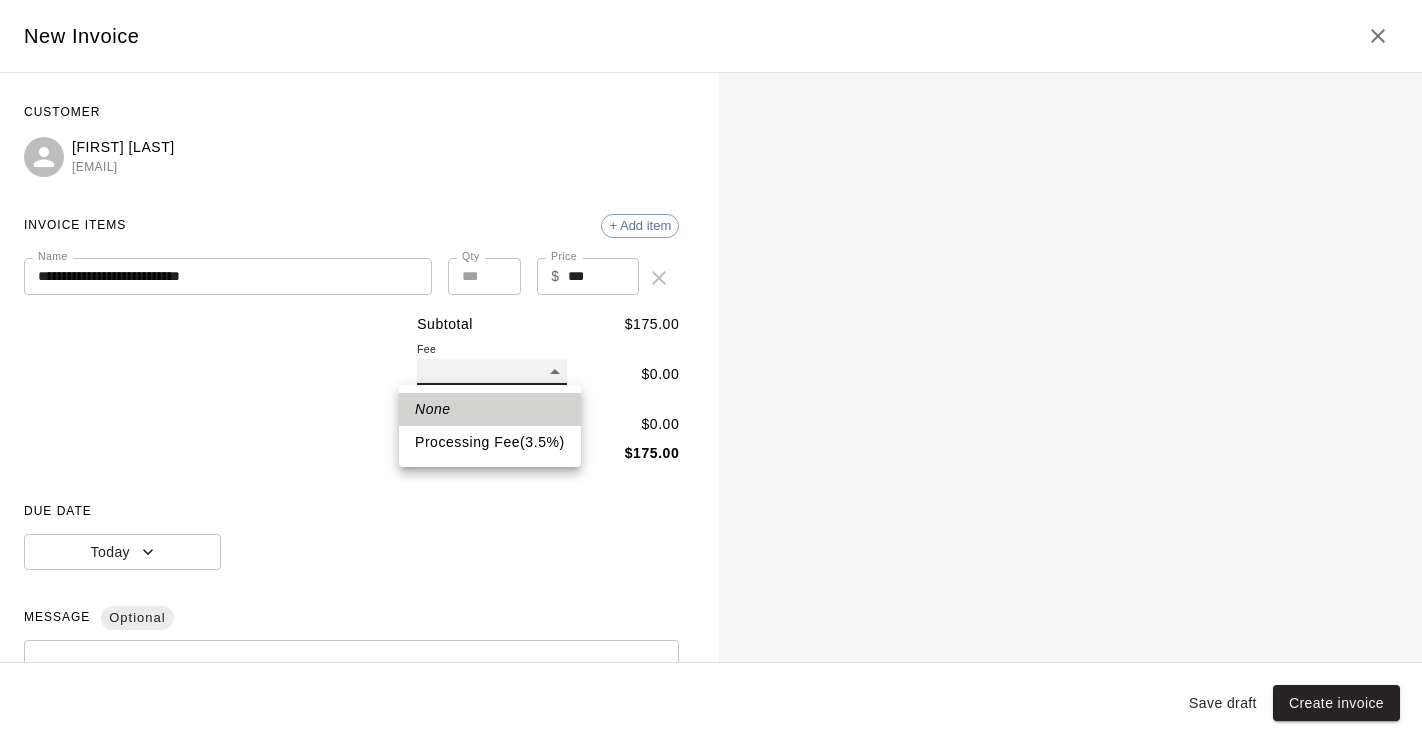 type 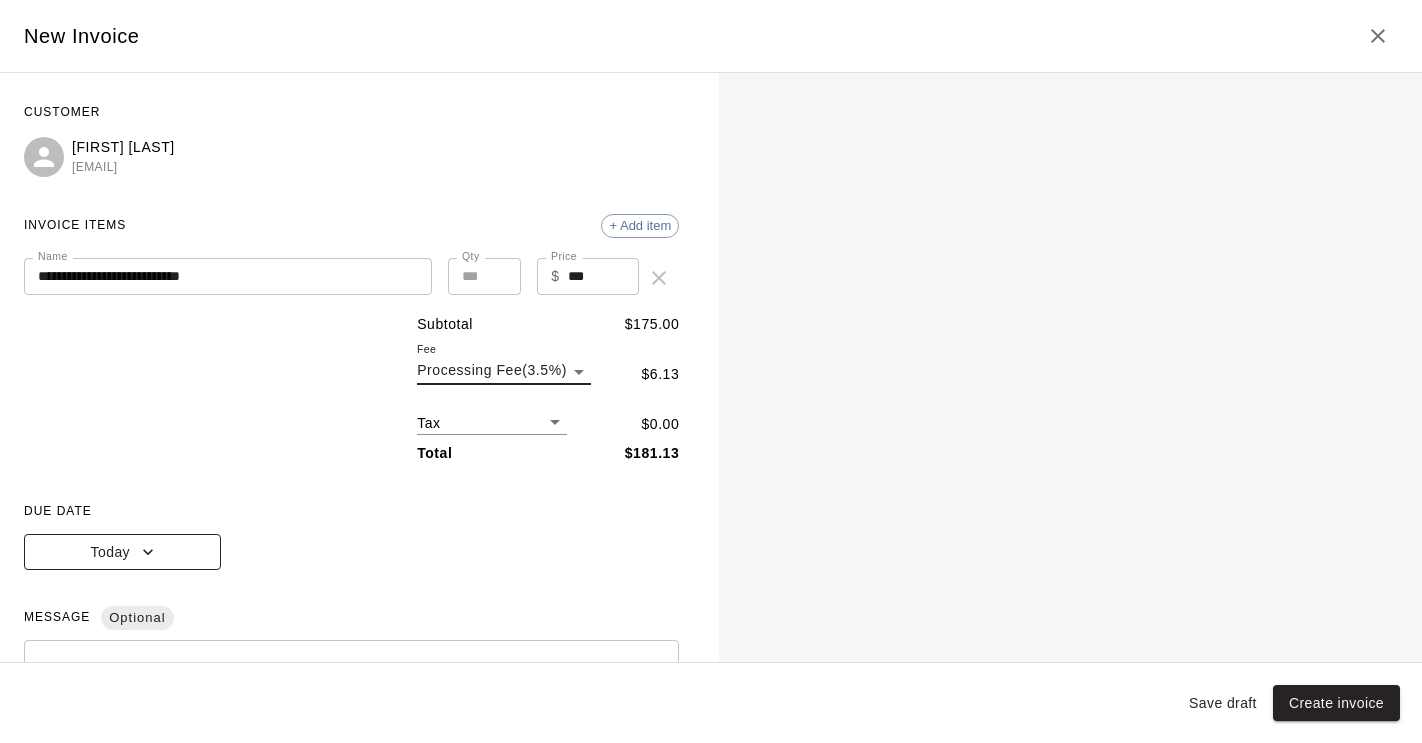 click 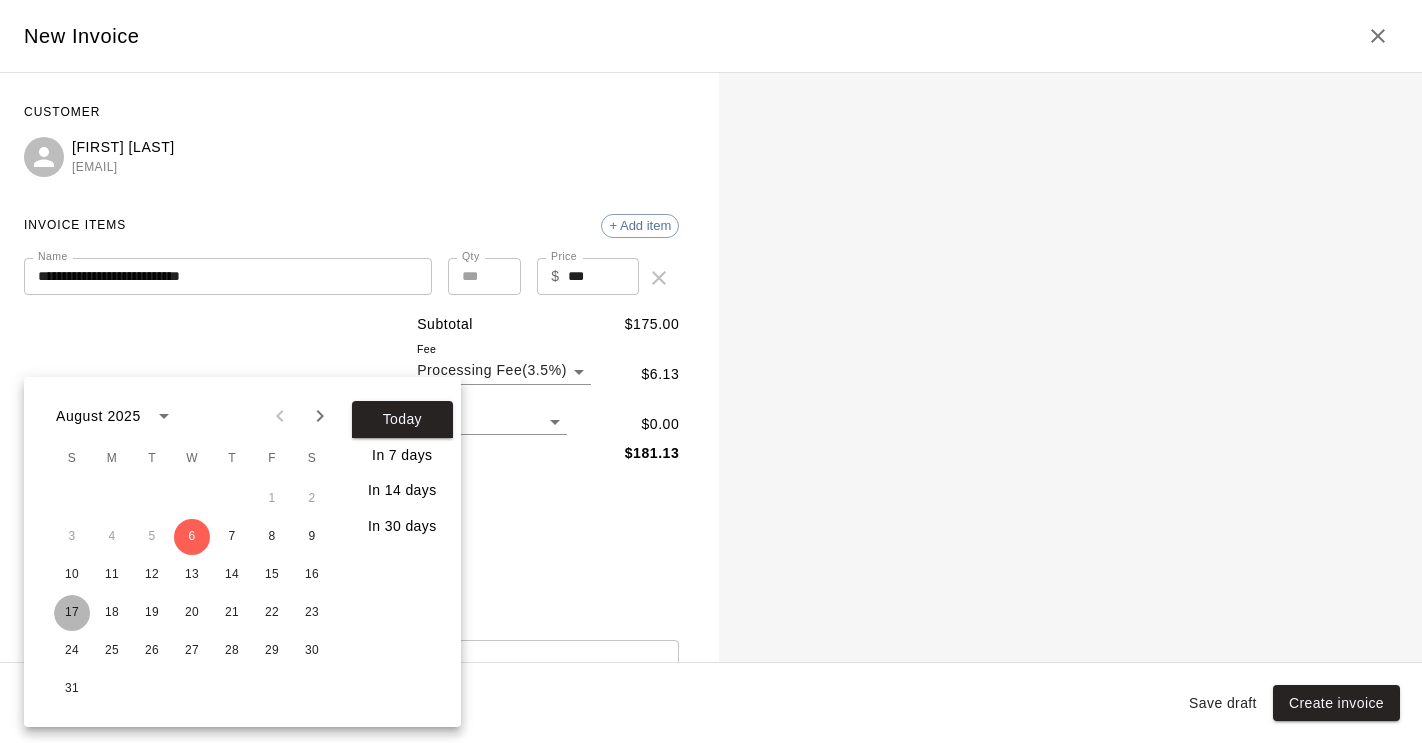 click on "17" at bounding box center [72, 613] 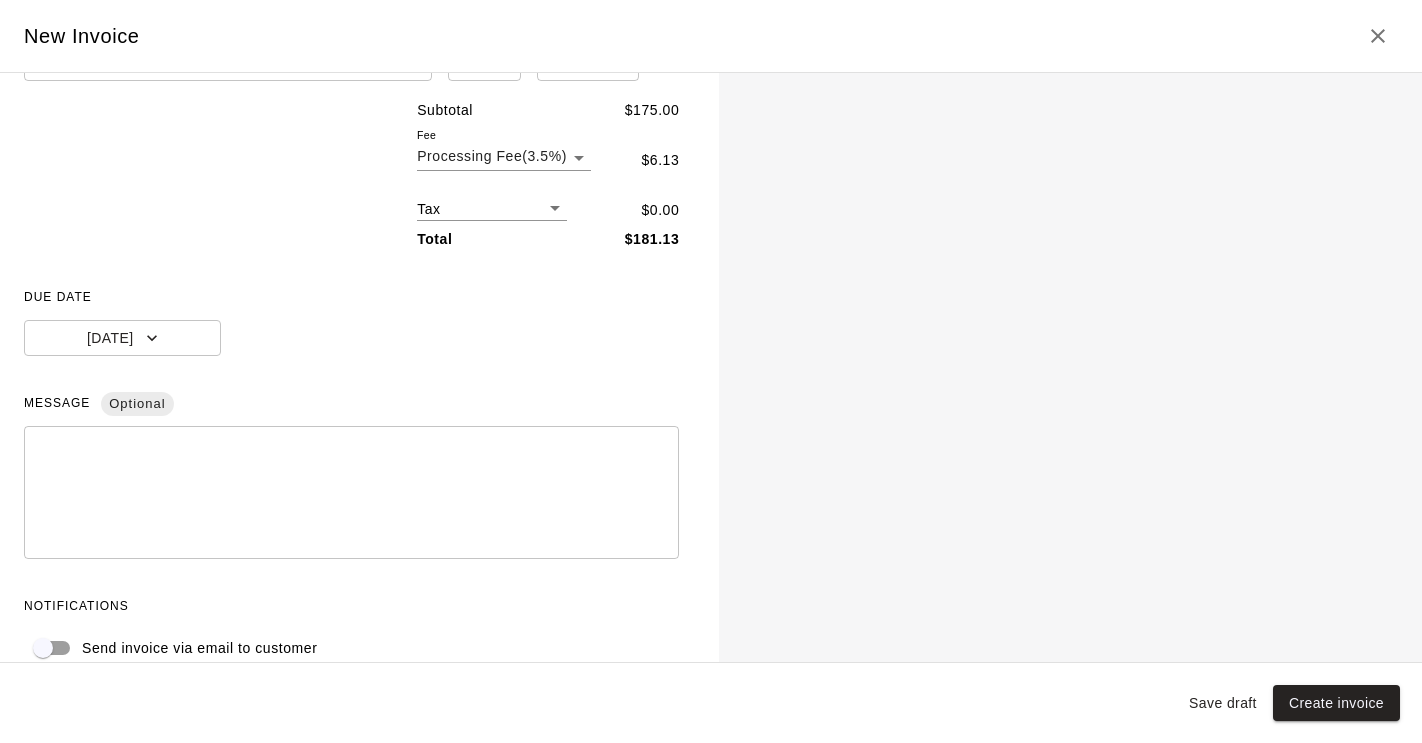 scroll, scrollTop: 243, scrollLeft: 0, axis: vertical 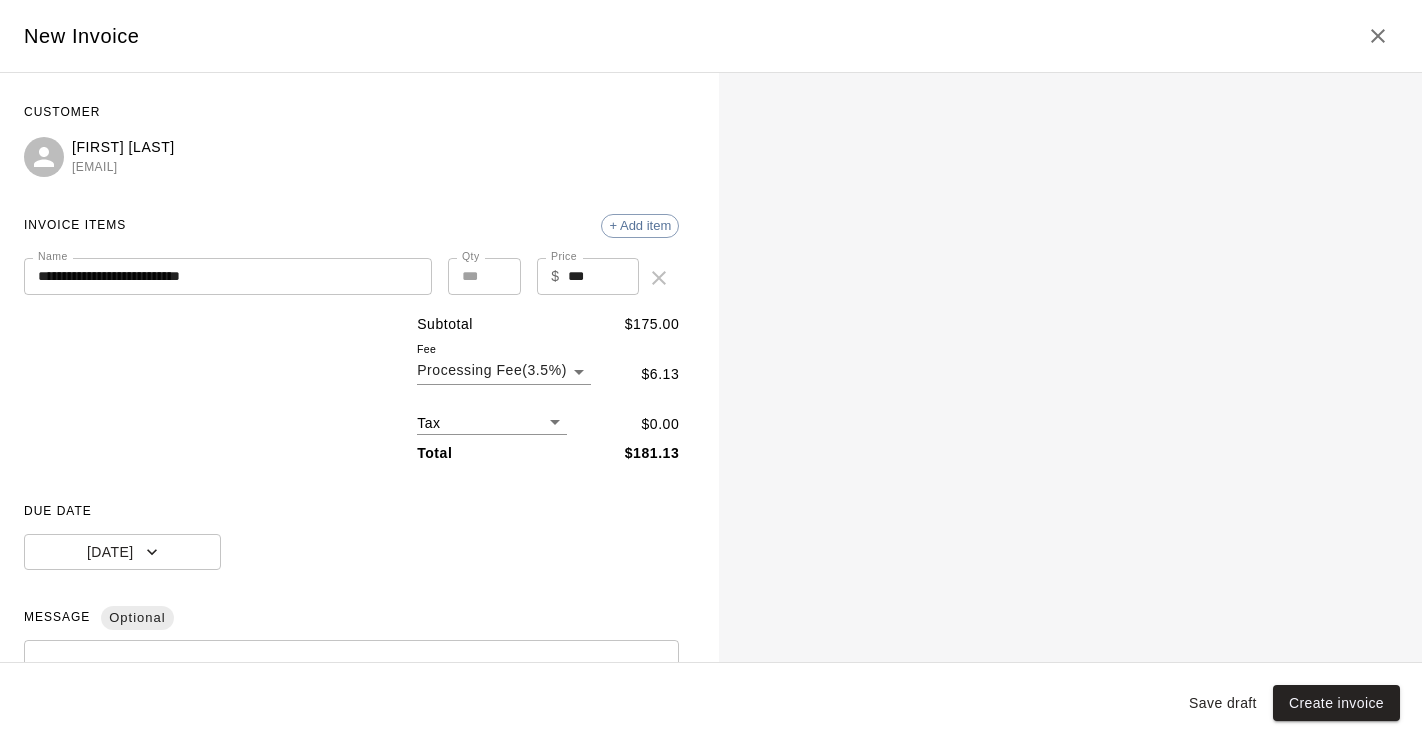 click on "DUE DATE" at bounding box center [351, 512] 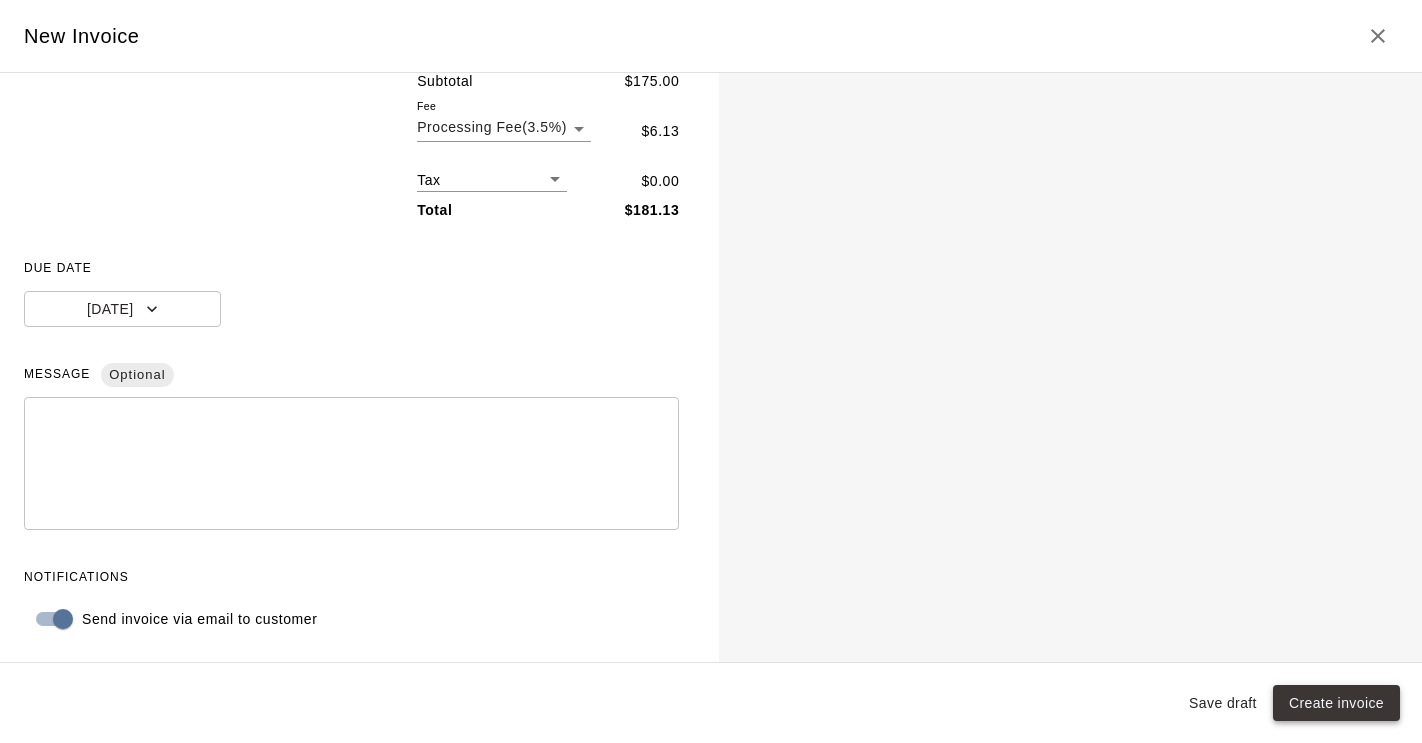 click on "Create invoice" at bounding box center [1336, 703] 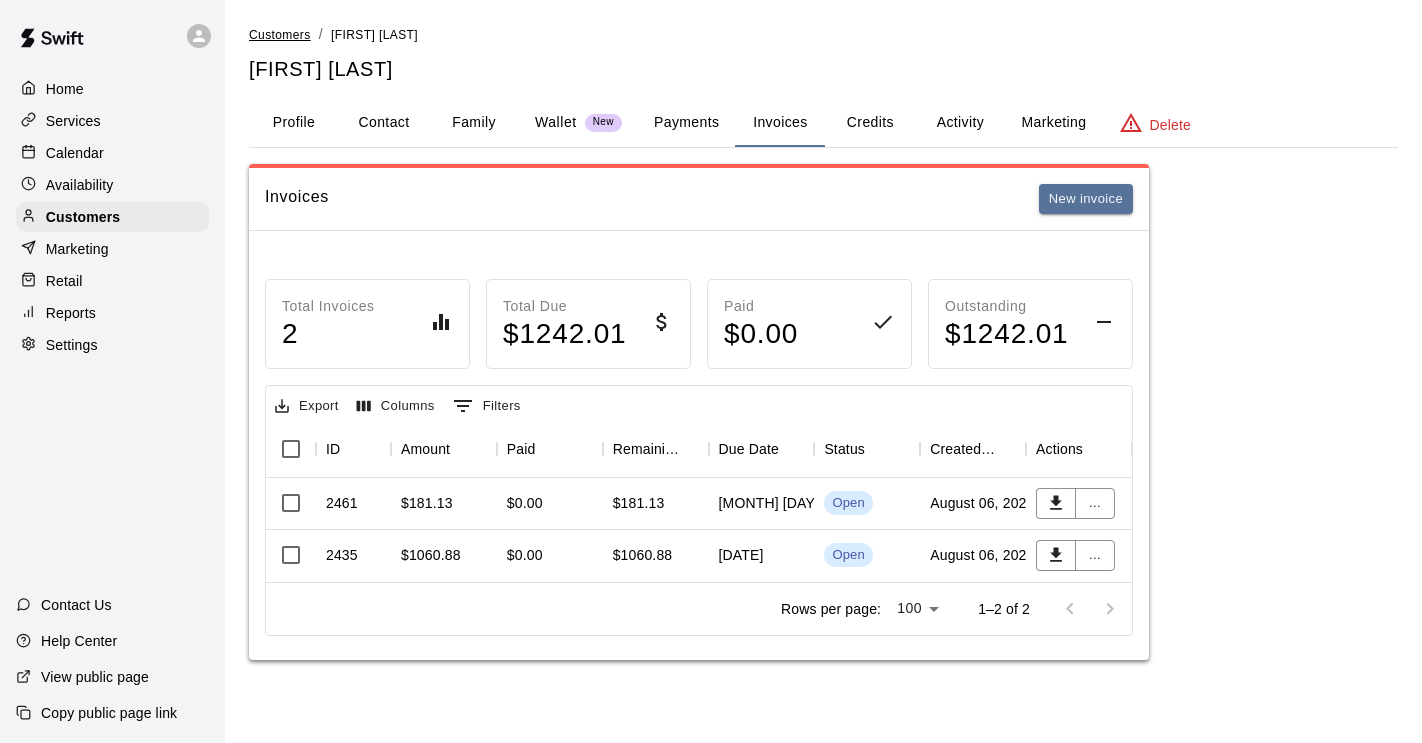 click on "Customers" at bounding box center [280, 35] 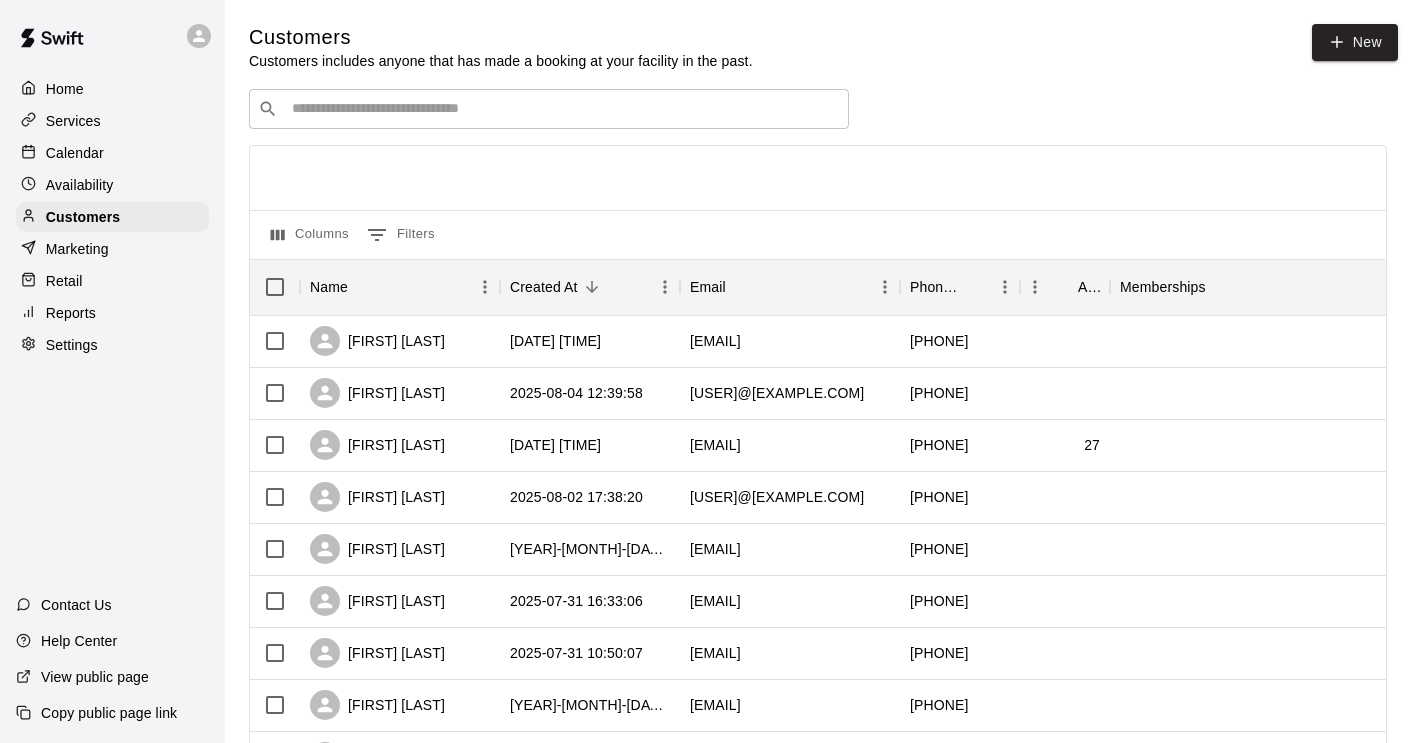 click at bounding box center [563, 109] 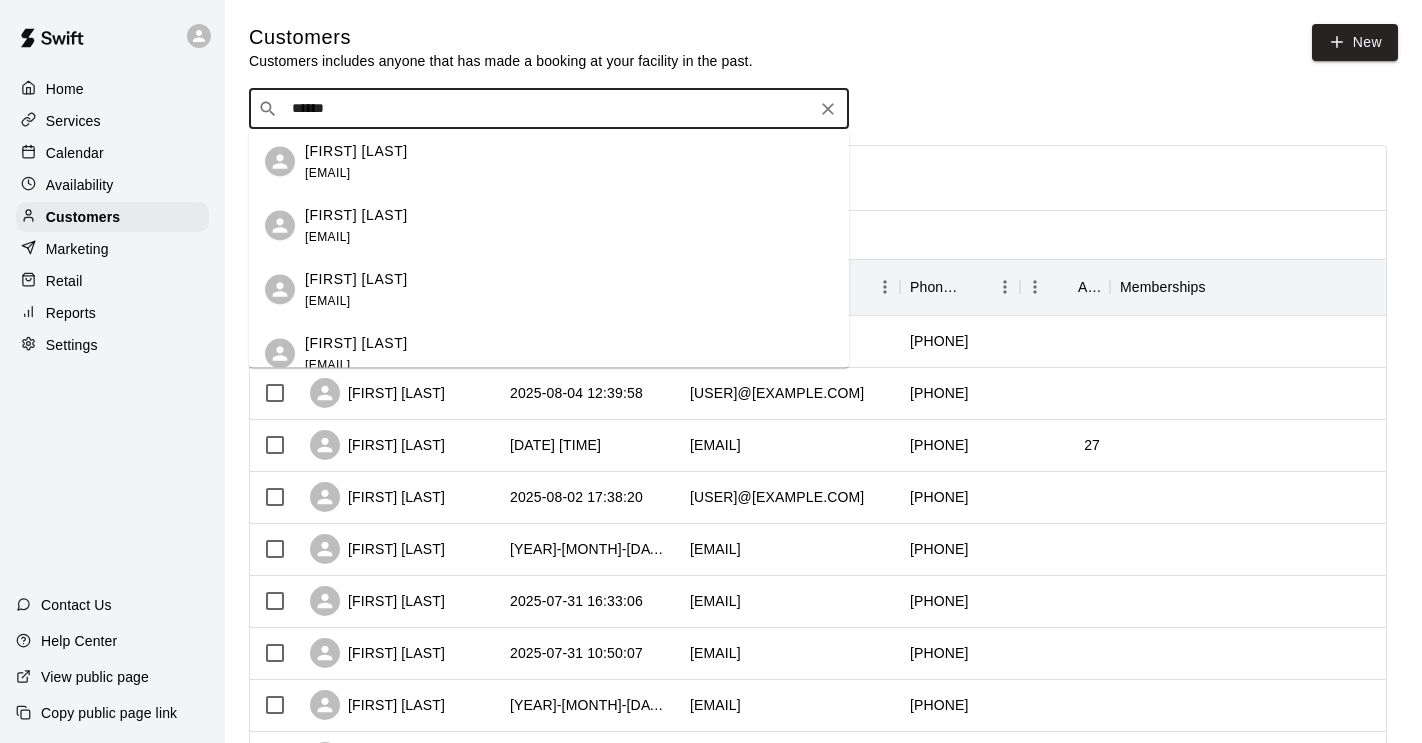 scroll, scrollTop: 274, scrollLeft: 0, axis: vertical 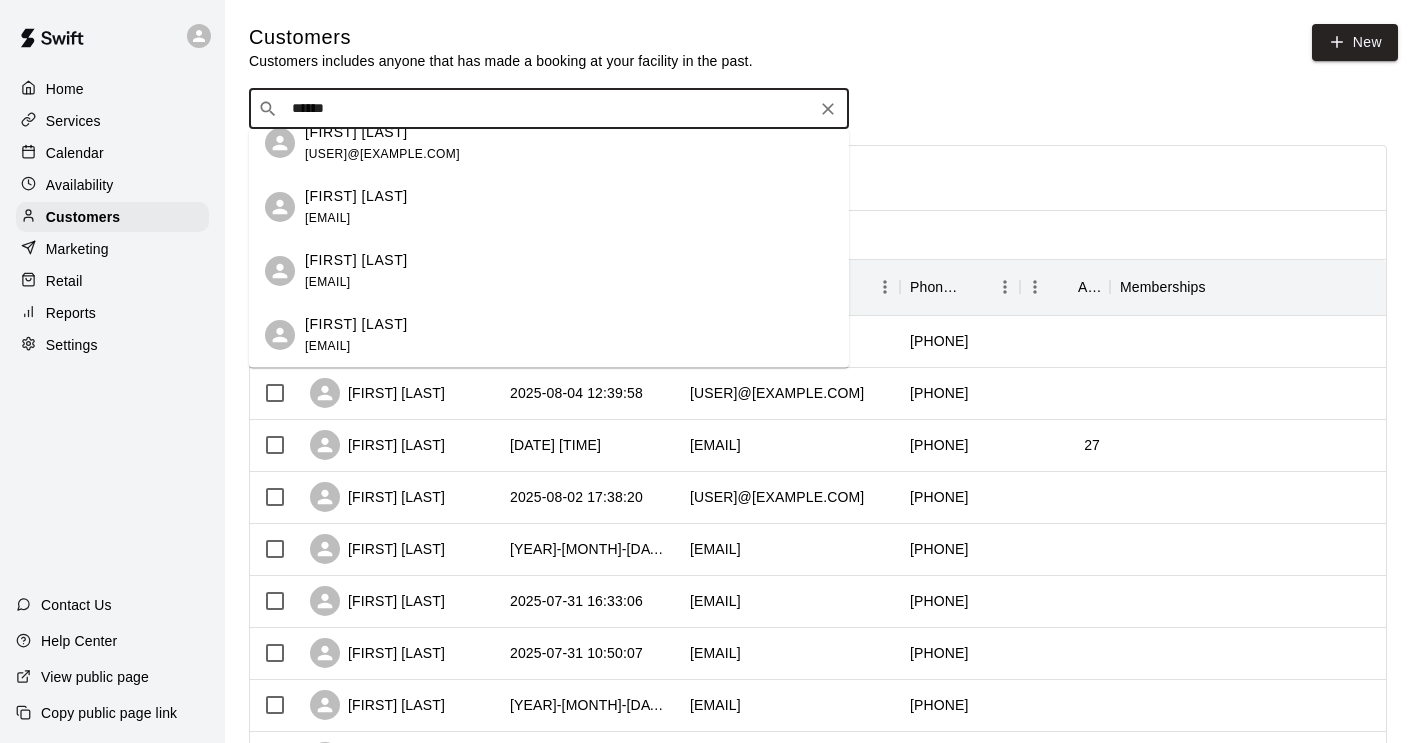 click on "[FIRST] [LAST]" at bounding box center (356, 324) 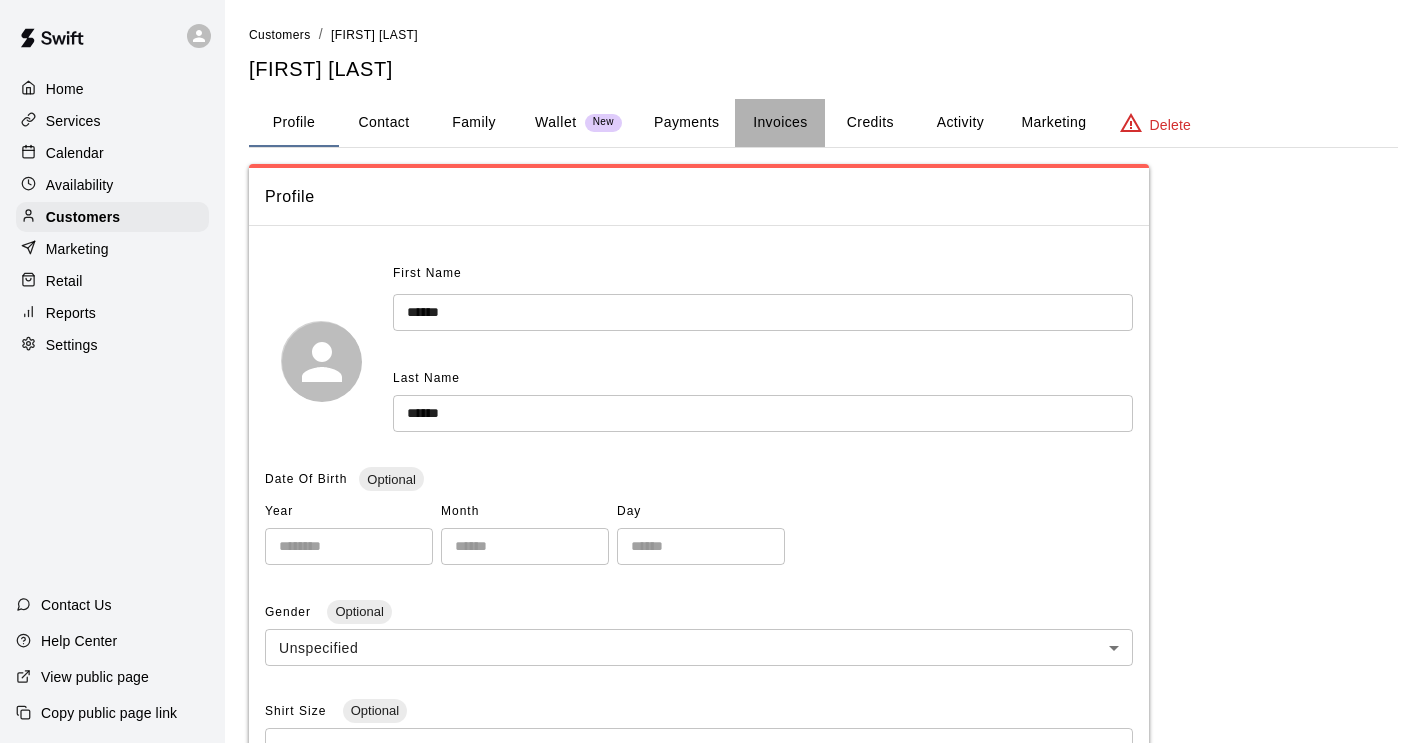 click on "Invoices" at bounding box center (780, 123) 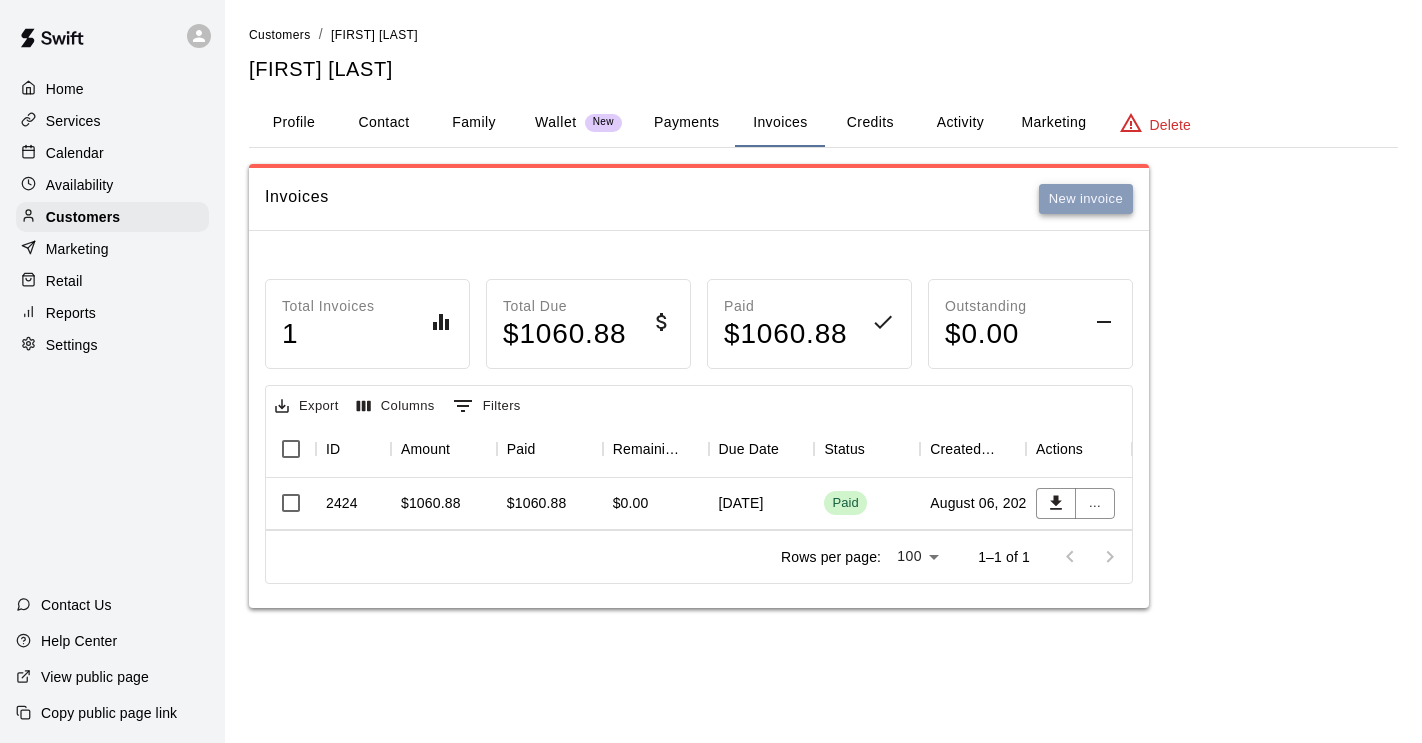 click on "New invoice" at bounding box center [1086, 199] 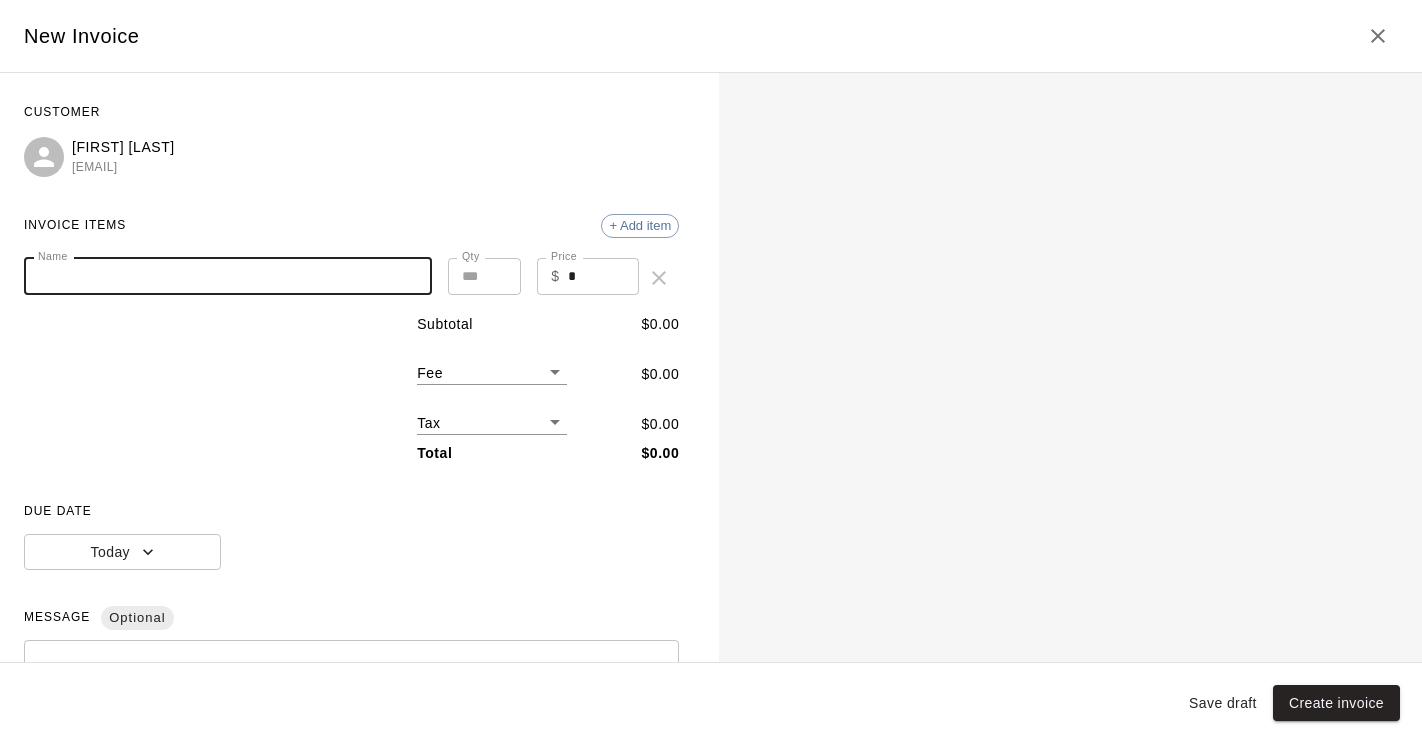 click on "Name" at bounding box center (228, 276) 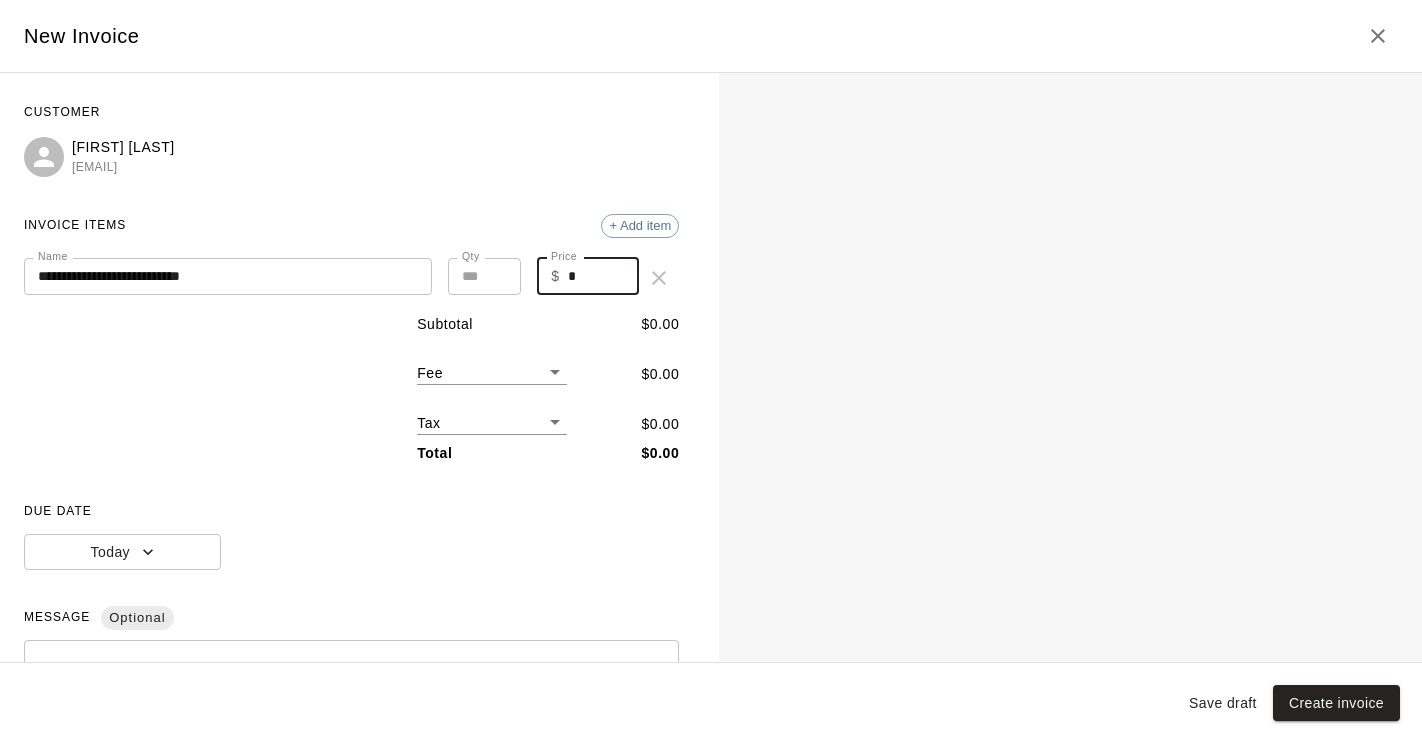 drag, startPoint x: 578, startPoint y: 271, endPoint x: 560, endPoint y: 271, distance: 18 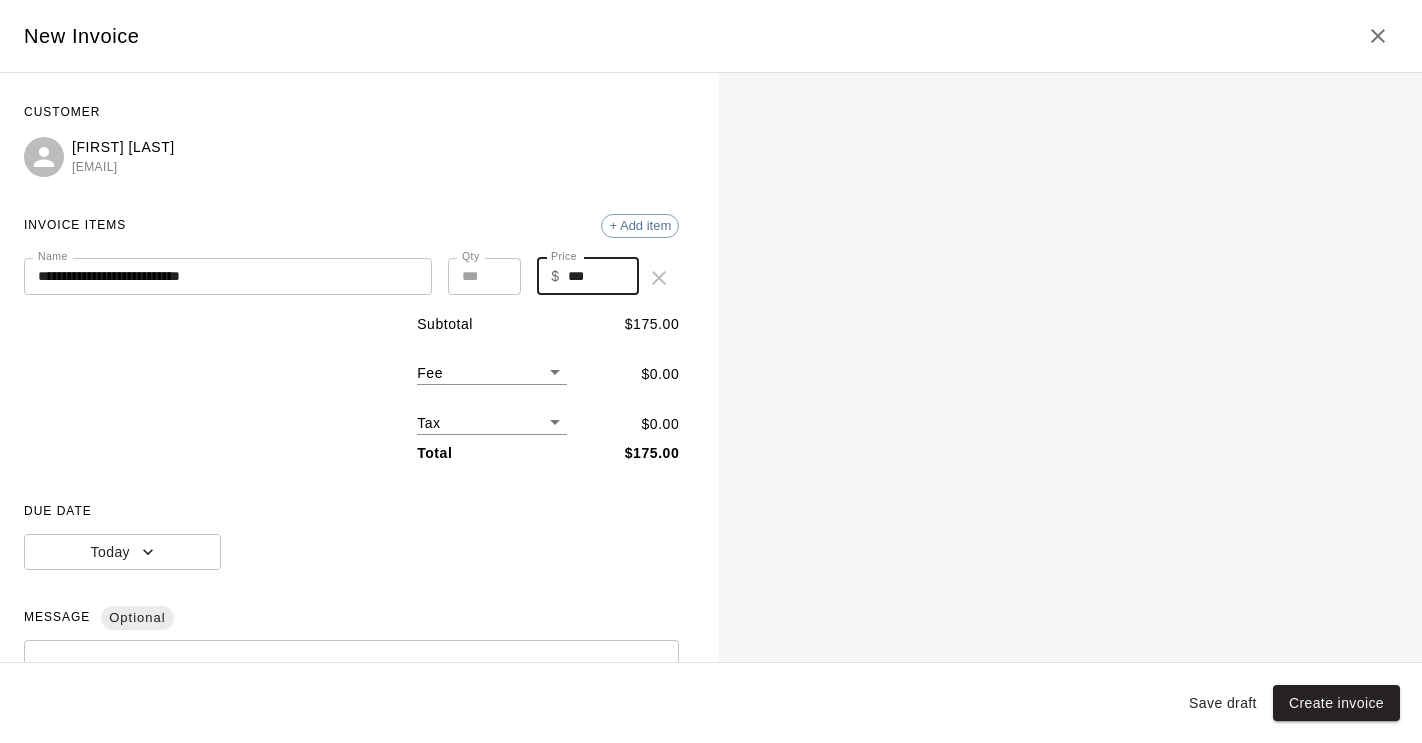 click on "**********" at bounding box center [711, 324] 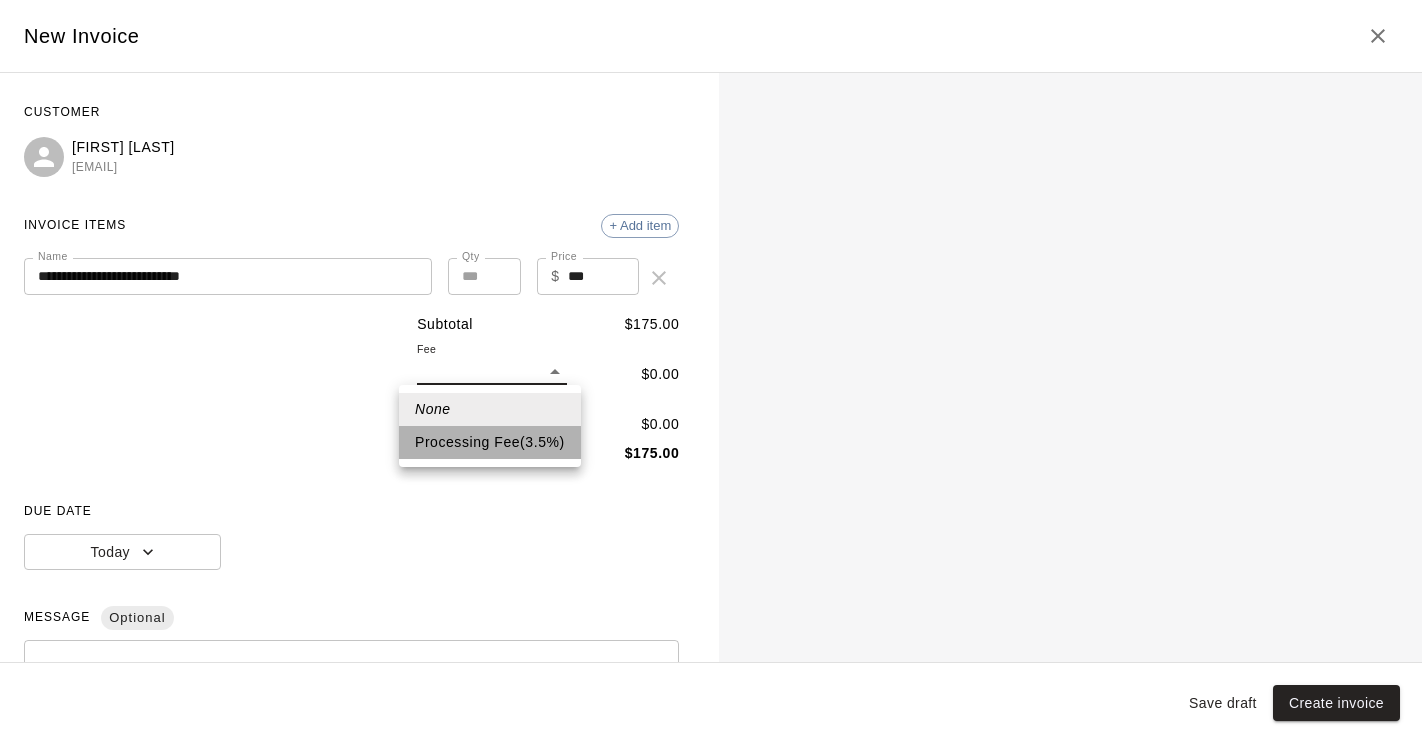 click on "Processing Fee  ( 3.5 % )" at bounding box center [490, 442] 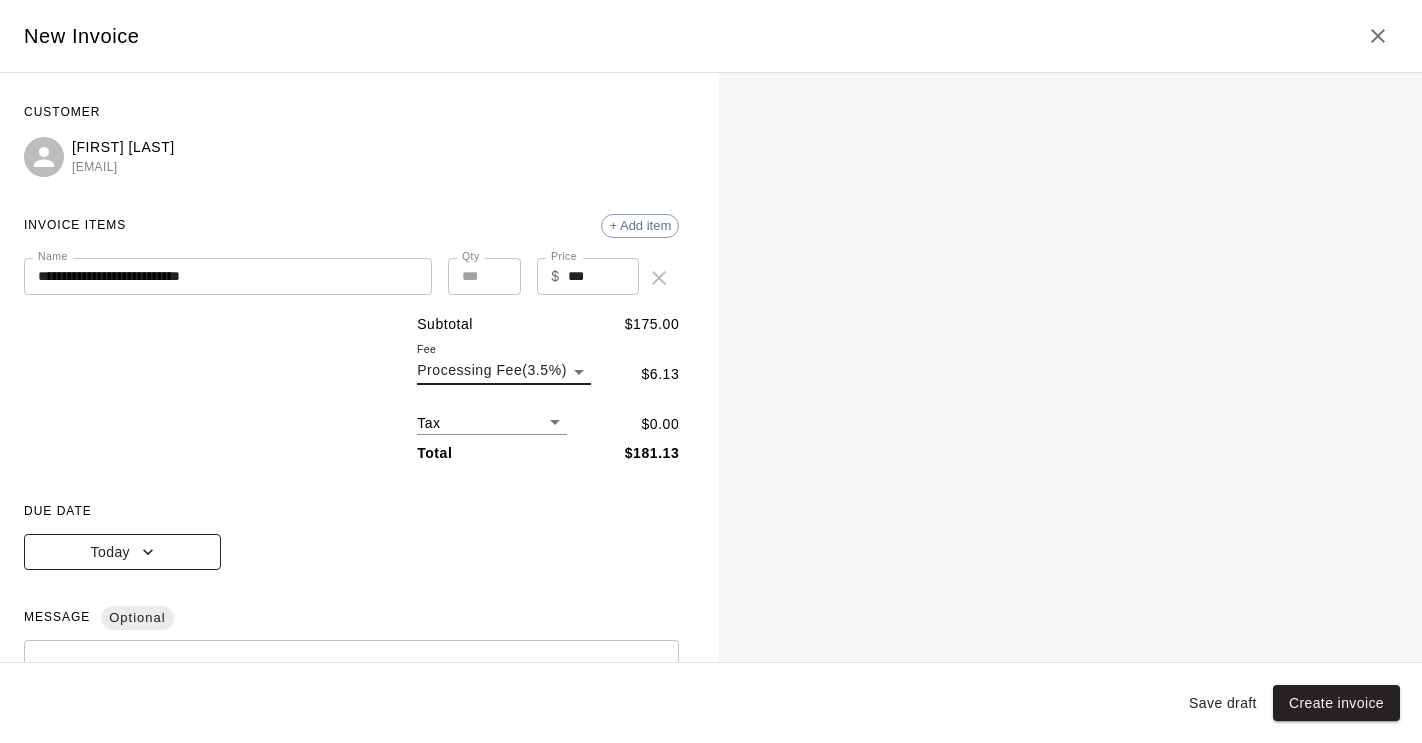 click on "Today" at bounding box center [122, 552] 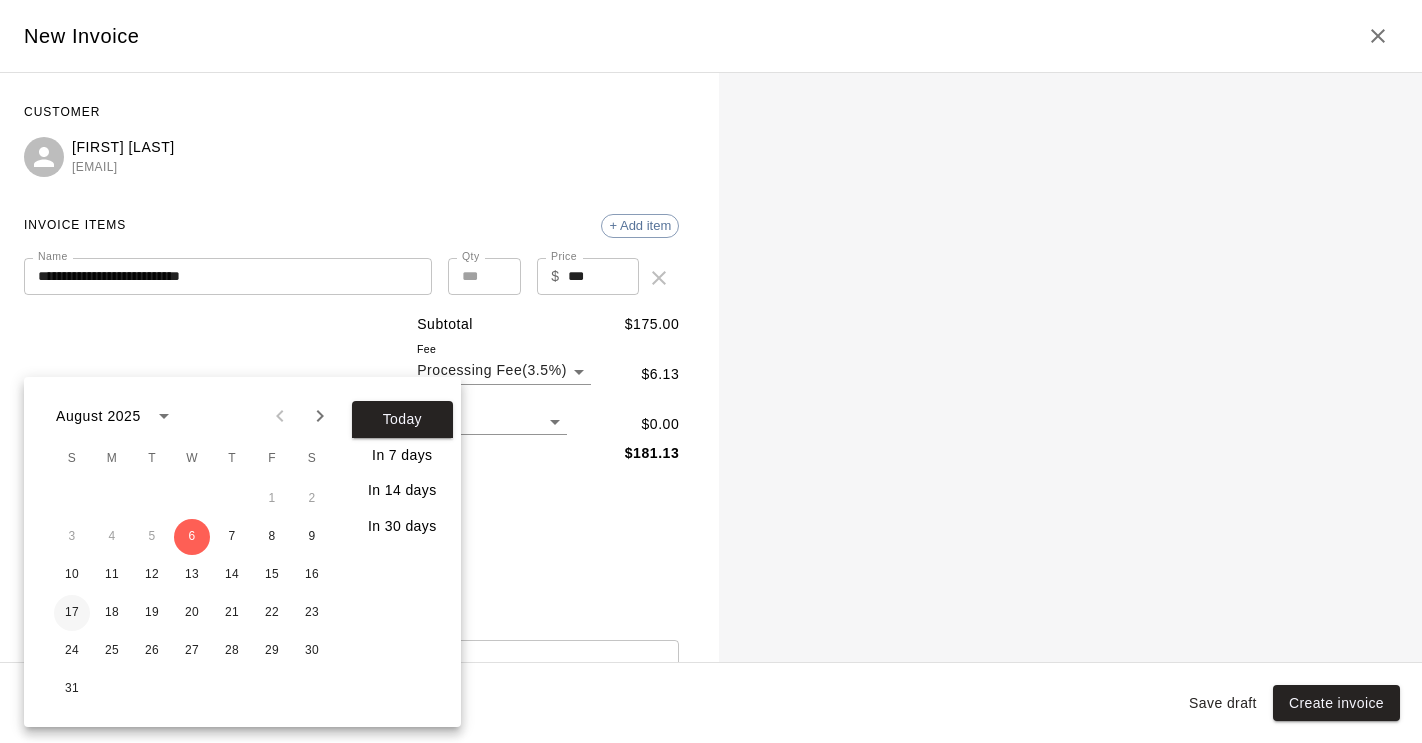 click on "17" at bounding box center [72, 613] 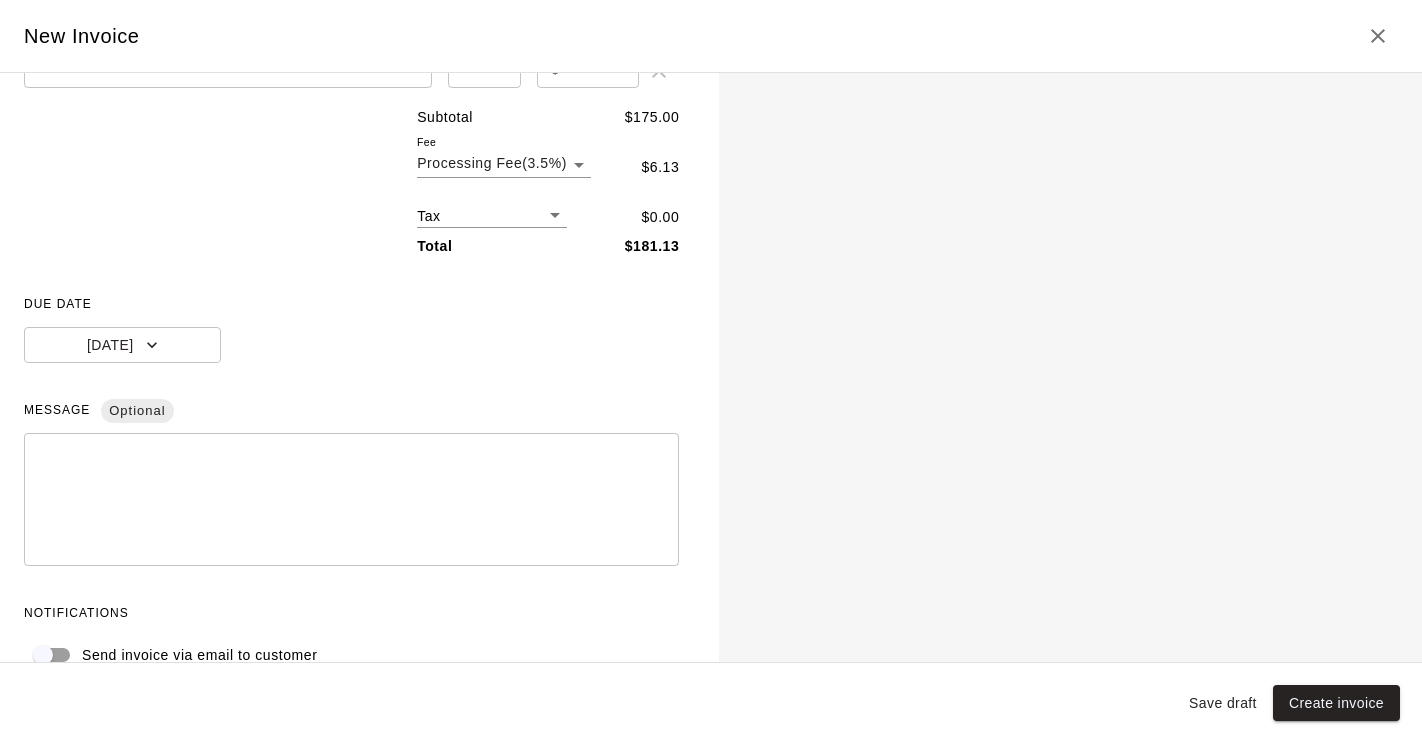 scroll, scrollTop: 243, scrollLeft: 0, axis: vertical 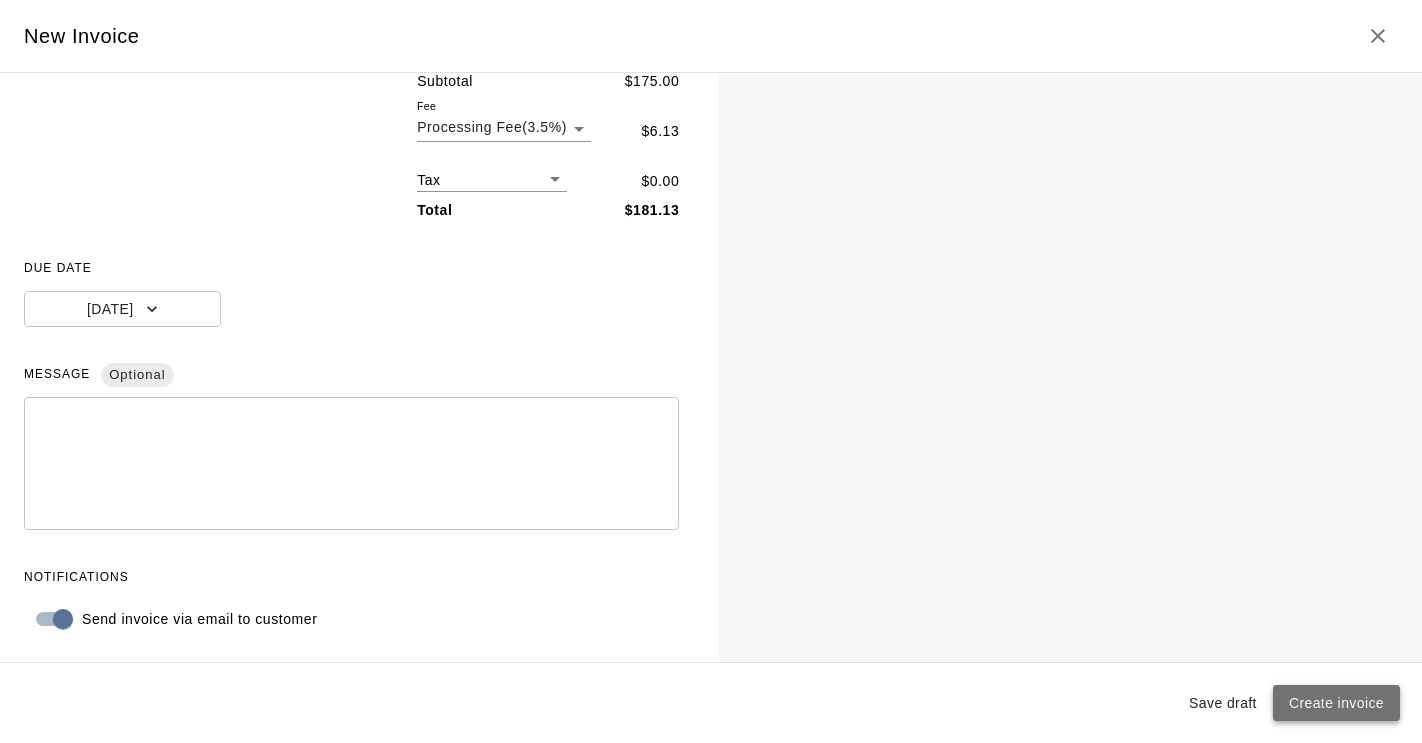 click on "Create invoice" at bounding box center (1336, 703) 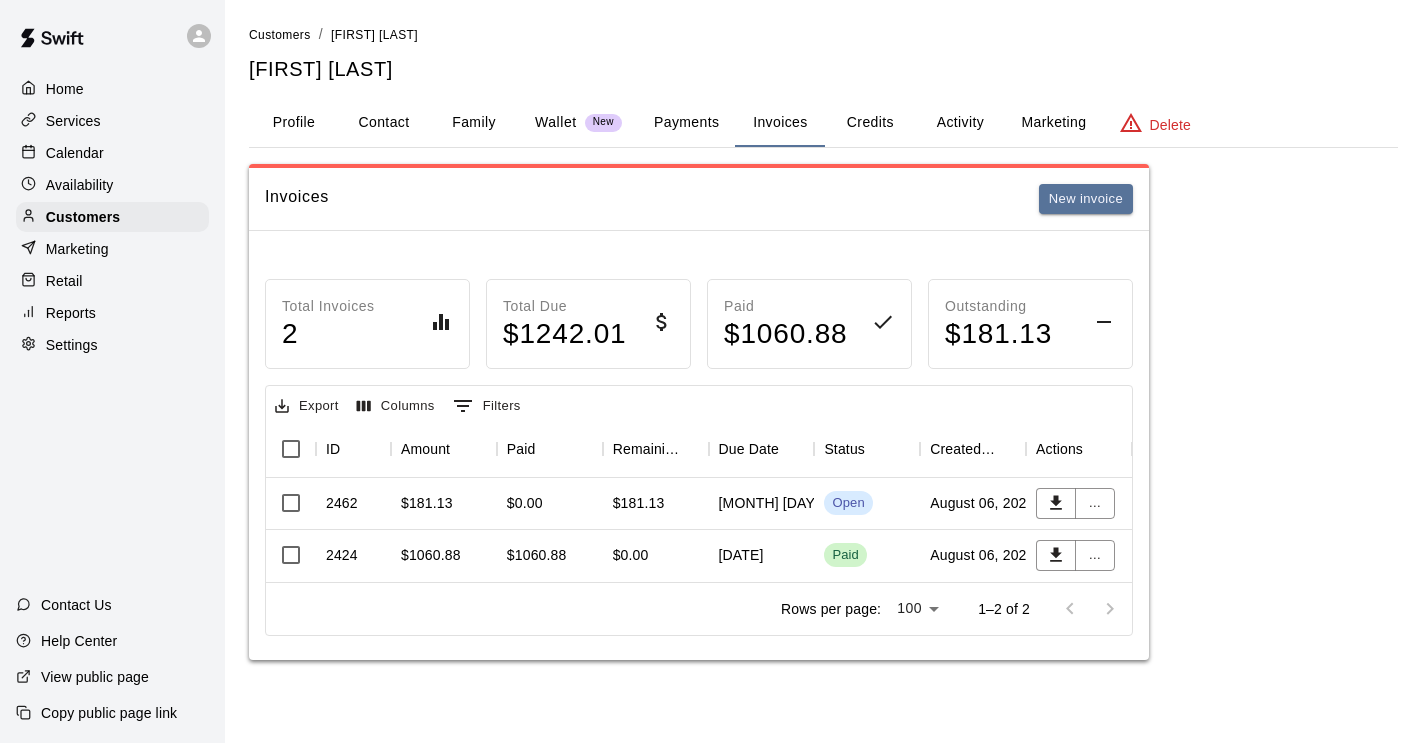 click on "Customers" at bounding box center (280, 35) 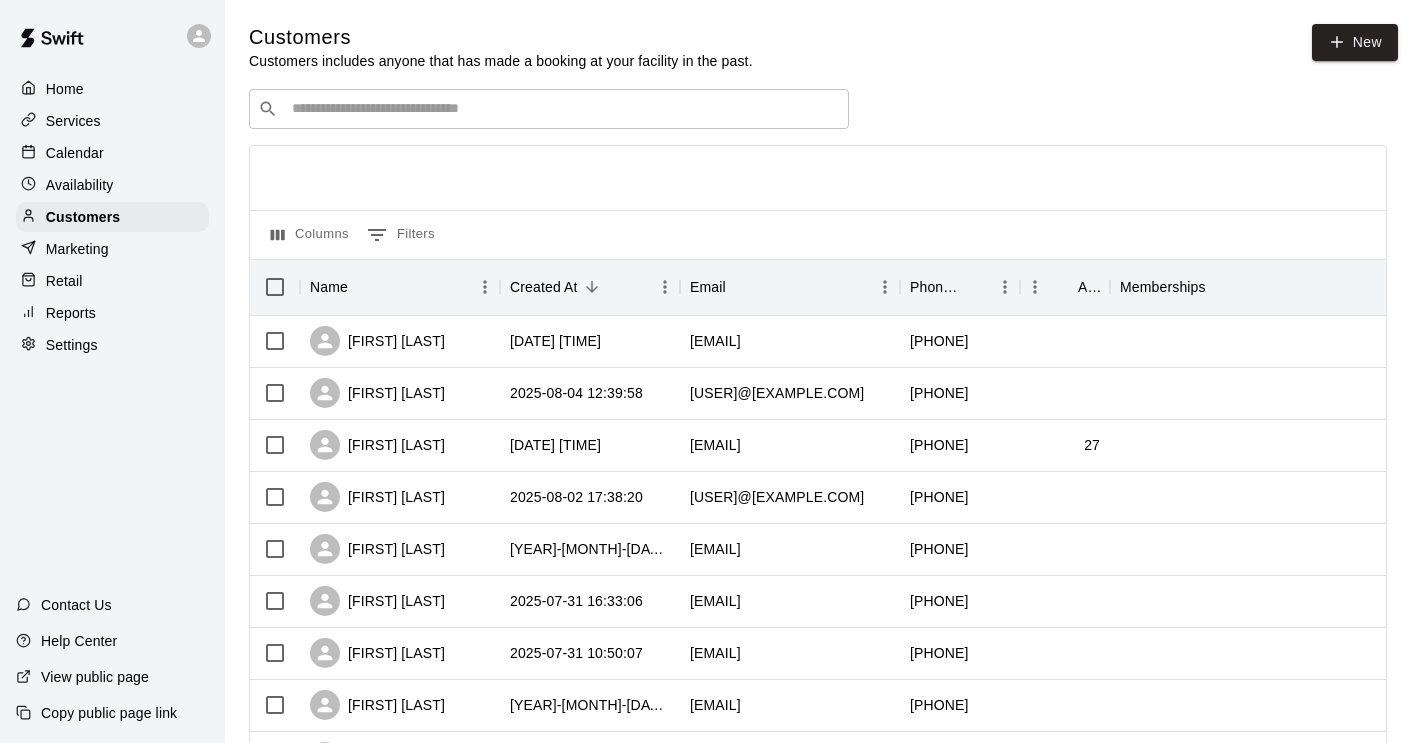 click on "​ ​" at bounding box center (549, 109) 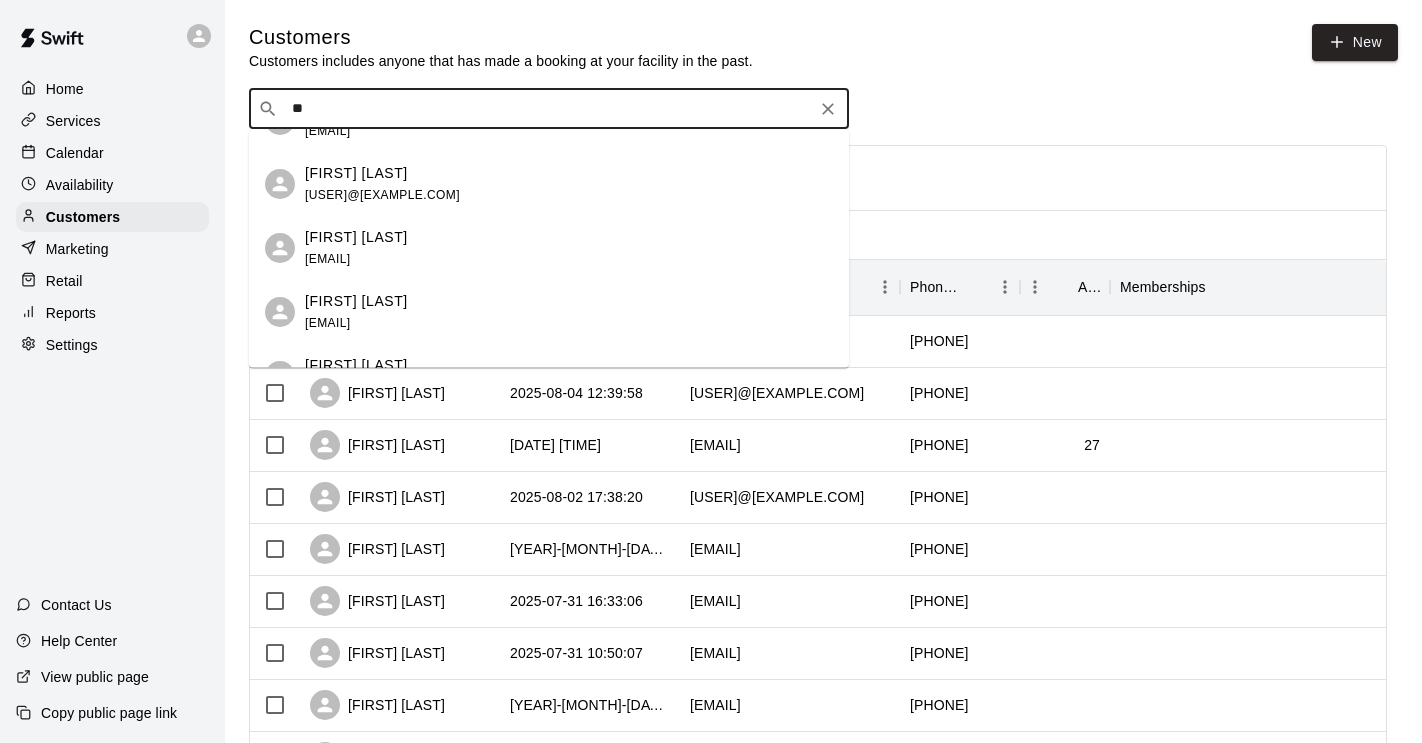 scroll, scrollTop: 167, scrollLeft: 0, axis: vertical 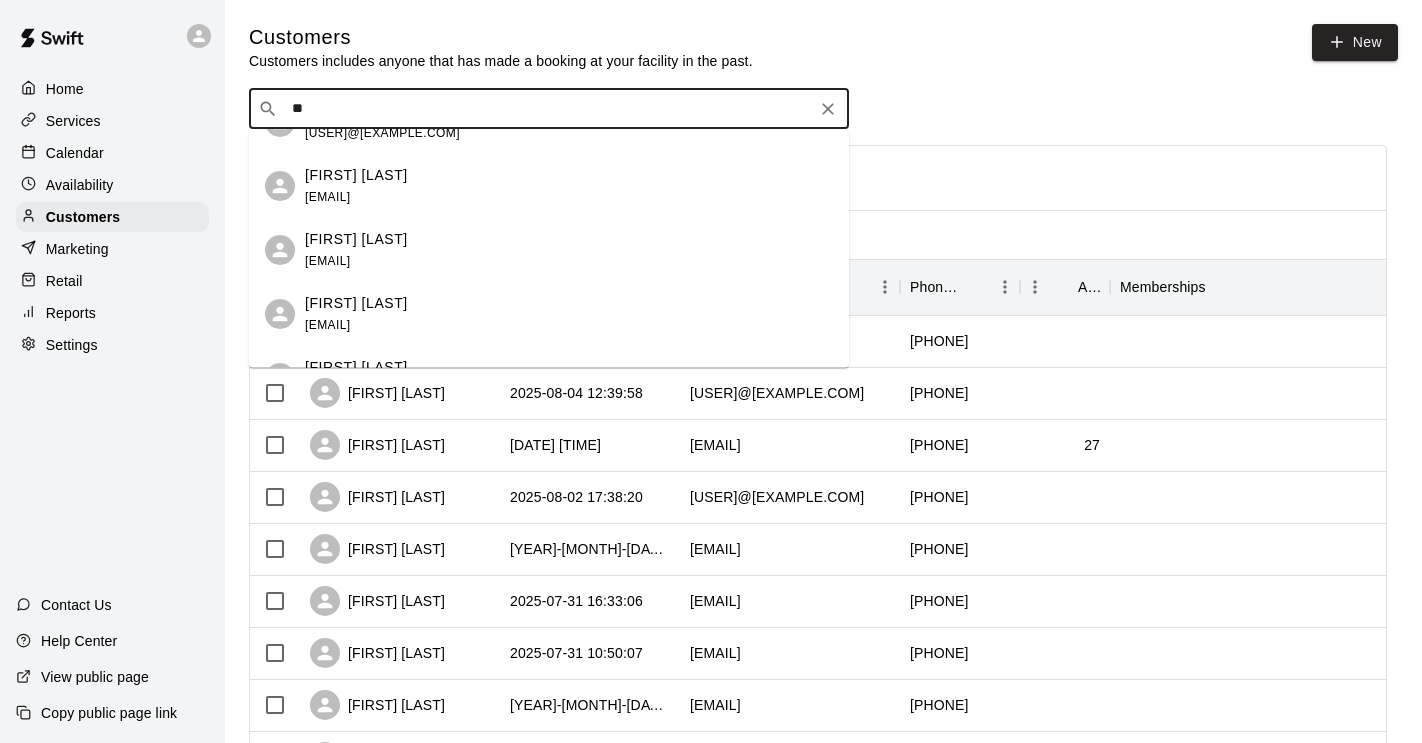 click on "[FIRST] [LAST] [USER]@[EXAMPLE.COM]" at bounding box center [569, 186] 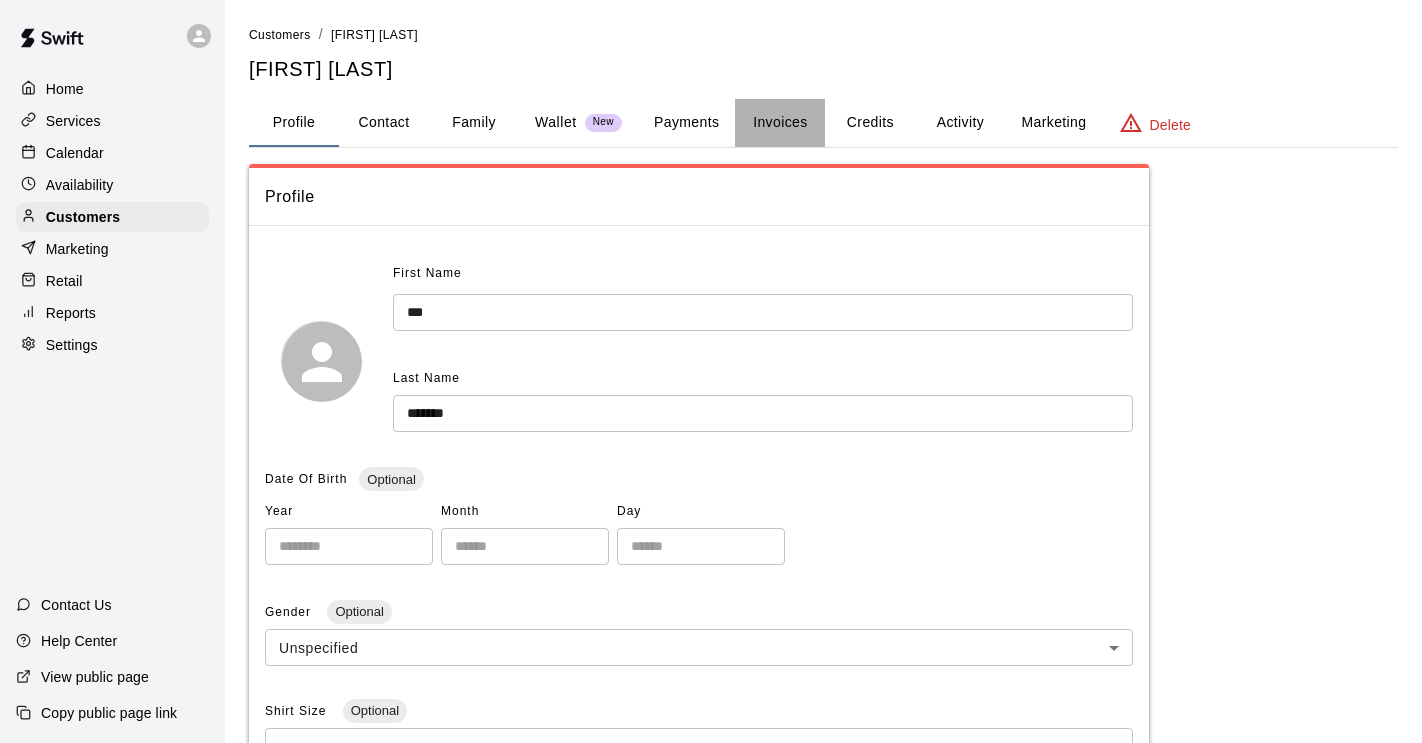 click on "Invoices" at bounding box center (780, 123) 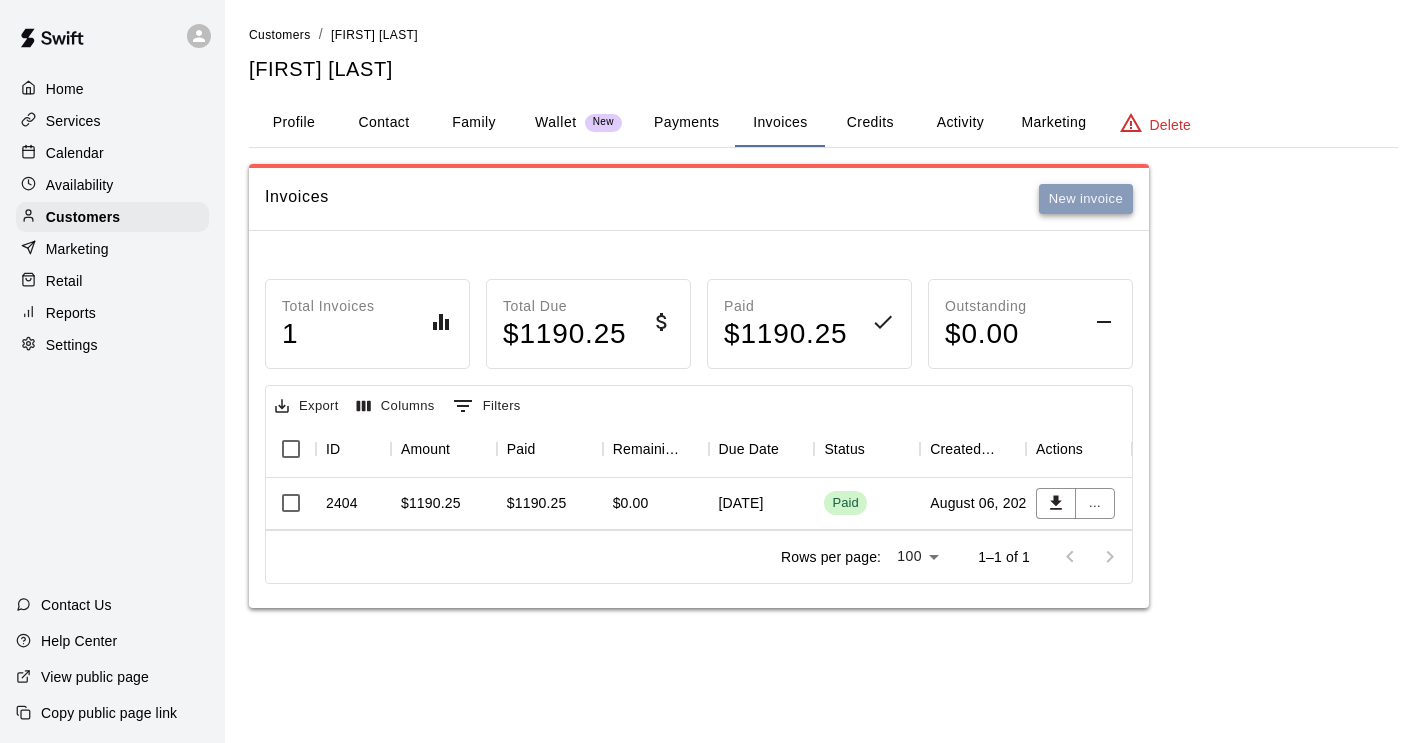 click on "New invoice" at bounding box center (1086, 199) 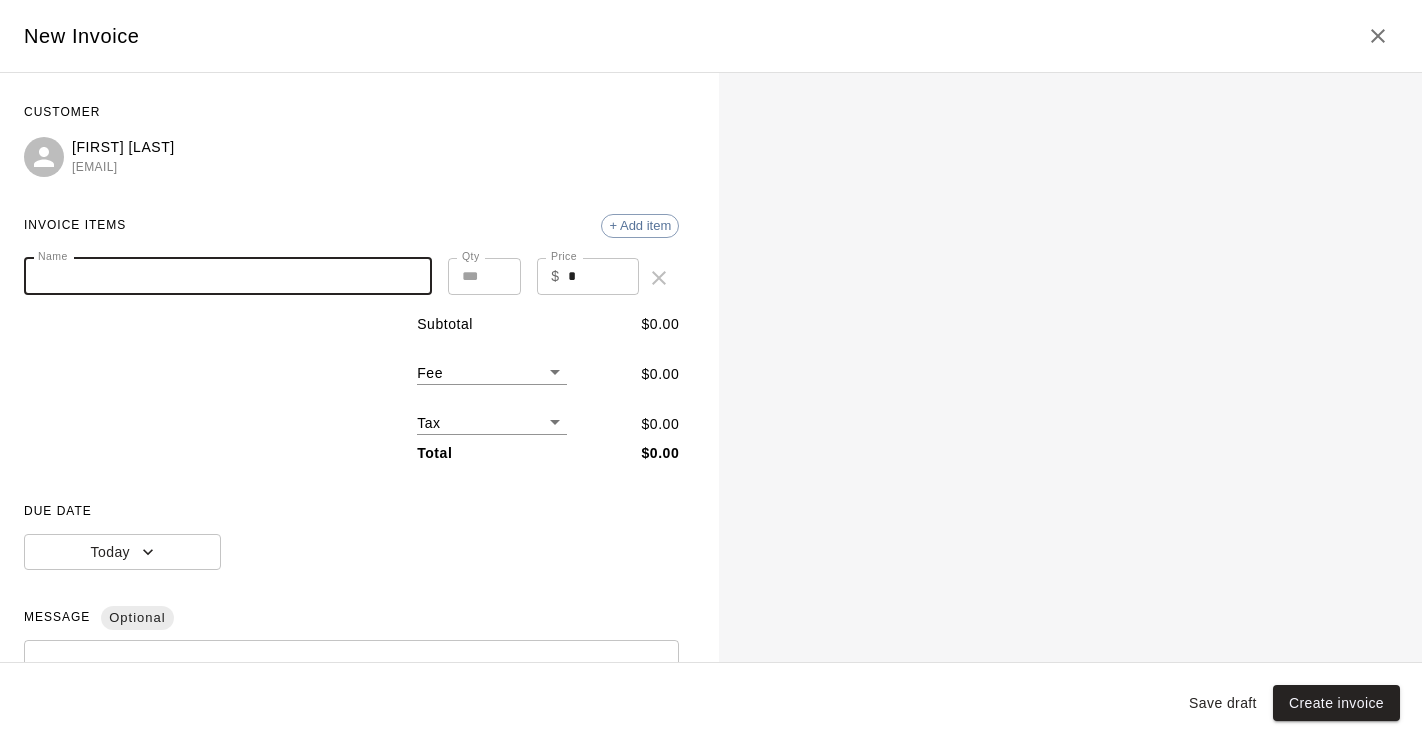 click on "Name" at bounding box center (228, 276) 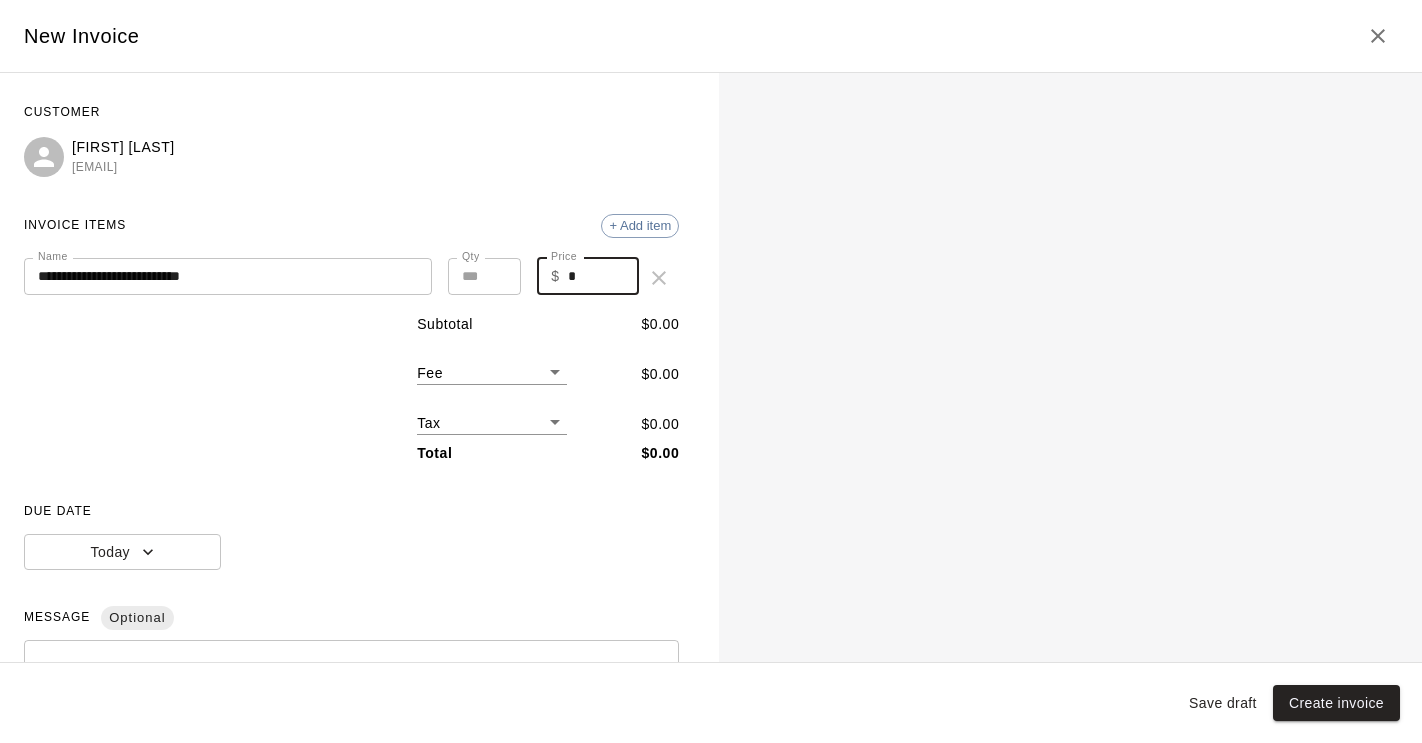 drag, startPoint x: 583, startPoint y: 278, endPoint x: 563, endPoint y: 277, distance: 20.024984 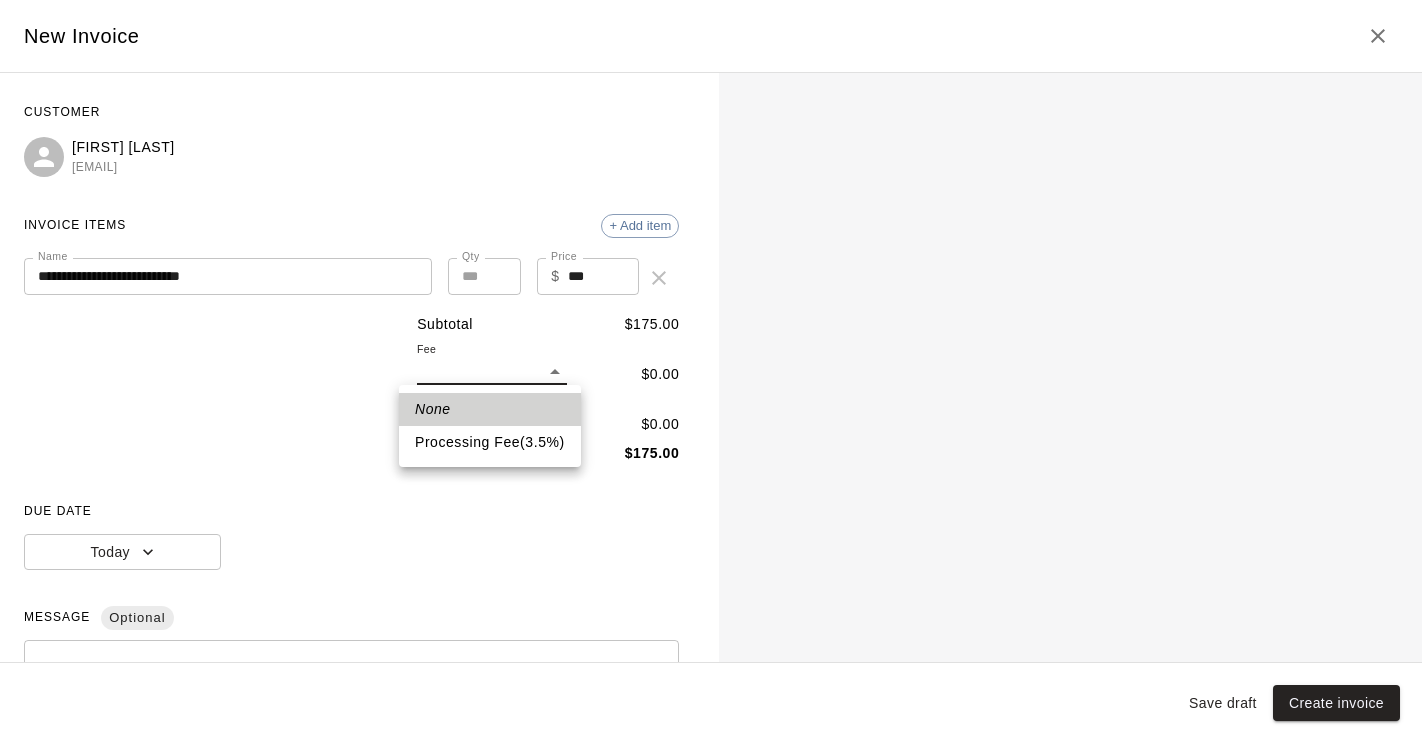 click on "**********" at bounding box center (711, 324) 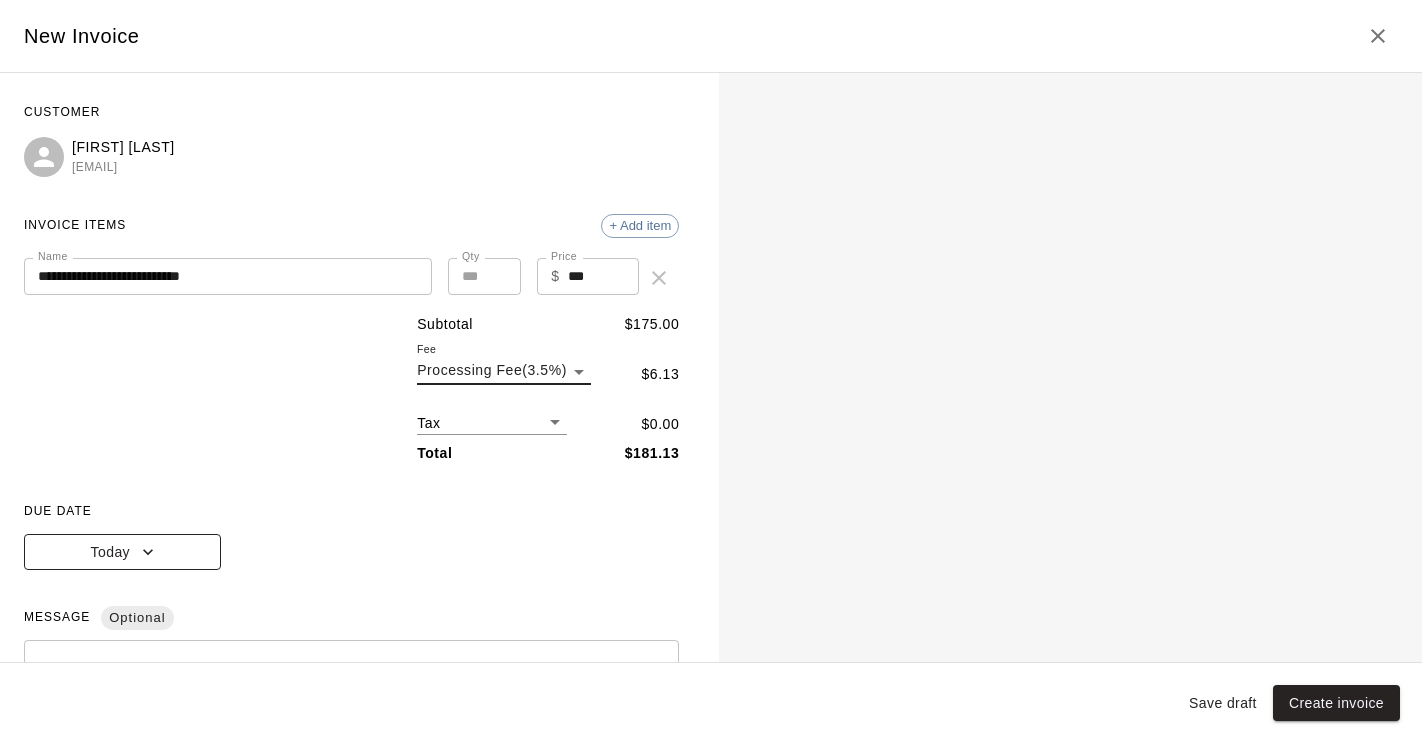 click 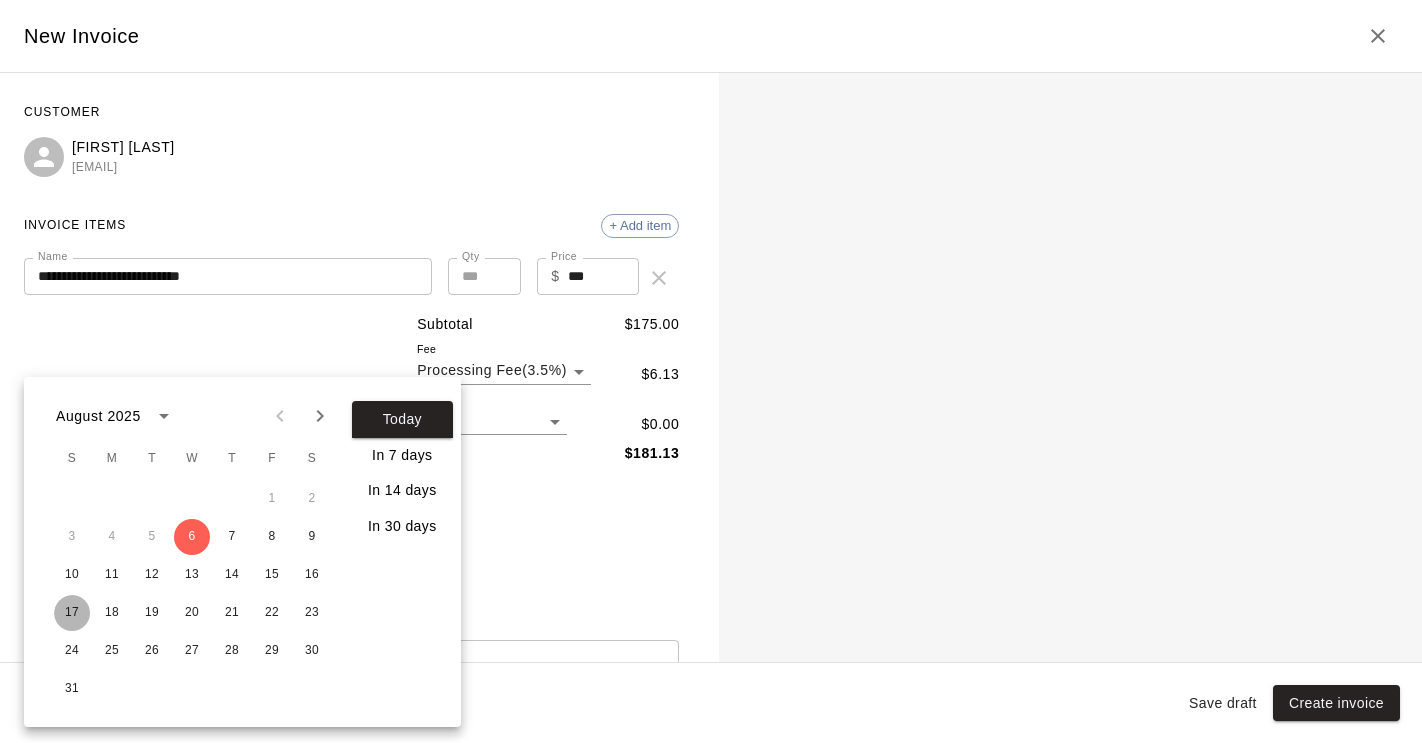 click on "17" at bounding box center [72, 613] 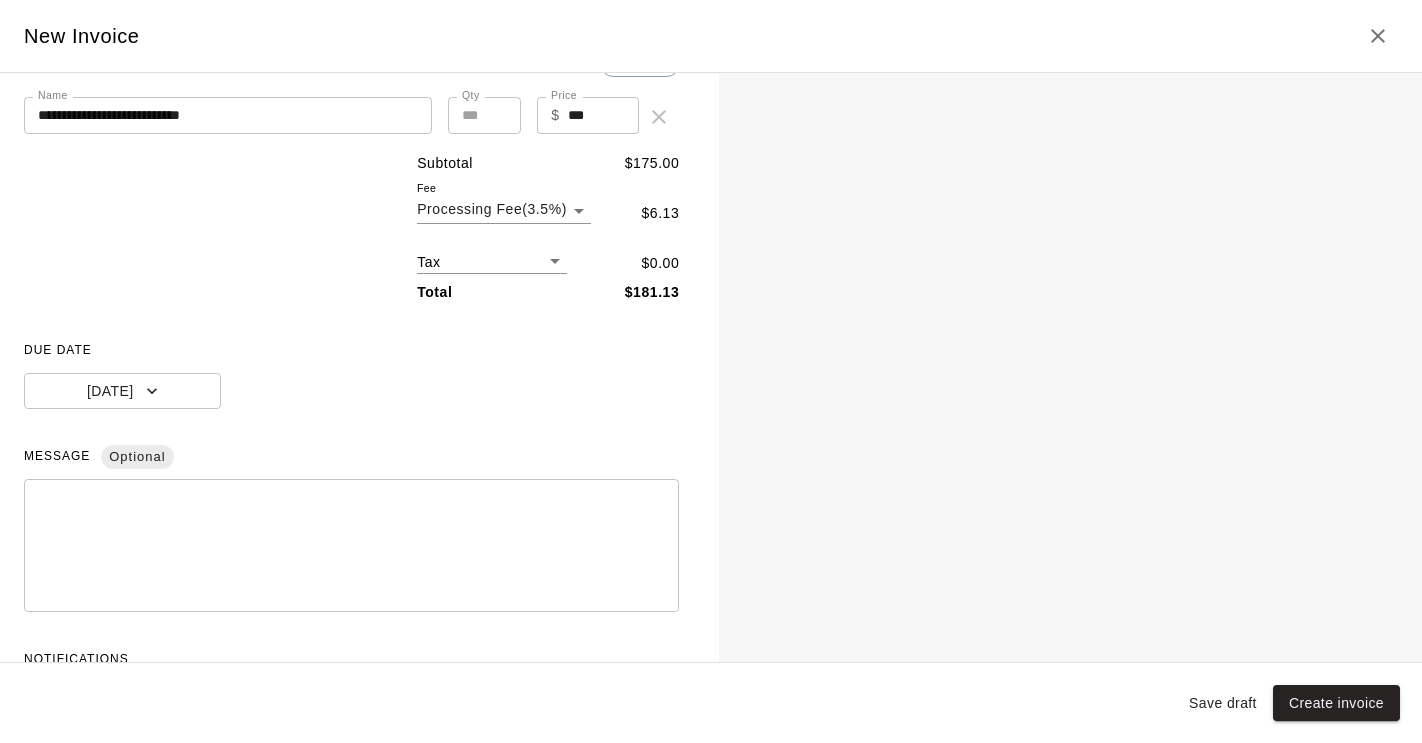 scroll, scrollTop: 243, scrollLeft: 0, axis: vertical 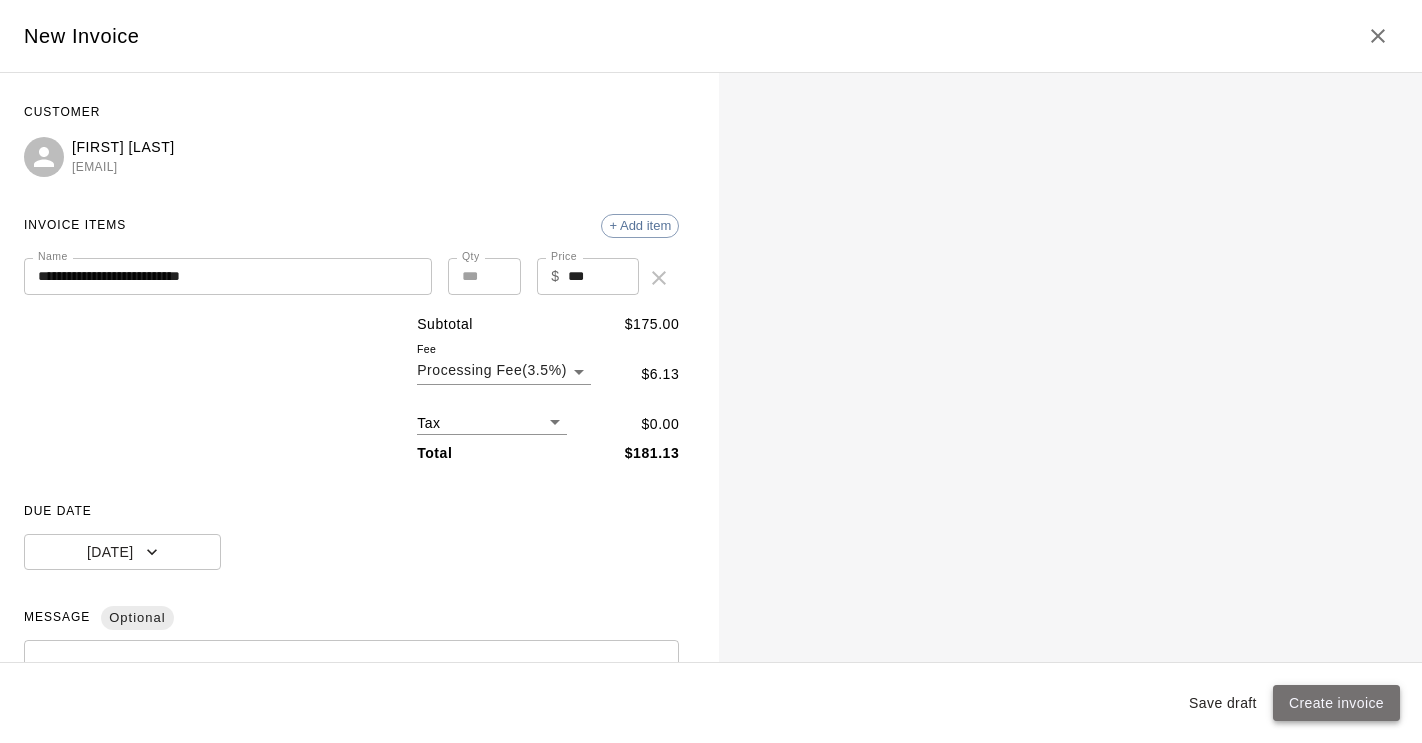click on "Create invoice" at bounding box center (1336, 703) 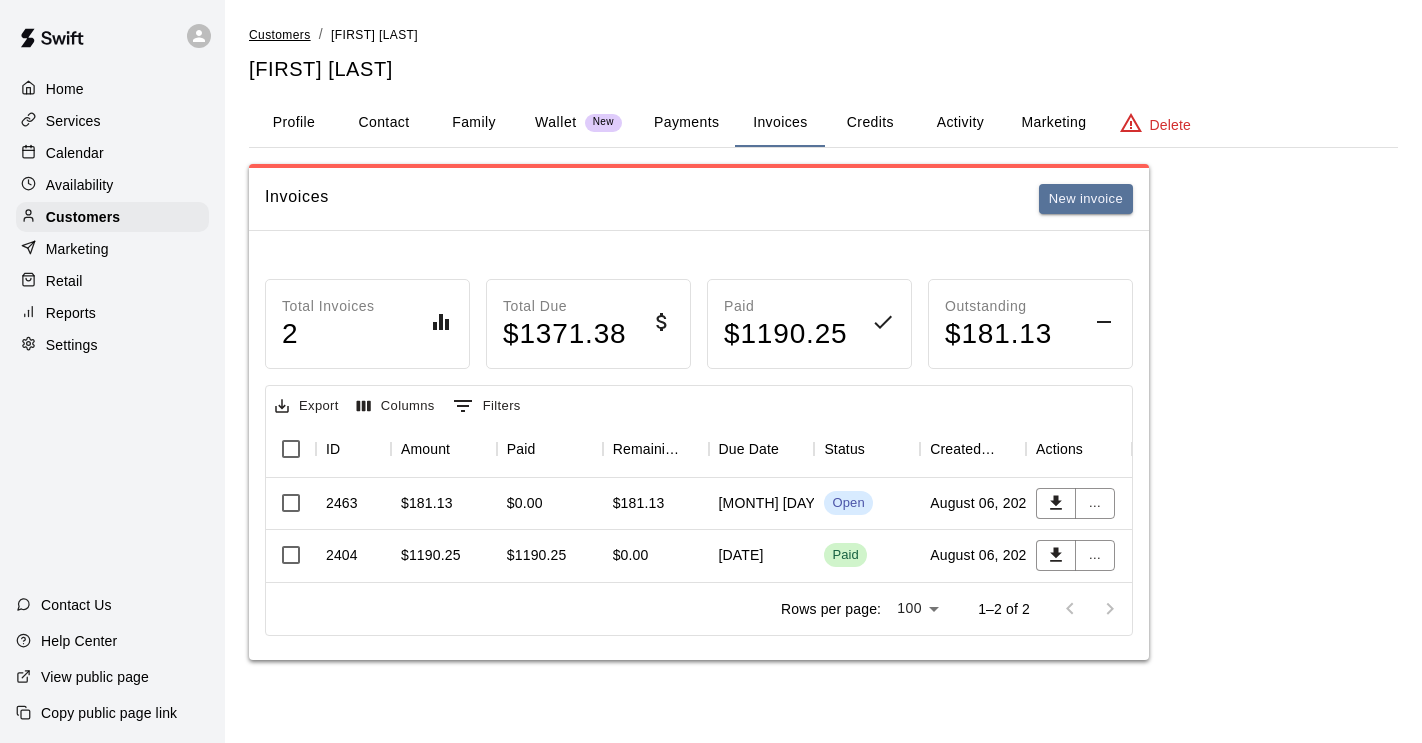 click on "Customers" at bounding box center (280, 35) 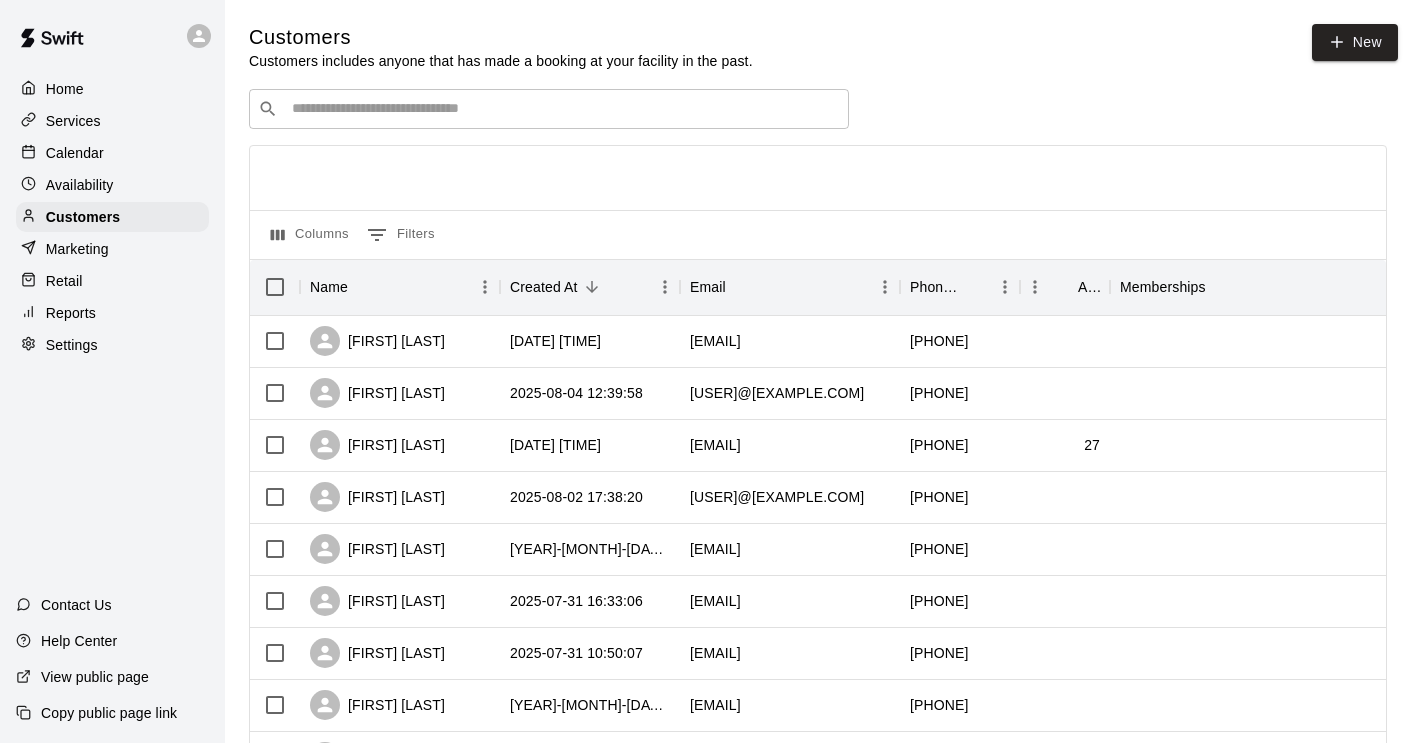 click on "​ ​" at bounding box center [549, 109] 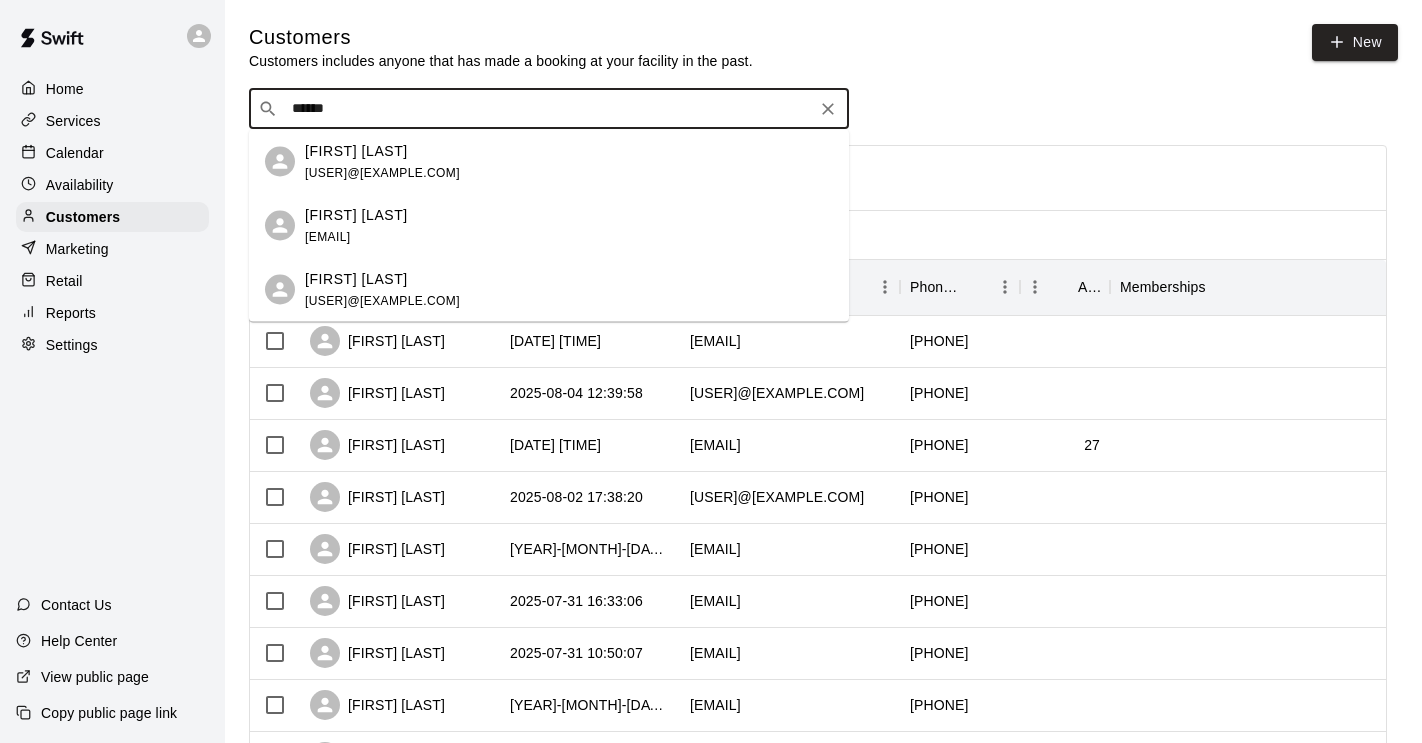 click on "[FIRST] [LAST] [EMAIL]" at bounding box center (569, 289) 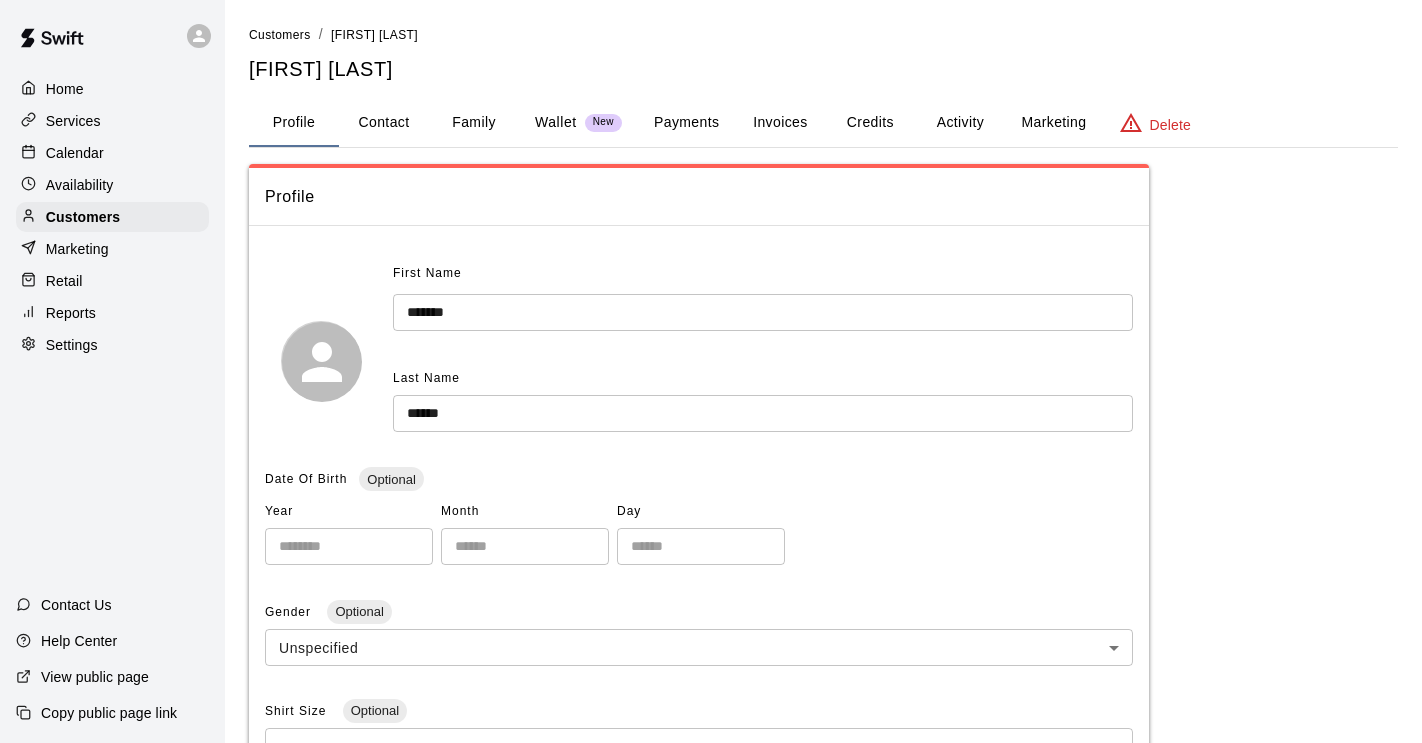 click on "Invoices" at bounding box center [780, 123] 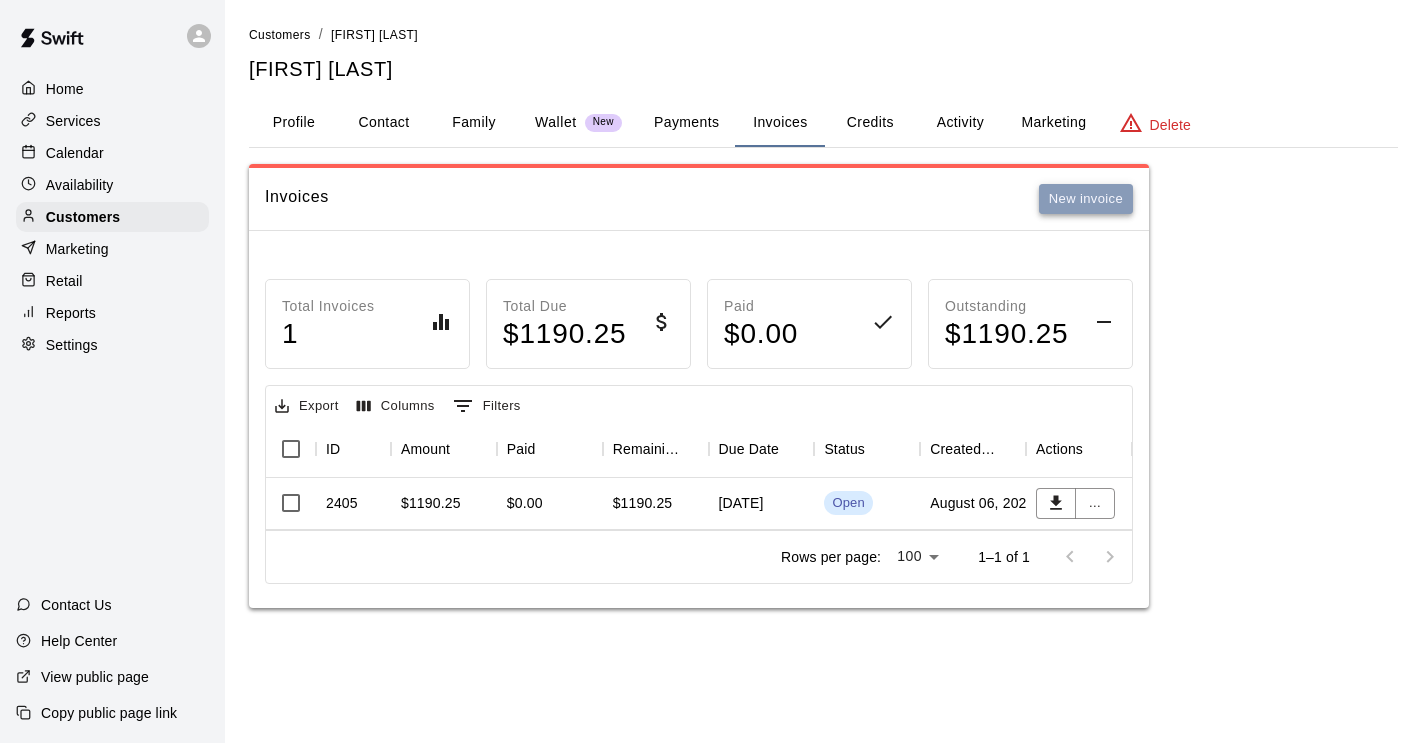 click on "New invoice" at bounding box center [1086, 199] 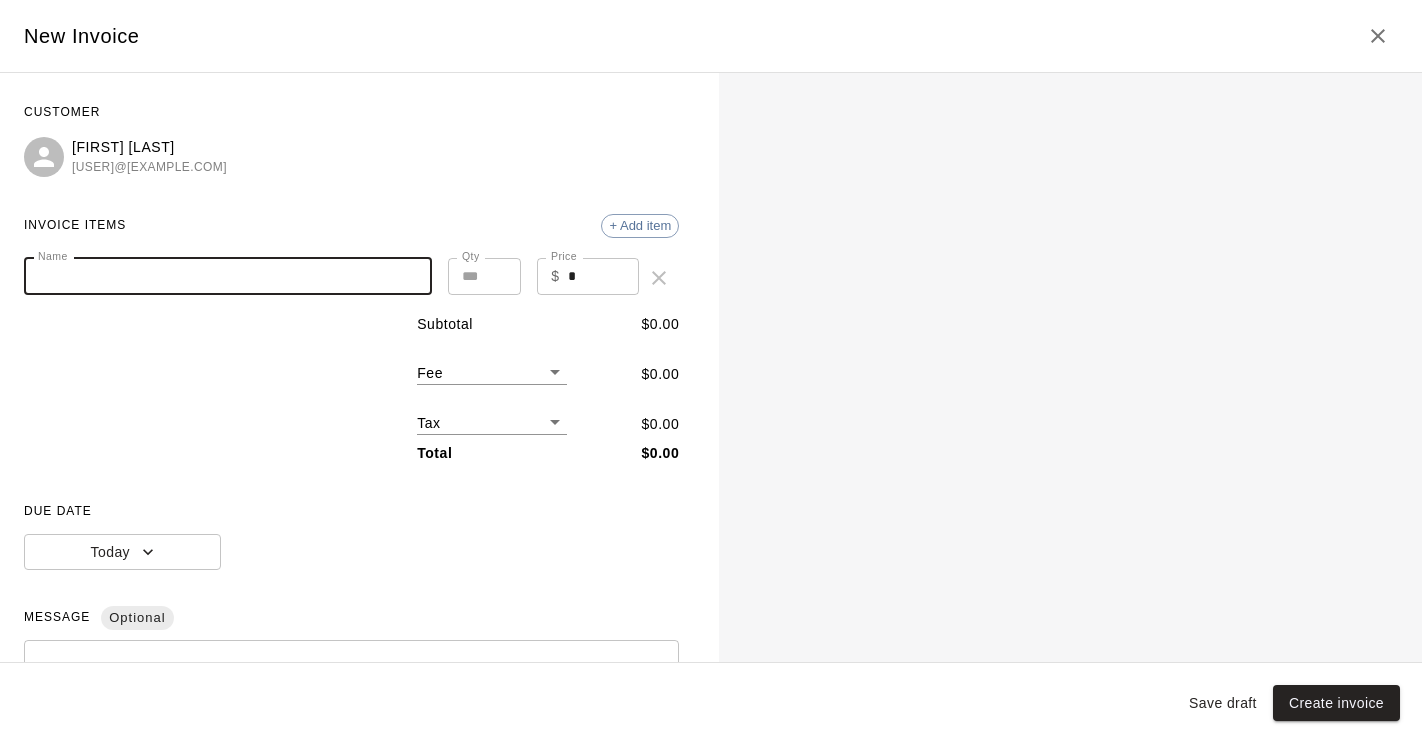click on "Name" at bounding box center [228, 276] 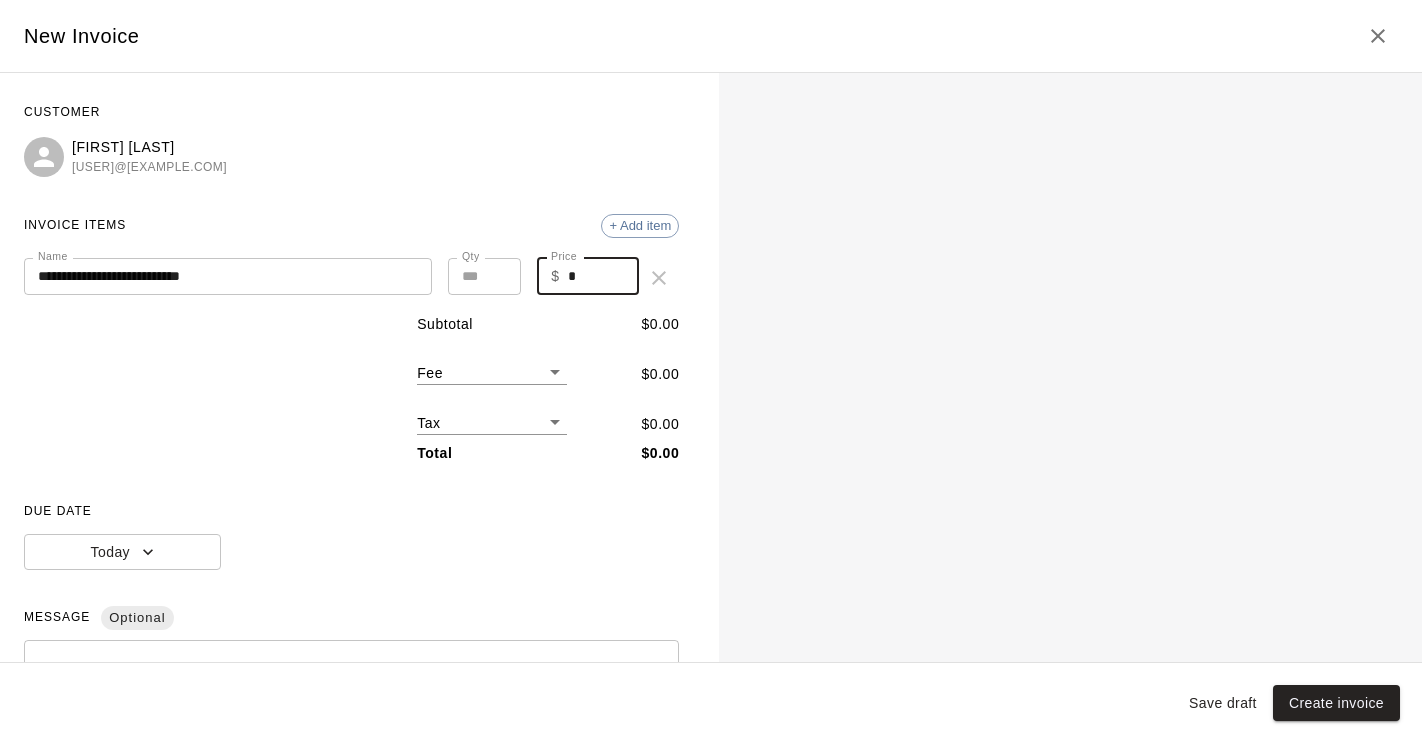 drag, startPoint x: 597, startPoint y: 276, endPoint x: 554, endPoint y: 276, distance: 43 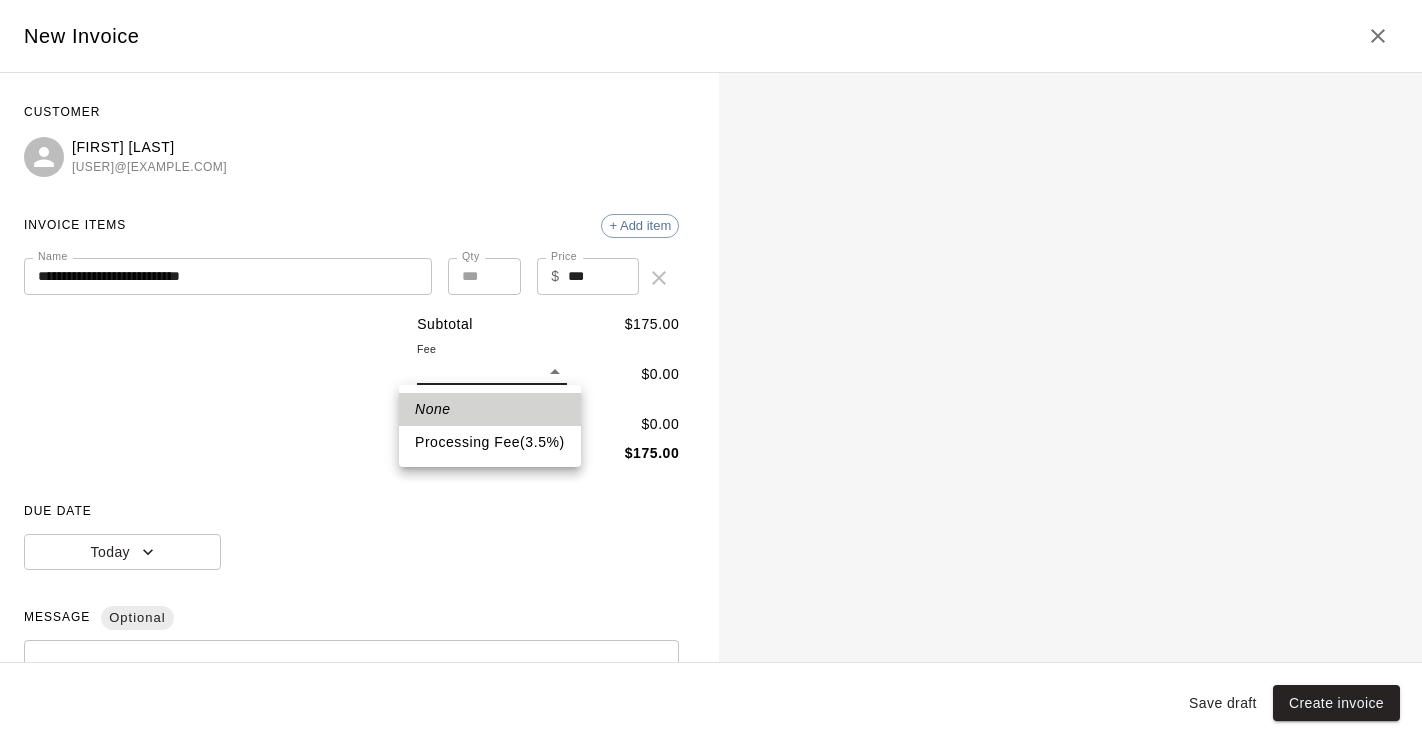 click on "**********" at bounding box center (711, 324) 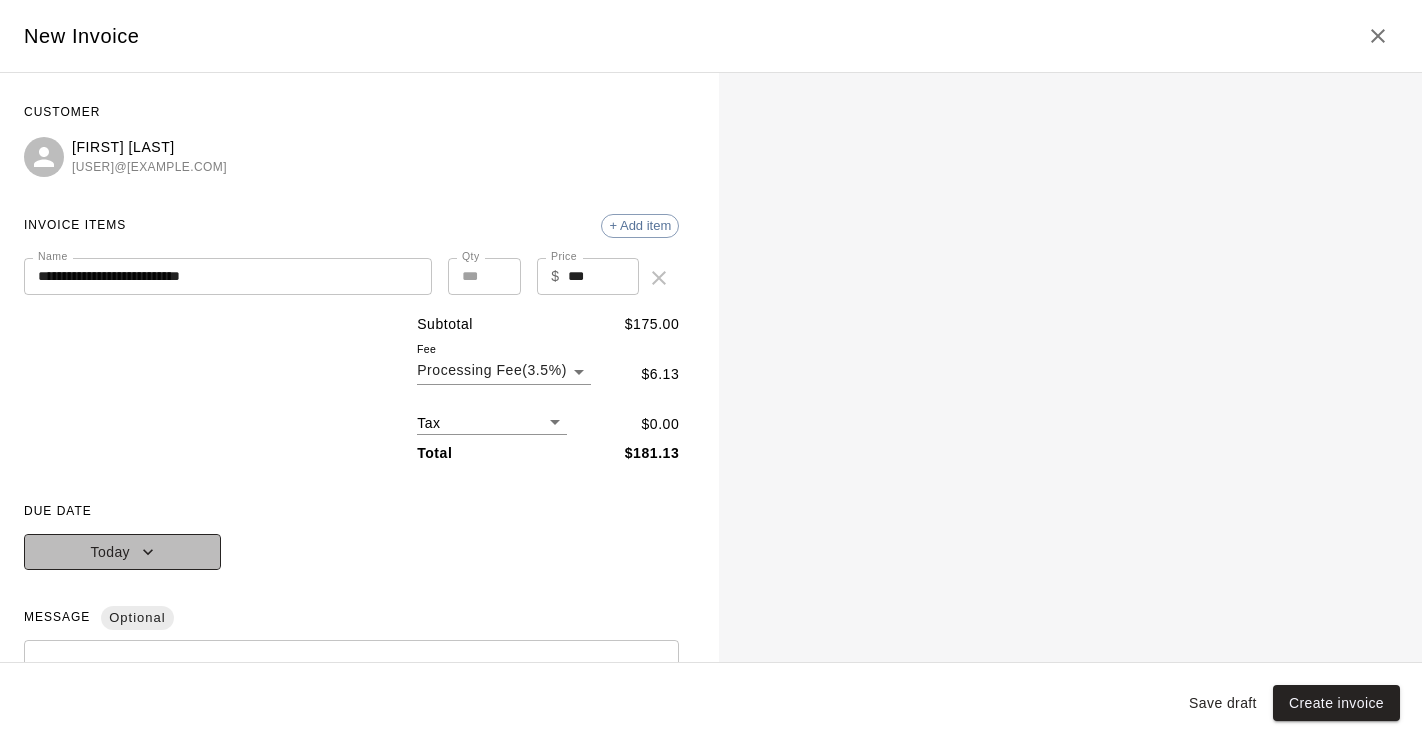 click on "Today" at bounding box center (122, 552) 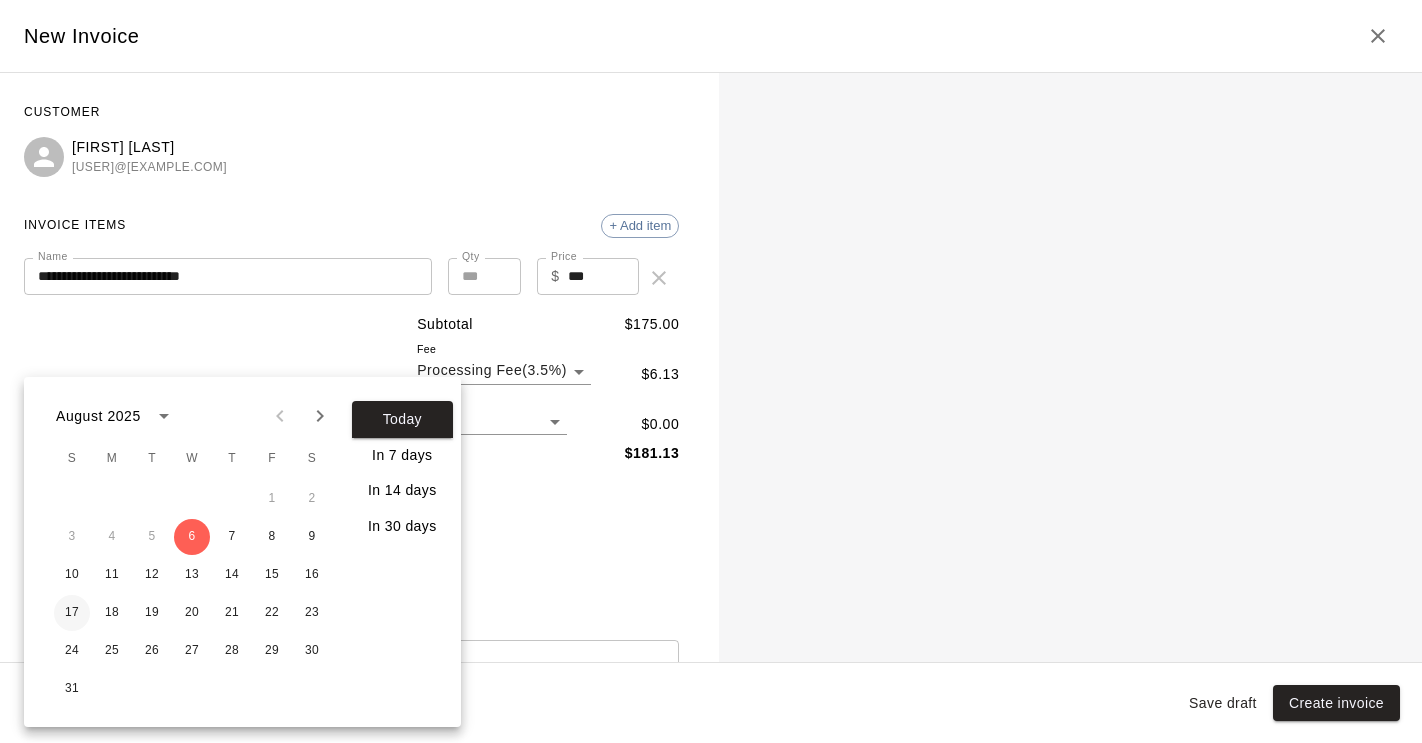 click on "17" at bounding box center (72, 613) 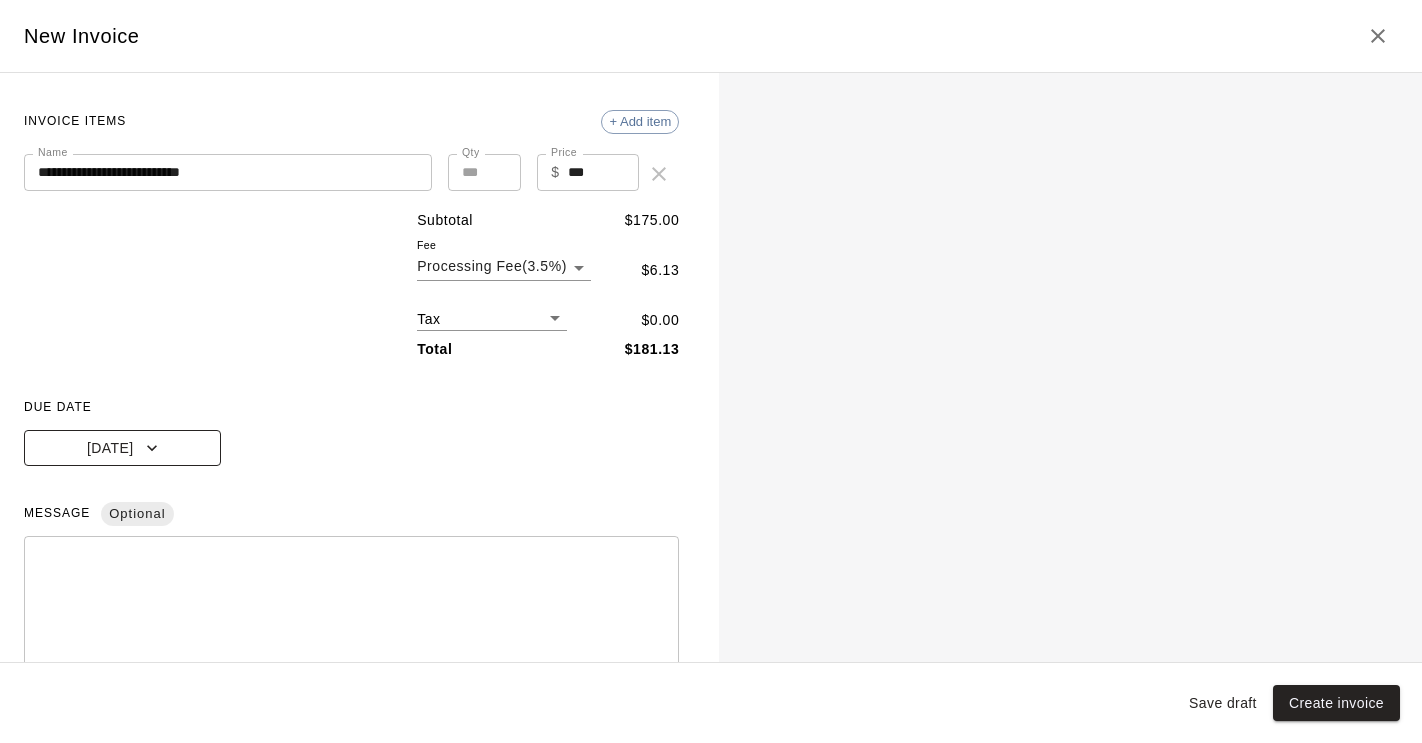 scroll, scrollTop: 243, scrollLeft: 0, axis: vertical 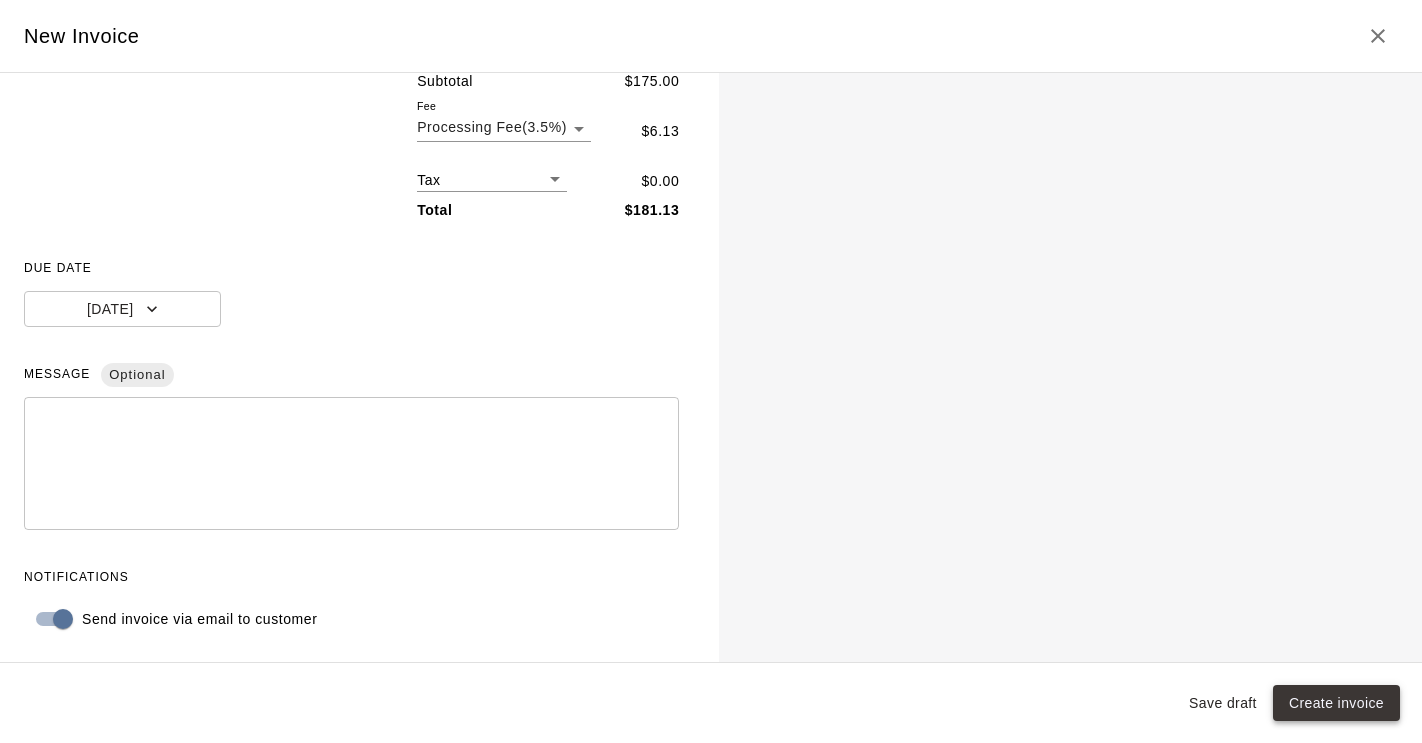 click on "Create invoice" at bounding box center (1336, 703) 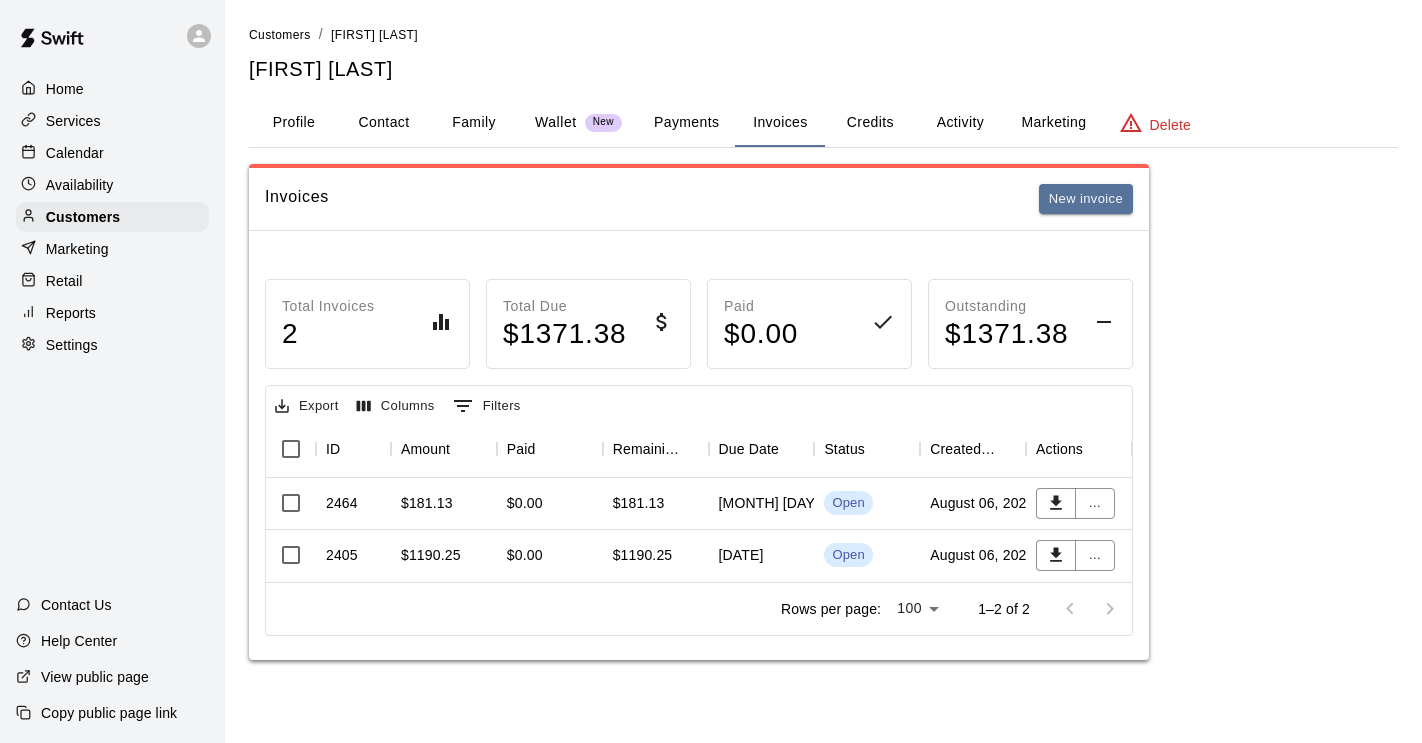 click on "Customers / [FIRST] [LAST] [FIRST] [LAST] Profile Contact Family Wallet New Payments Invoices Credits Activity Marketing Delete Invoices New invoice Total Invoices 2 Total Due $ 1371.38 Paid $ 0.00 Outstanding $ 1371.38 Export Columns 0 Filters ID Amount Paid Remaining Due Date Status Created On Actions 2464 $181.13 $0.00 $181.13 August 17, 2025 Open August 06, 2025 ... 2405 $1190.25 $0.00 $1190.25 August 07, 2025 Open August 06, 2025 ... Rows per page: 100 *** 1–2 of 2" at bounding box center (823, 350) 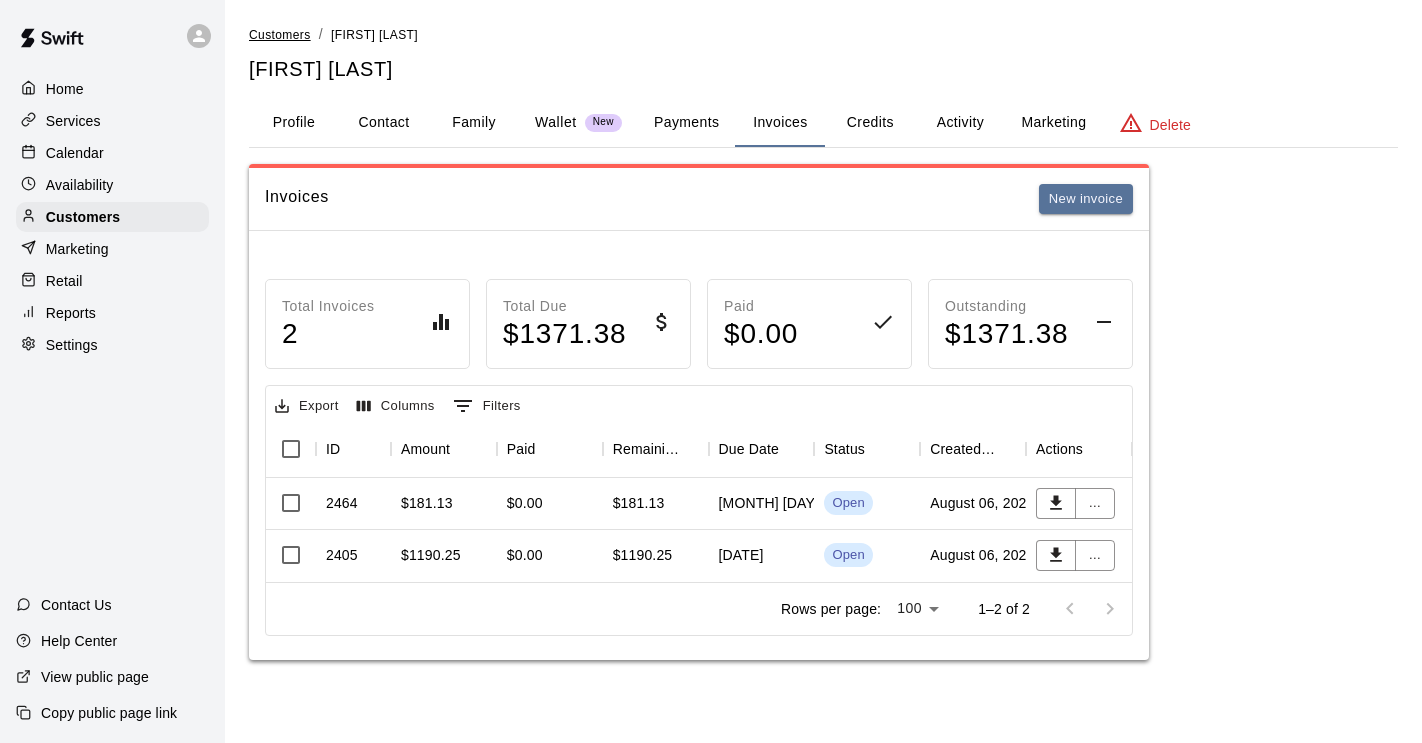 click on "Customers" at bounding box center [280, 35] 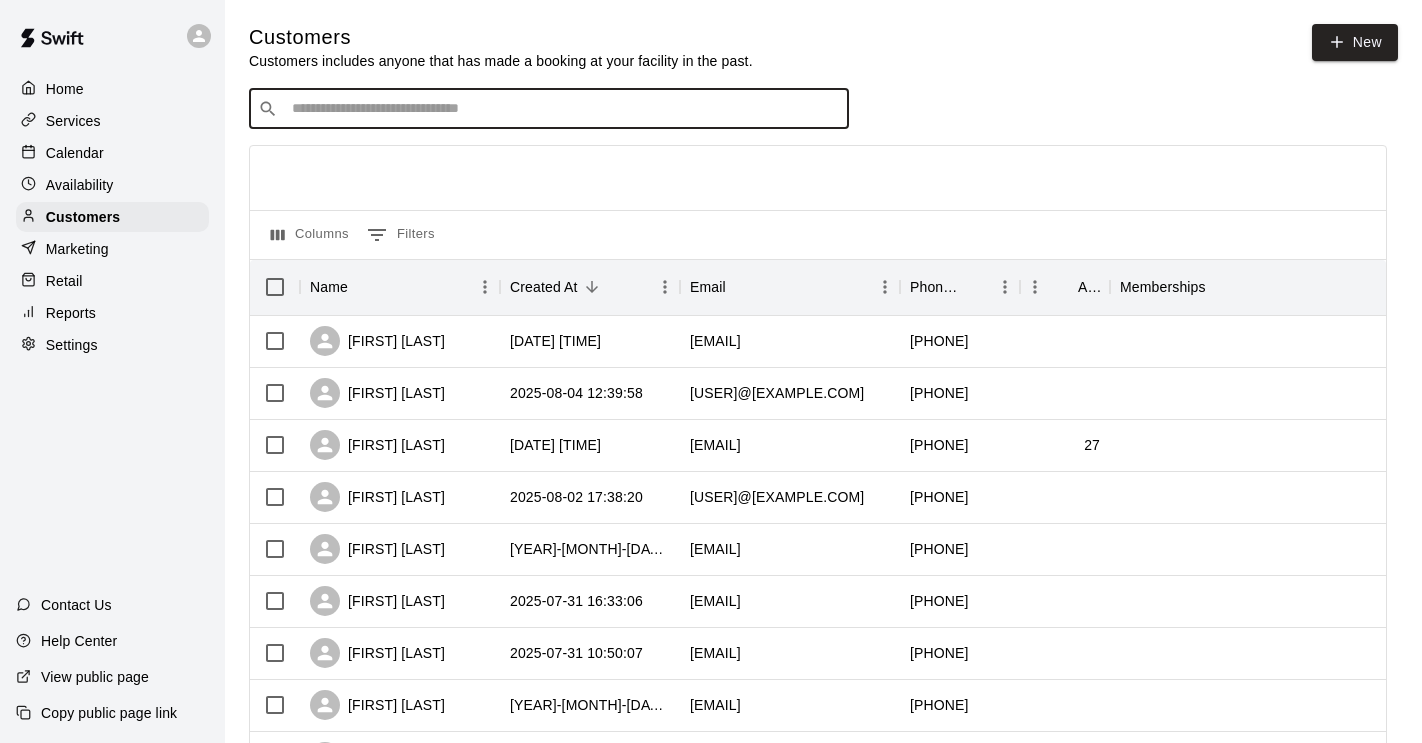 click at bounding box center (563, 109) 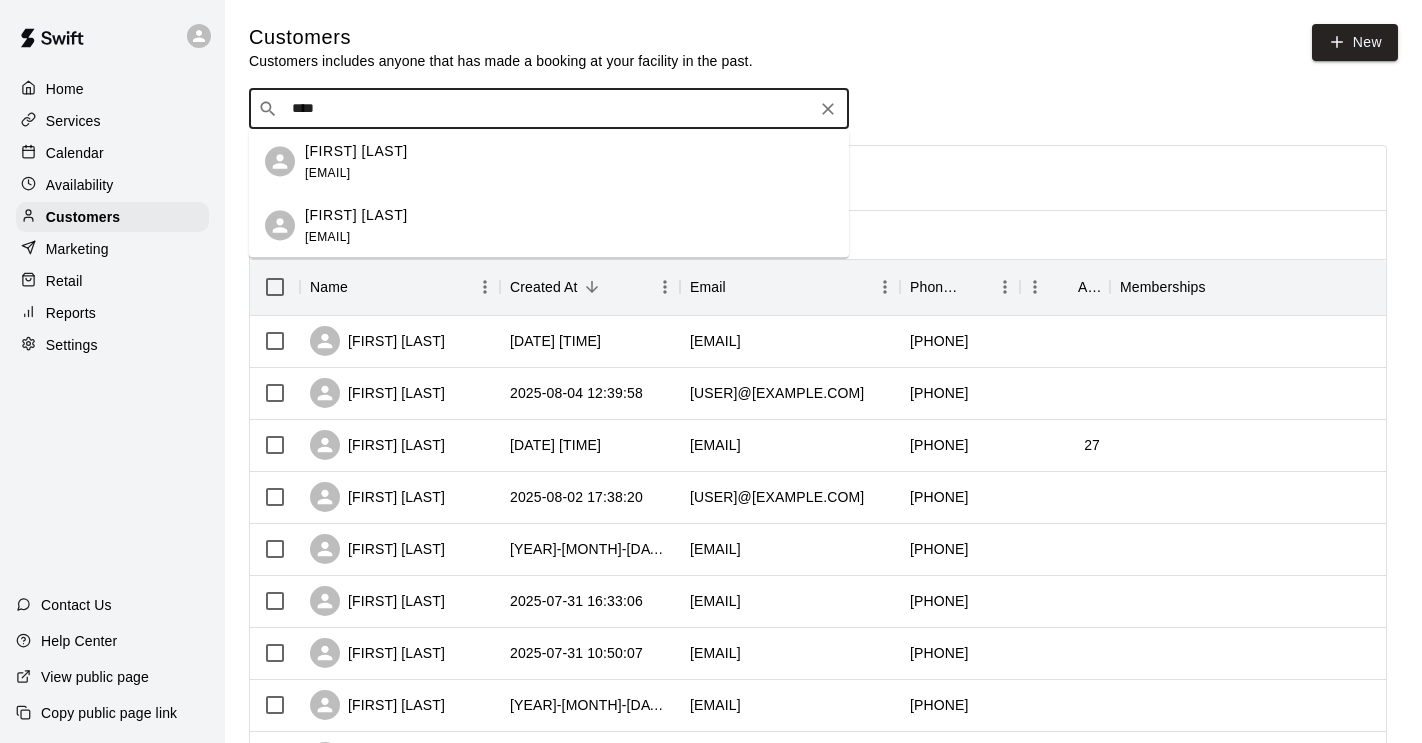 click on "[EMAIL]" at bounding box center [327, 172] 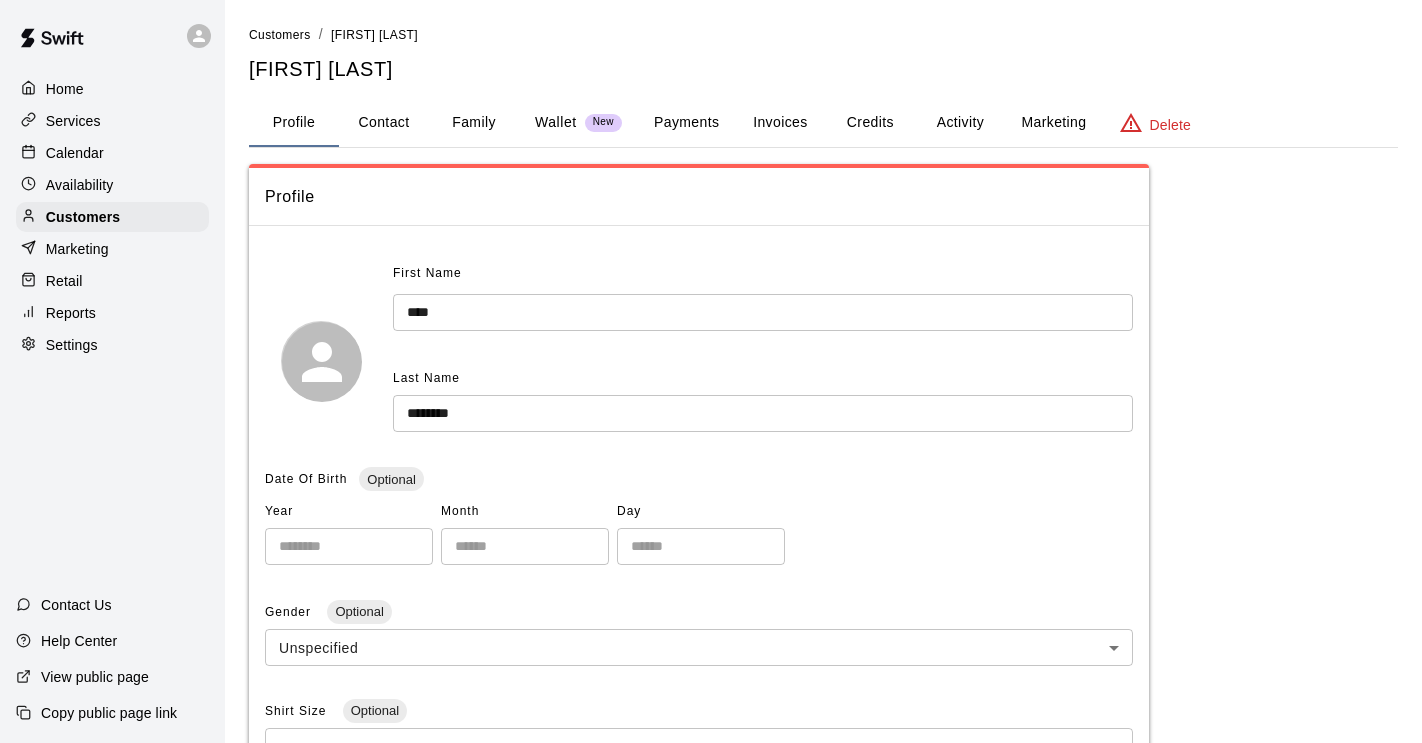 click on "Invoices" at bounding box center (780, 123) 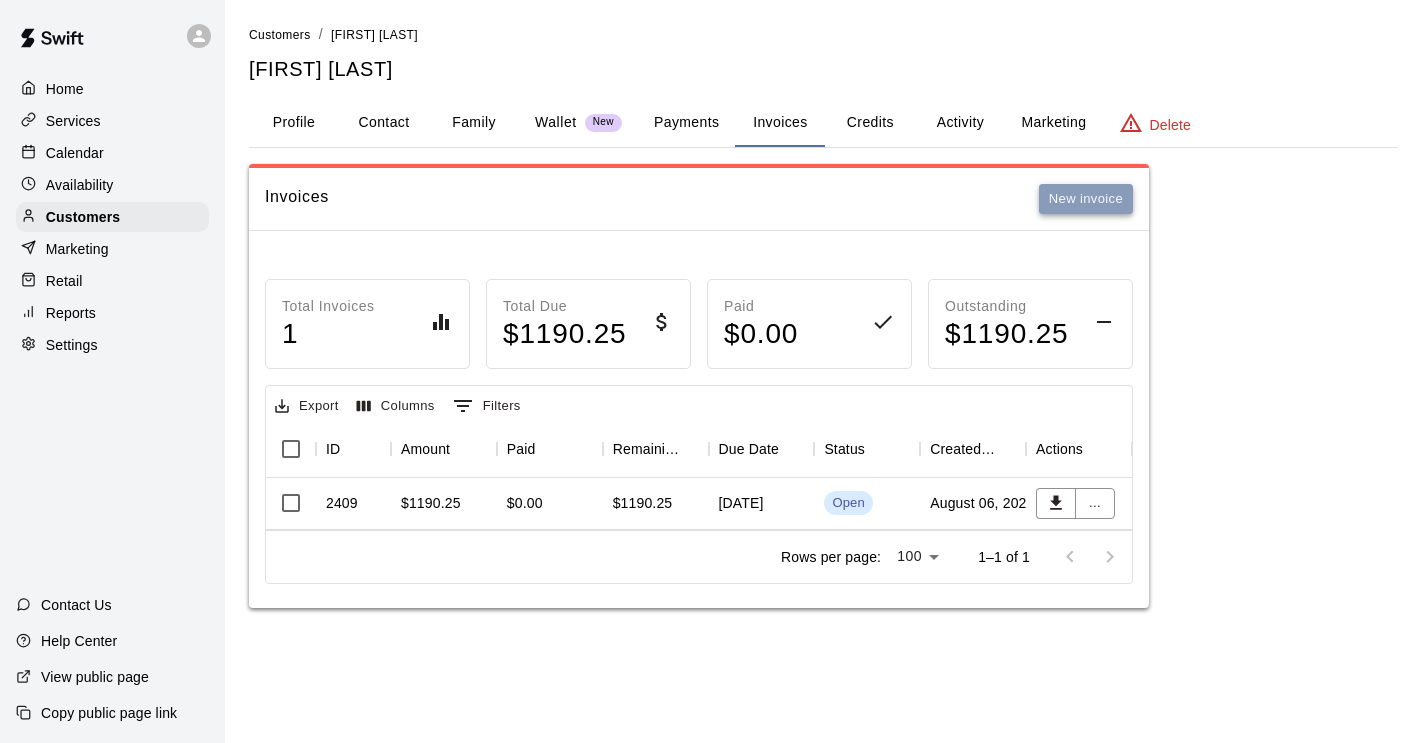 click on "New invoice" at bounding box center [1086, 199] 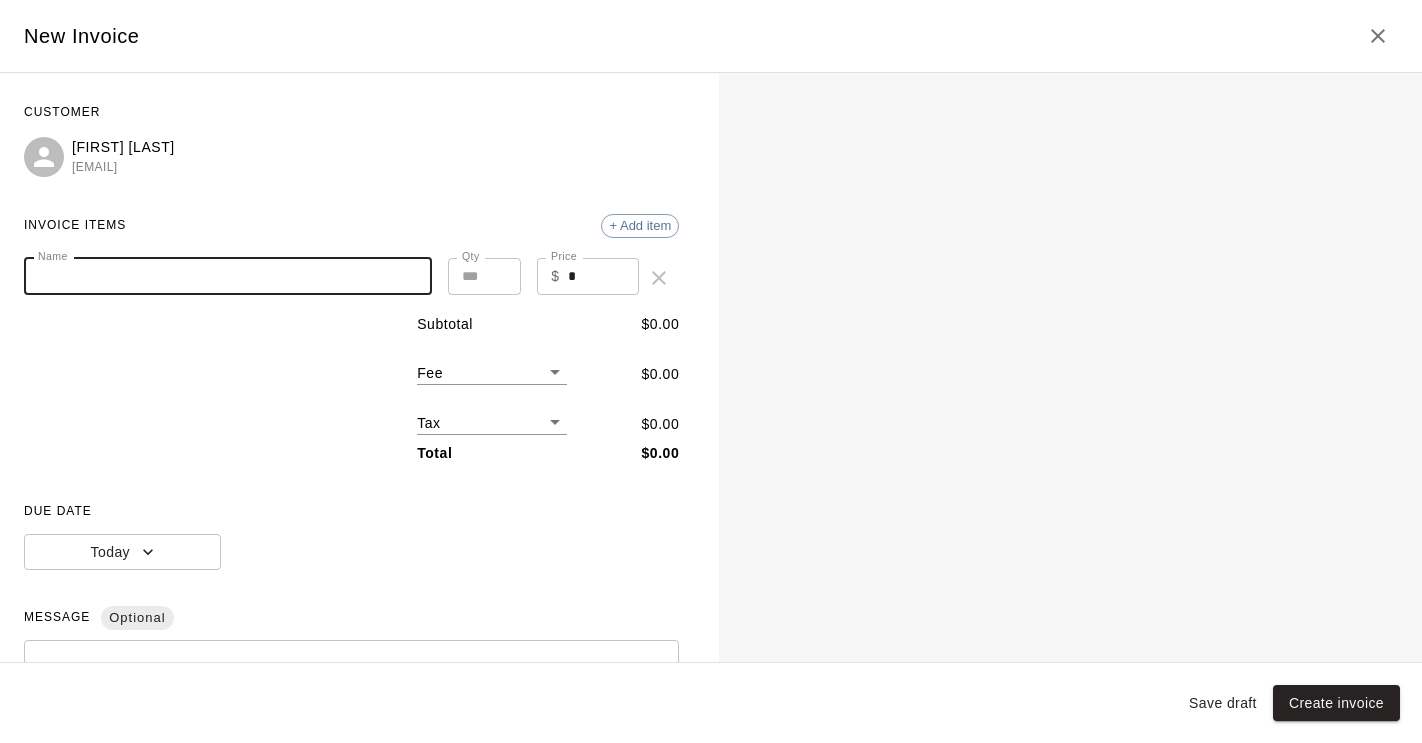 click on "Name" at bounding box center [228, 276] 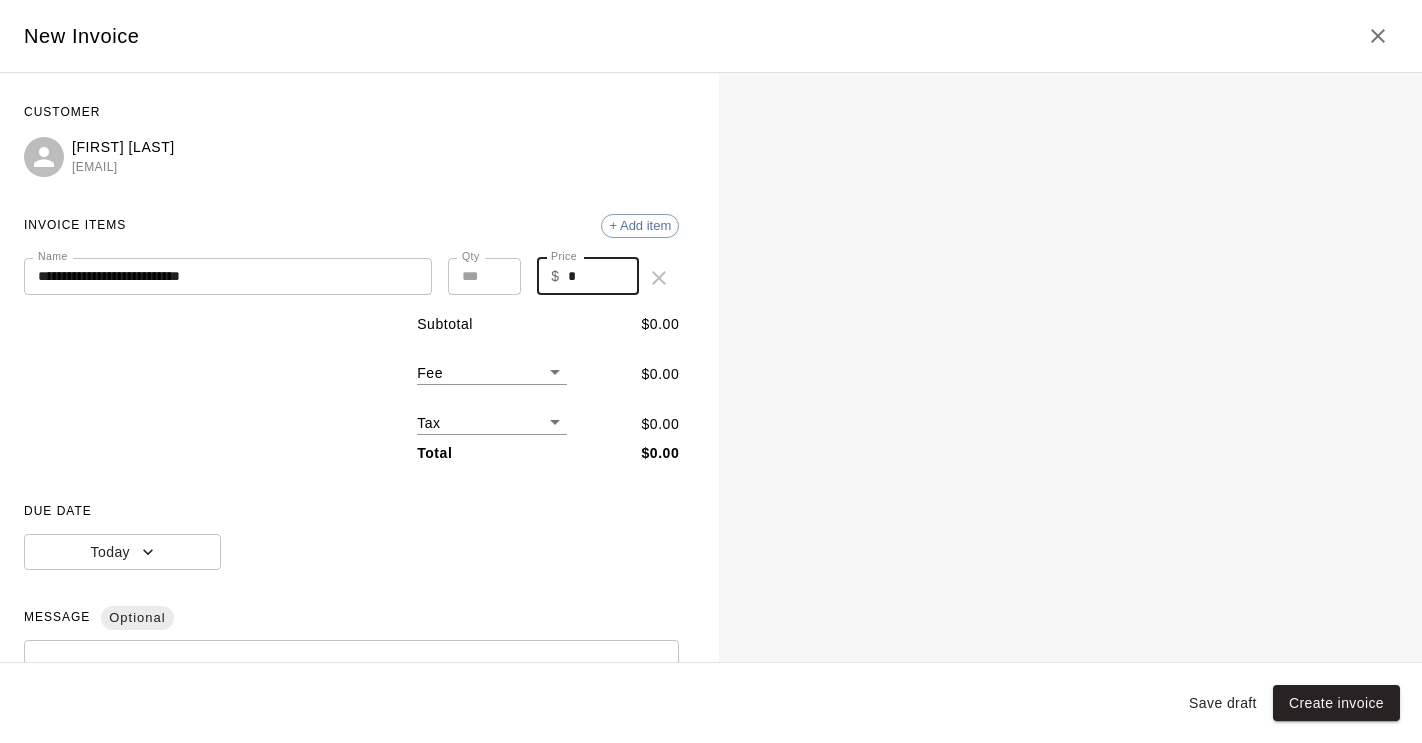 drag, startPoint x: 582, startPoint y: 280, endPoint x: 562, endPoint y: 272, distance: 21.540659 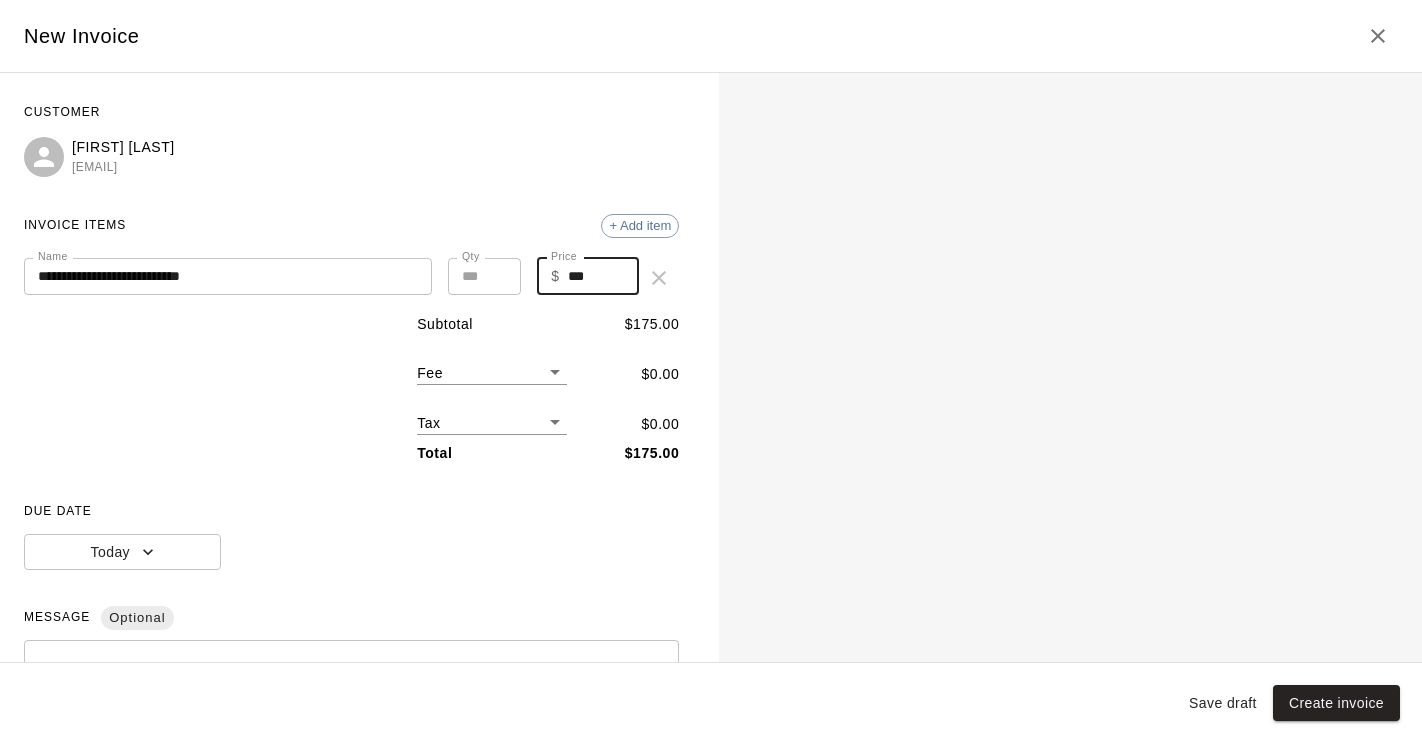 click on "**********" at bounding box center (711, 324) 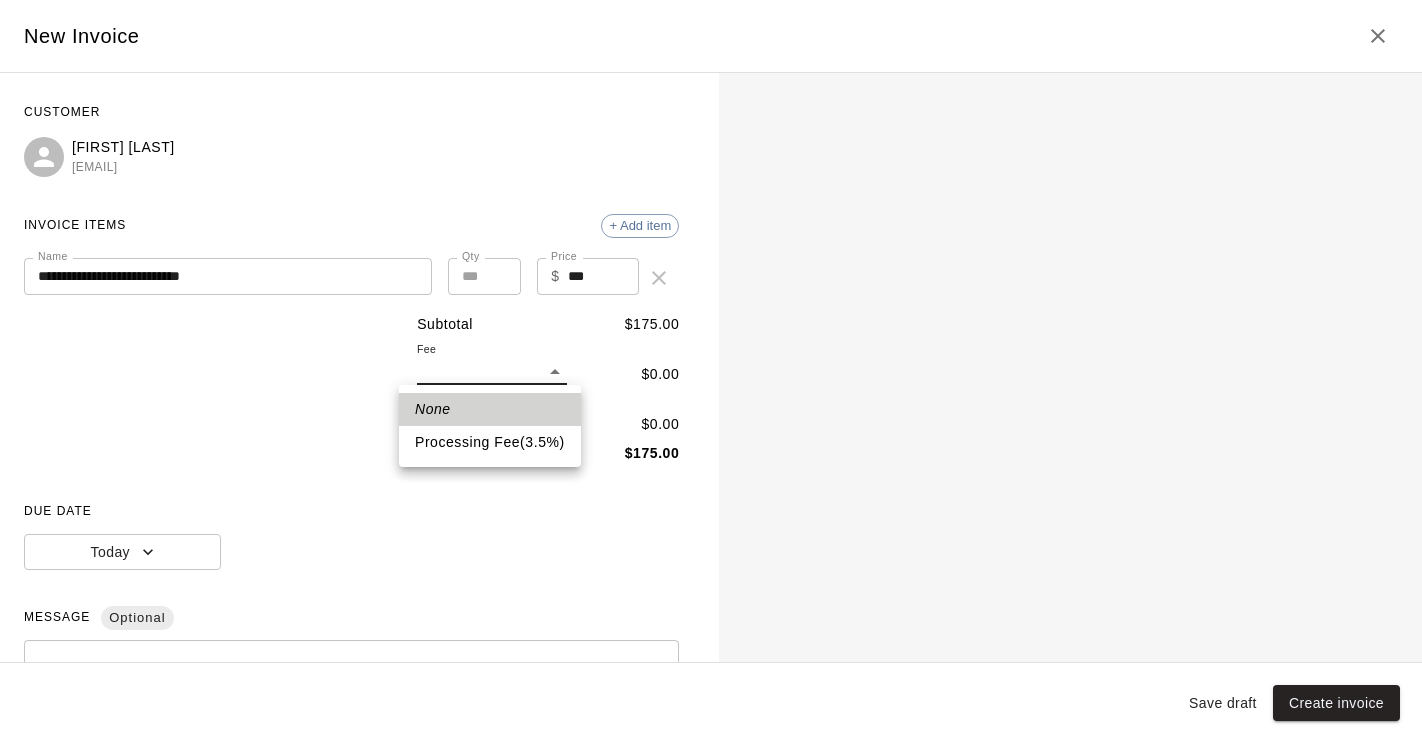 click on "Processing Fee  ( 3.5 % )" at bounding box center [490, 442] 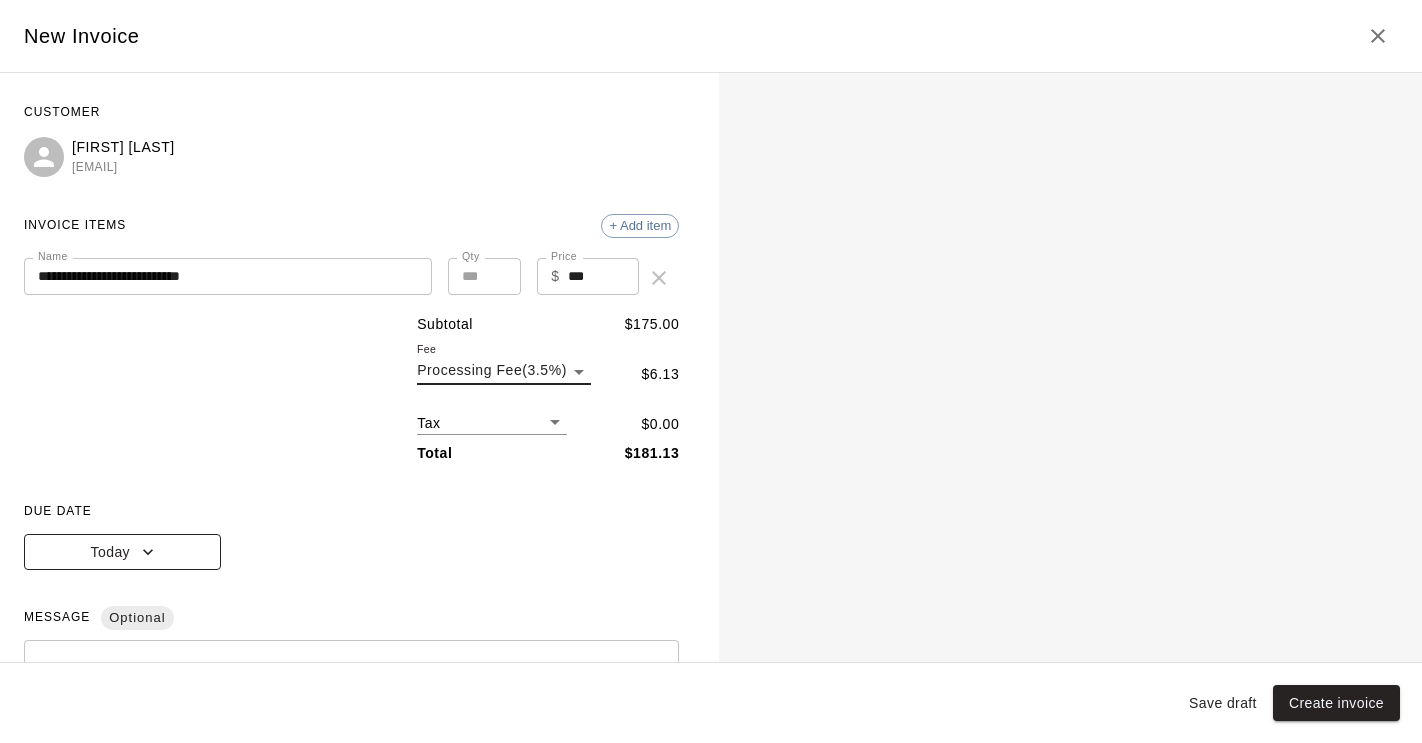 click 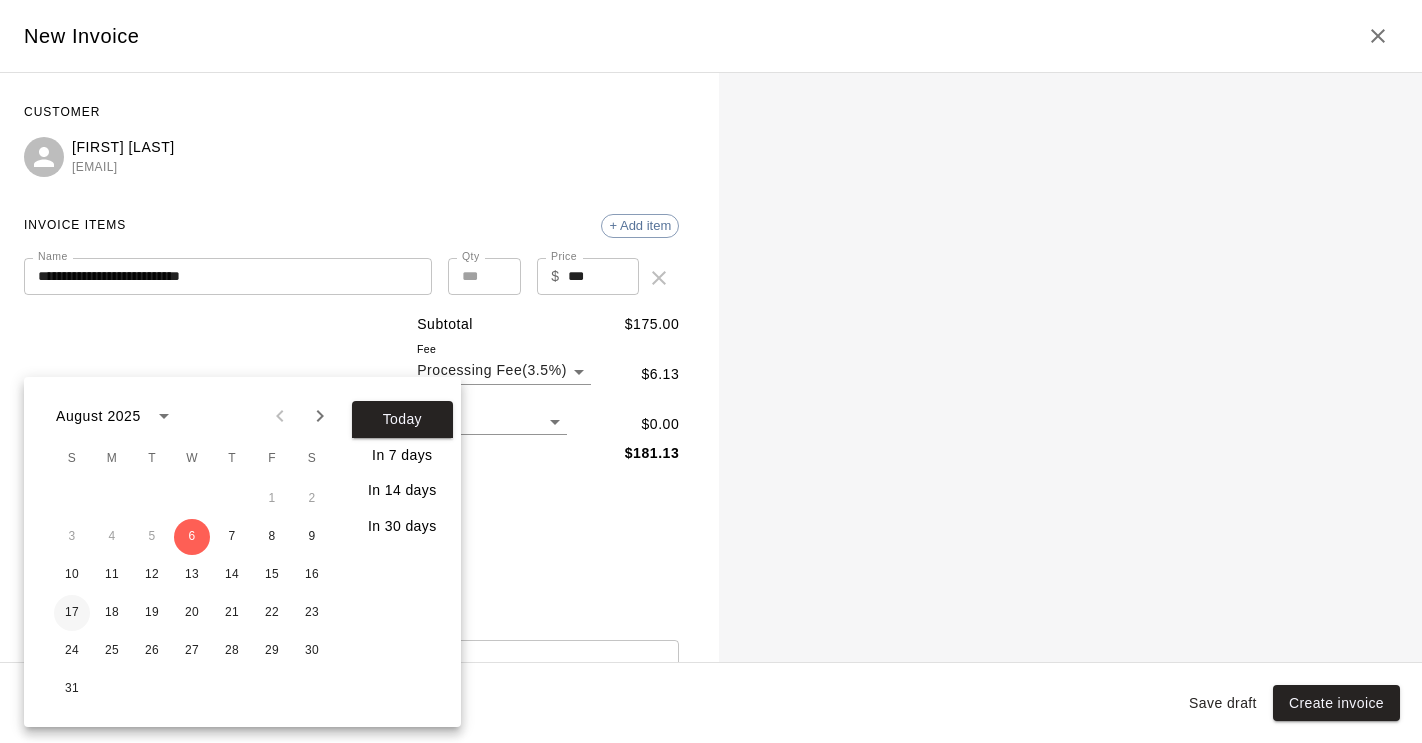 click on "17" at bounding box center [72, 613] 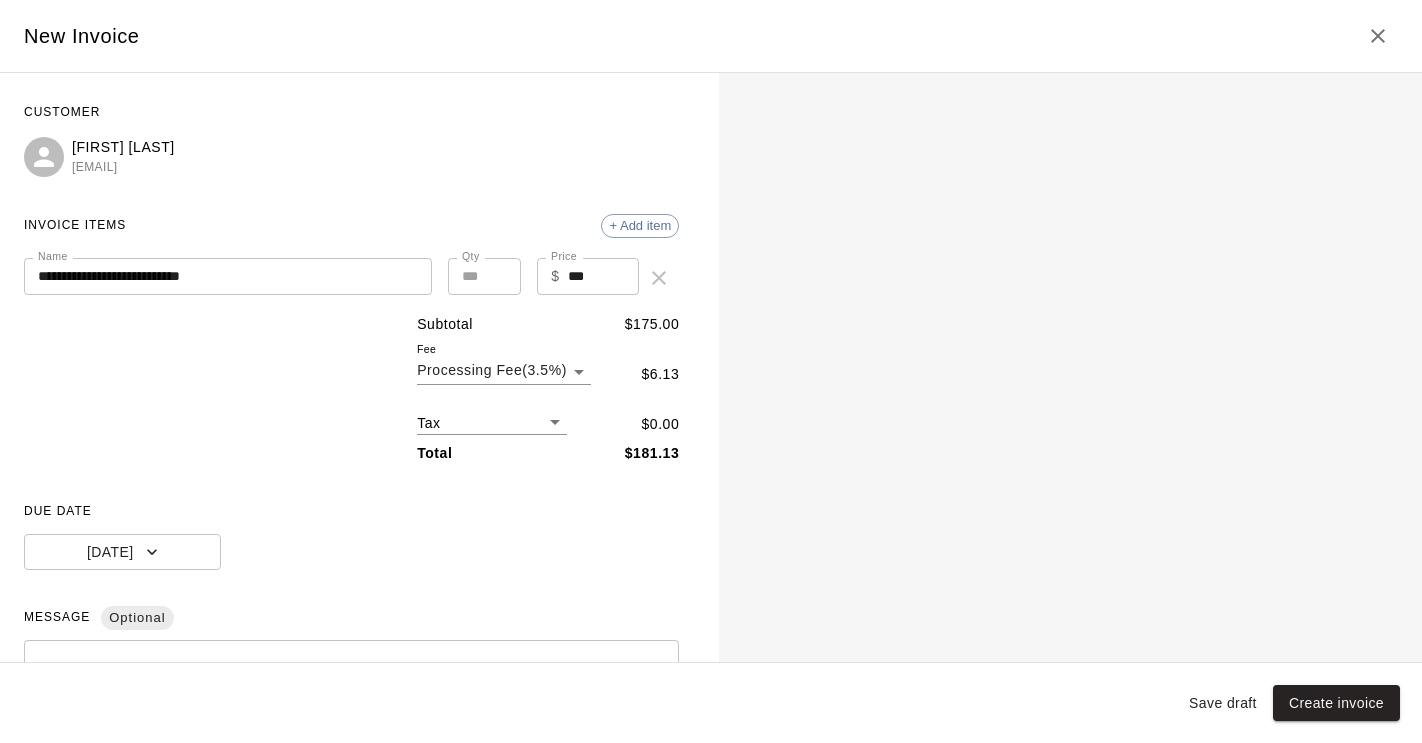 scroll, scrollTop: 243, scrollLeft: 0, axis: vertical 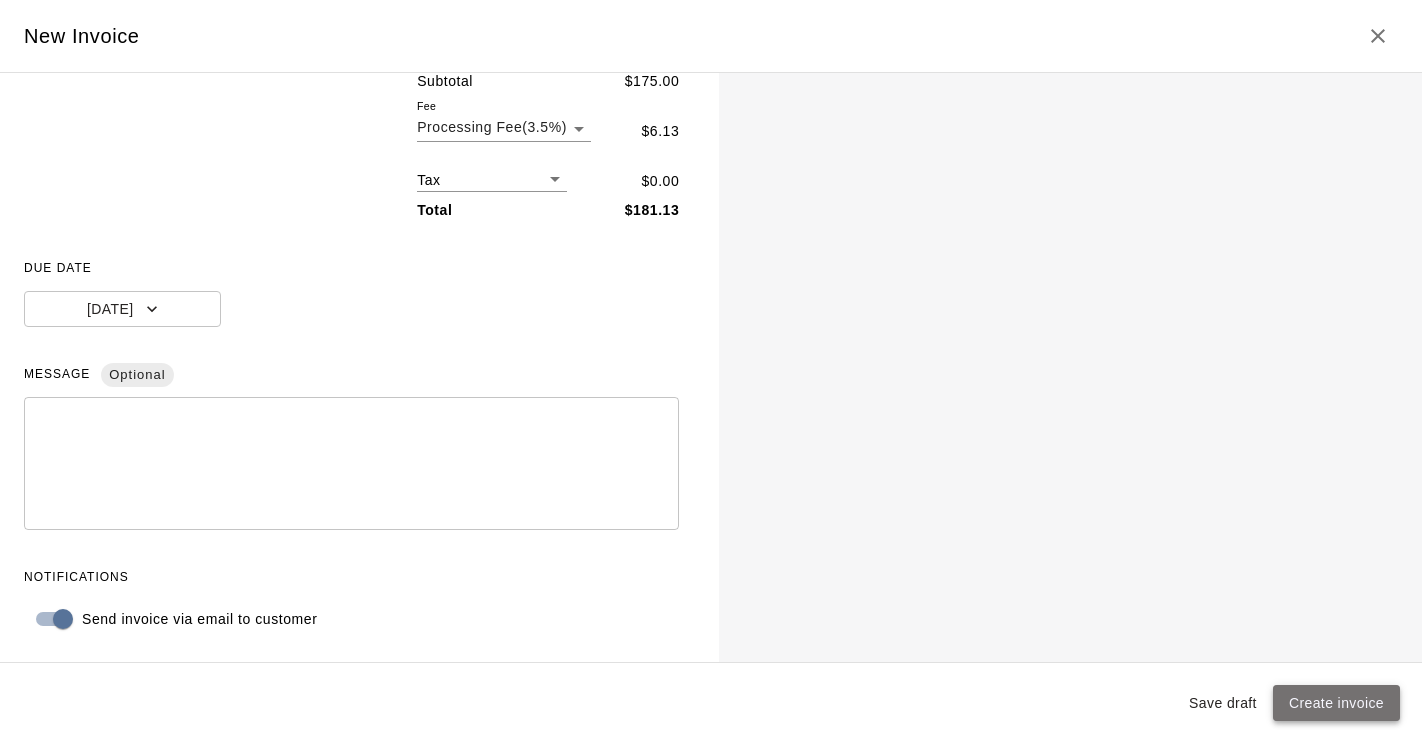 click on "Create invoice" at bounding box center (1336, 703) 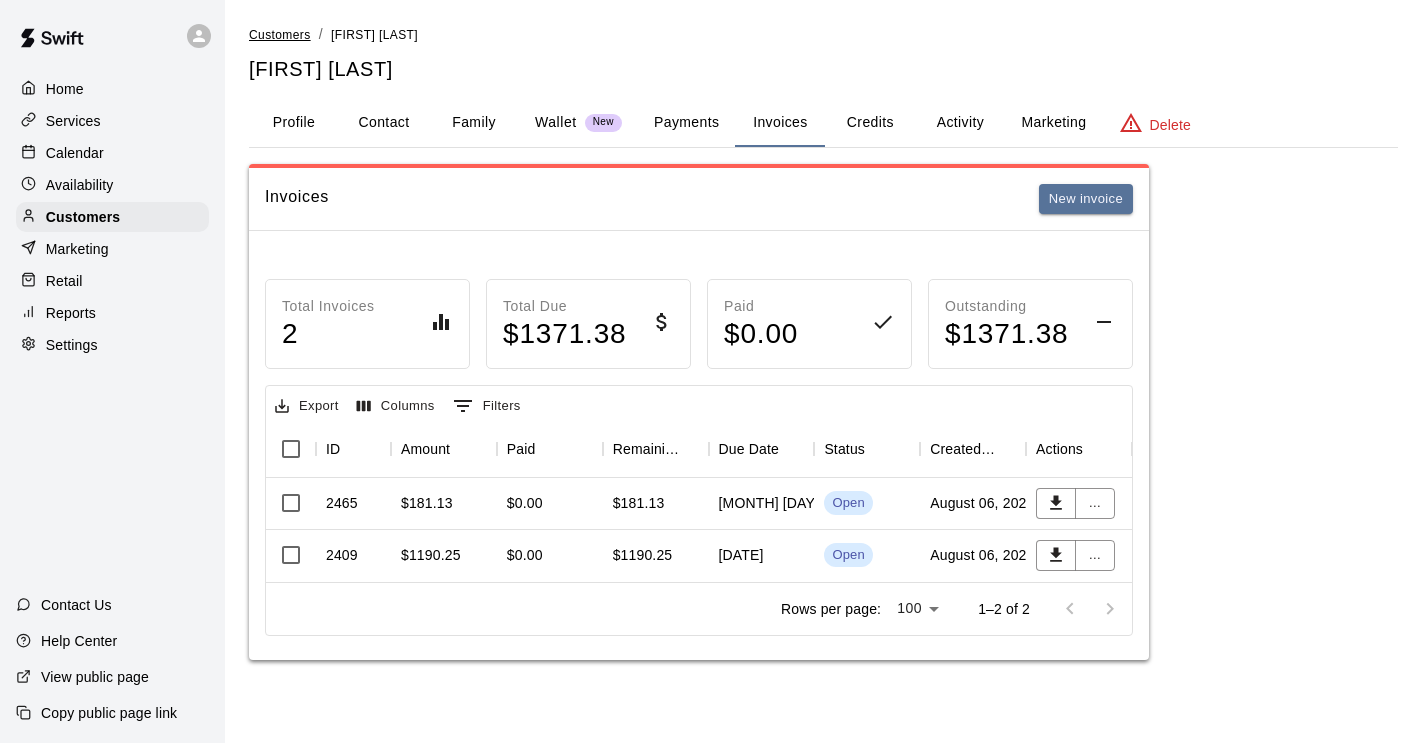 click on "Customers" at bounding box center [280, 35] 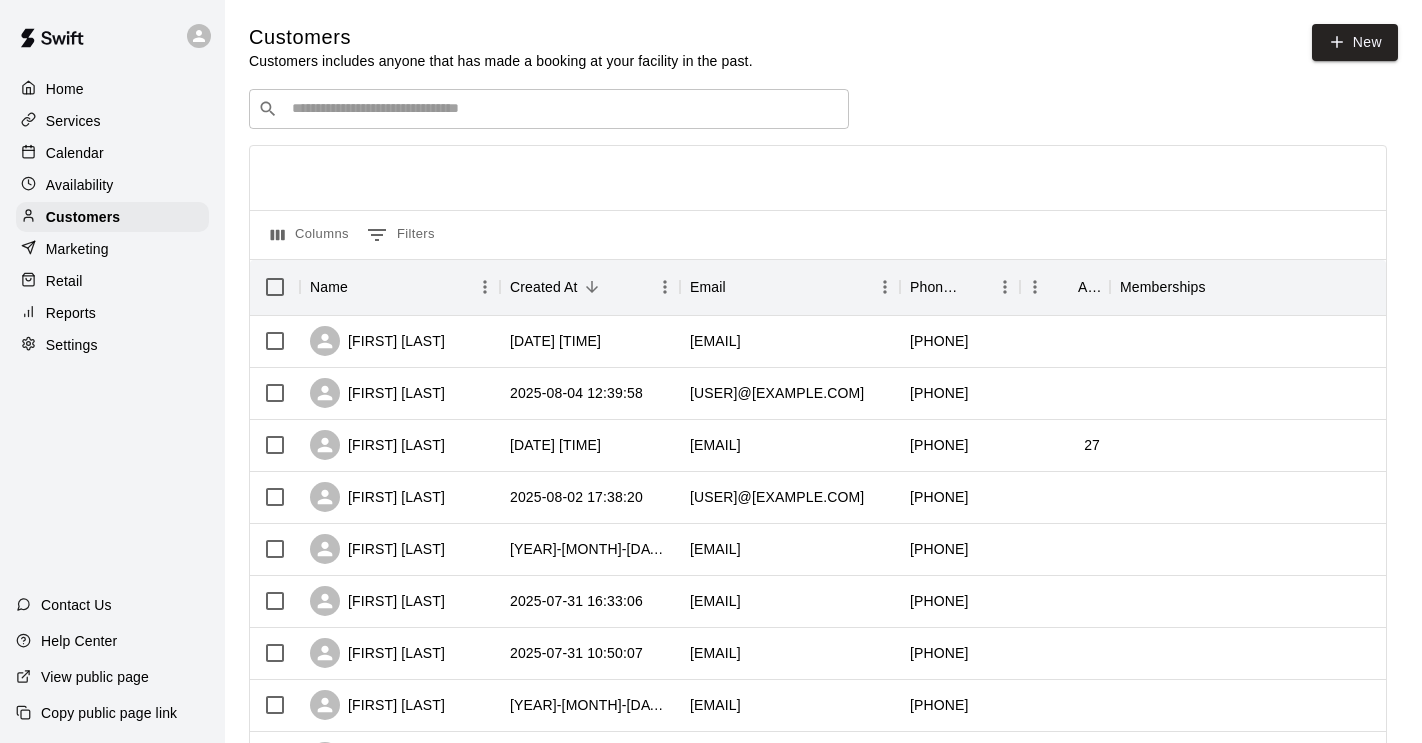 click at bounding box center (563, 109) 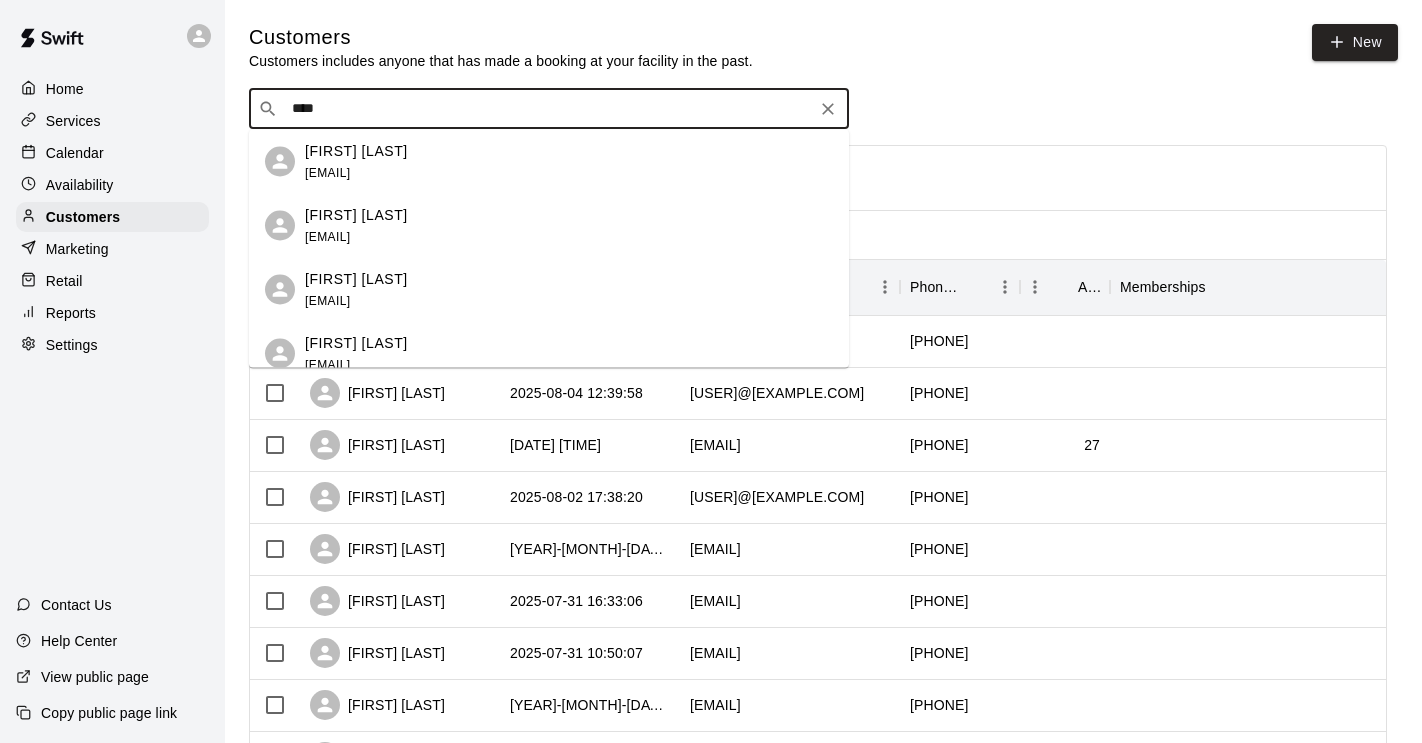 click on "[FIRST] [LAST] [EMAIL]" at bounding box center [569, 225] 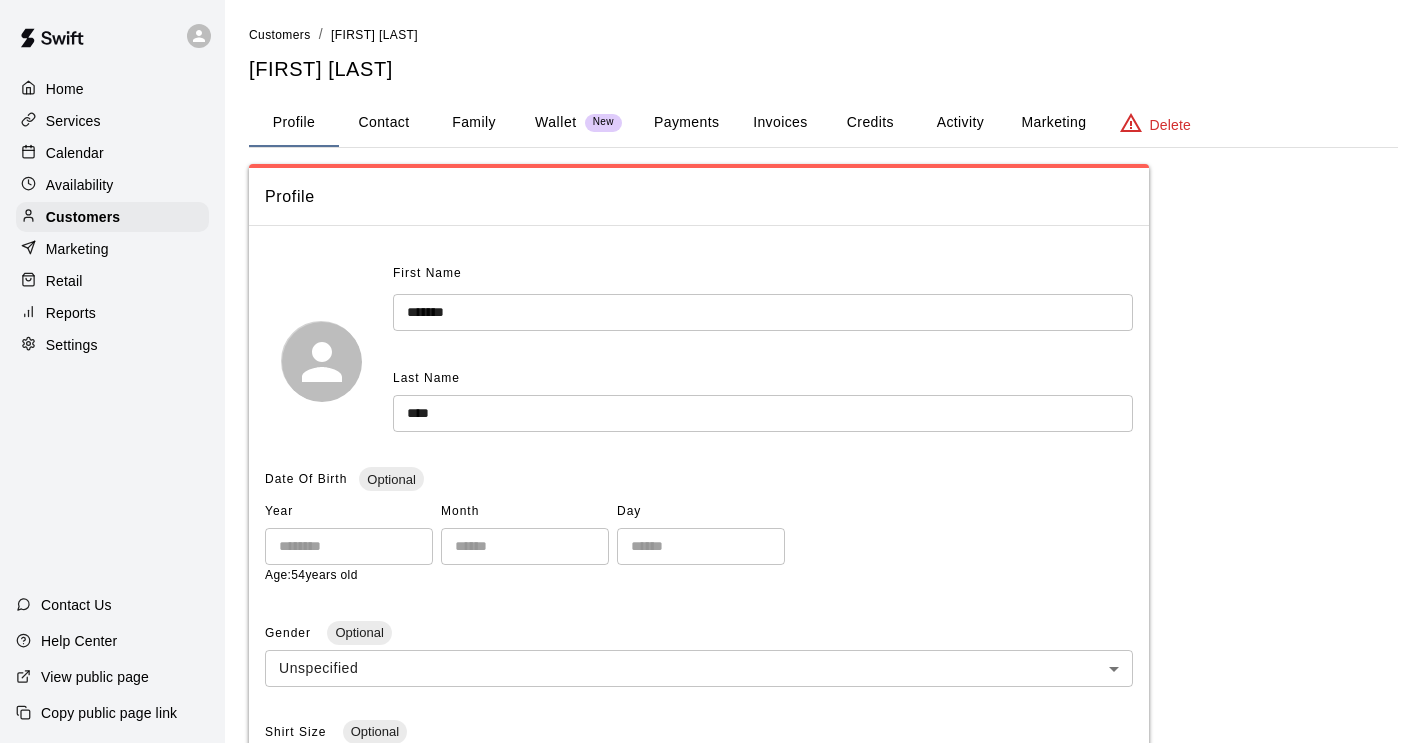 click on "Activity" at bounding box center (960, 123) 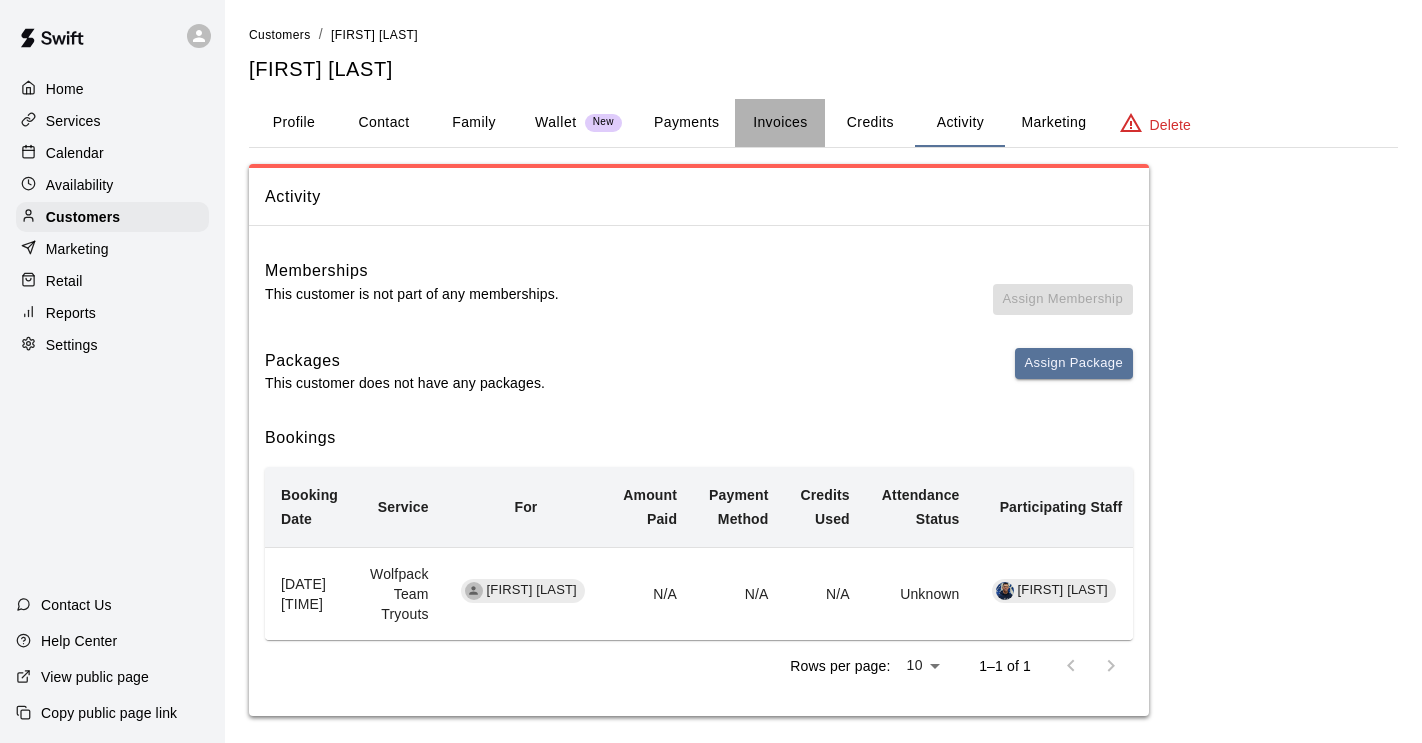 click on "Invoices" at bounding box center (780, 123) 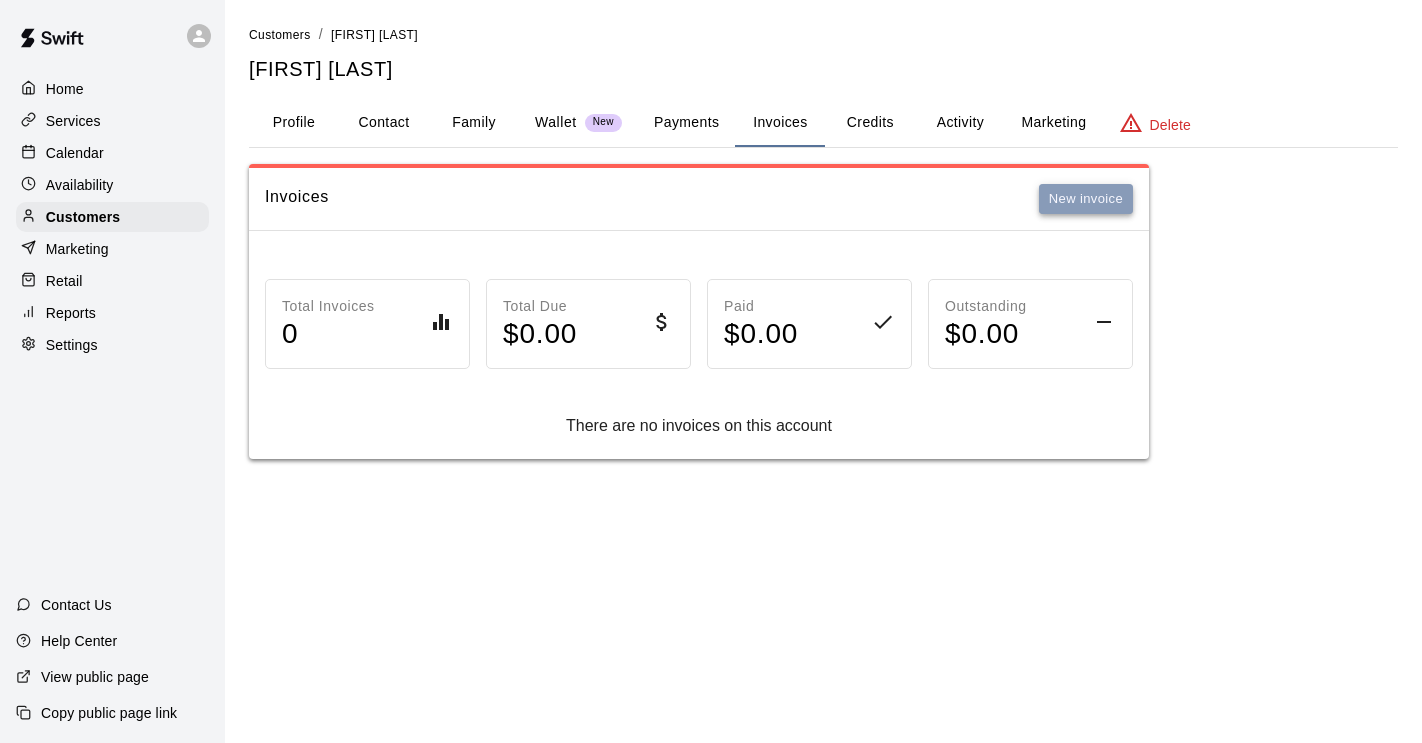 click on "New invoice" at bounding box center [1086, 199] 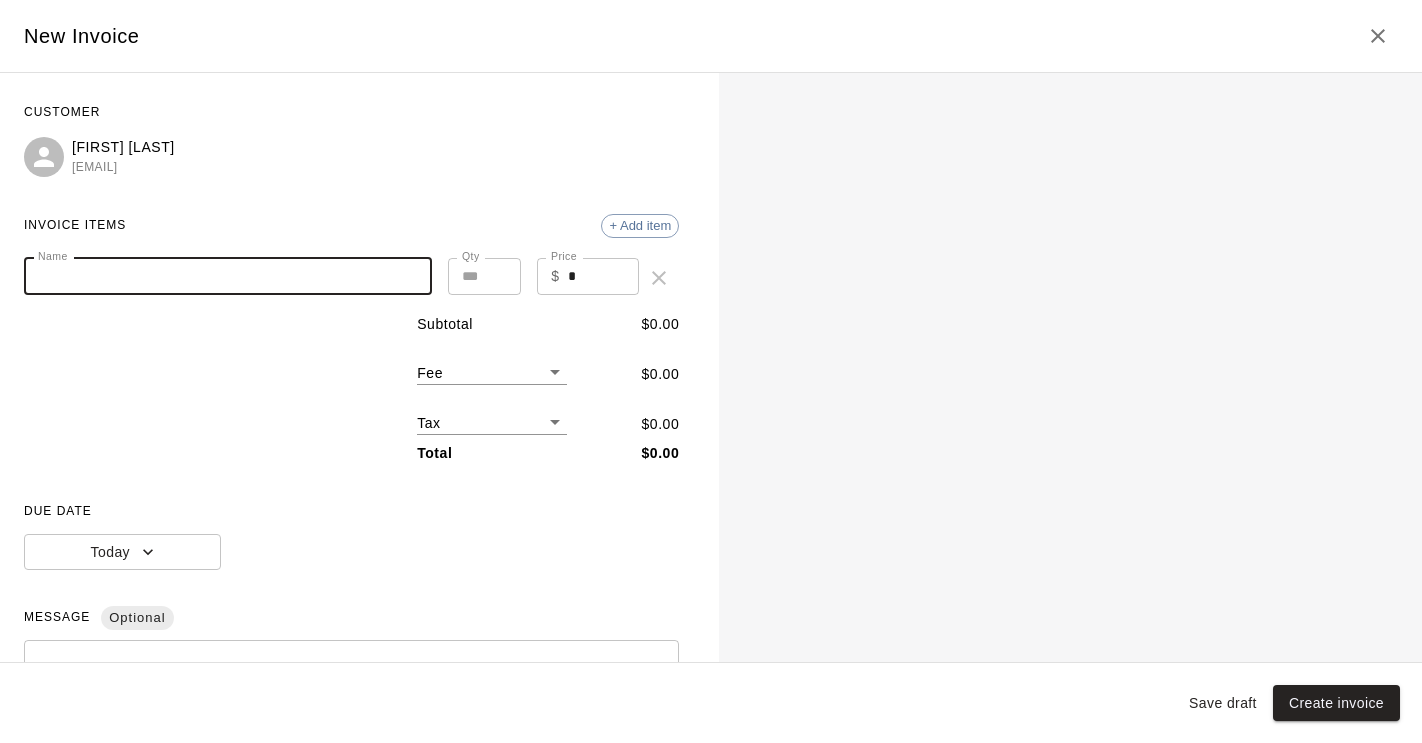 click on "Name" at bounding box center (228, 276) 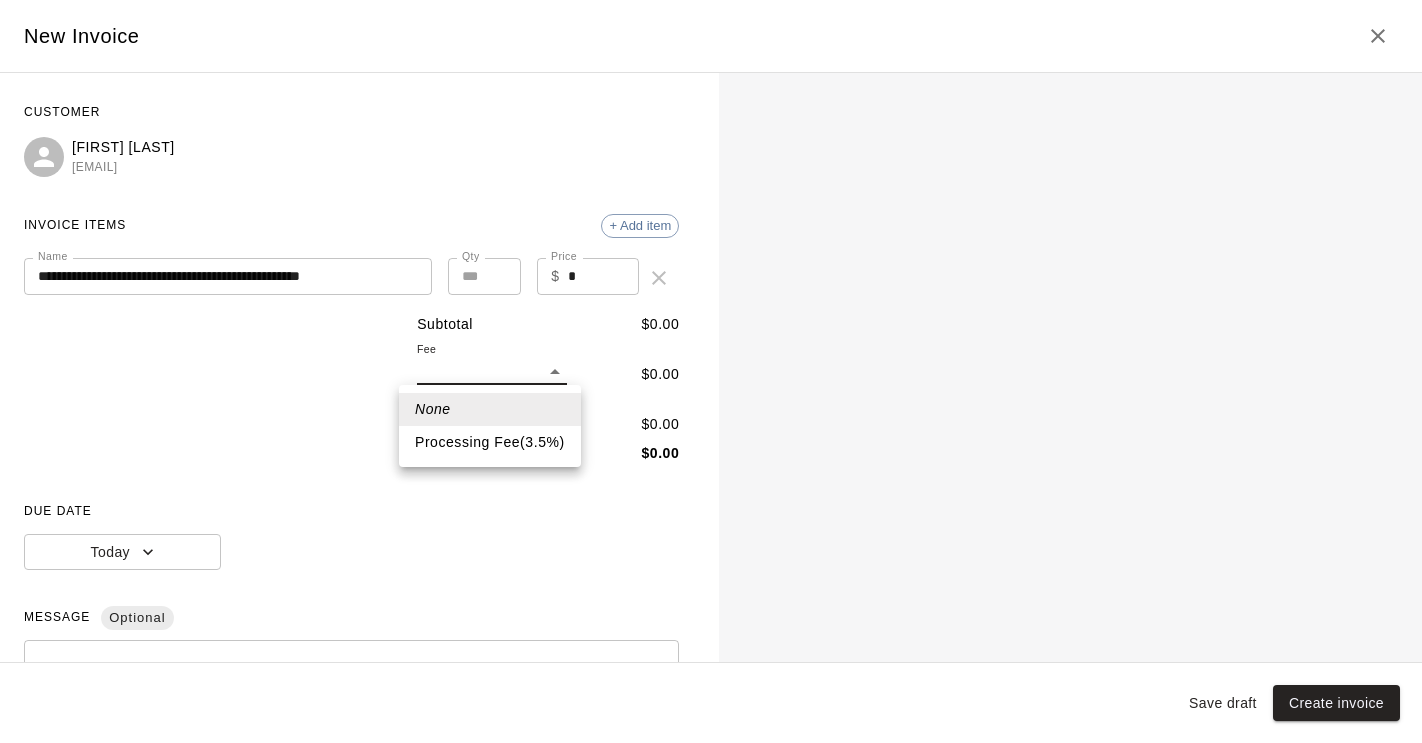 click on "**********" at bounding box center (711, 249) 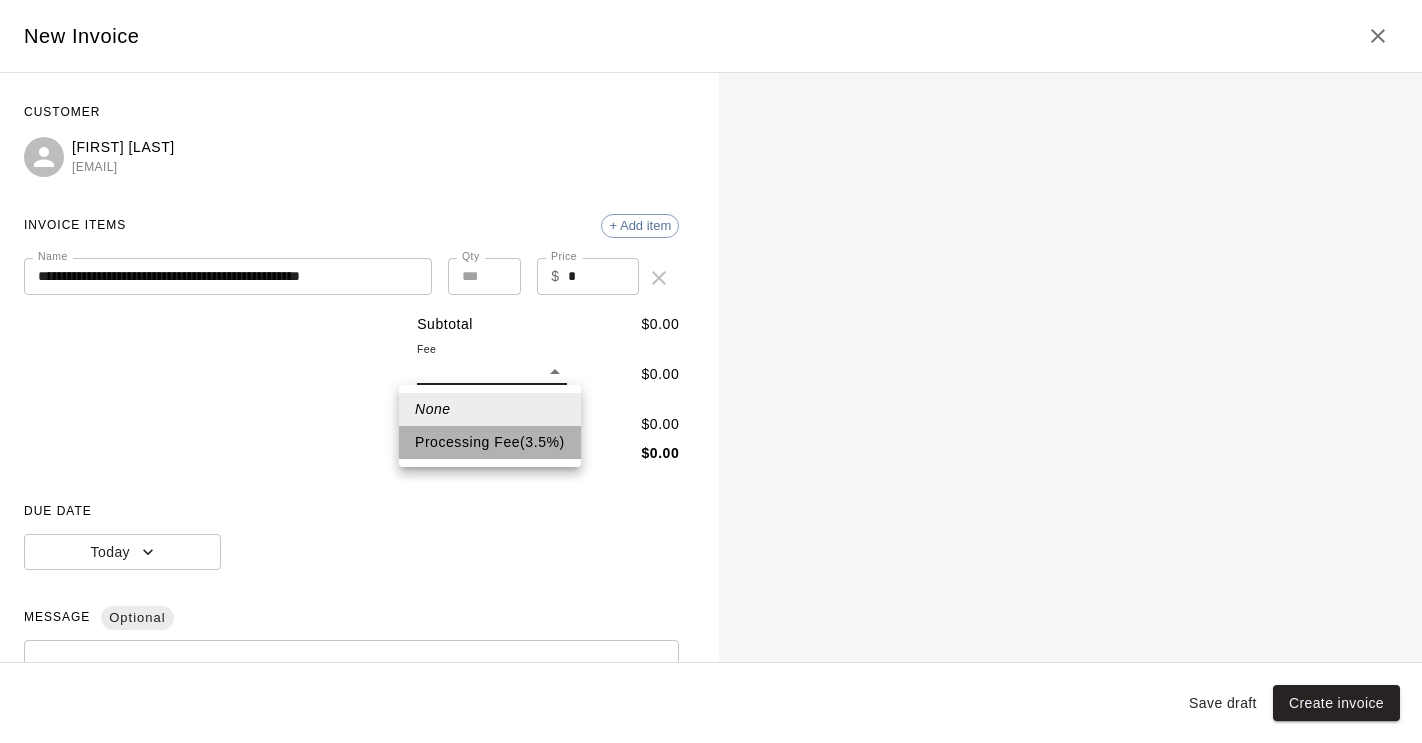 click on "Processing Fee  ( 3.5 % )" at bounding box center (490, 442) 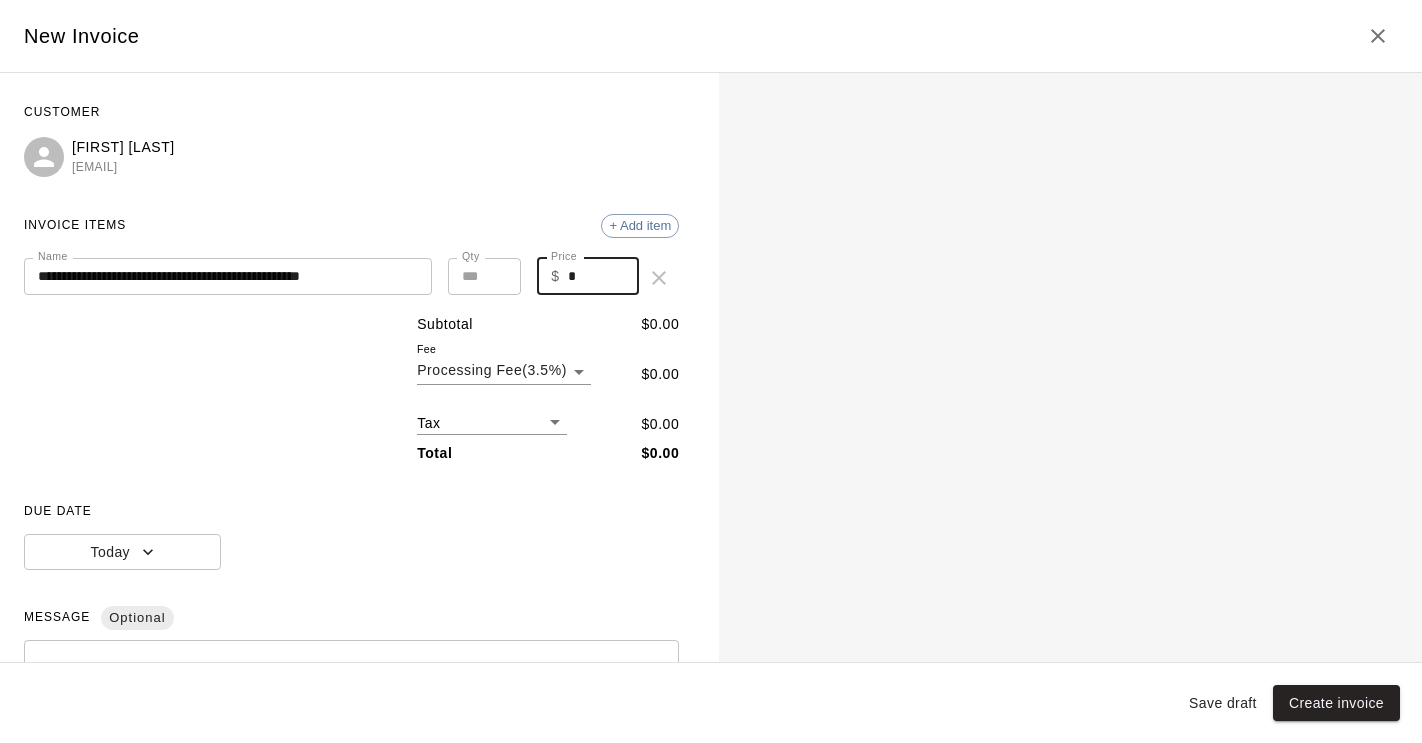 drag, startPoint x: 586, startPoint y: 272, endPoint x: 567, endPoint y: 272, distance: 19 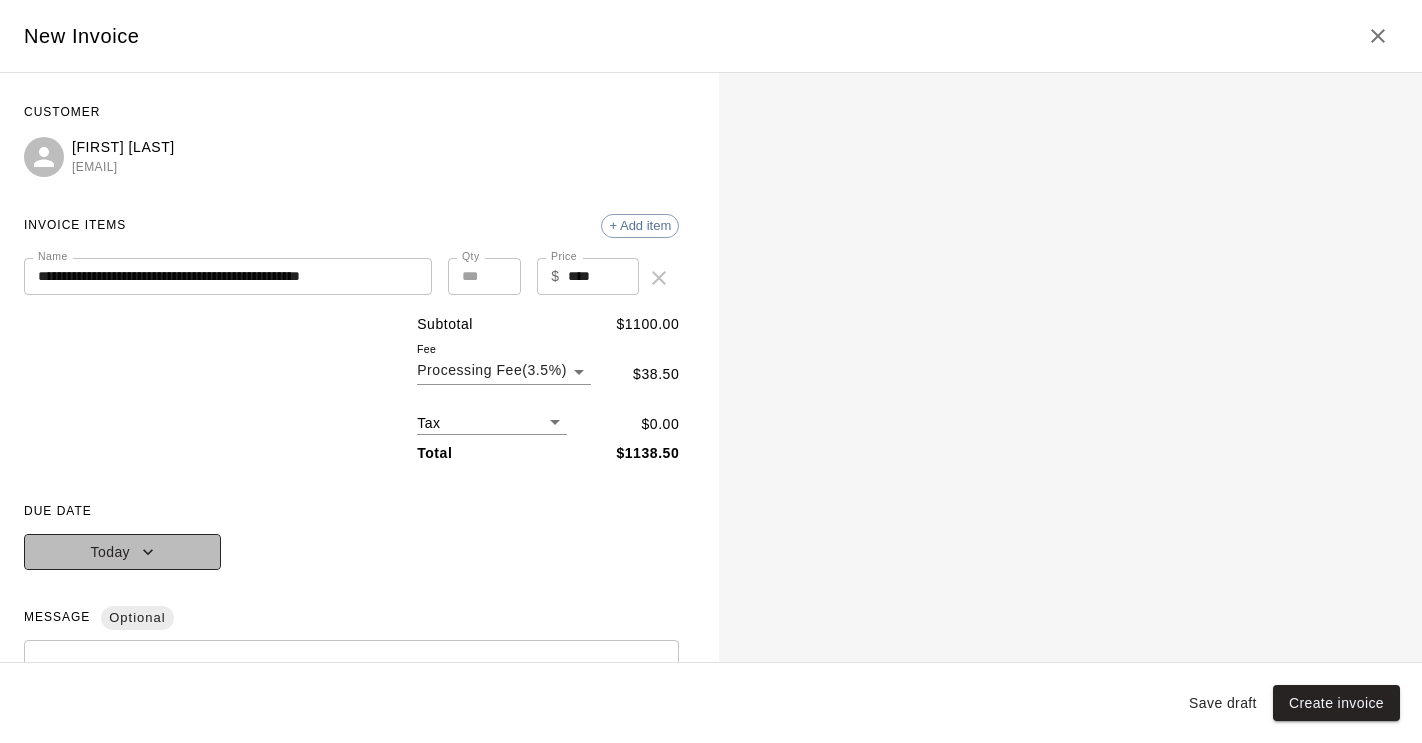 click on "Today" at bounding box center (122, 552) 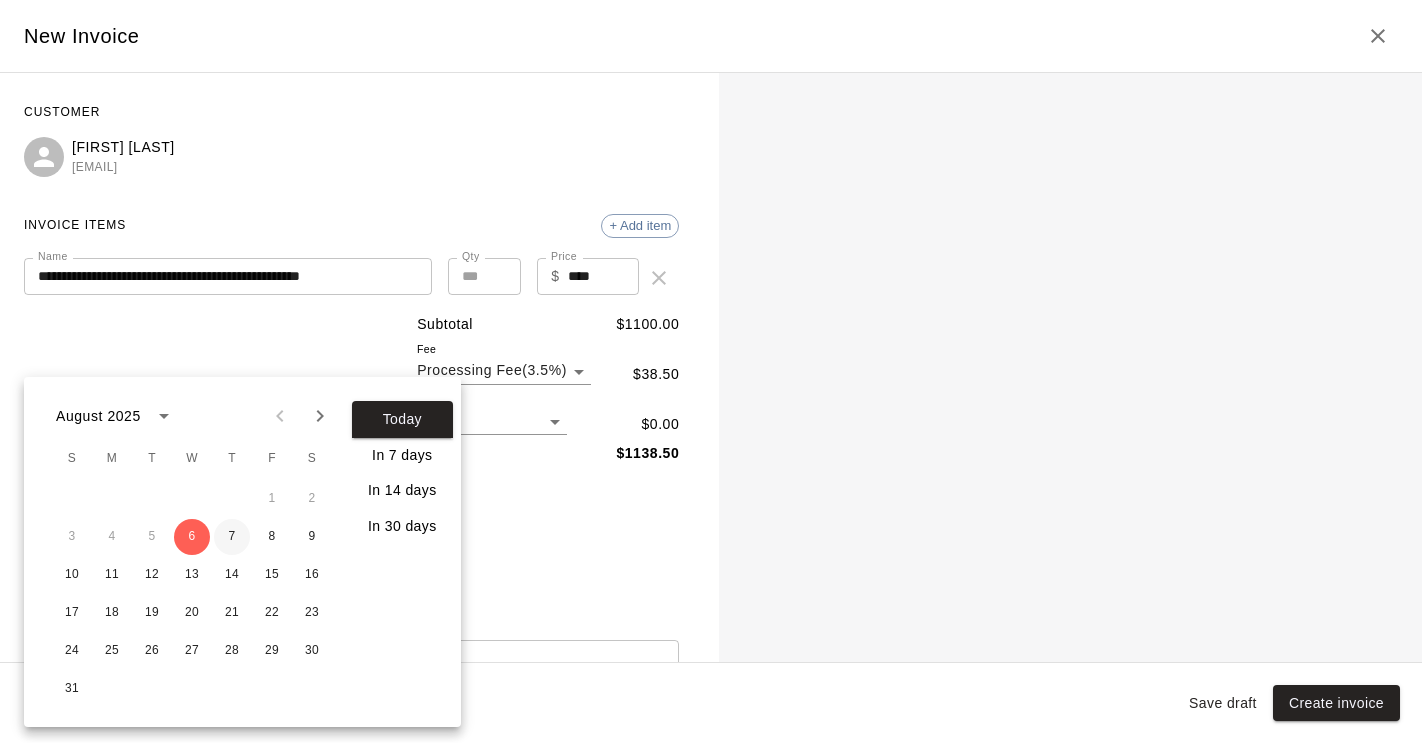 click on "7" at bounding box center (232, 537) 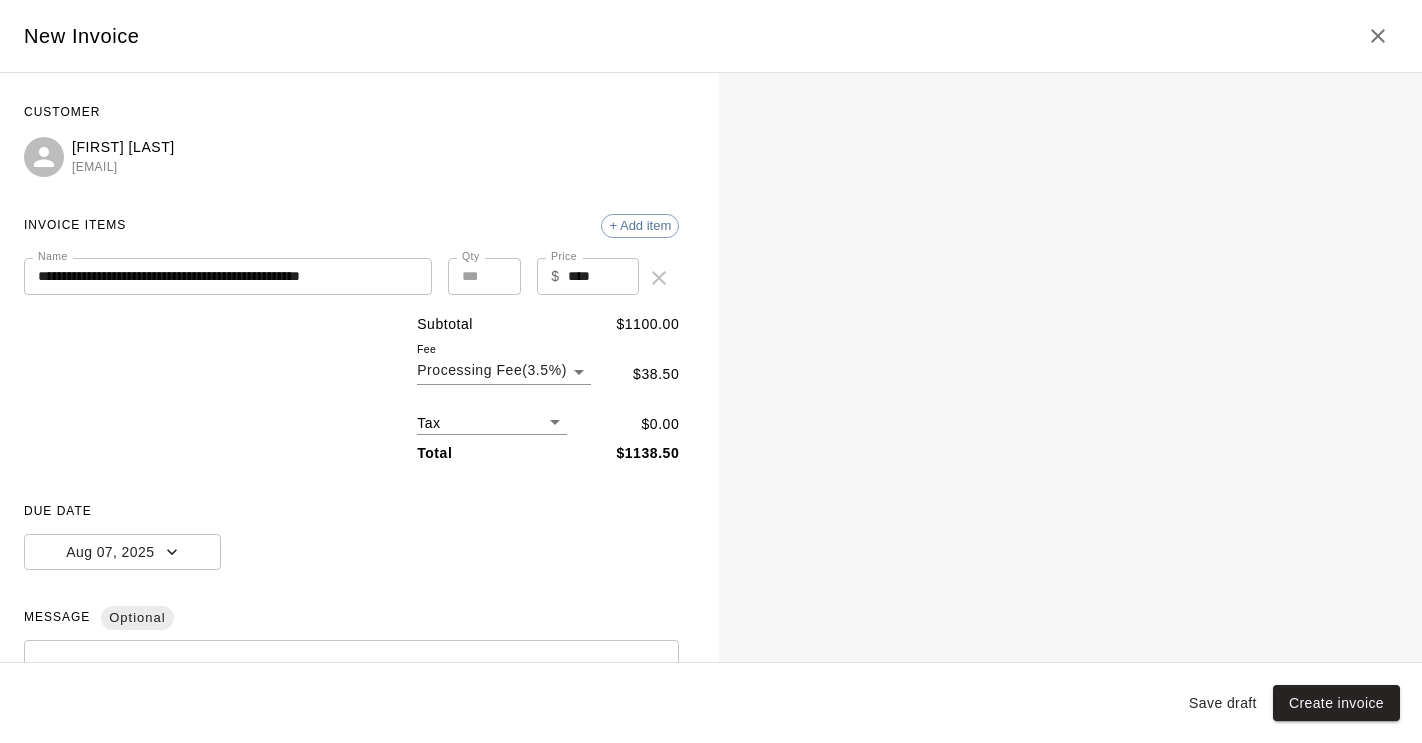scroll, scrollTop: 243, scrollLeft: 0, axis: vertical 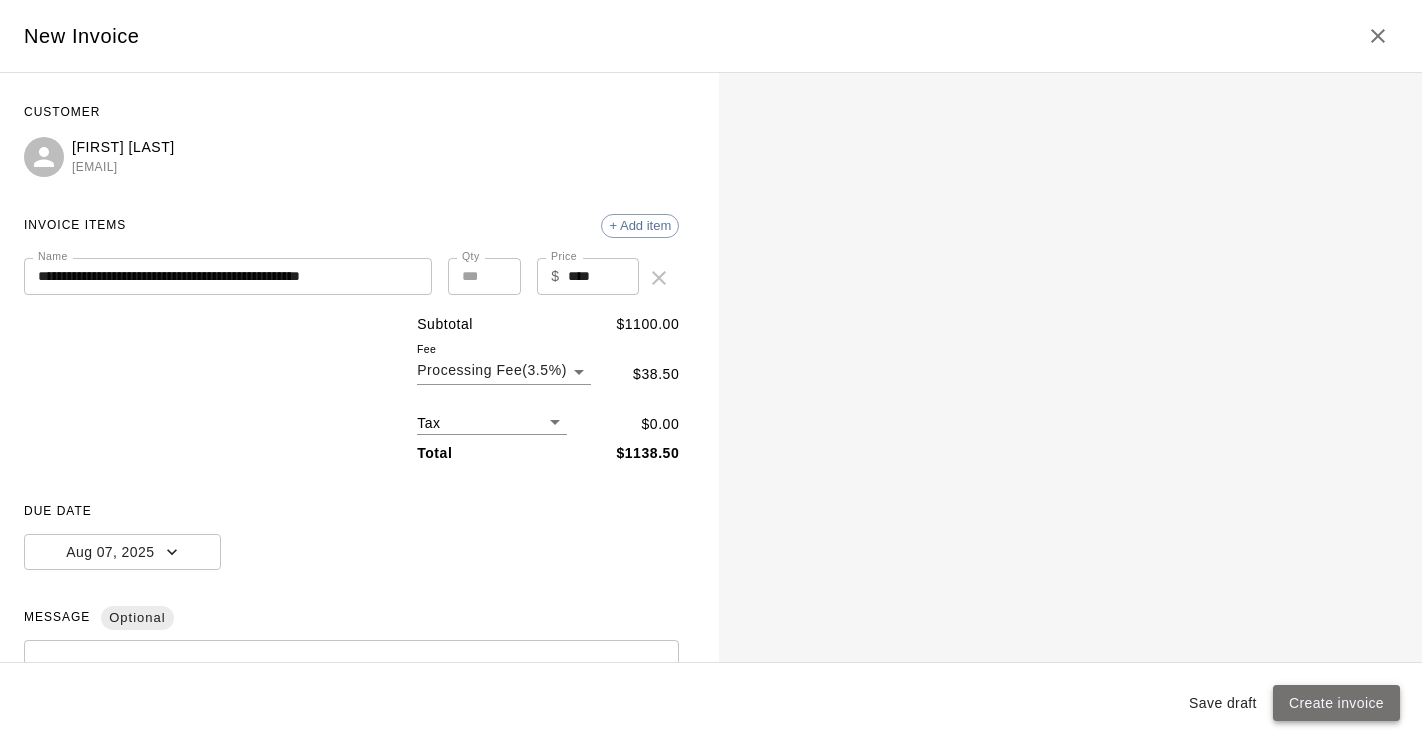 click on "Create invoice" at bounding box center (1336, 703) 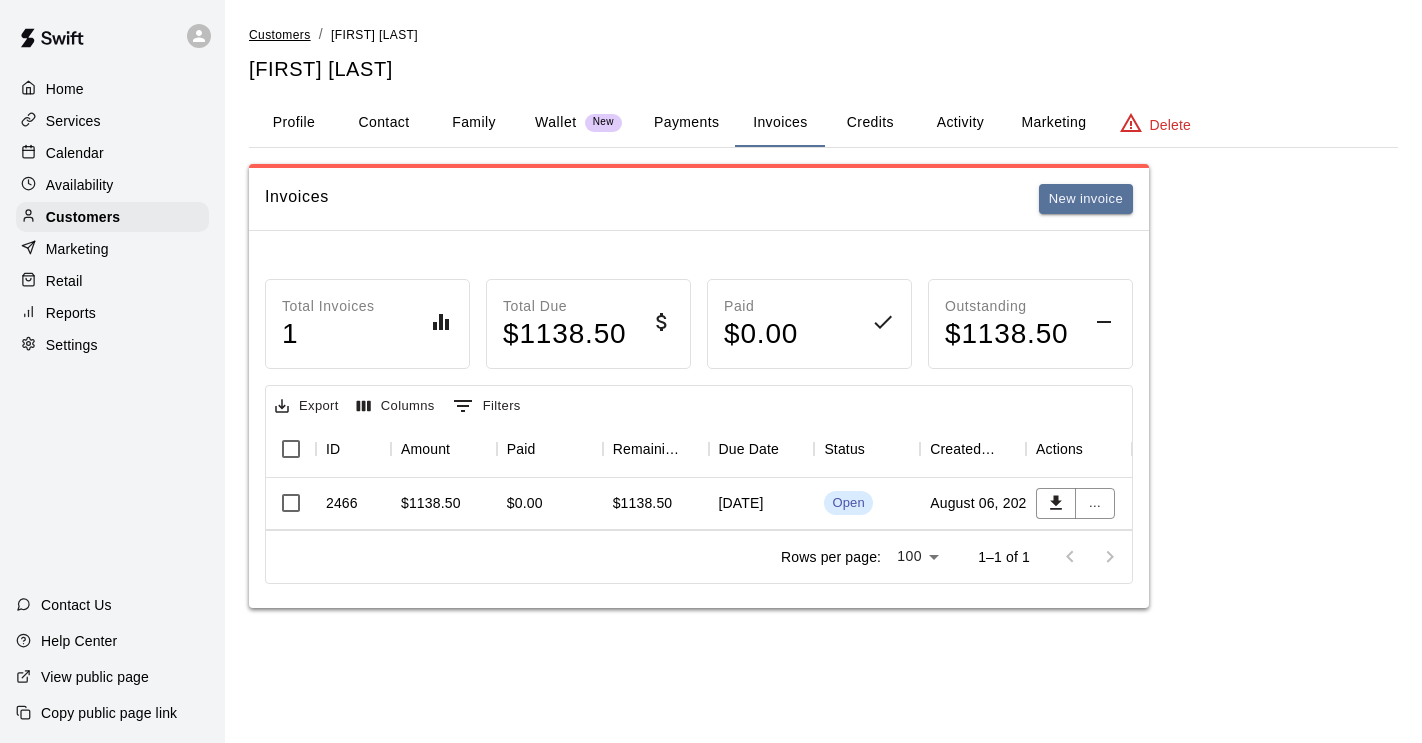 click on "Customers" at bounding box center (280, 35) 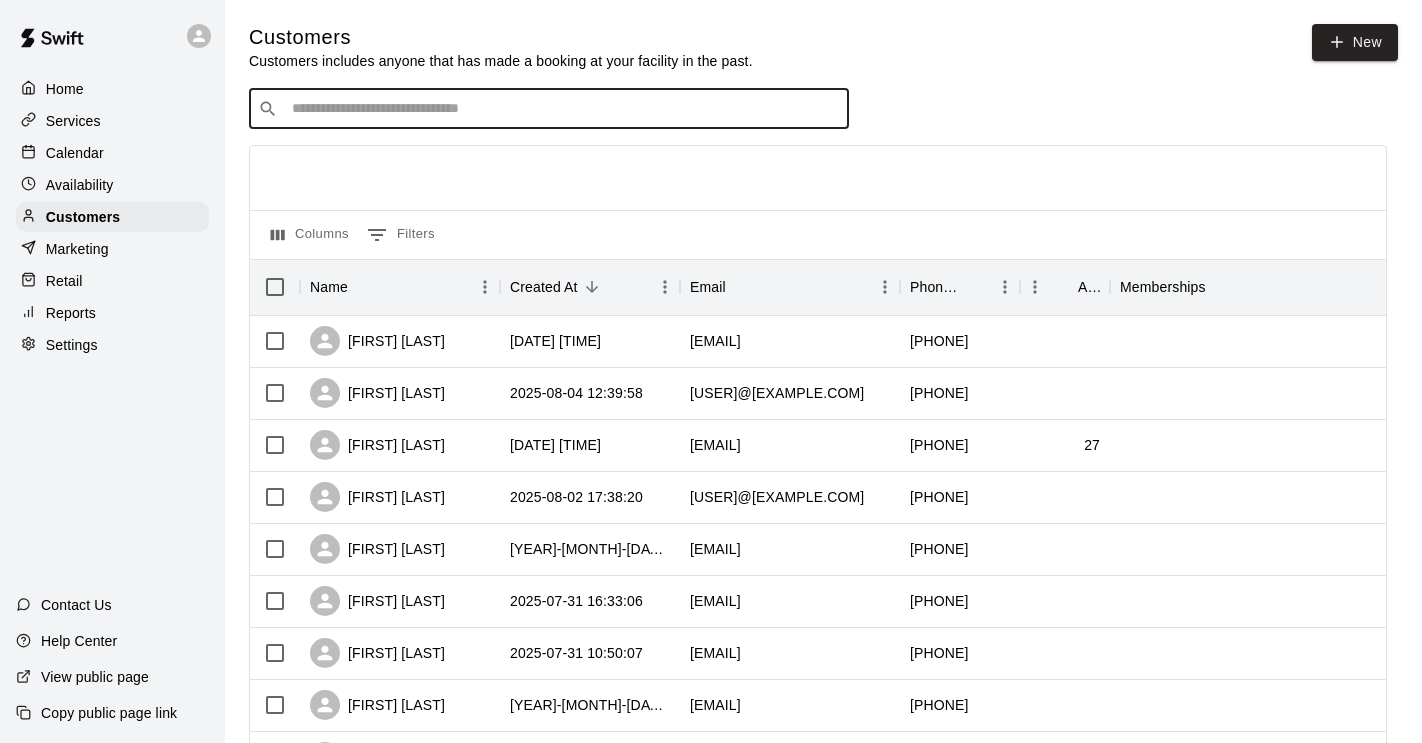 click at bounding box center (563, 109) 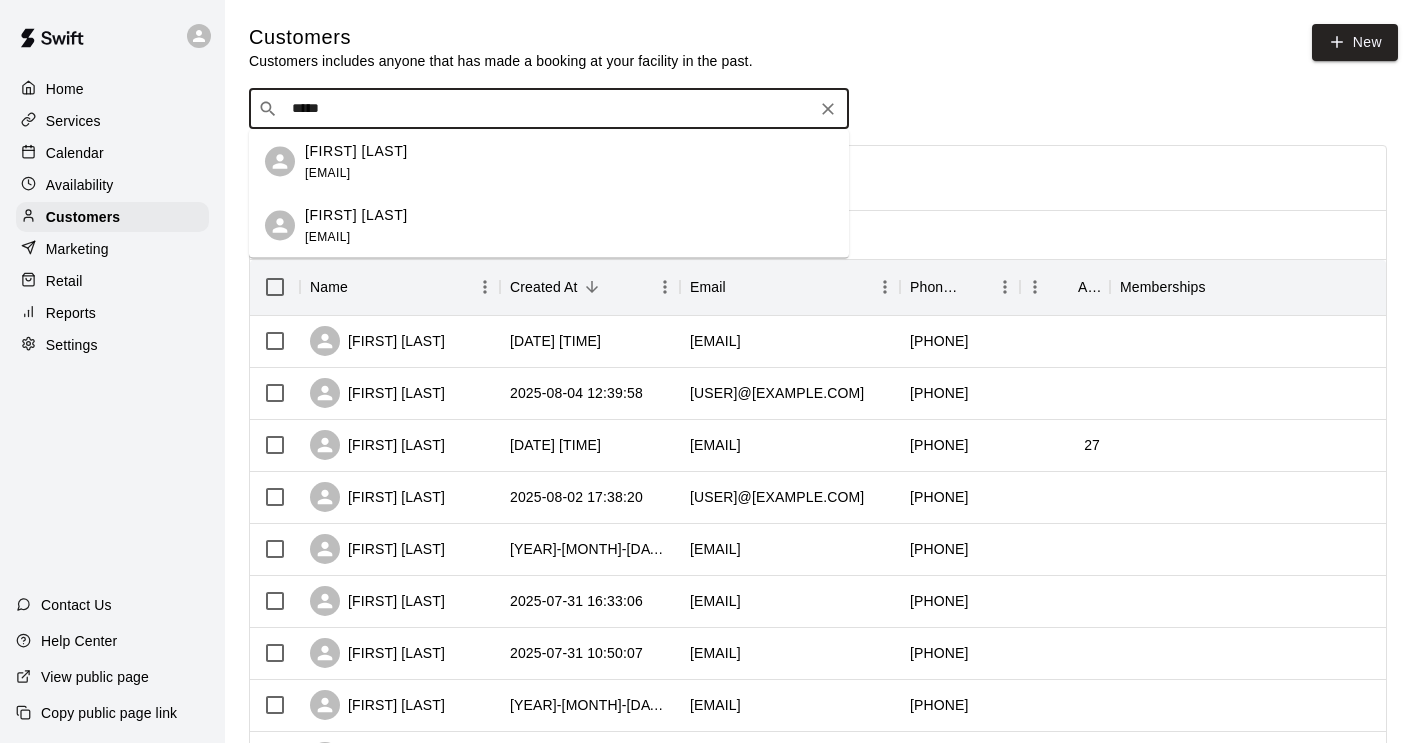 click on "[EMAIL]" at bounding box center [327, 172] 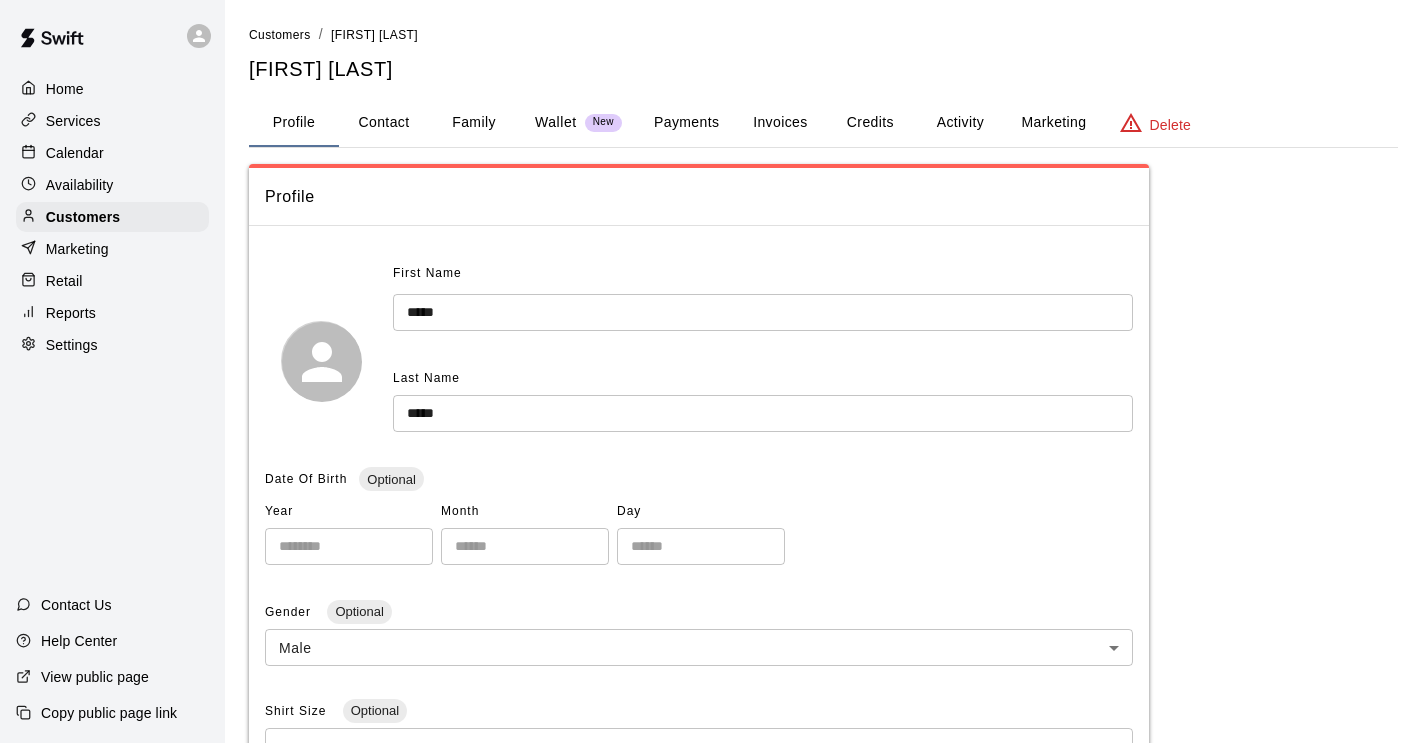 click on "Activity" at bounding box center [960, 123] 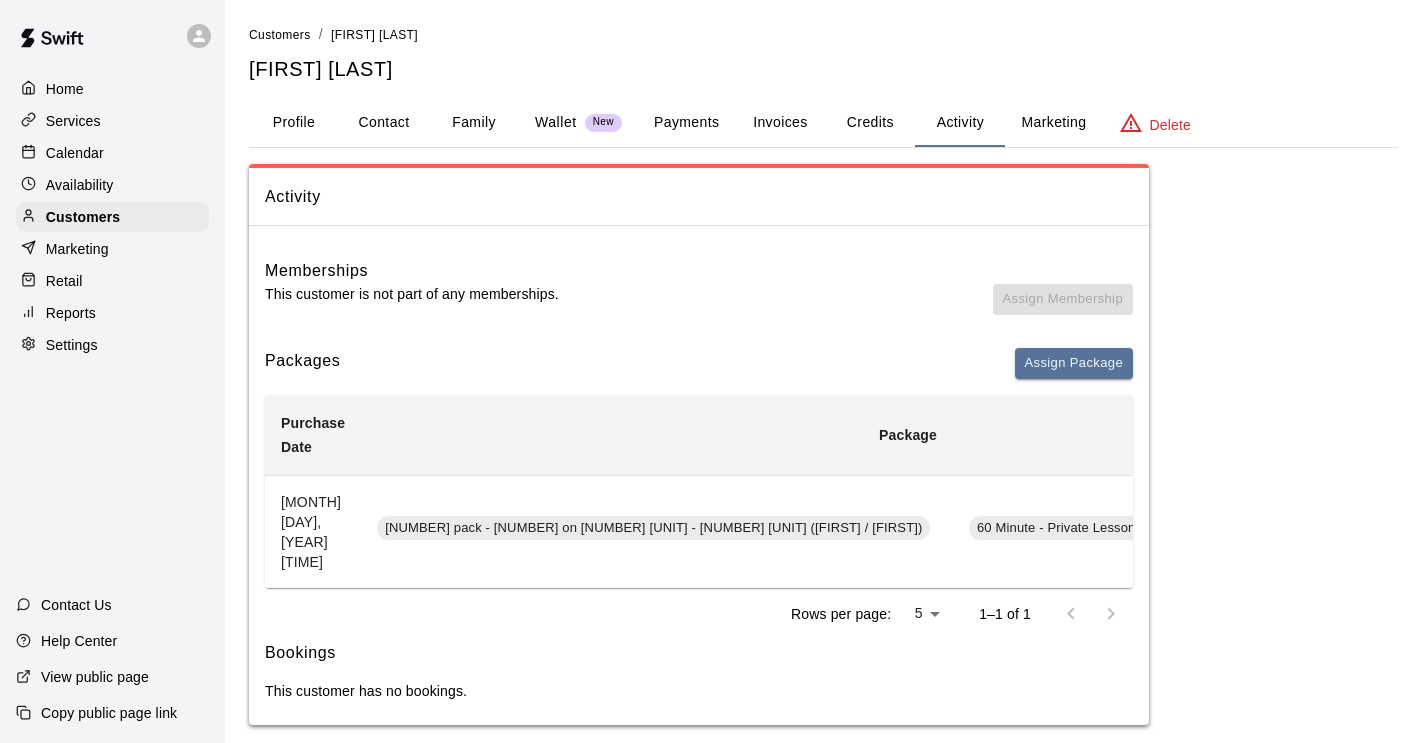 click on "Credits" at bounding box center (870, 123) 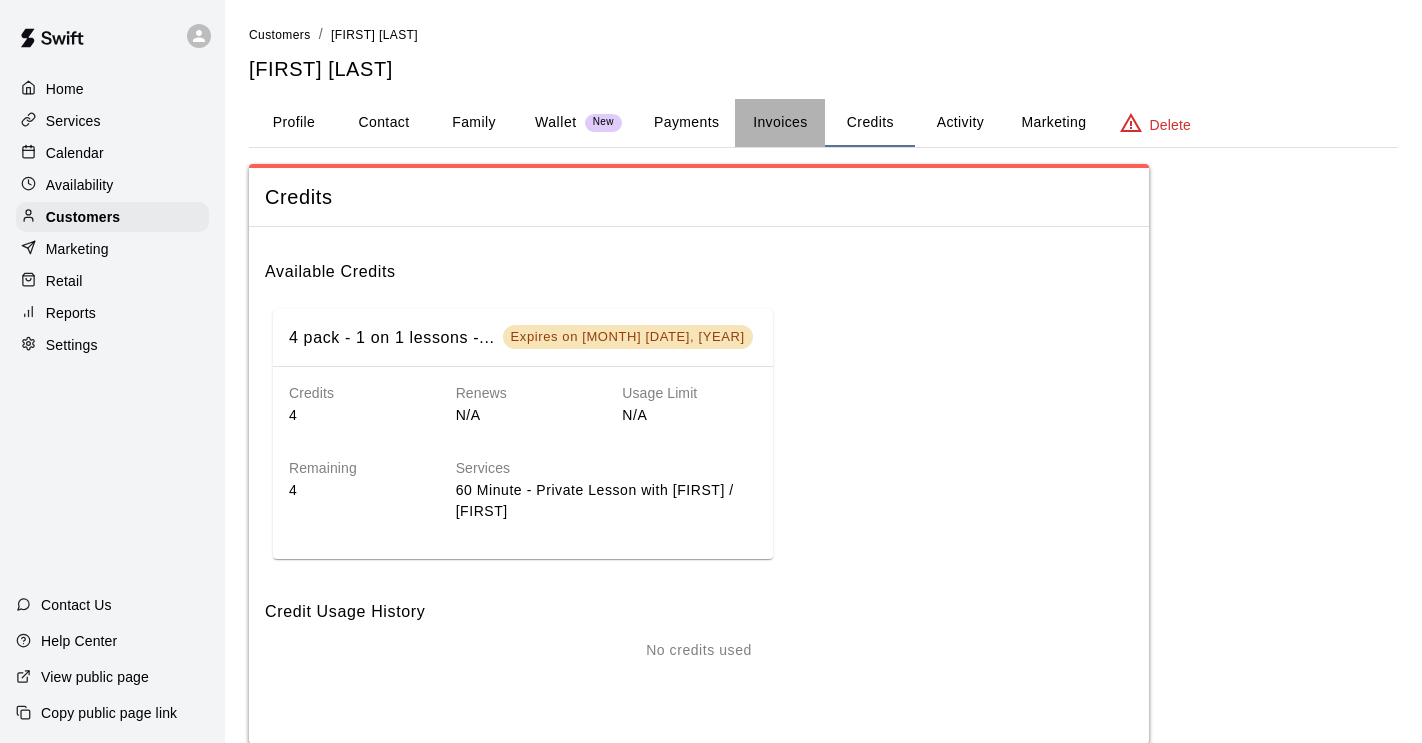 click on "Invoices" at bounding box center [780, 123] 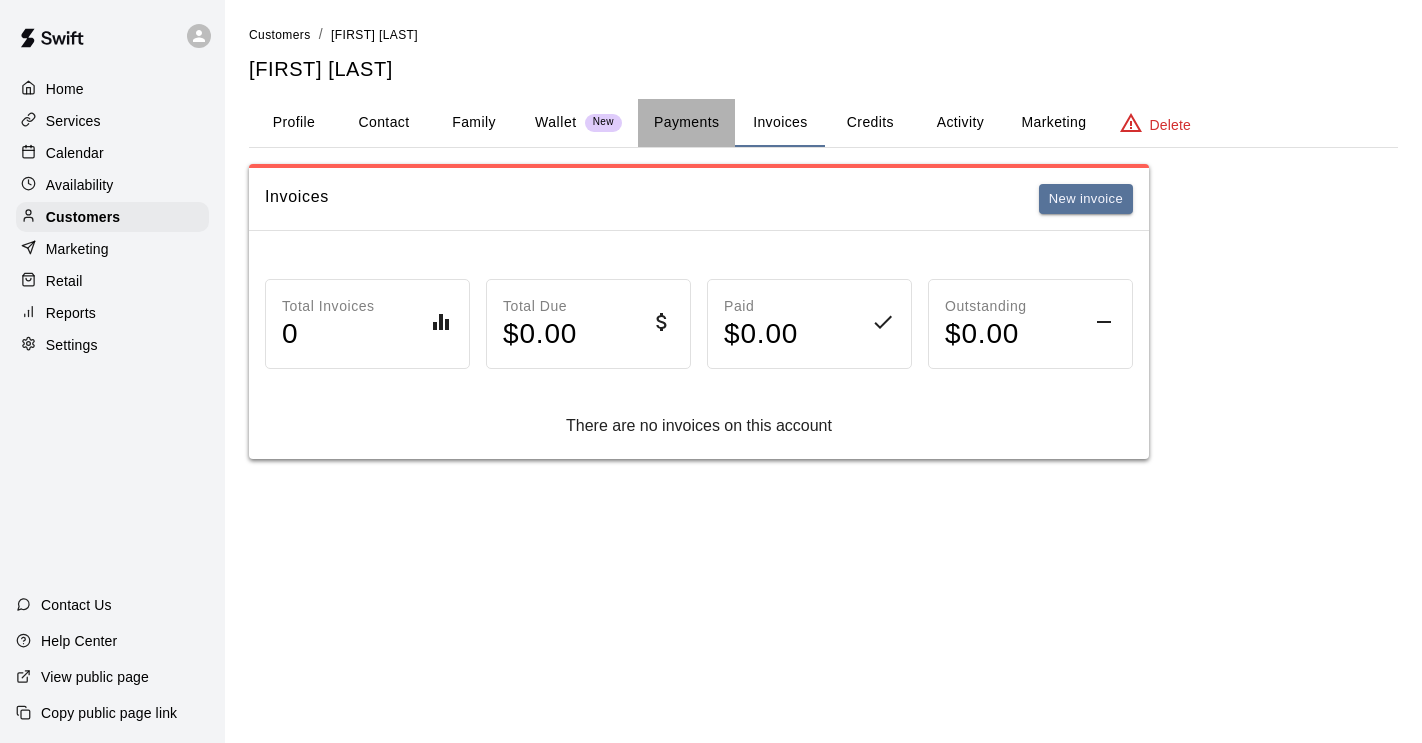 click on "Payments" at bounding box center [686, 123] 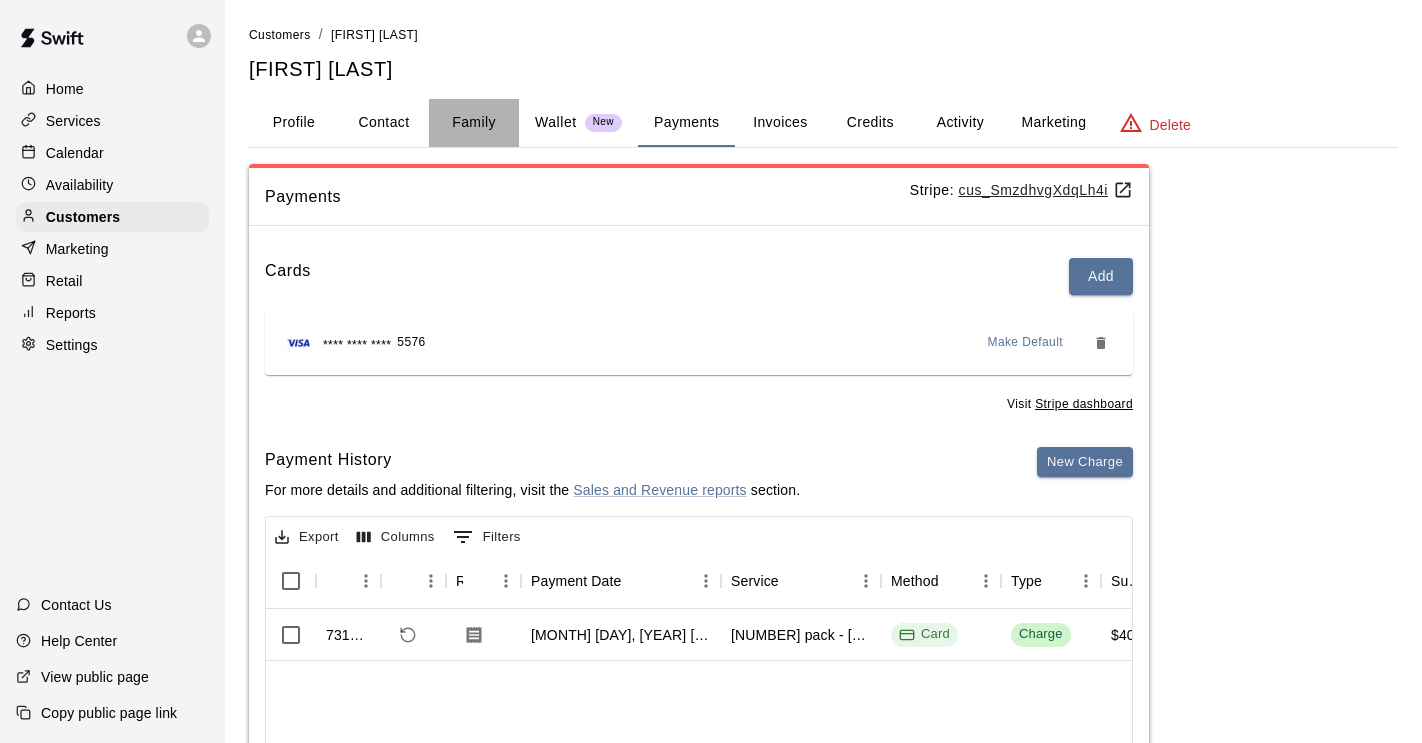 click on "Family" at bounding box center (474, 123) 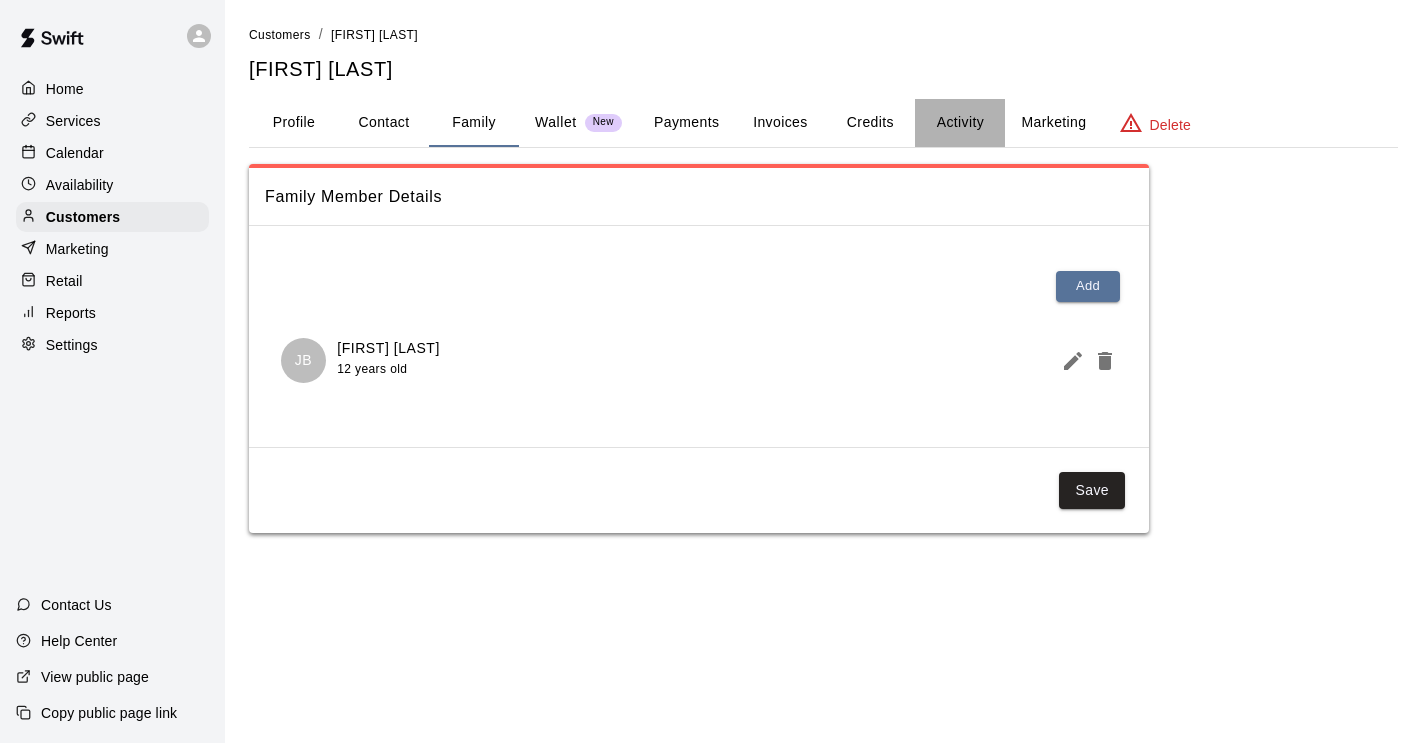 click on "Activity" at bounding box center [960, 123] 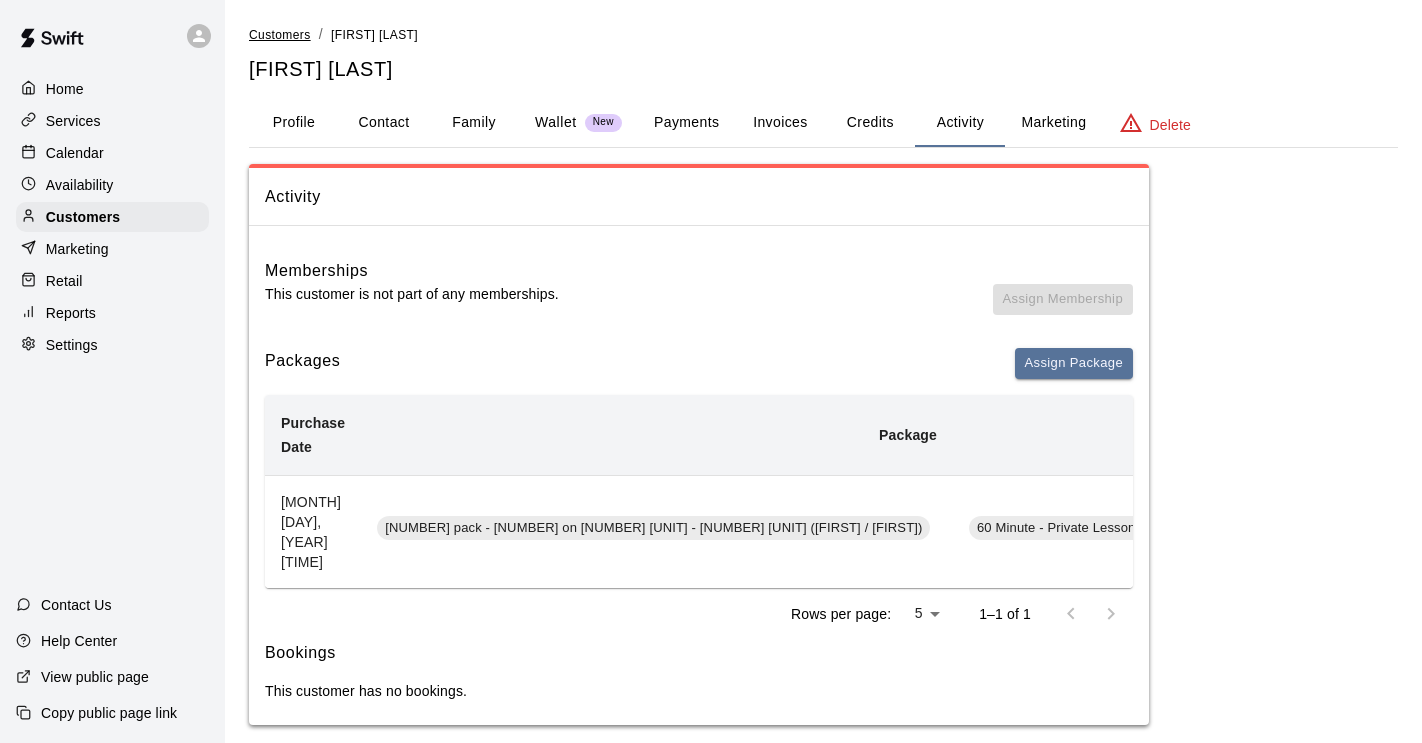 click on "Customers" at bounding box center (280, 35) 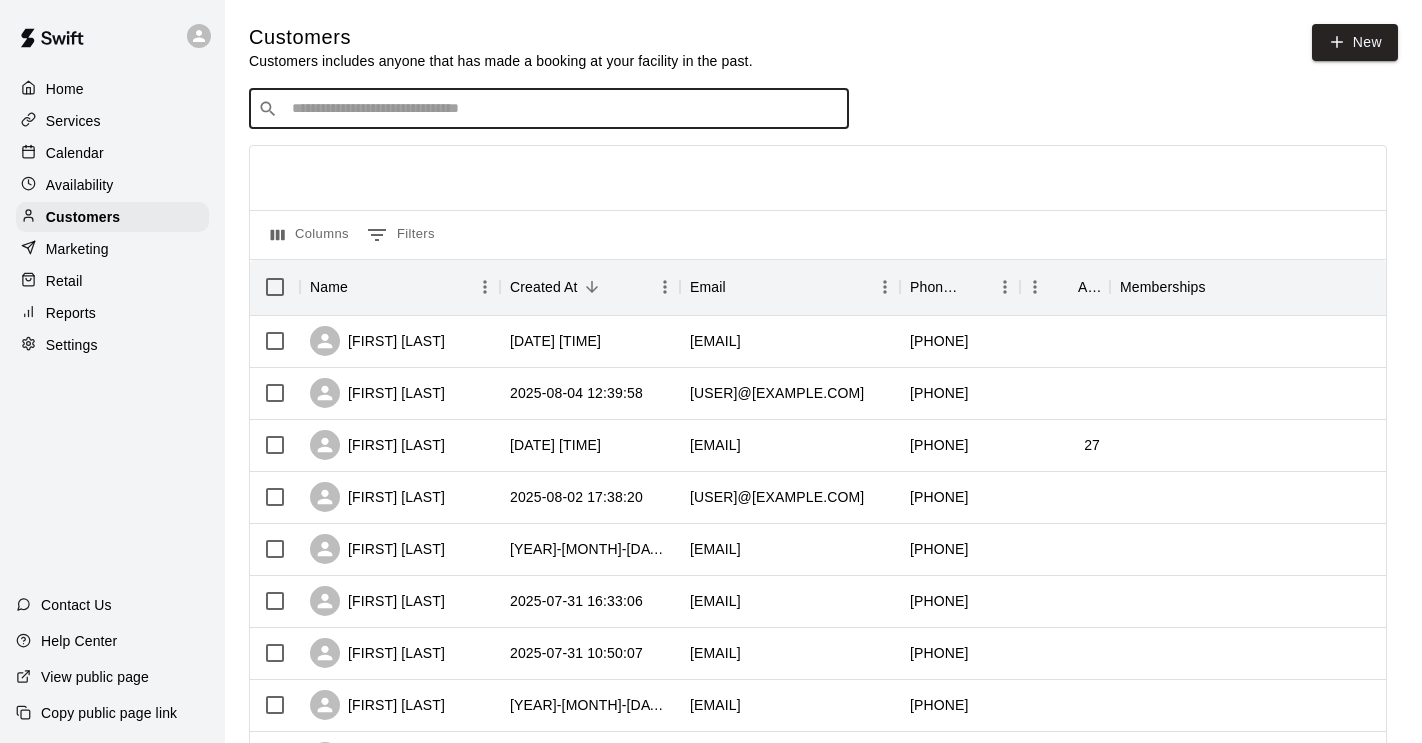 click at bounding box center (563, 109) 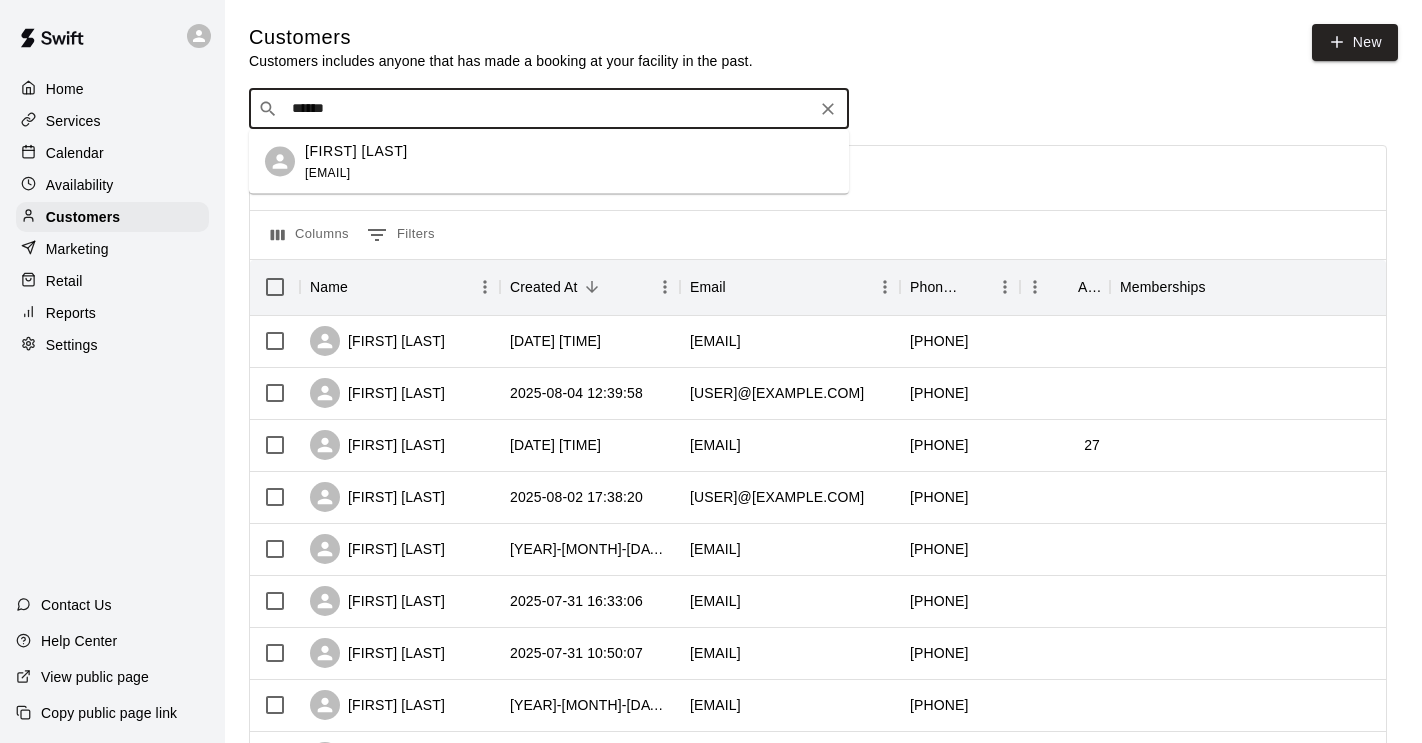 click on "[FIRST]  [LAST] [EMAIL]" at bounding box center [356, 161] 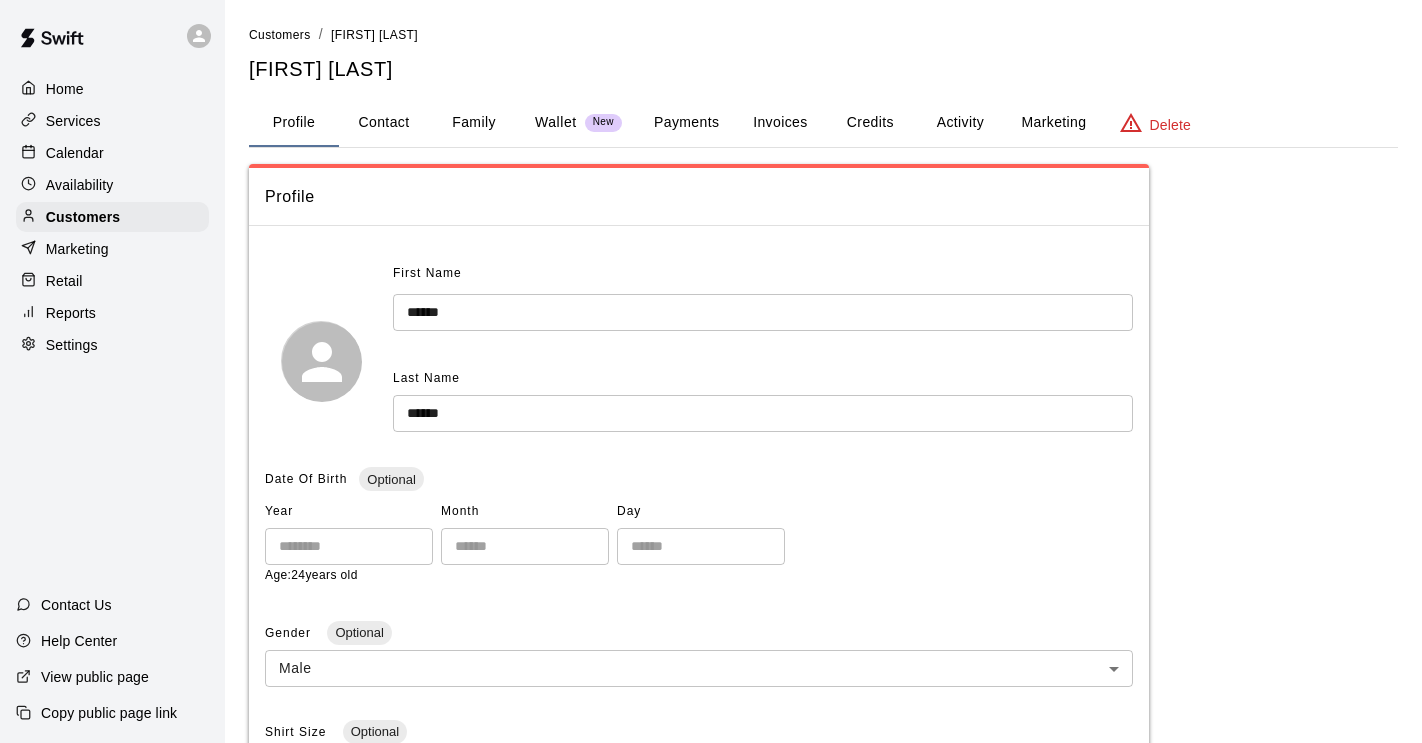 click on "Activity" at bounding box center (960, 123) 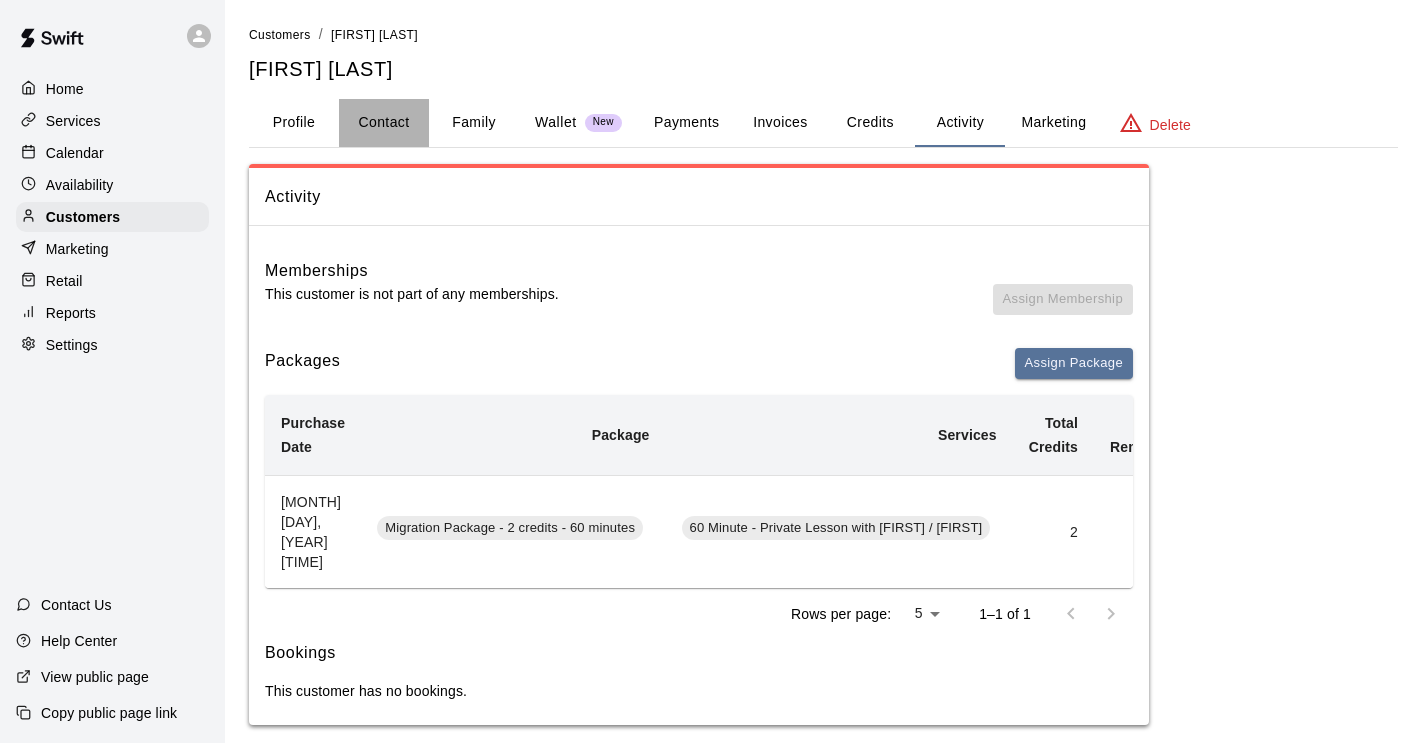click on "Contact" at bounding box center [384, 123] 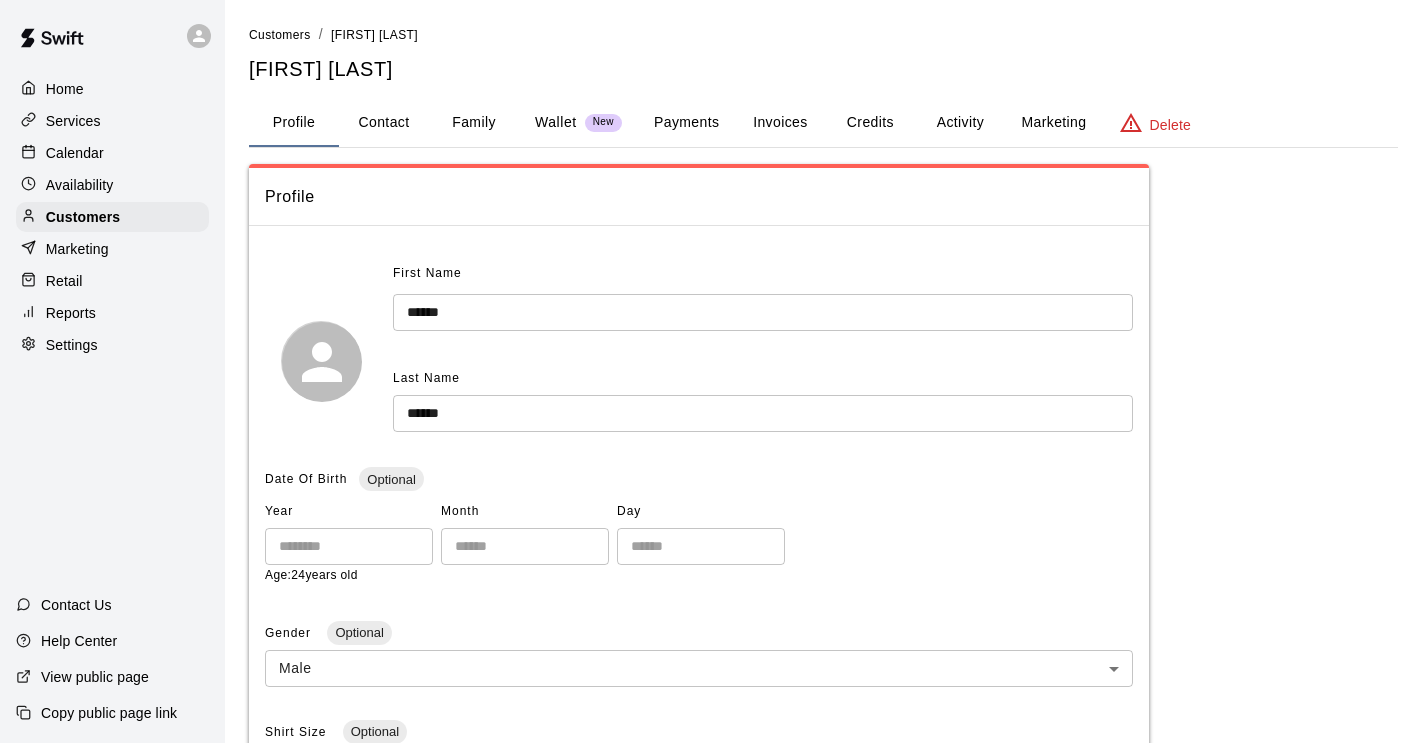 scroll, scrollTop: 0, scrollLeft: 0, axis: both 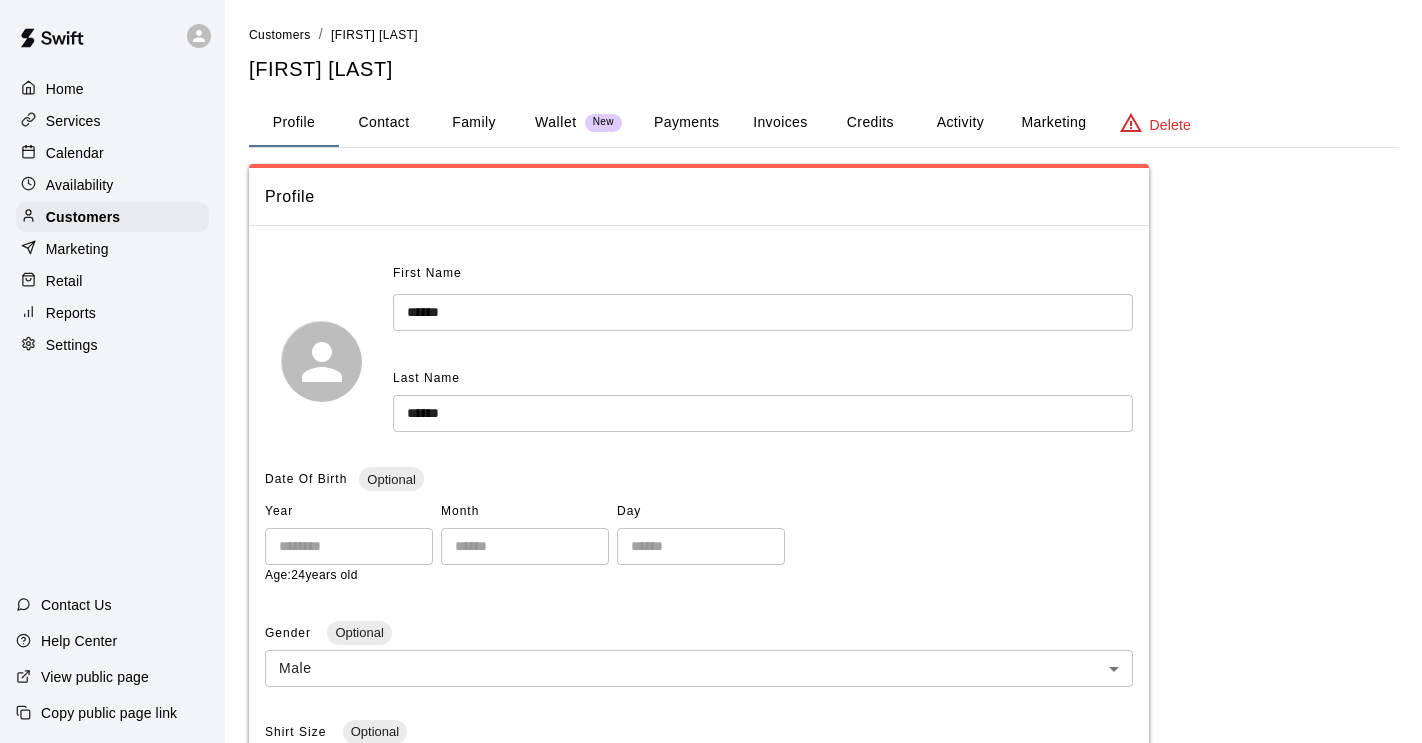 click on "Customers" at bounding box center [280, 35] 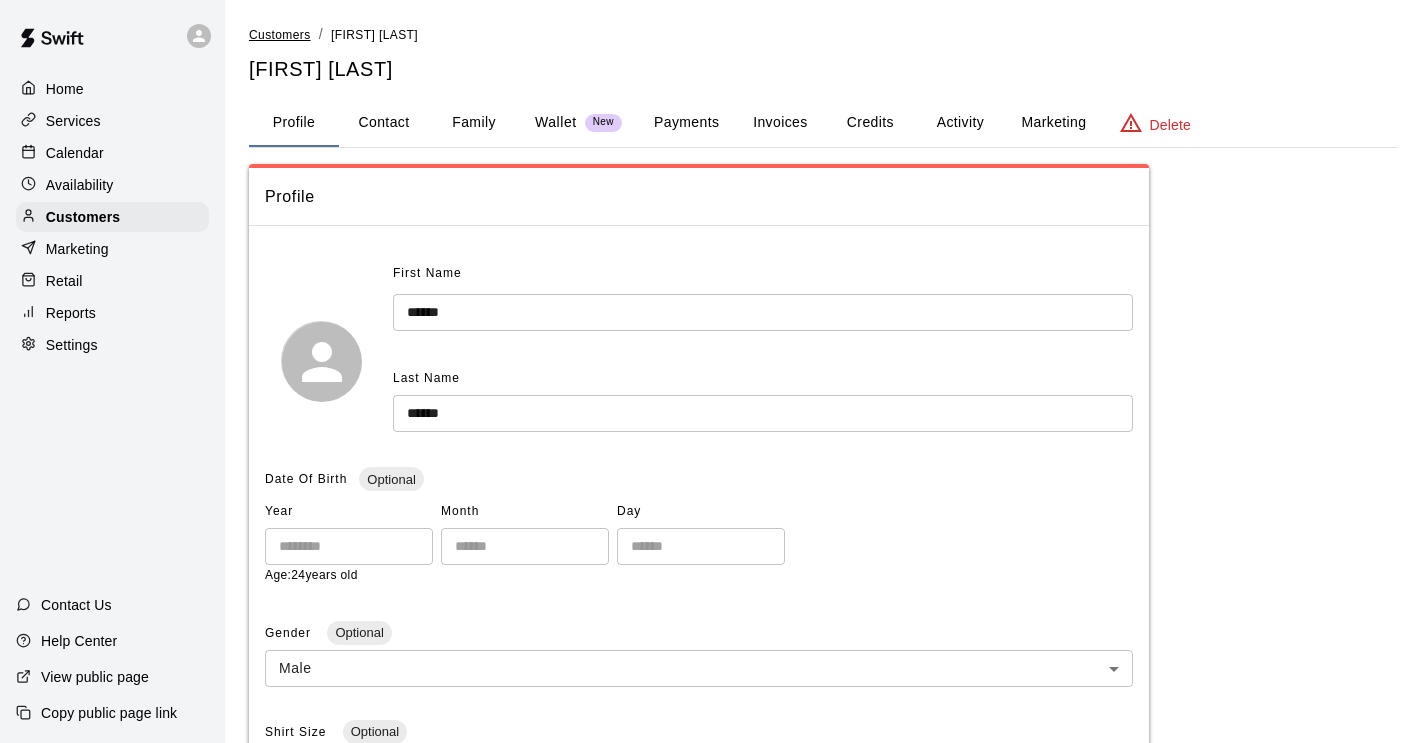 click on "Customers" at bounding box center (280, 35) 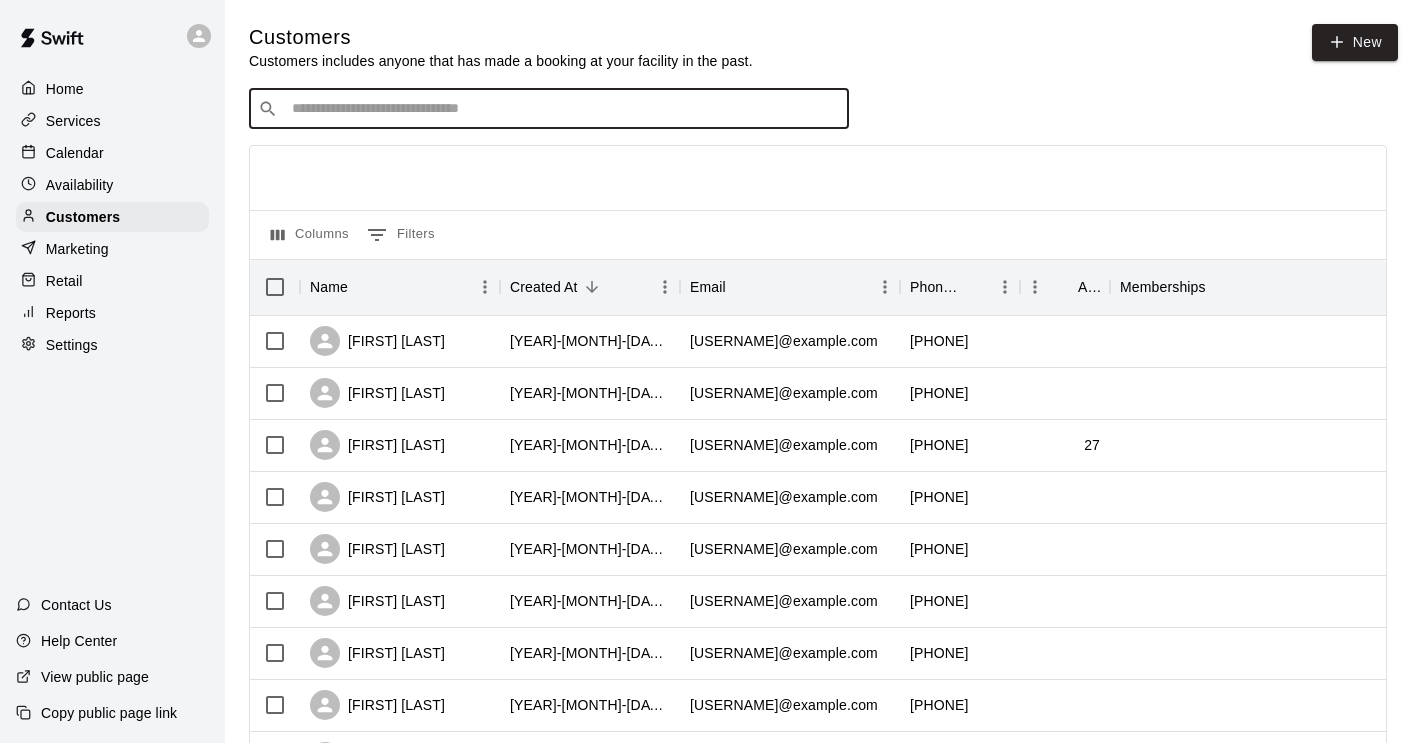 click at bounding box center (563, 109) 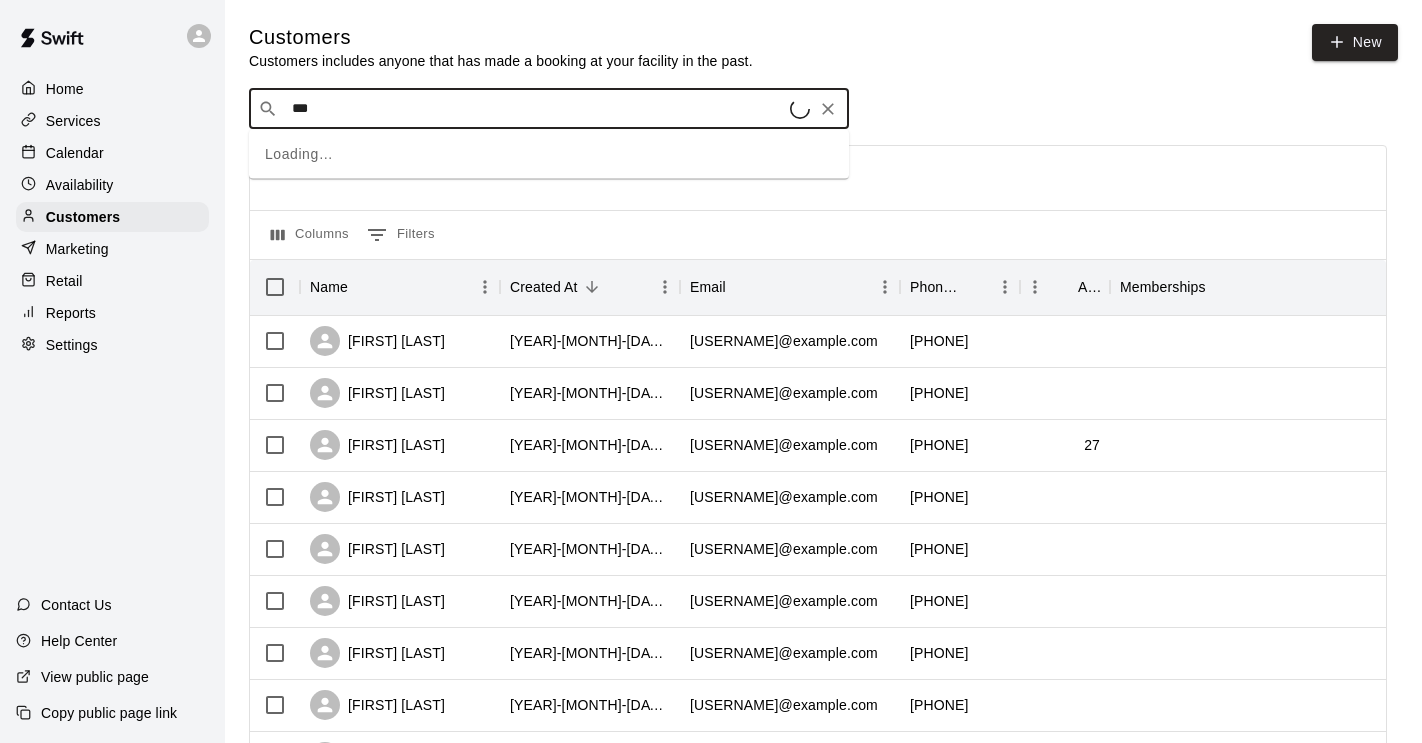 type on "****" 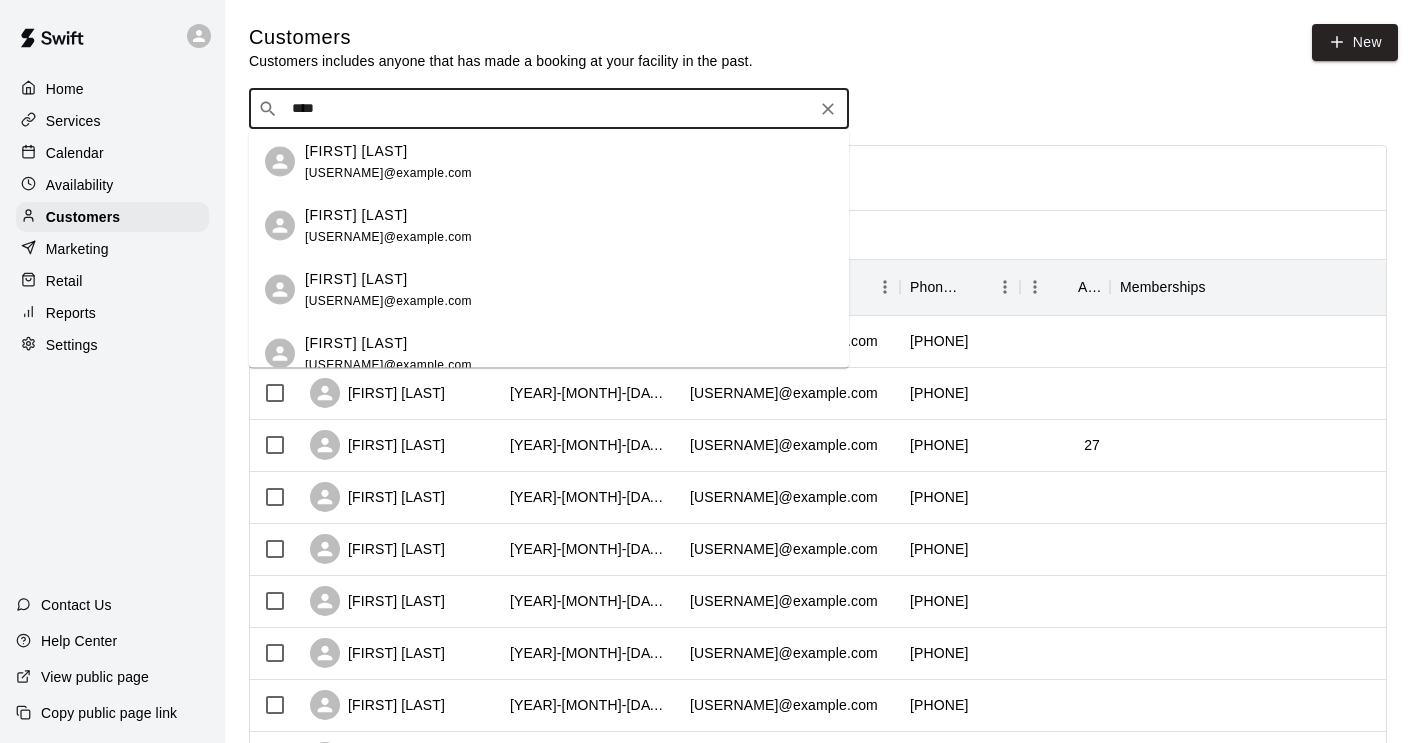 click on "[EMAIL]" at bounding box center [388, 172] 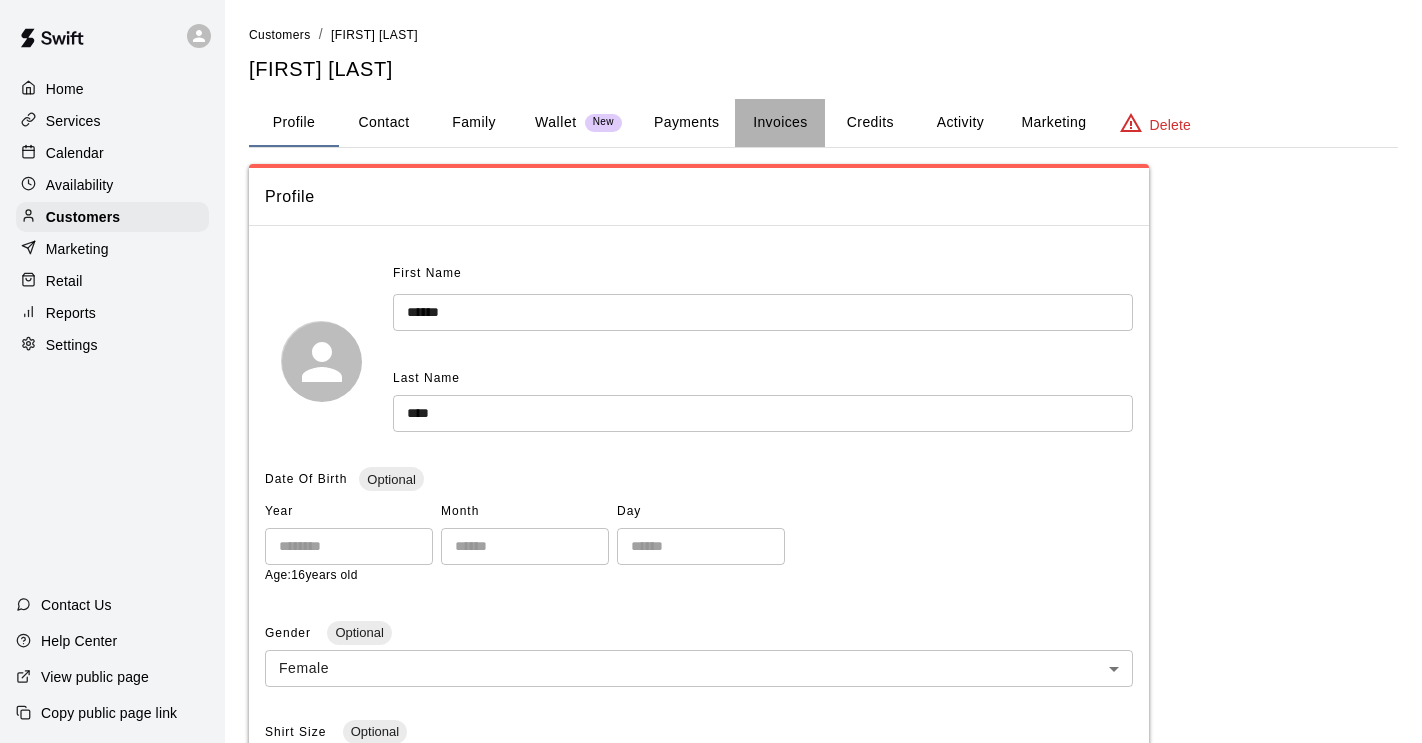 click on "Invoices" at bounding box center (780, 123) 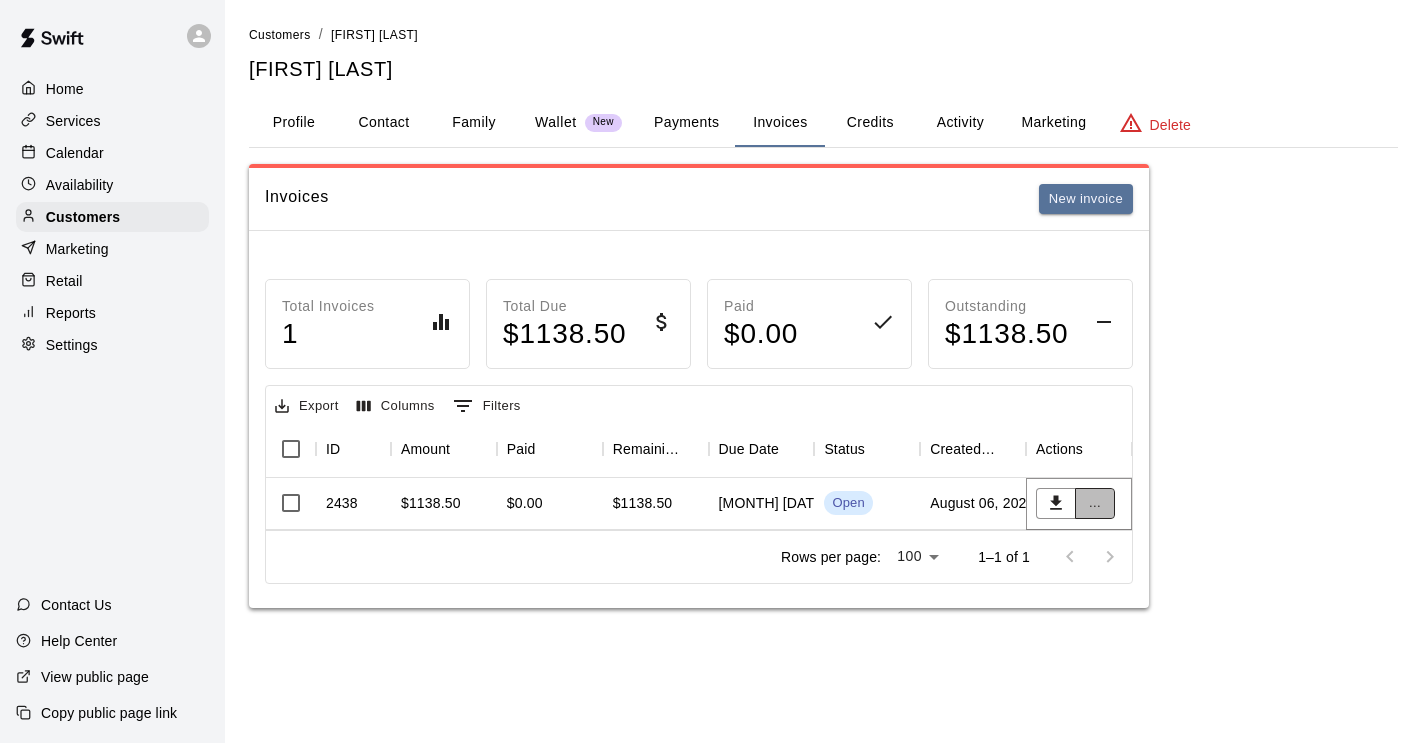 click on "..." at bounding box center (1095, 503) 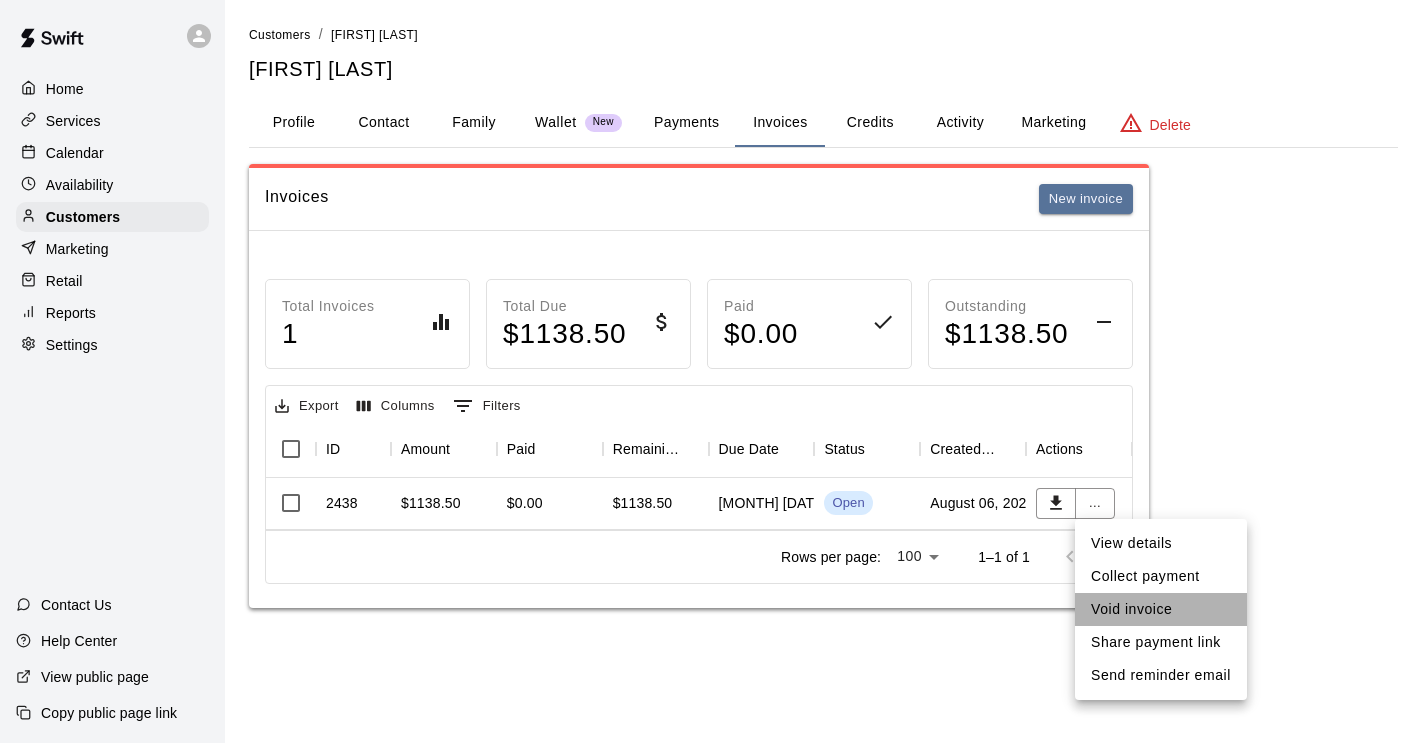 click on "Void invoice" at bounding box center [1161, 609] 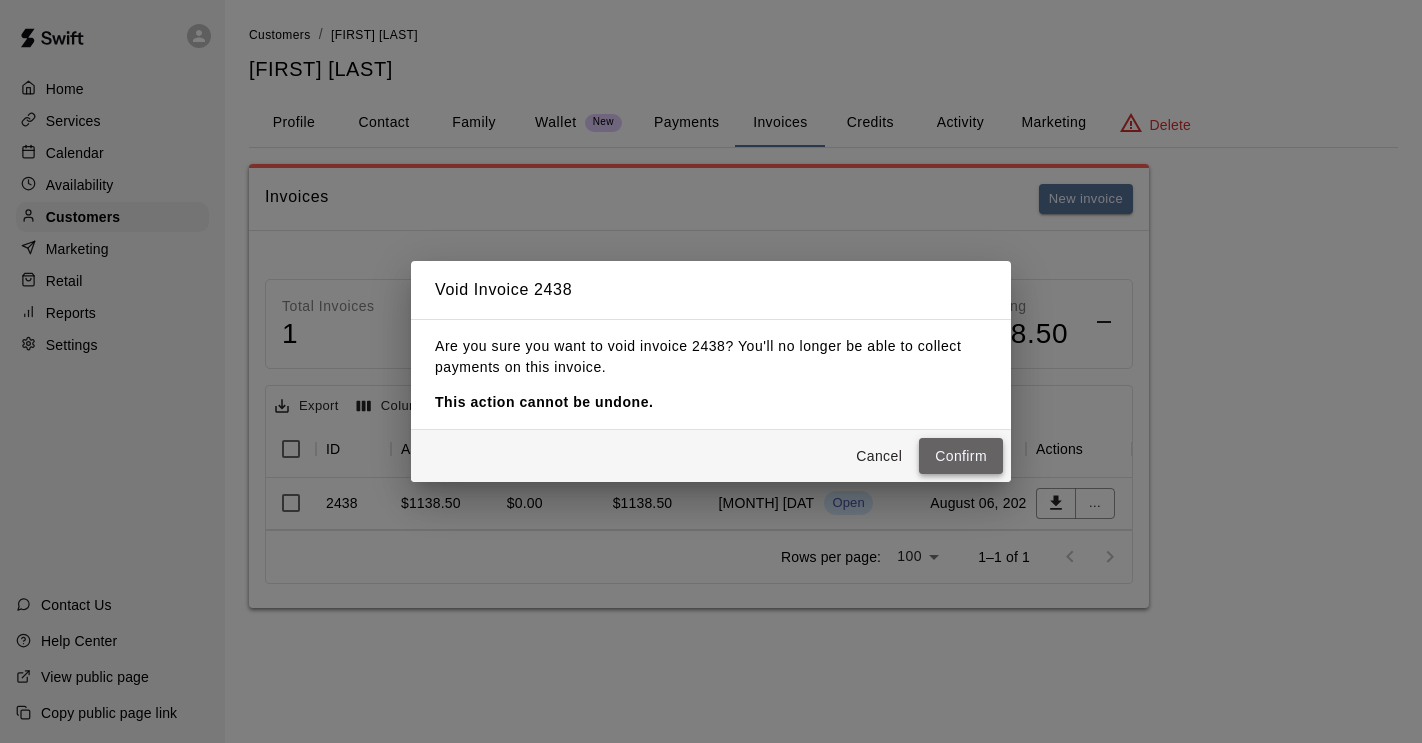 click on "Confirm" at bounding box center (961, 456) 